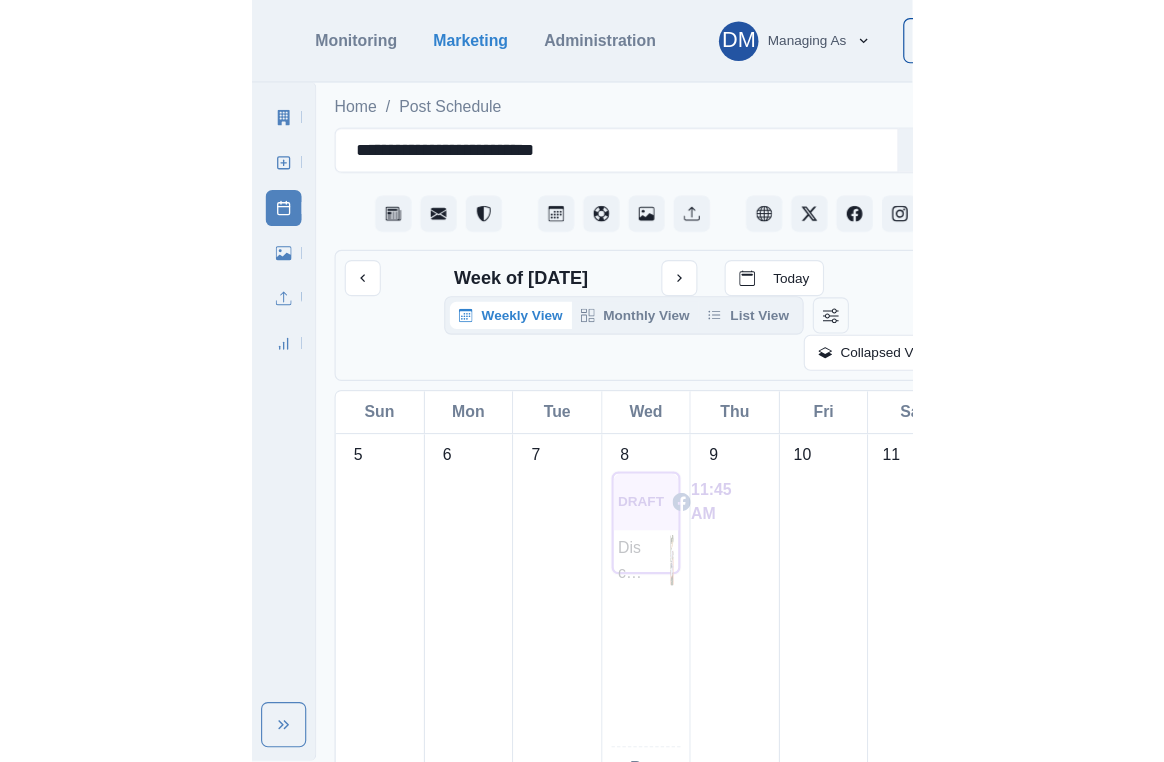 scroll, scrollTop: 0, scrollLeft: 0, axis: both 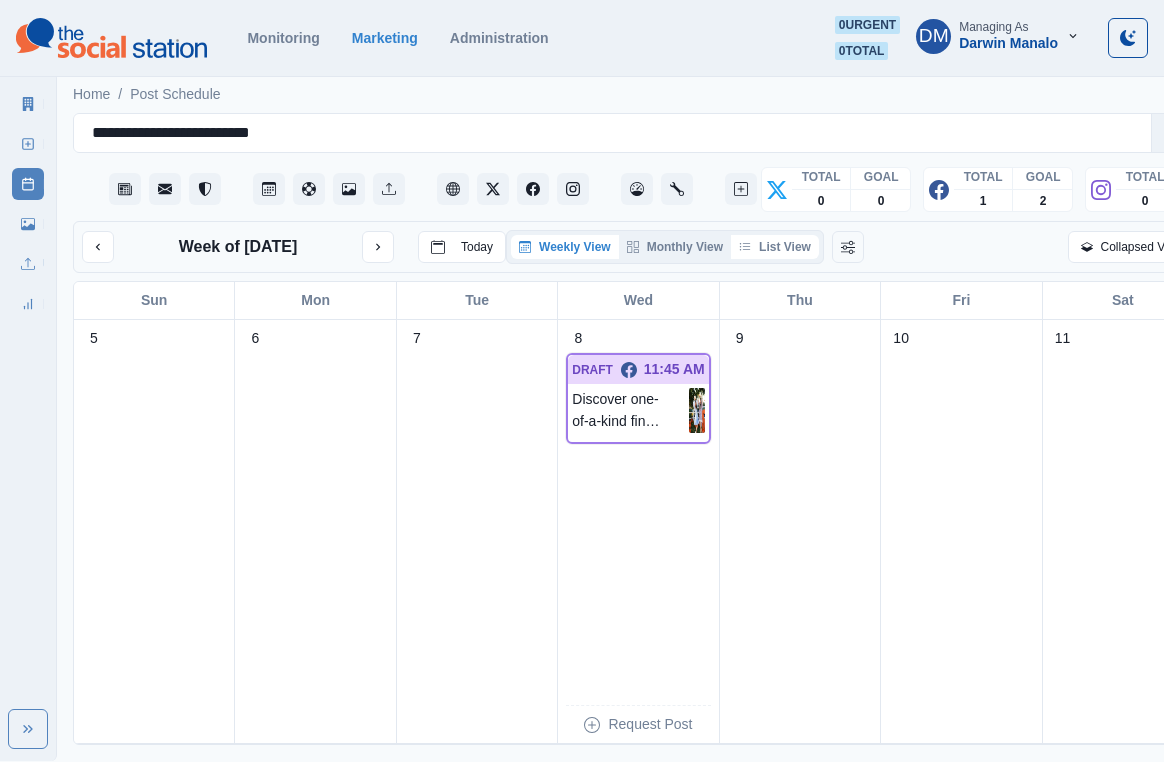 click on "List View" at bounding box center [775, 247] 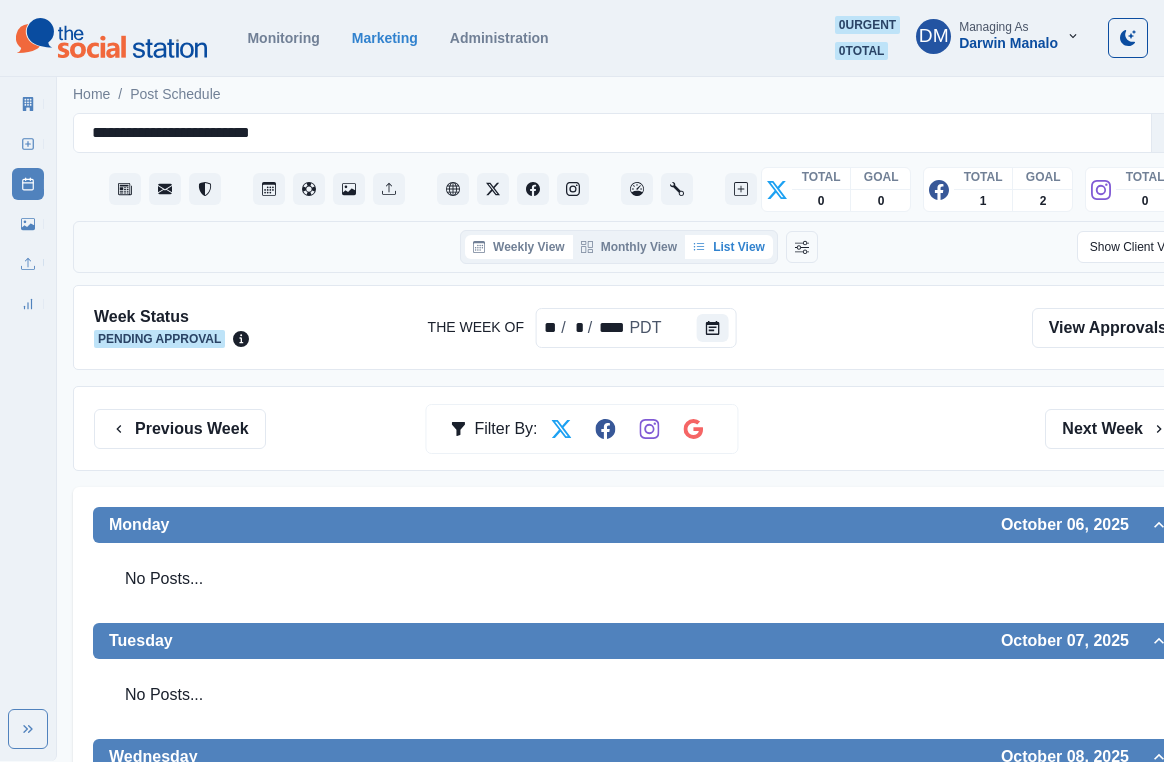 click on "Weekly View" at bounding box center [519, 247] 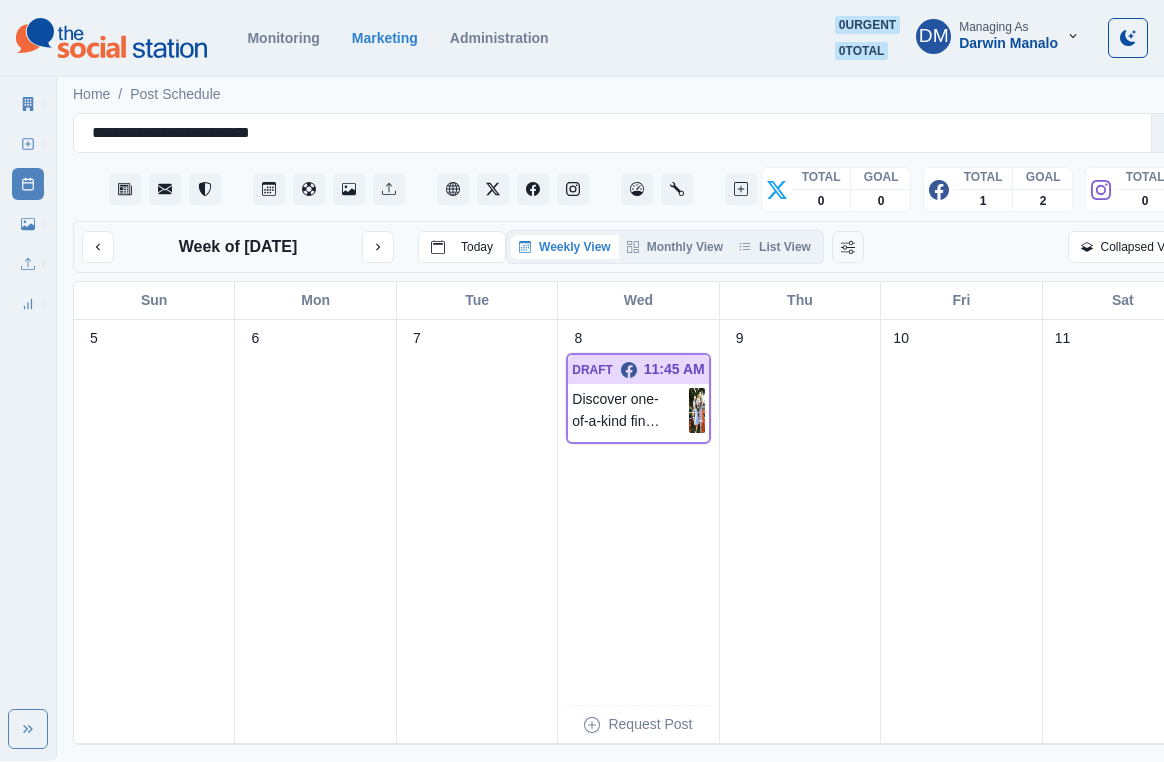 scroll, scrollTop: 0, scrollLeft: 57, axis: horizontal 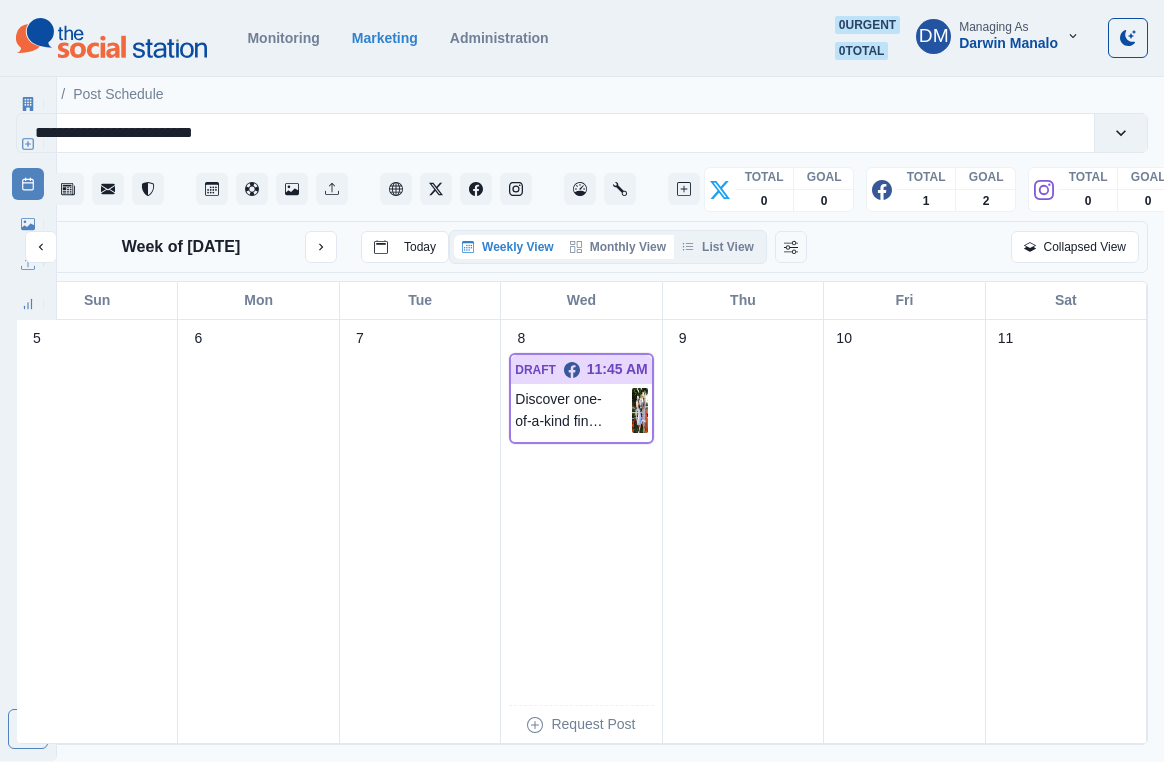 click on "Monthly View" at bounding box center (618, 247) 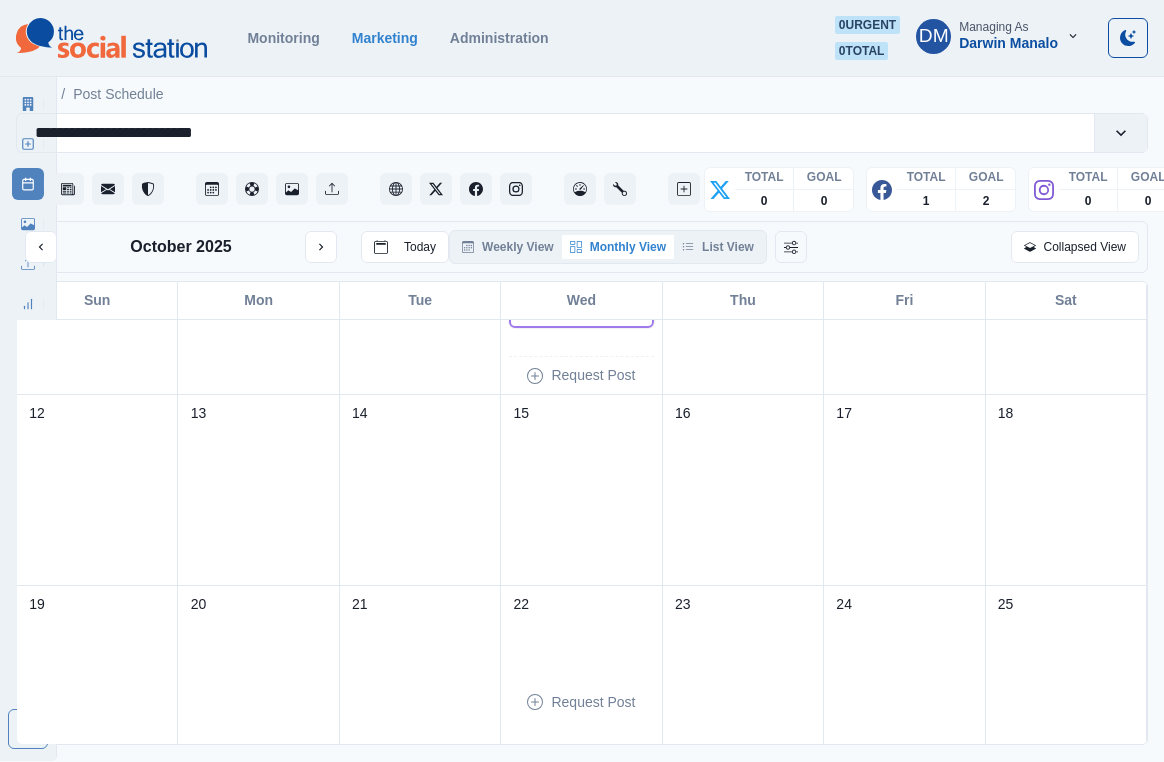 scroll, scrollTop: 0, scrollLeft: 0, axis: both 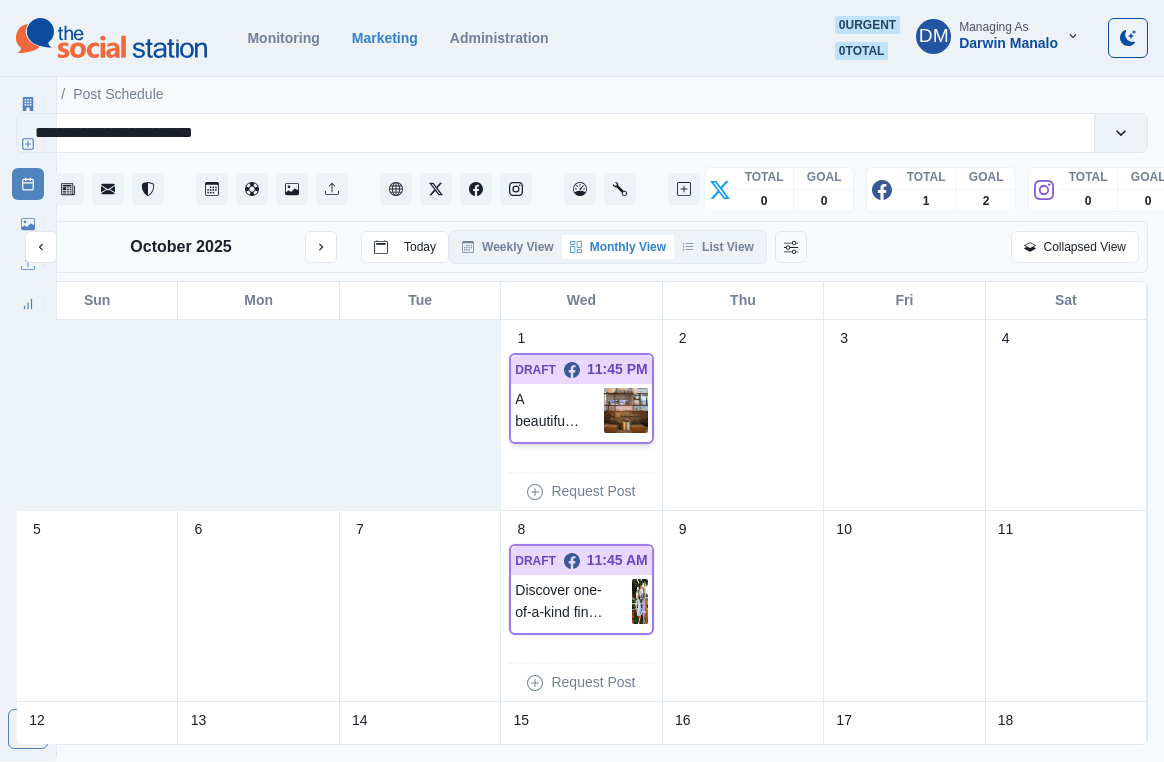 click at bounding box center [625, 410] 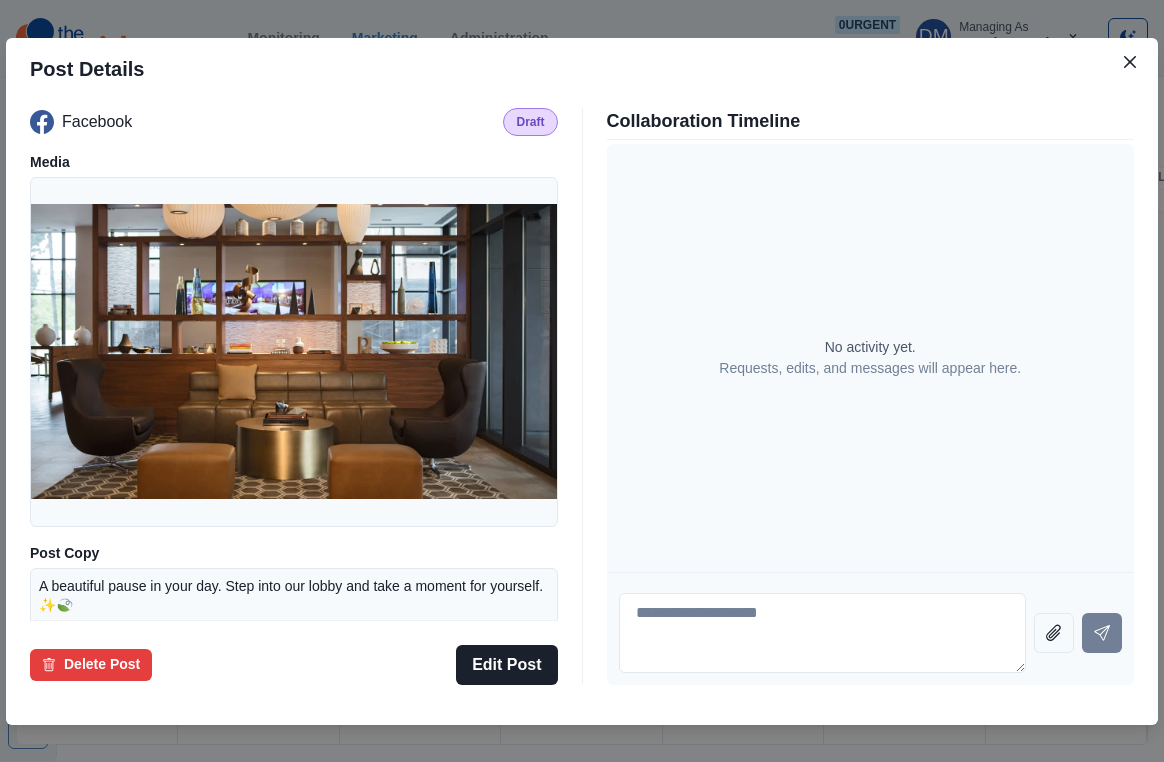 click on "No activity yet. Requests, edits, and messages will appear here." at bounding box center (871, 358) 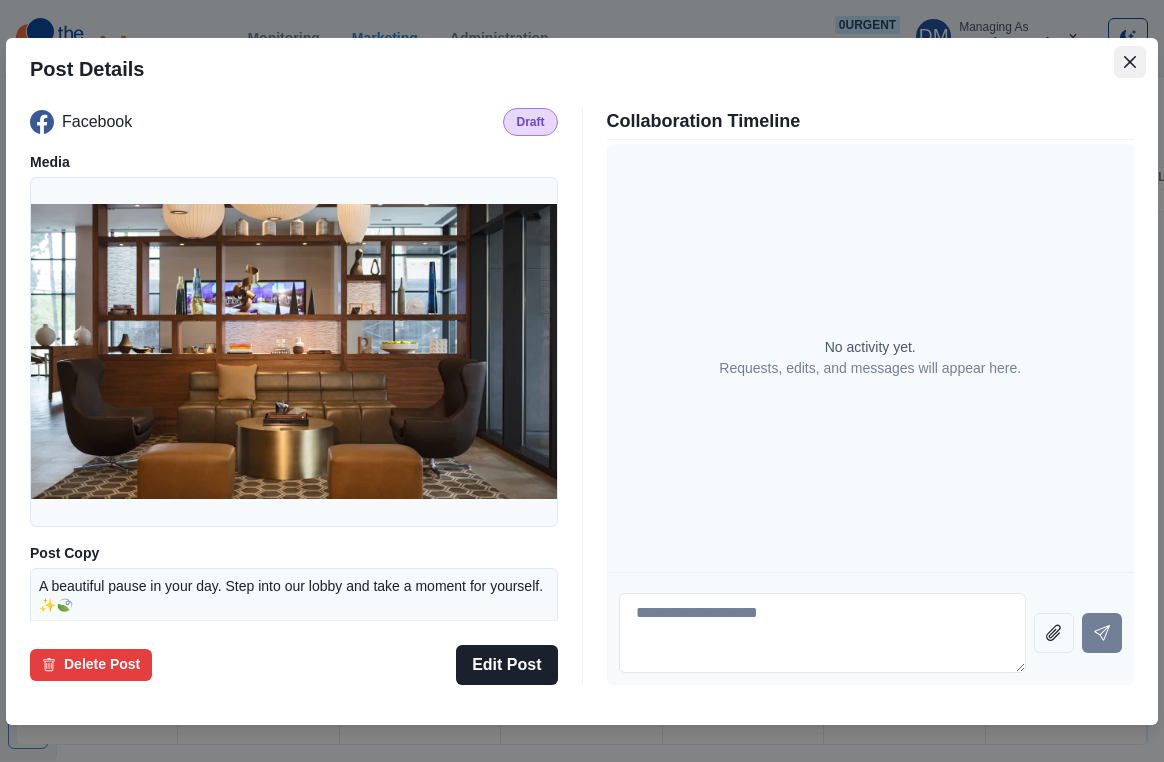 click at bounding box center [1130, 62] 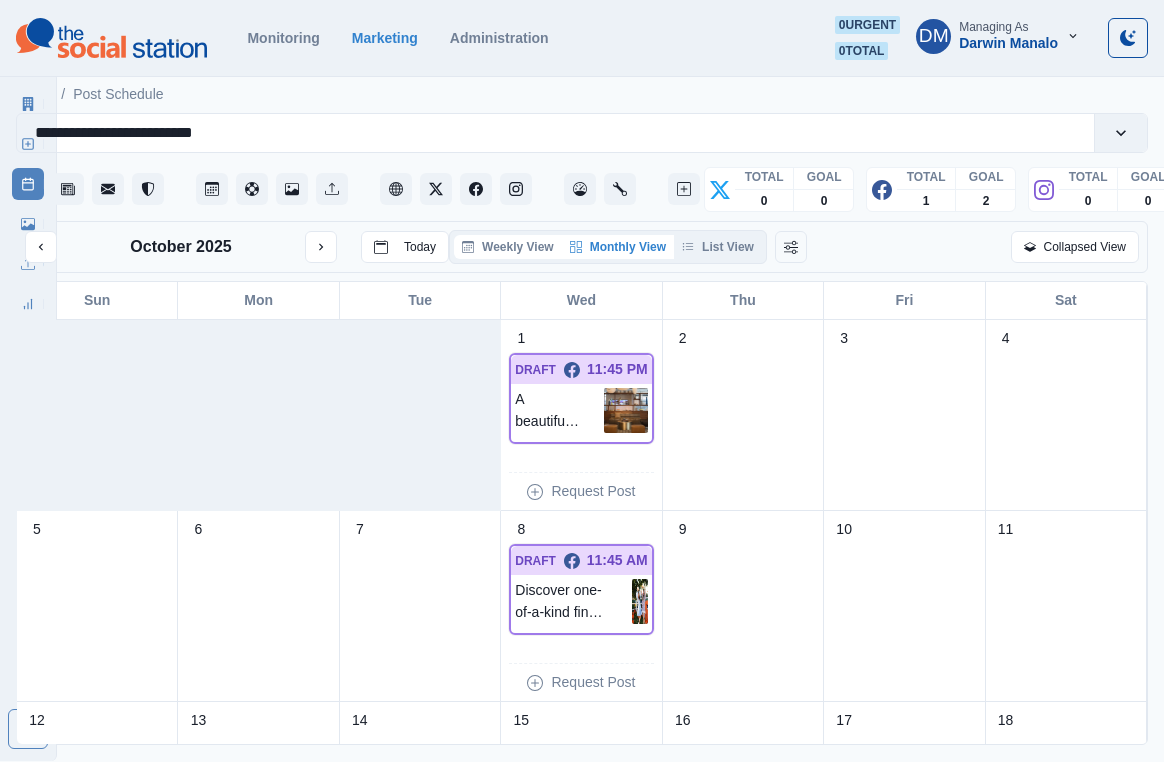 click on "Weekly View" at bounding box center (508, 247) 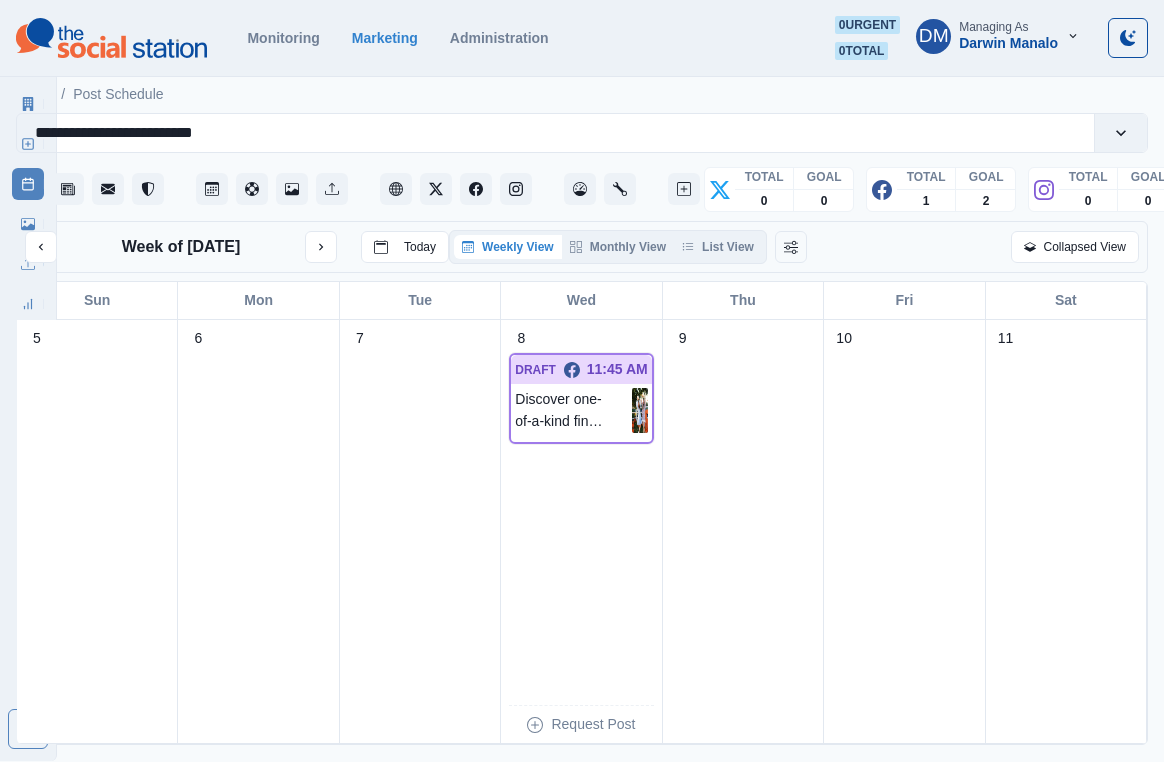 click on "Weekly View Monthly View List View" at bounding box center (608, 247) 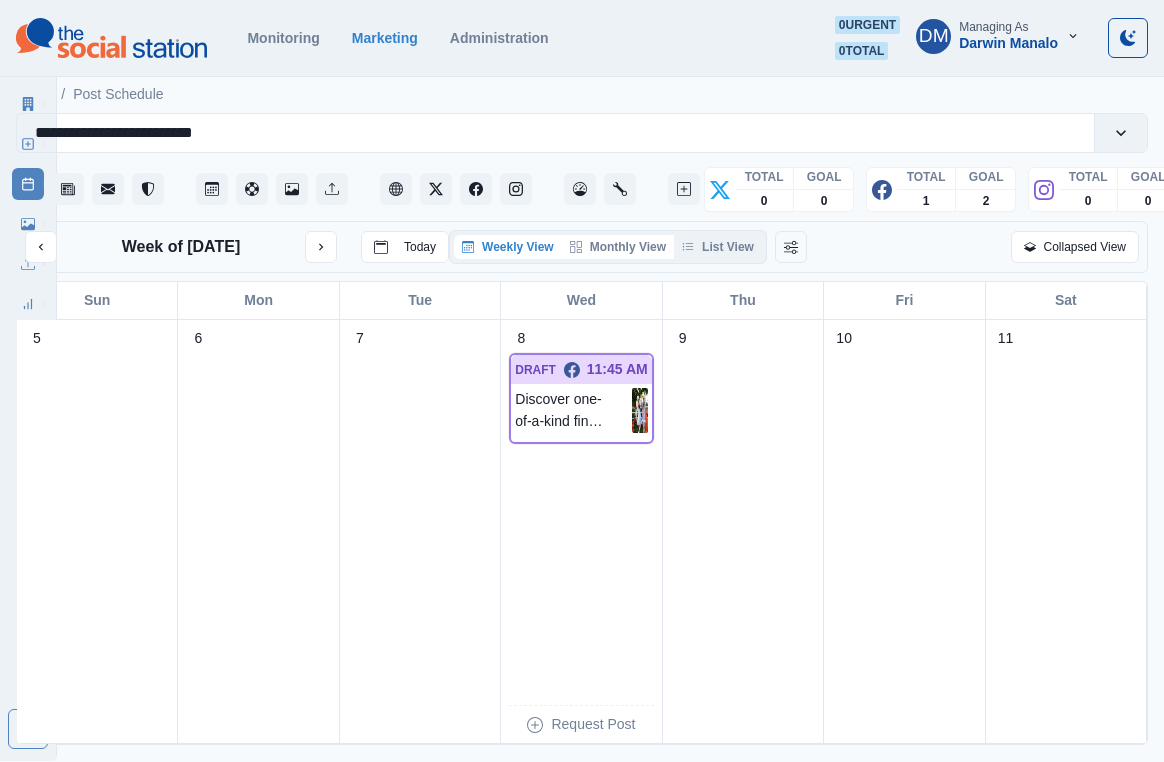 click on "Monthly View" at bounding box center [618, 247] 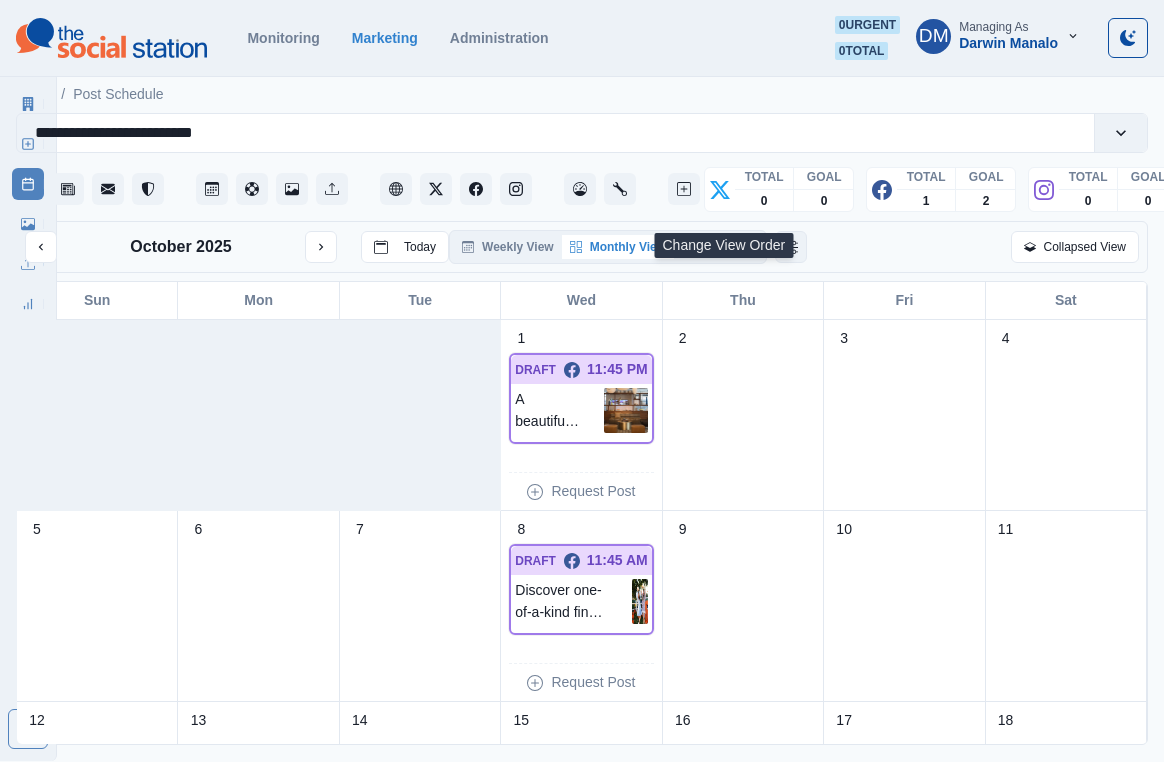 click at bounding box center [791, 247] 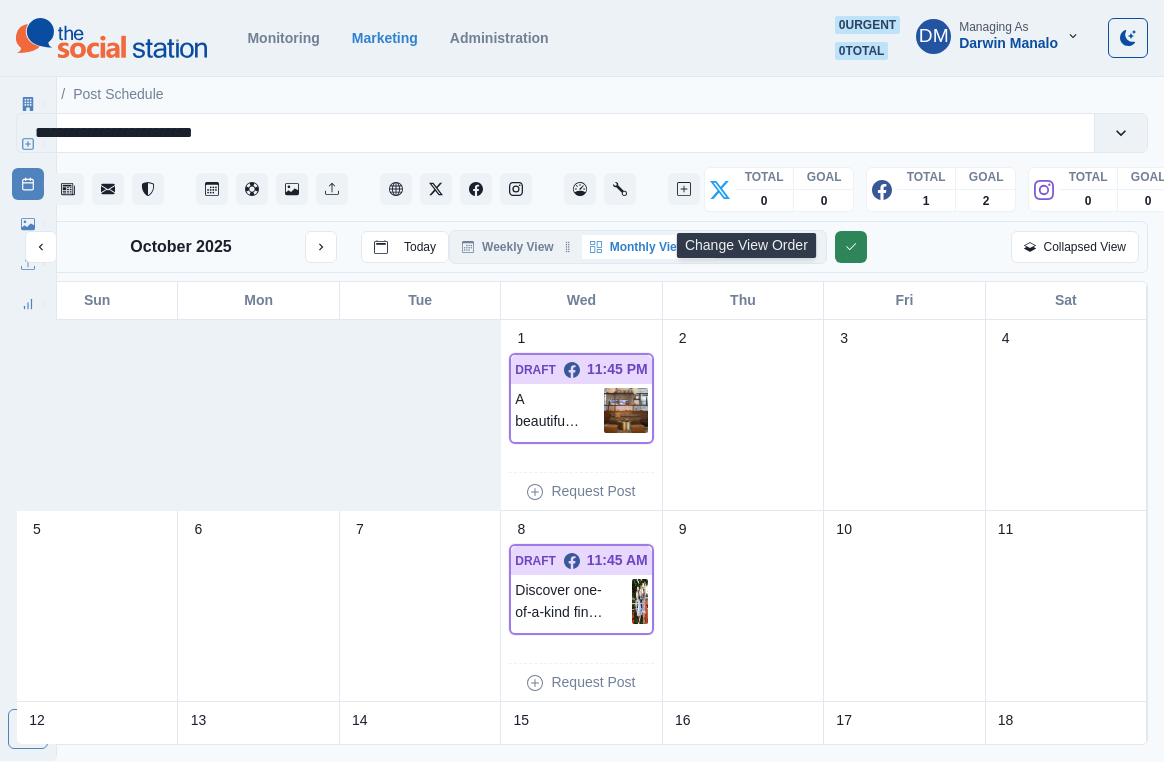 click 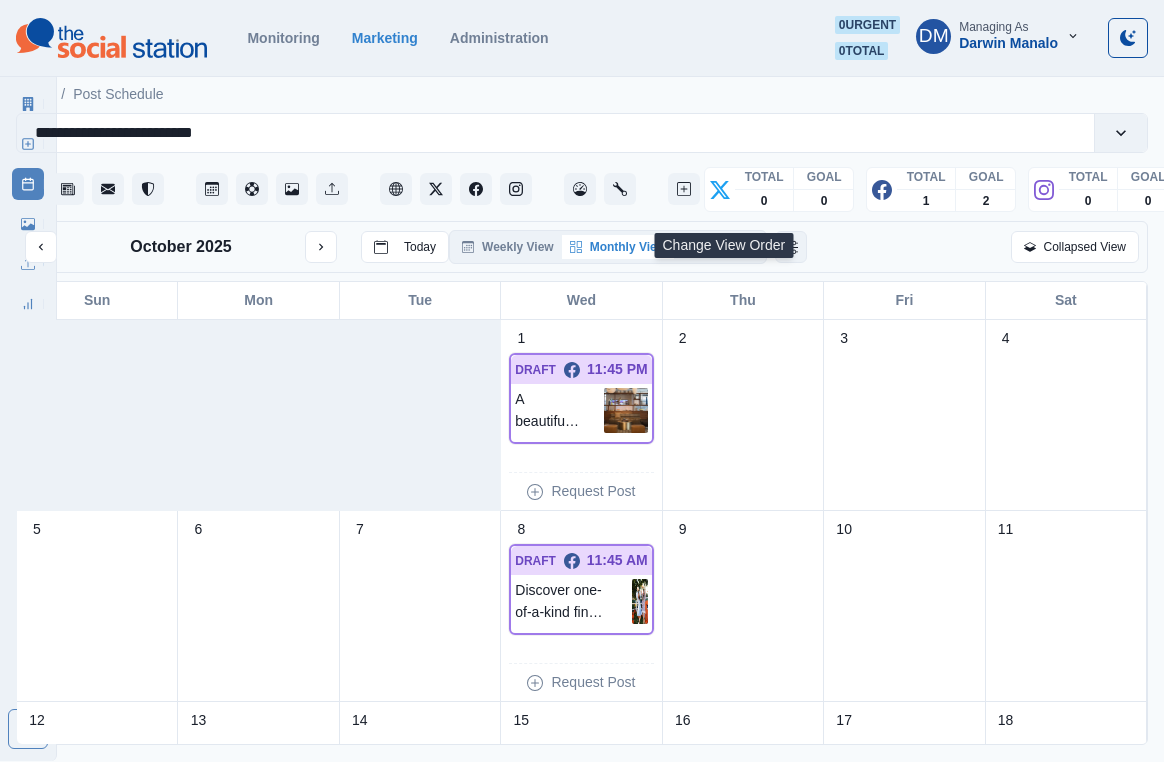 click 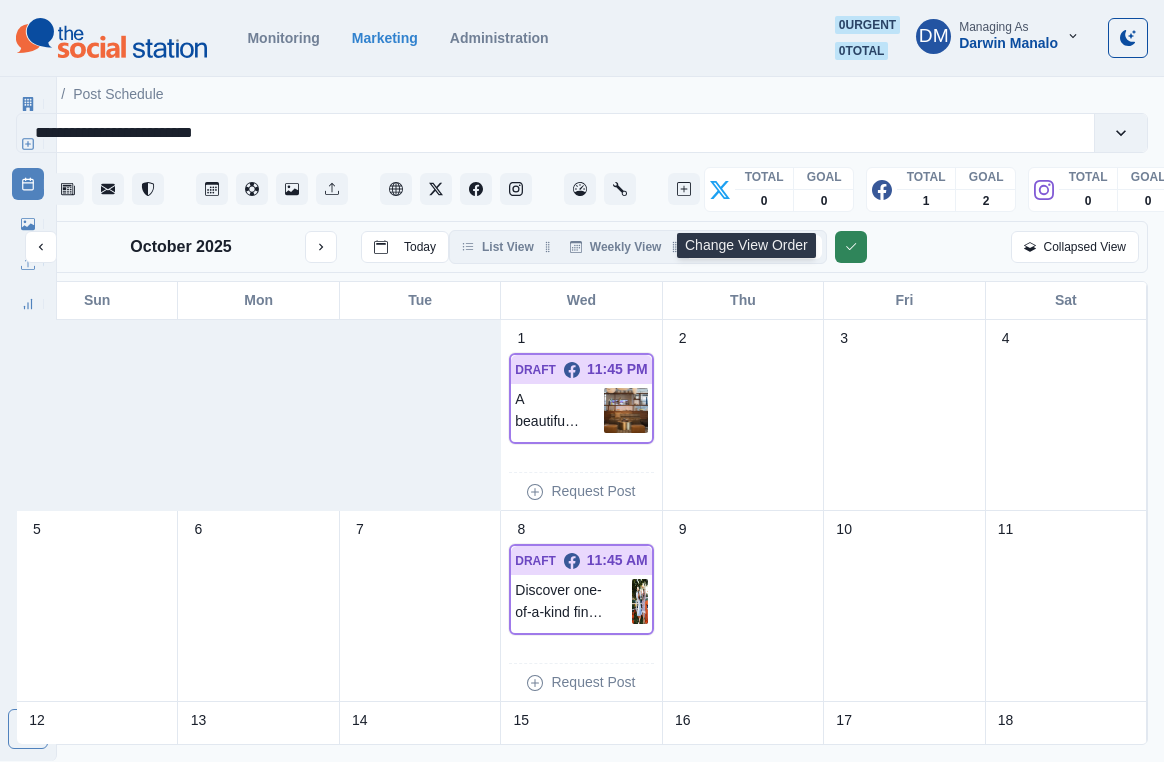 click 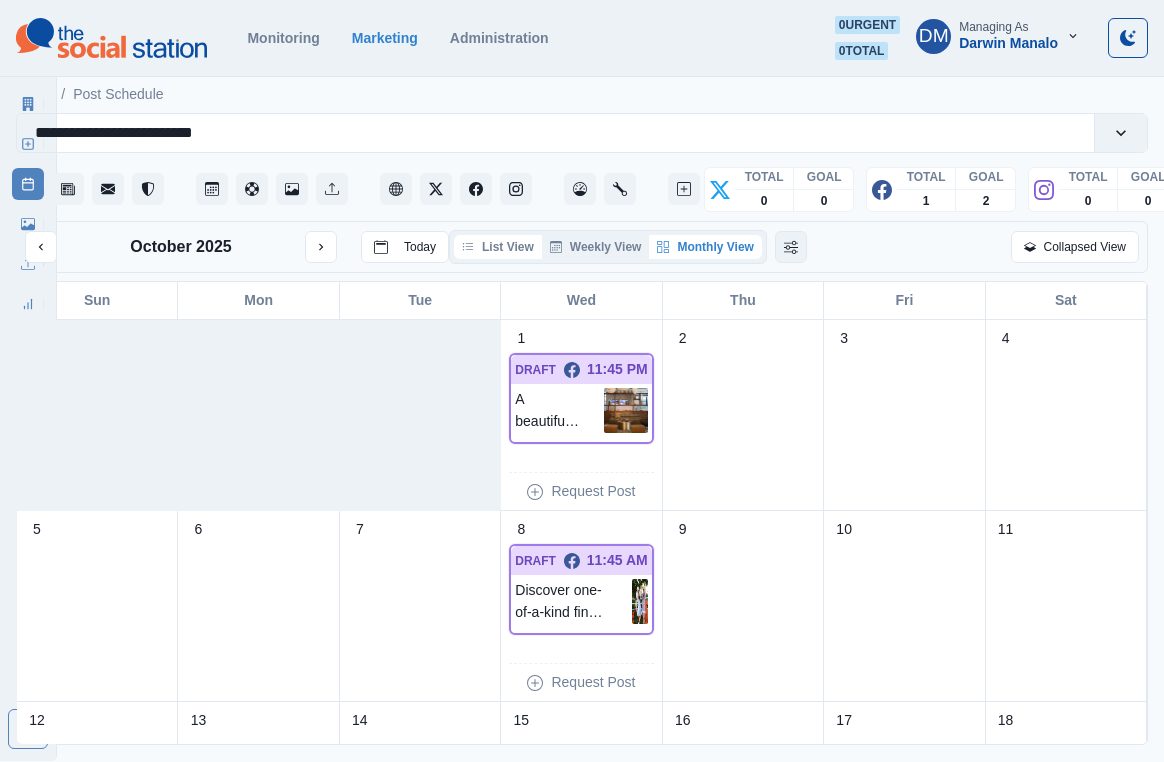 click on "List View" at bounding box center [498, 247] 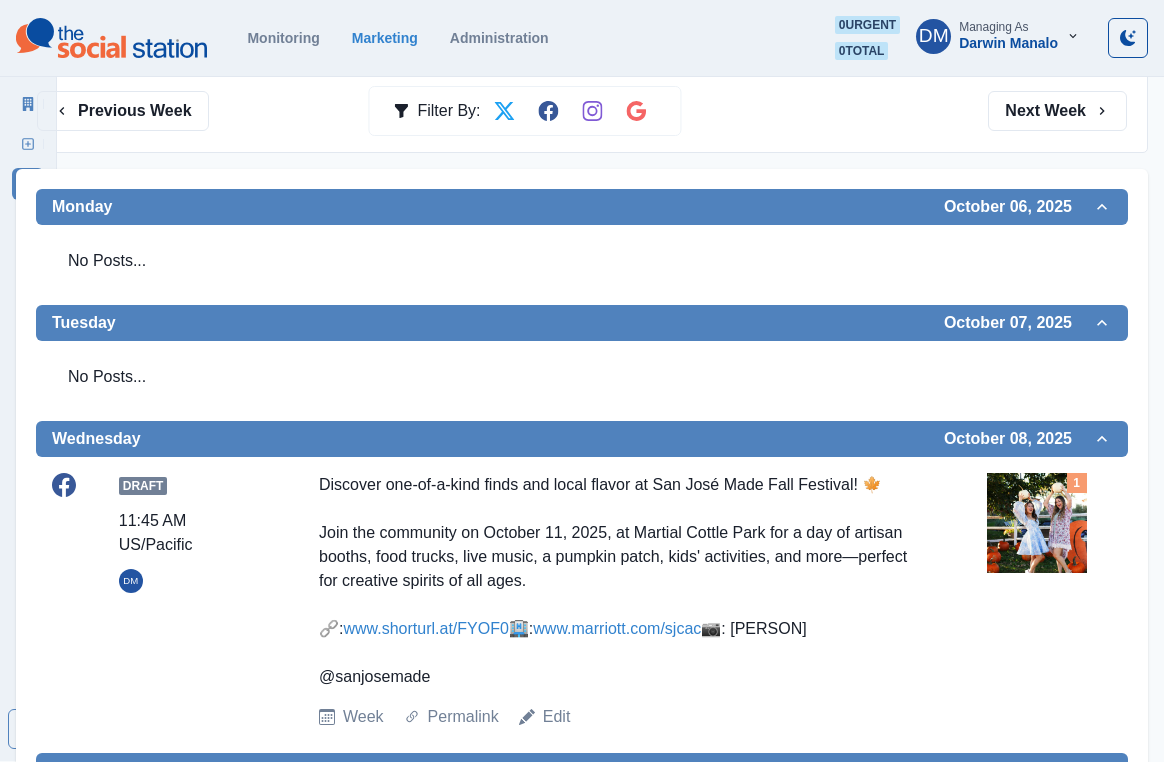 scroll, scrollTop: 0, scrollLeft: 57, axis: horizontal 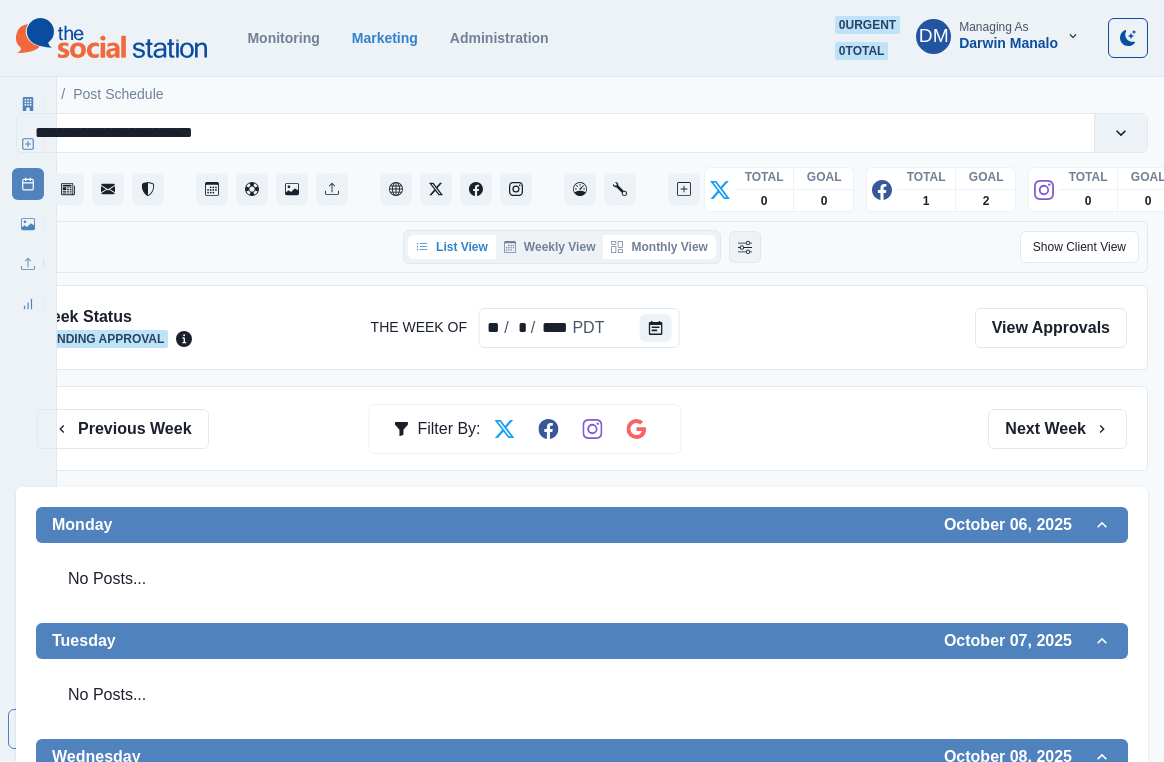 click on "Monthly View" at bounding box center (659, 247) 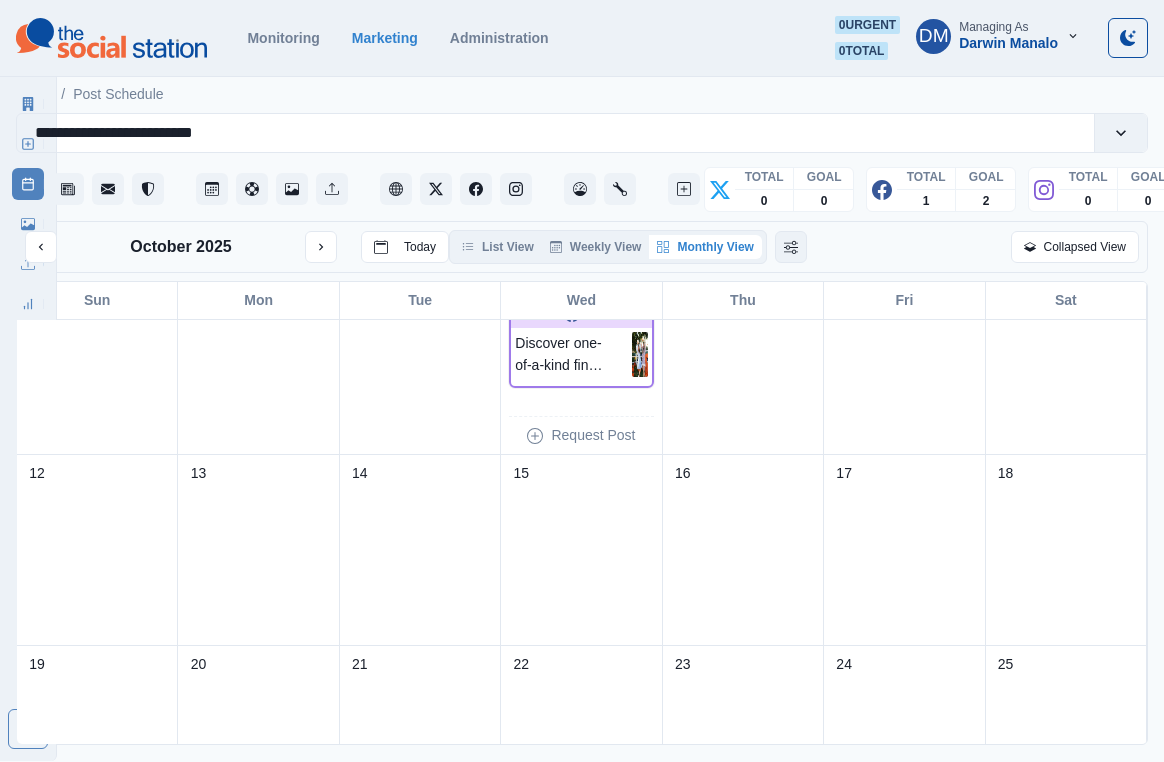 scroll, scrollTop: 0, scrollLeft: 0, axis: both 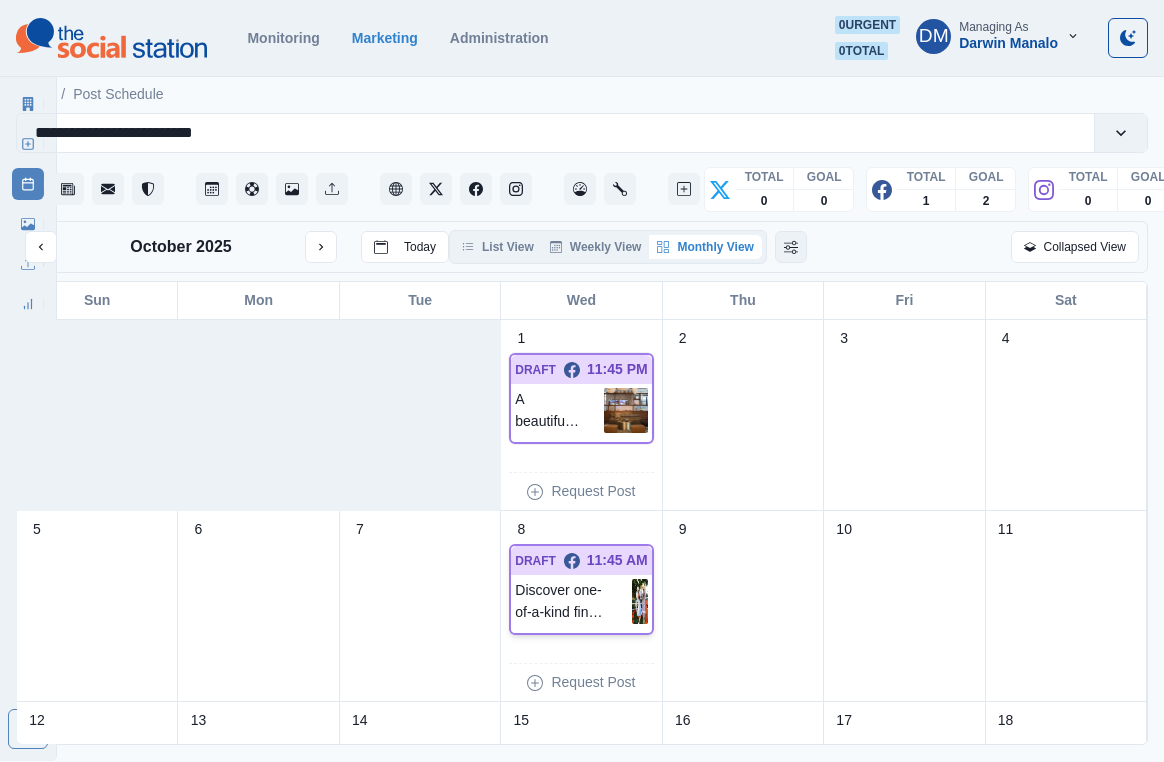 click on "Discover one-of-a-kind finds and local flavor at San José Made Fall Festival! 🍁
Join the community on October 11, 2025, at Martial Cottle Park for a day of artisan booths, food trucks, live music, a pumpkin patch, kids' activities, and more—perfect for creative spirits of all ages.
🔗: www.shorturl.at/FYOF0
🏨: www.marriott.com/sjcac
📷: Elizabeth Lizzie
@sanjosemade" at bounding box center [573, 601] 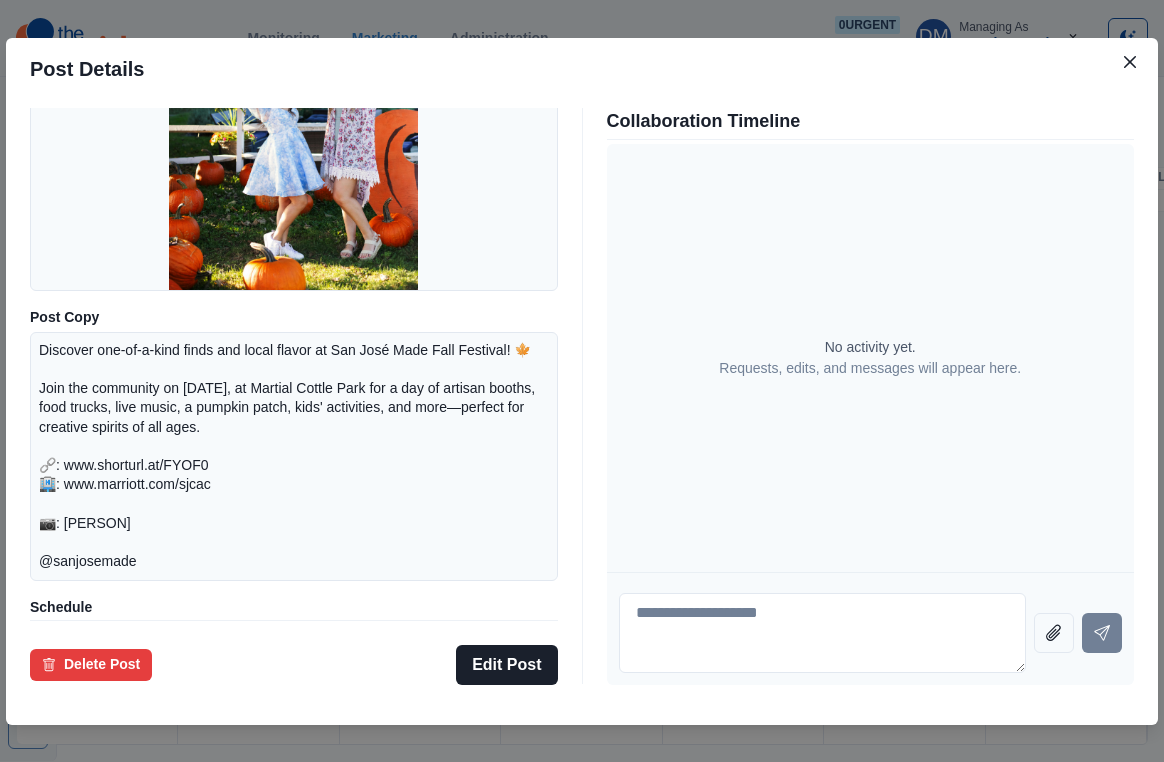 scroll, scrollTop: 305, scrollLeft: 0, axis: vertical 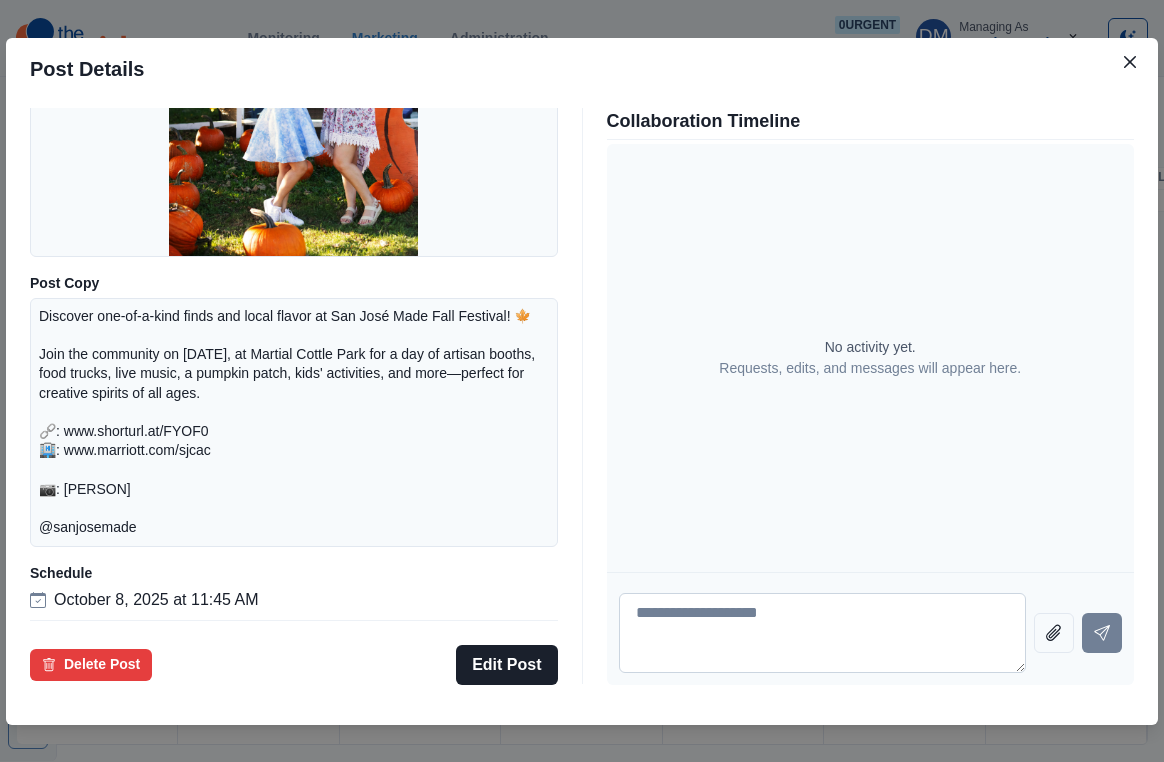 click at bounding box center [823, 633] 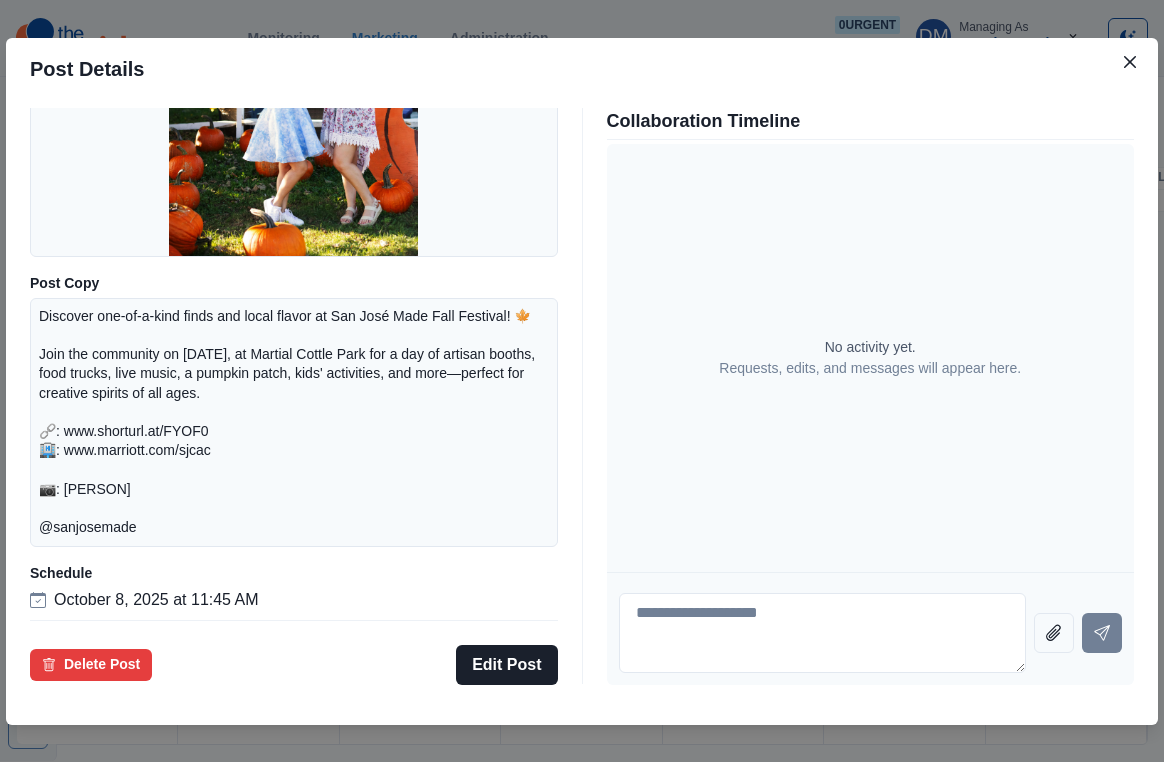 scroll, scrollTop: 0, scrollLeft: 0, axis: both 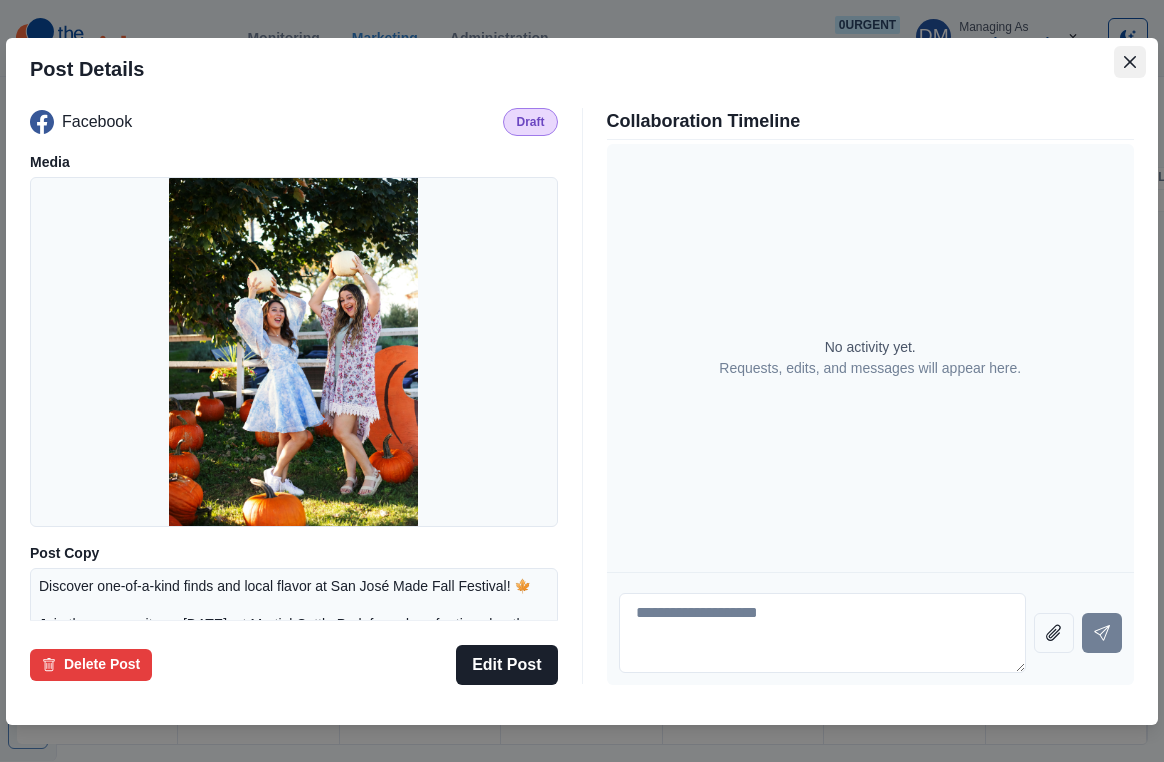 click at bounding box center [1130, 62] 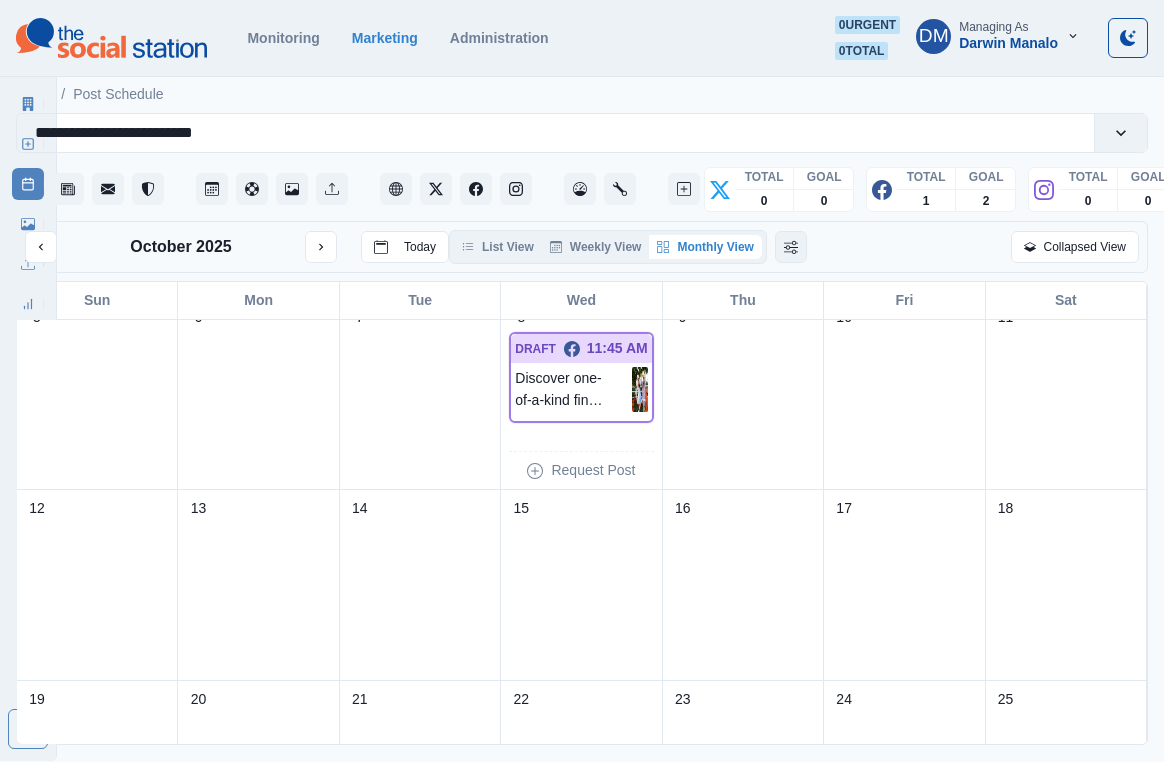 scroll, scrollTop: 0, scrollLeft: 0, axis: both 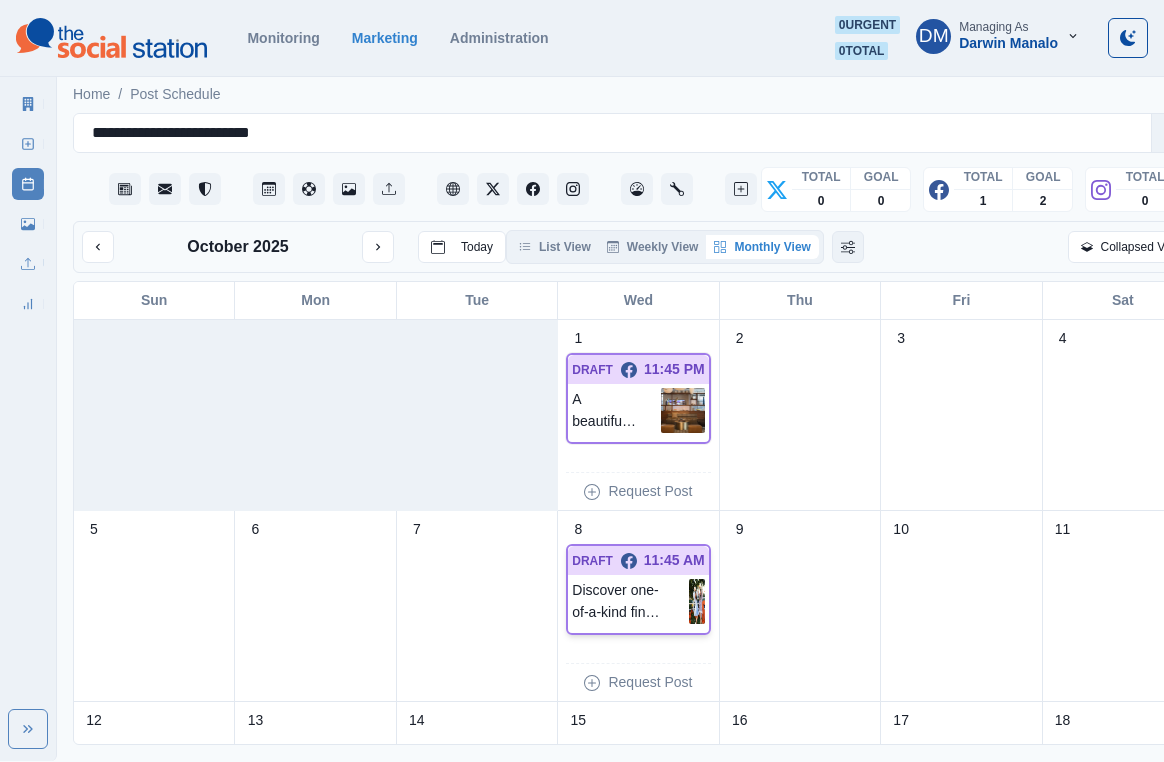 click on "Discover one-of-a-kind finds and local flavor at San José Made Fall Festival! 🍁
Join the community on October 11, 2025, at Martial Cottle Park for a day of artisan booths, food trucks, live music, a pumpkin patch, kids' activities, and more—perfect for creative spirits of all ages.
🔗: www.shorturl.at/FYOF0
🏨: www.marriott.com/sjcac
📷: Elizabeth Lizzie
@sanjosemade" at bounding box center (630, 601) 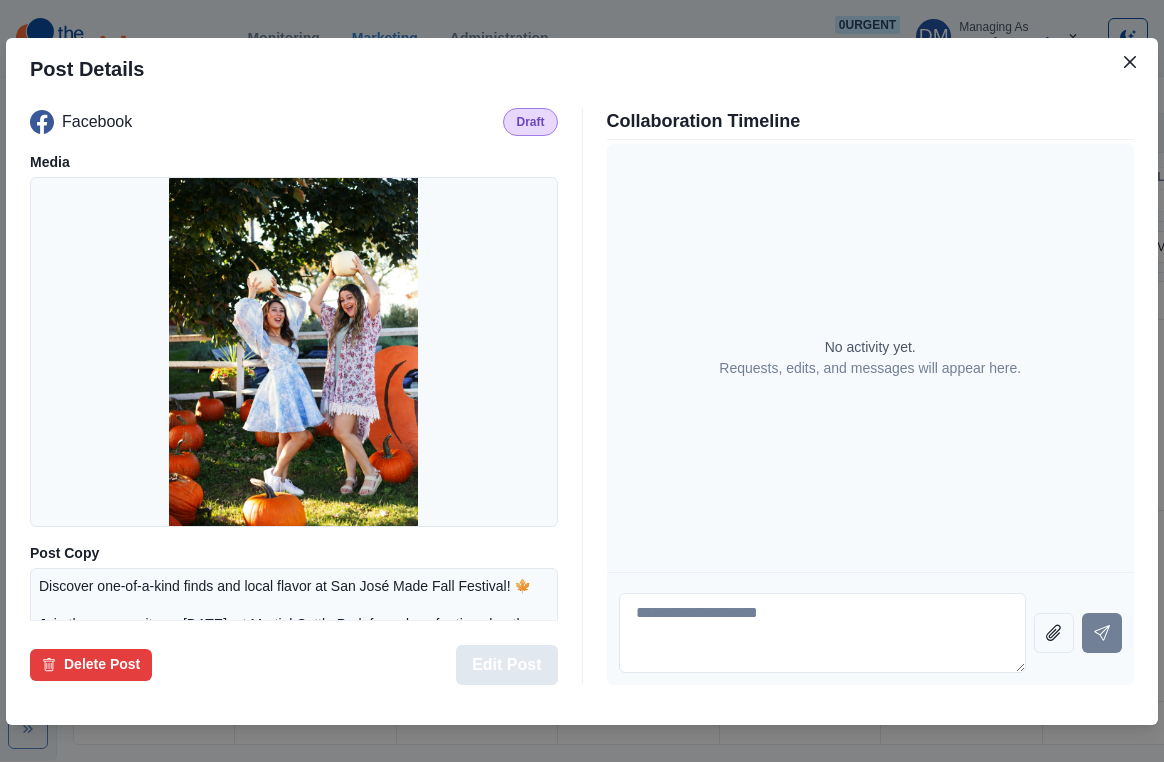 click on "Edit Post" at bounding box center [506, 665] 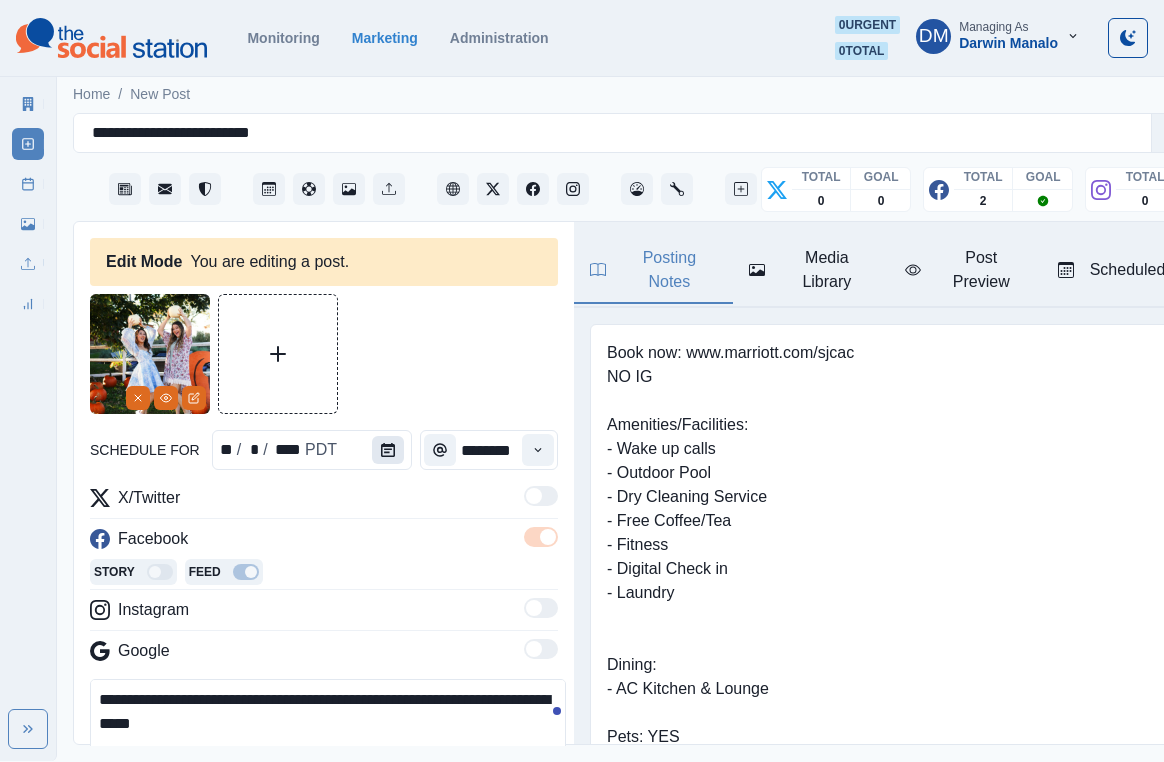 click 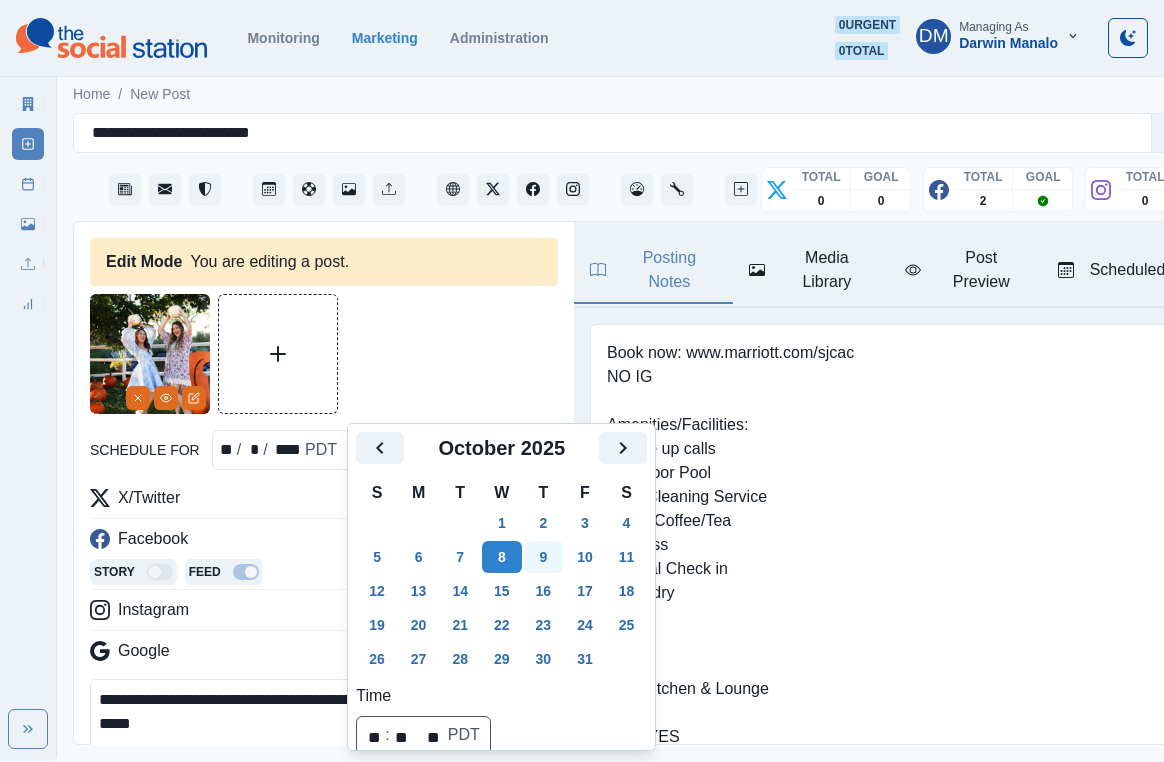 click on "9" at bounding box center (544, 557) 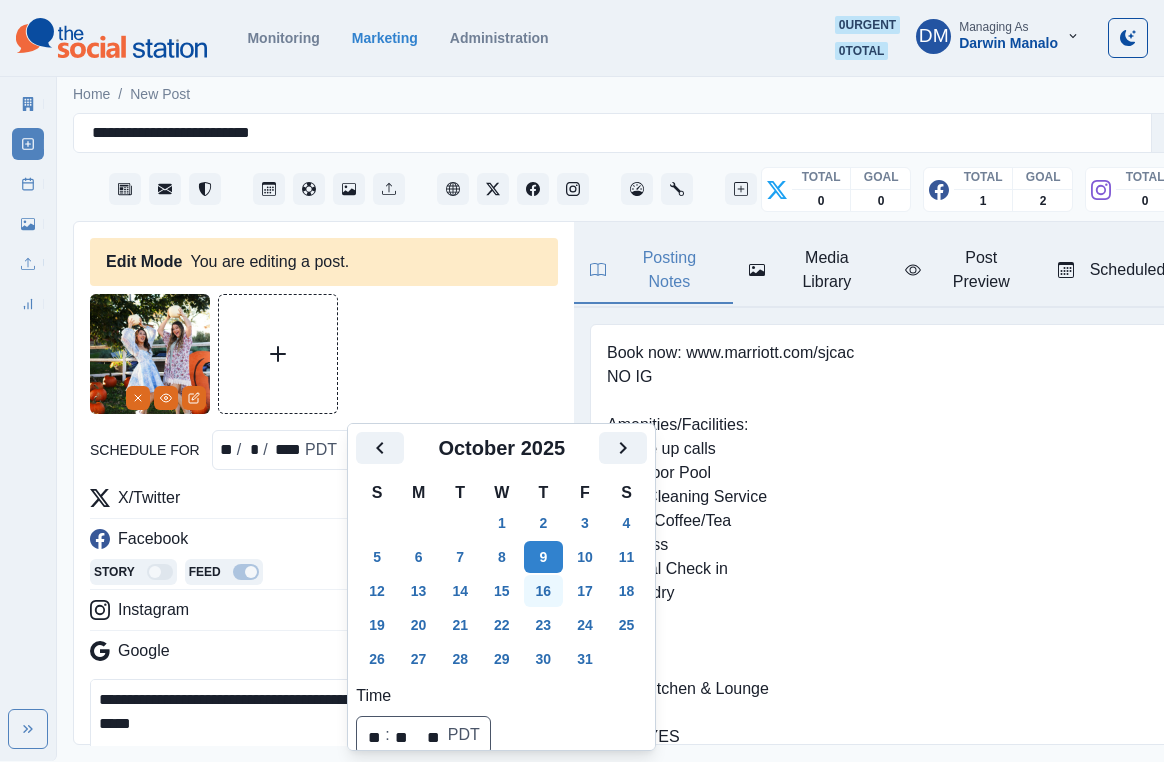 click on "16" at bounding box center (544, 591) 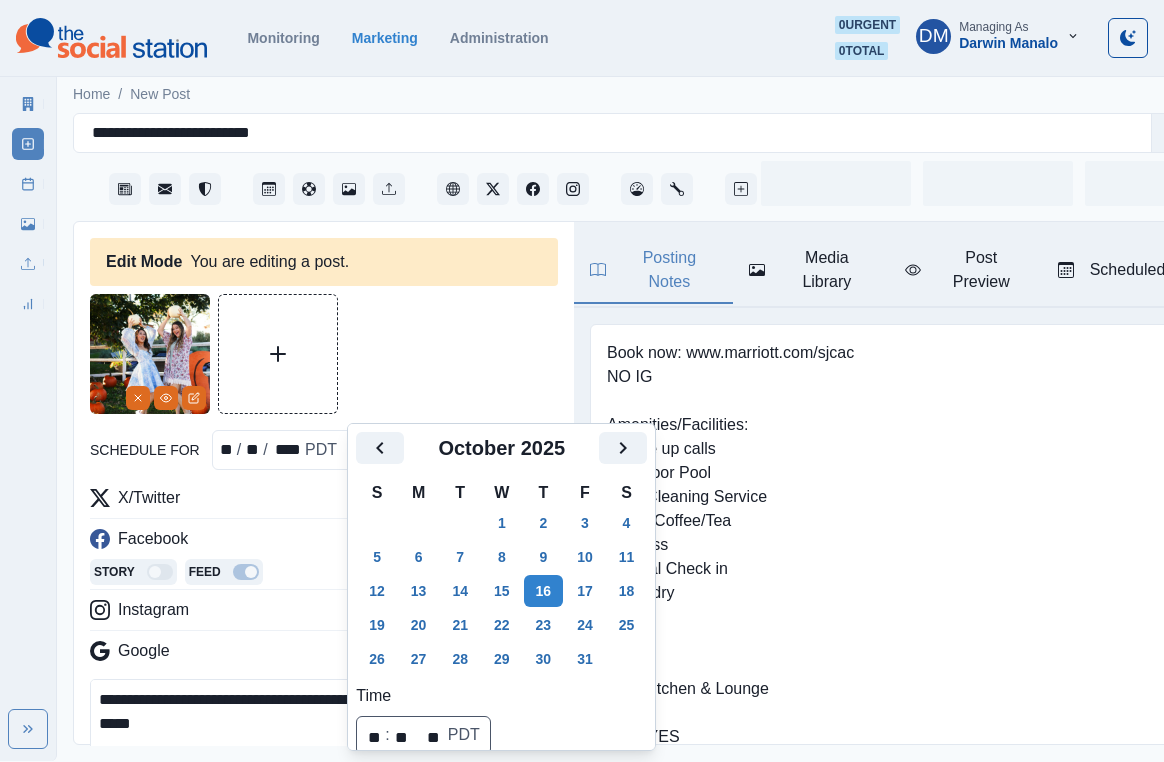 scroll, scrollTop: 144, scrollLeft: 0, axis: vertical 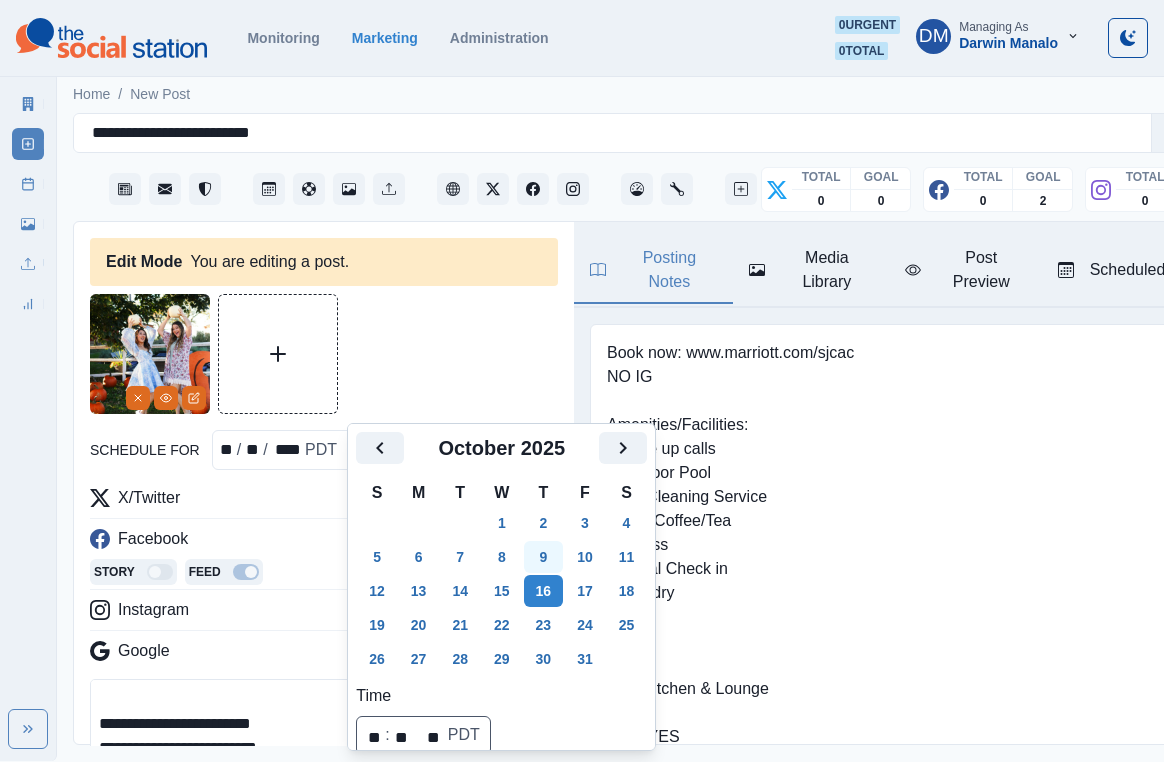 click on "9" at bounding box center (544, 557) 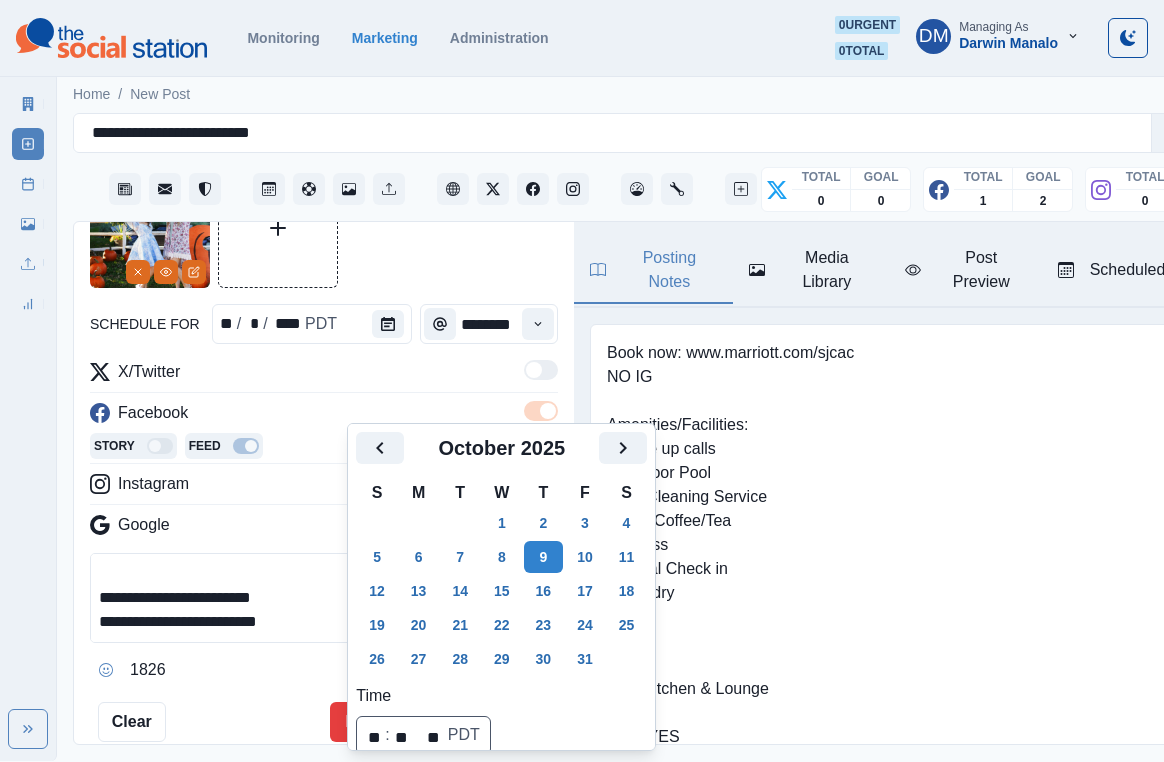 scroll, scrollTop: 0, scrollLeft: 0, axis: both 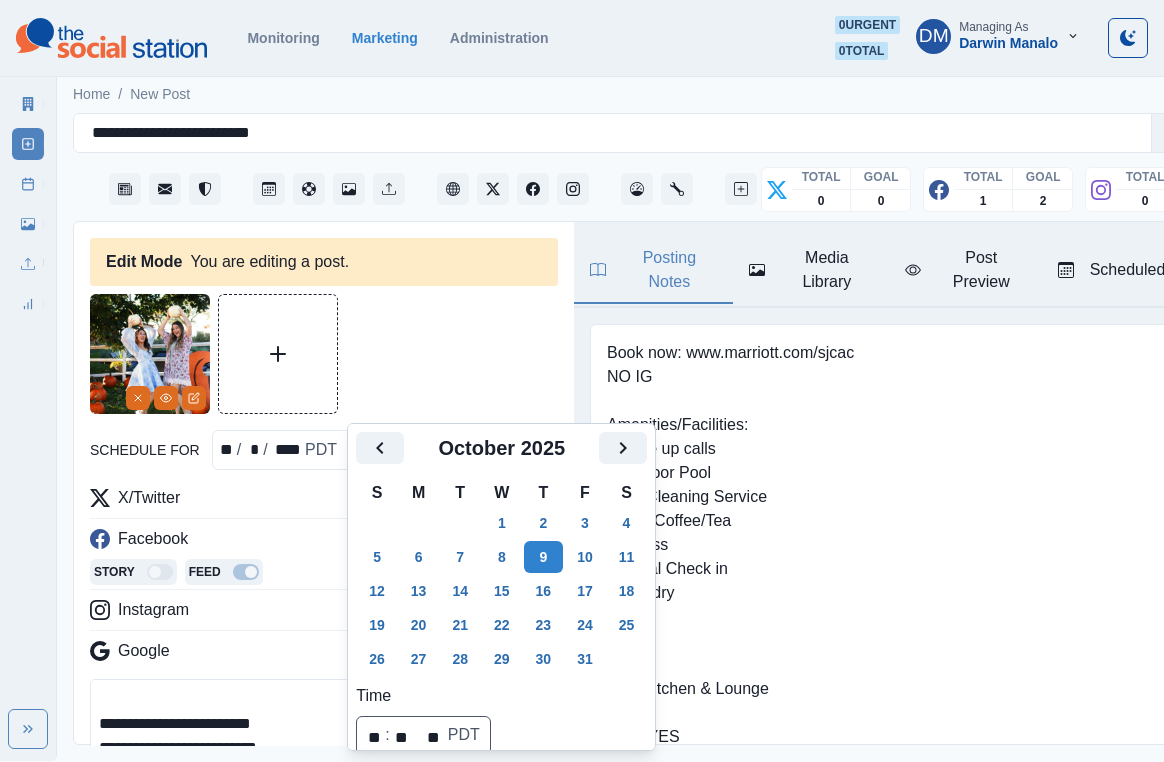 click on "1826" at bounding box center (324, 796) 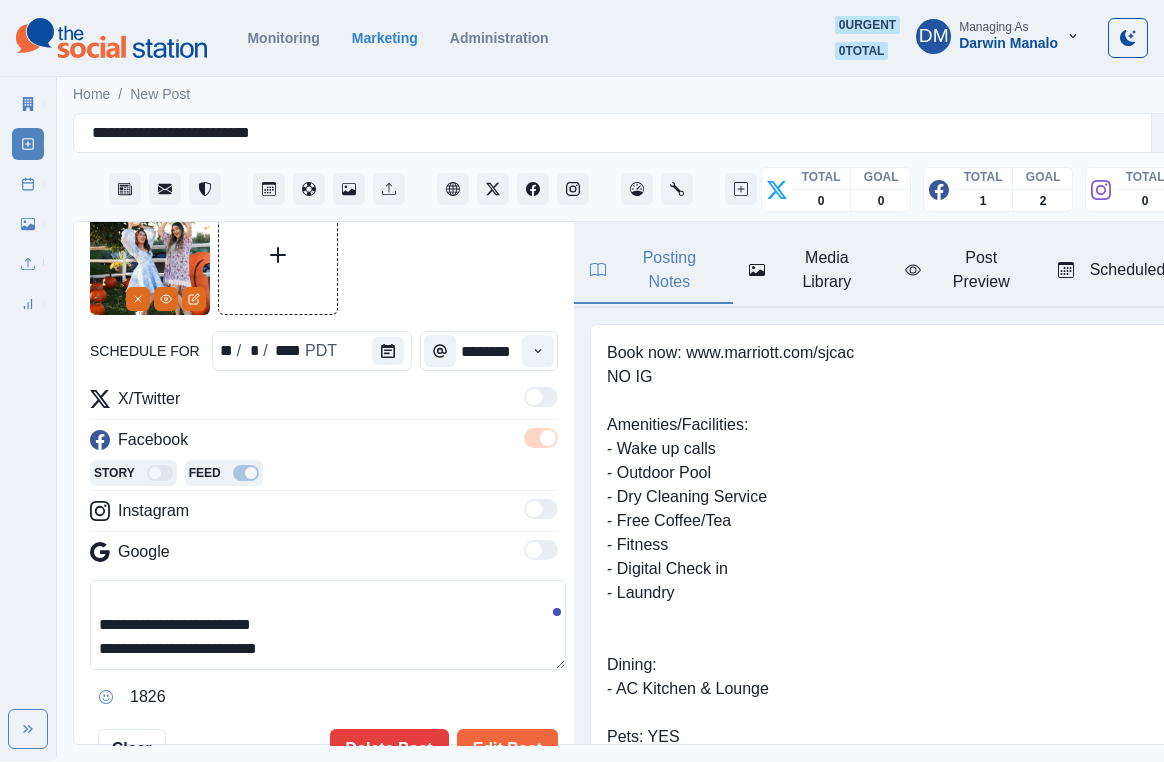 scroll, scrollTop: 126, scrollLeft: 0, axis: vertical 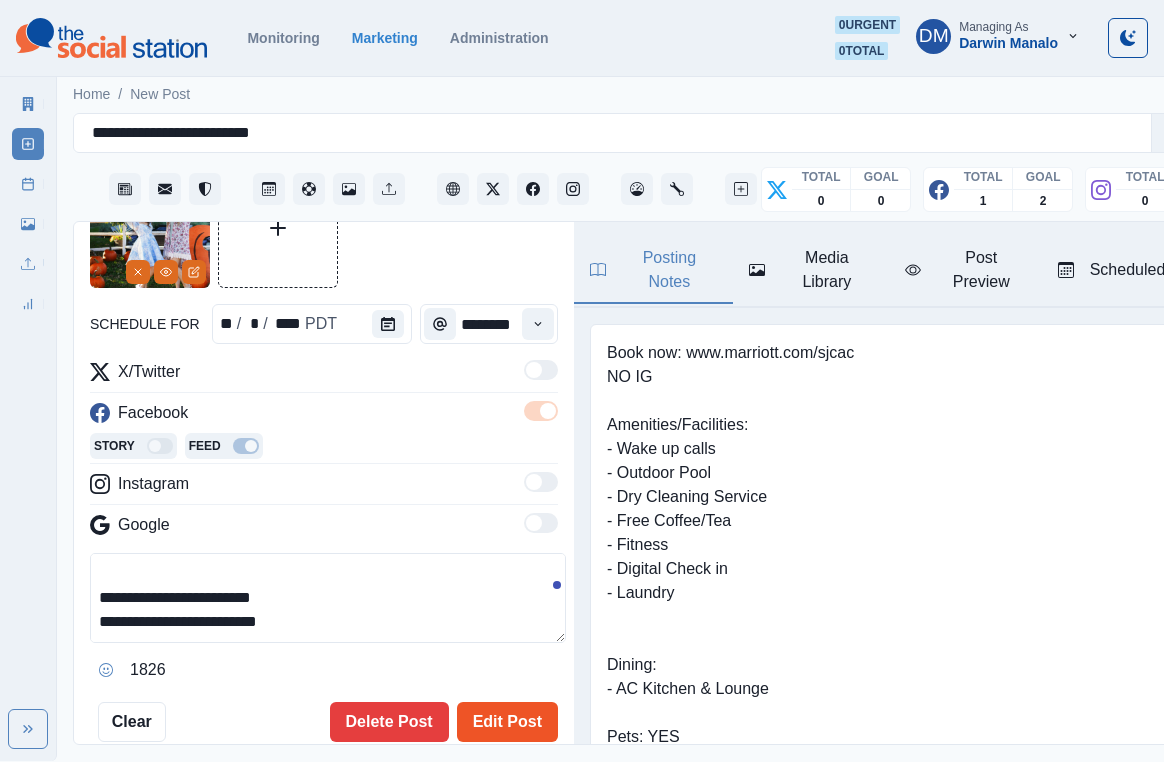 click on "Edit Post" at bounding box center (507, 722) 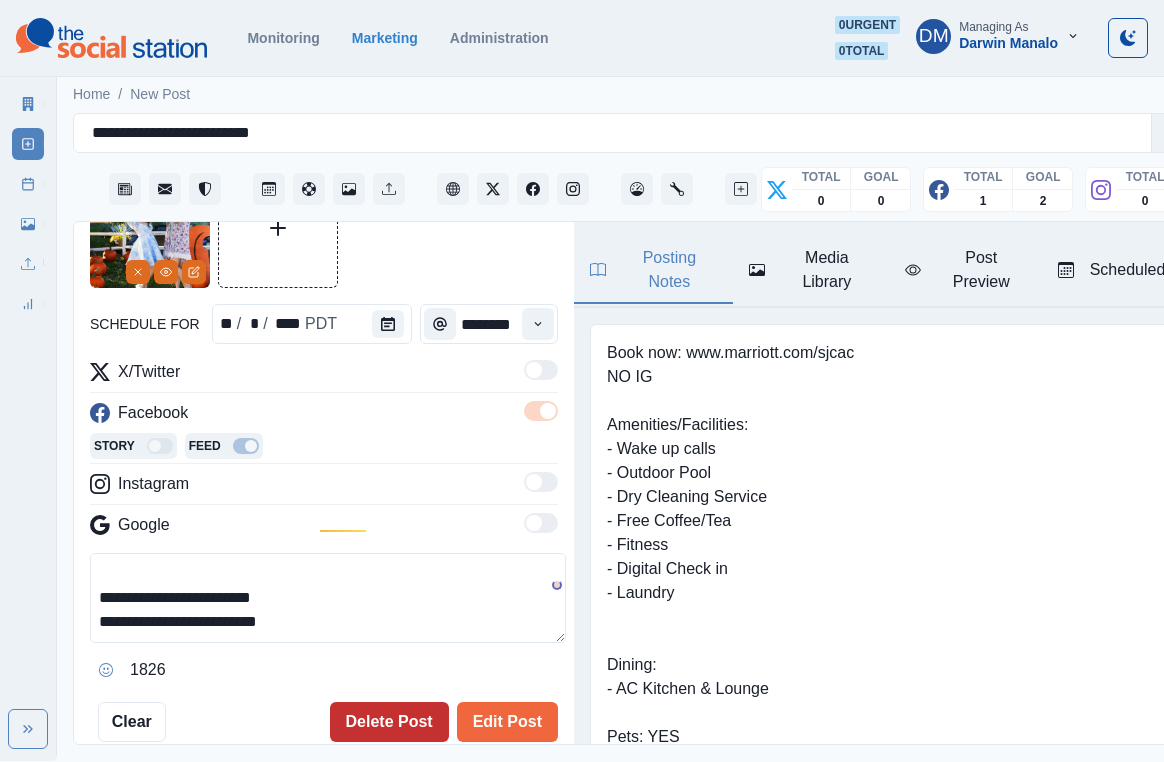 type 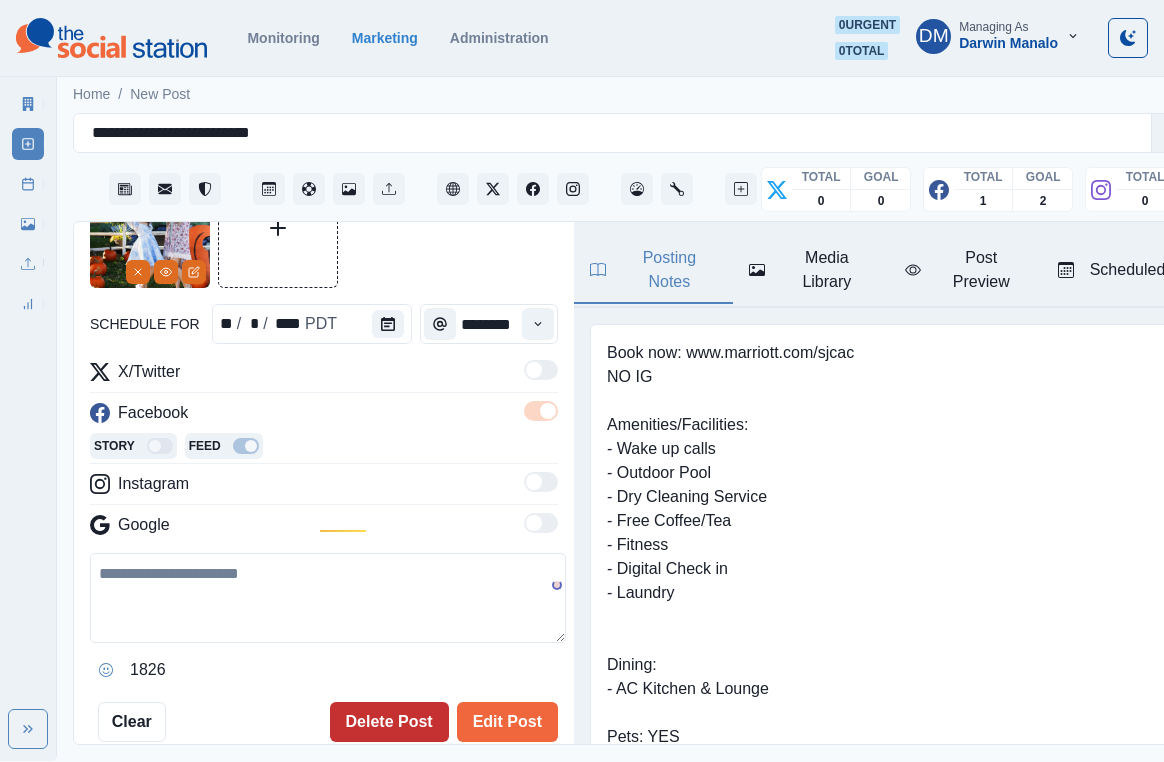 scroll, scrollTop: 103, scrollLeft: 0, axis: vertical 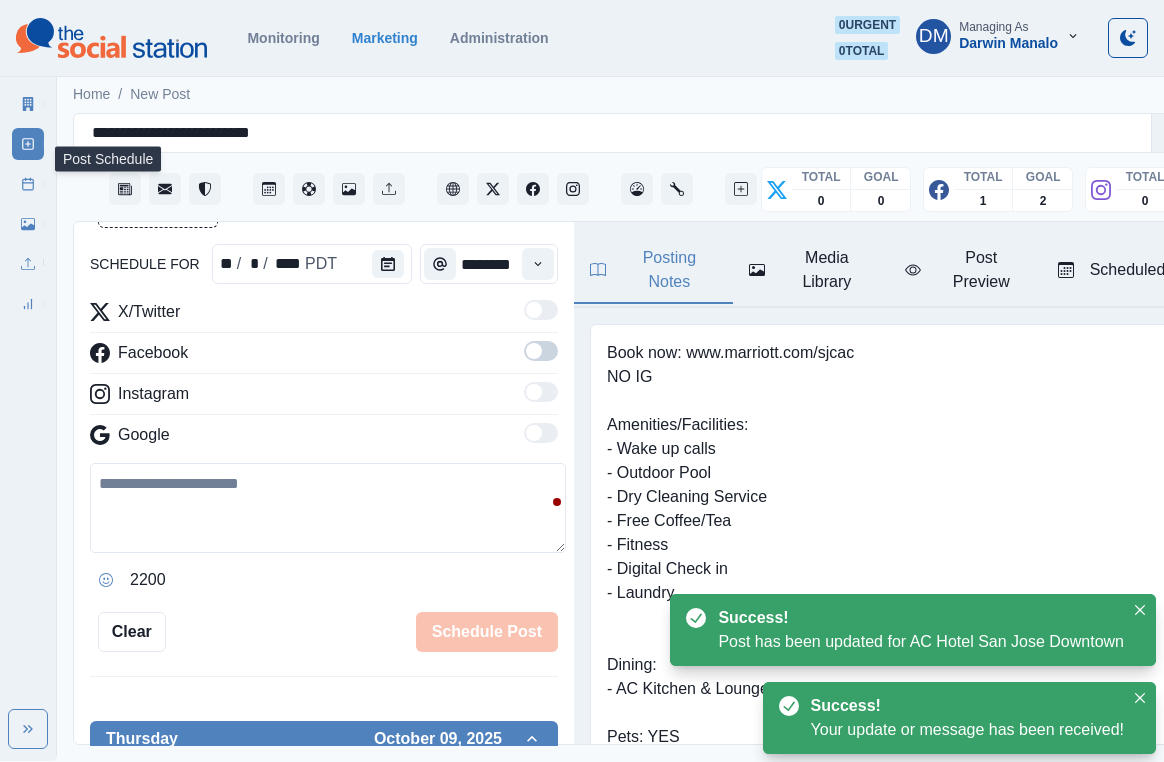 click on "Post Schedule" at bounding box center (28, 184) 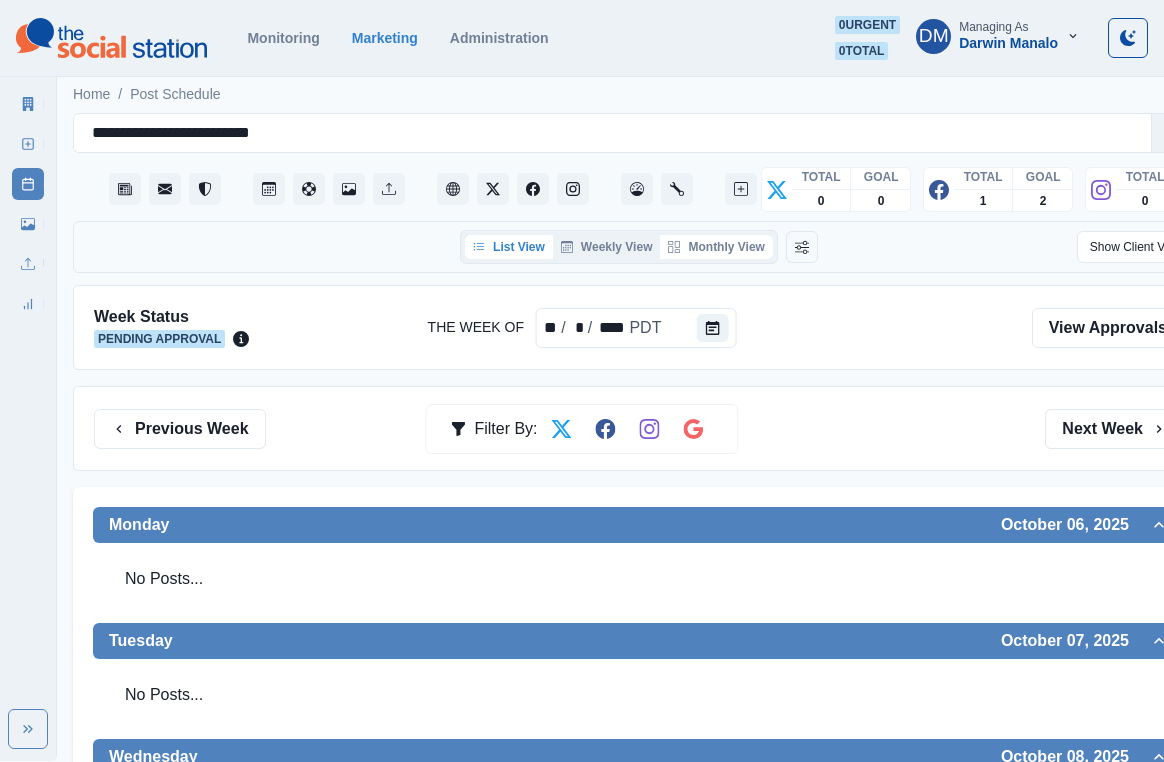 click on "Monthly View" at bounding box center [716, 247] 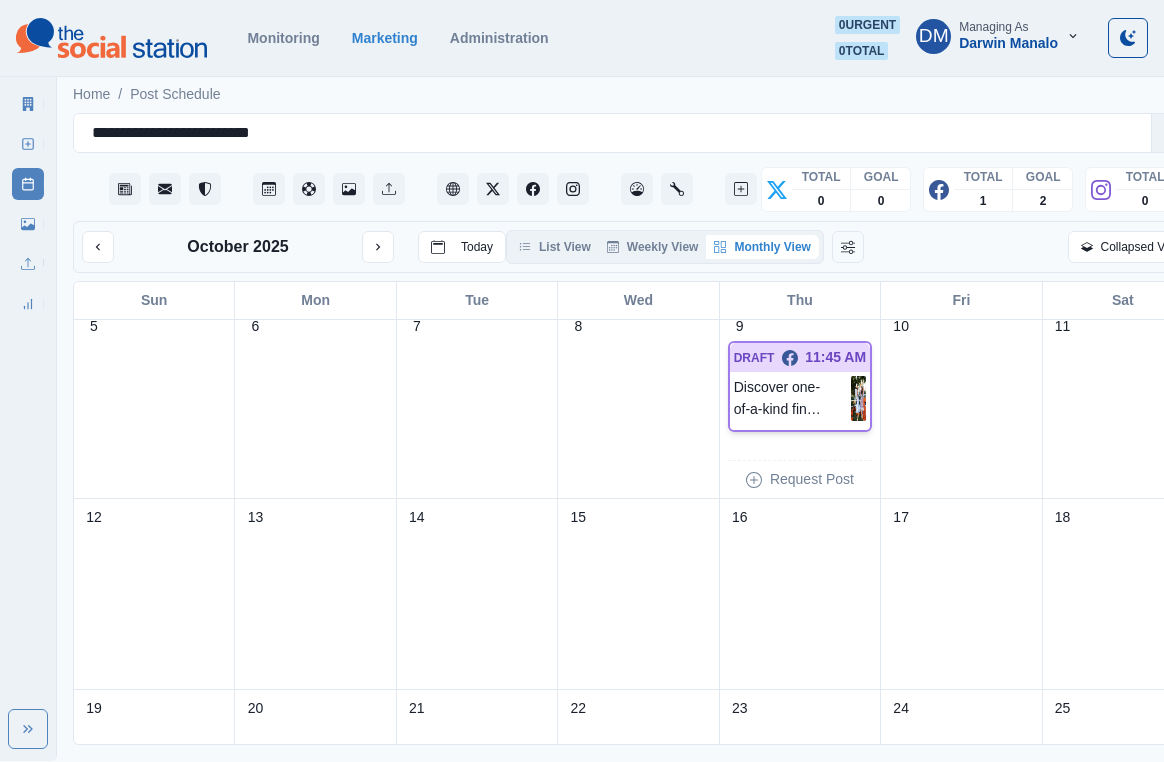 scroll, scrollTop: 0, scrollLeft: 0, axis: both 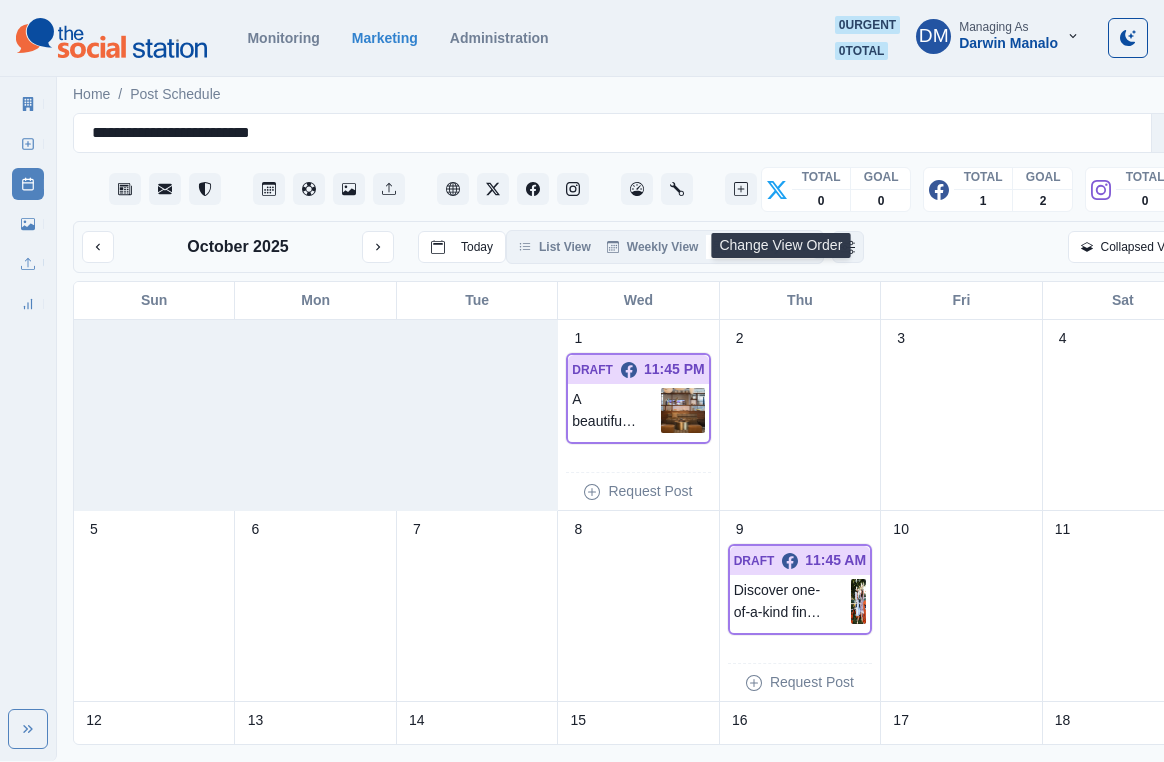 click 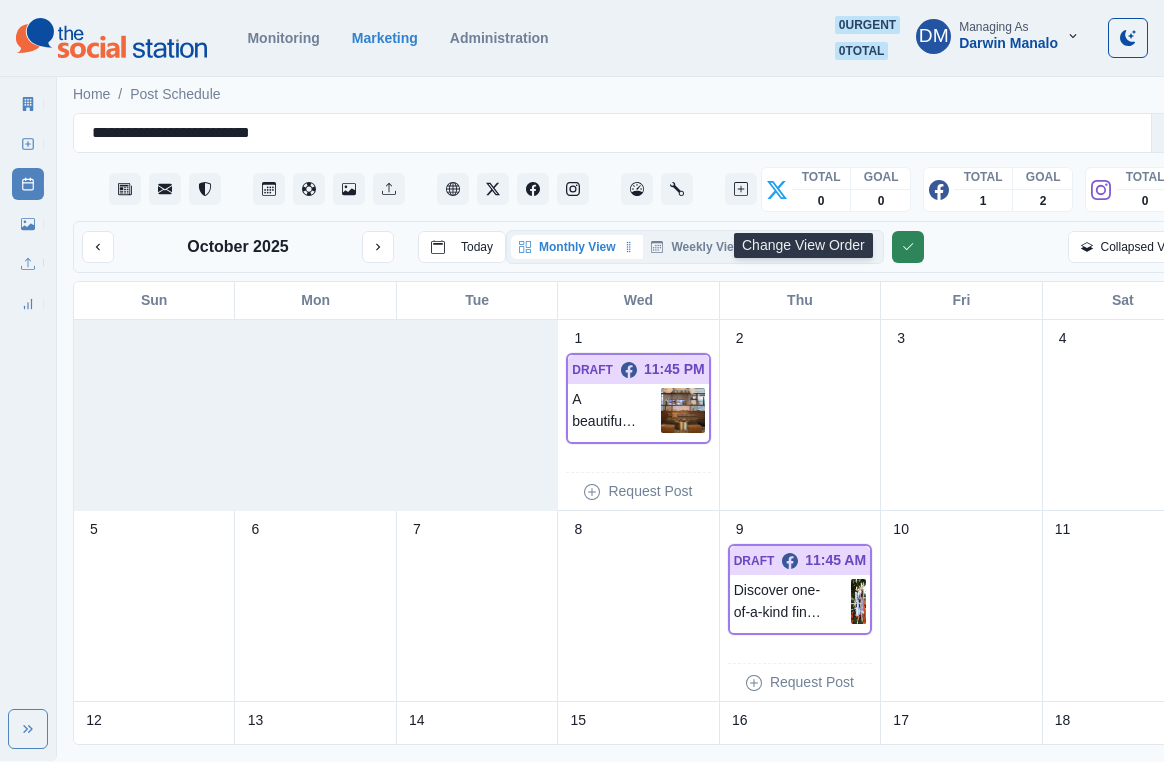 click at bounding box center (908, 247) 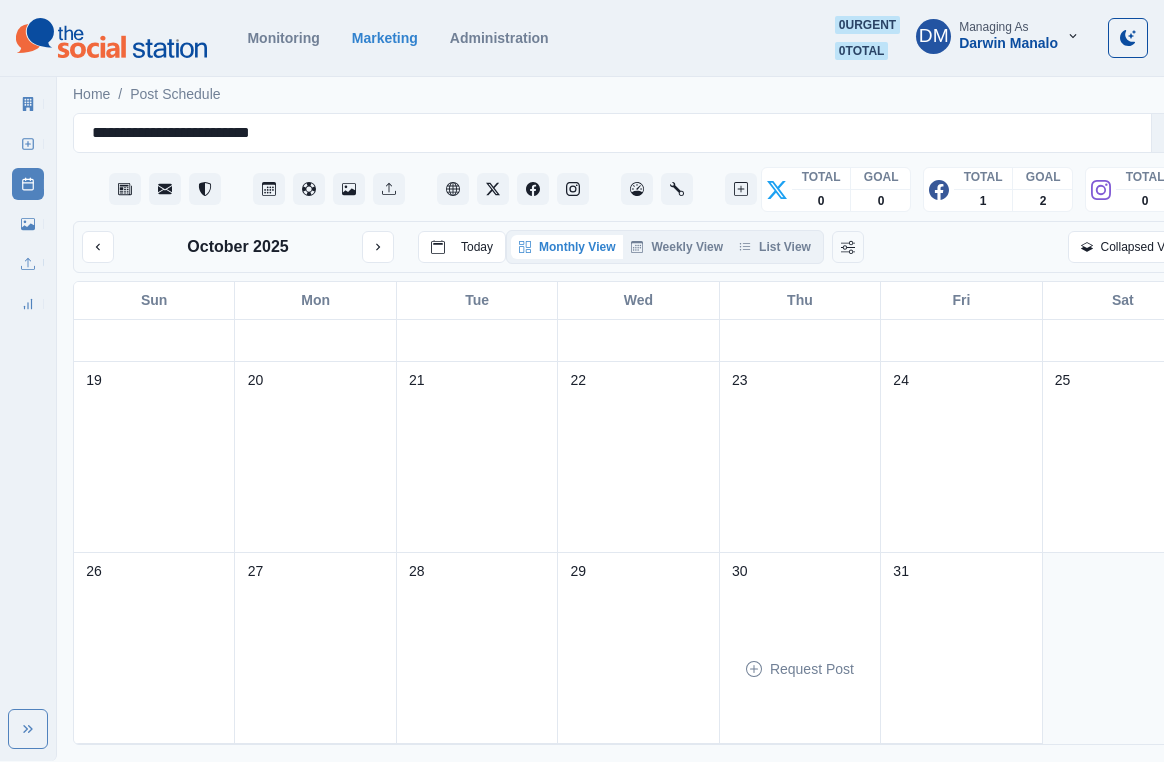 scroll, scrollTop: 0, scrollLeft: 0, axis: both 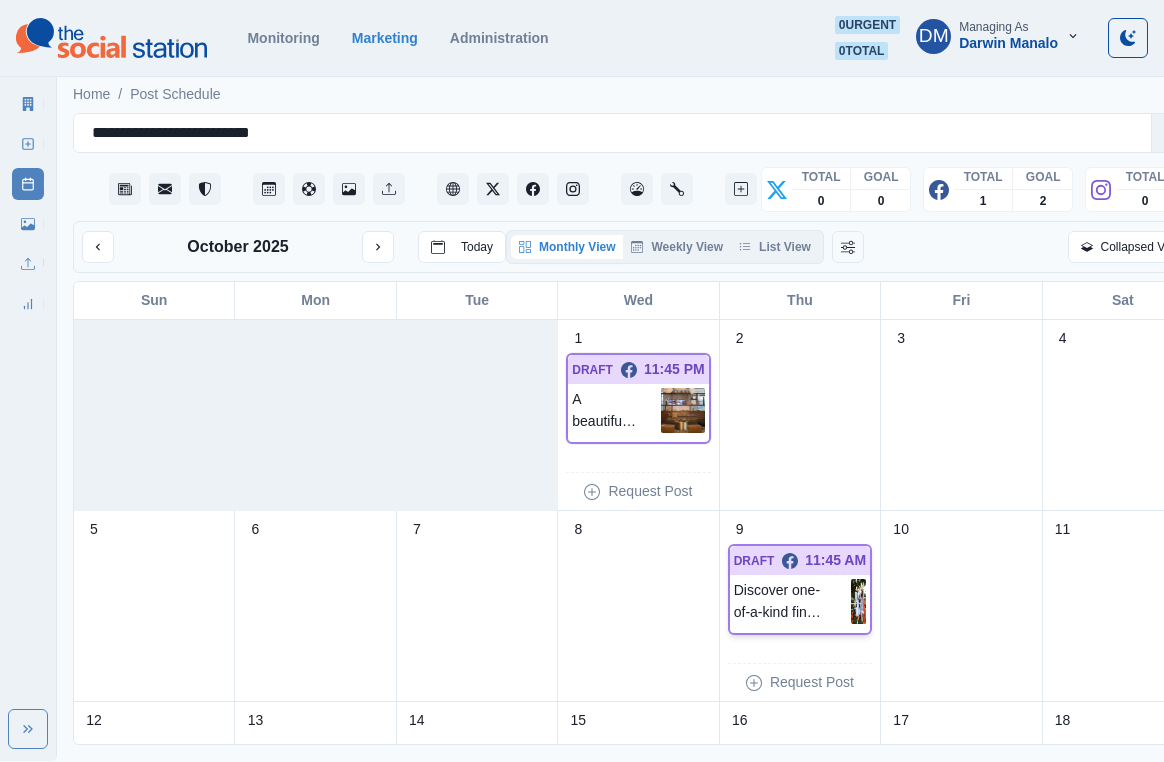 click at bounding box center (858, 601) 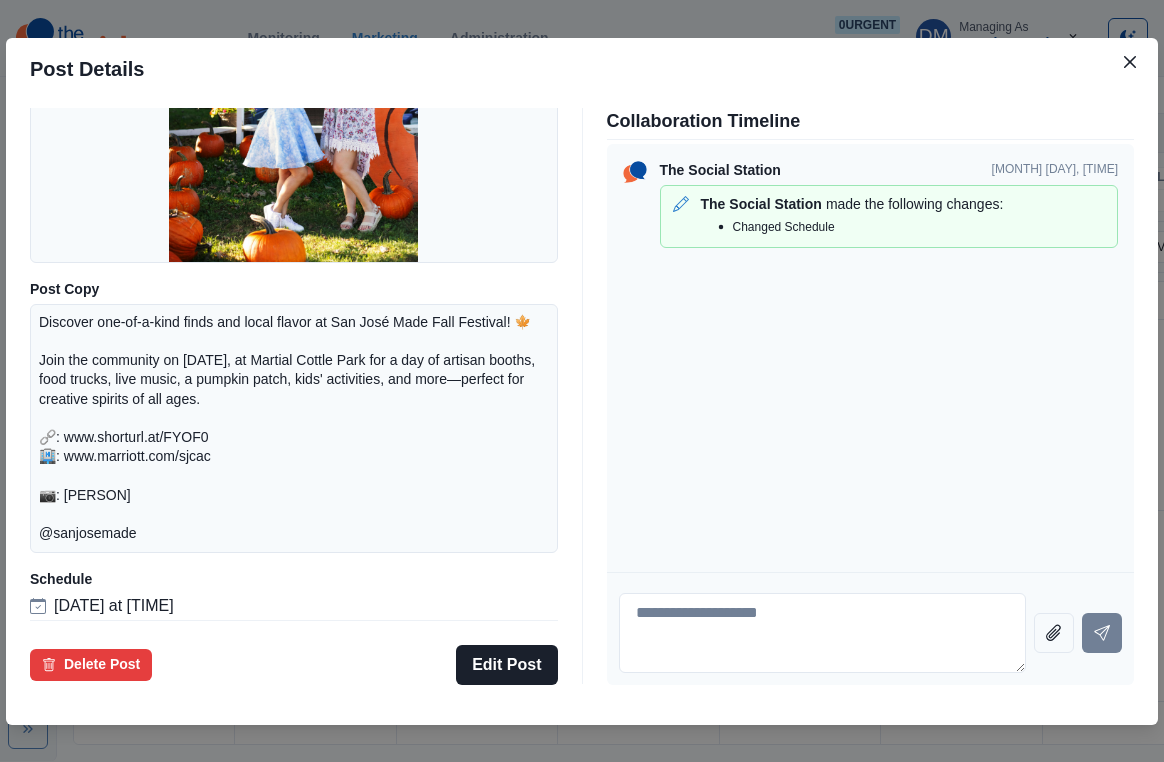 scroll, scrollTop: 305, scrollLeft: 0, axis: vertical 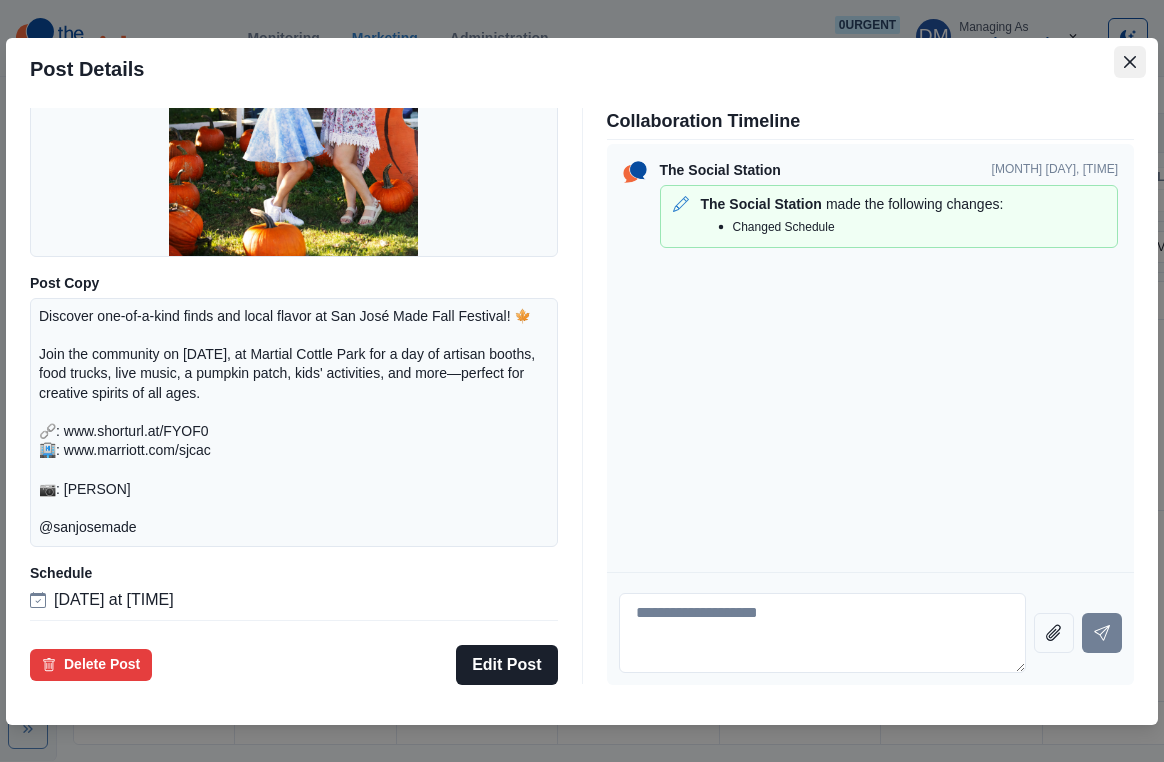 click 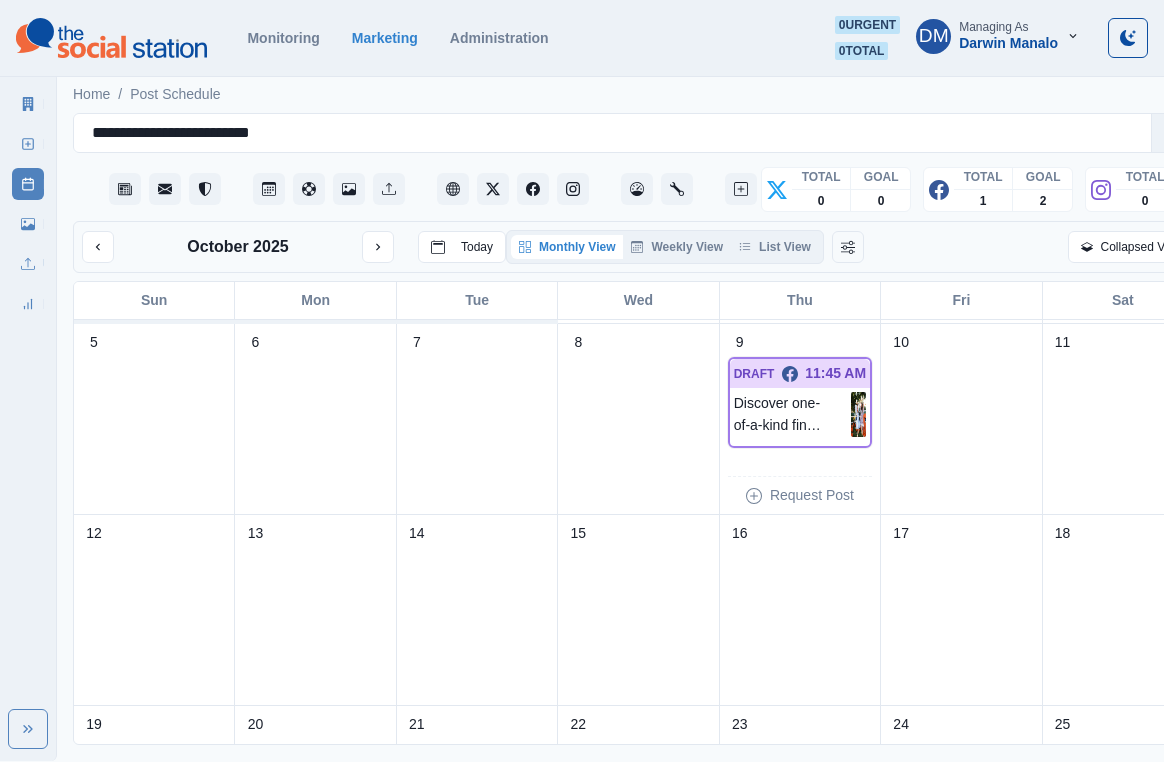 scroll, scrollTop: 531, scrollLeft: 0, axis: vertical 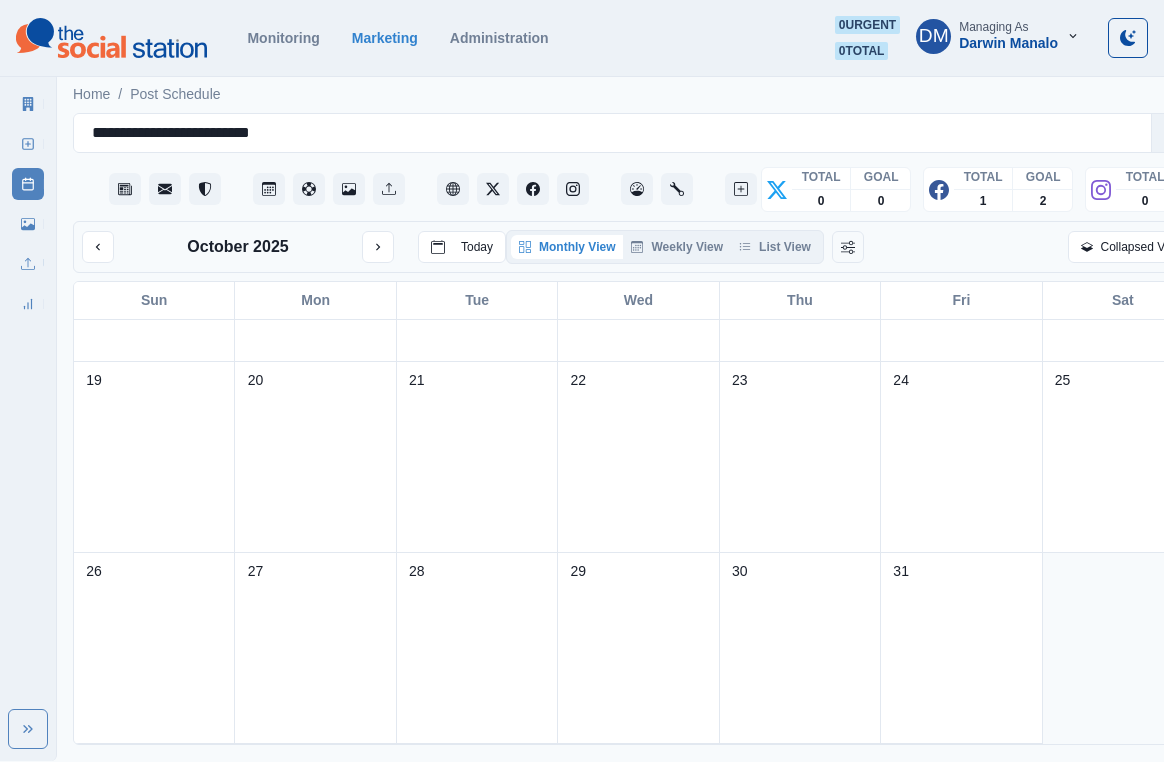click on "Marketing Summary" at bounding box center (28, 104) 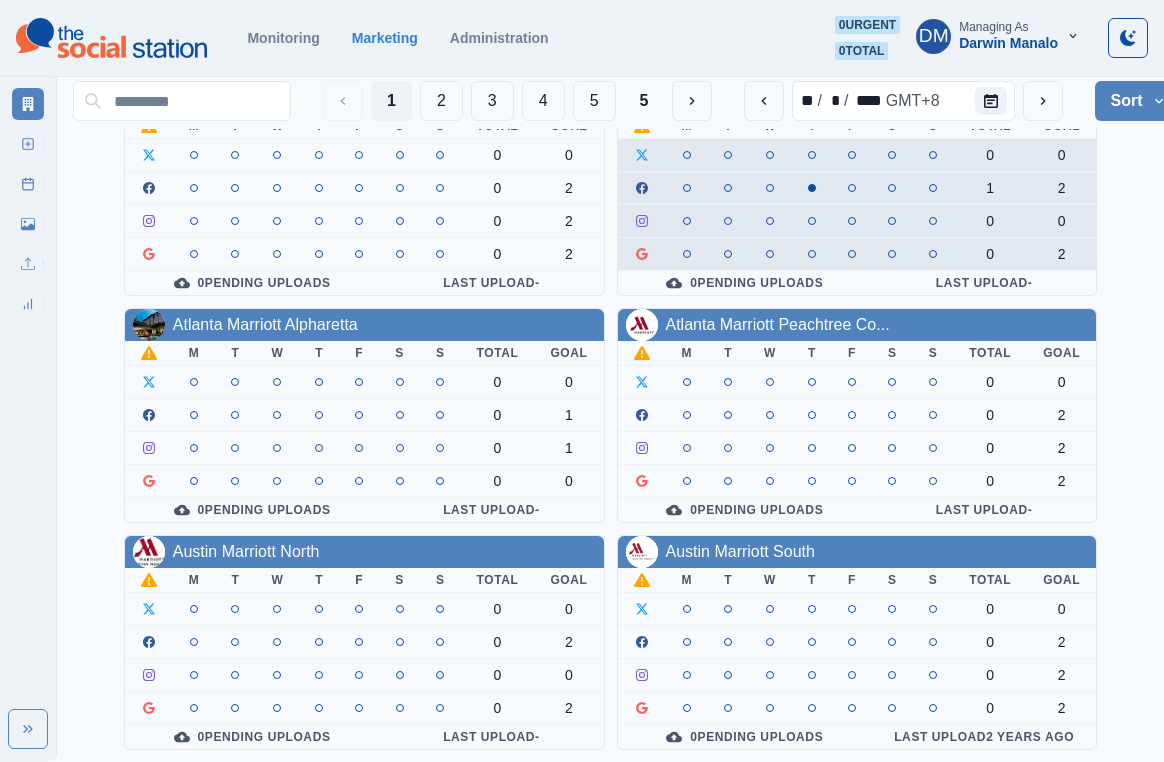 scroll, scrollTop: 479, scrollLeft: 0, axis: vertical 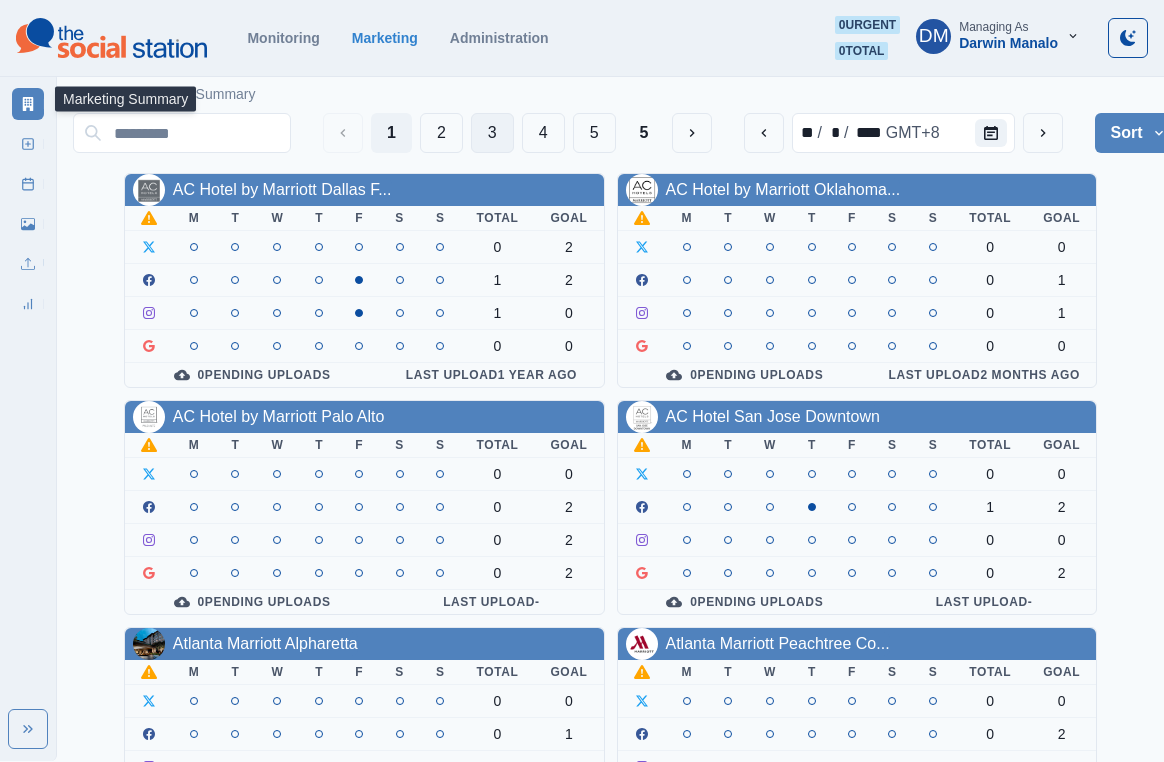 click on "3" at bounding box center (492, 133) 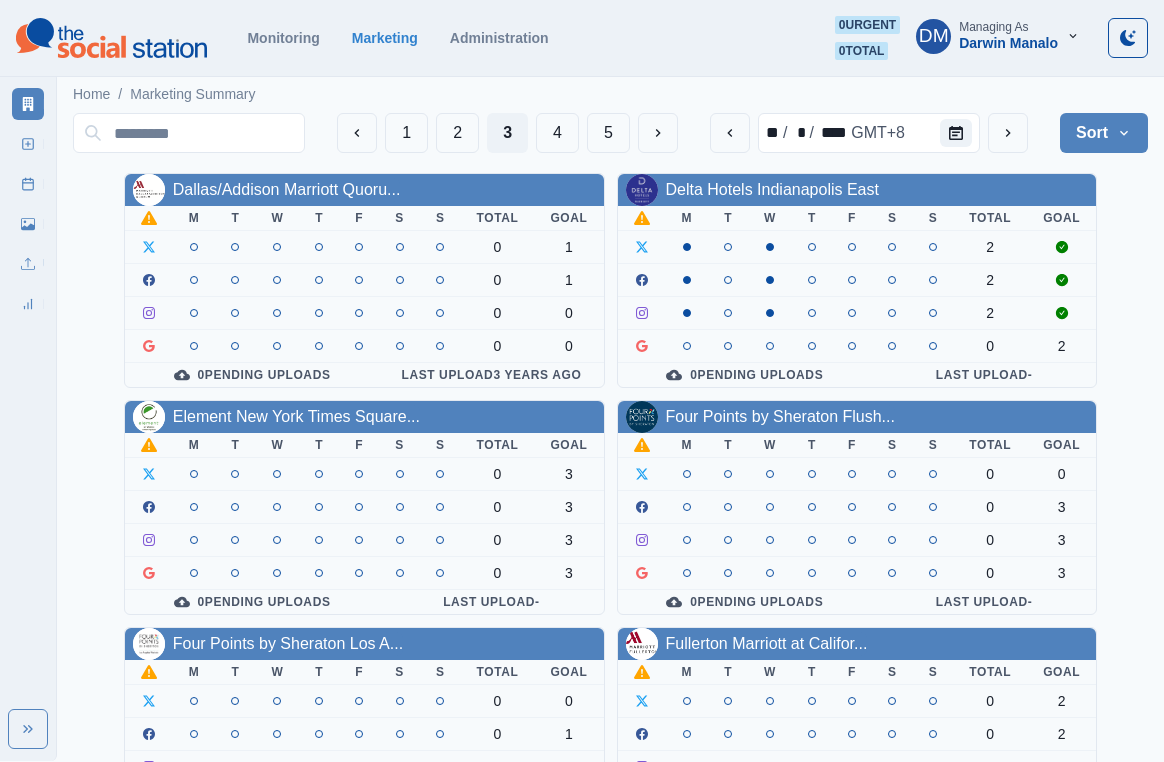 click on "2" at bounding box center (457, 133) 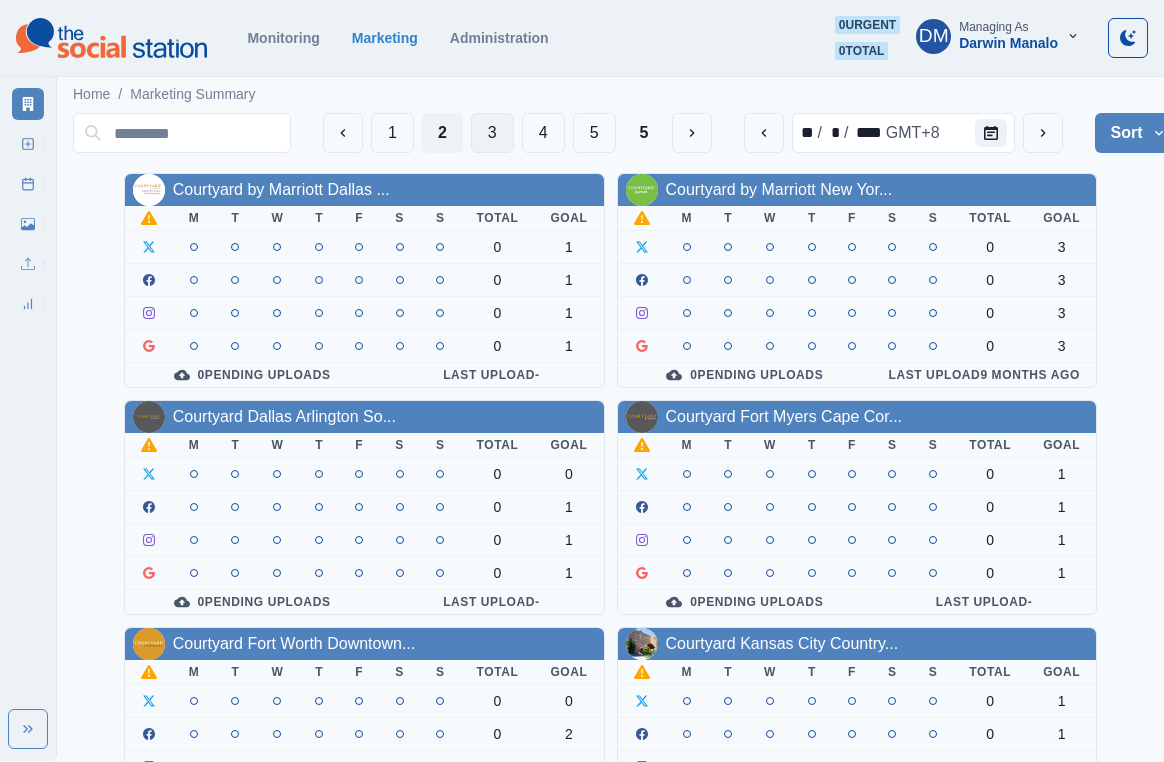 click on "3" at bounding box center [492, 133] 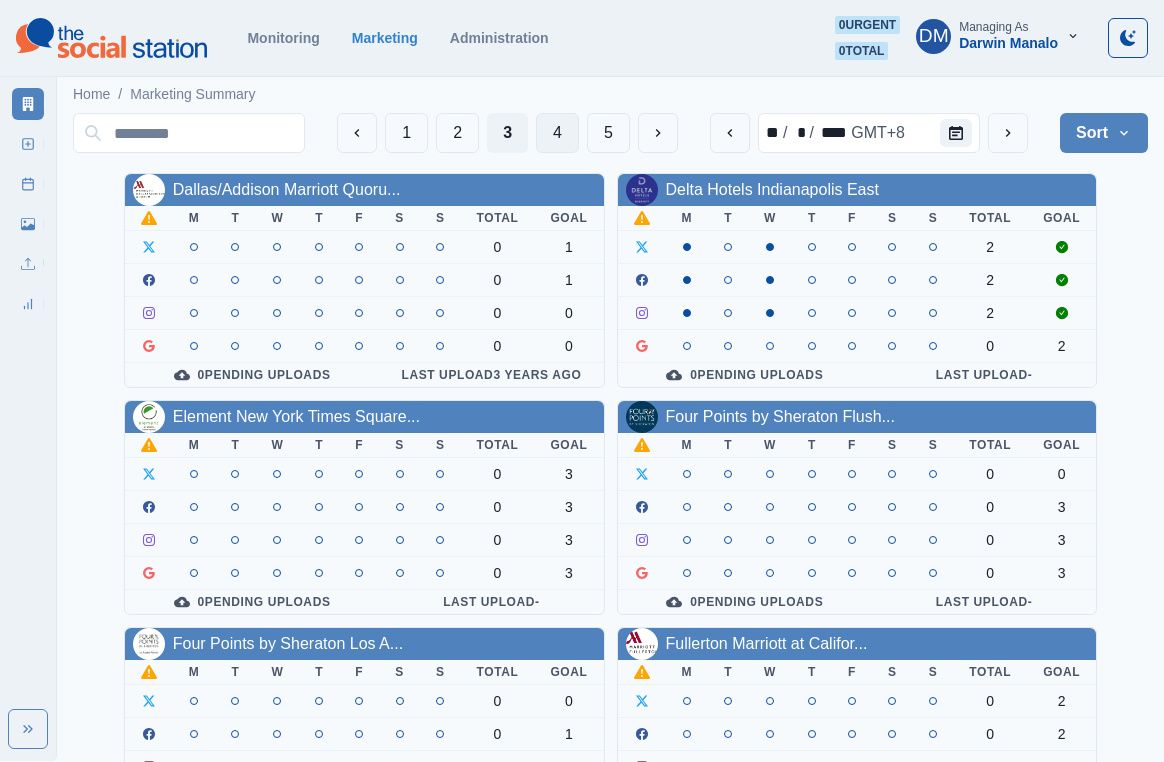 click on "4" at bounding box center [557, 133] 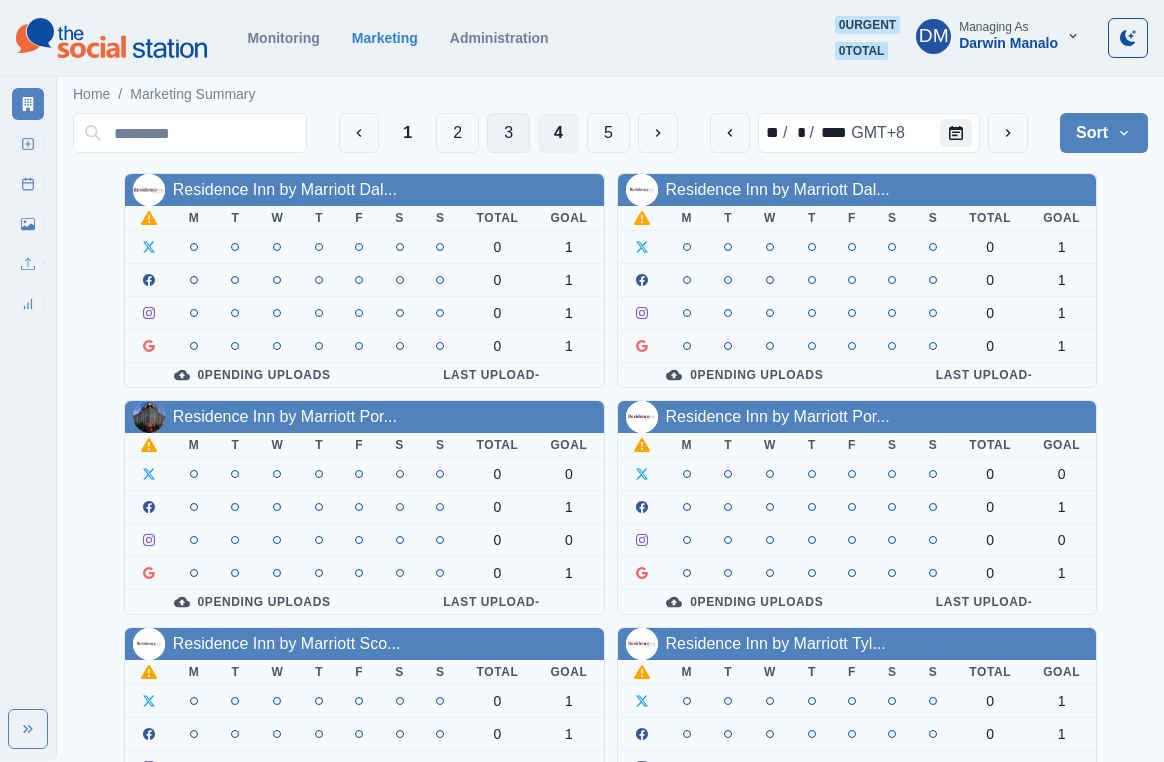 click on "3" at bounding box center (508, 133) 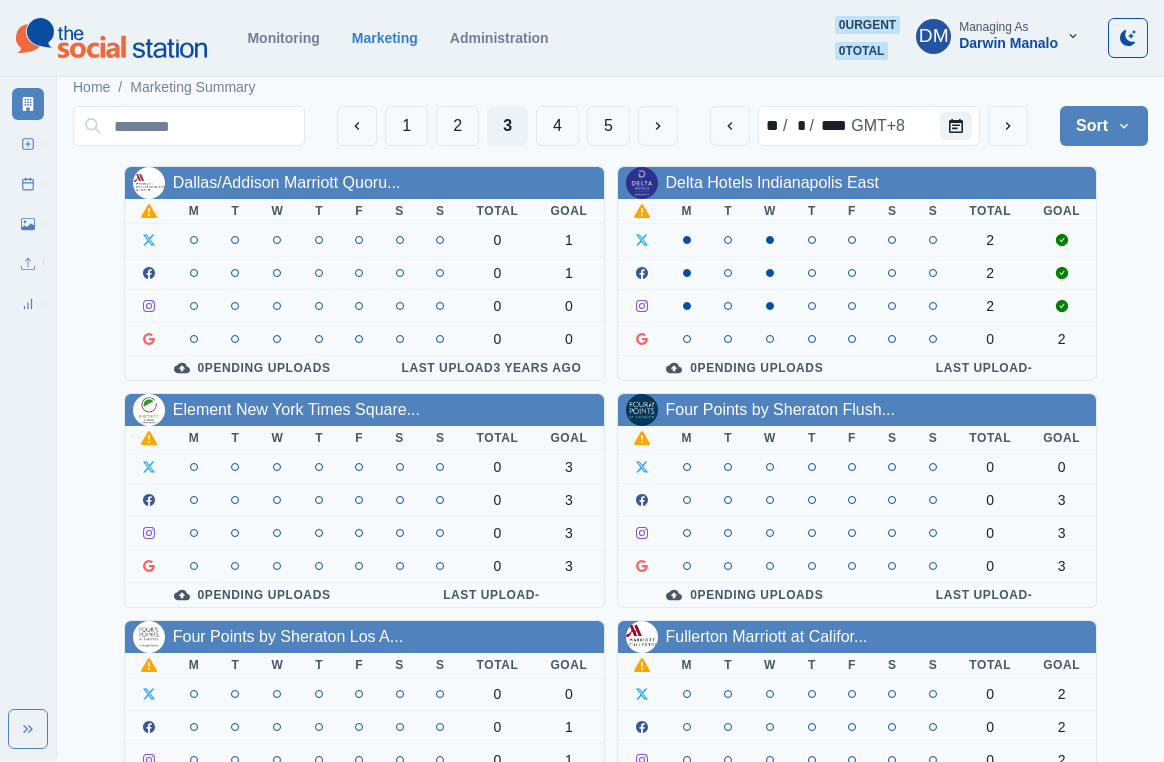 scroll, scrollTop: 0, scrollLeft: 0, axis: both 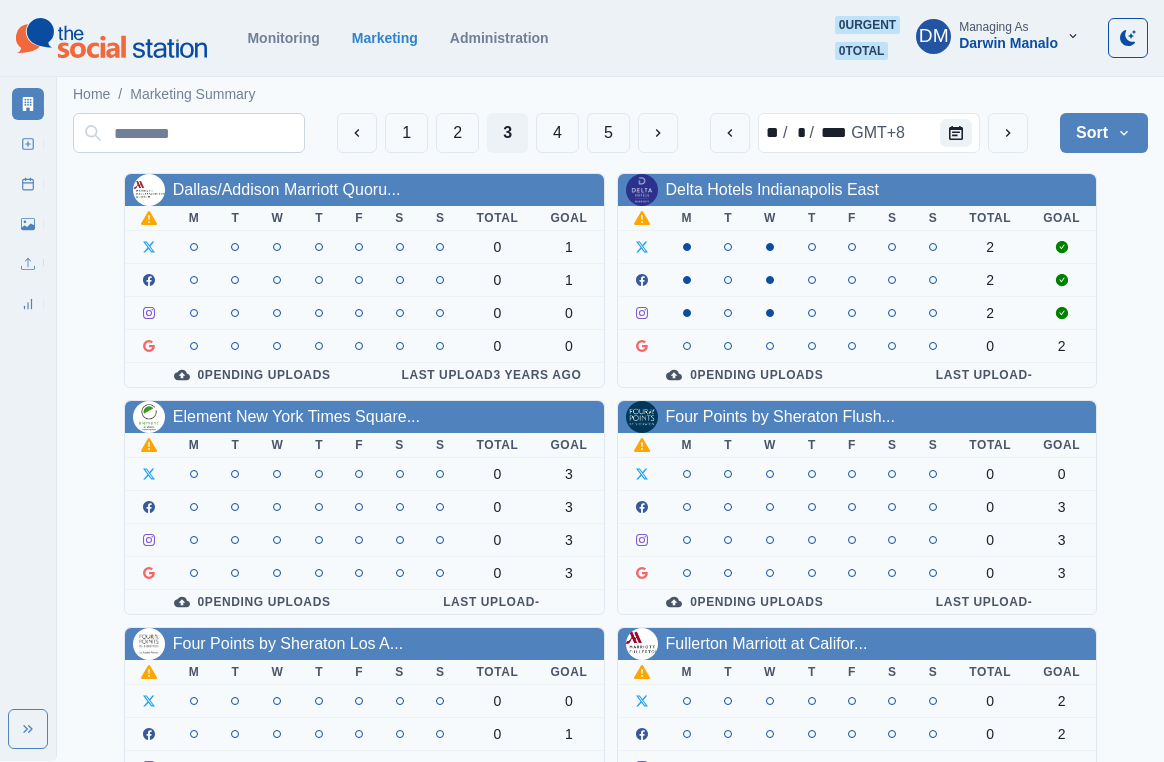 click at bounding box center [189, 133] 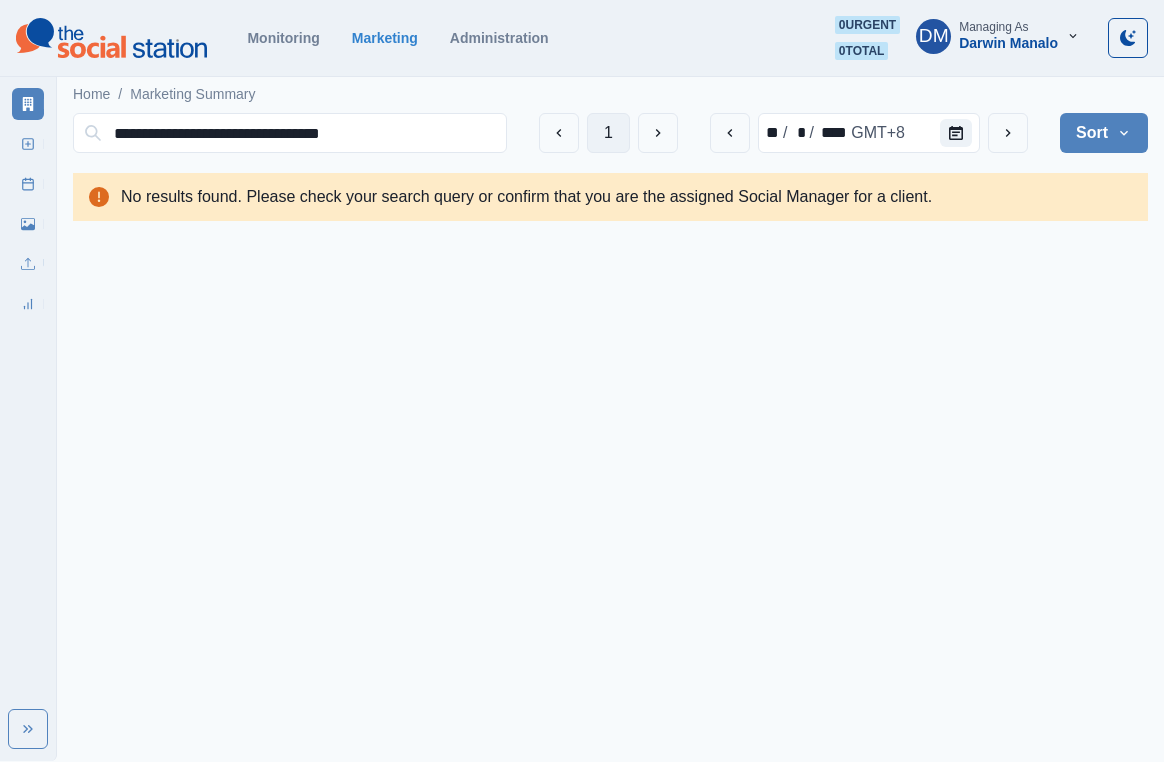 type on "**********" 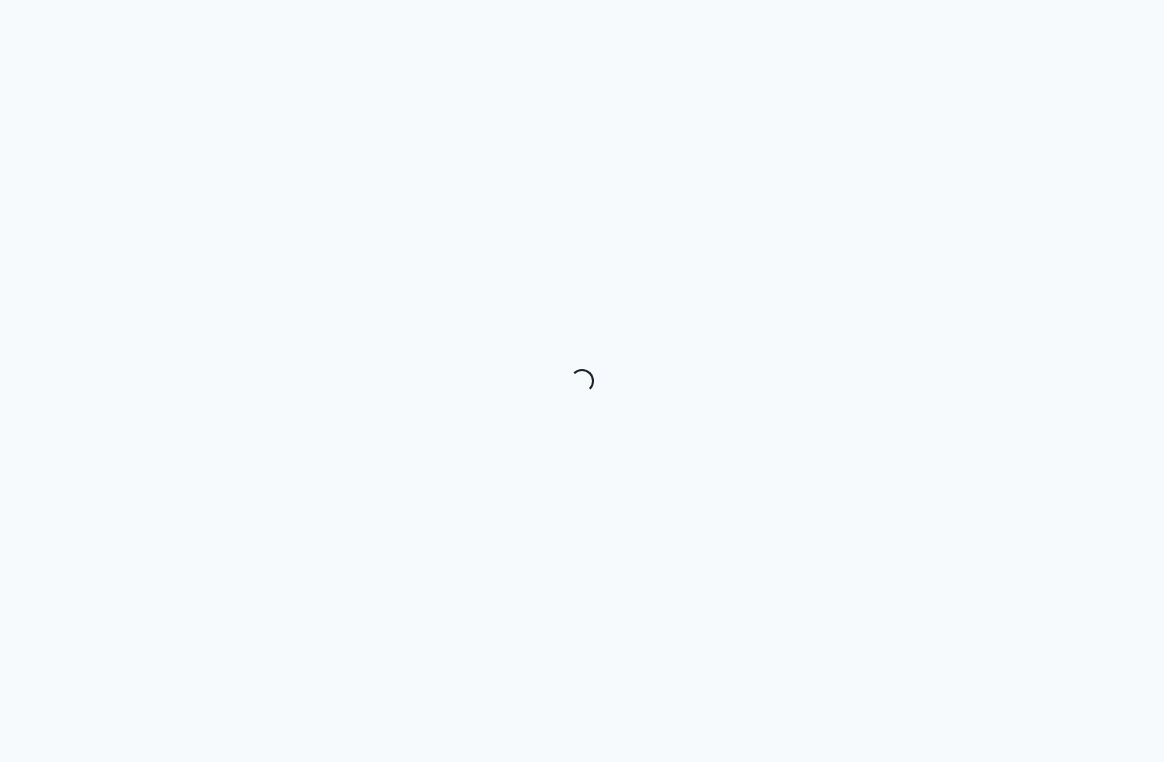 scroll, scrollTop: 0, scrollLeft: 0, axis: both 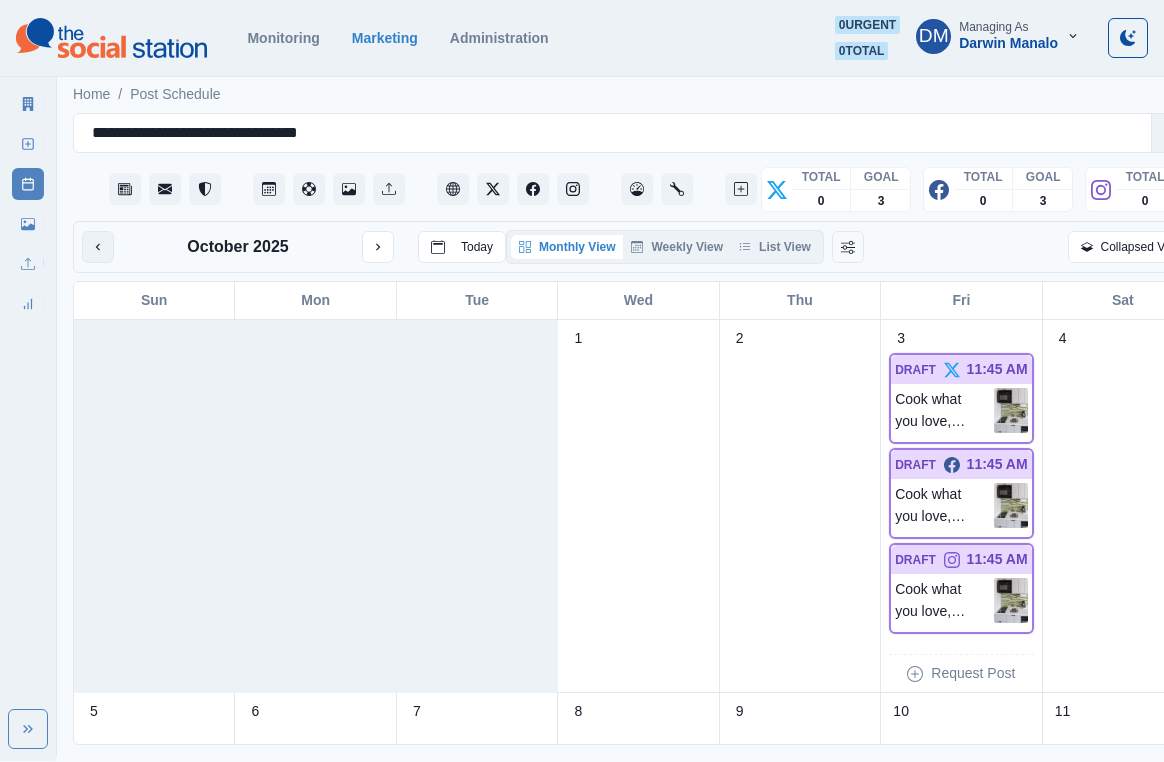click 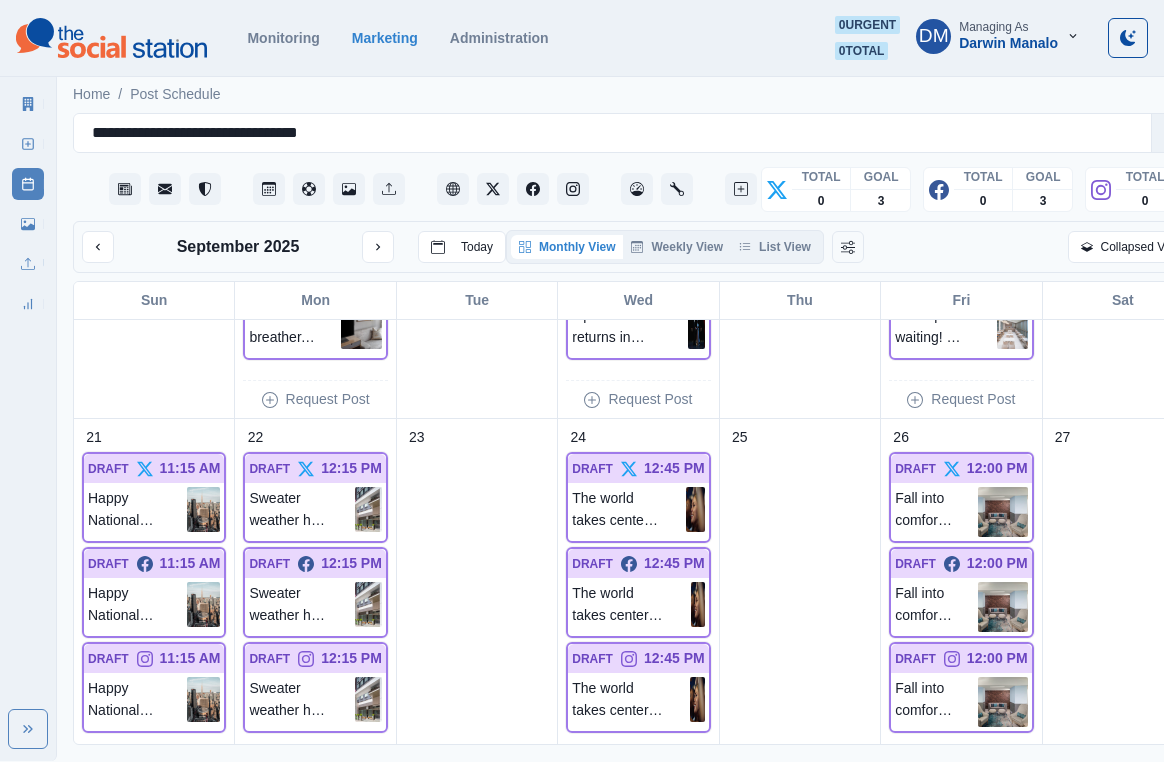 scroll, scrollTop: 864, scrollLeft: 0, axis: vertical 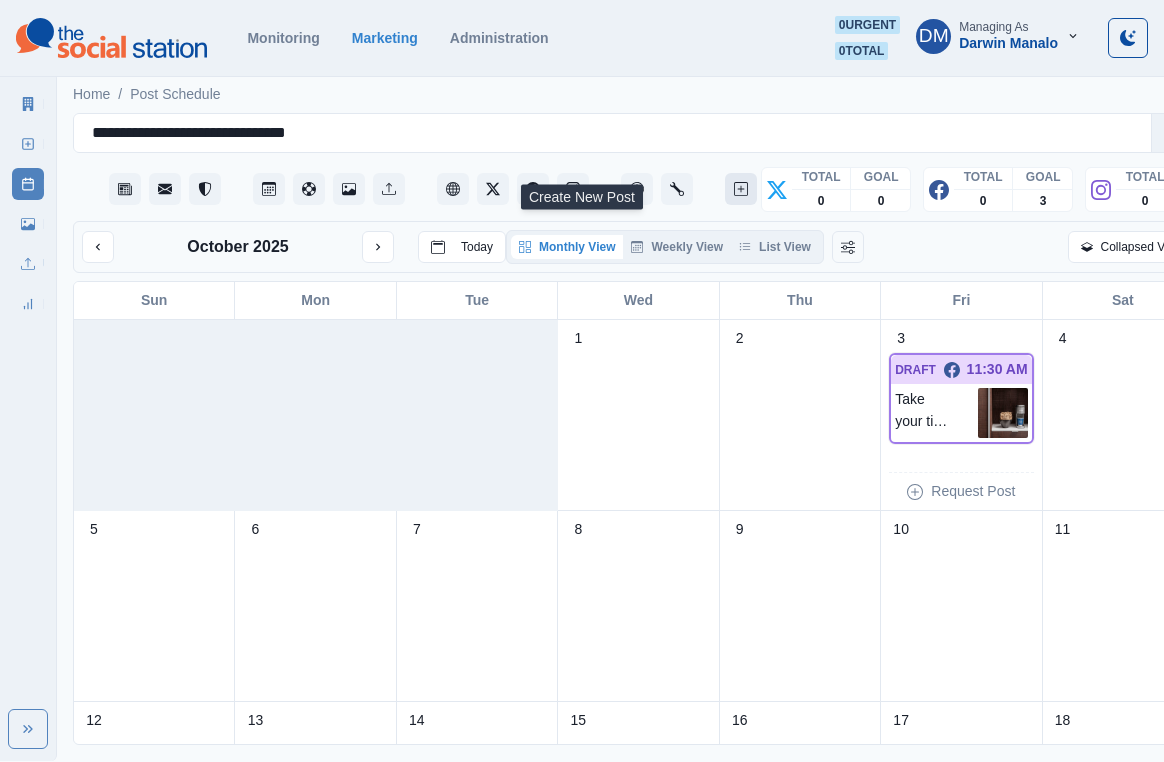 click 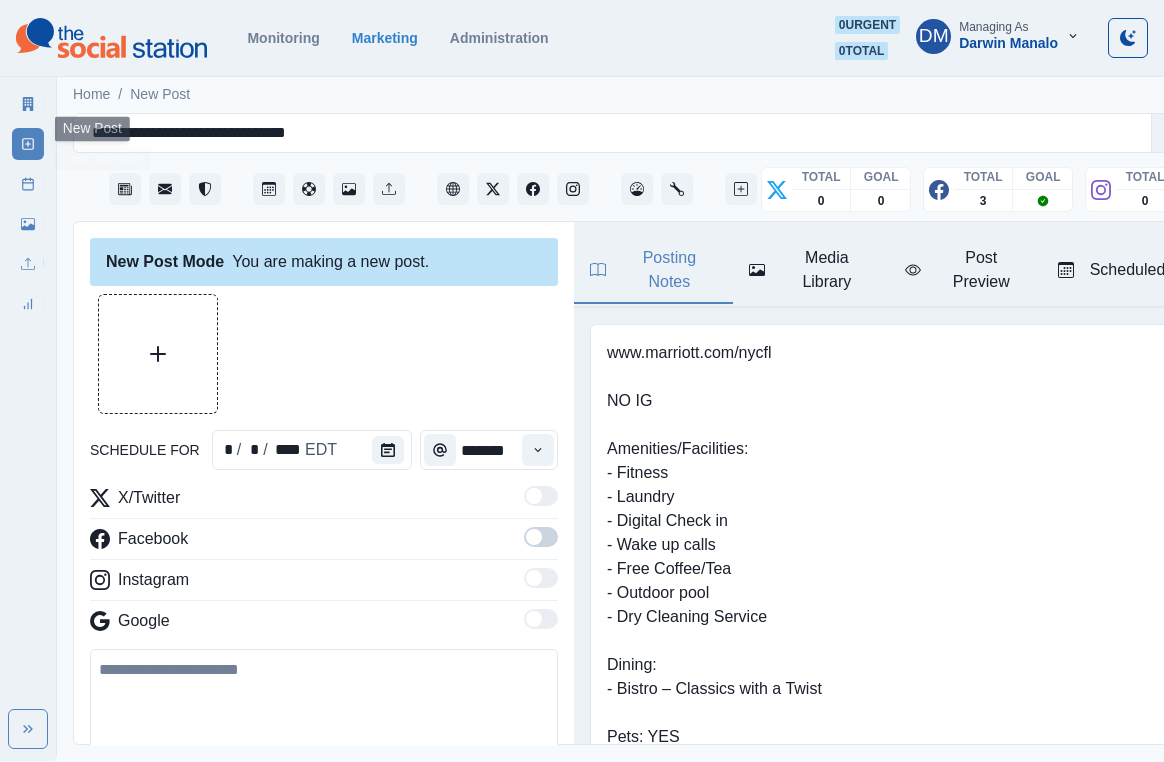click 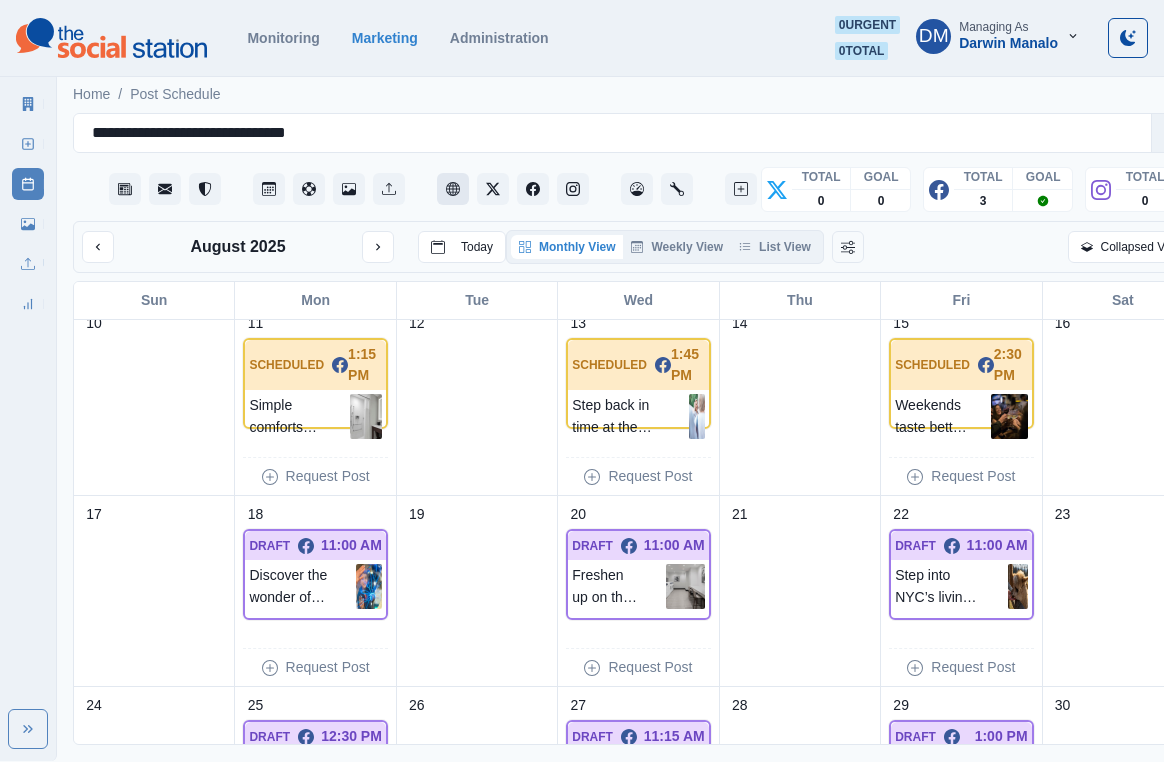 scroll, scrollTop: 351, scrollLeft: 0, axis: vertical 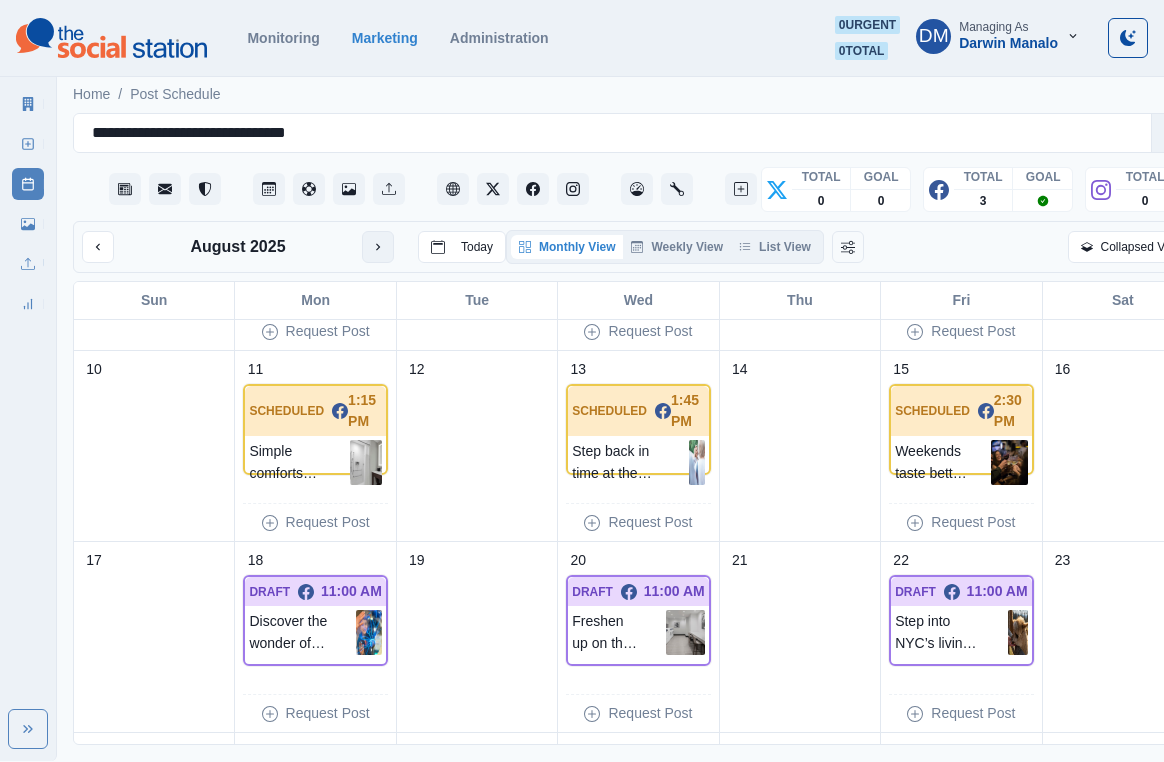 click 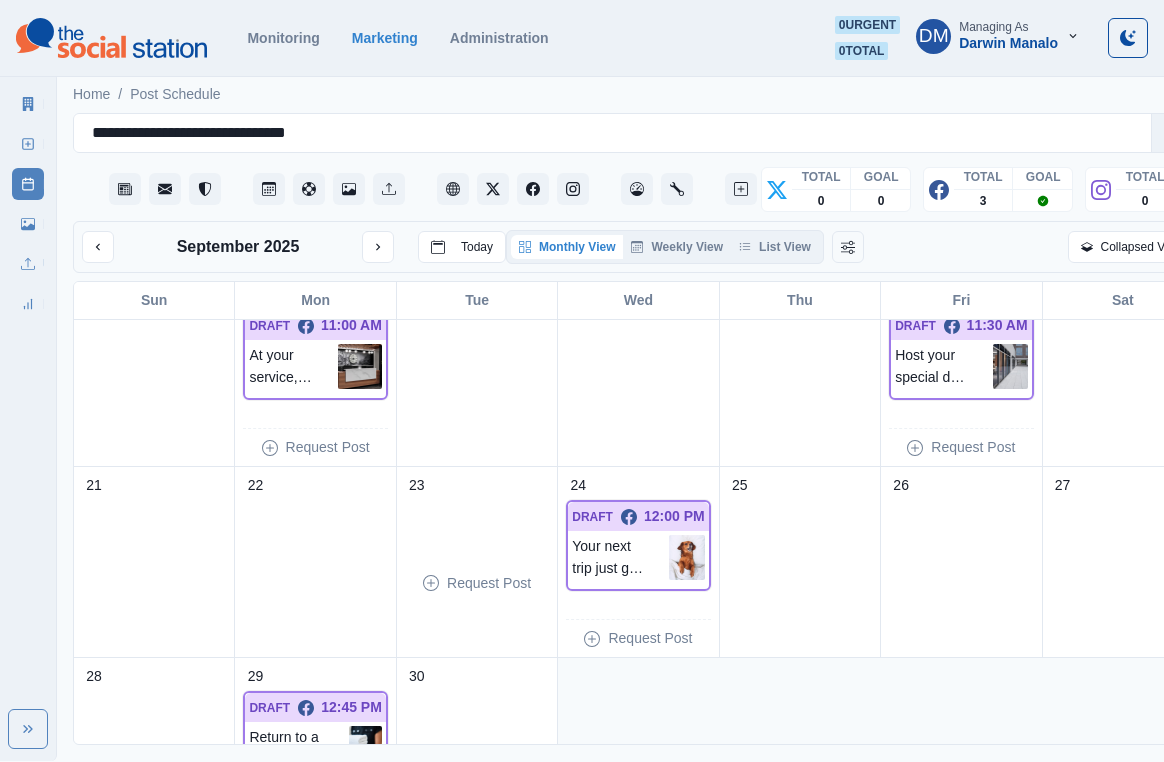 scroll, scrollTop: 391, scrollLeft: 0, axis: vertical 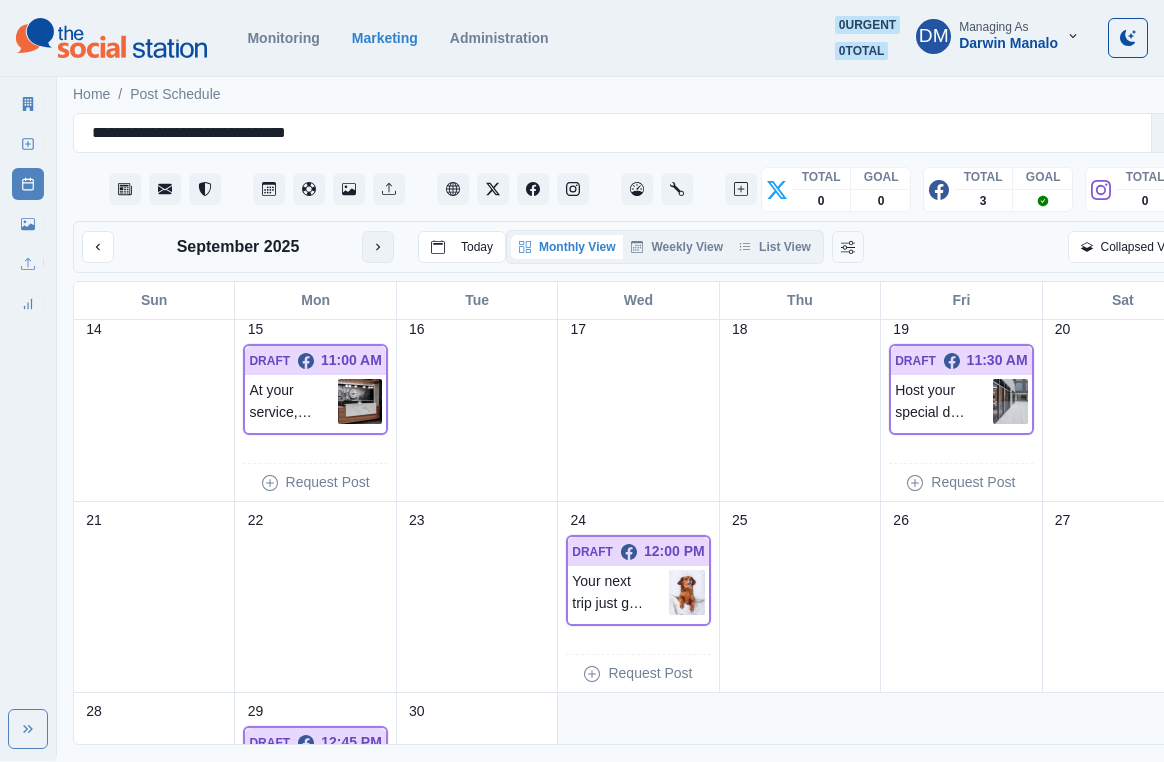click 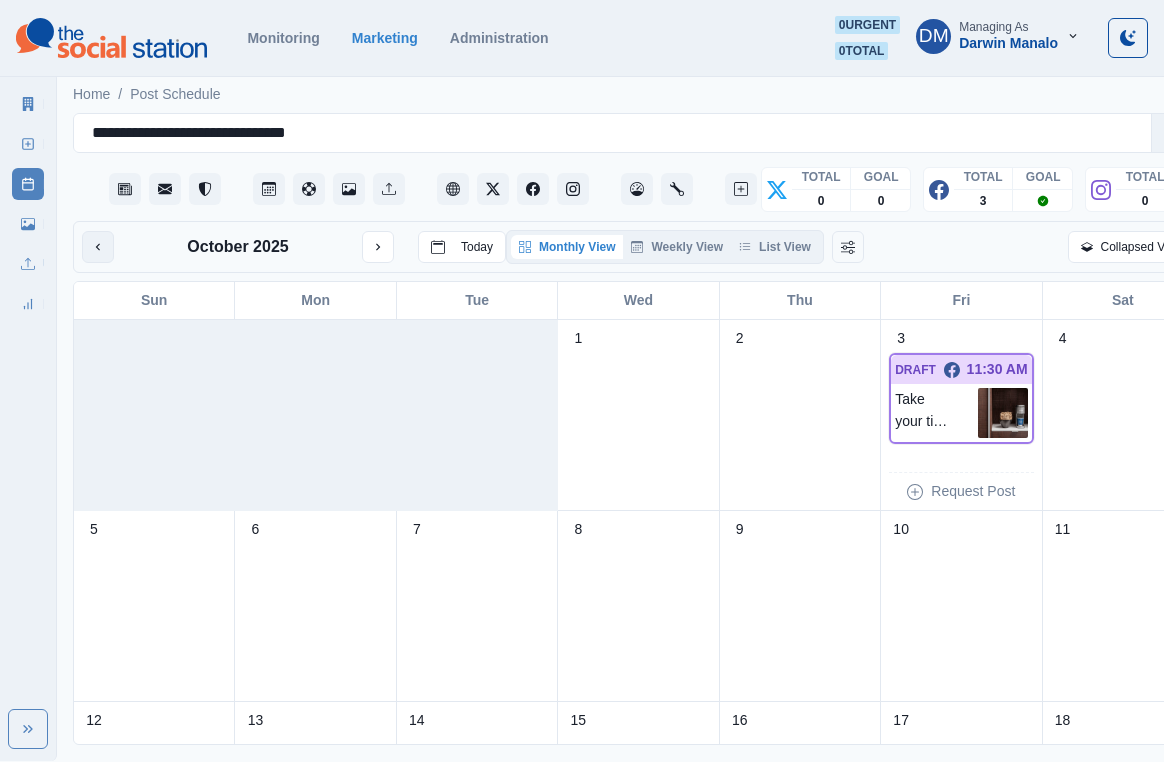 click 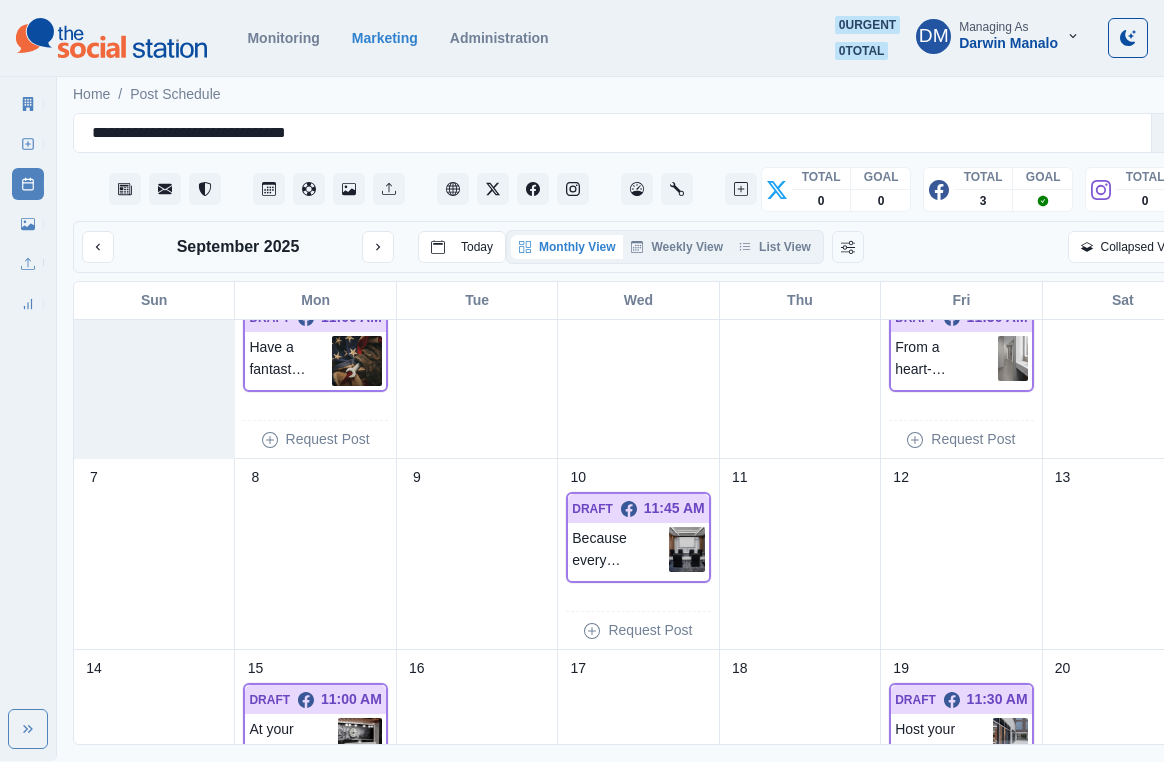 scroll, scrollTop: 0, scrollLeft: 0, axis: both 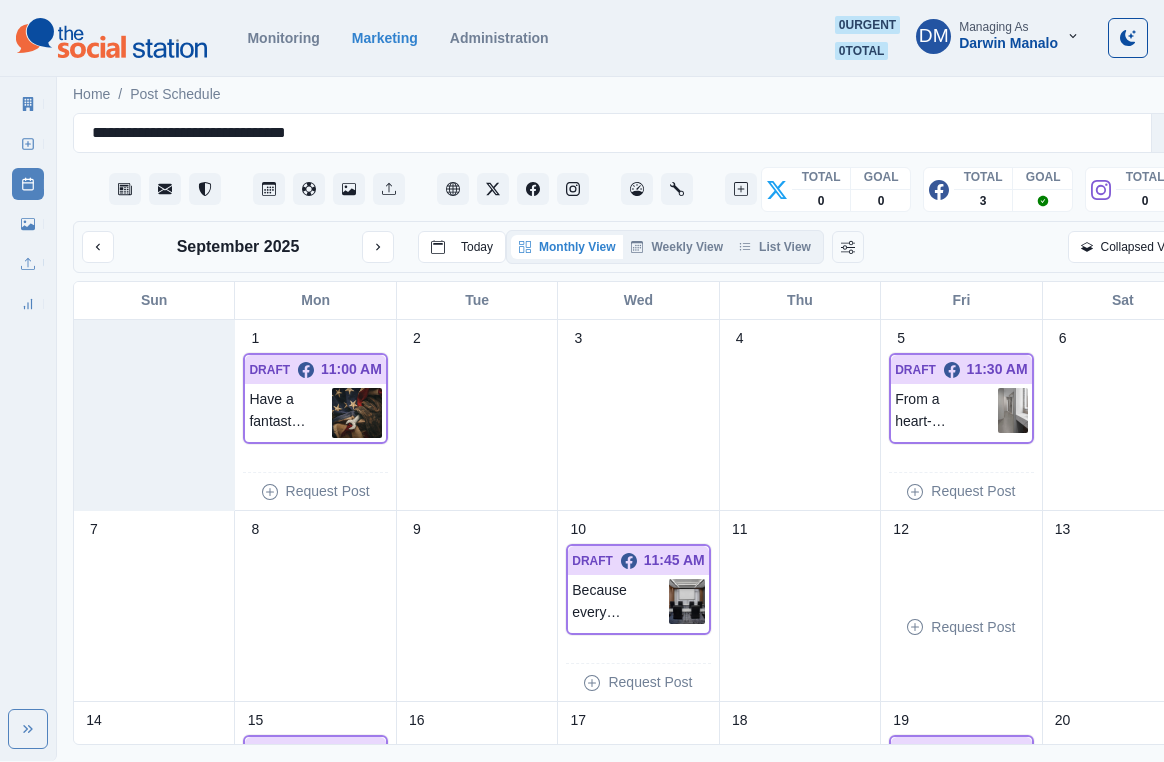 click on "Request Post" at bounding box center (961, 627) 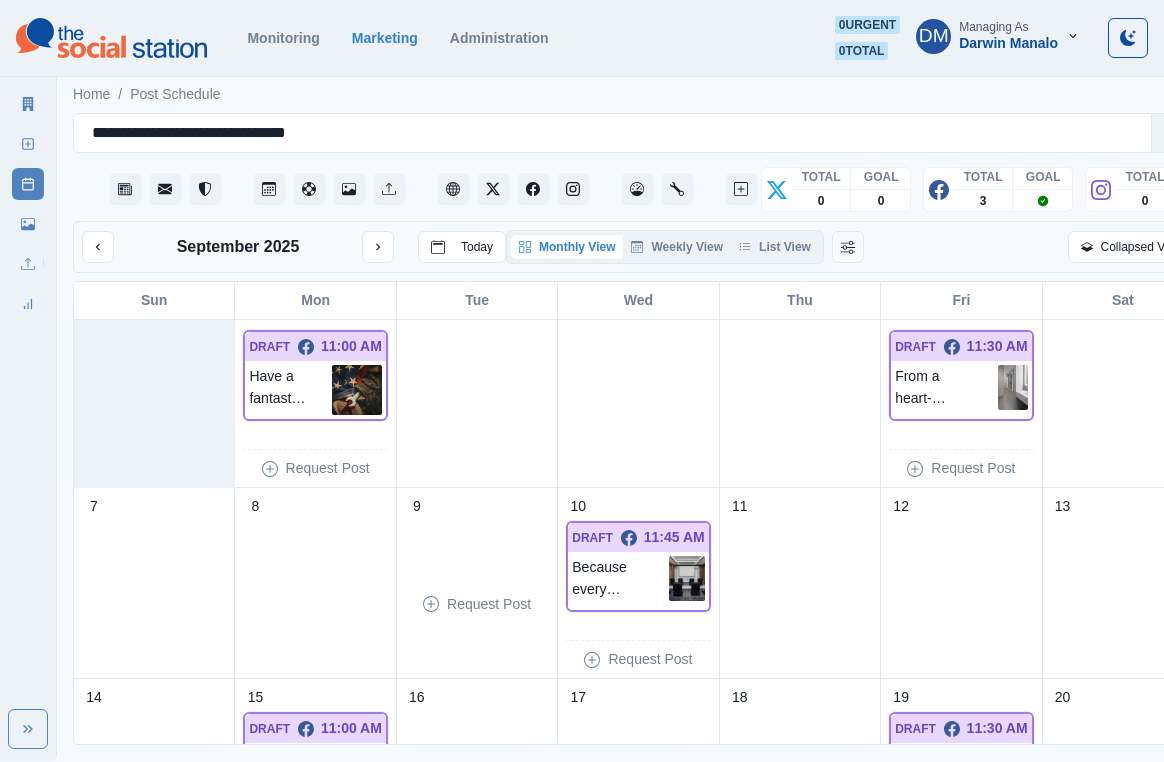 scroll, scrollTop: 0, scrollLeft: 0, axis: both 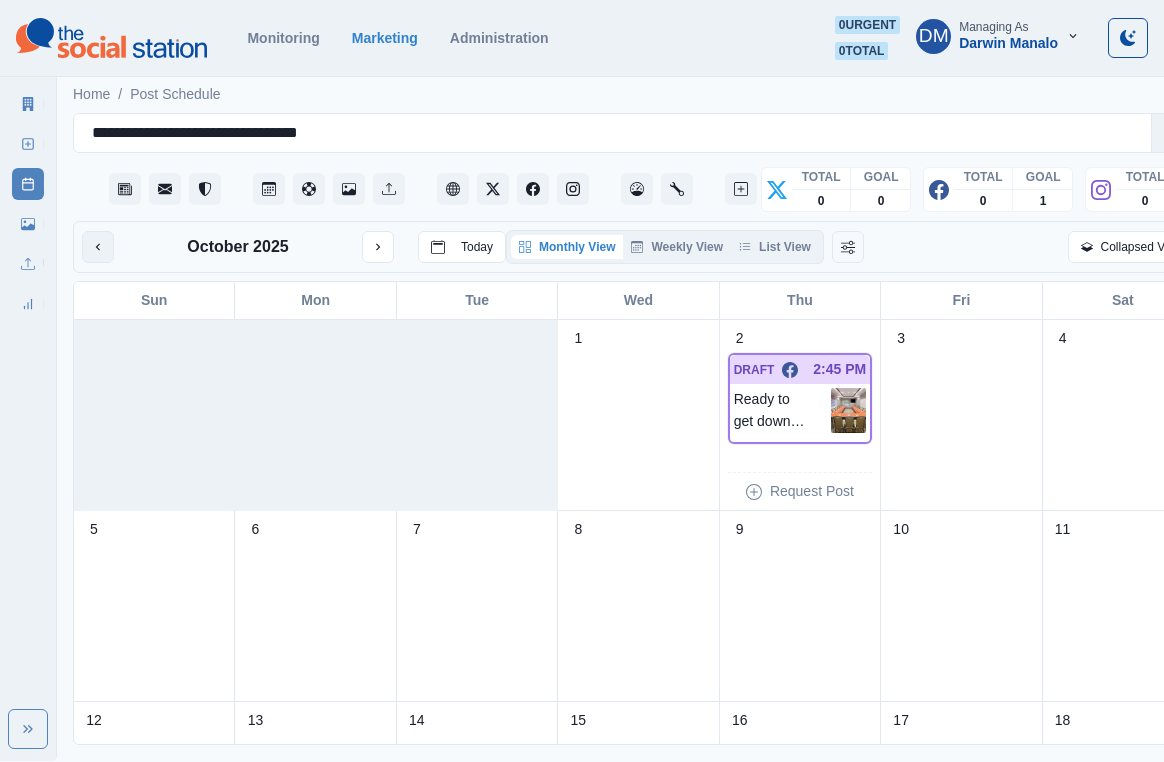 click 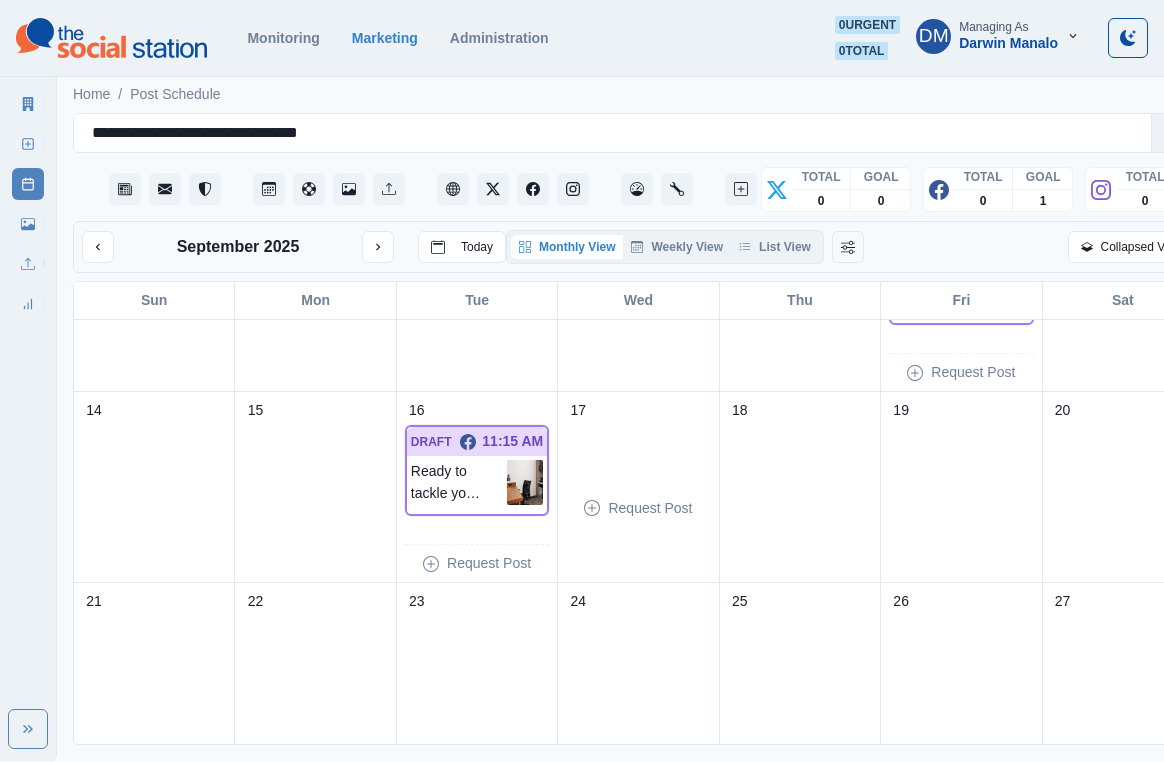 scroll, scrollTop: 300, scrollLeft: 0, axis: vertical 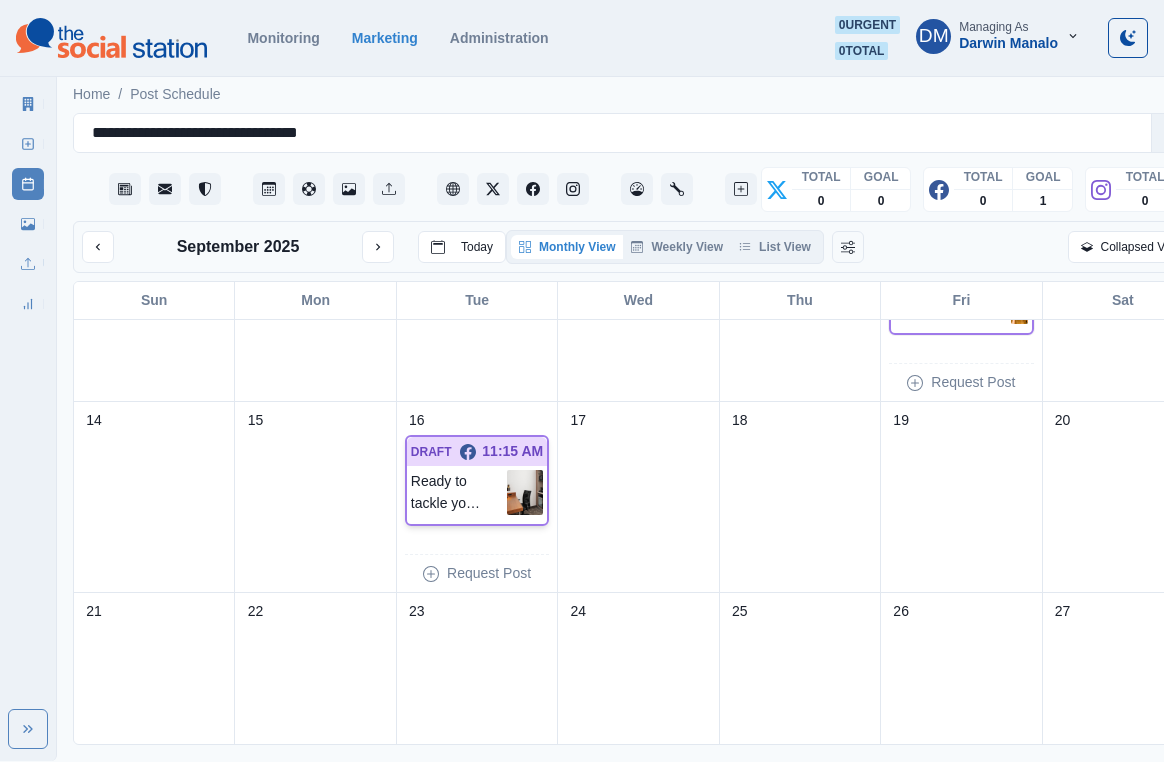 click at bounding box center [525, 492] 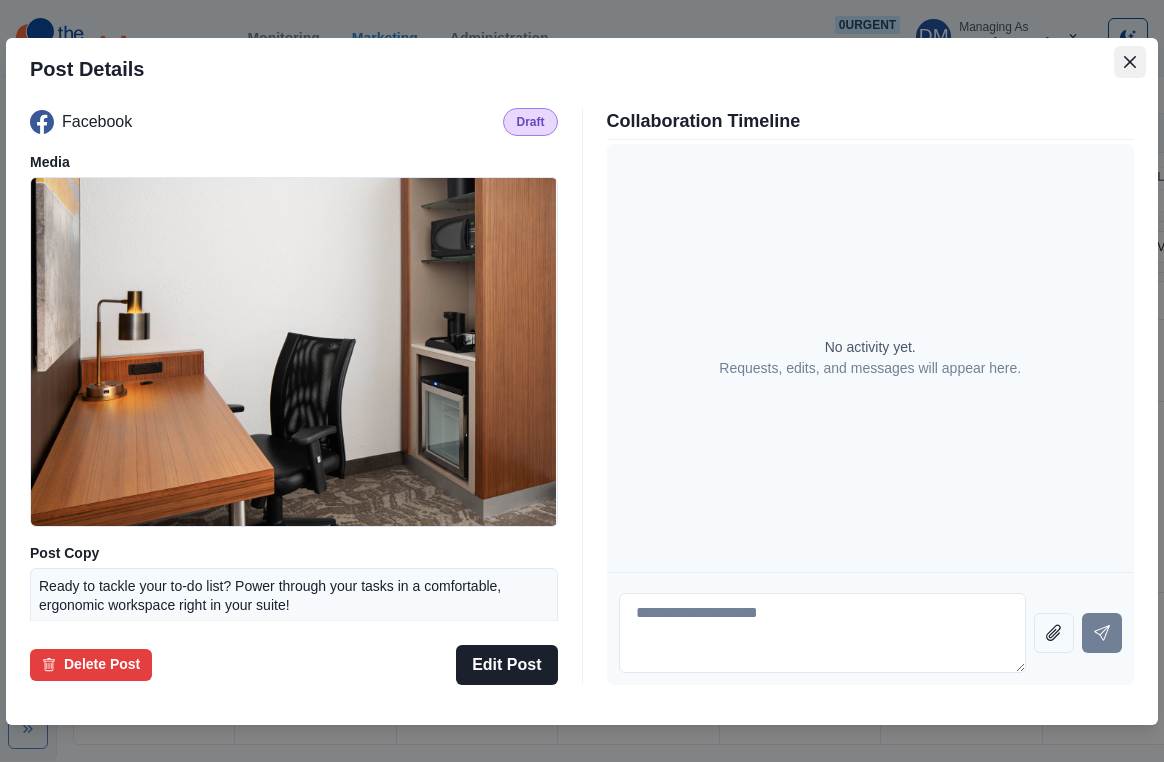 click 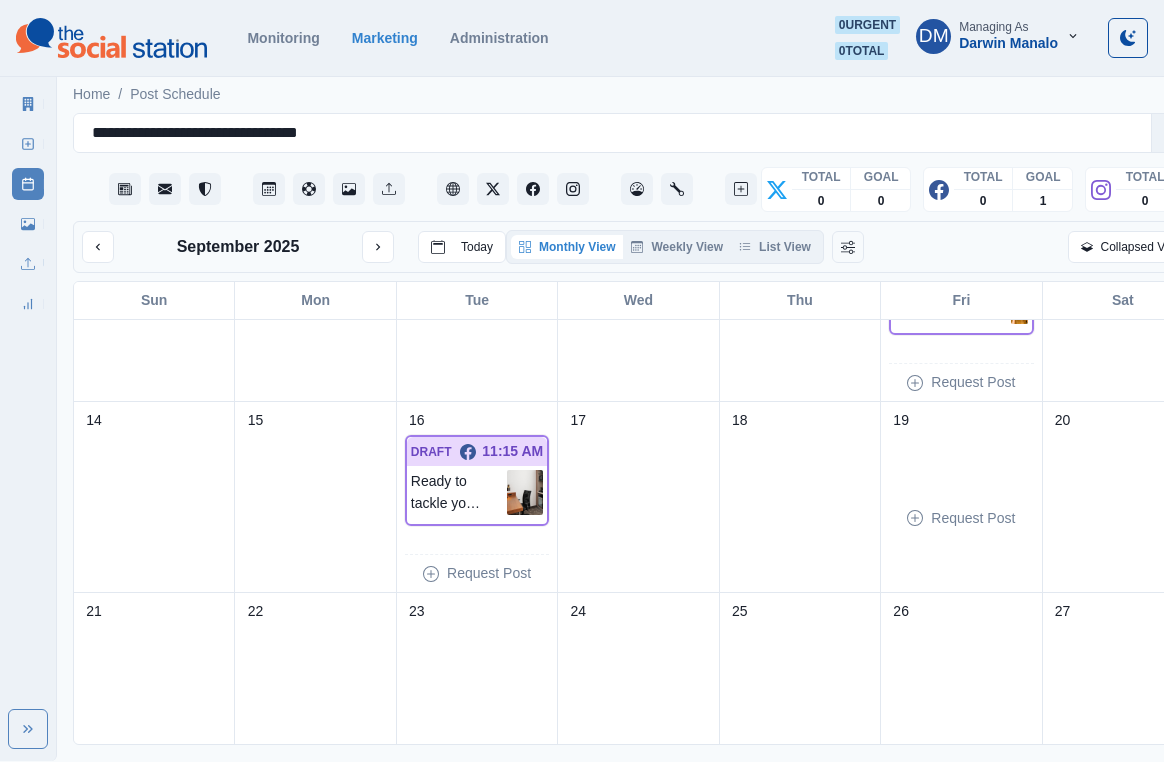 scroll, scrollTop: 93, scrollLeft: 0, axis: vertical 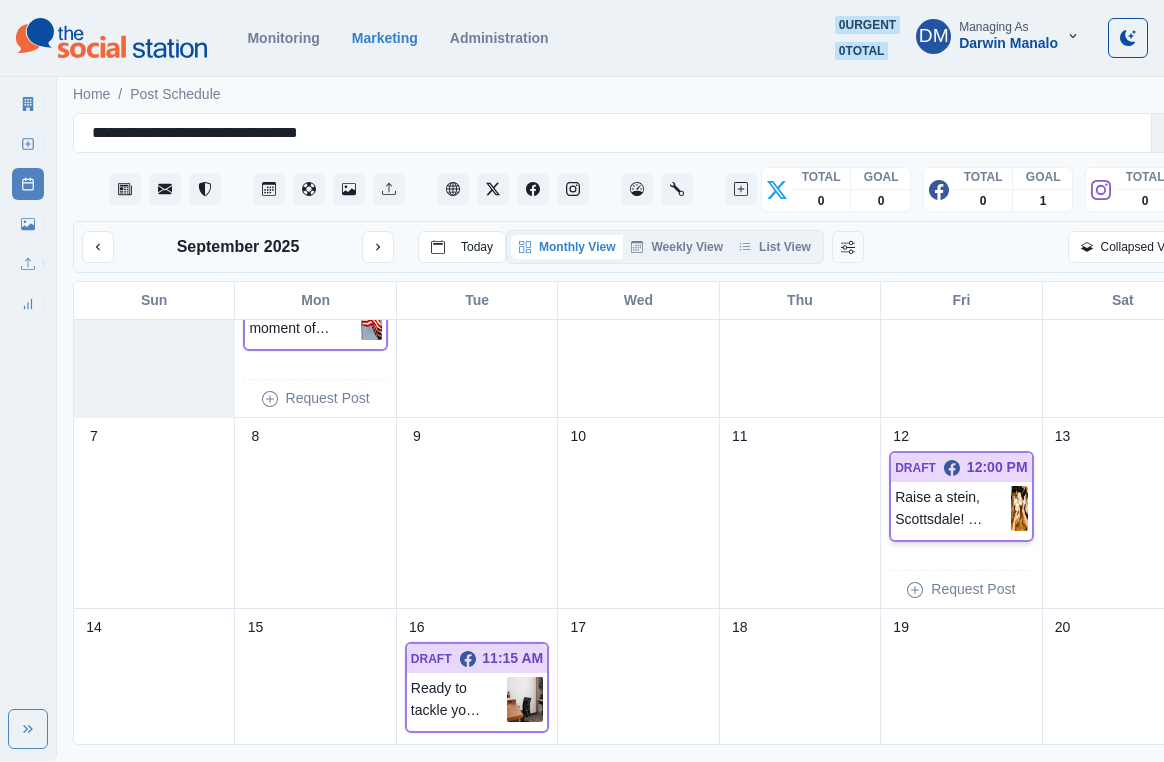 click on "Raise a stein, Scottsdale! 🍺🍂
Scottsdale Oktoberfest returns on September 27, 2025, with a festive bar crawl through Old Town's top venues. Expect cold brews, live tunes, tasty bites, and plenty of Bavarian flair — all just a short drive from us!
🔗: https://shorturl.at/7YO8v
🏨: www.marriott.com/phxsh
@pubcrawlsusa" at bounding box center (961, 508) 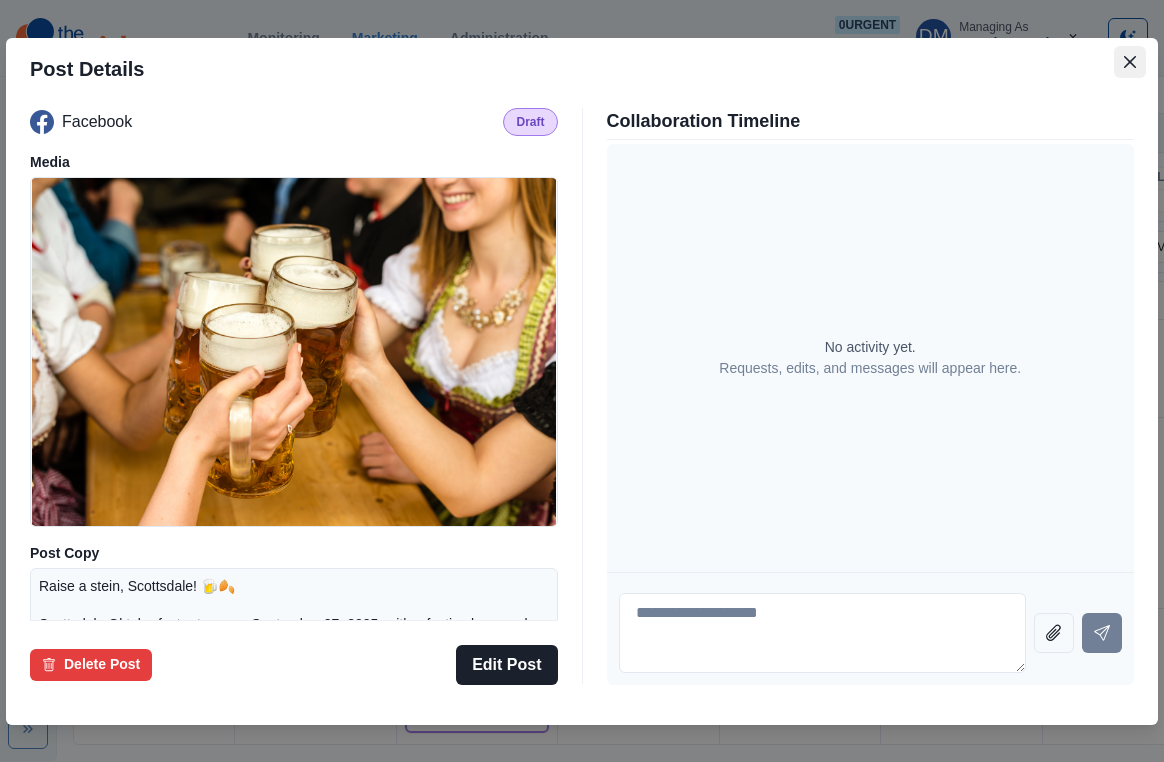 click 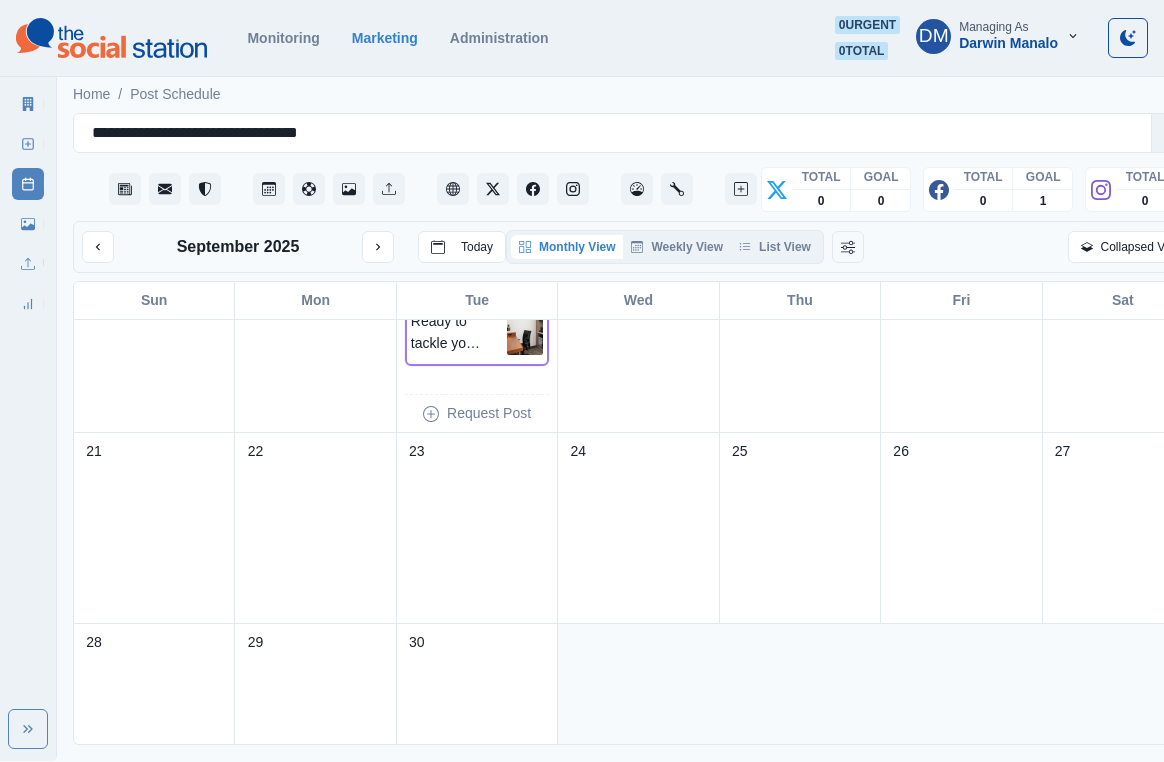 scroll, scrollTop: 484, scrollLeft: 0, axis: vertical 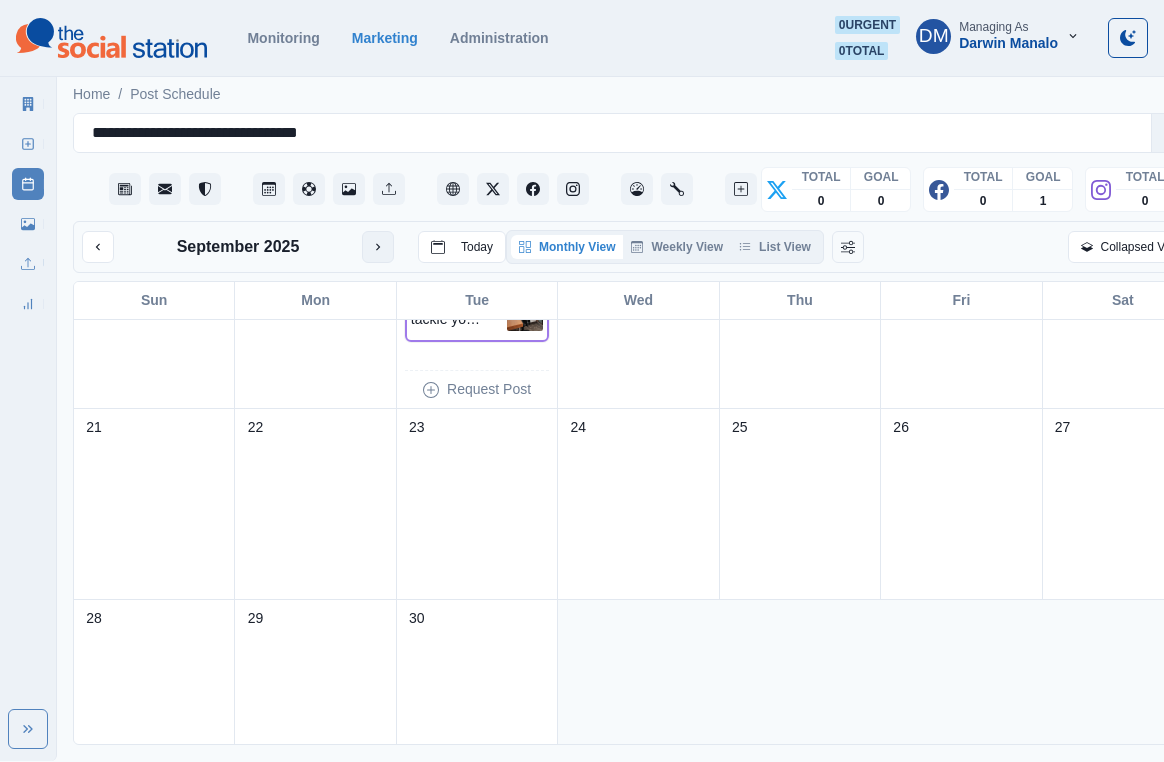 click 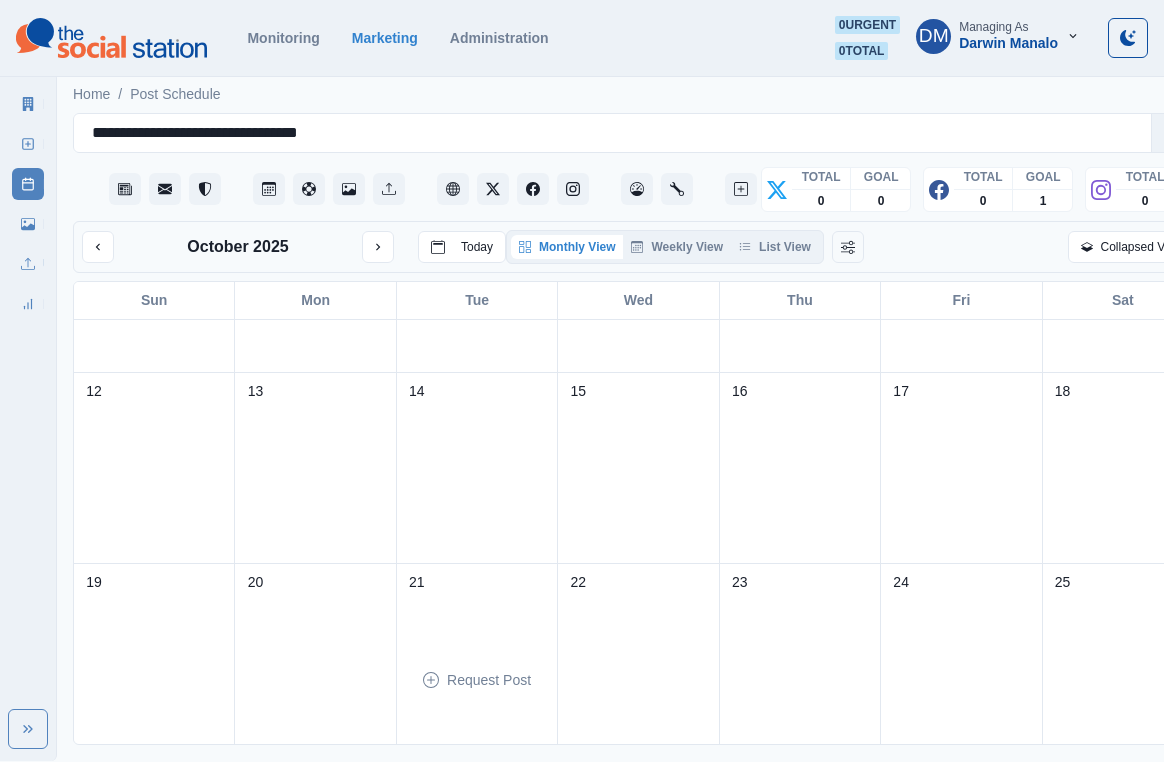 scroll, scrollTop: 0, scrollLeft: 0, axis: both 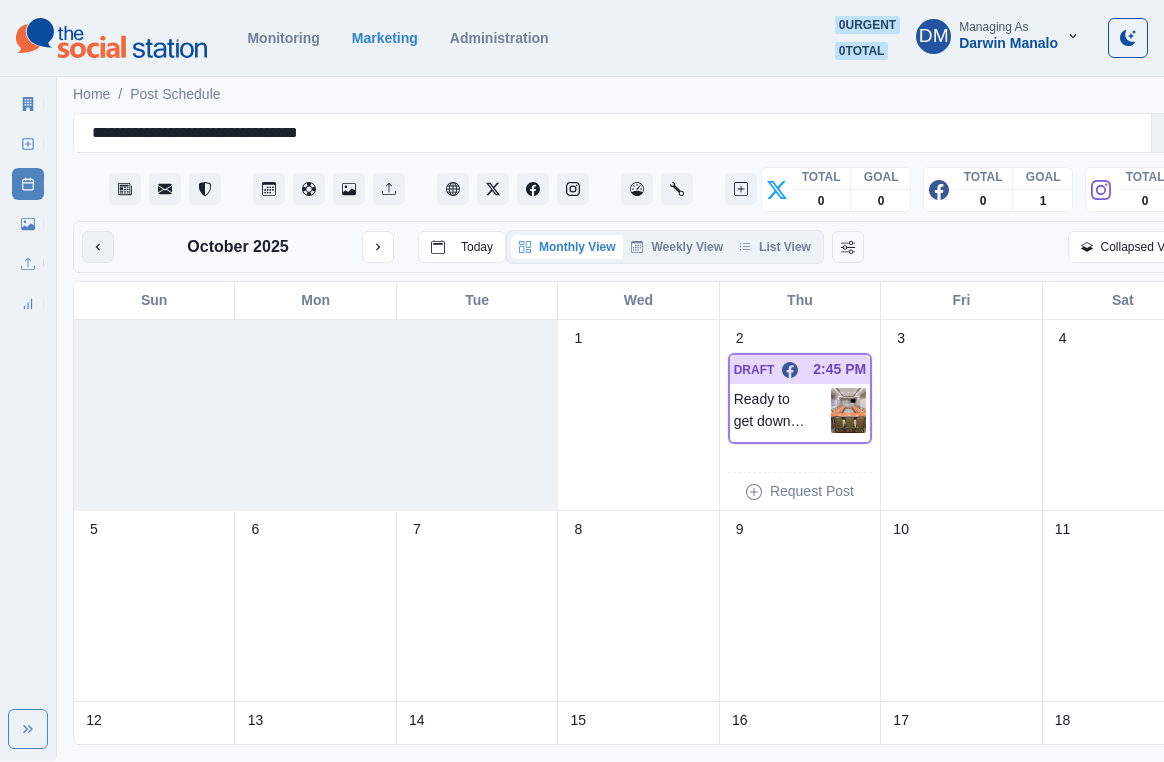 click 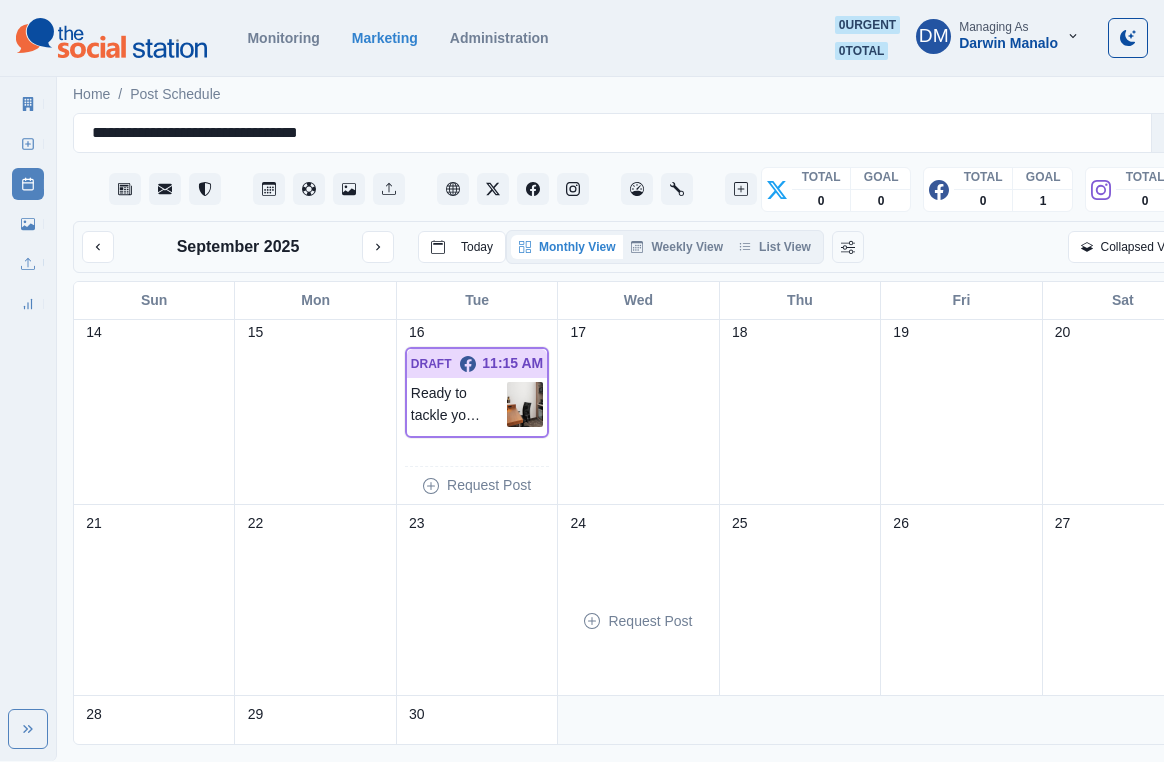 scroll, scrollTop: 378, scrollLeft: 0, axis: vertical 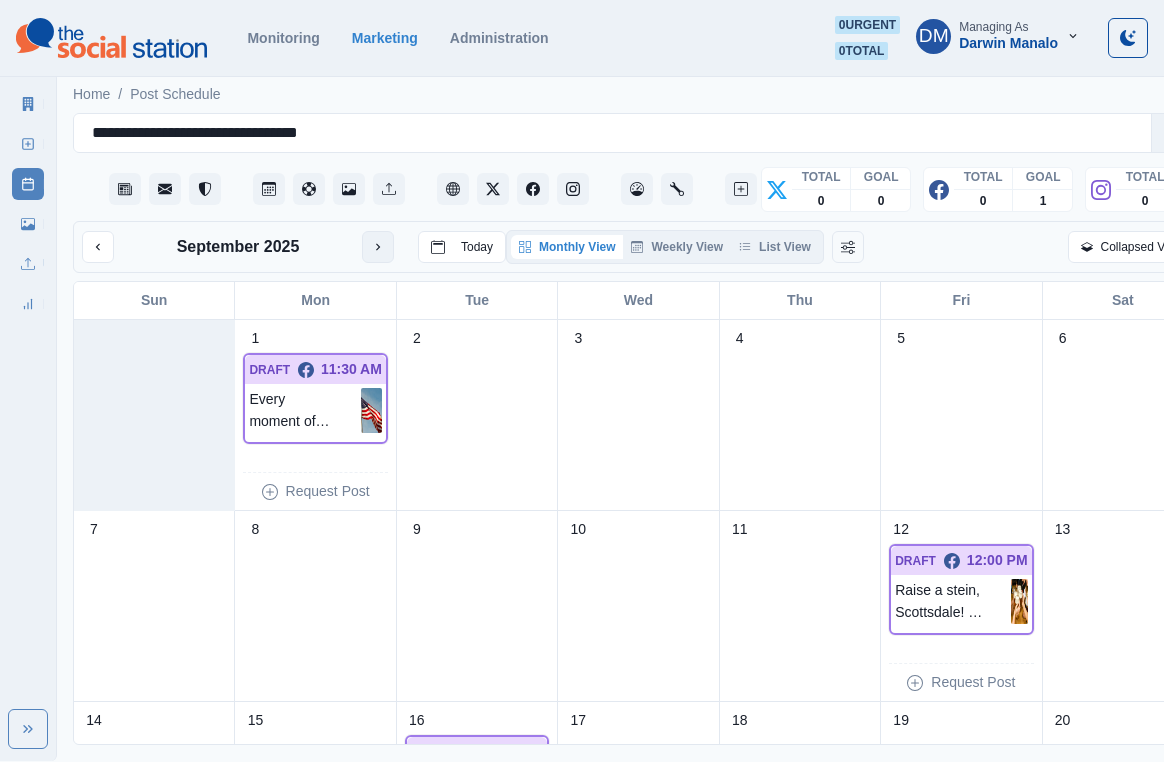 click 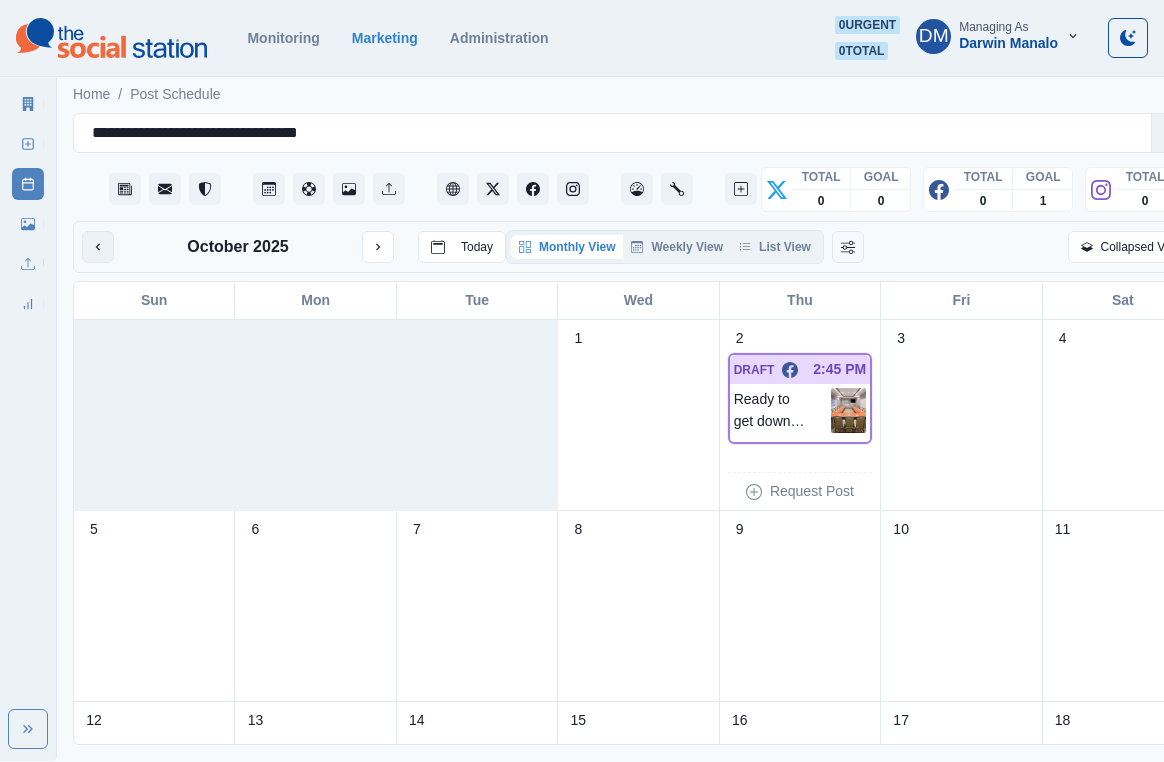 click at bounding box center (98, 247) 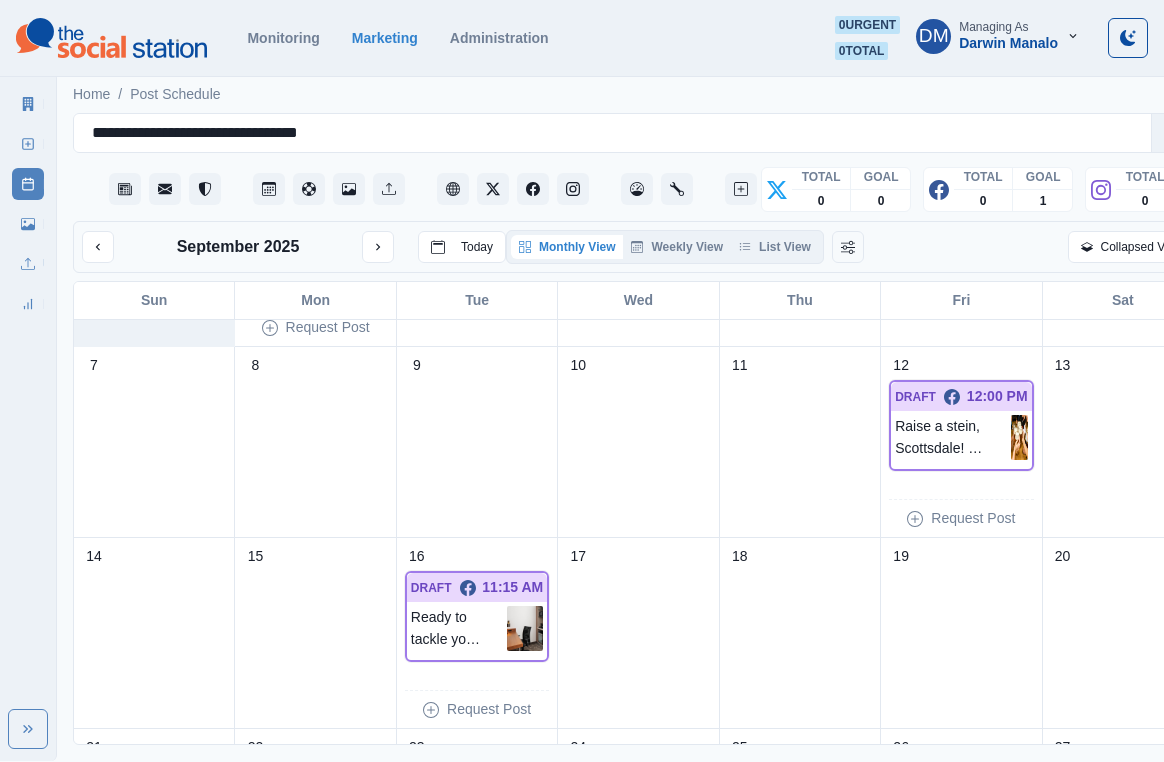 scroll, scrollTop: 102, scrollLeft: 0, axis: vertical 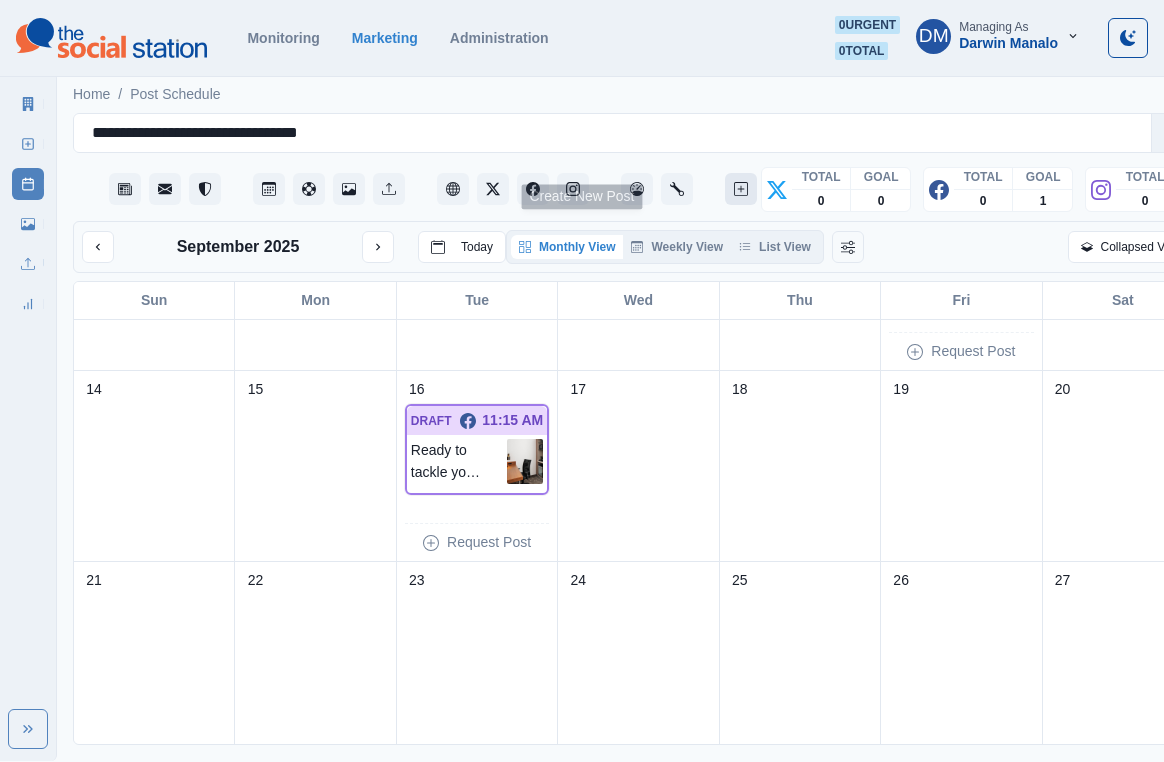 click at bounding box center [741, 189] 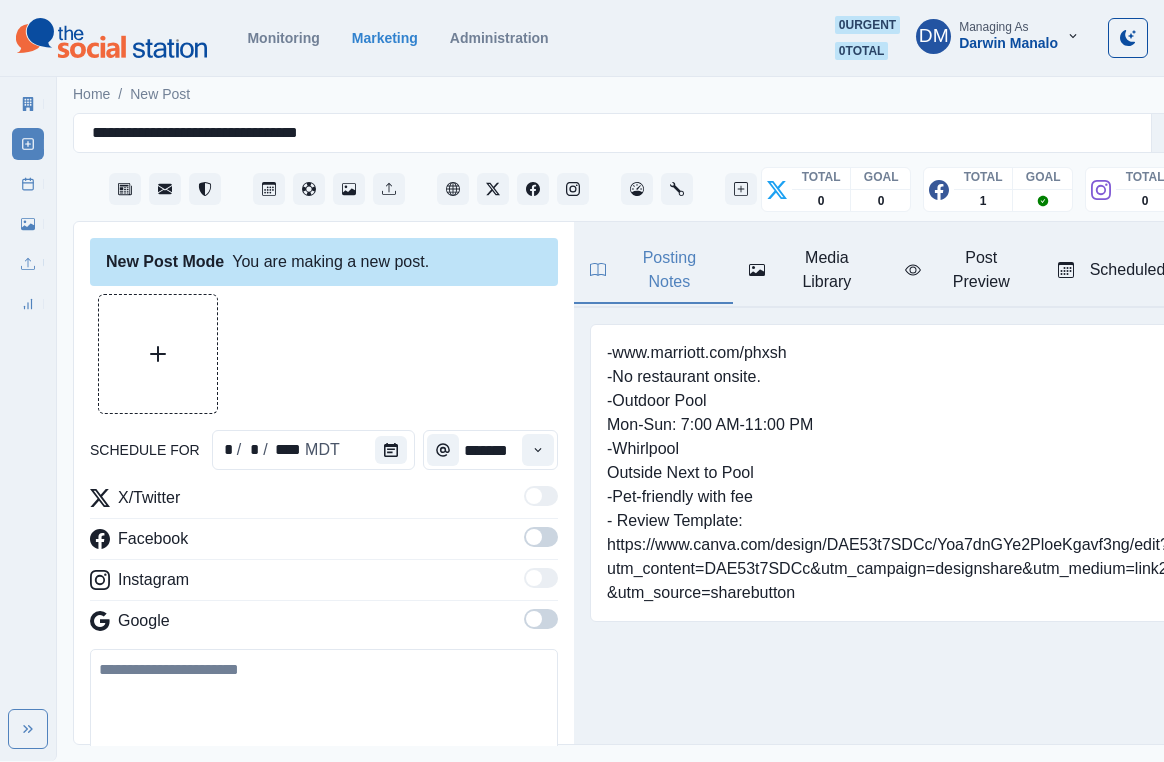 click at bounding box center (324, 354) 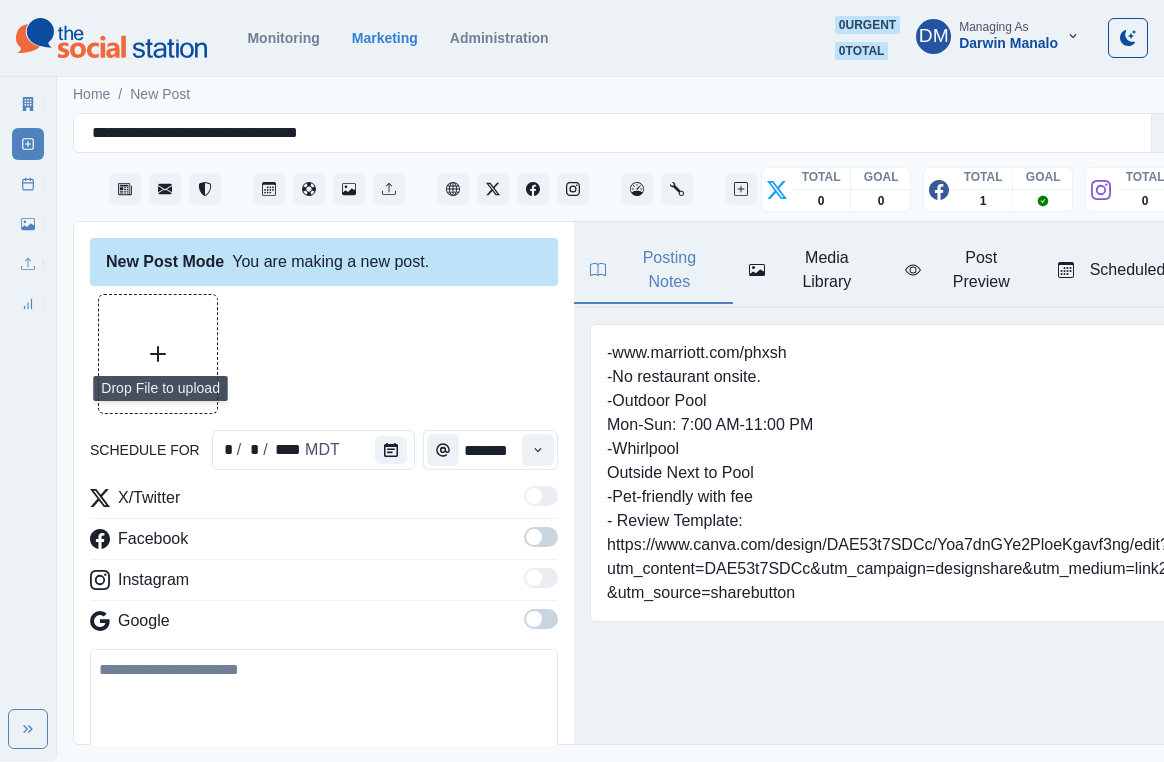 click at bounding box center [158, 354] 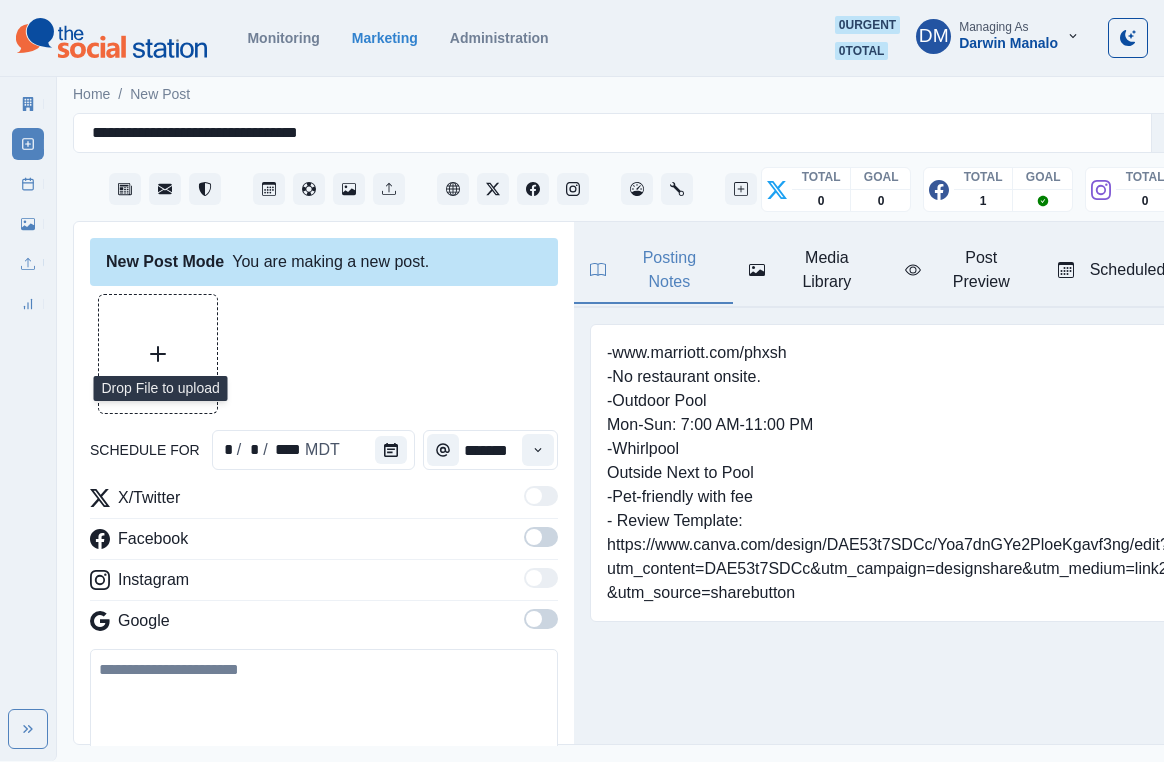 click at bounding box center (158, 354) 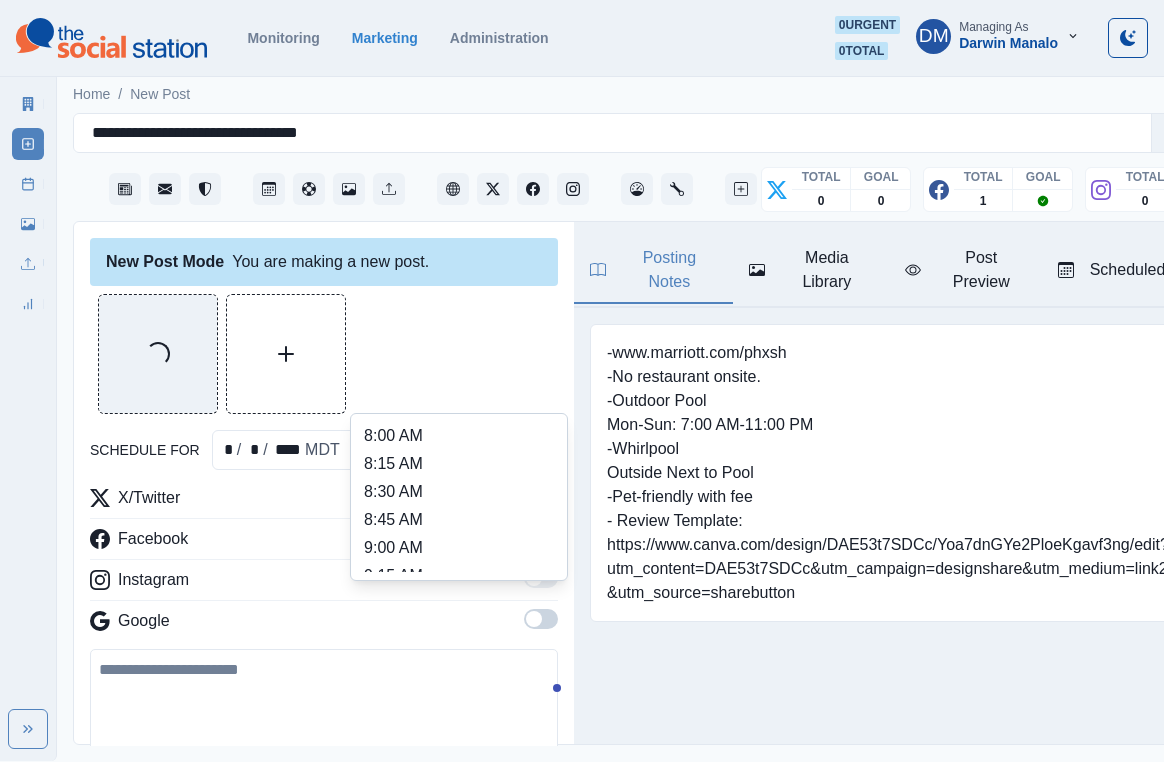 click 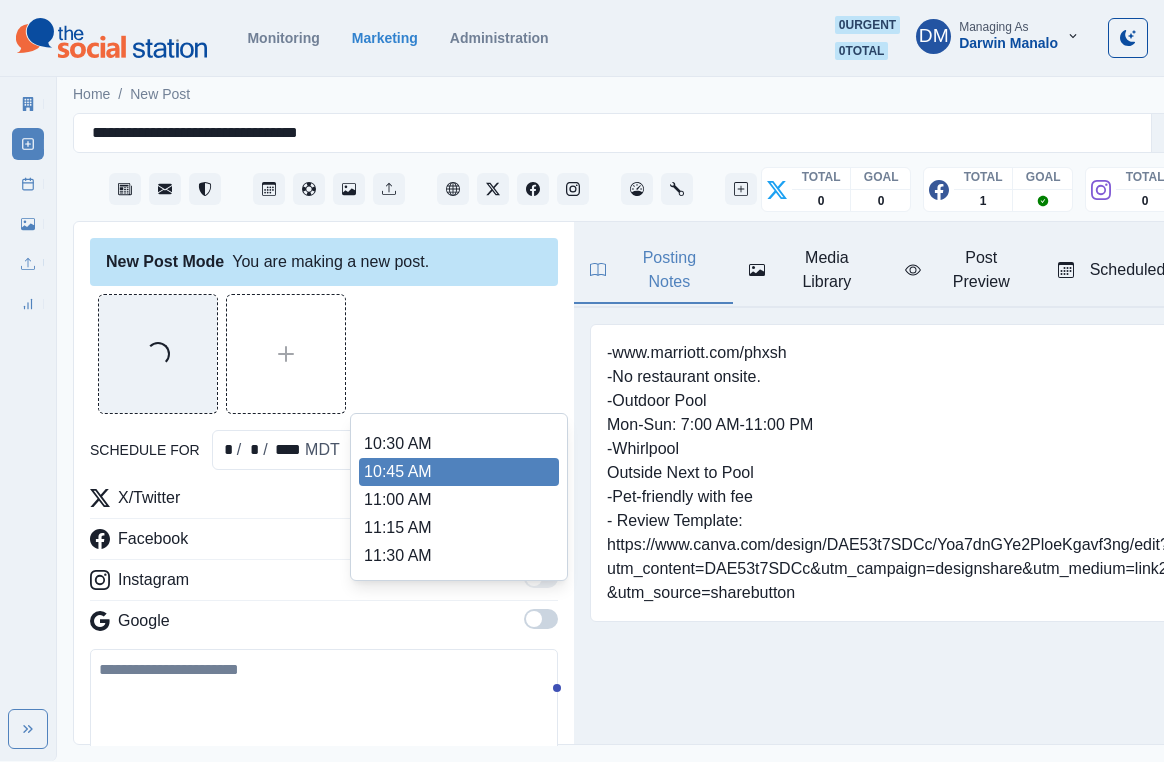 scroll, scrollTop: 284, scrollLeft: 0, axis: vertical 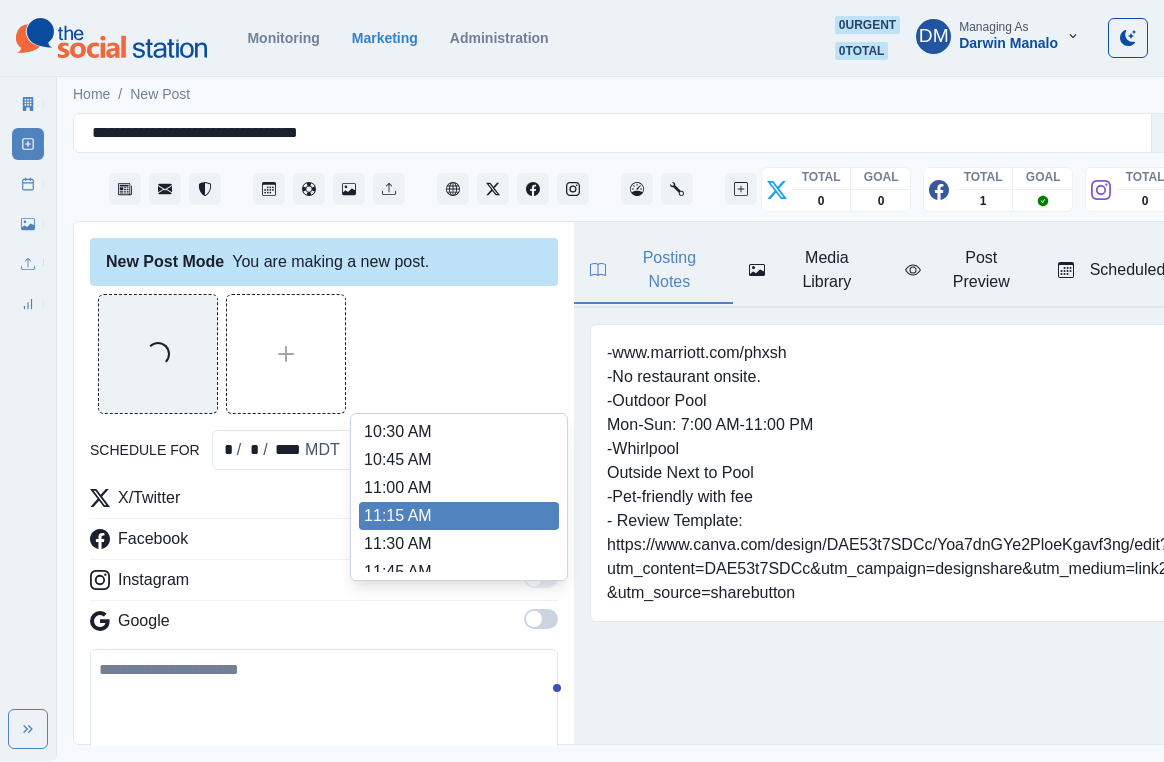 click on "11:15 AM" at bounding box center (459, 516) 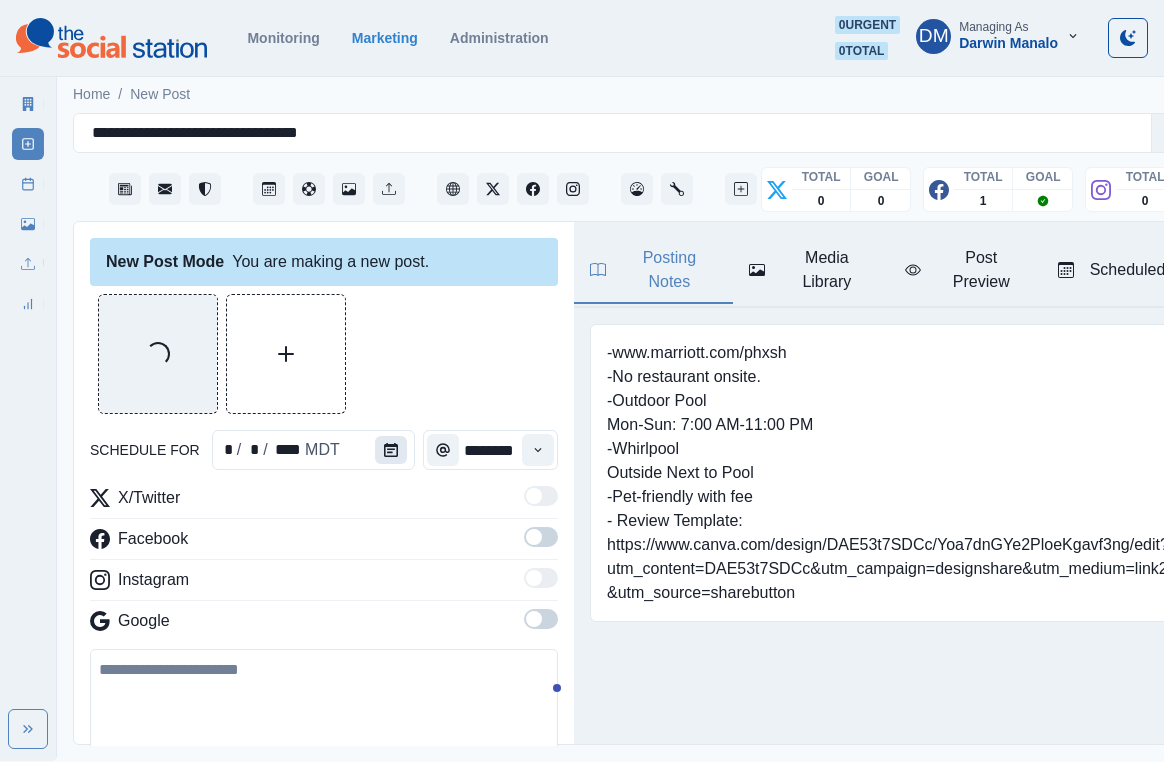 click 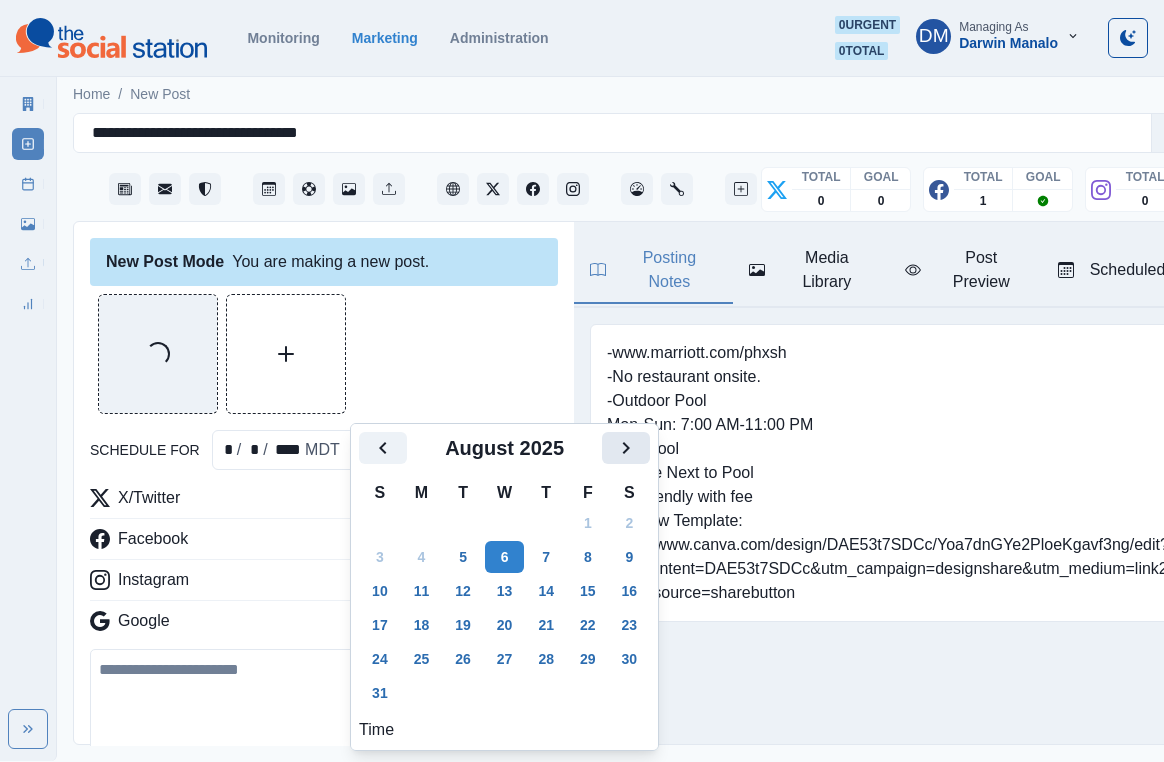 click 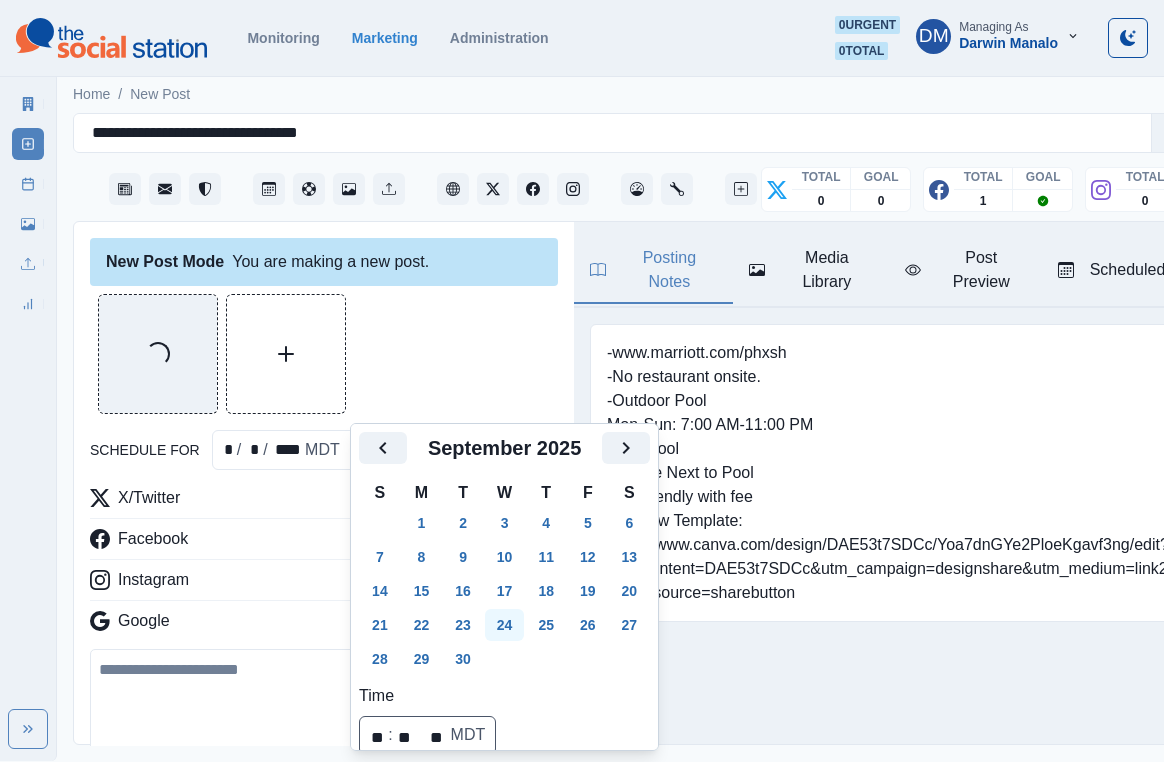 click on "24" at bounding box center (505, 625) 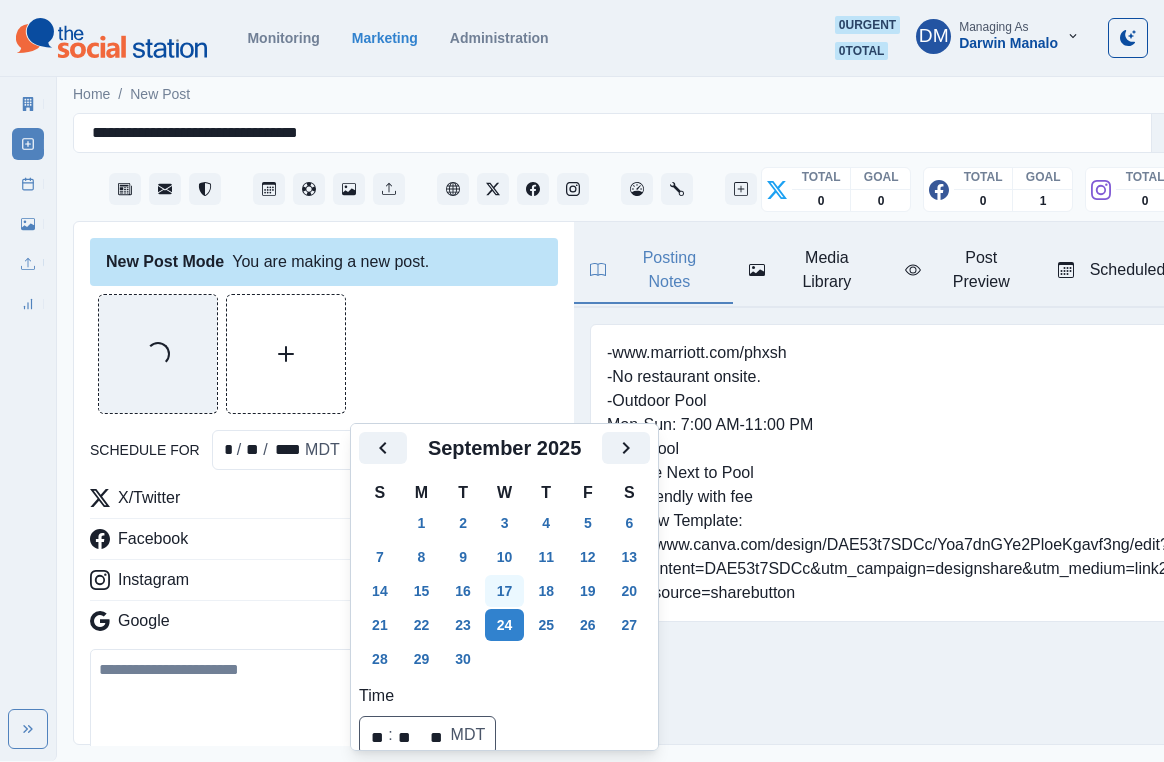 click on "17" at bounding box center (505, 591) 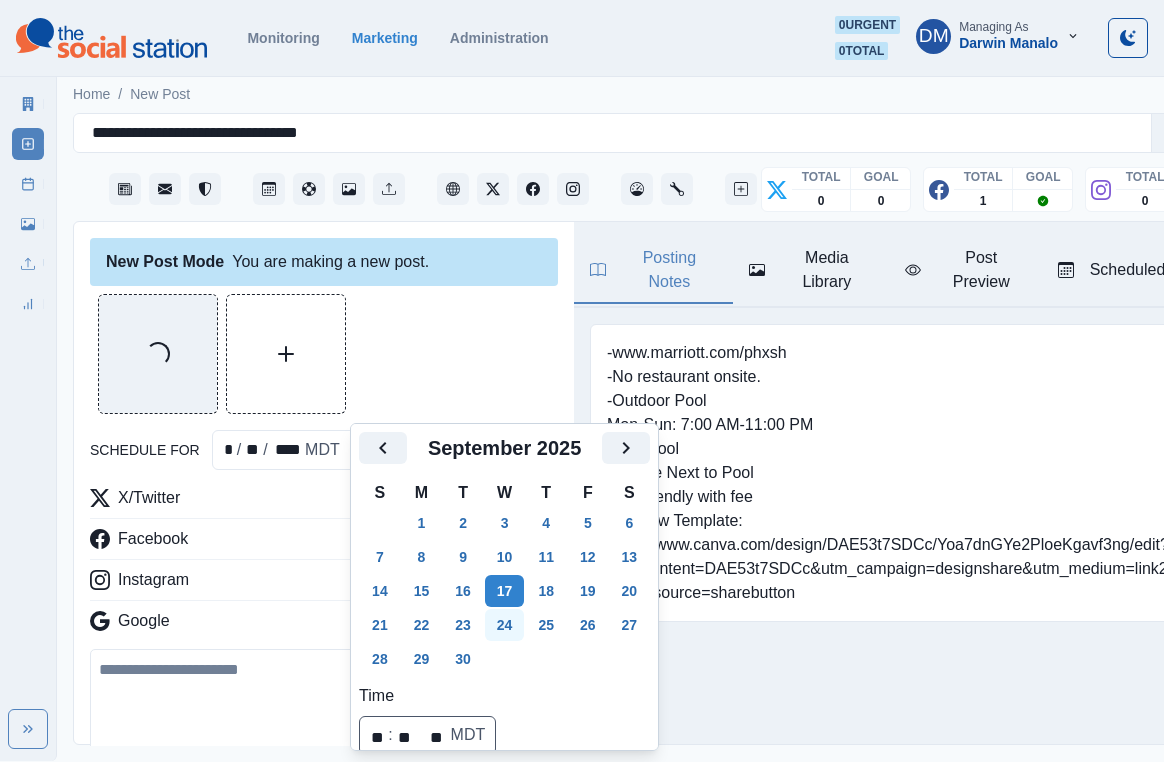 click on "24" at bounding box center [505, 625] 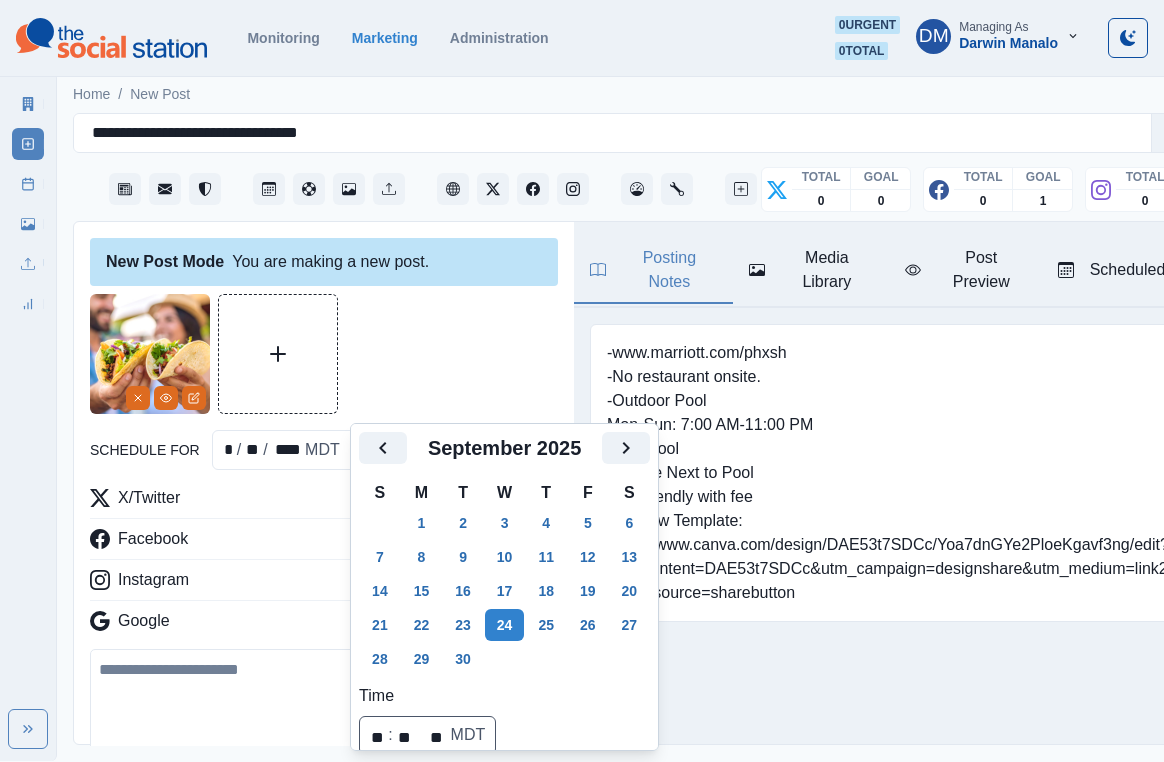 click at bounding box center (324, 706) 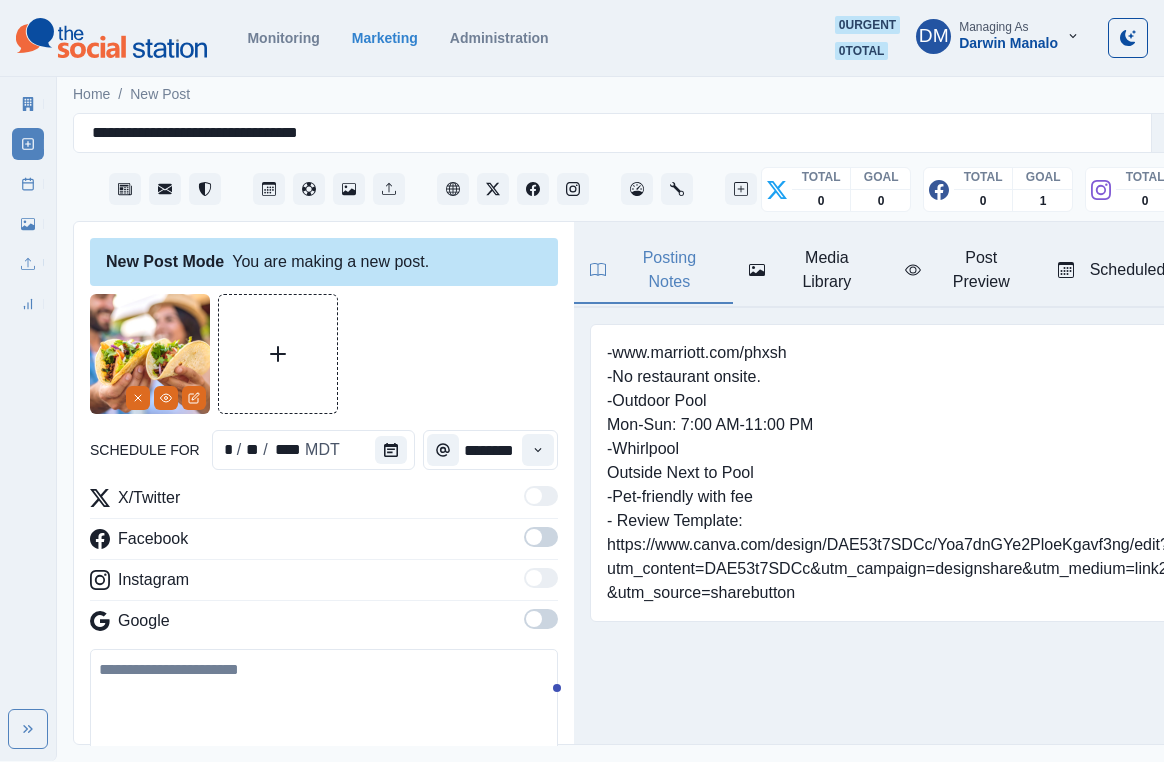 click at bounding box center [324, 706] 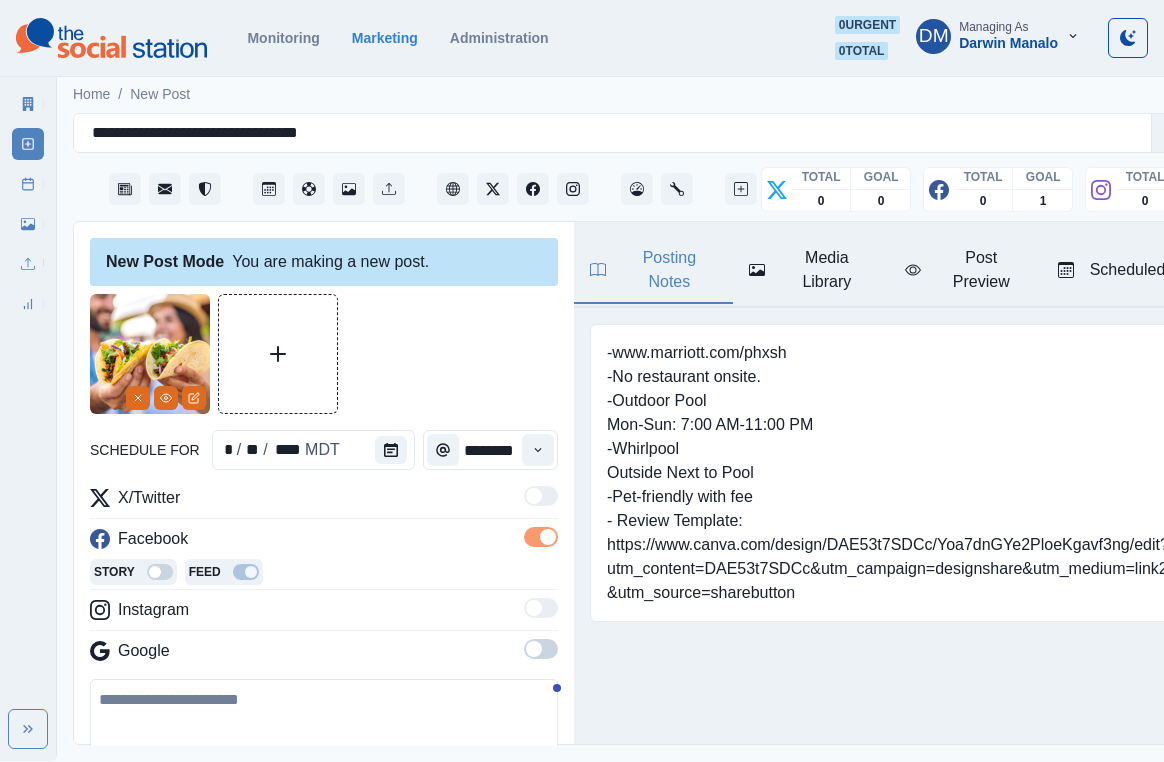 click at bounding box center (324, 736) 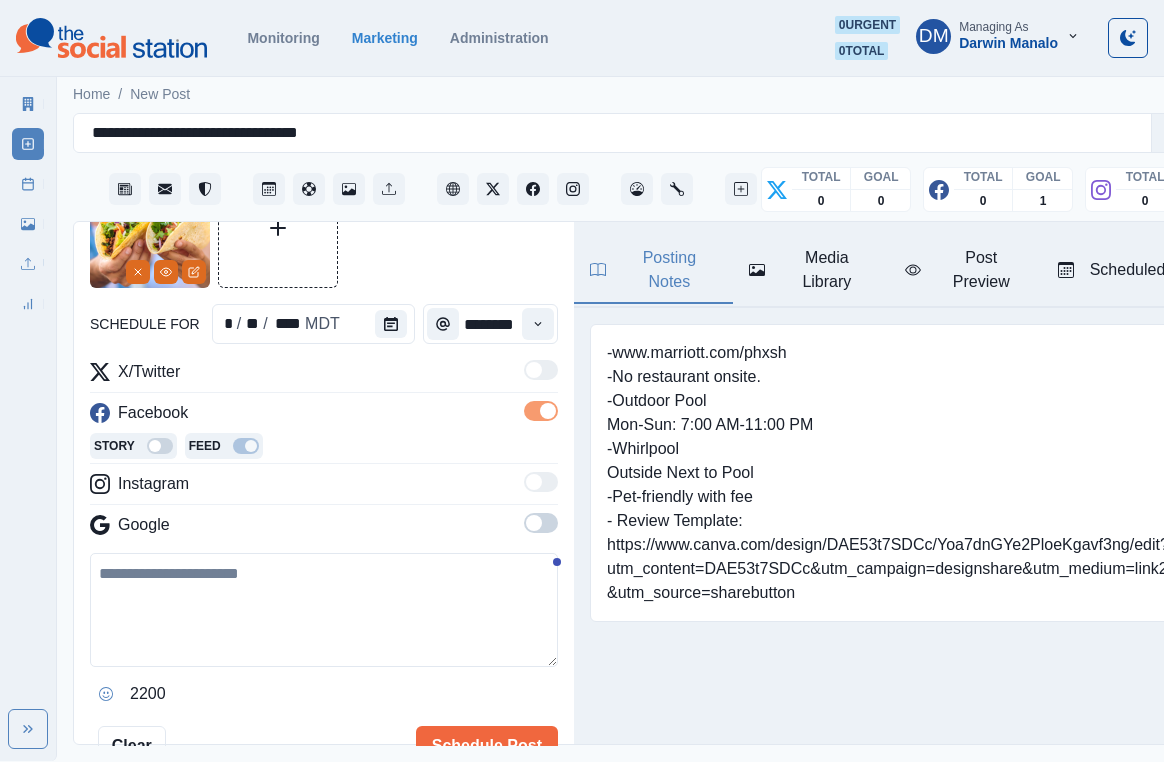click at bounding box center [324, 610] 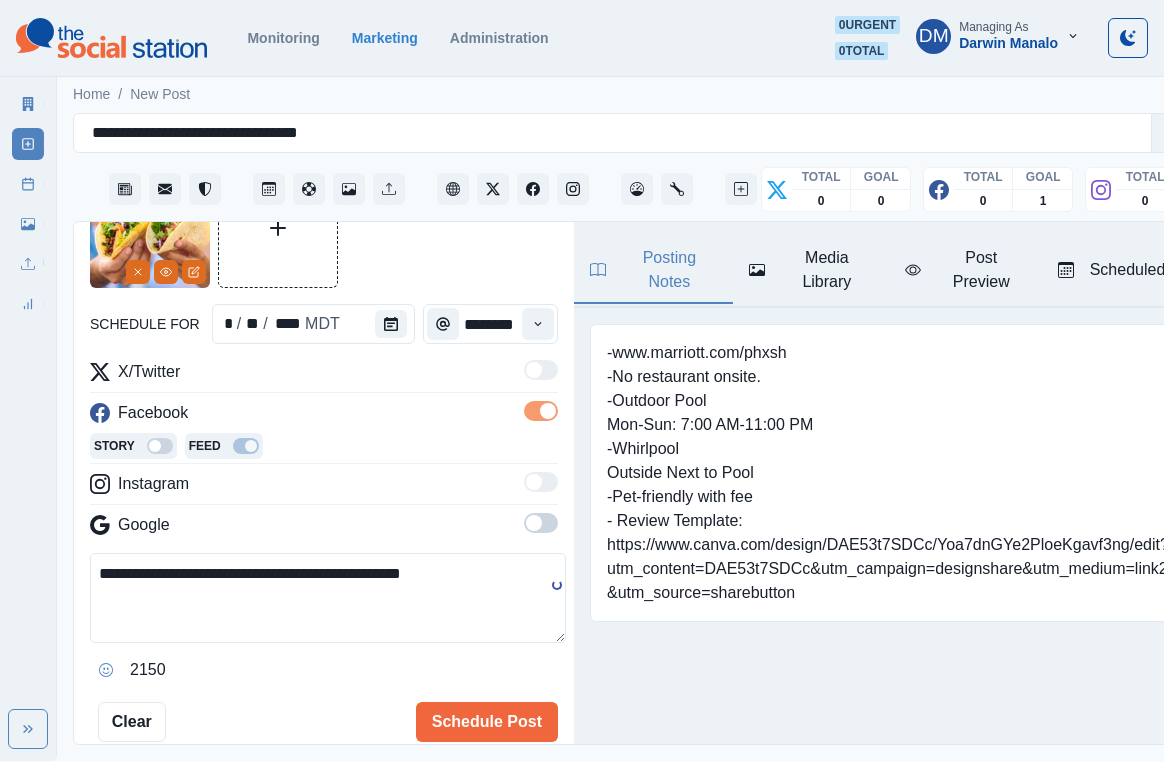drag, startPoint x: 105, startPoint y: 473, endPoint x: 58, endPoint y: 473, distance: 47 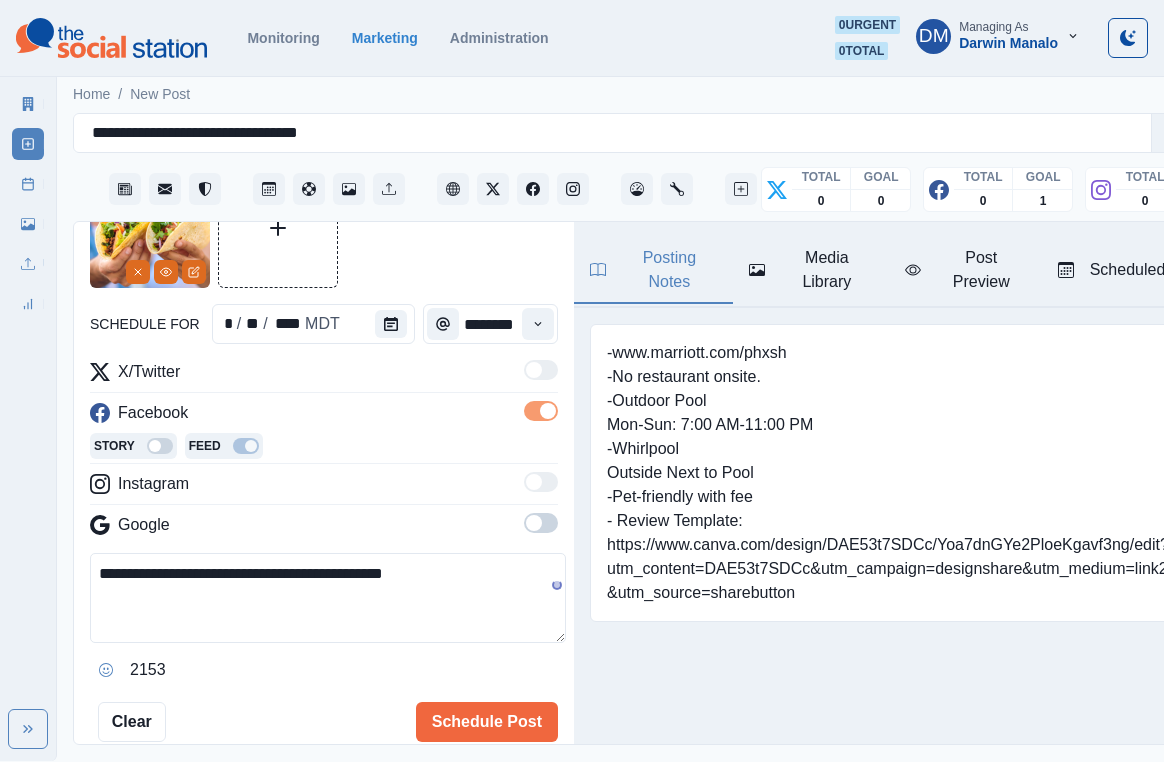 click on "**********" at bounding box center (328, 598) 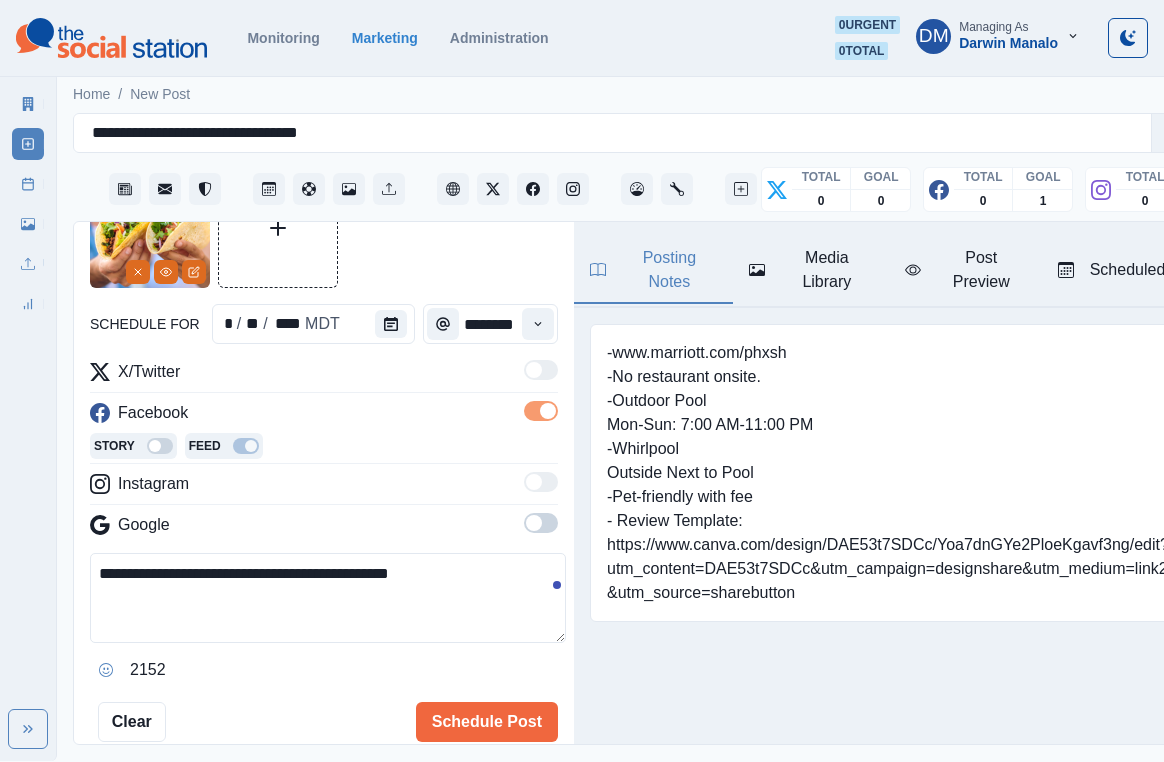 paste on "***" 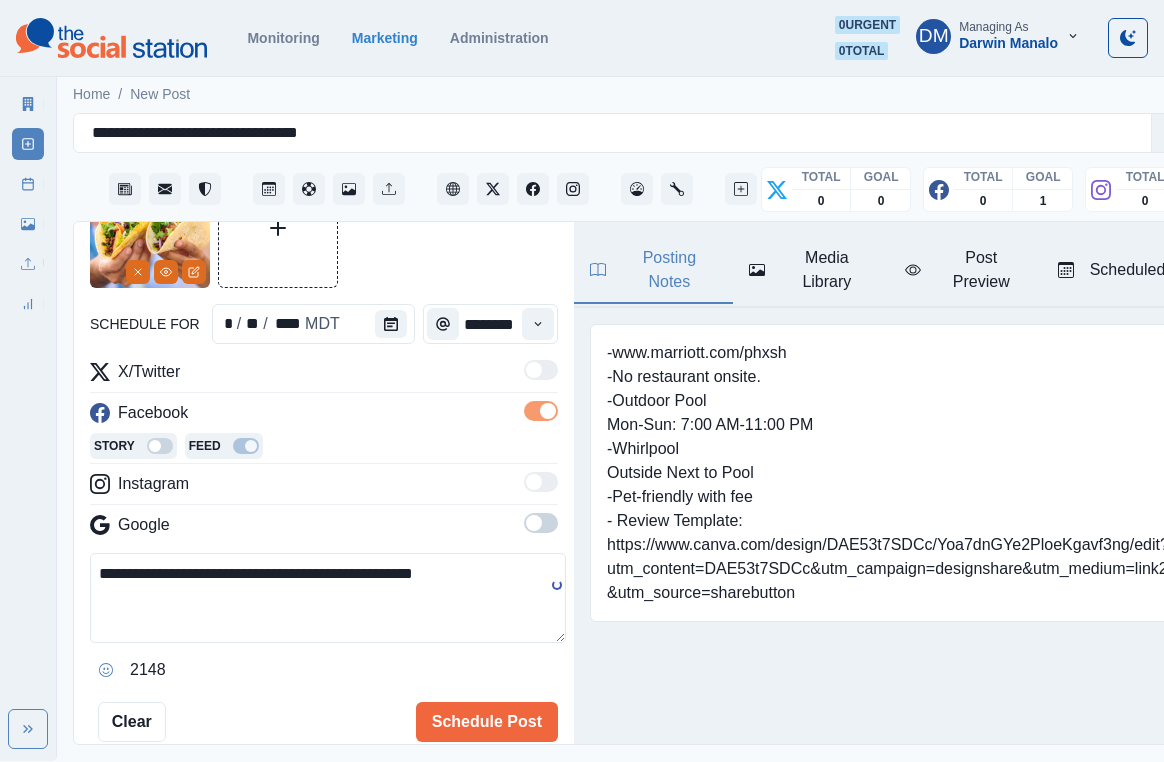 paste on "**********" 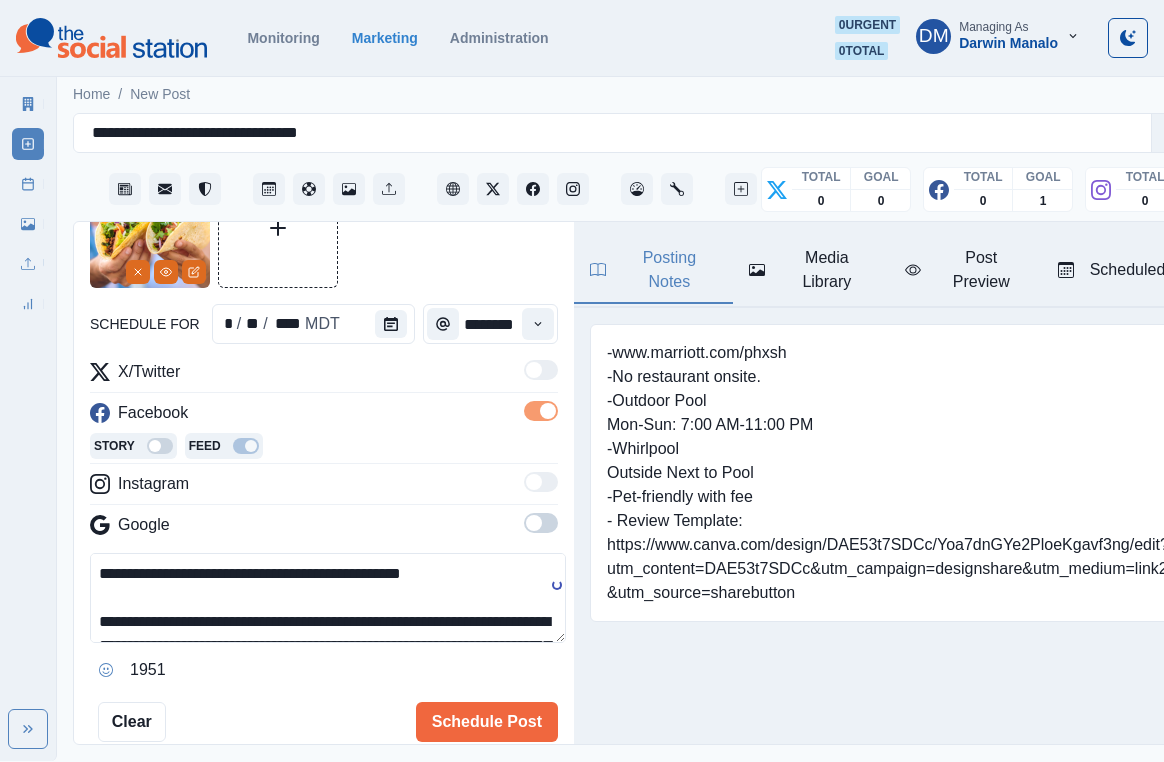 scroll, scrollTop: 8, scrollLeft: 0, axis: vertical 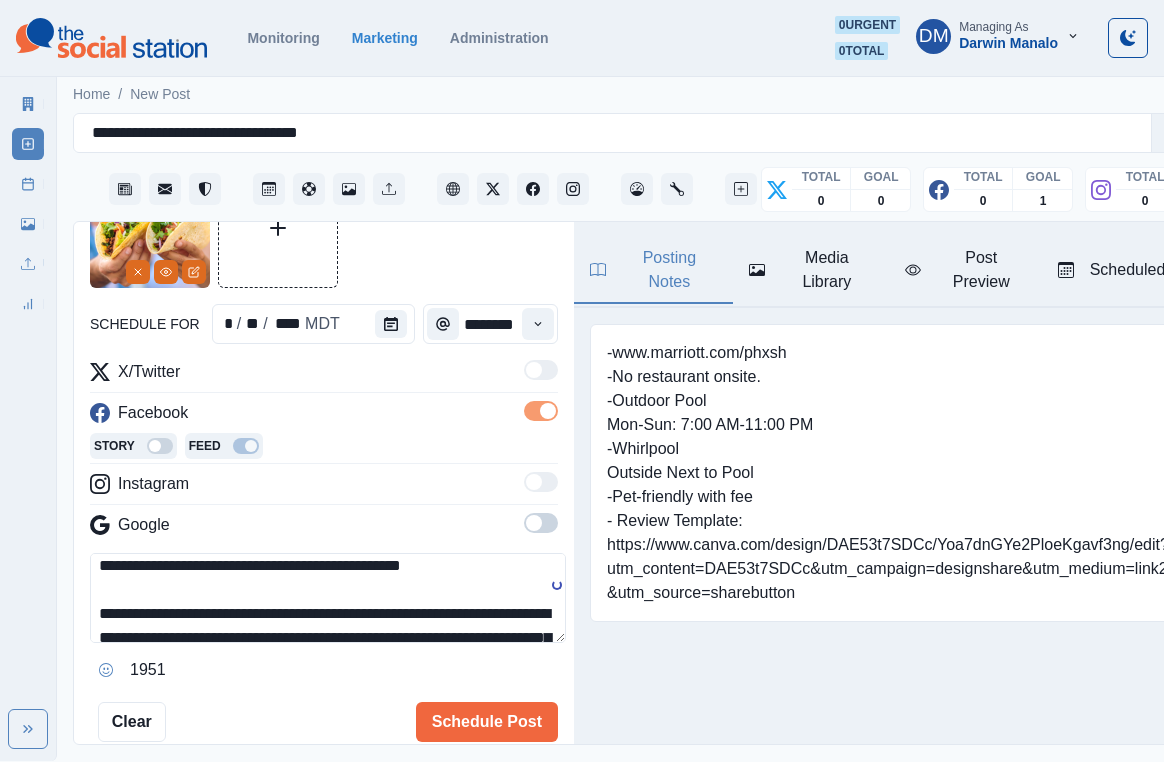 click on "**********" at bounding box center (328, 598) 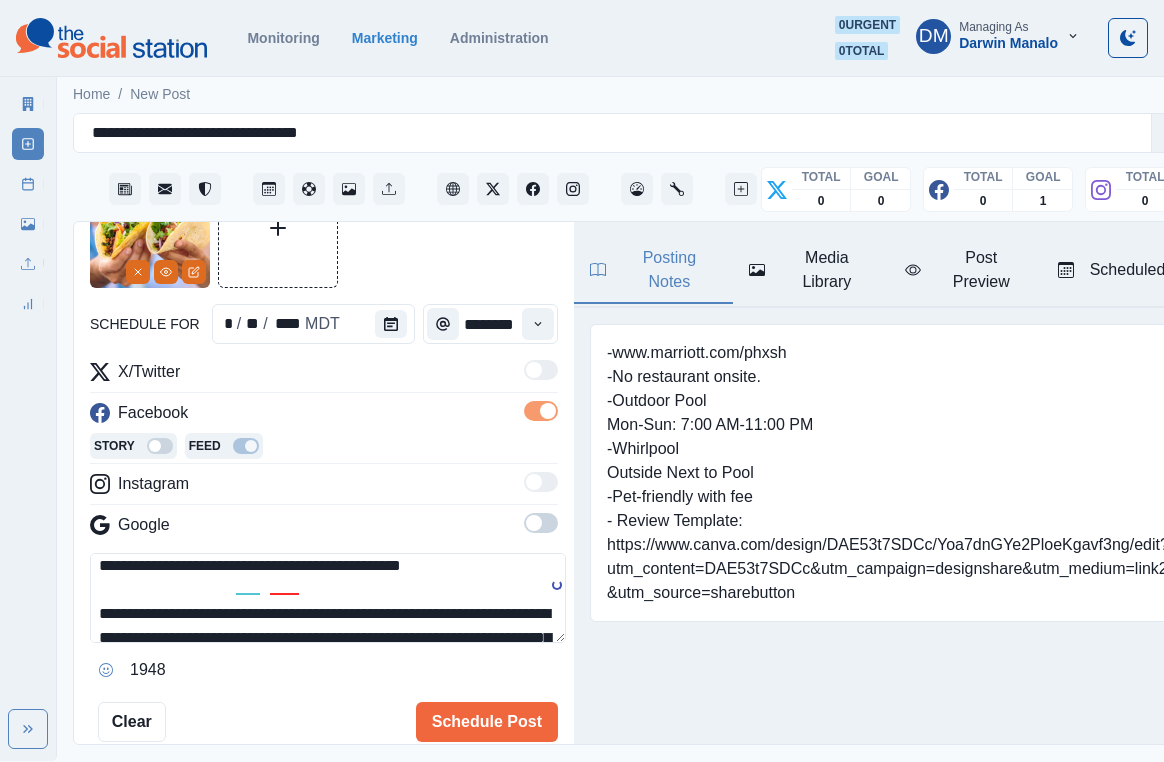 click on "**********" at bounding box center (328, 598) 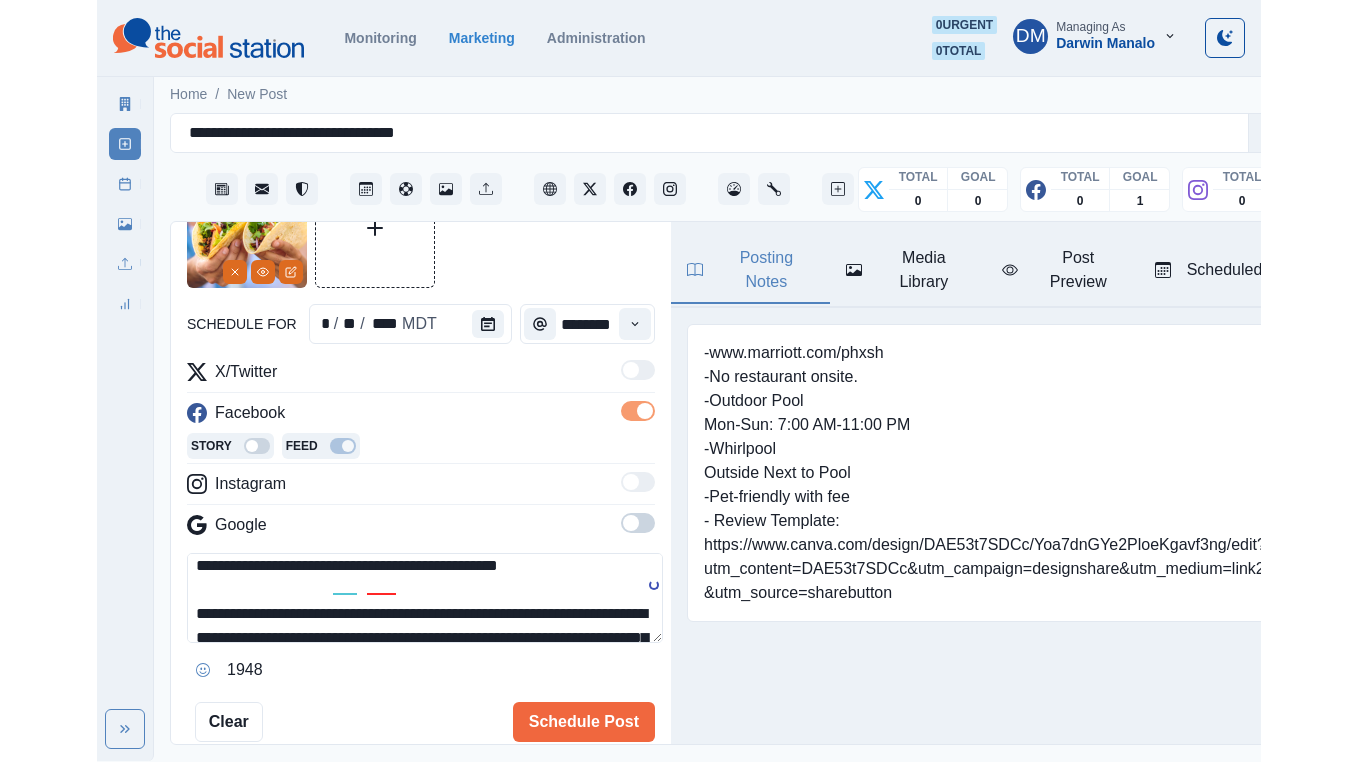 scroll, scrollTop: 17, scrollLeft: 0, axis: vertical 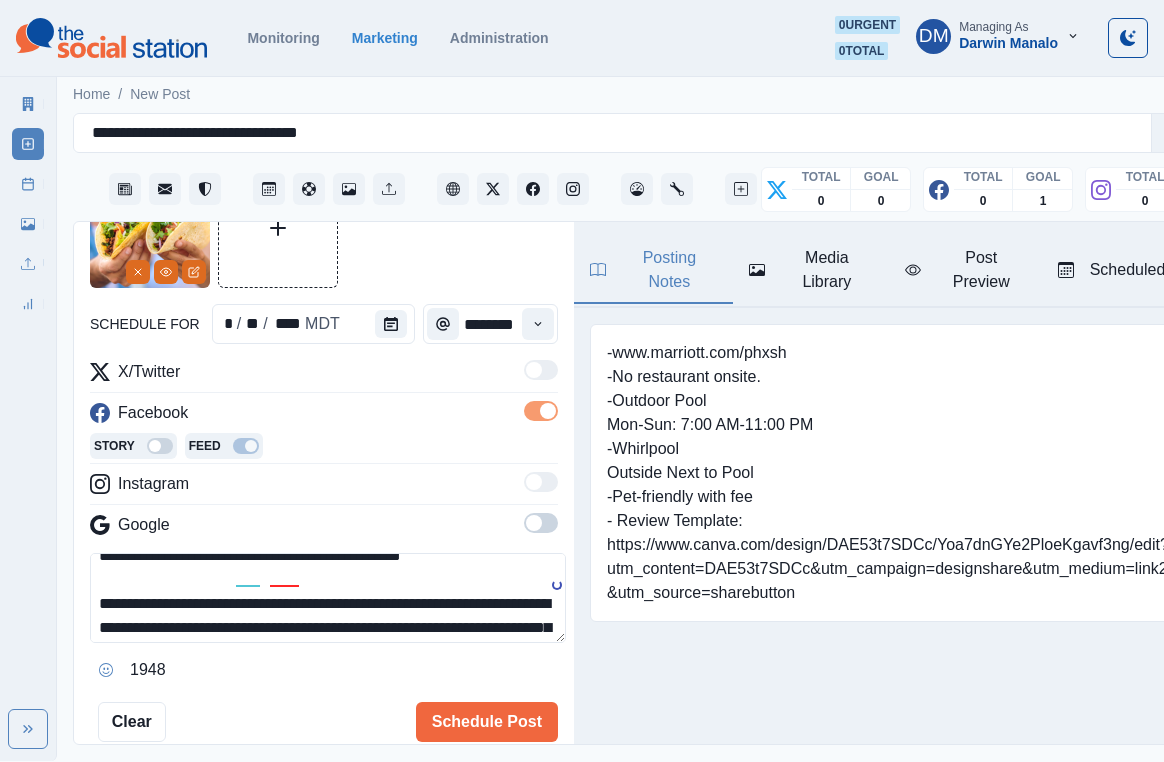 click on "Post Preview" at bounding box center [965, 271] 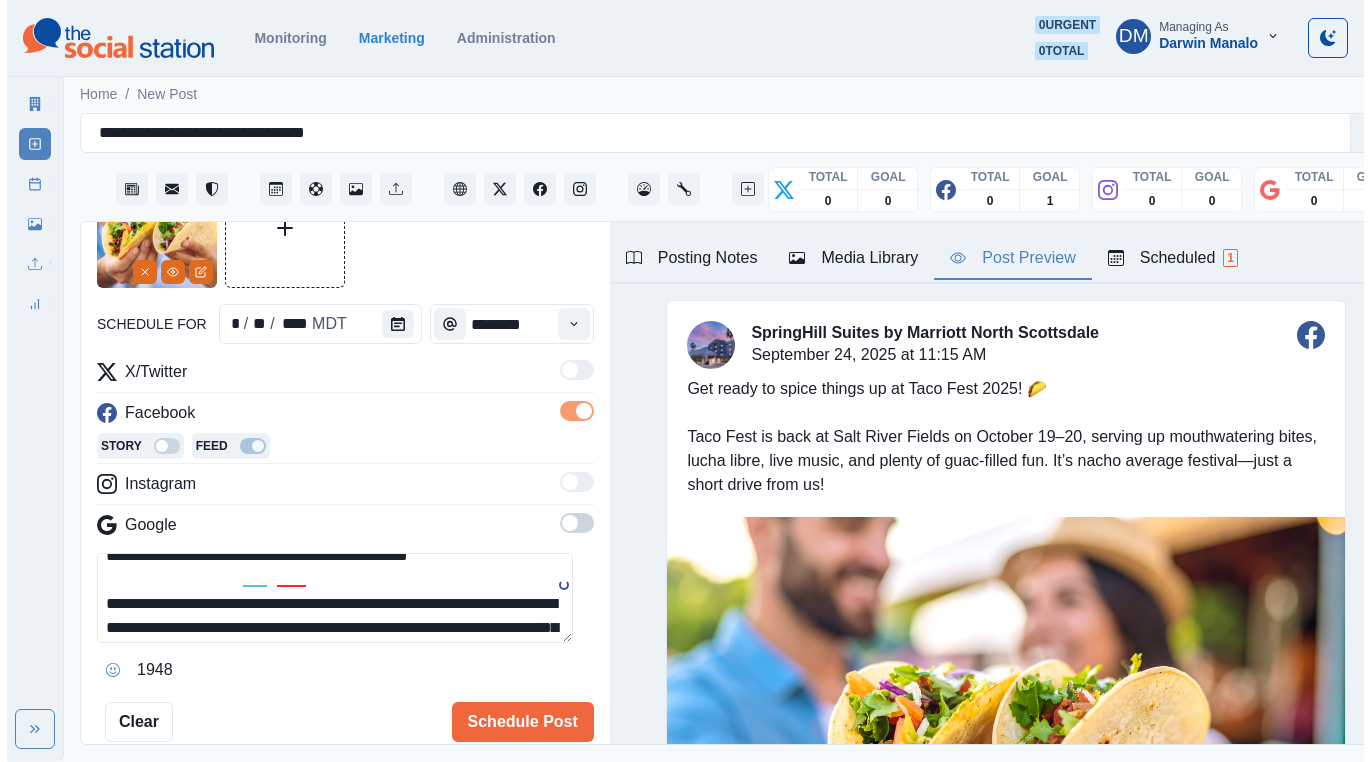 scroll, scrollTop: 108, scrollLeft: 0, axis: vertical 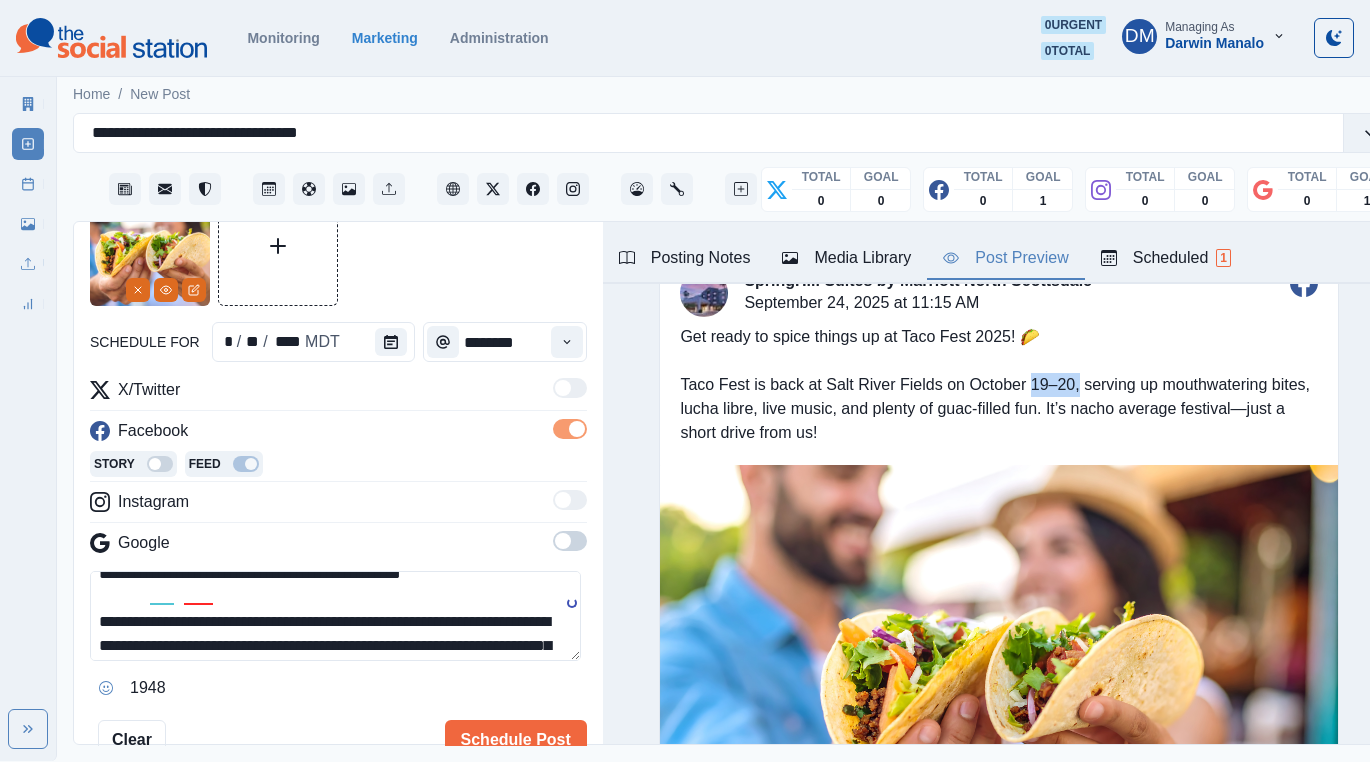 drag, startPoint x: 923, startPoint y: 307, endPoint x: 961, endPoint y: 307, distance: 38 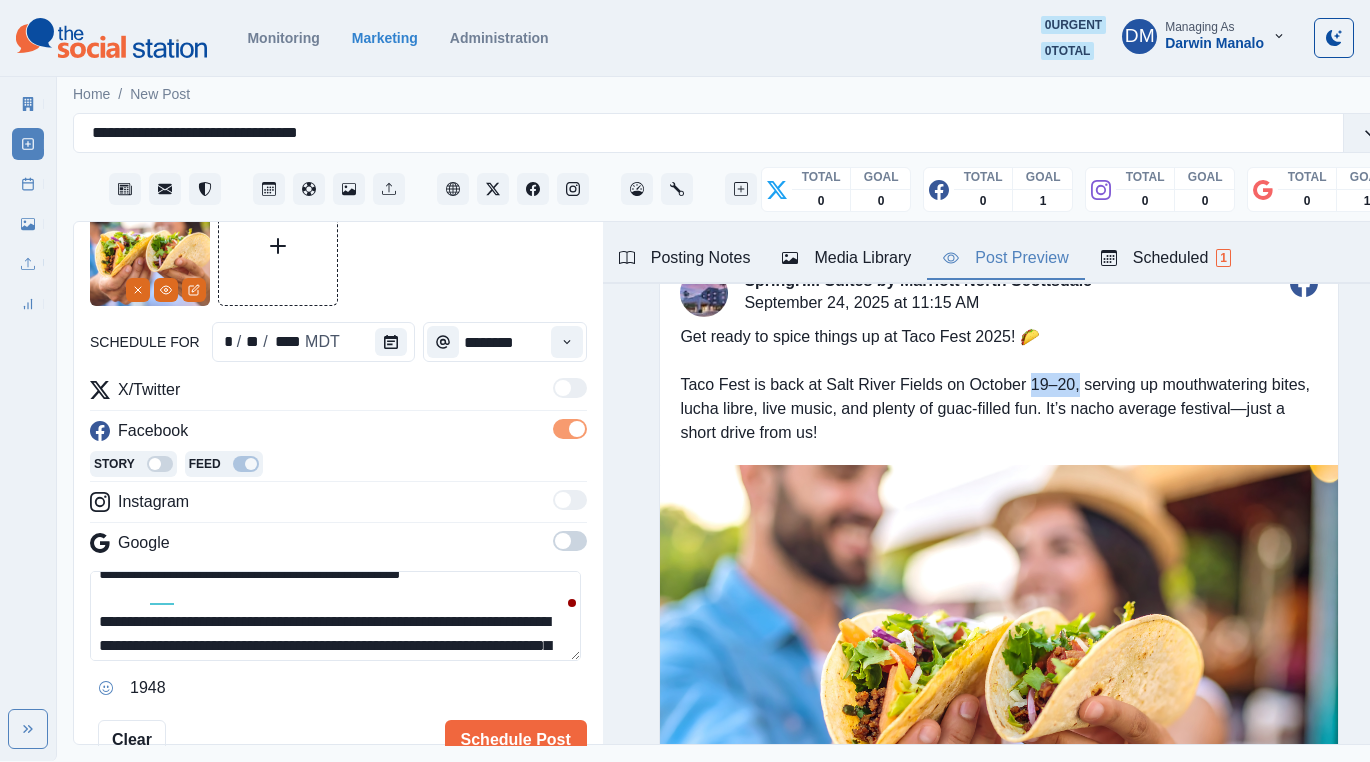 click on "**********" at bounding box center [335, 616] 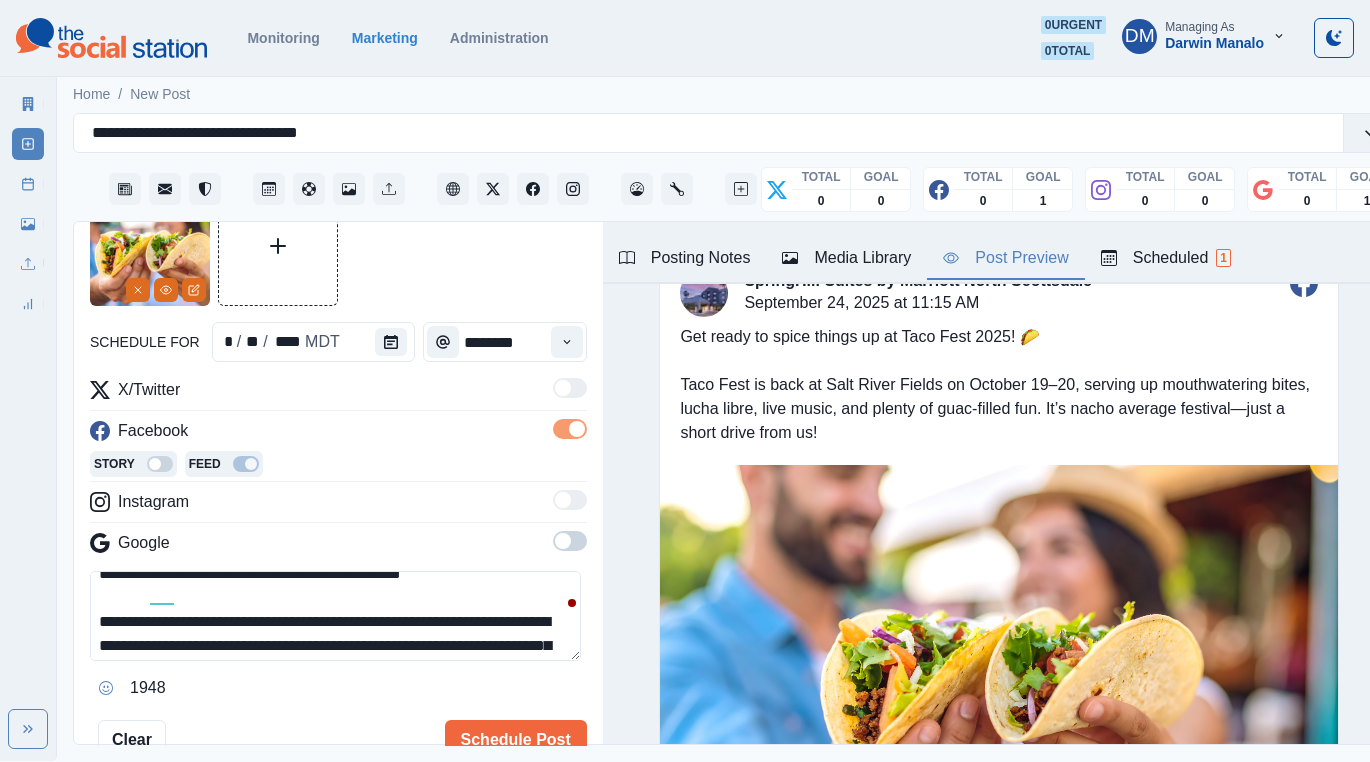 click on "**********" at bounding box center (335, 616) 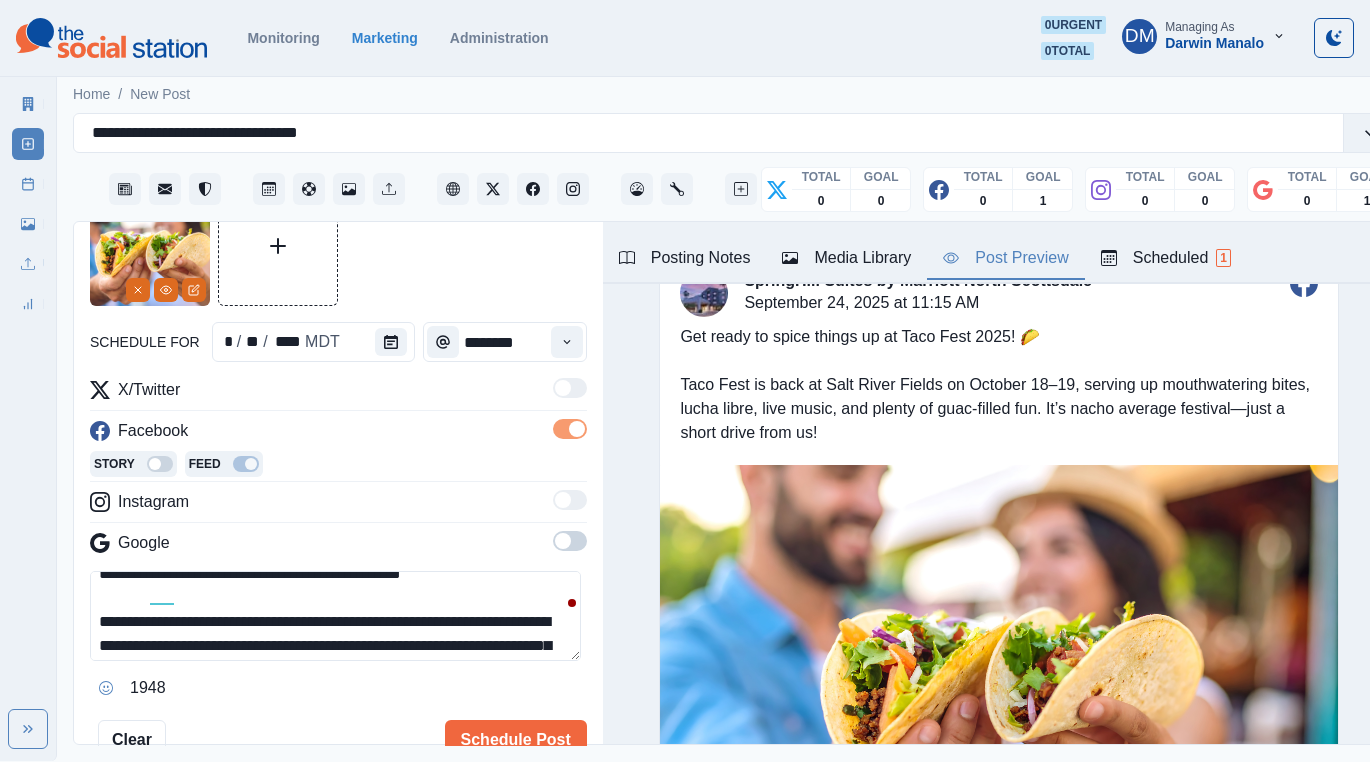 click on "**********" at bounding box center (335, 616) 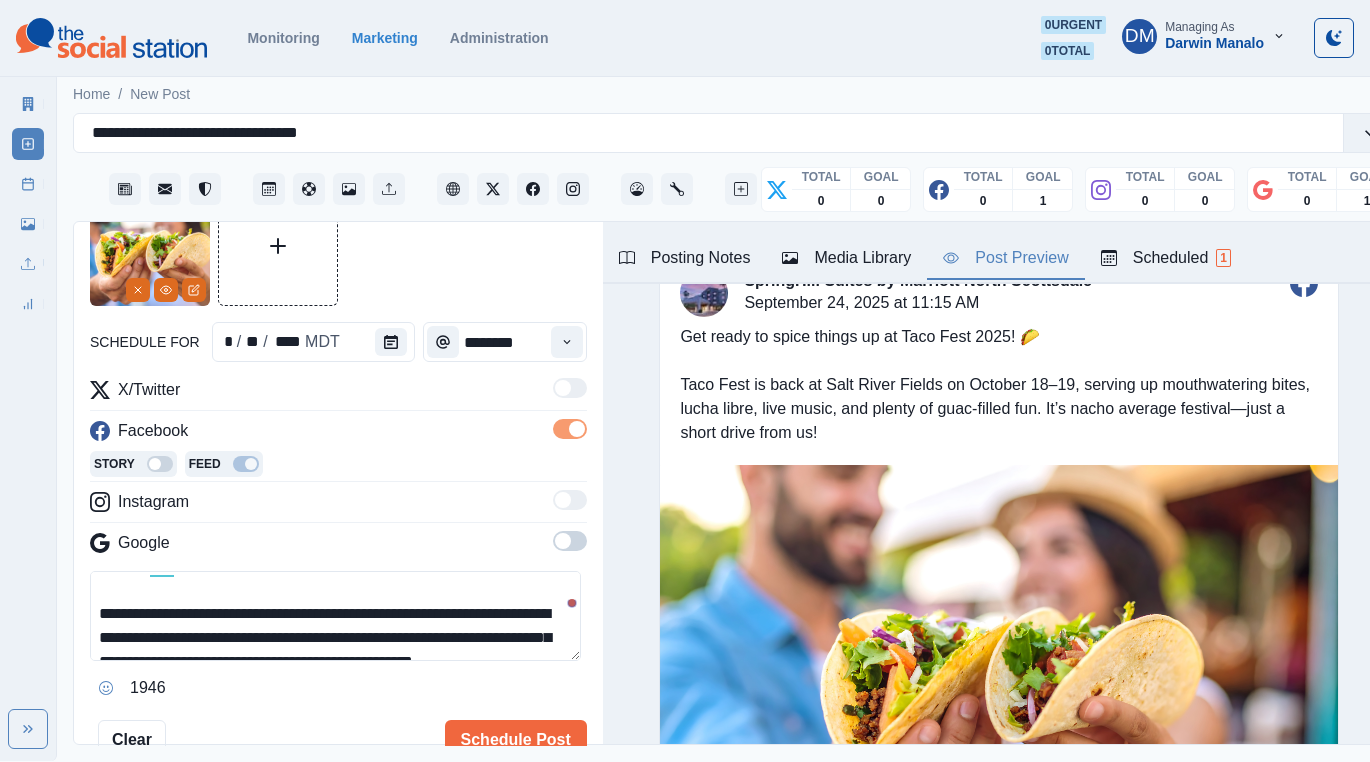 scroll, scrollTop: 44, scrollLeft: 0, axis: vertical 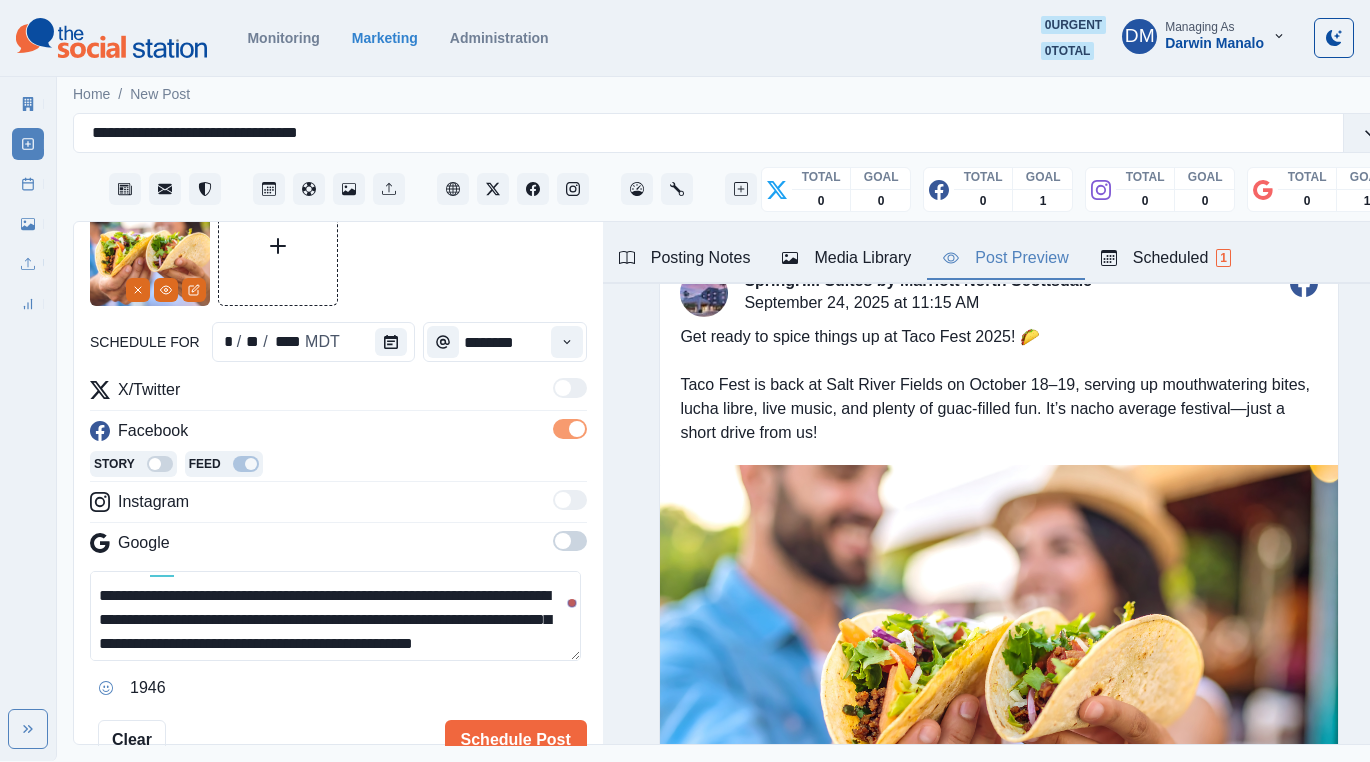 click 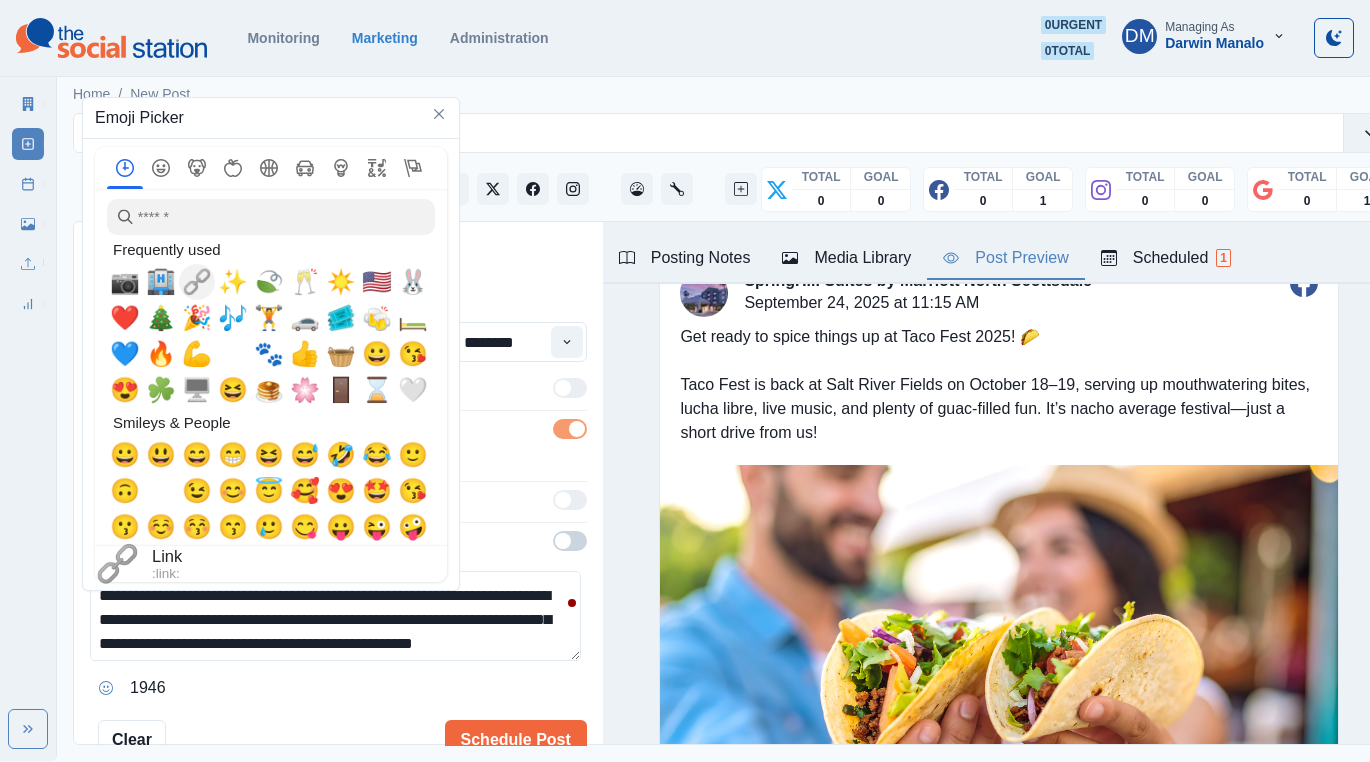 click on "🔗" at bounding box center (197, 282) 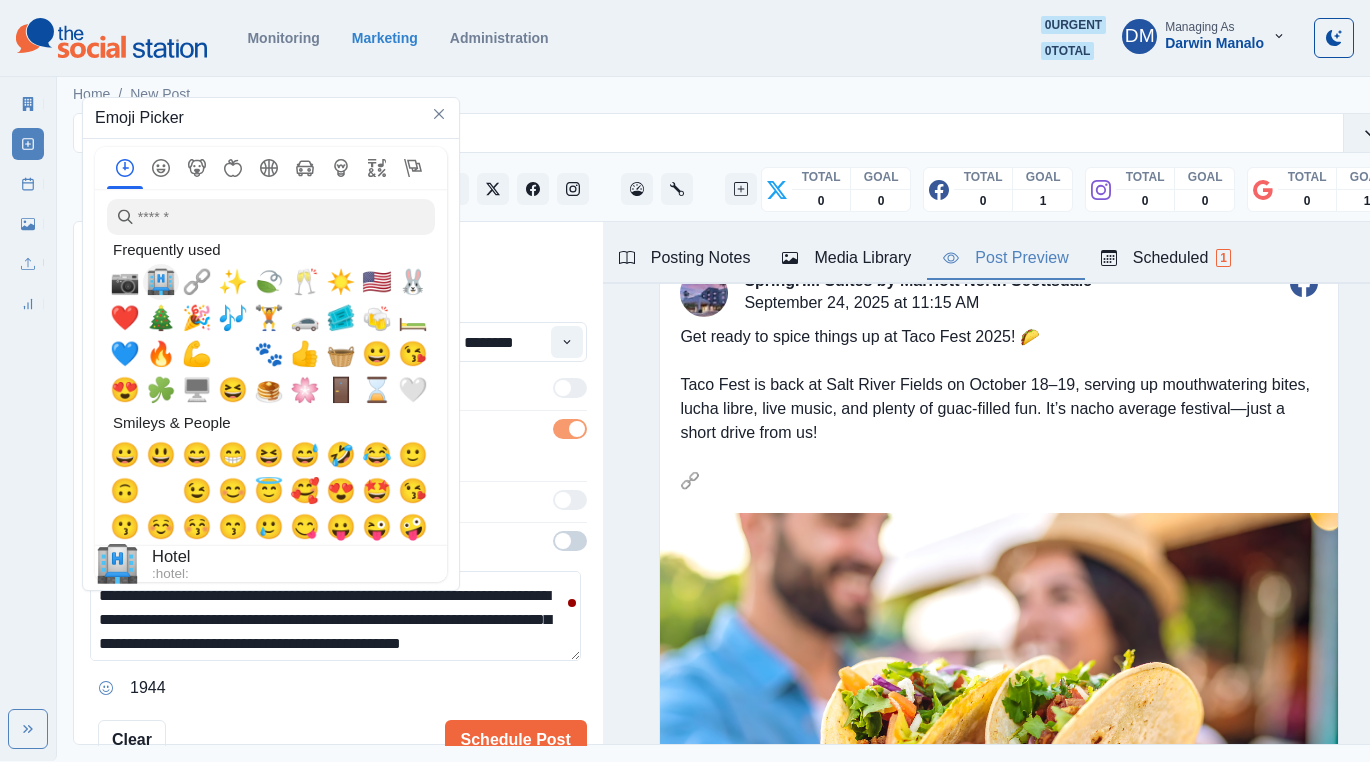 click at bounding box center (161, 282) 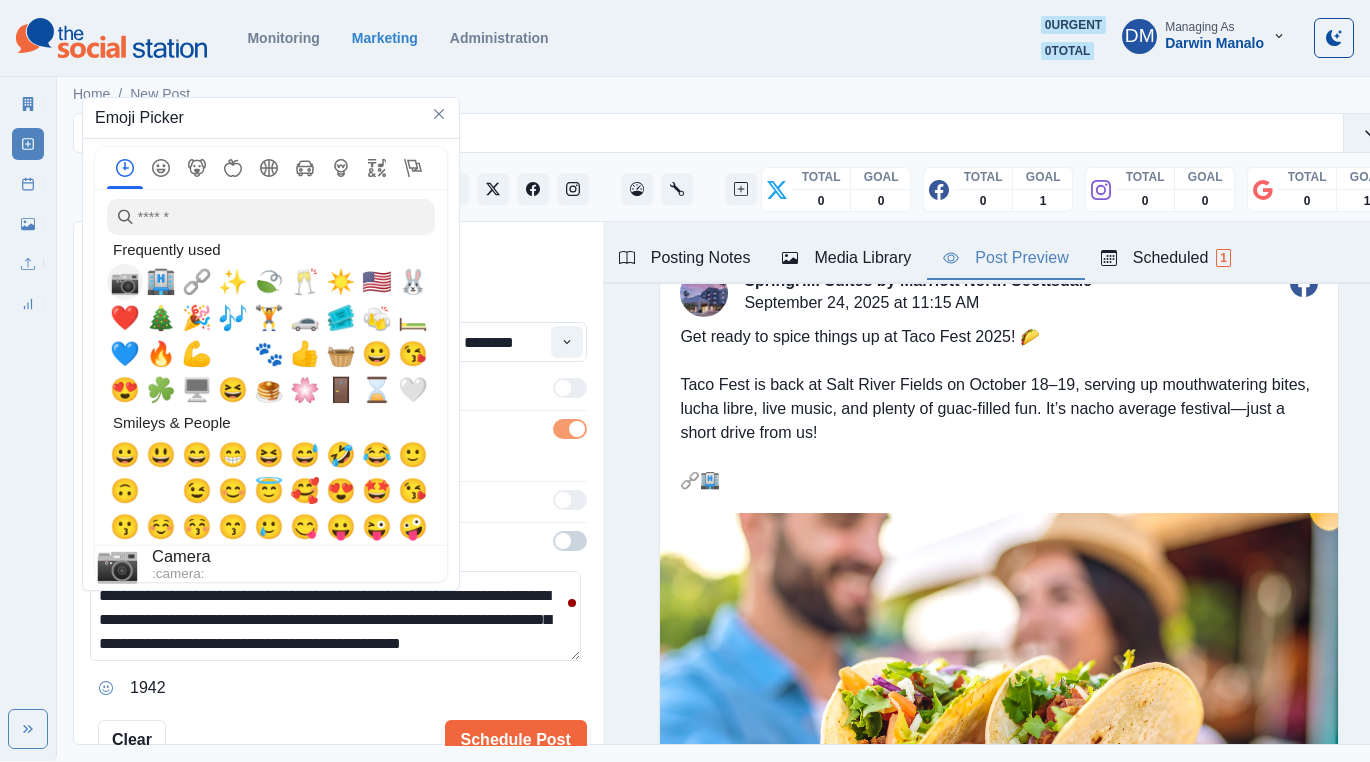 click on "📷" at bounding box center [125, 282] 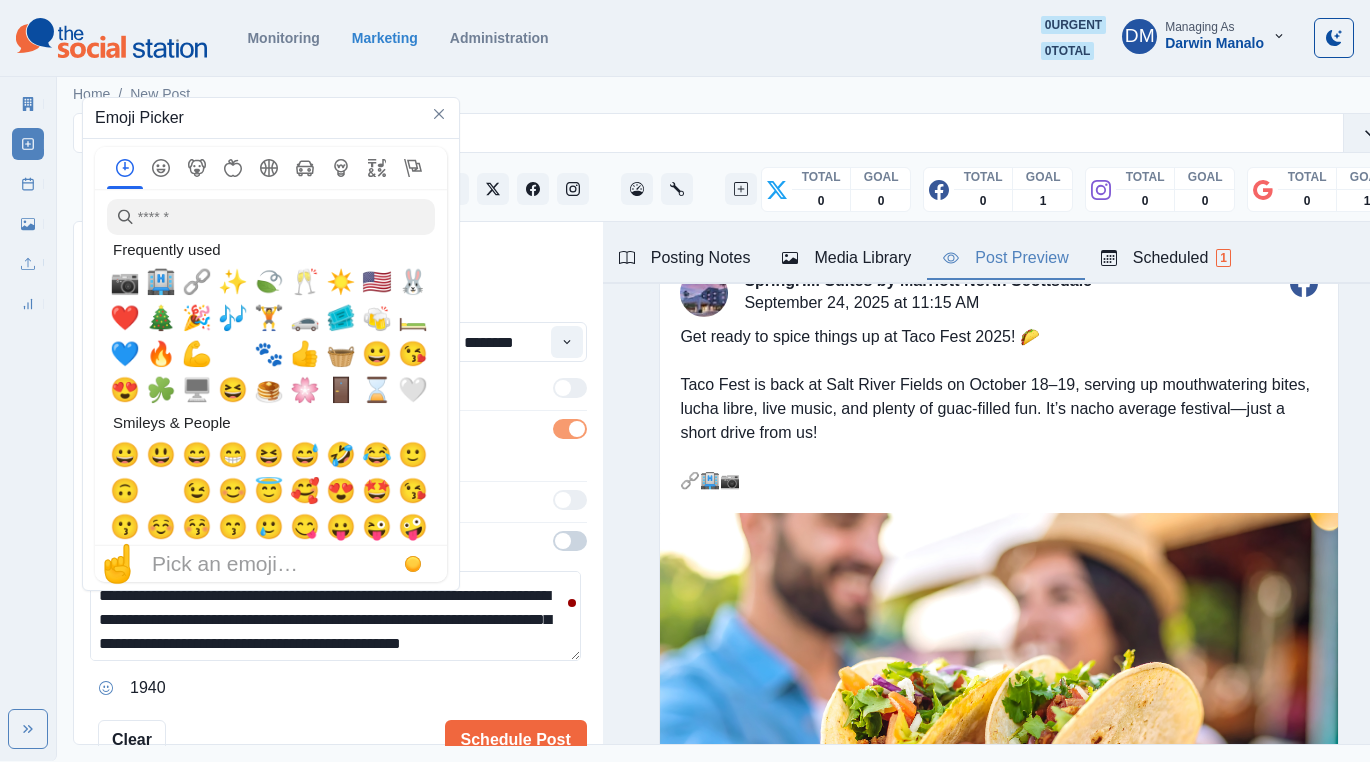 drag, startPoint x: 504, startPoint y: 548, endPoint x: 471, endPoint y: 536, distance: 35.1141 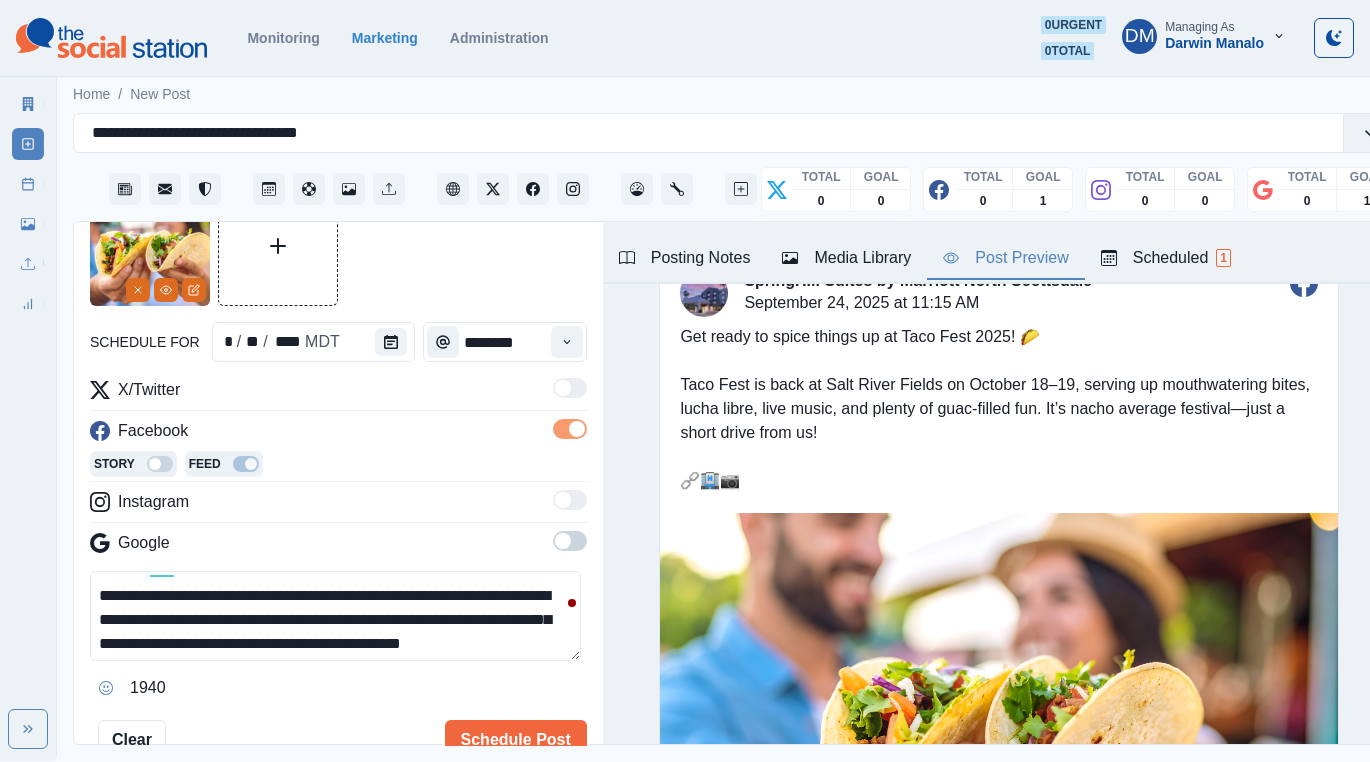 click on "**********" at bounding box center (338, 637) 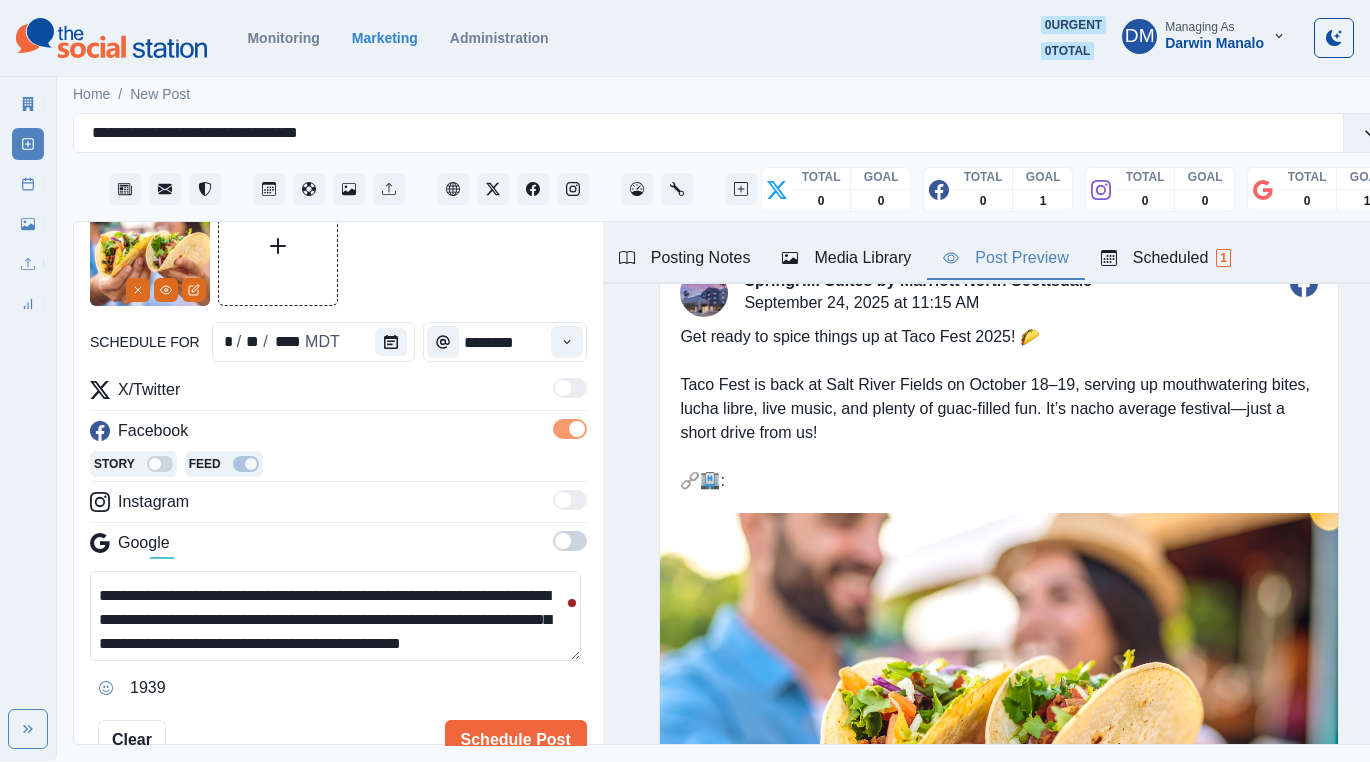 scroll, scrollTop: 62, scrollLeft: 0, axis: vertical 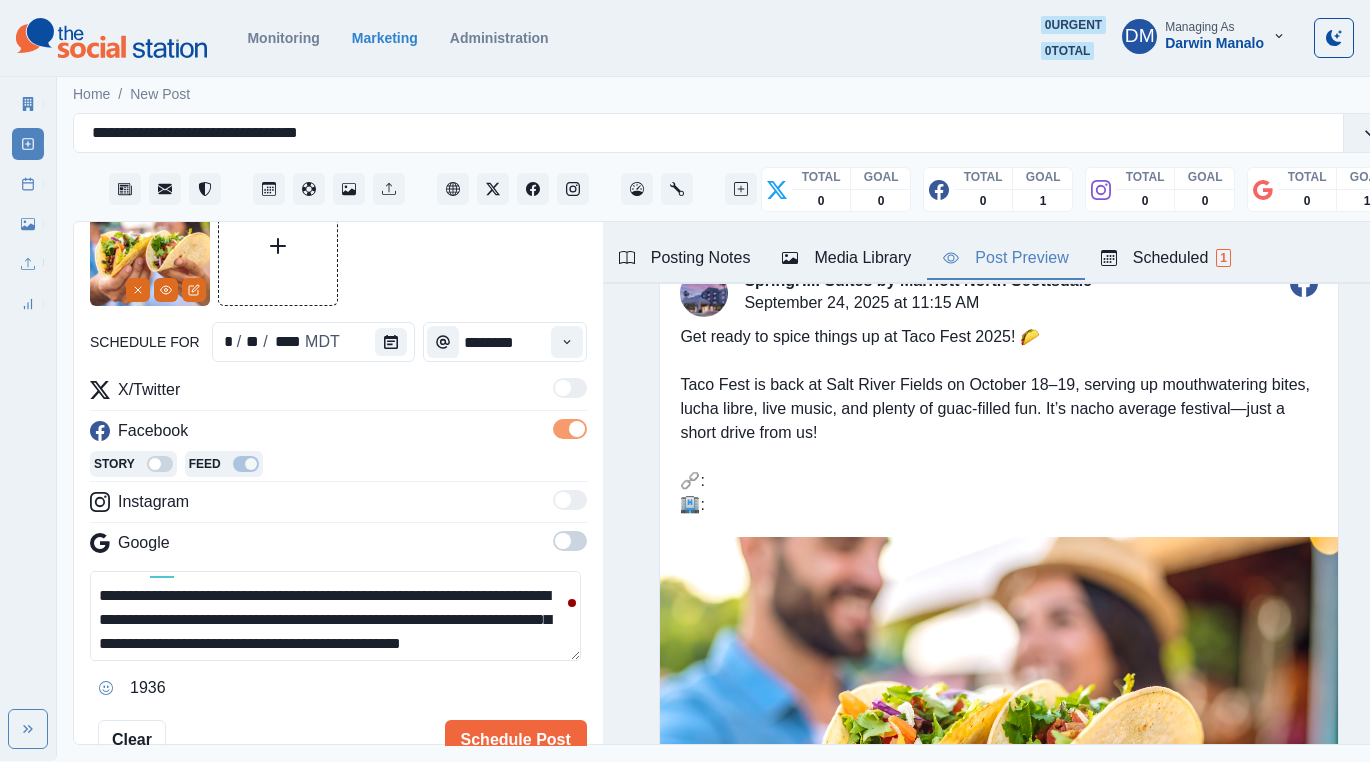 click on "**********" at bounding box center (335, 616) 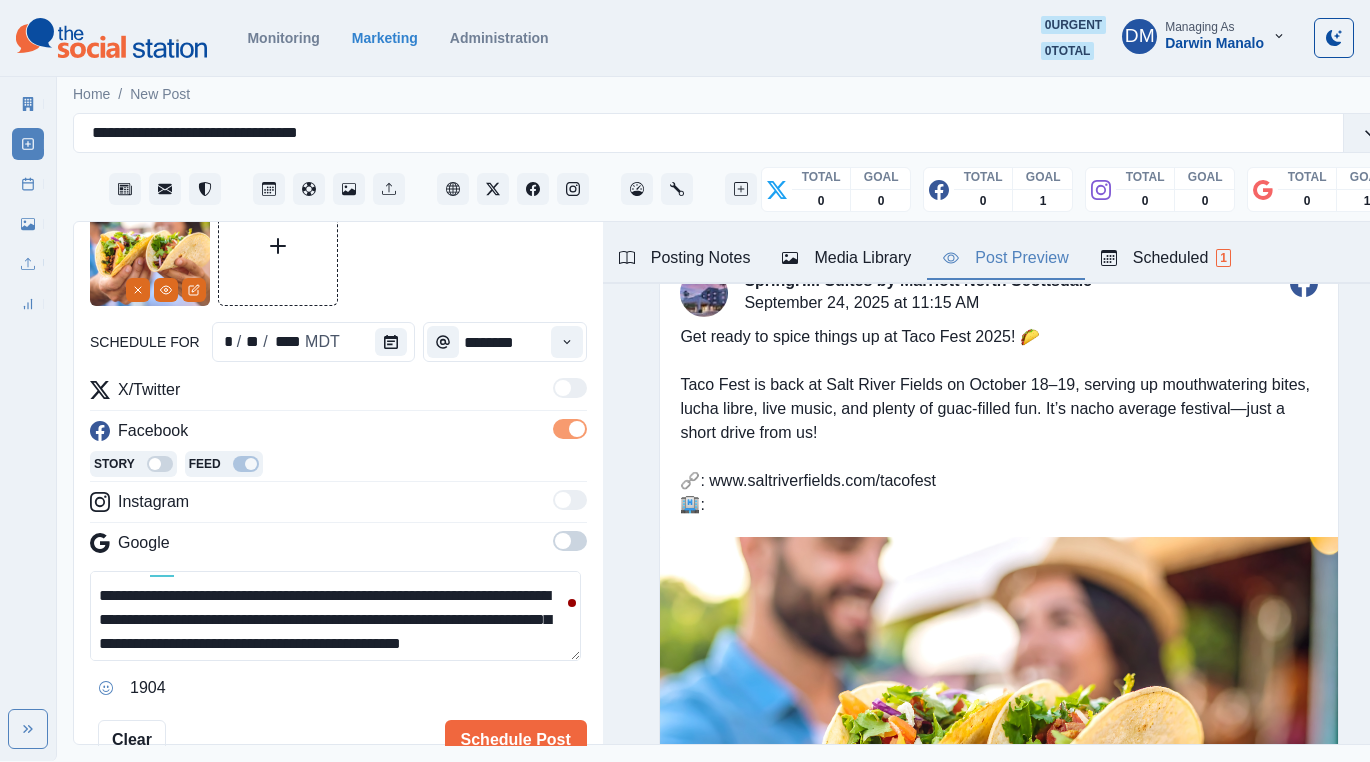scroll, scrollTop: 44, scrollLeft: 0, axis: vertical 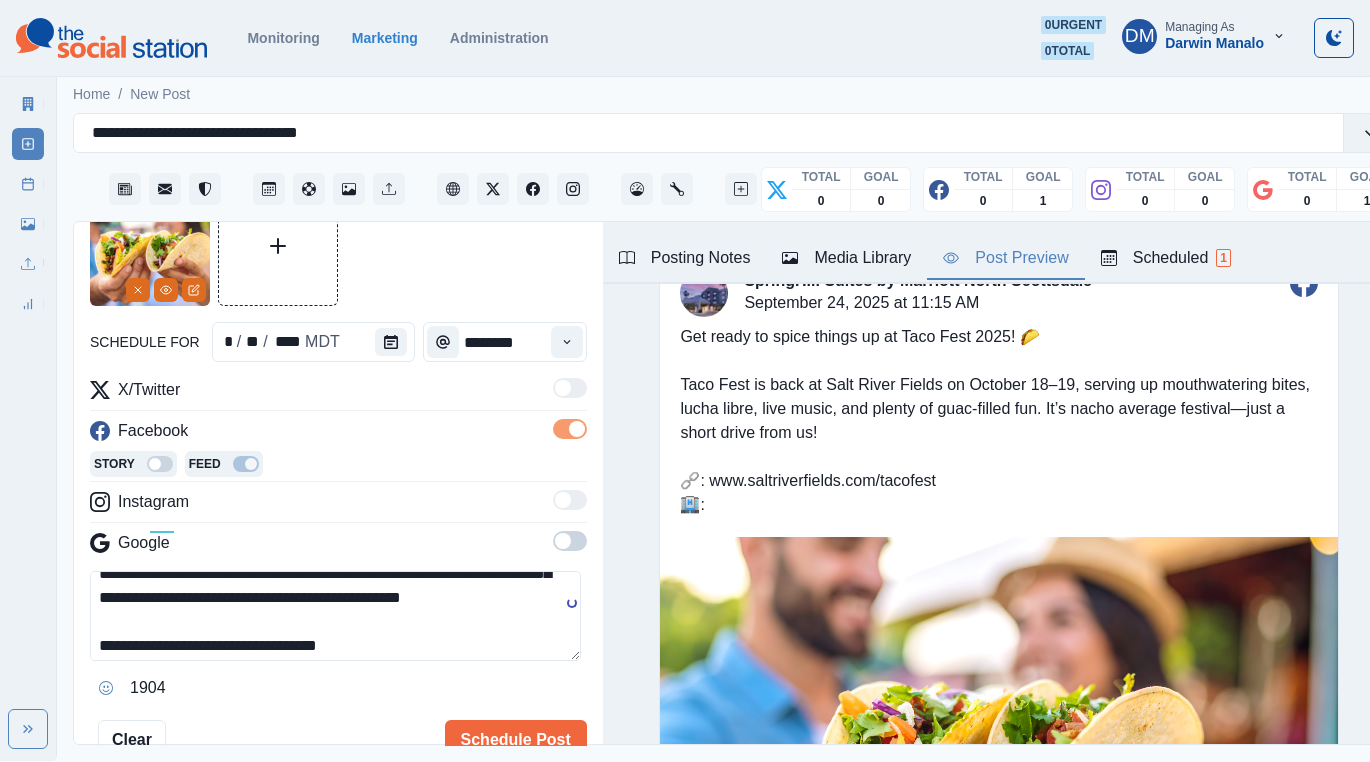 click on "**********" at bounding box center [335, 616] 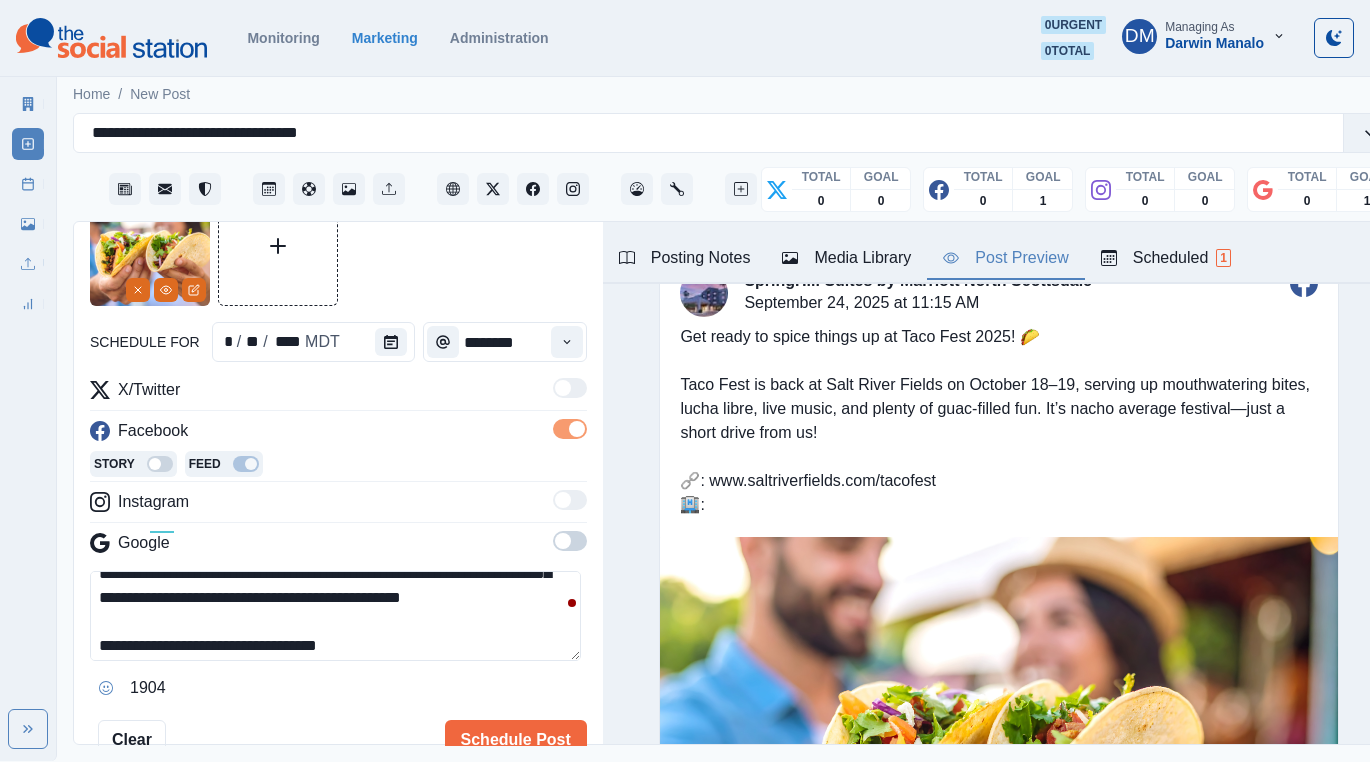 click on "Posting Notes" at bounding box center (685, 258) 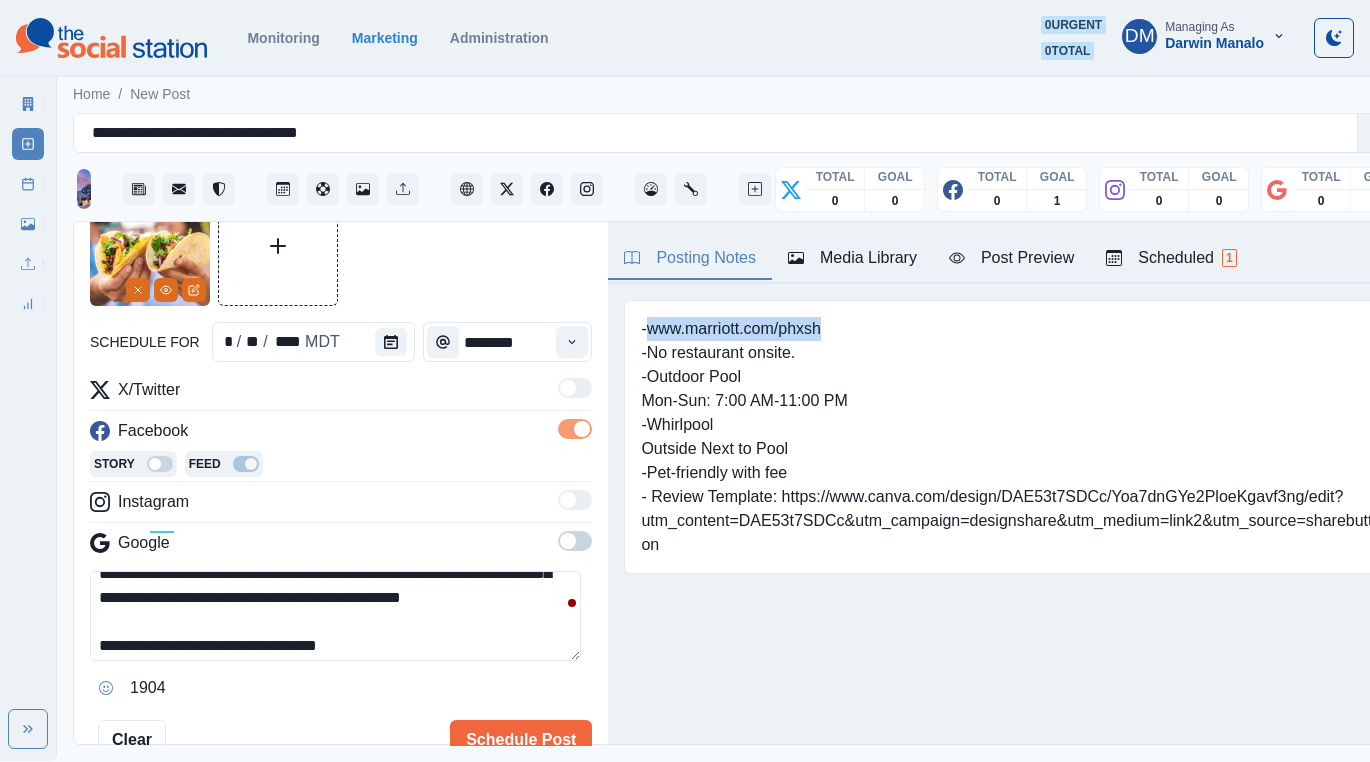 drag, startPoint x: 614, startPoint y: 276, endPoint x: 797, endPoint y: 276, distance: 183 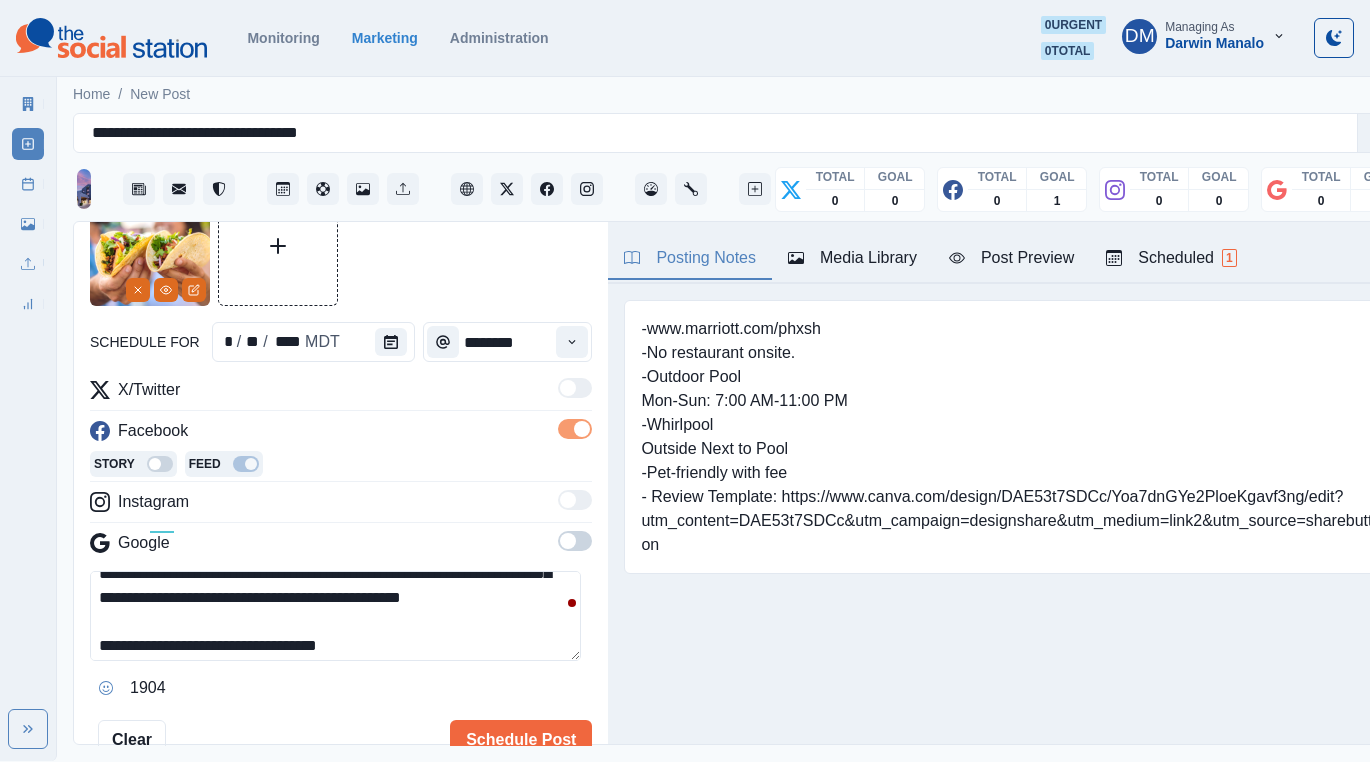 click on "**********" at bounding box center [335, 616] 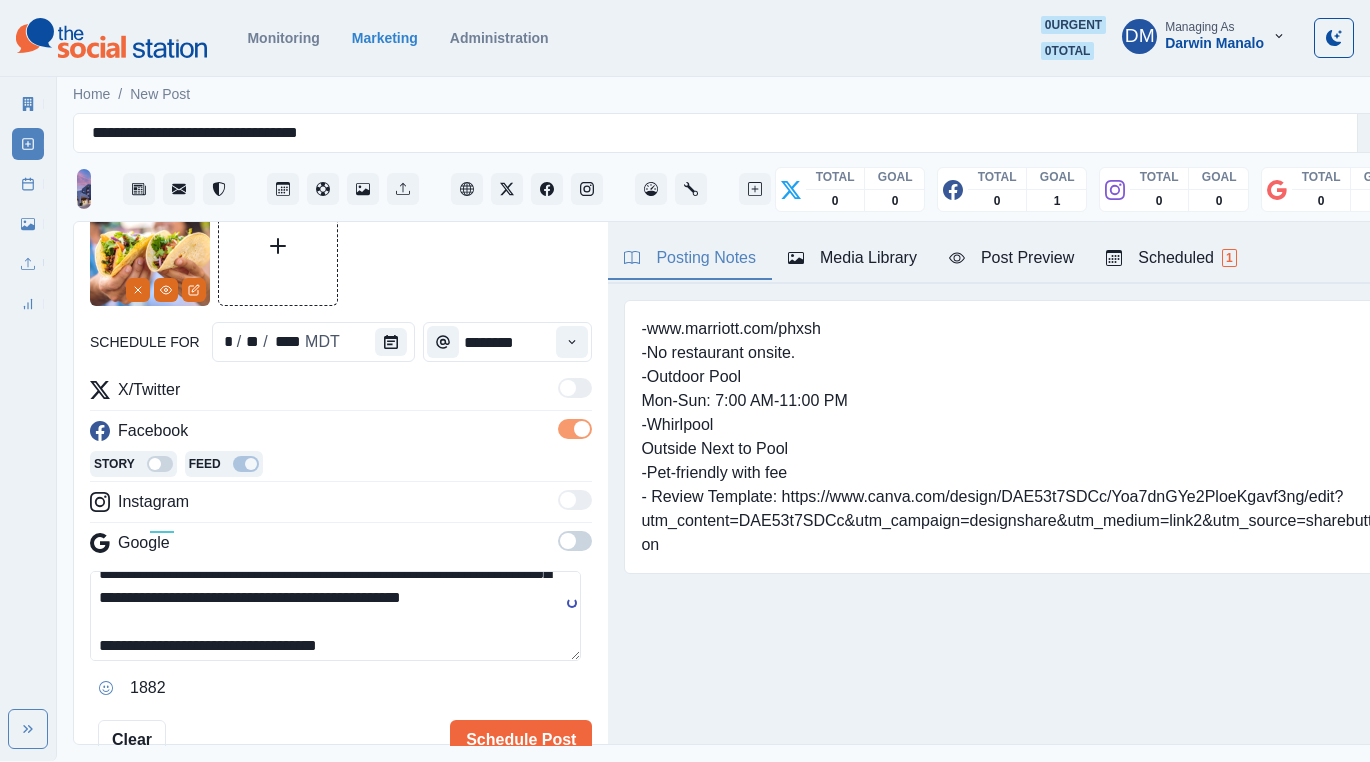 click on "**********" at bounding box center [335, 616] 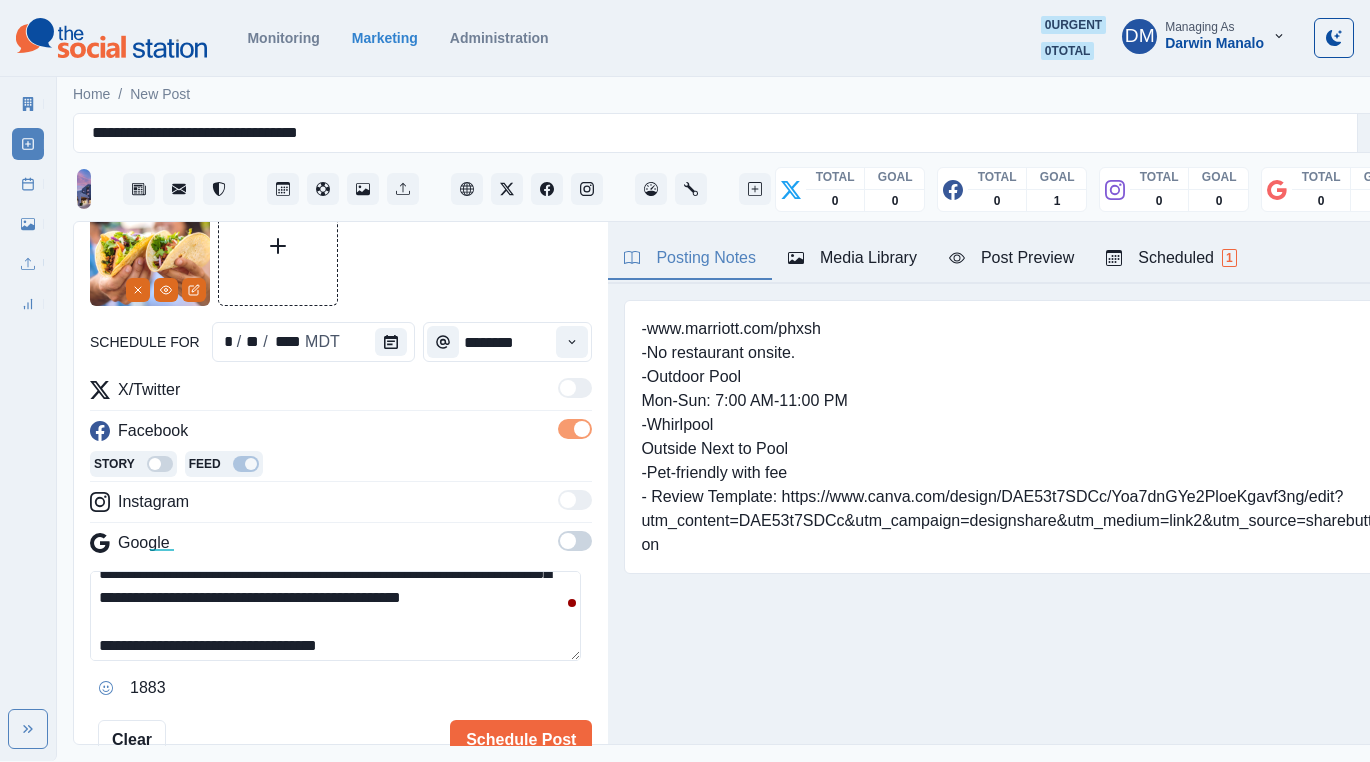 scroll, scrollTop: 72, scrollLeft: 0, axis: vertical 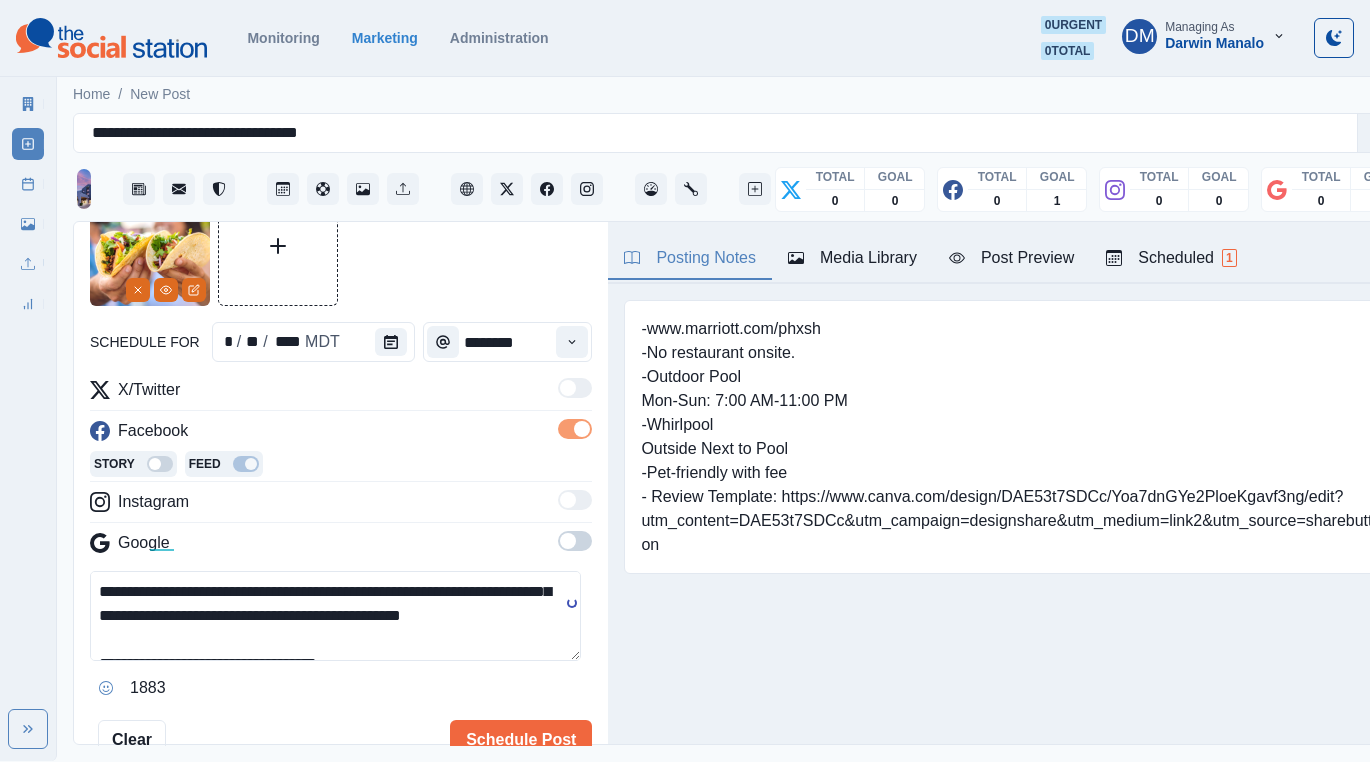 click on "Post Preview" at bounding box center (1011, 258) 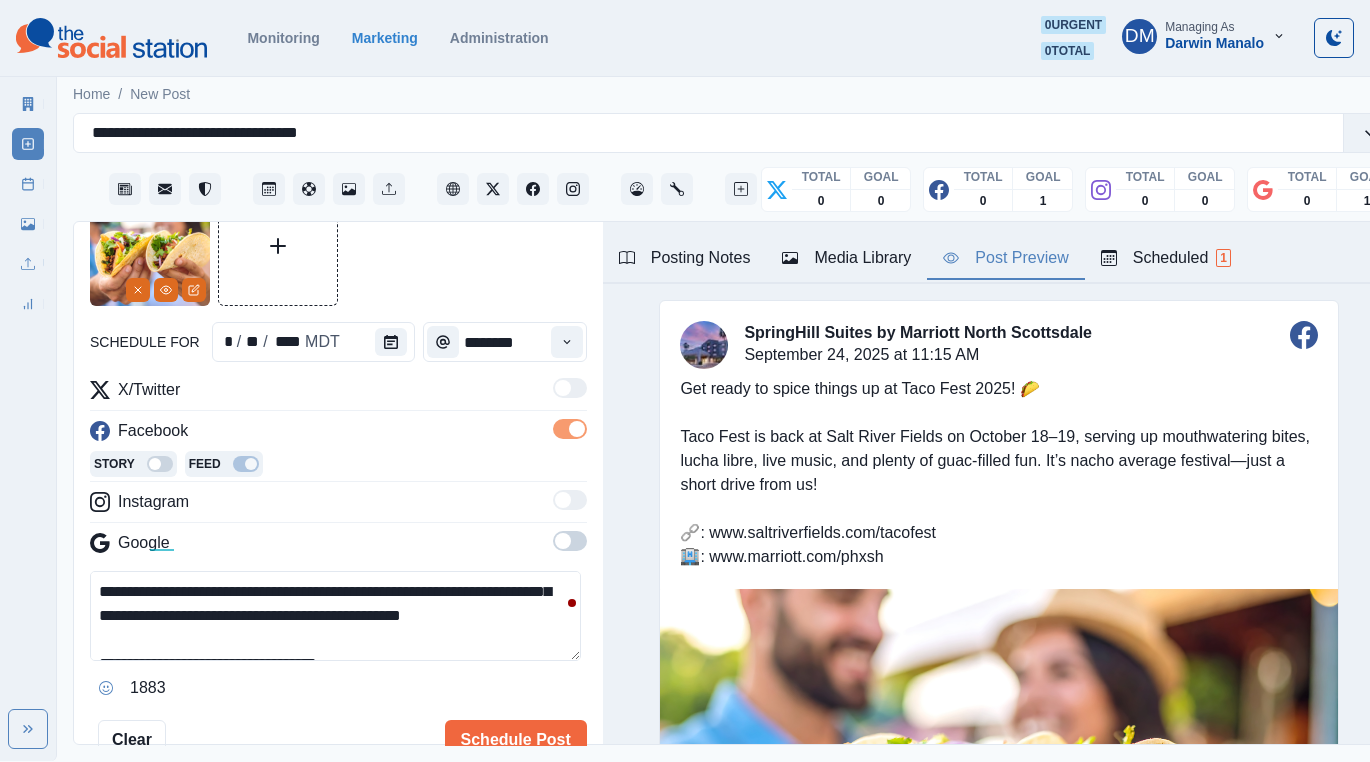 scroll, scrollTop: 30, scrollLeft: 0, axis: vertical 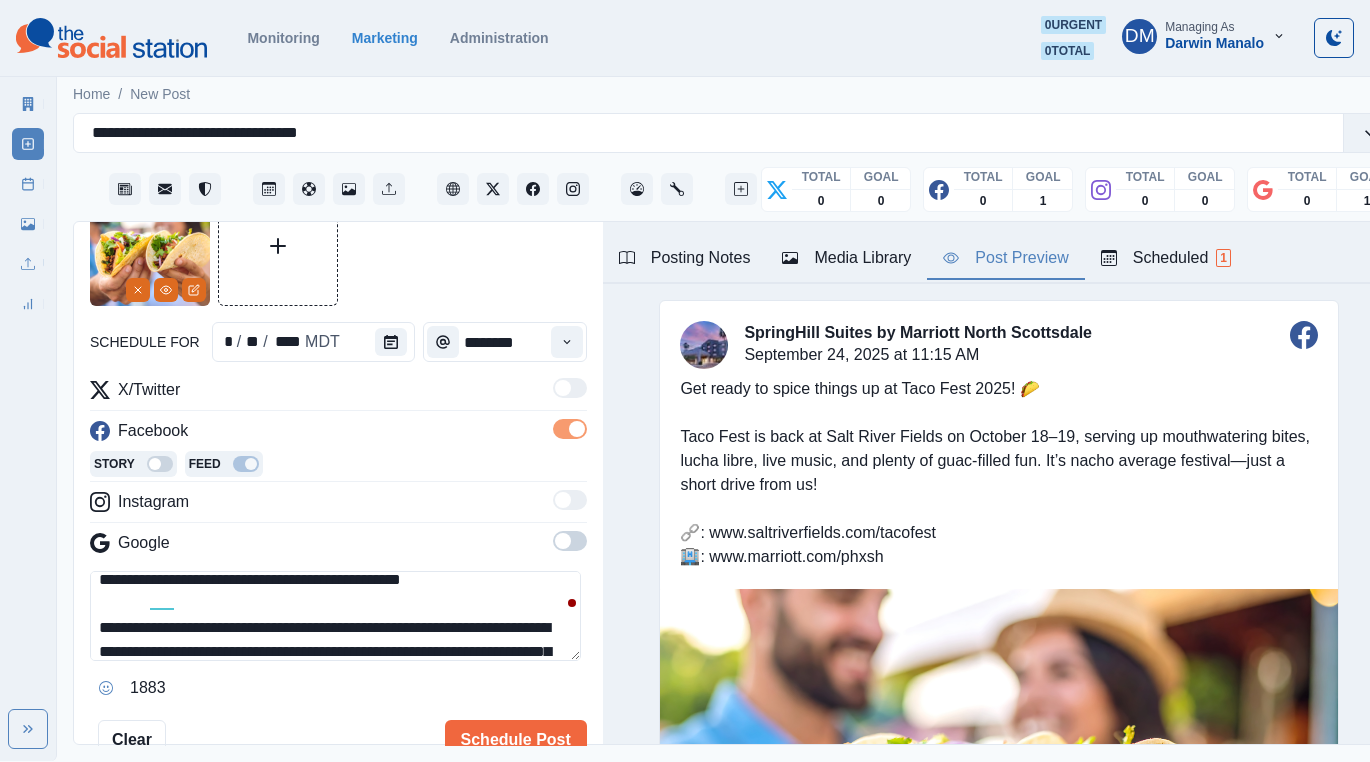 drag, startPoint x: 209, startPoint y: 513, endPoint x: 298, endPoint y: 513, distance: 89 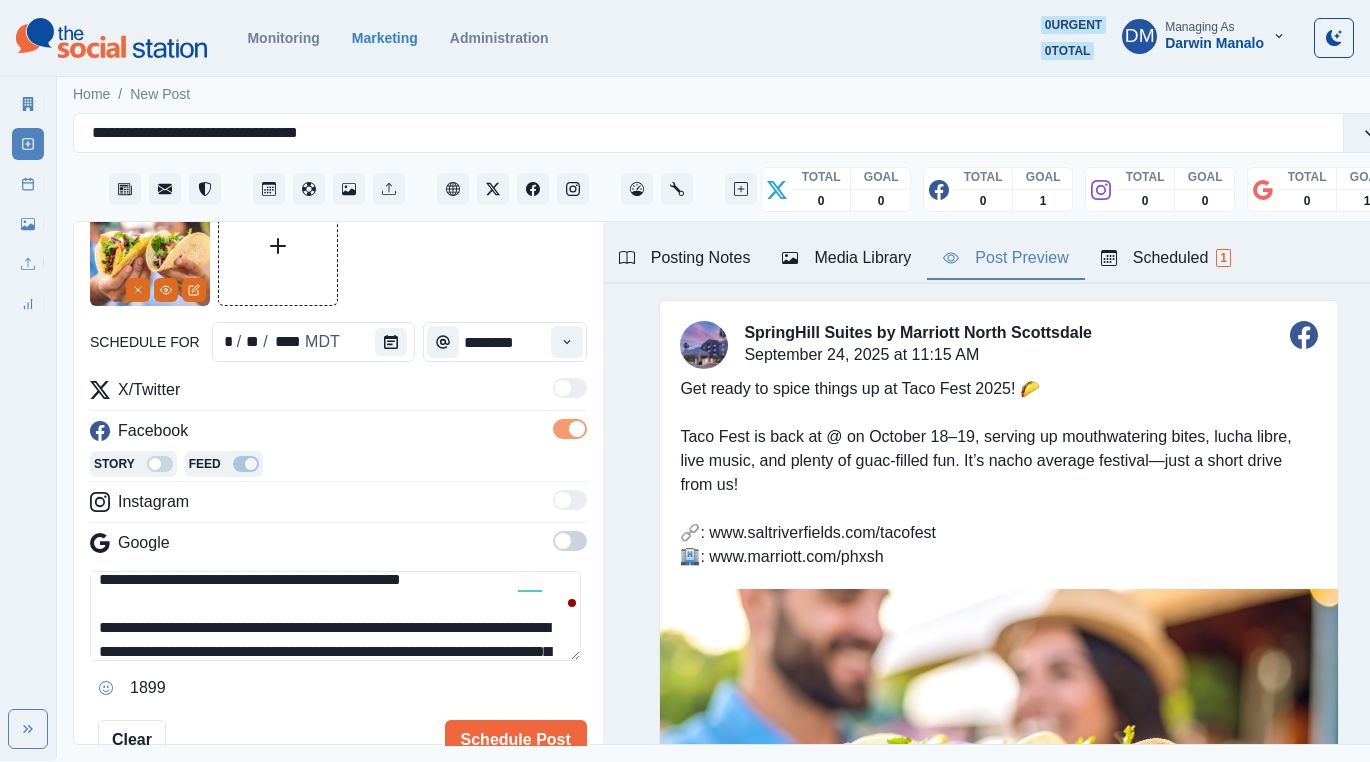 paste on "**********" 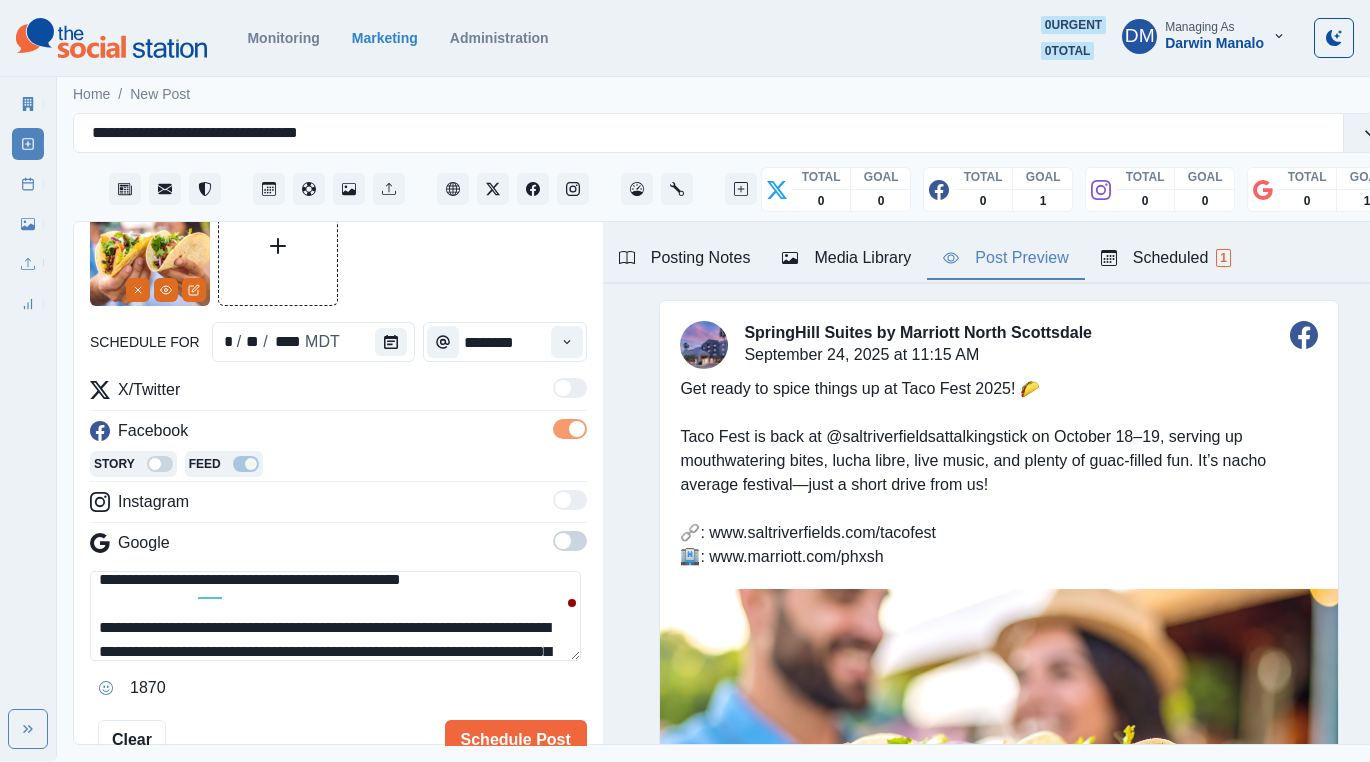 scroll, scrollTop: 37, scrollLeft: 0, axis: vertical 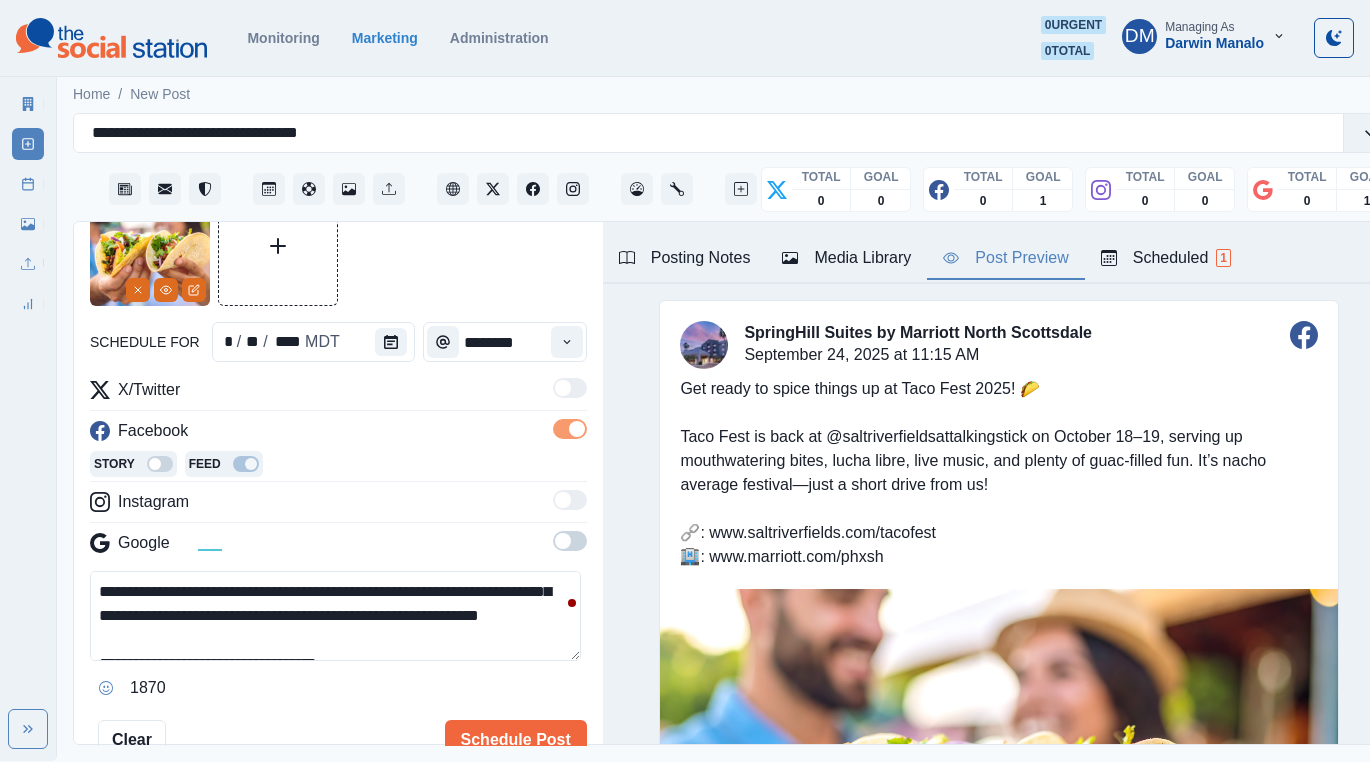 type on "**********" 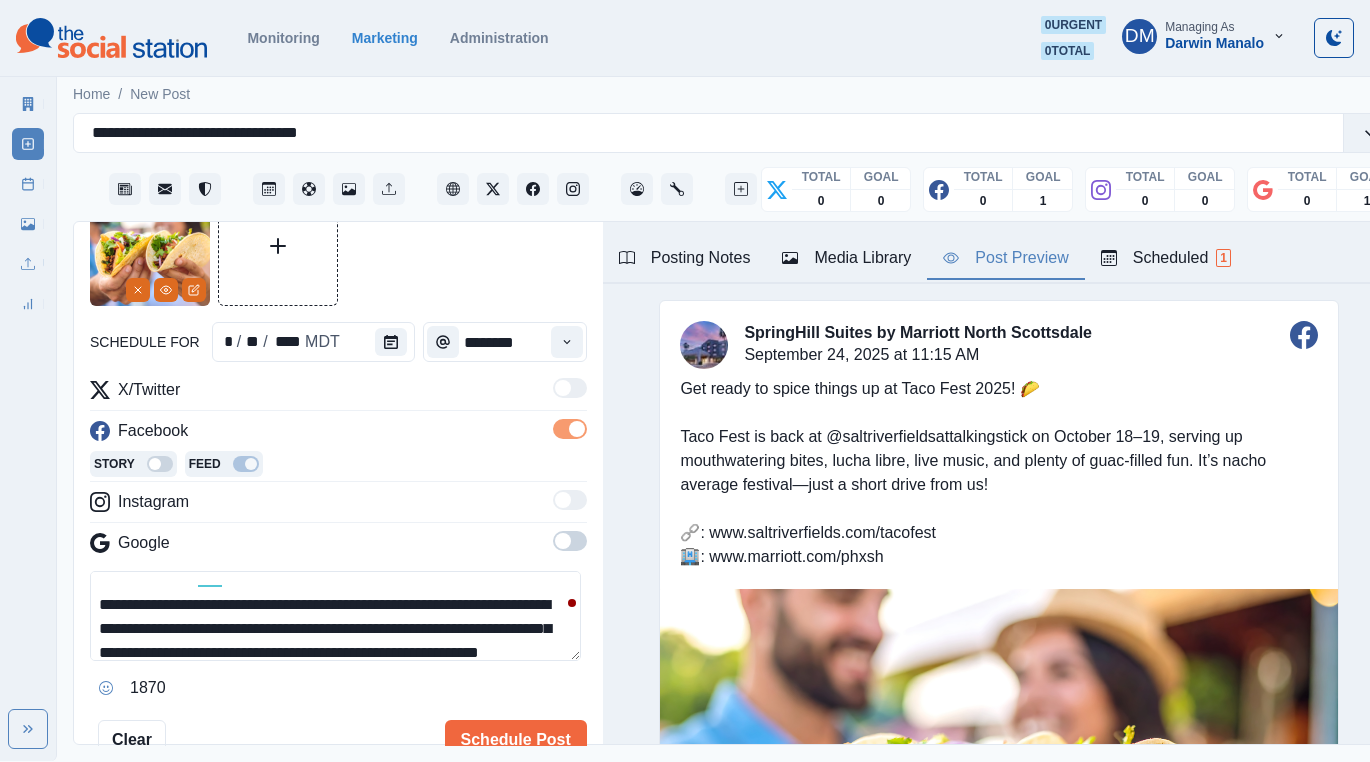 scroll, scrollTop: 24, scrollLeft: 0, axis: vertical 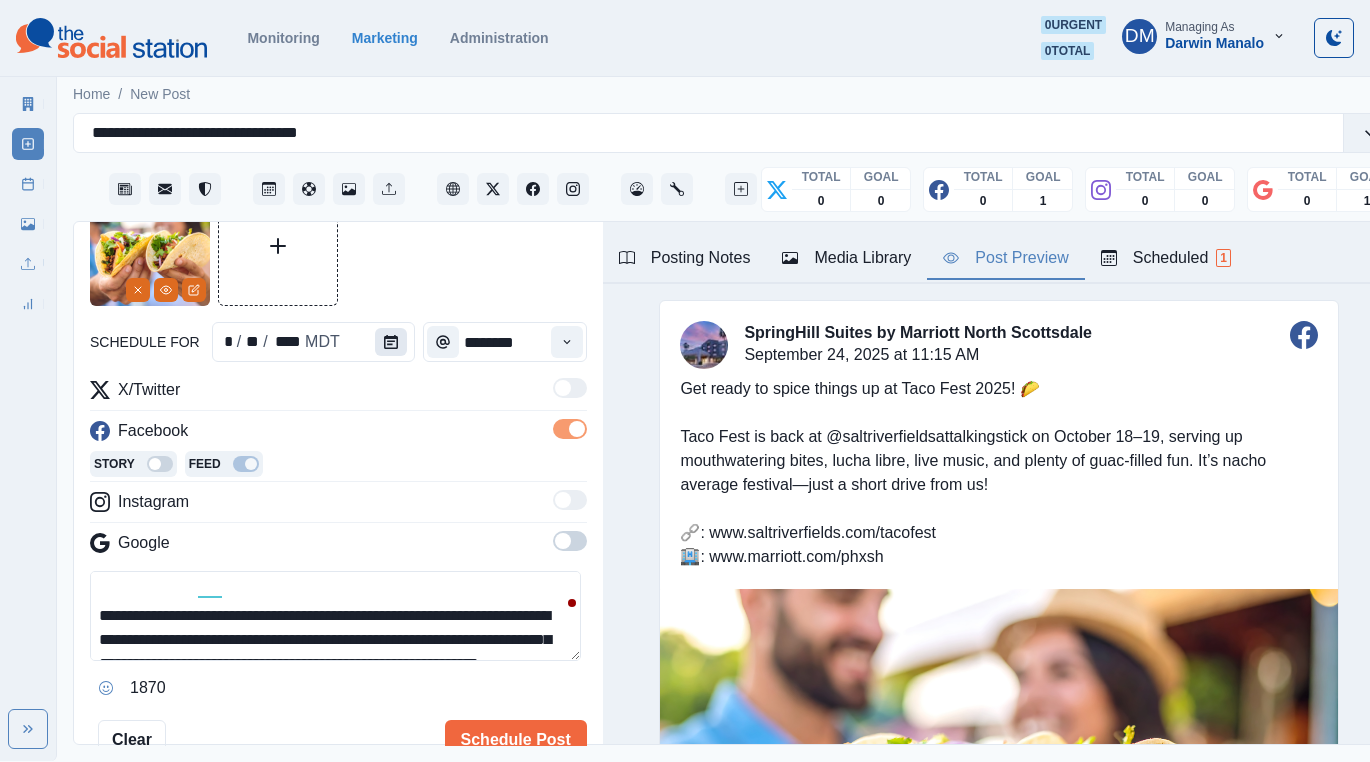 click 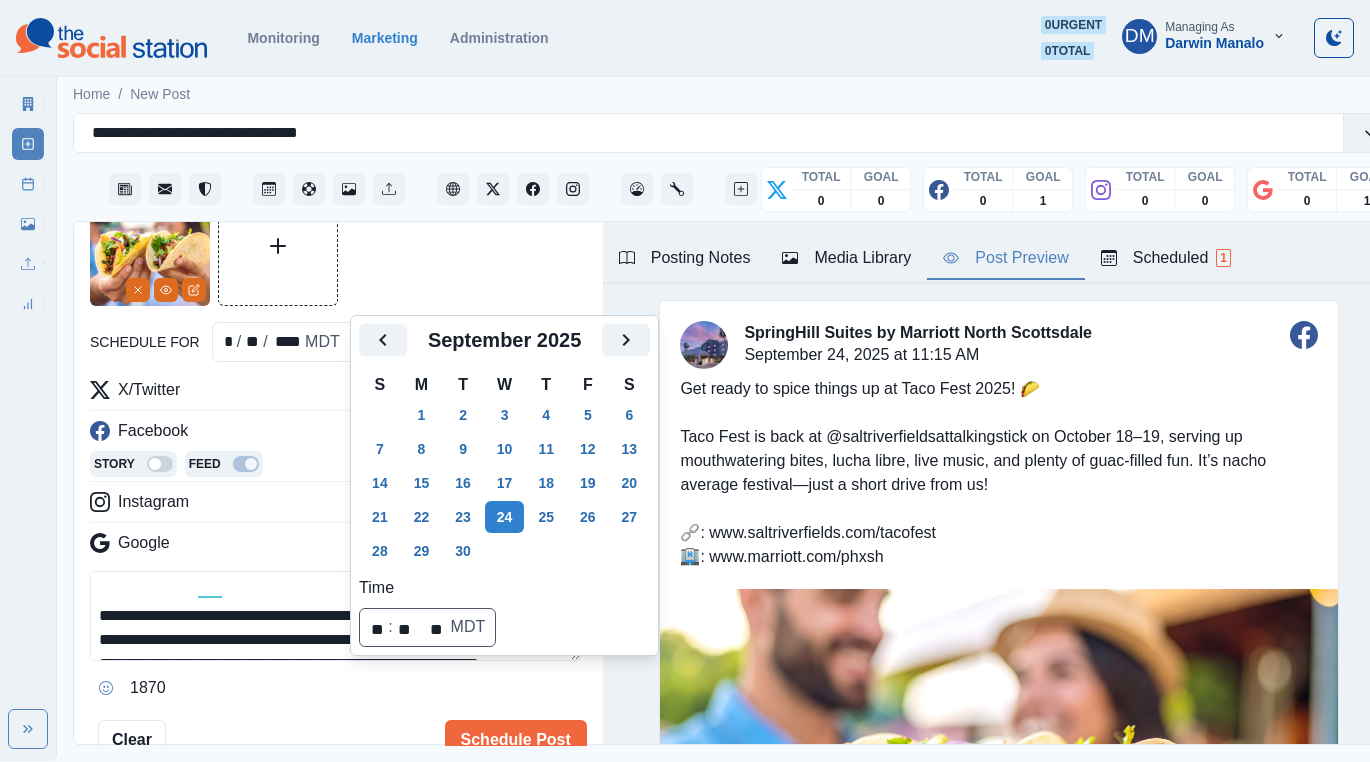 click at bounding box center [338, 246] 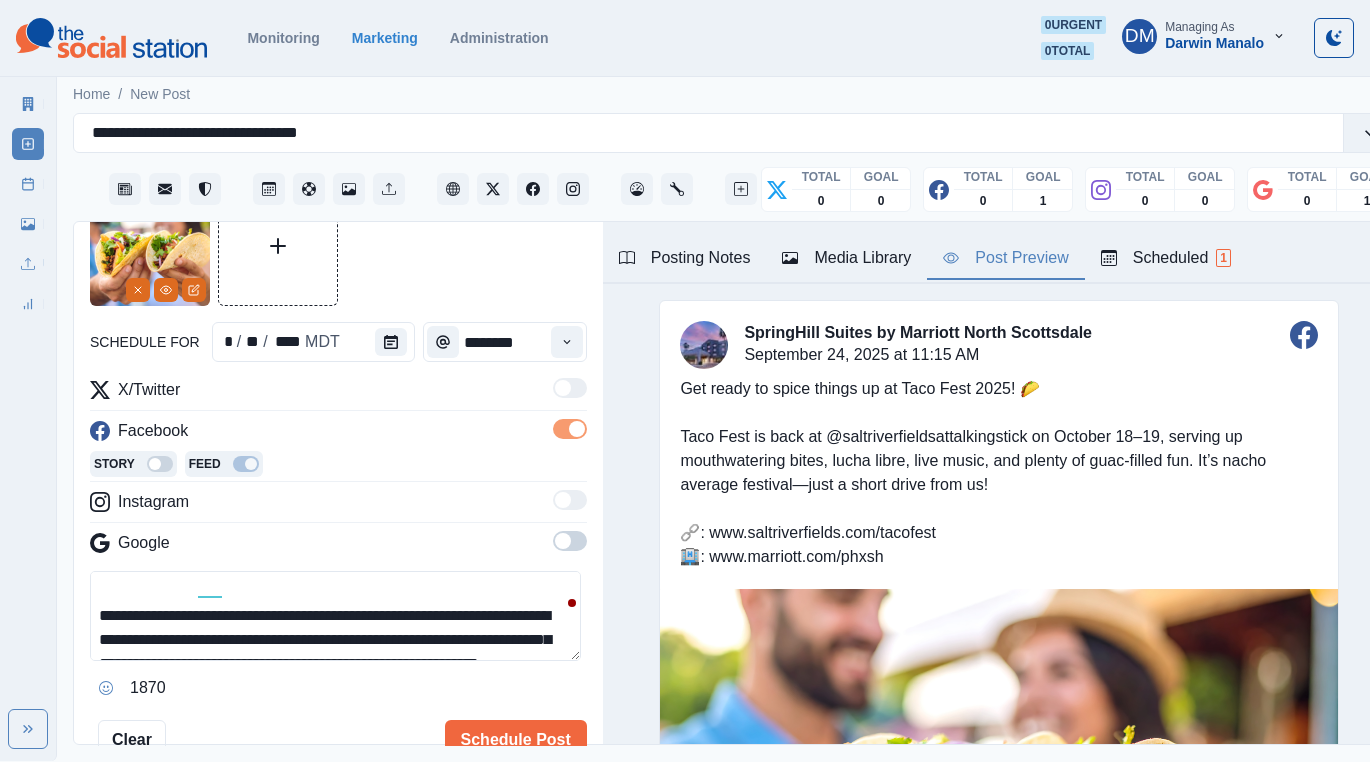 click on "**********" at bounding box center (335, 616) 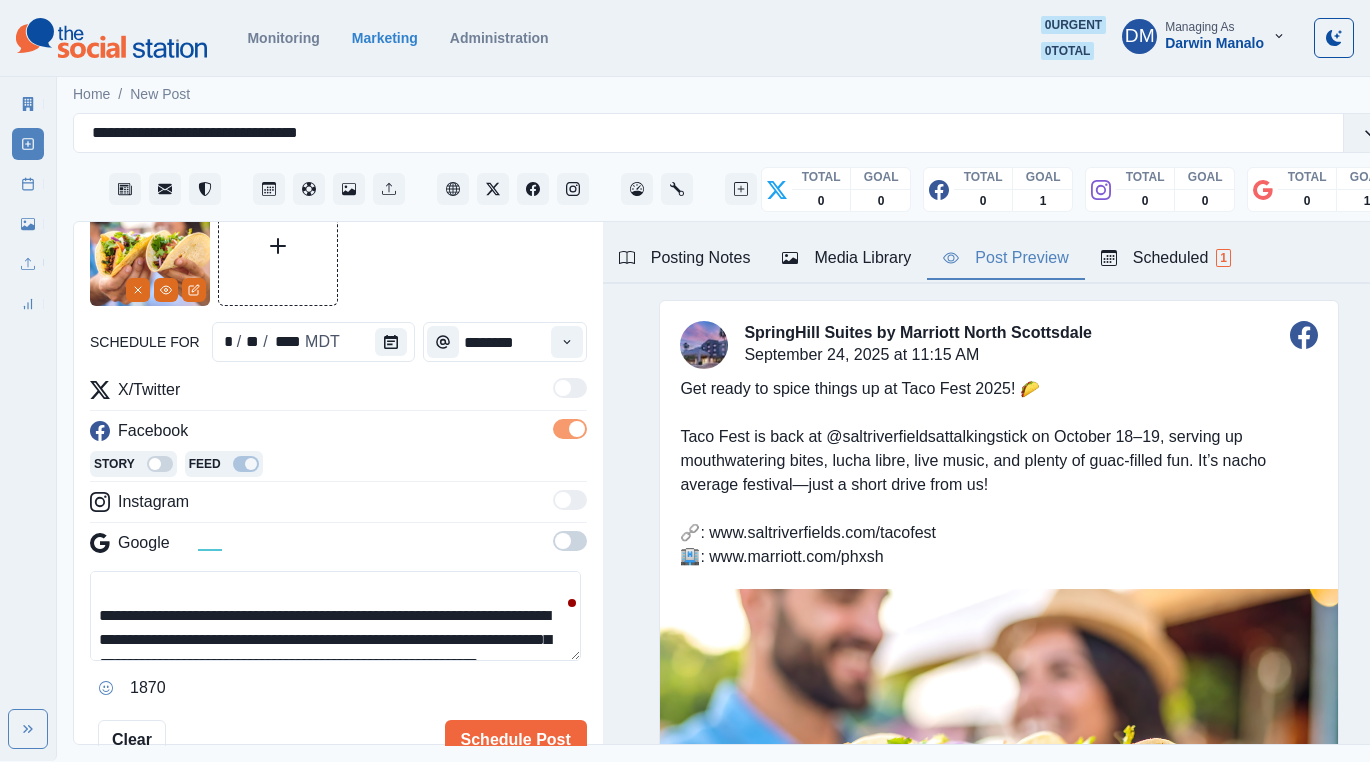 scroll, scrollTop: 72, scrollLeft: 0, axis: vertical 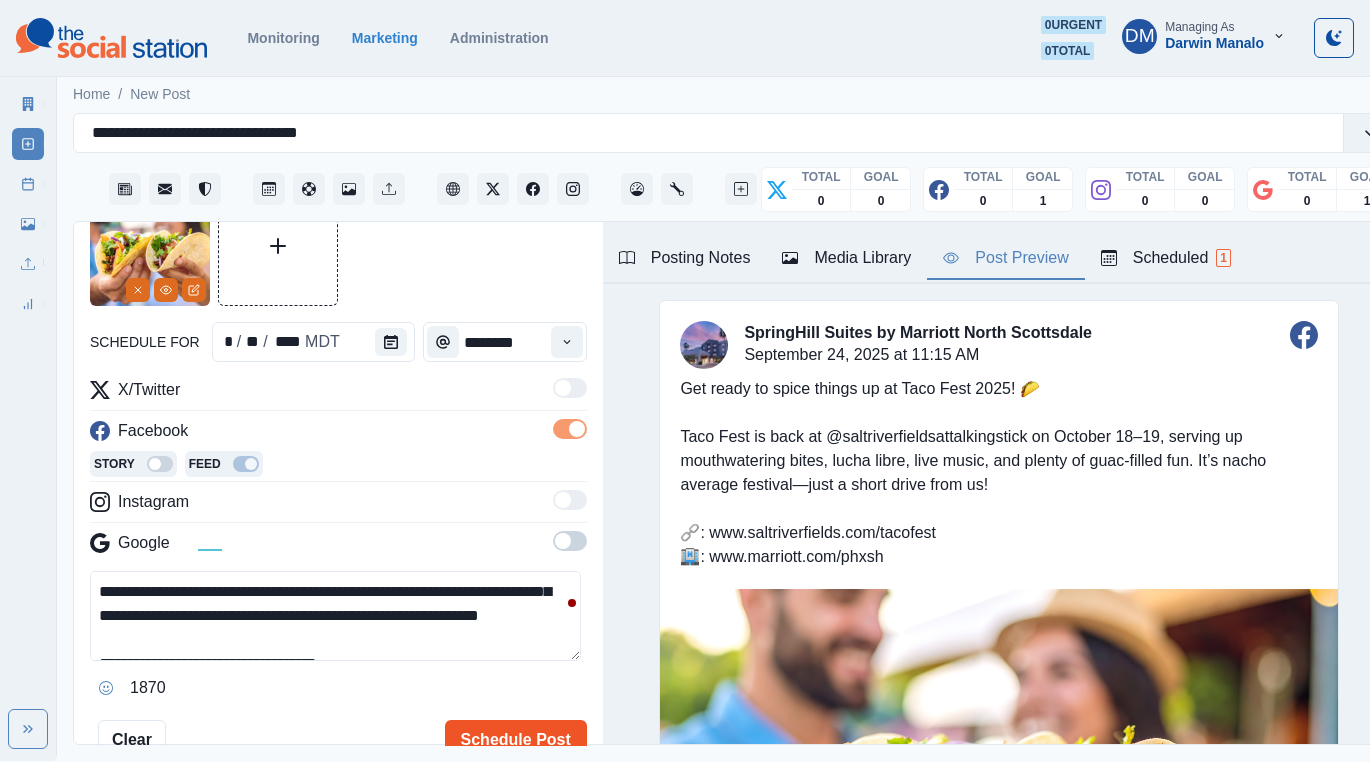 click on "Schedule Post" at bounding box center (516, 740) 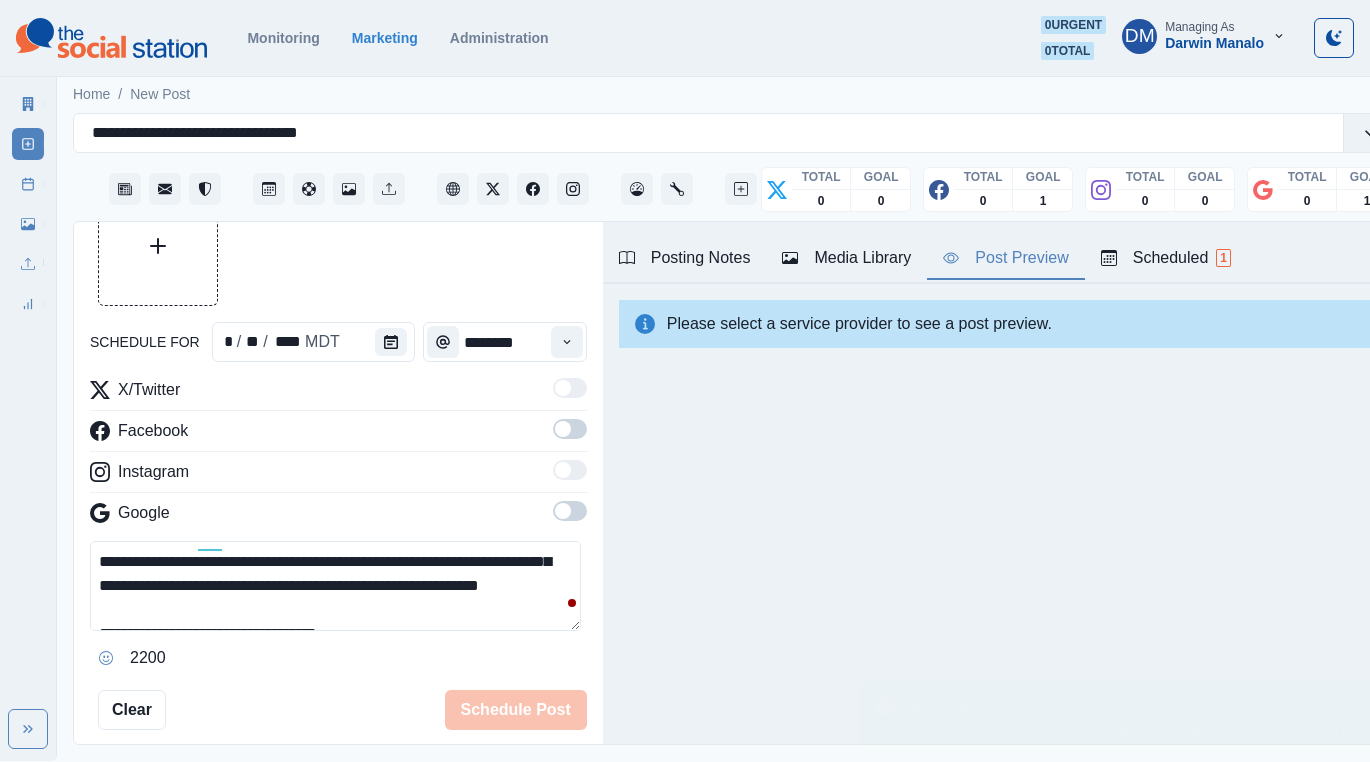 type 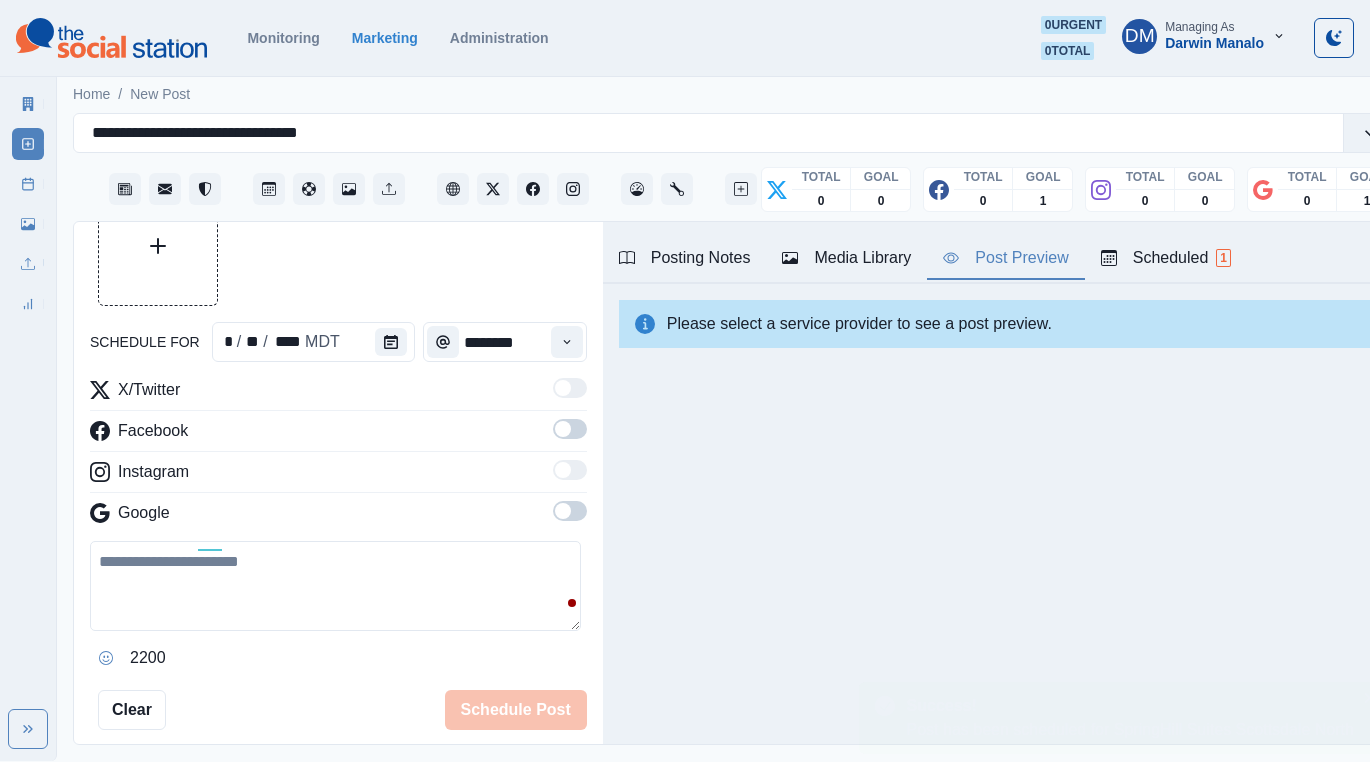 scroll, scrollTop: 85, scrollLeft: 0, axis: vertical 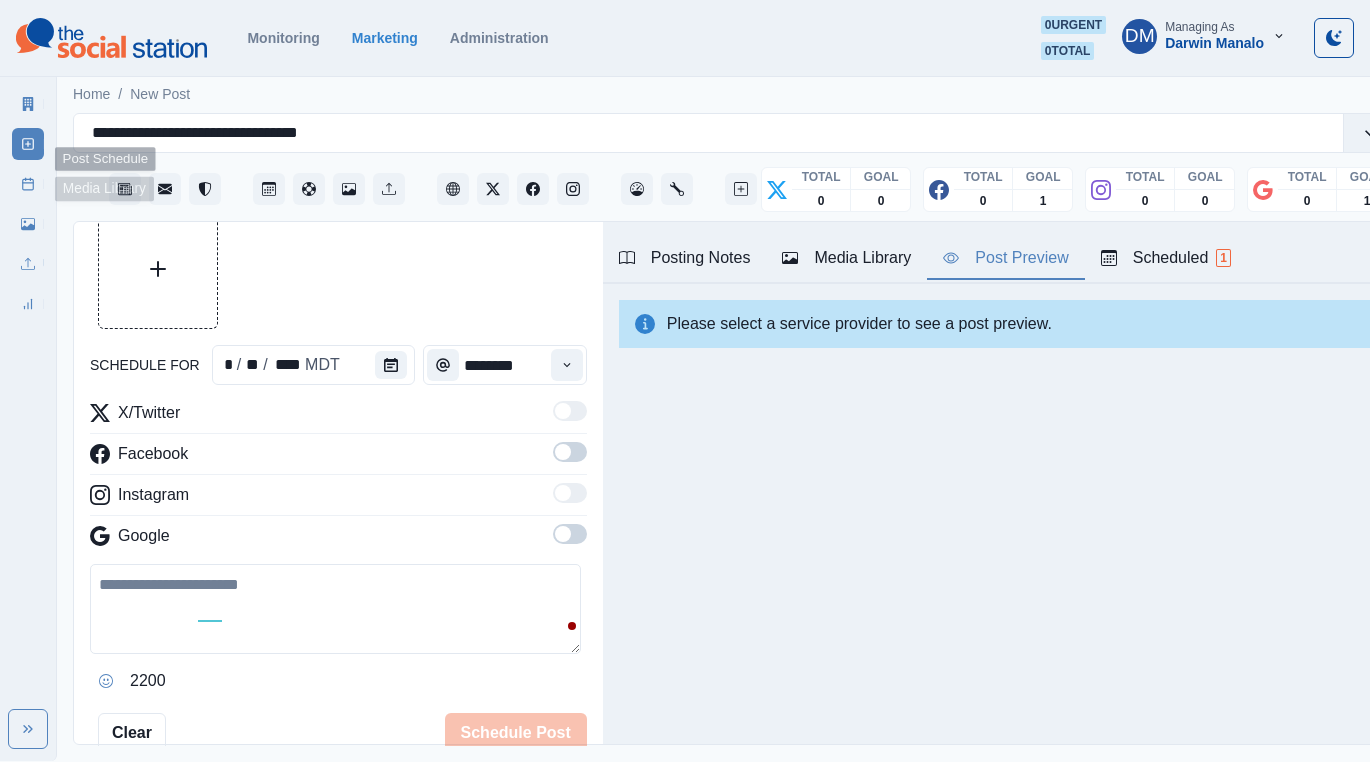click on "Post Schedule" at bounding box center (28, 184) 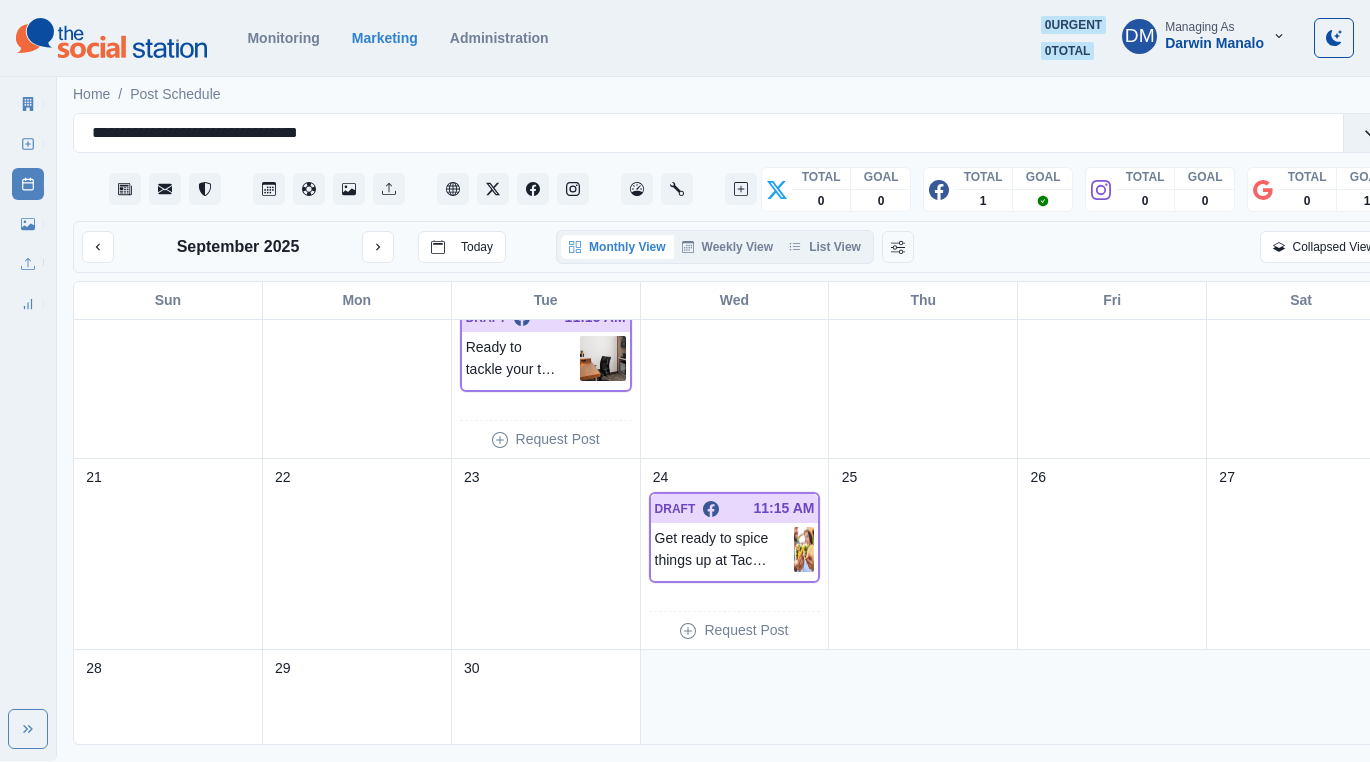 scroll, scrollTop: 531, scrollLeft: 0, axis: vertical 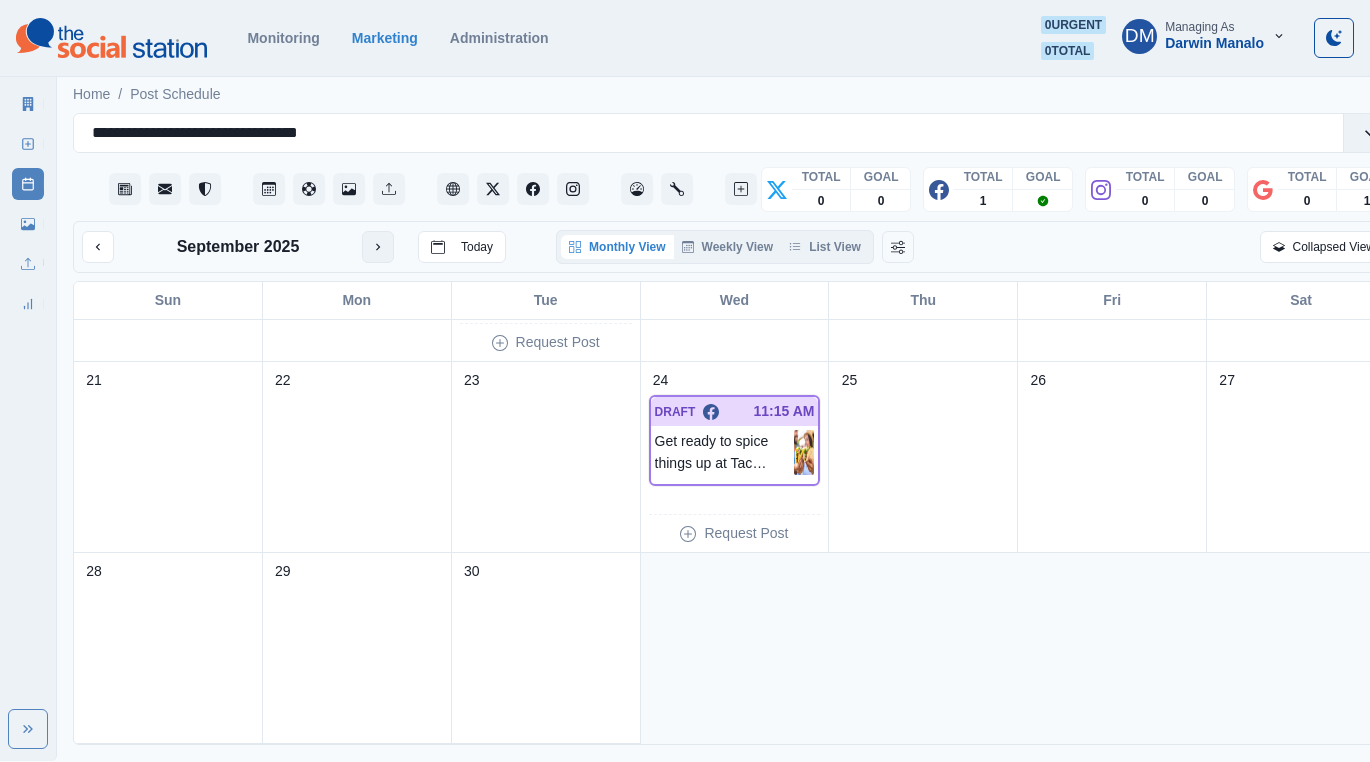 click 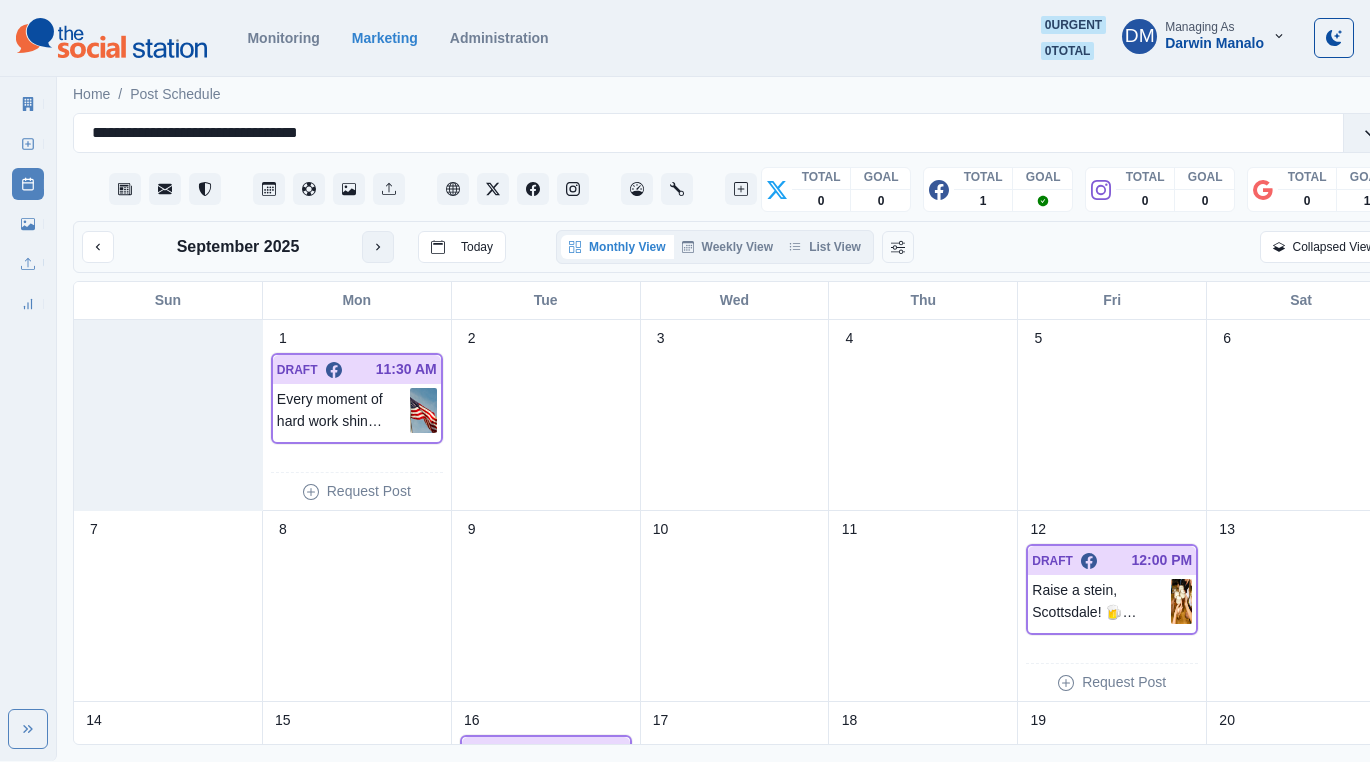 click at bounding box center [378, 247] 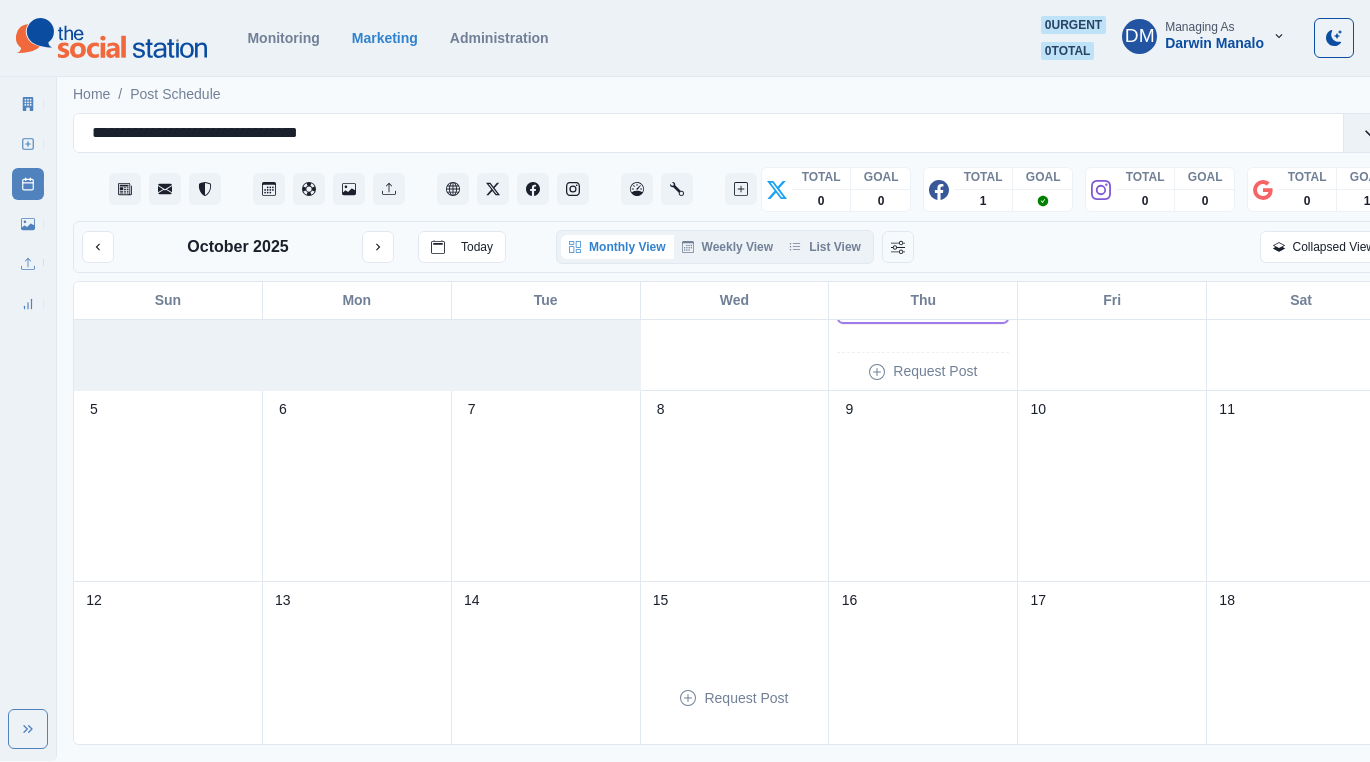 scroll, scrollTop: 0, scrollLeft: 0, axis: both 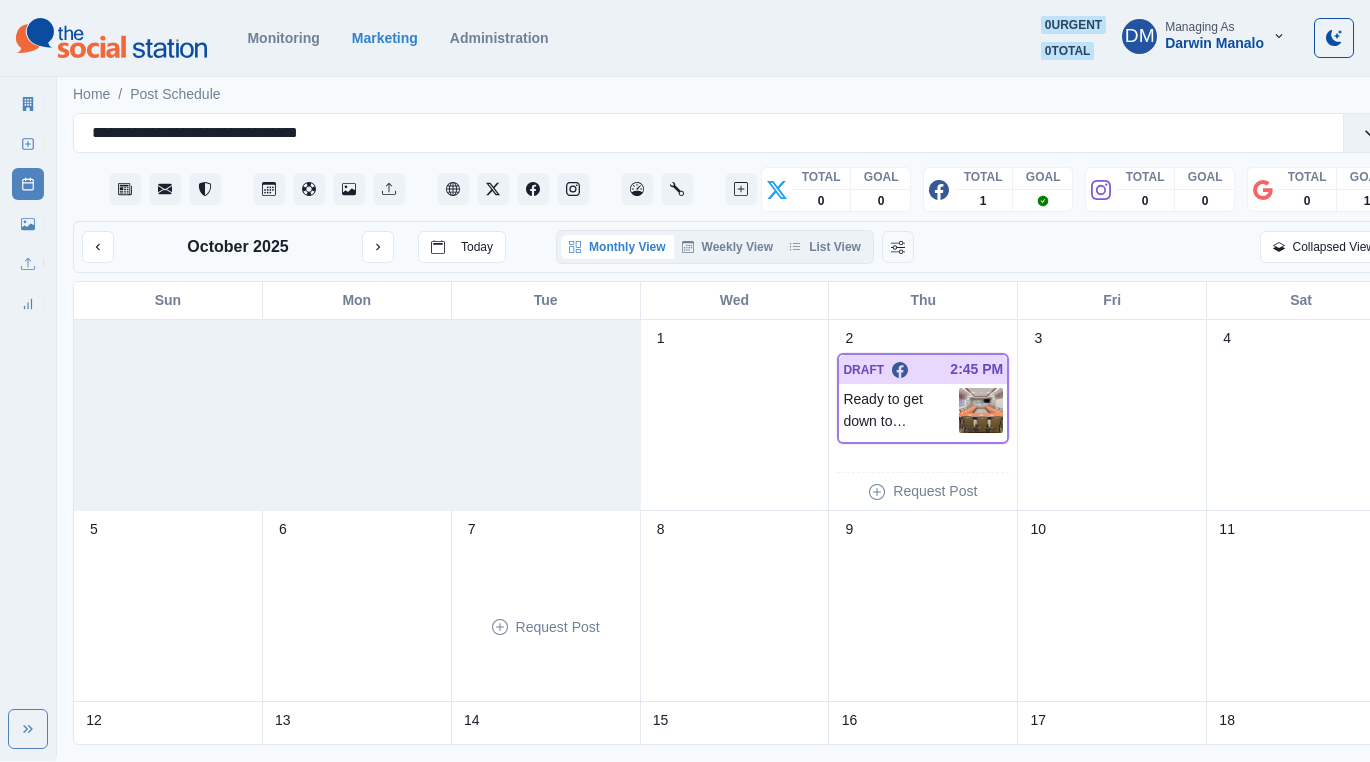 click on "Request Post" at bounding box center [546, 627] 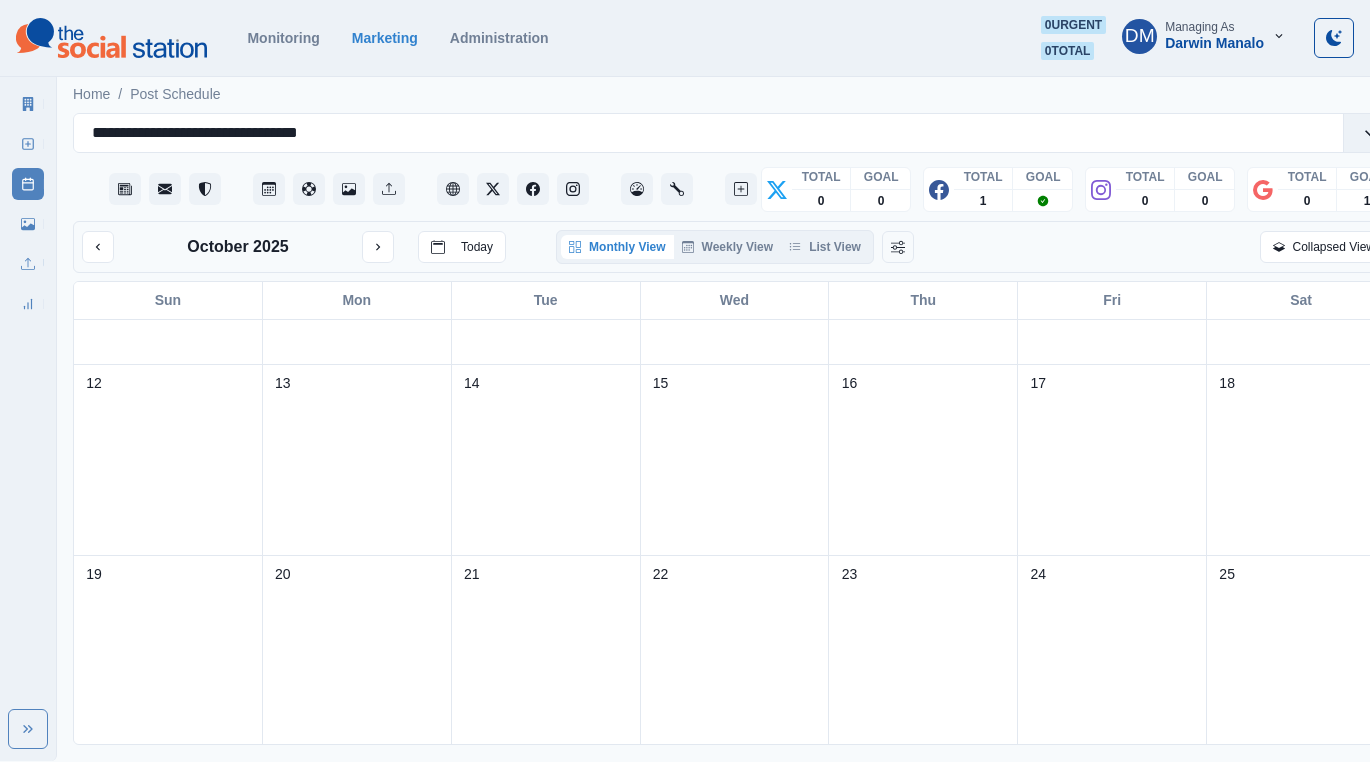 scroll, scrollTop: 531, scrollLeft: 0, axis: vertical 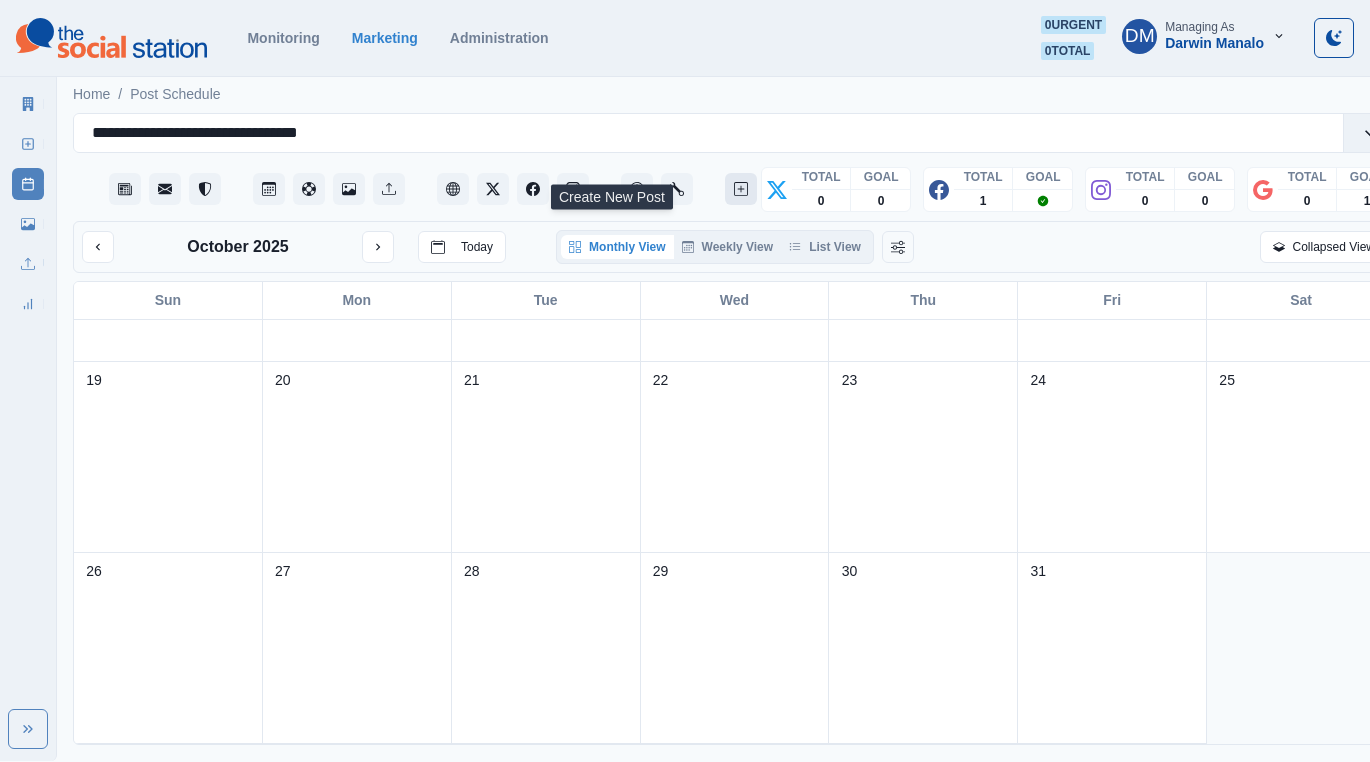 click 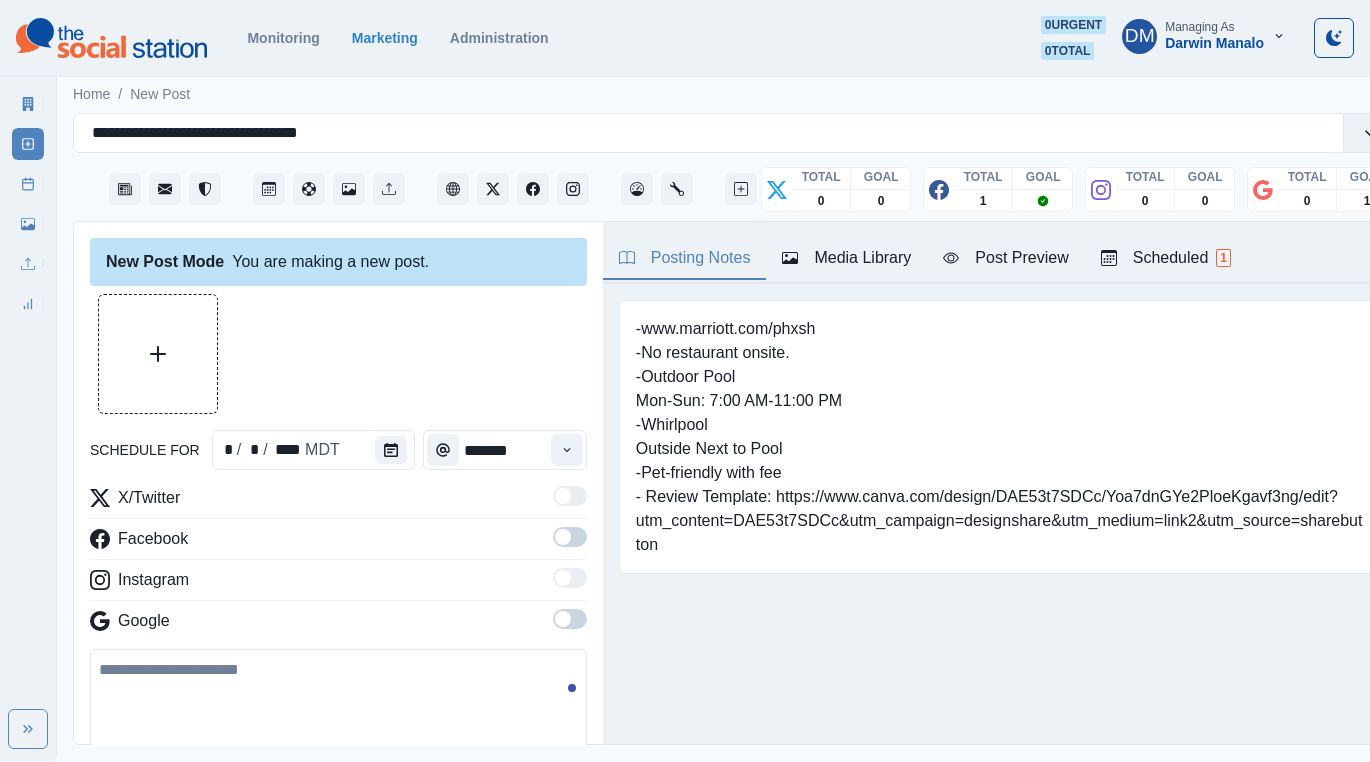 click at bounding box center (338, 706) 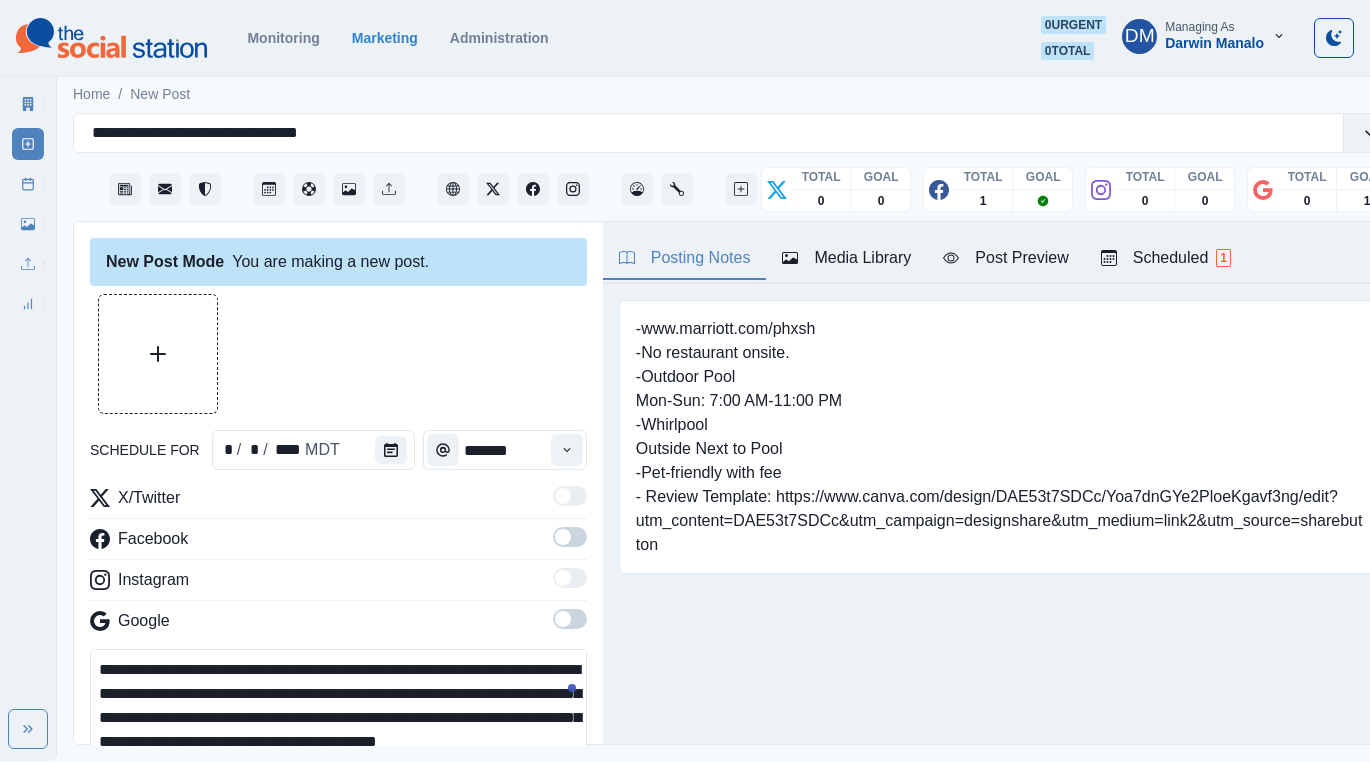 scroll, scrollTop: 26, scrollLeft: 0, axis: vertical 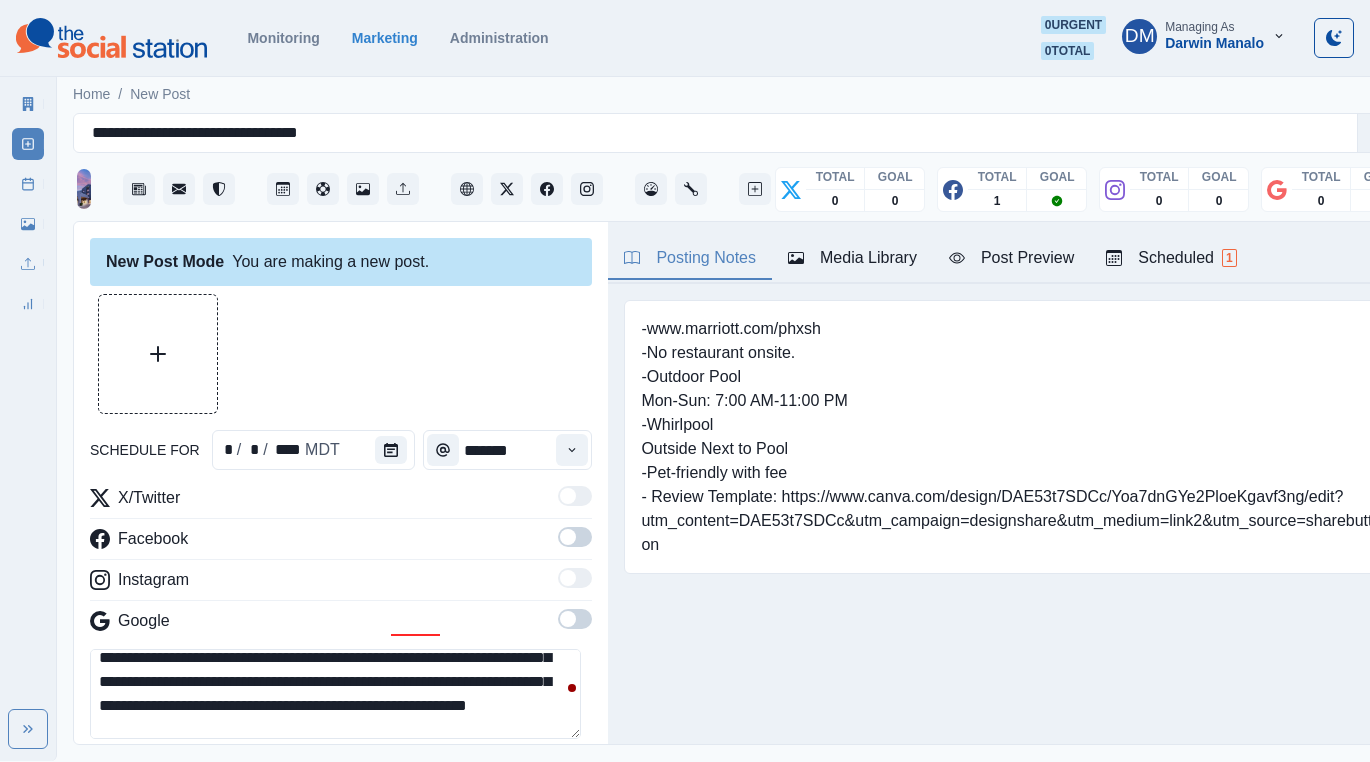 drag, startPoint x: 178, startPoint y: 632, endPoint x: 399, endPoint y: 632, distance: 221 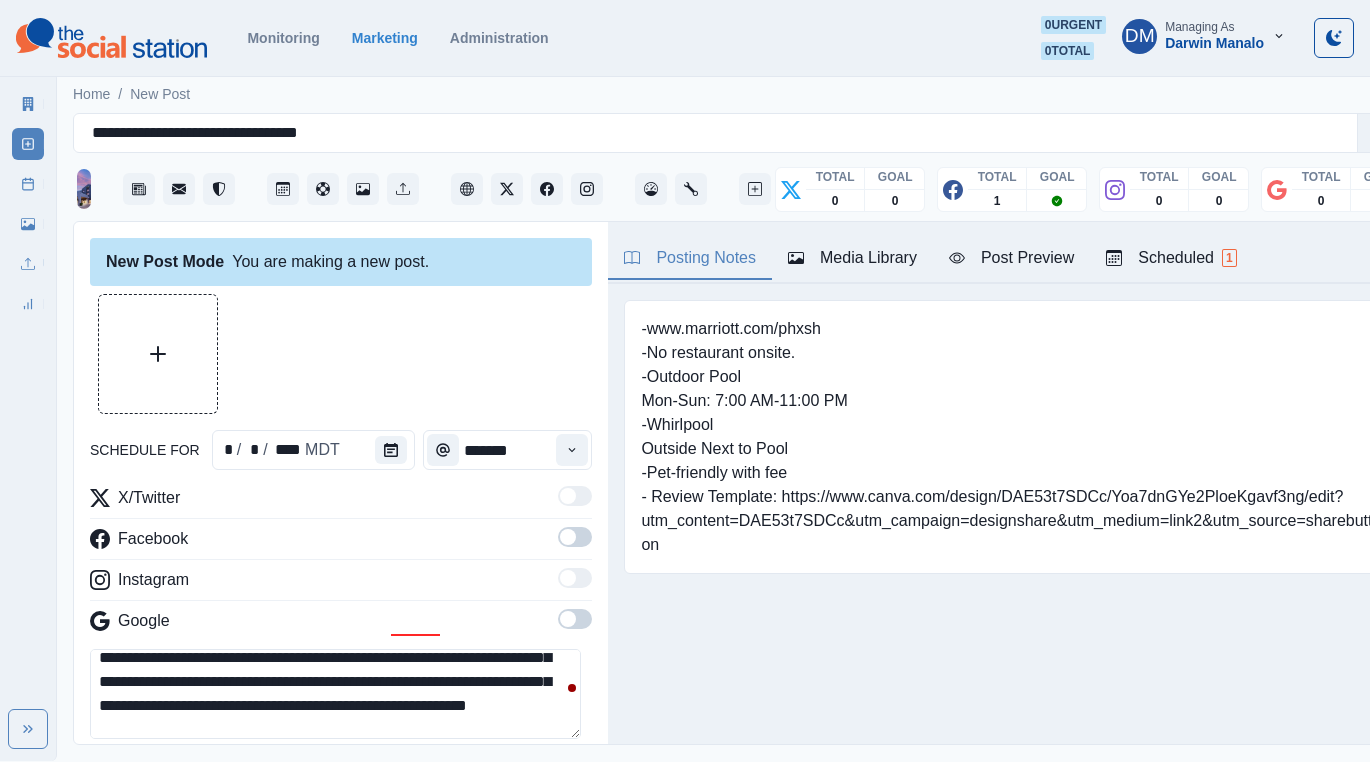 scroll, scrollTop: 0, scrollLeft: 0, axis: both 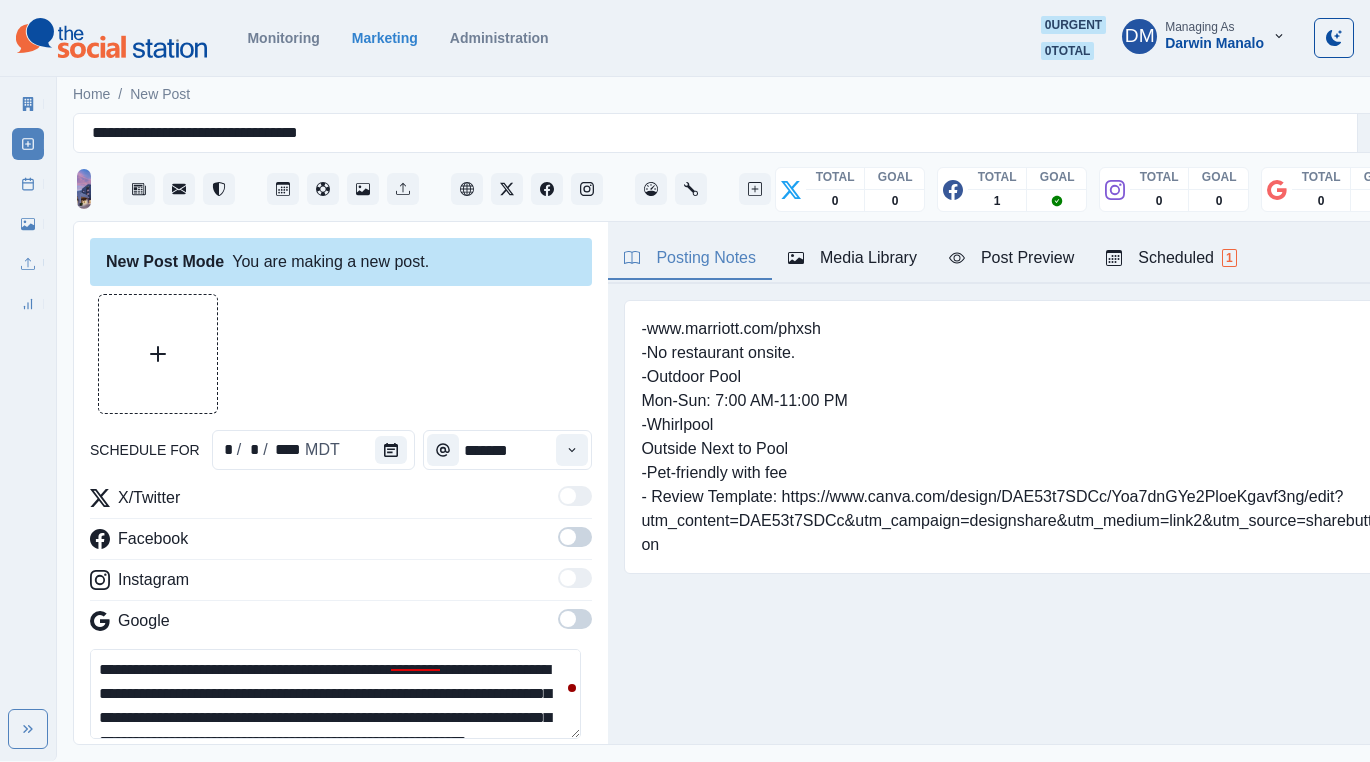 drag, startPoint x: 458, startPoint y: 573, endPoint x: 548, endPoint y: 576, distance: 90.04999 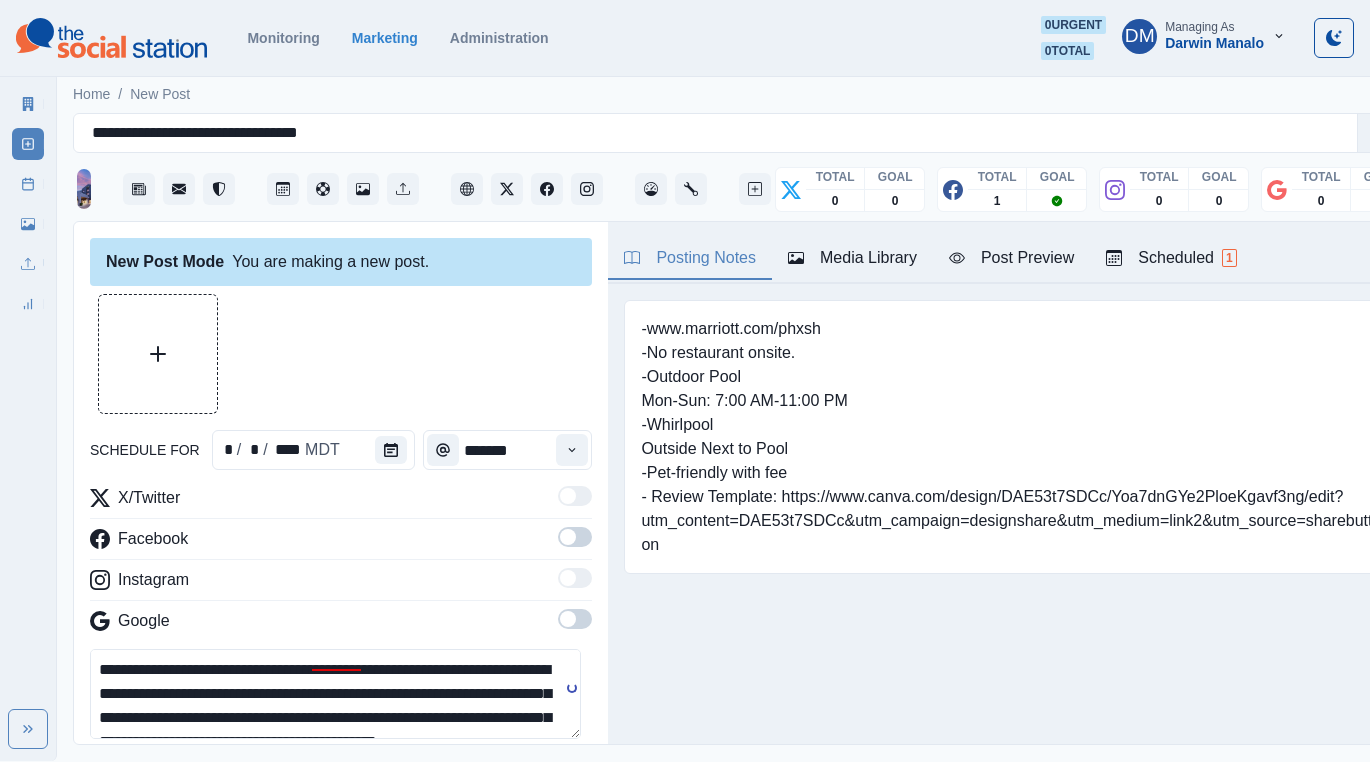 paste on "**********" 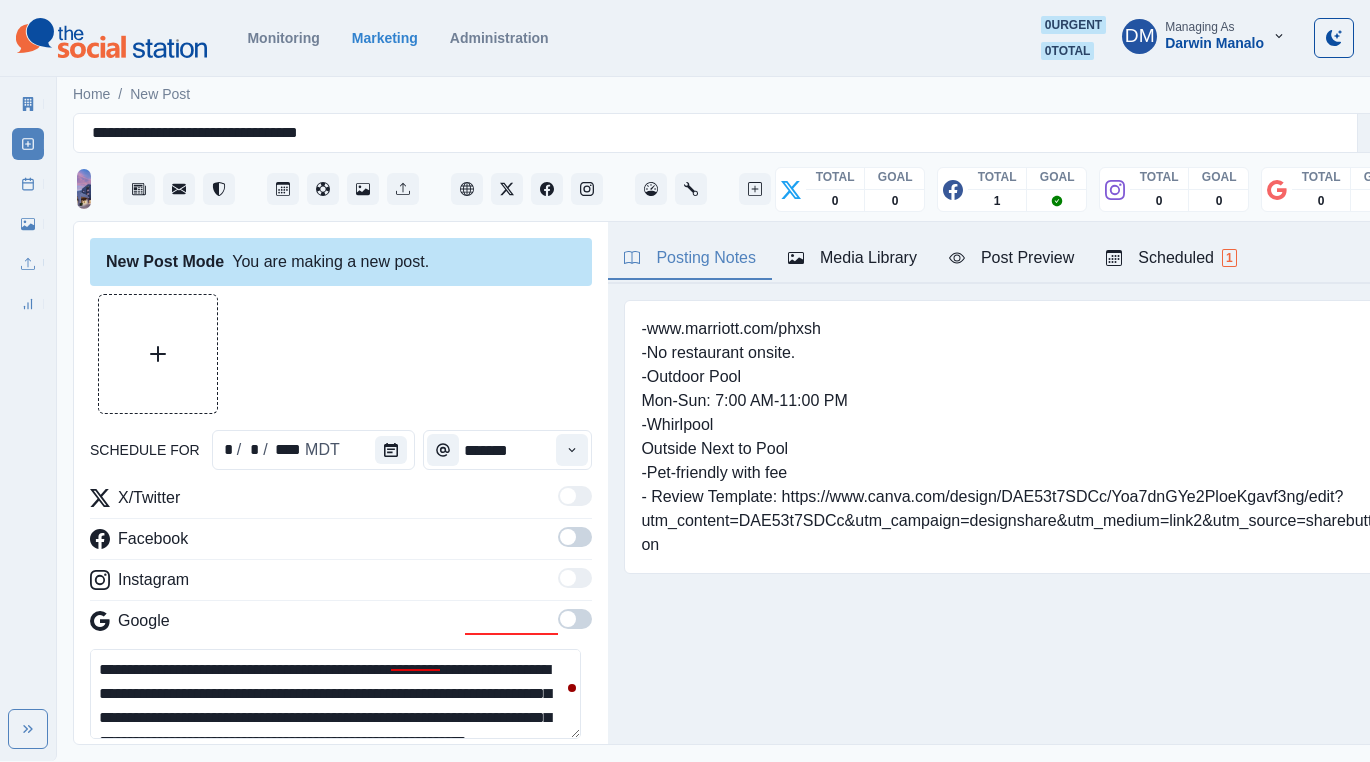 click on "**********" at bounding box center [335, 694] 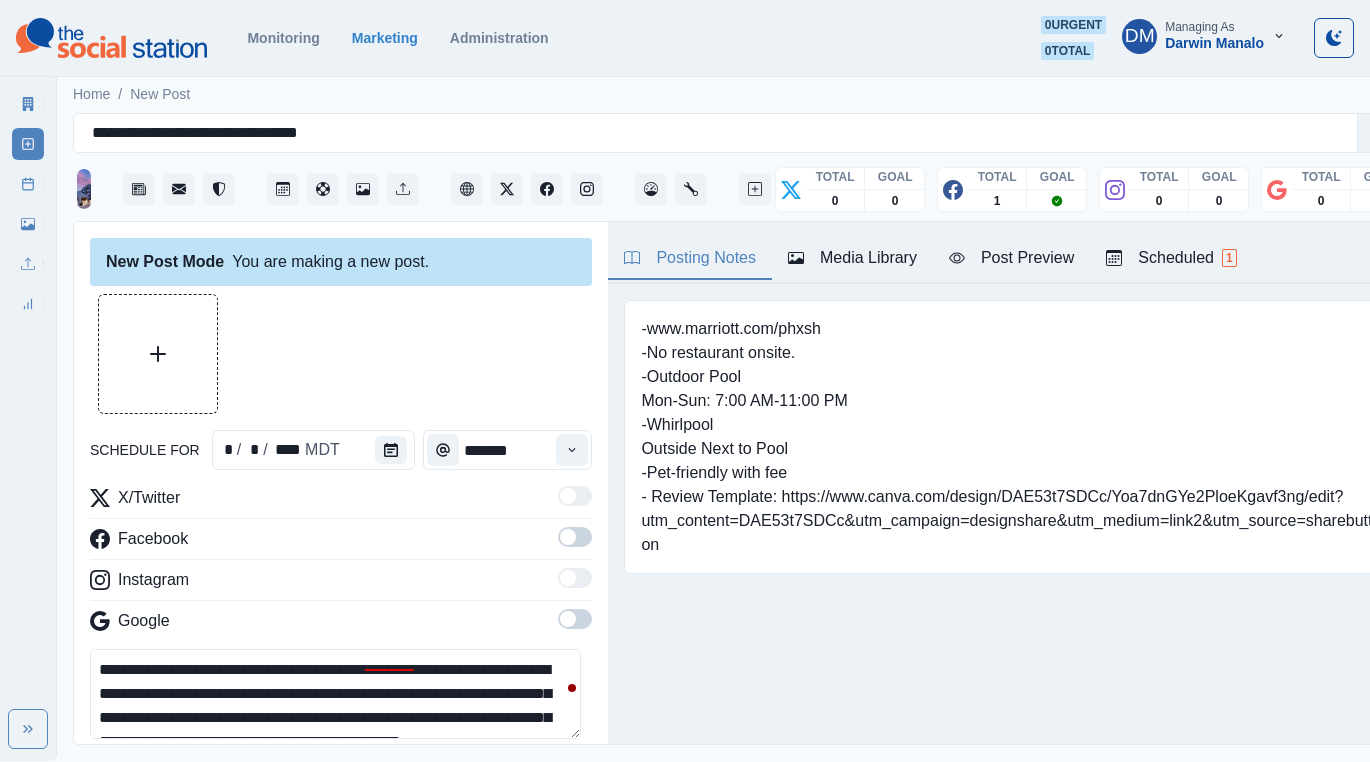 click on "**********" at bounding box center [335, 694] 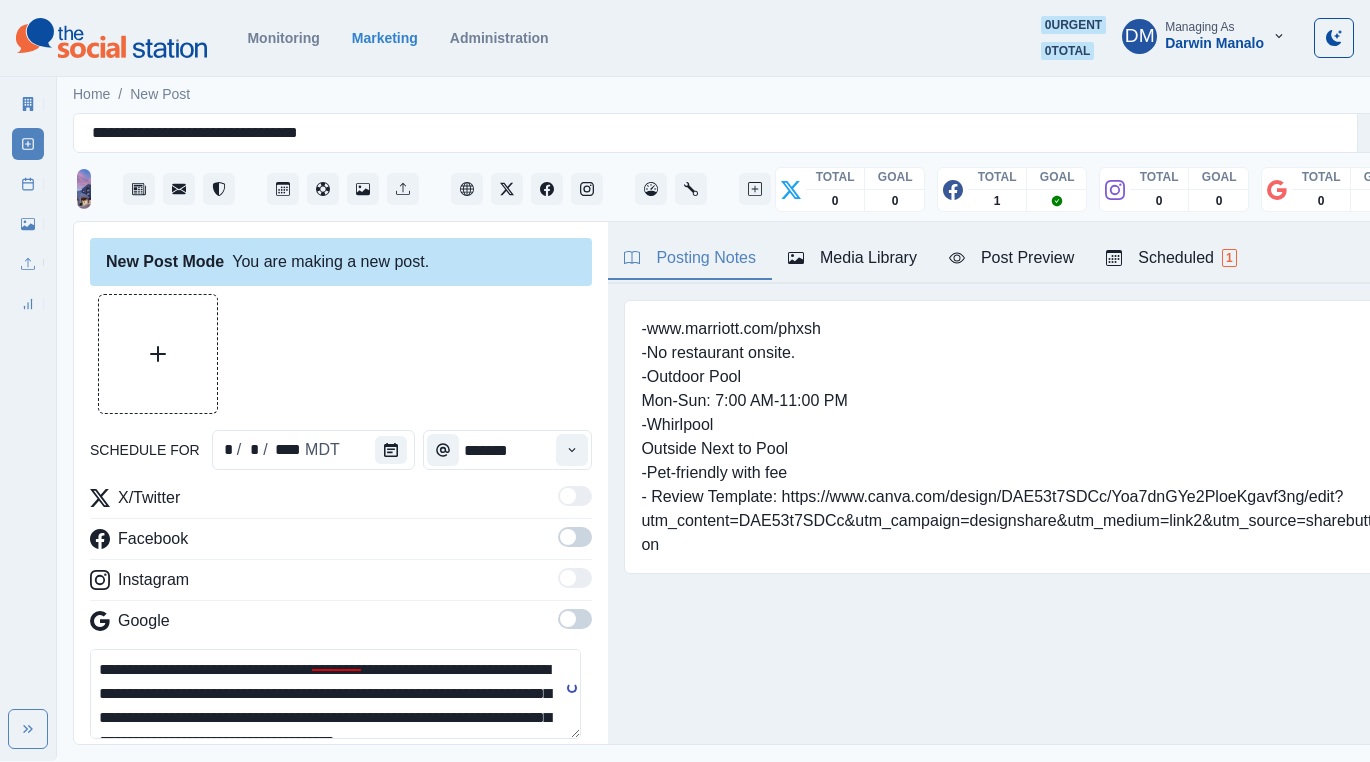 scroll, scrollTop: 13, scrollLeft: 0, axis: vertical 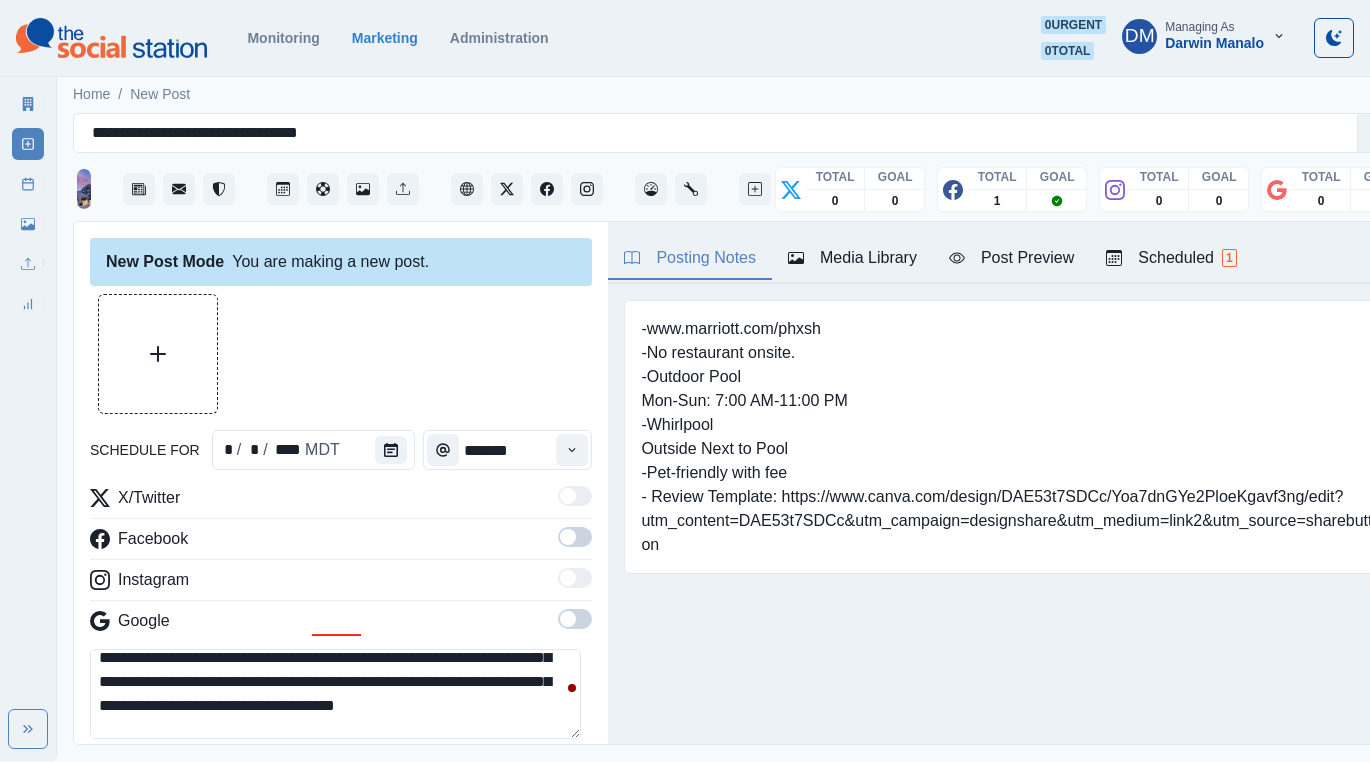 click on "**********" at bounding box center (335, 694) 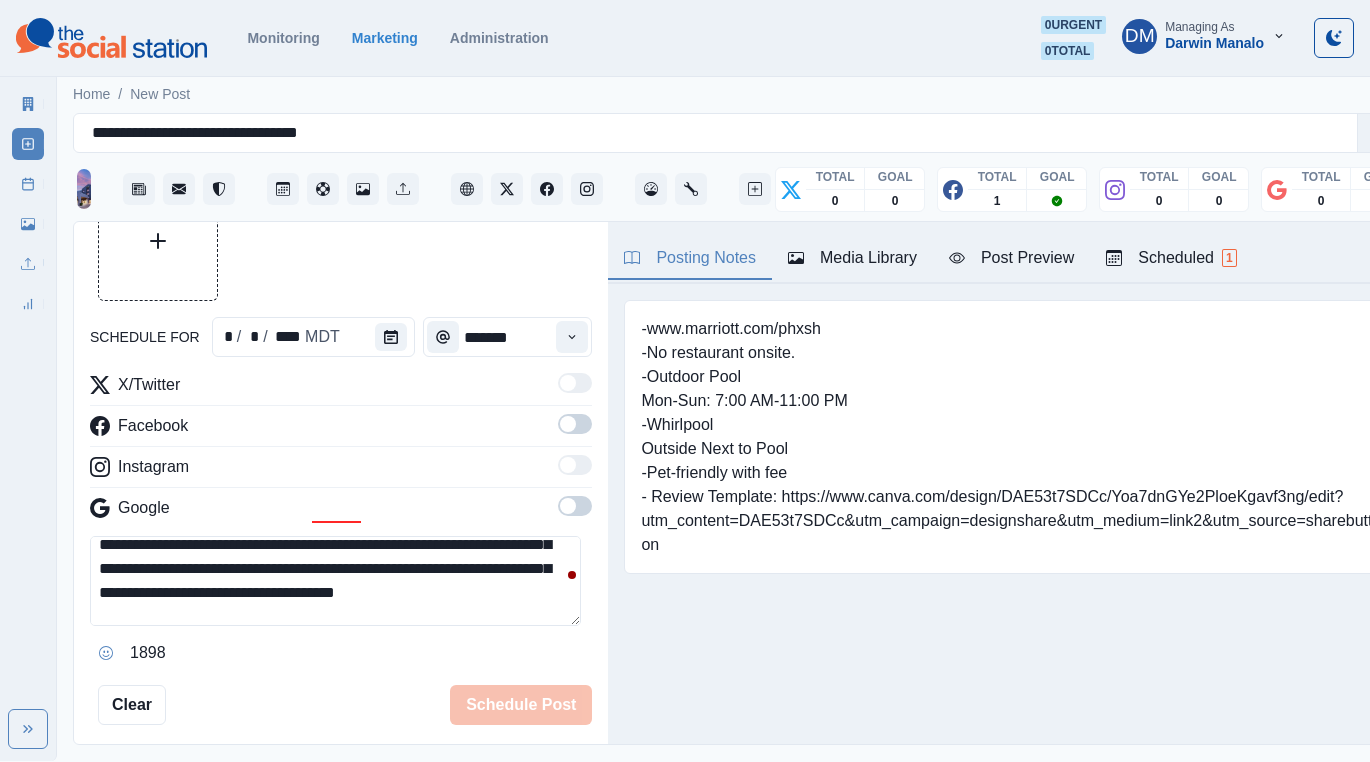click on "**********" at bounding box center (335, 581) 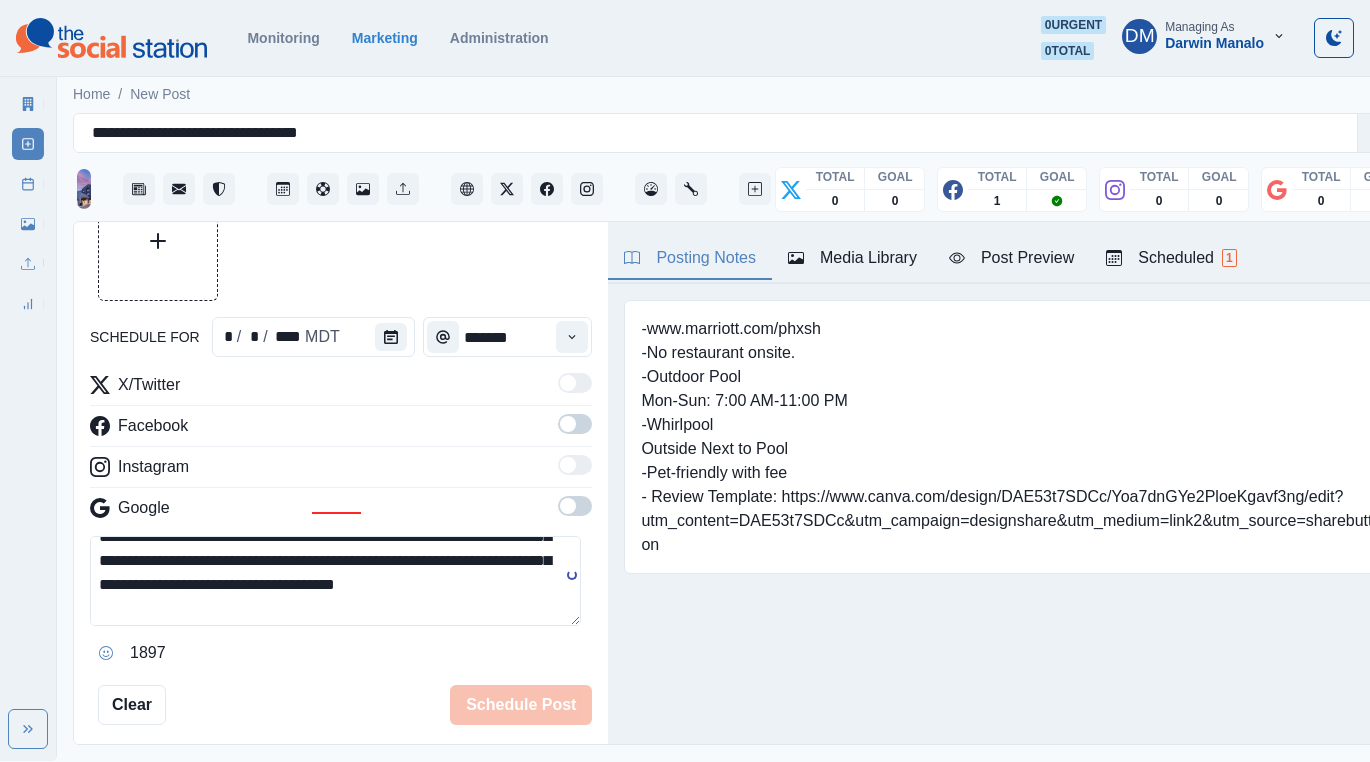 click at bounding box center [106, 653] 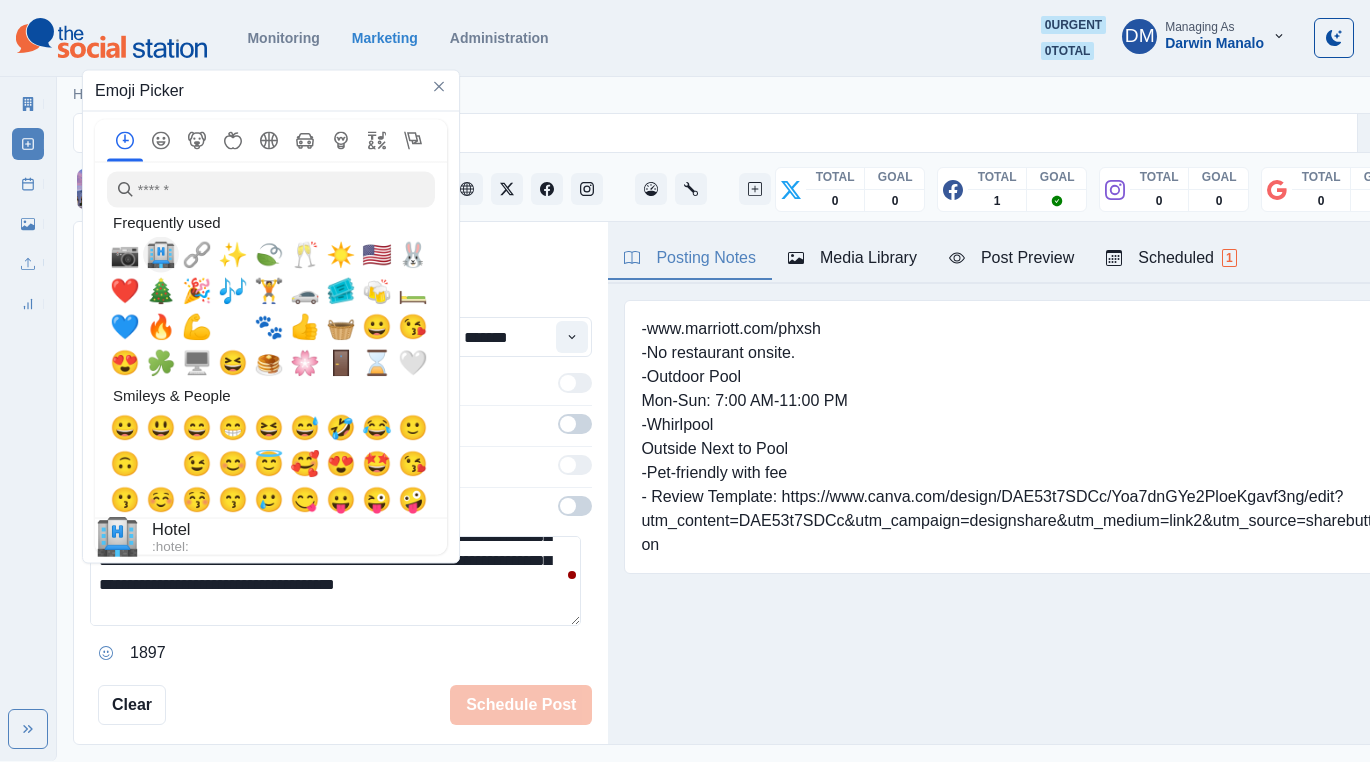click on "🏨" at bounding box center (161, 255) 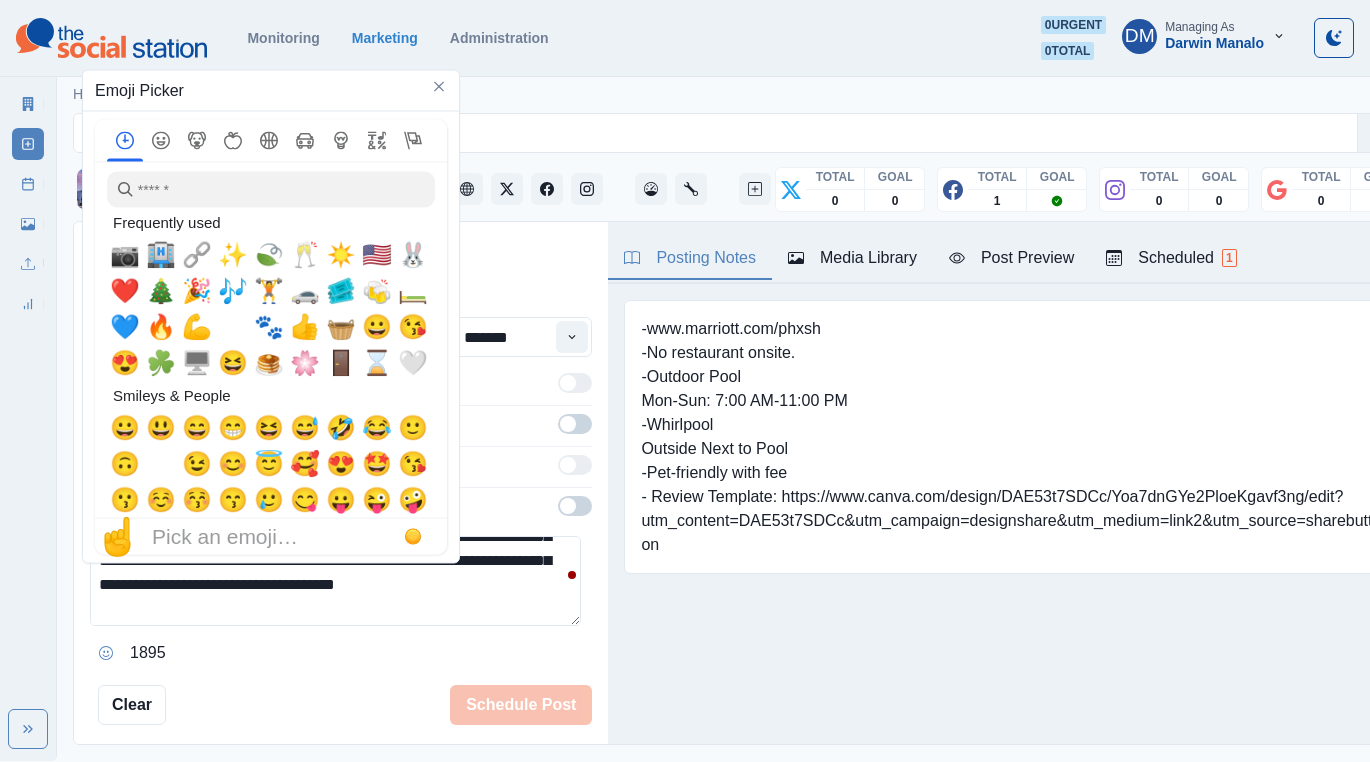click on "Post Preview" at bounding box center [1011, 258] 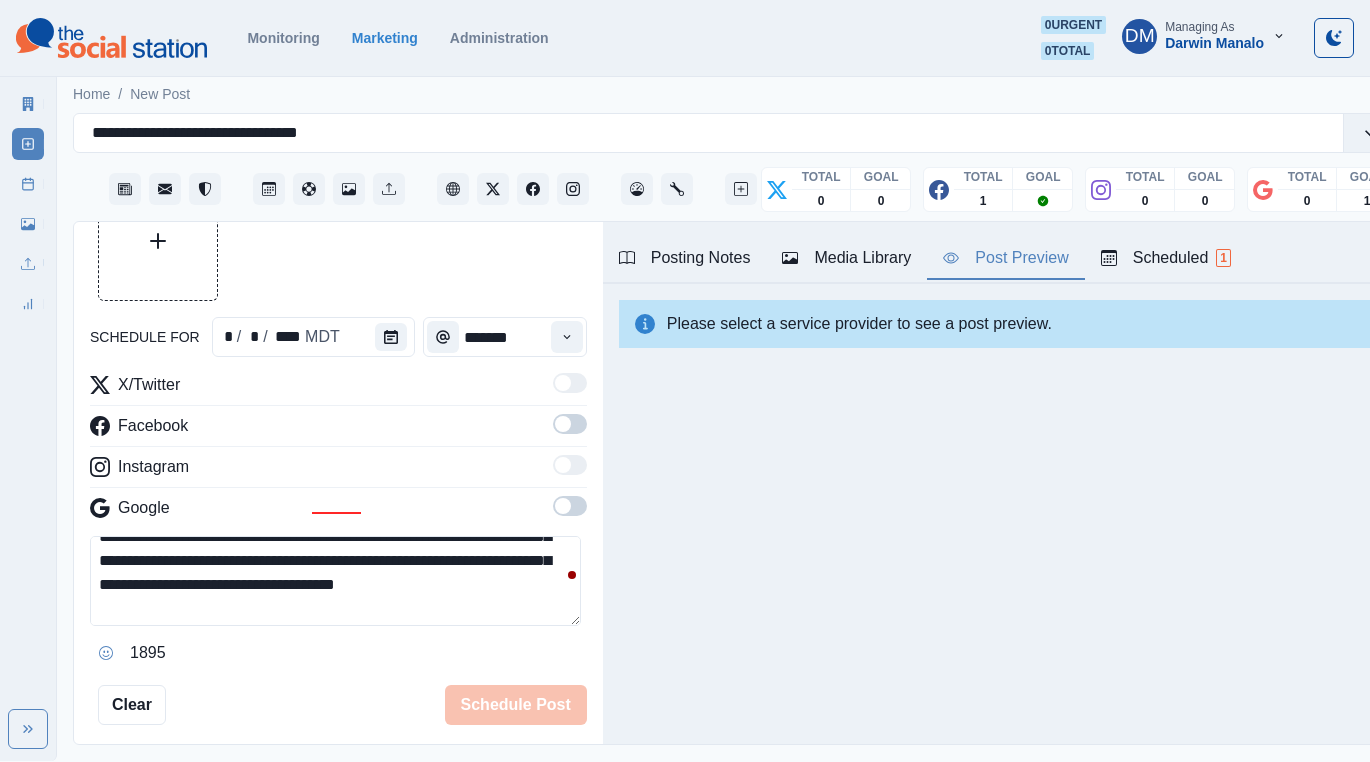 click on "Posting Notes" at bounding box center (685, 258) 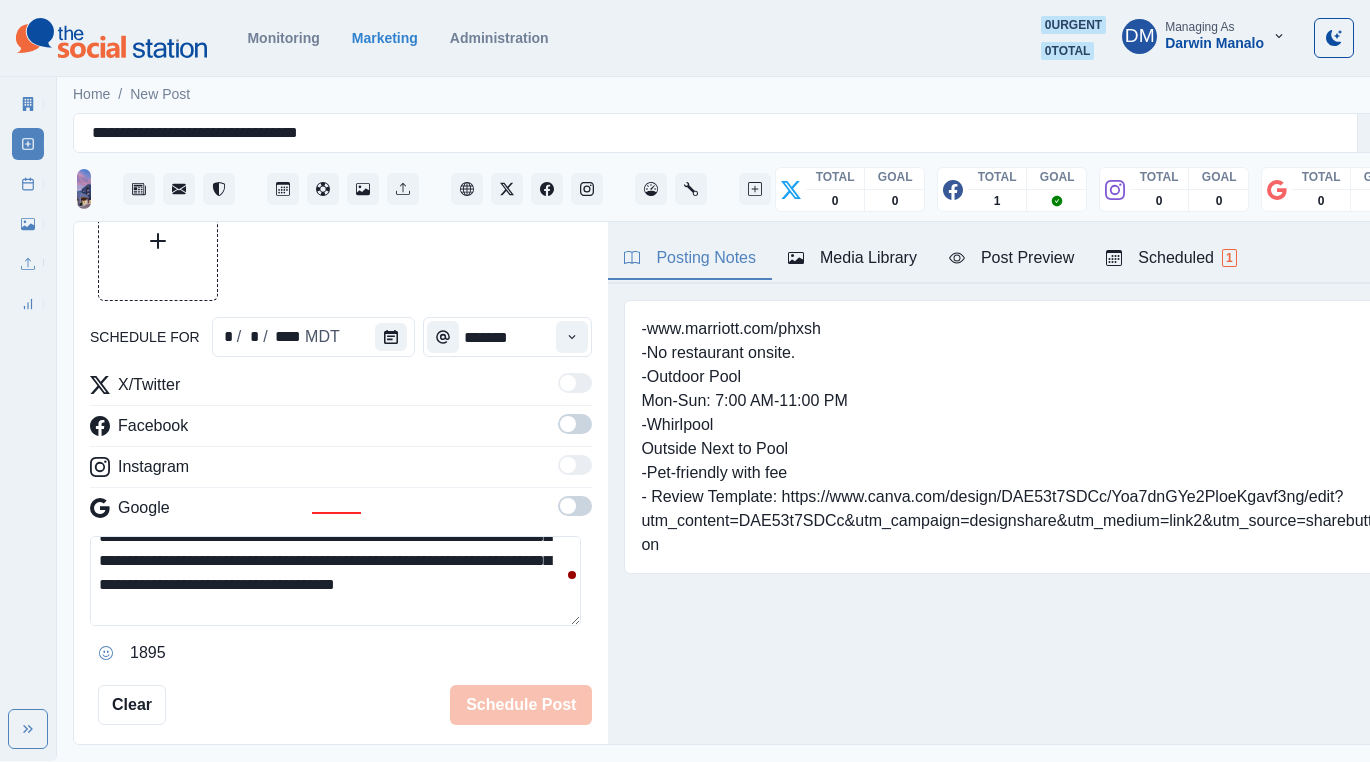click on "**********" at bounding box center (335, 581) 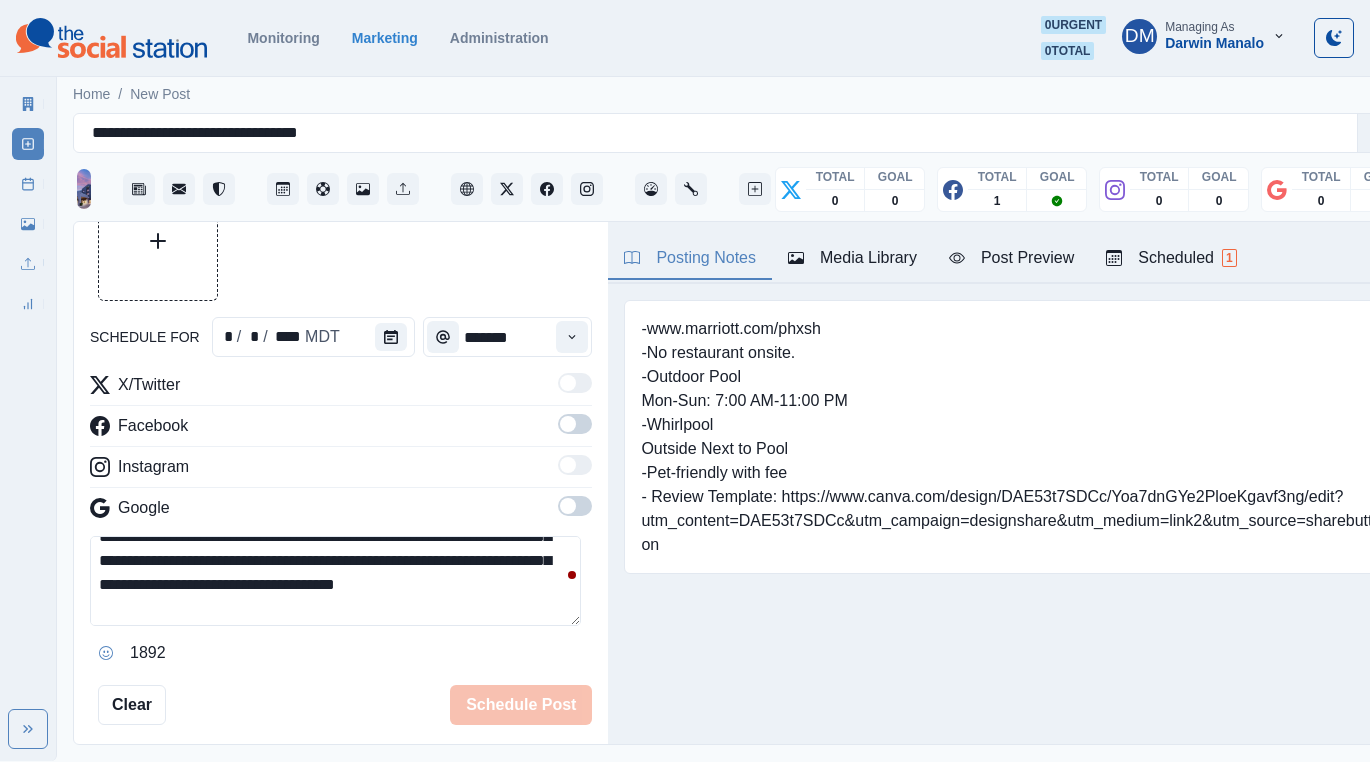 scroll, scrollTop: 62, scrollLeft: 0, axis: vertical 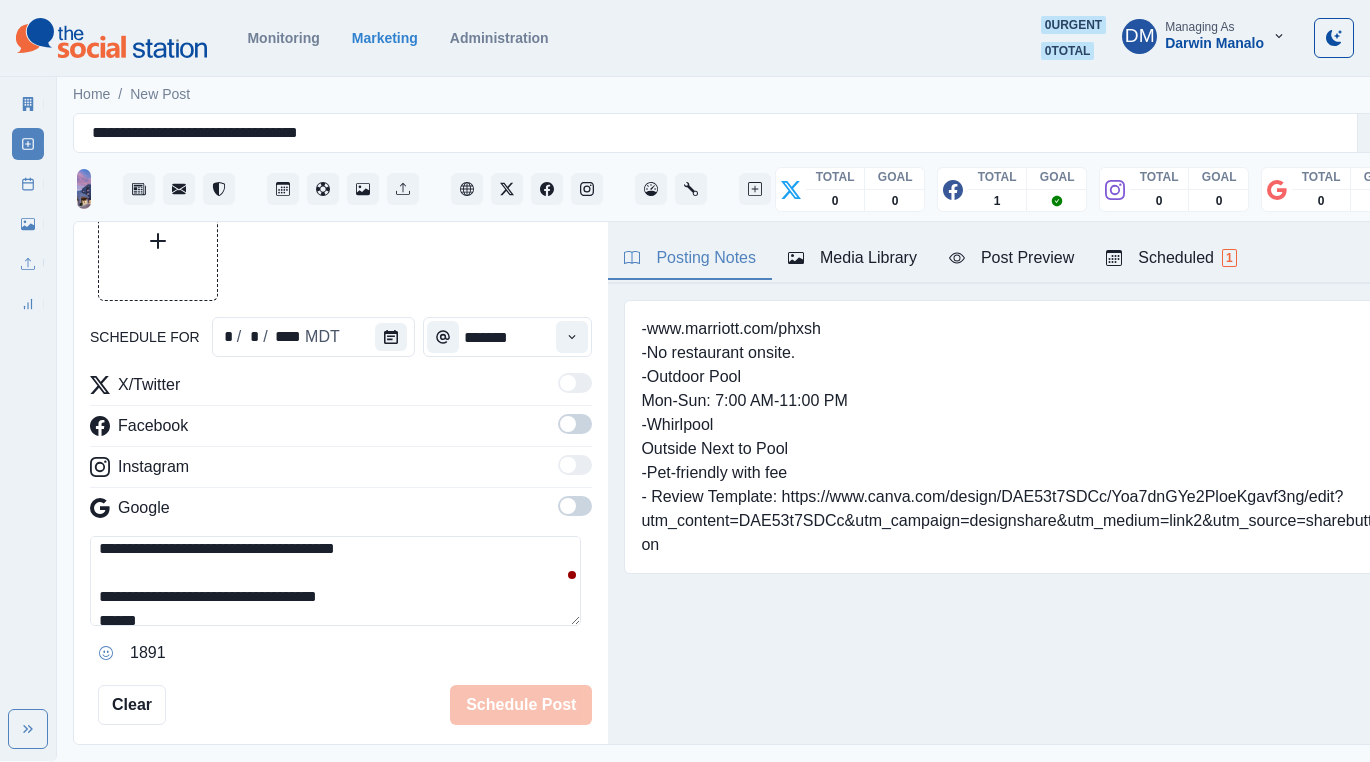 click at bounding box center [106, 653] 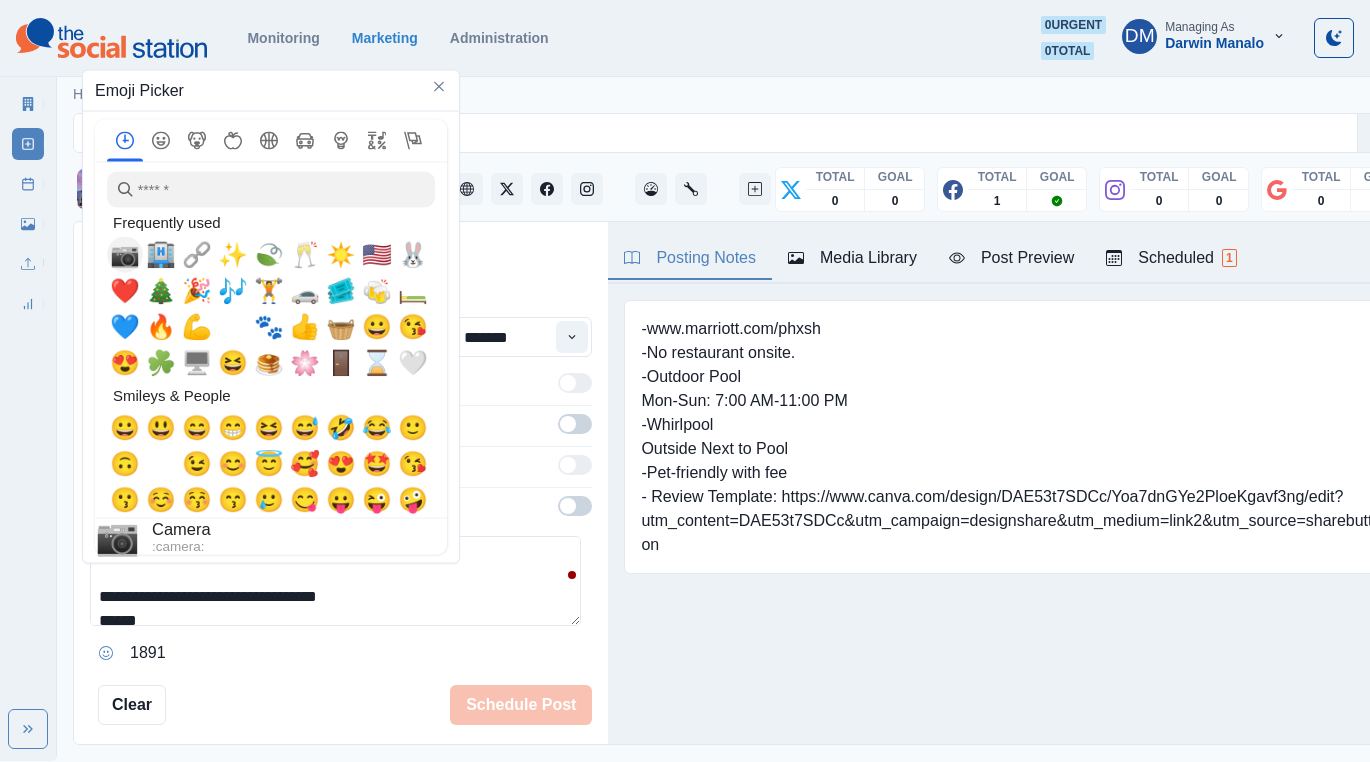 click on "📷" at bounding box center (125, 255) 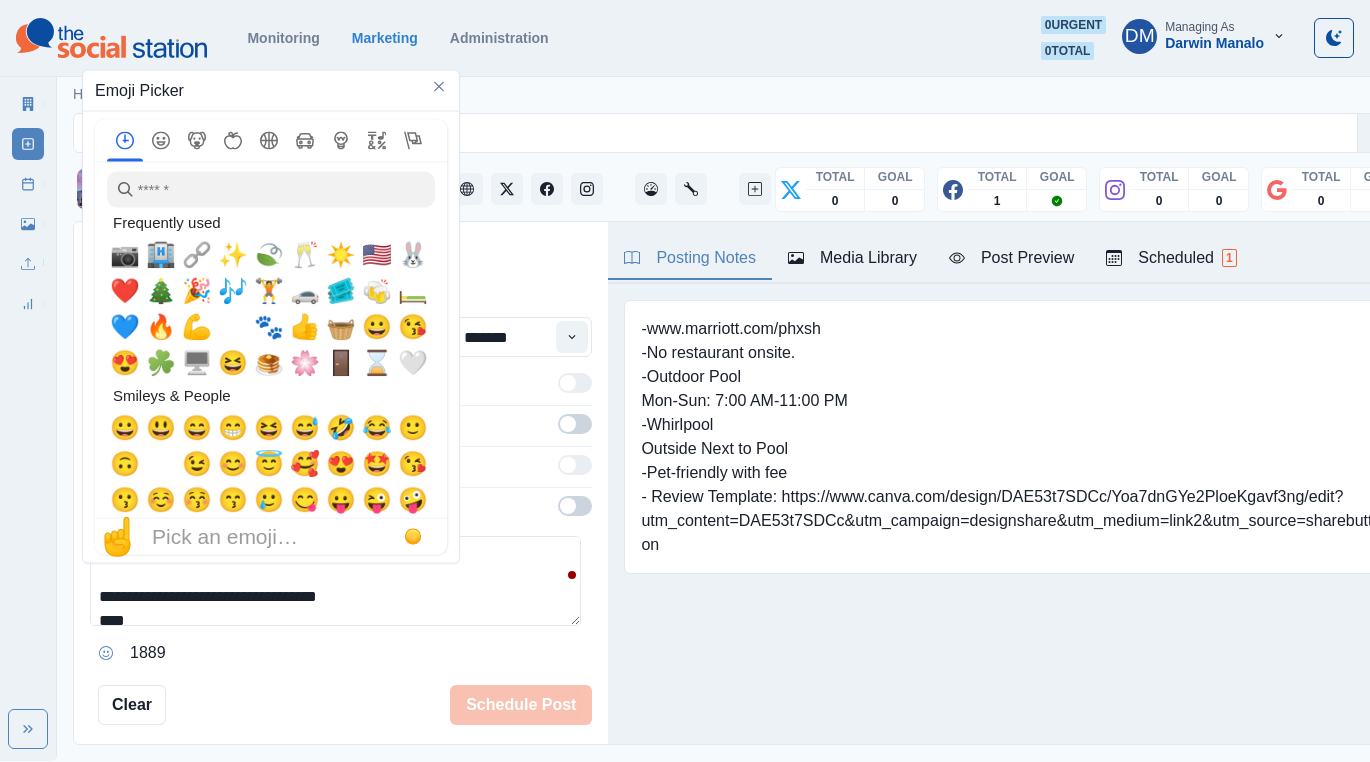 click on "**********" at bounding box center (335, 581) 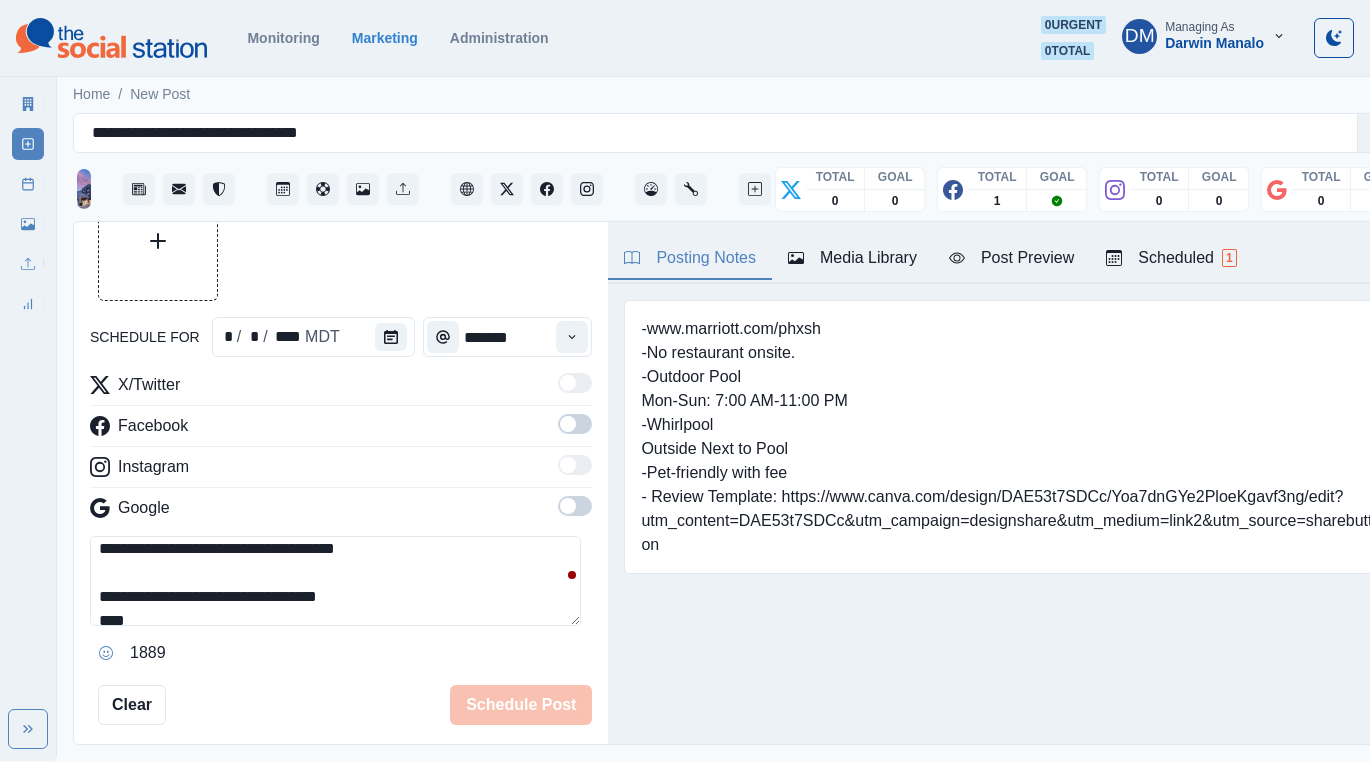 click on "**********" at bounding box center [335, 581] 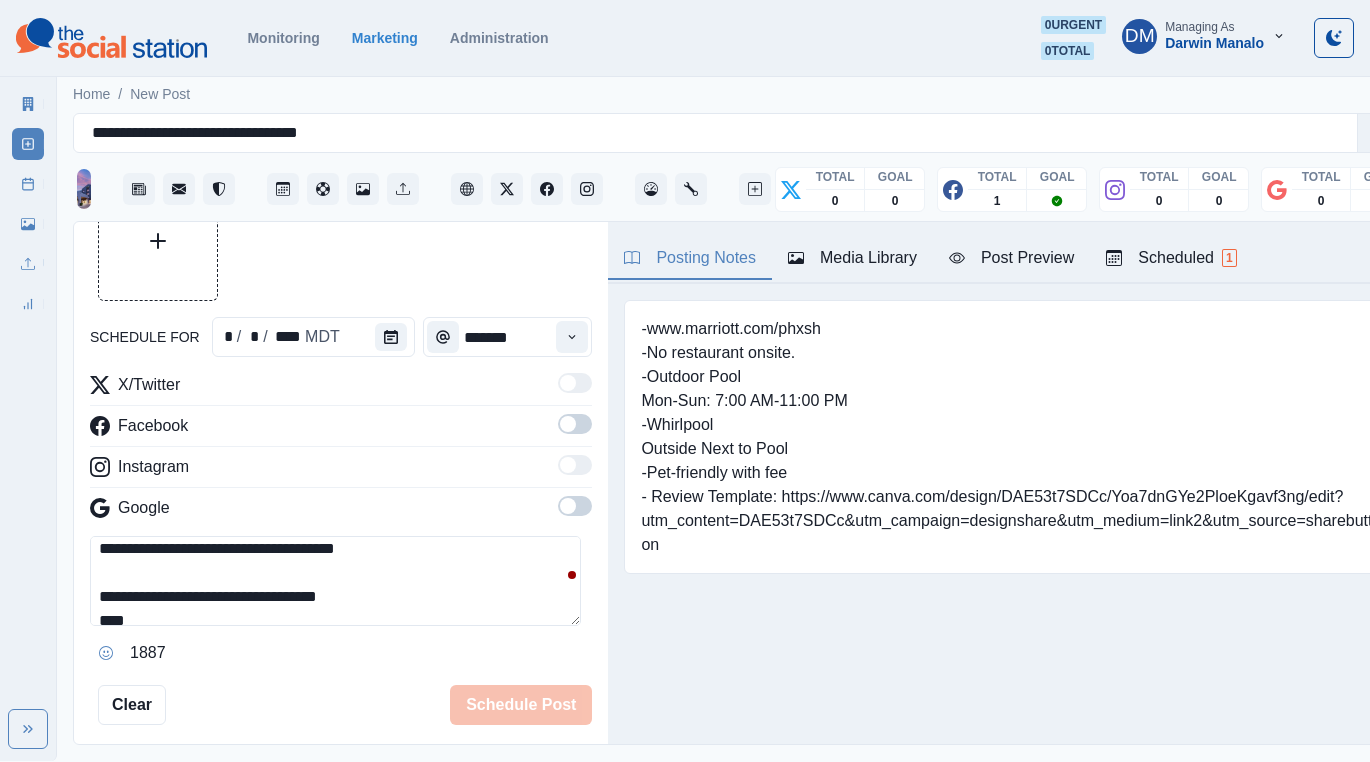 paste on "**********" 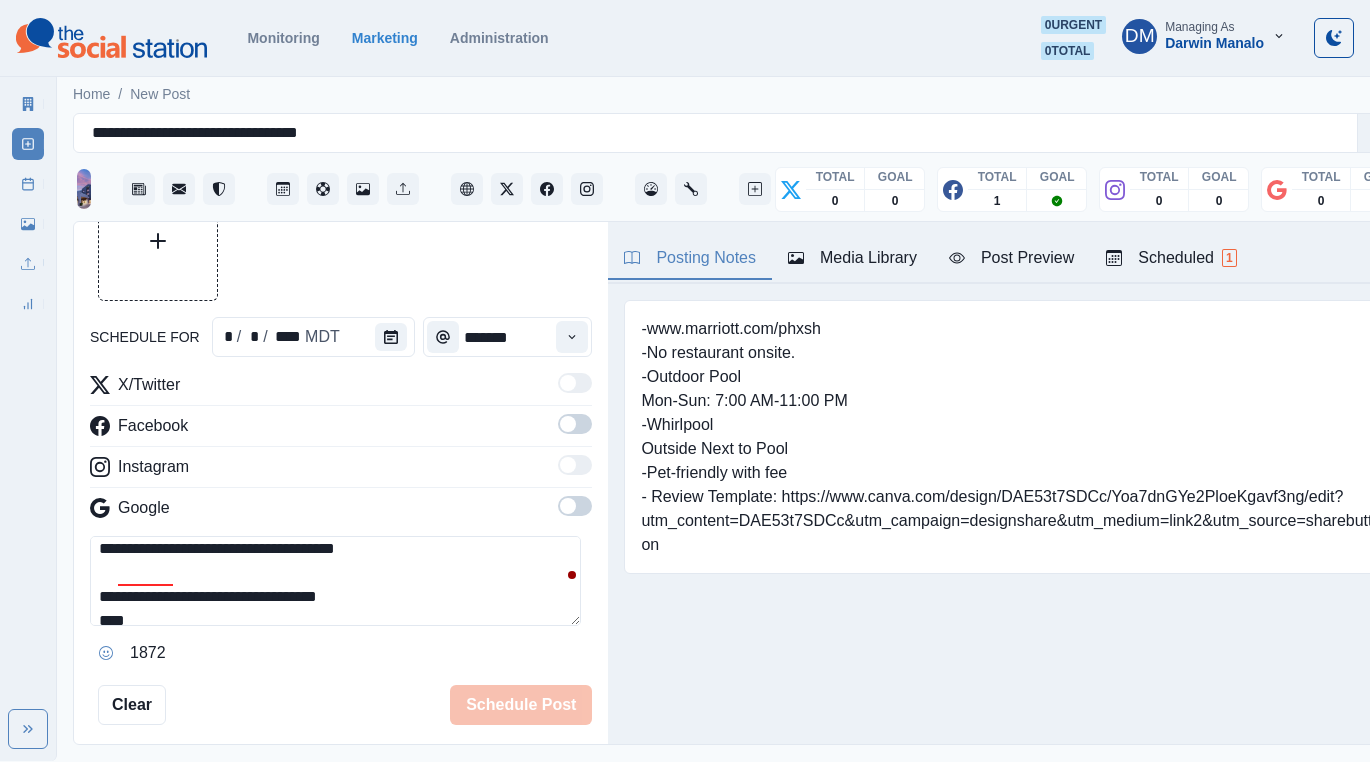 type on "**********" 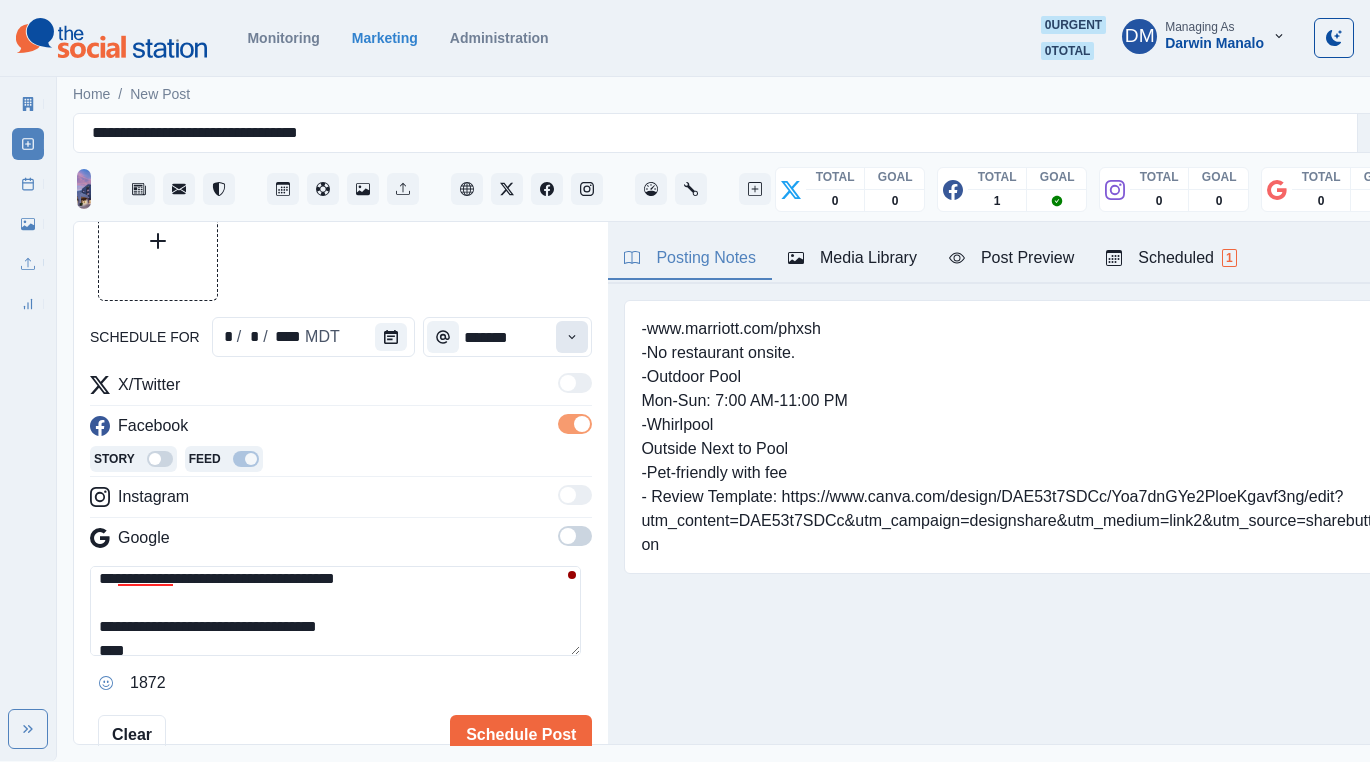 click 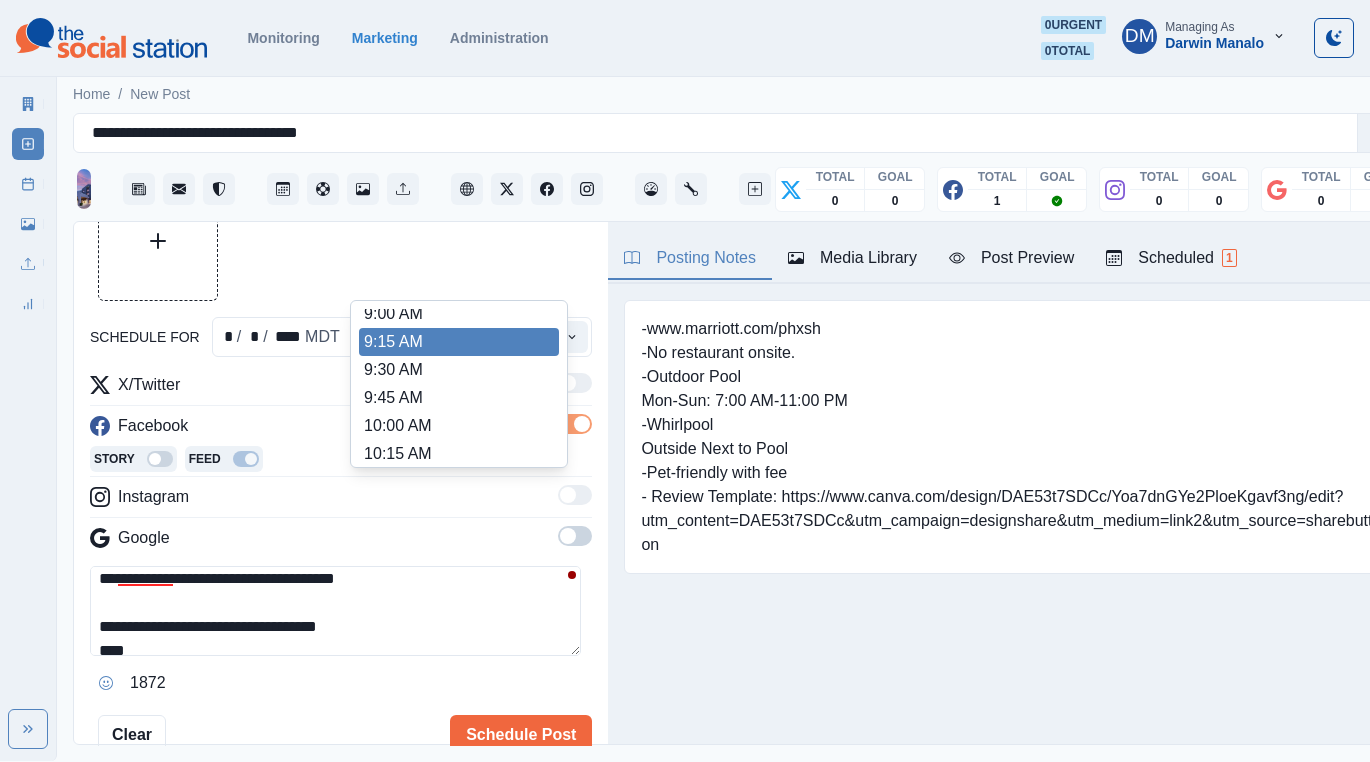 scroll, scrollTop: 441, scrollLeft: 0, axis: vertical 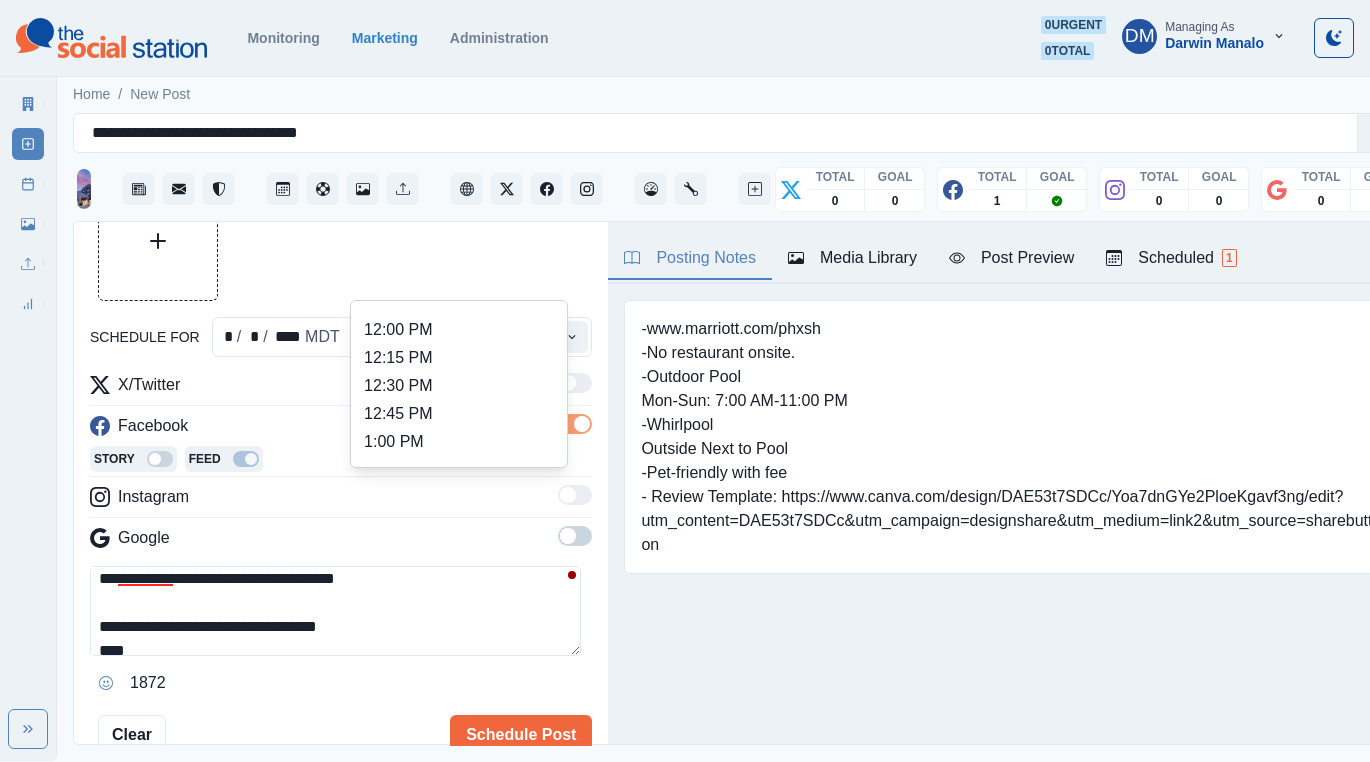 click on "1:30 PM" at bounding box center [459, 498] 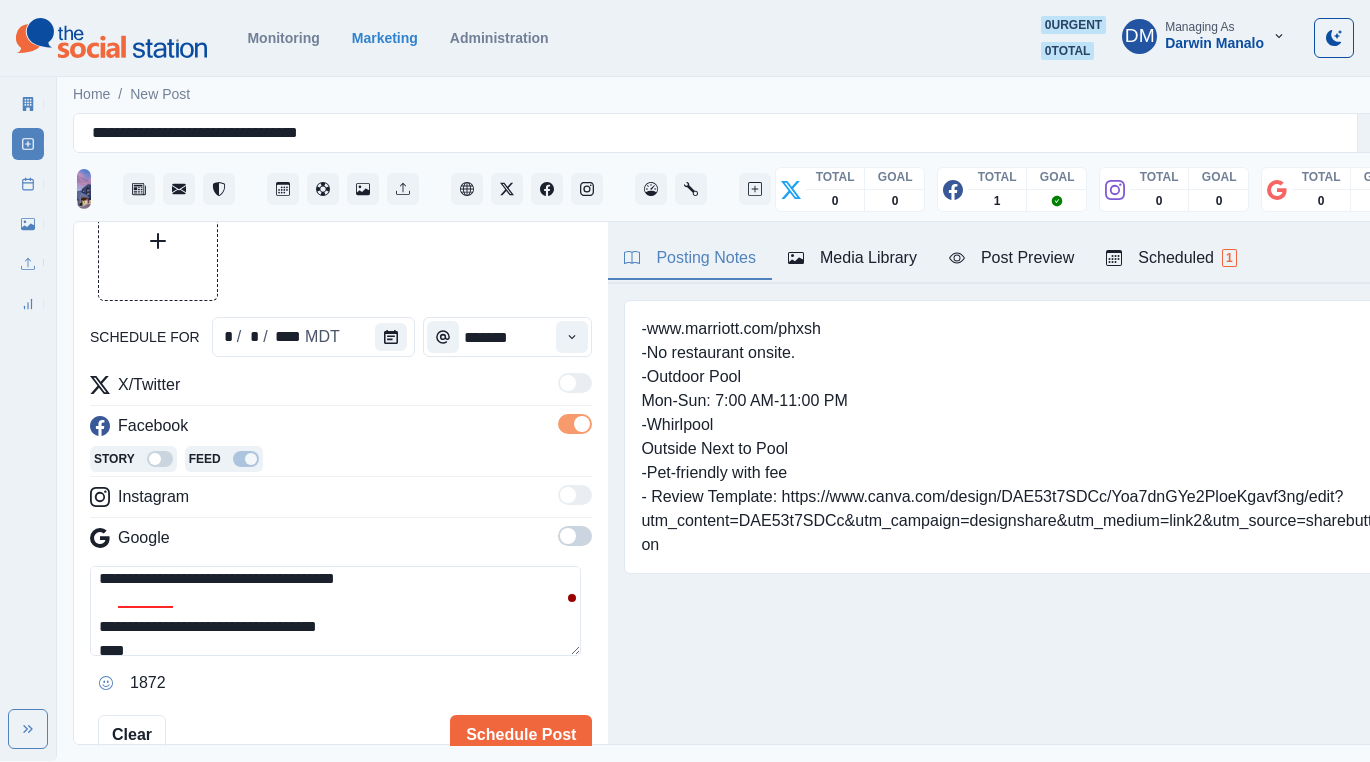 click on "**********" at bounding box center (335, 611) 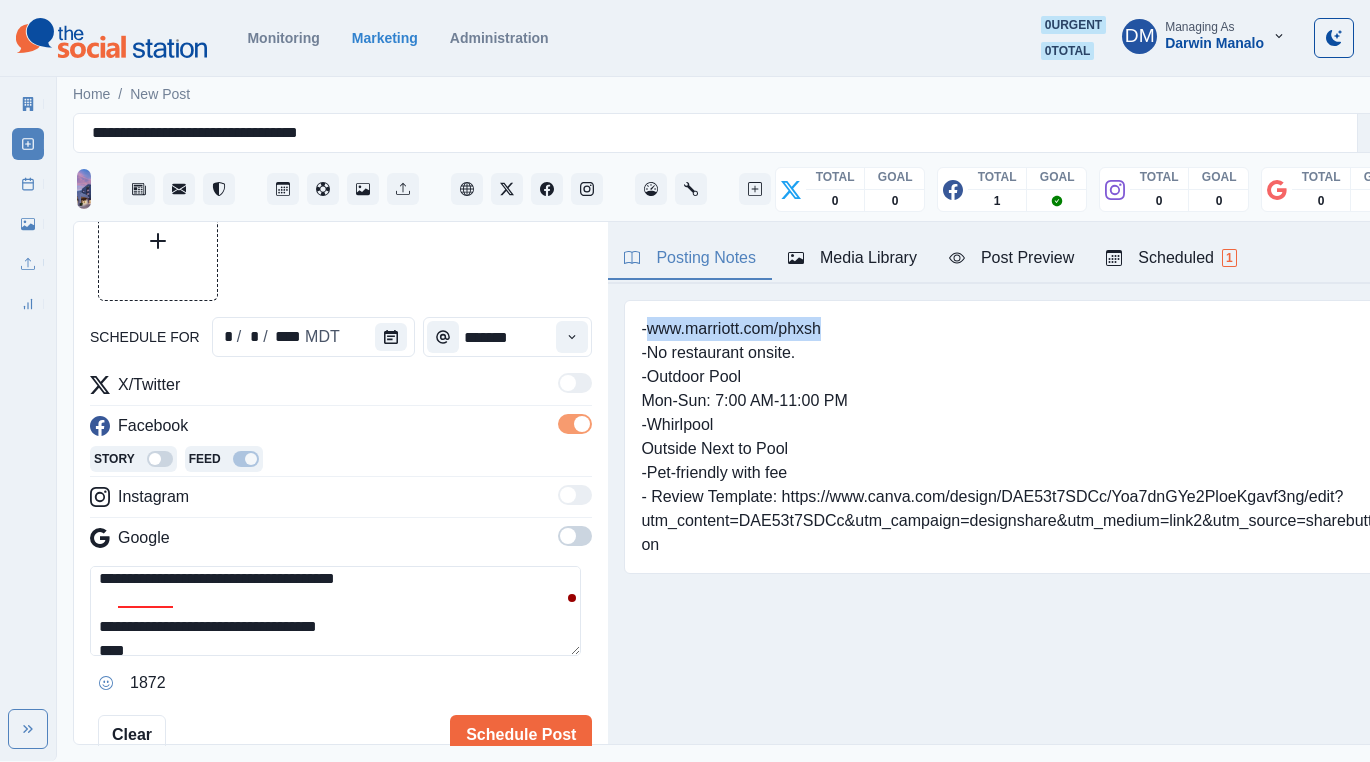 drag, startPoint x: 733, startPoint y: 269, endPoint x: 617, endPoint y: 271, distance: 116.01724 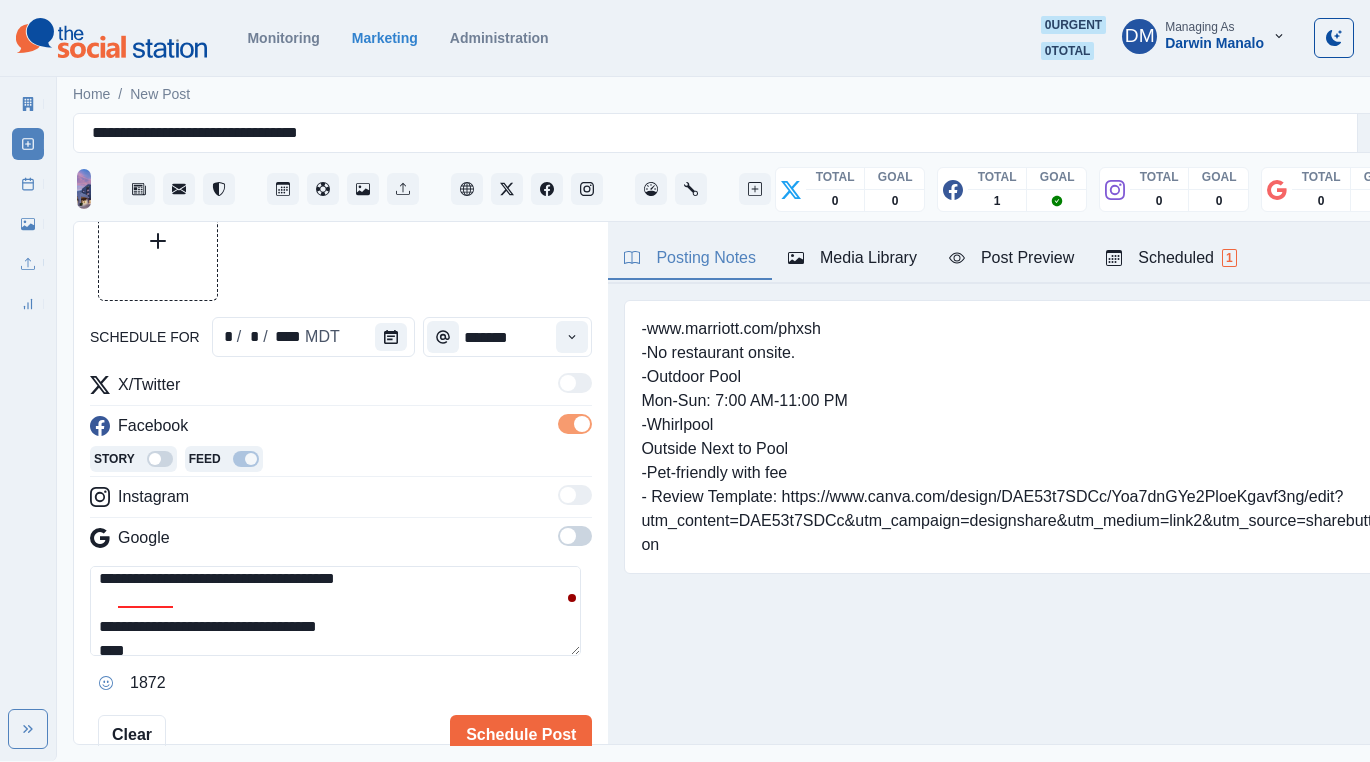 paste on "**********" 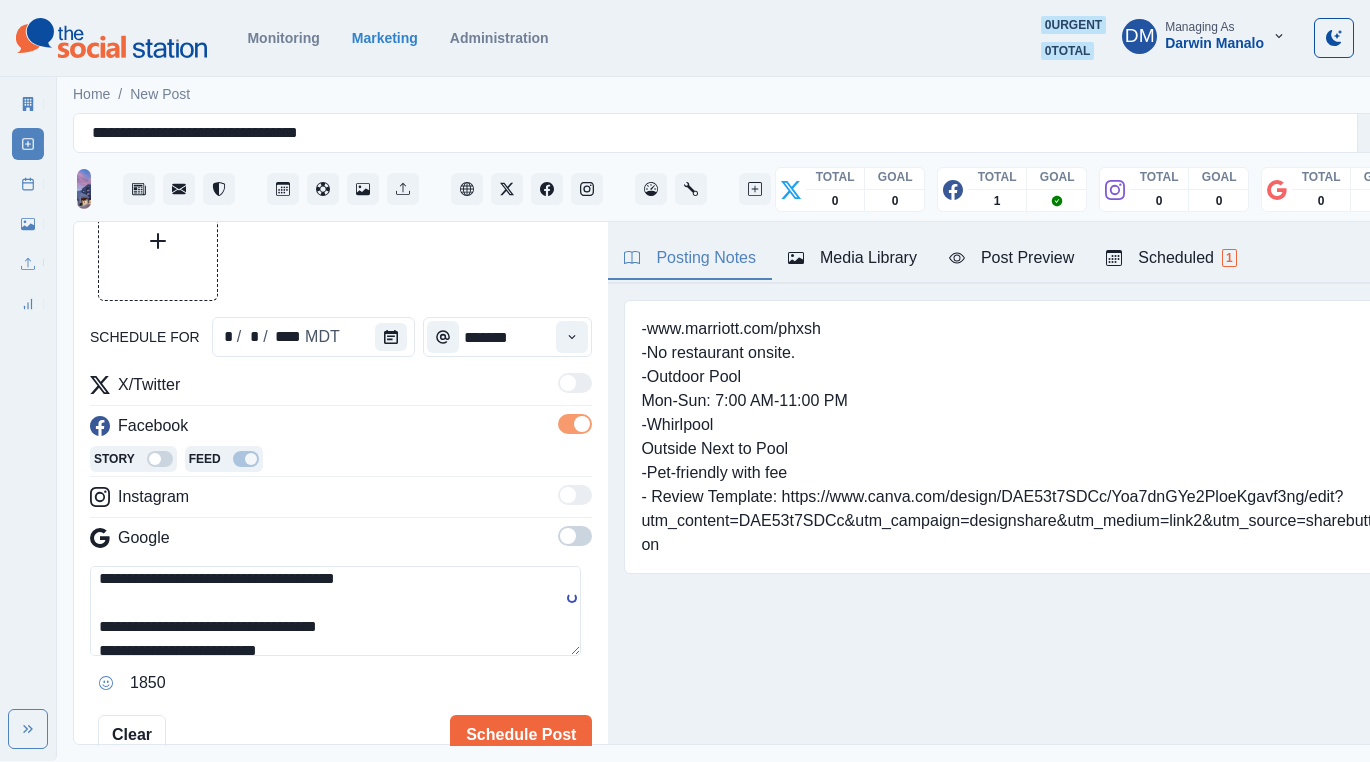 scroll, scrollTop: 71, scrollLeft: 0, axis: vertical 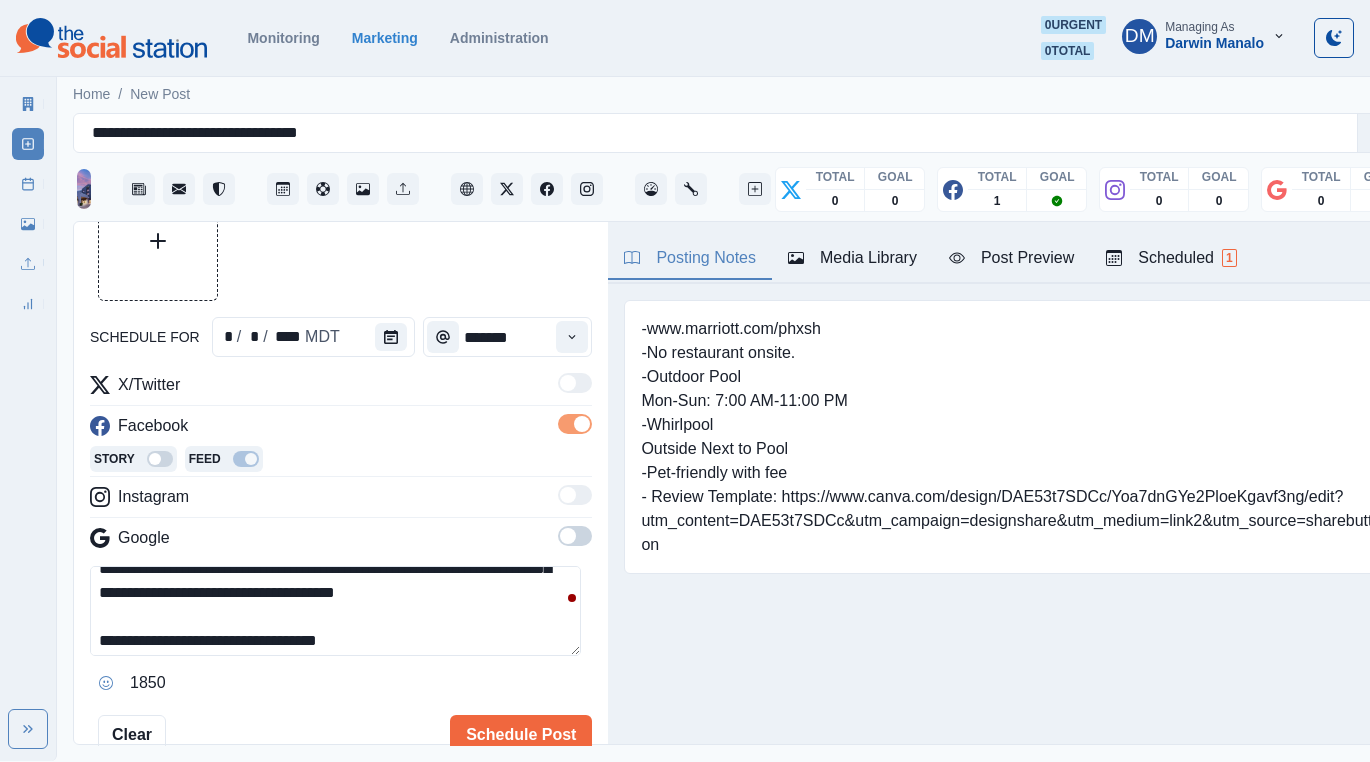 click on "**********" at bounding box center (335, 611) 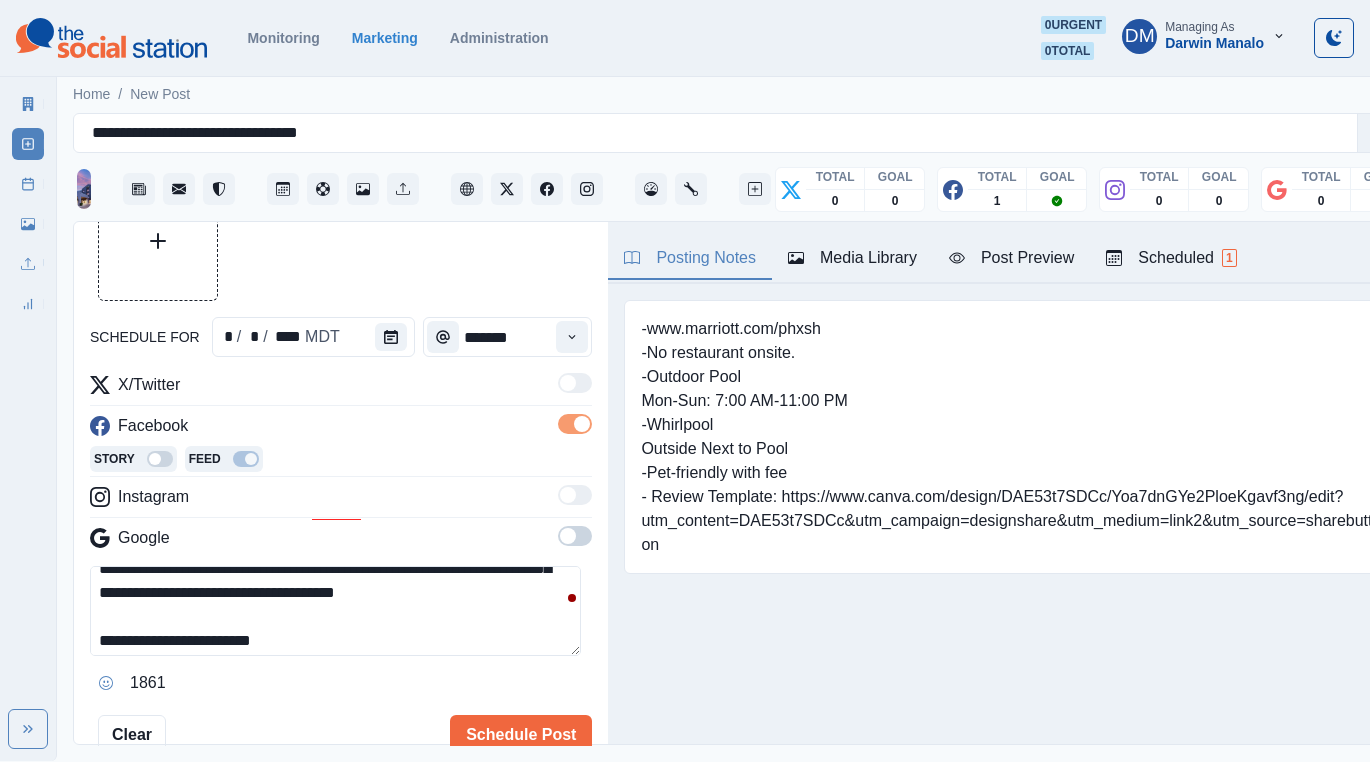 scroll, scrollTop: 50, scrollLeft: 0, axis: vertical 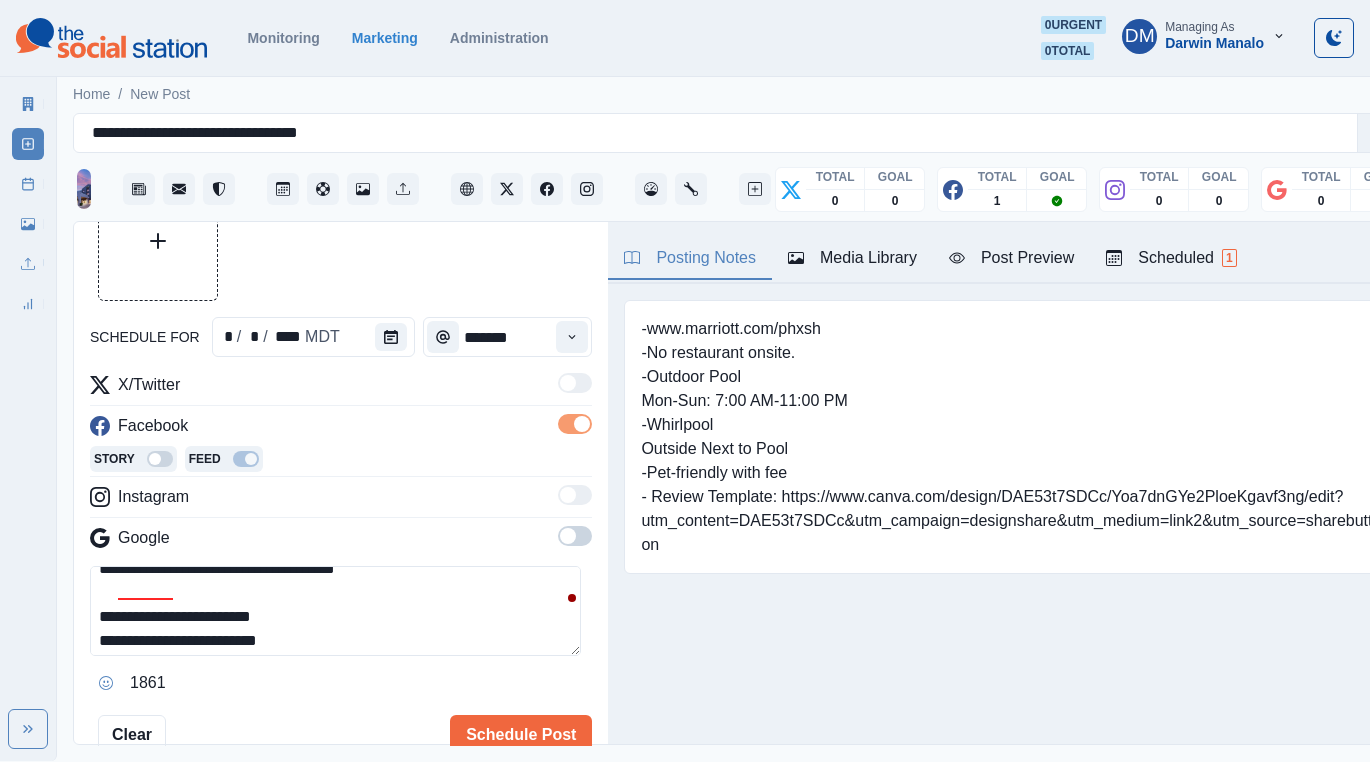 click on "**********" at bounding box center [335, 611] 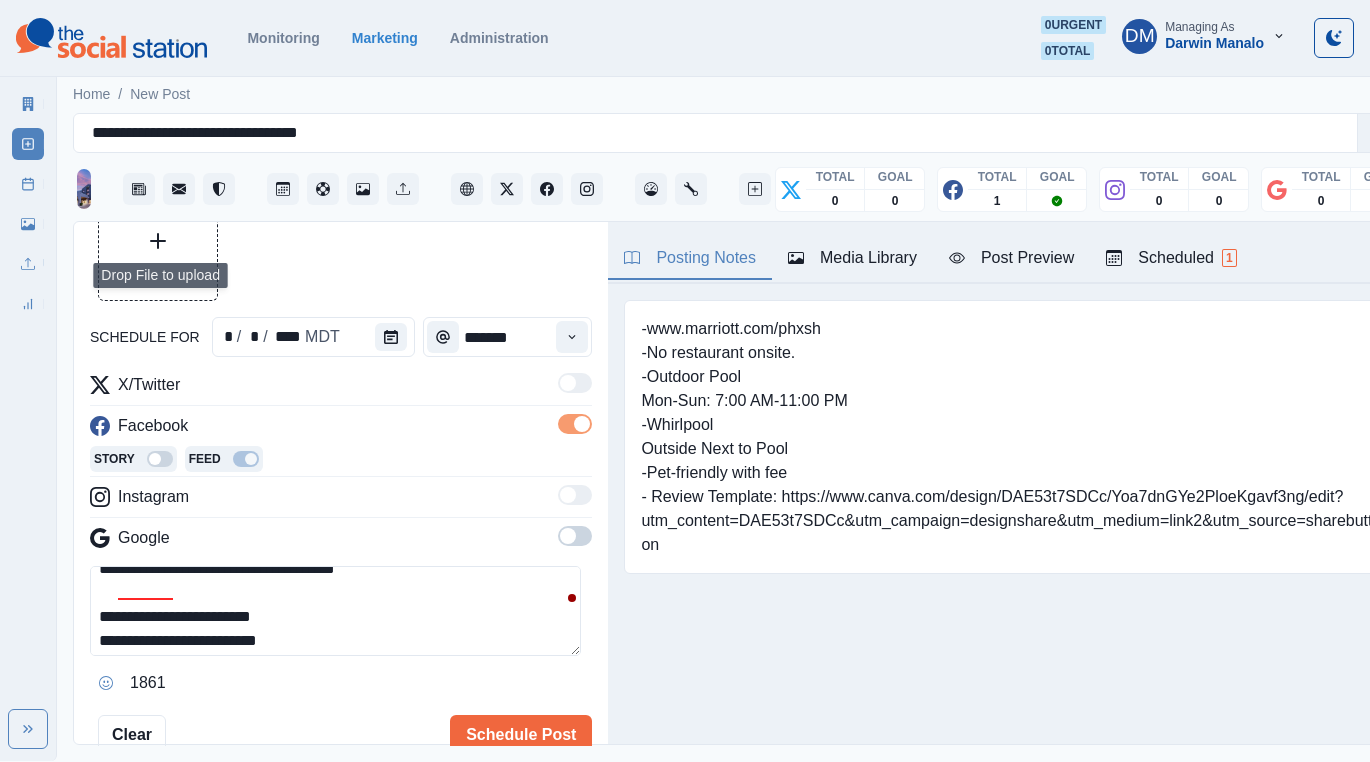 type on "**********" 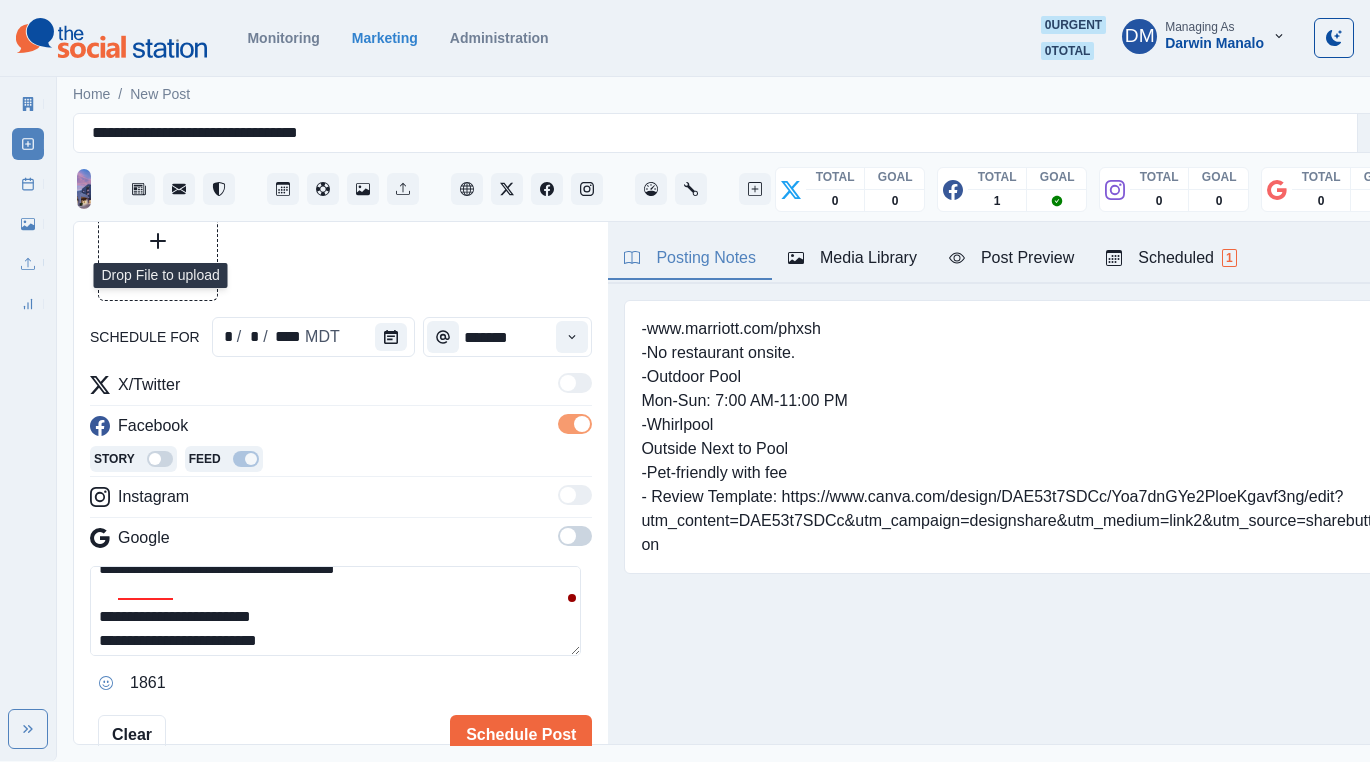 click at bounding box center (158, 241) 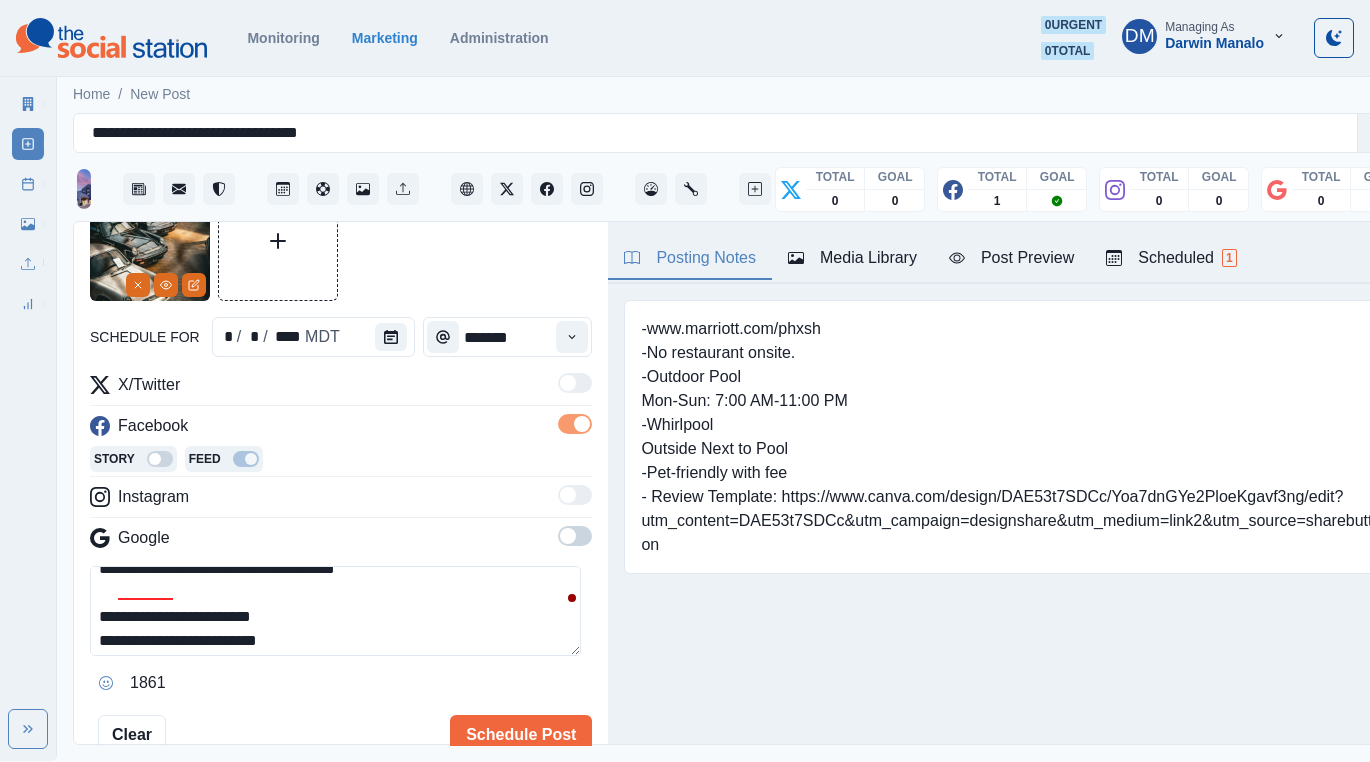 scroll, scrollTop: 0, scrollLeft: 0, axis: both 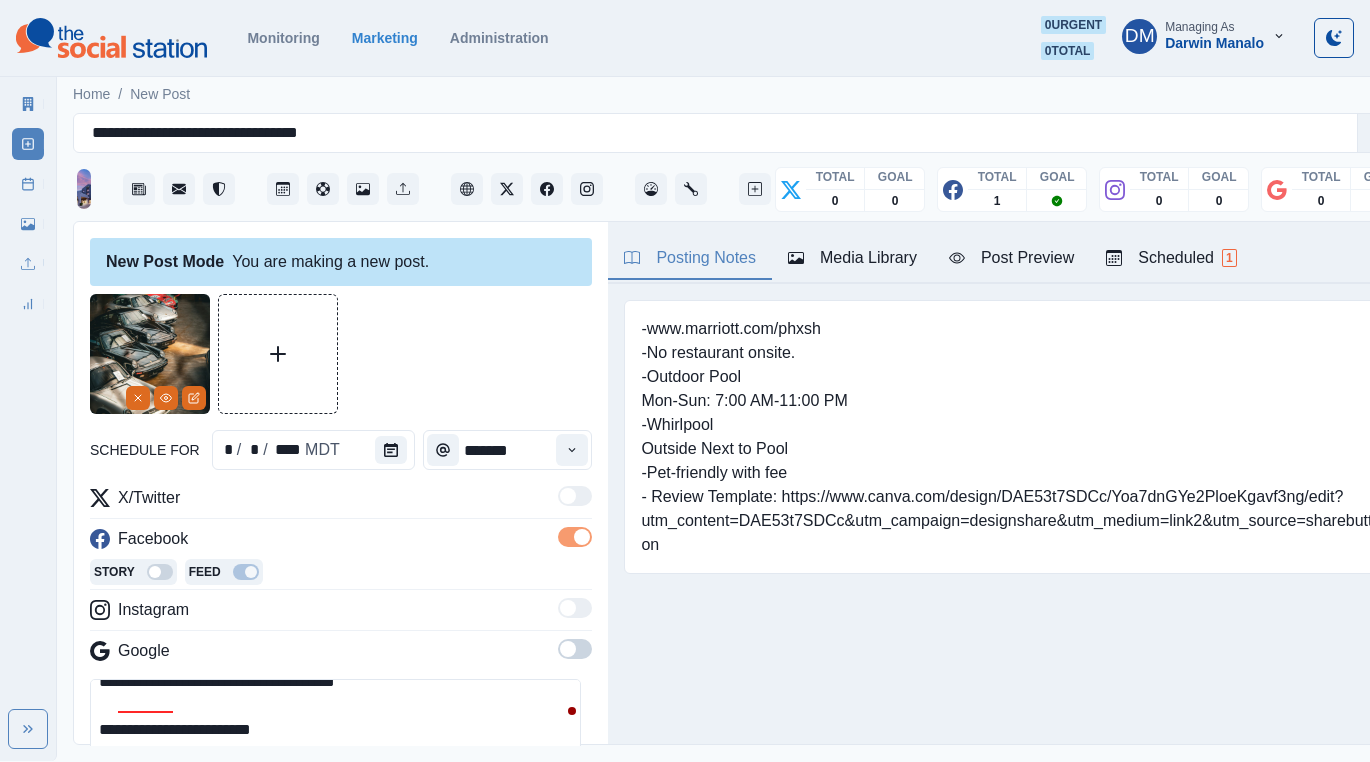 click on "Post Preview" at bounding box center (1011, 258) 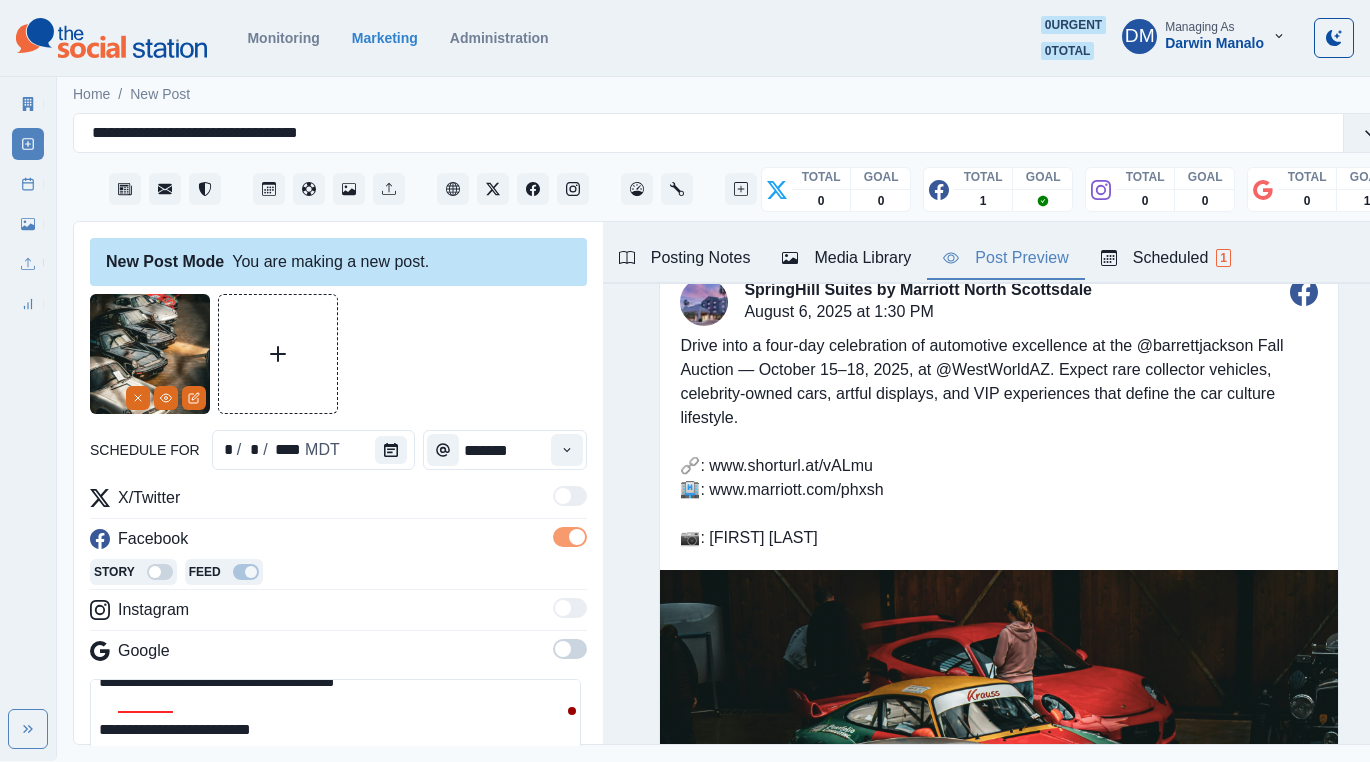 scroll, scrollTop: 20, scrollLeft: 0, axis: vertical 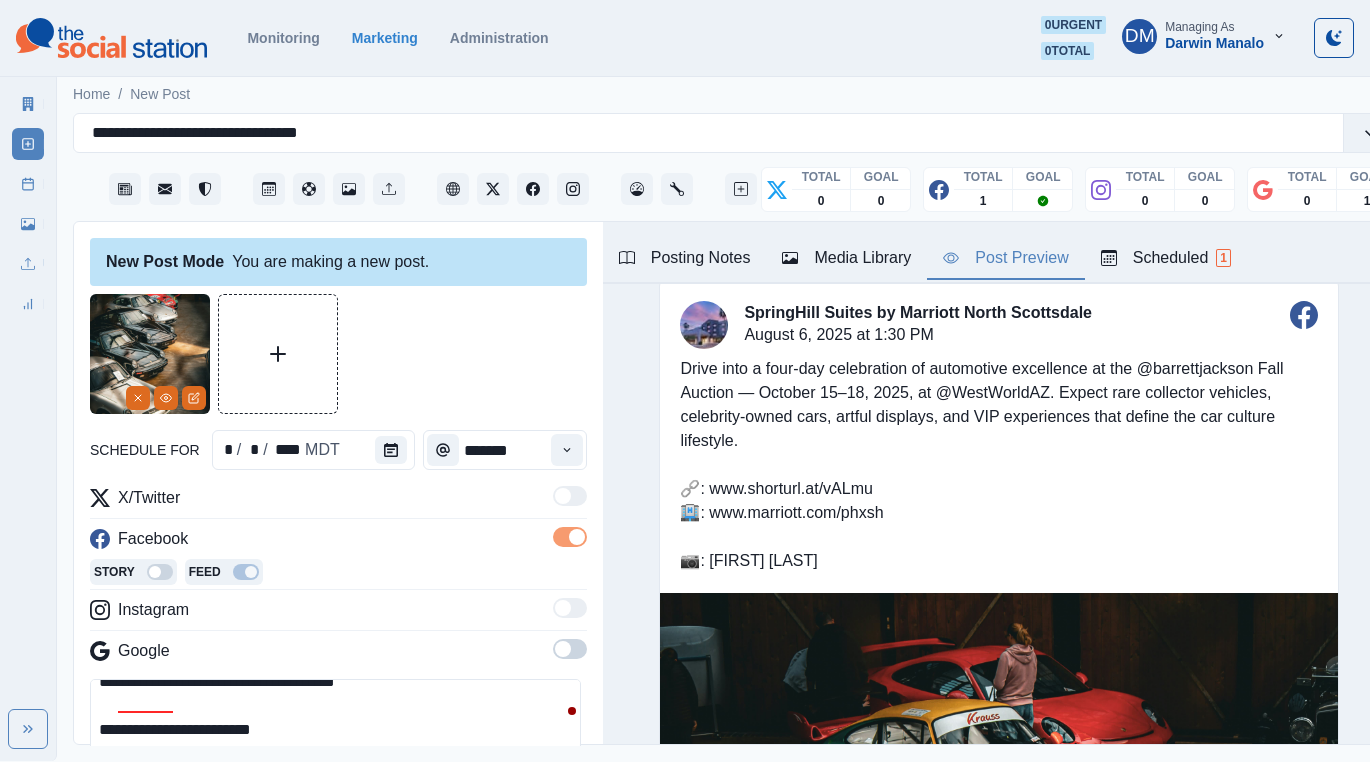 click on "**********" at bounding box center [335, 724] 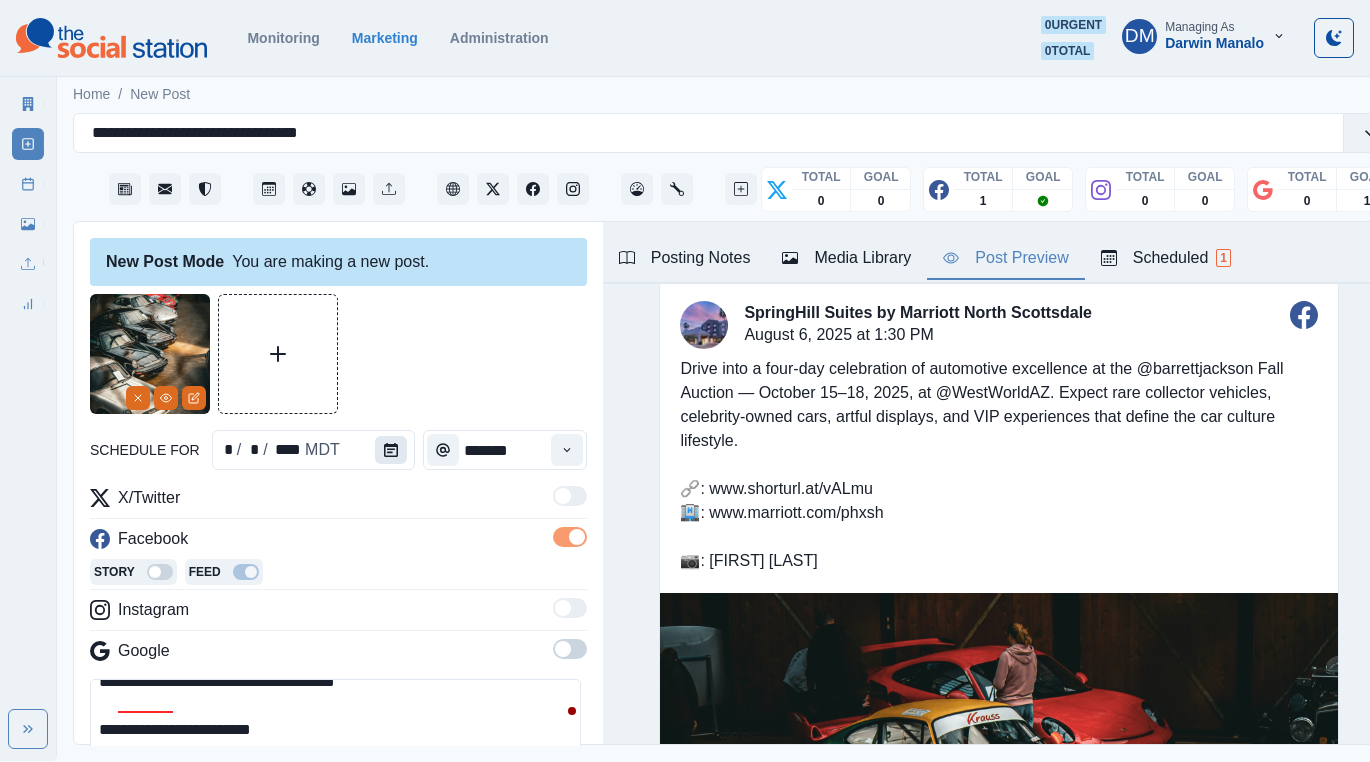 click 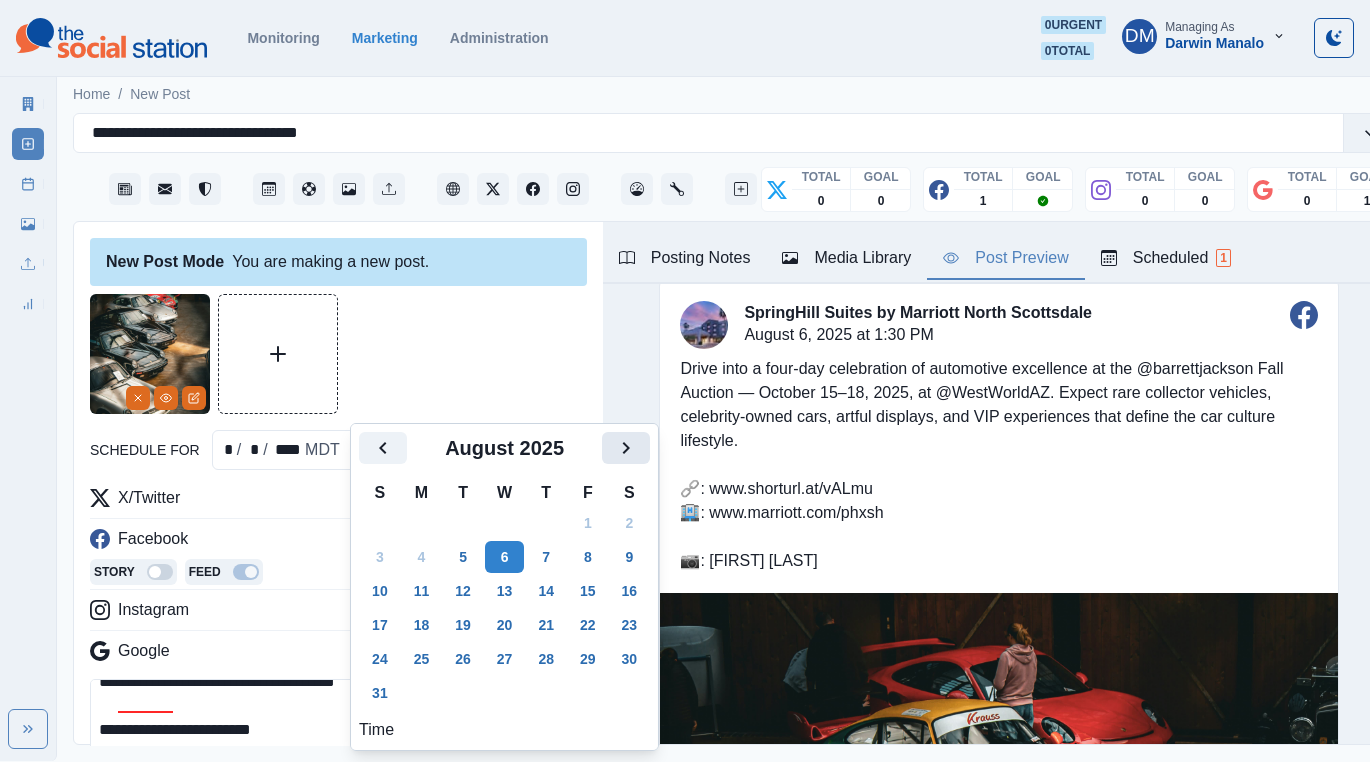 click at bounding box center (626, 448) 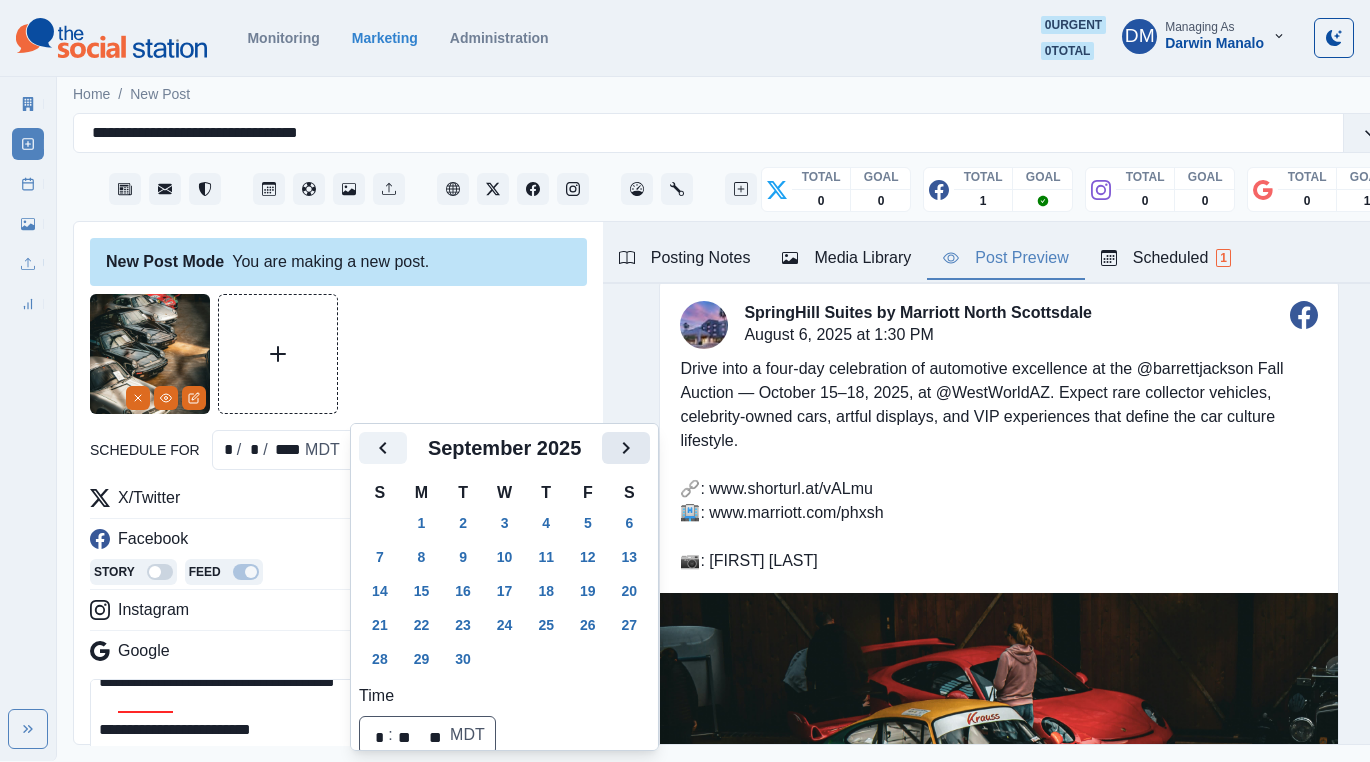 click at bounding box center (626, 448) 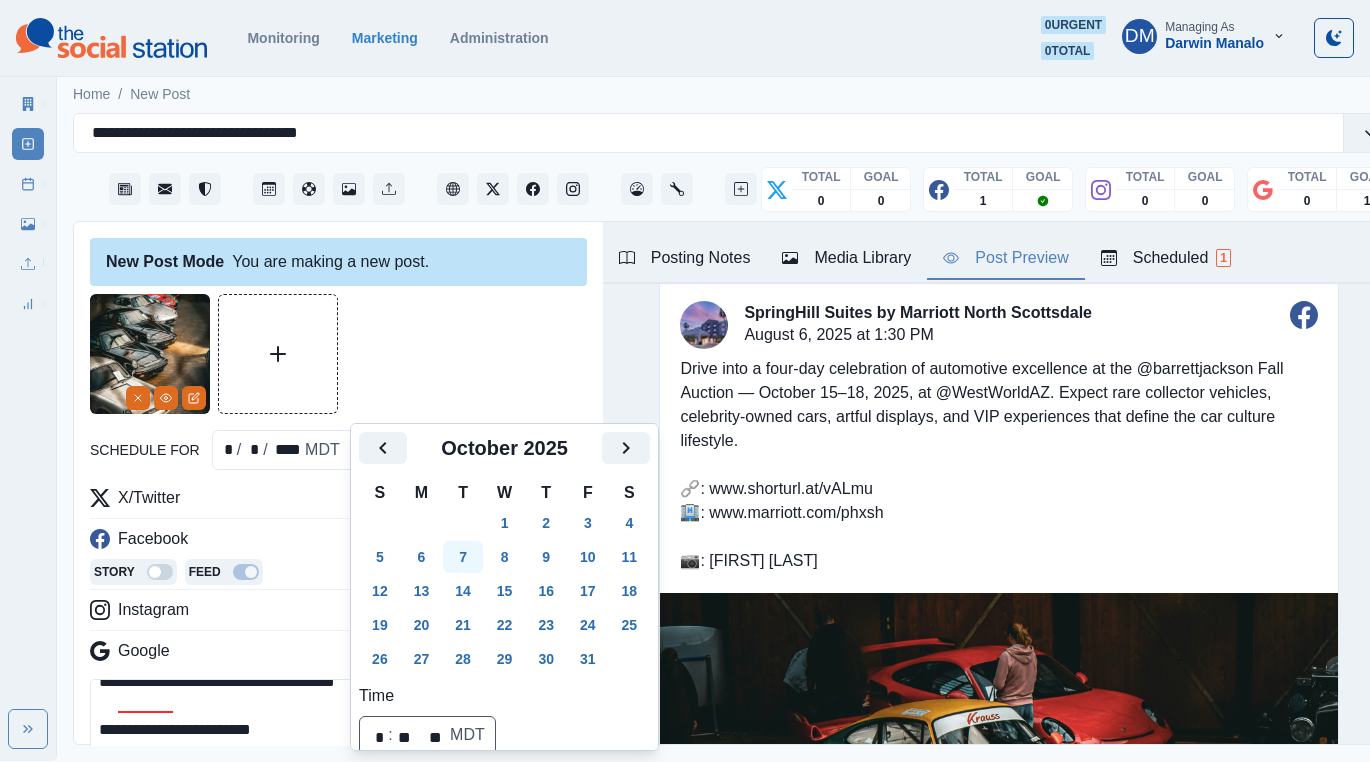 click on "7" at bounding box center (463, 557) 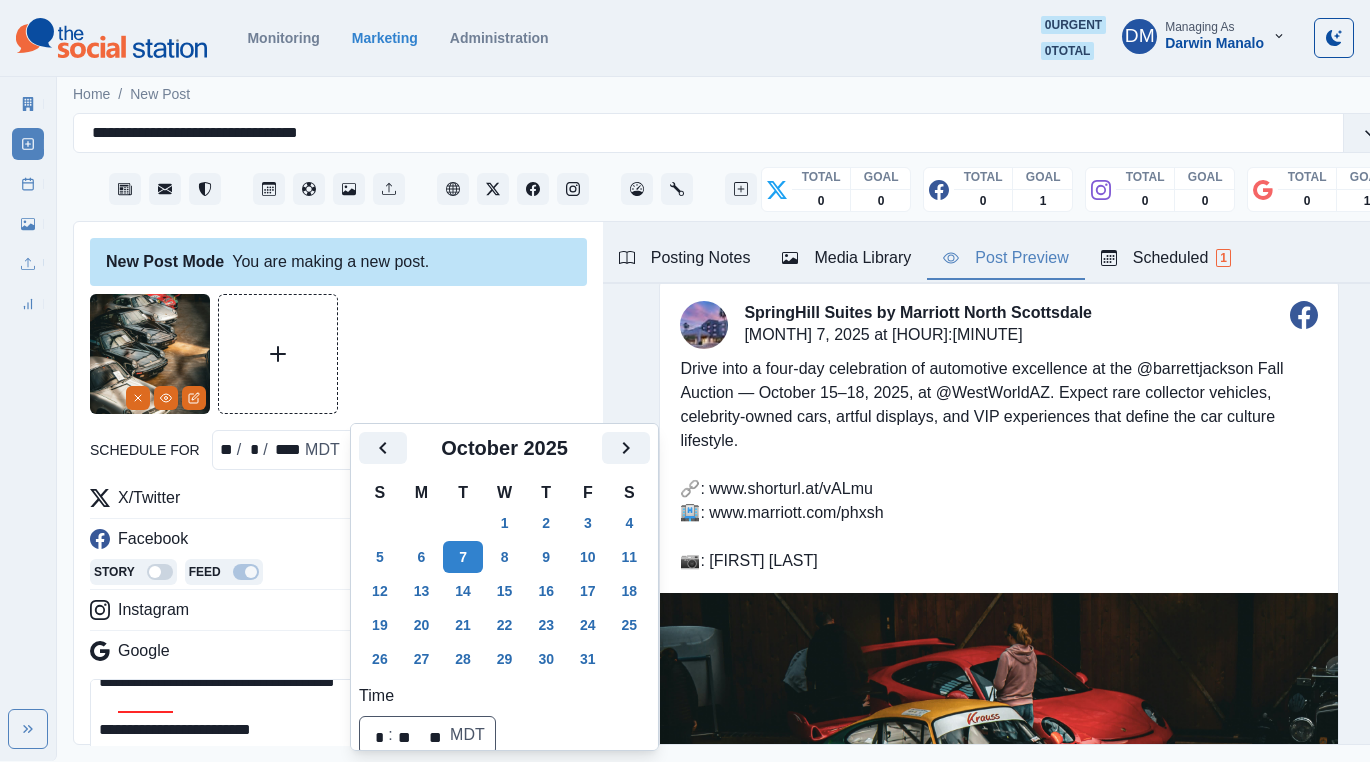 click on "**********" at bounding box center (335, 724) 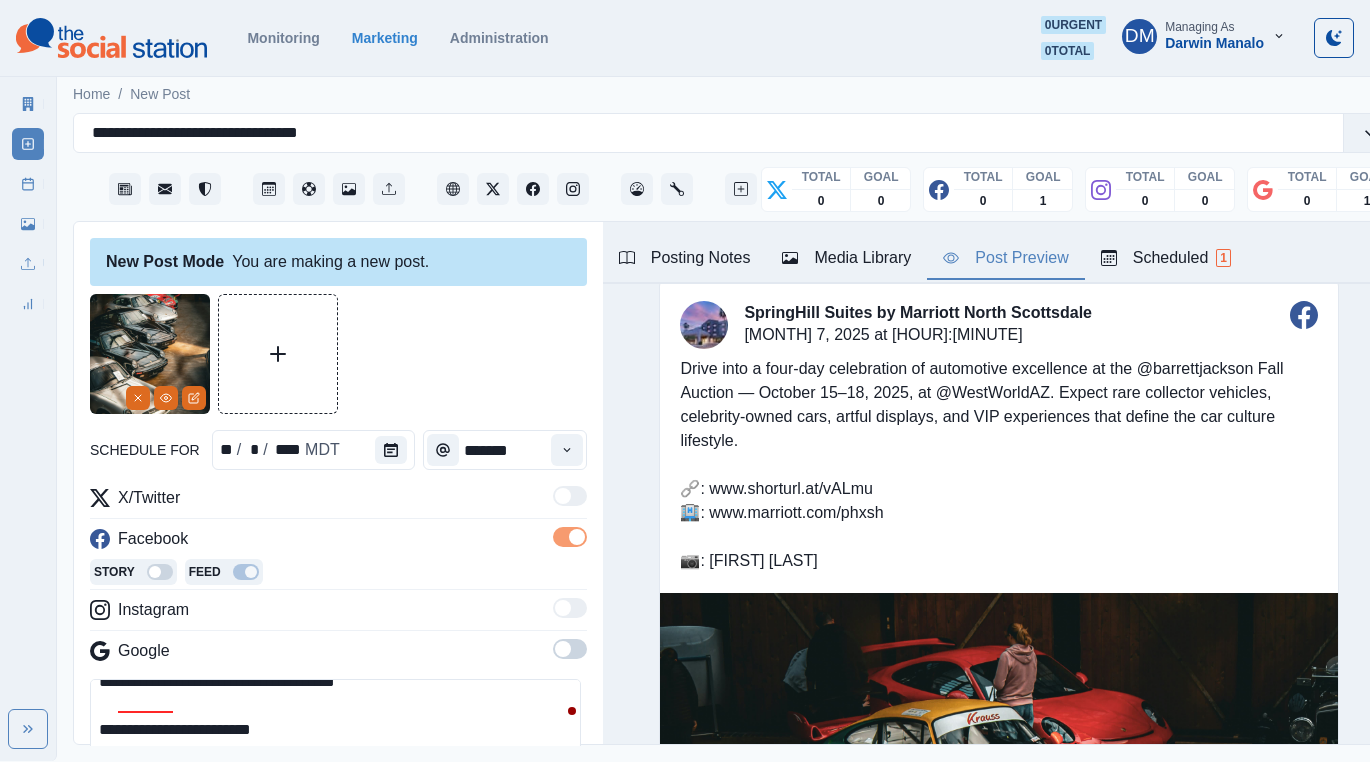 click on "**********" at bounding box center [335, 724] 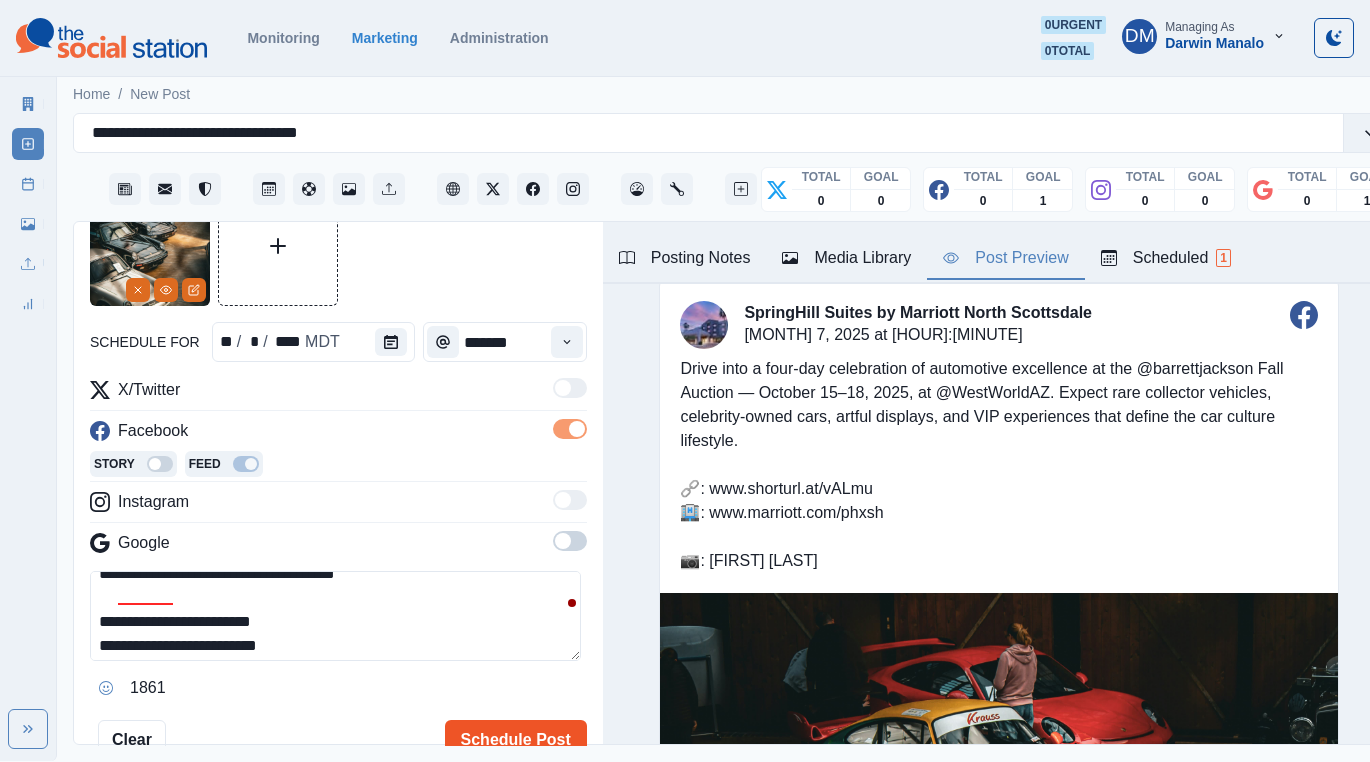 click on "Schedule Post" at bounding box center (516, 740) 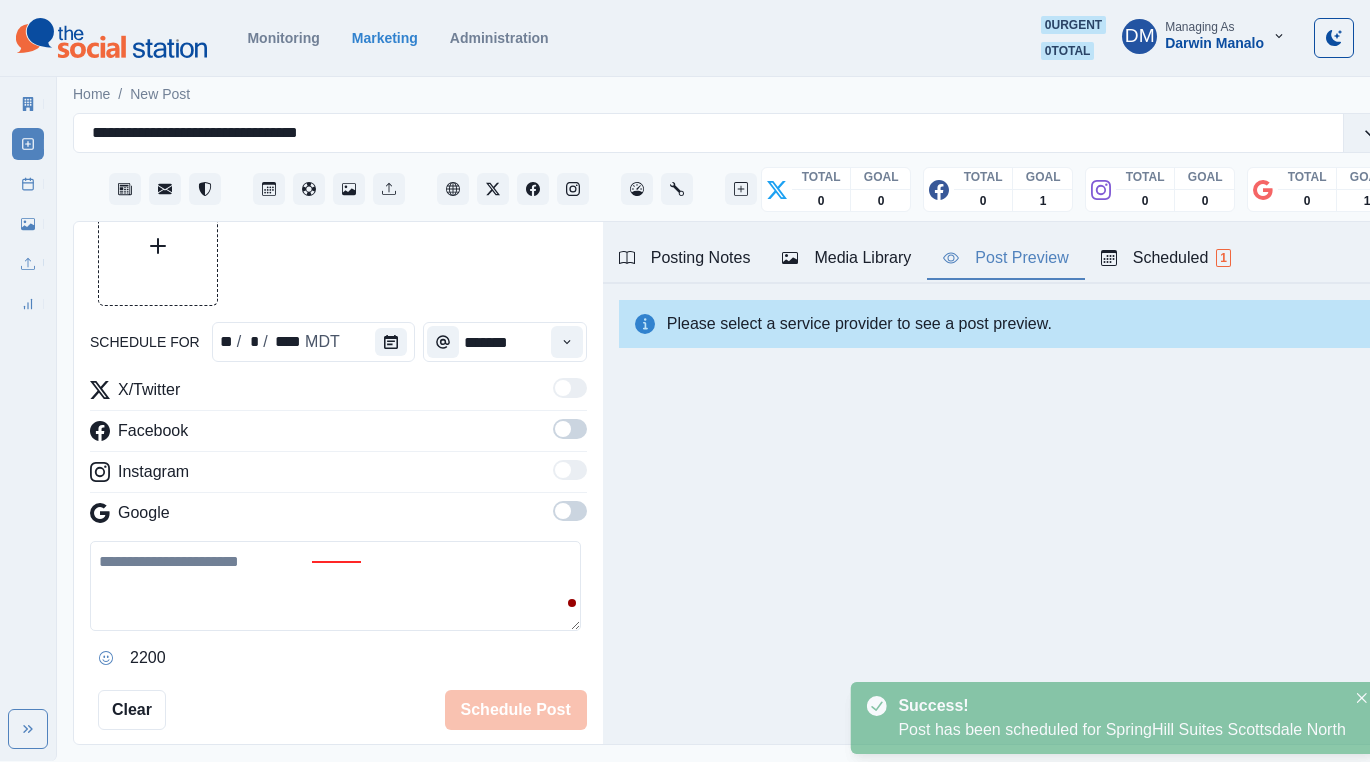 scroll, scrollTop: 85, scrollLeft: 0, axis: vertical 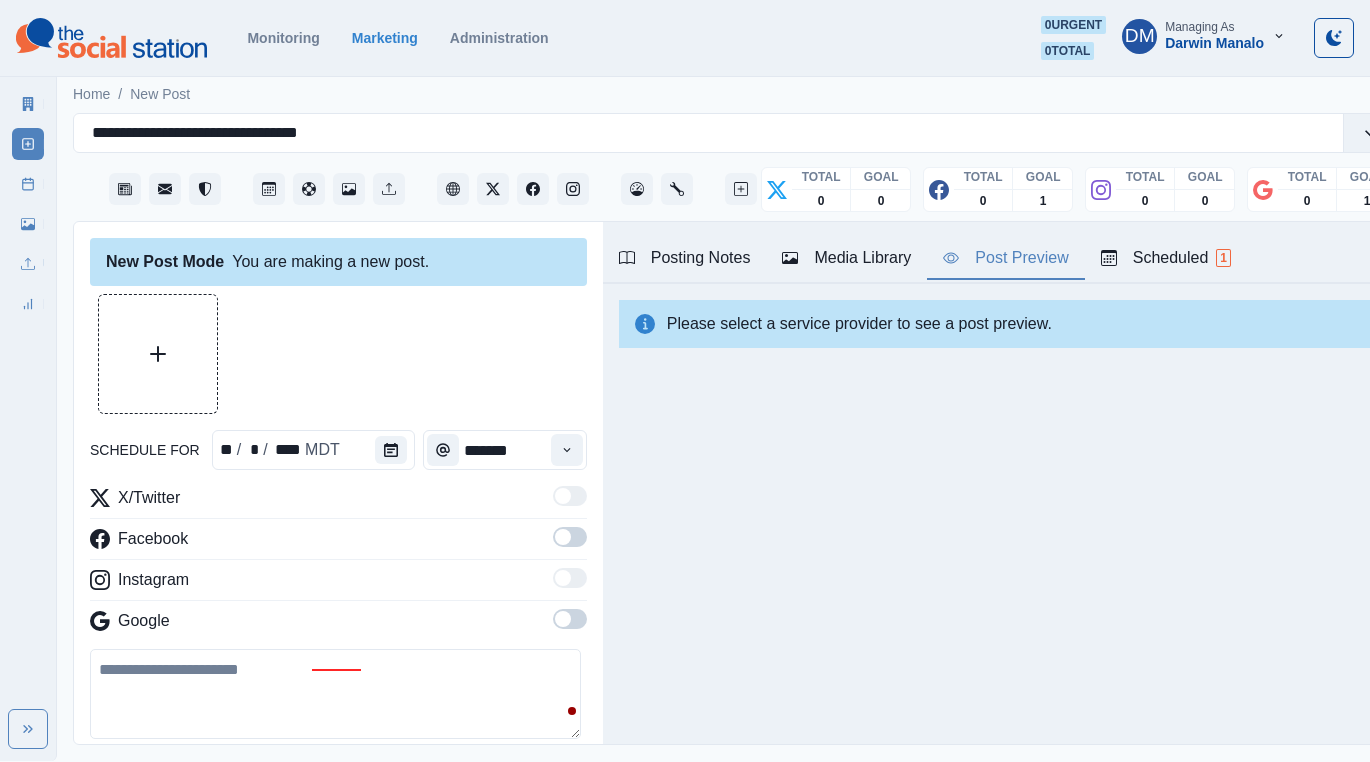 click at bounding box center [335, 694] 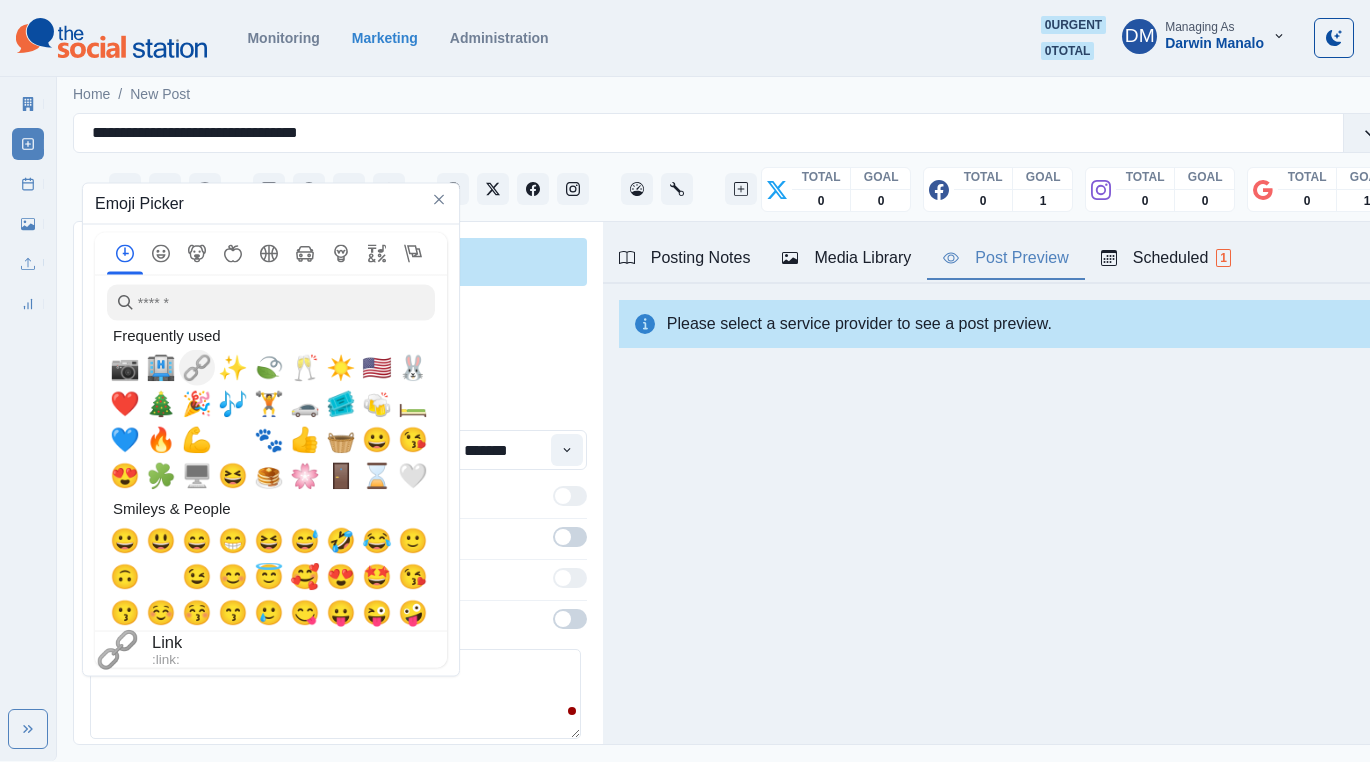click on "🔗" at bounding box center (197, 368) 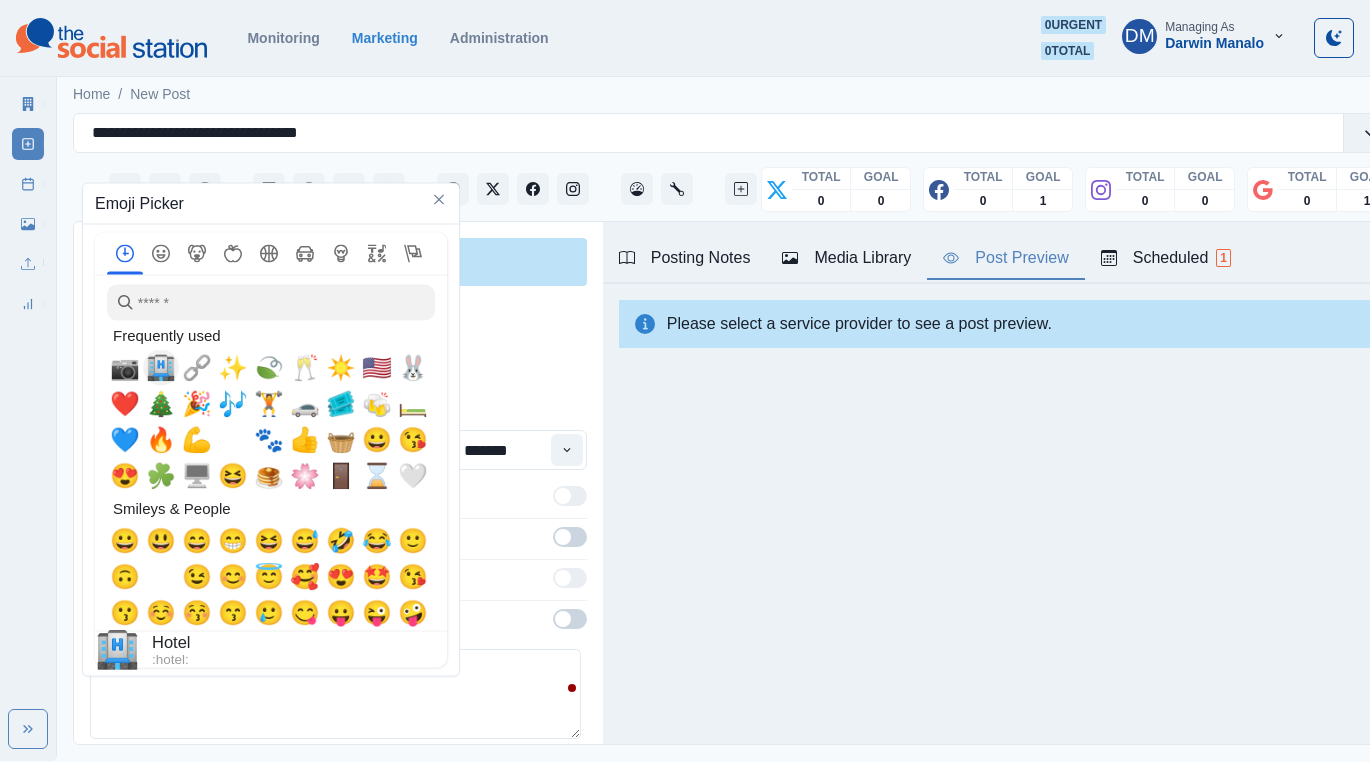 click on "🏨" at bounding box center [161, 368] 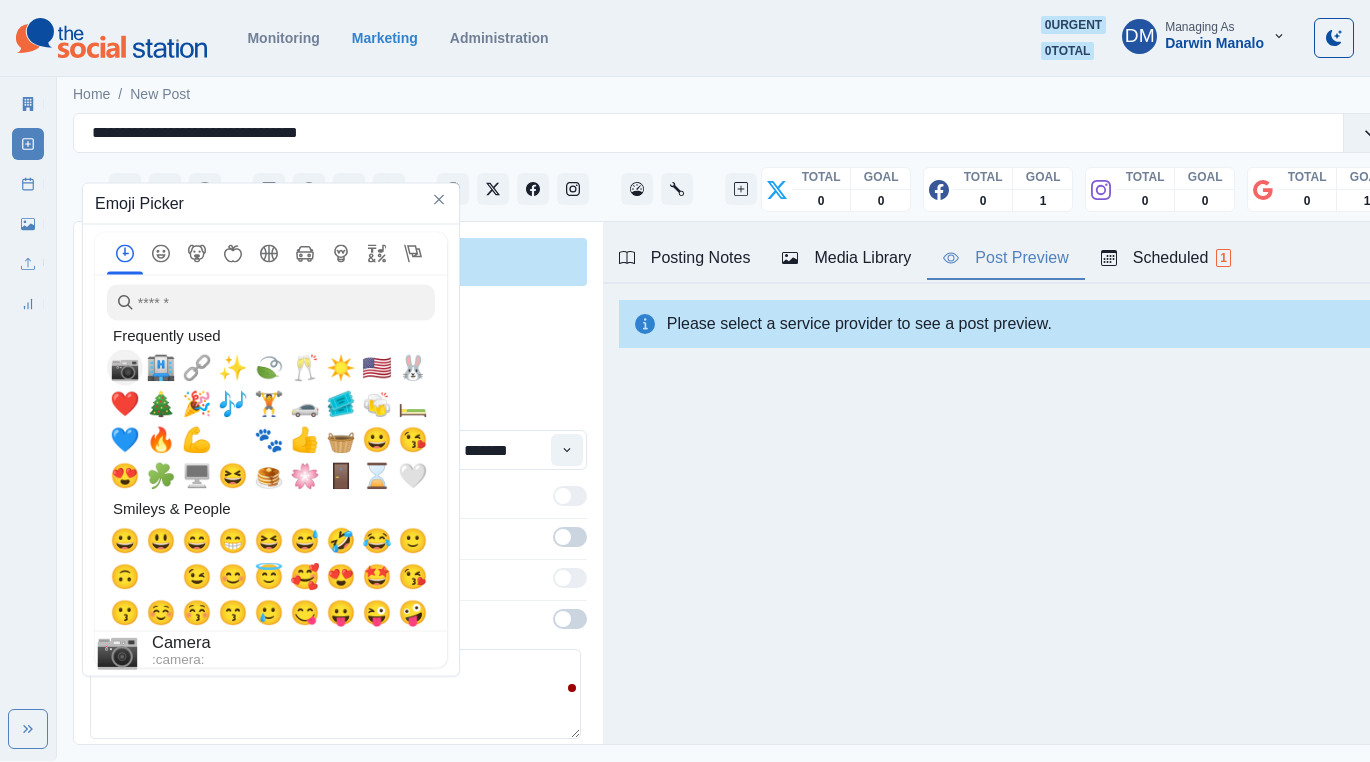 click on "📷" at bounding box center (125, 368) 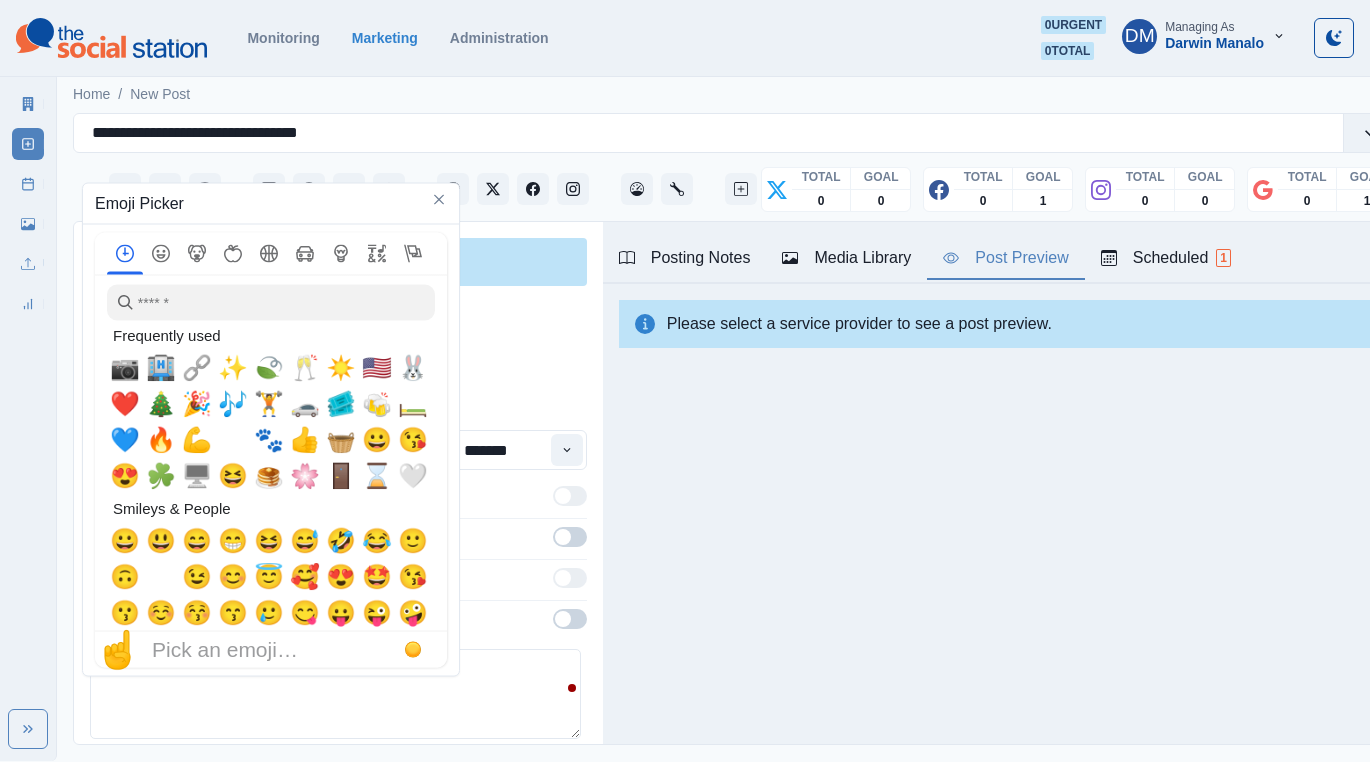 click at bounding box center [570, 537] 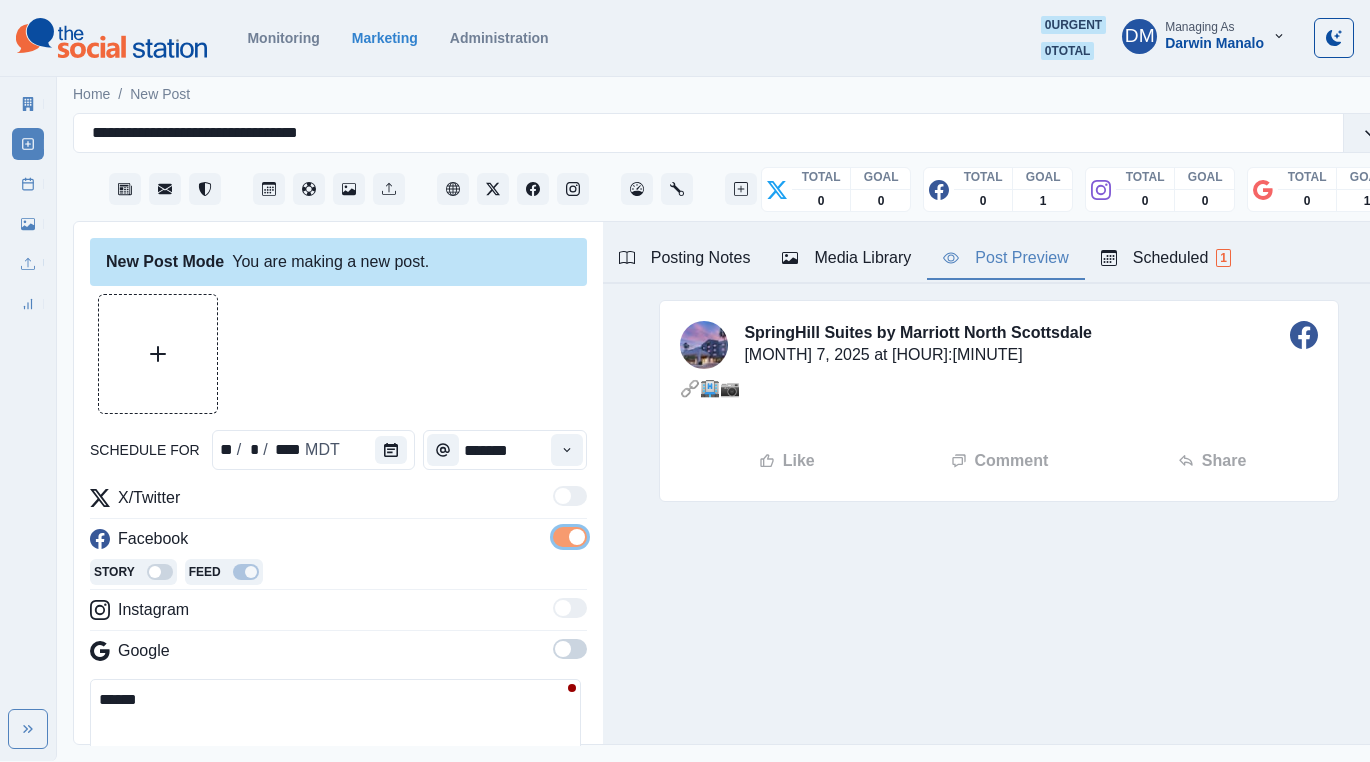 click on "******" at bounding box center (335, 724) 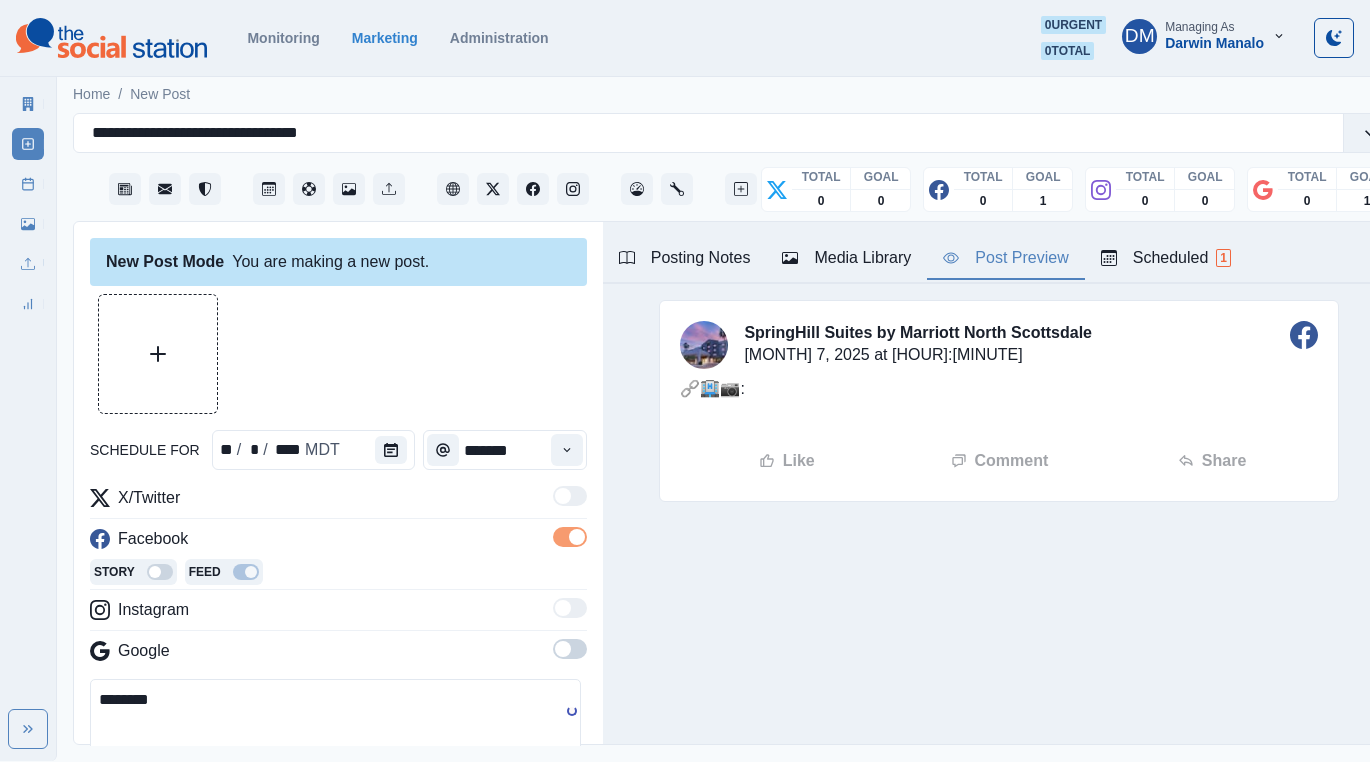 paste on "**********" 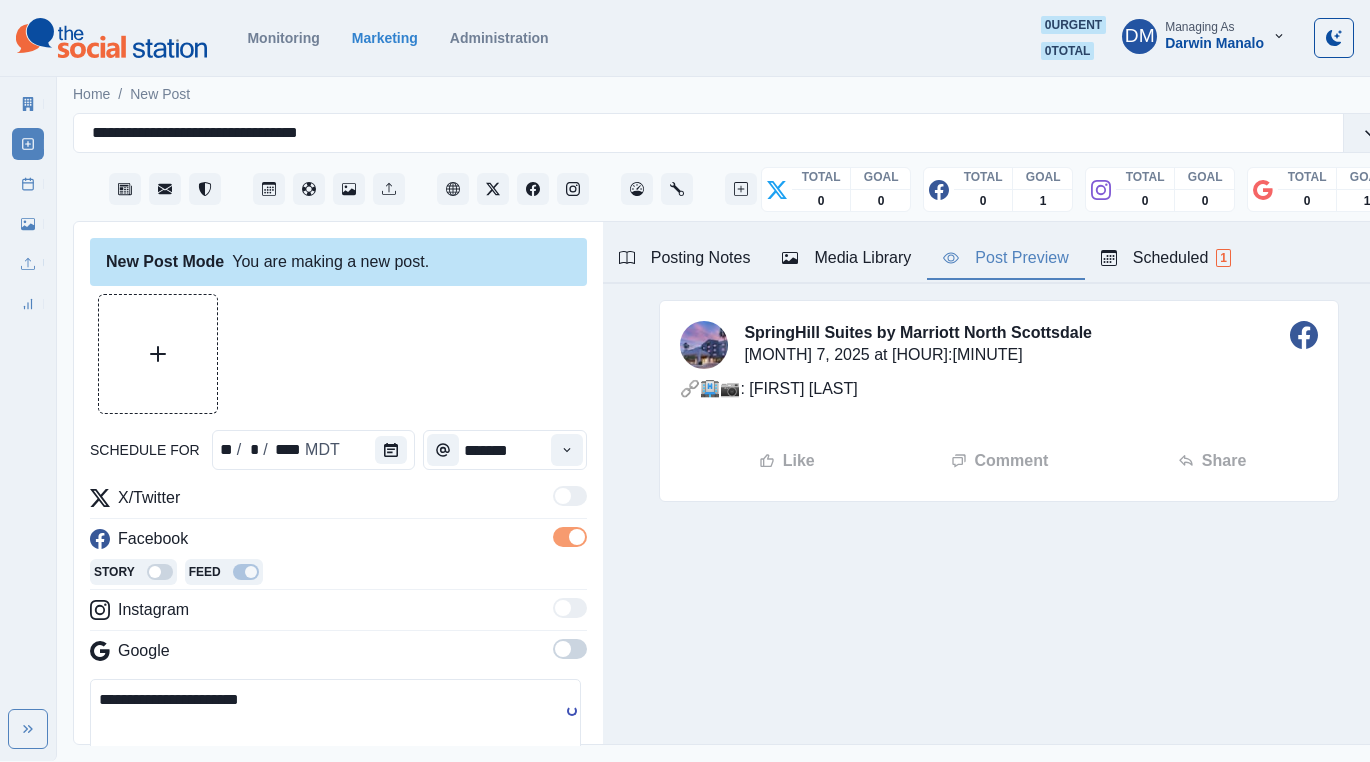 click on "**********" at bounding box center (335, 724) 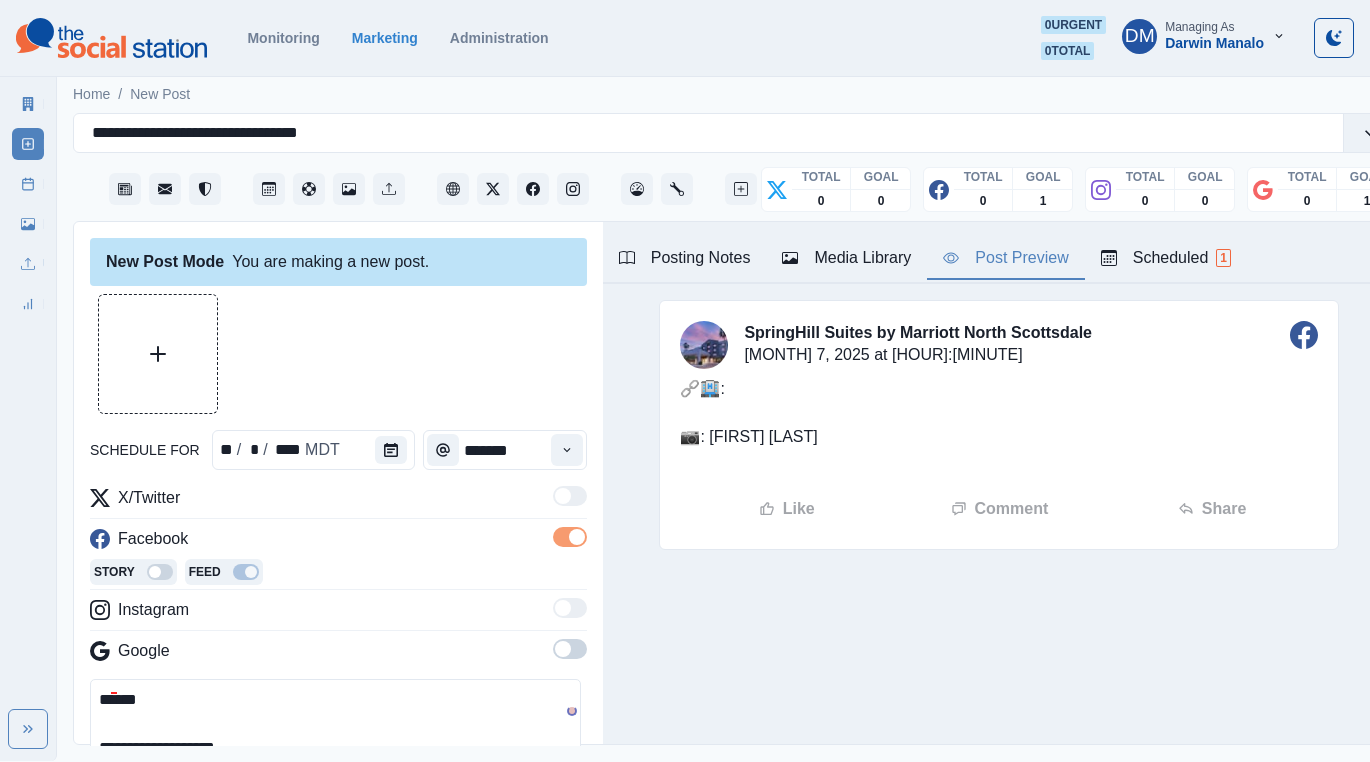 click on "**********" at bounding box center (335, 724) 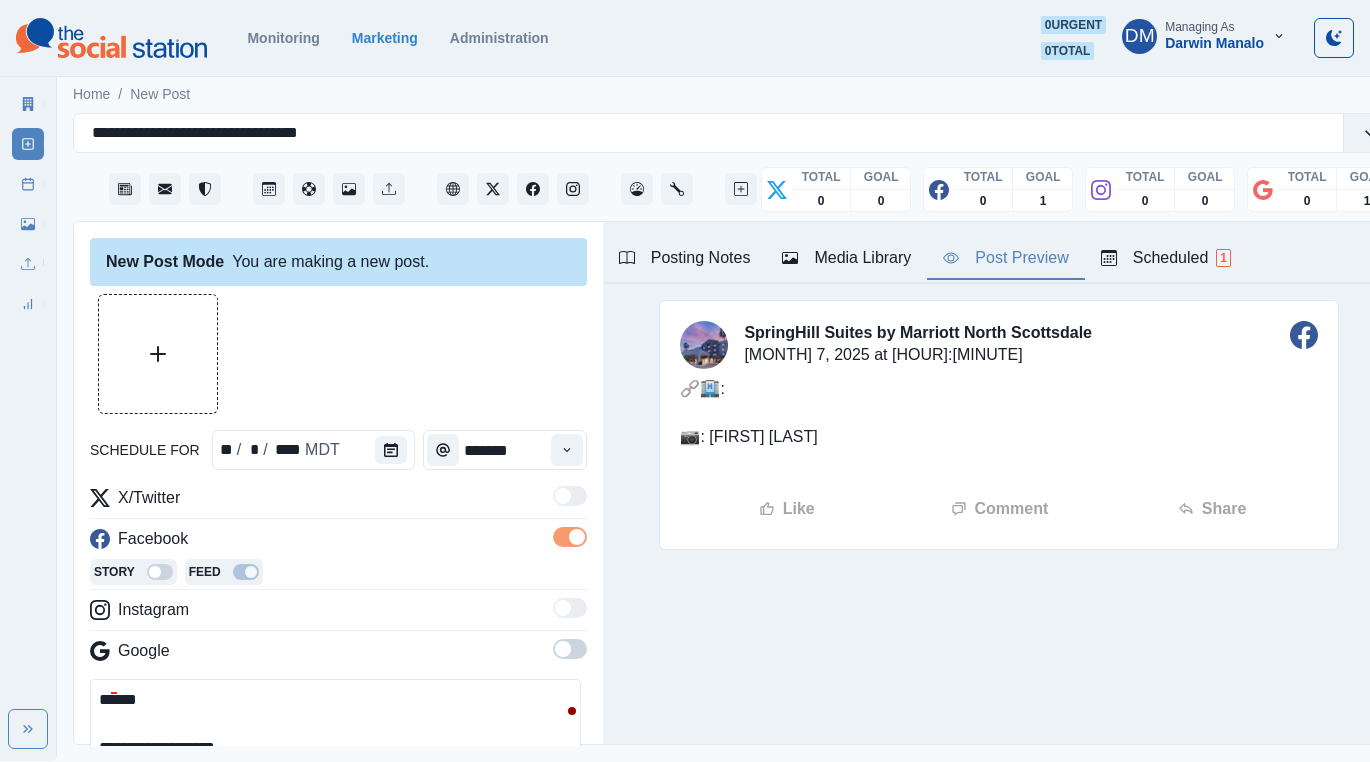 click on "Posting Notes" at bounding box center (685, 258) 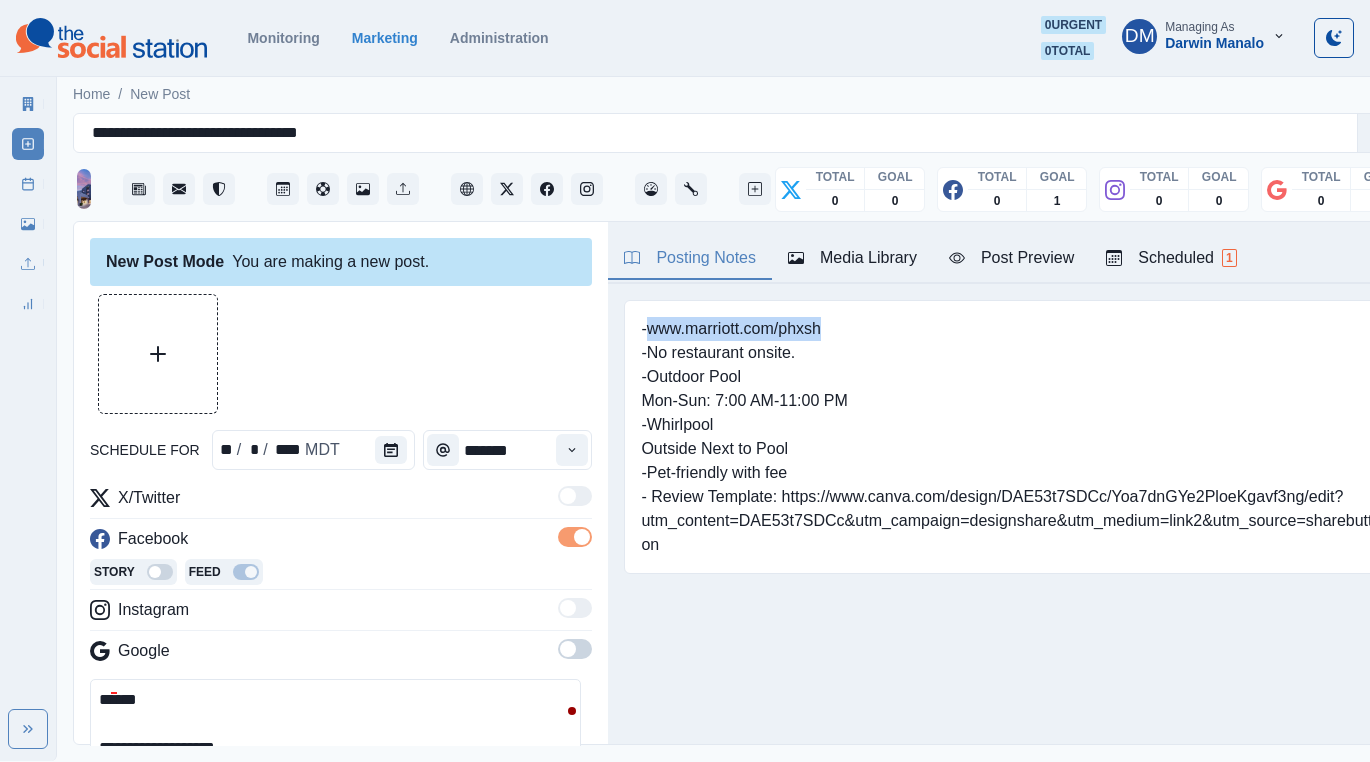 drag, startPoint x: 616, startPoint y: 275, endPoint x: 858, endPoint y: 277, distance: 242.00827 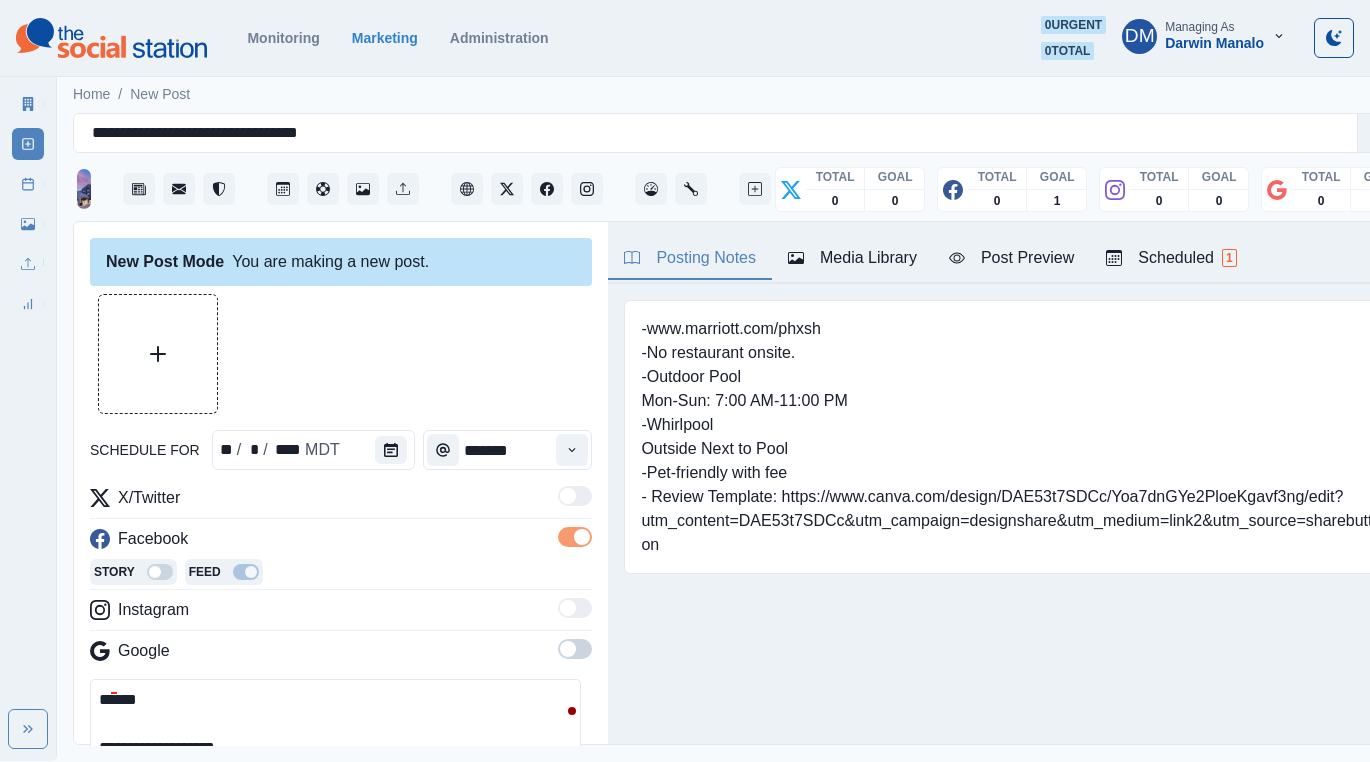 click on "**********" at bounding box center (335, 724) 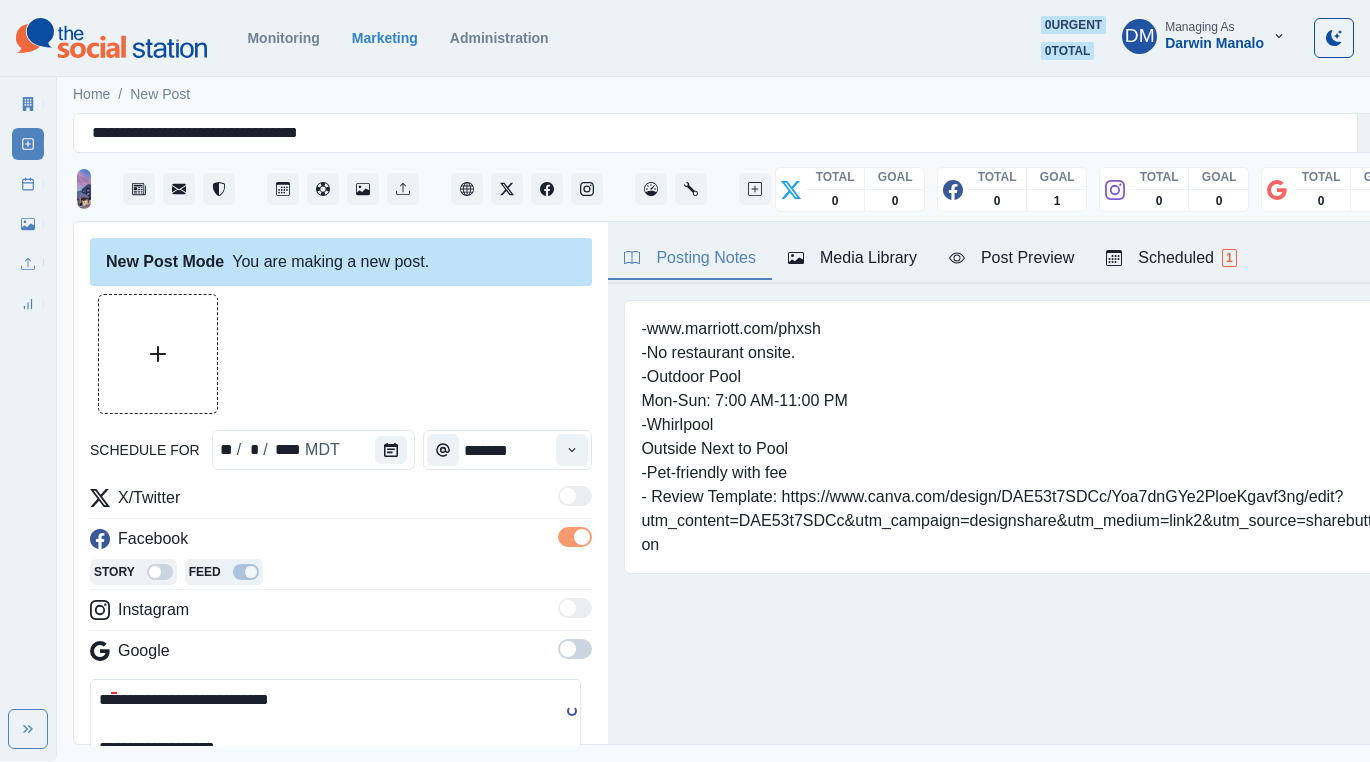 click on "**********" at bounding box center [335, 724] 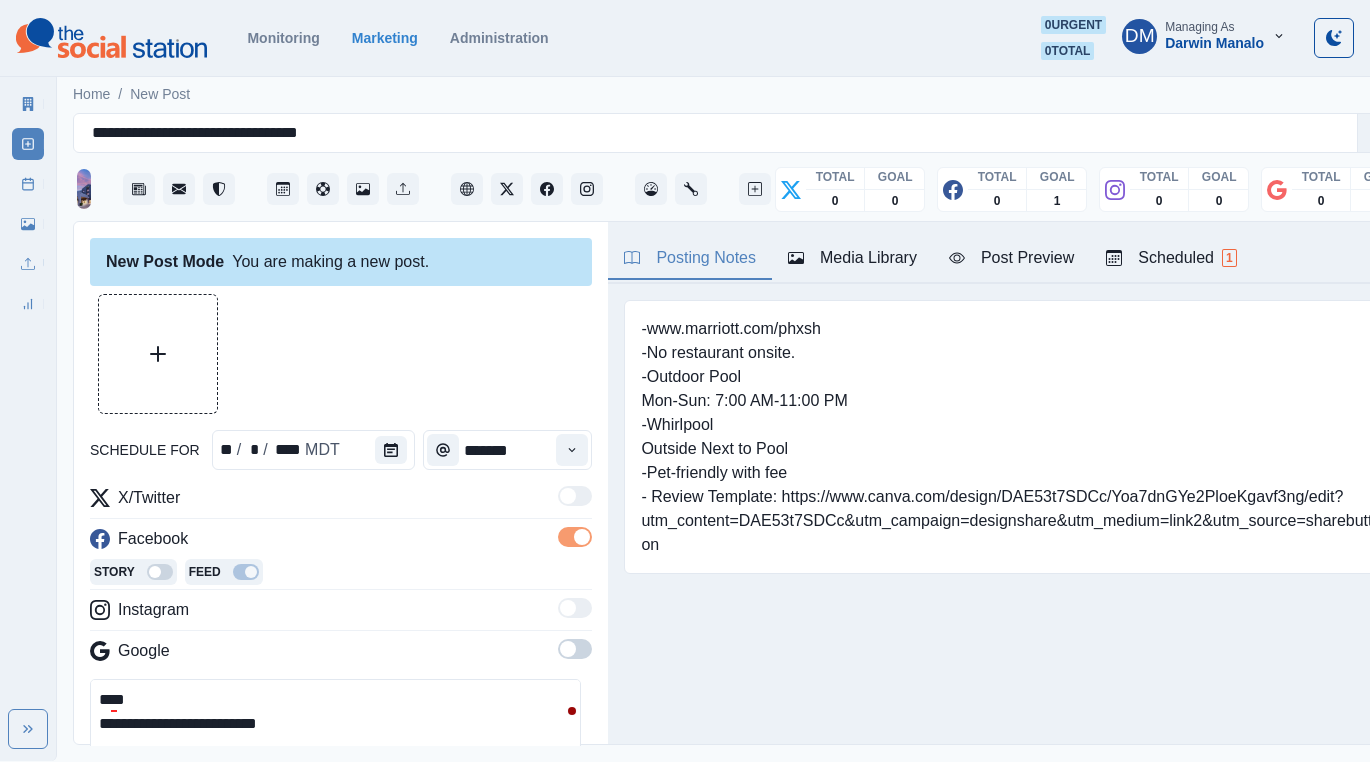 click on "**********" at bounding box center (335, 724) 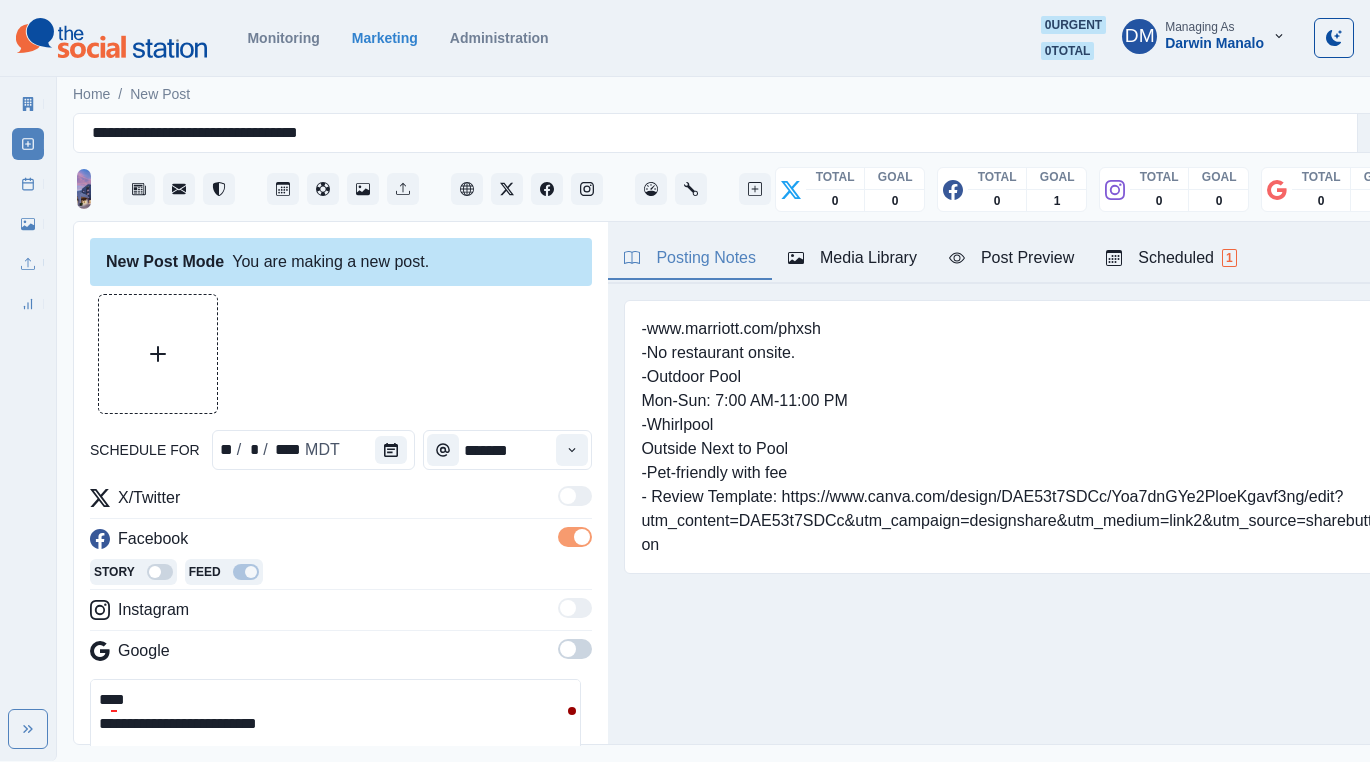paste on "**********" 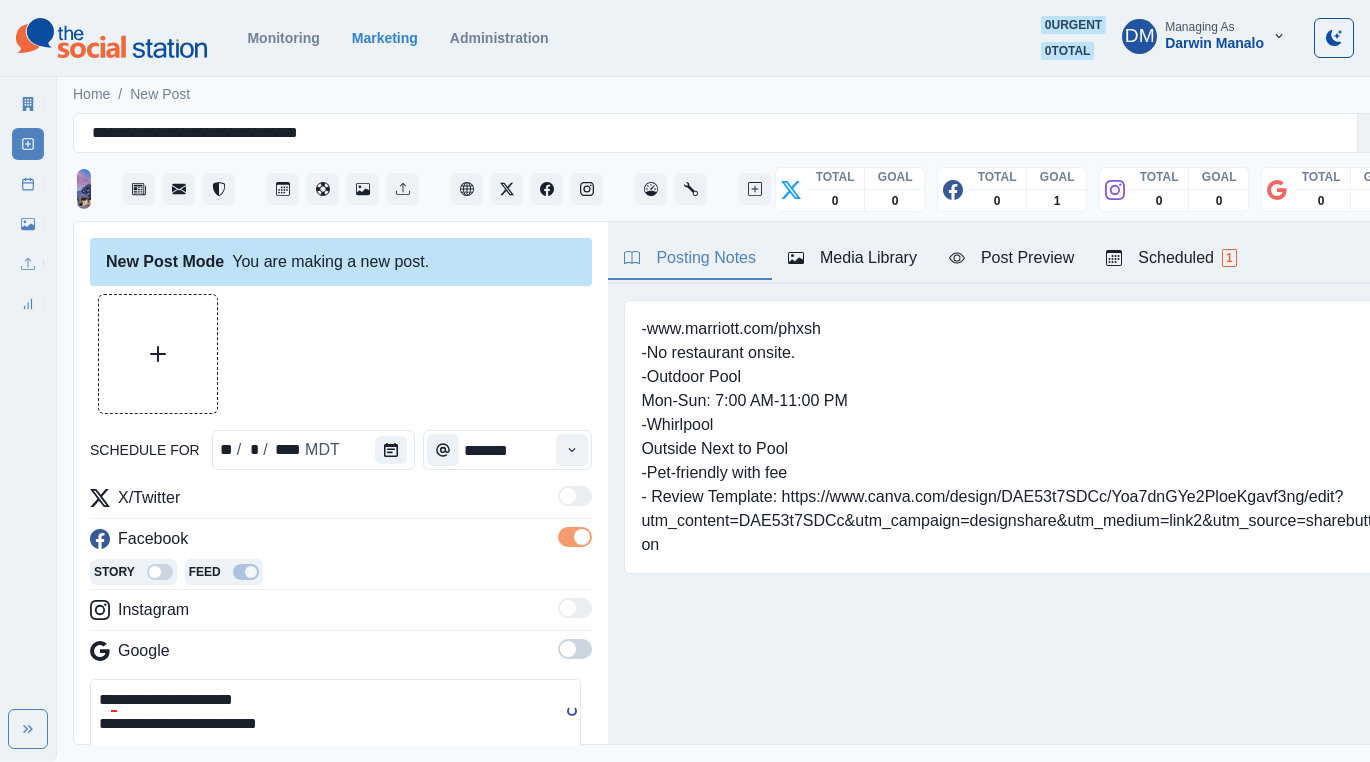 click on "**********" at bounding box center (335, 724) 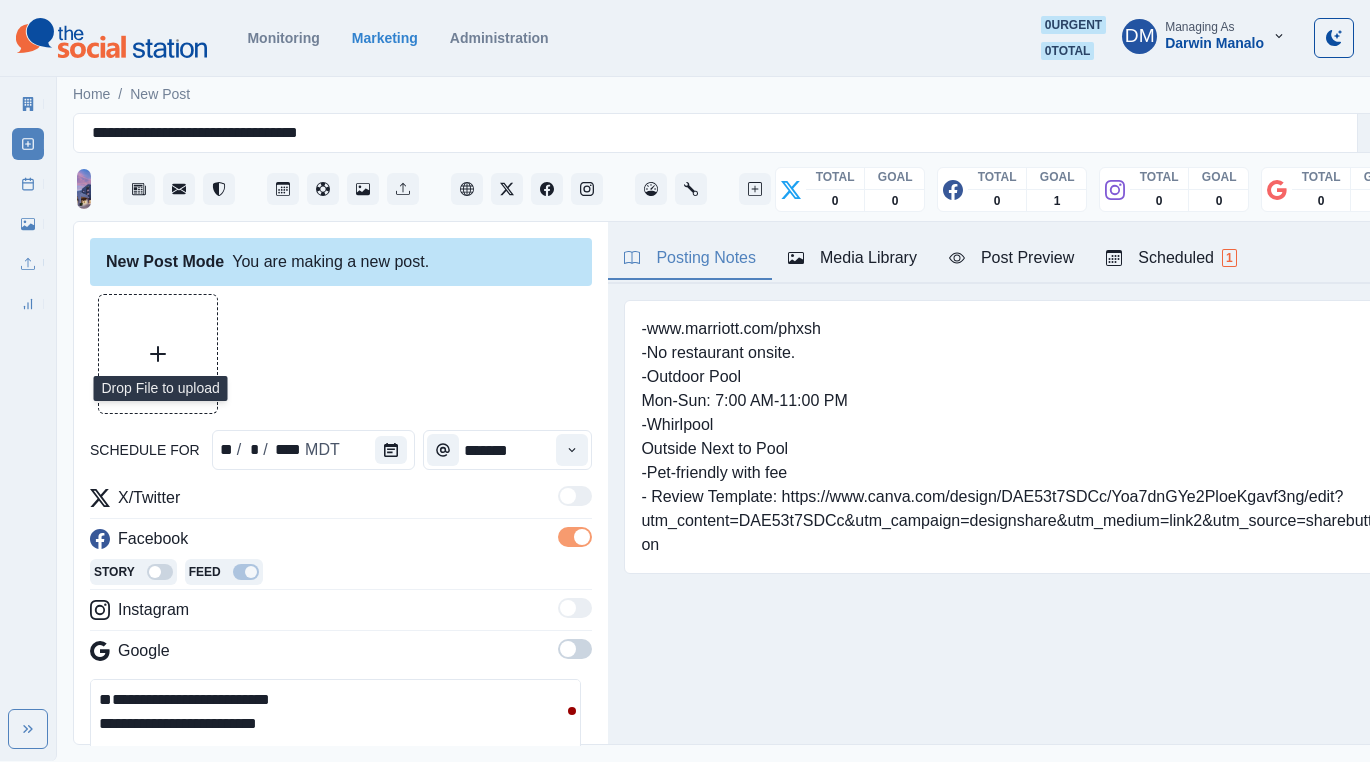 click at bounding box center [158, 354] 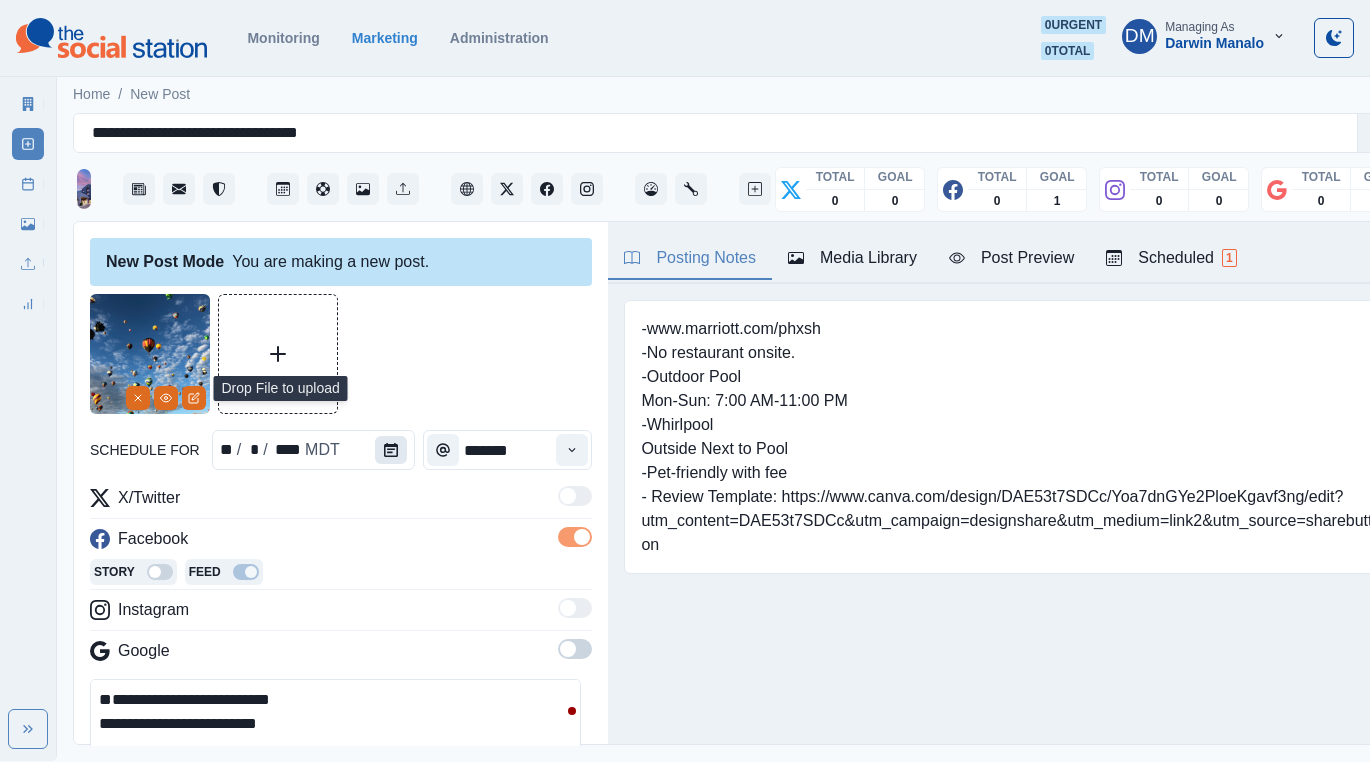 click at bounding box center [391, 450] 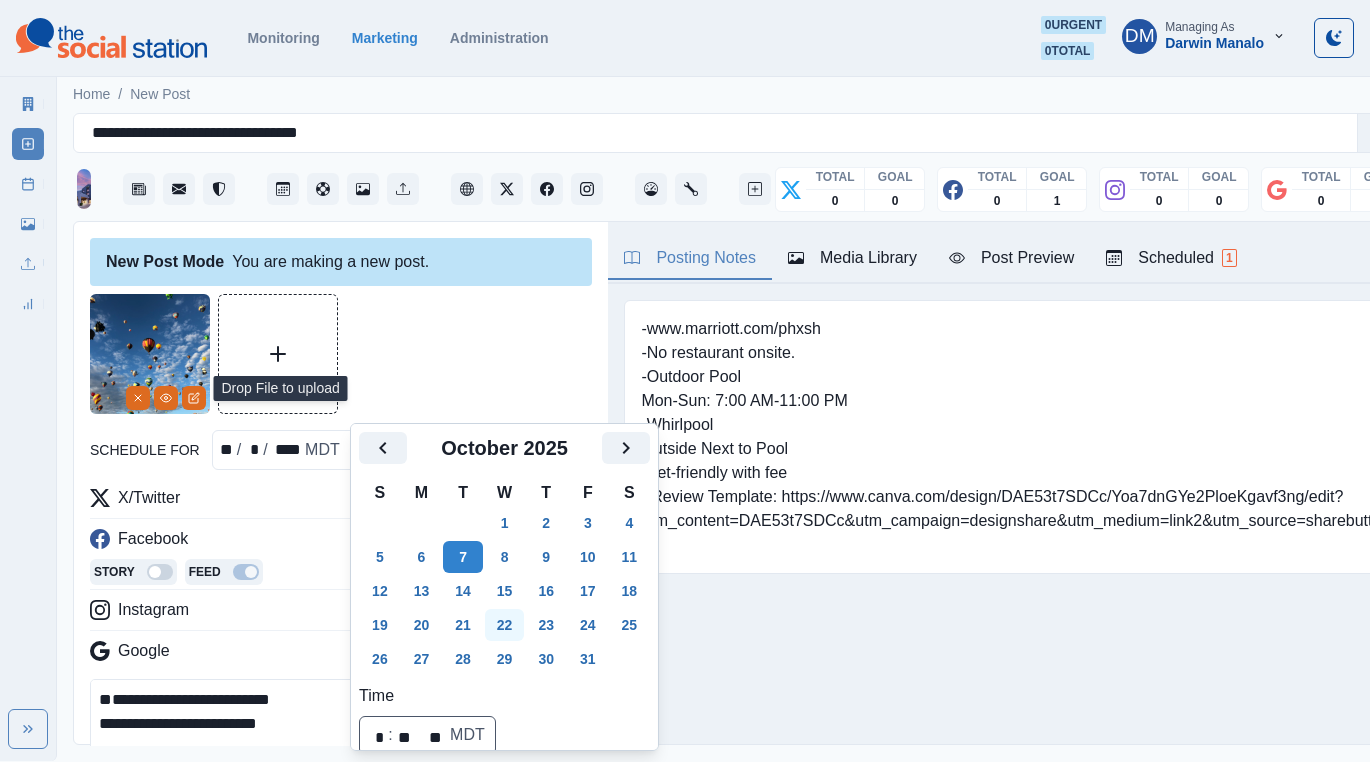 click on "22" at bounding box center [505, 625] 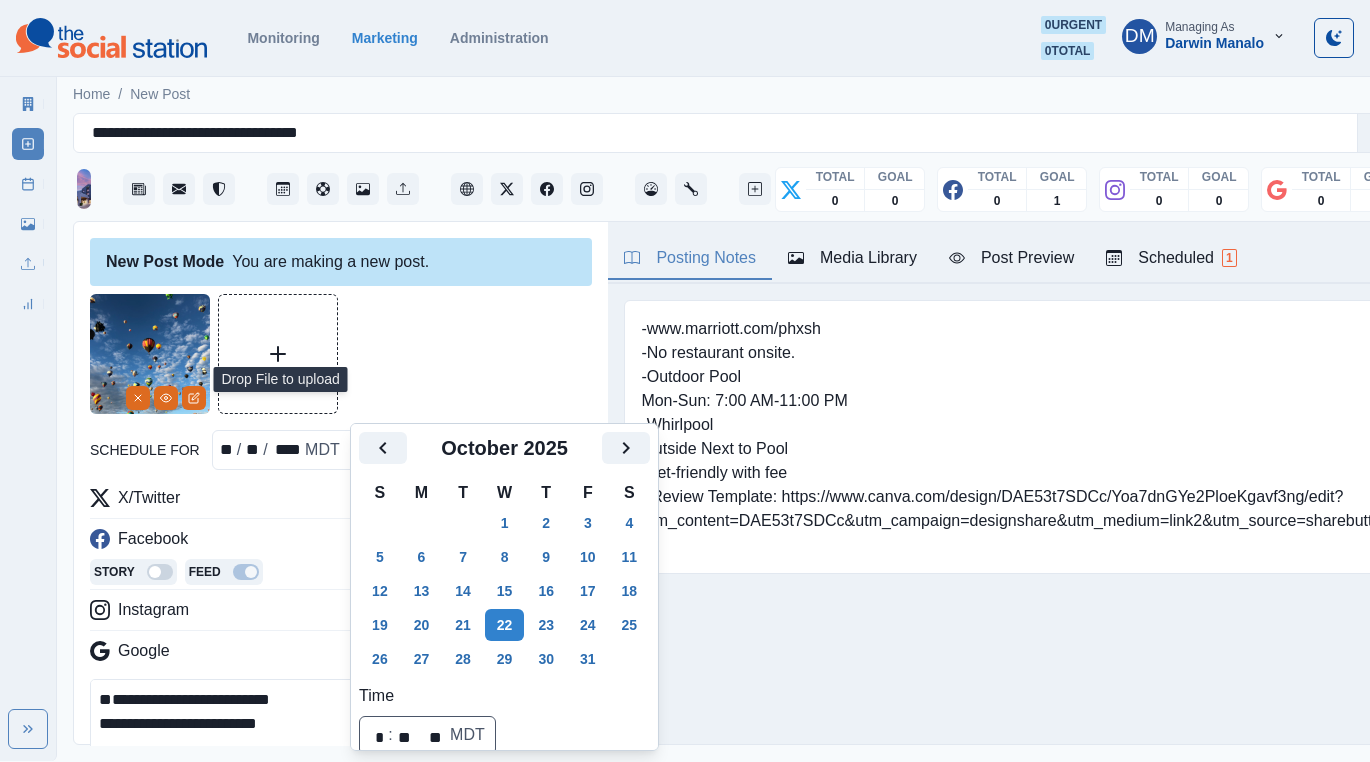 click on "**********" at bounding box center (335, 724) 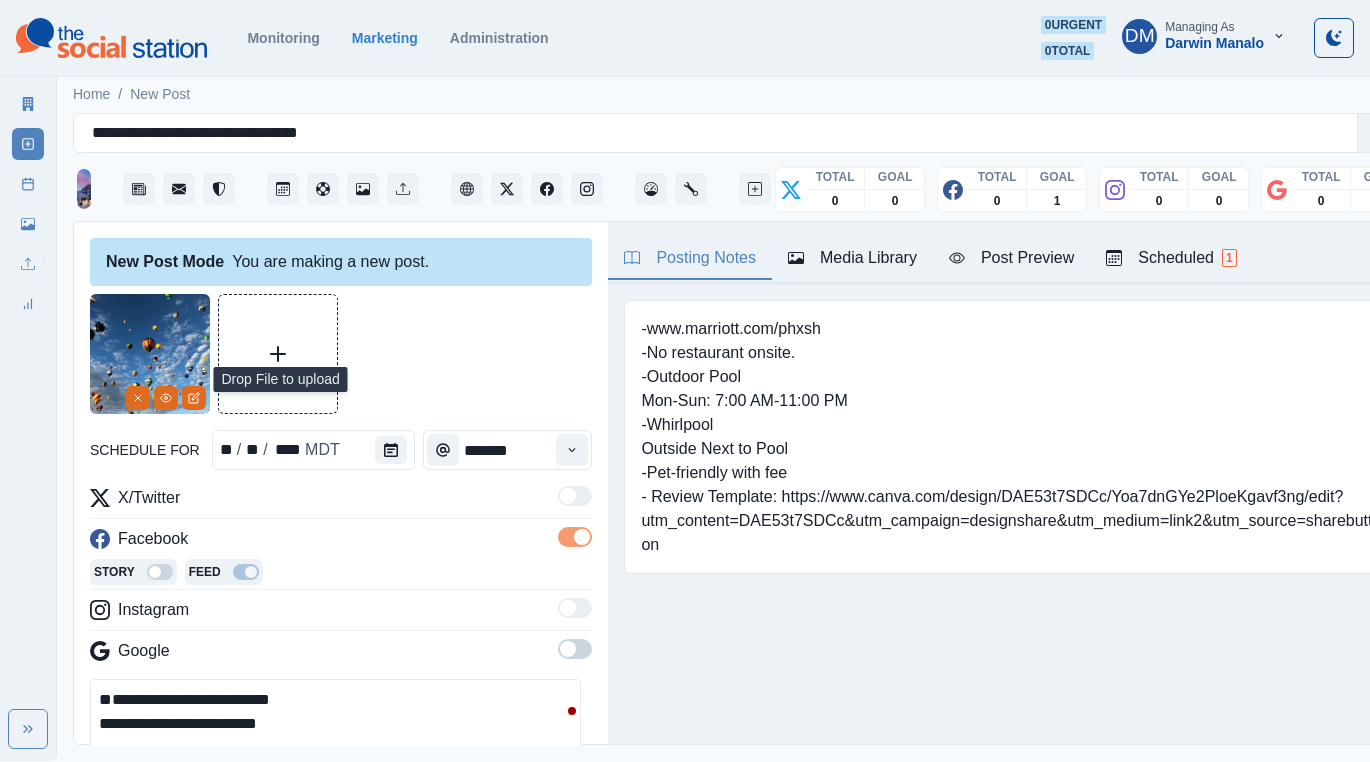 click on "**********" at bounding box center (335, 724) 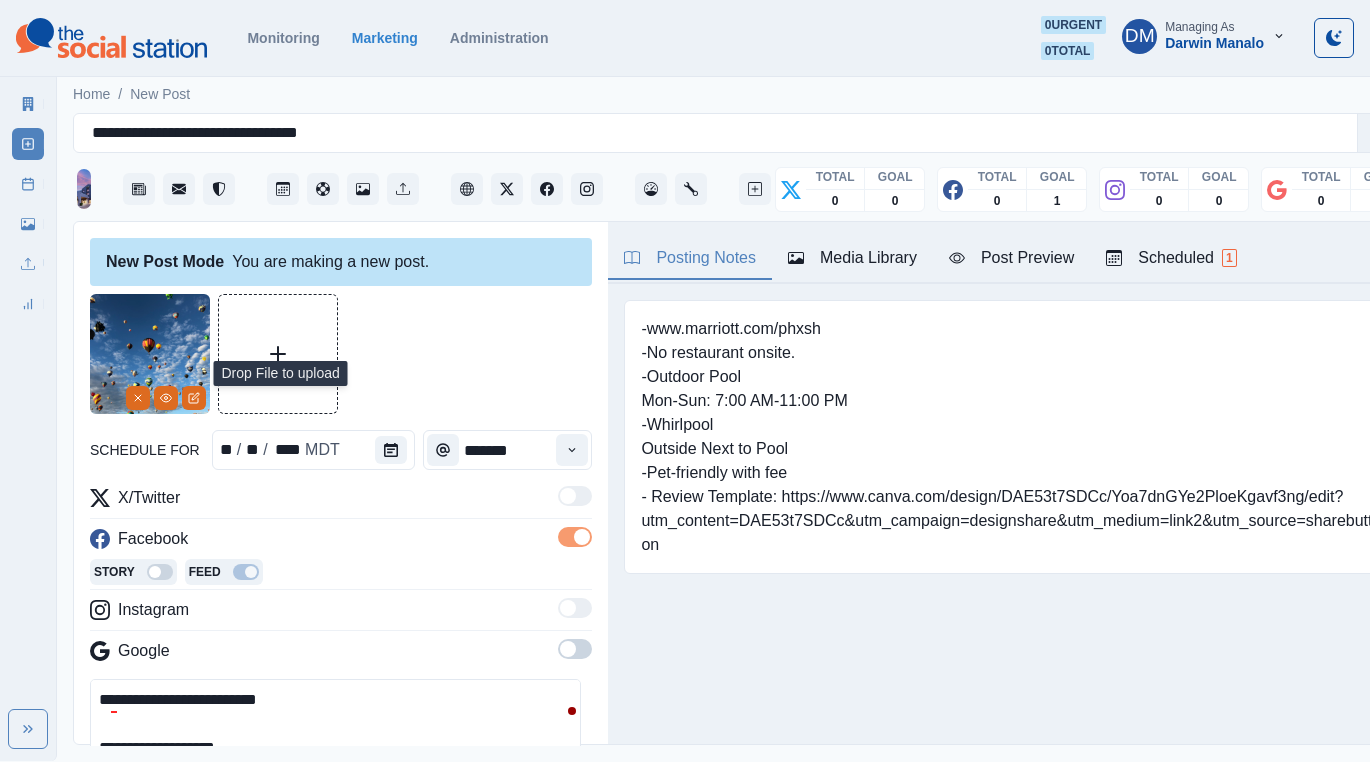 scroll, scrollTop: 33, scrollLeft: 0, axis: vertical 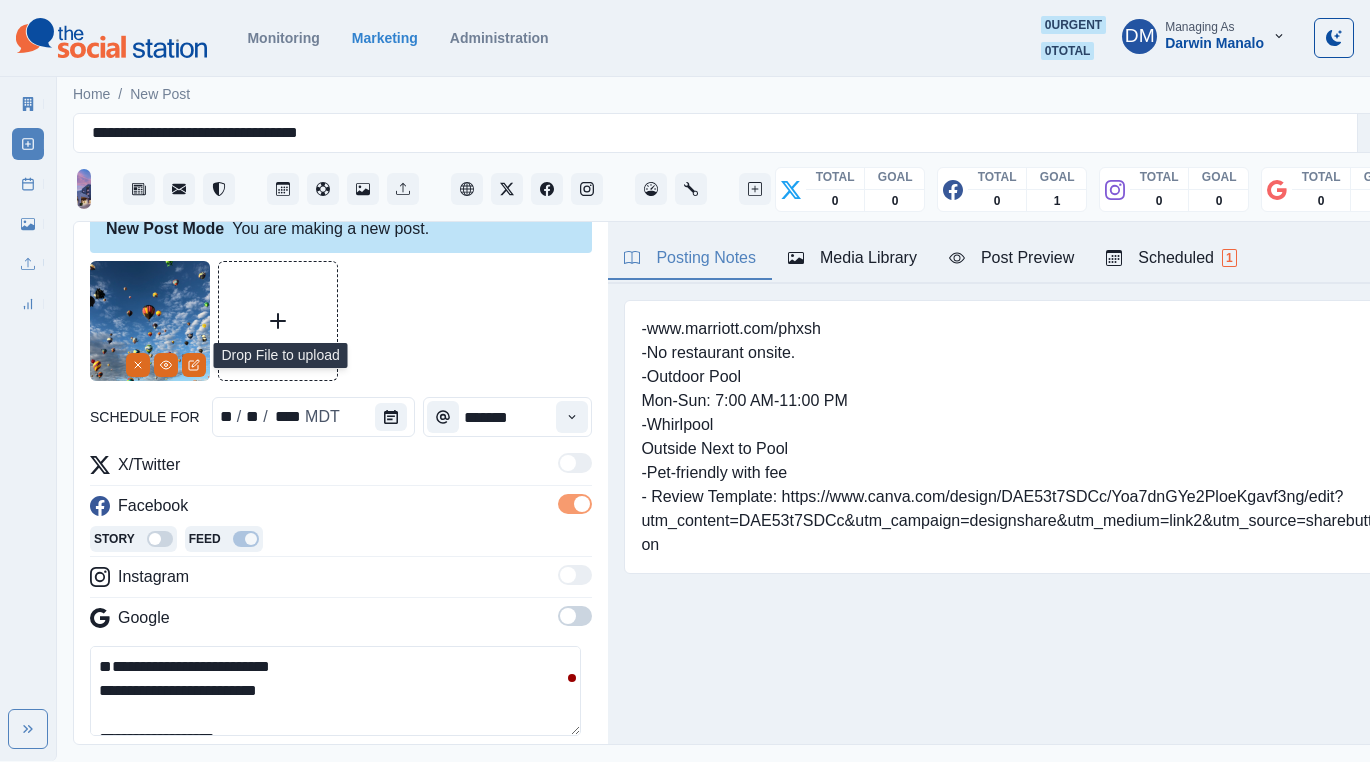click on "Post Preview" at bounding box center [1011, 258] 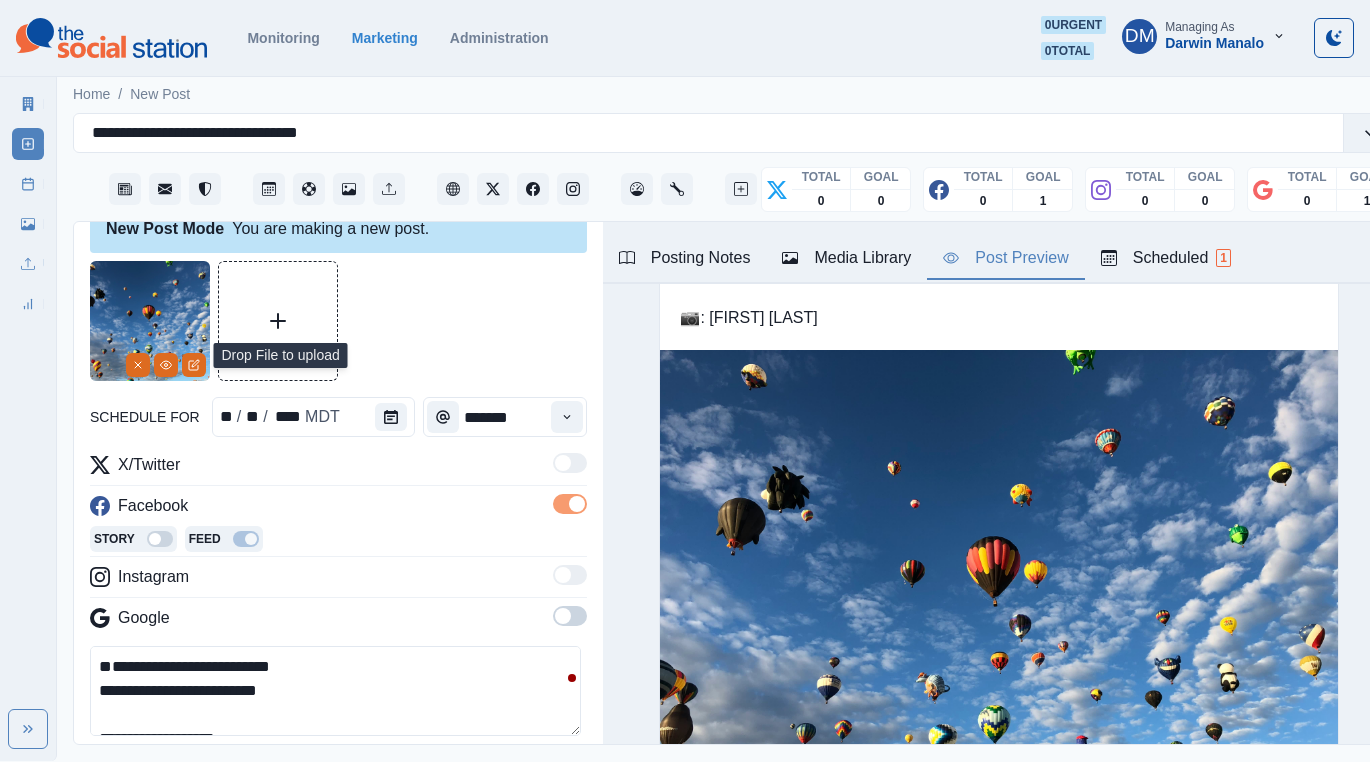 scroll, scrollTop: 131, scrollLeft: 0, axis: vertical 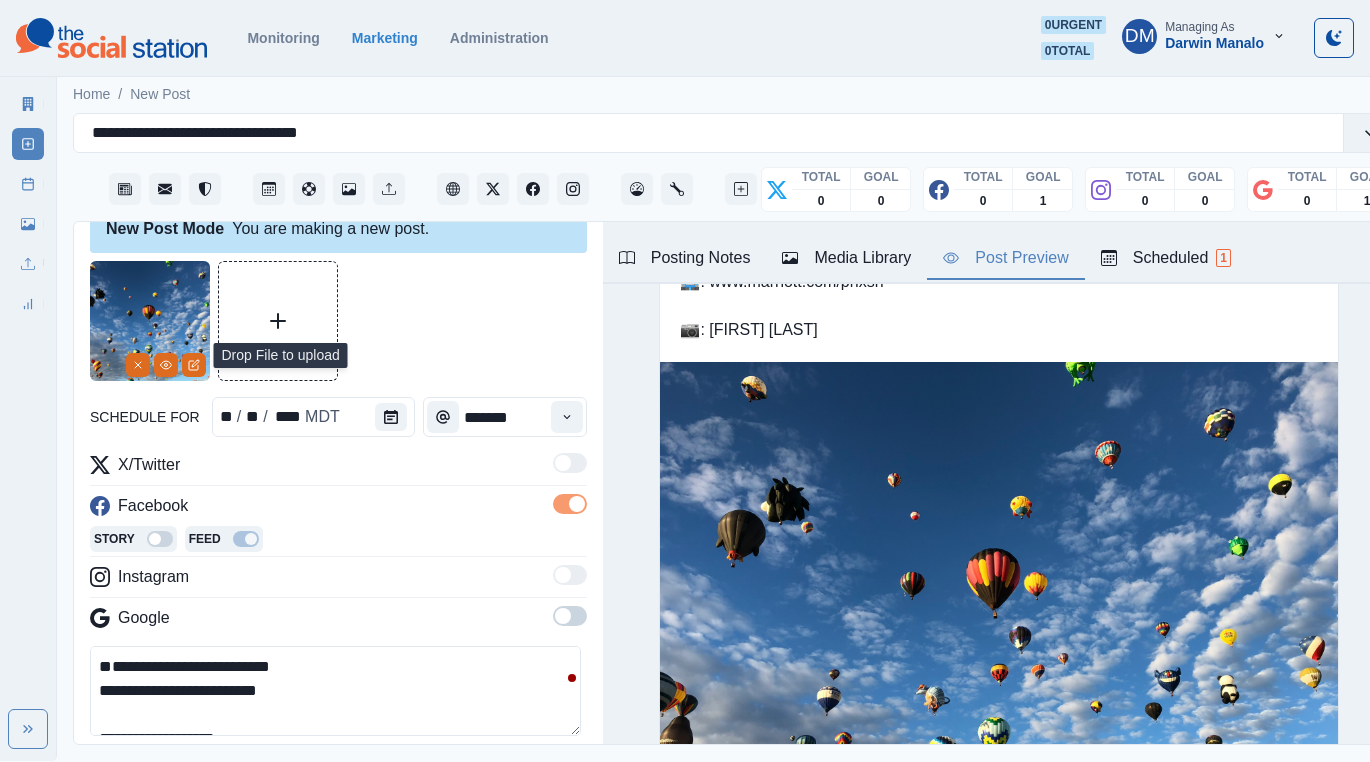 click on "**********" at bounding box center (335, 691) 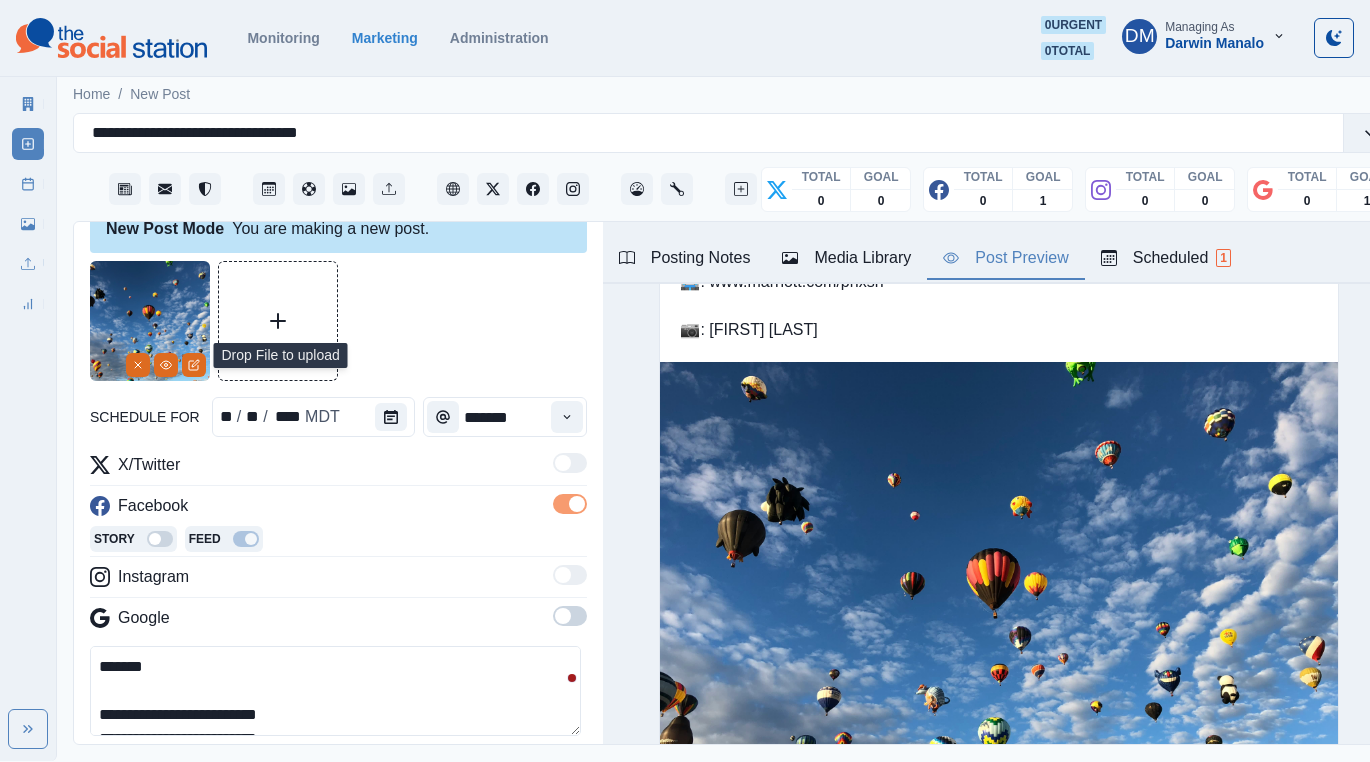 type on "**********" 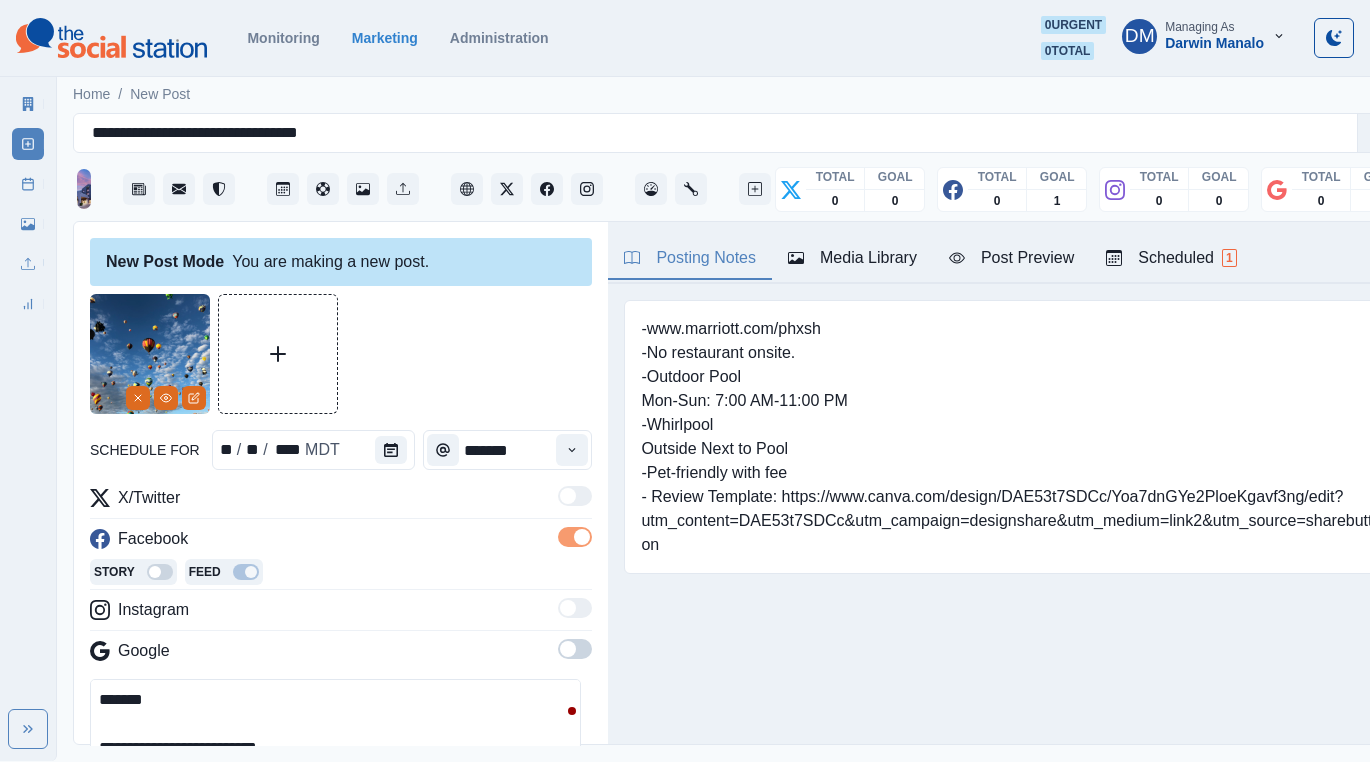 click on "**********" at bounding box center (335, 724) 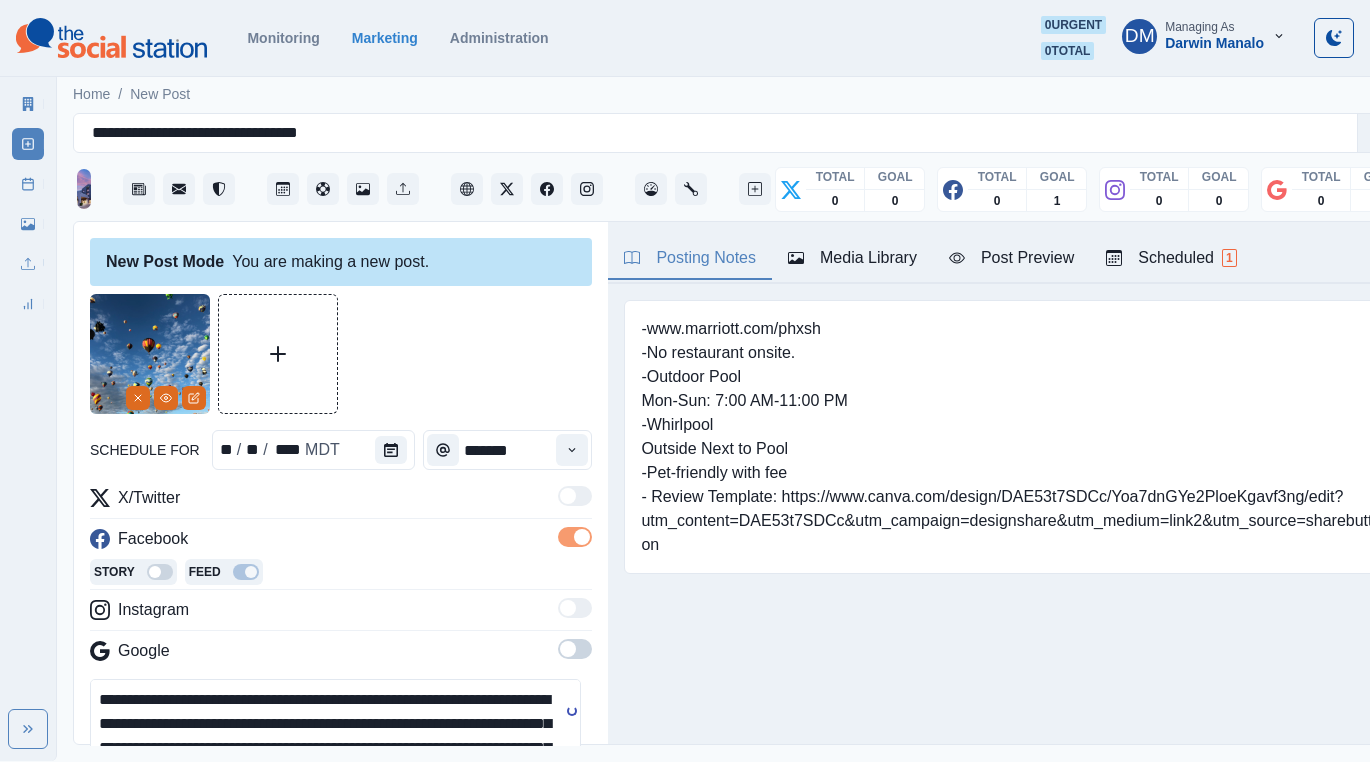 drag, startPoint x: 96, startPoint y: 599, endPoint x: 82, endPoint y: 599, distance: 14 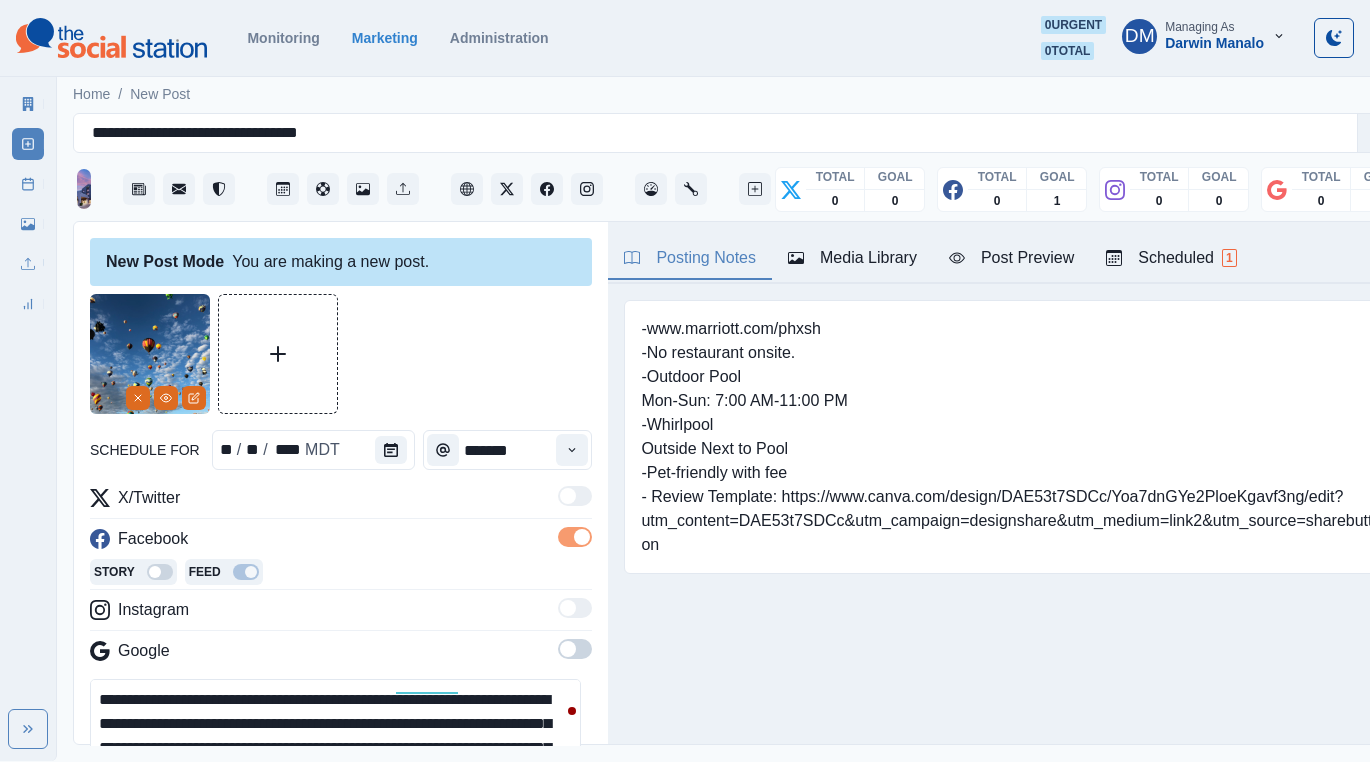 click on "**********" at bounding box center [335, 724] 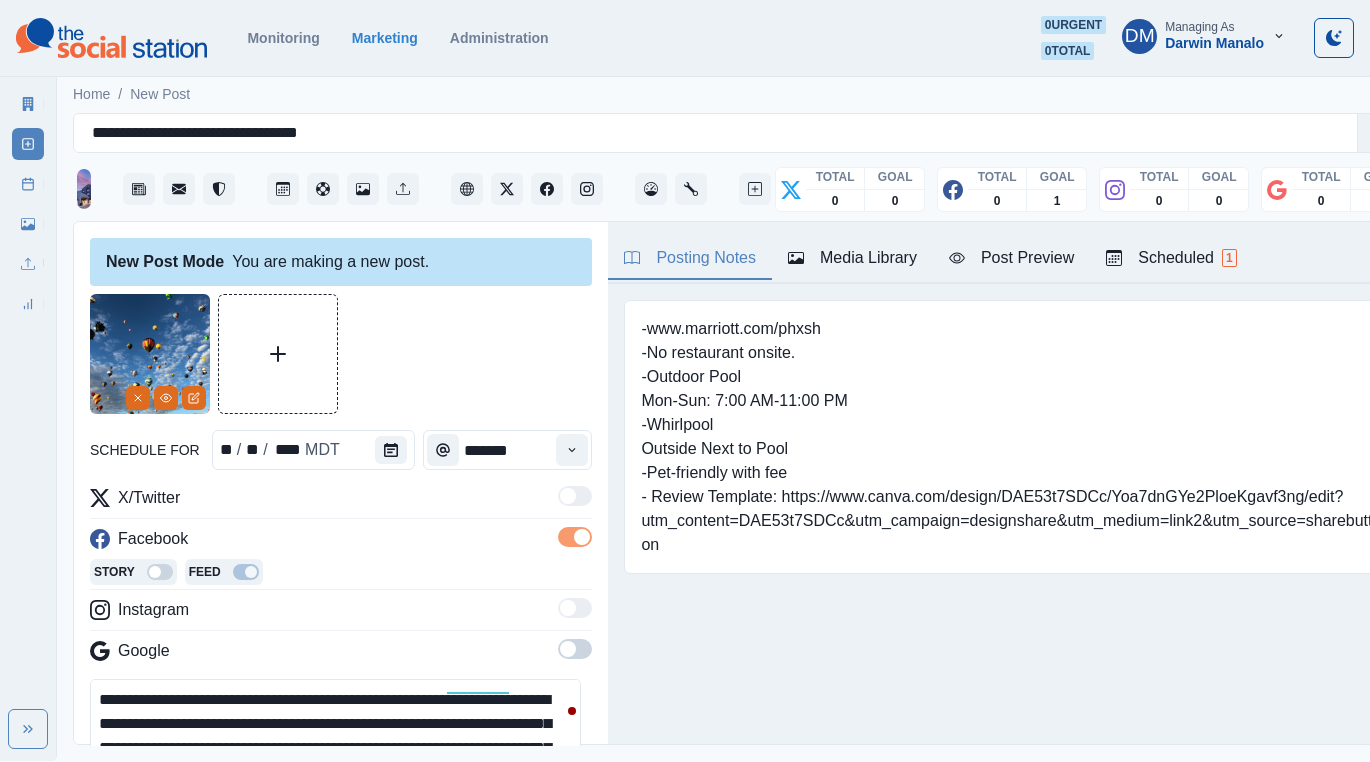 scroll, scrollTop: 10, scrollLeft: 0, axis: vertical 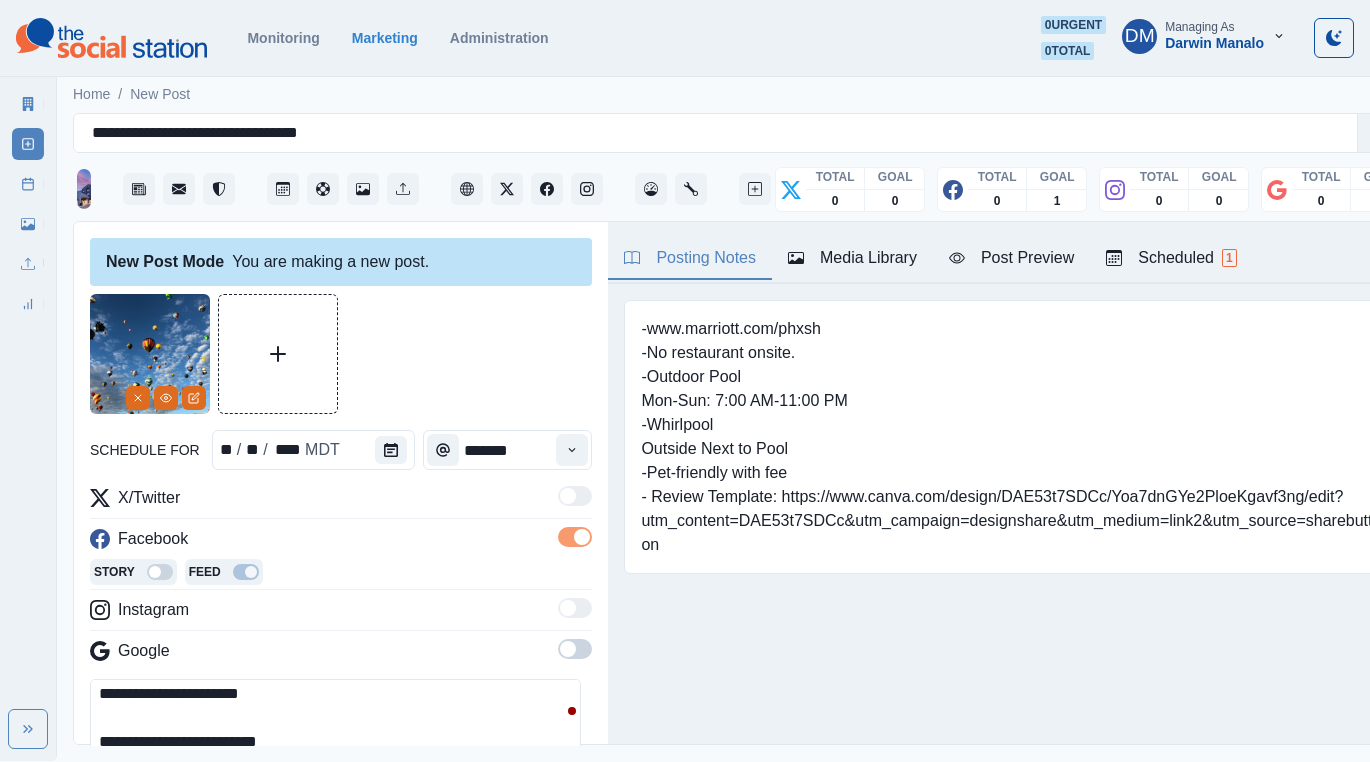 click on "**********" at bounding box center [335, 724] 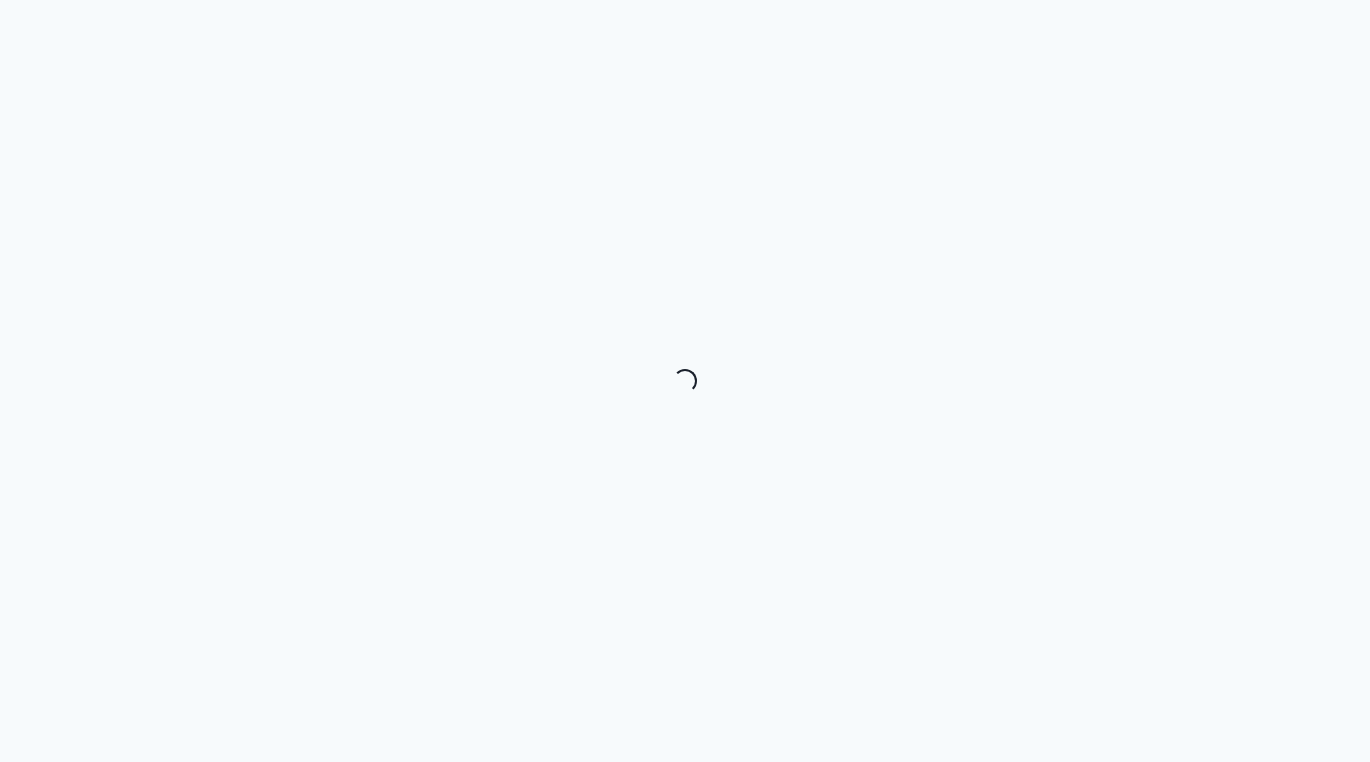 scroll, scrollTop: 0, scrollLeft: 0, axis: both 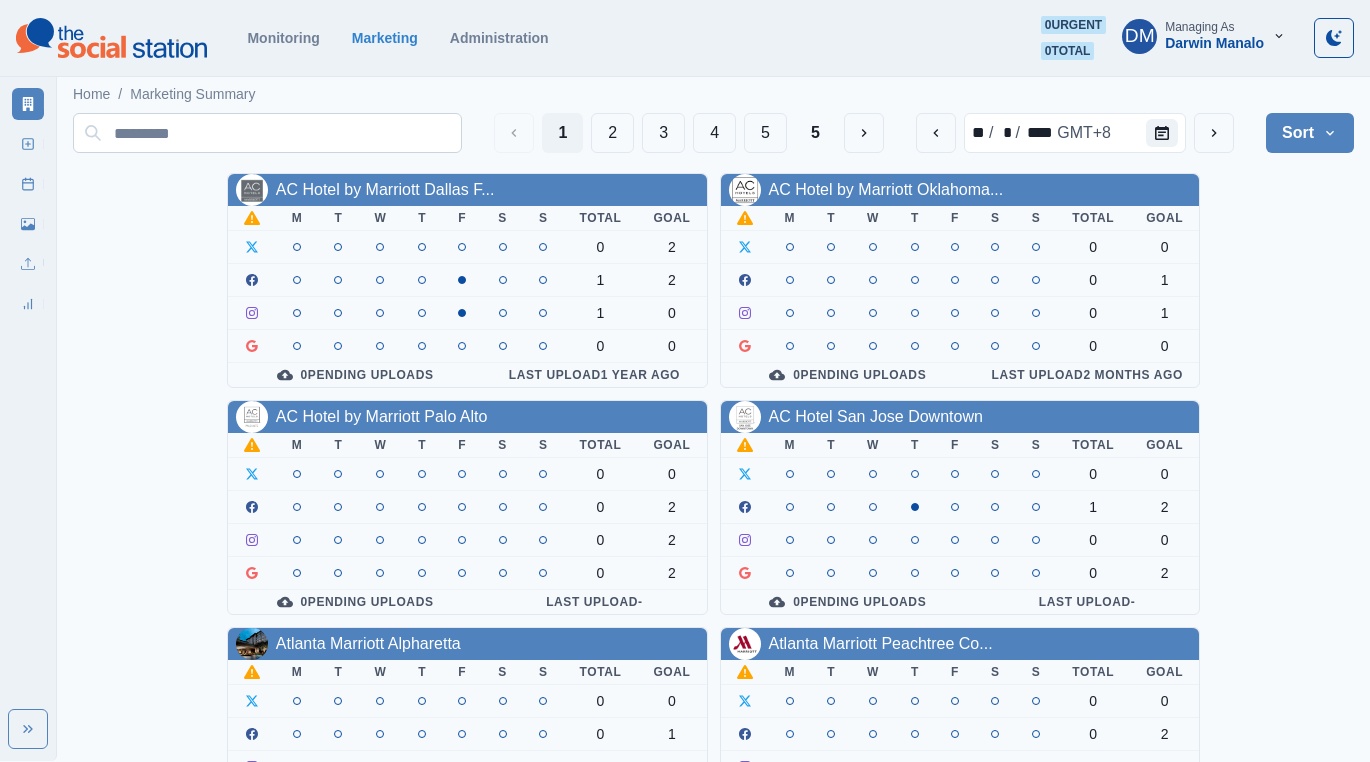 click at bounding box center (267, 133) 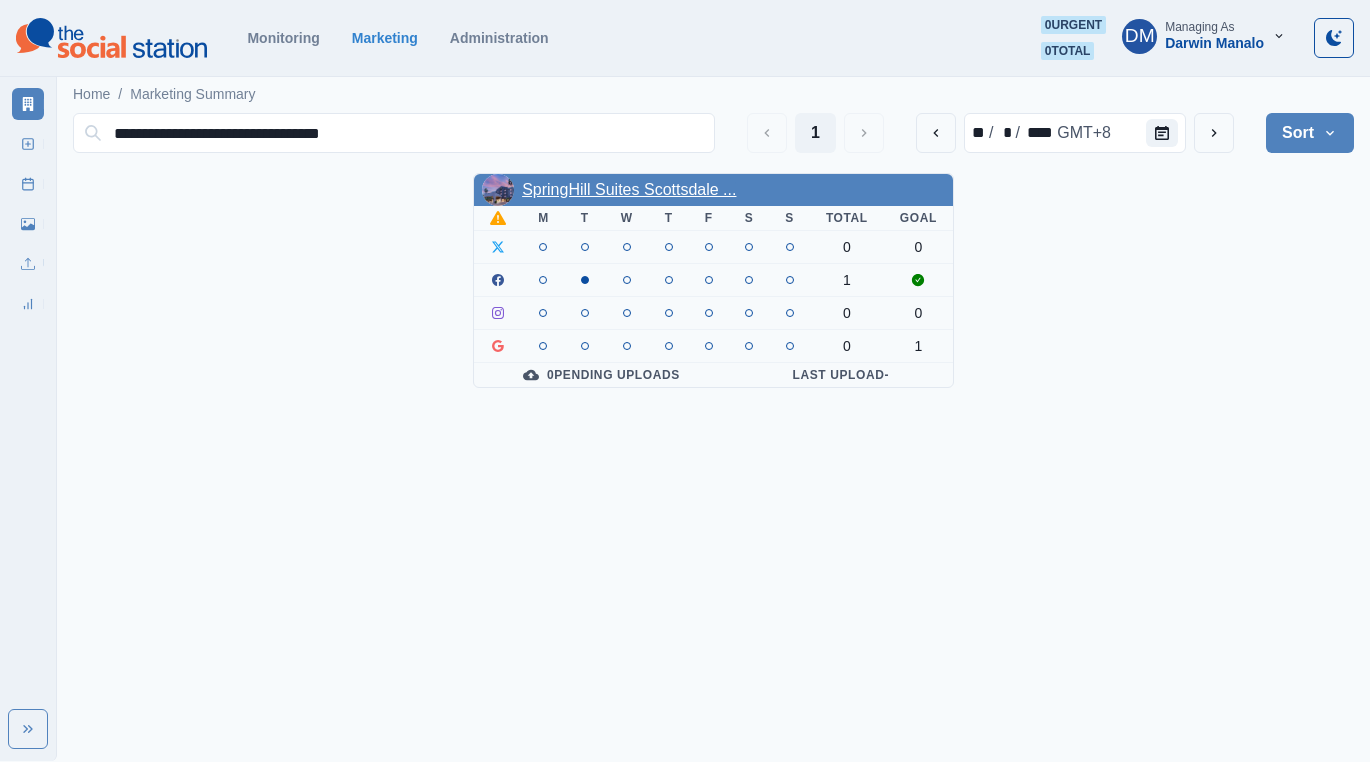 type on "**********" 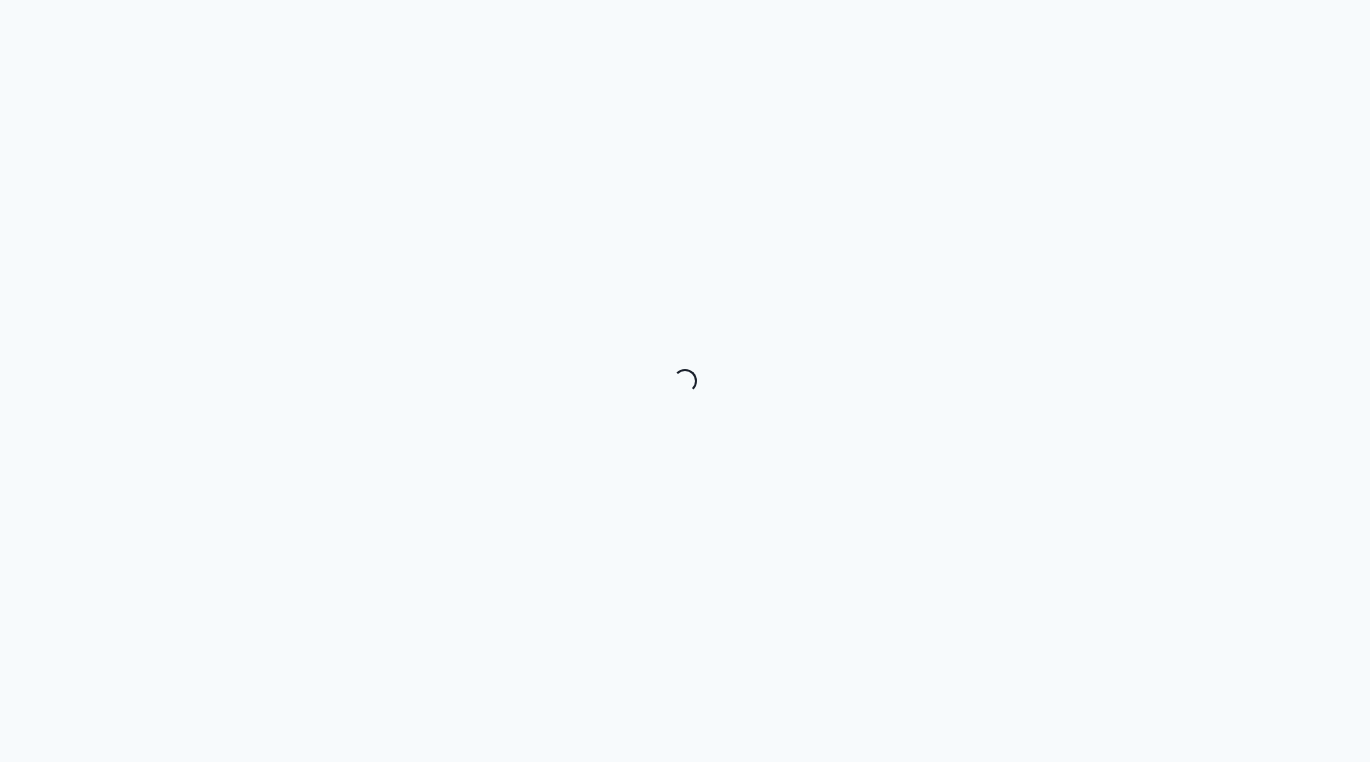 scroll, scrollTop: 0, scrollLeft: 0, axis: both 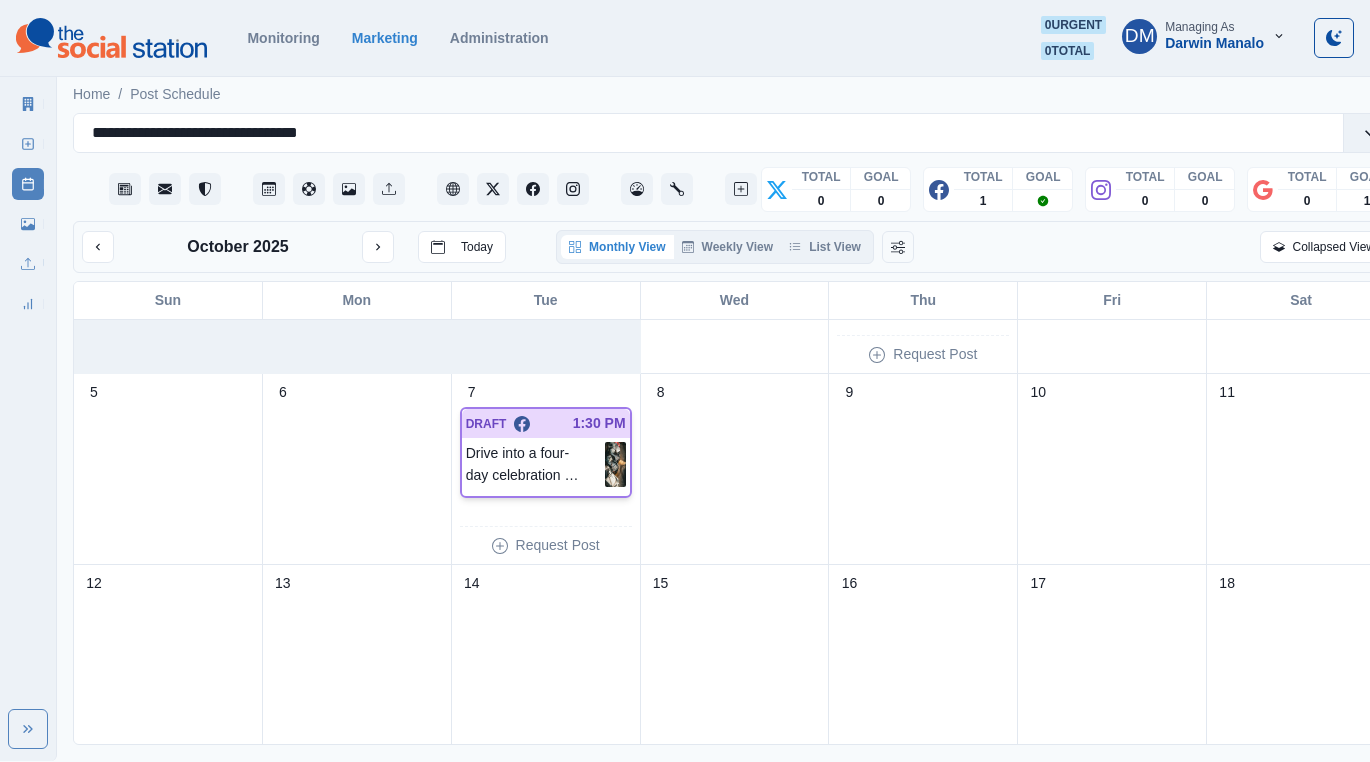 click at bounding box center (615, 464) 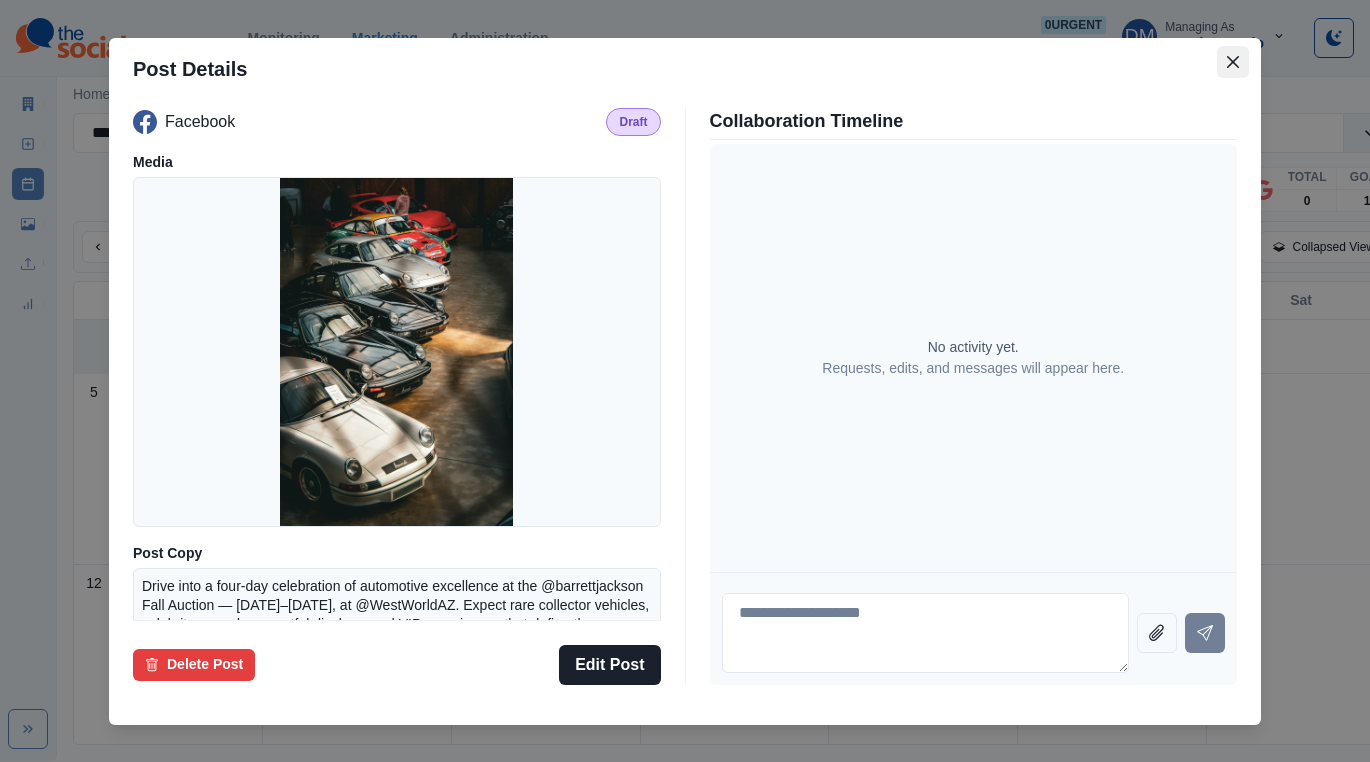 click 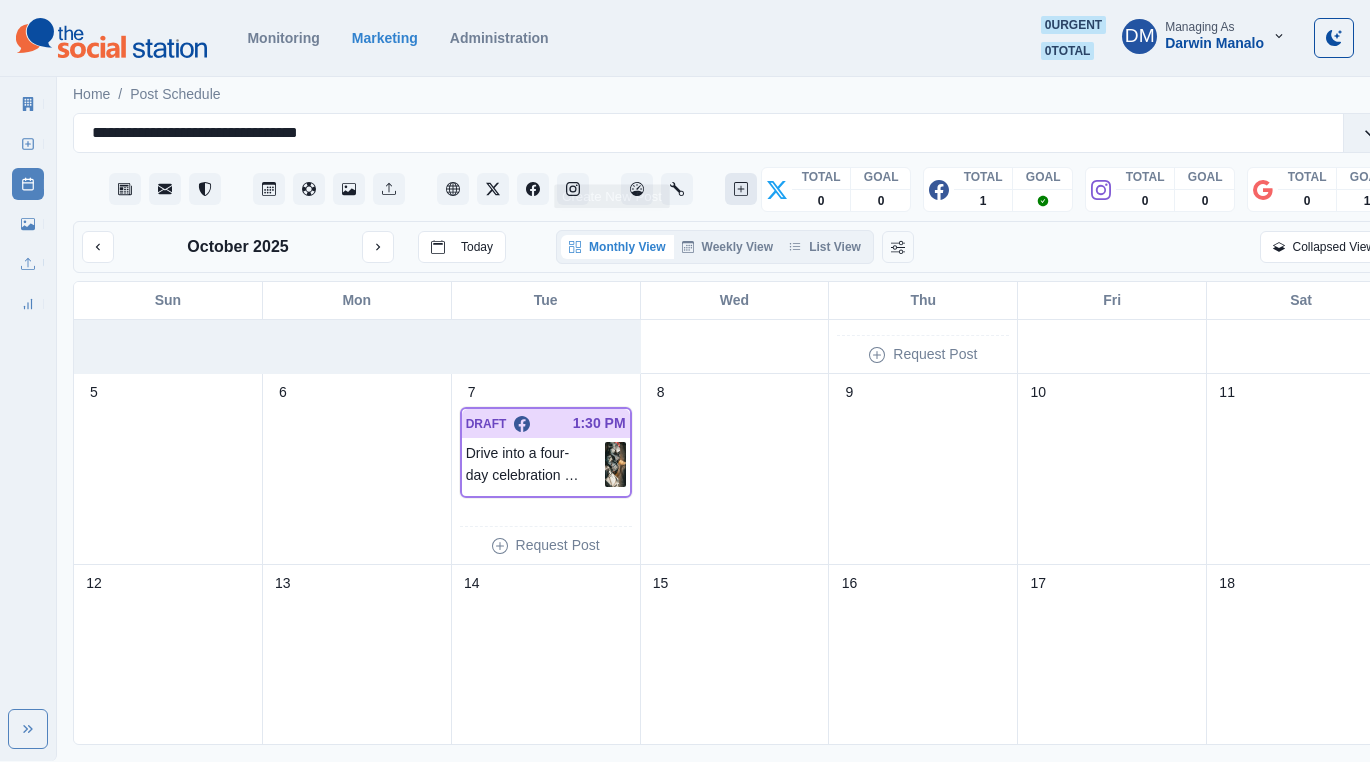 click 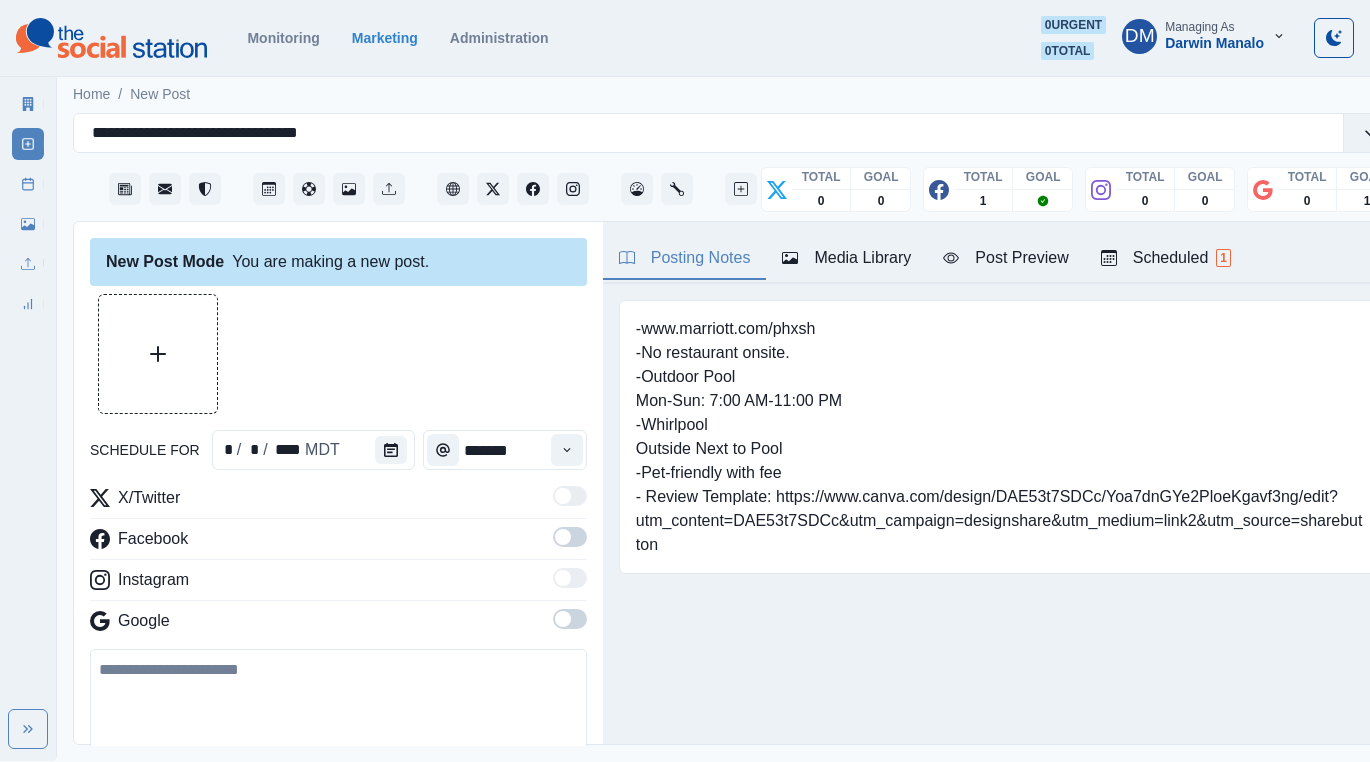 click at bounding box center [338, 706] 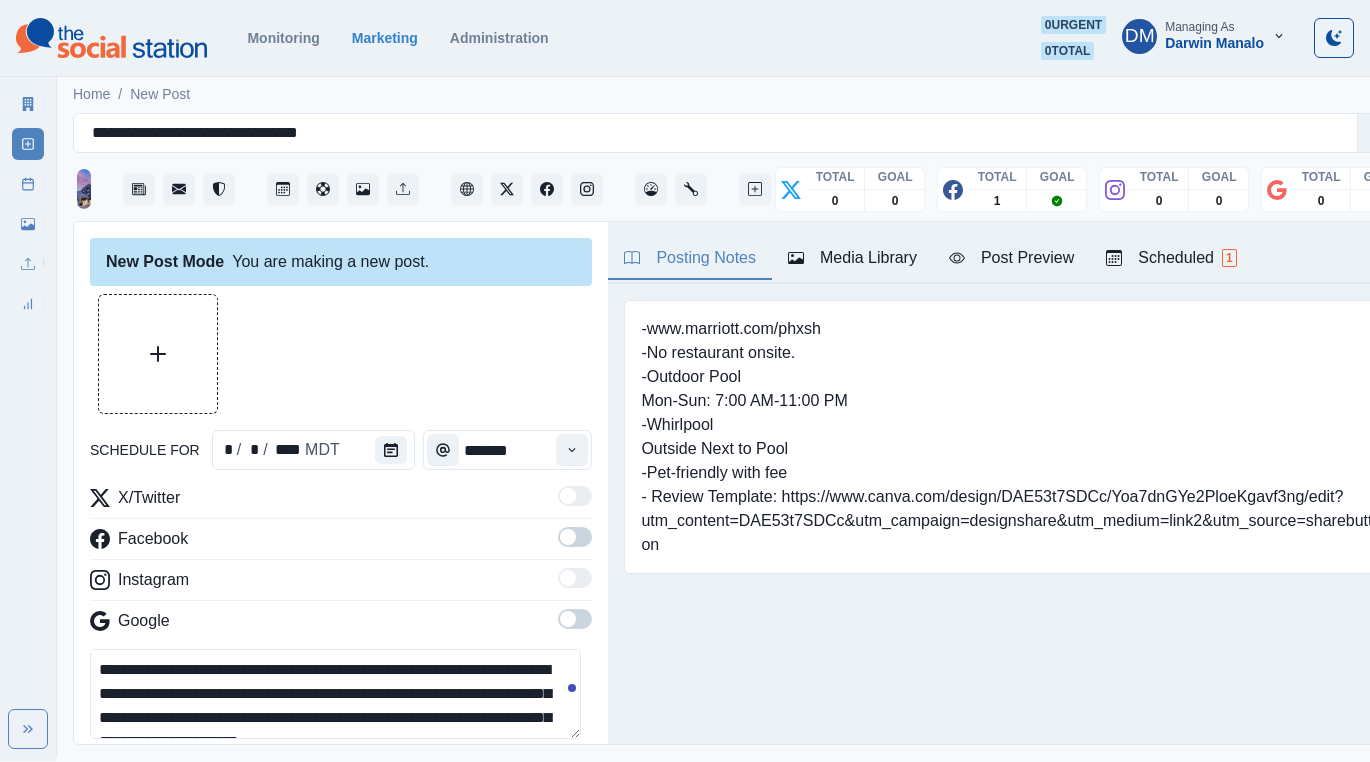 scroll, scrollTop: 80, scrollLeft: 0, axis: vertical 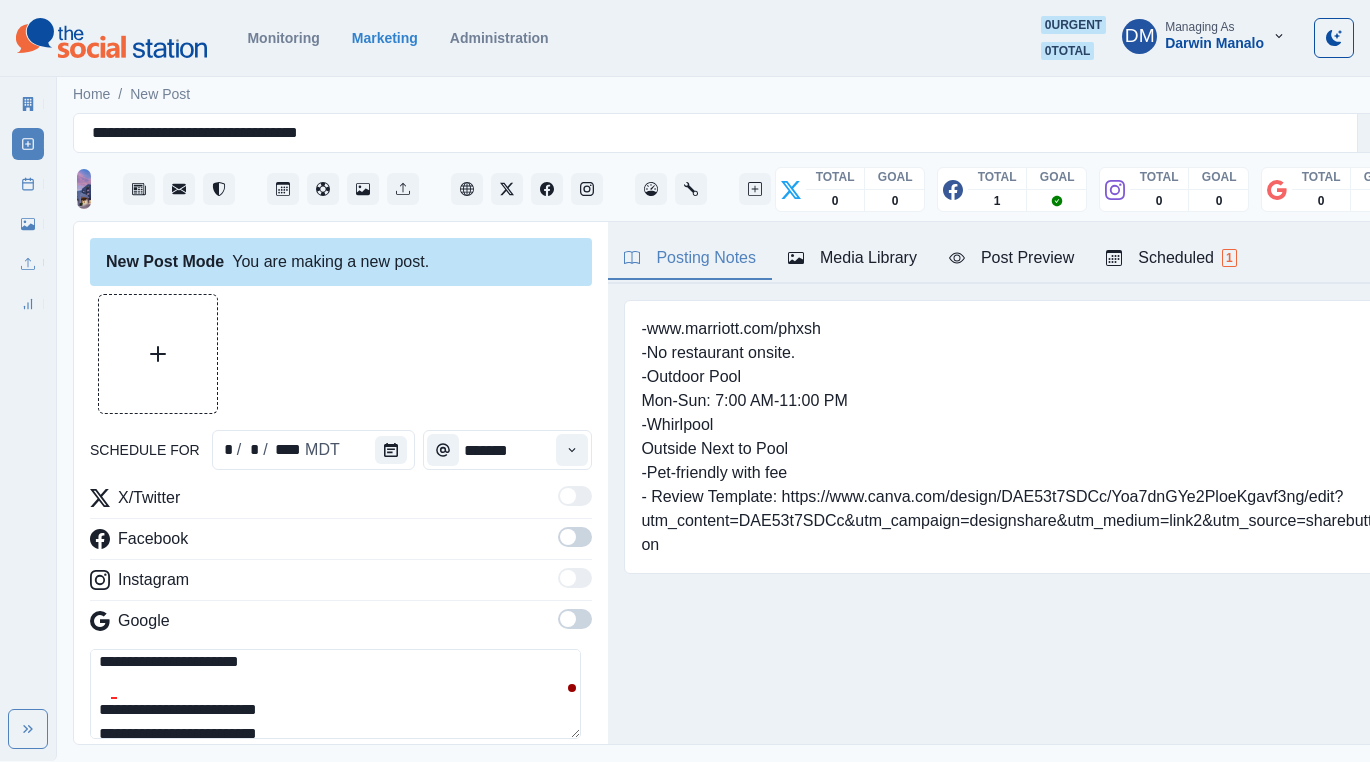 type on "**********" 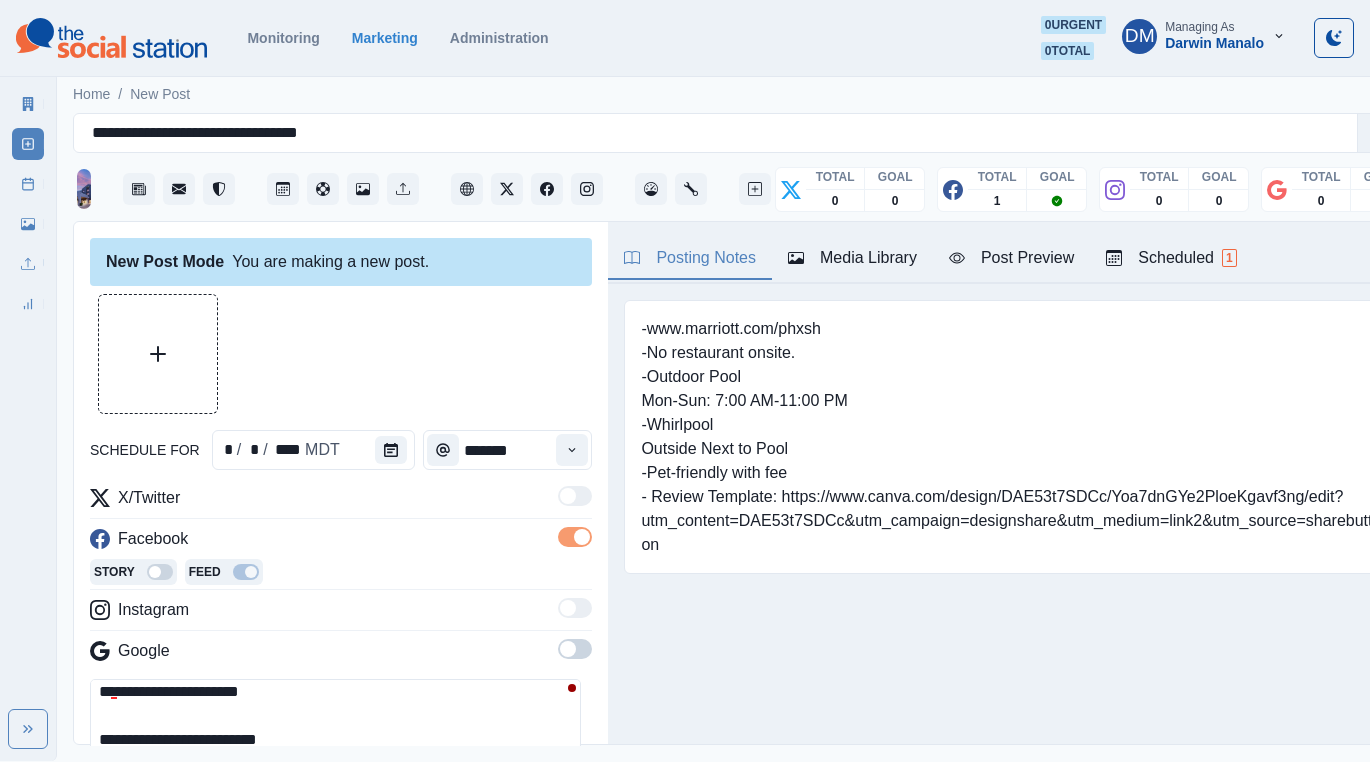click on "Media Library" at bounding box center (852, 258) 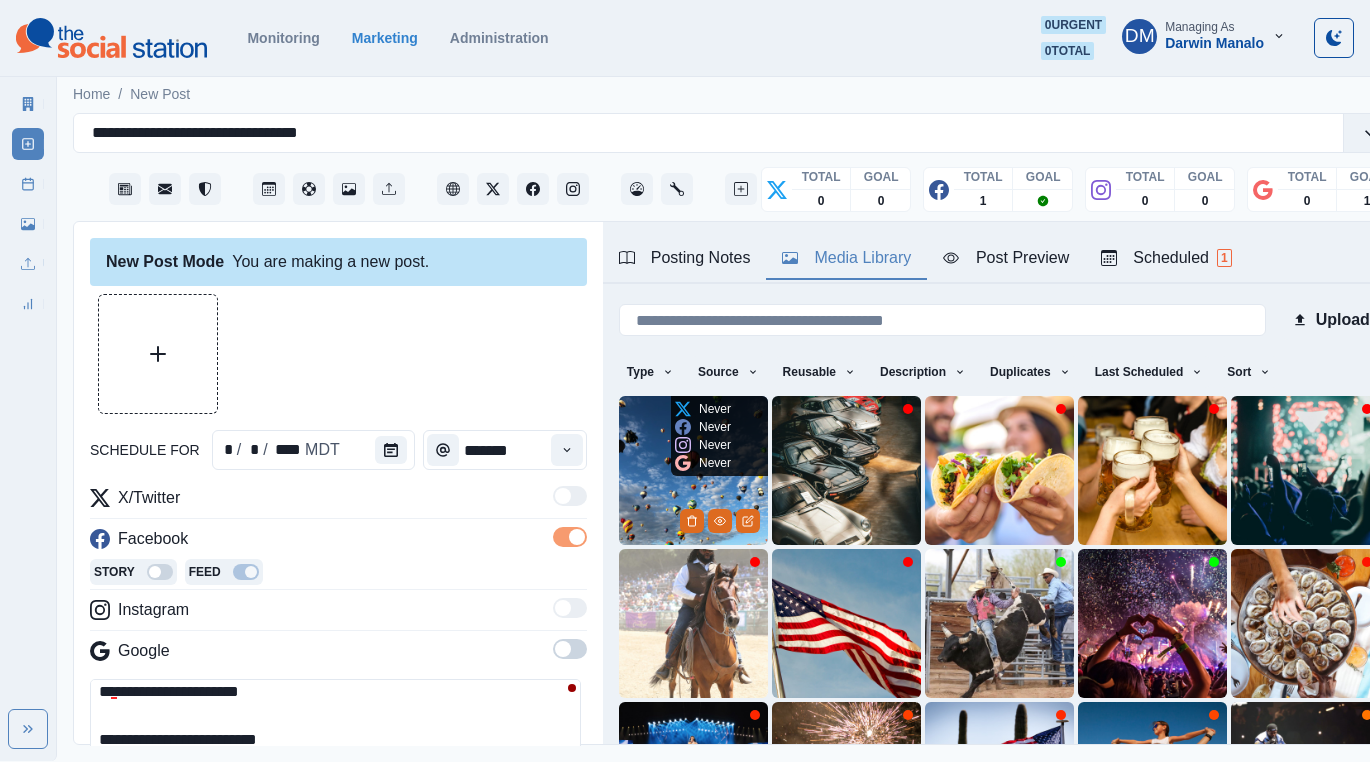 click at bounding box center [693, 470] 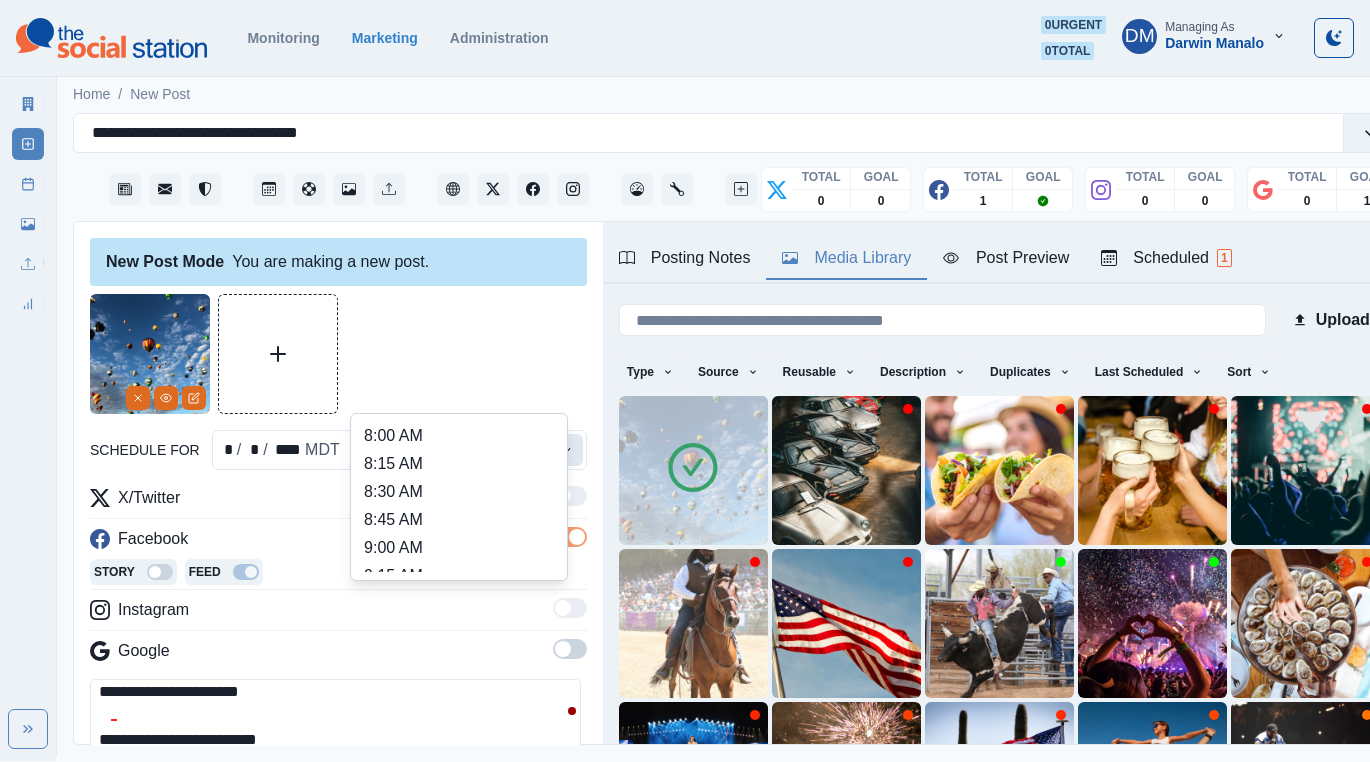 click at bounding box center (567, 450) 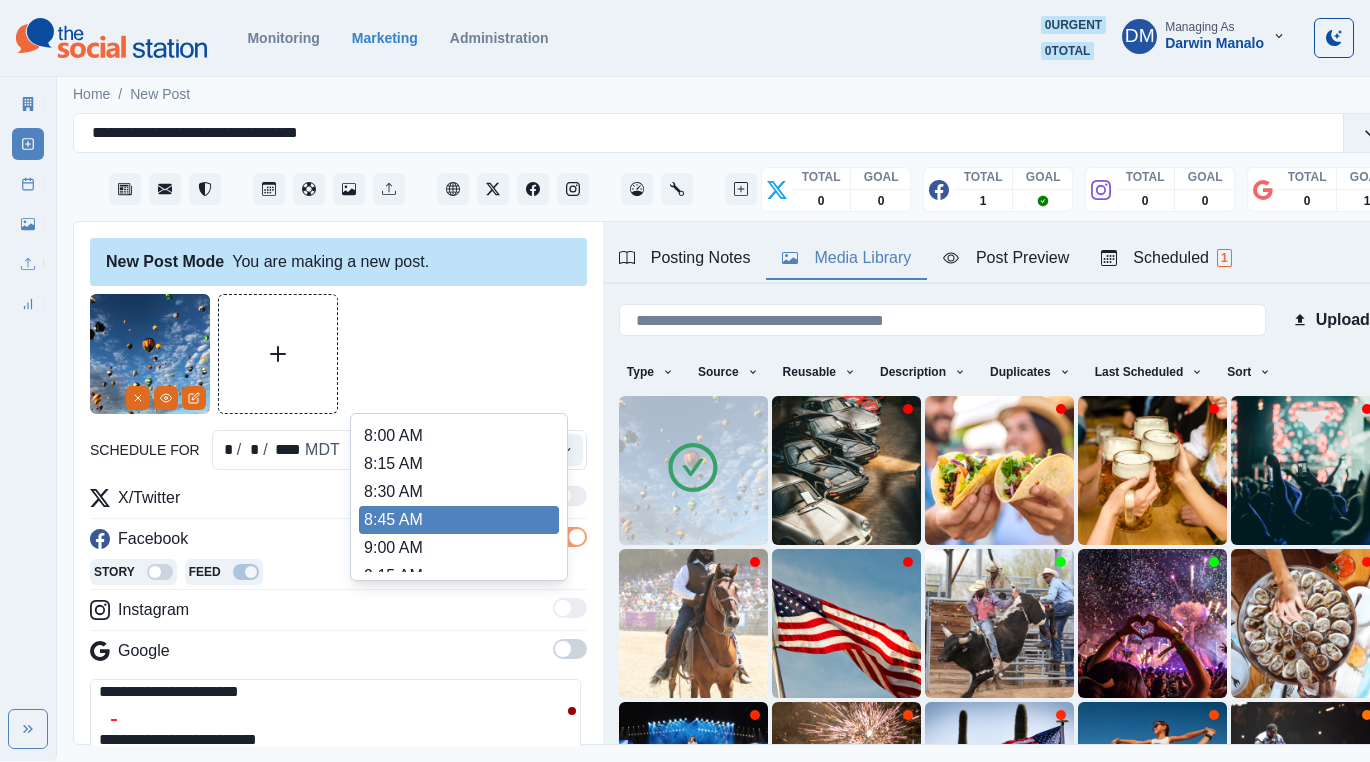 scroll, scrollTop: 388, scrollLeft: 0, axis: vertical 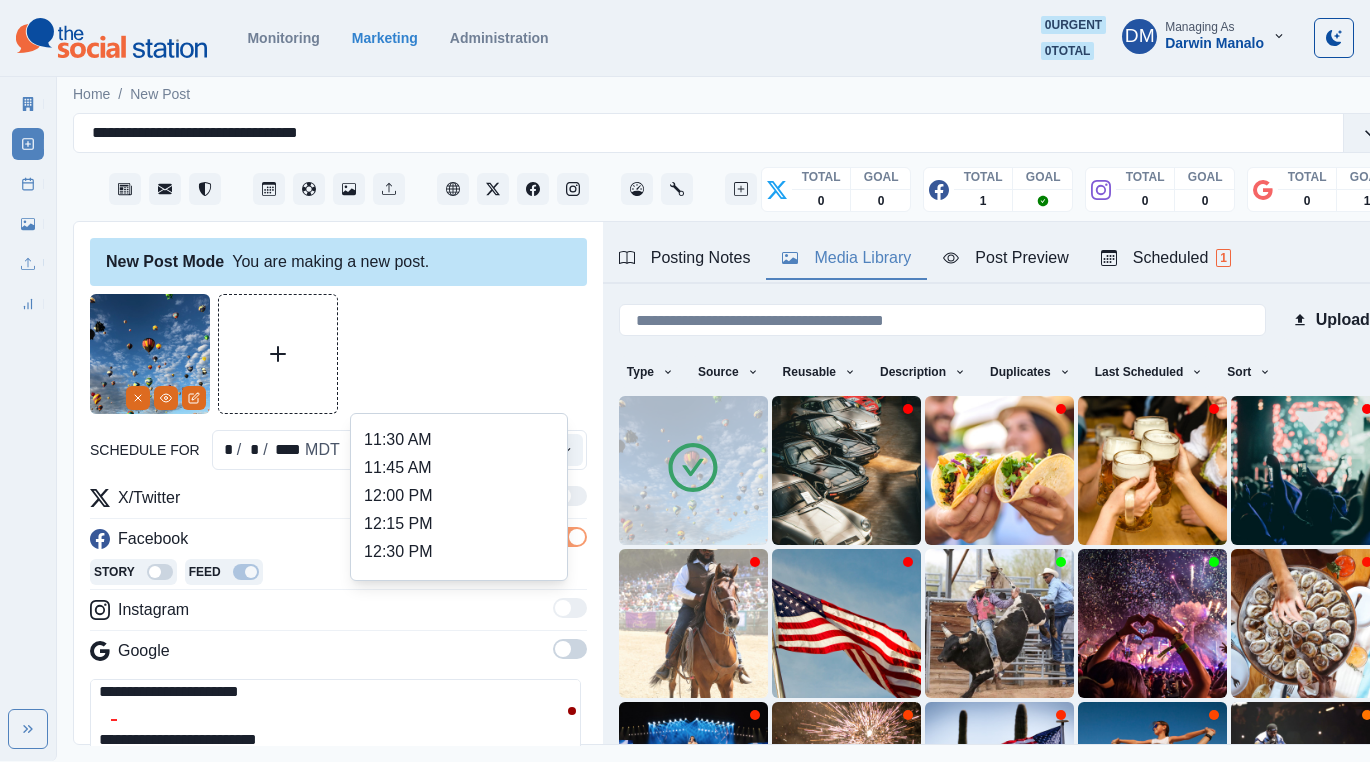 click on "1:00 PM" at bounding box center [459, 608] 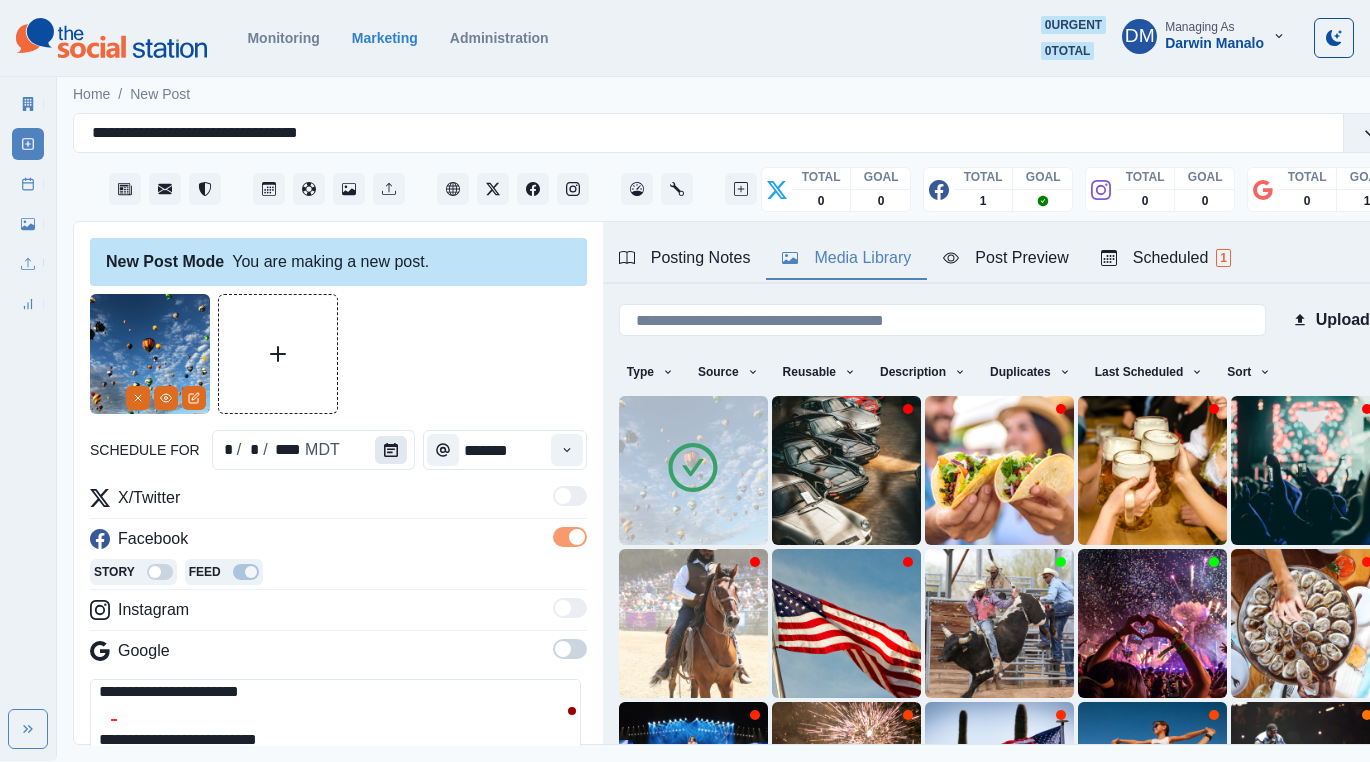 click 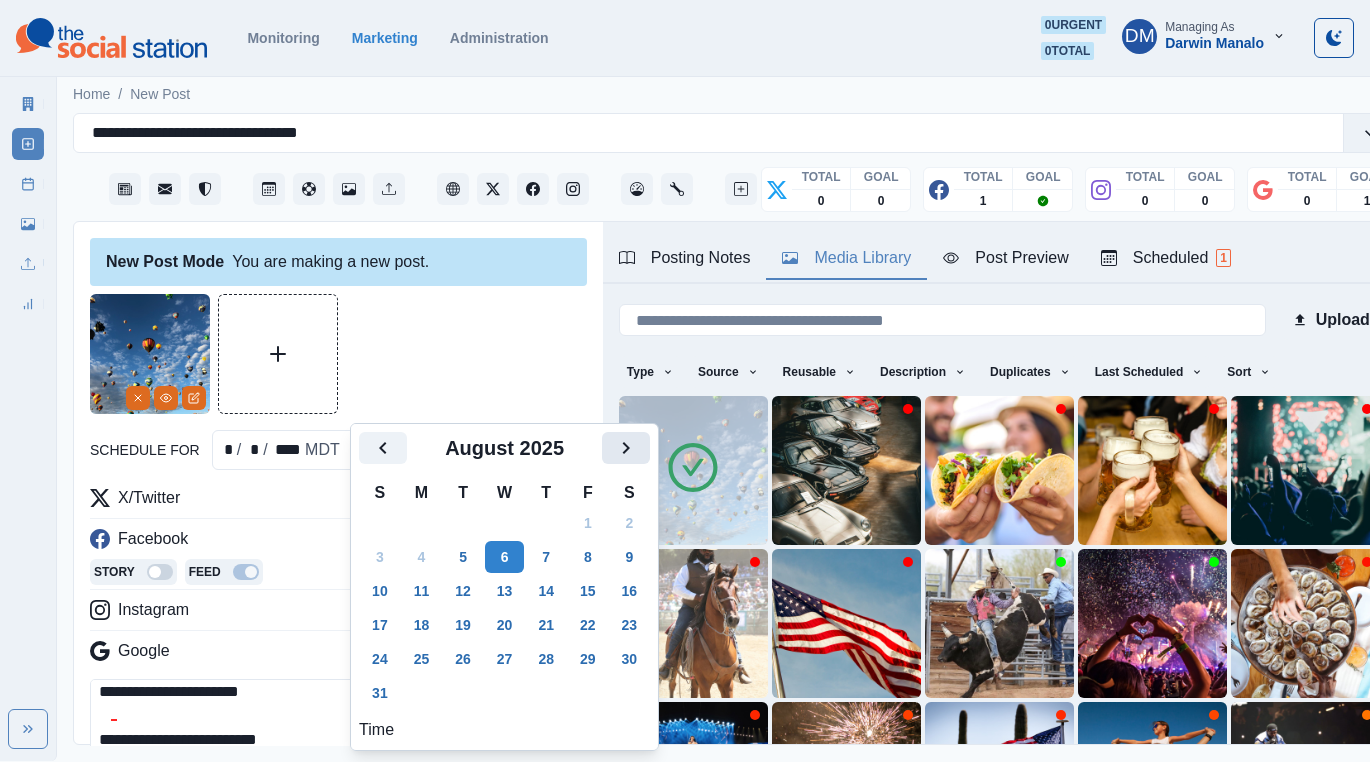 click 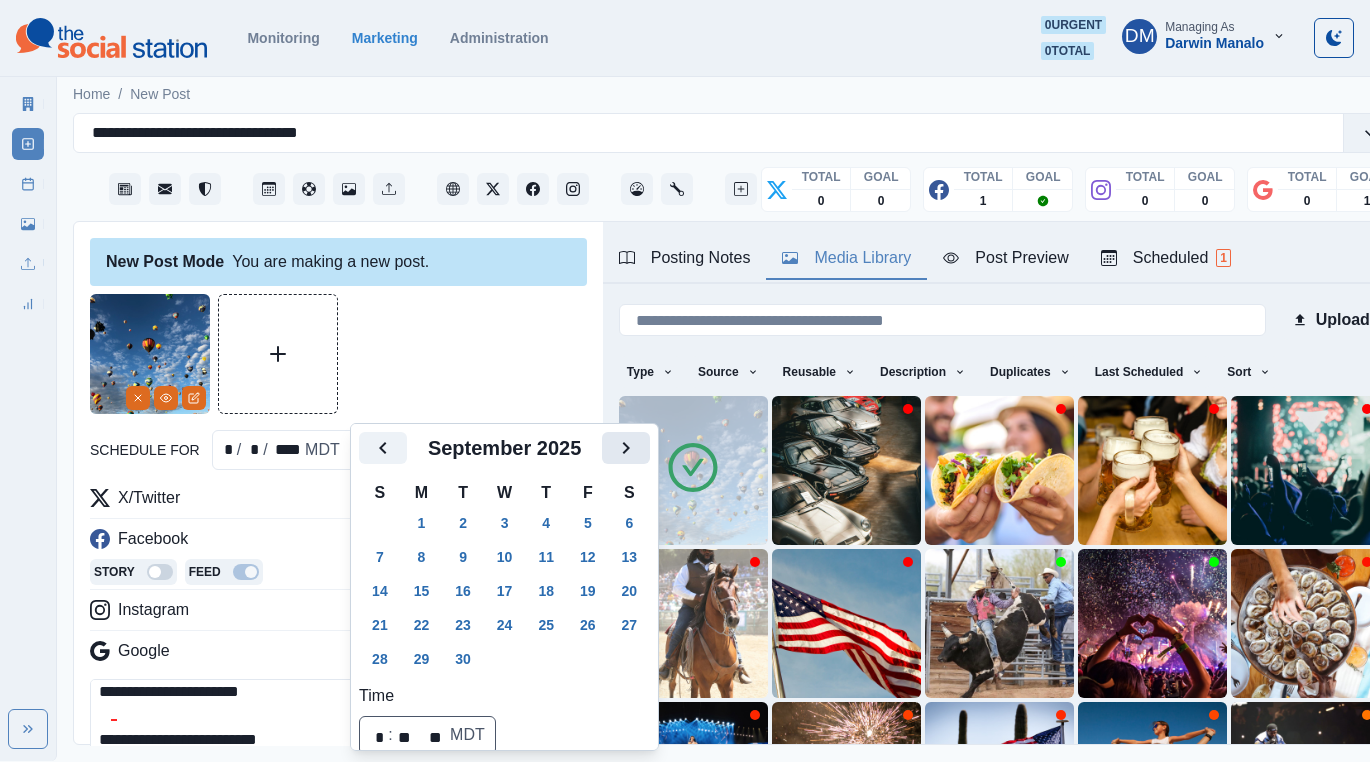 click 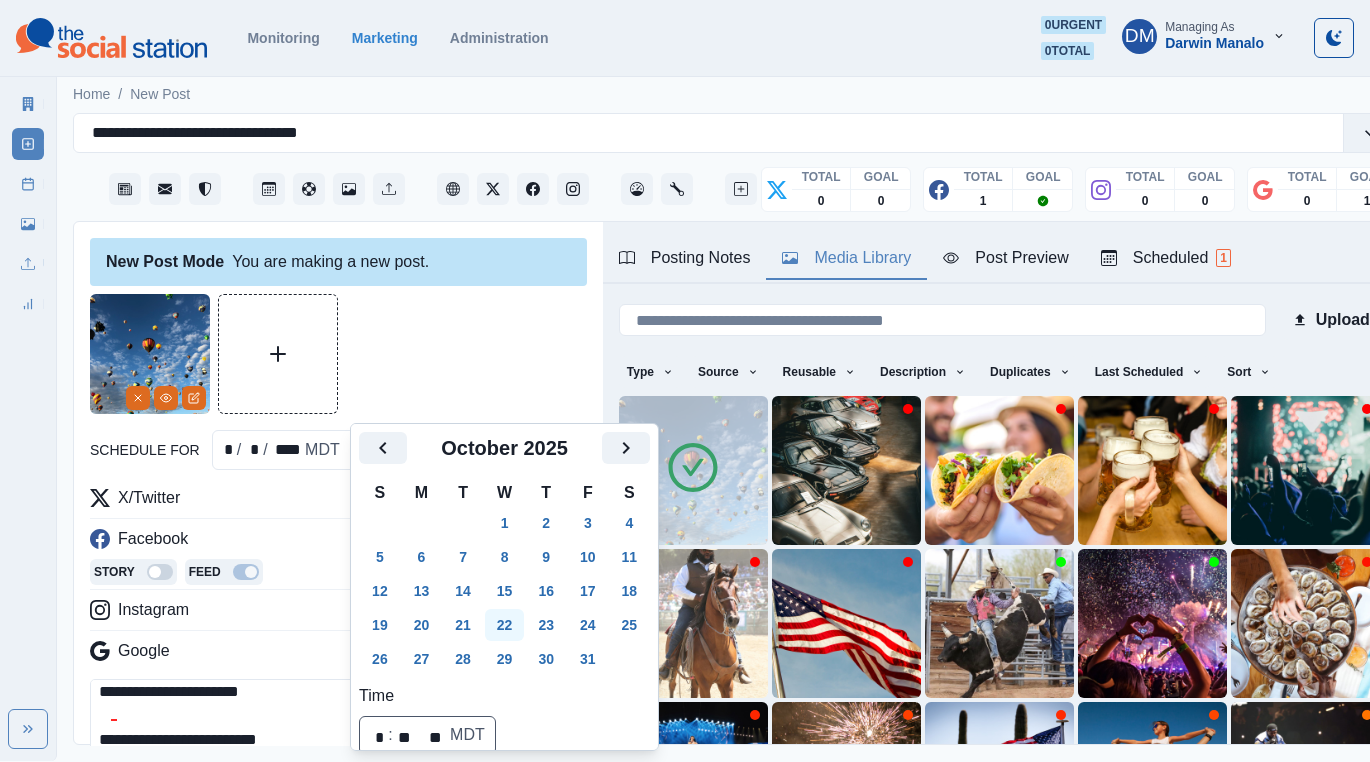 click on "22" at bounding box center (505, 625) 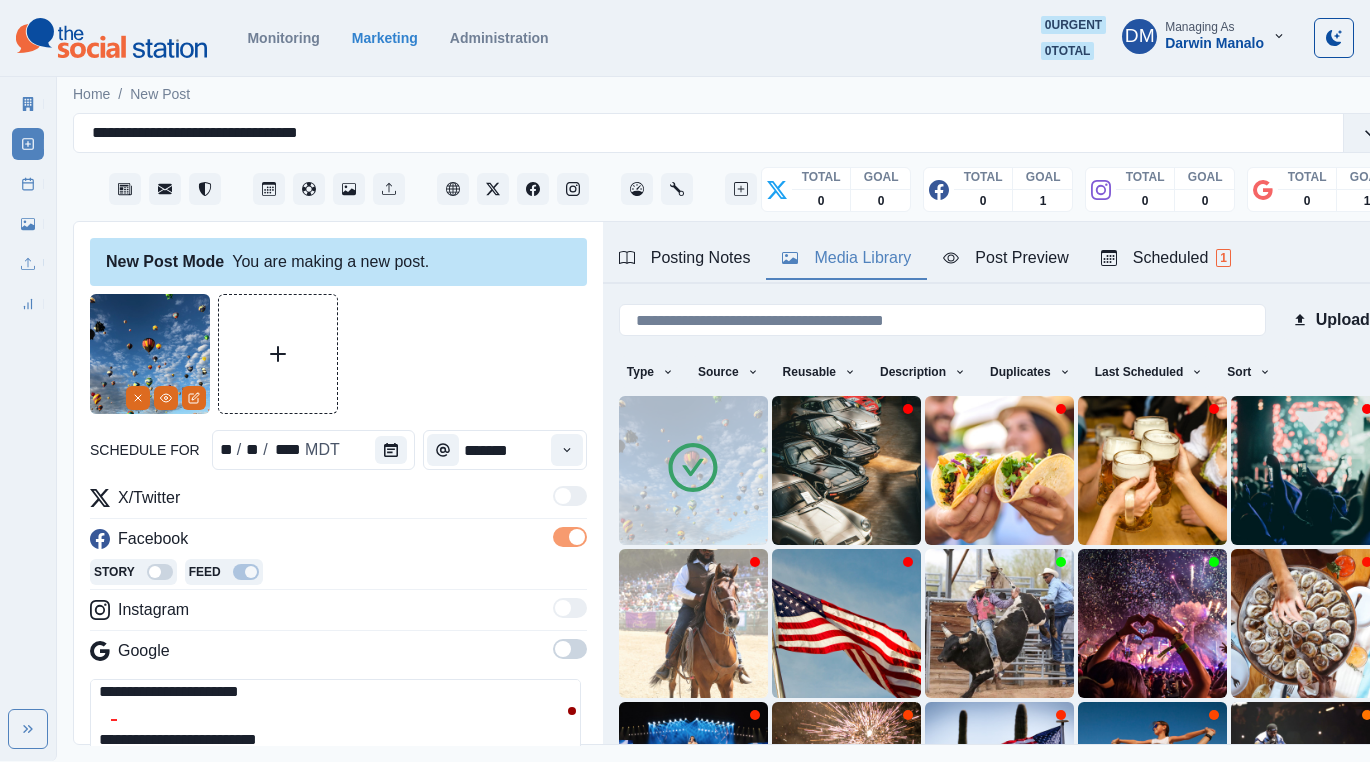 click on "**********" at bounding box center (335, 724) 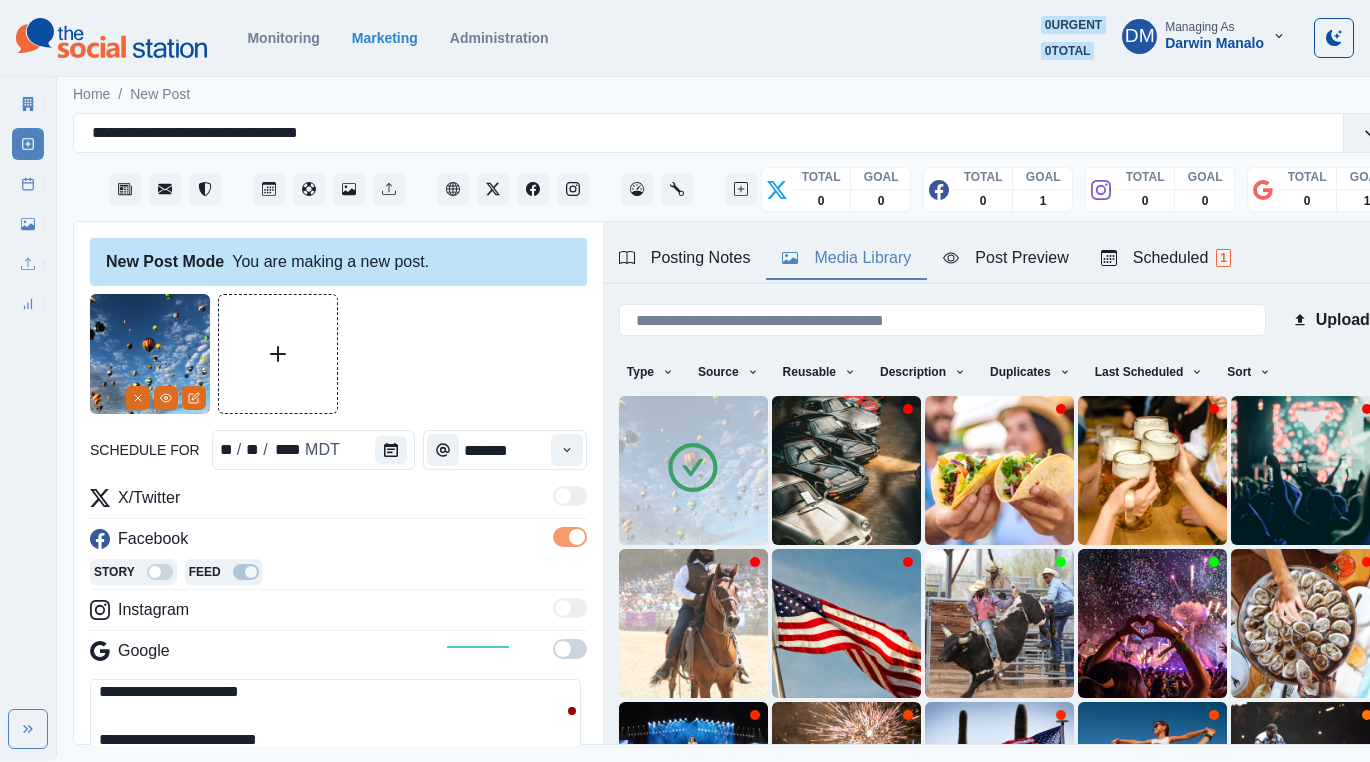 scroll, scrollTop: 0, scrollLeft: 0, axis: both 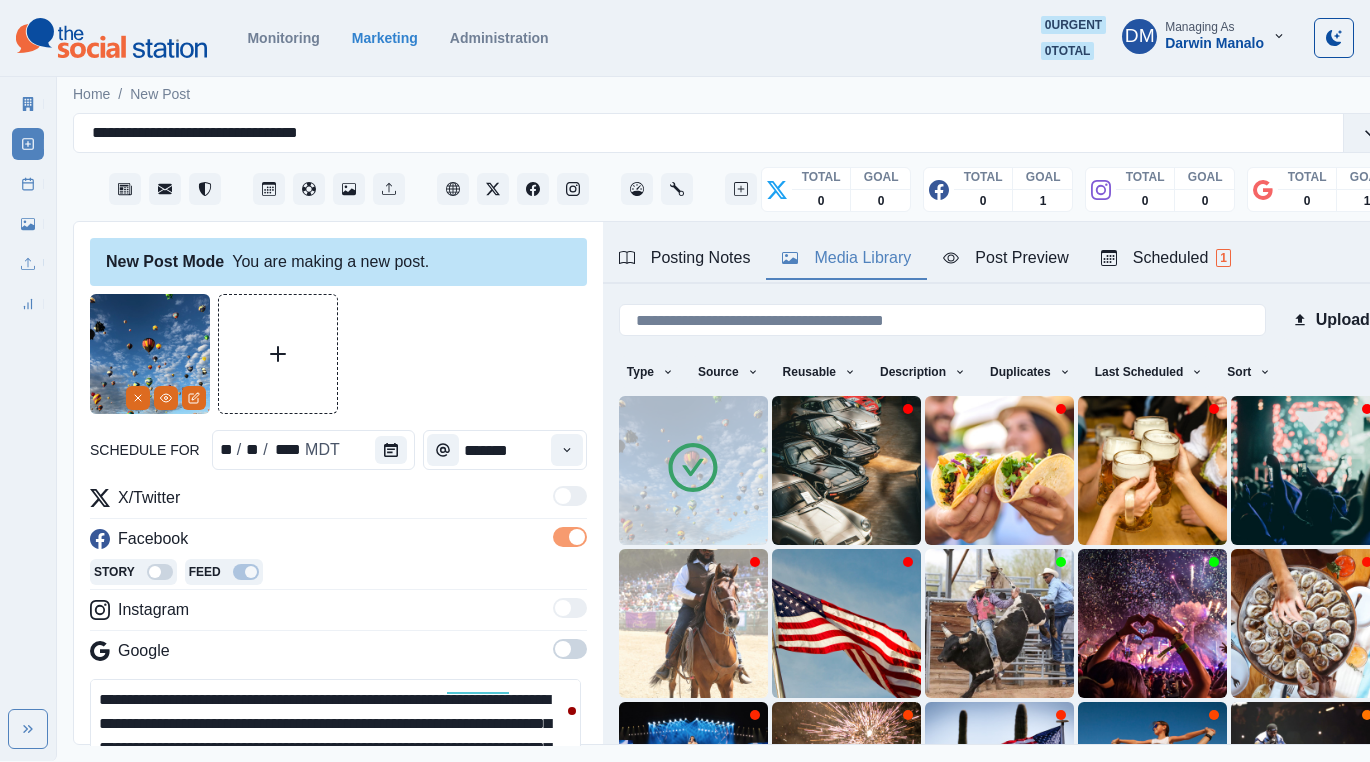drag, startPoint x: 269, startPoint y: 615, endPoint x: 360, endPoint y: 608, distance: 91.26884 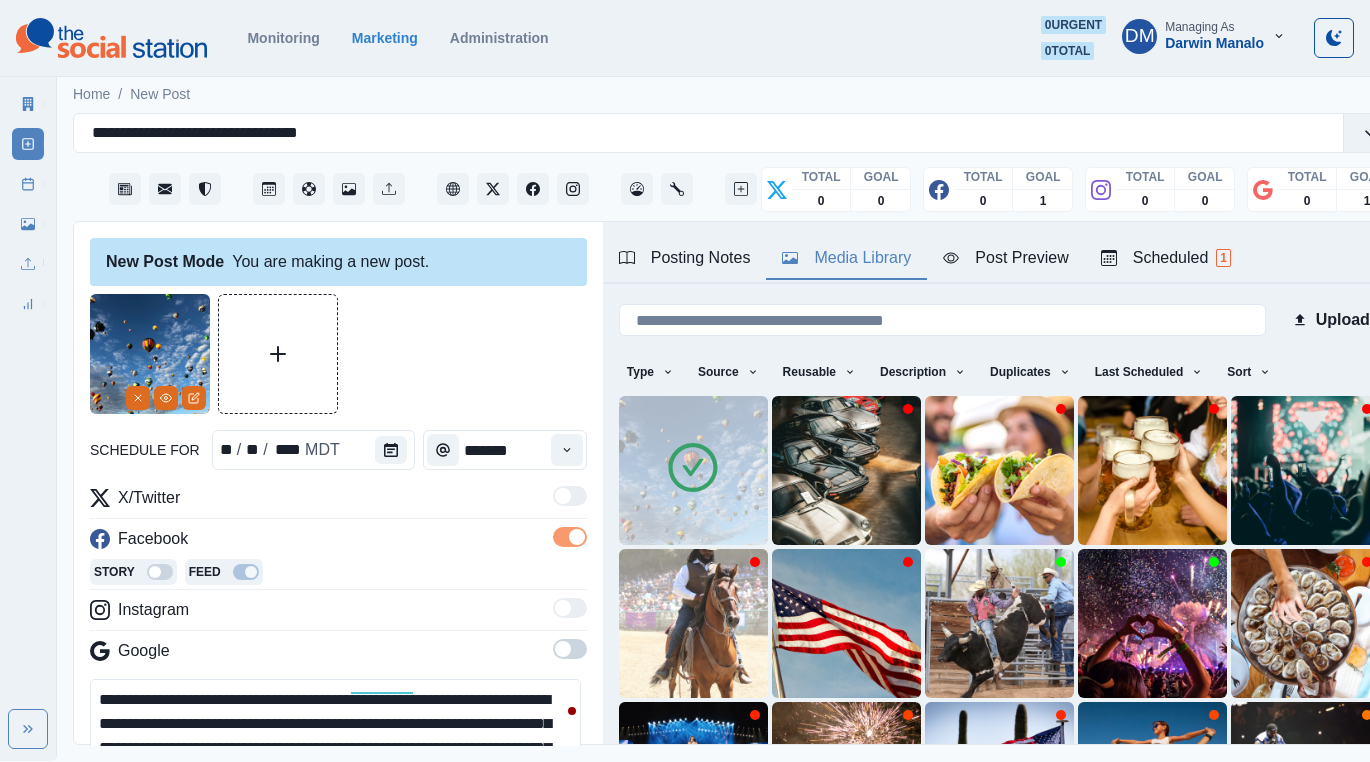 paste on "**********" 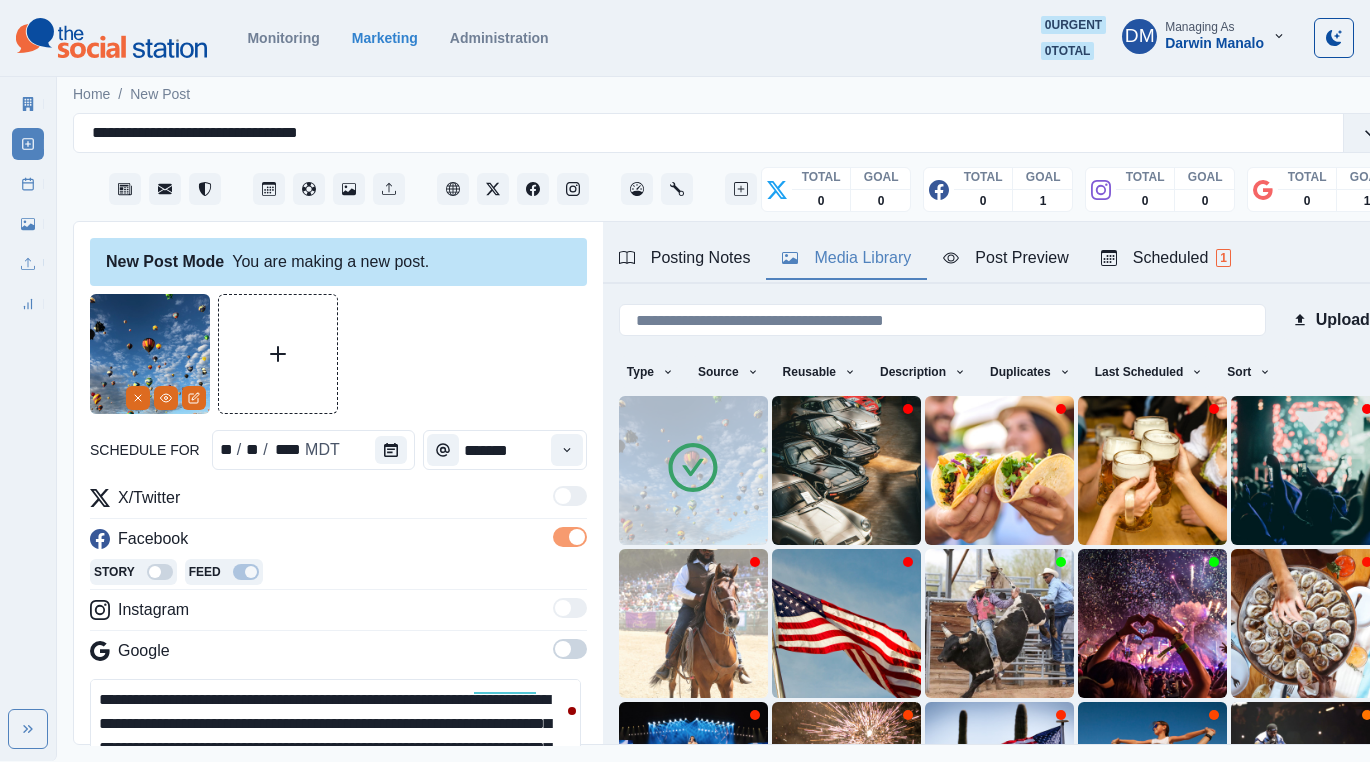 drag, startPoint x: 360, startPoint y: 599, endPoint x: 135, endPoint y: 614, distance: 225.49945 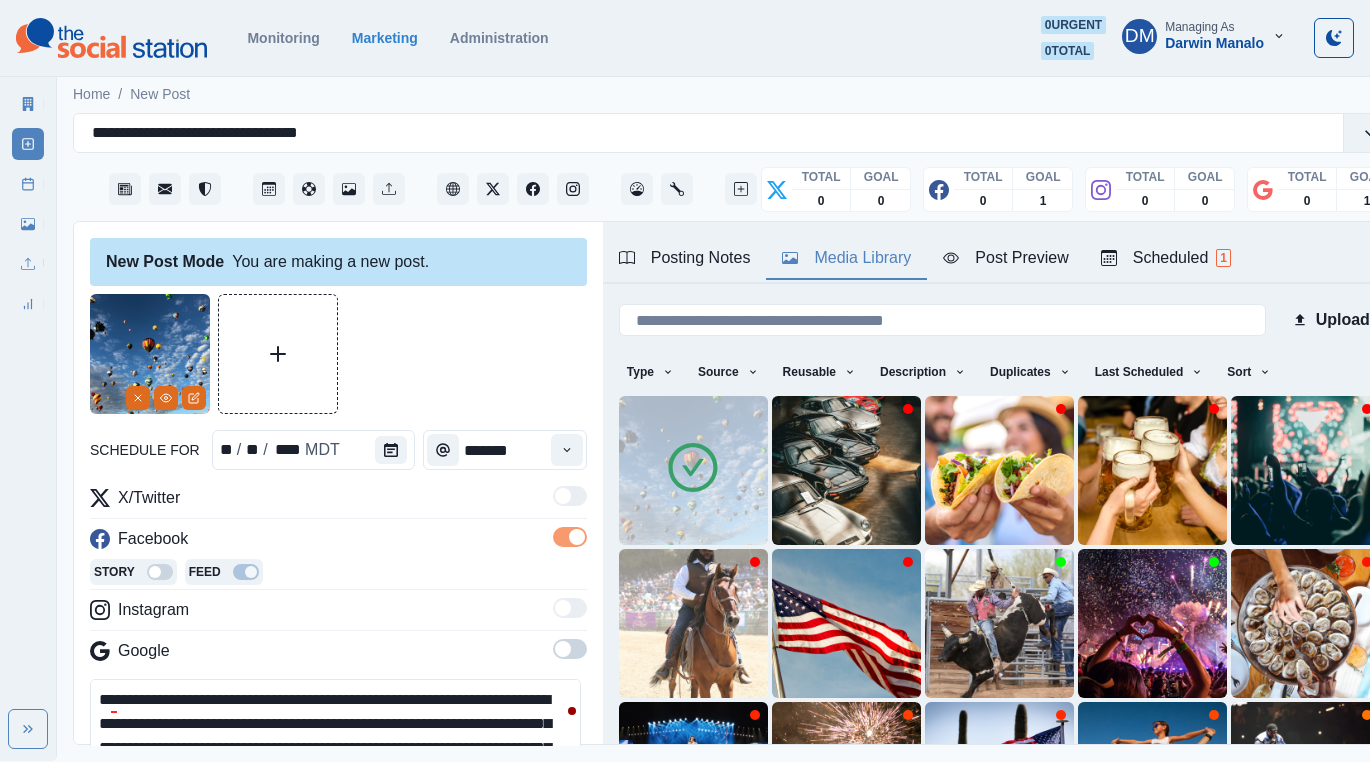 scroll, scrollTop: 90, scrollLeft: 0, axis: vertical 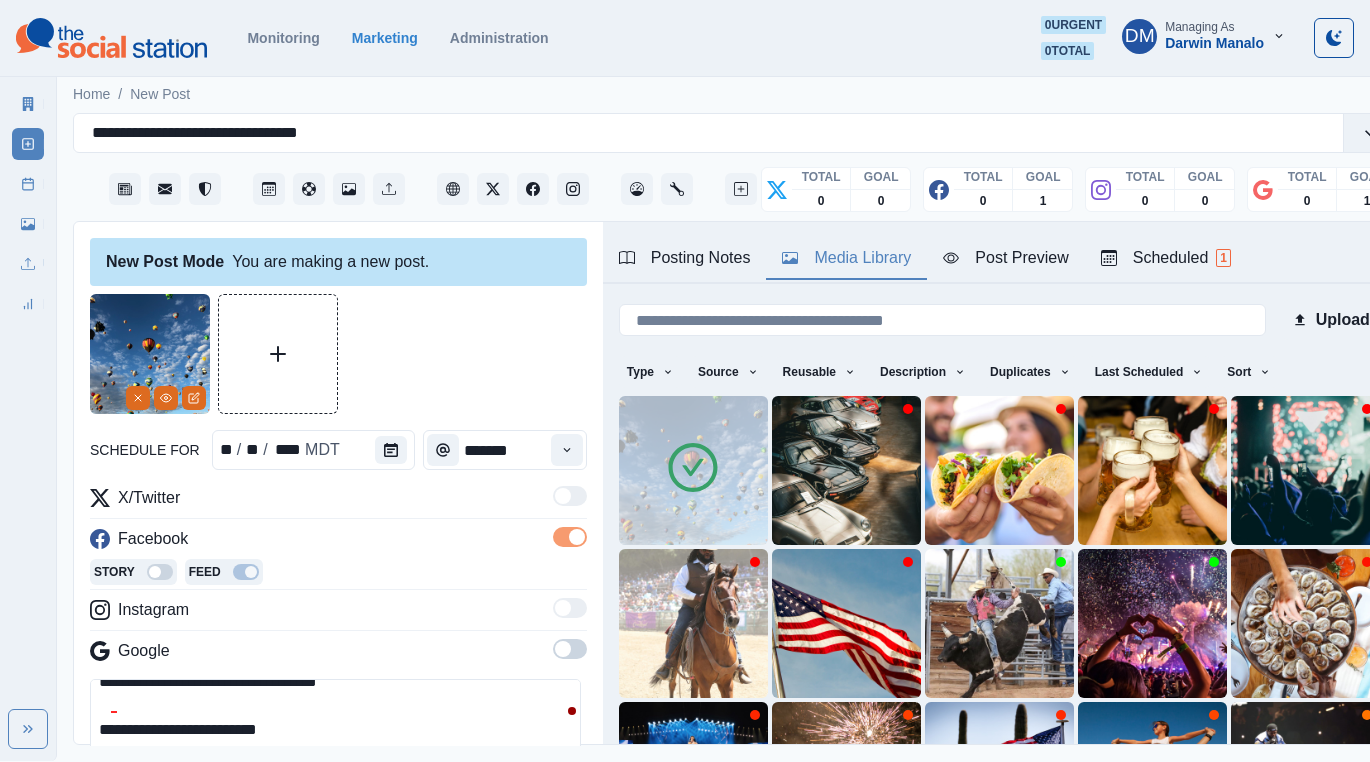 click on "**********" at bounding box center (335, 724) 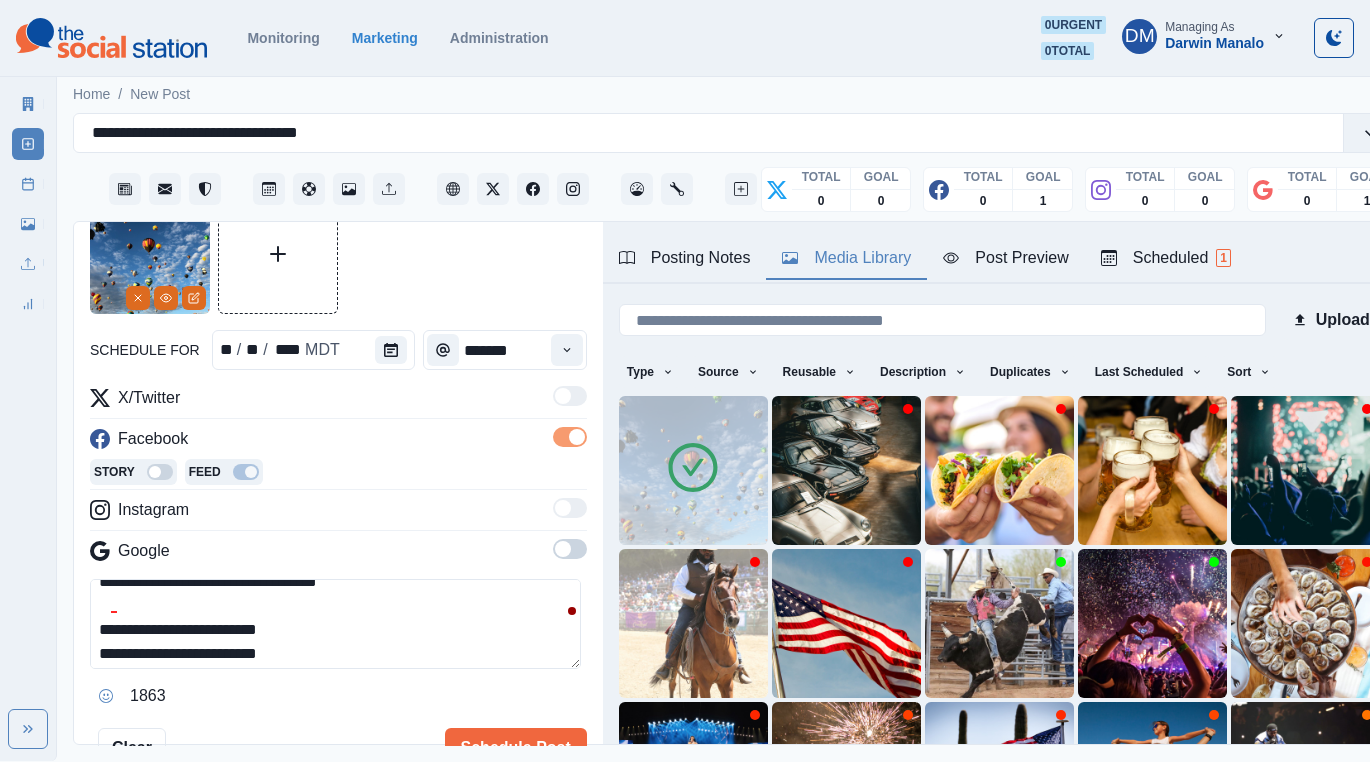 click on "**********" at bounding box center [335, 624] 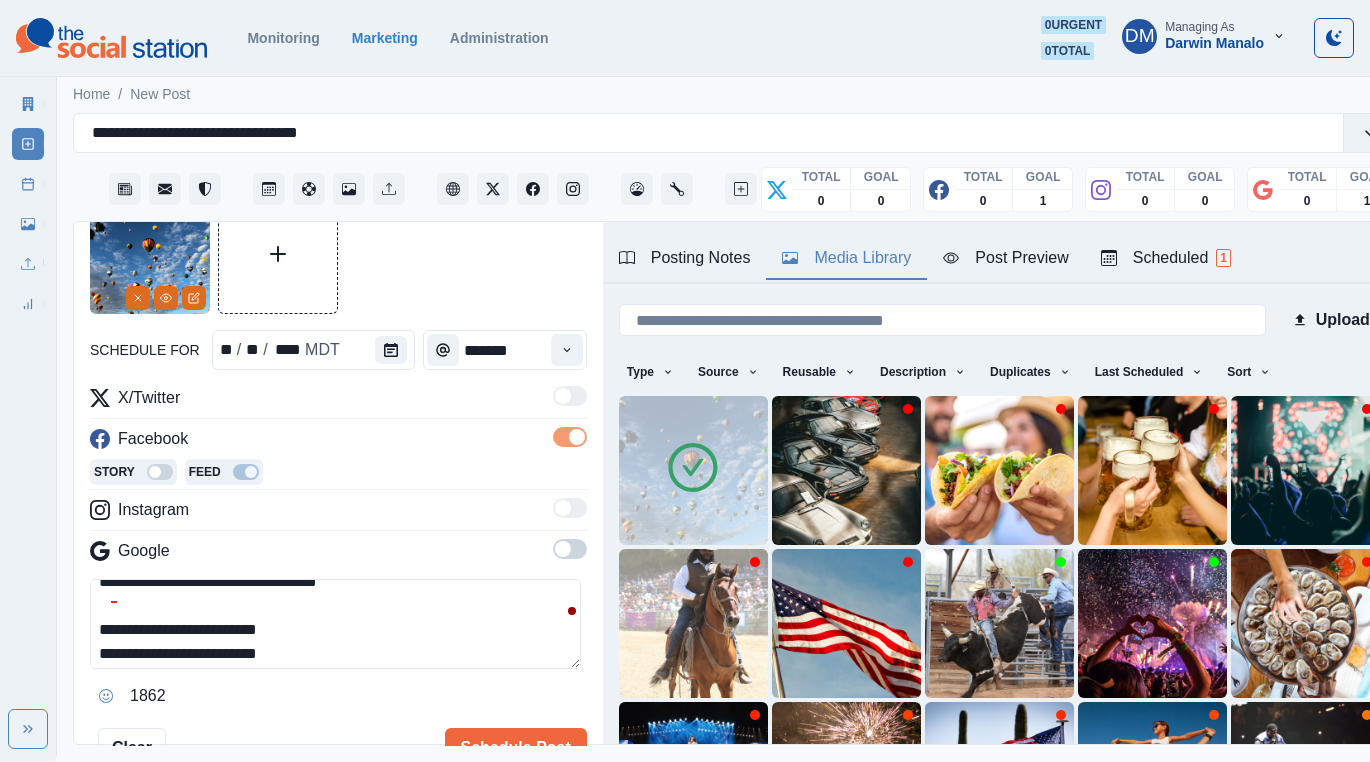 scroll, scrollTop: 98, scrollLeft: 0, axis: vertical 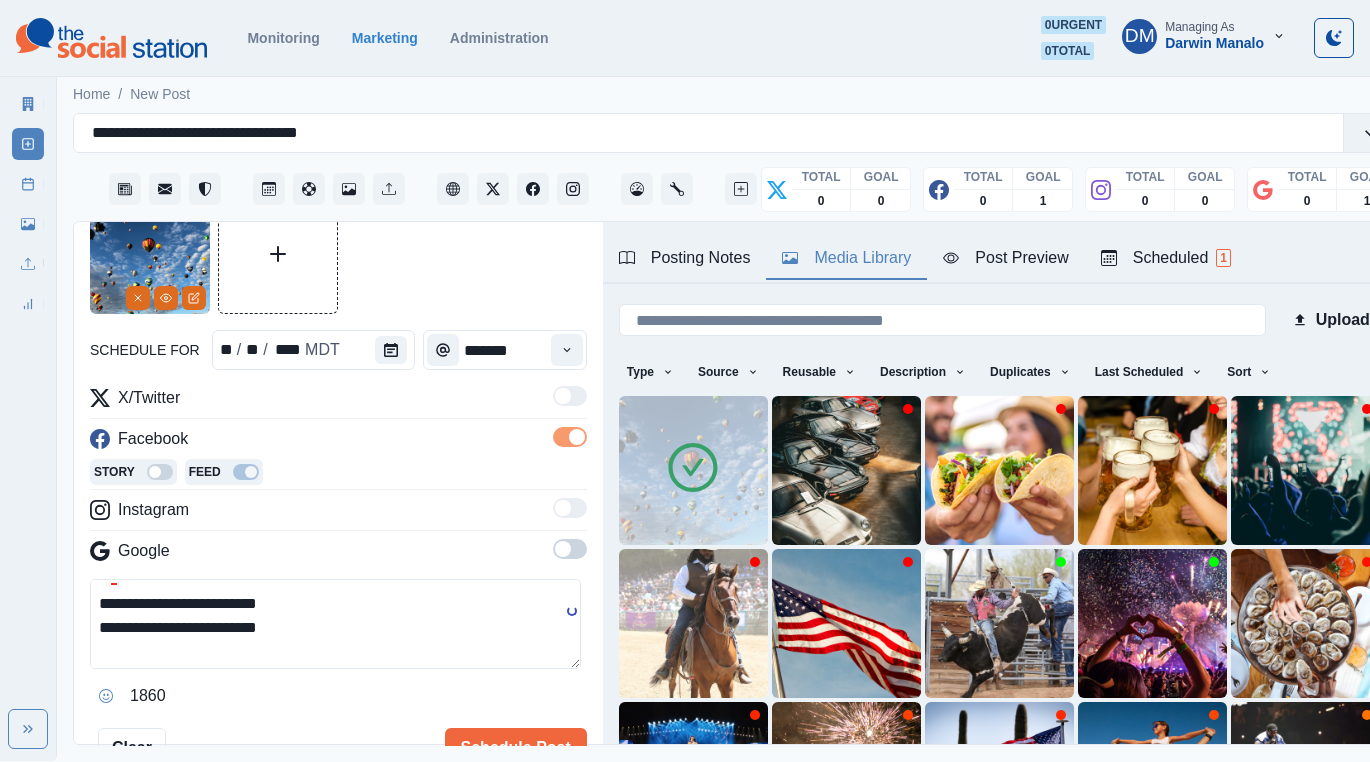 paste on "**********" 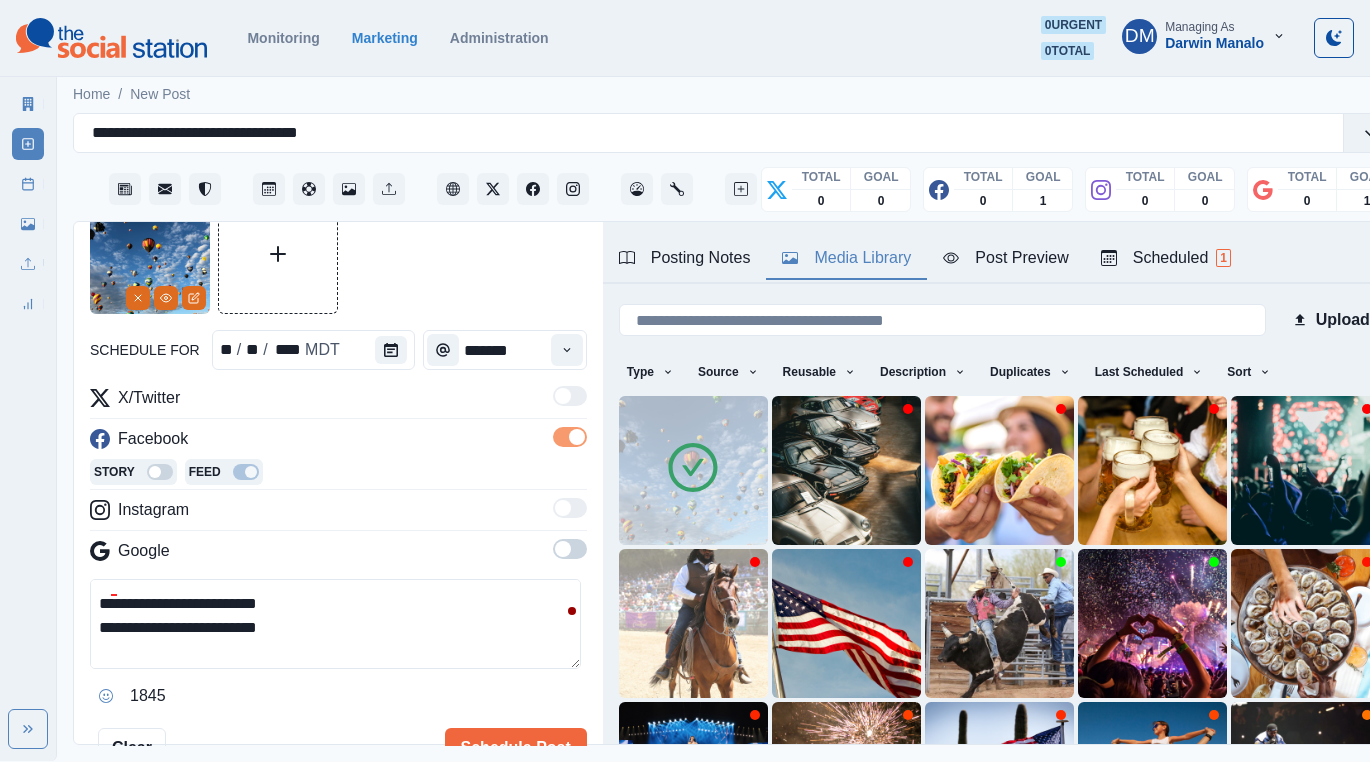 scroll, scrollTop: 95, scrollLeft: 0, axis: vertical 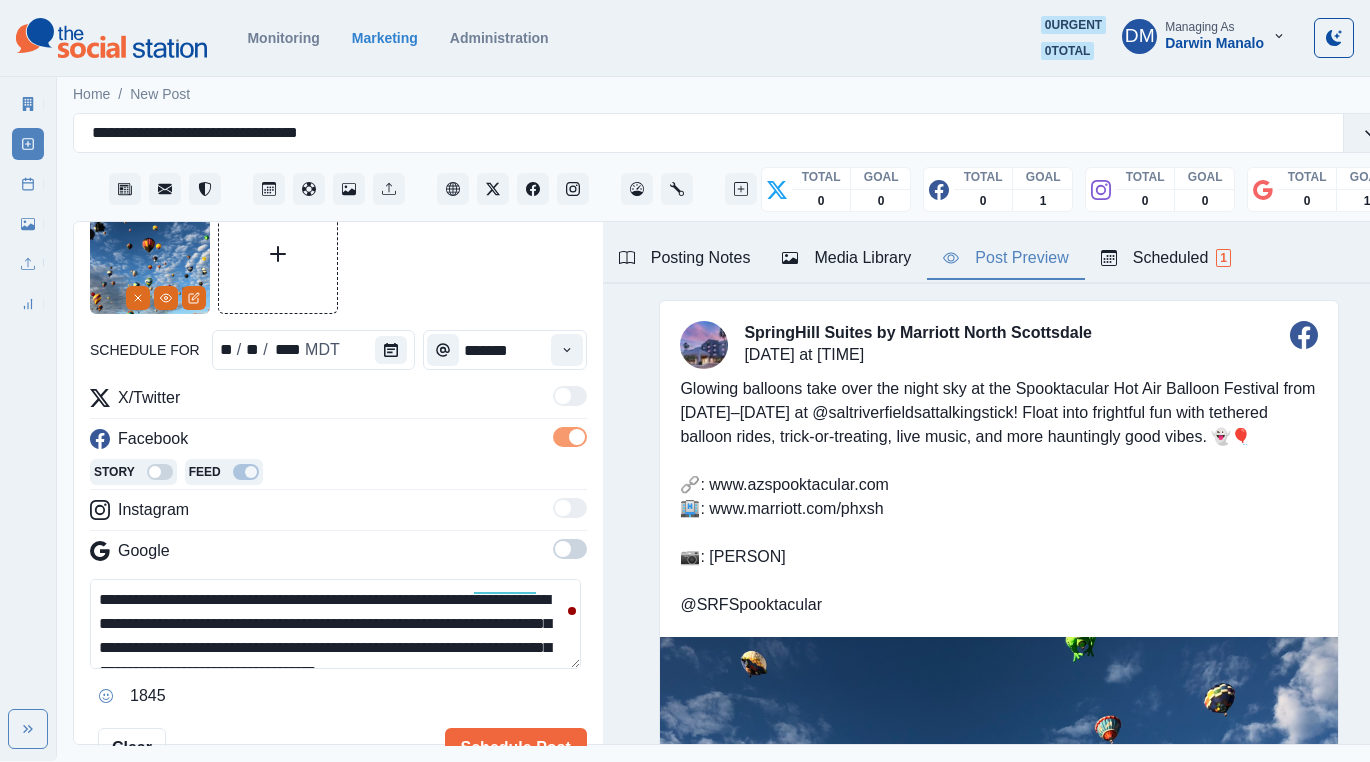 click on "Post Preview" at bounding box center [1005, 258] 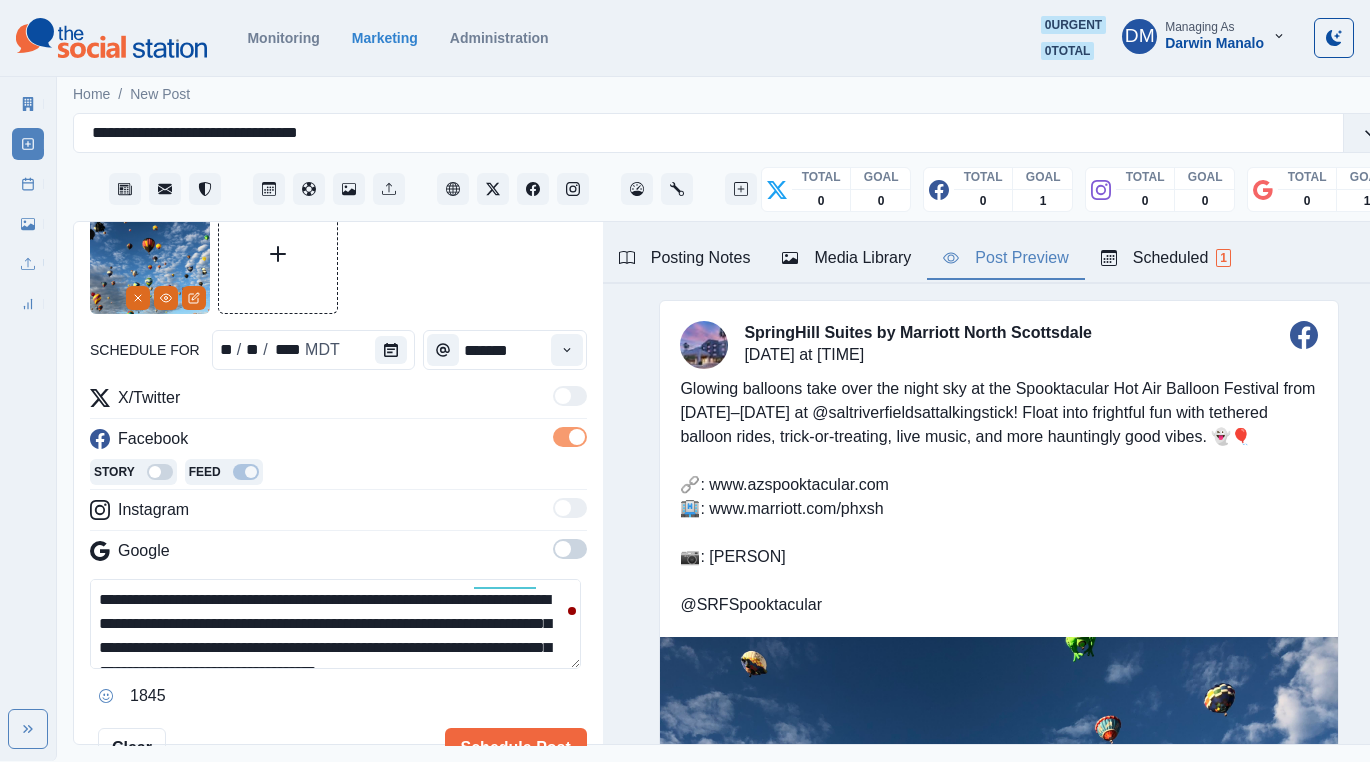 scroll, scrollTop: 126, scrollLeft: 0, axis: vertical 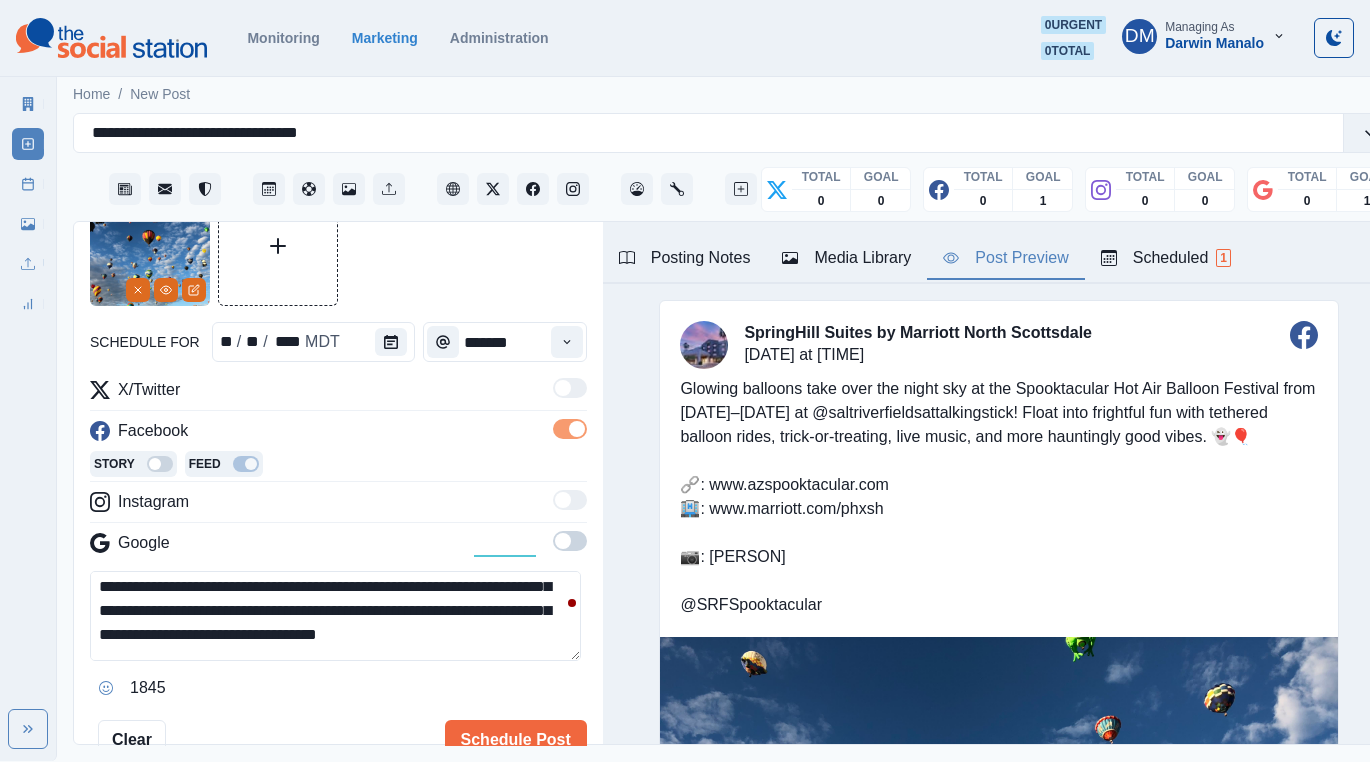 click on "**********" at bounding box center [335, 616] 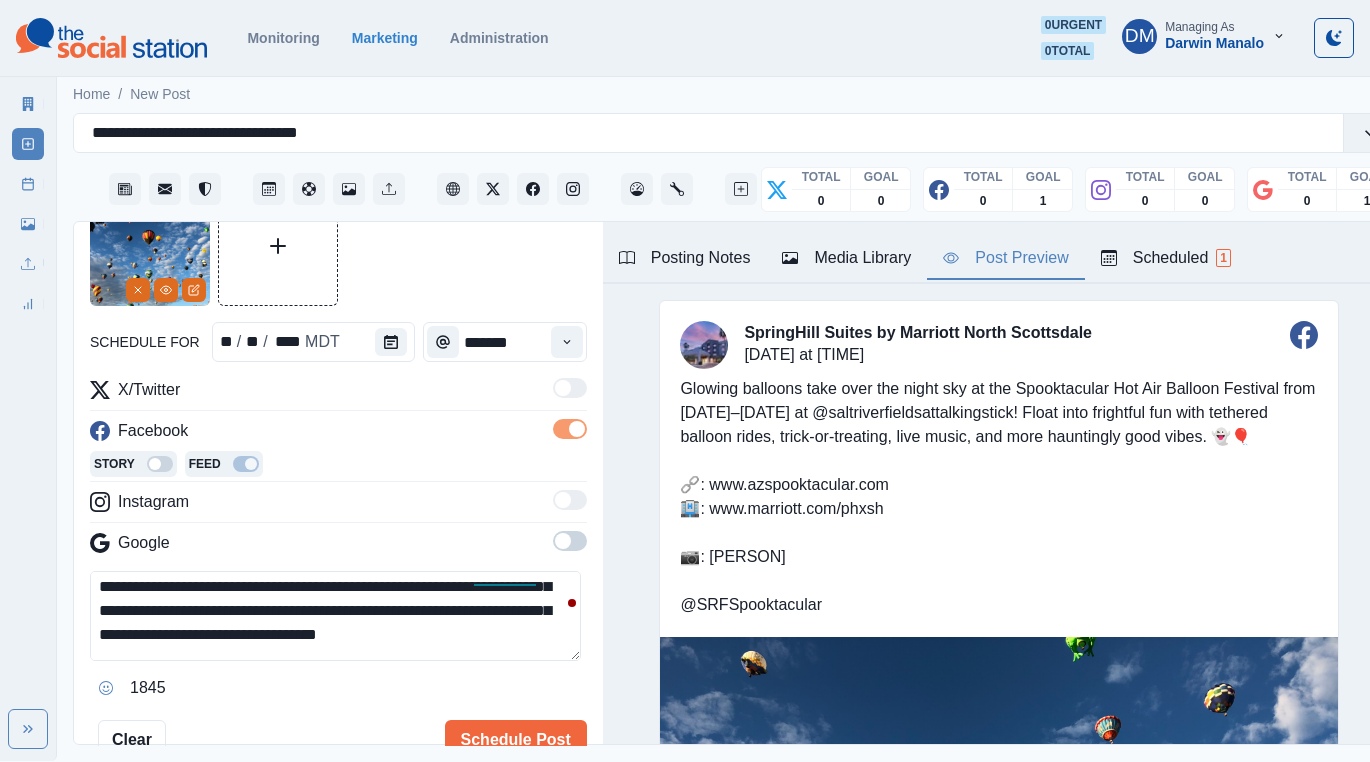 scroll, scrollTop: 0, scrollLeft: 0, axis: both 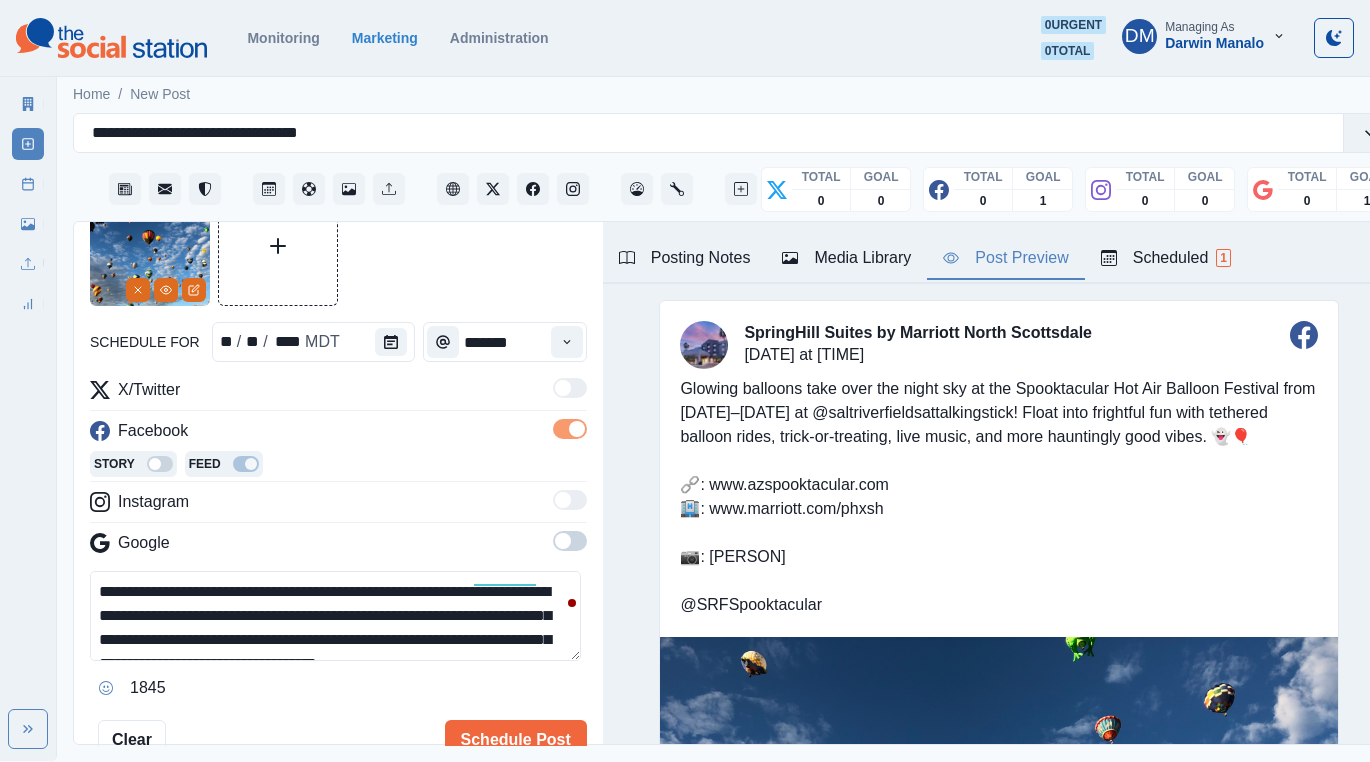 drag, startPoint x: 146, startPoint y: 510, endPoint x: 58, endPoint y: 445, distance: 109.40292 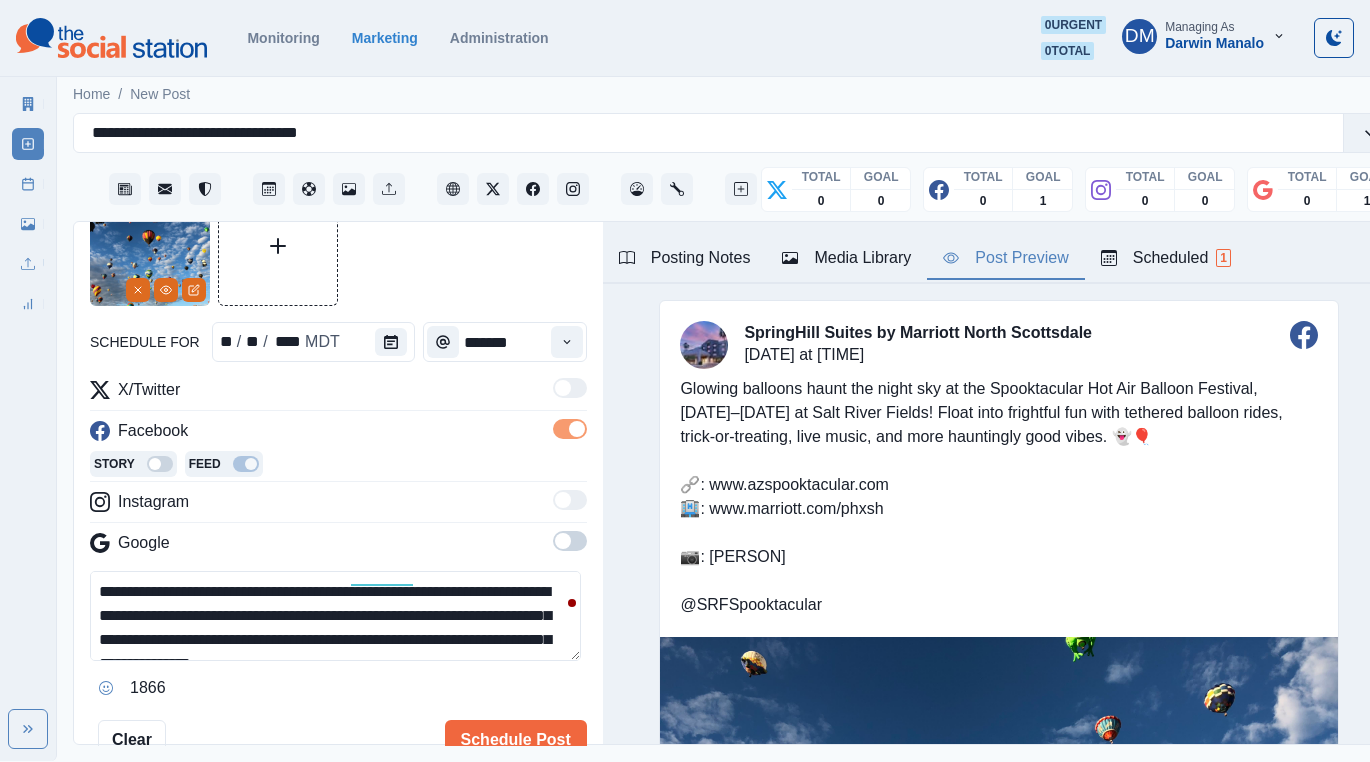 drag, startPoint x: 193, startPoint y: 501, endPoint x: 283, endPoint y: 502, distance: 90.005554 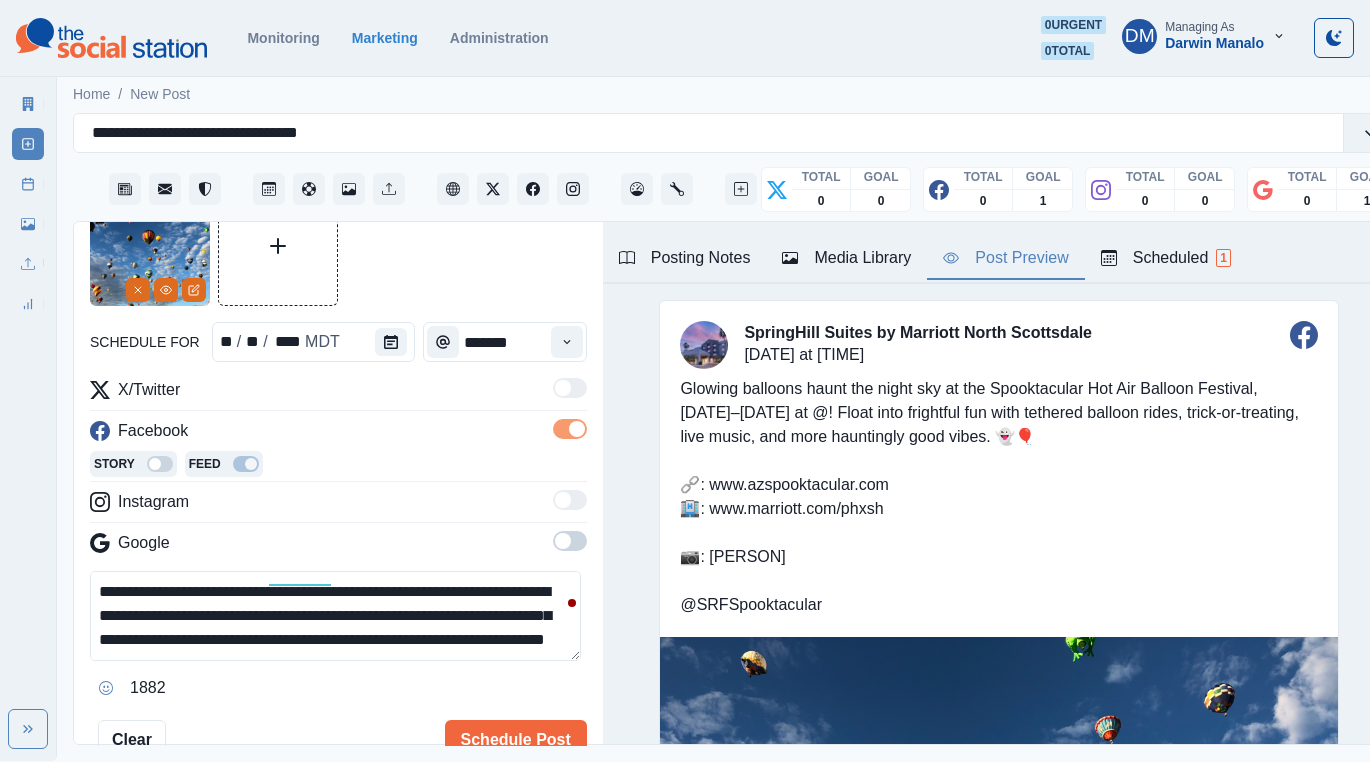 paste on "**********" 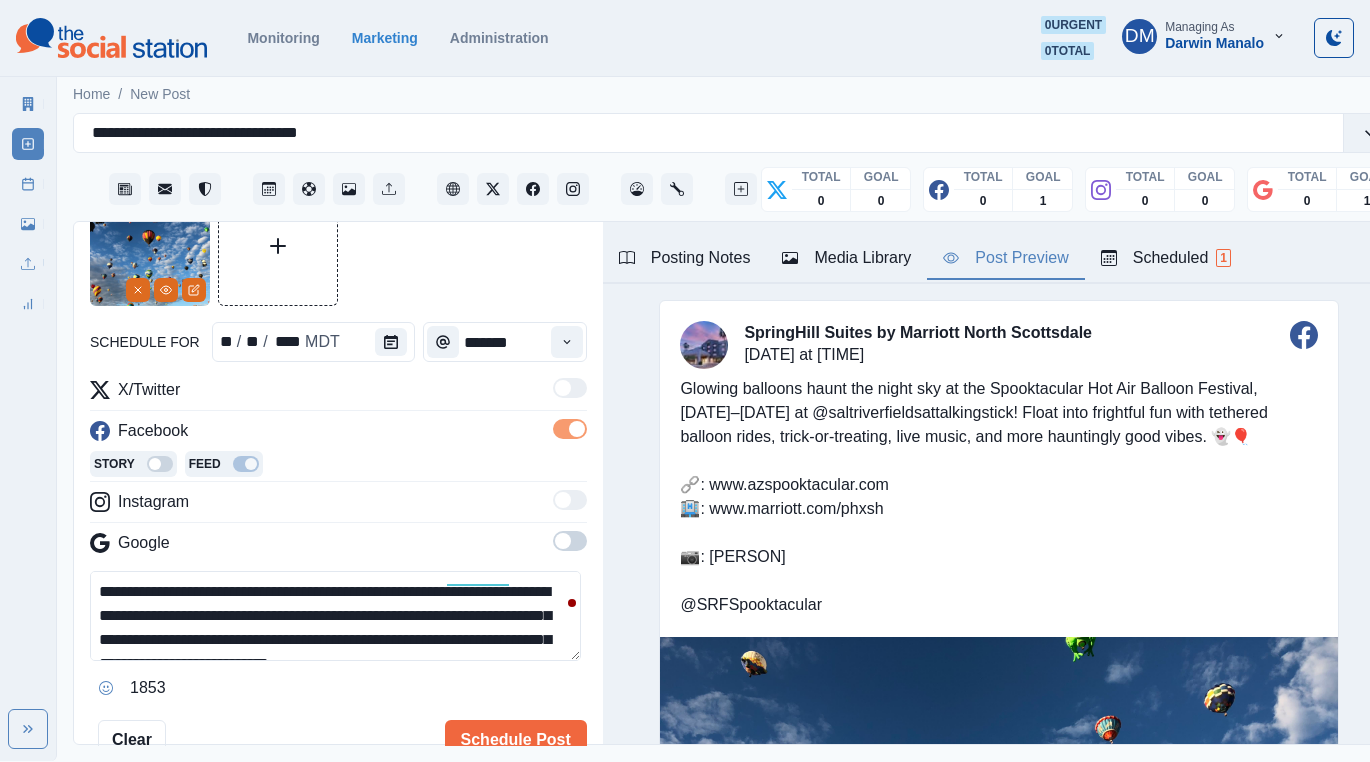 scroll, scrollTop: 25, scrollLeft: 0, axis: vertical 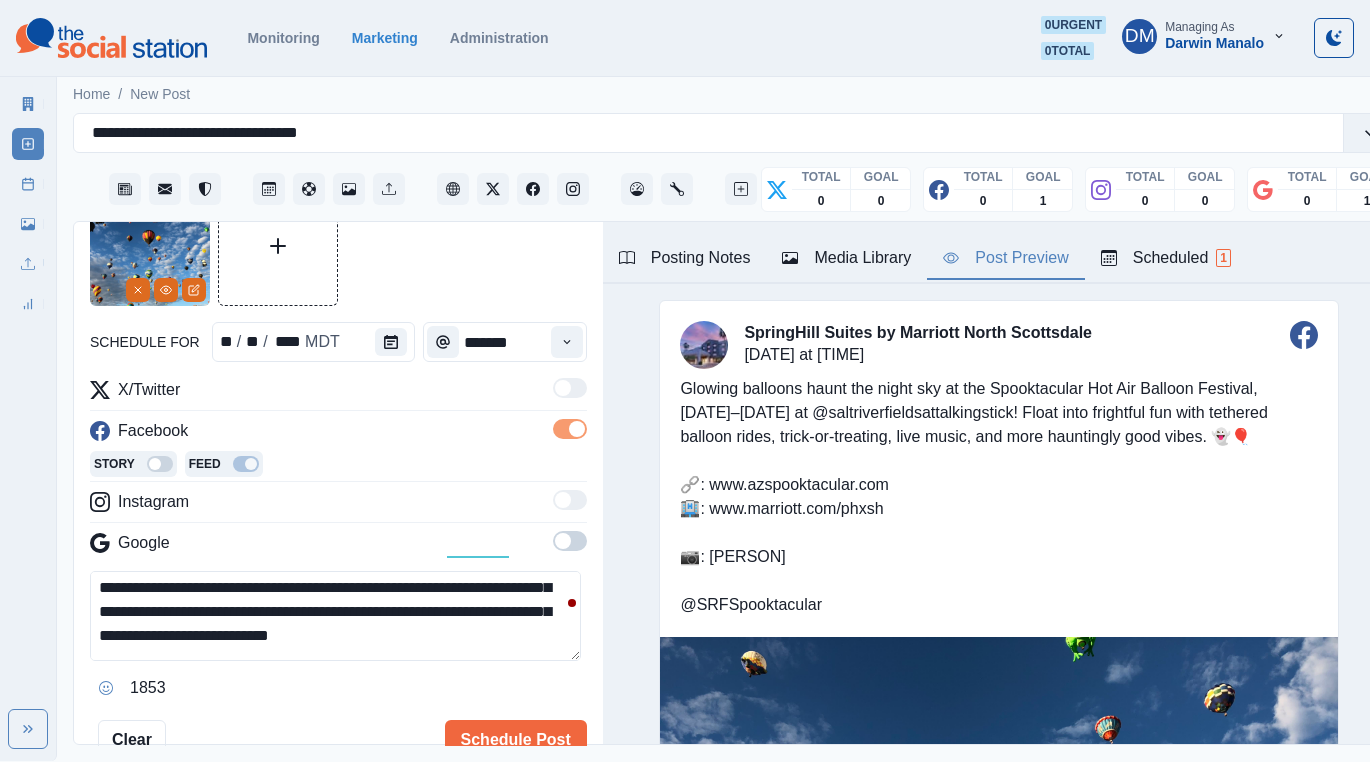 click on "**********" at bounding box center (335, 616) 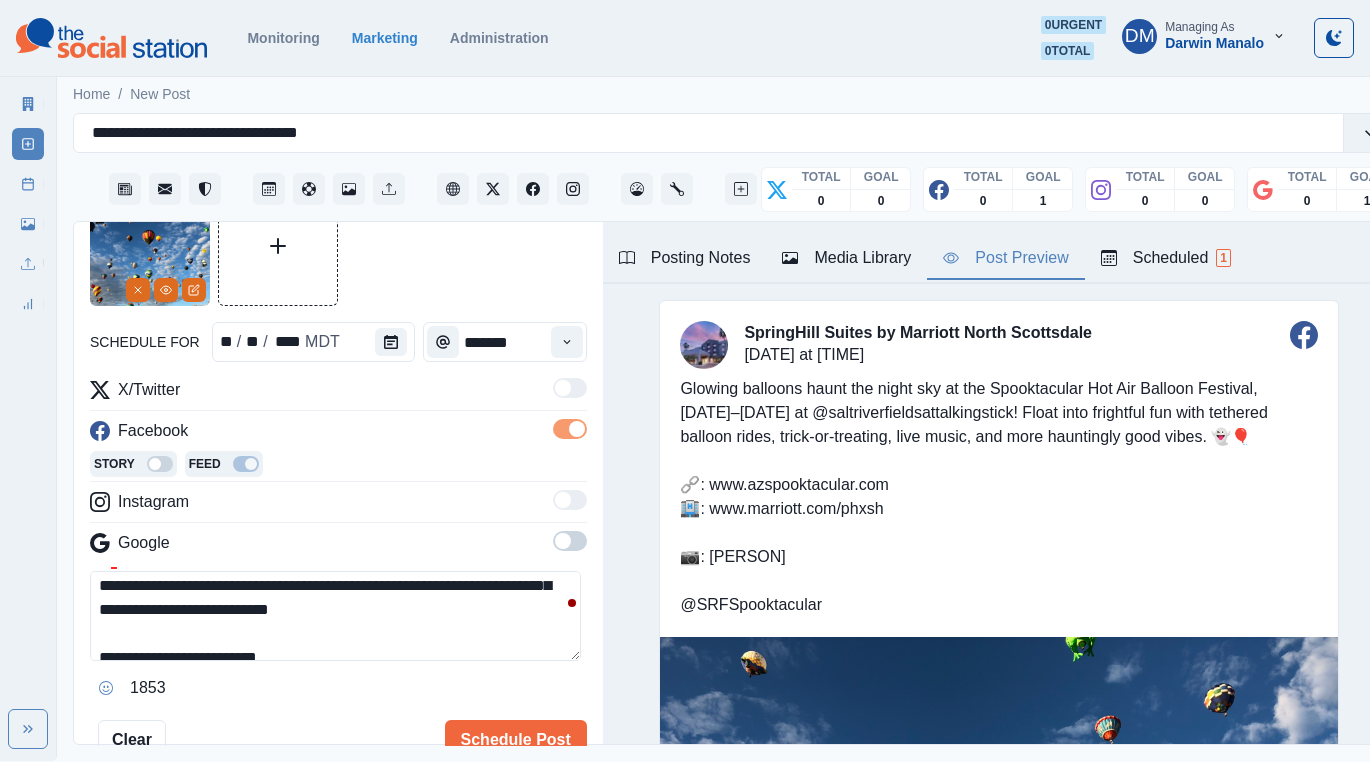 scroll 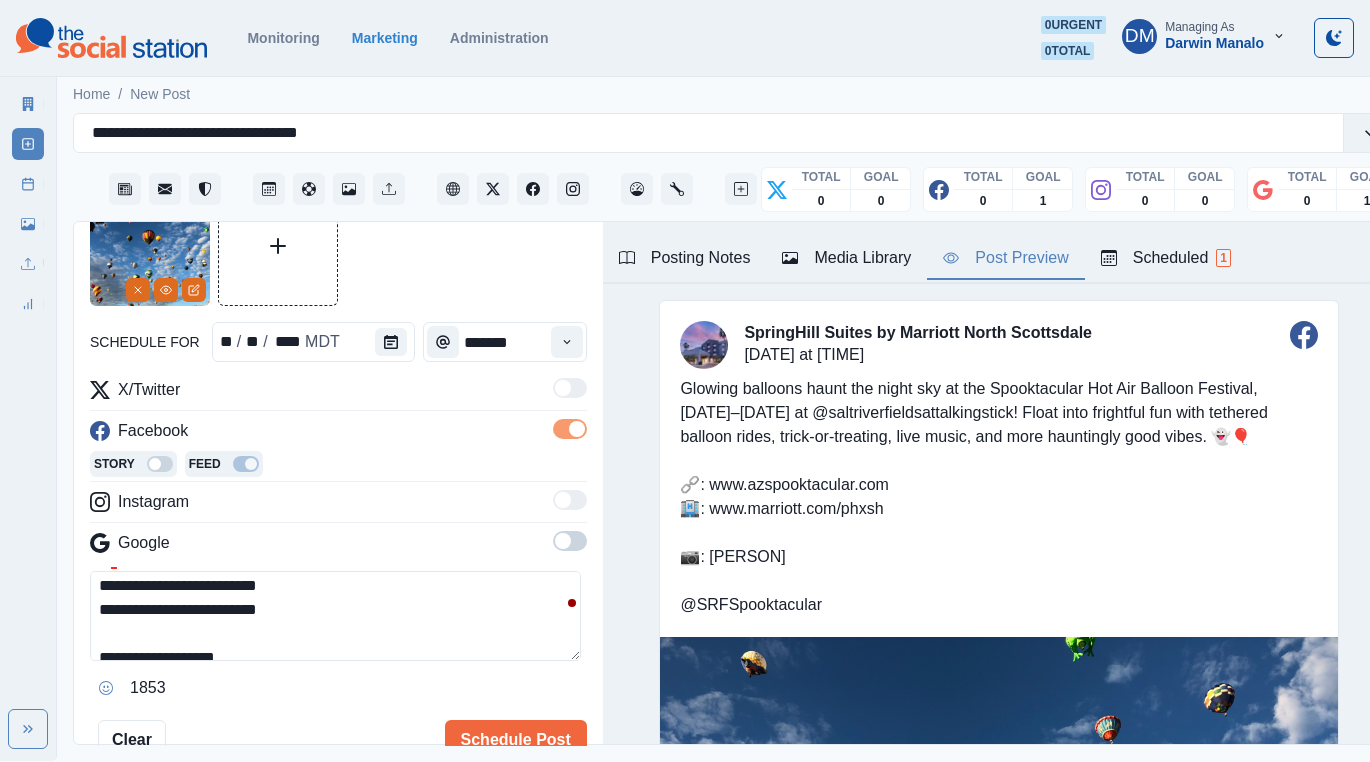 click on "**********" at bounding box center [335, 616] 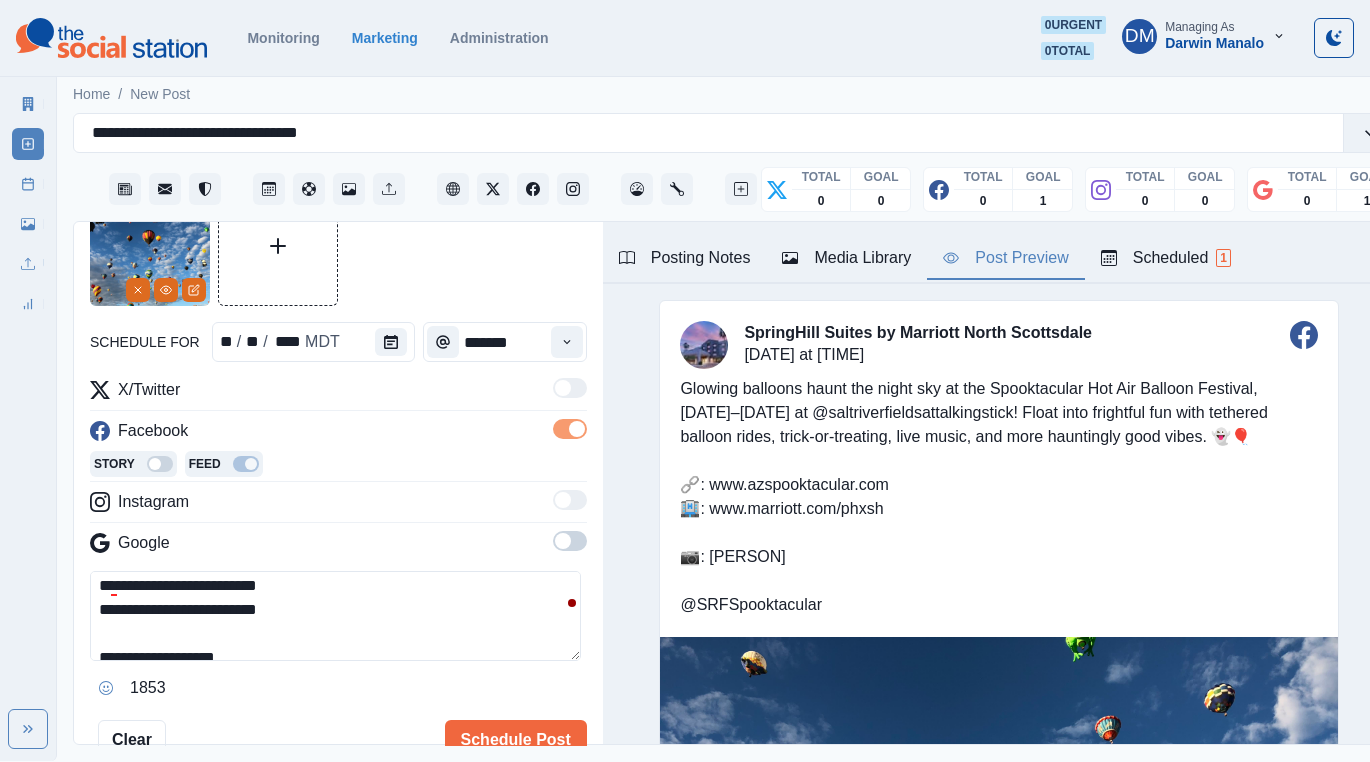 scroll, scrollTop: 56, scrollLeft: 0, axis: vertical 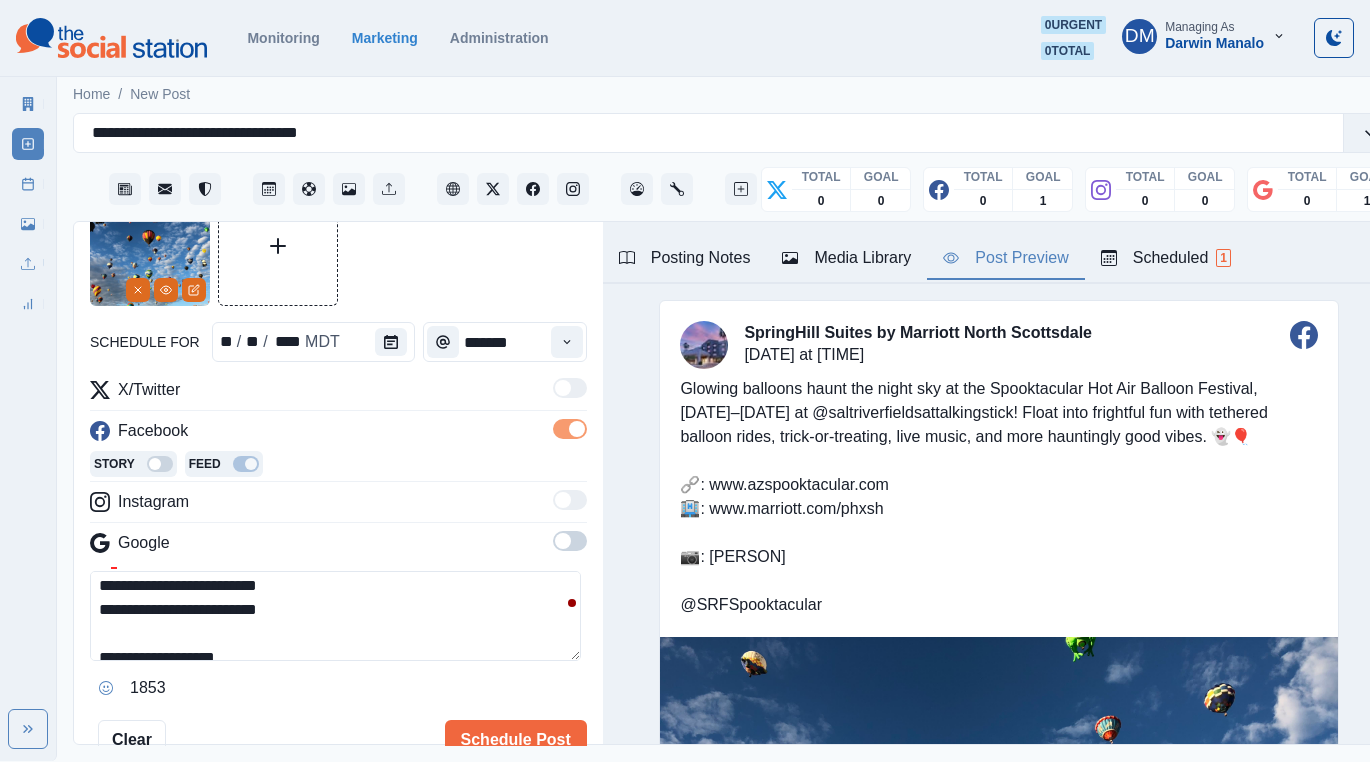 type on "**********" 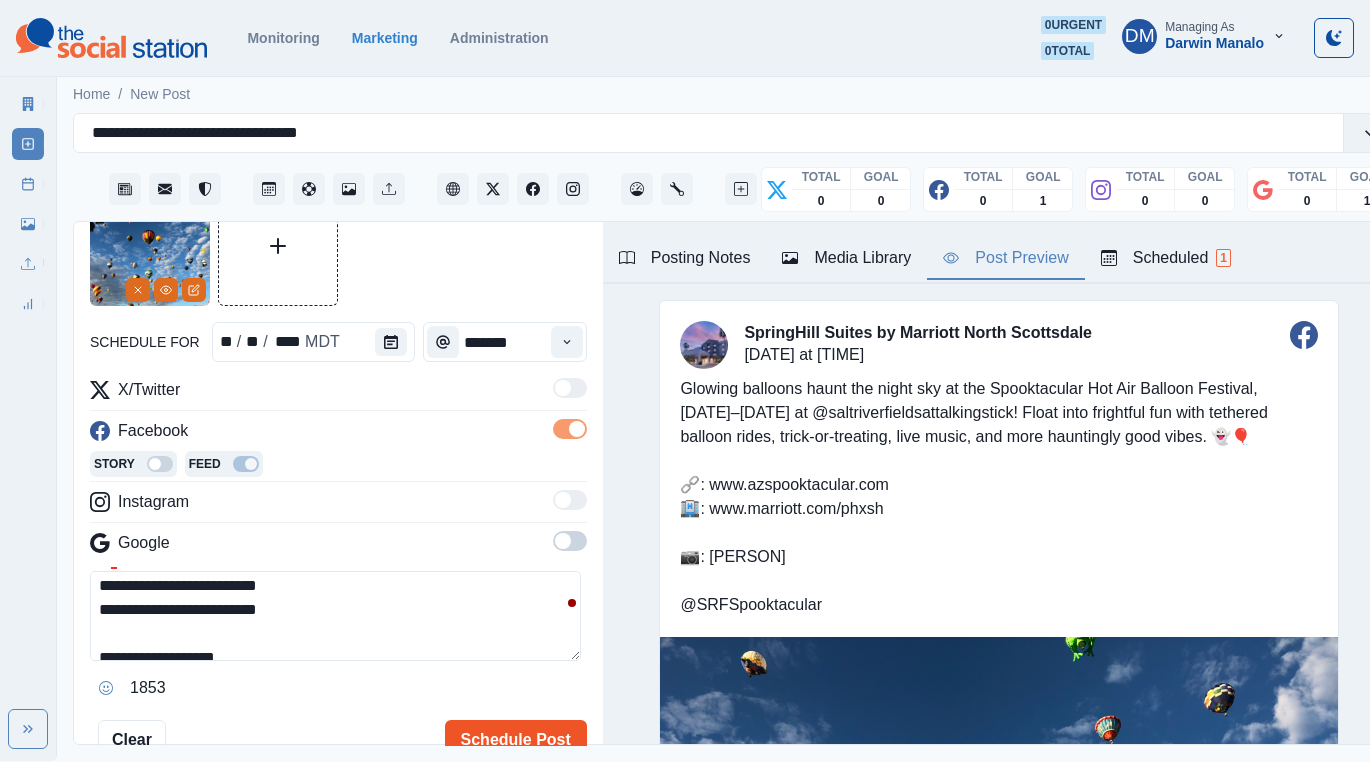 click on "Schedule Post" at bounding box center [516, 740] 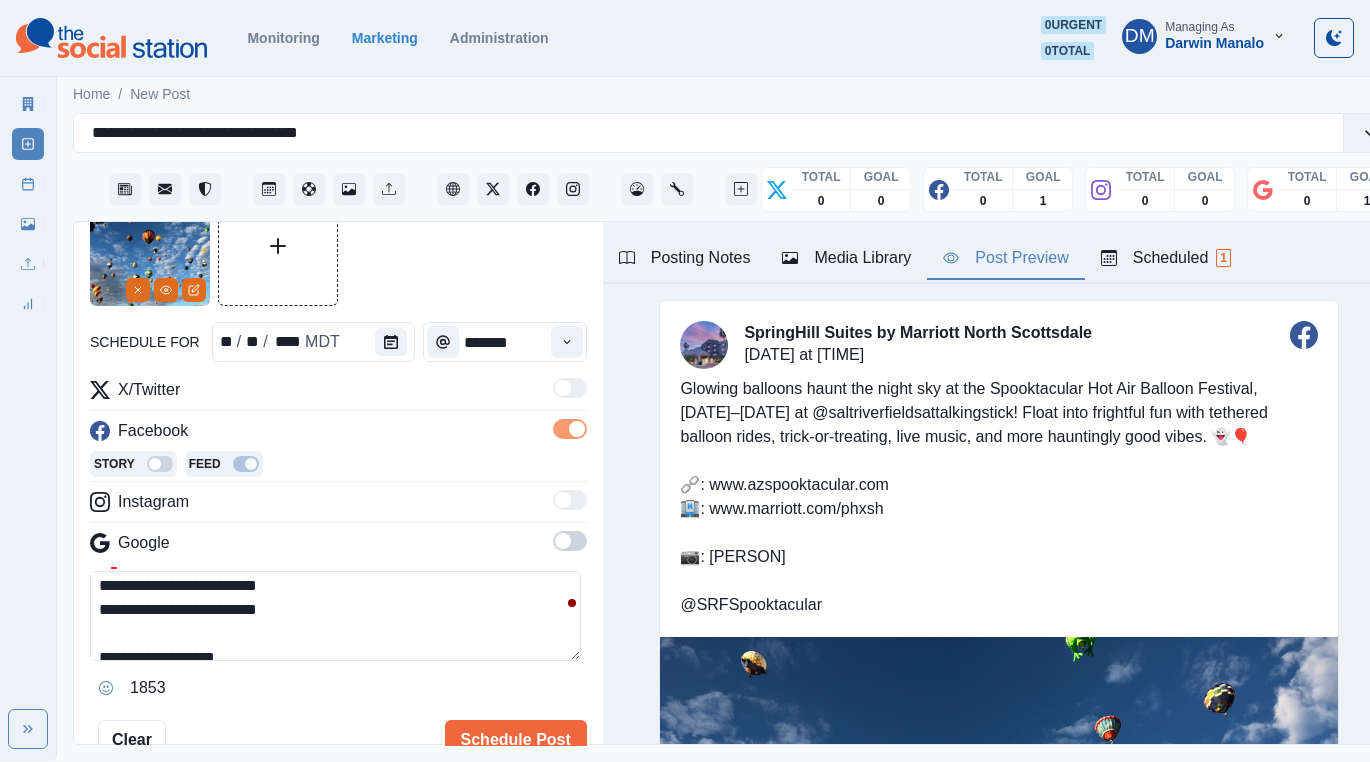 type 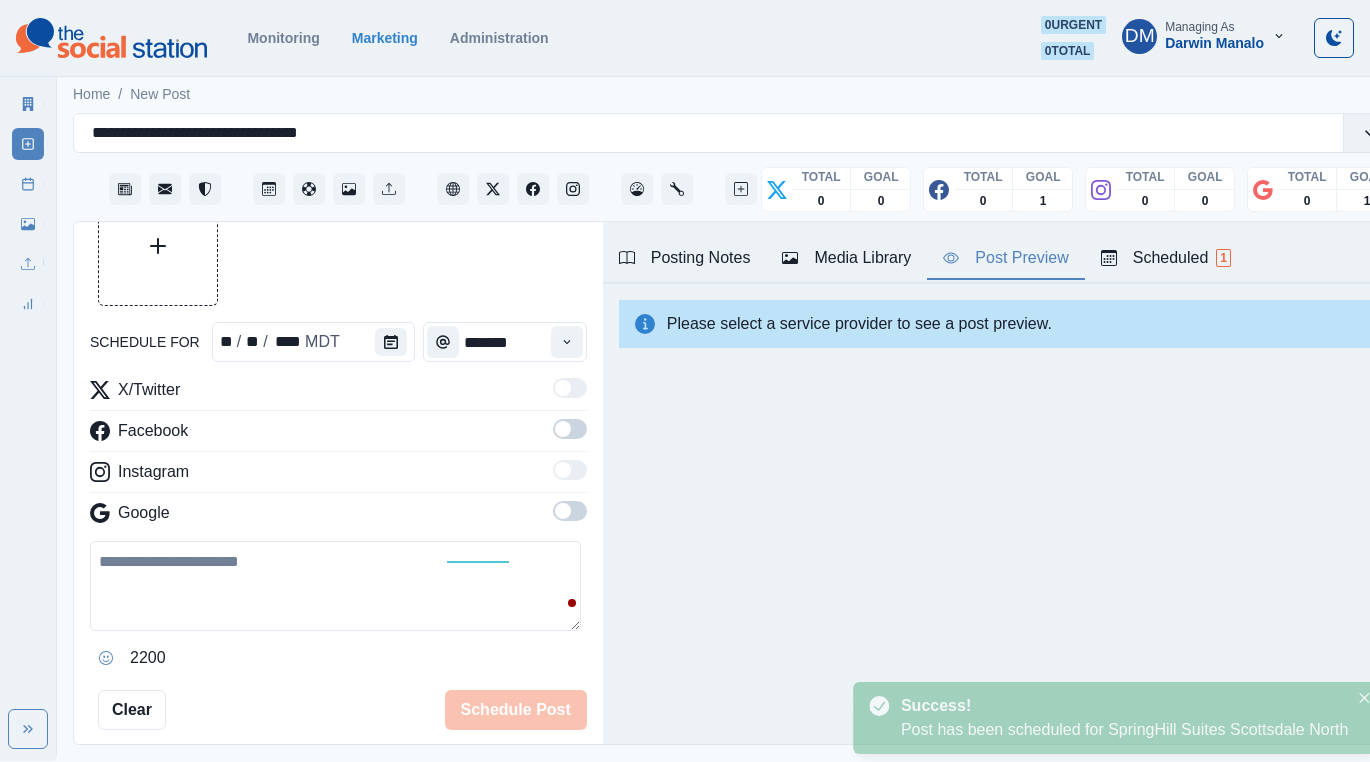 scroll, scrollTop: 85, scrollLeft: 0, axis: vertical 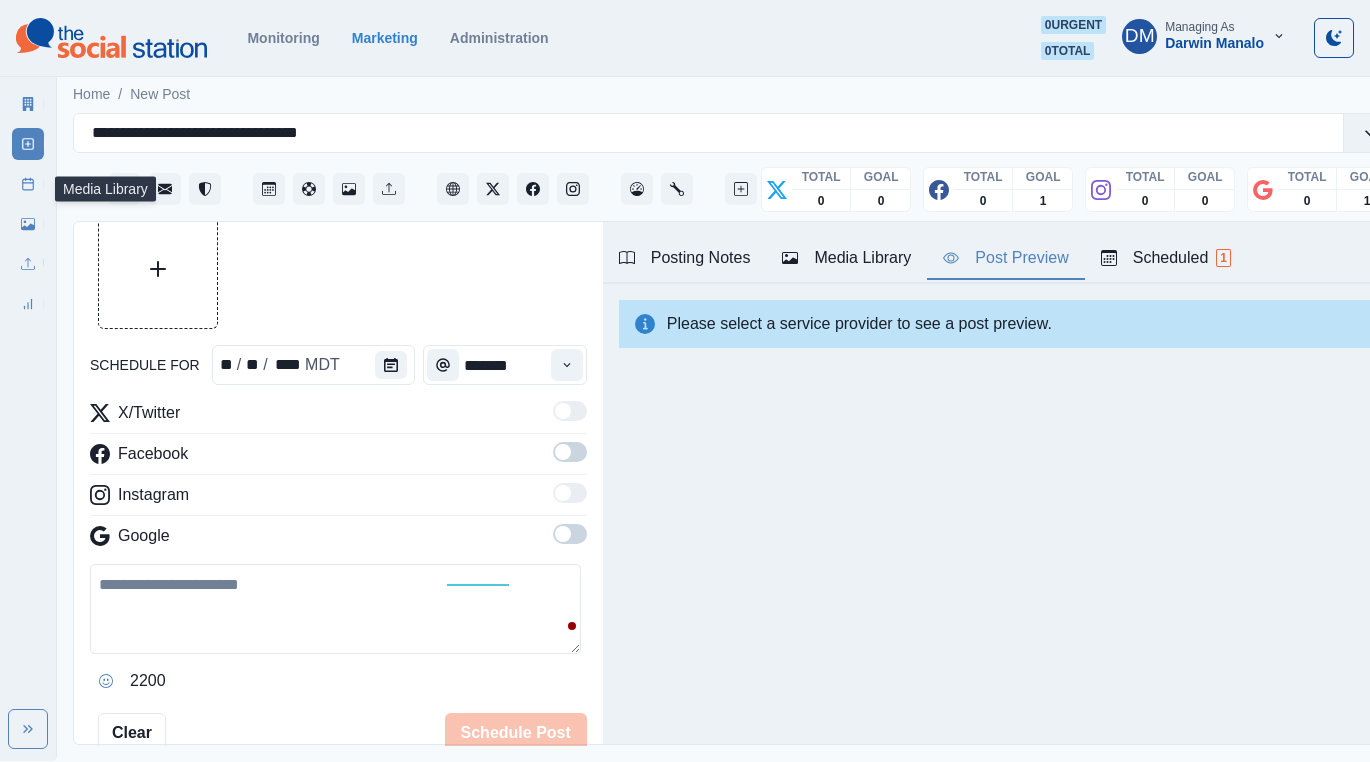 click on "Media Library" at bounding box center [28, 224] 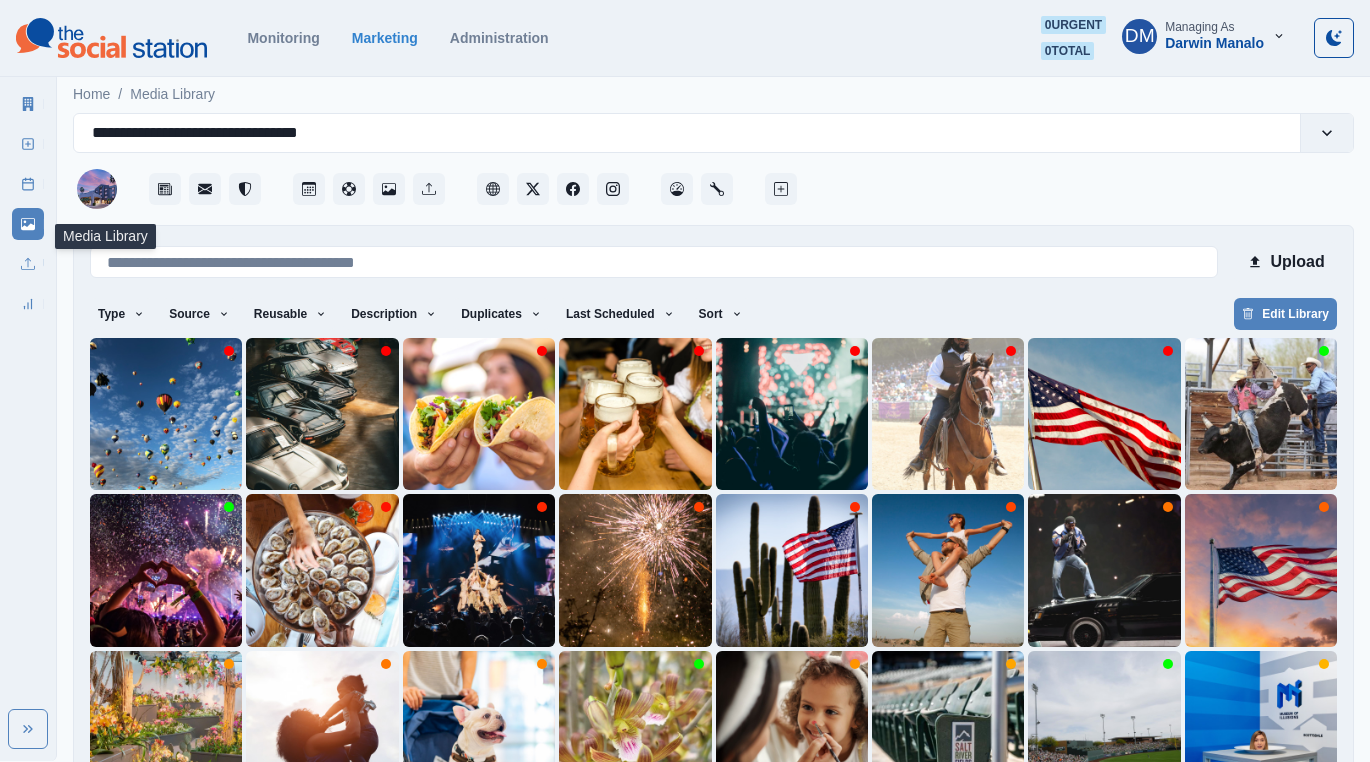 scroll, scrollTop: 47, scrollLeft: 0, axis: vertical 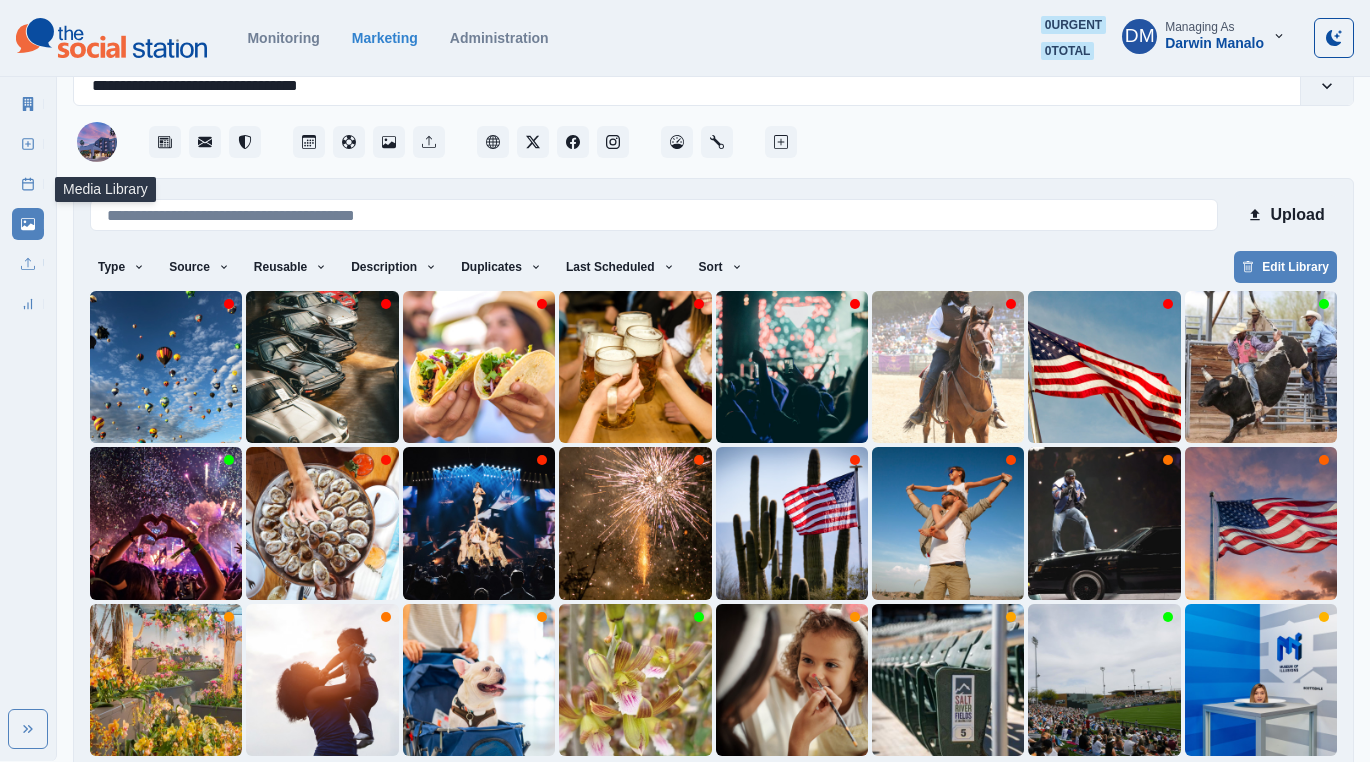 click on "7" at bounding box center [839, 788] 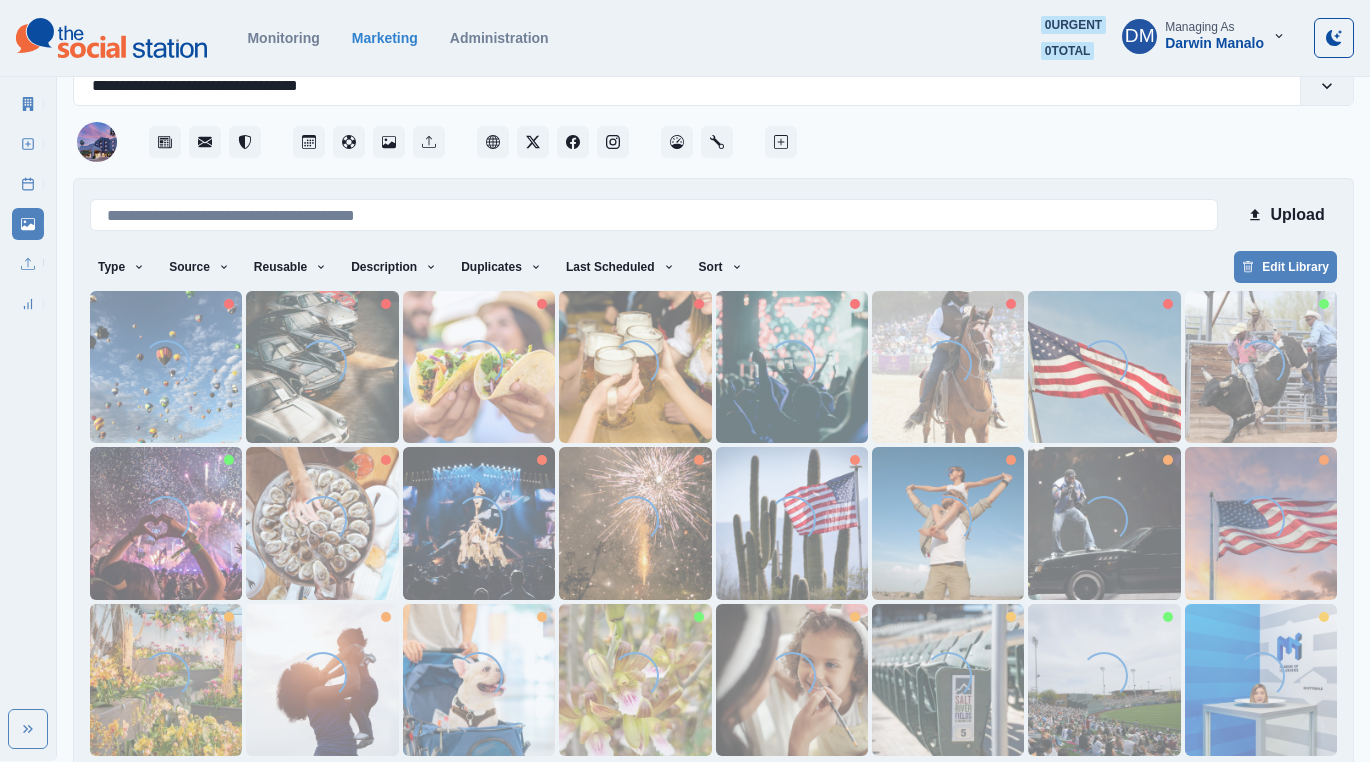 scroll, scrollTop: 0, scrollLeft: 0, axis: both 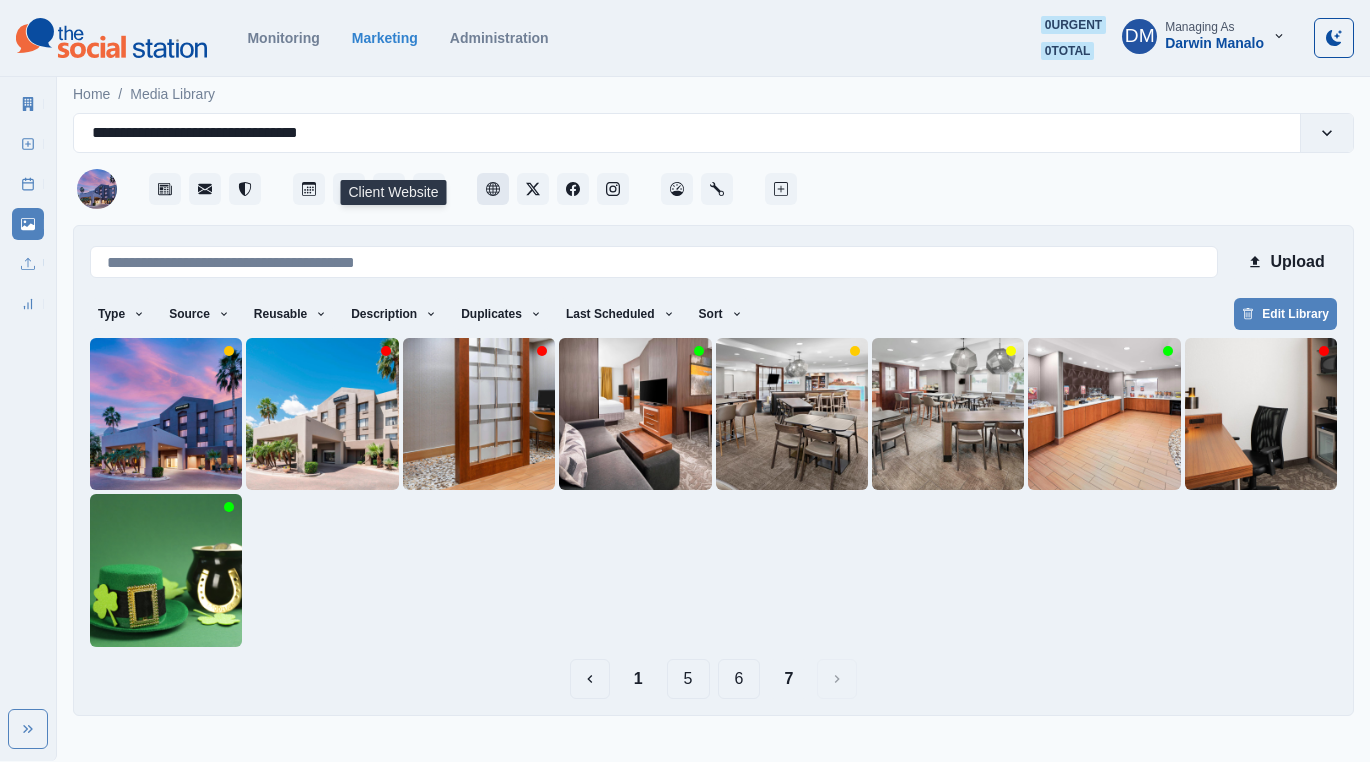 click 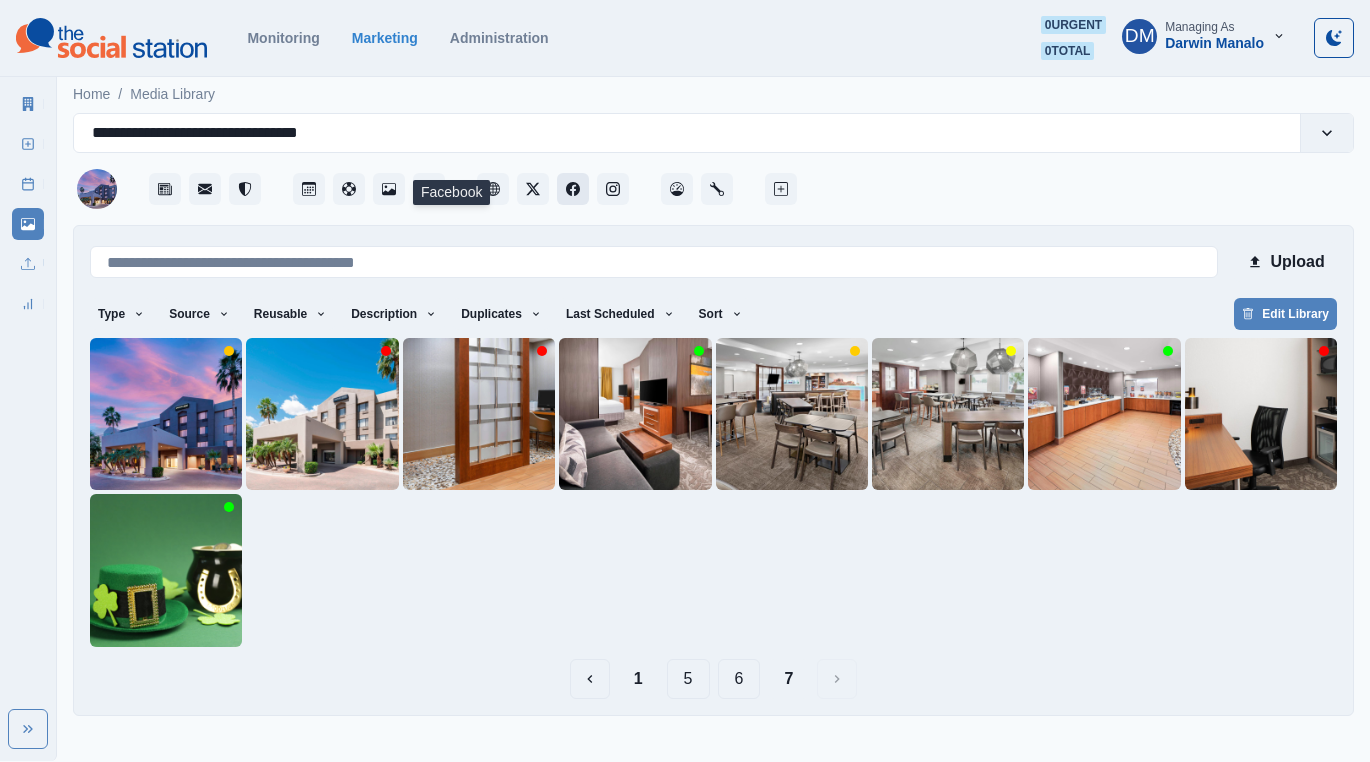 click 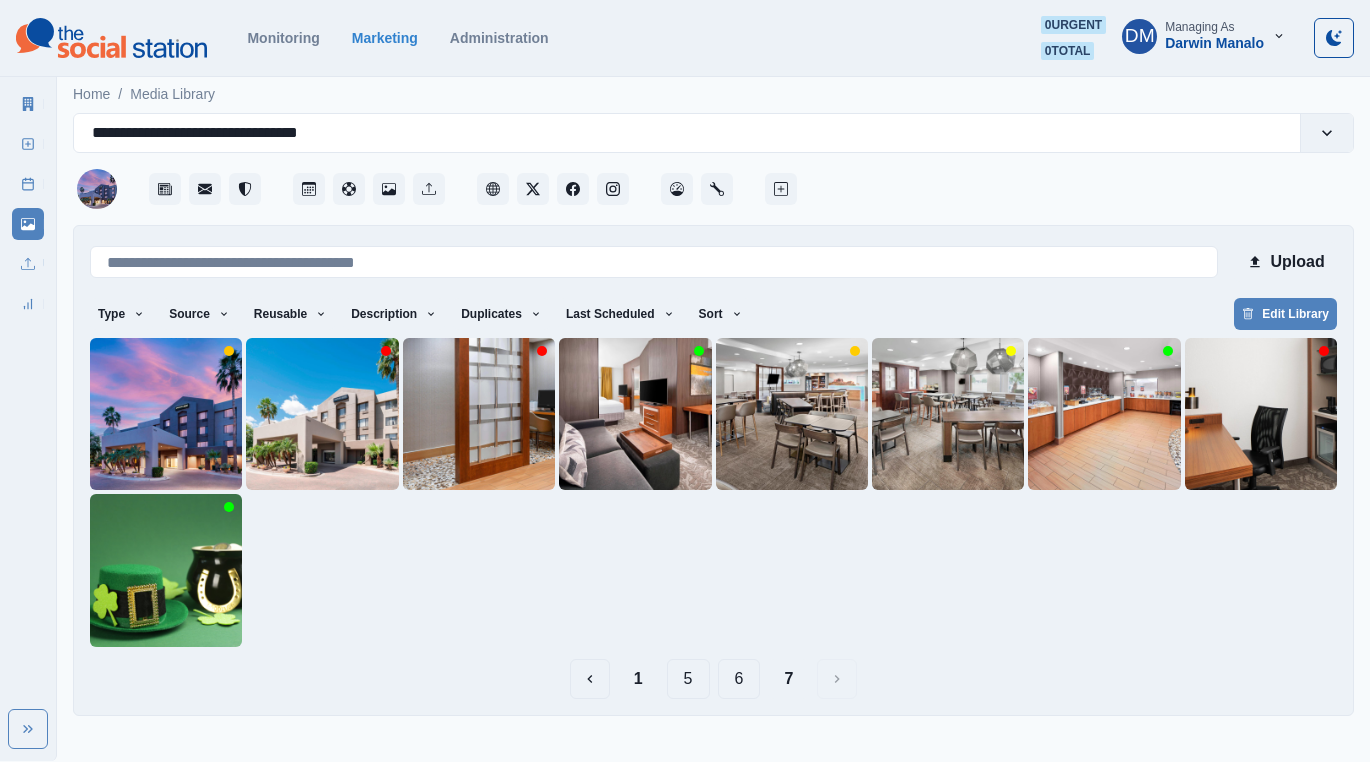 click on "6" at bounding box center (739, 679) 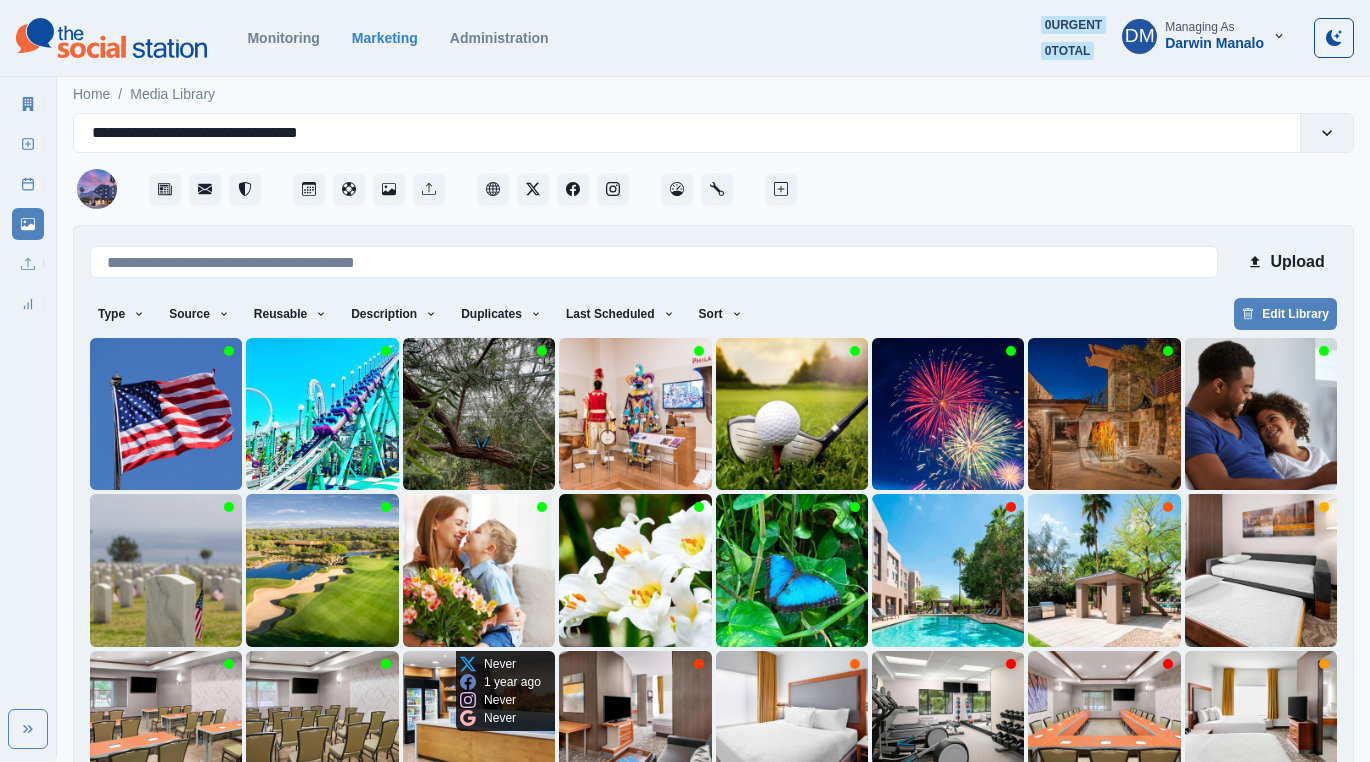 click at bounding box center (479, 727) 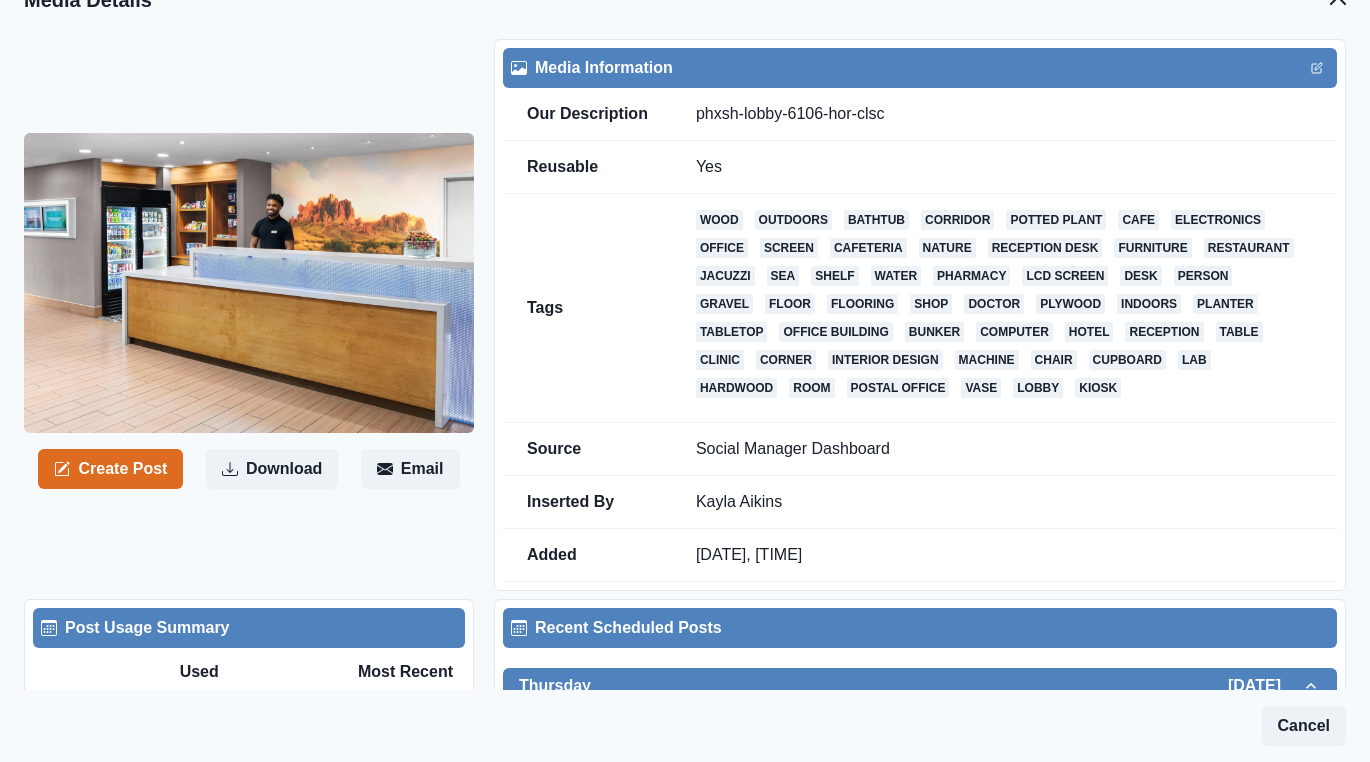 scroll, scrollTop: 52, scrollLeft: 0, axis: vertical 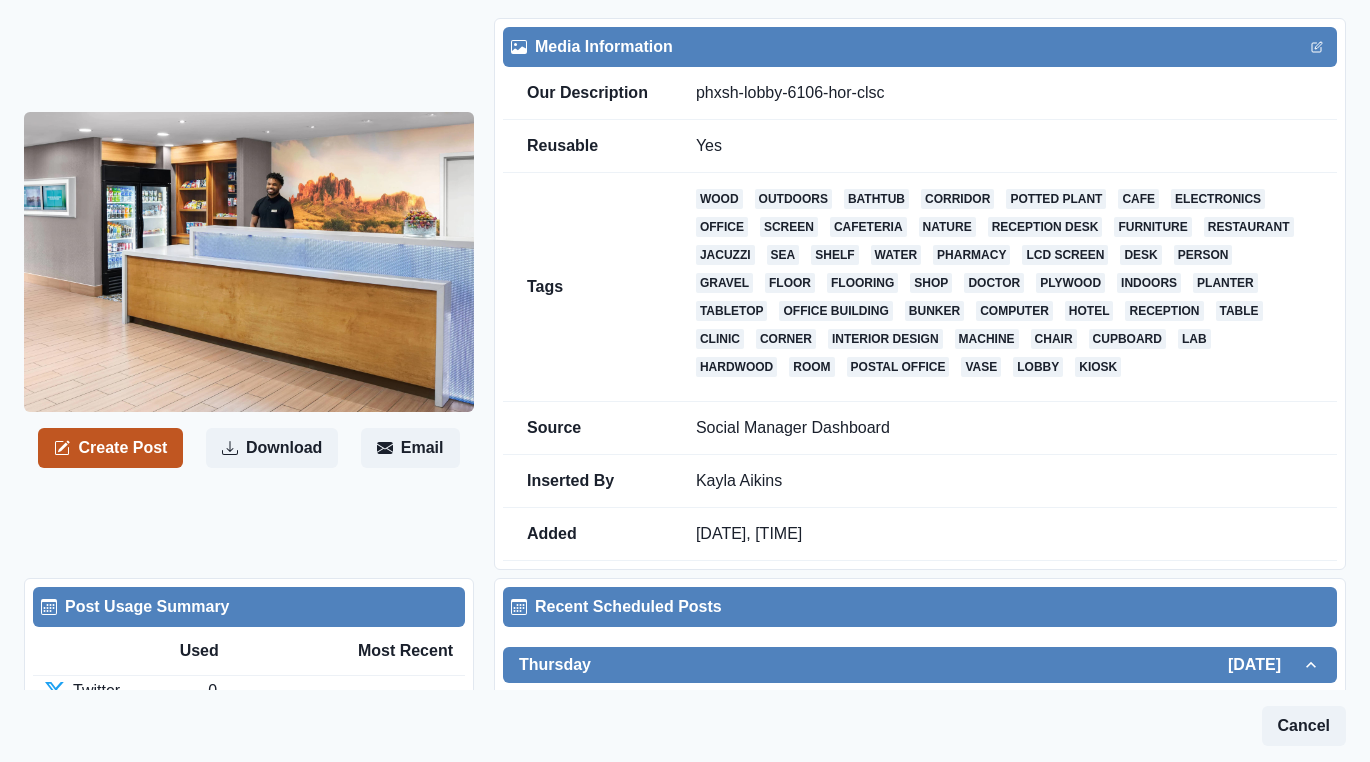 click on "Create Post" at bounding box center (110, 448) 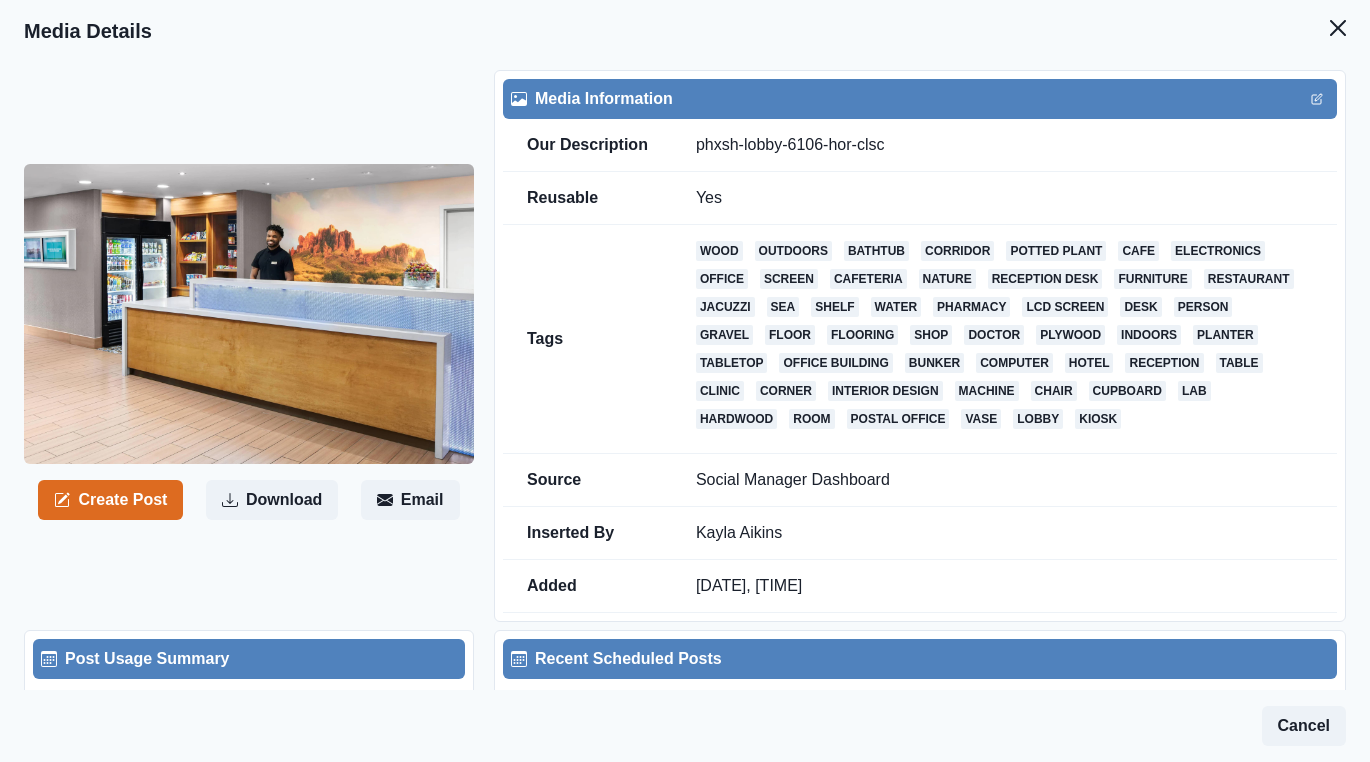scroll, scrollTop: 177, scrollLeft: 0, axis: vertical 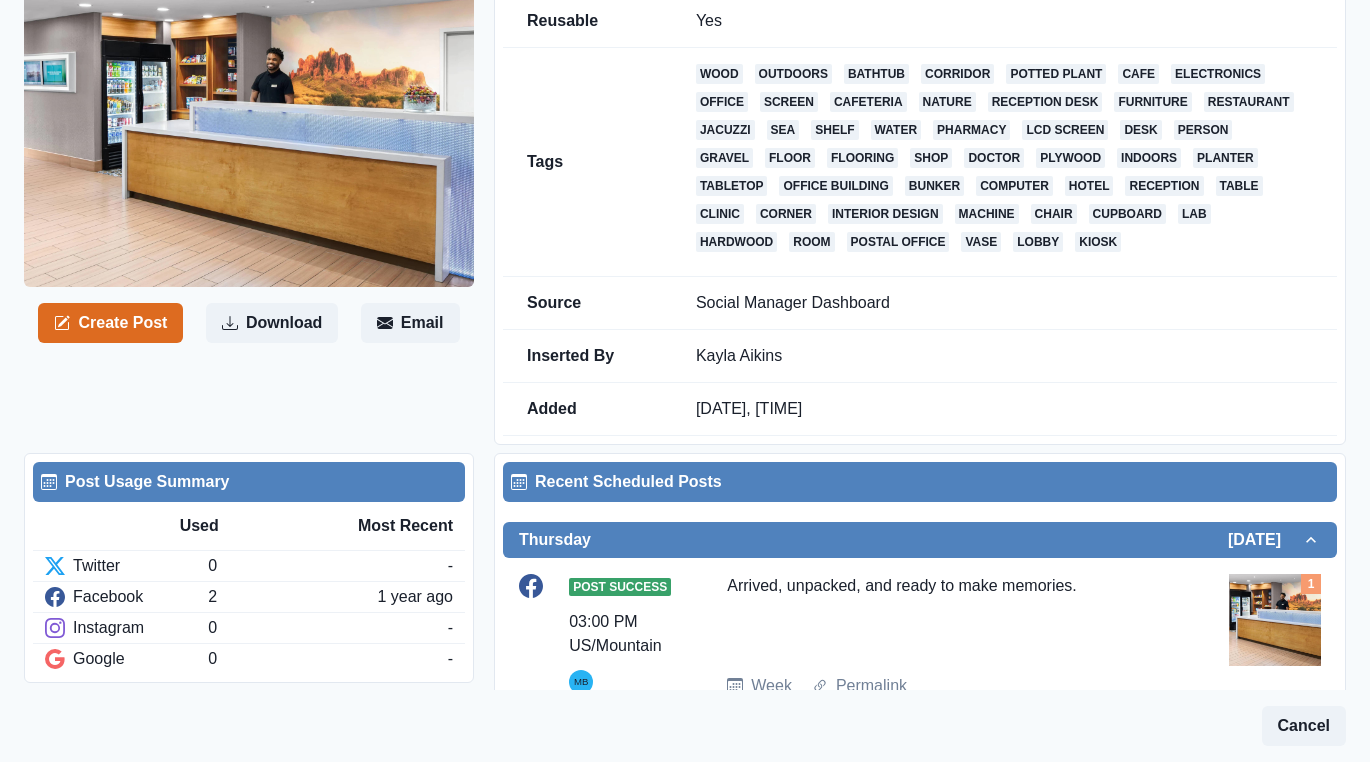 drag, startPoint x: 696, startPoint y: 539, endPoint x: 785, endPoint y: 561, distance: 91.67879 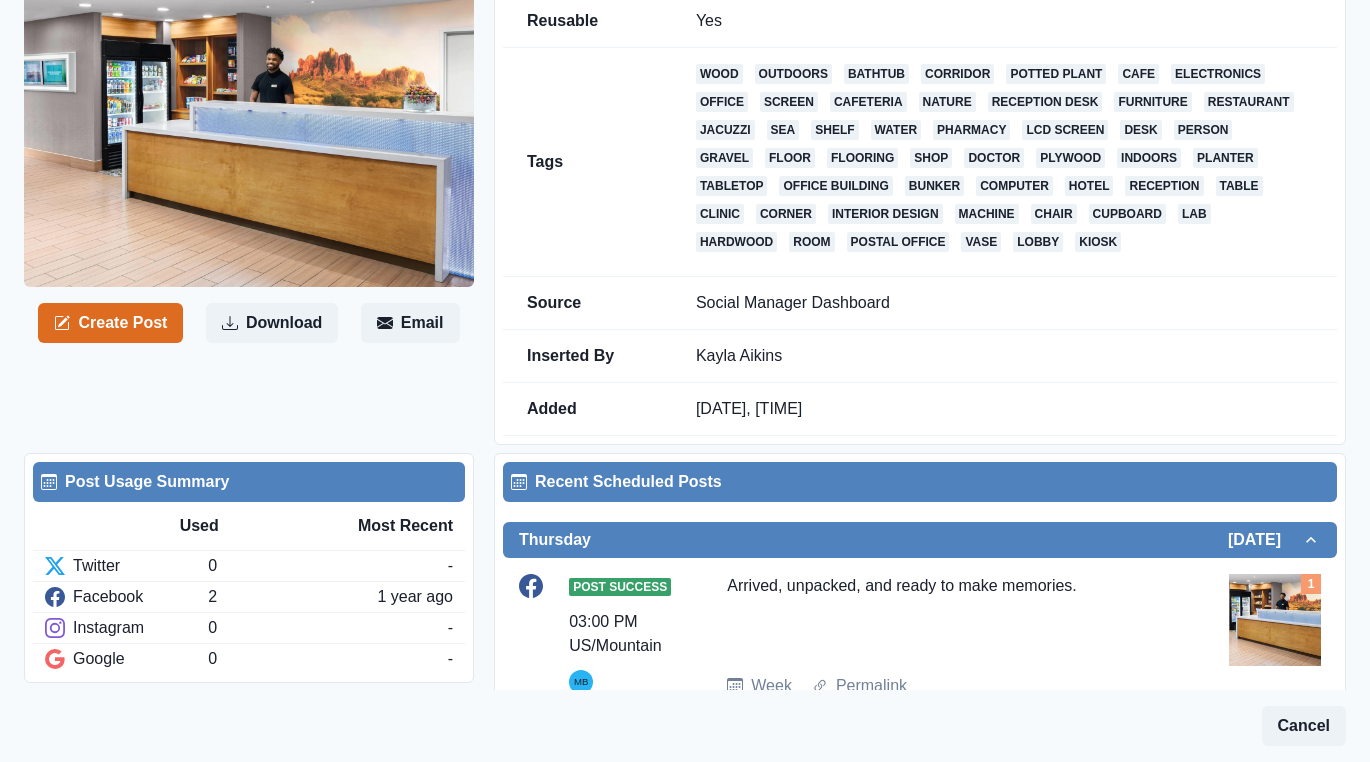 copy on "Stock up on tasty snacks and refreshing beverages before we get you checked in! 🤩" 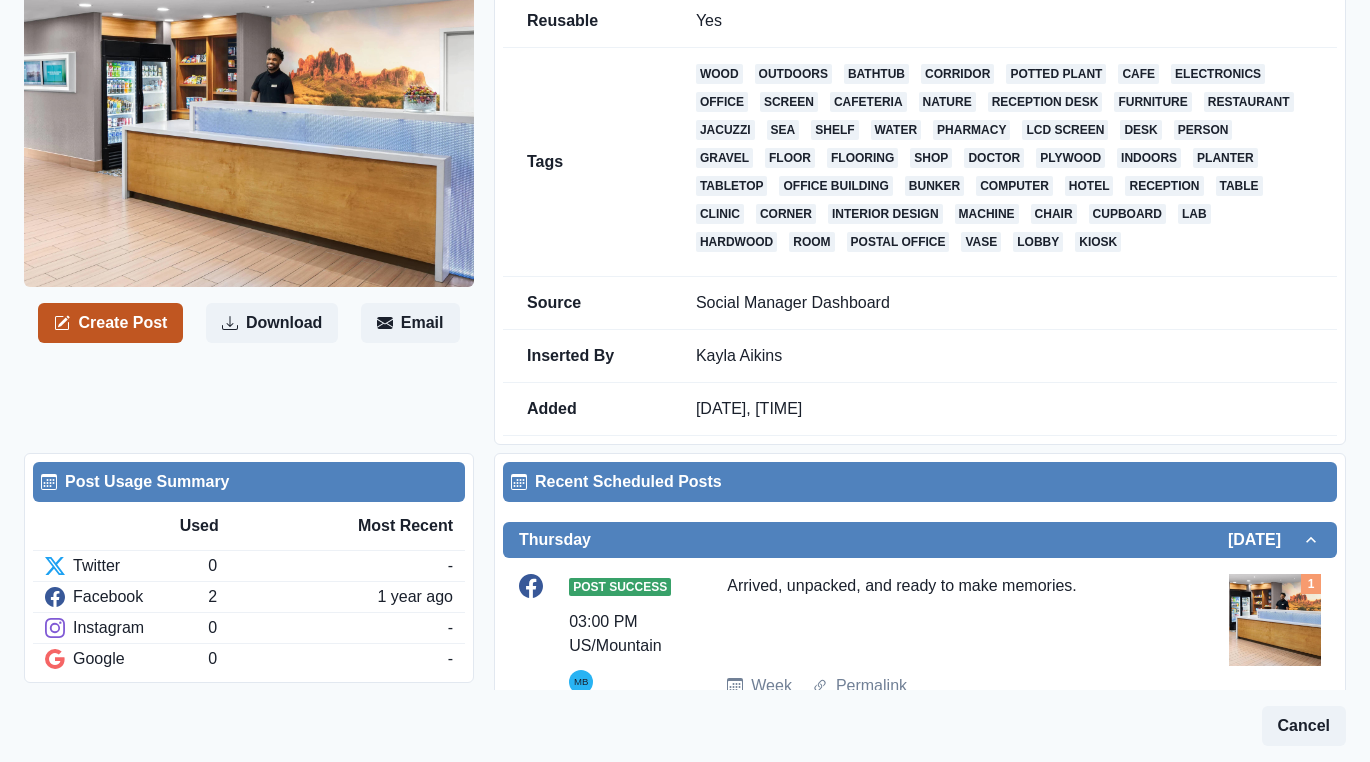 click on "Create Post" at bounding box center (110, 323) 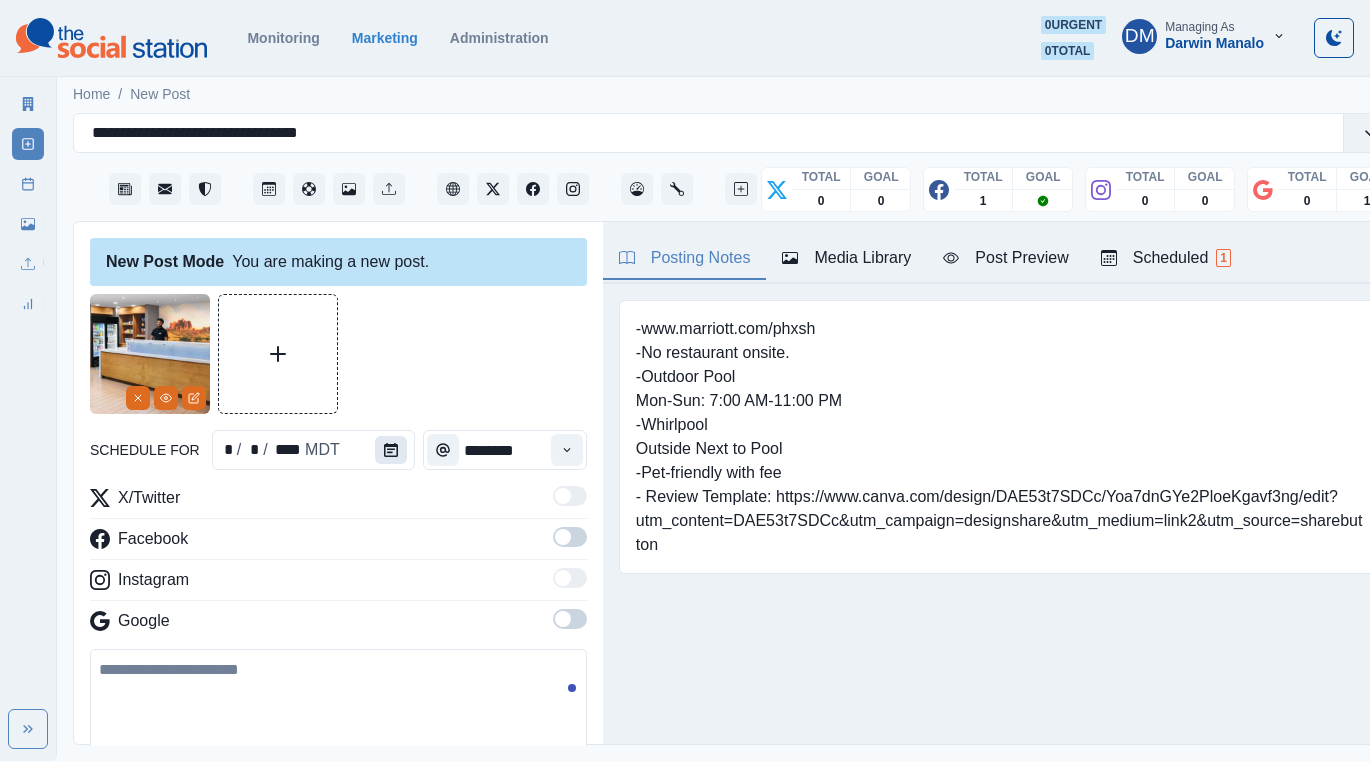 click 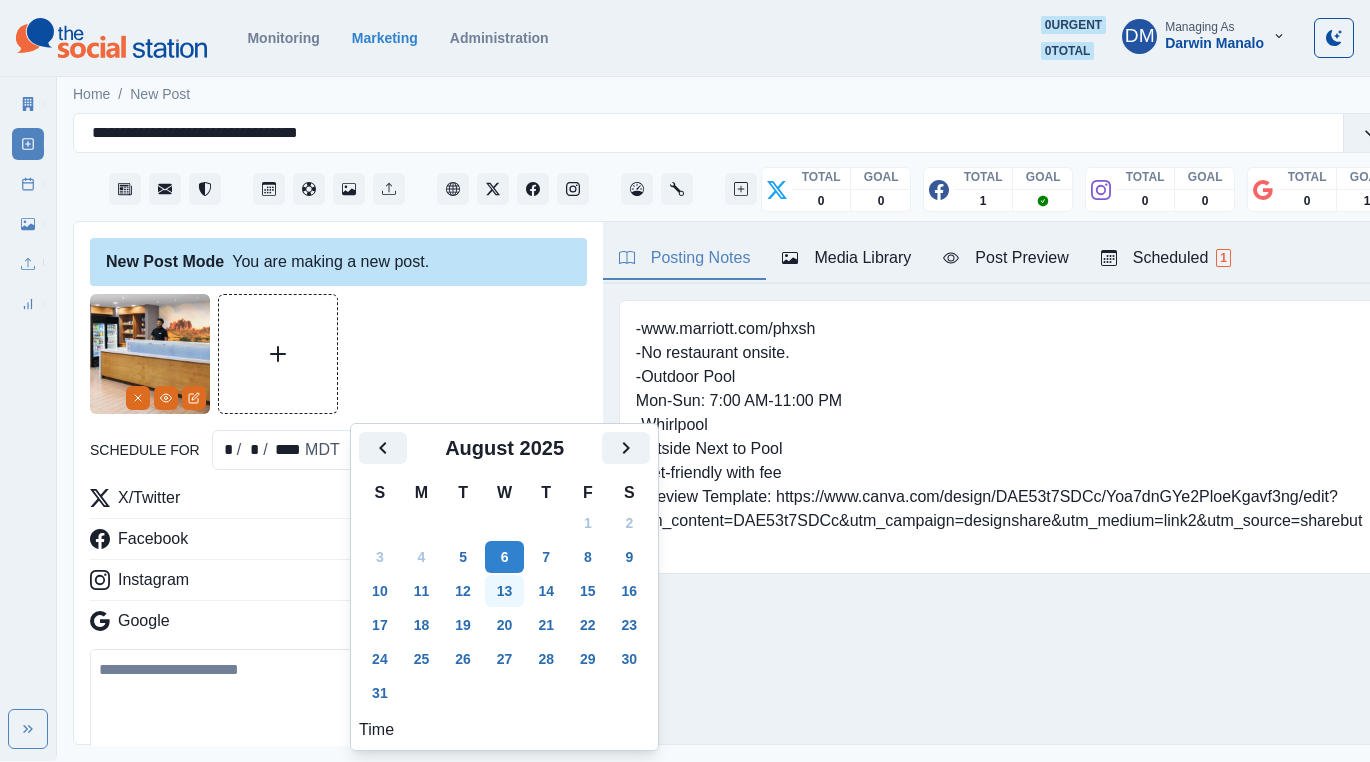 click on "13" at bounding box center [505, 591] 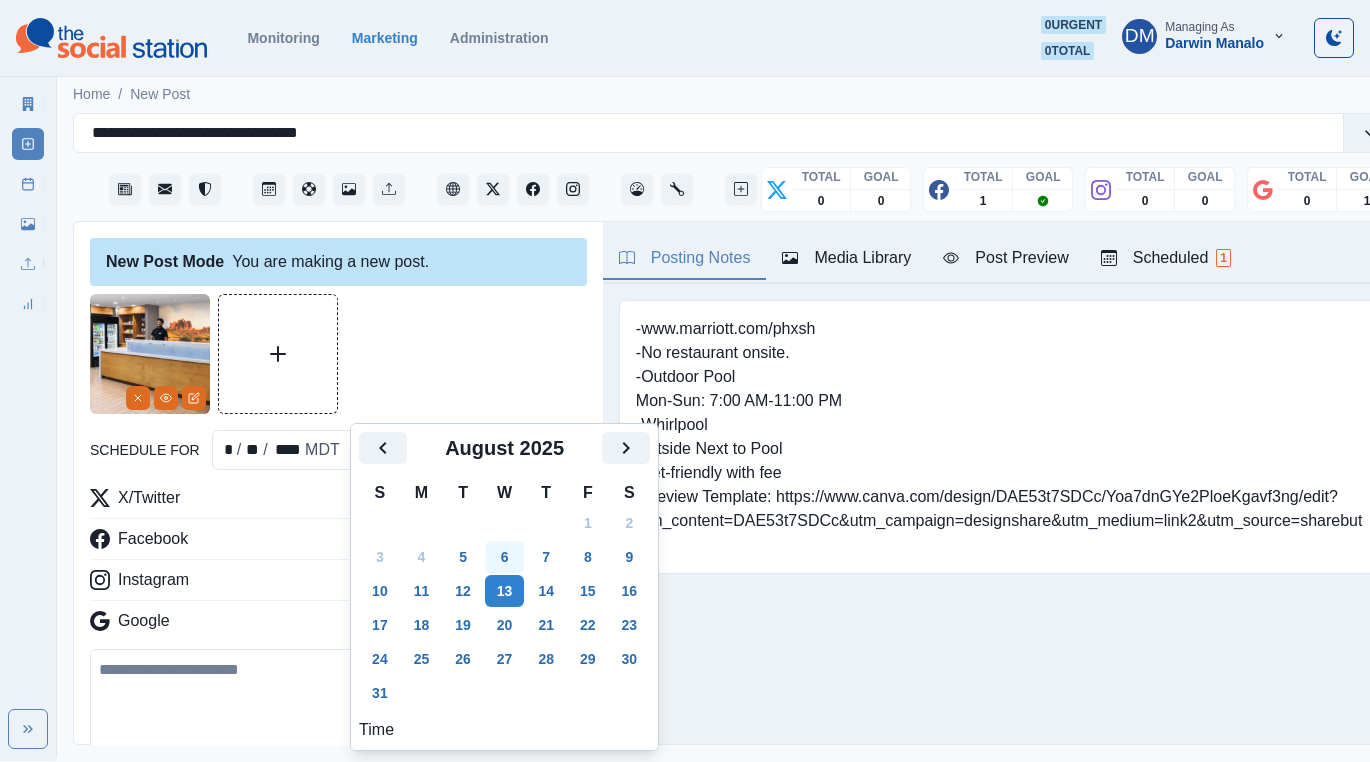click on "6" at bounding box center (505, 557) 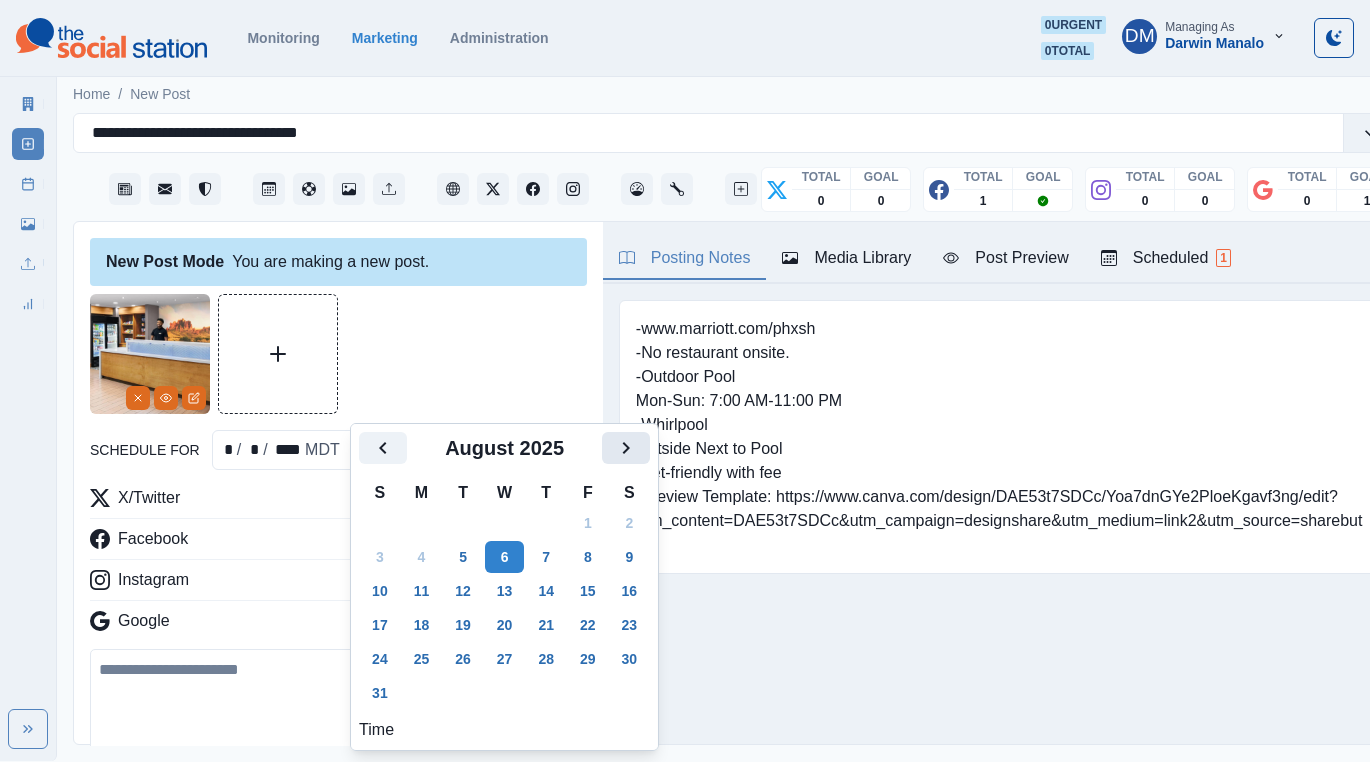 click 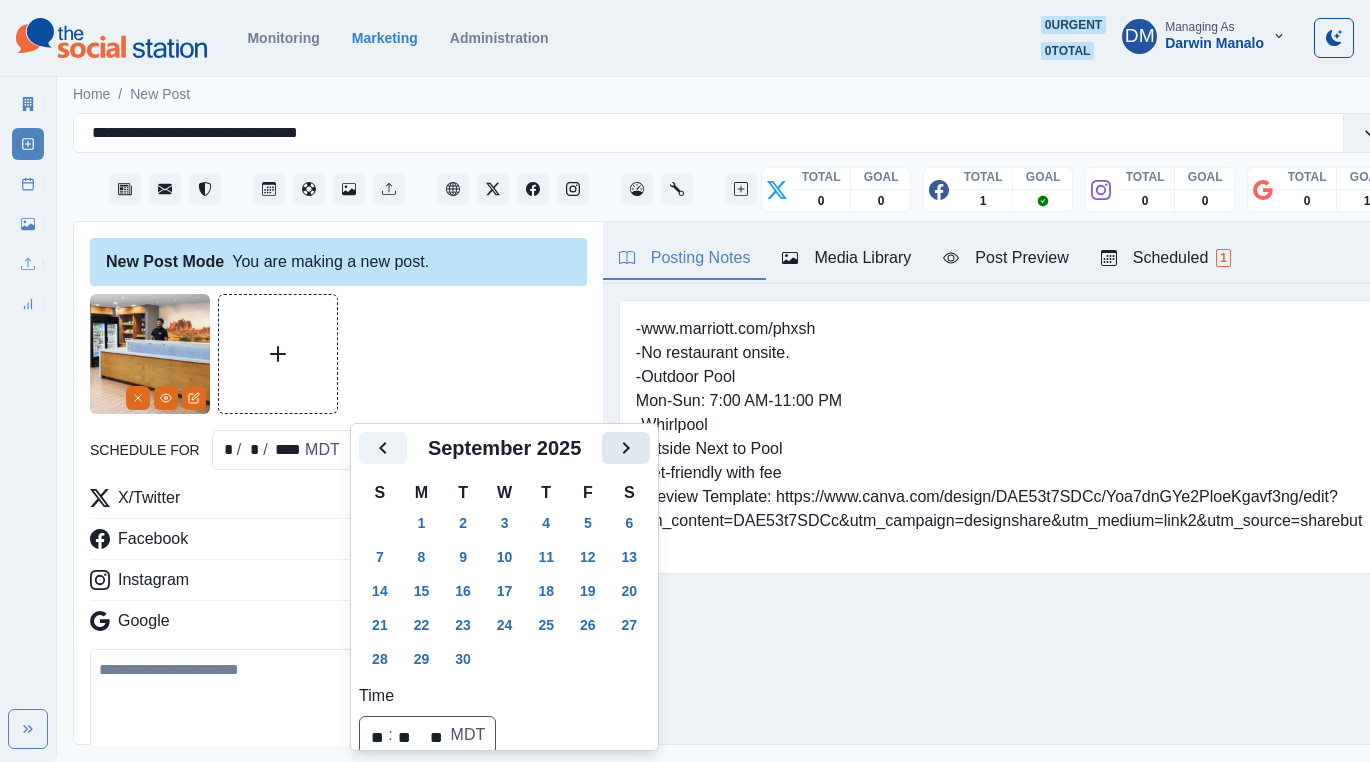 click 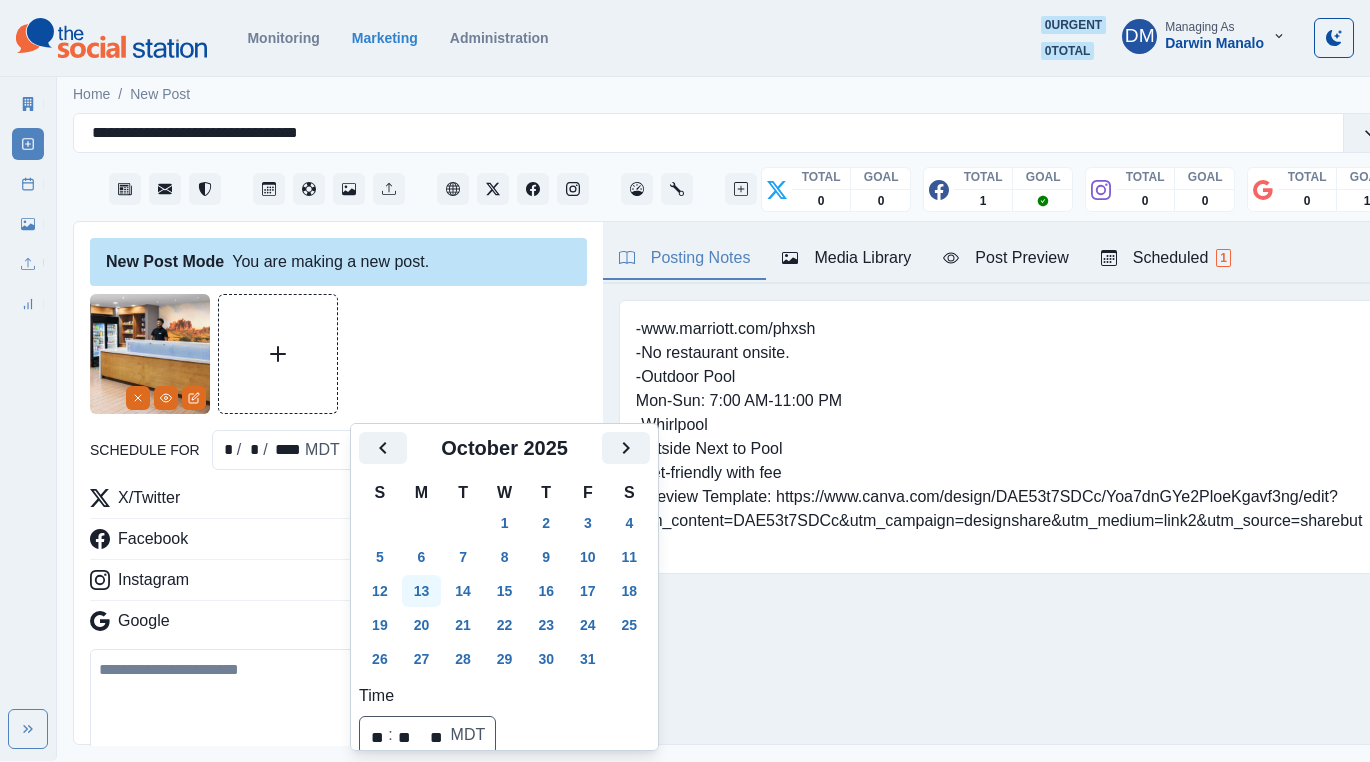 click on "13" at bounding box center [422, 591] 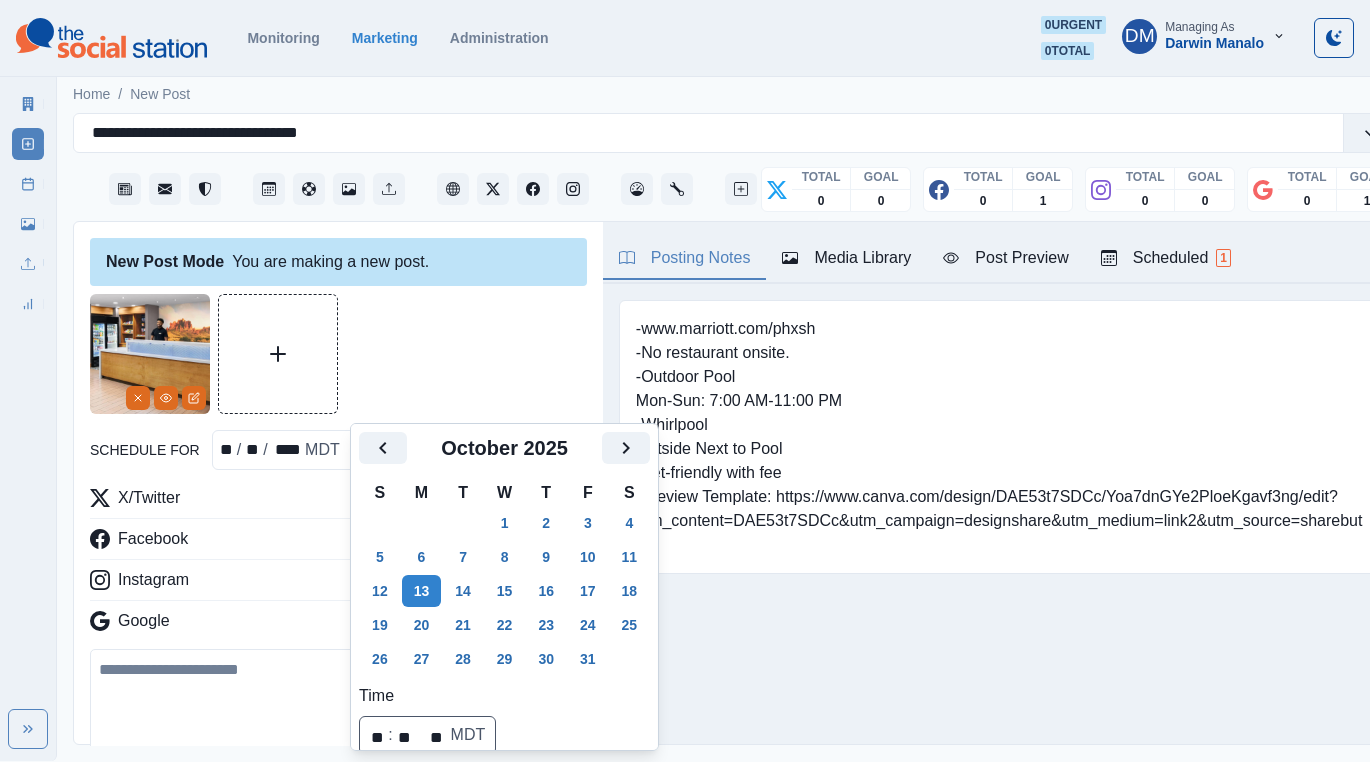scroll, scrollTop: 85, scrollLeft: 0, axis: vertical 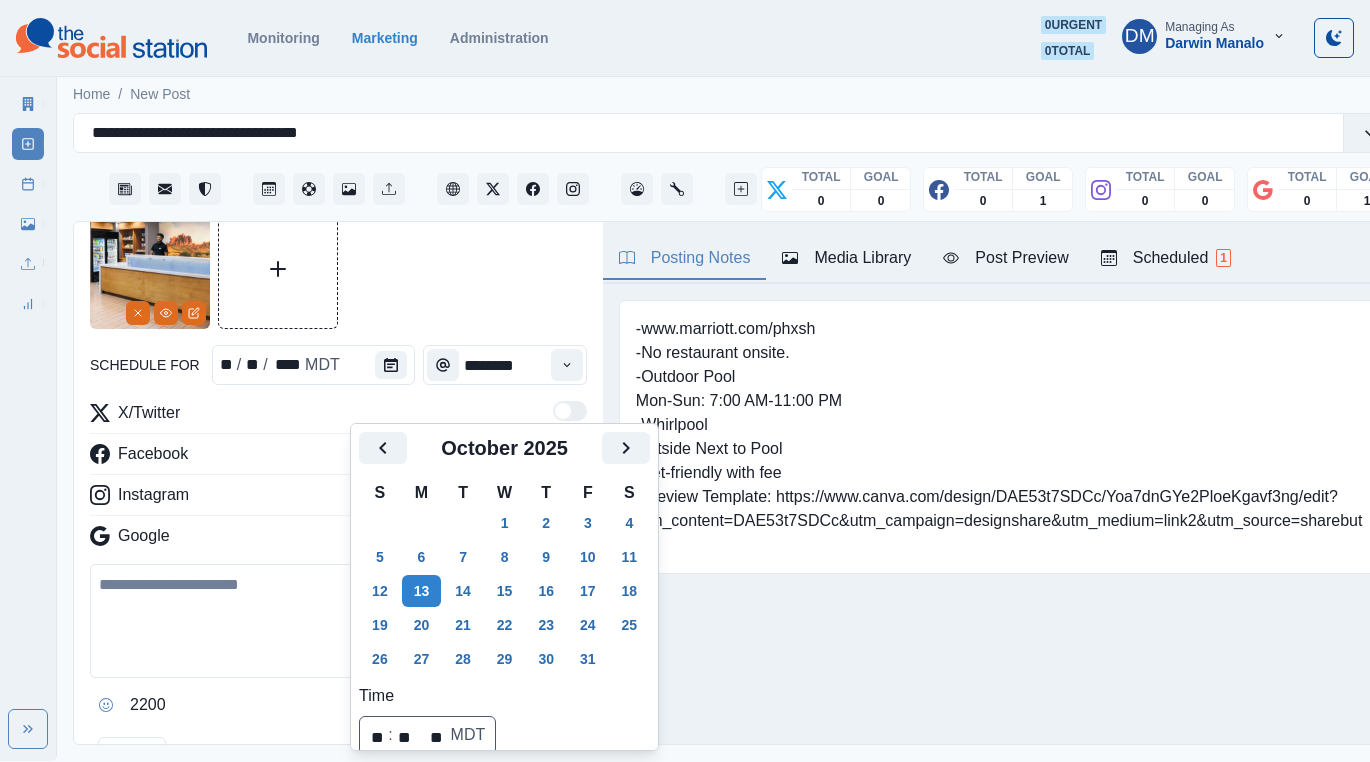 click at bounding box center (338, 621) 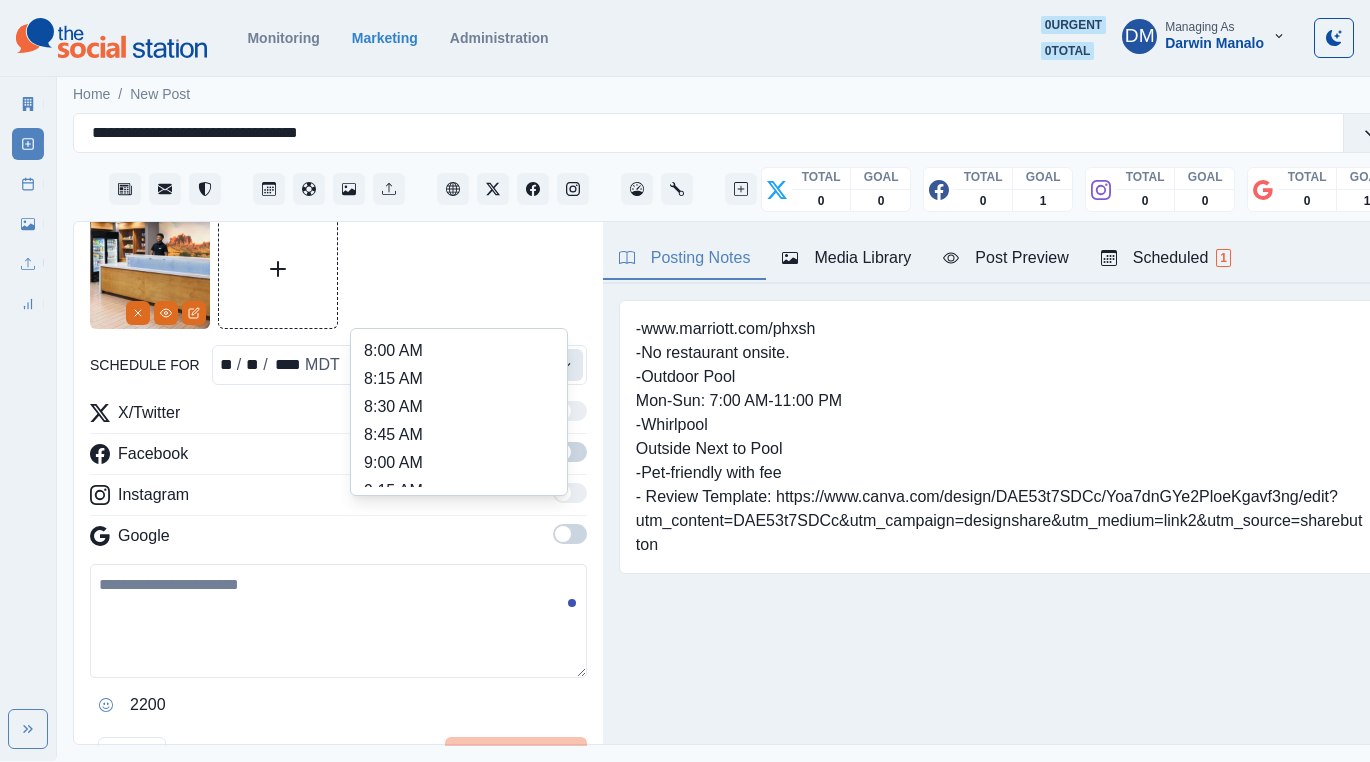 click 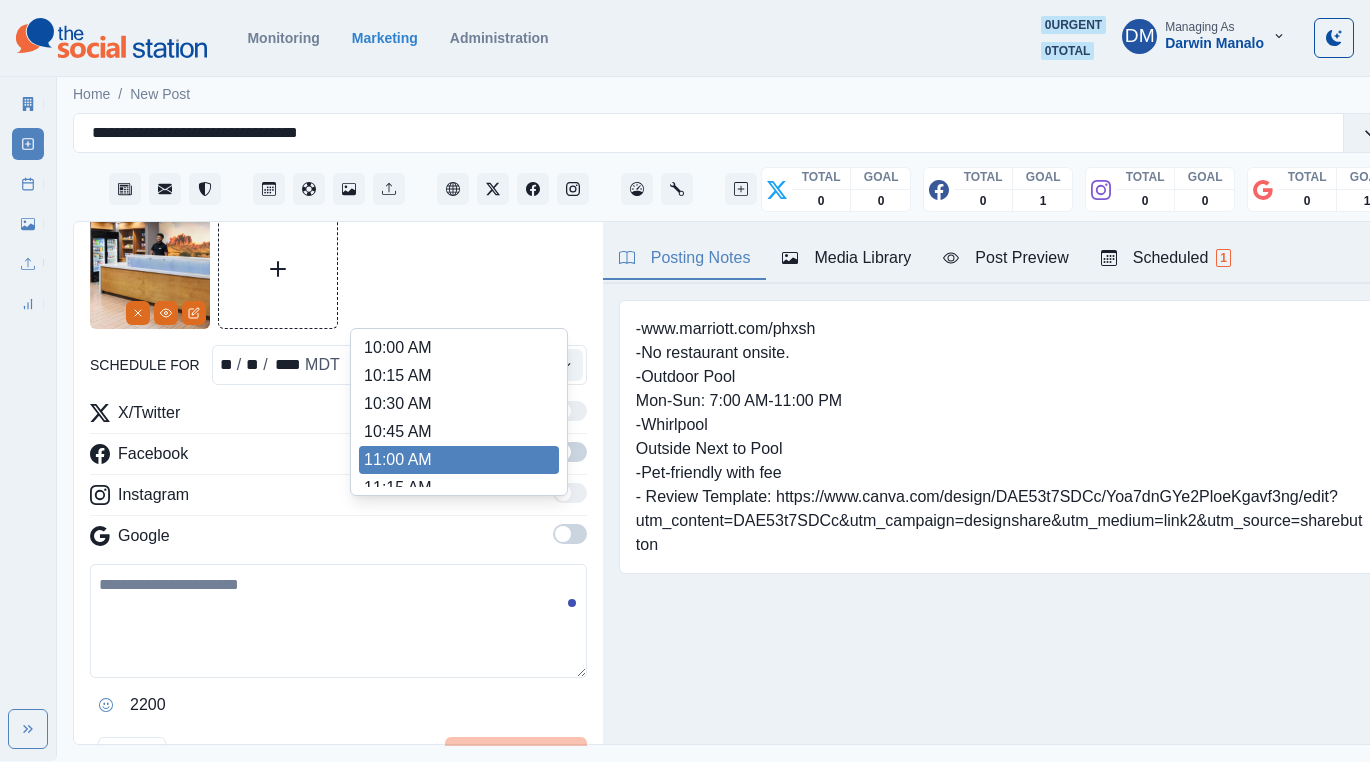 scroll, scrollTop: 220, scrollLeft: 0, axis: vertical 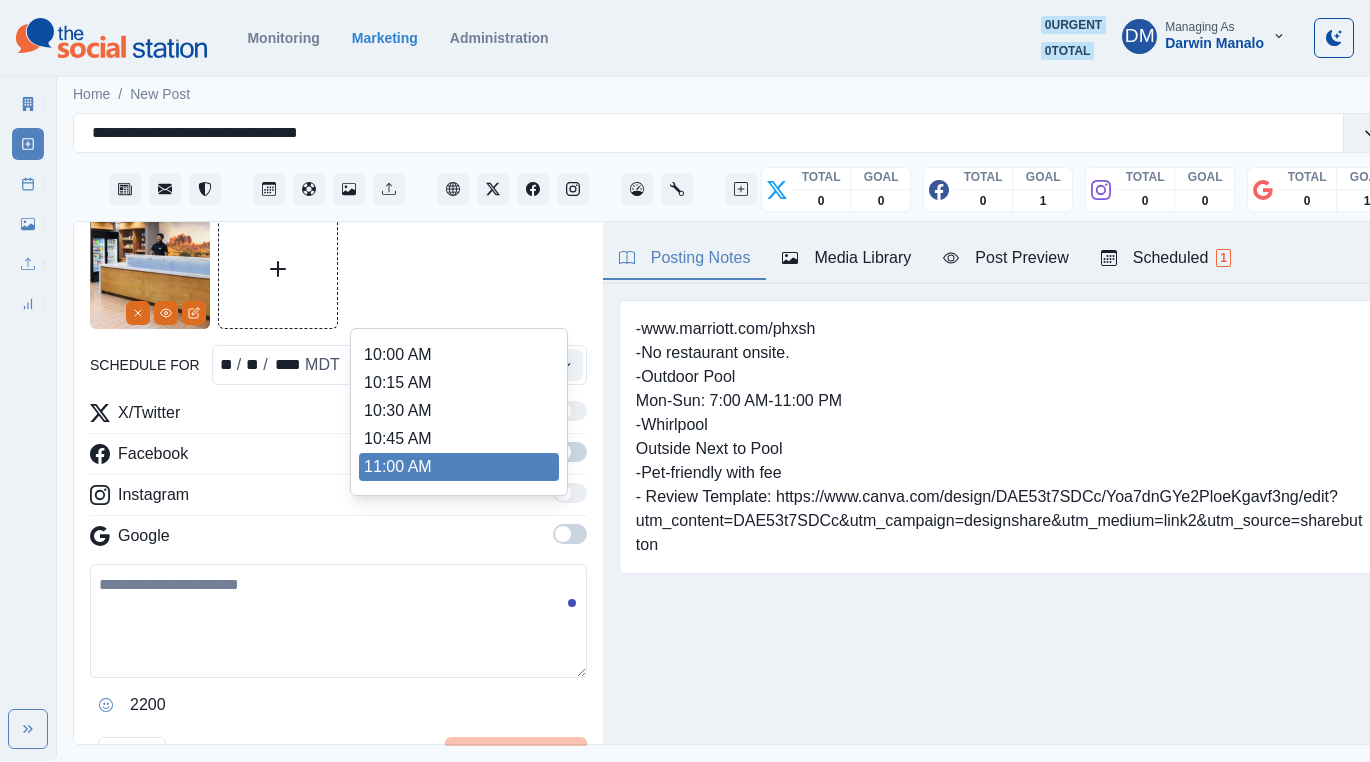 click on "11:00 AM" at bounding box center (459, 467) 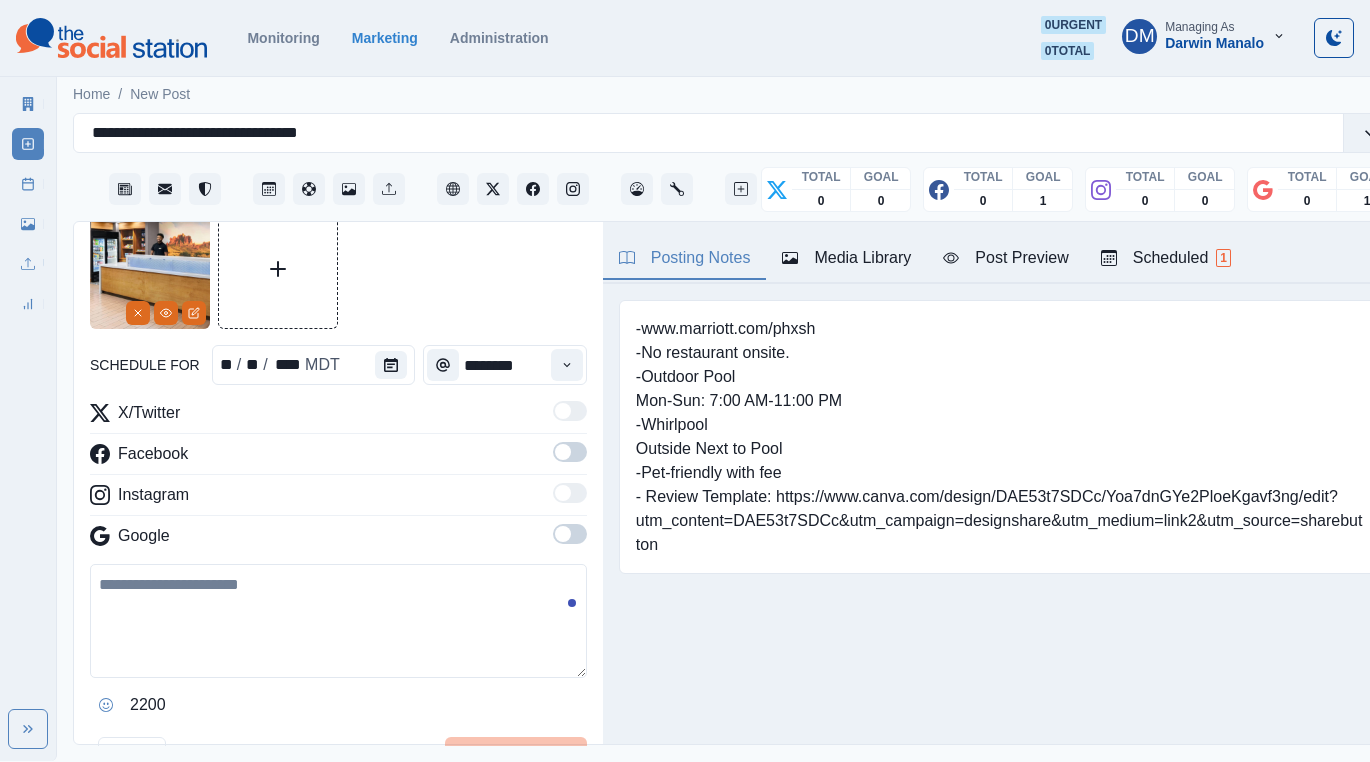 click at bounding box center (563, 452) 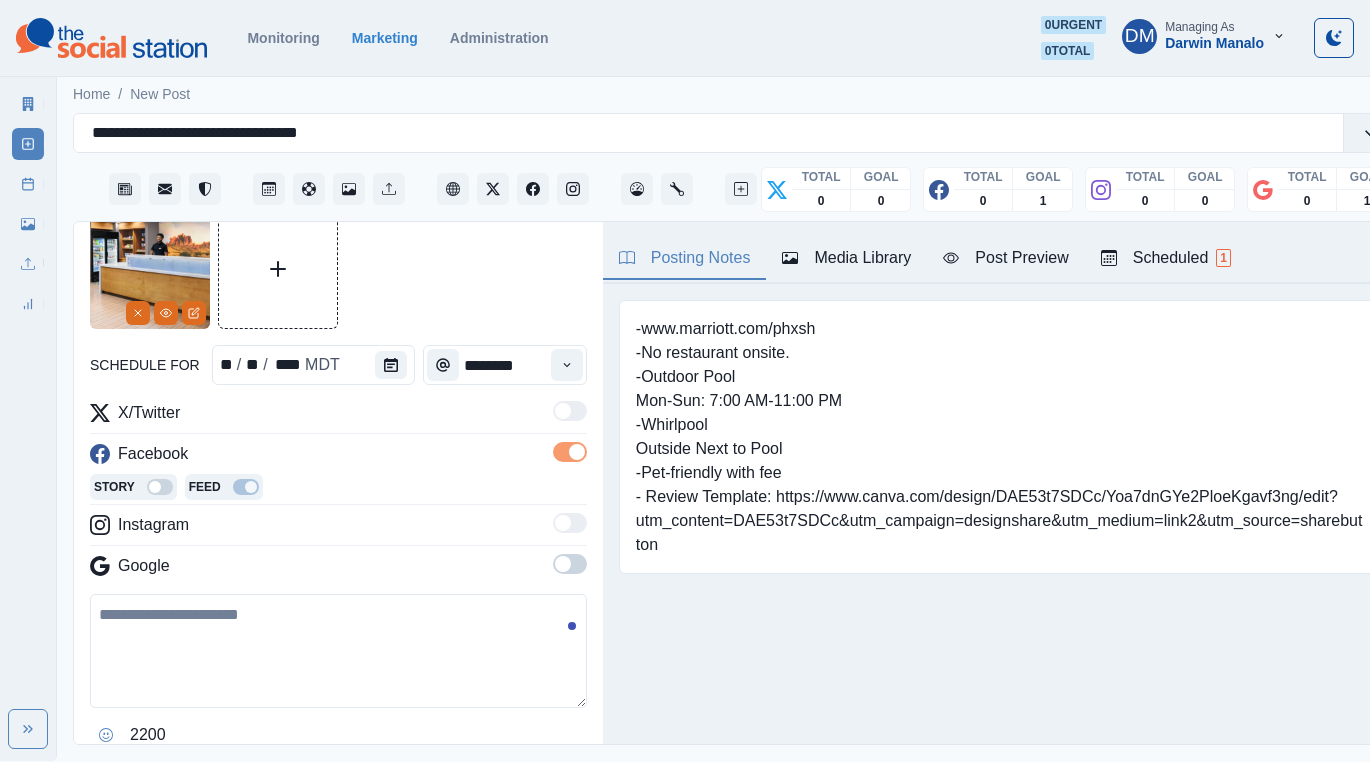 click at bounding box center (338, 651) 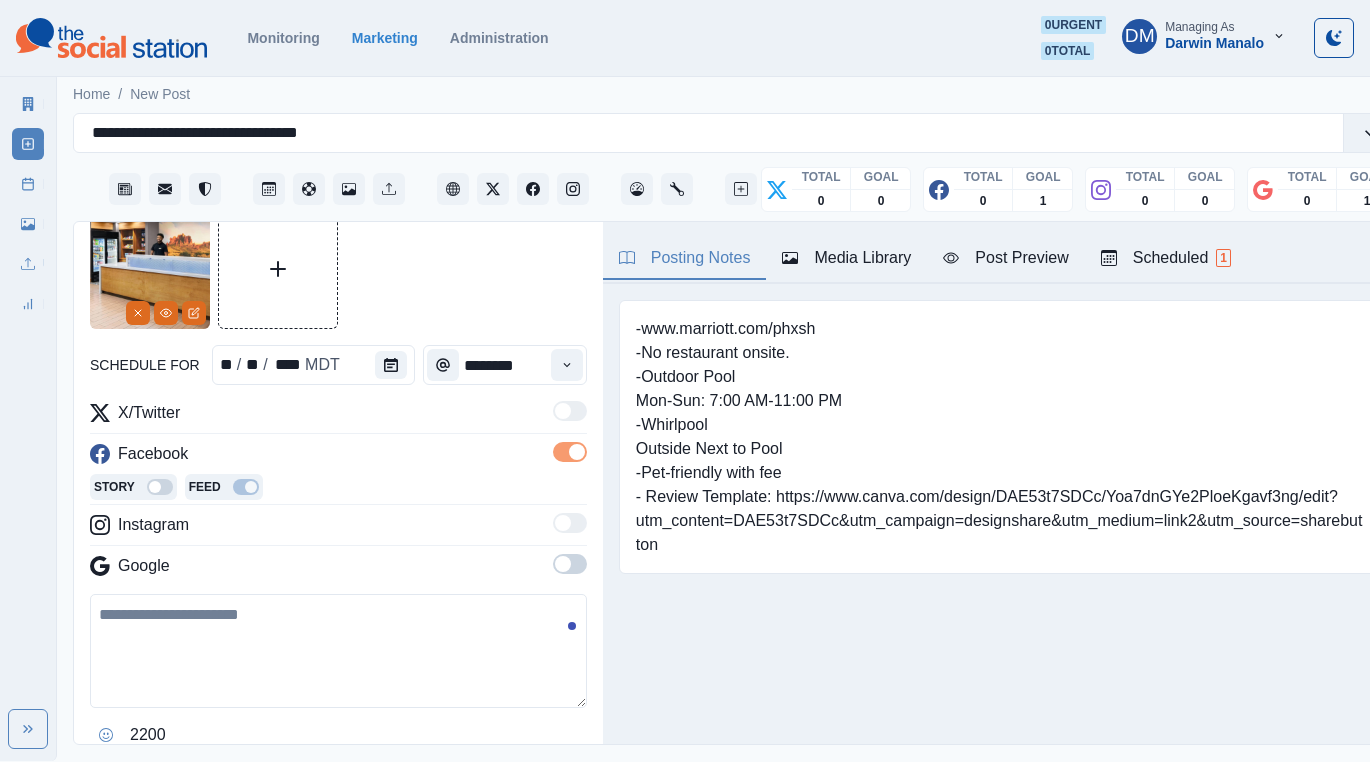 click at bounding box center (338, 651) 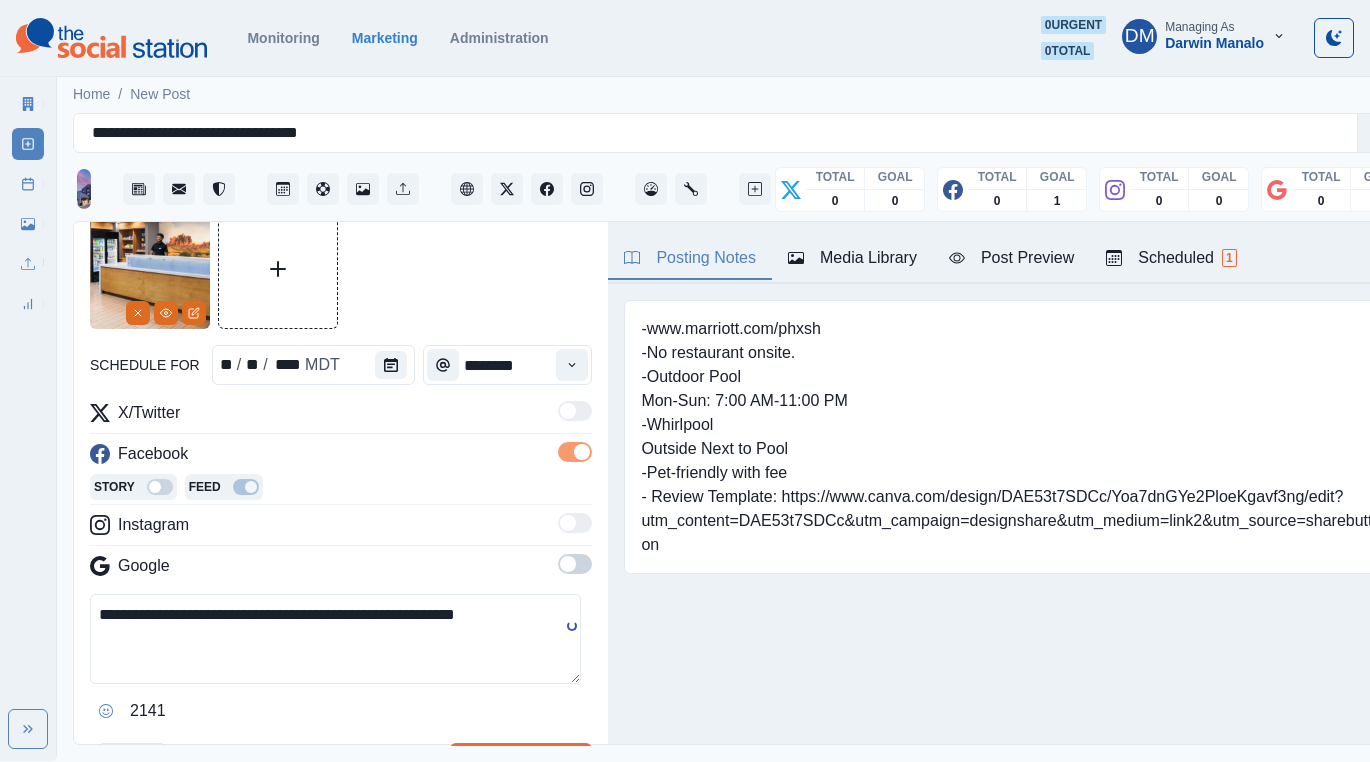 click on "Post Preview" at bounding box center (1011, 258) 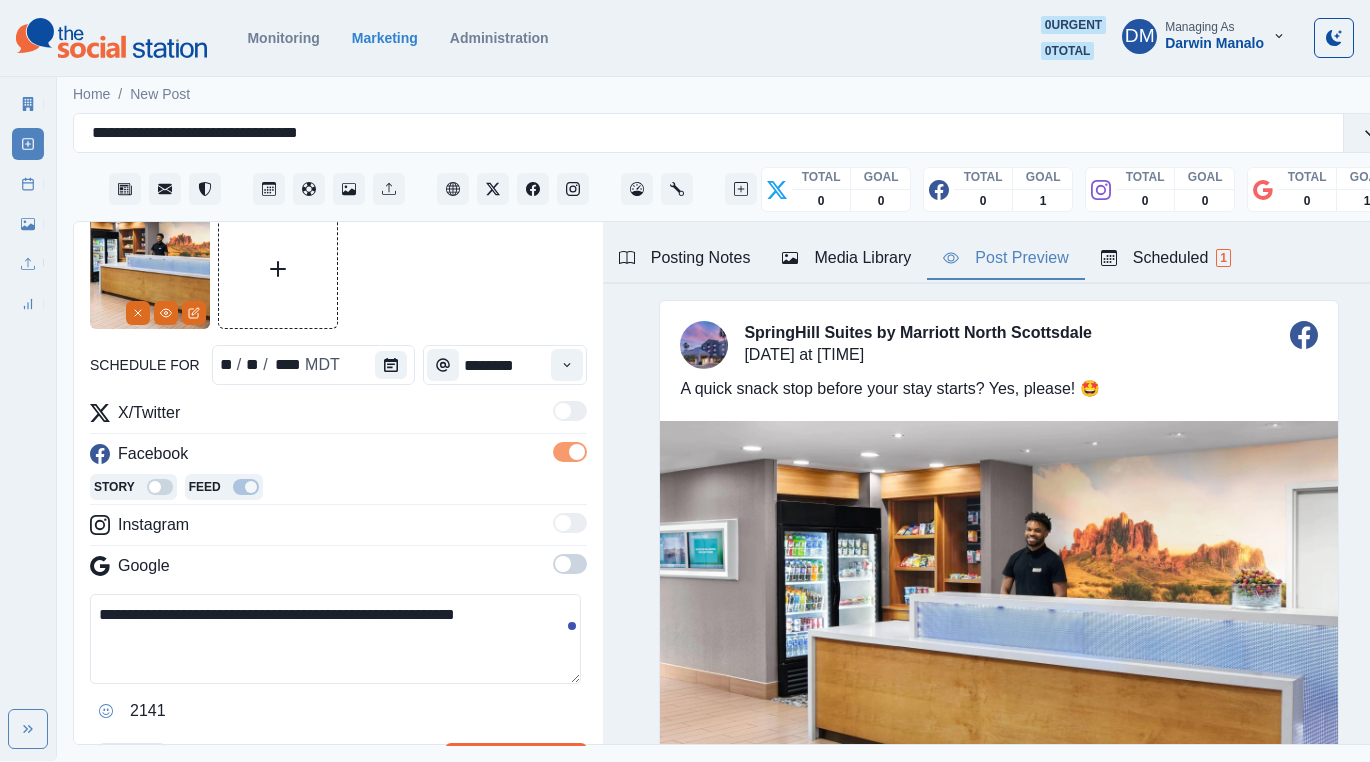 click on "**********" at bounding box center (335, 639) 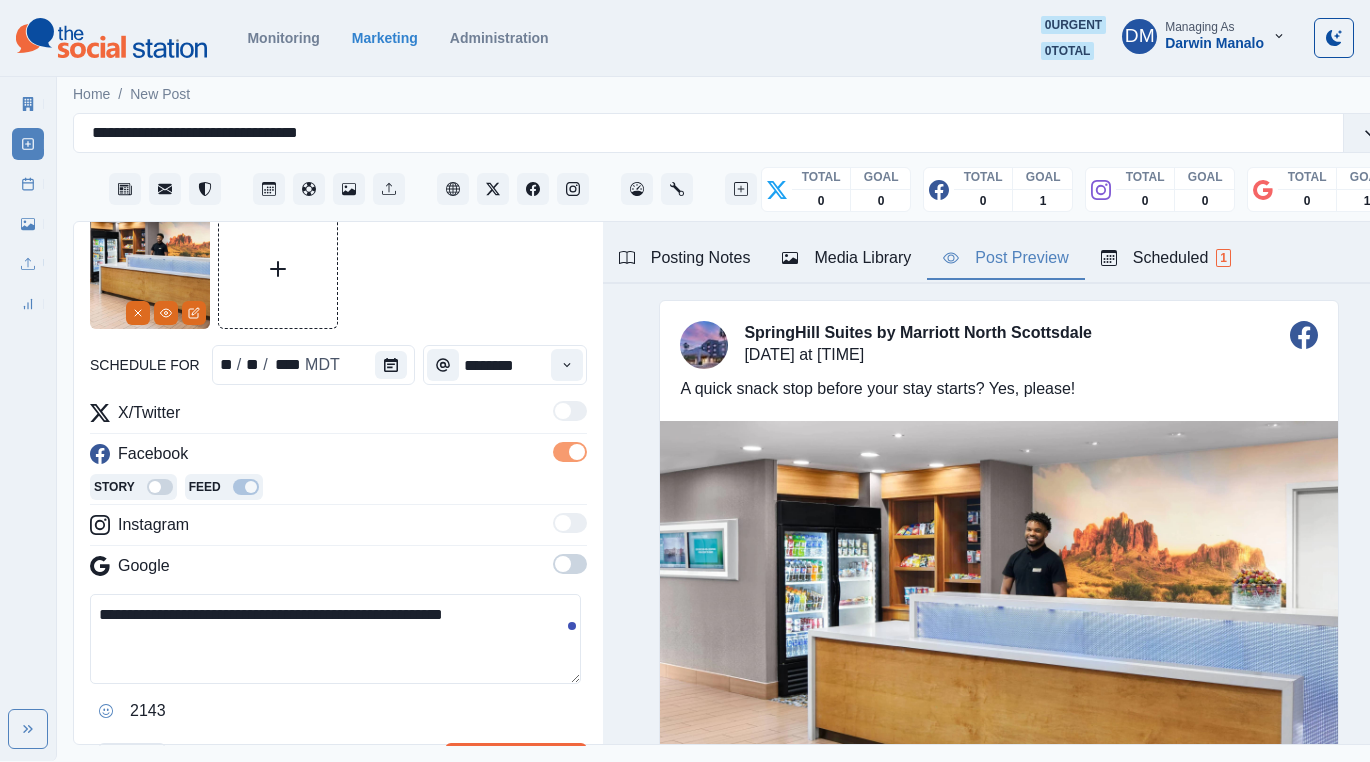 click 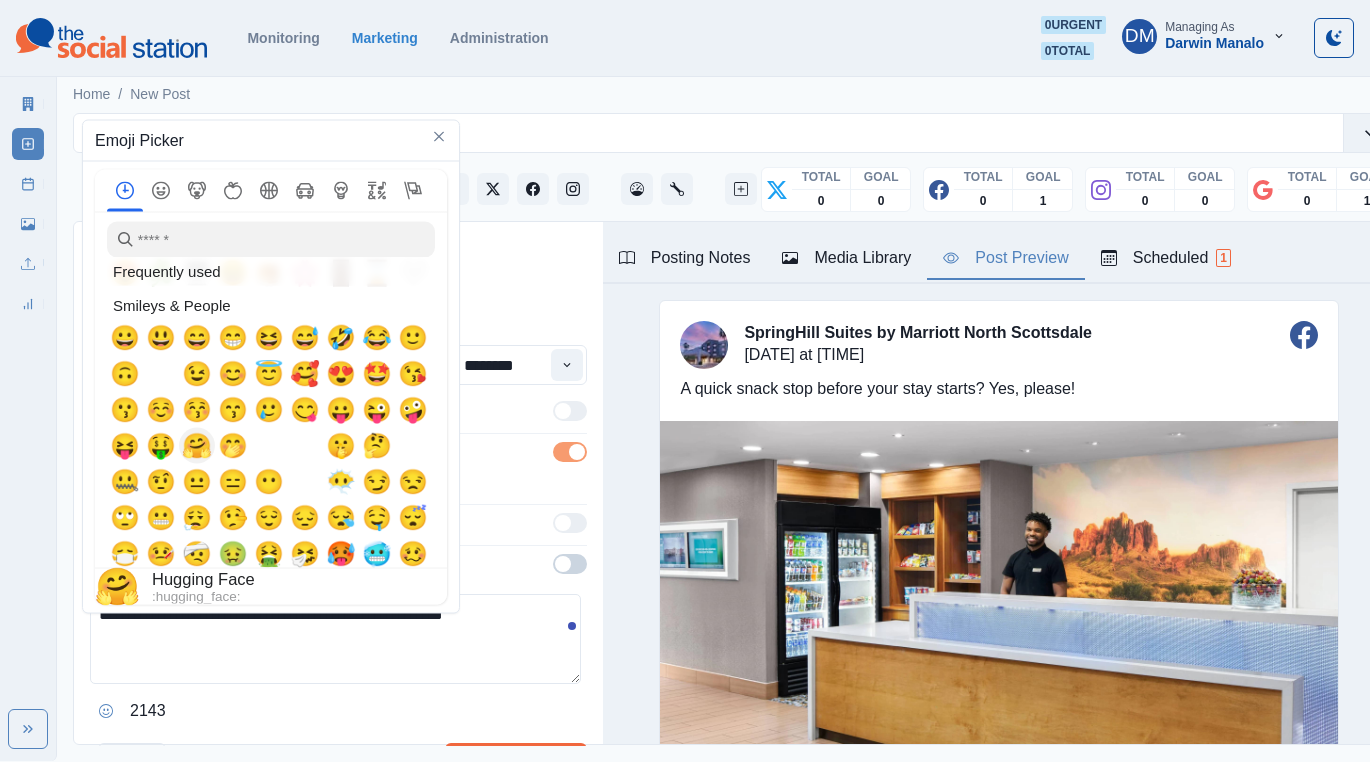 scroll, scrollTop: 110, scrollLeft: 0, axis: vertical 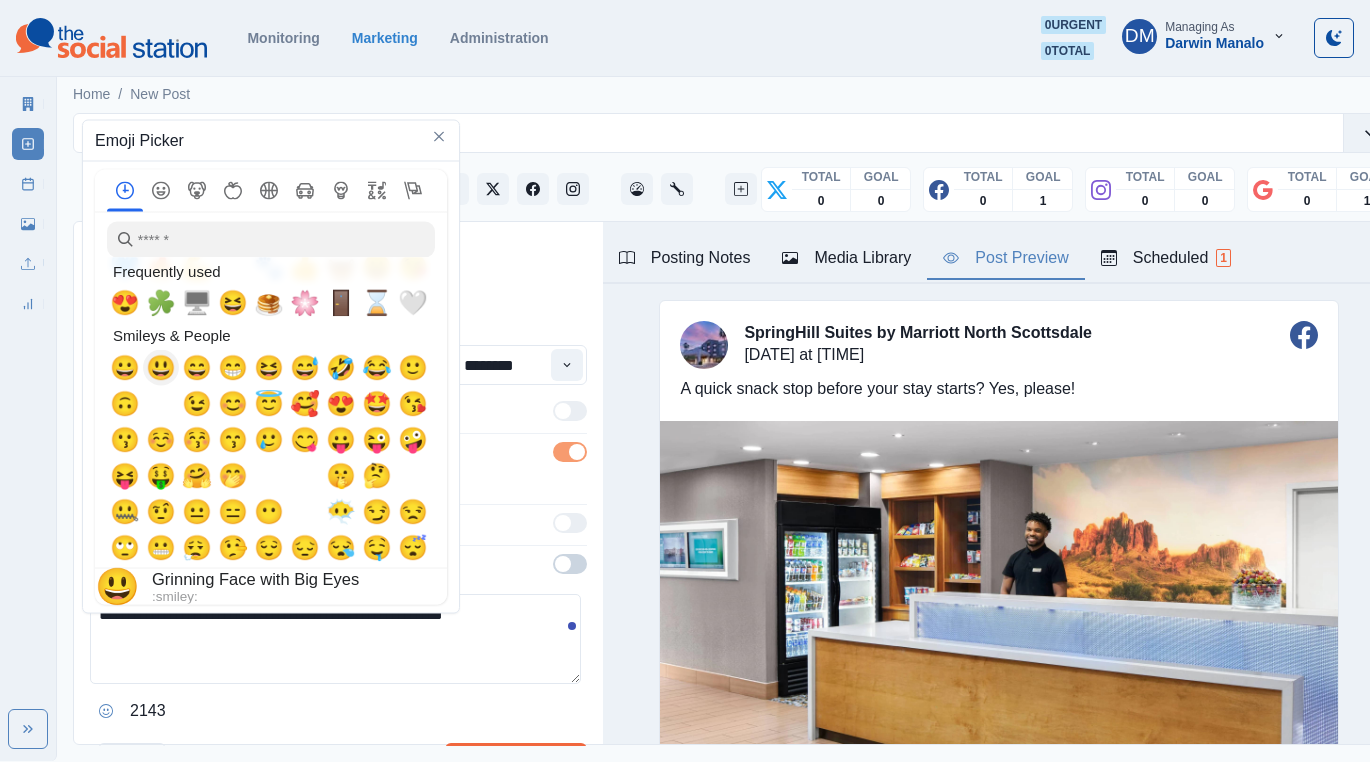 click on "😃" at bounding box center (161, 368) 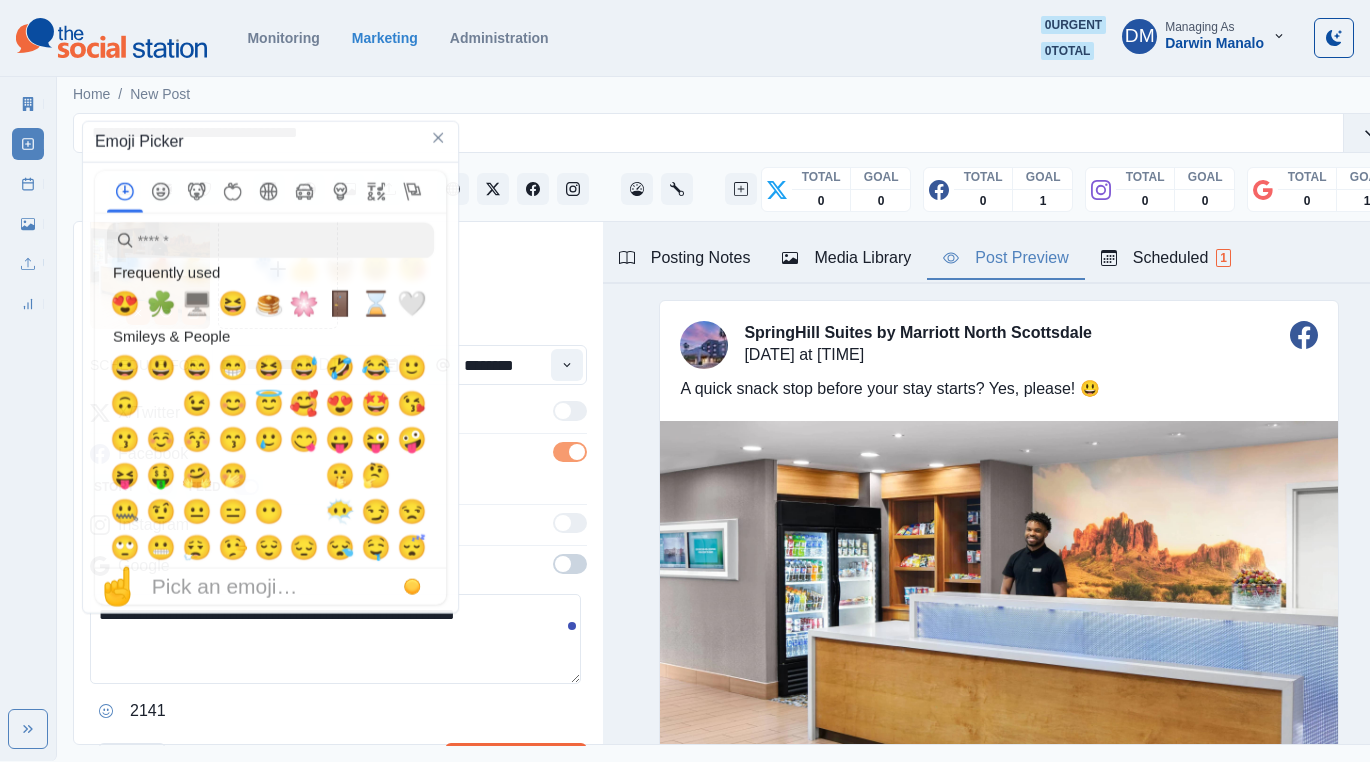 click on "**********" at bounding box center [335, 639] 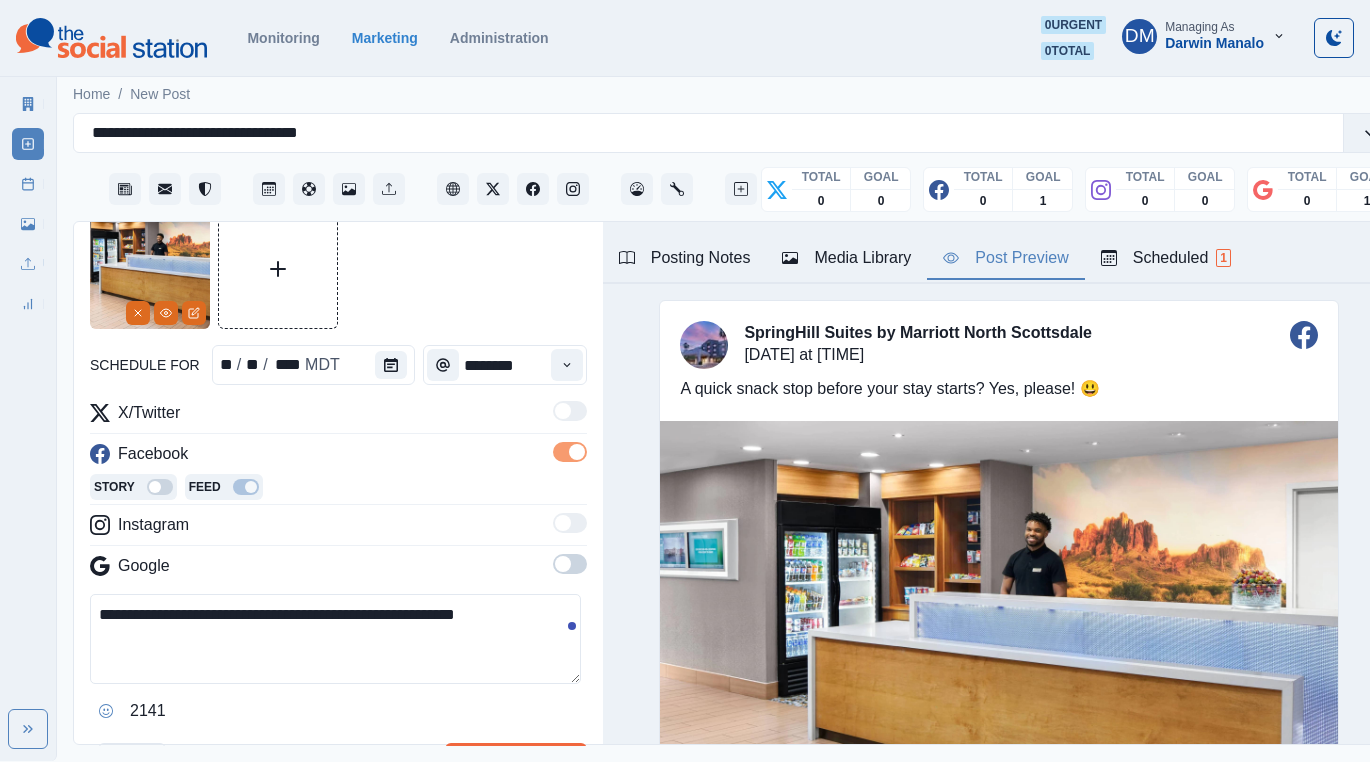 click on "**********" at bounding box center (335, 639) 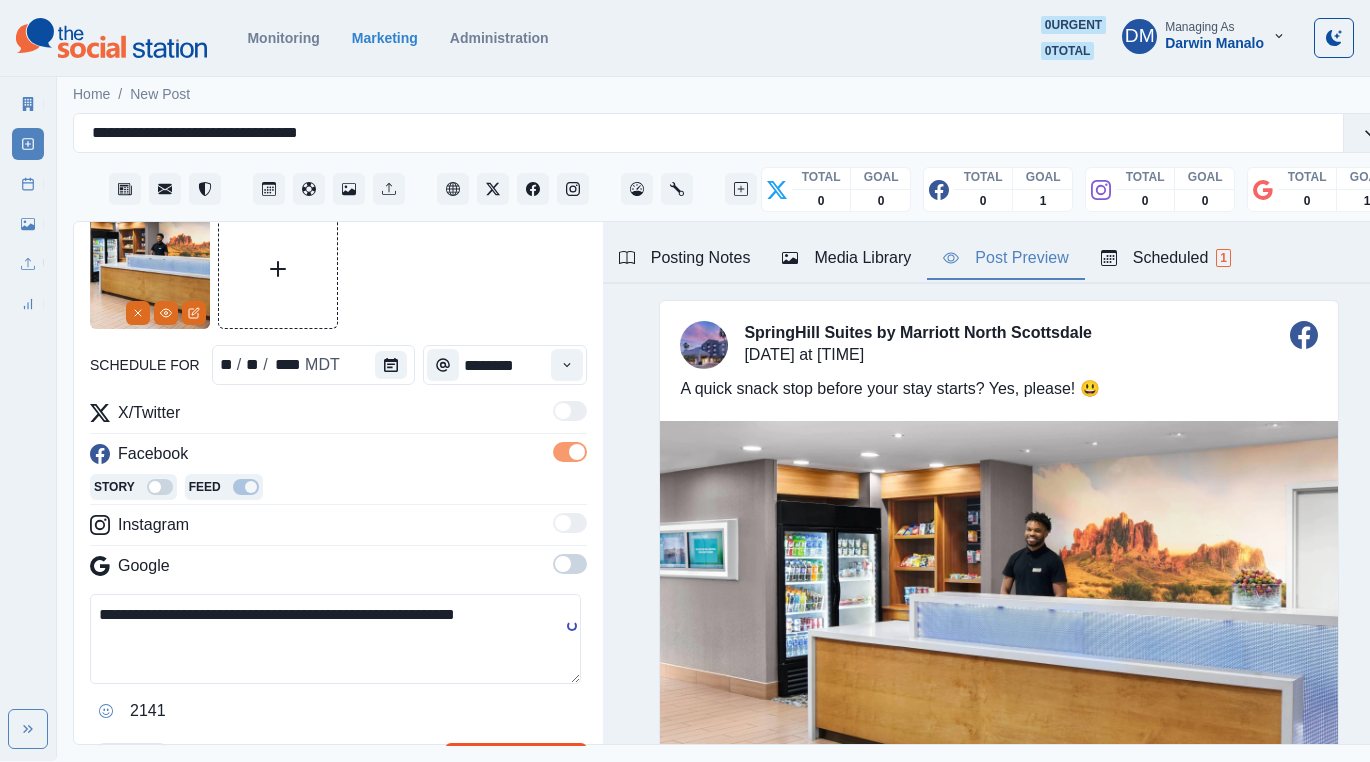 click on "Schedule Post" at bounding box center (516, 763) 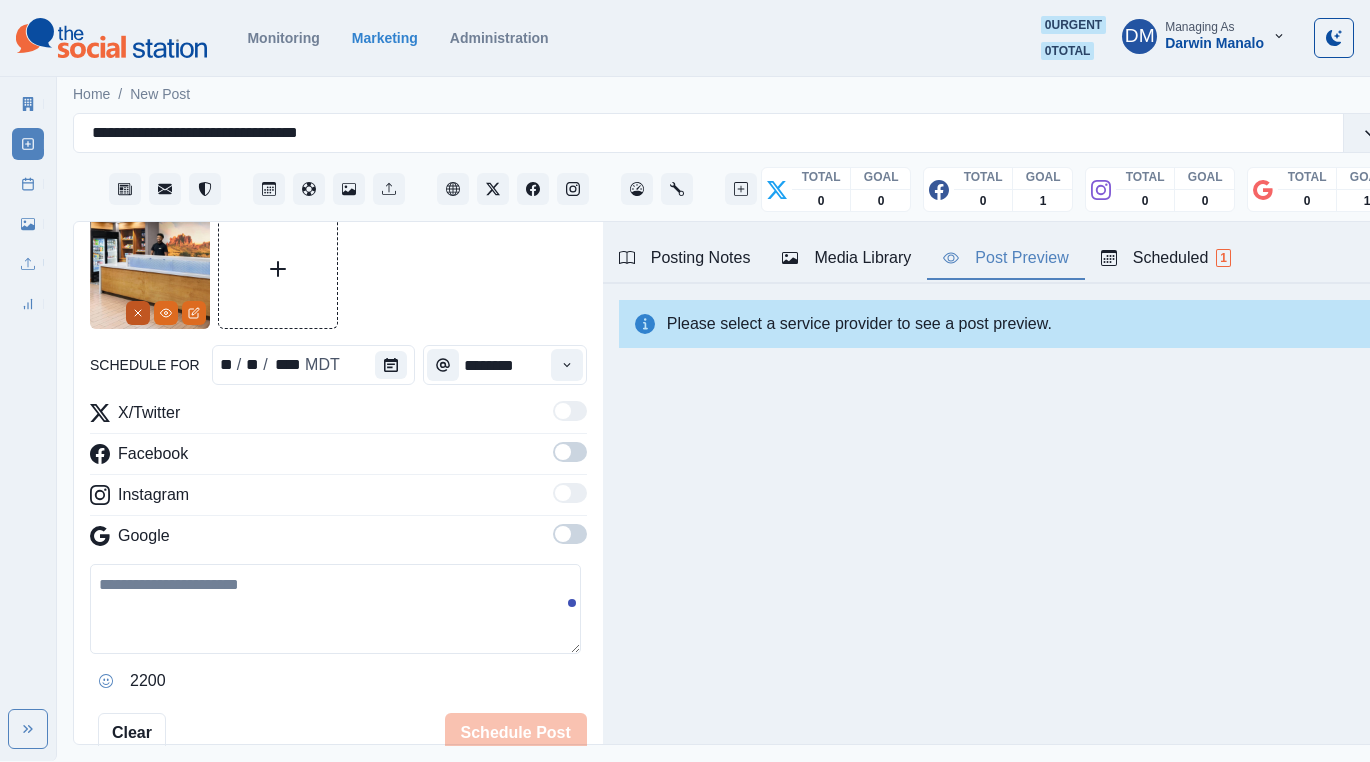 click at bounding box center (138, 313) 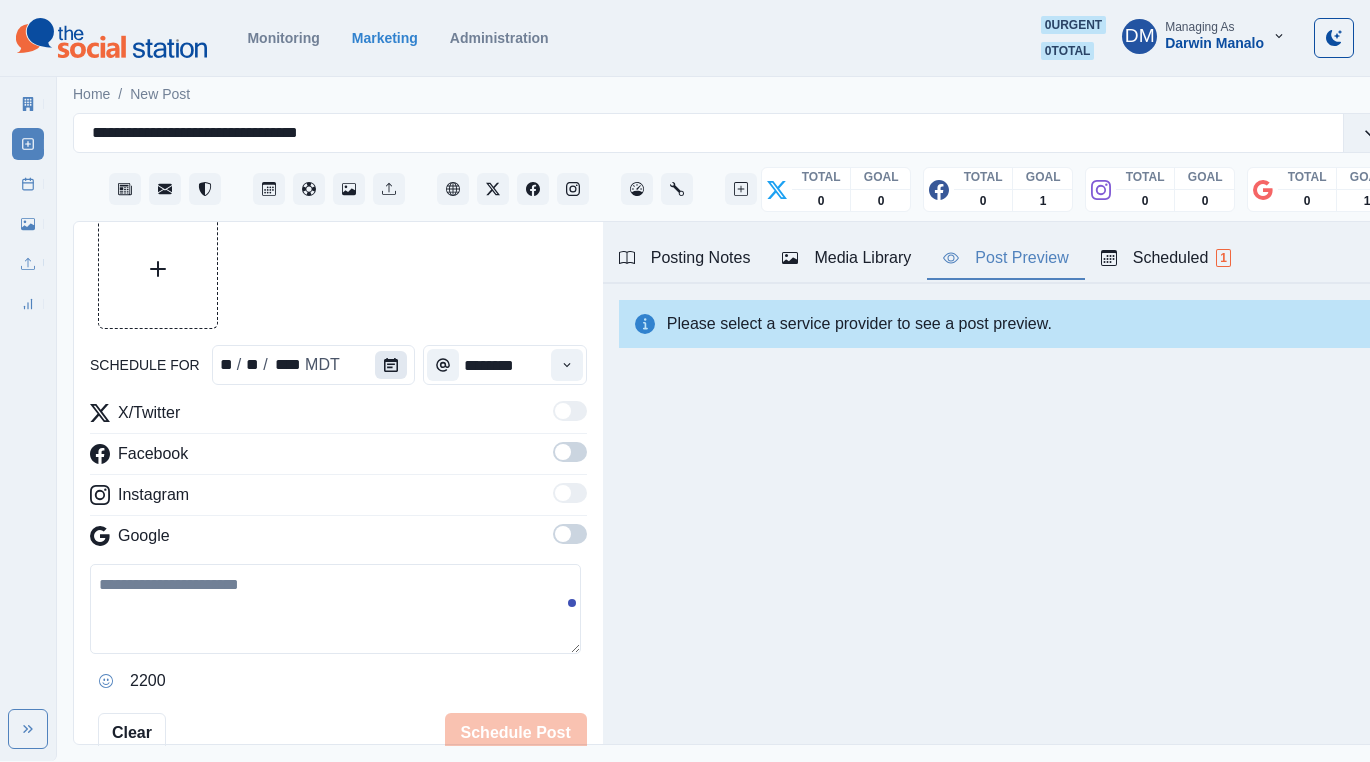 click at bounding box center (391, 365) 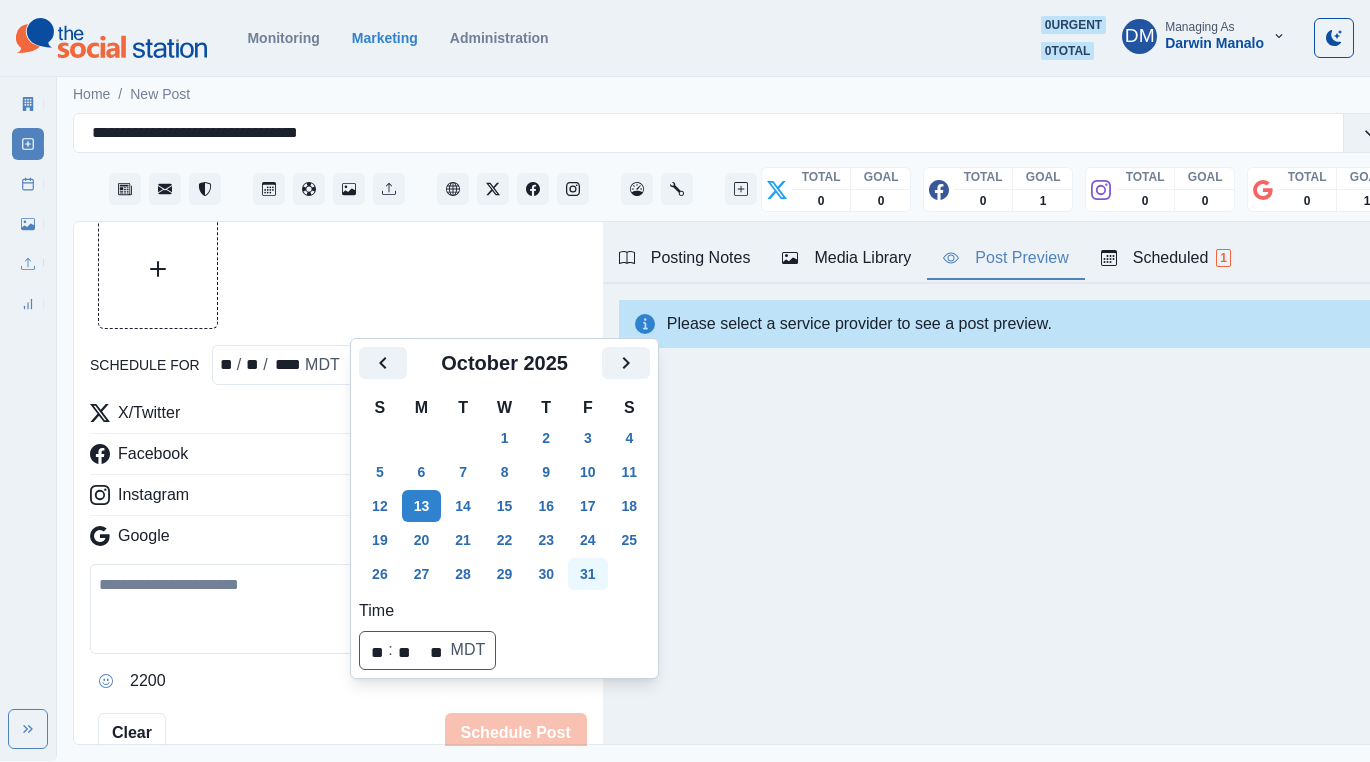 click on "31" at bounding box center [588, 574] 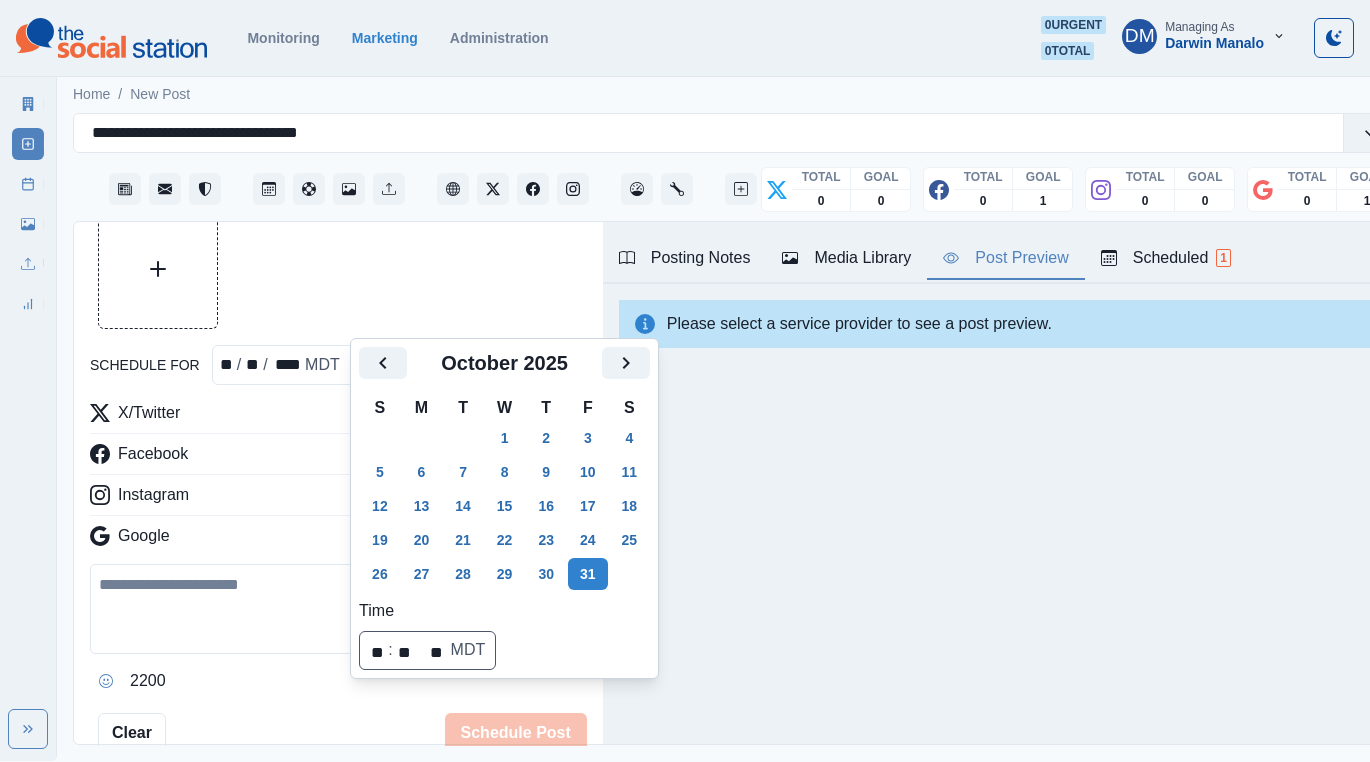 click at bounding box center [335, 609] 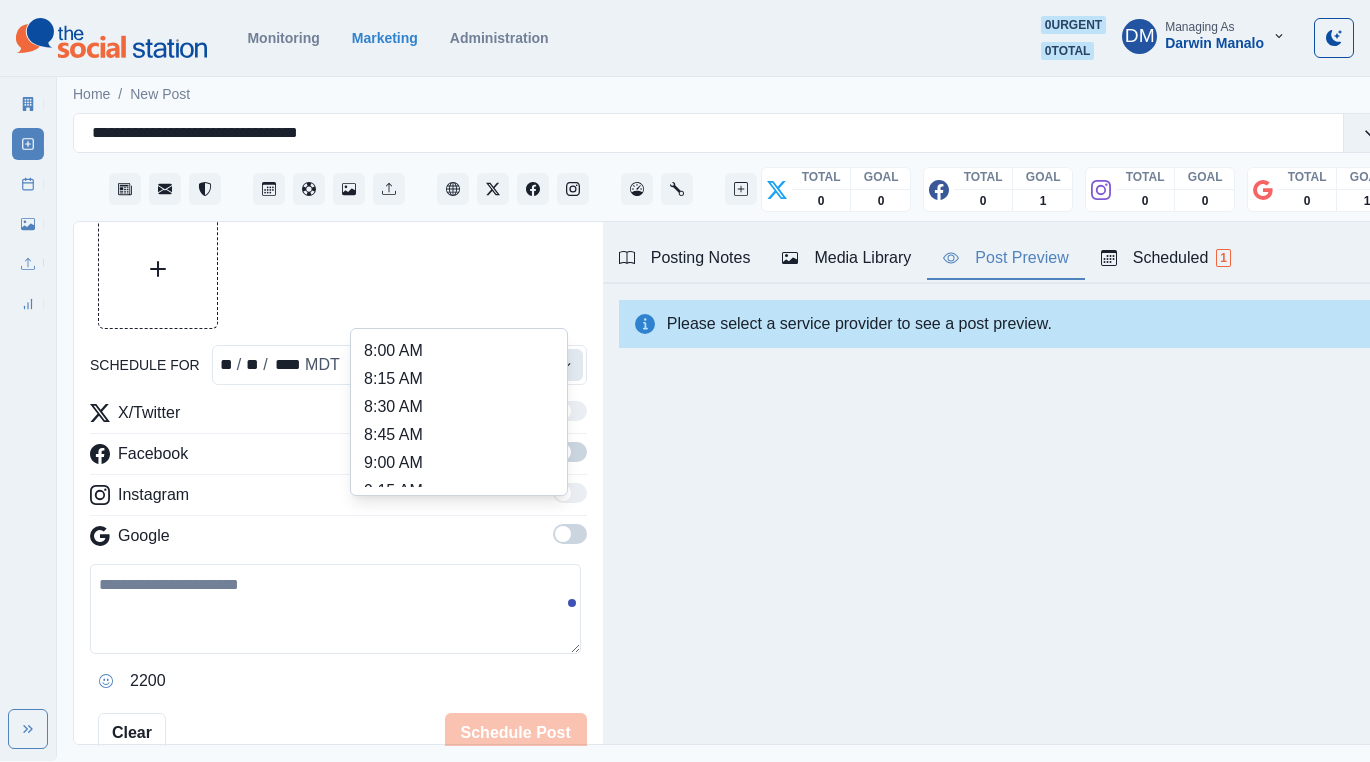 click 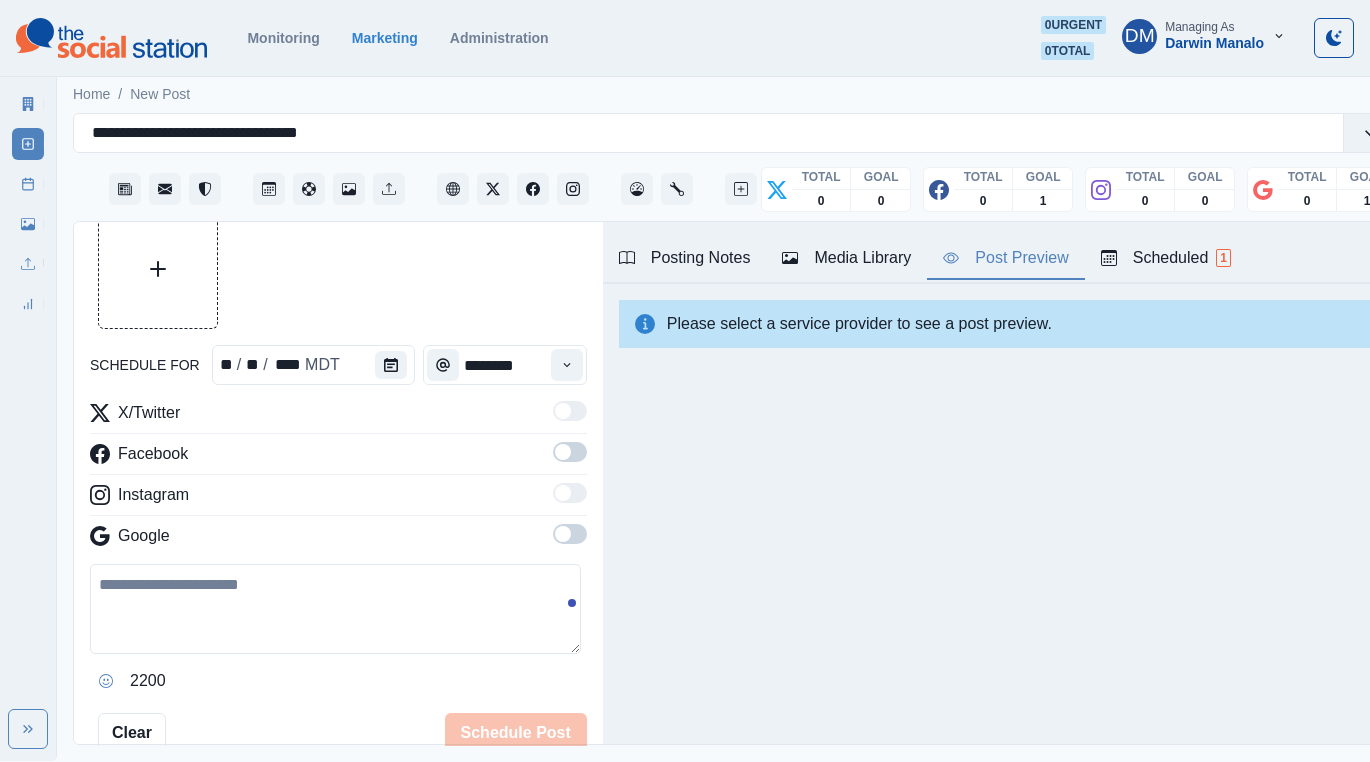 click at bounding box center (567, 365) 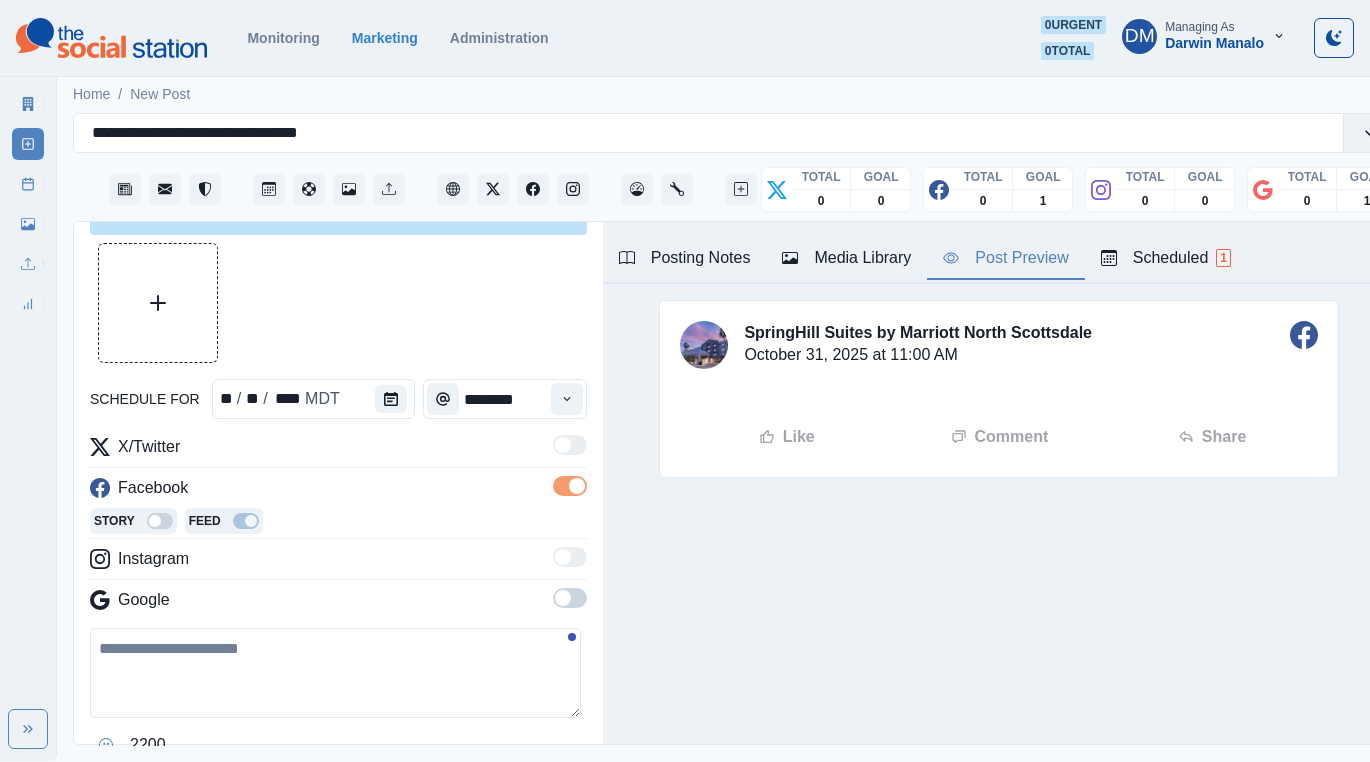 scroll, scrollTop: 66, scrollLeft: 0, axis: vertical 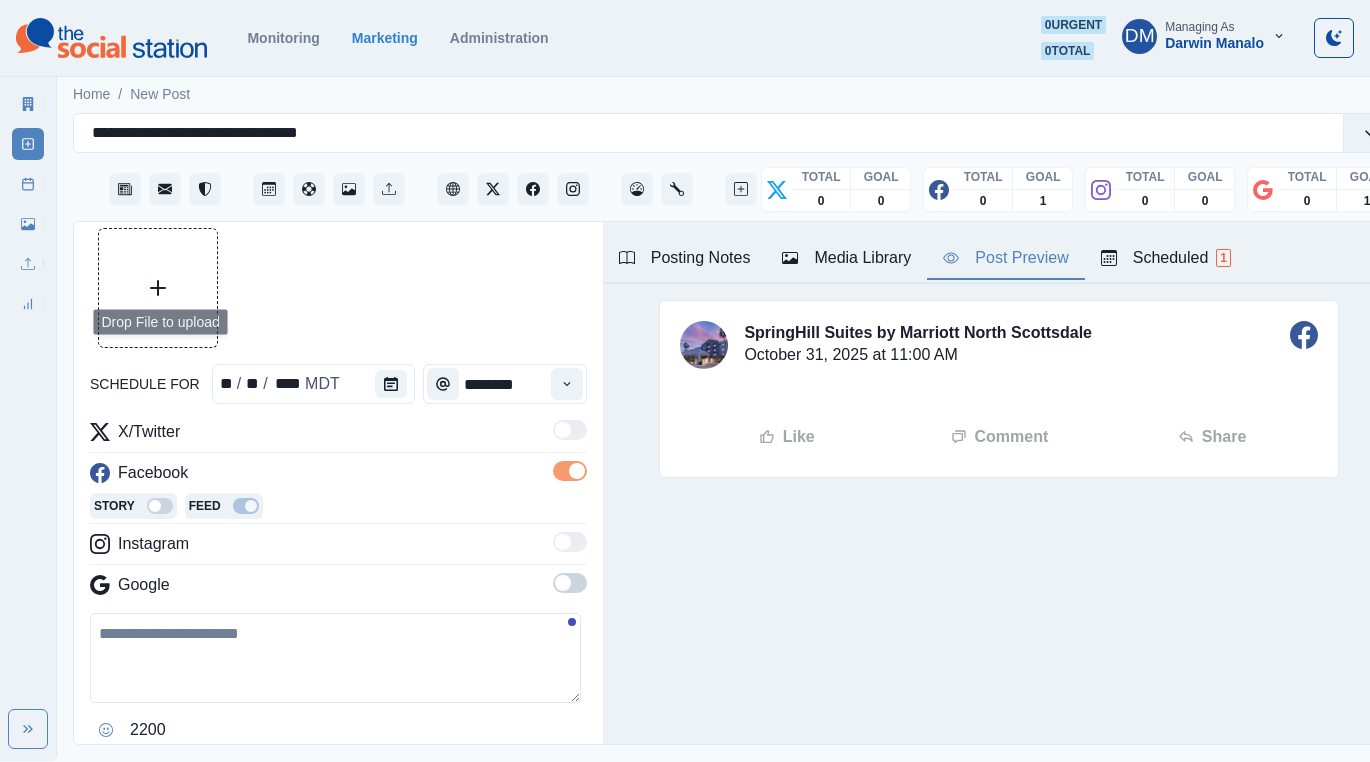 click at bounding box center (158, 288) 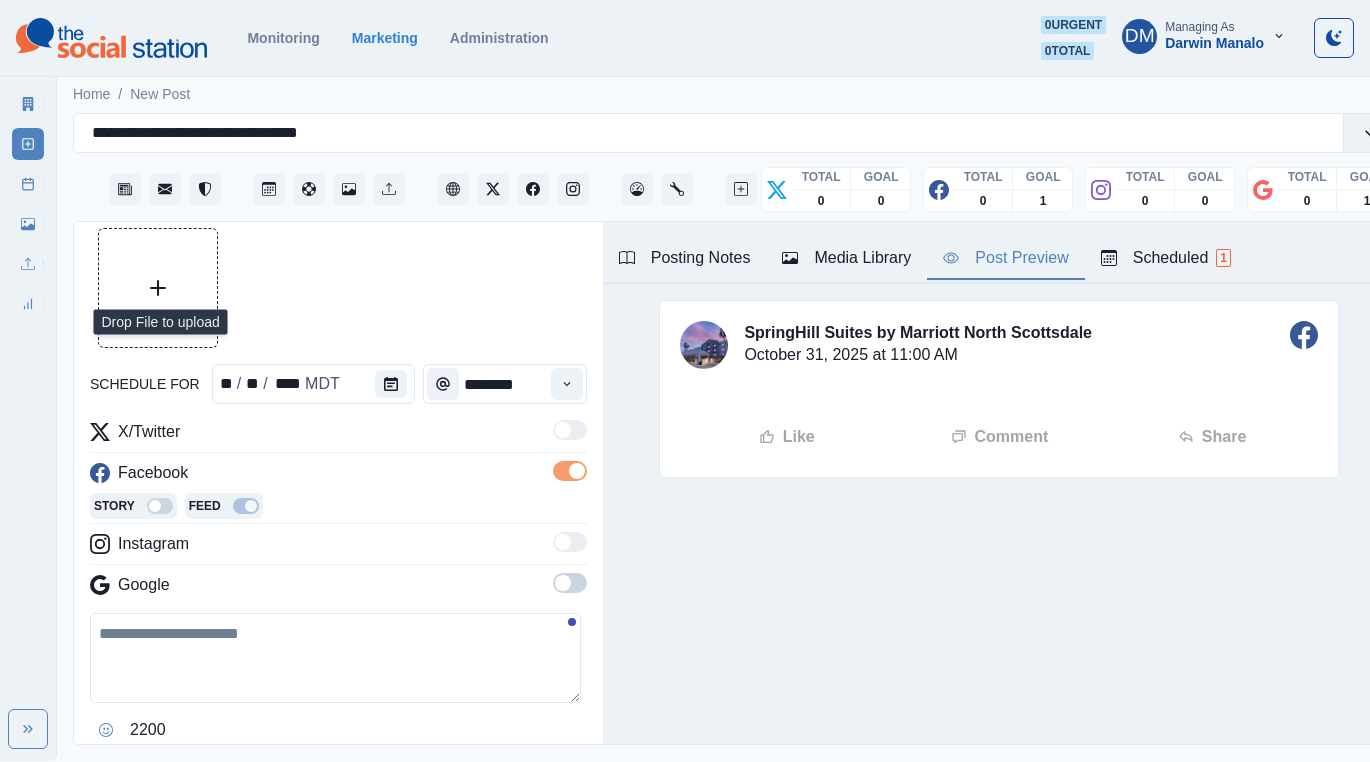 click at bounding box center [335, 658] 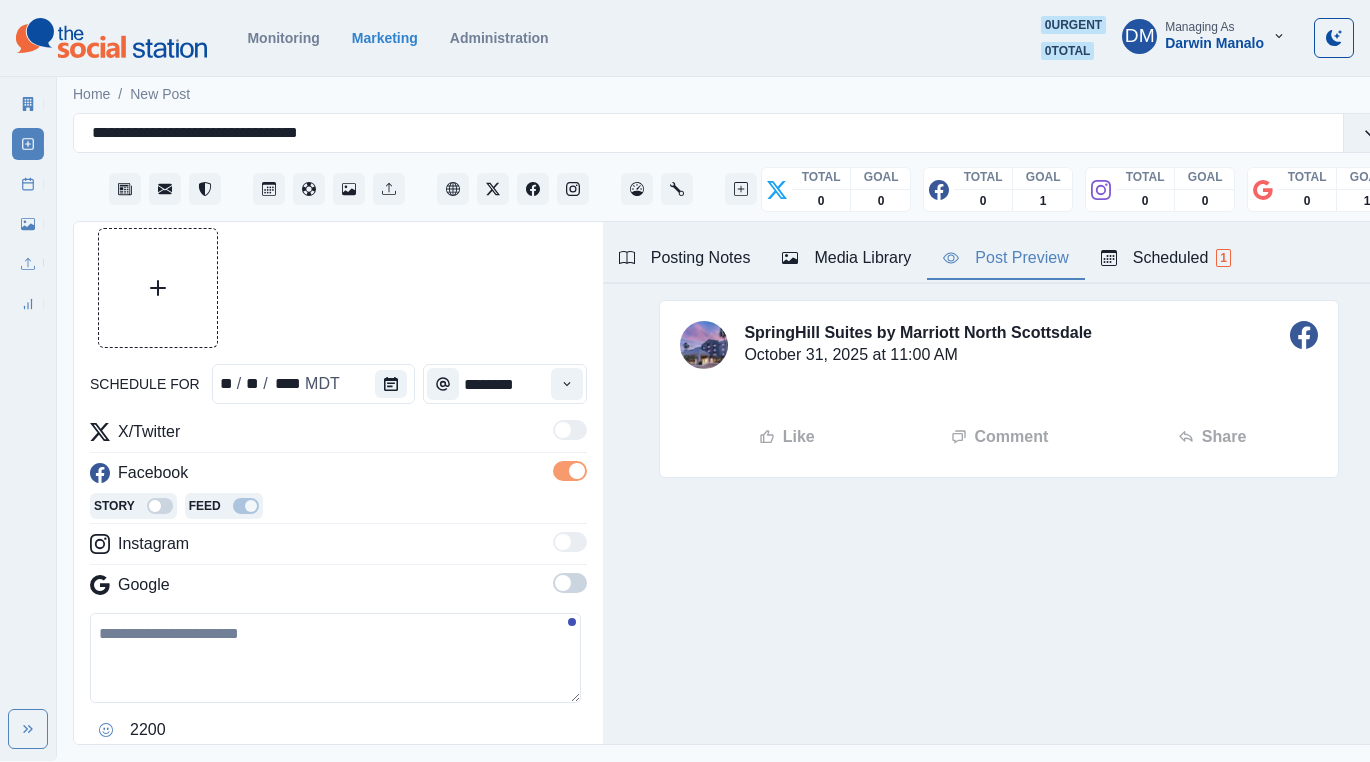 click 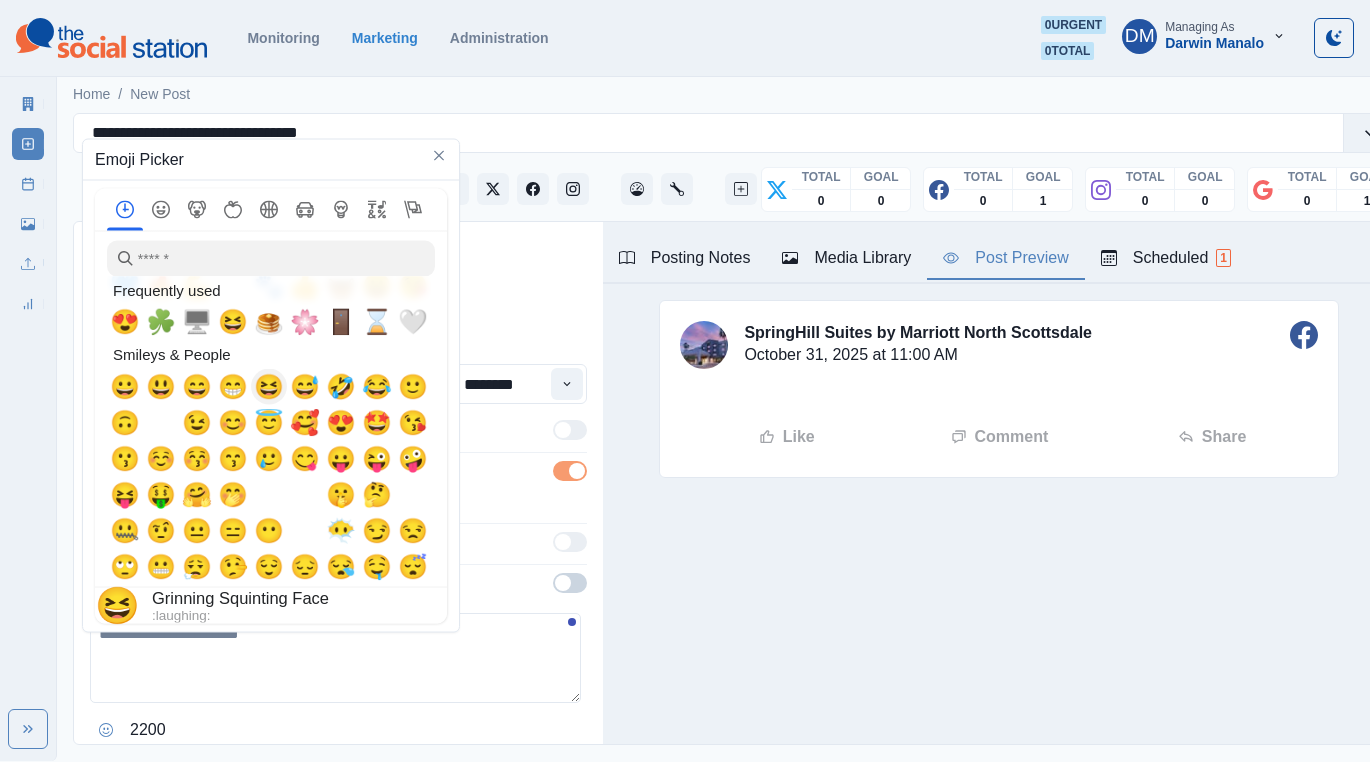 scroll, scrollTop: 0, scrollLeft: 0, axis: both 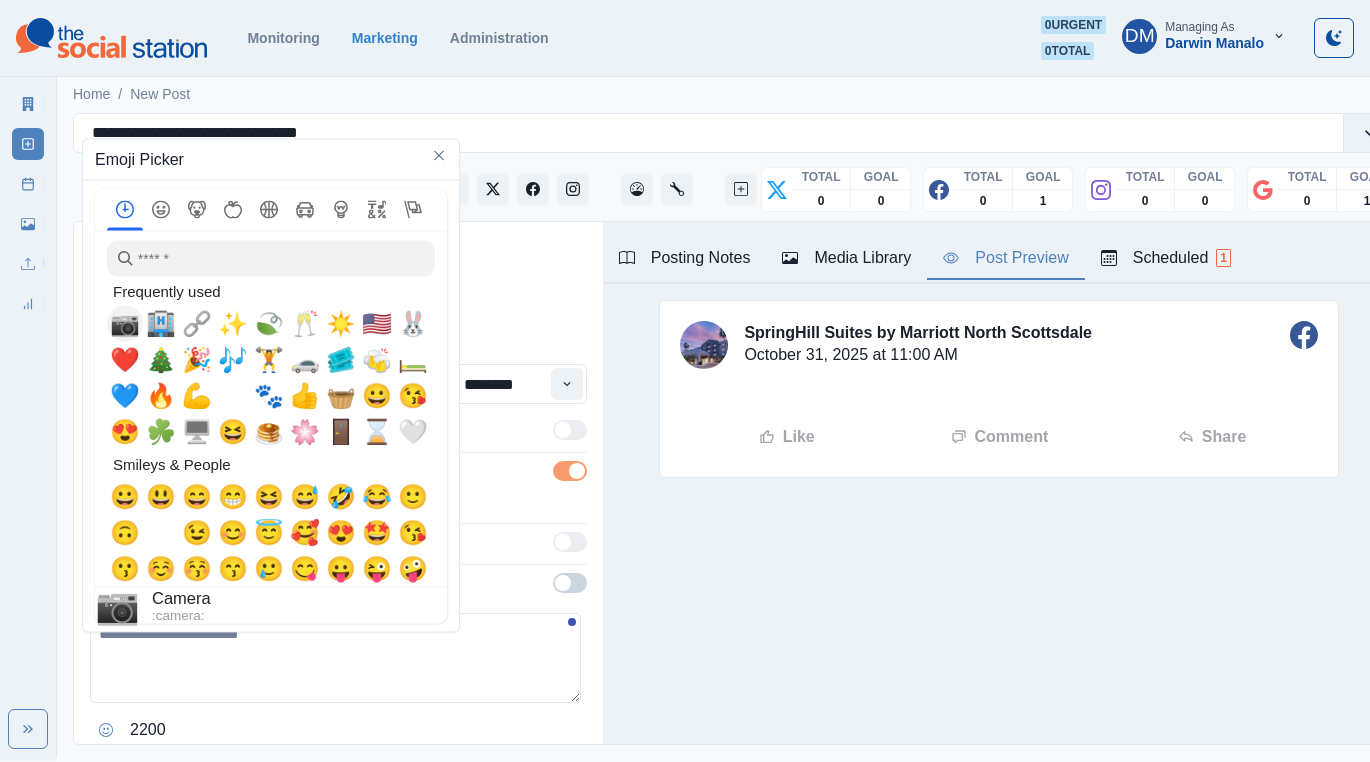 click on "📷" at bounding box center [125, 324] 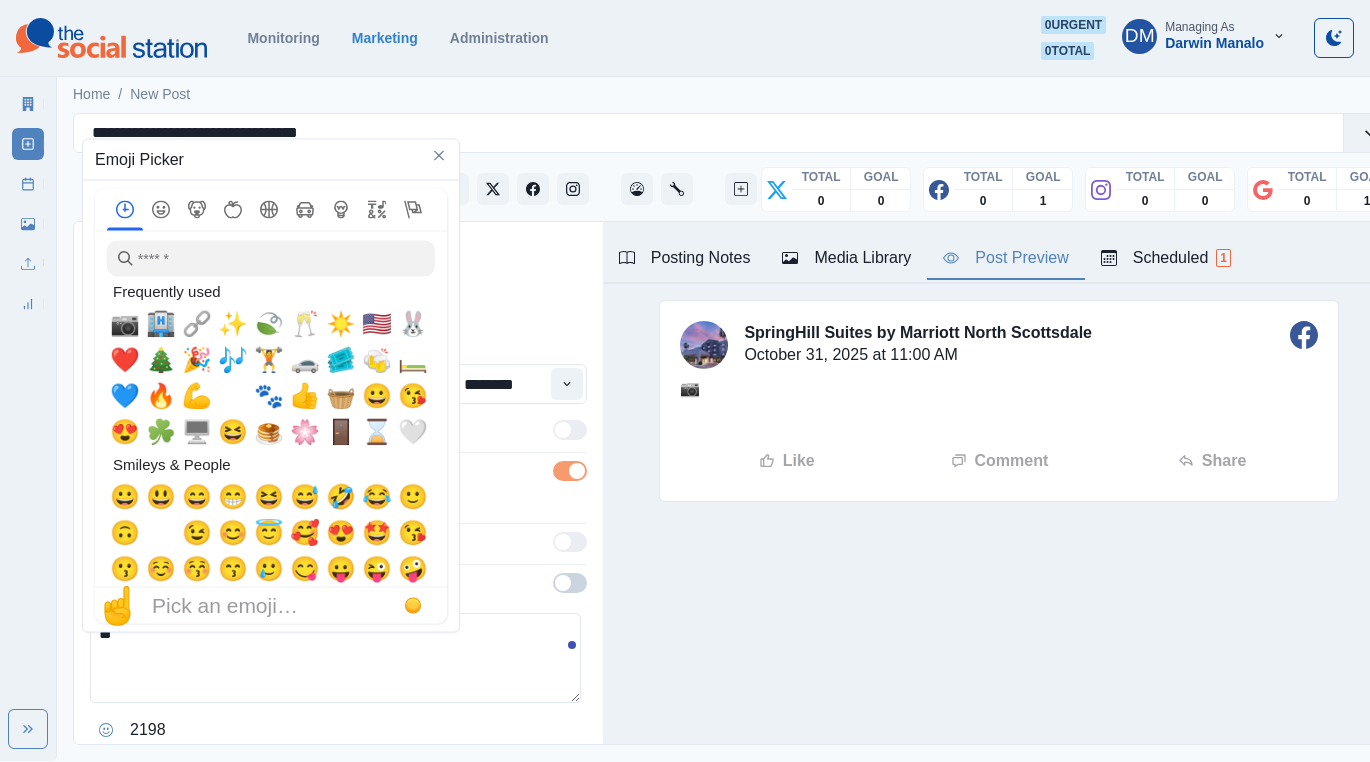 click on "**" at bounding box center [335, 658] 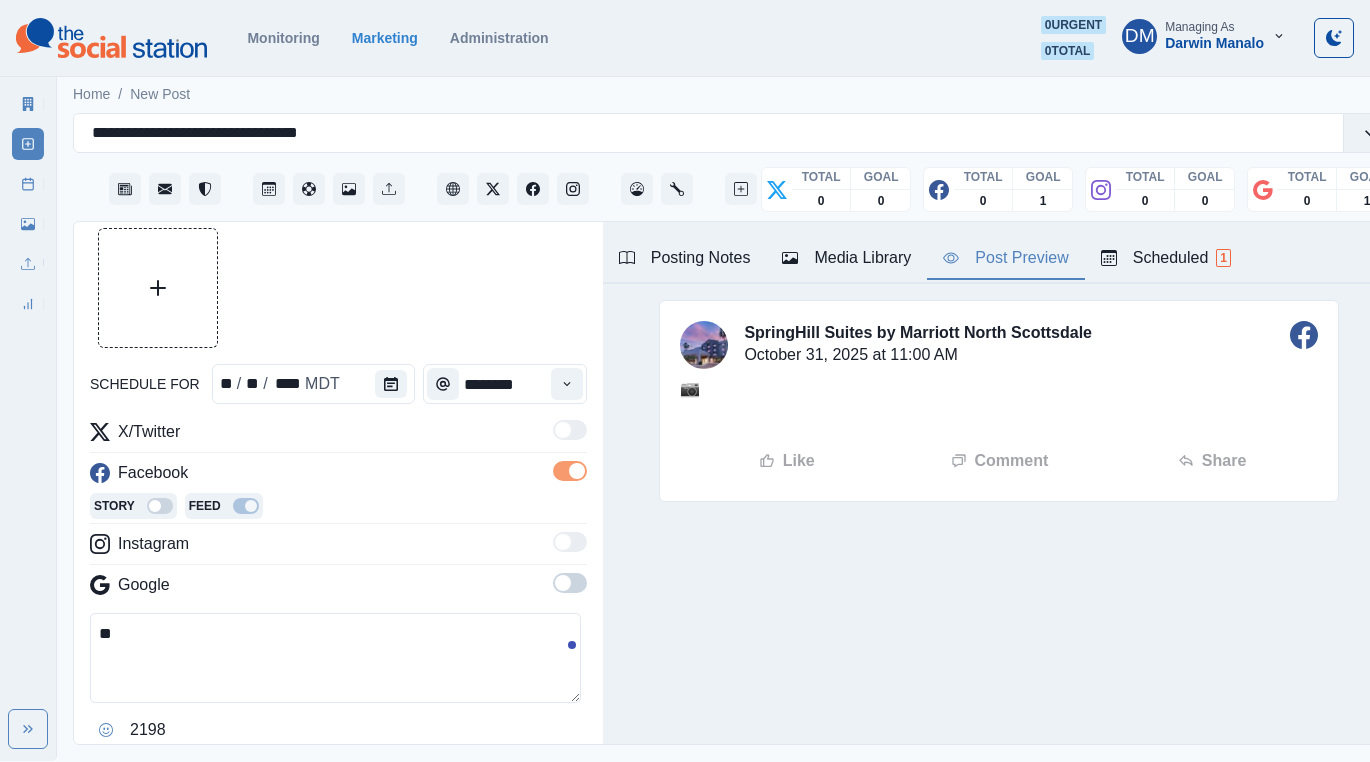 click on "**" at bounding box center [335, 658] 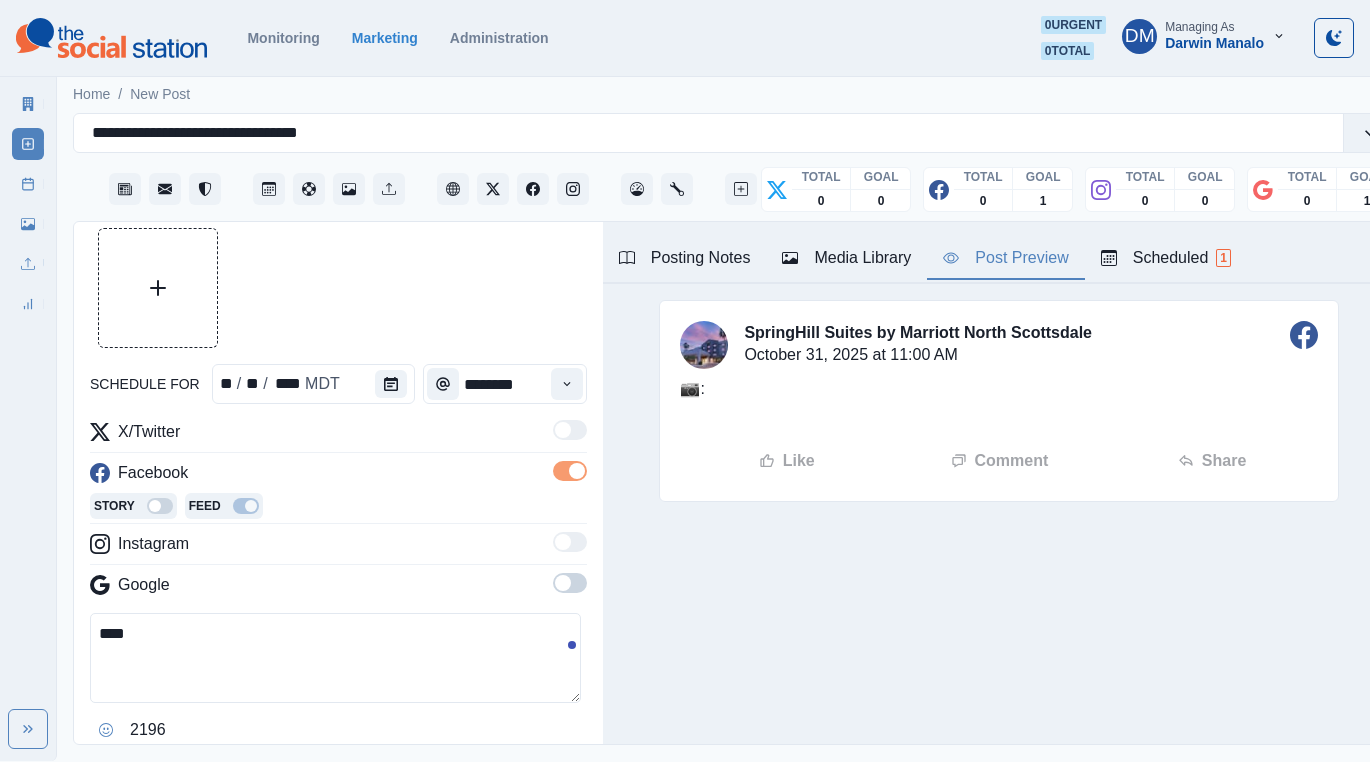 paste on "**********" 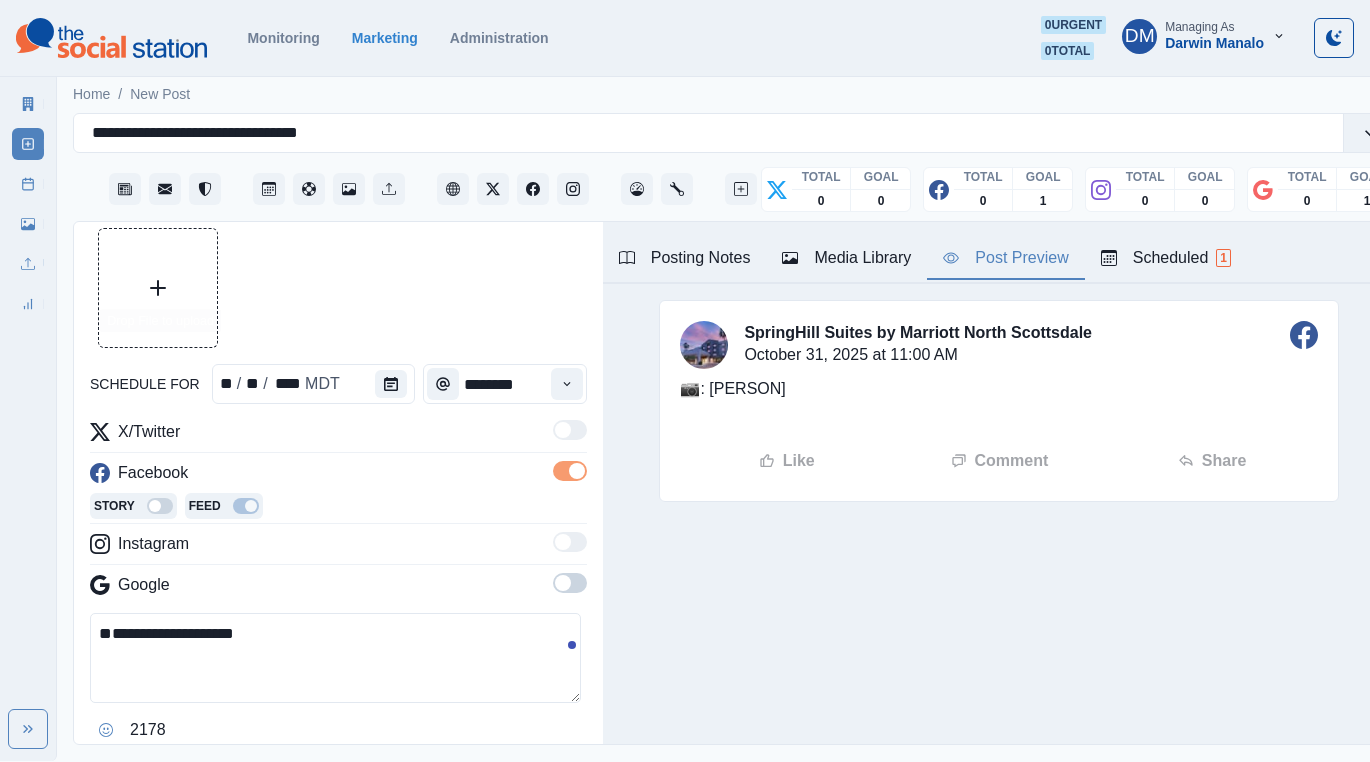 click at bounding box center [158, 288] 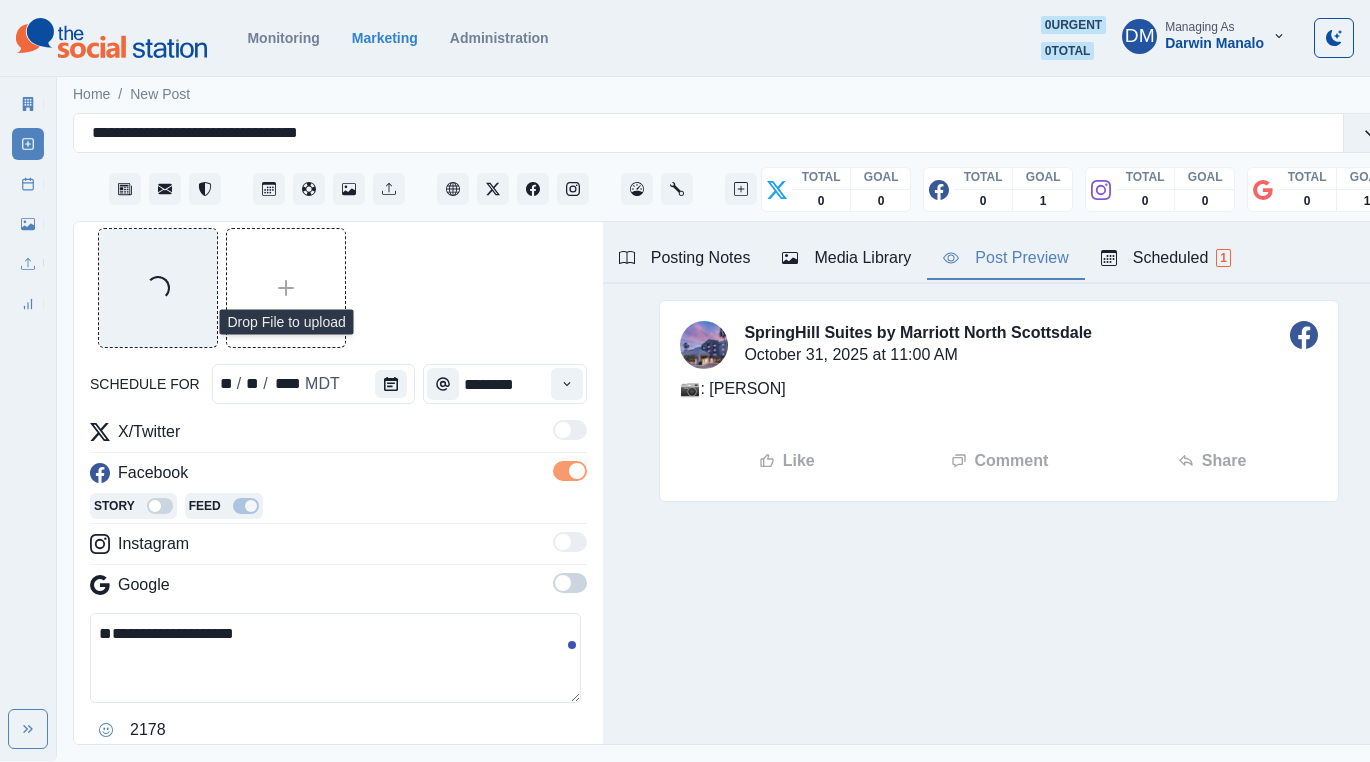 click on "**********" at bounding box center (335, 658) 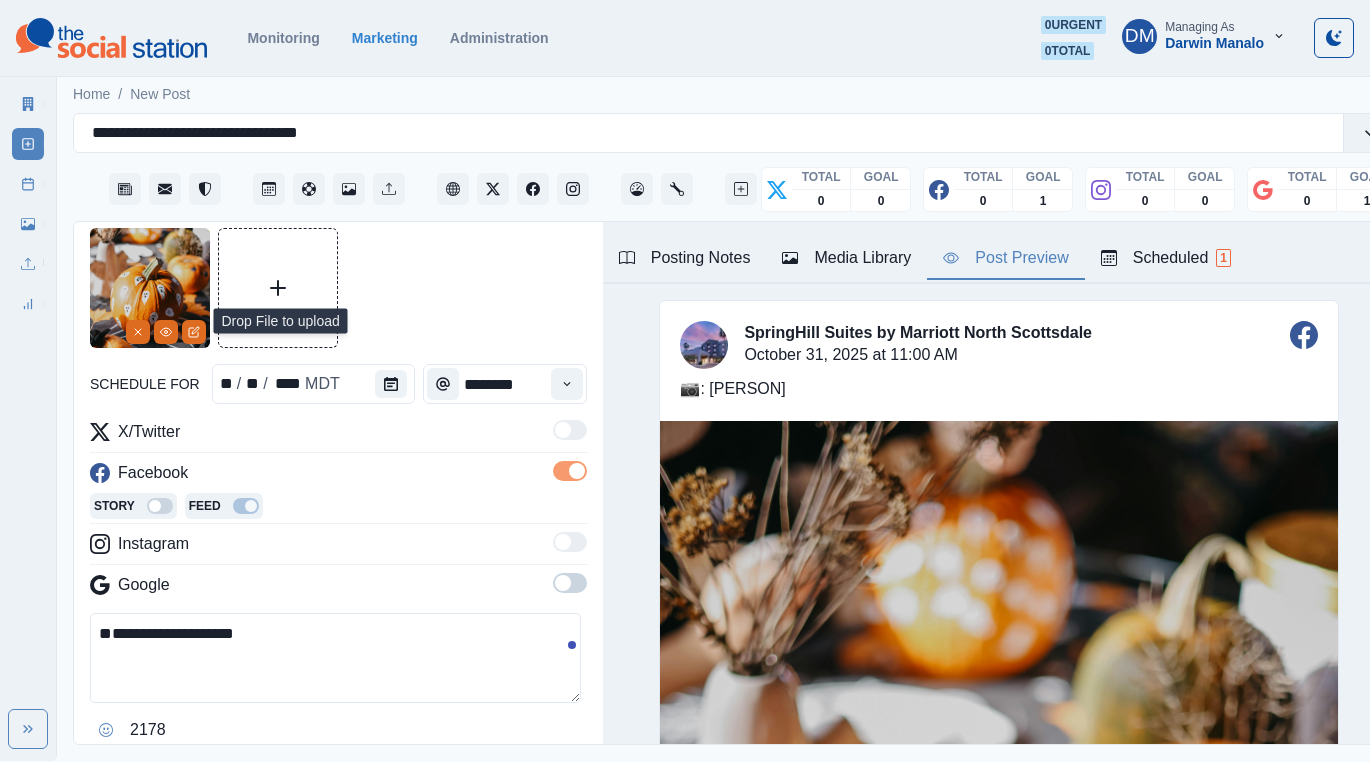 scroll, scrollTop: 108, scrollLeft: 0, axis: vertical 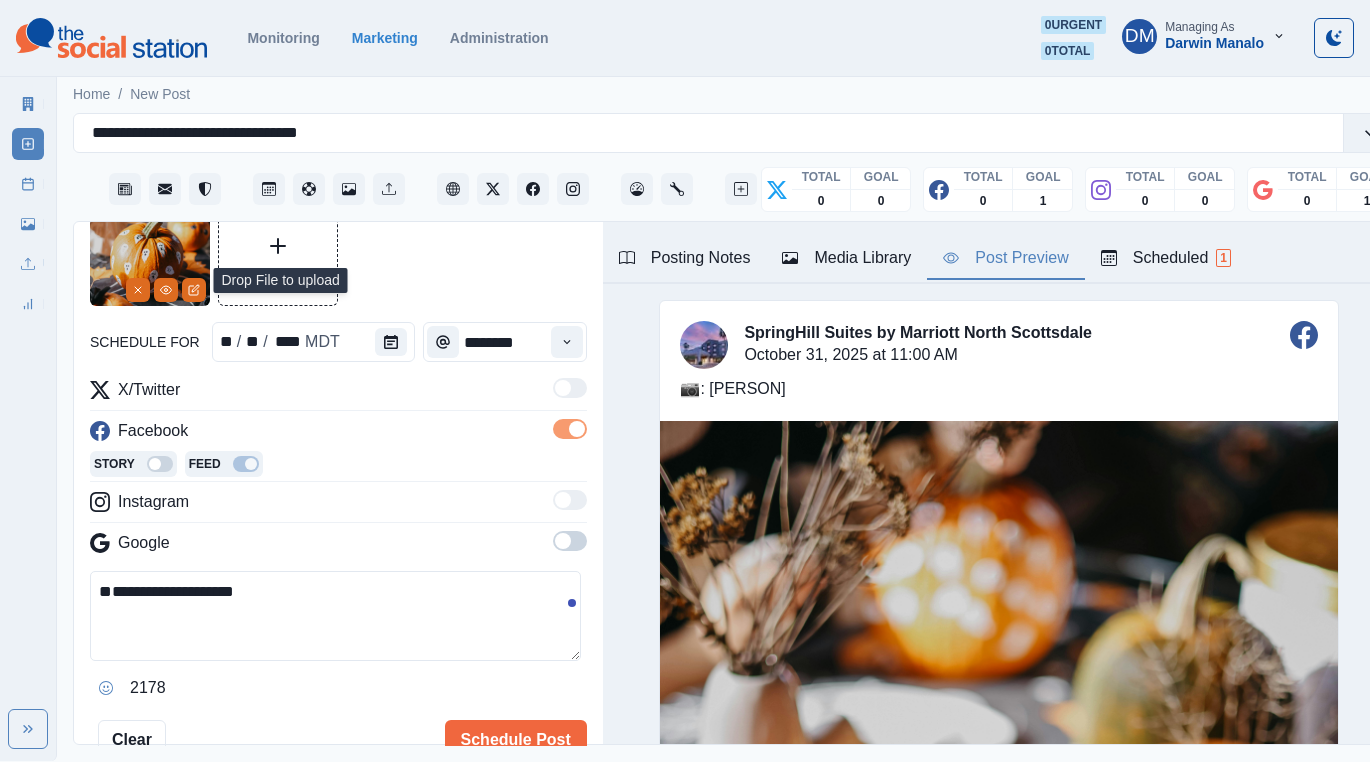 paste on "**********" 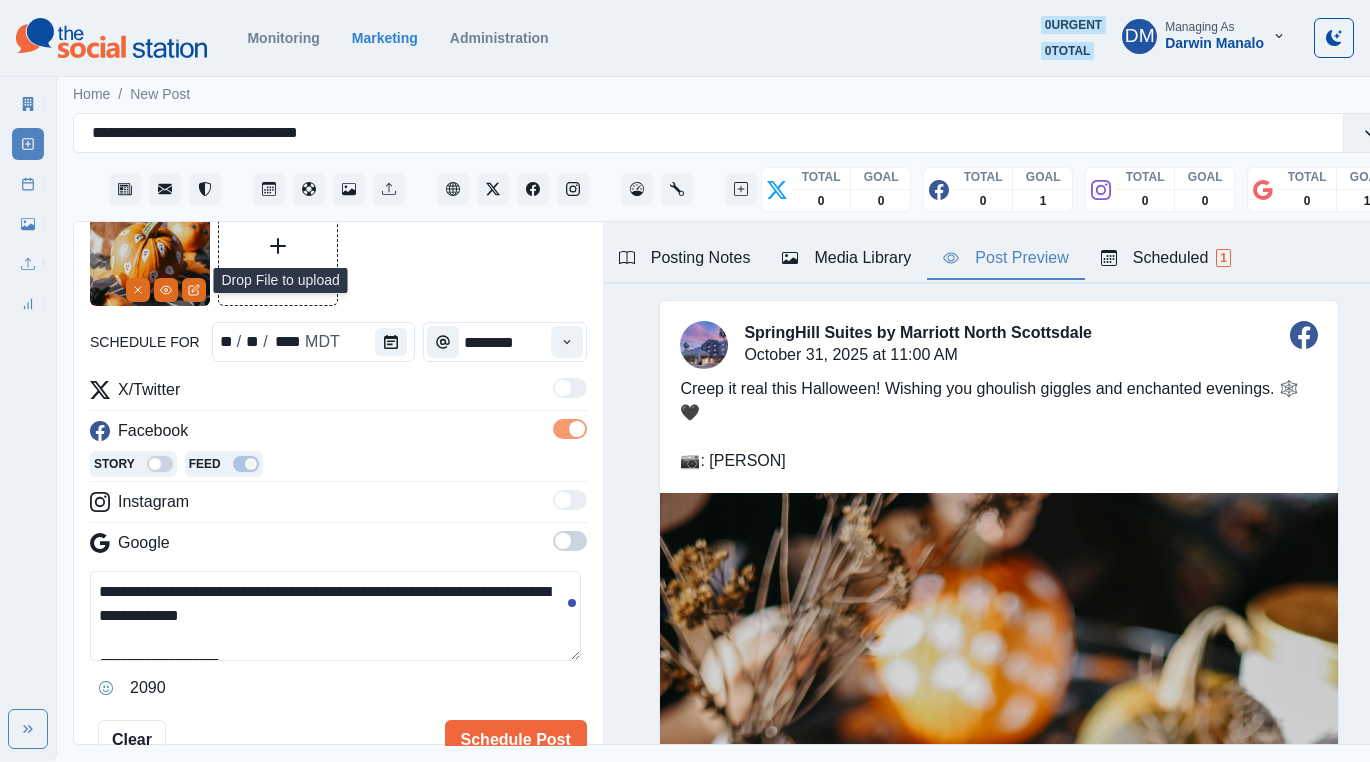 click on "**********" at bounding box center [335, 616] 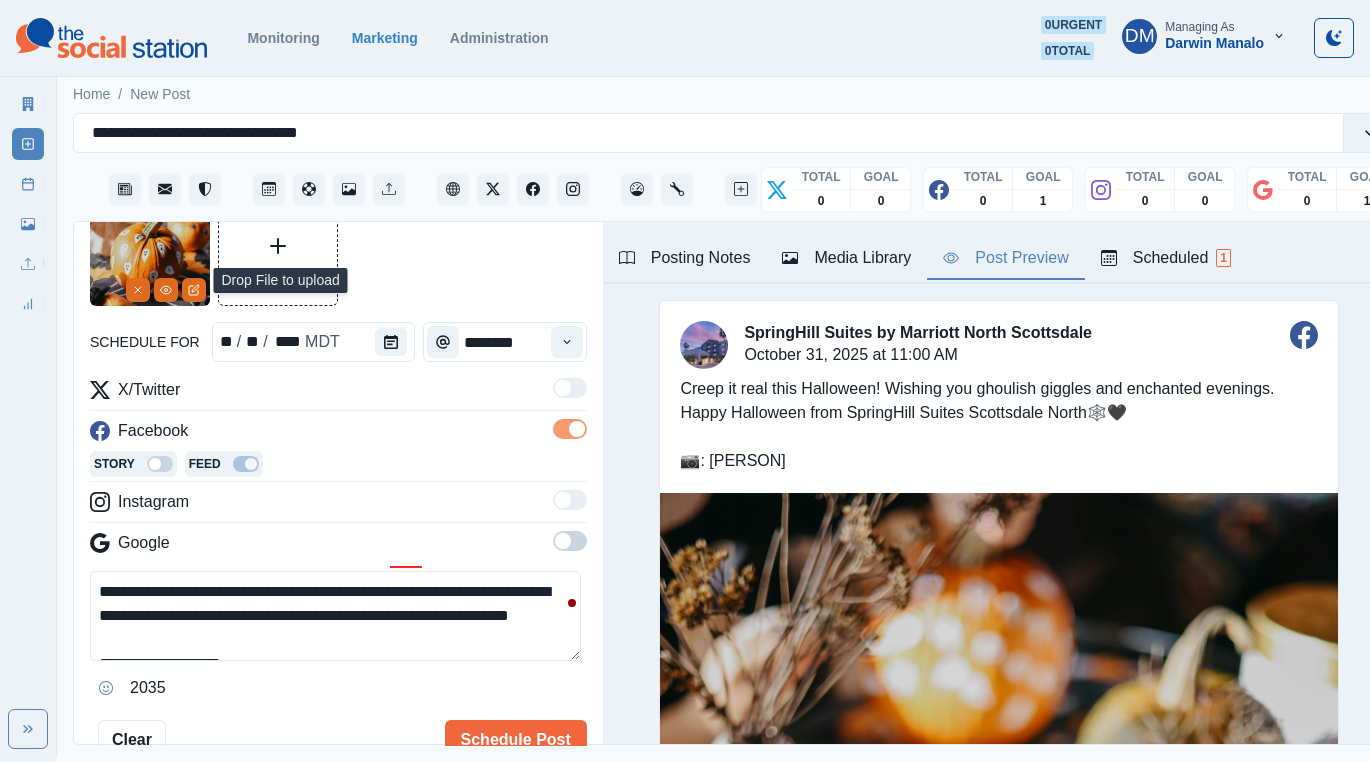 click on "**********" at bounding box center [335, 616] 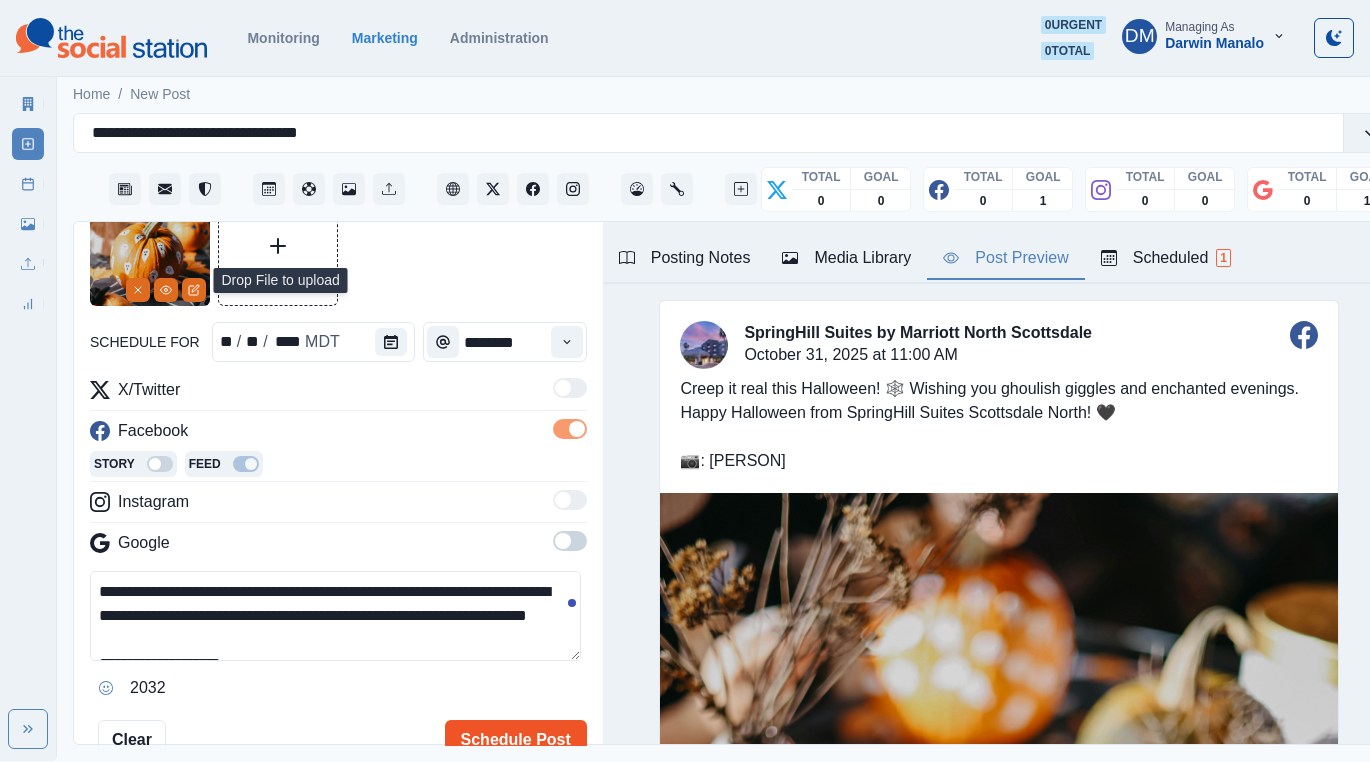 type on "**********" 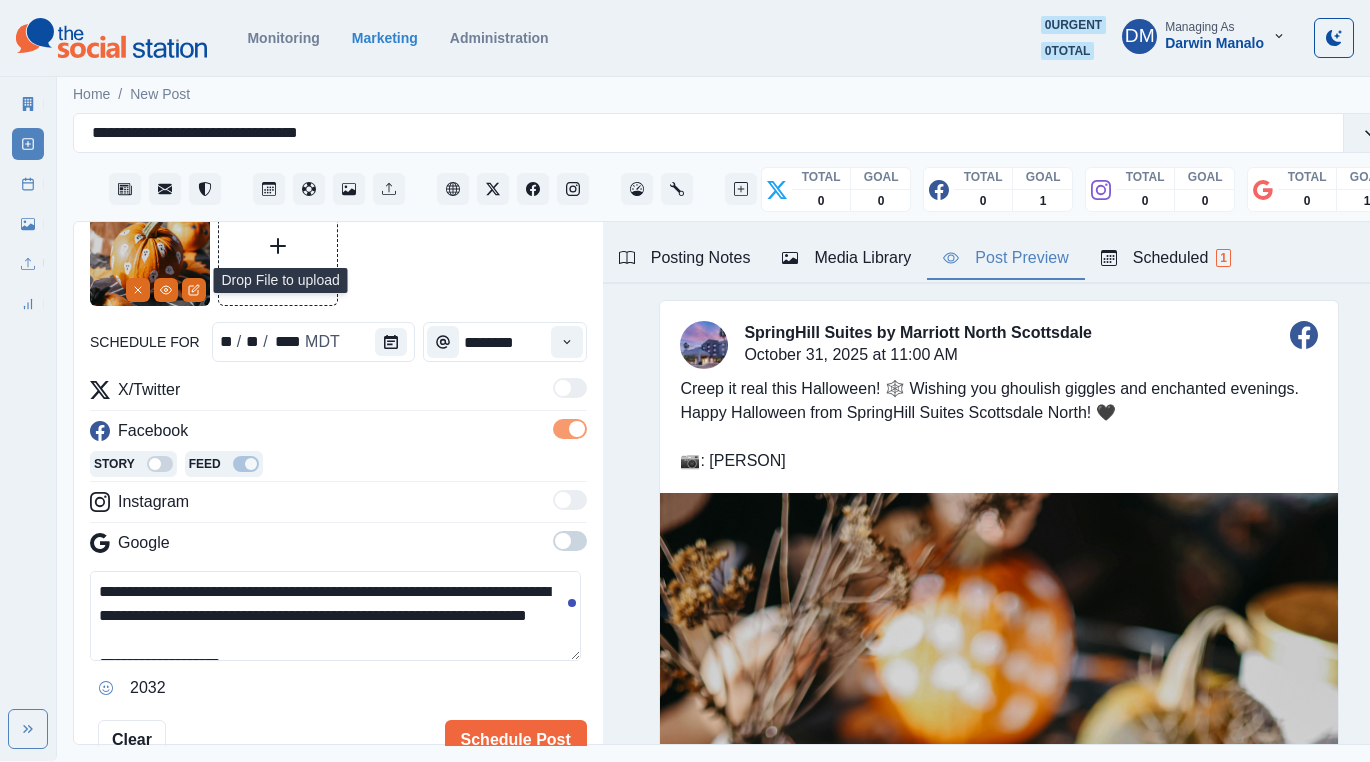 type 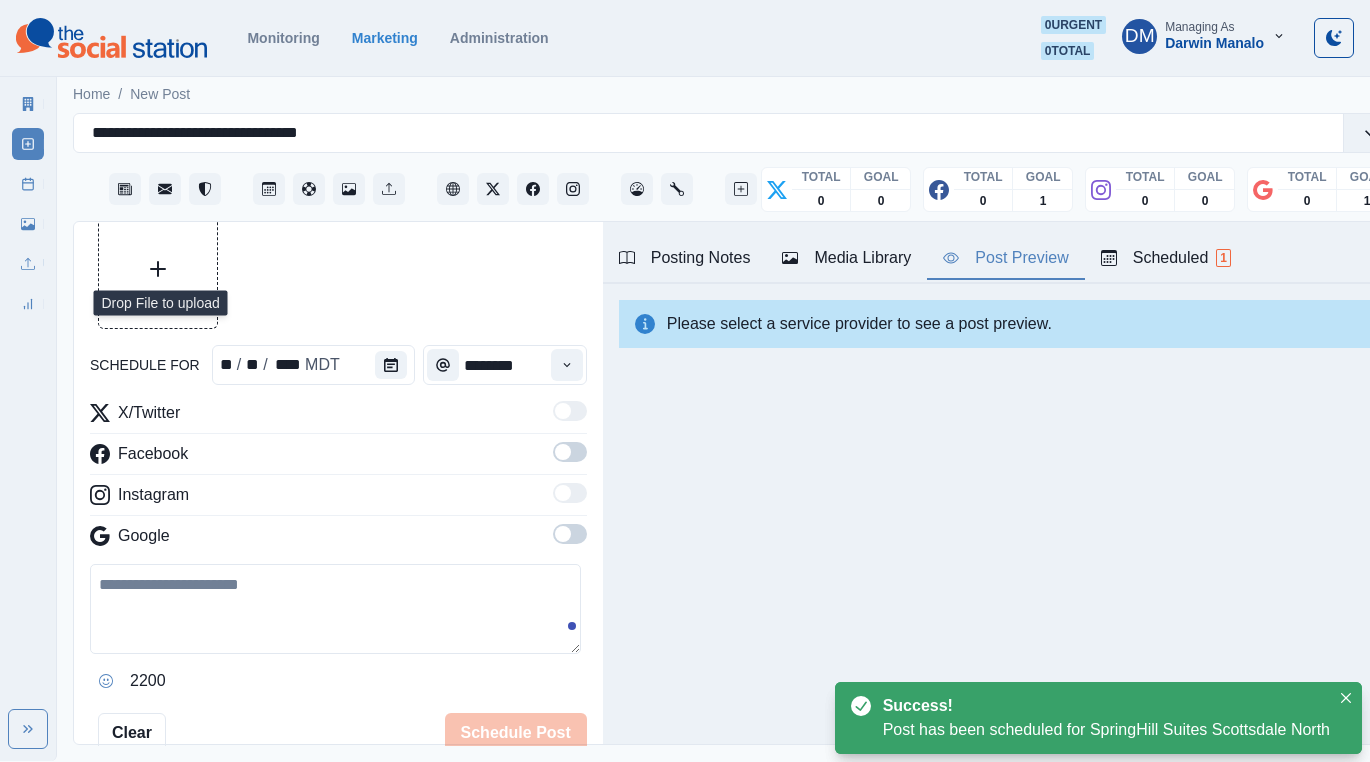 scroll, scrollTop: 108, scrollLeft: 0, axis: vertical 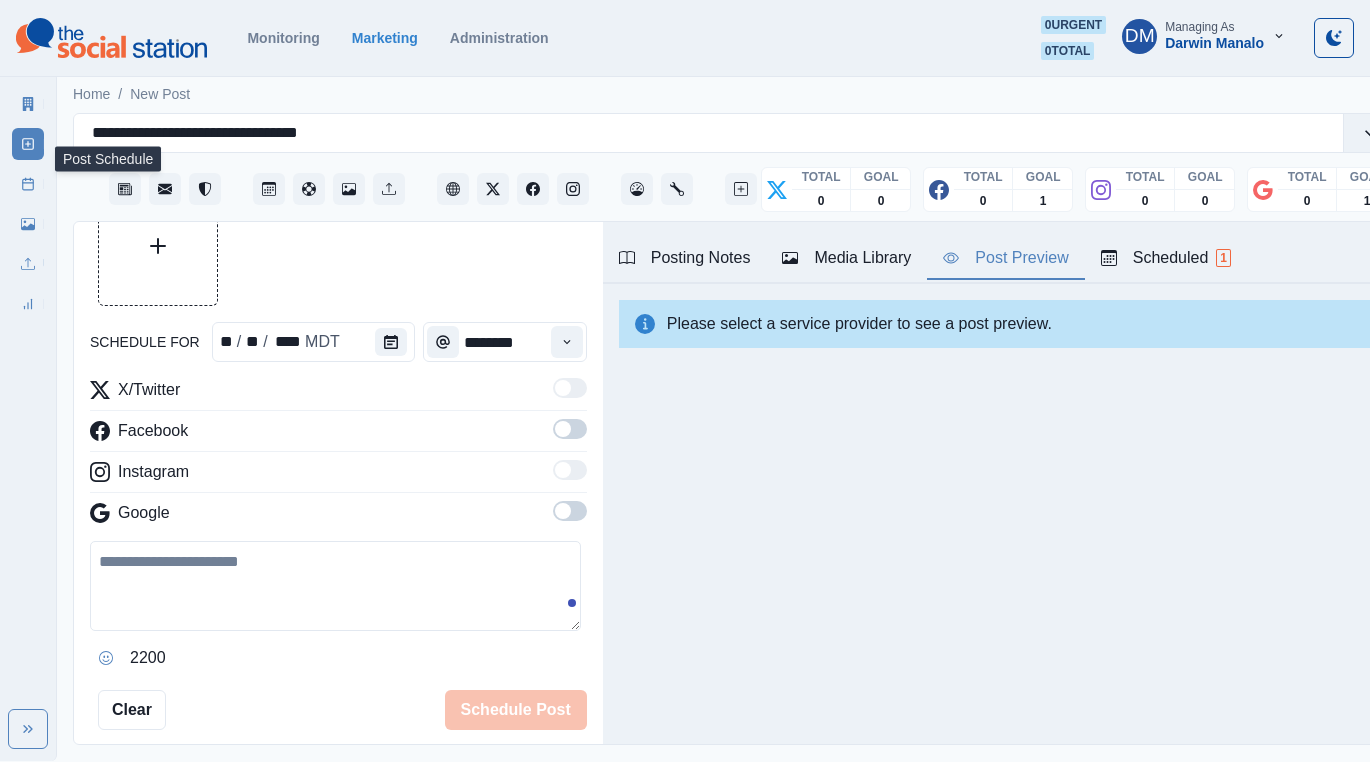 click on "Post Schedule" at bounding box center [28, 184] 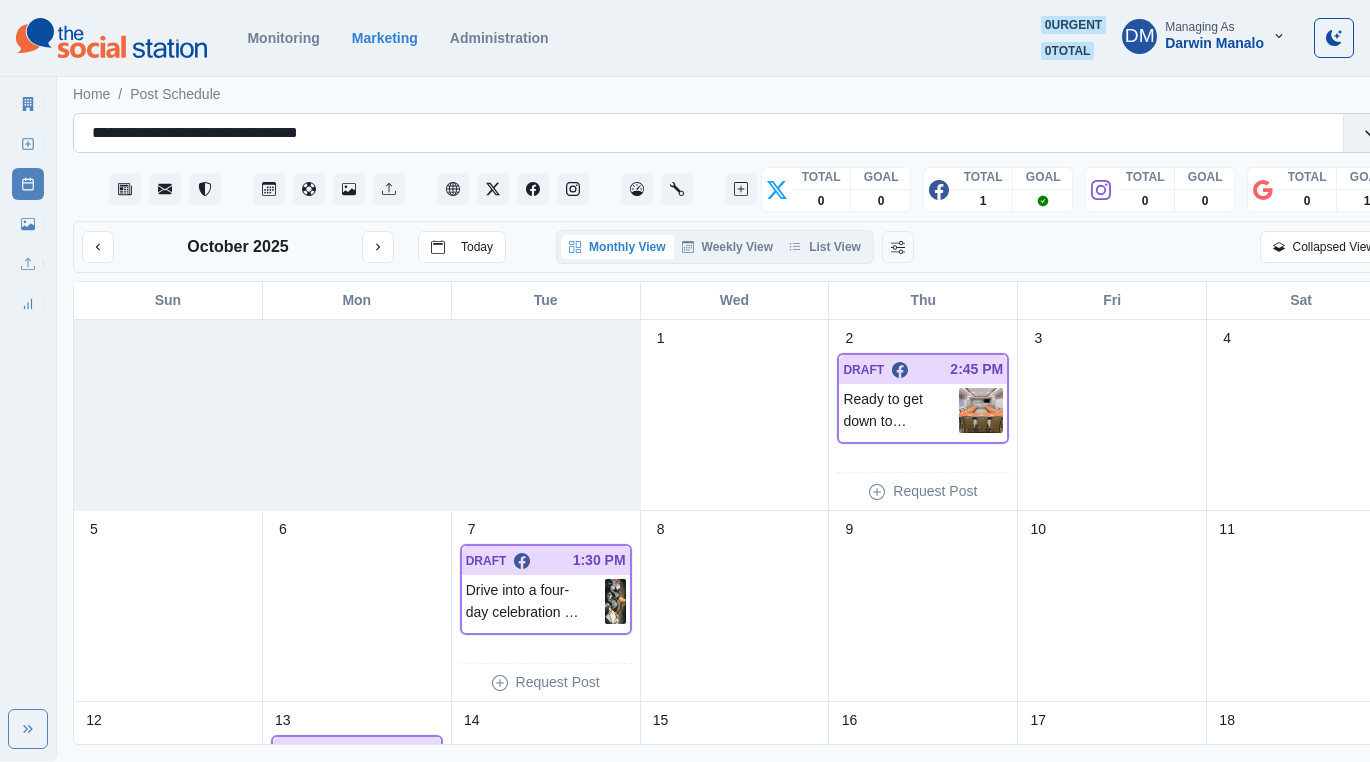 click on "**********" at bounding box center (708, 133) 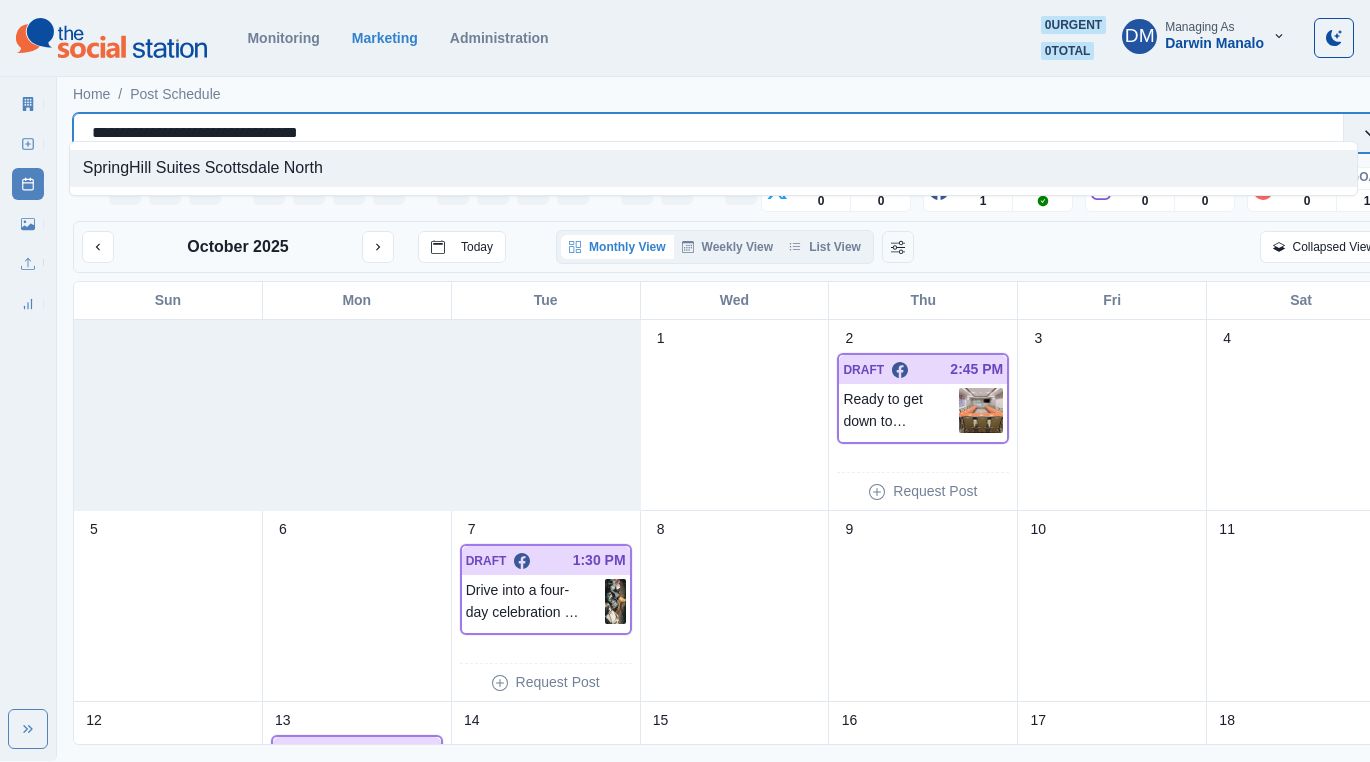 type 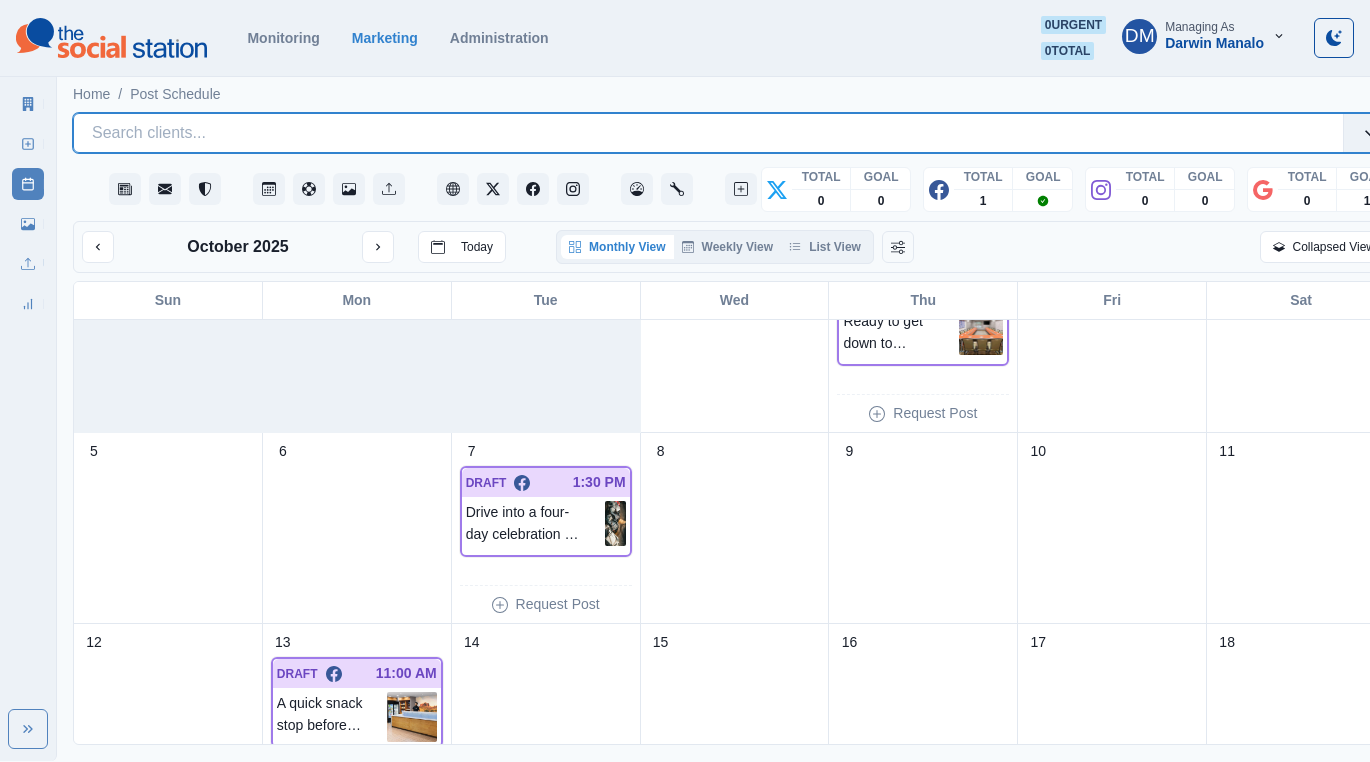 scroll, scrollTop: 0, scrollLeft: 0, axis: both 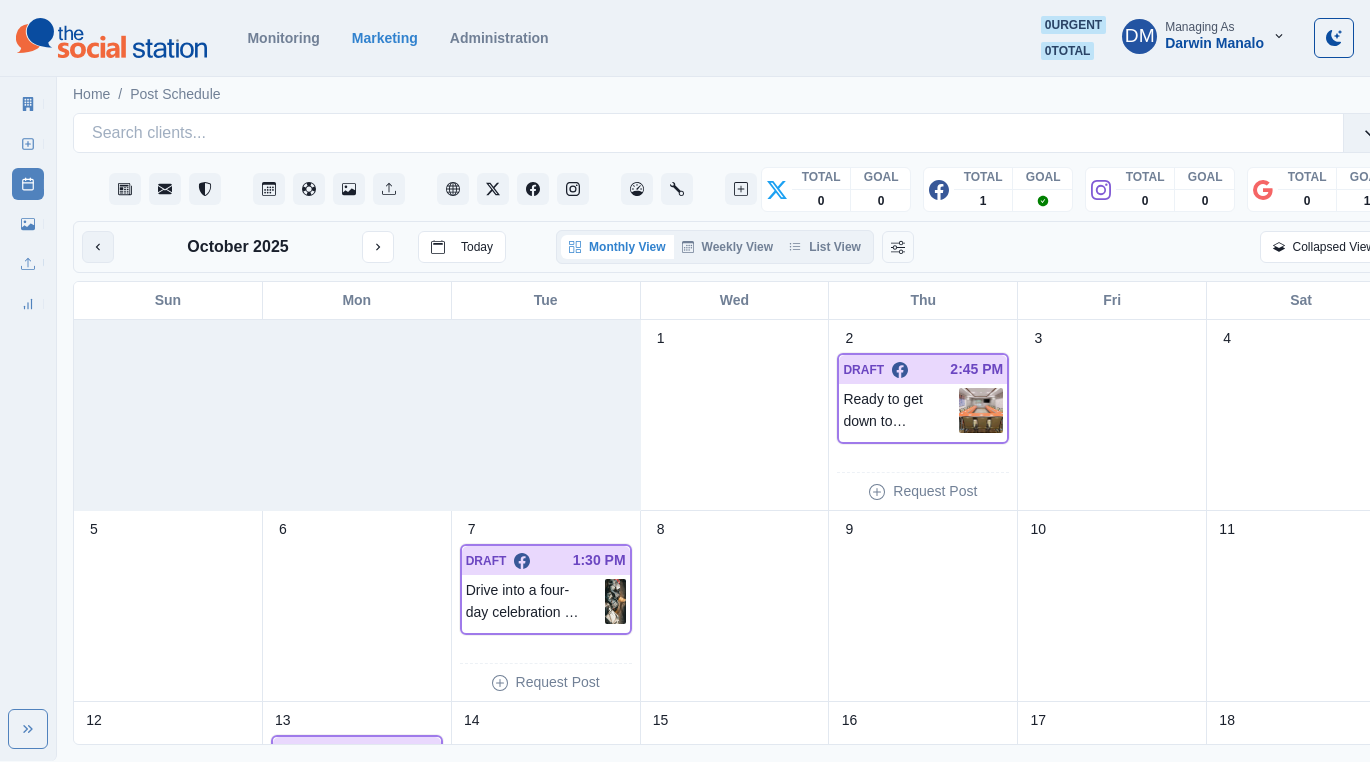 click 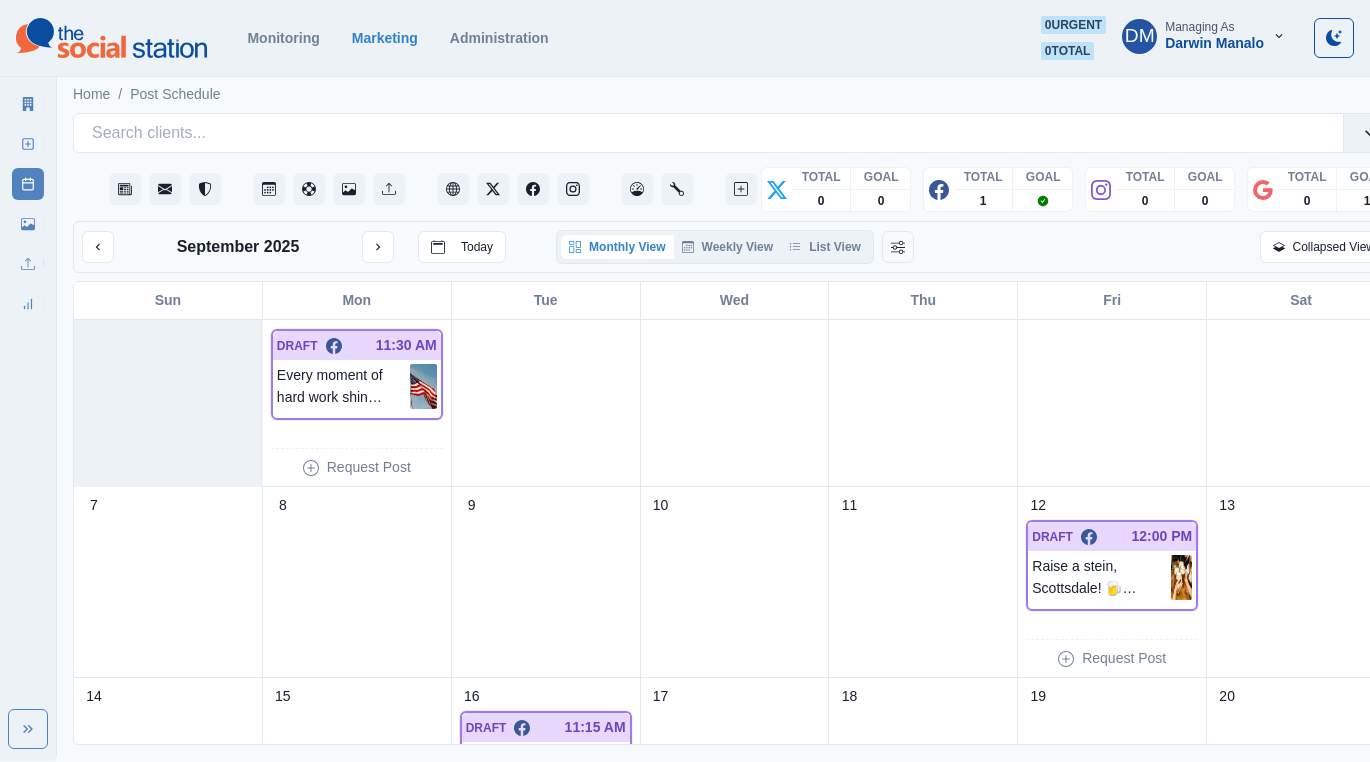 scroll, scrollTop: 0, scrollLeft: 0, axis: both 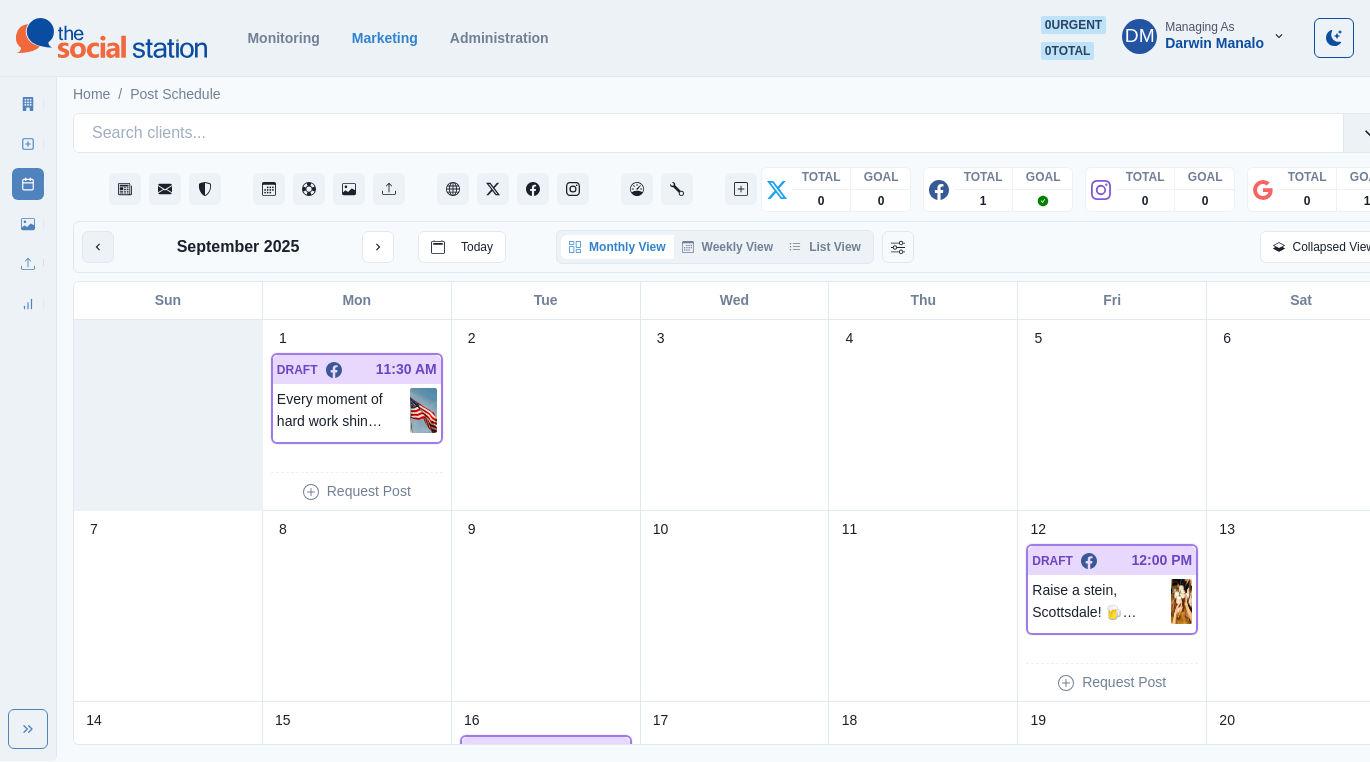 click 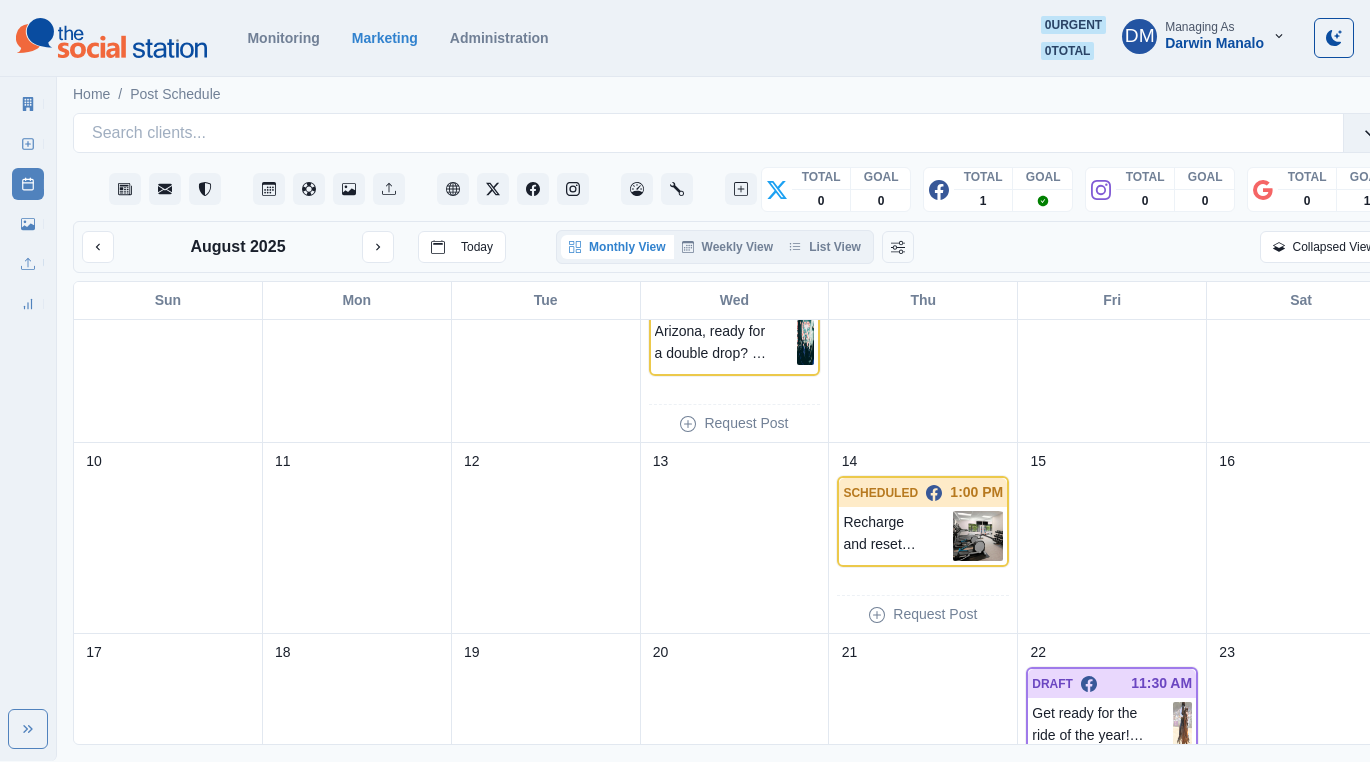 scroll, scrollTop: 0, scrollLeft: 0, axis: both 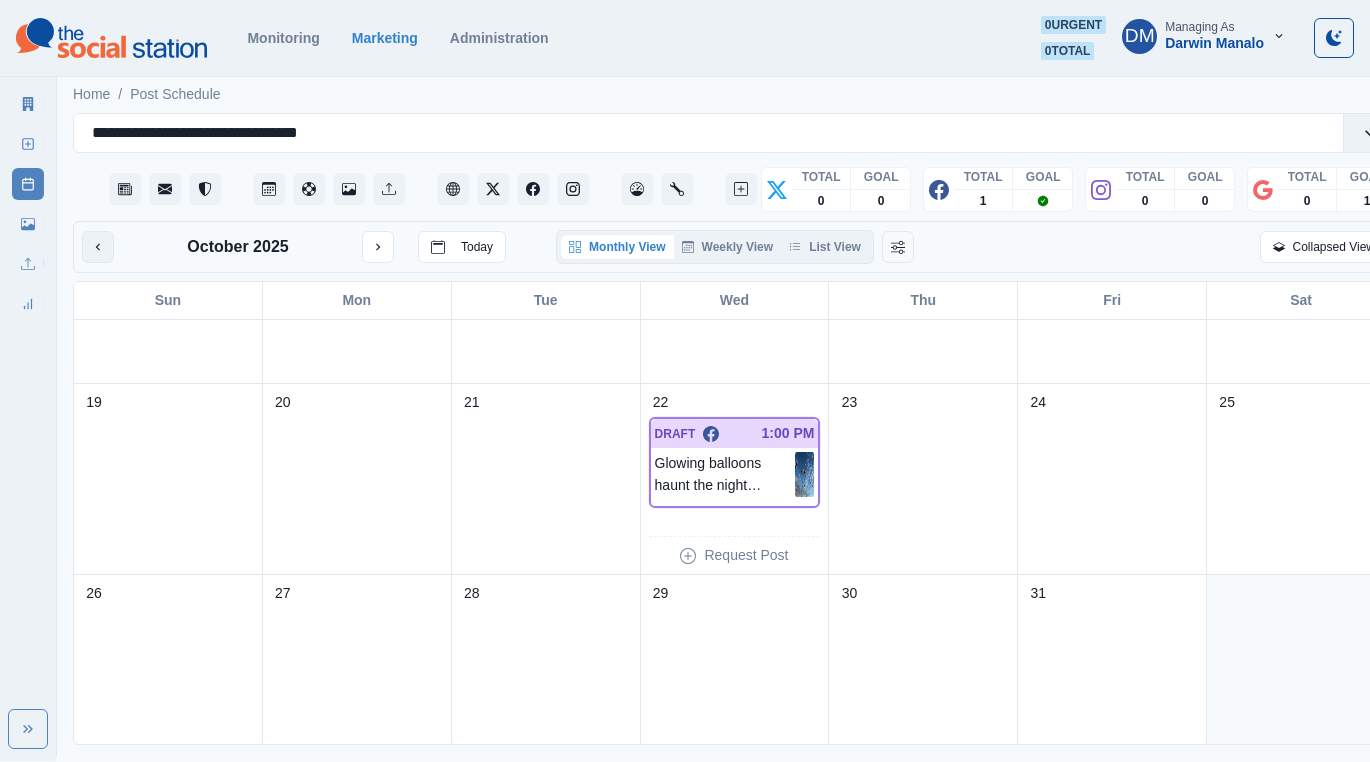 click 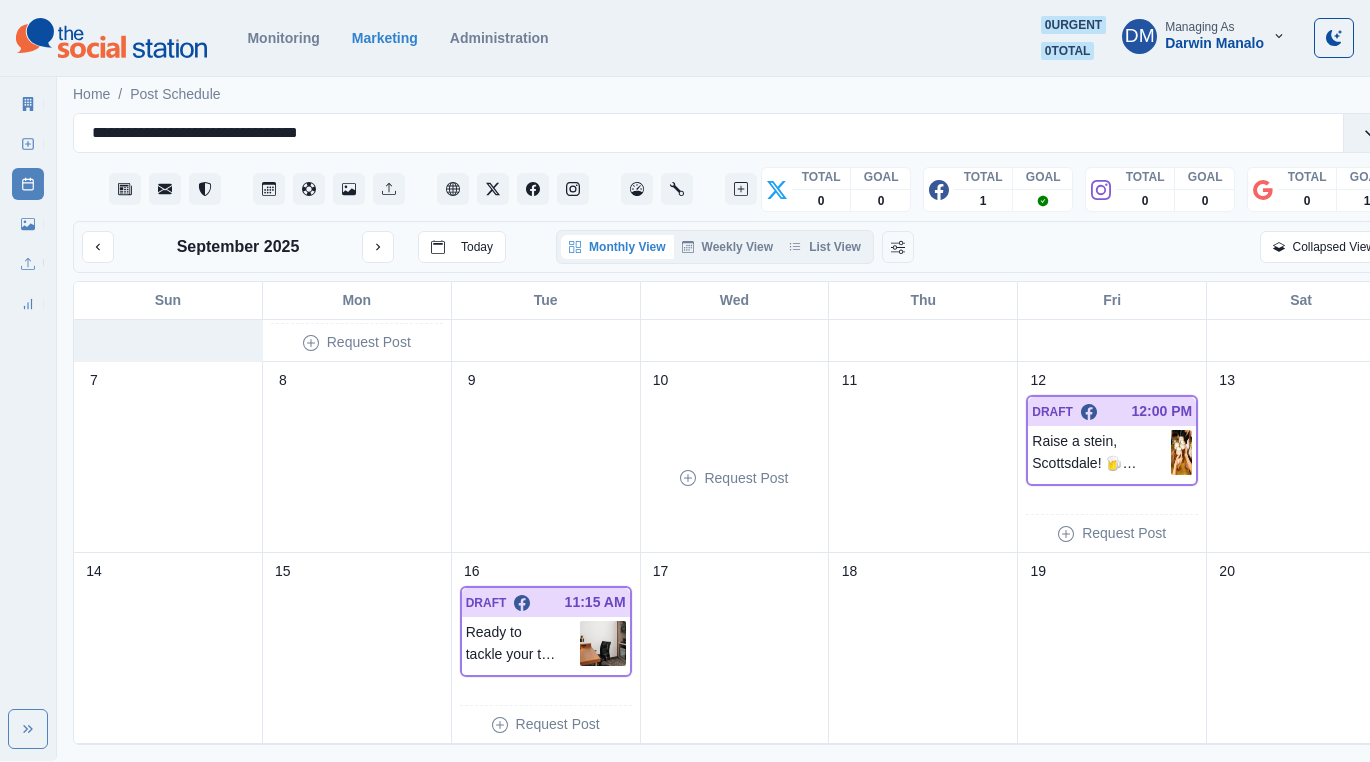 scroll, scrollTop: 178, scrollLeft: 0, axis: vertical 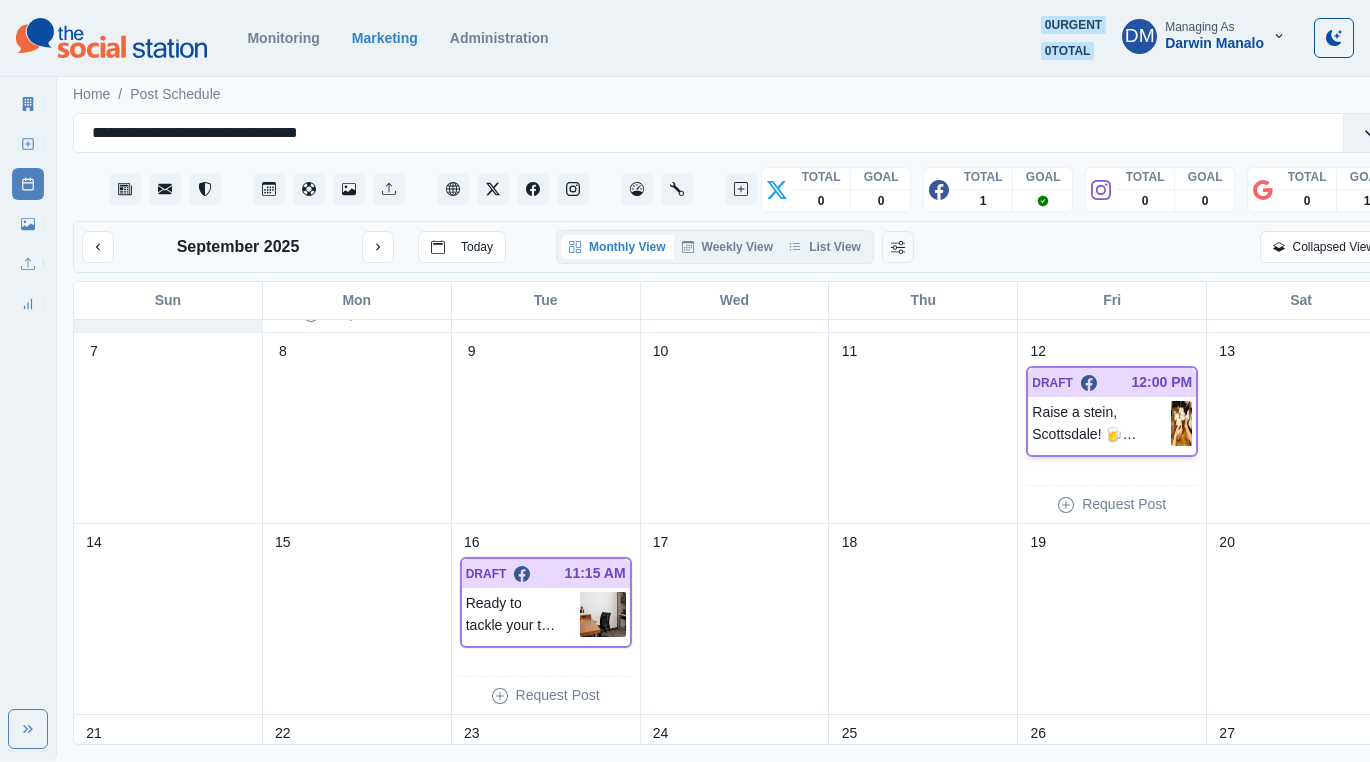 click at bounding box center (1181, 423) 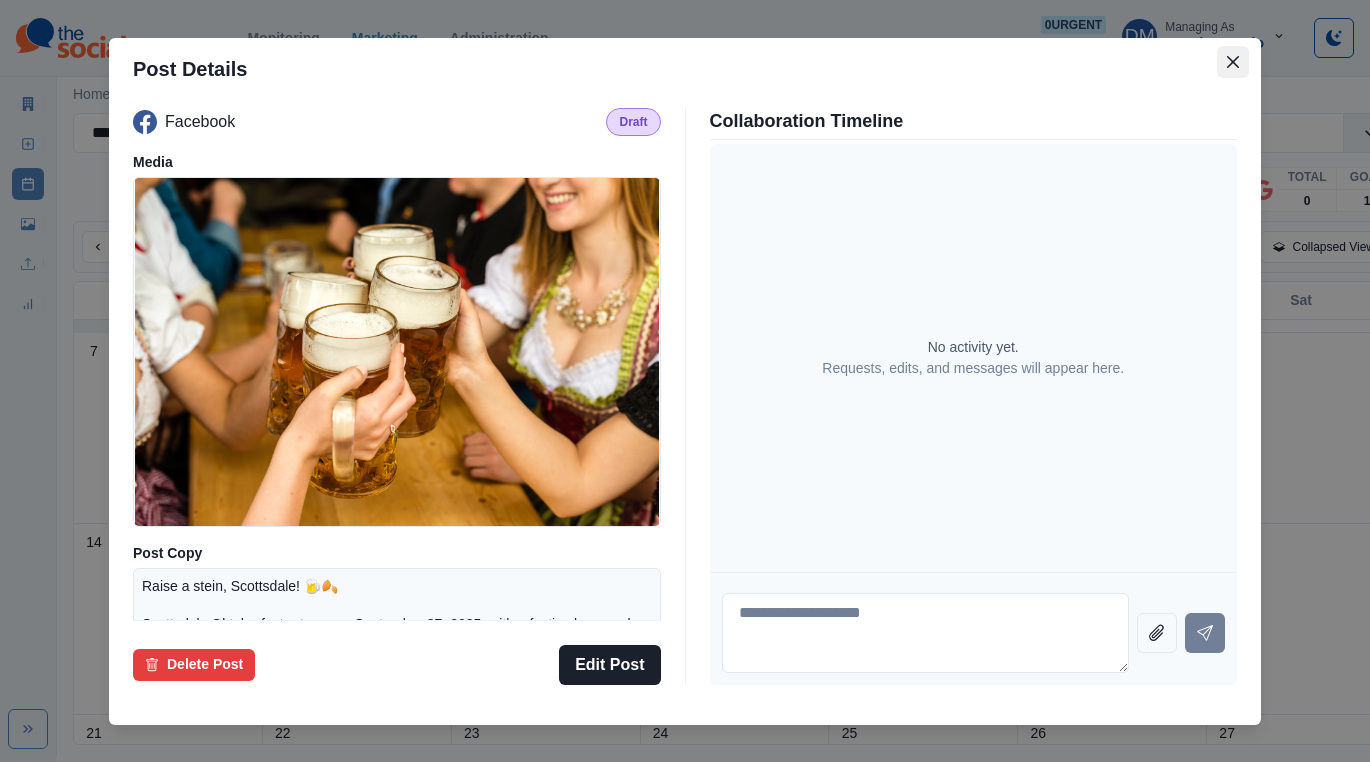 click at bounding box center [1233, 62] 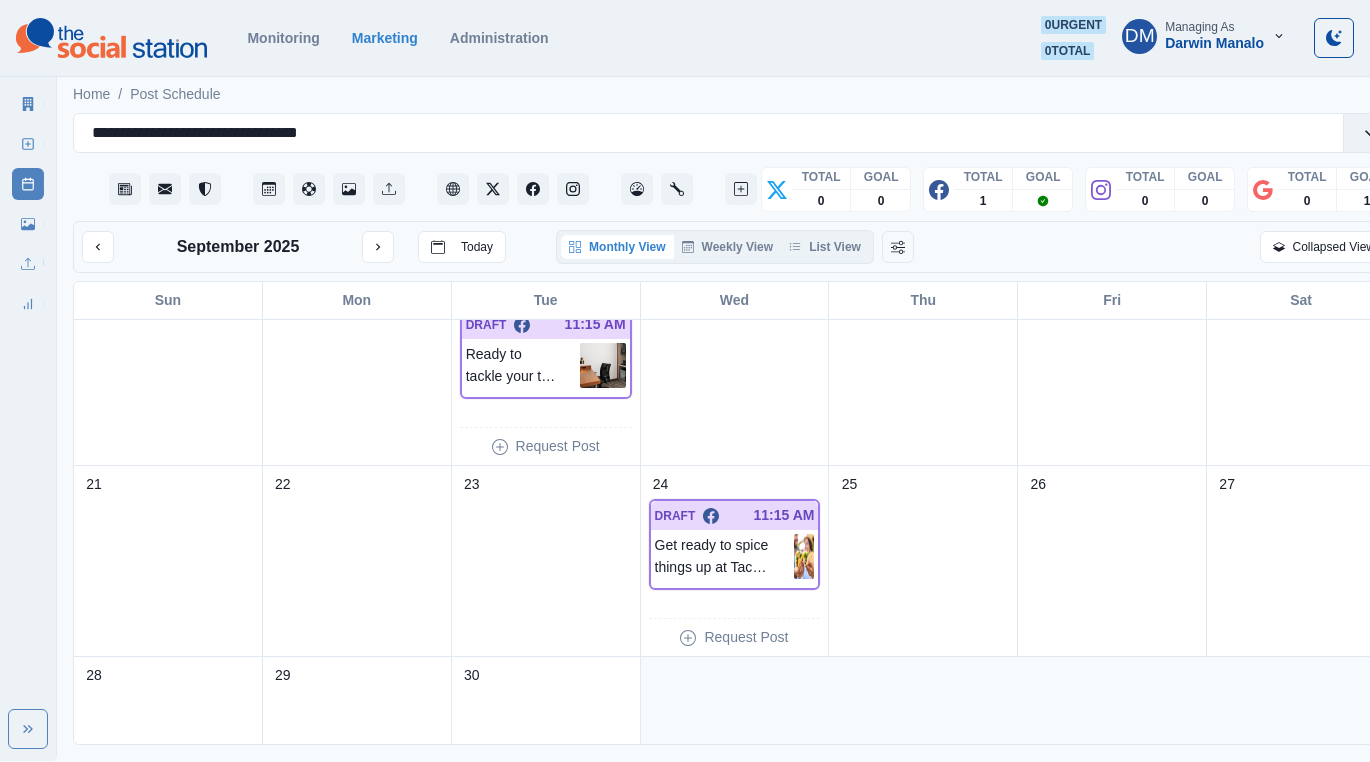 scroll, scrollTop: 430, scrollLeft: 0, axis: vertical 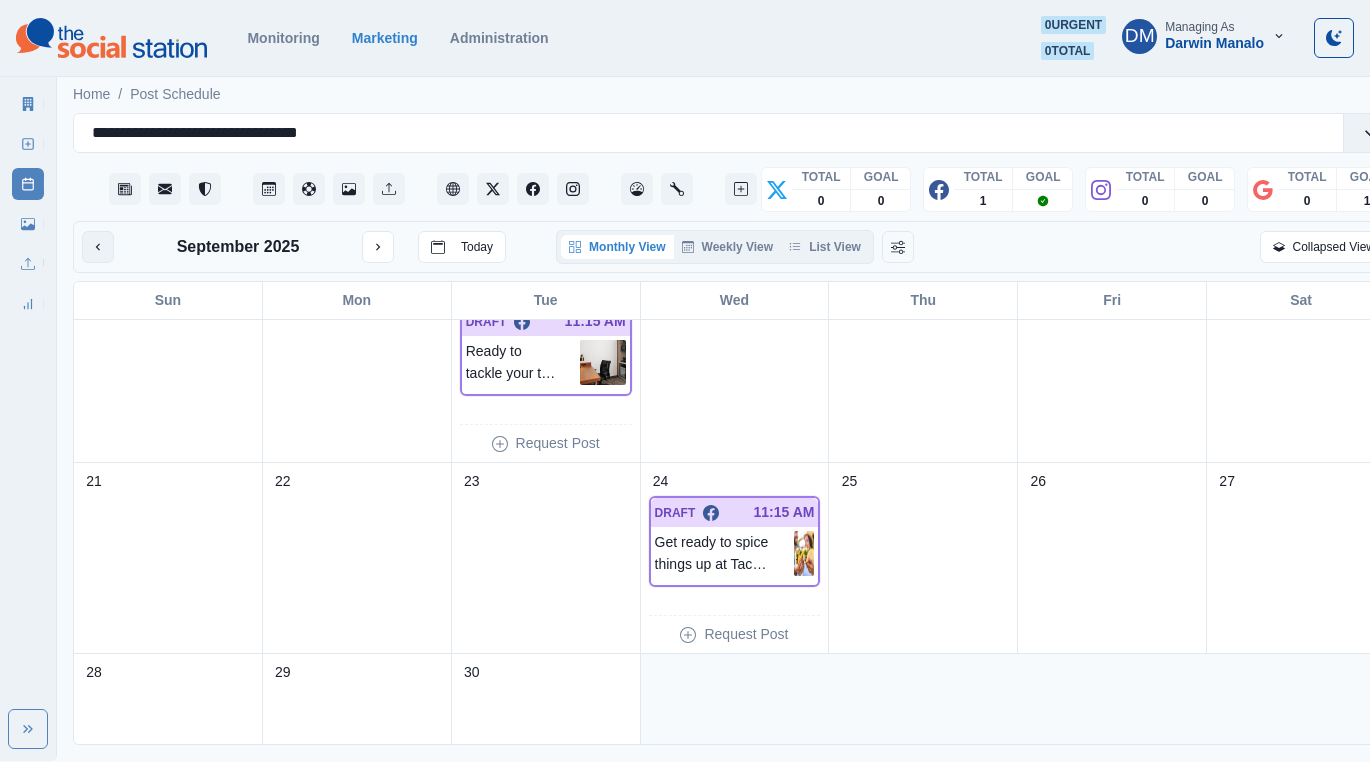 click 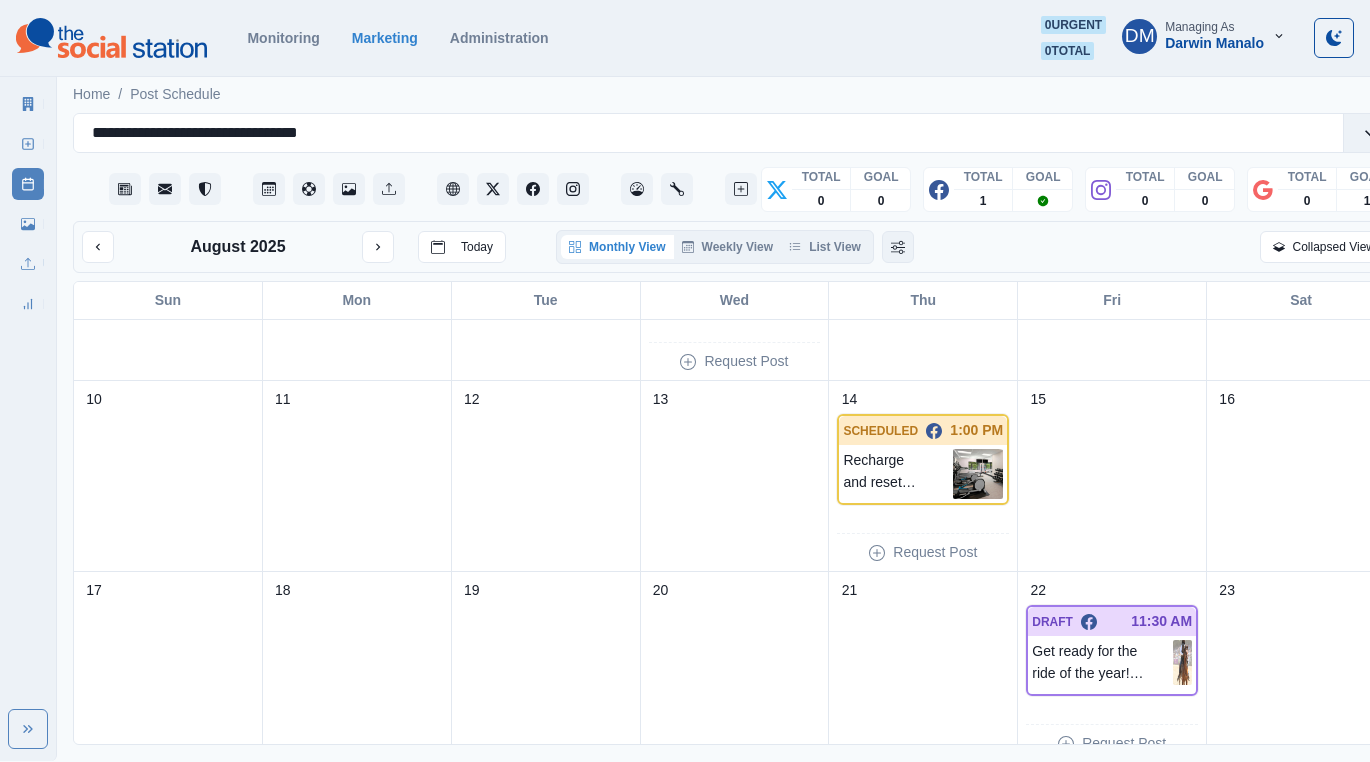 scroll, scrollTop: 236, scrollLeft: 0, axis: vertical 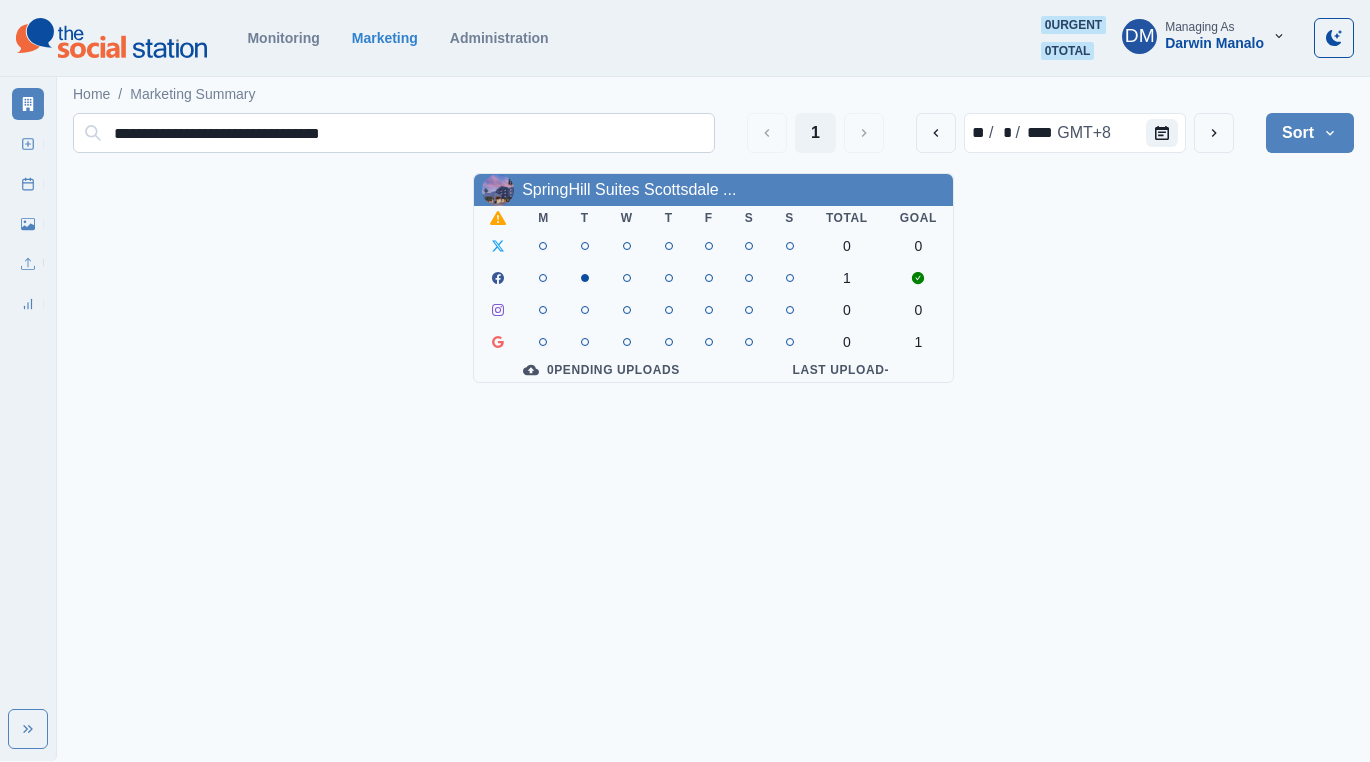 click on "**********" at bounding box center (394, 133) 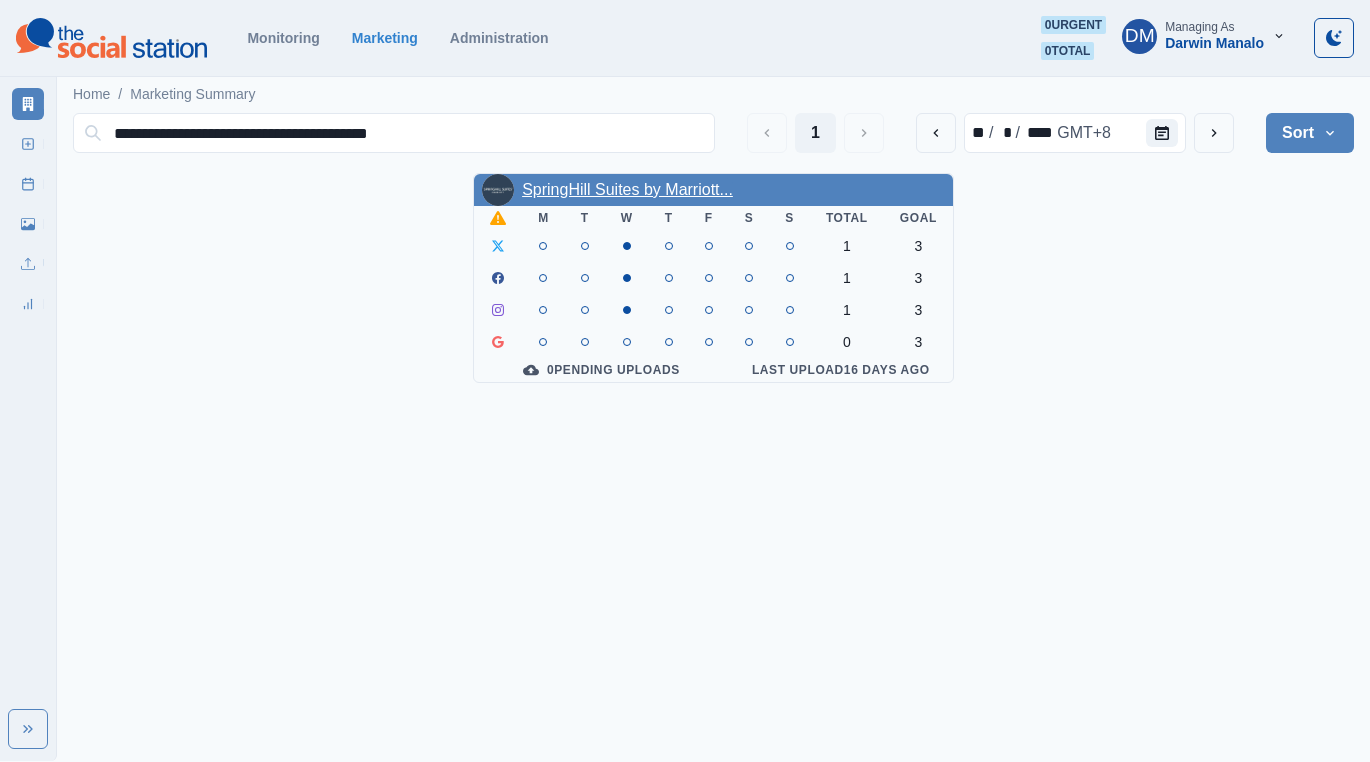 type on "**********" 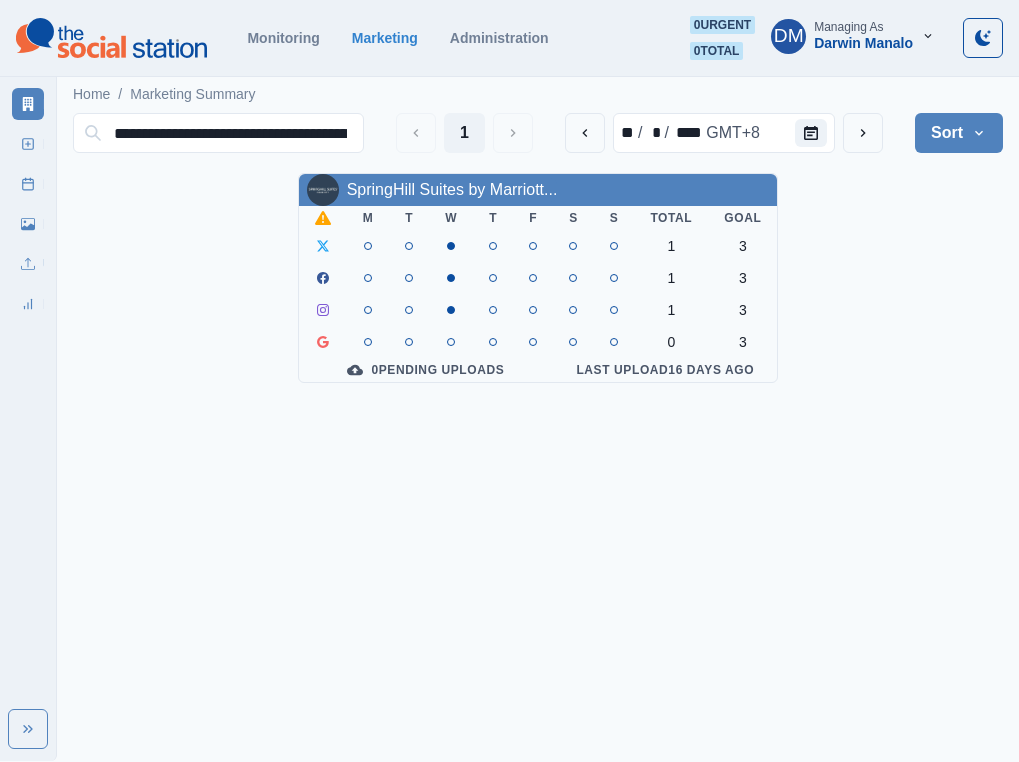click on "**********" at bounding box center (509, 199) 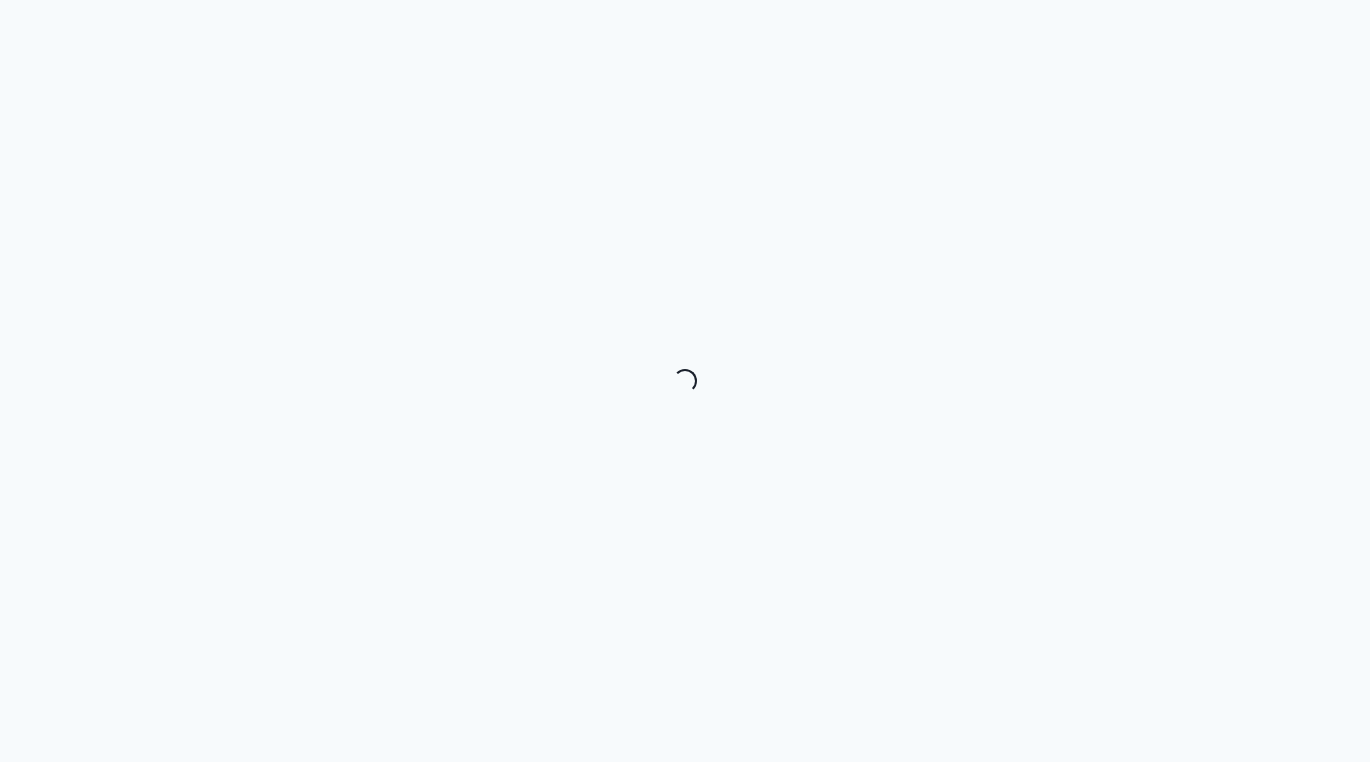 scroll, scrollTop: 0, scrollLeft: 0, axis: both 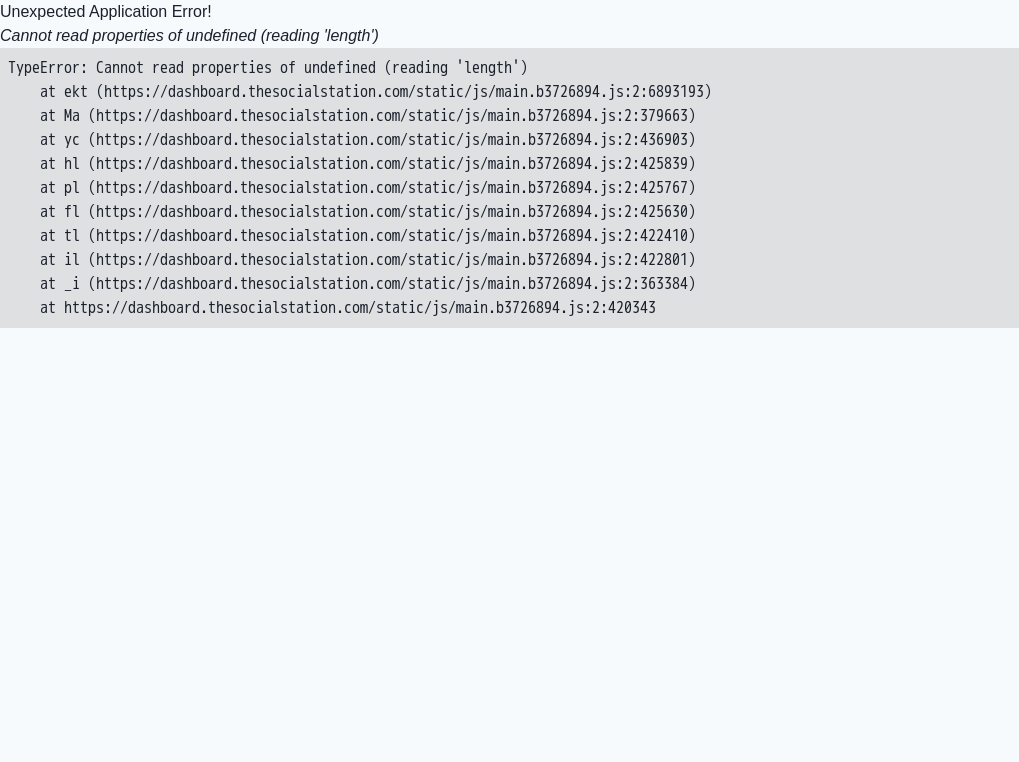 click on "Unexpected Application Error! Cannot read properties of undefined (reading 'length') TypeError: Cannot read properties of undefined (reading 'length')
at ekt (https://dashboard.thesocialstation.com/static/js/main.b3726894.js:2:6893193)
at Ma (https://dashboard.thesocialstation.com/static/js/main.b3726894.js:2:379663)
at yc (https://dashboard.thesocialstation.com/static/js/main.b3726894.js:2:436903)
at hl (https://dashboard.thesocialstation.com/static/js/main.b3726894.js:2:425839)
at pl (https://dashboard.thesocialstation.com/static/js/main.b3726894.js:2:425767)
at fl (https://dashboard.thesocialstation.com/static/js/main.b3726894.js:2:425630)
at tl (https://dashboard.thesocialstation.com/static/js/main.b3726894.js:2:422410)
at il (https://dashboard.thesocialstation.com/static/js/main.b3726894.js:2:422801)
at _i (https://dashboard.thesocialstation.com/static/js/main.b3726894.js:2:363384)
at https://dashboard.thesocialstation.com/static/js/main.b3726894.js:2:420343" at bounding box center (509, 164) 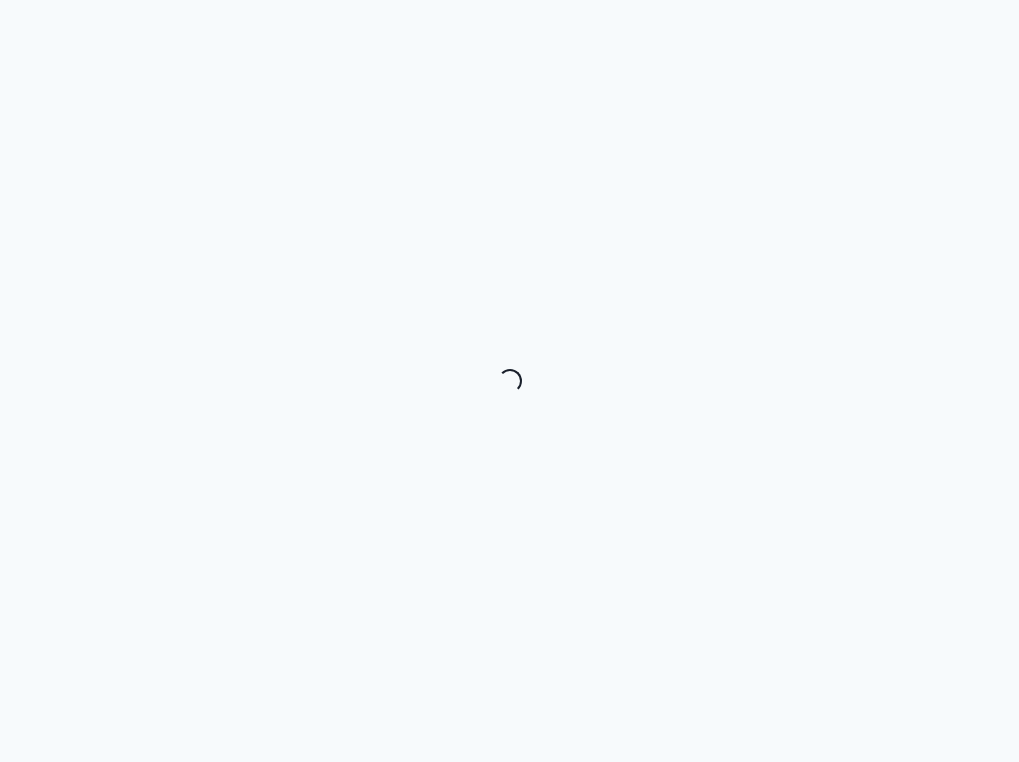 scroll, scrollTop: 0, scrollLeft: 0, axis: both 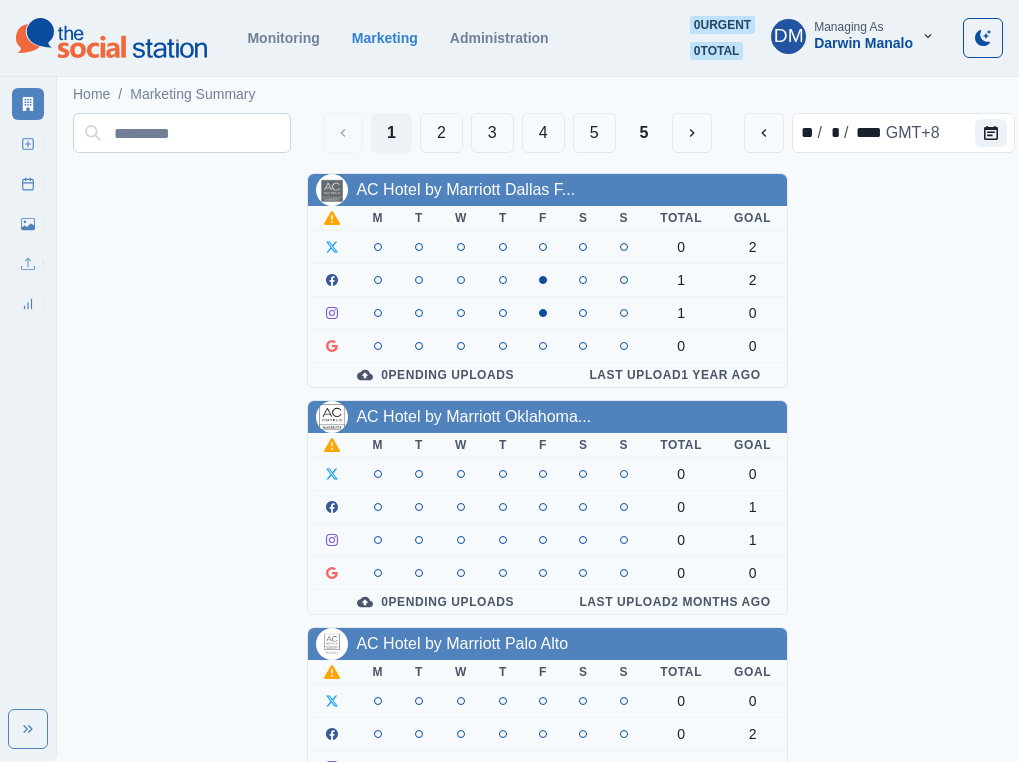 click at bounding box center (182, 133) 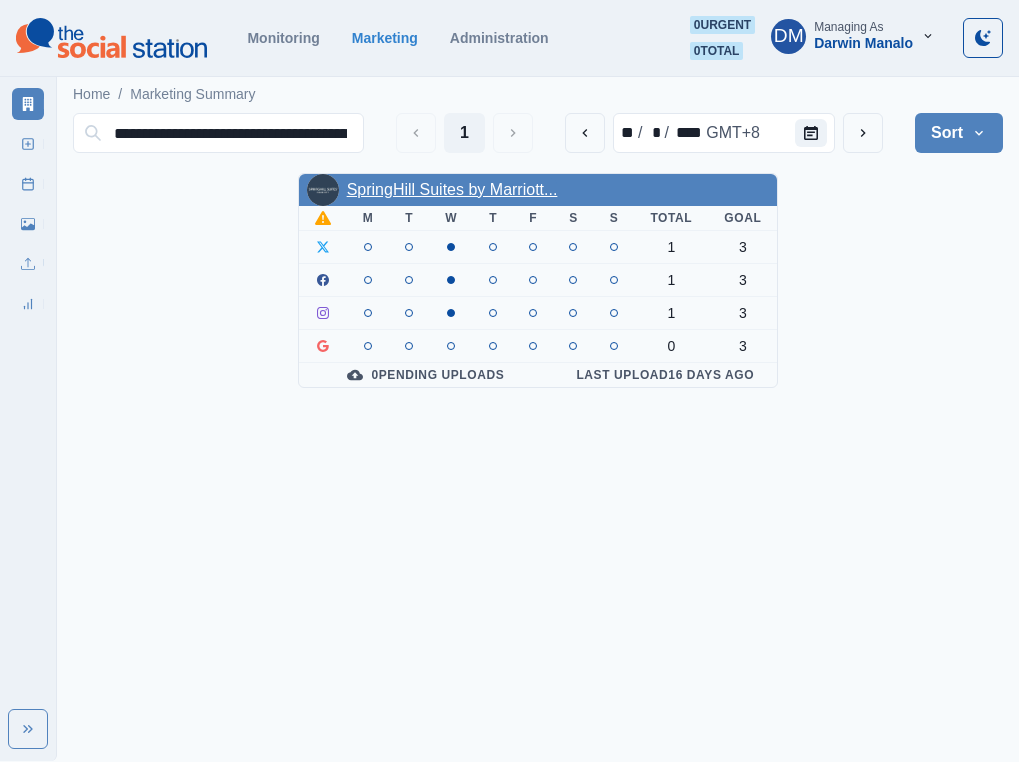 type on "**********" 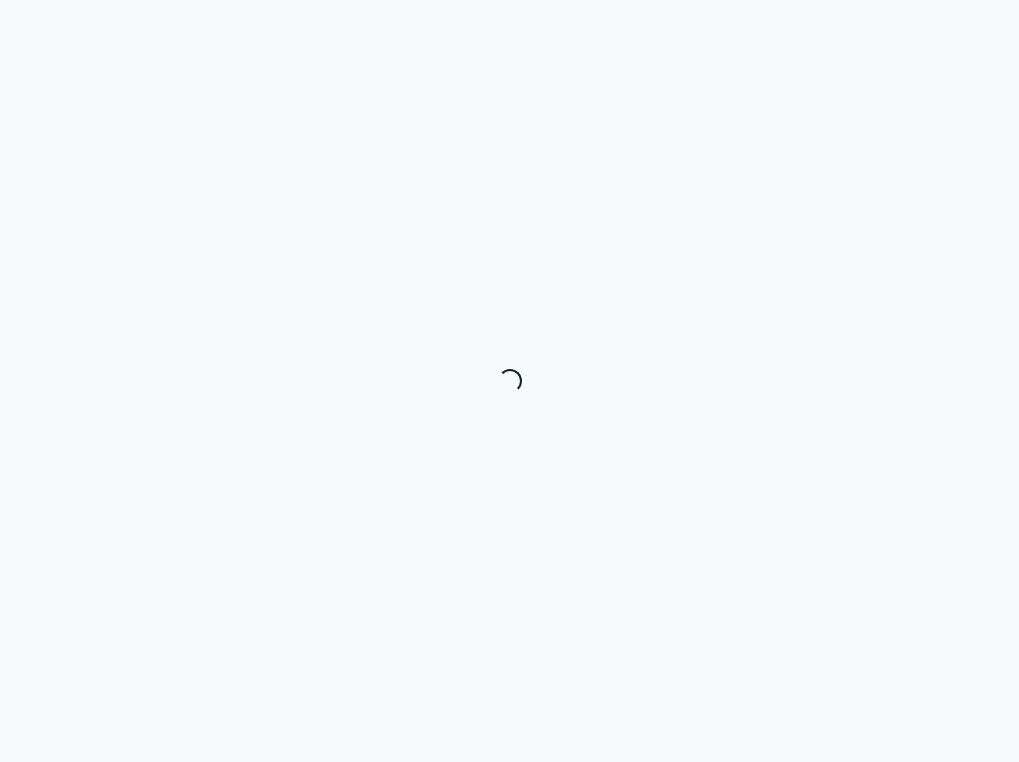 scroll, scrollTop: 0, scrollLeft: 0, axis: both 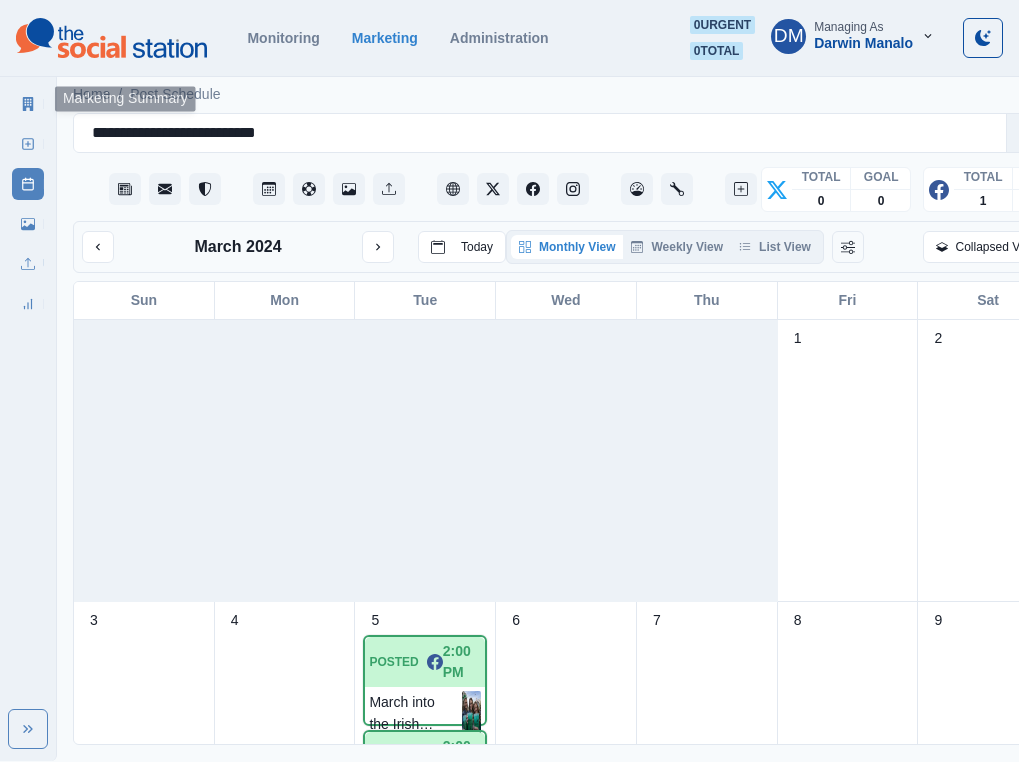 click on "Marketing Summary" at bounding box center [28, 104] 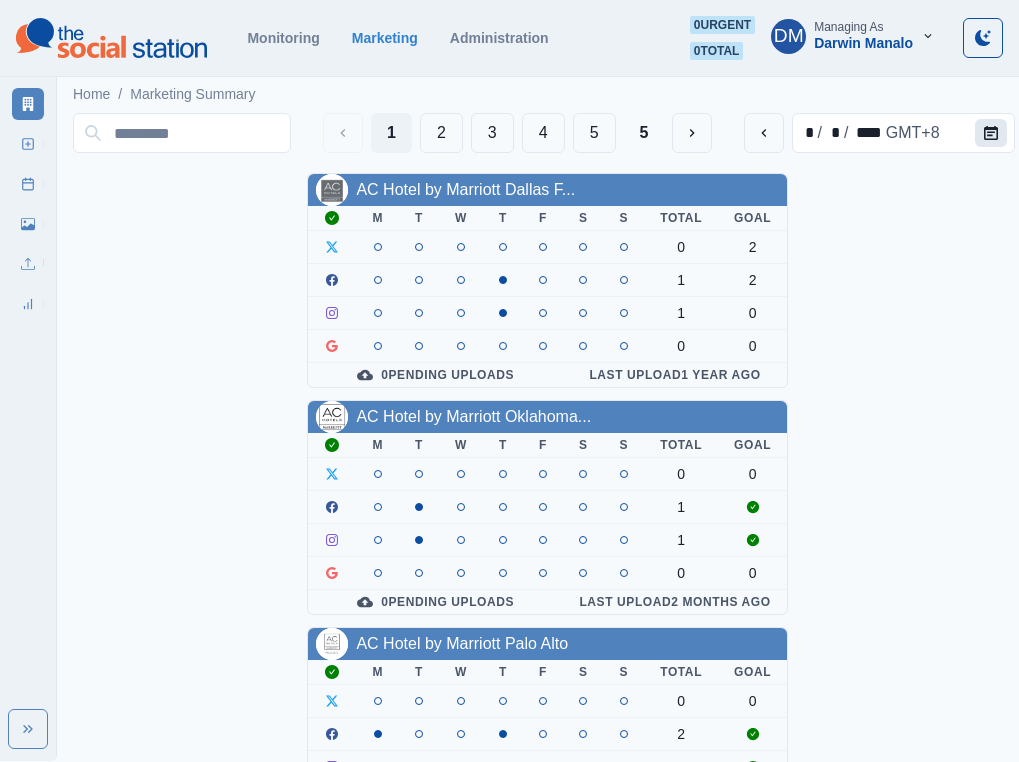 click 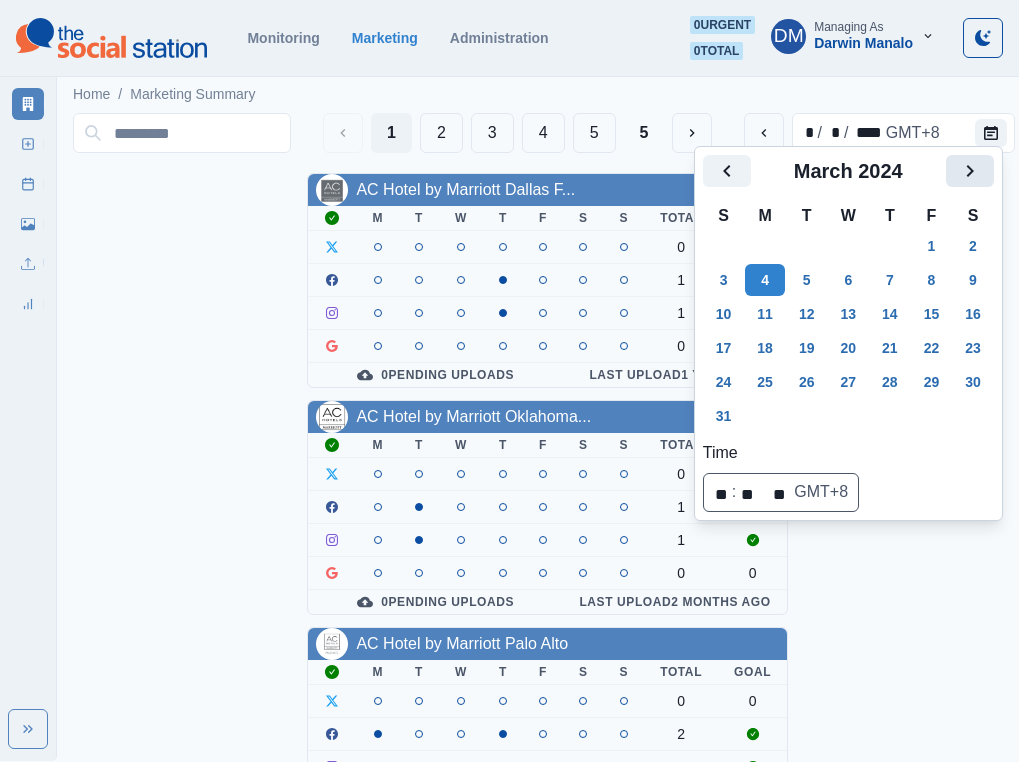 click 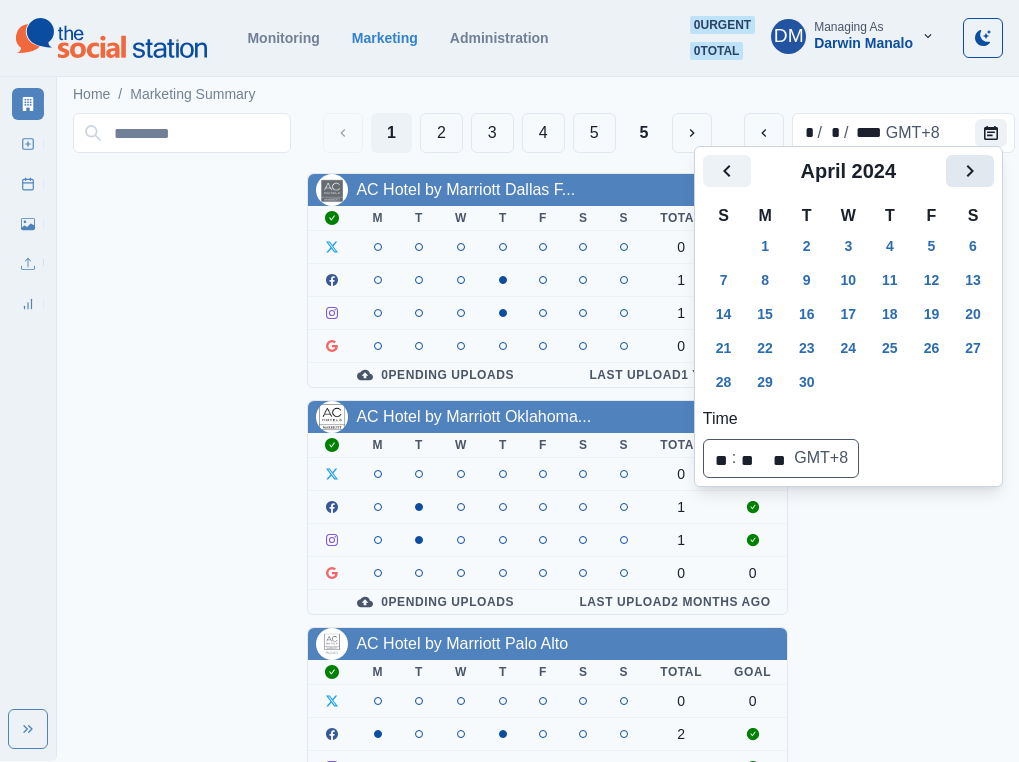 click 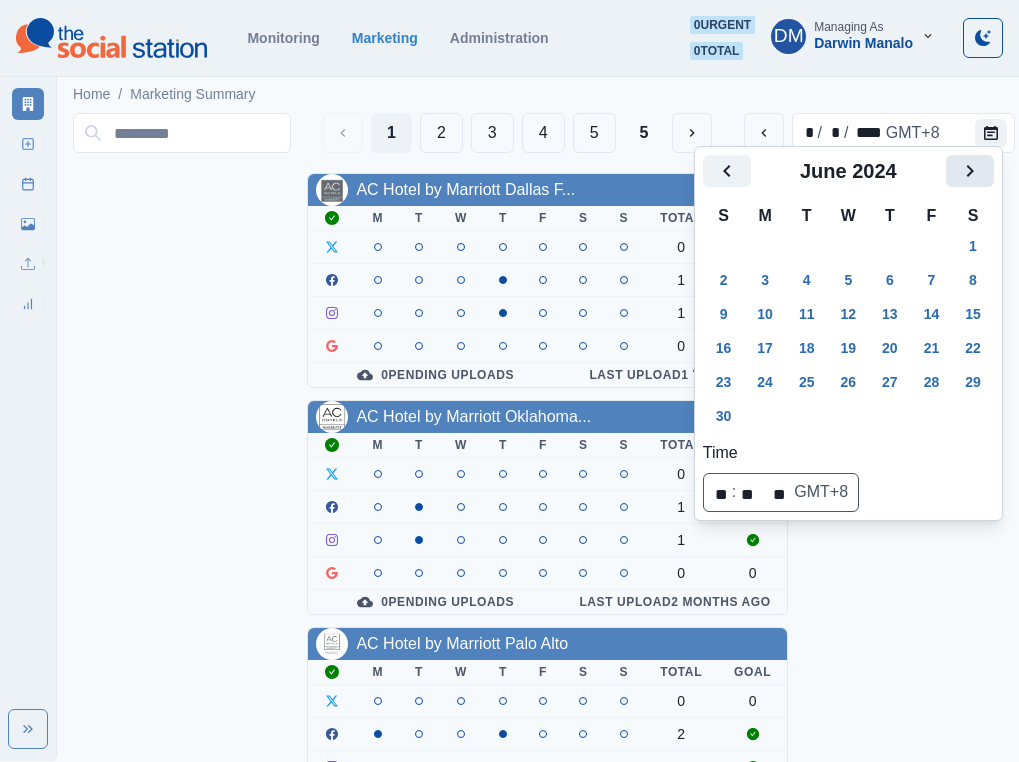 click 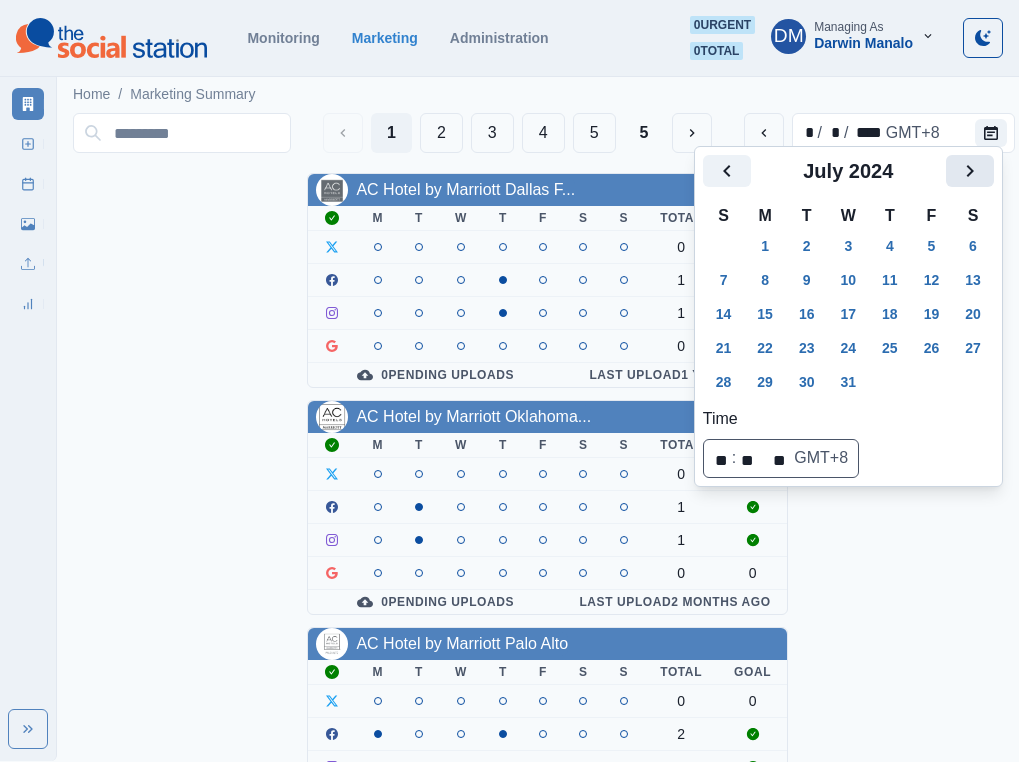 click 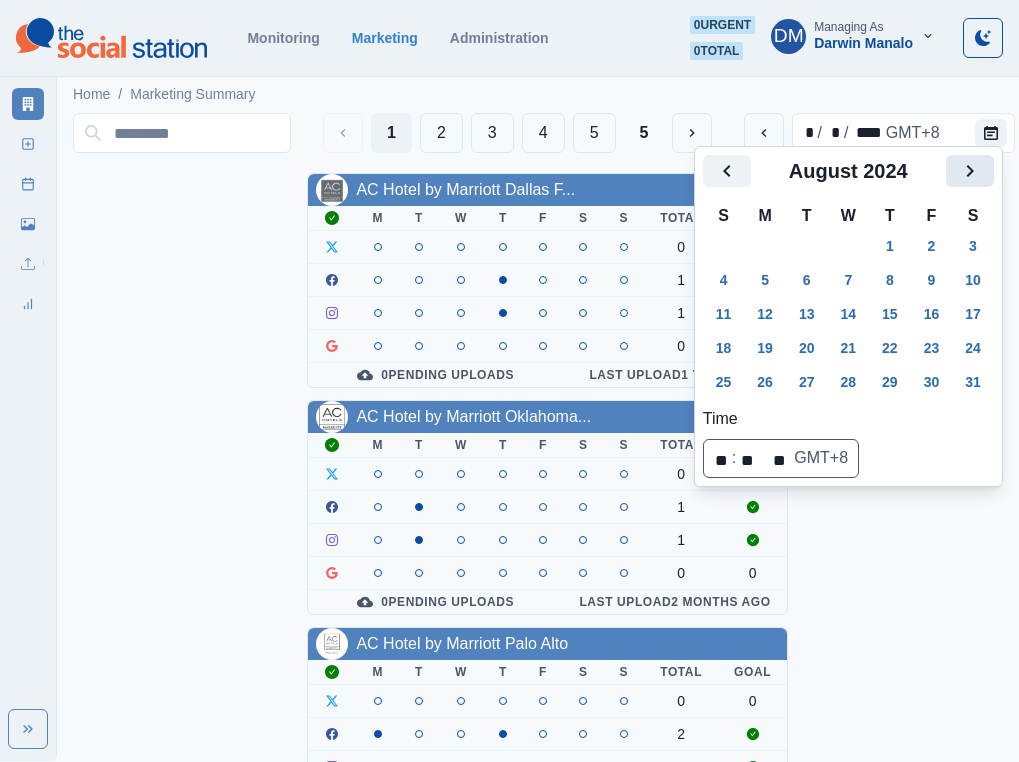 click 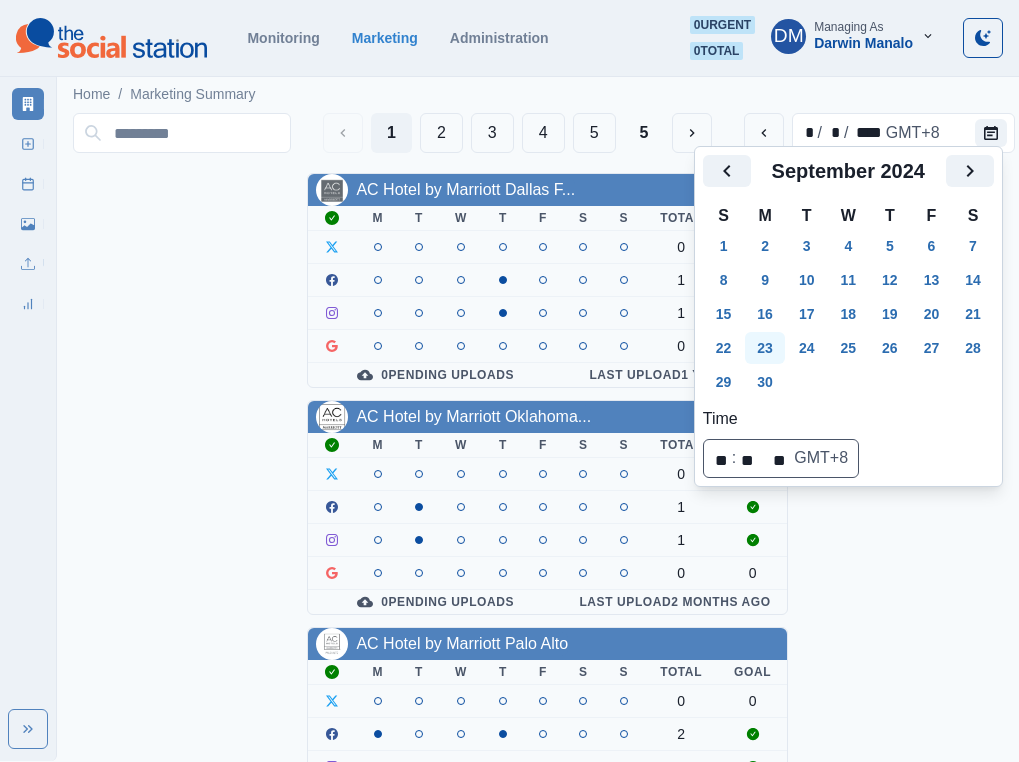click on "23" at bounding box center [765, 348] 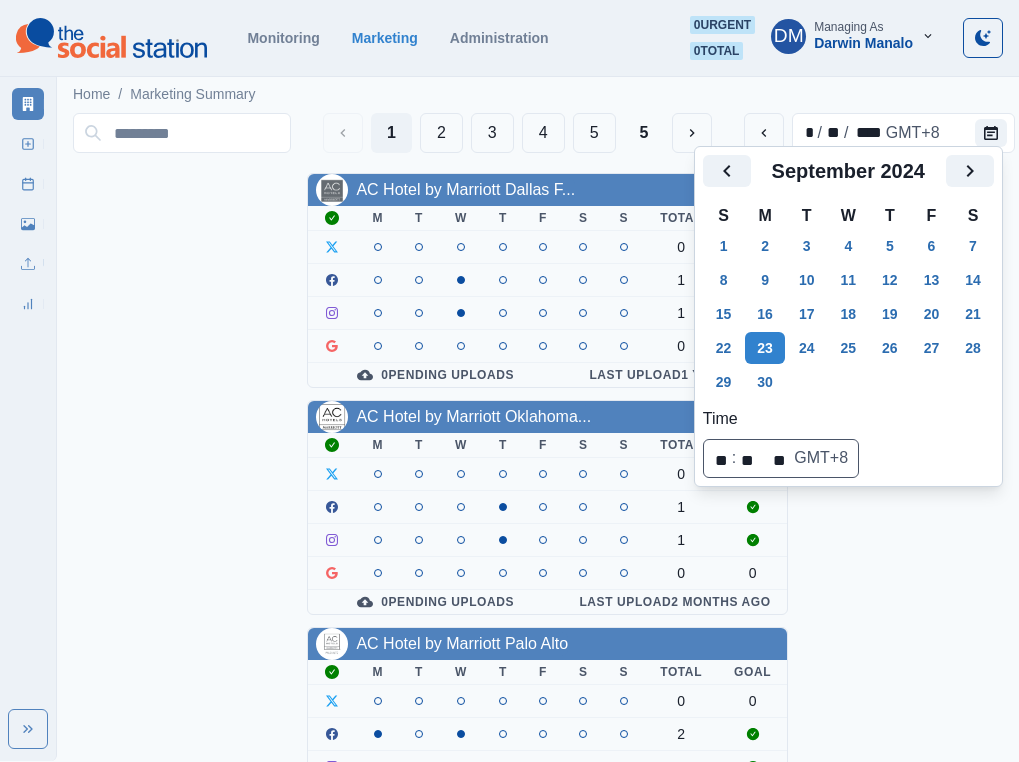 click on "AC Hotel by Marriott Dallas F... M T W T F S S Total Goal 0 2 1 2 1 0 0 0 0  Pending Uploads Last Upload  1 year ago AC Hotel by Marriott Oklahoma... M T W T F S S Total Goal 0 0 1 1 0 0 0  Pending Uploads Last Upload  2 months ago AC Hotel by Marriott Palo Alto M T W T F S S Total Goal 0 0 2 2 2 0  Pending Uploads Last Upload  - AC Hotel San Jose Downtown M T W T F S S Total Goal 0 0 2 0 0 0 2 0  Pending Uploads Last Upload  - Atlanta Marriott Alpharetta M T W T F S S Total Goal 0 0 1 1 0 0 0  Pending Uploads Last Upload  - Atlanta Marriott Peachtree Co... M T W T F S S Total Goal 0 0 2 2 0 2 0  Pending Uploads Last Upload  - Austin Marriott North M T W T F S S Total Goal 0 0 0 2 0 0 0 2 0  Pending Uploads Last Upload  - Austin Marriott South M T W T F S S Total Goal 0 0 2 2 2 0  Pending Uploads Last Upload  2 years ago Courtyard Appleton Riverfront M T W T F S S Total Goal 0 1 1 1 0 1 0  Pending Uploads Last Upload  - Courtyard Atlanta Decatur Dow... M T W T F S S Total Goal 0 0 1 0 0 0 1 0  Pending Uploads" at bounding box center [548, 1529] 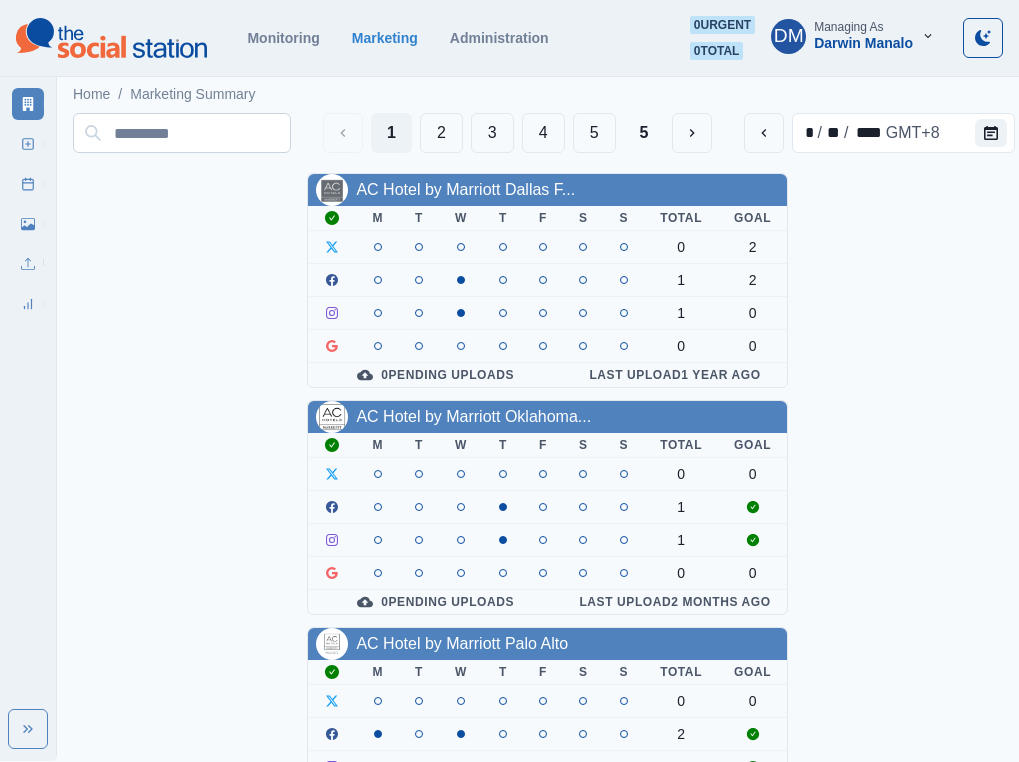 click at bounding box center [182, 133] 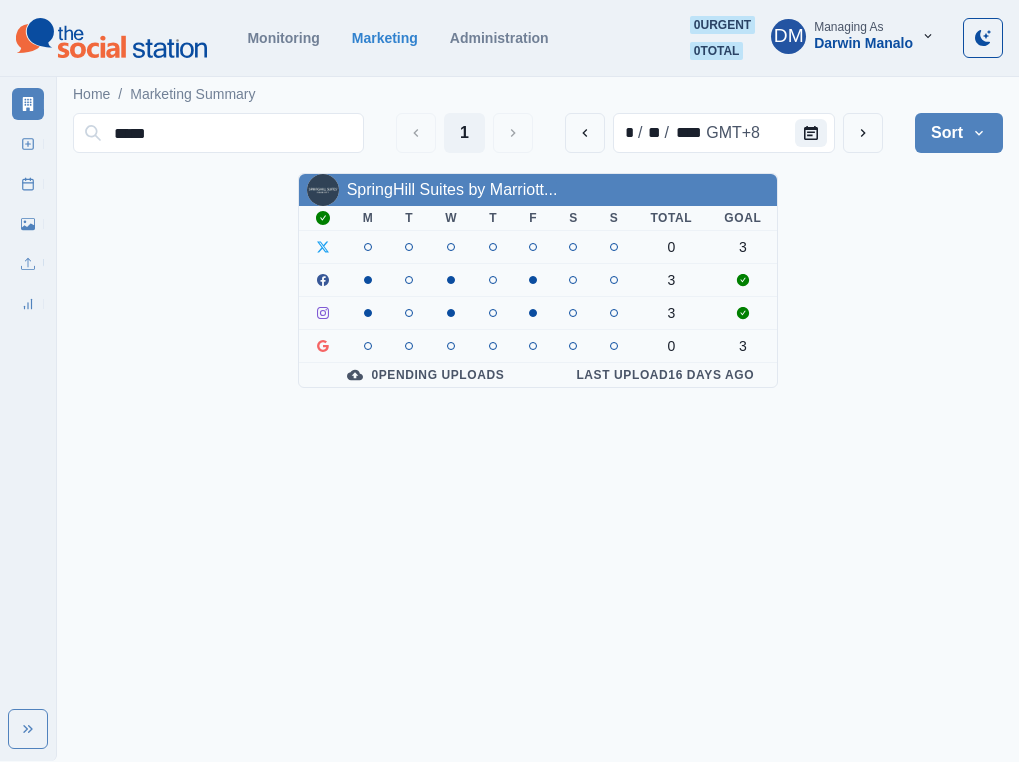 type on "*****" 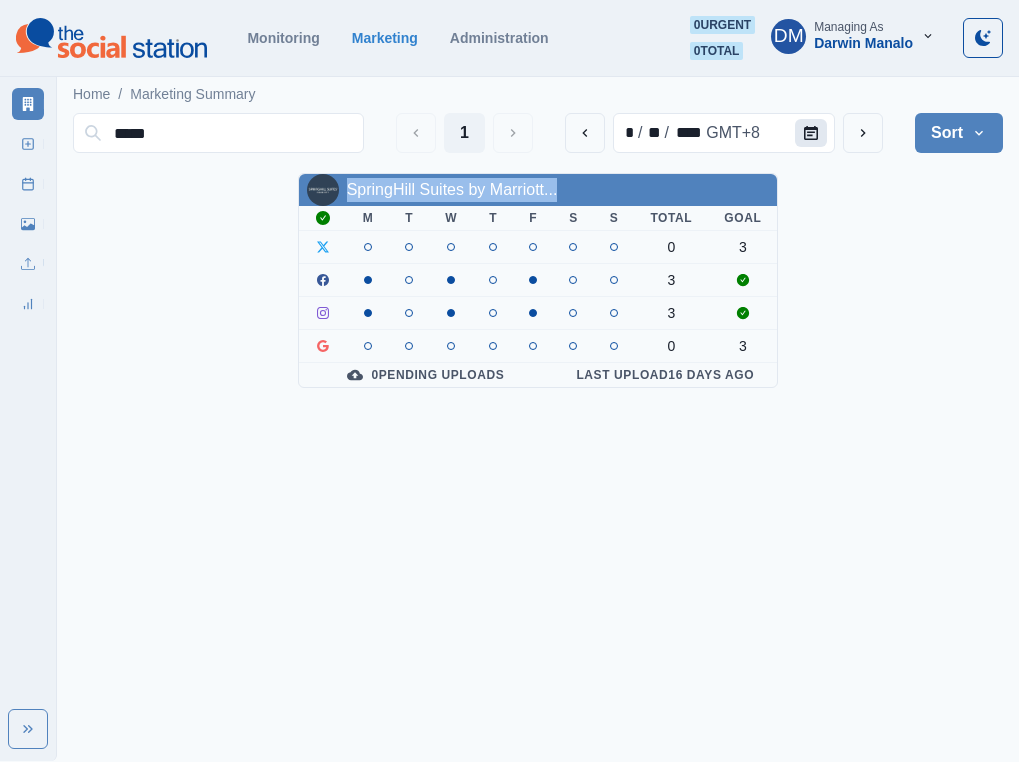 click at bounding box center [811, 133] 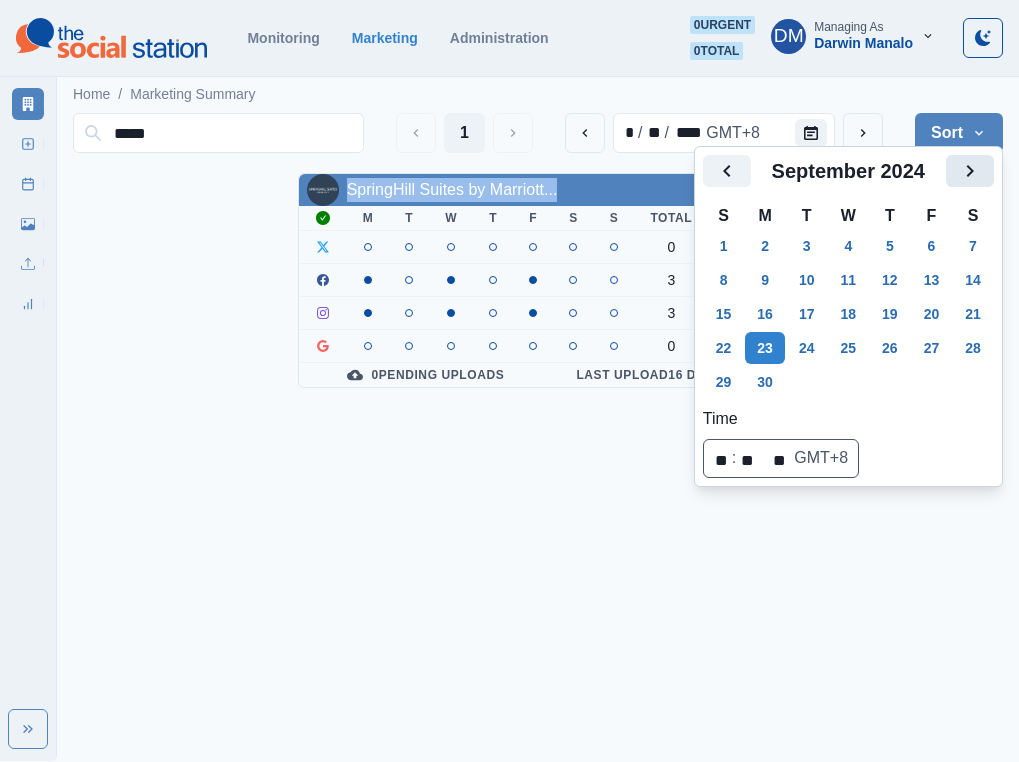 click 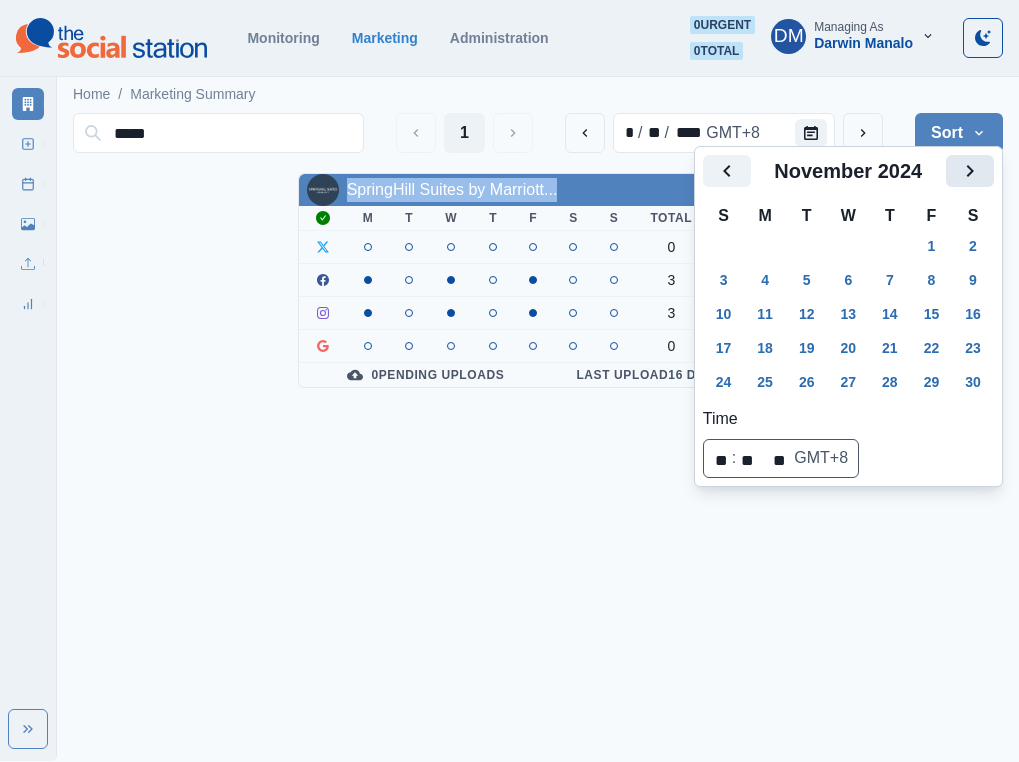 click 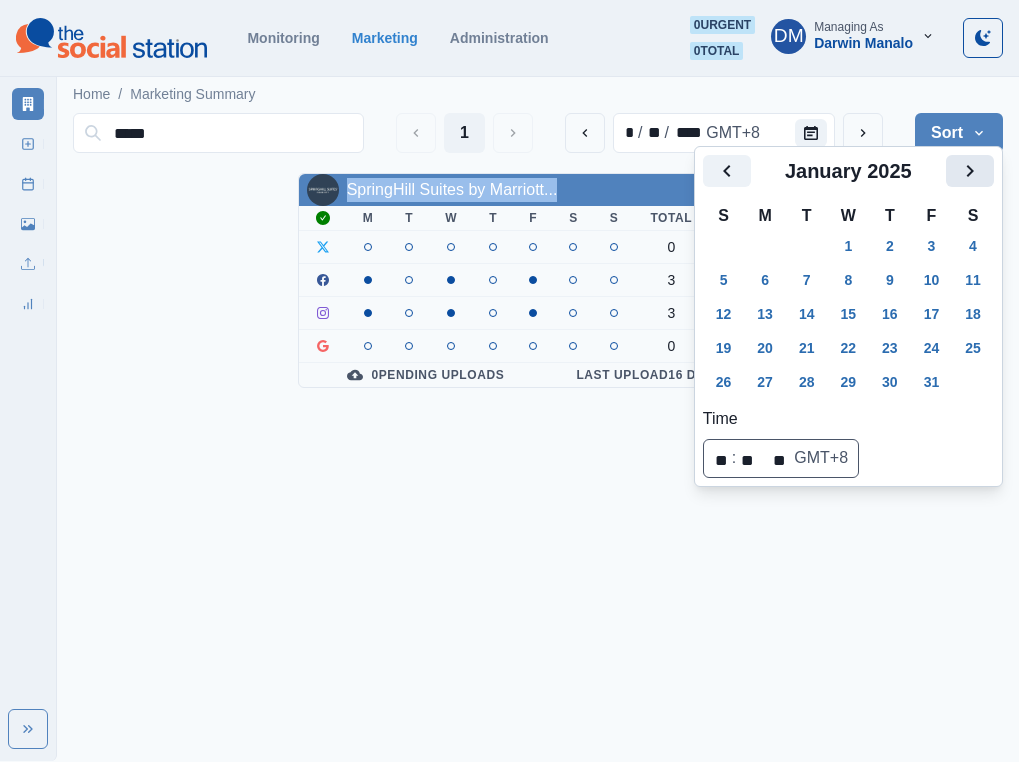 click 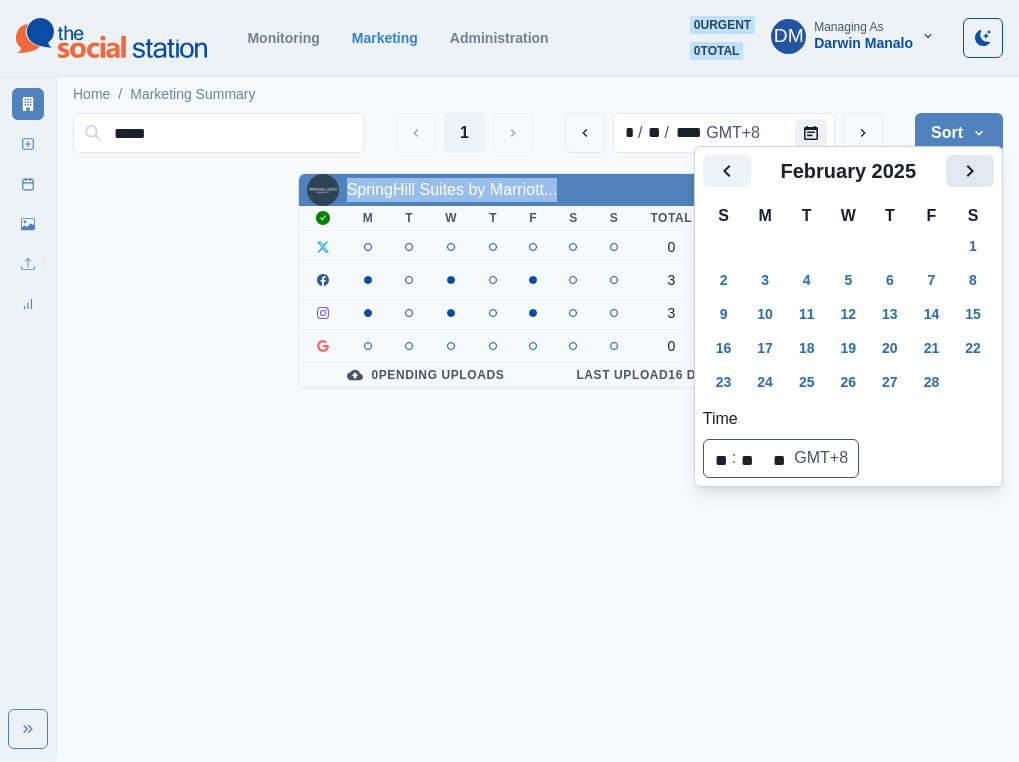 click 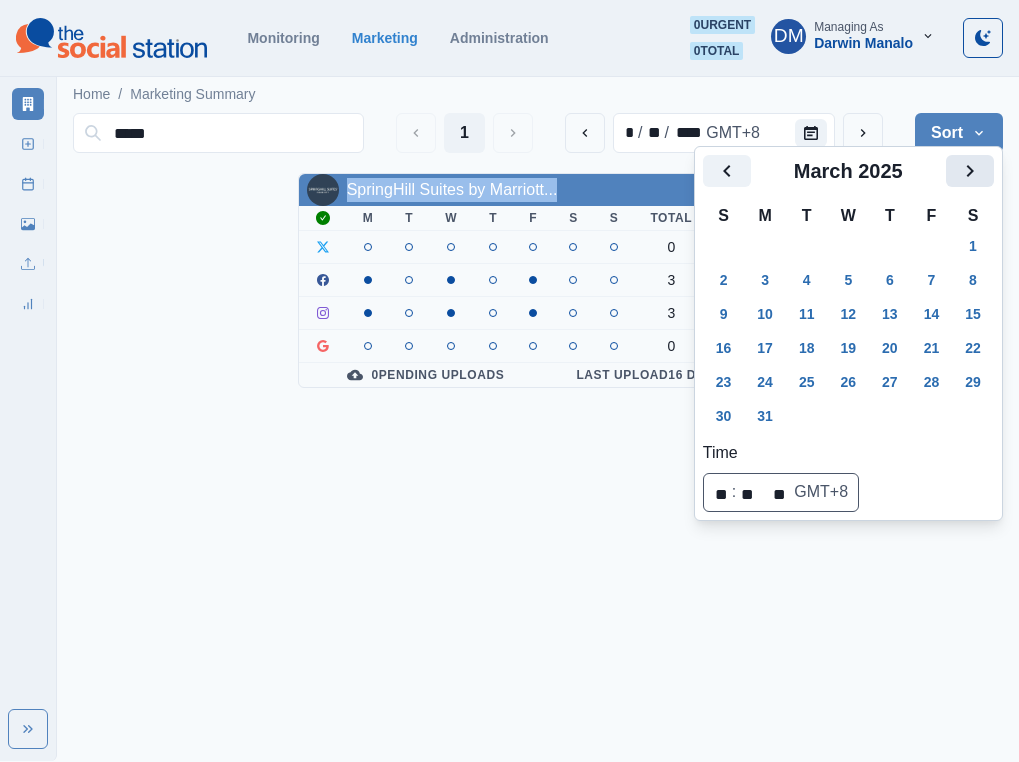 click 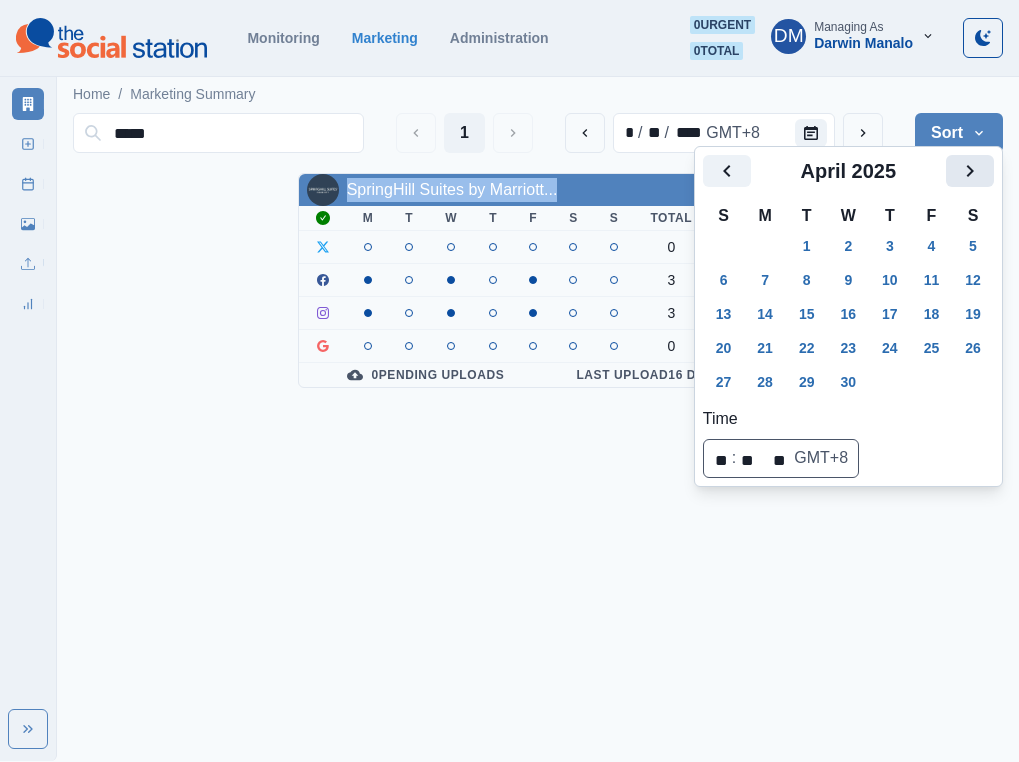 click 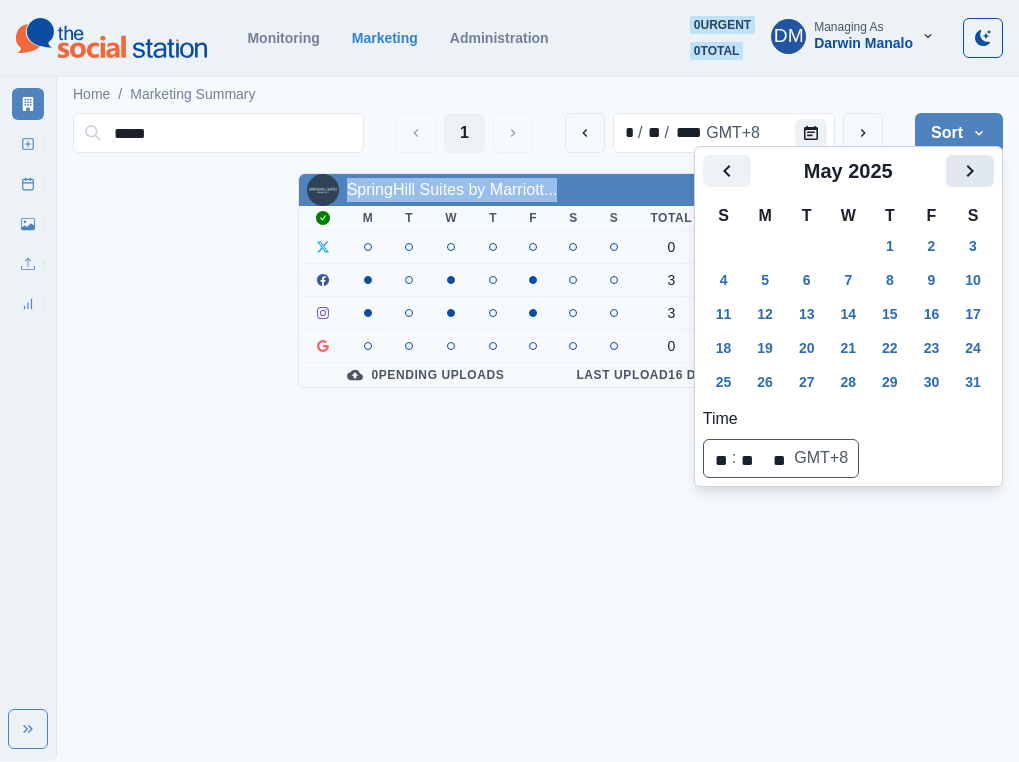 click 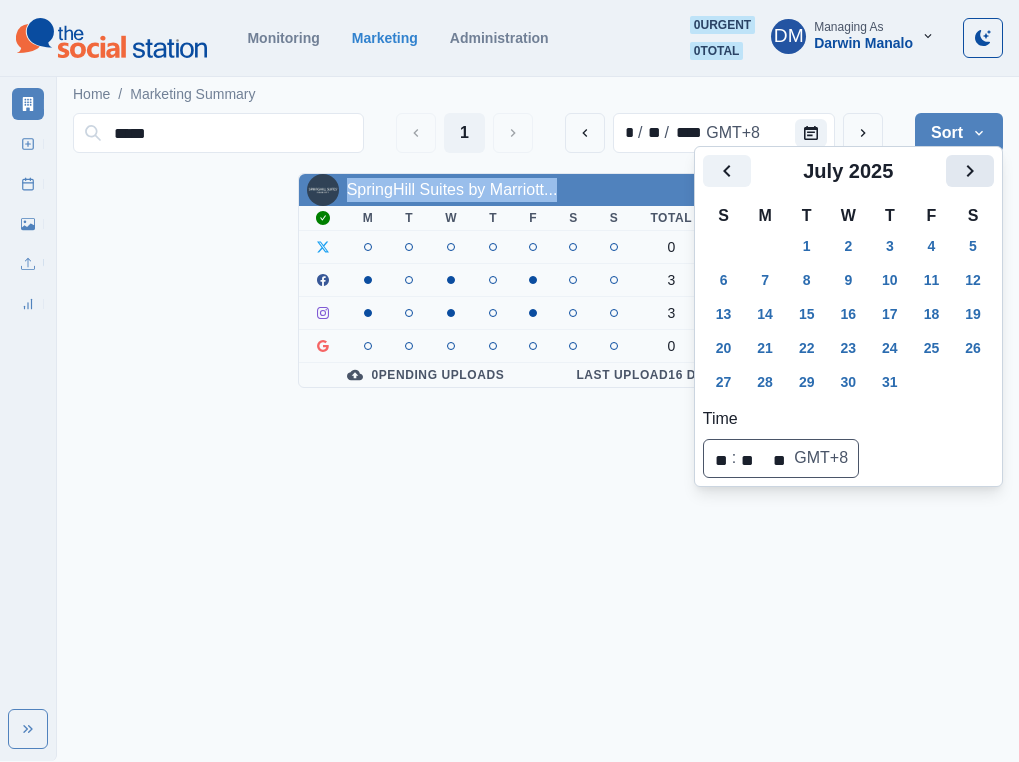 click 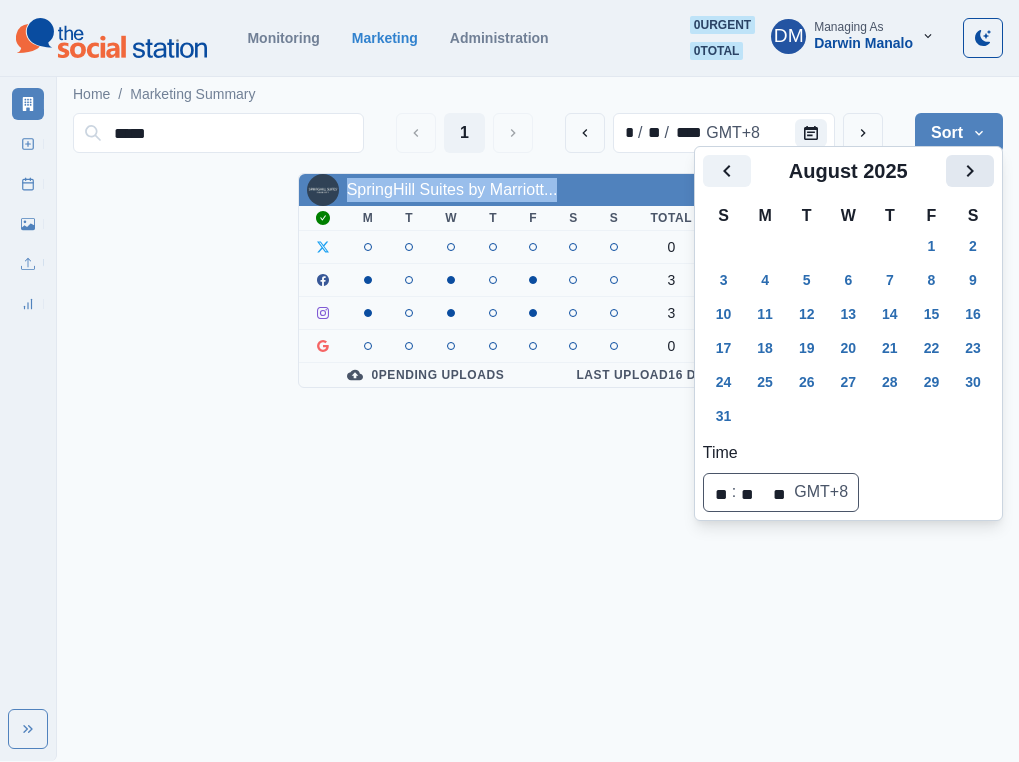 click 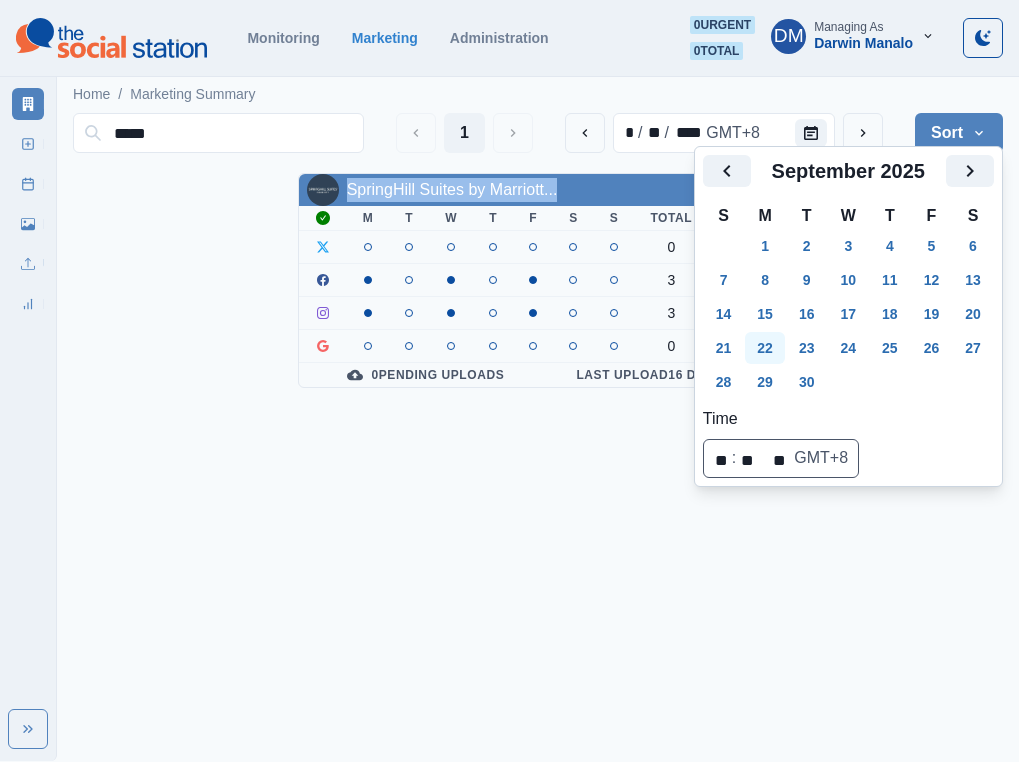 click on "22" at bounding box center [765, 348] 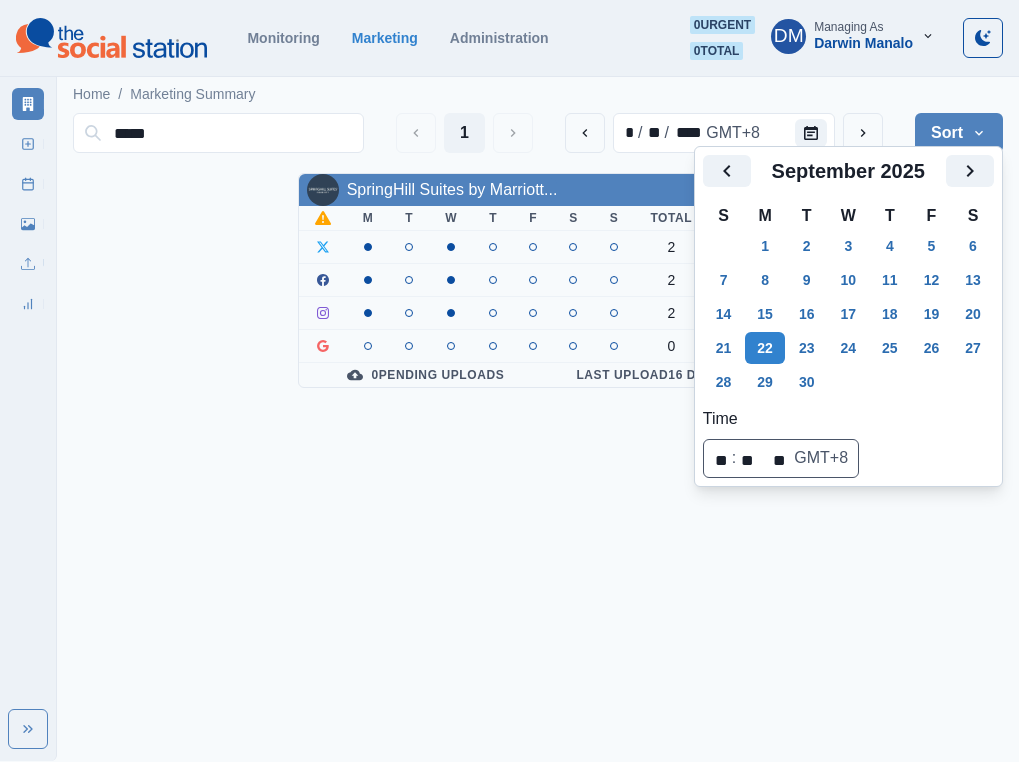 click on "October [YEAR] November [YEAR] December [YEAR] January [YEAR] February [YEAR] March [YEAR] April [YEAR] May [YEAR] June [YEAR] July [YEAR] August [YEAR] September [YEAR] Selected Date: Monday, September 22, [YEAR] Monitoring Marketing Administration 0 urgent 0 total DM Managing As [NAME] Marketing Summary New Post Post Schedule Media Library Uploads Review Summary Home / Marketing Summary ***** 1 * / ** / **** GMT+8 Sort Client Name Uploads Pending Post Approval SpringHill Suites by Marriott... M T W T F S S Total Goal 2 3 2 3 2 3 0 3 0 Pending Uploads Last Upload 16 days ago September [YEAR] S M T W T F S 31 1 2 3 4 5 6 7 8 9 10 11 12 13 14 15 16 17 18 19 20 21 22 23 24 25 26 27 28 29 30 1 2 3 4 Time ⁦ ** : ** ⁩   ** GMT+8 Selected Time: 12:00 AM GMT+8 Selected Date: September 22, [YEAR] at 12:00 AM GMT+8" at bounding box center [509, 202] 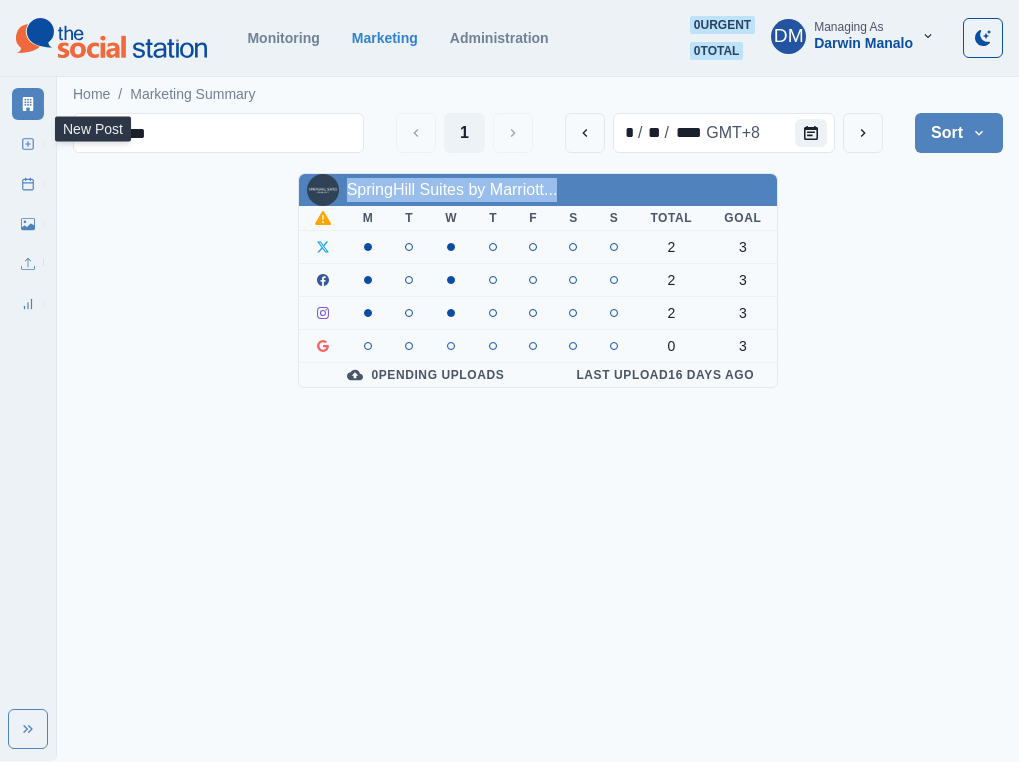 click on "New Post" at bounding box center [28, 144] 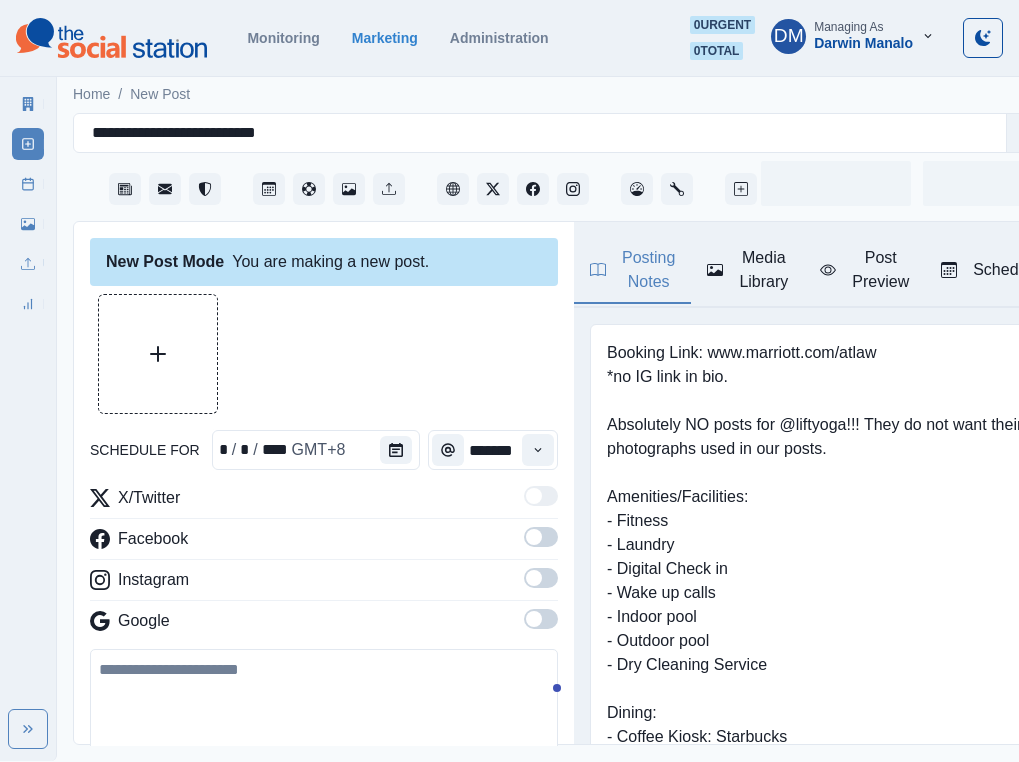 type on "*******" 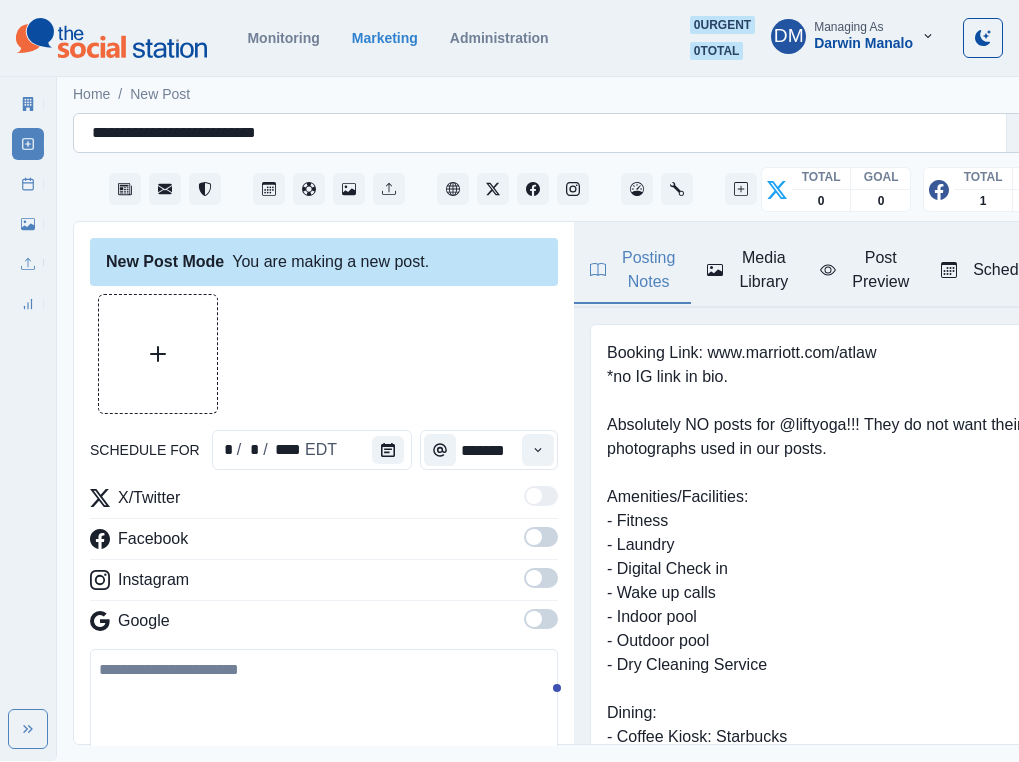 click on "**********" at bounding box center (540, 133) 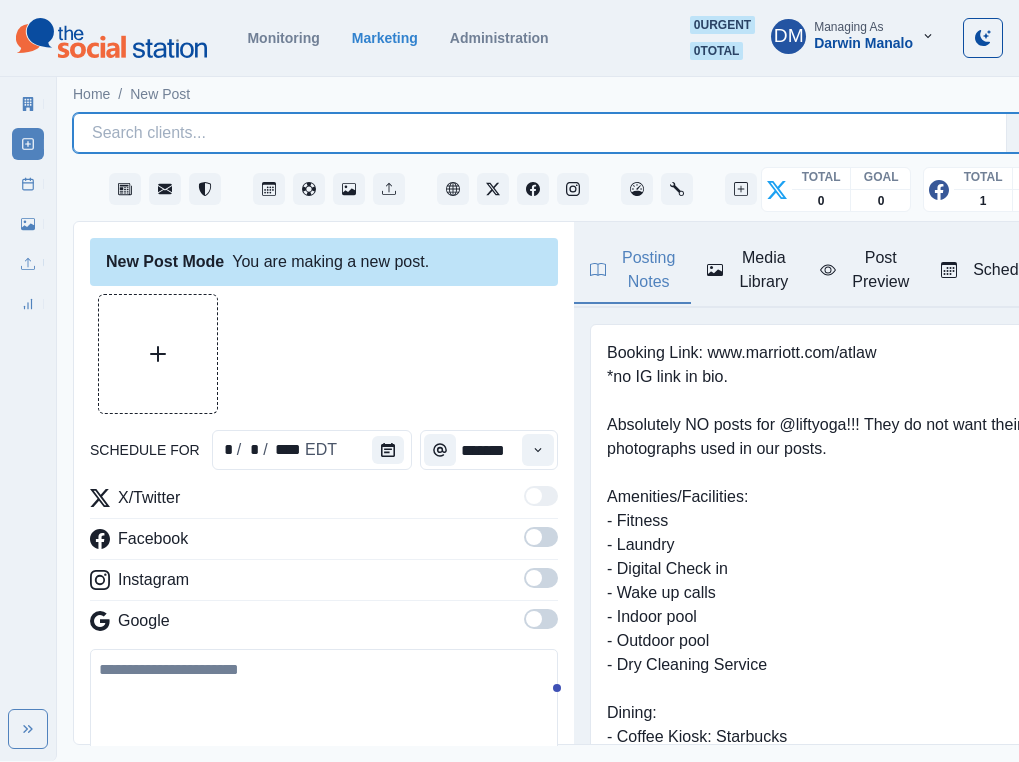 drag, startPoint x: 257, startPoint y: 120, endPoint x: 179, endPoint y: 119, distance: 78.00641 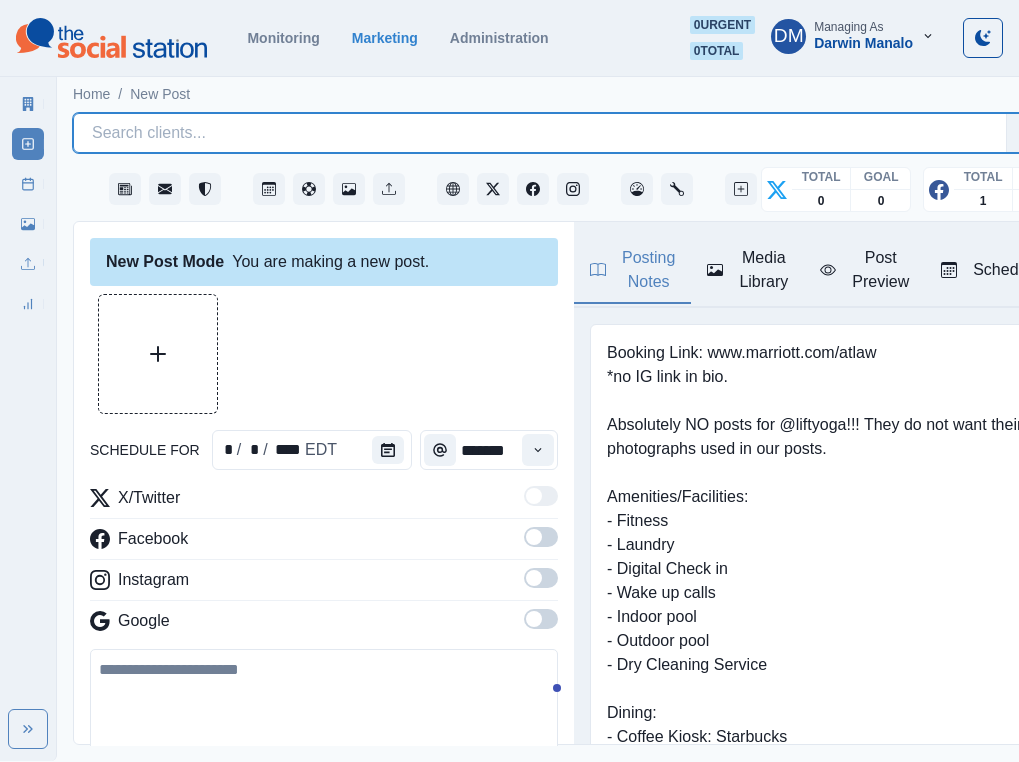 click at bounding box center (540, 133) 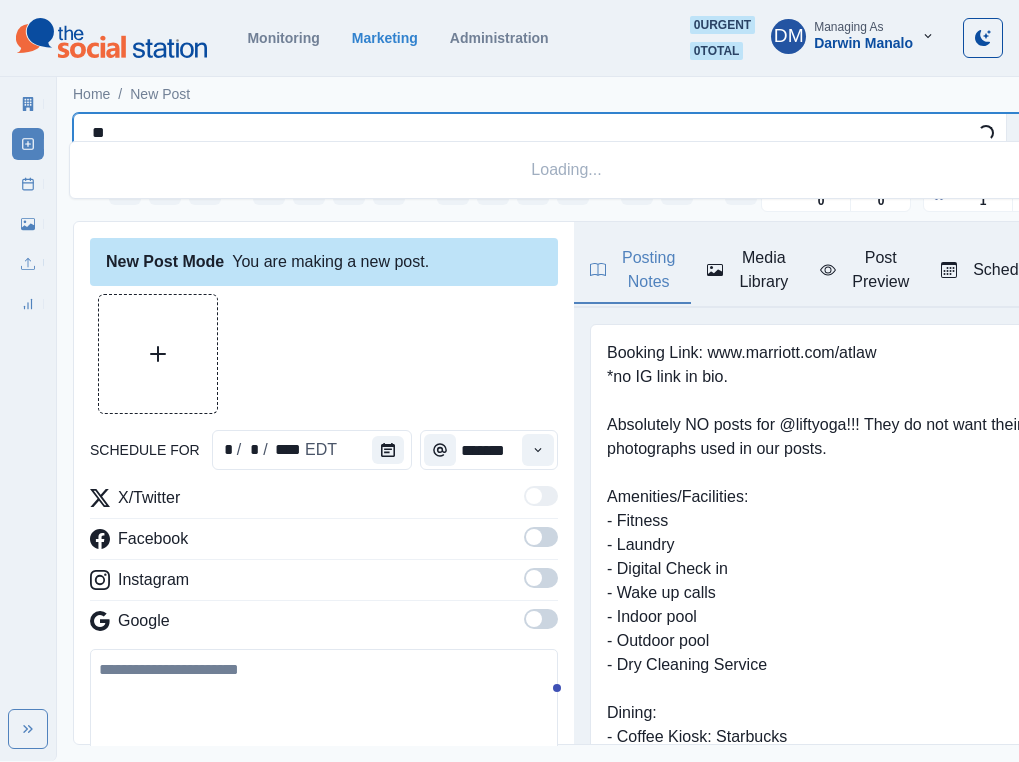 type on "*" 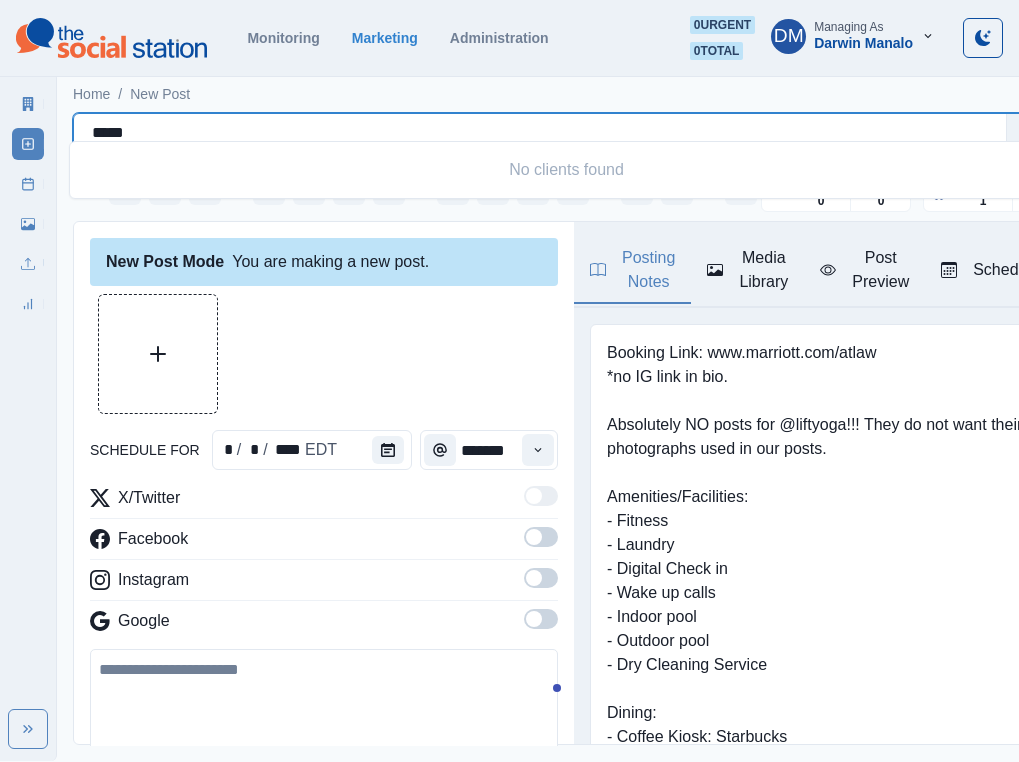 type on "******" 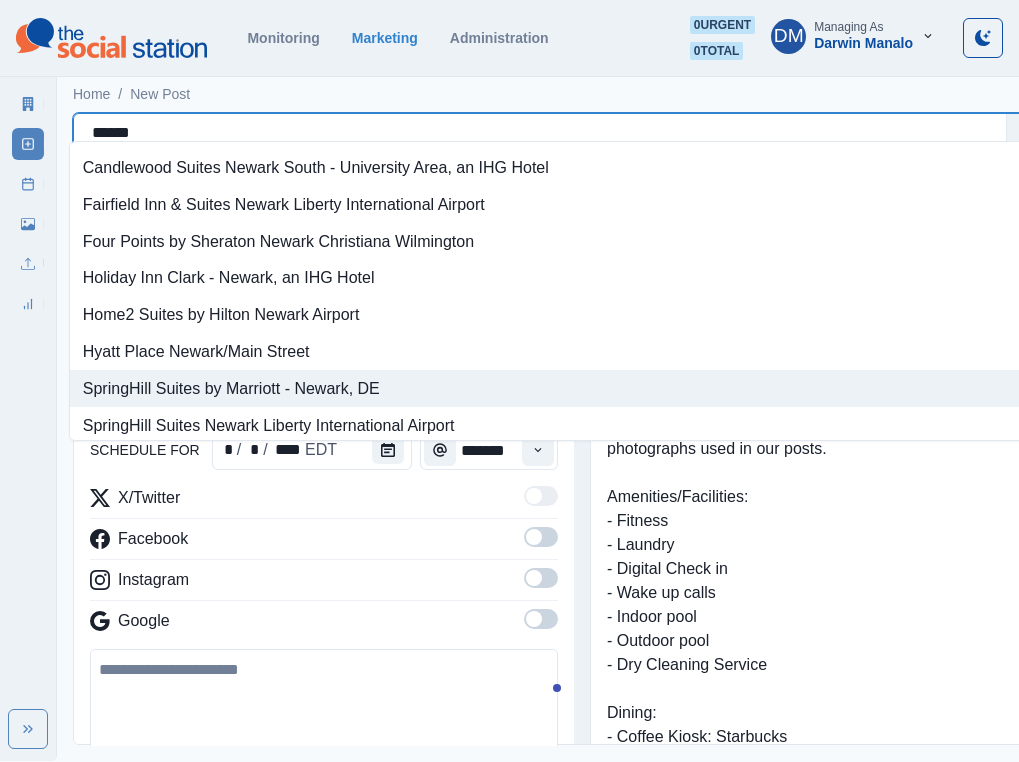 click on "SpringHill Suites by Marriott - Newark, DE" at bounding box center (566, 388) 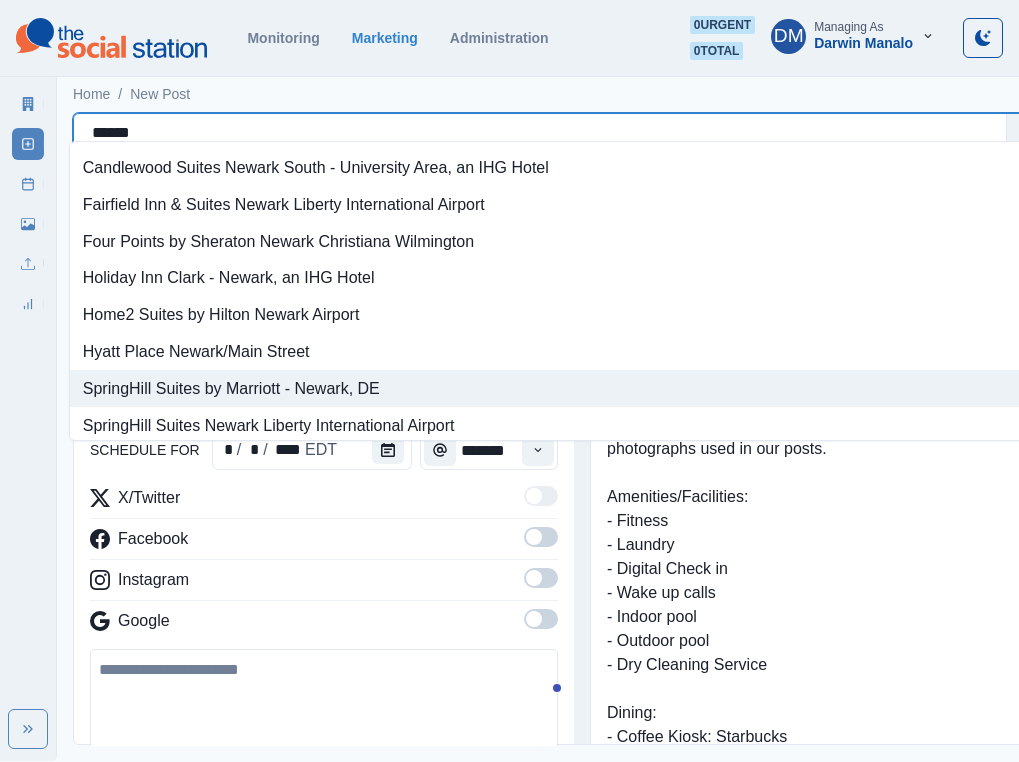 type 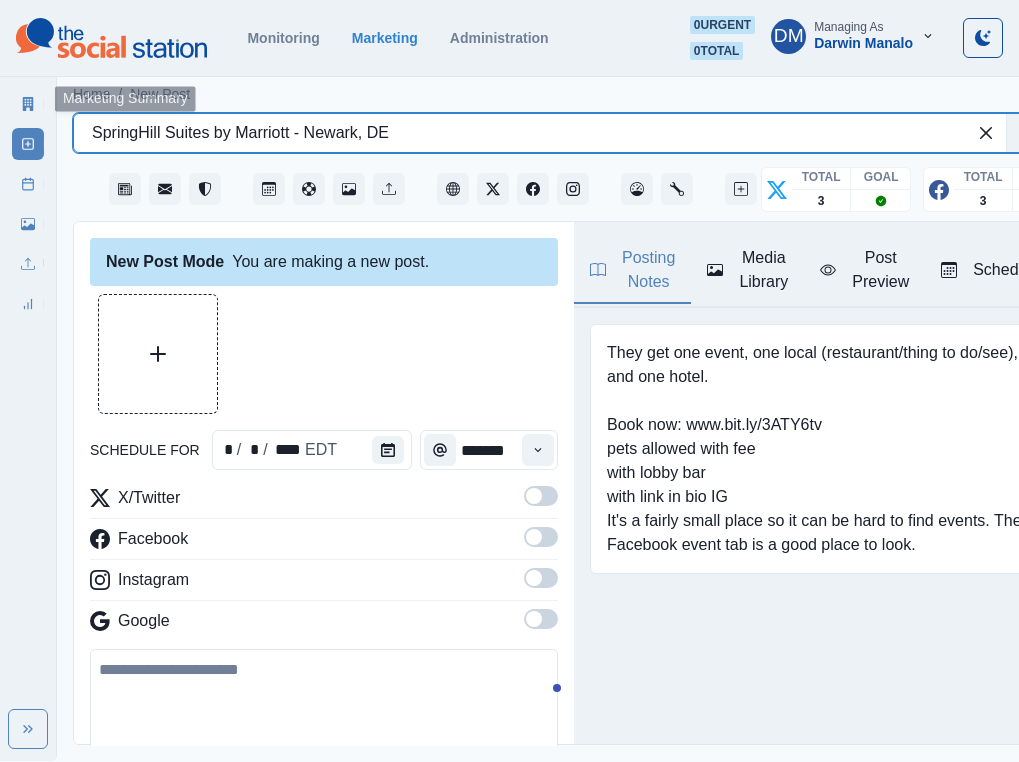 click on "Marketing Summary" at bounding box center [28, 104] 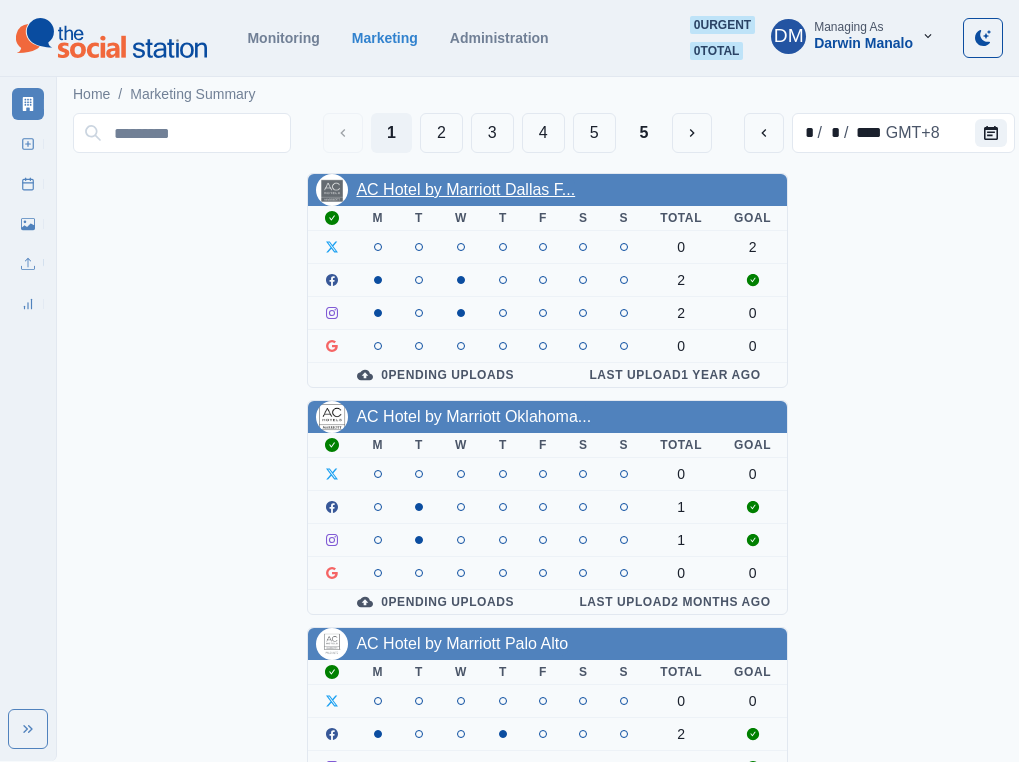 click on "AC Hotel by Marriott Dallas F..." at bounding box center (465, 189) 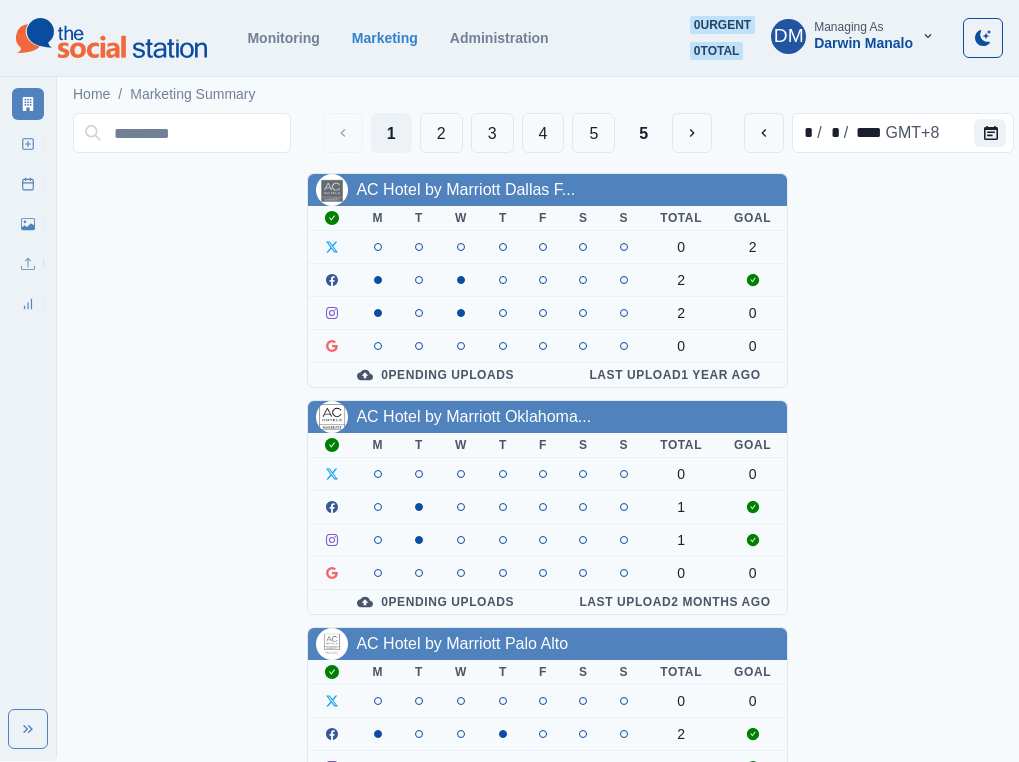 click at bounding box center (332, 190) 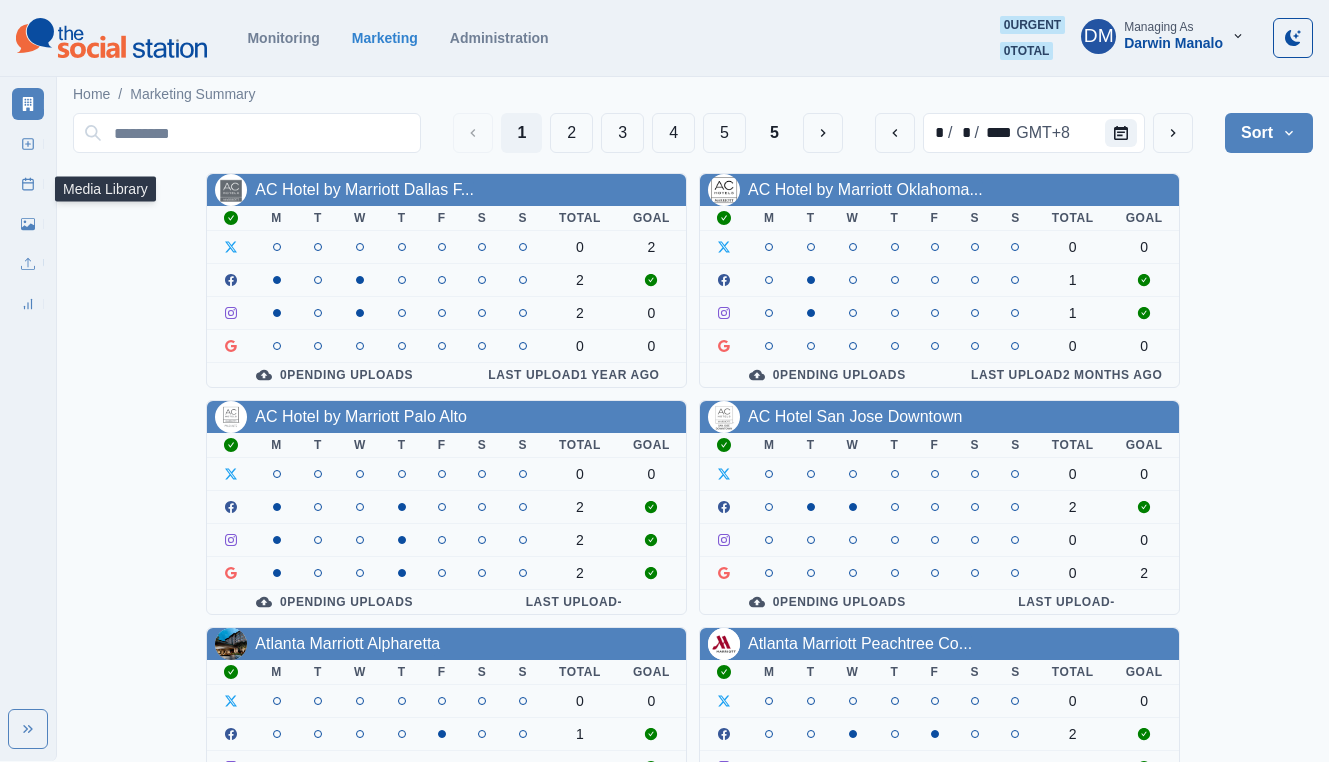 click on "Media Library" at bounding box center [28, 224] 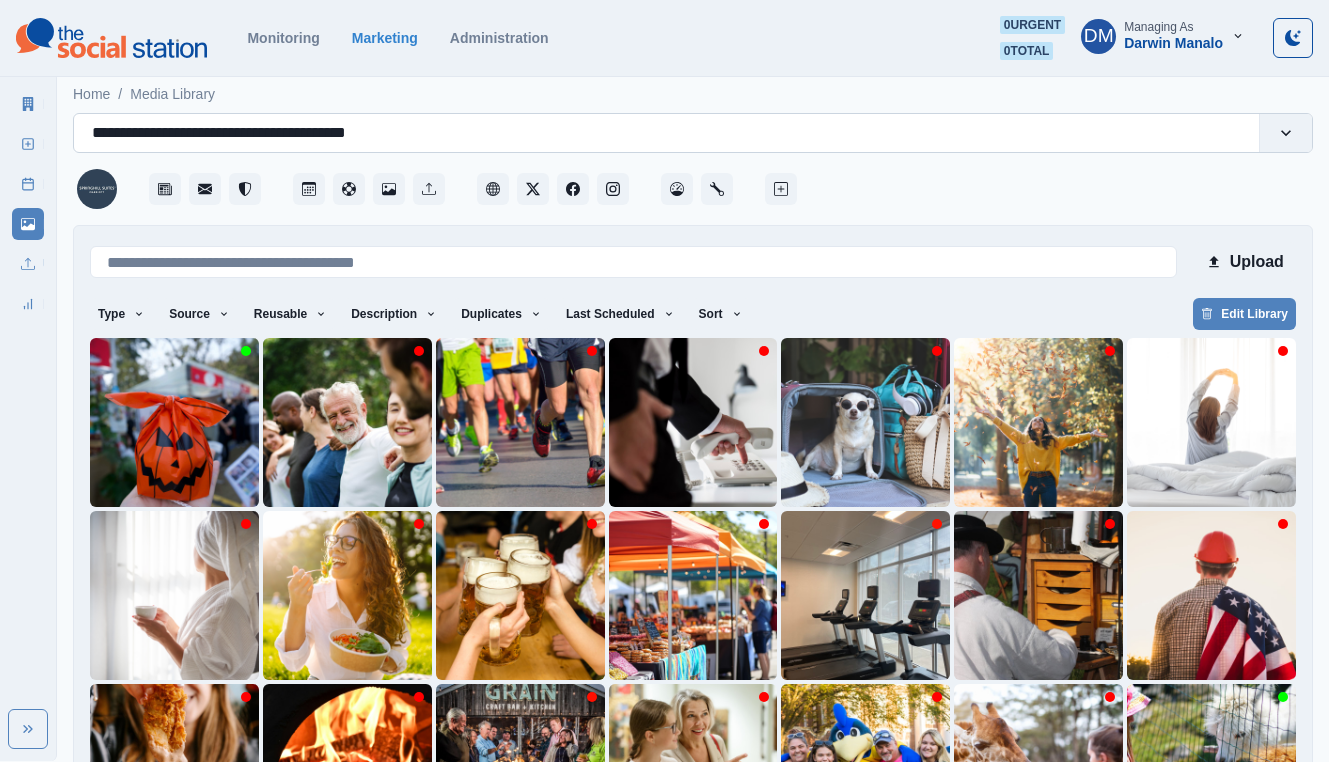 click on "**********" at bounding box center (666, 133) 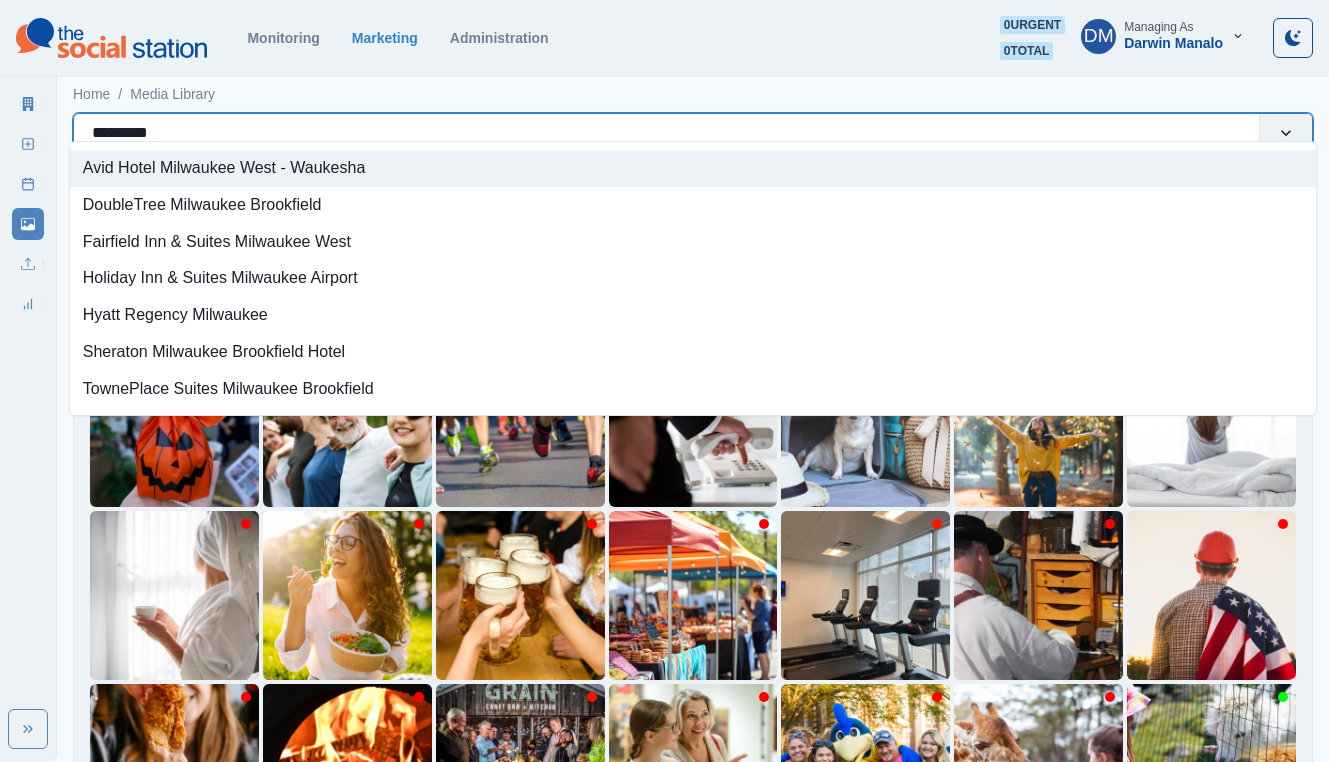 type on "*********" 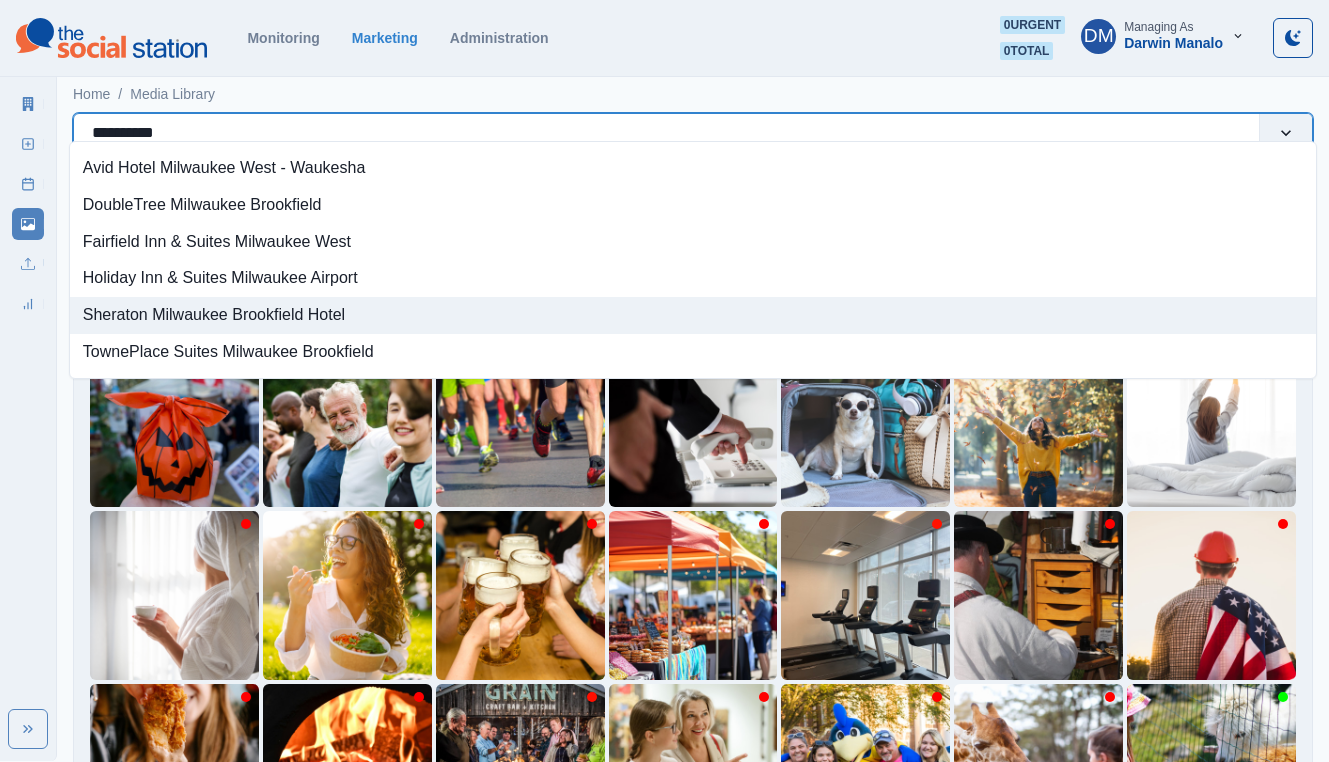 click on "Sheraton Milwaukee Brookfield Hotel" at bounding box center (693, 315) 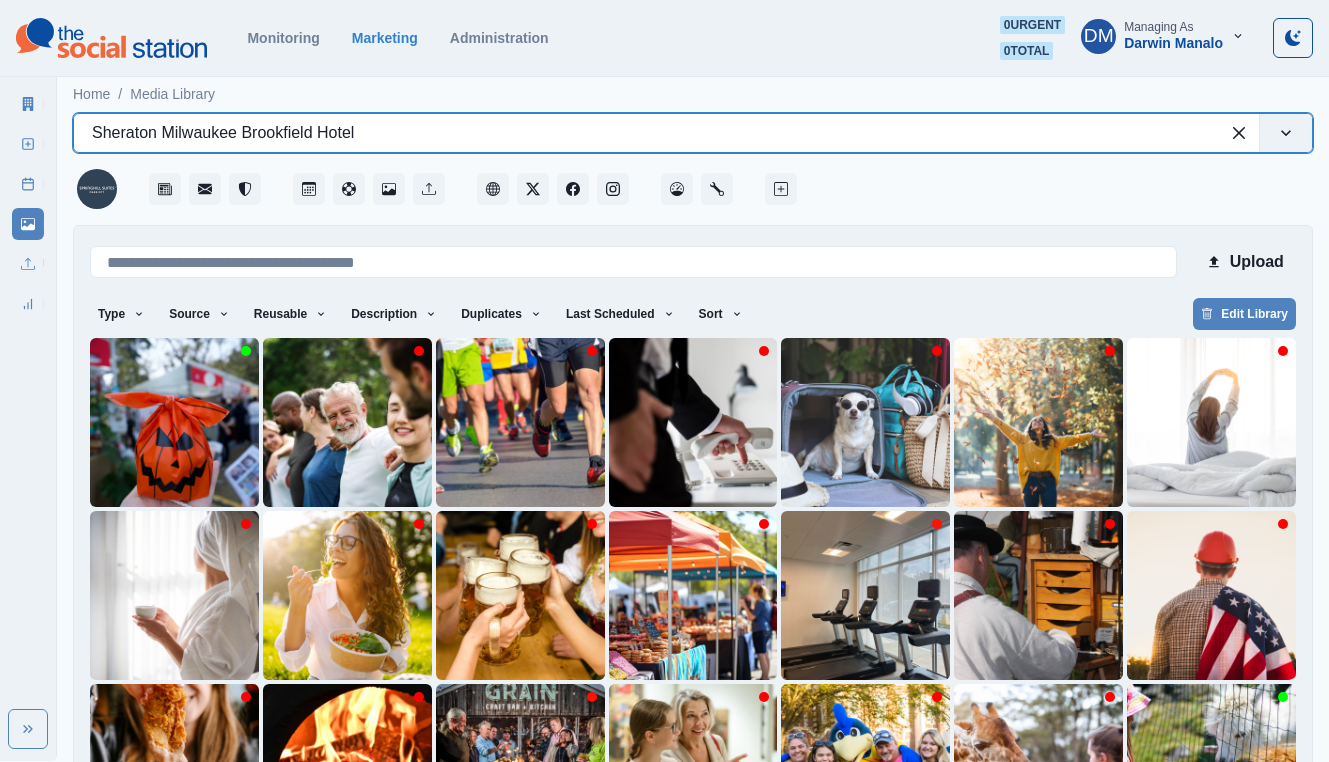 type 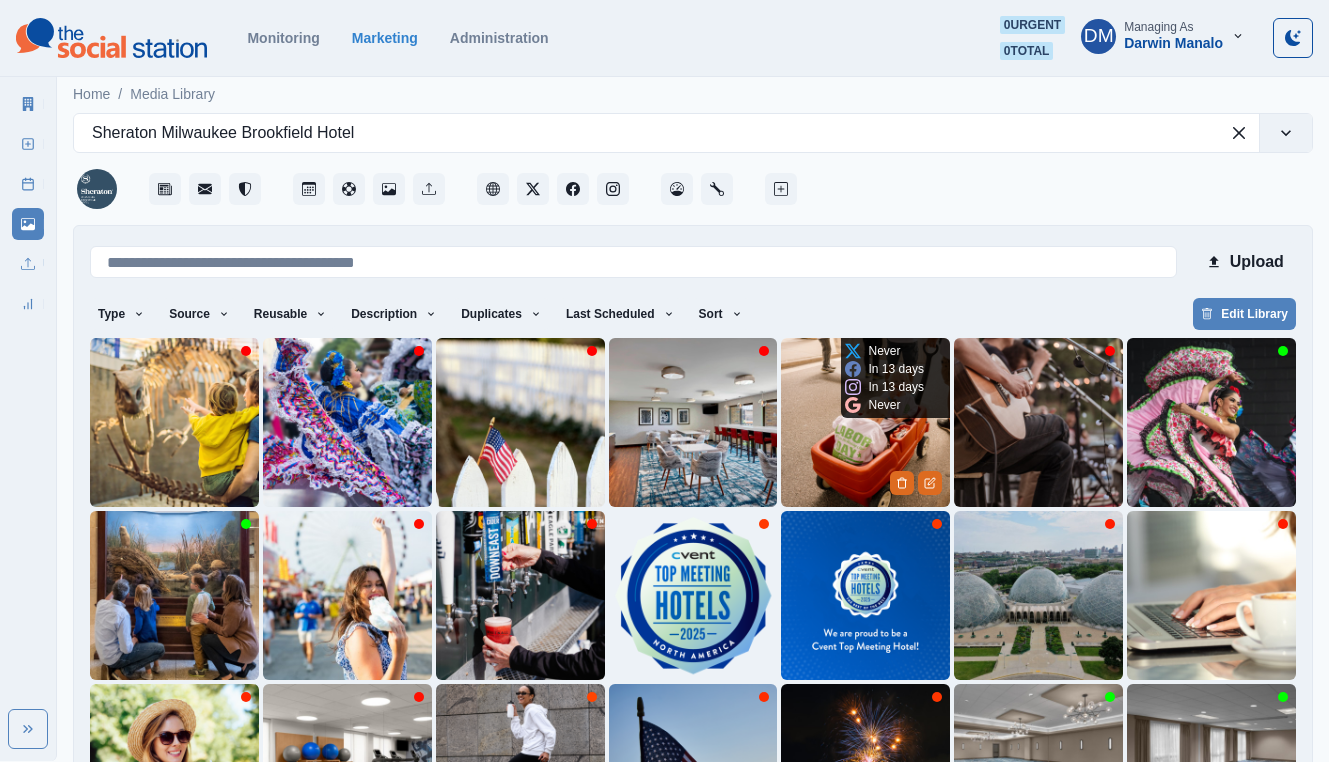 click at bounding box center (865, 422) 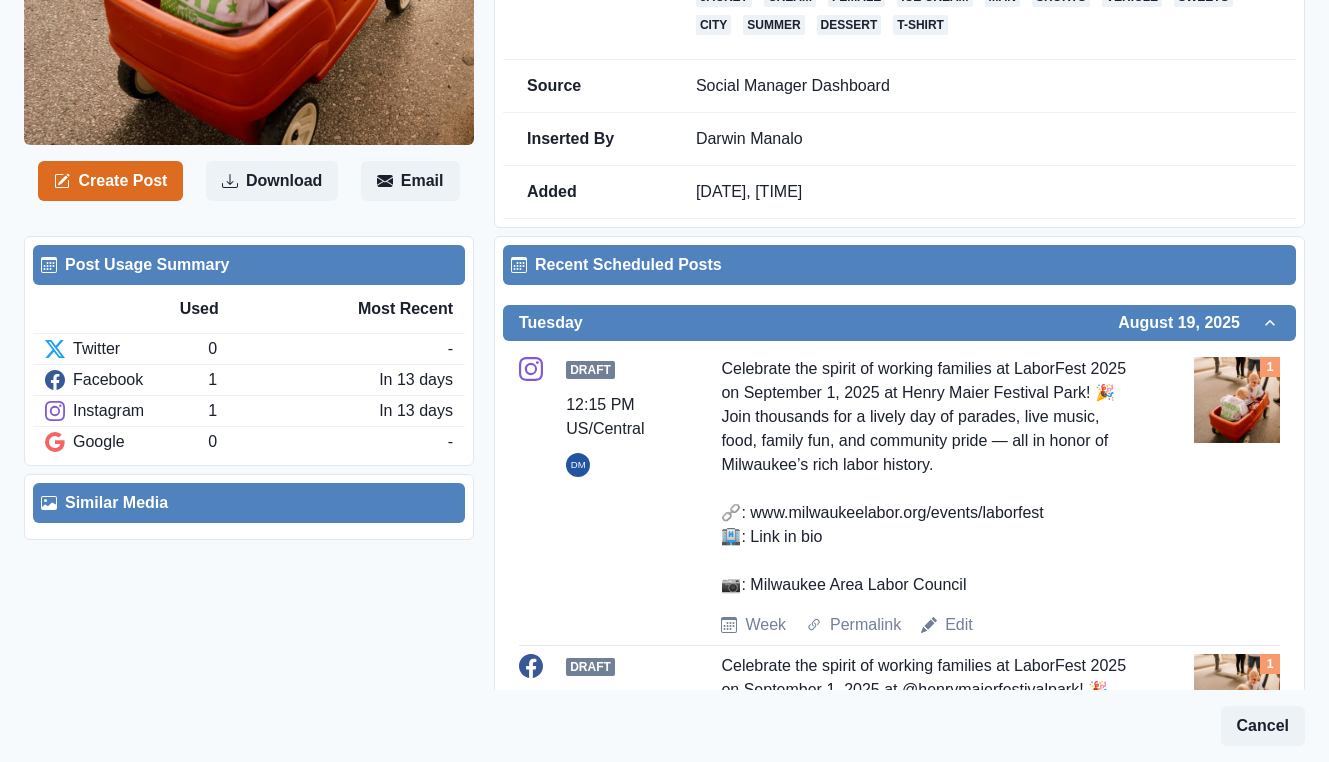 scroll, scrollTop: 0, scrollLeft: 0, axis: both 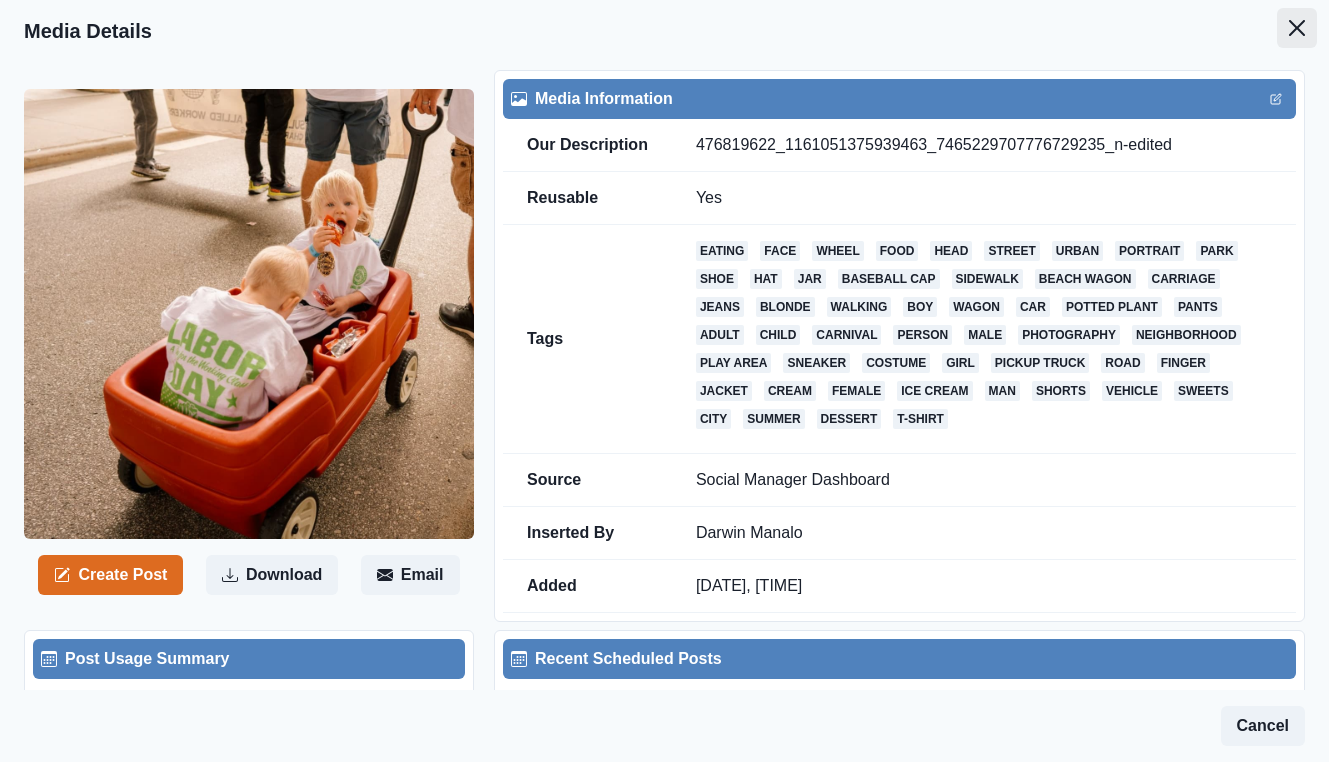 click 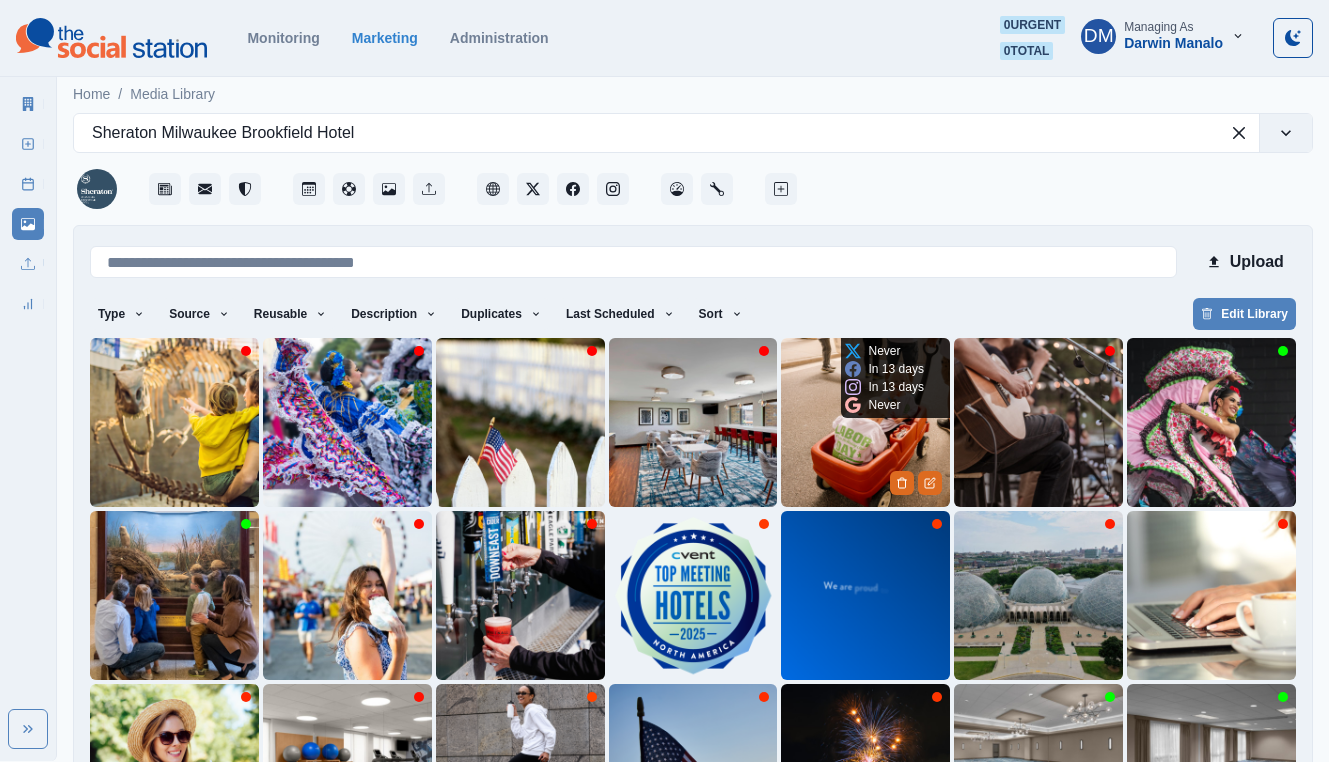 click at bounding box center [865, 422] 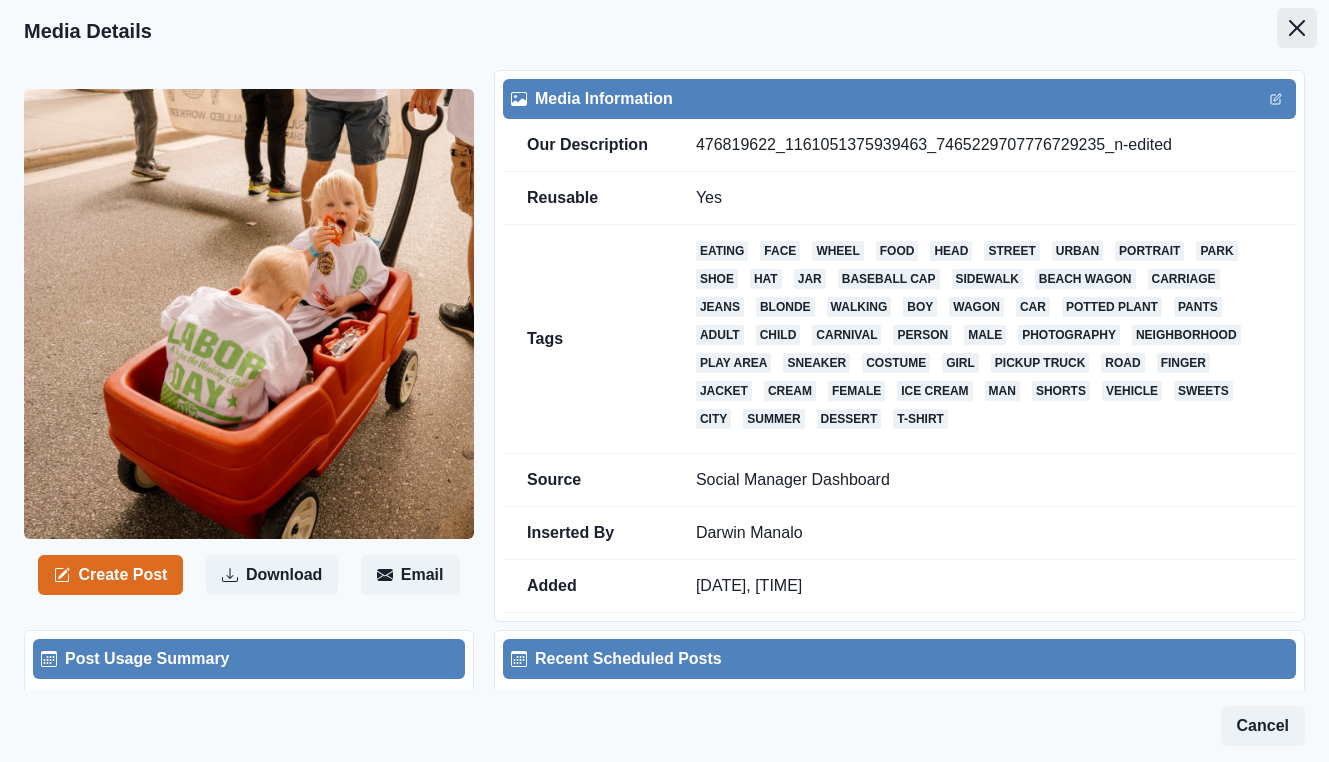 click 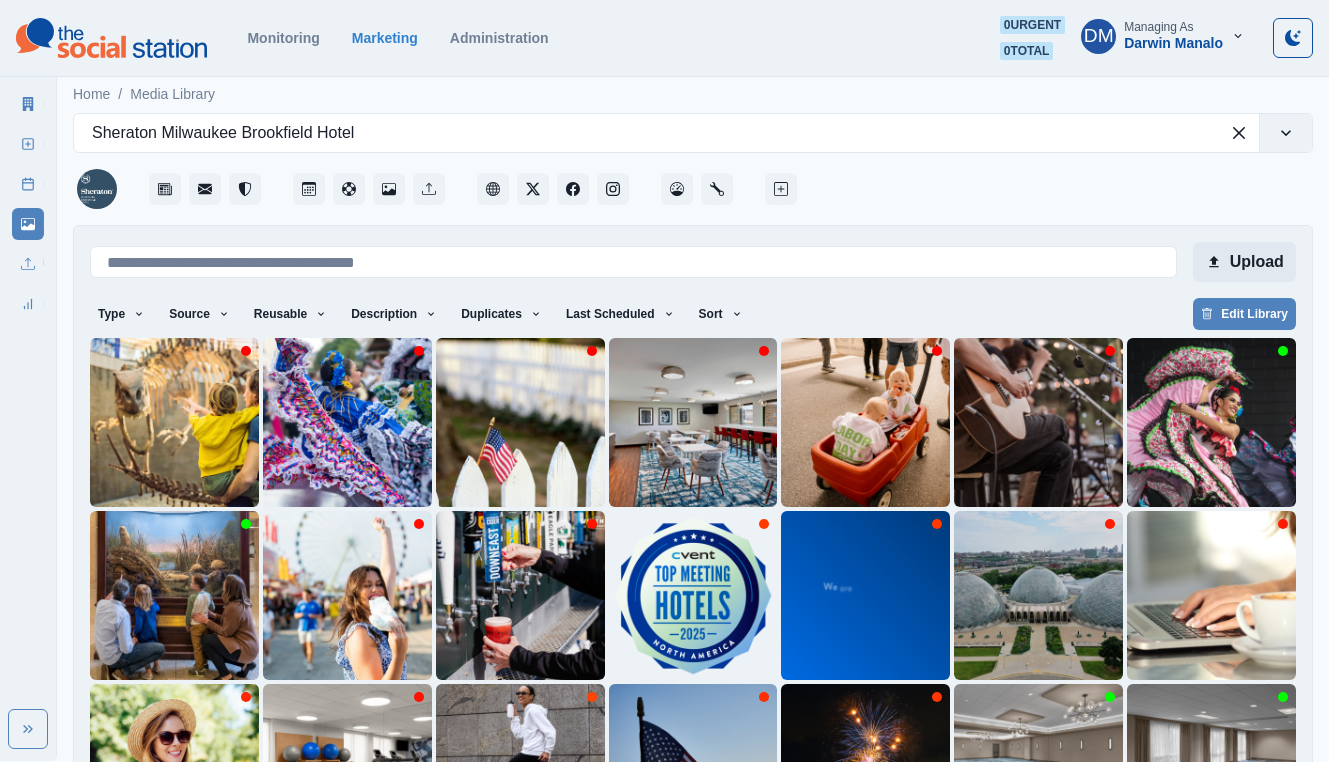 click on "Upload" at bounding box center (1244, 262) 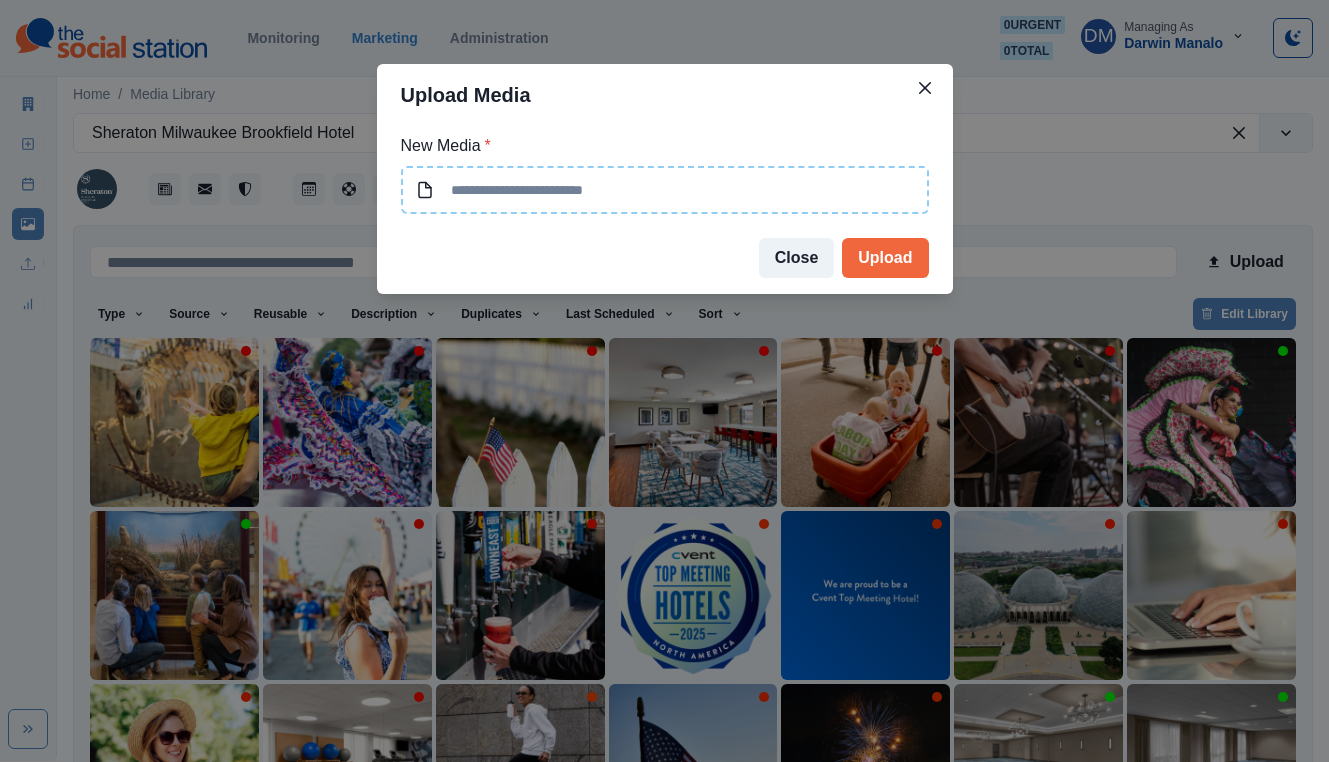 click at bounding box center (665, 190) 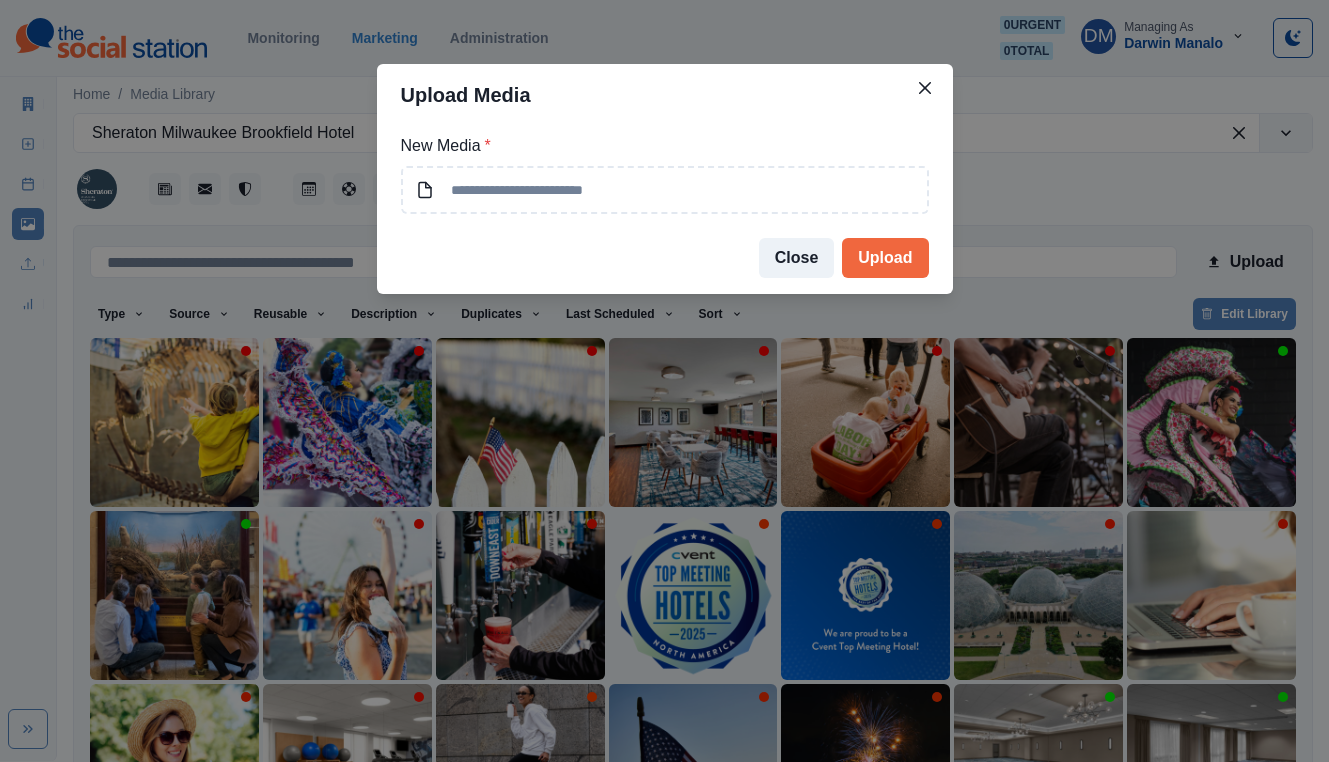 type on "**********" 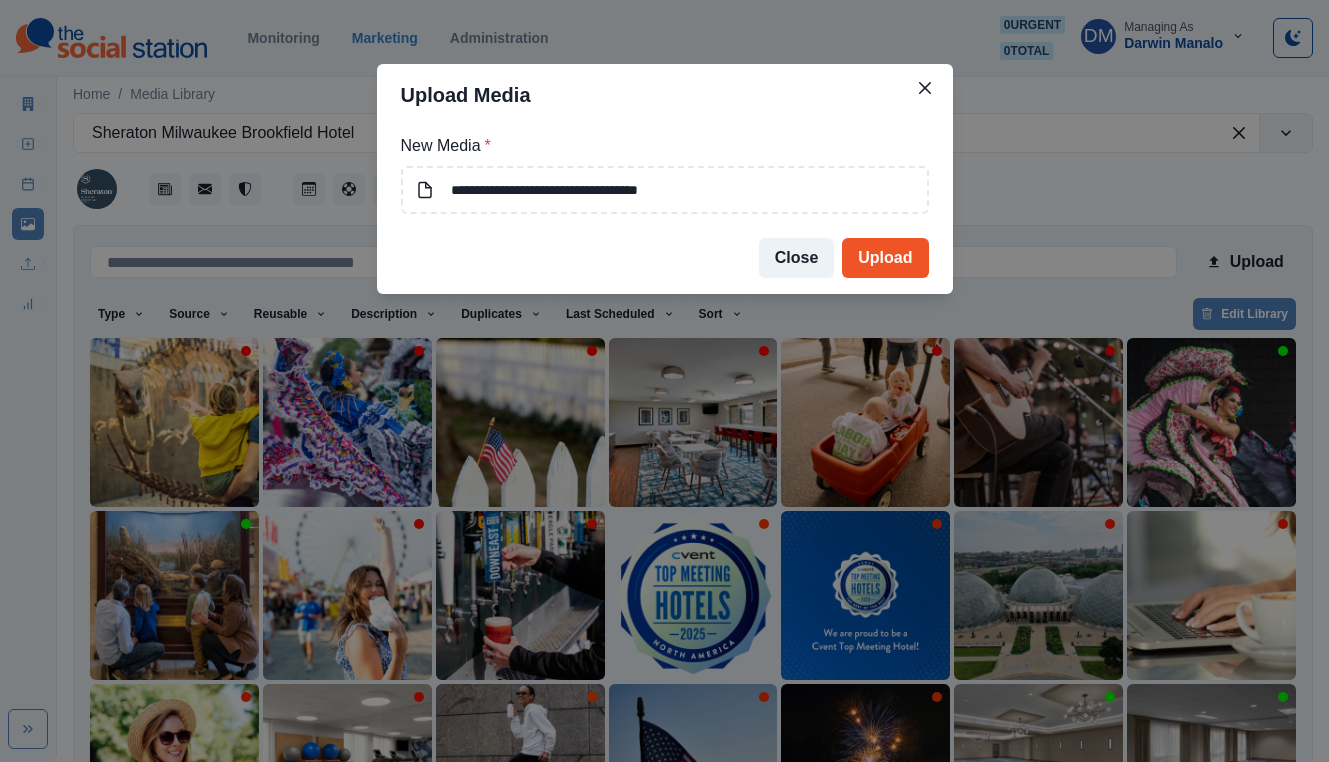 click on "Upload" at bounding box center (885, 258) 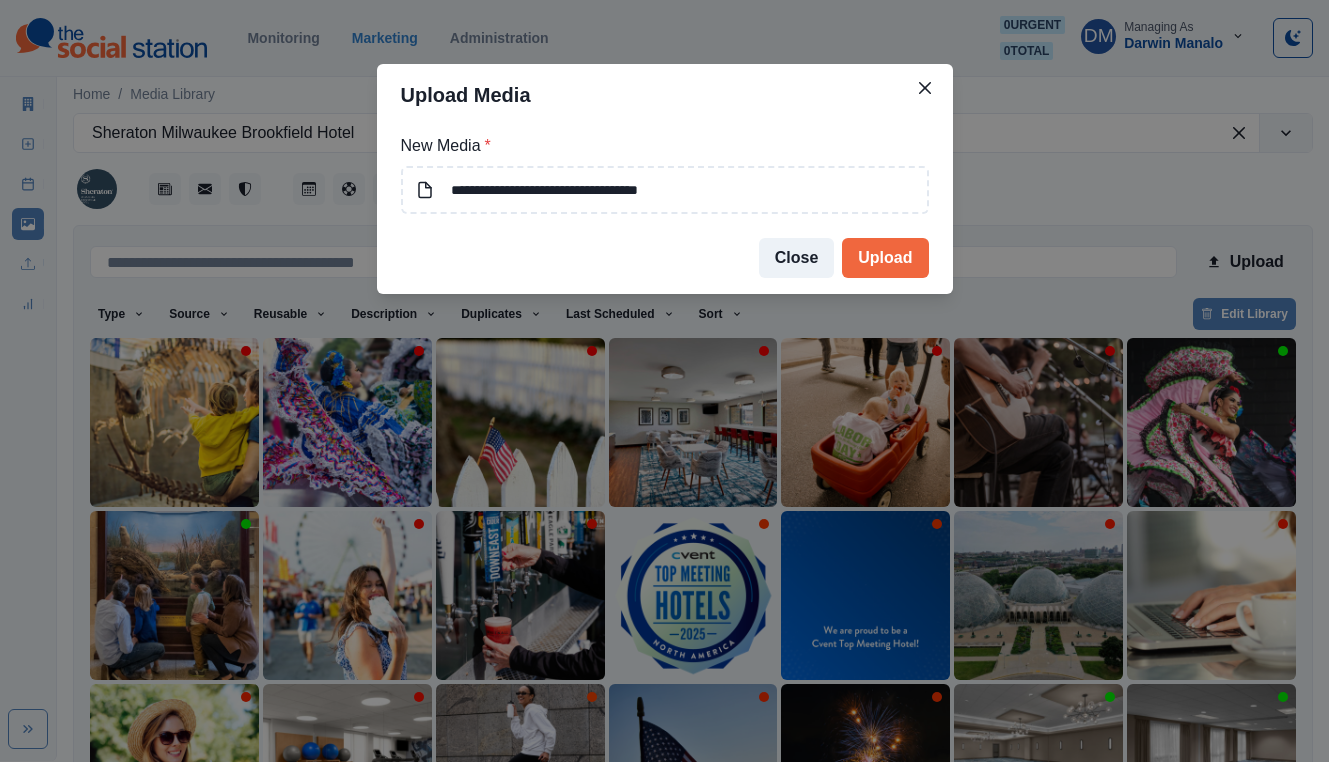 type 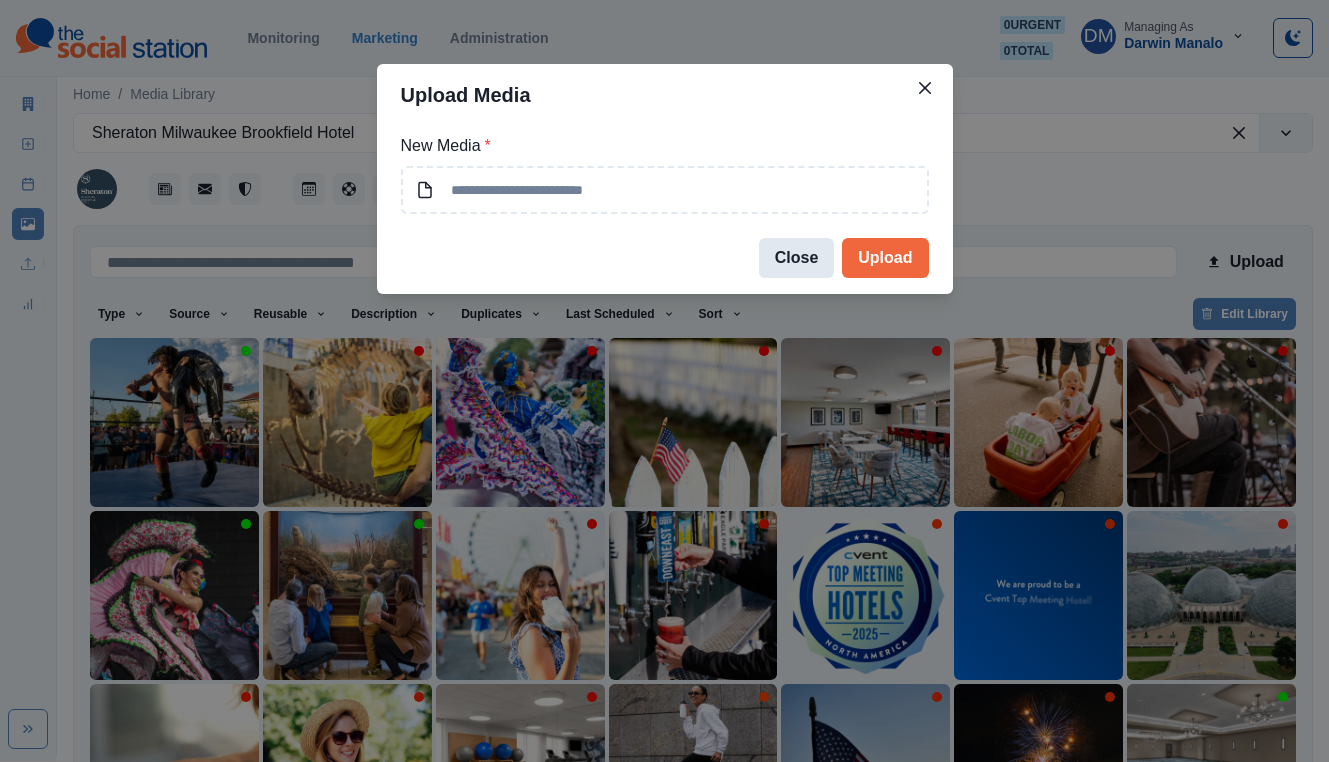click on "Close" at bounding box center [797, 258] 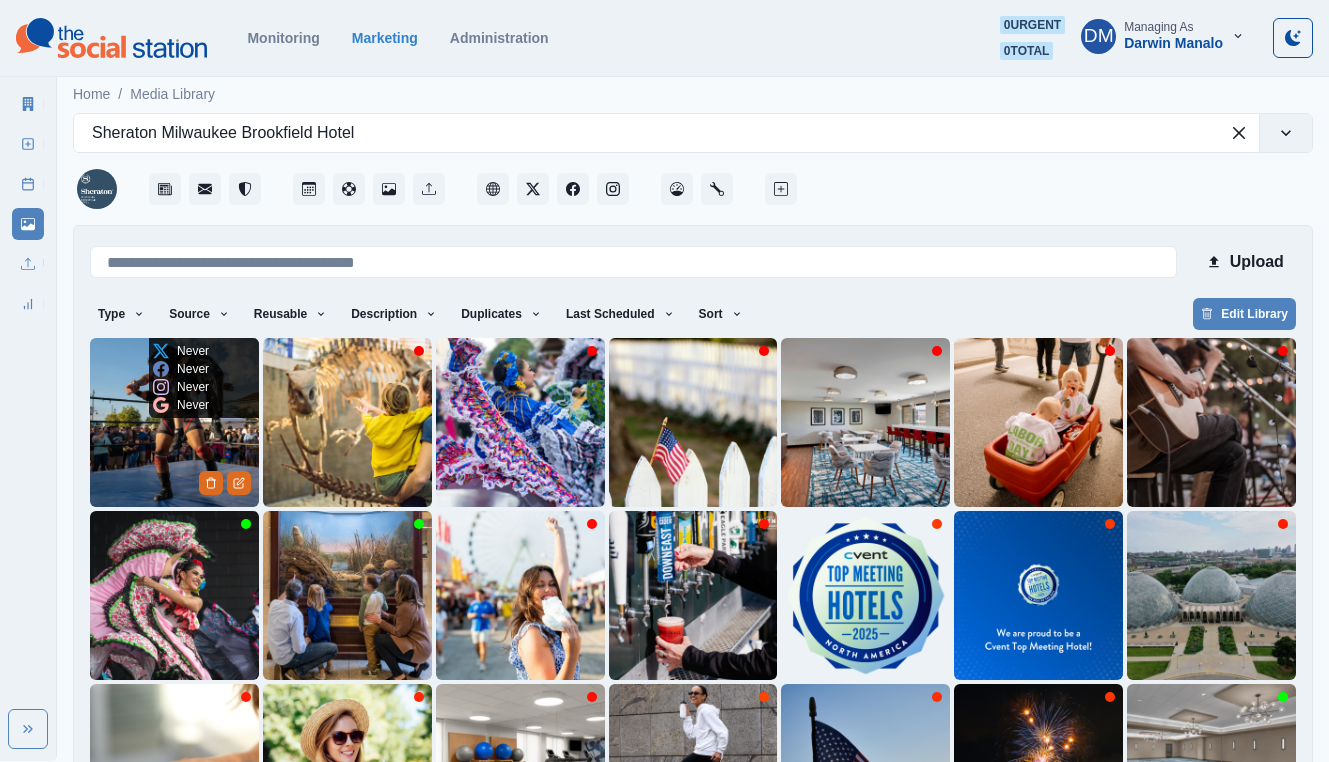 click at bounding box center [174, 422] 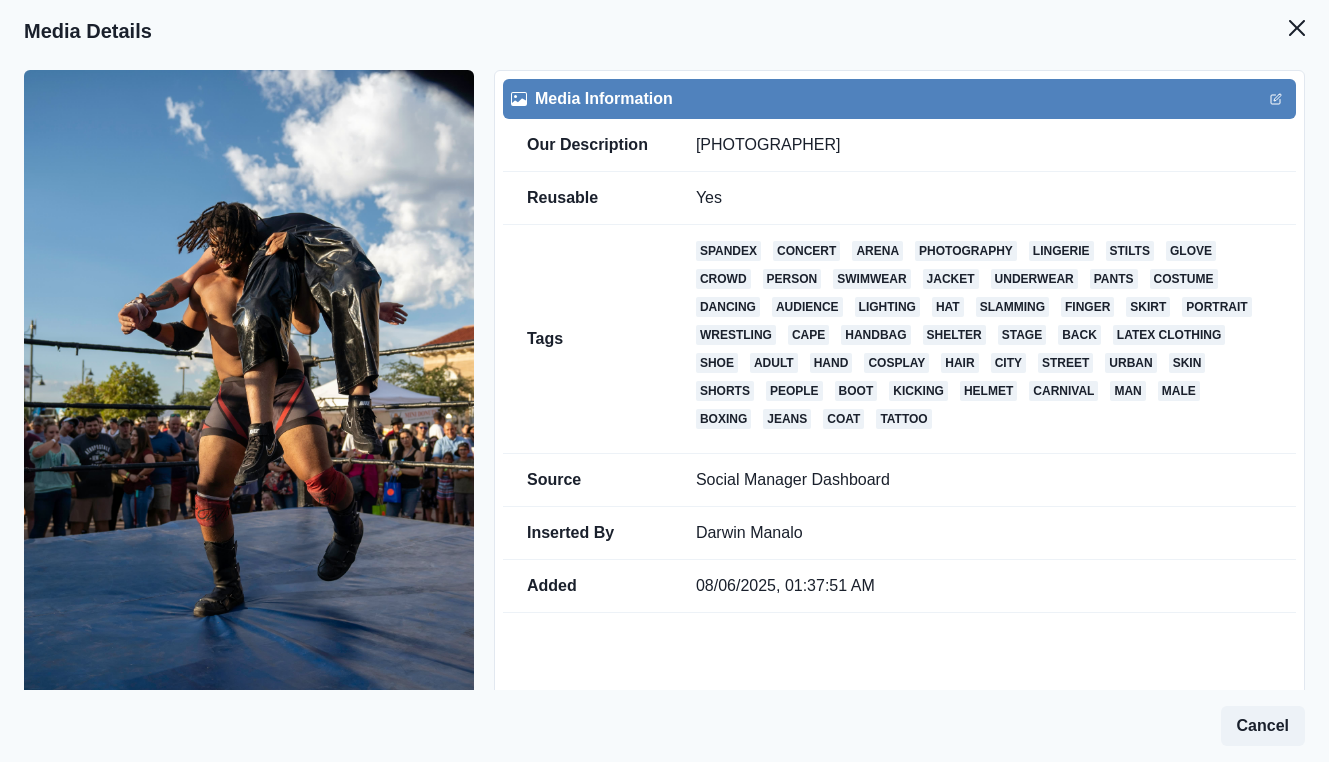click on "Create Post" at bounding box center [110, 781] 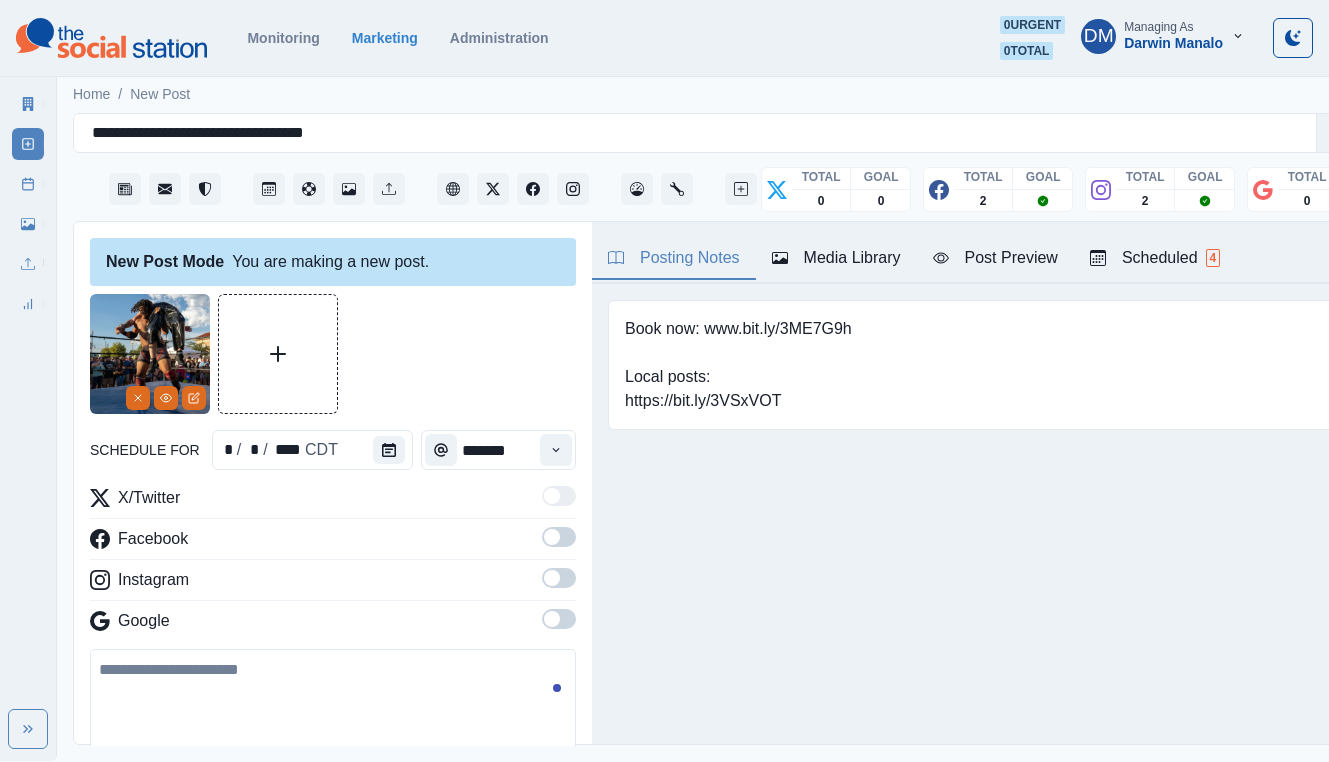 click at bounding box center [333, 706] 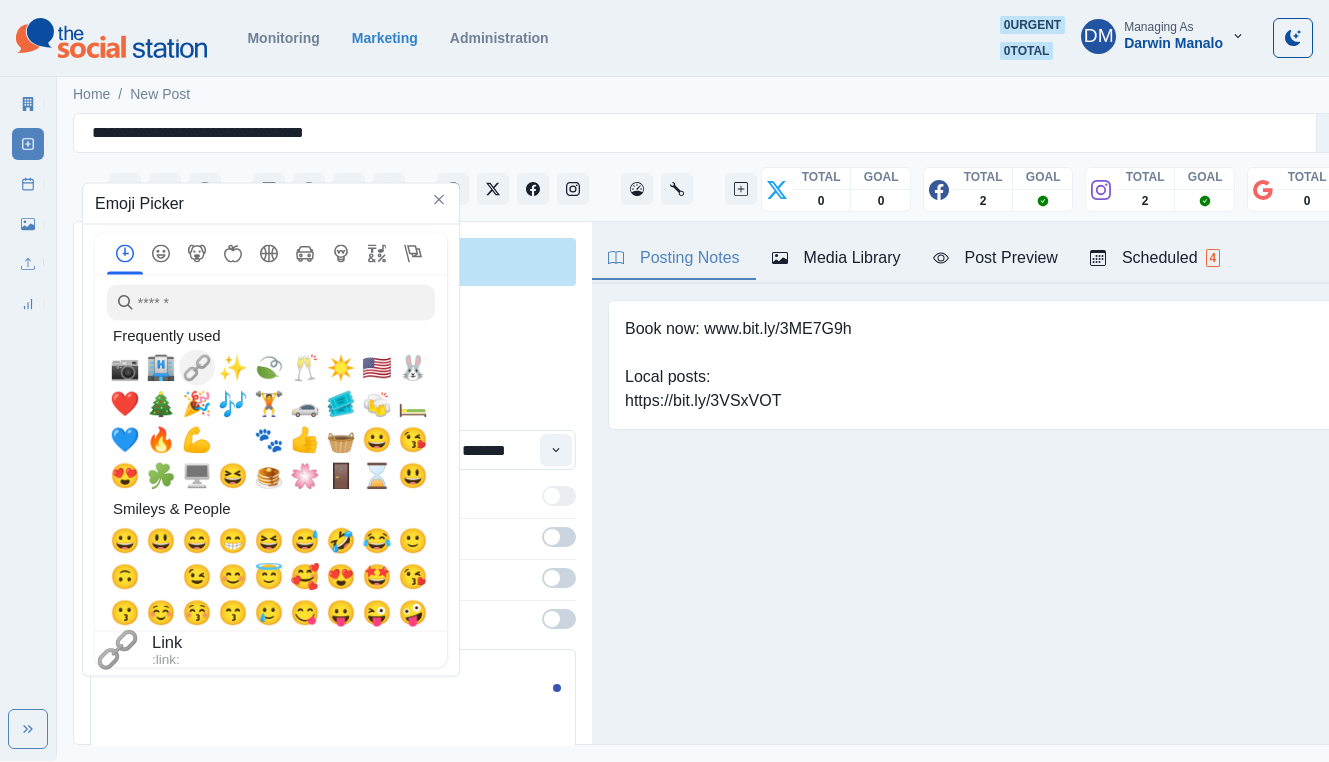 click on "🔗" at bounding box center [197, 368] 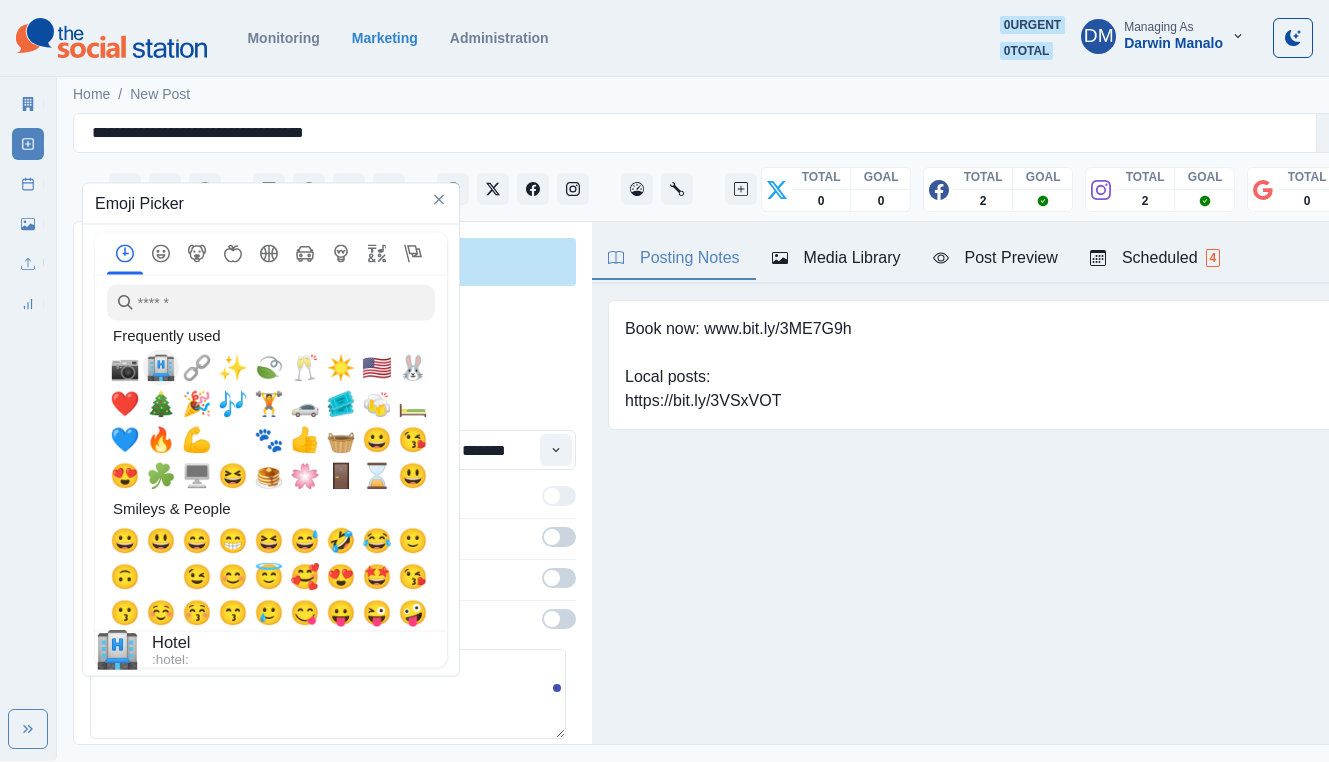click on "🏨" at bounding box center (161, 368) 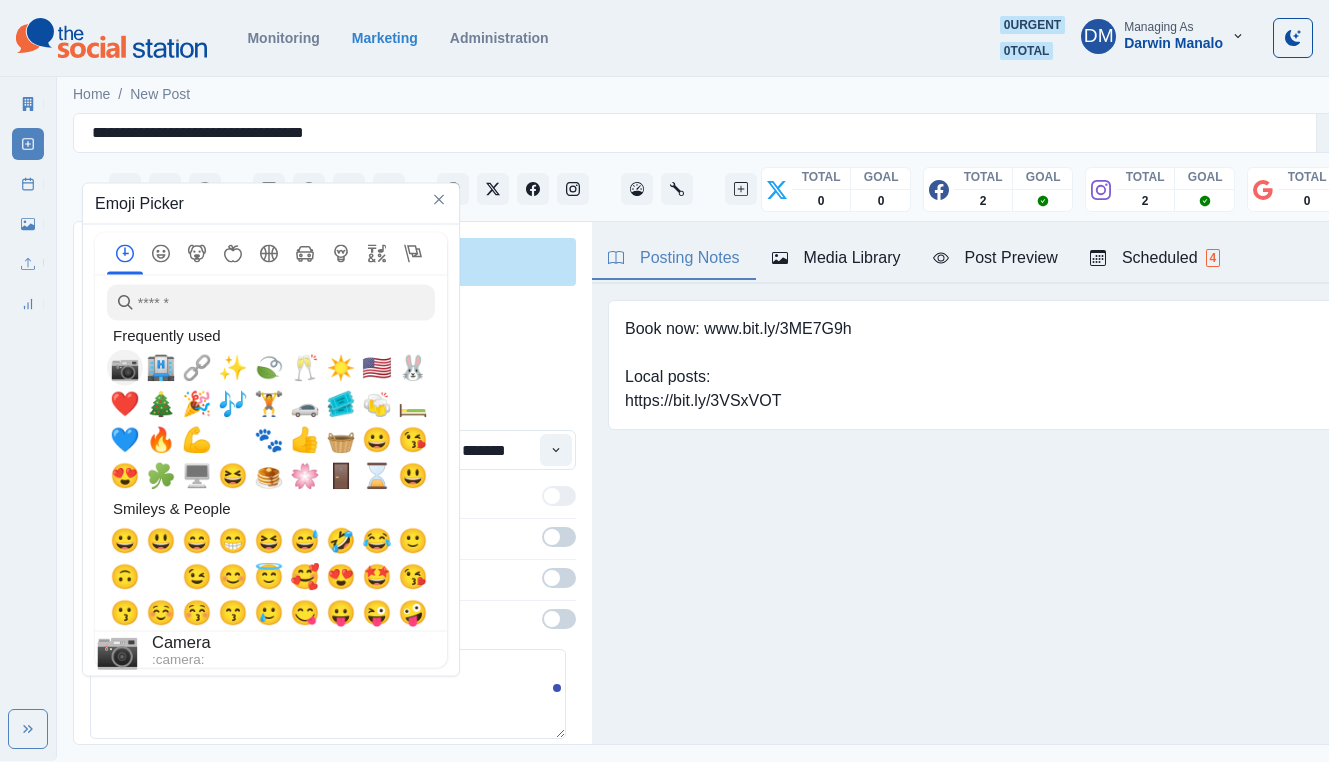 click on "📷" at bounding box center [125, 368] 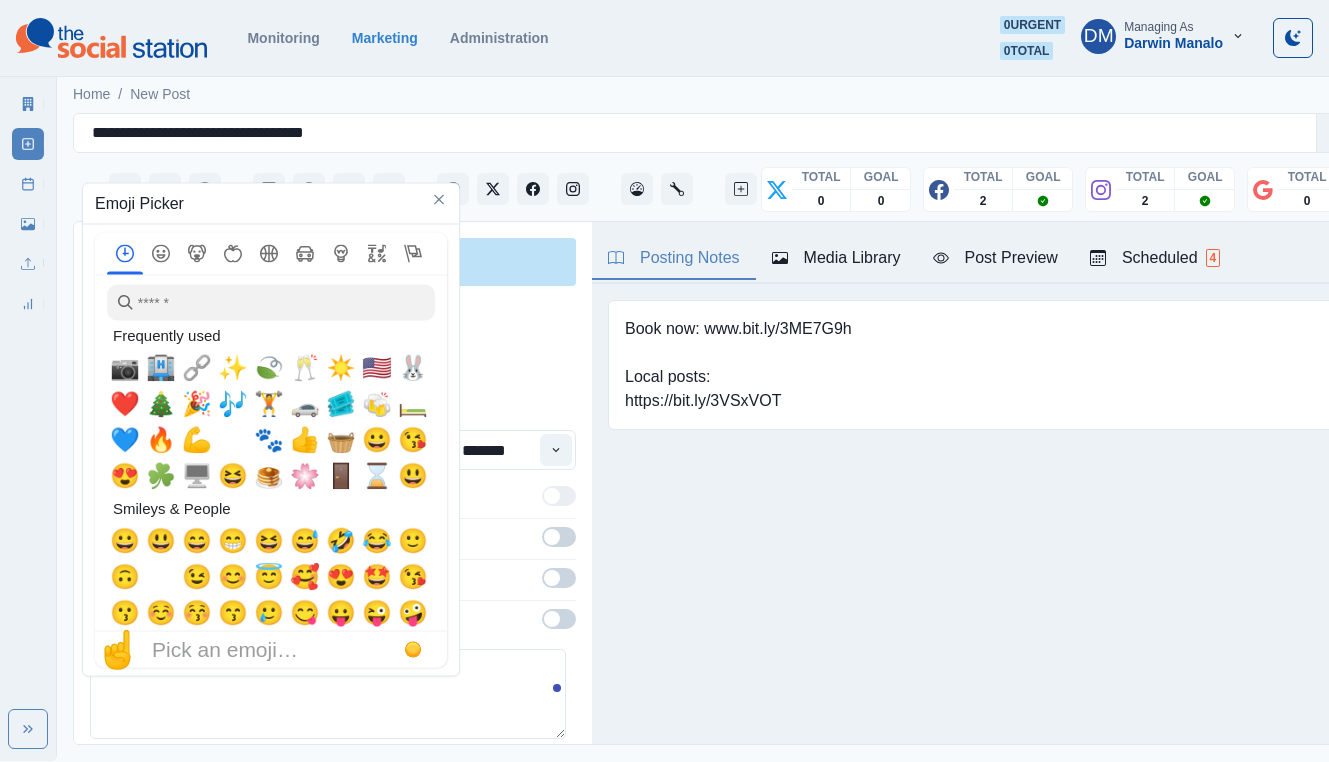 click at bounding box center (552, 537) 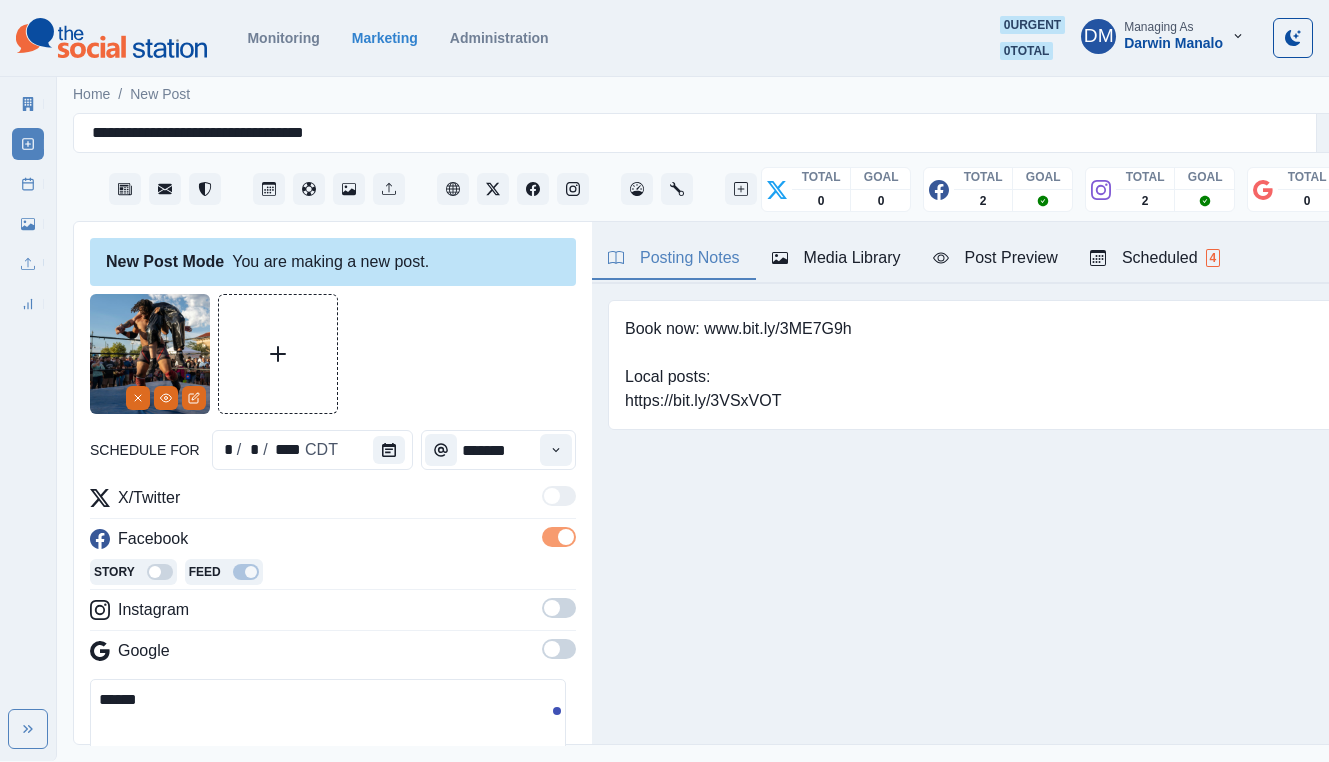 click on "Story Feed" at bounding box center [333, 574] 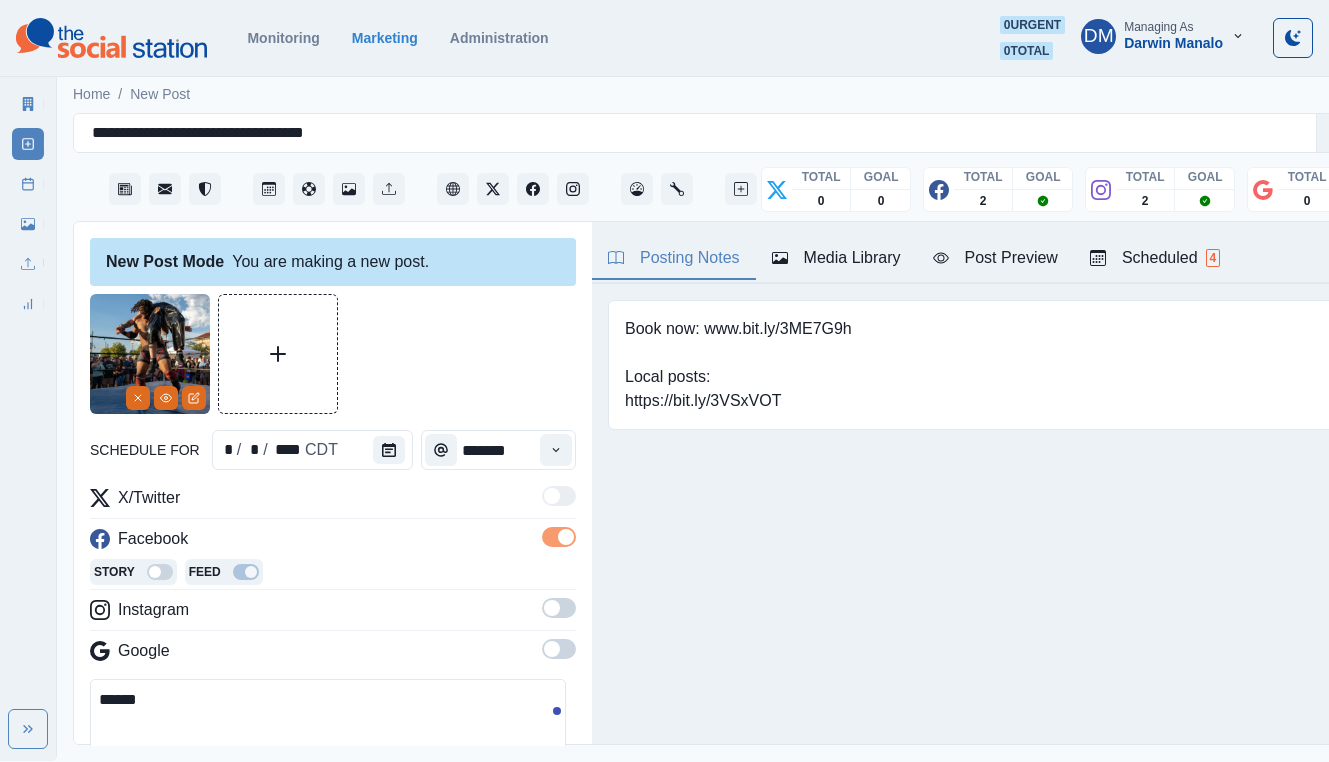 click at bounding box center [559, 614] 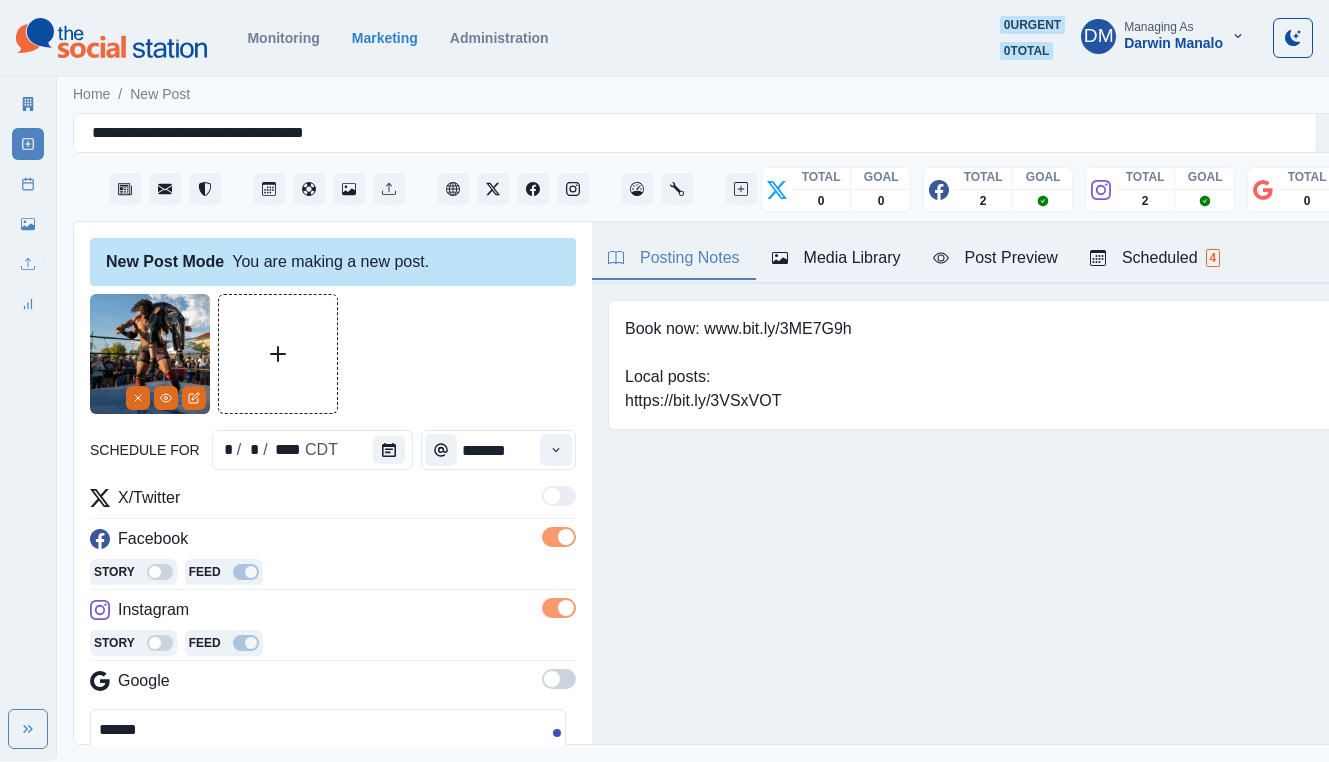 click on "******" at bounding box center (328, 754) 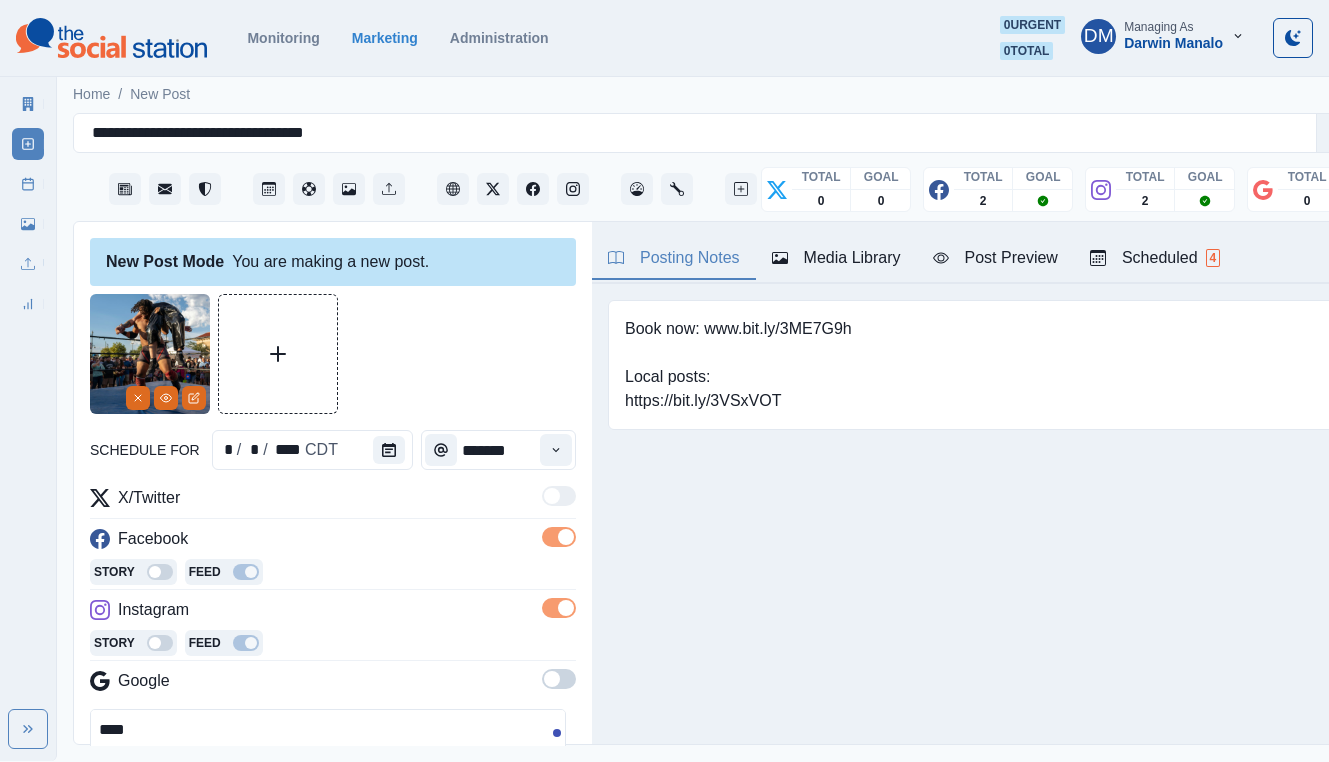 paste on "**********" 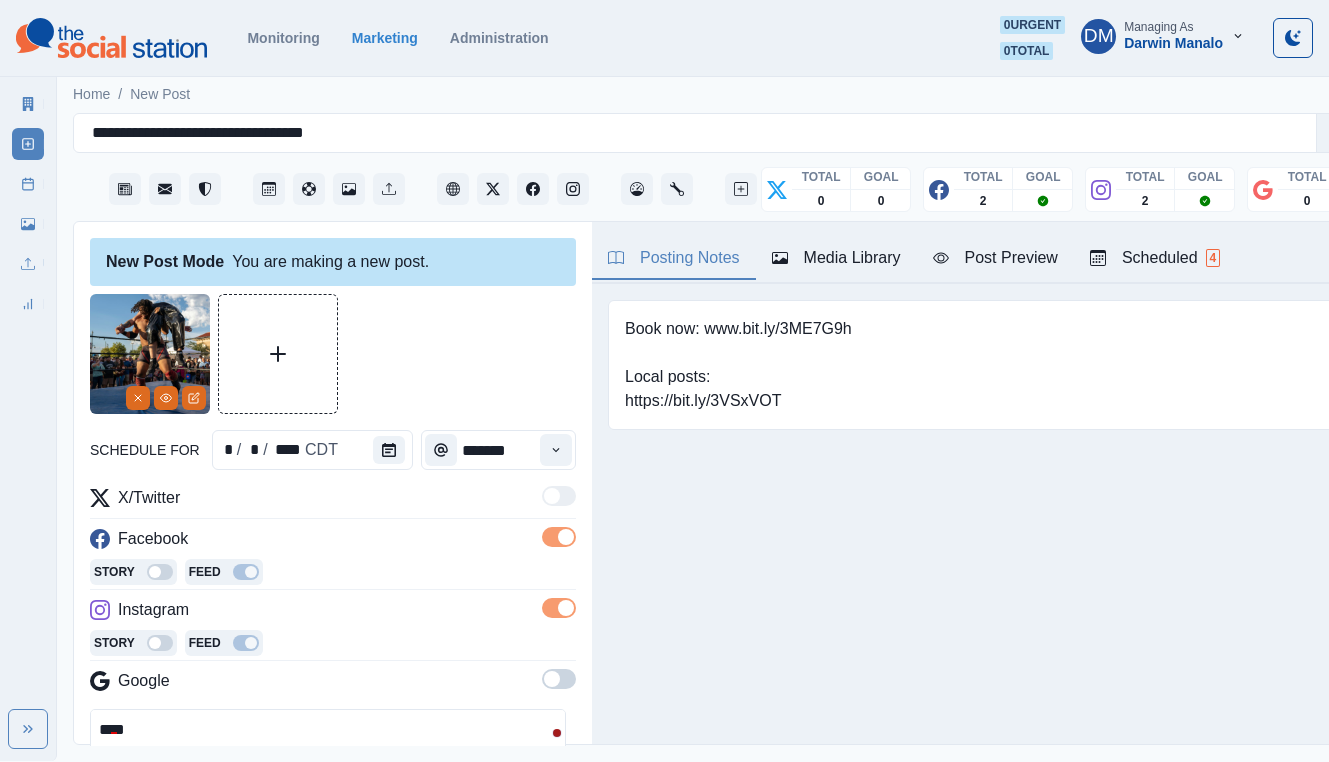 click on "**********" at bounding box center (328, 754) 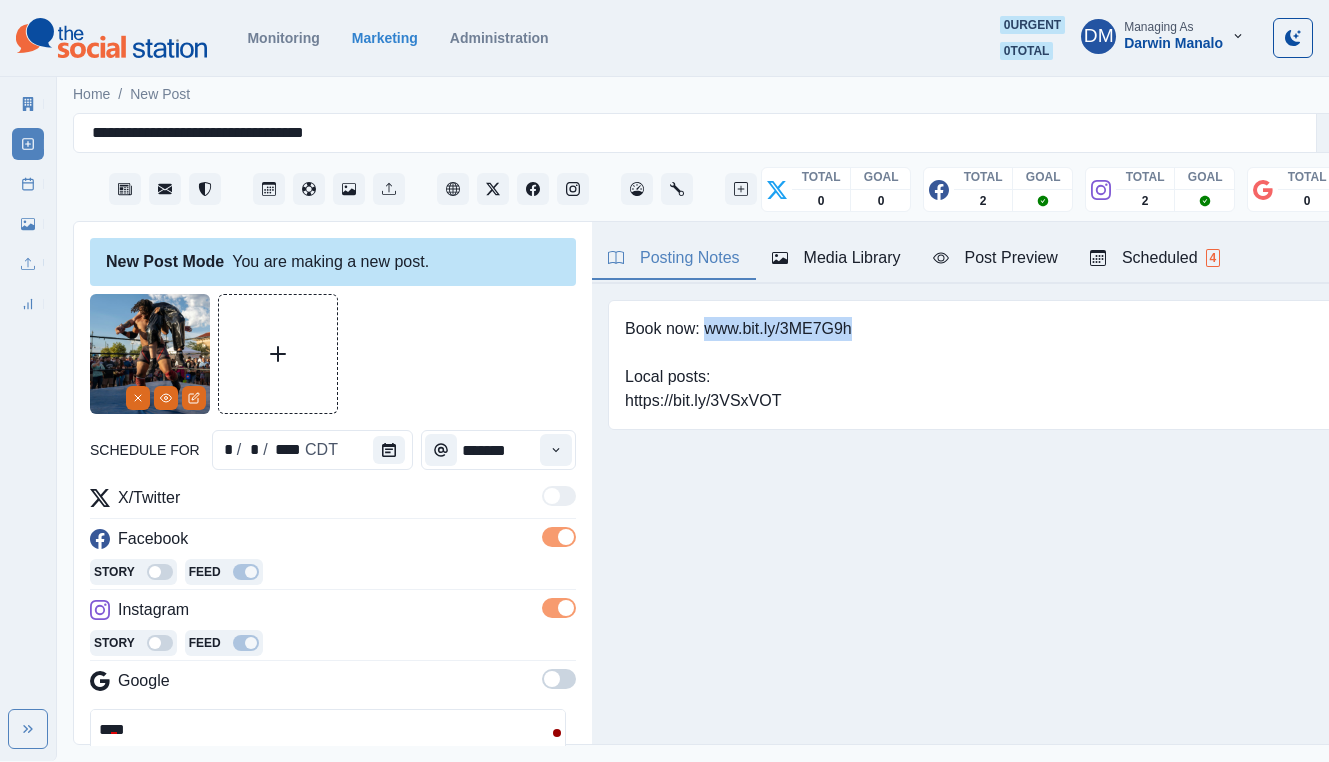 drag, startPoint x: 655, startPoint y: 272, endPoint x: 842, endPoint y: 276, distance: 187.04277 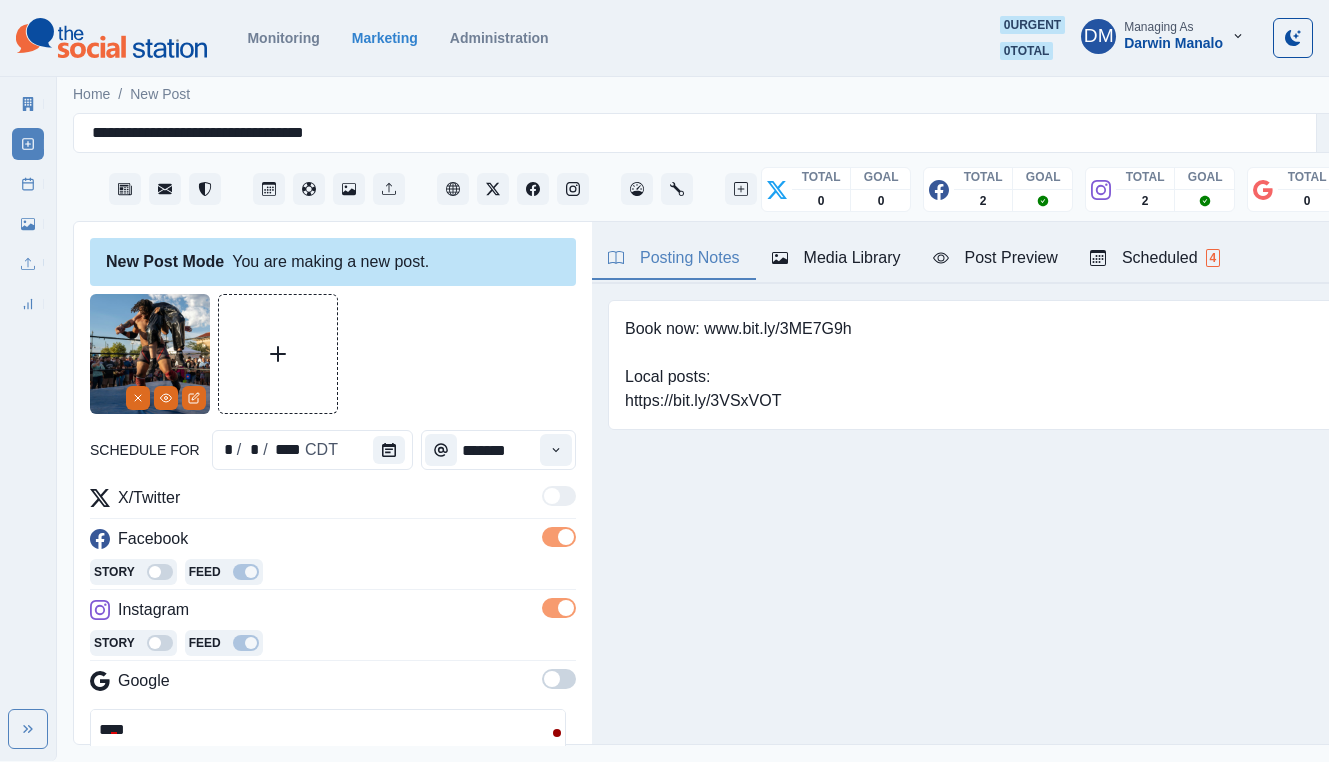 paste on "**********" 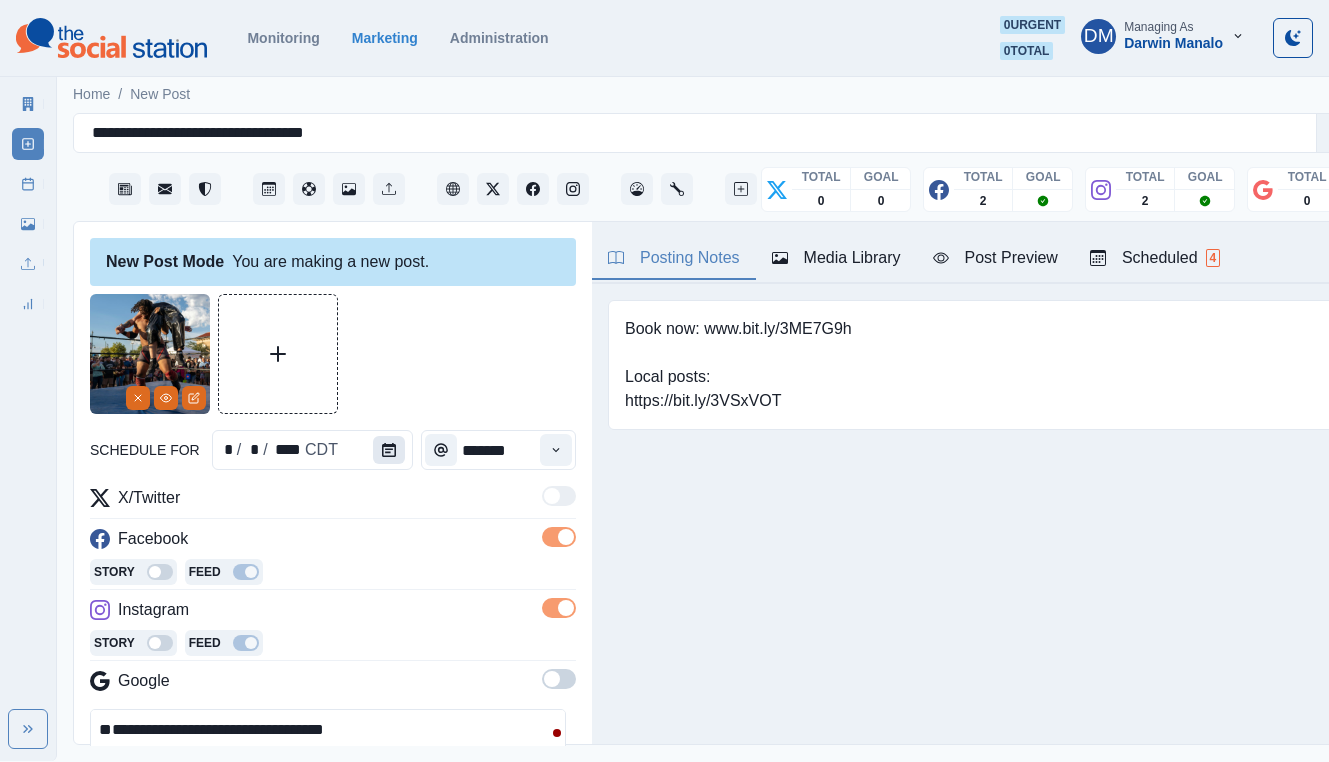 click 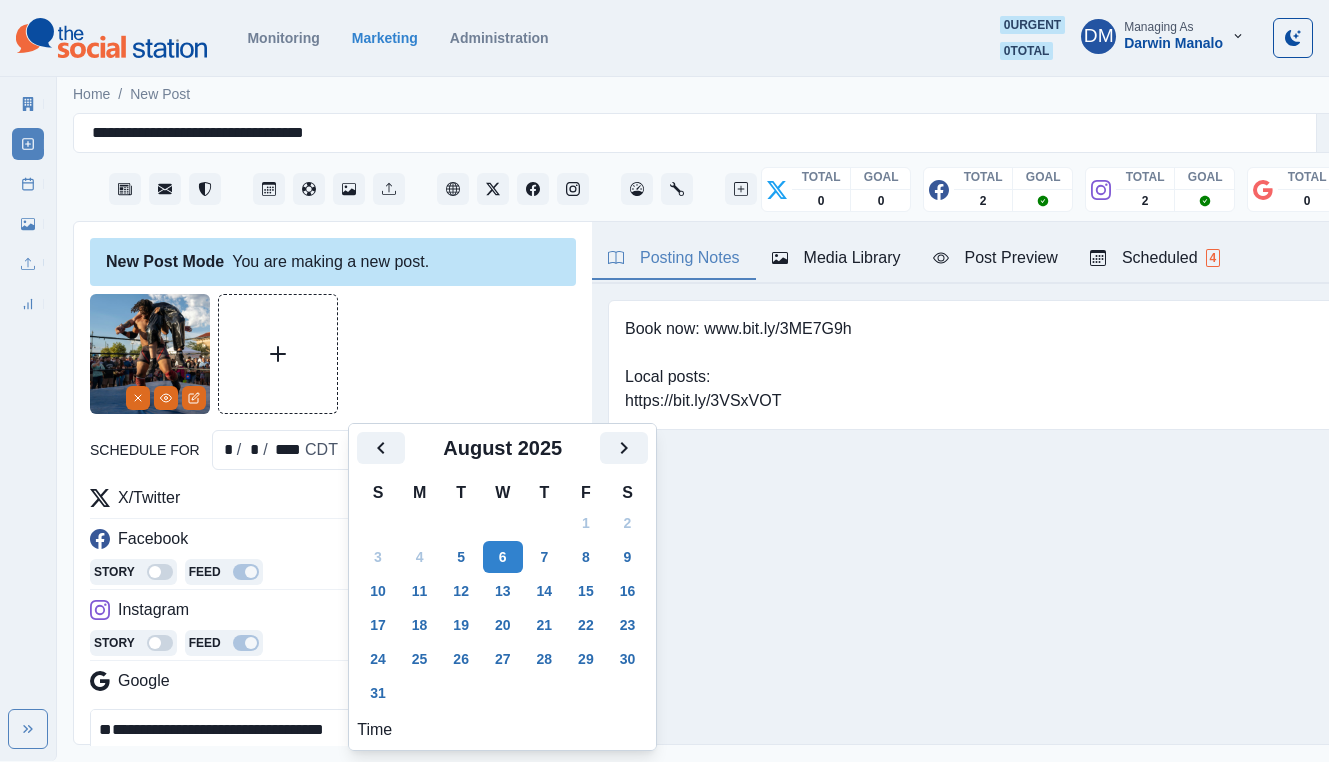 click 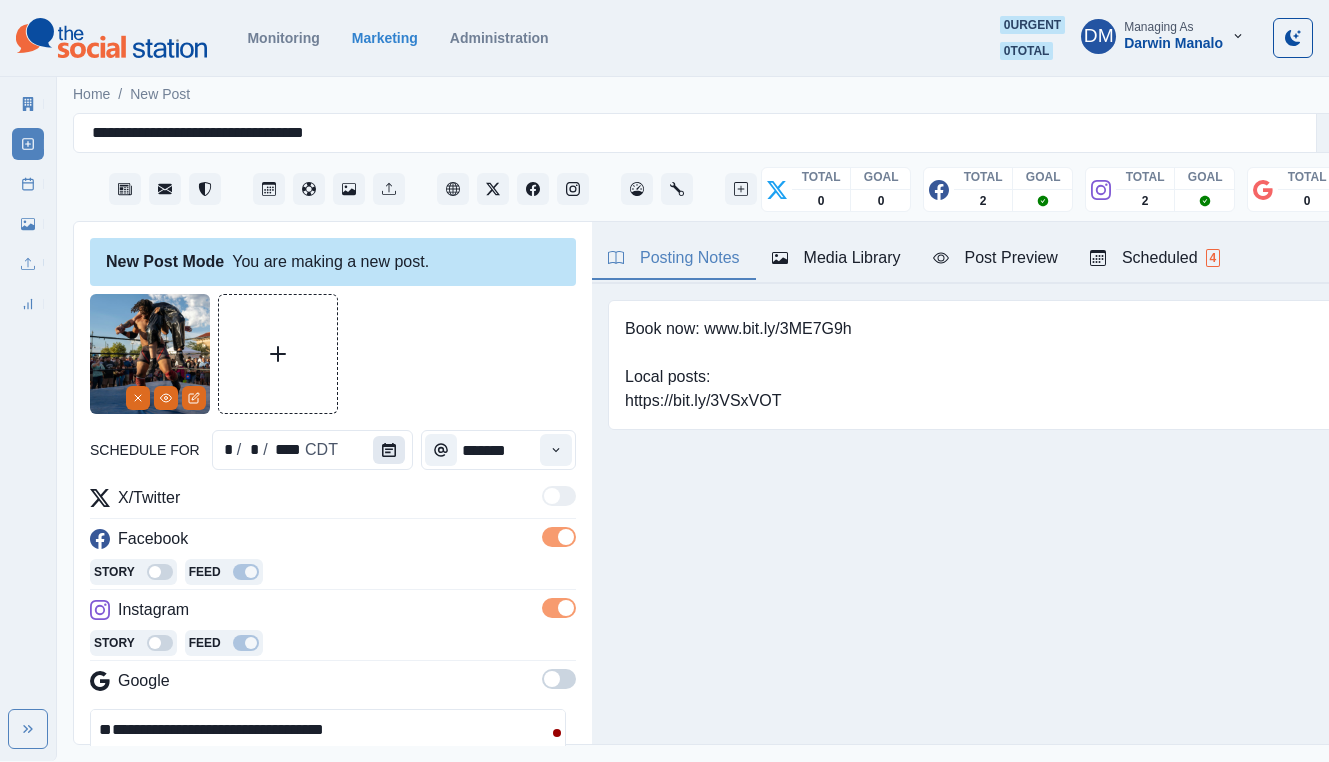 click 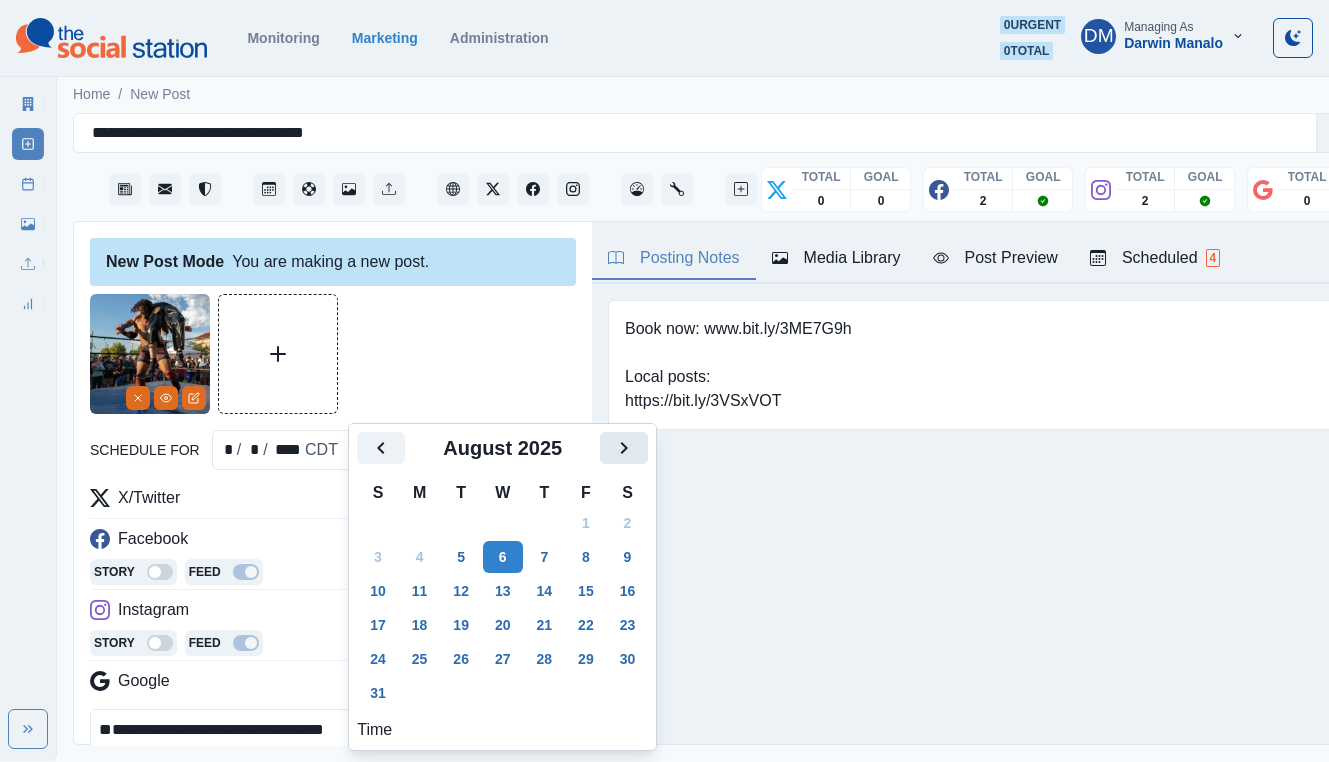 click 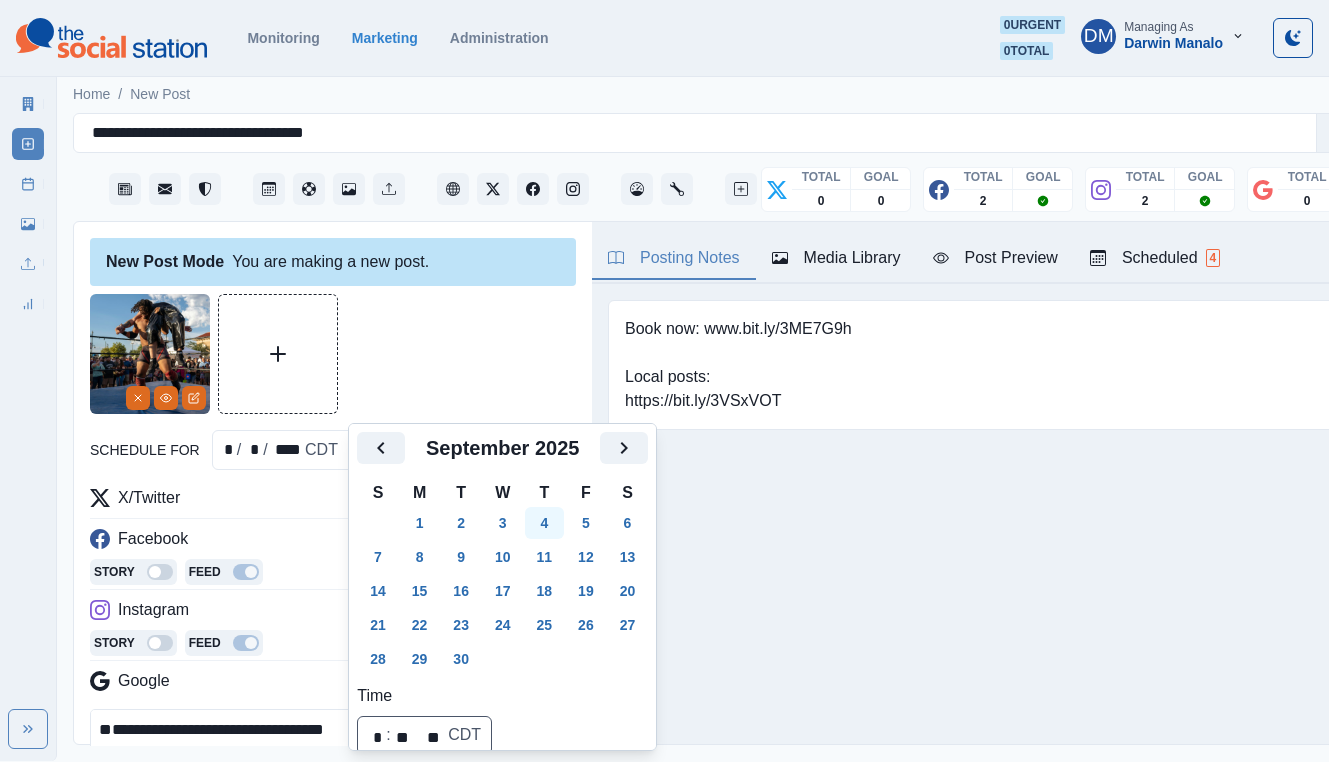 click on "4" at bounding box center [545, 523] 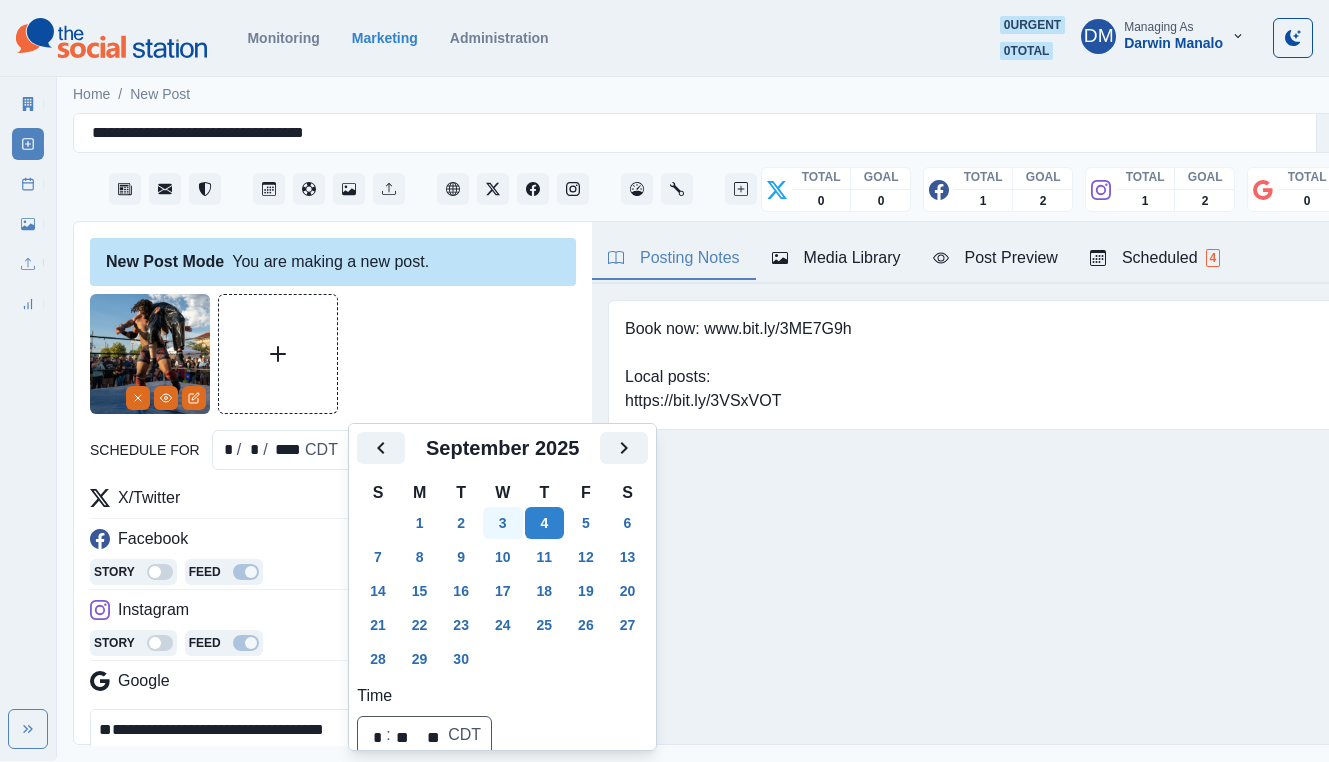 click on "3" at bounding box center [503, 523] 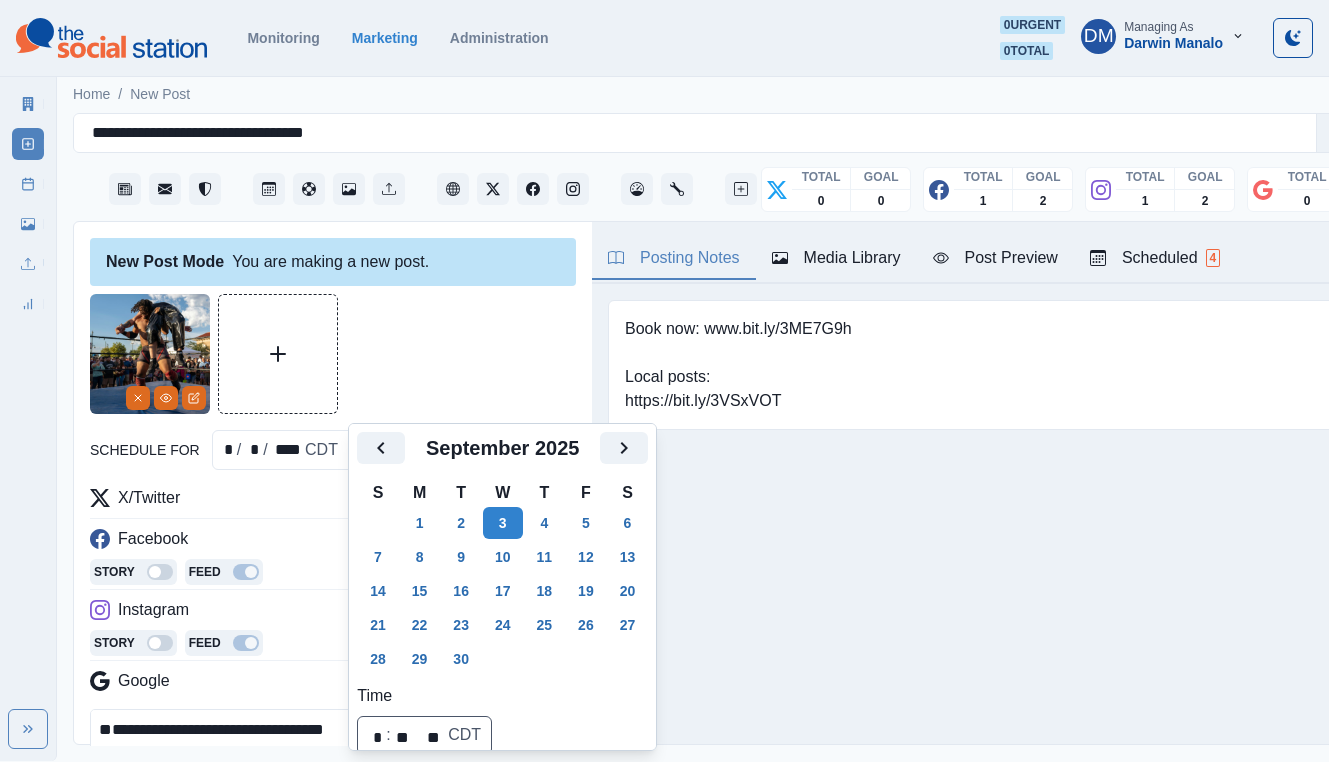 scroll, scrollTop: 36, scrollLeft: 0, axis: vertical 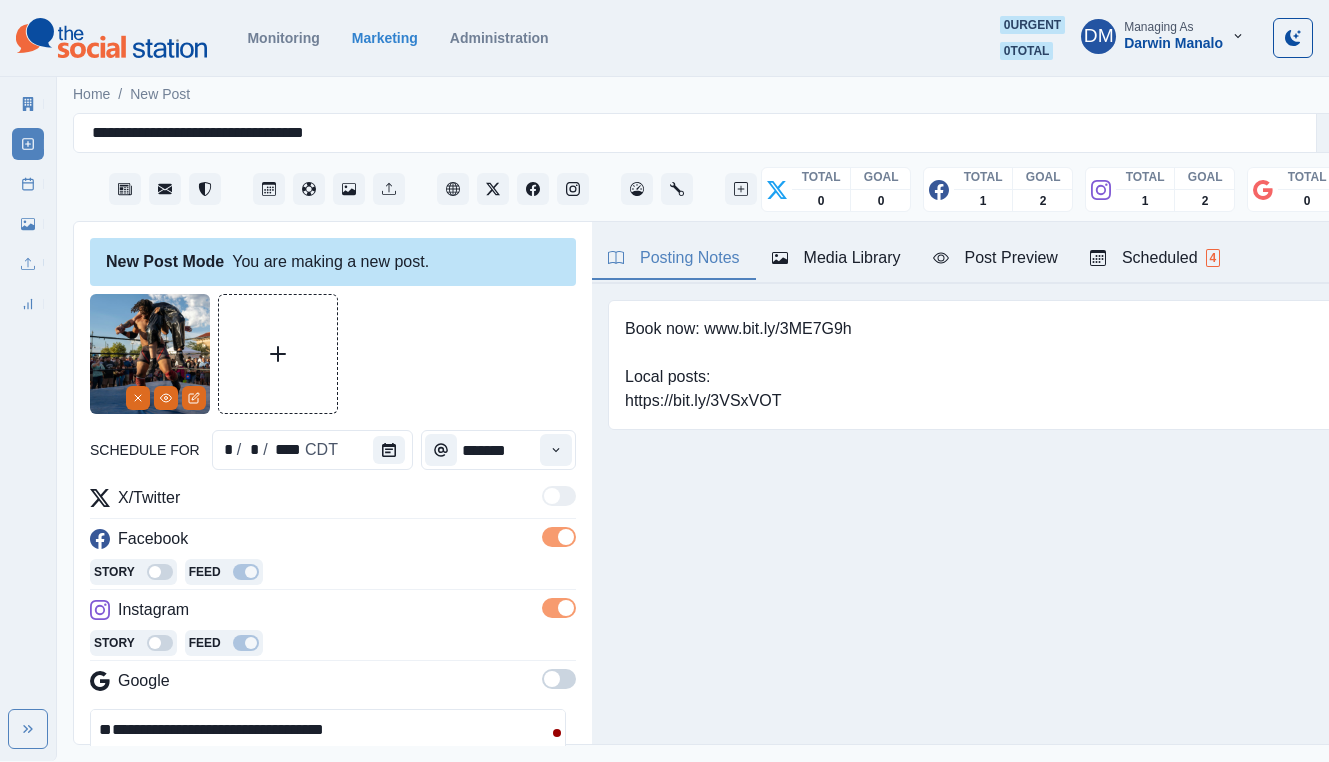 click on "**********" at bounding box center (328, 754) 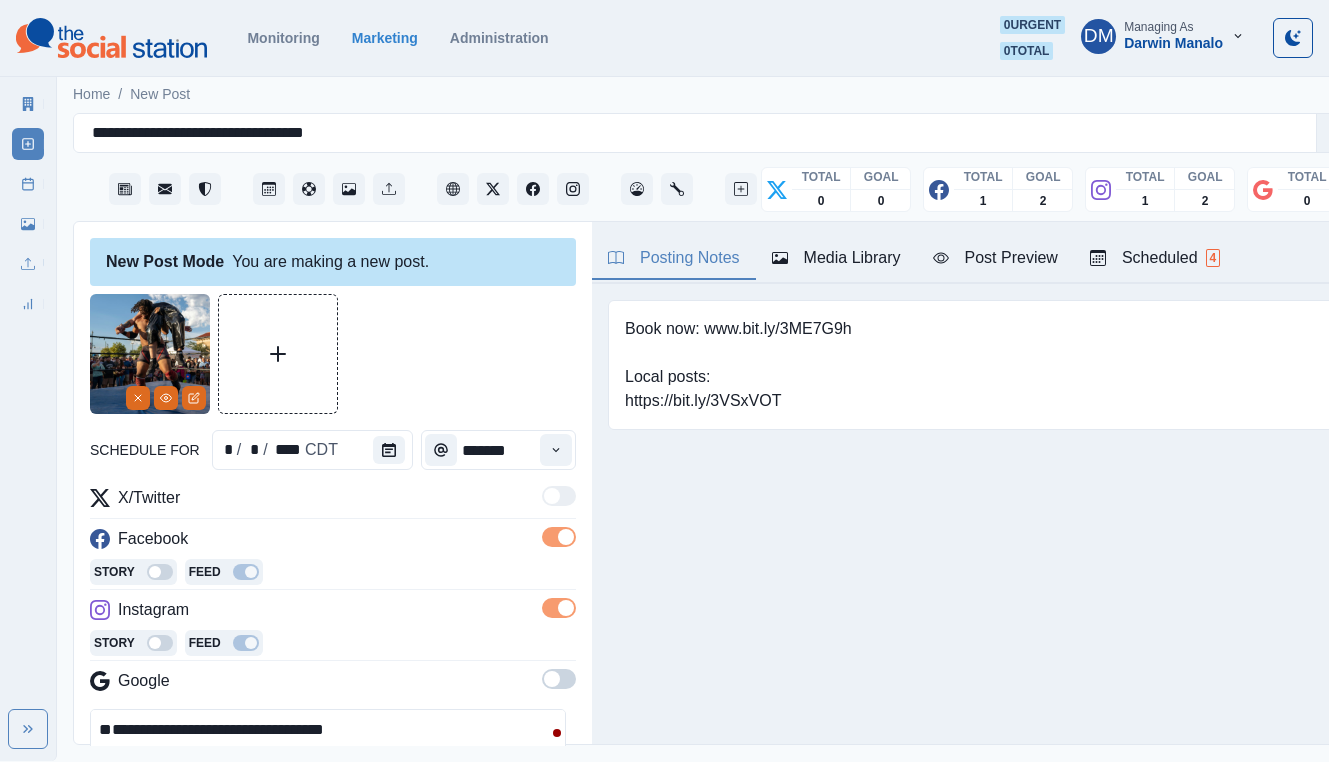 paste on "**********" 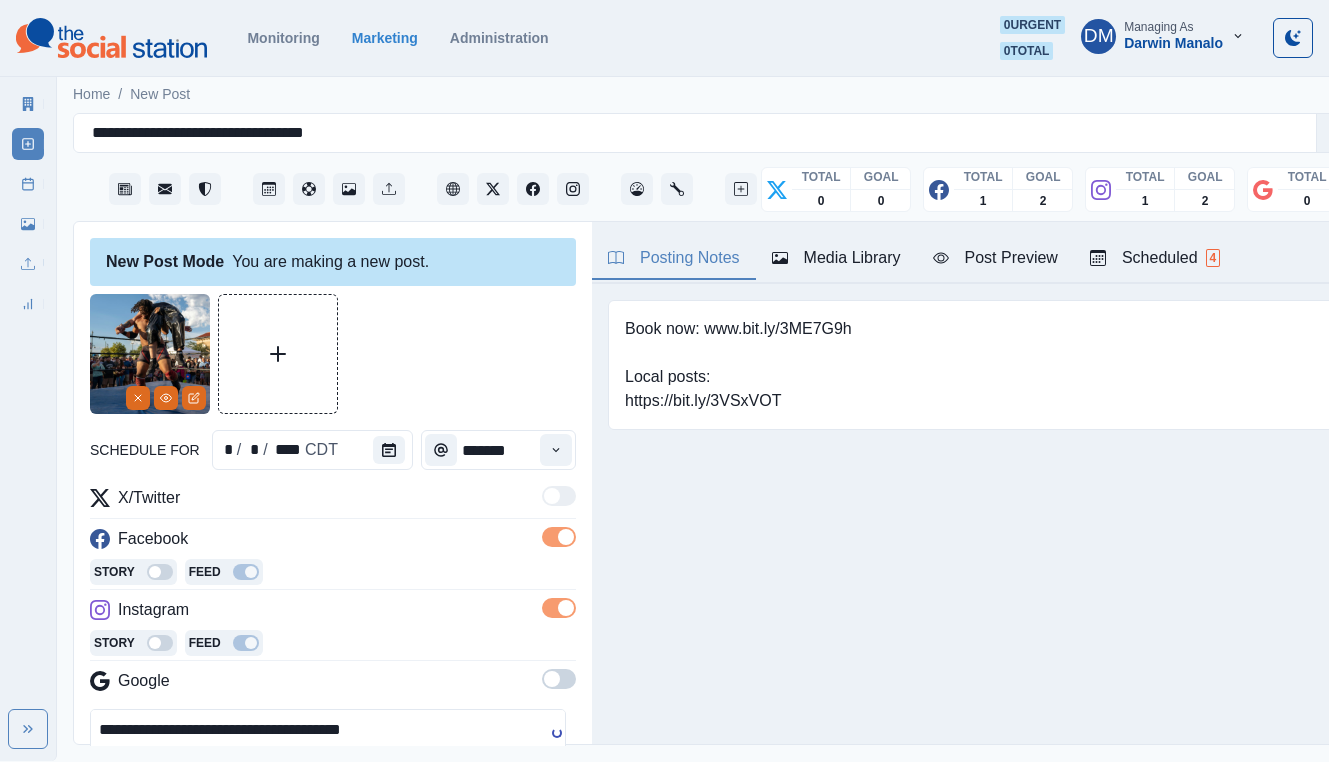 type on "**********" 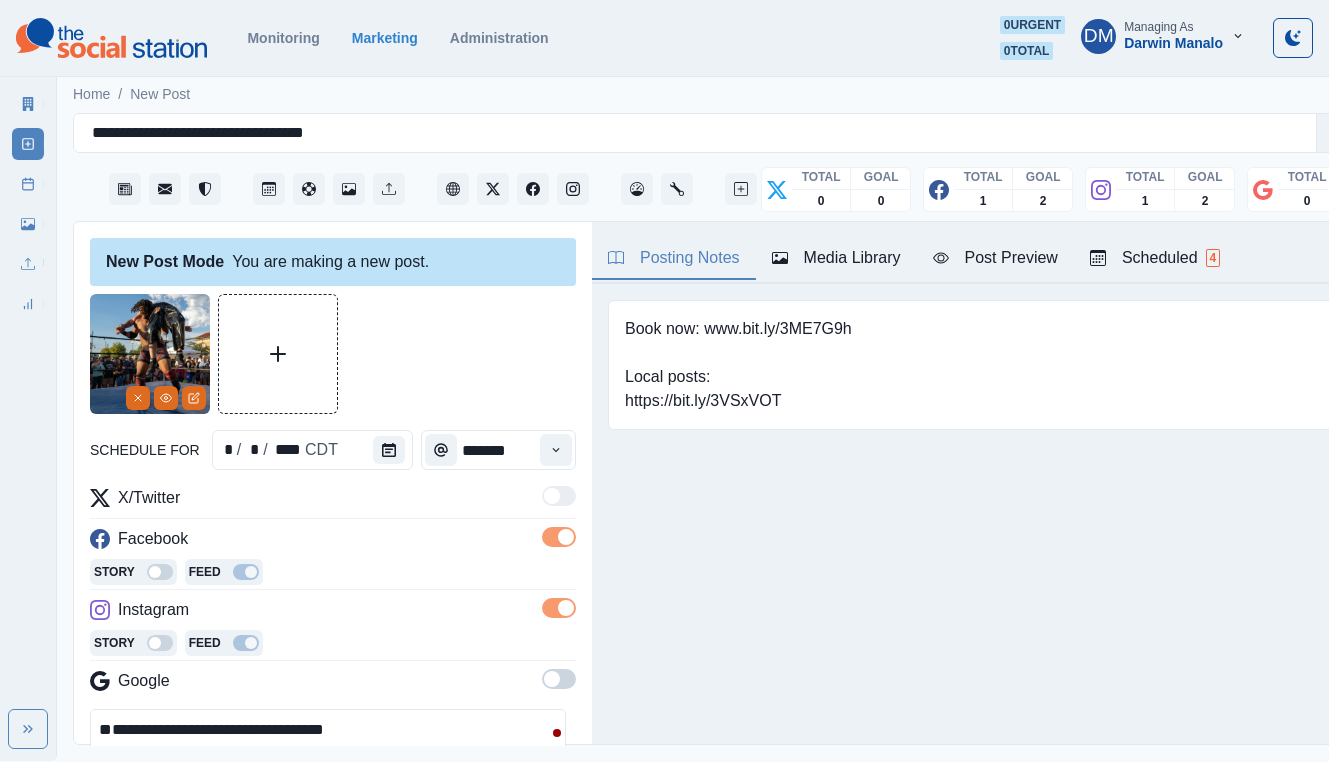 click on "Post Preview" at bounding box center (995, 259) 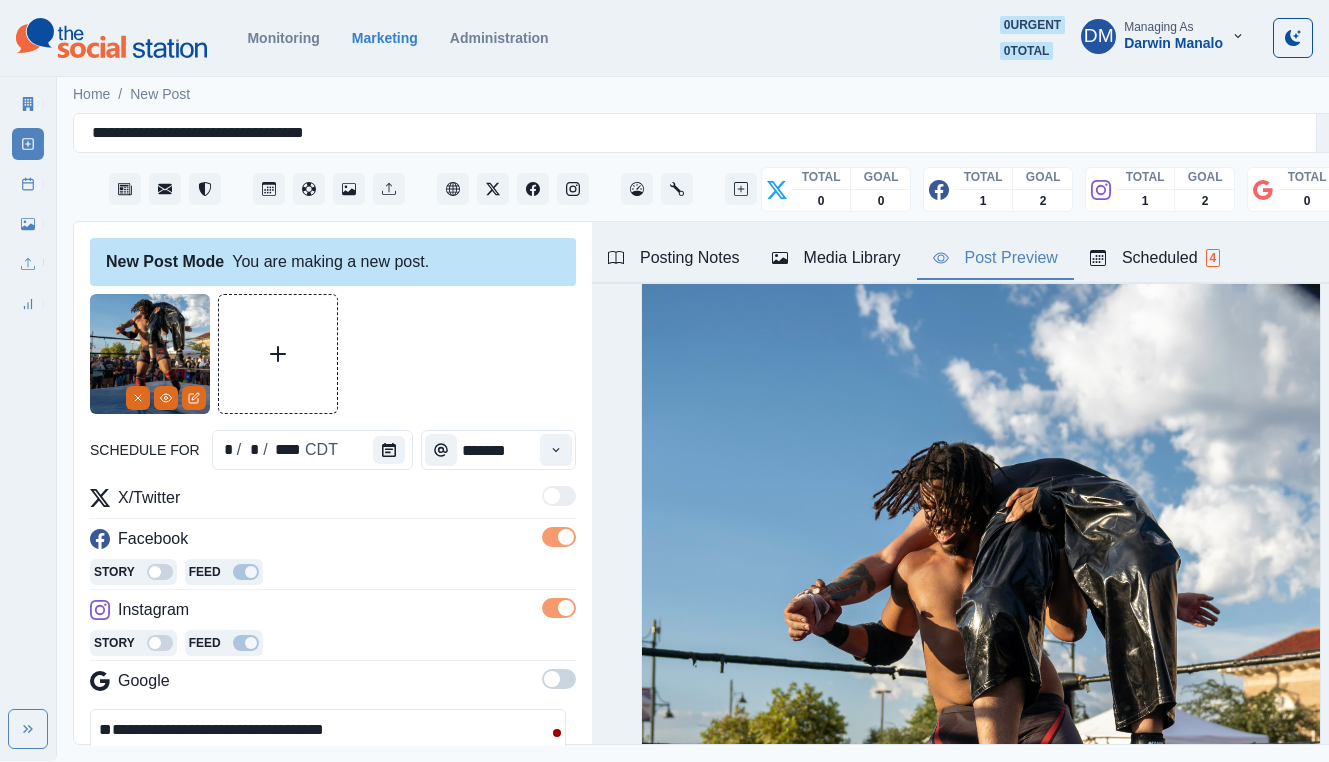 scroll, scrollTop: 161, scrollLeft: 0, axis: vertical 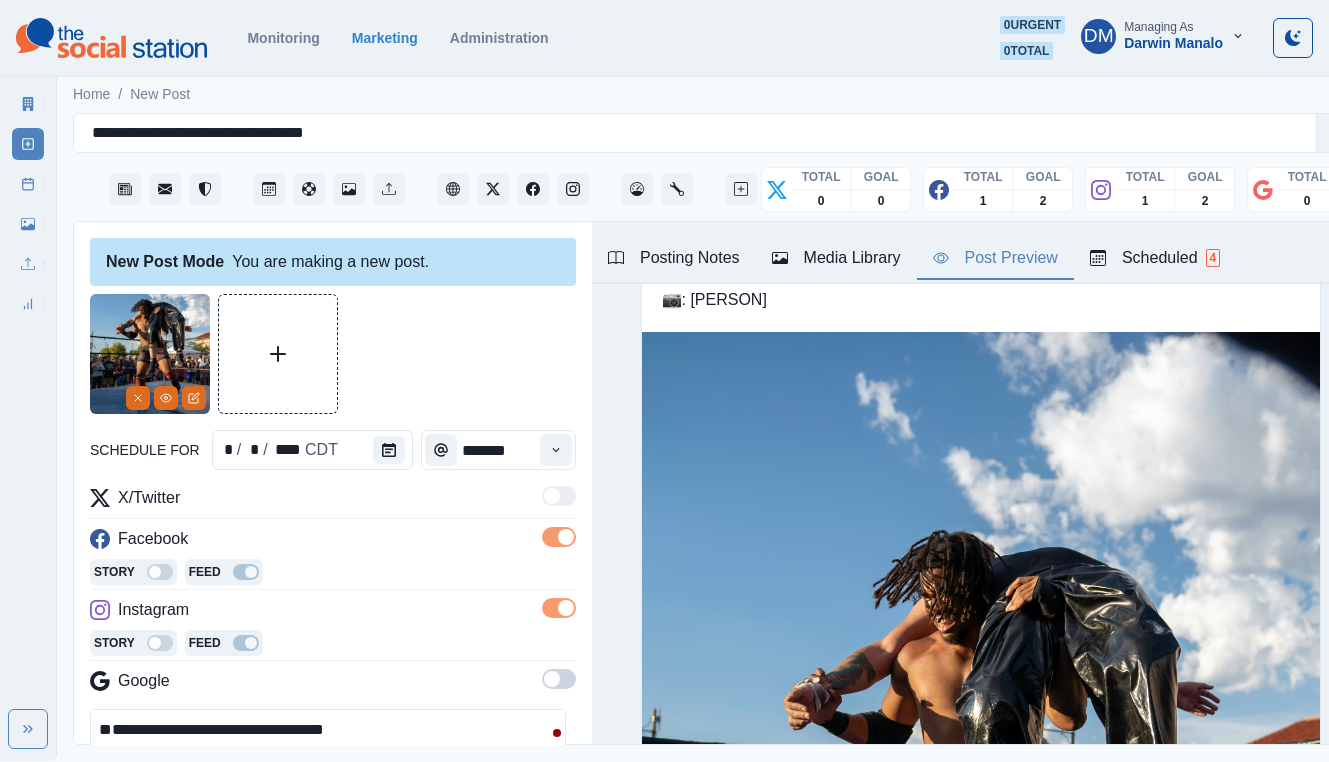 click on "**********" at bounding box center (328, 754) 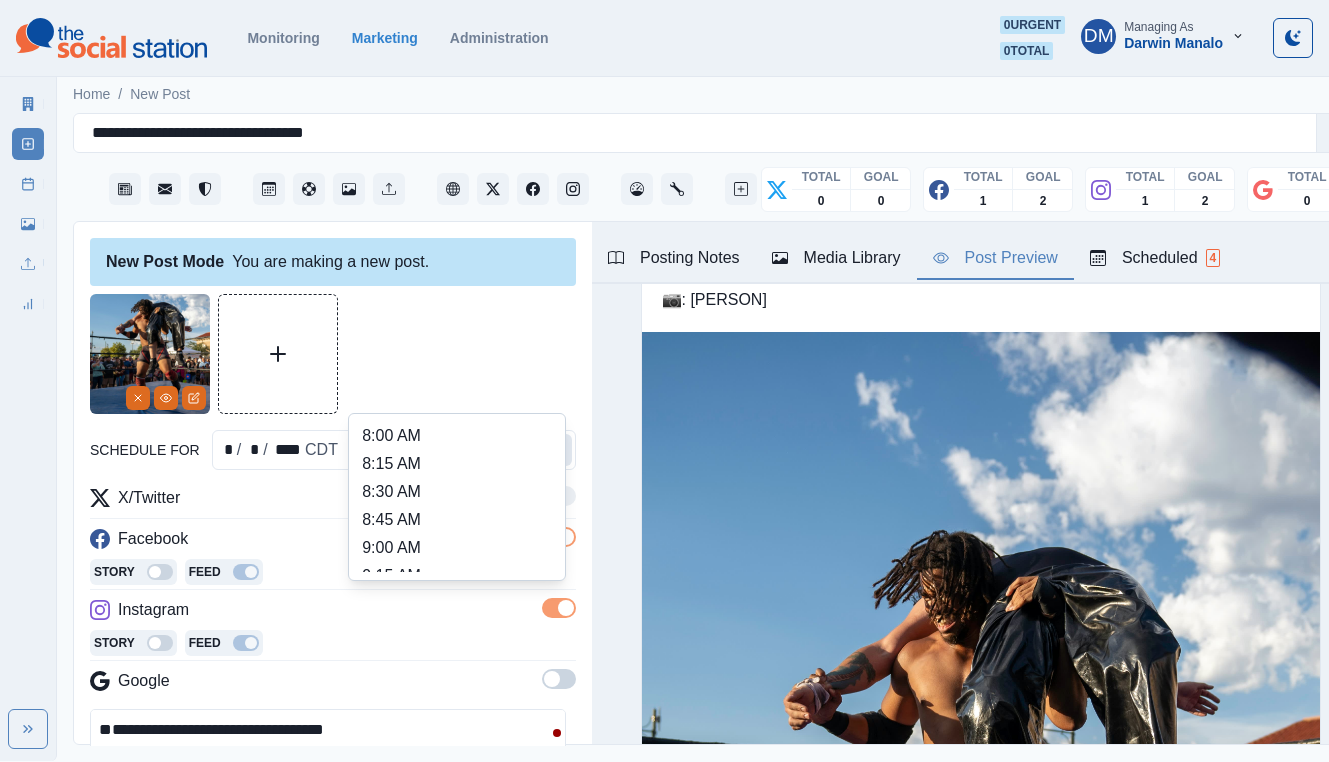 click at bounding box center [556, 450] 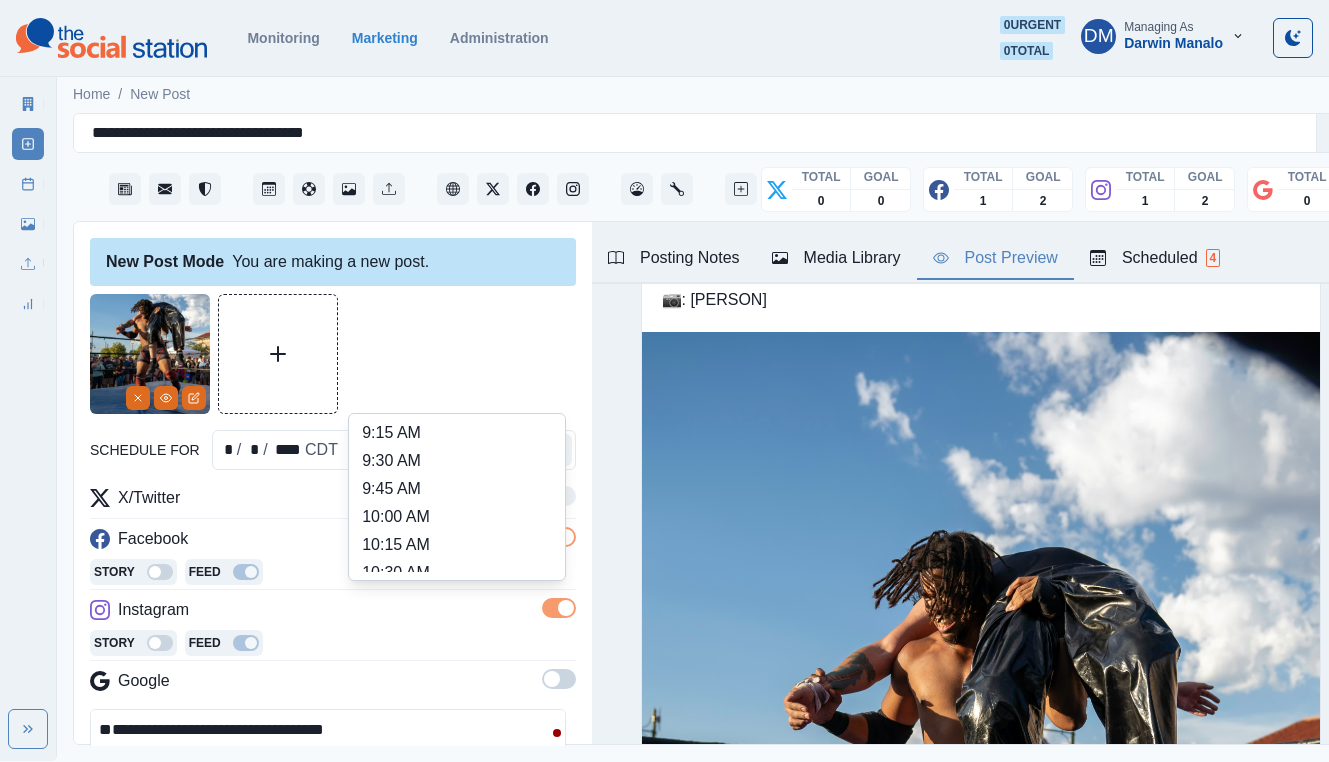 scroll, scrollTop: 223, scrollLeft: 0, axis: vertical 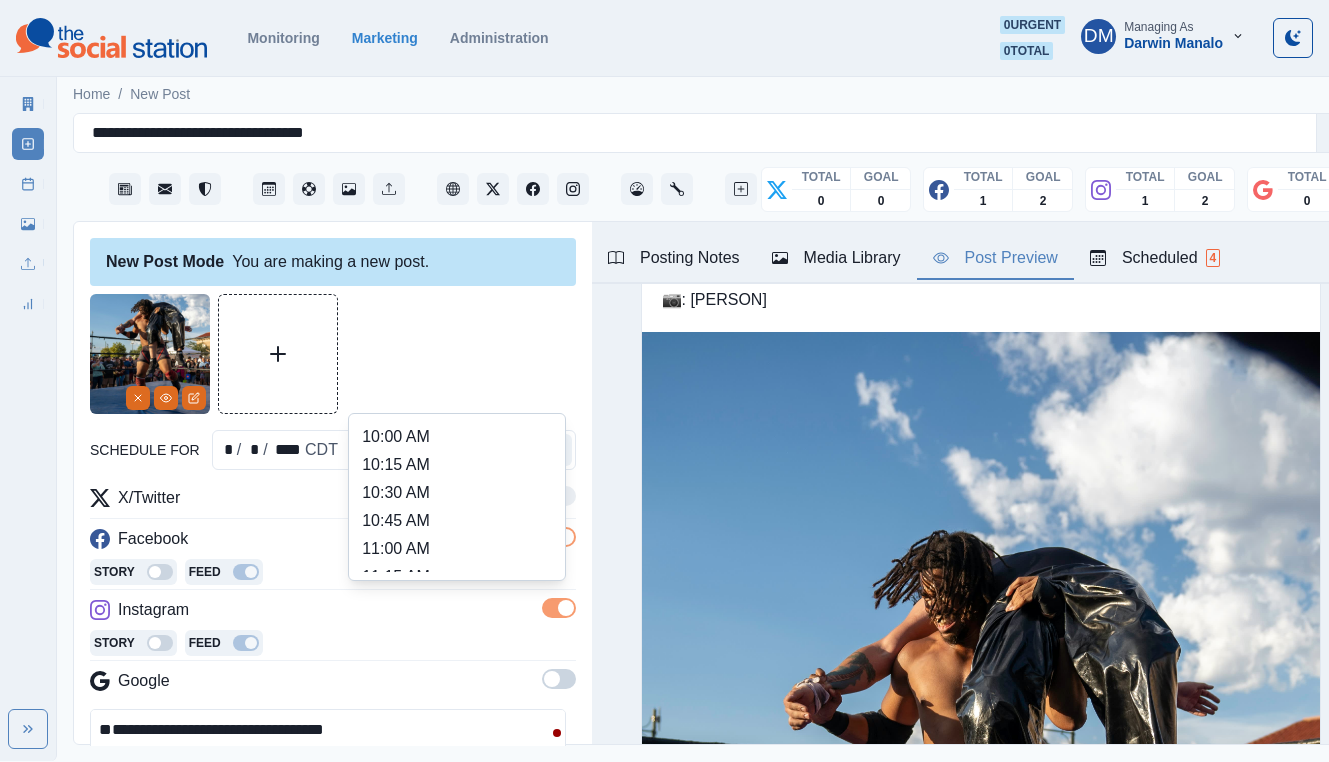 click on "11:30 AM" at bounding box center (457, 605) 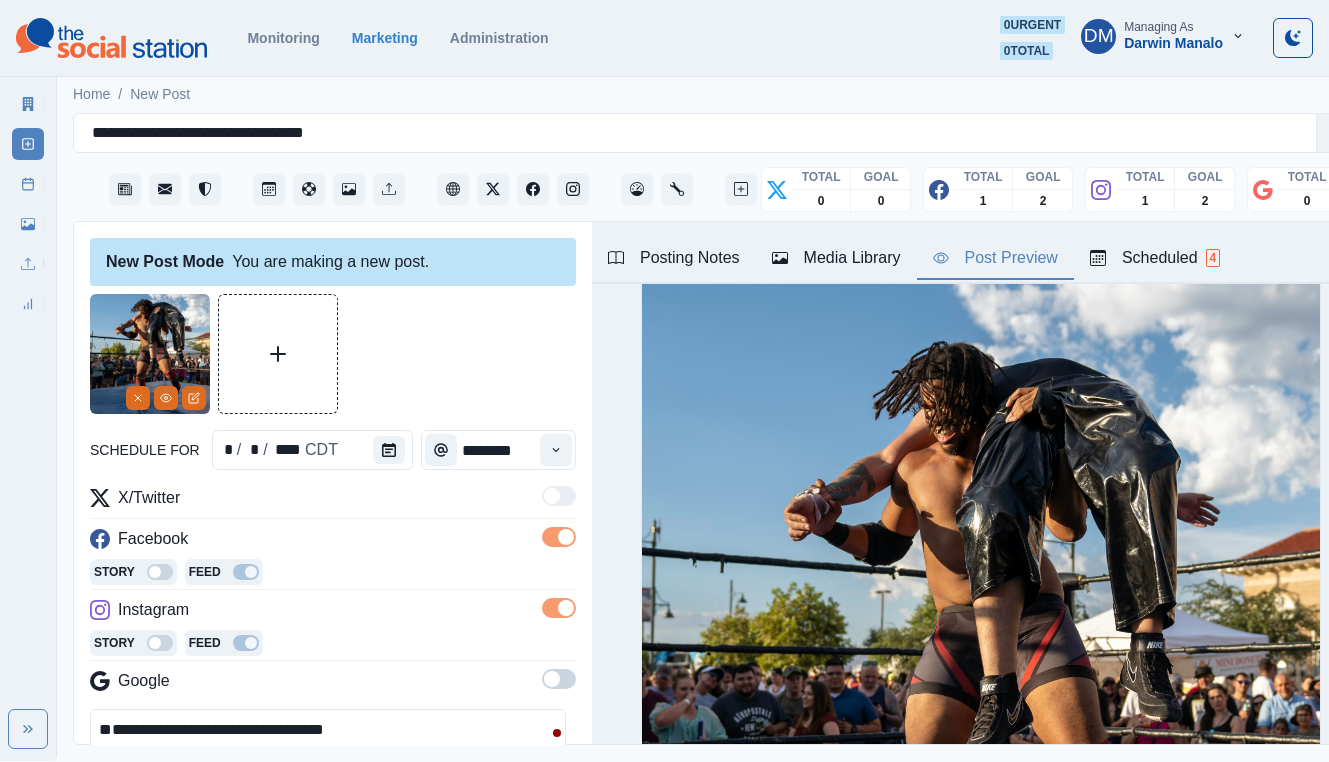 scroll, scrollTop: 221, scrollLeft: 0, axis: vertical 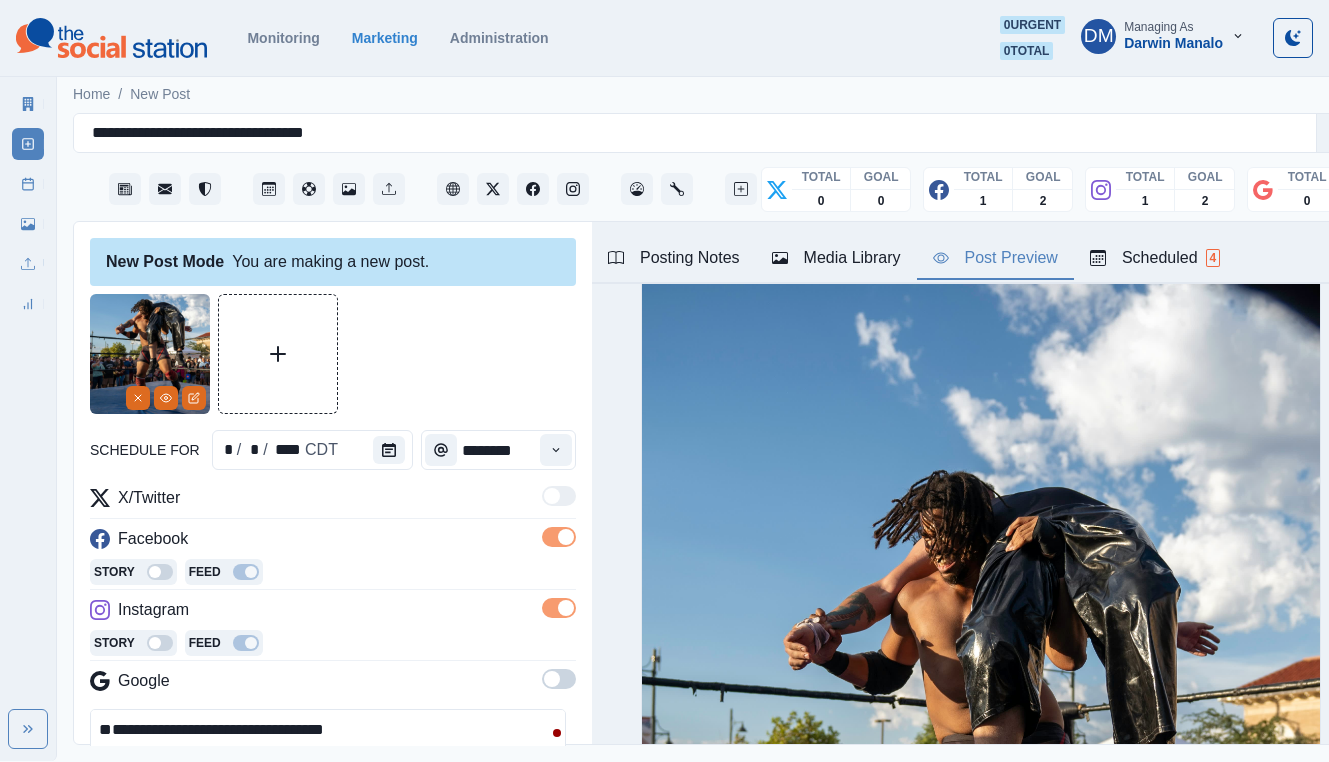 click on "**********" at bounding box center [328, 754] 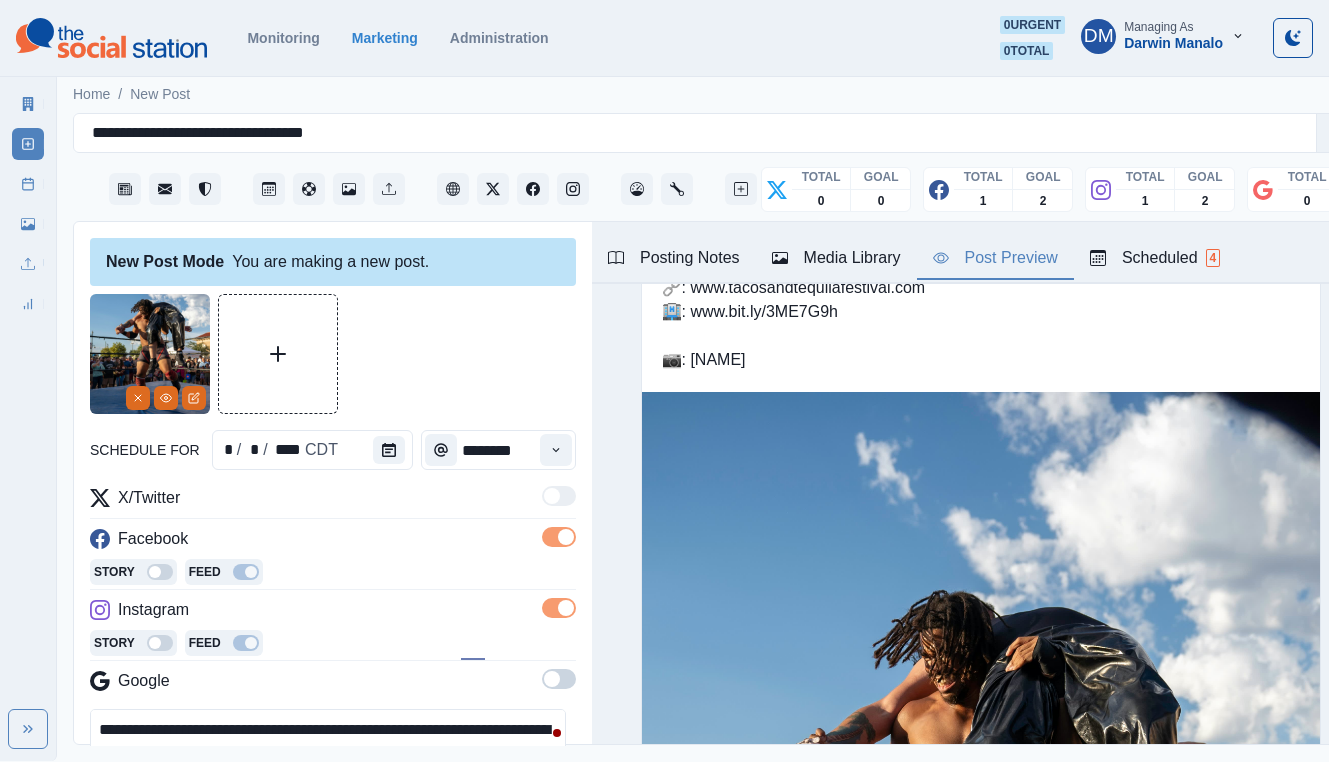 scroll, scrollTop: 26, scrollLeft: 0, axis: vertical 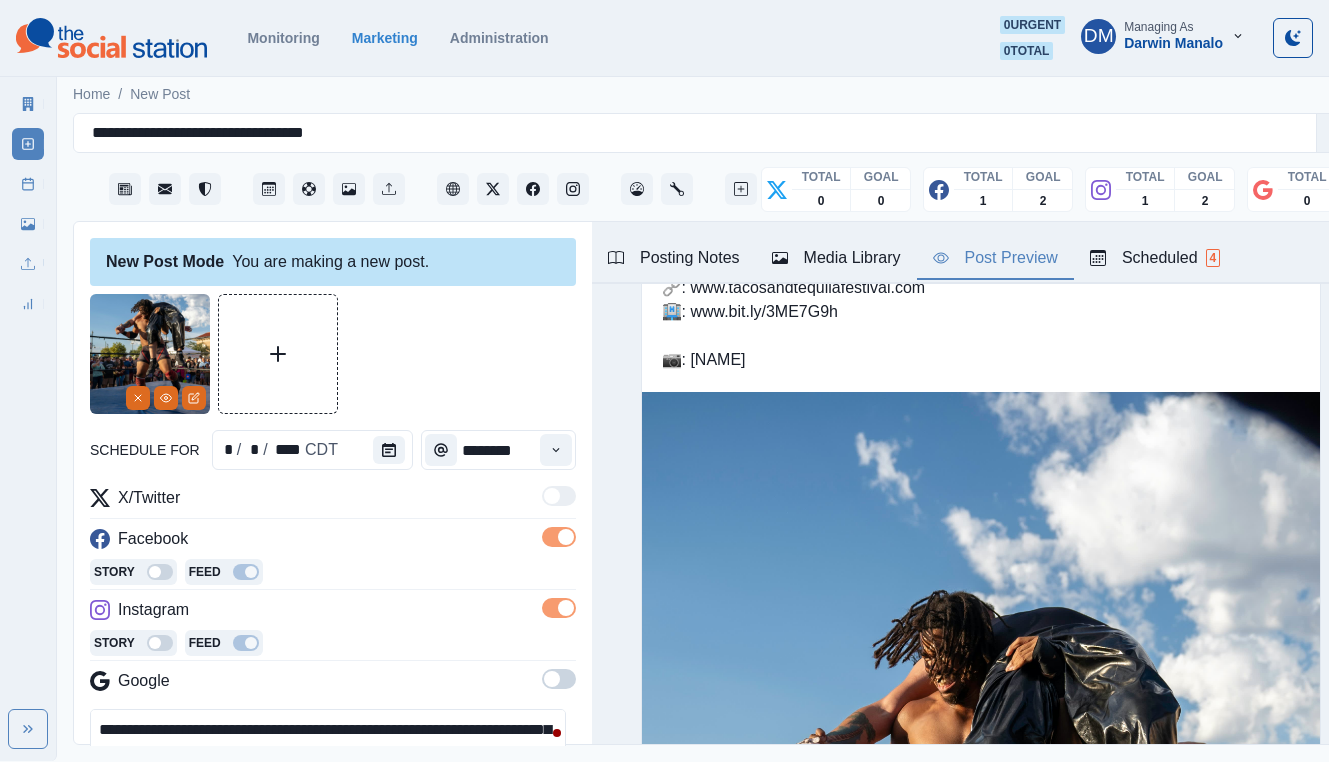 click on "**********" at bounding box center [328, 754] 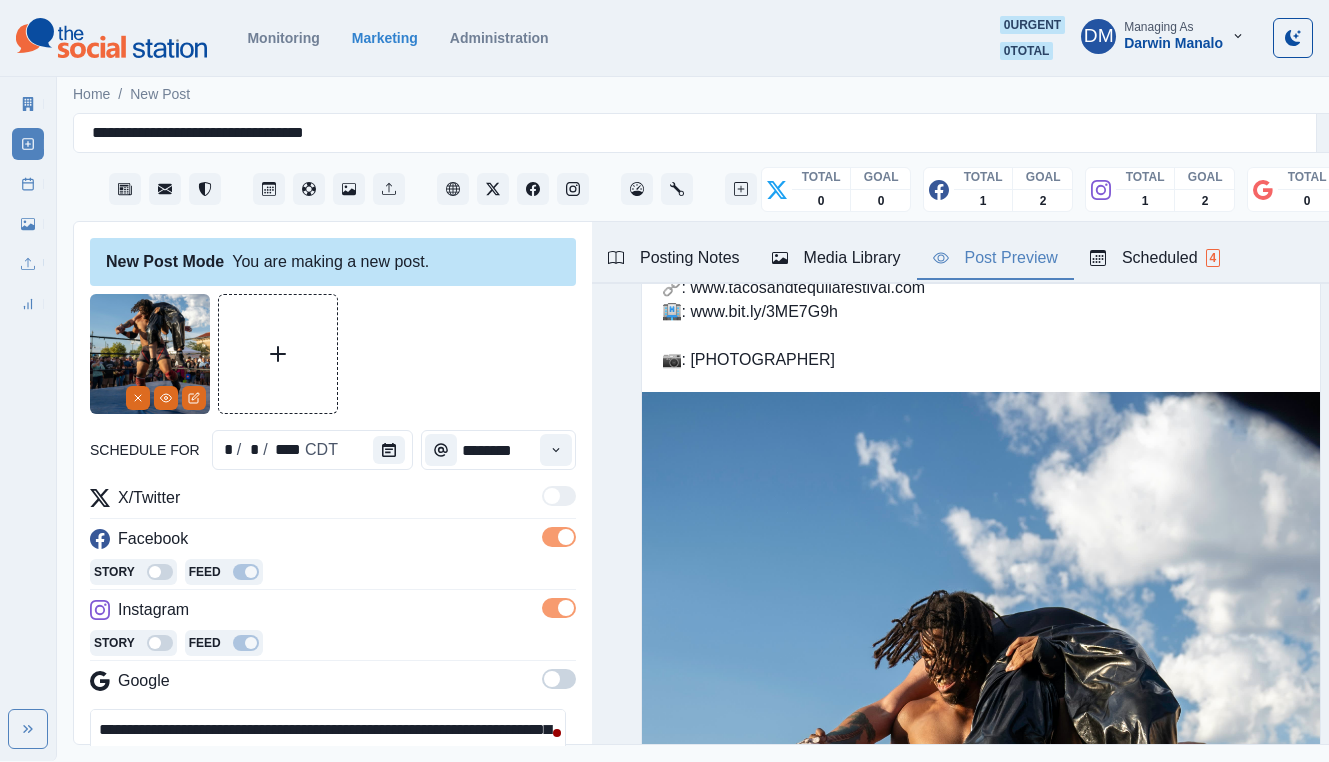 type on "**********" 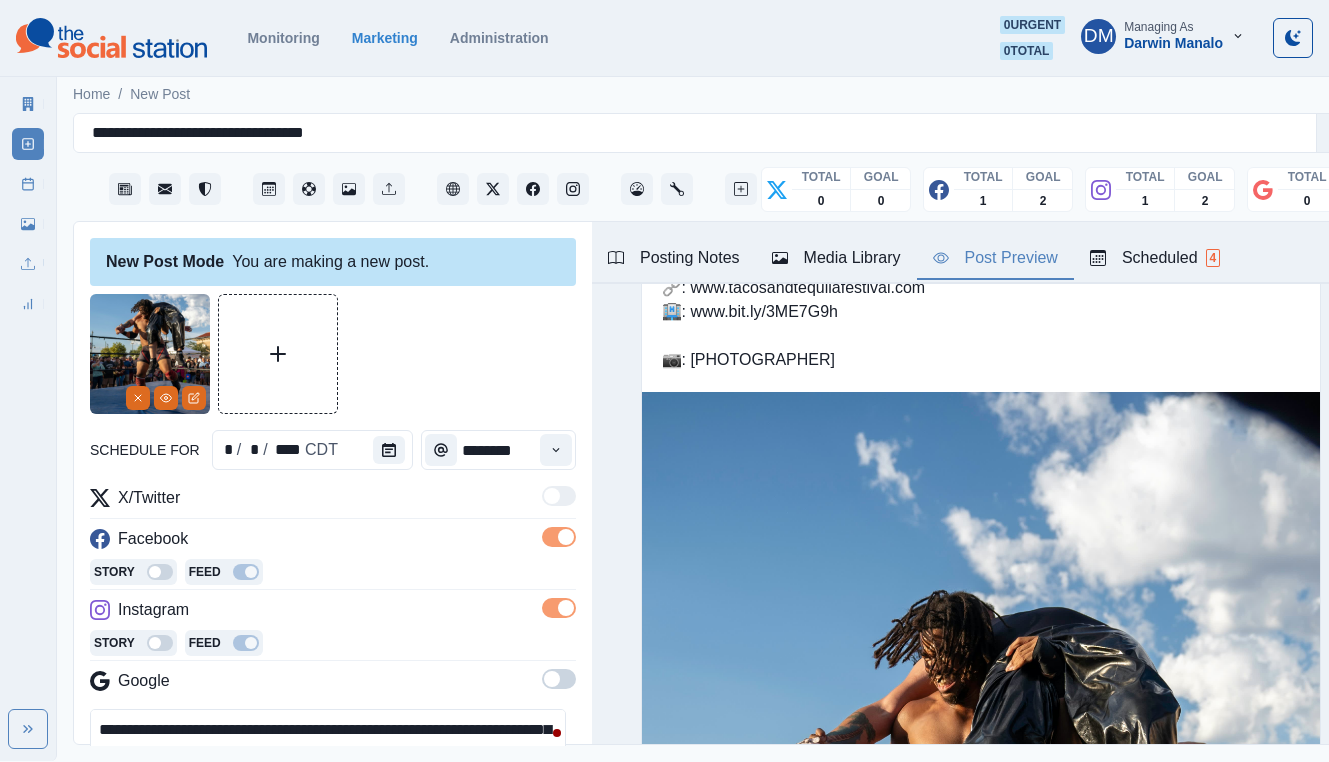 scroll, scrollTop: 0, scrollLeft: 0, axis: both 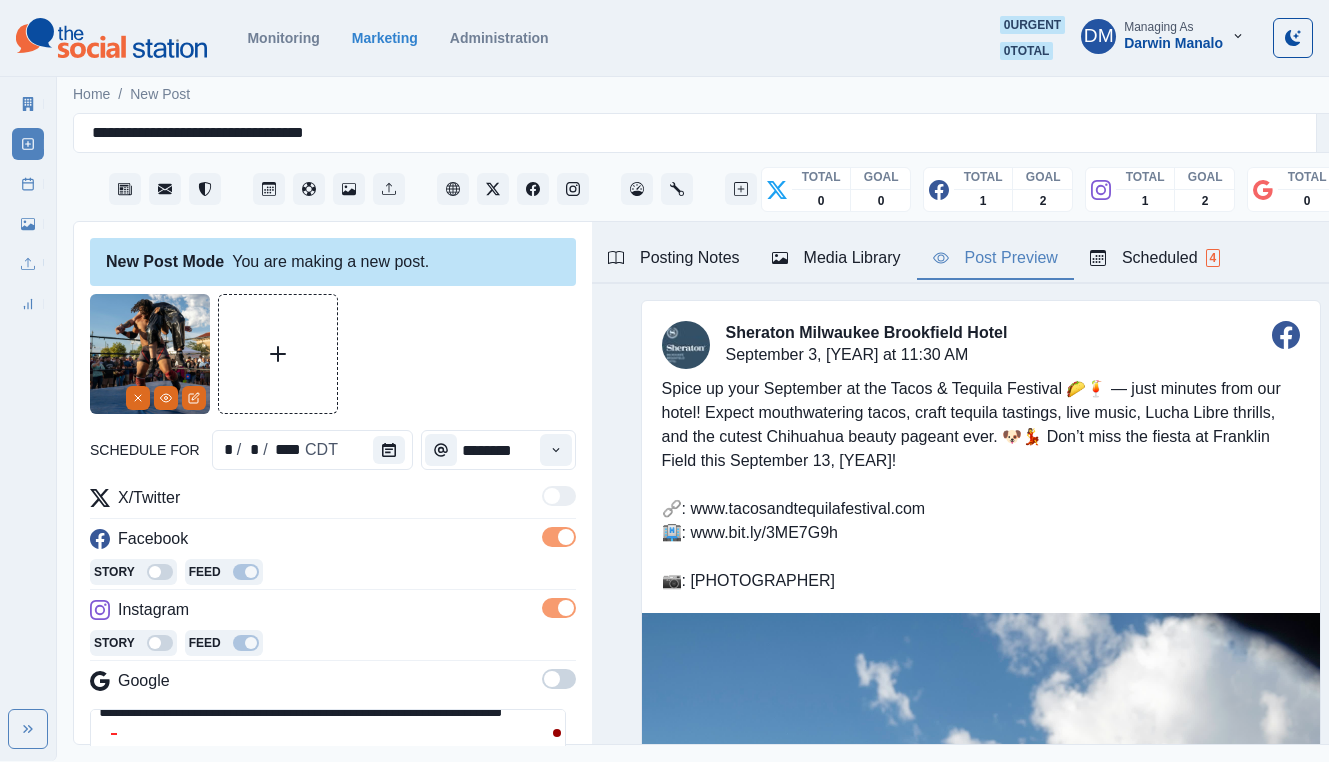 click on "**********" at bounding box center [328, 754] 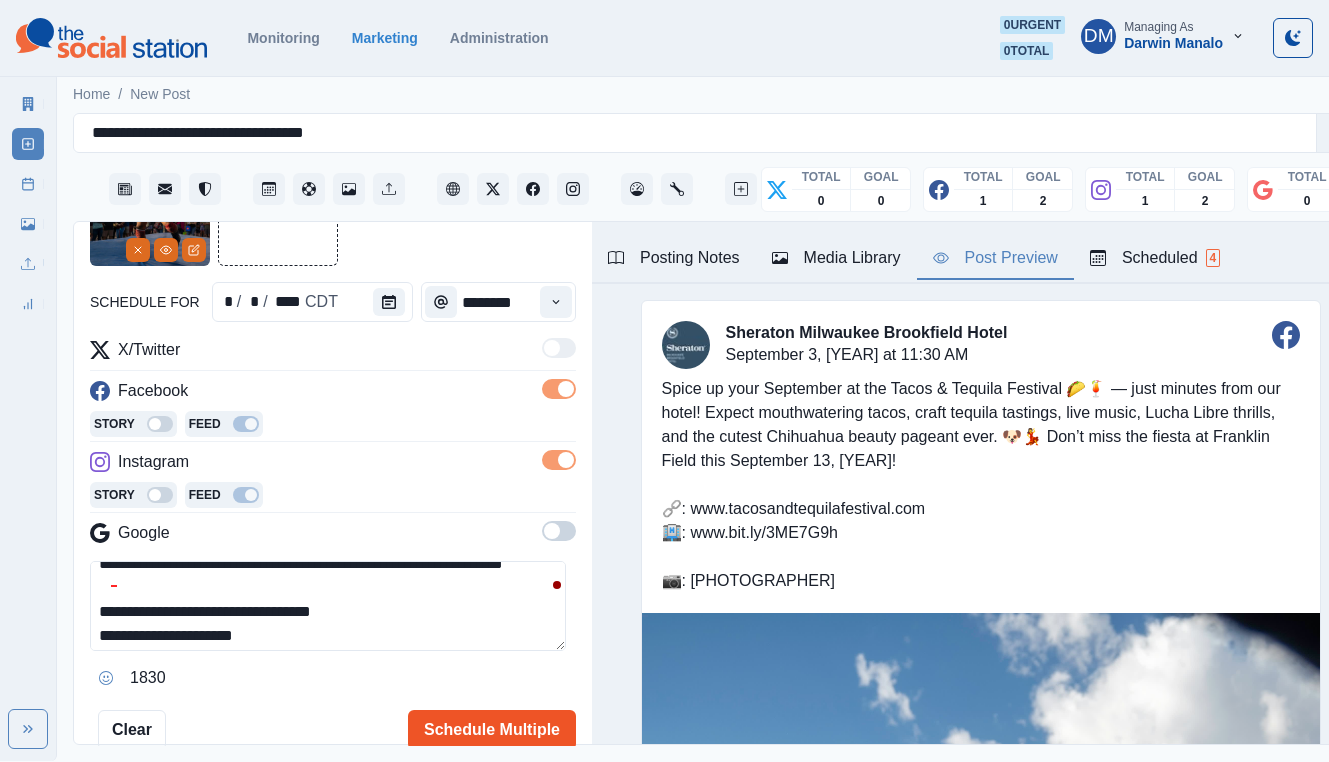 click on "Schedule Multiple" at bounding box center (492, 730) 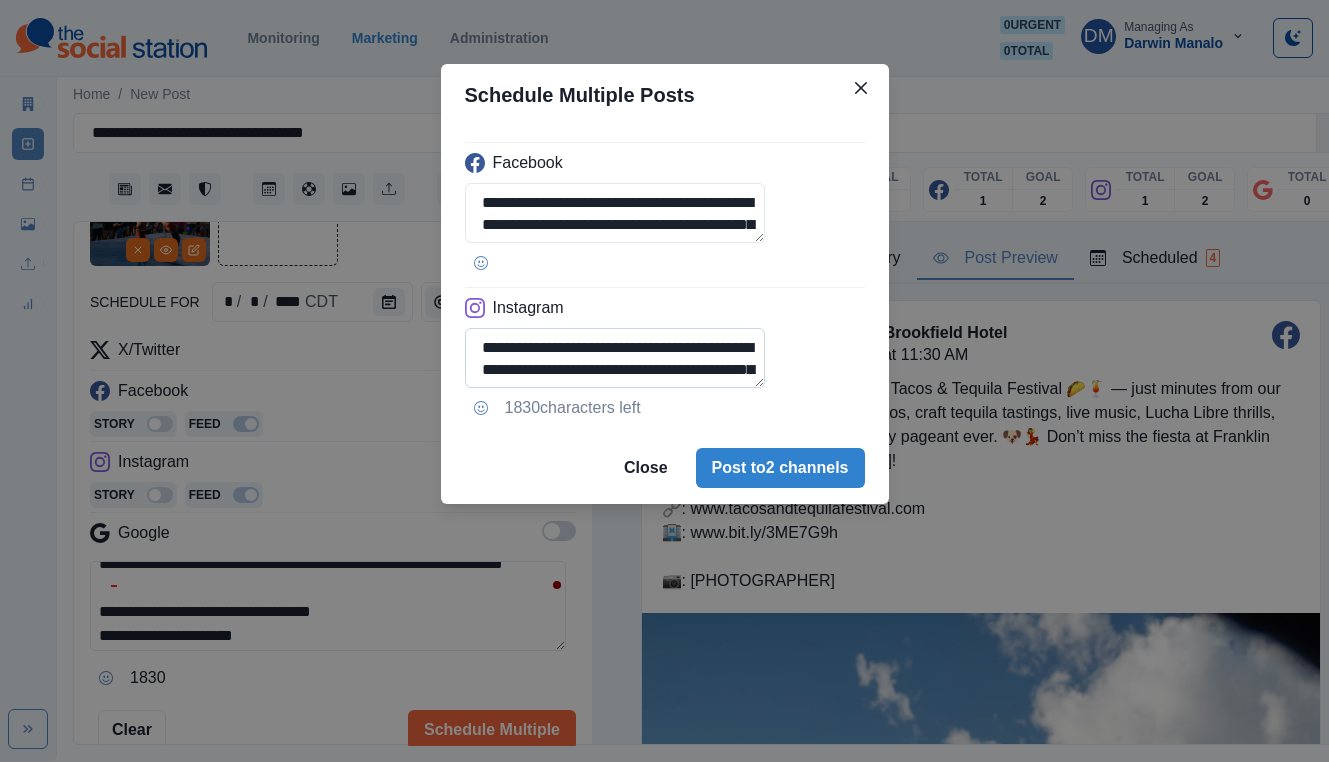 scroll, scrollTop: 152, scrollLeft: 0, axis: vertical 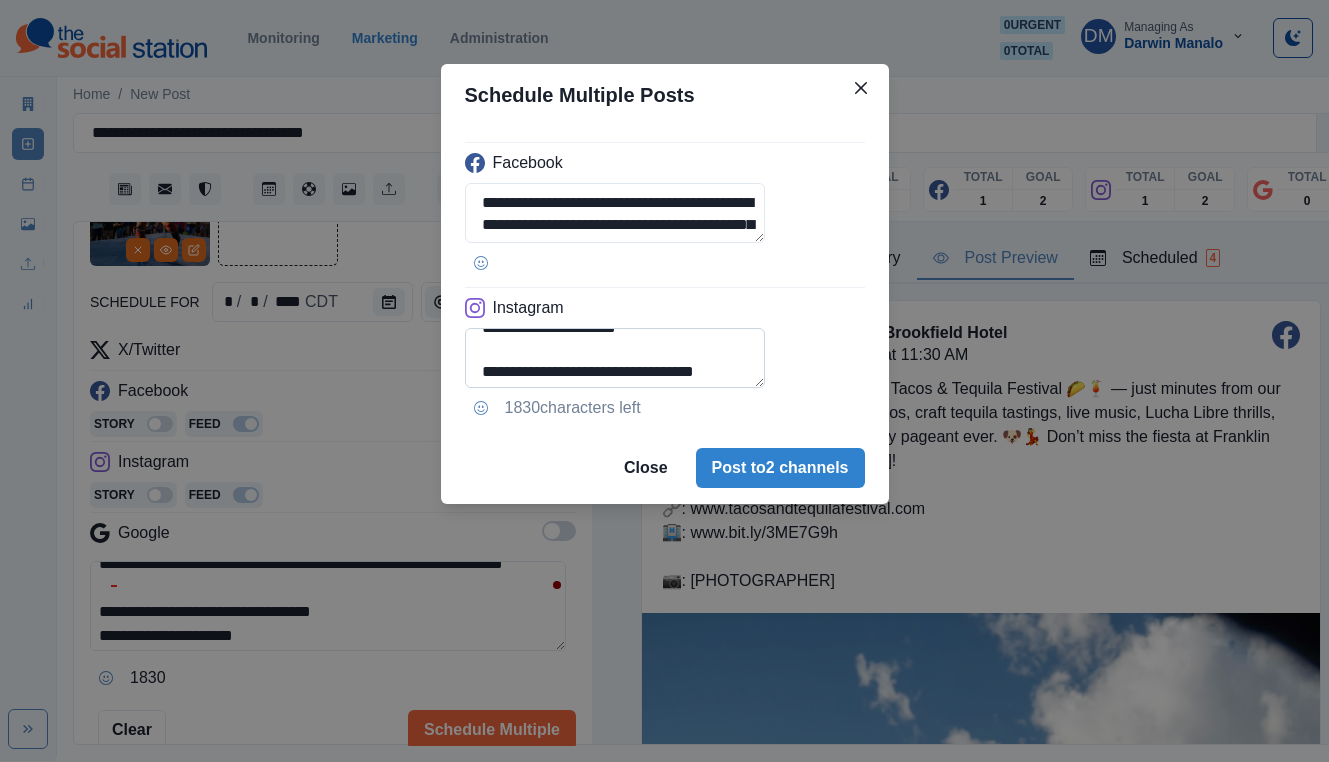 drag, startPoint x: 545, startPoint y: 273, endPoint x: 697, endPoint y: 272, distance: 152.0033 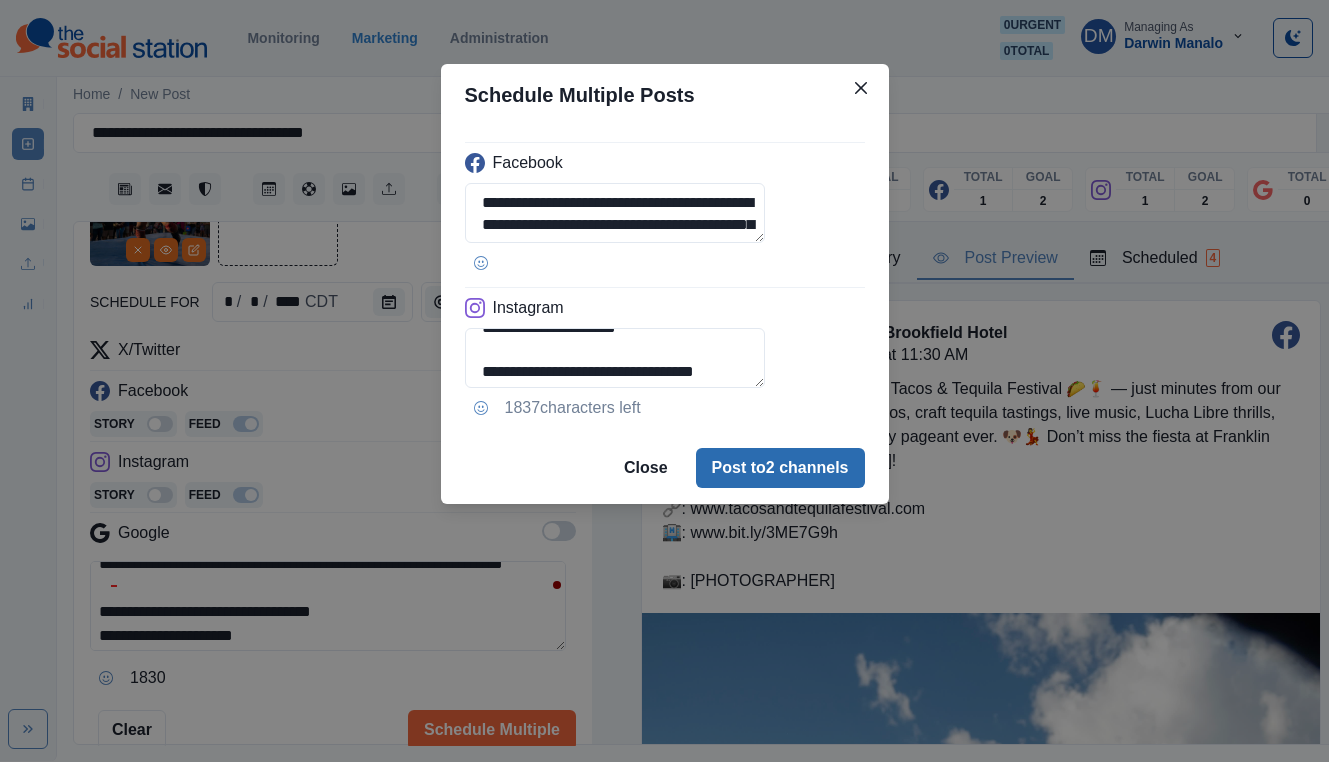 type on "**********" 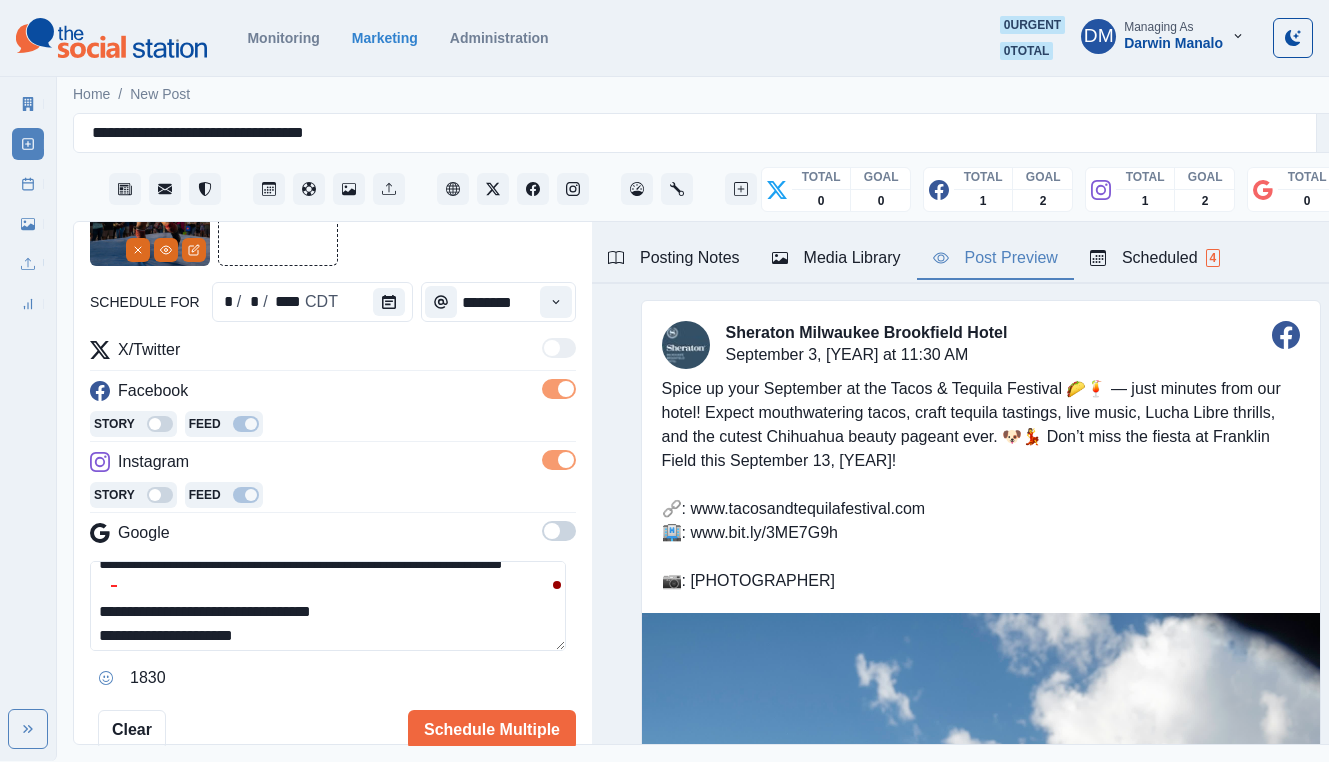 click on "Media Library" at bounding box center [836, 259] 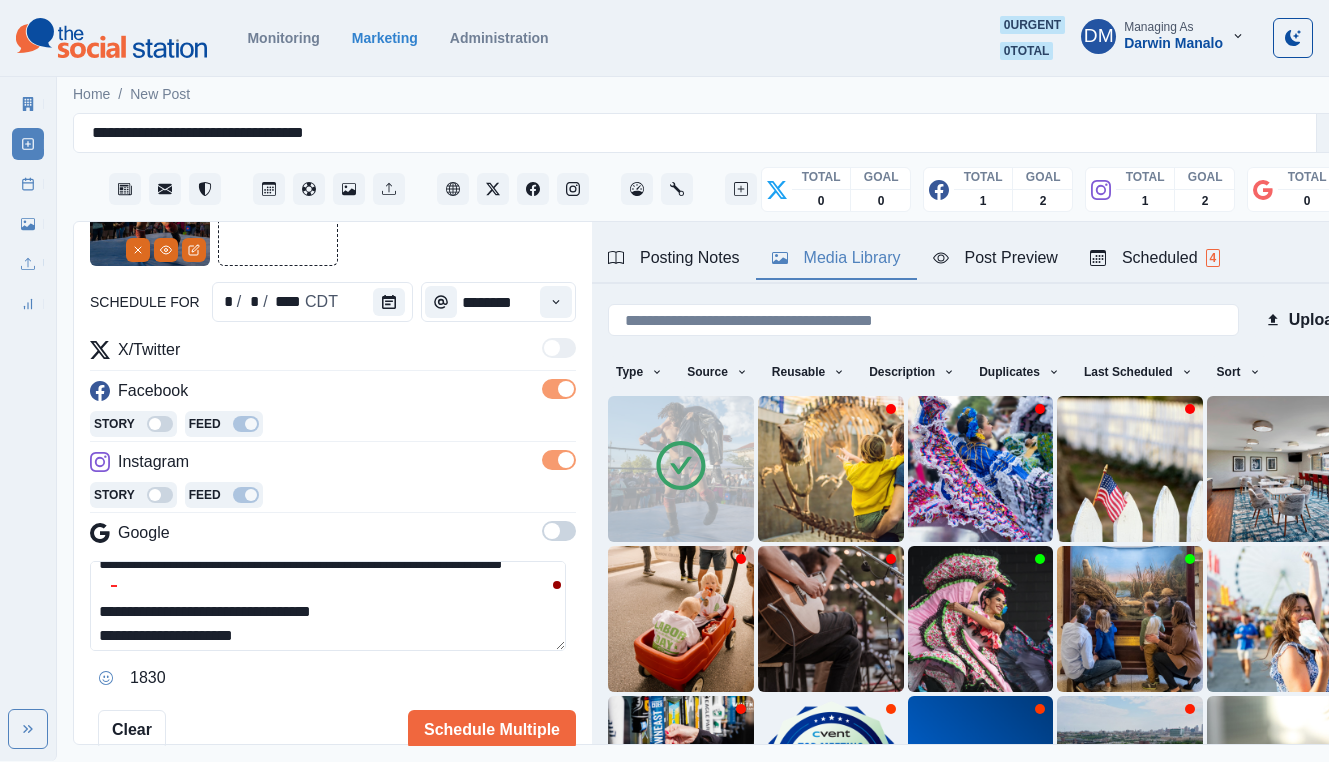 type 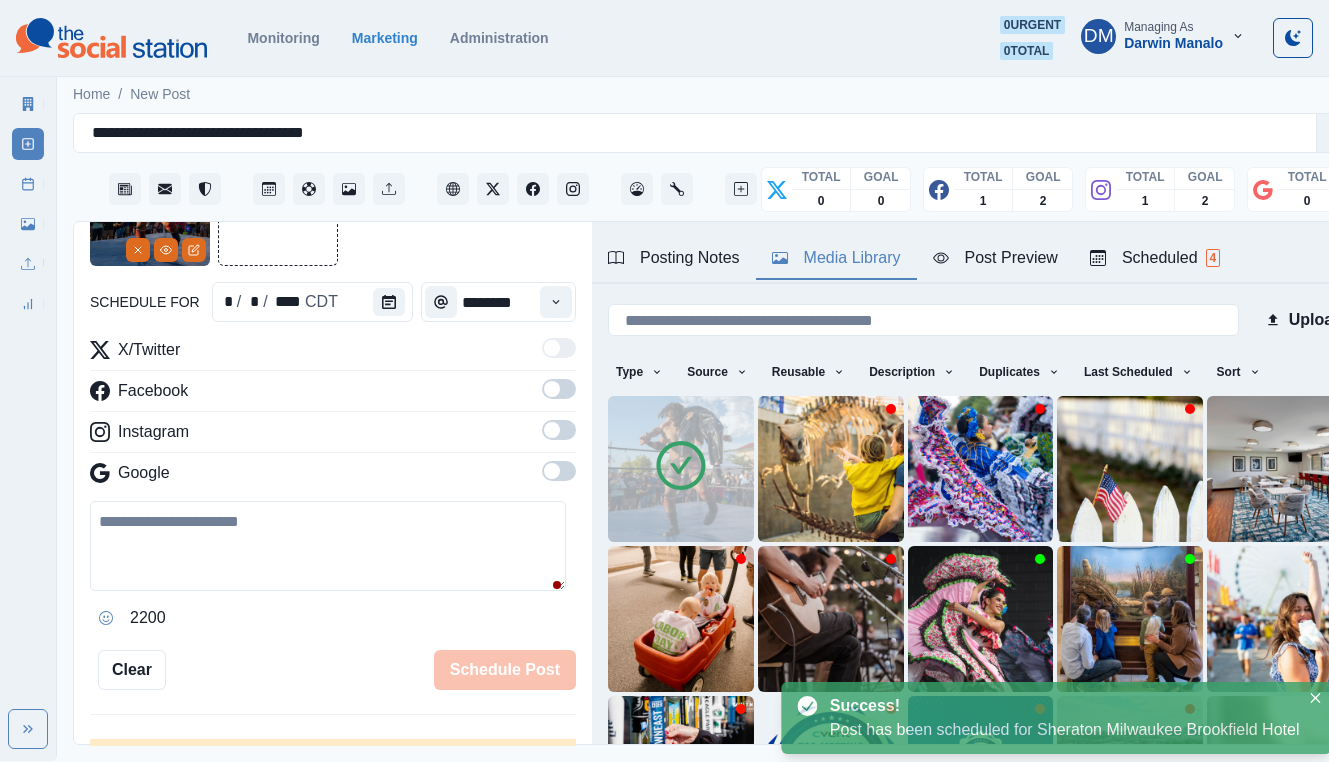 scroll, scrollTop: 103, scrollLeft: 0, axis: vertical 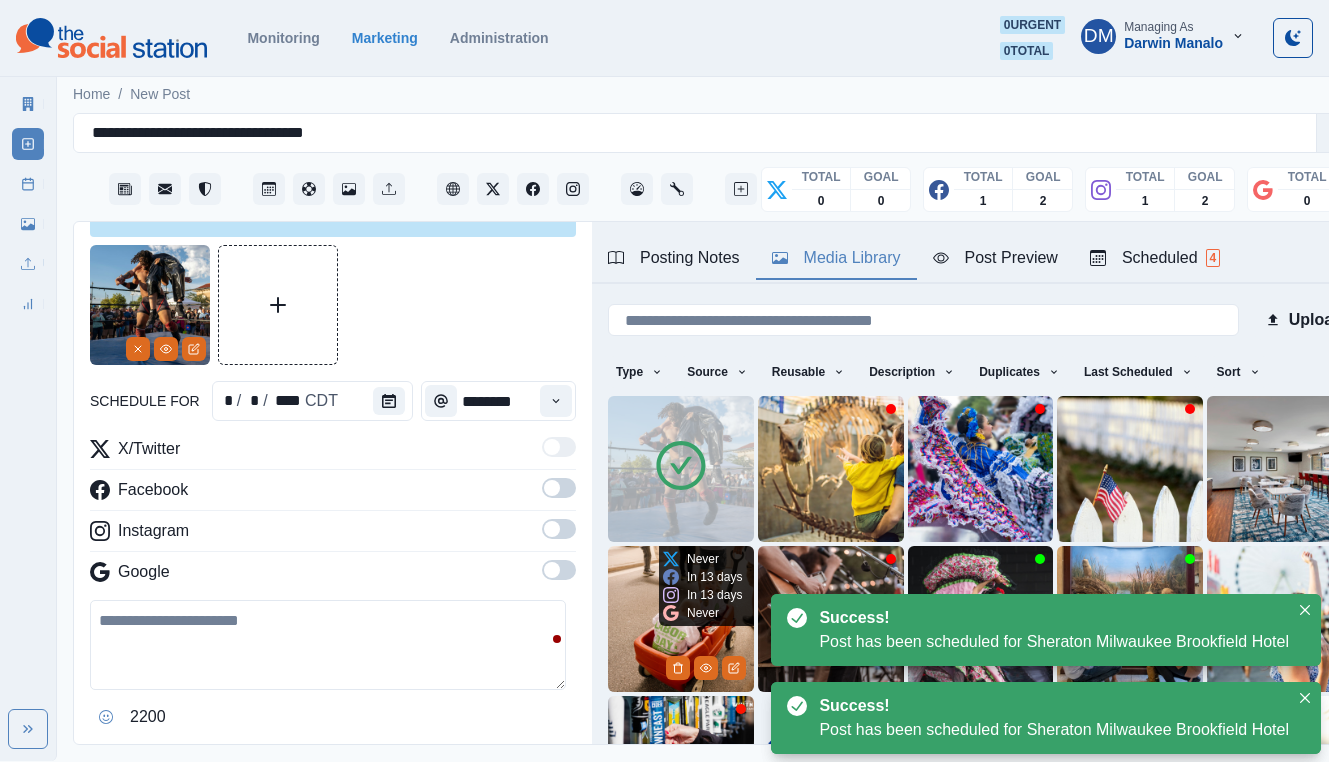 click at bounding box center [681, 619] 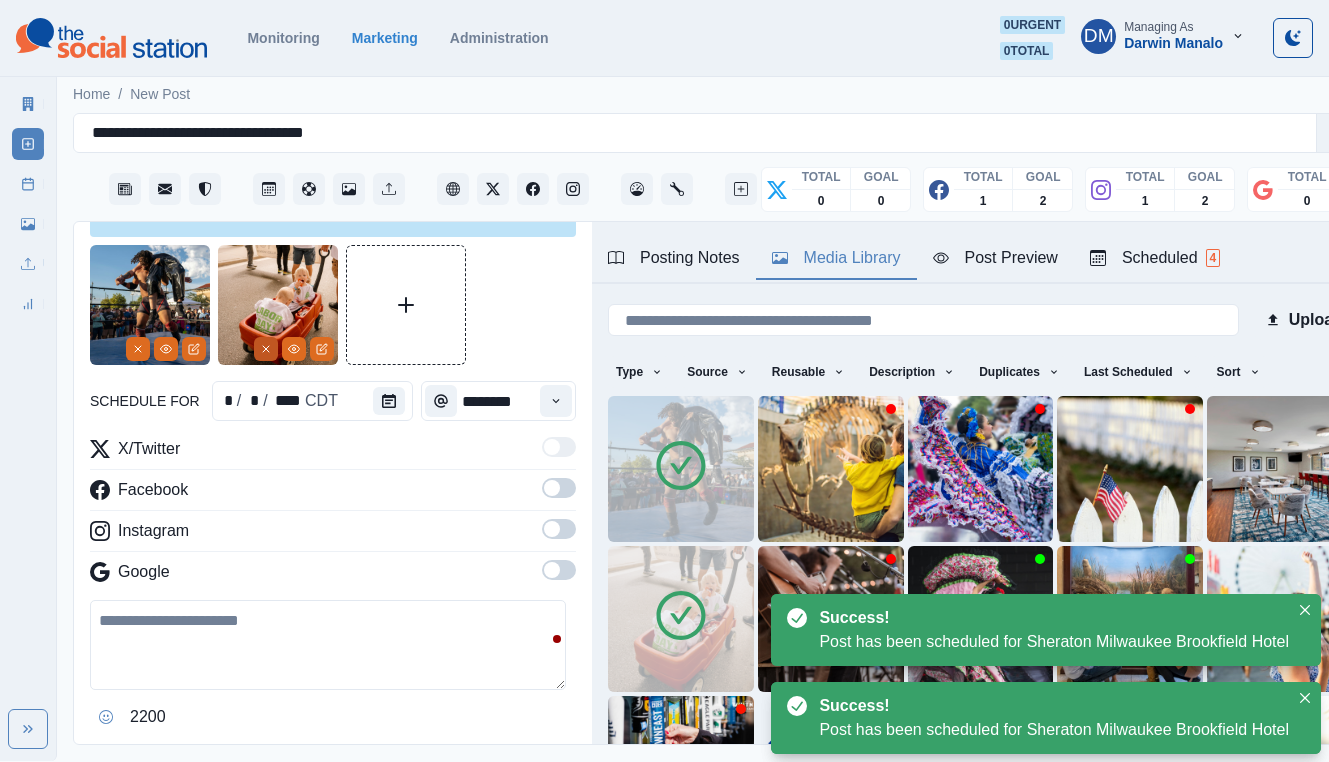 click 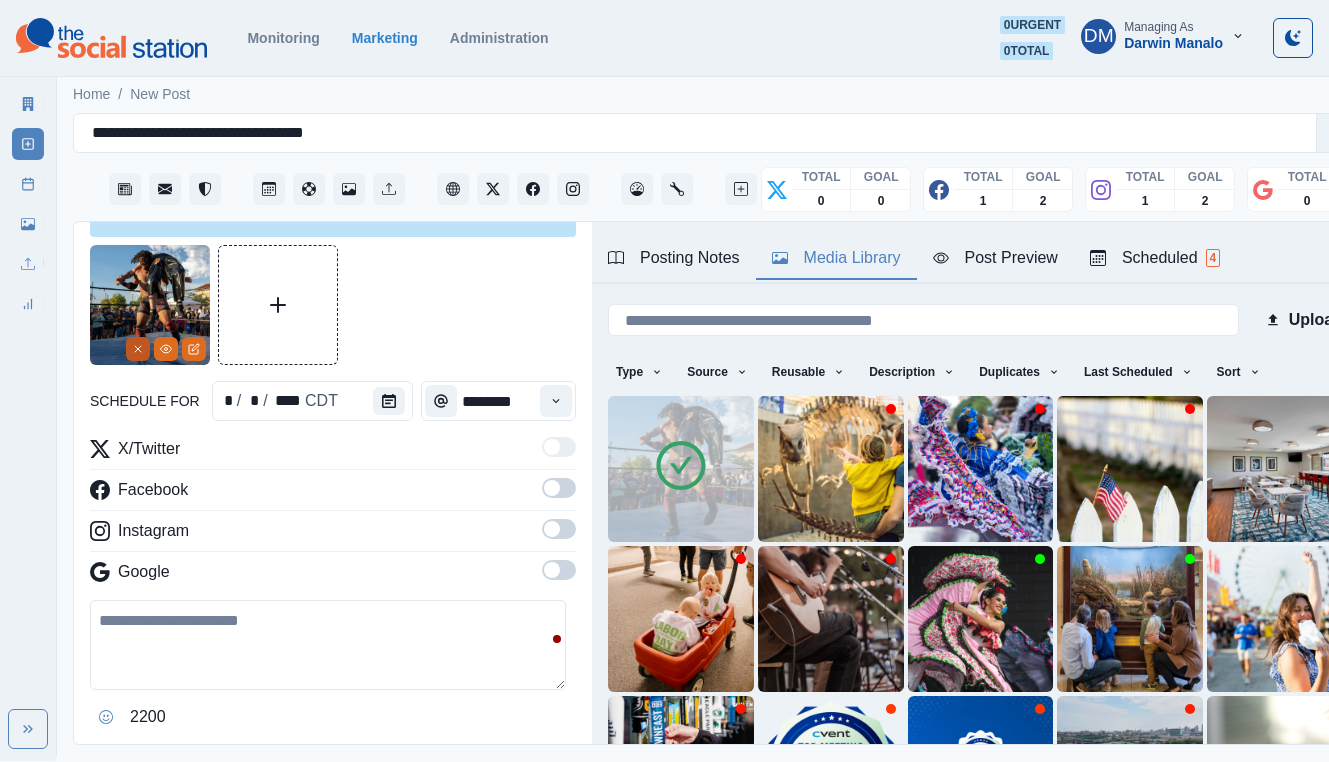click at bounding box center (138, 349) 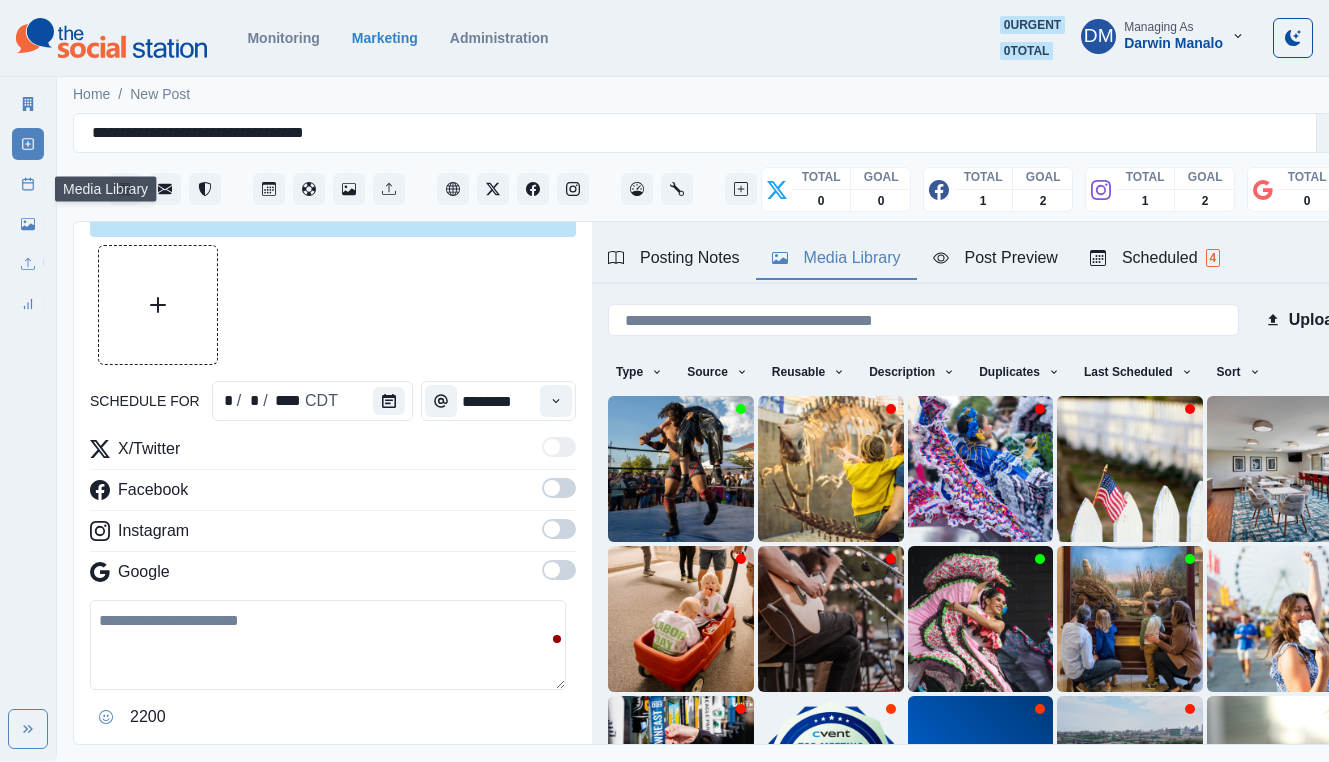 click on "Media Library" at bounding box center [28, 224] 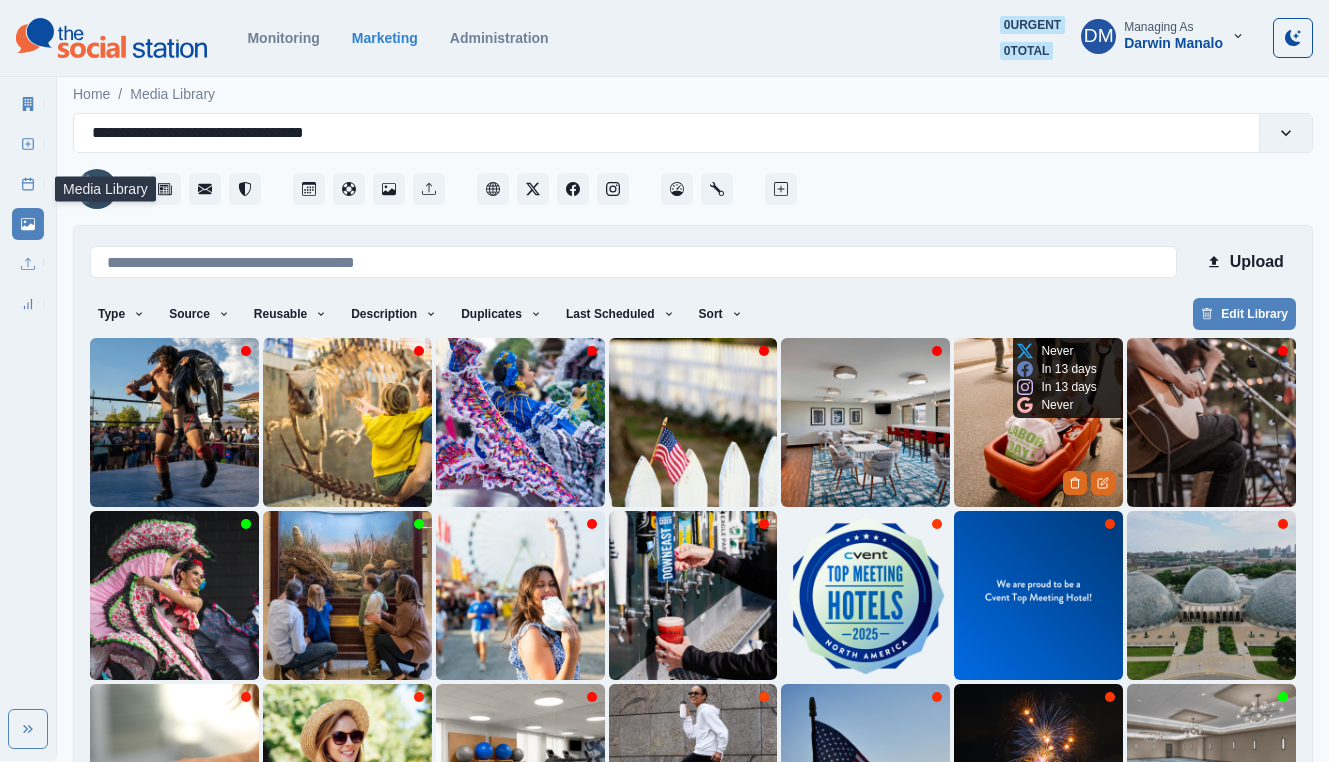 click at bounding box center (1038, 422) 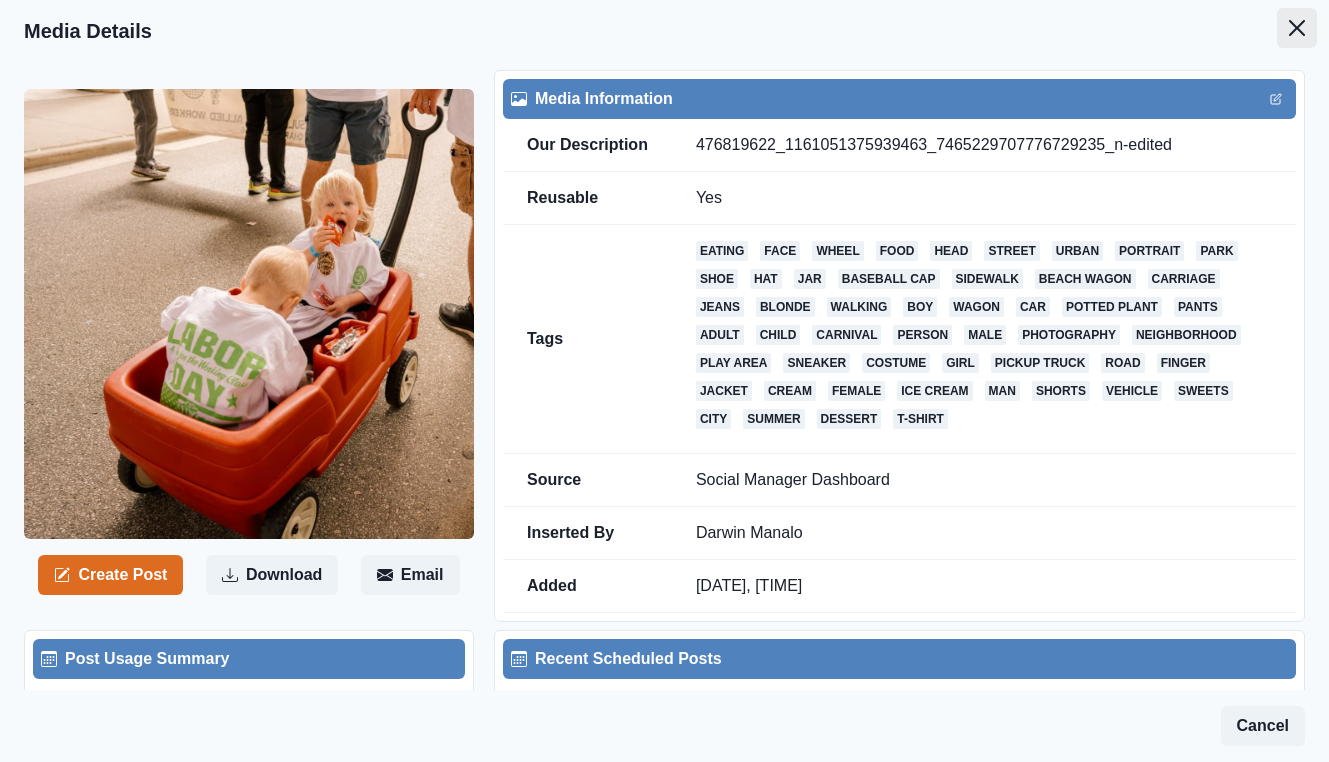 click 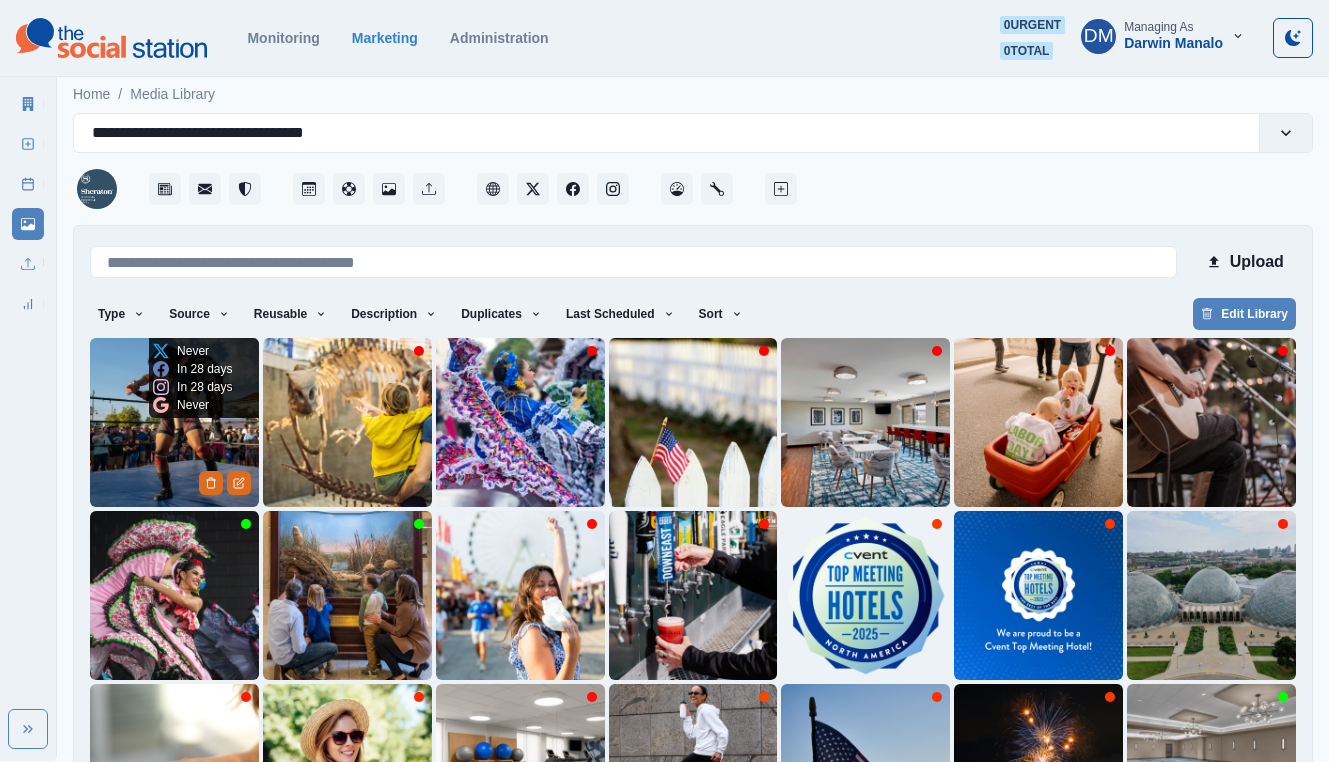 click at bounding box center [174, 422] 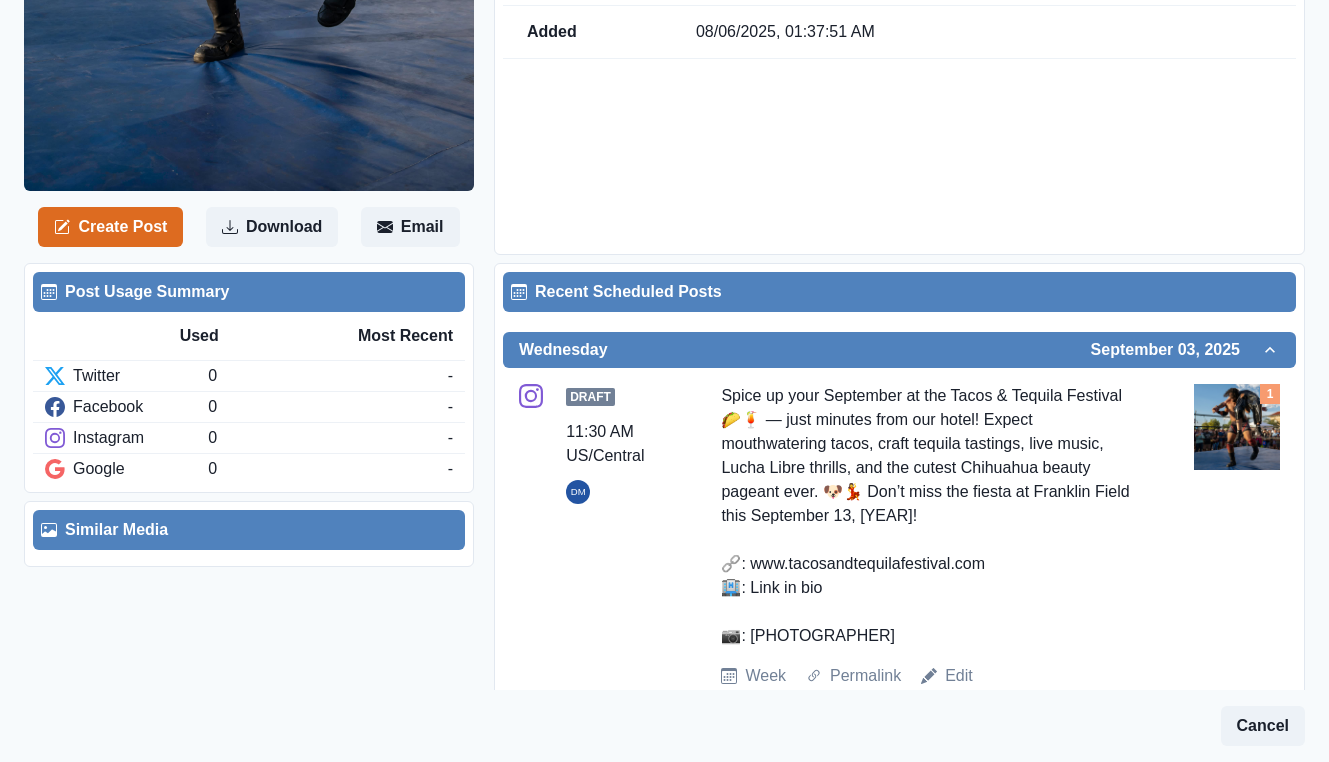 scroll, scrollTop: 555, scrollLeft: 0, axis: vertical 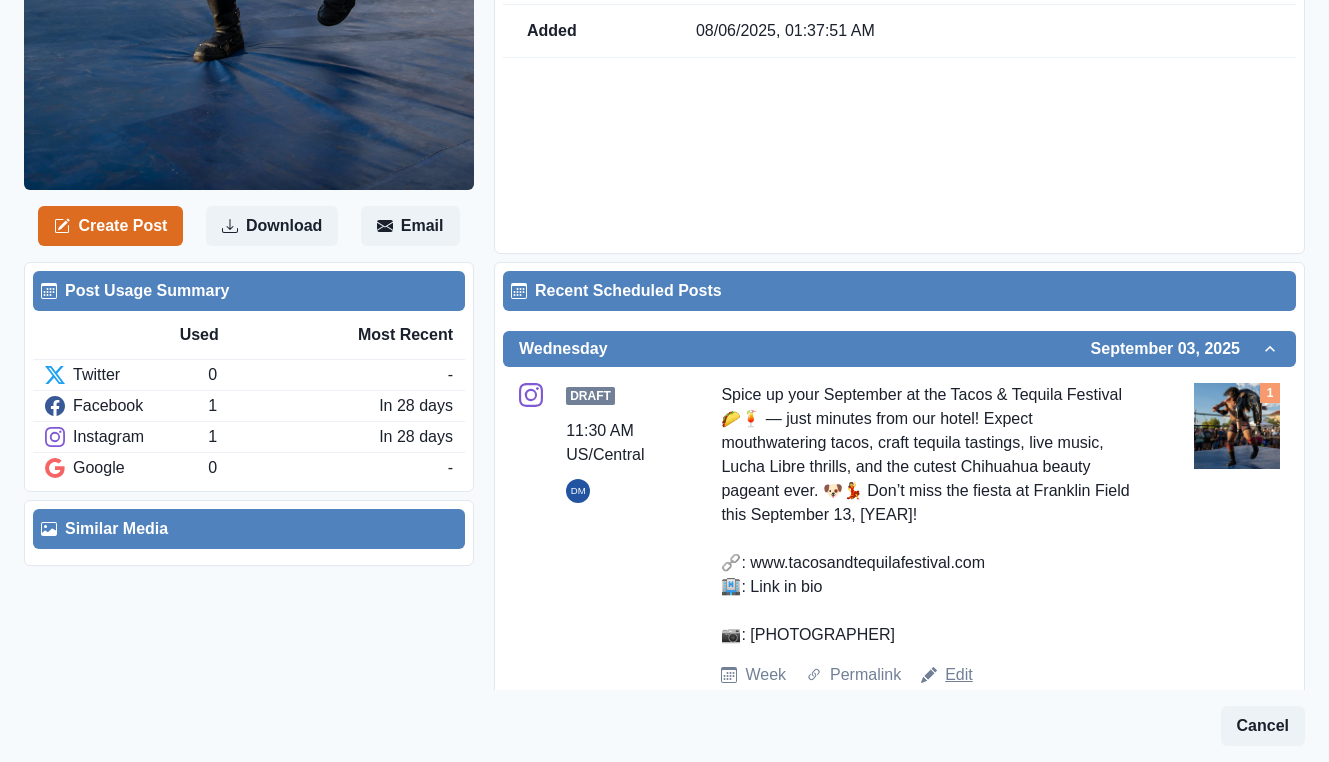 click on "Edit" at bounding box center (959, 675) 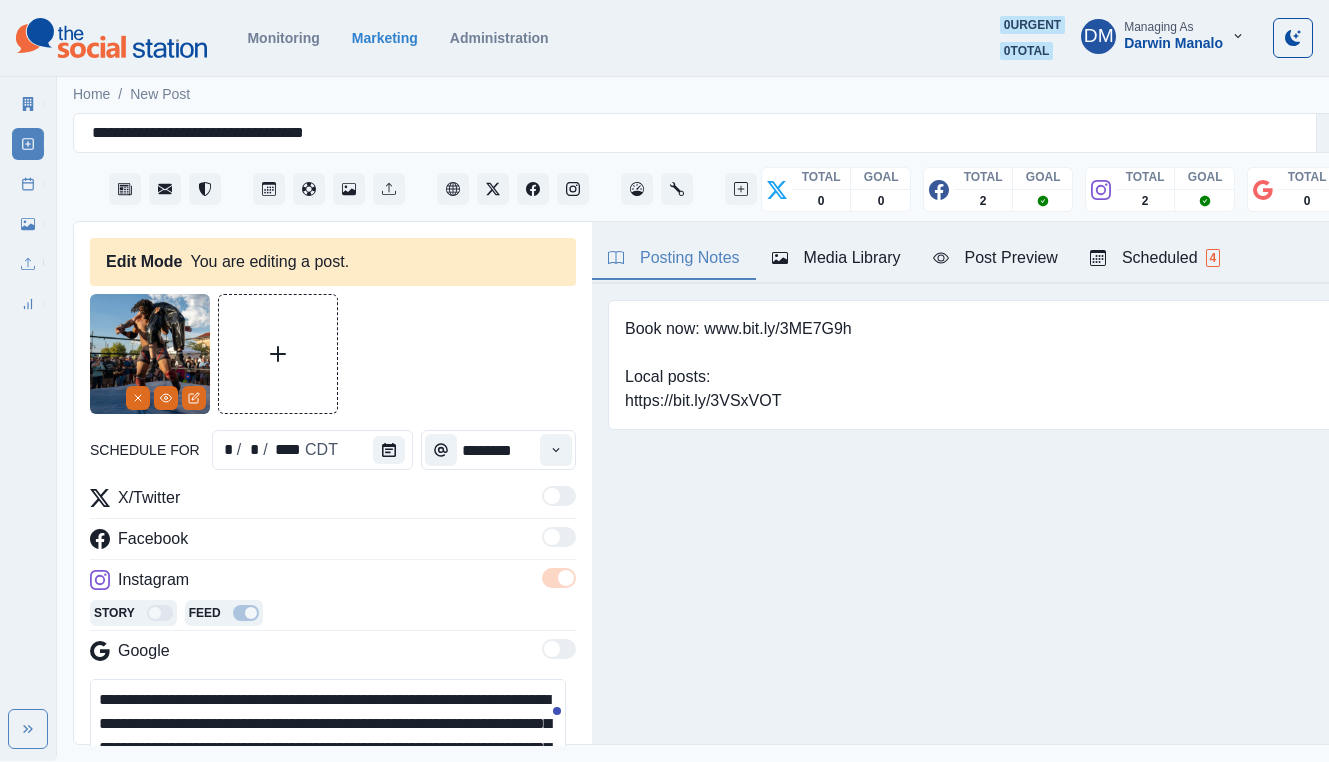 drag, startPoint x: 273, startPoint y: 598, endPoint x: 408, endPoint y: 595, distance: 135.03333 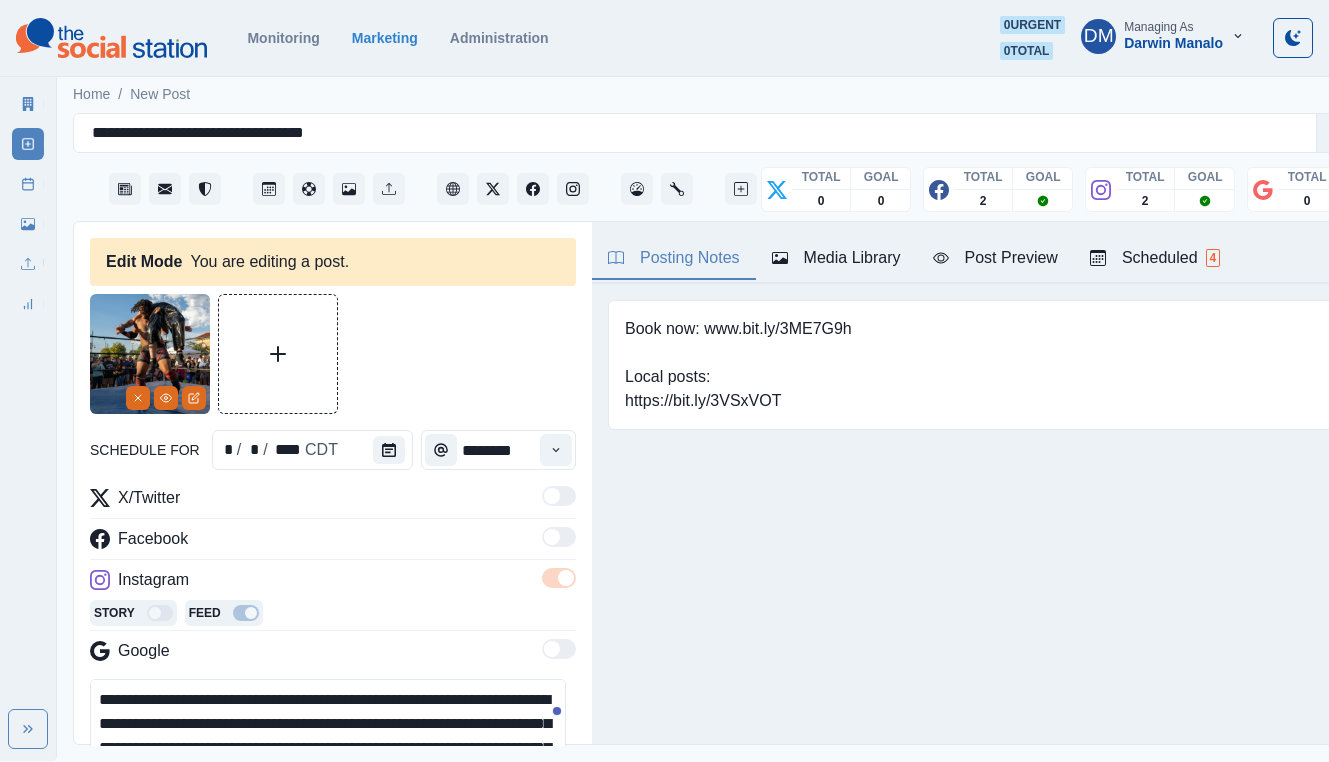 paste on "**********" 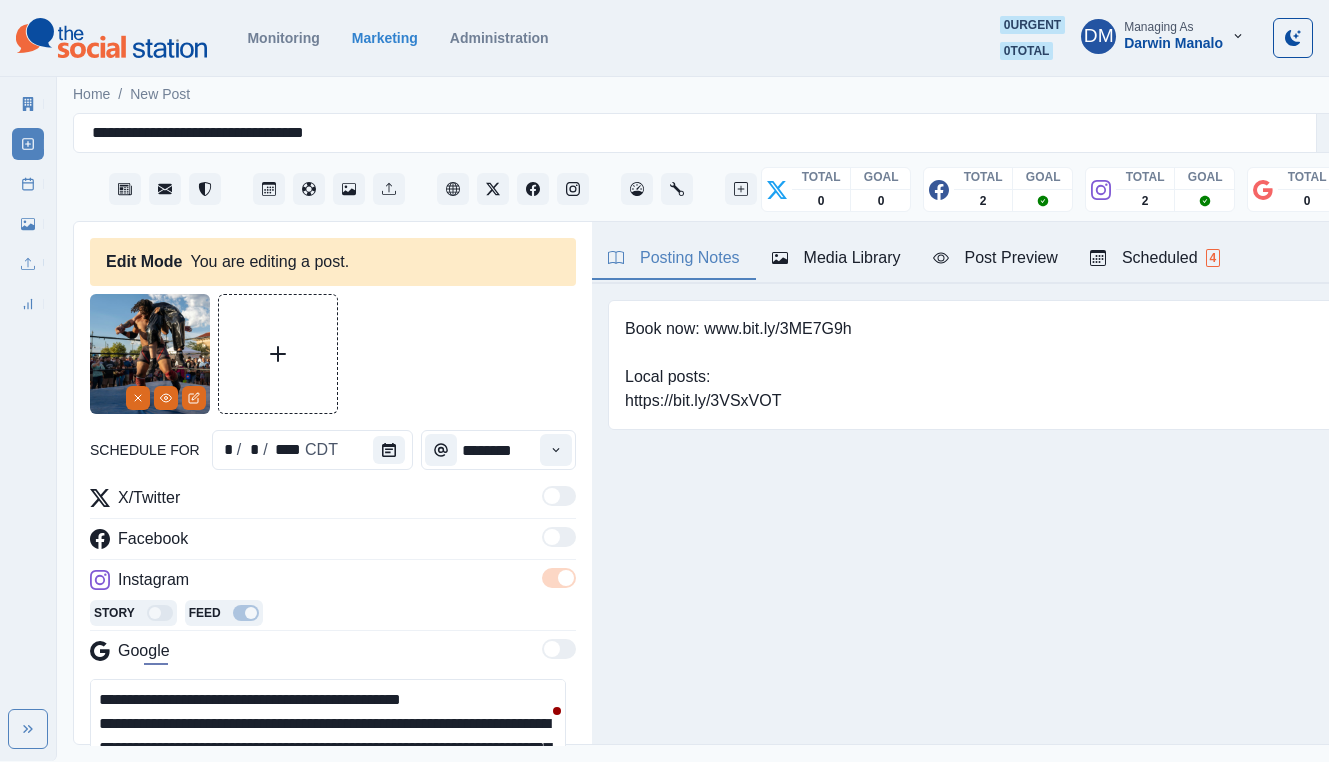 scroll, scrollTop: 21, scrollLeft: 0, axis: vertical 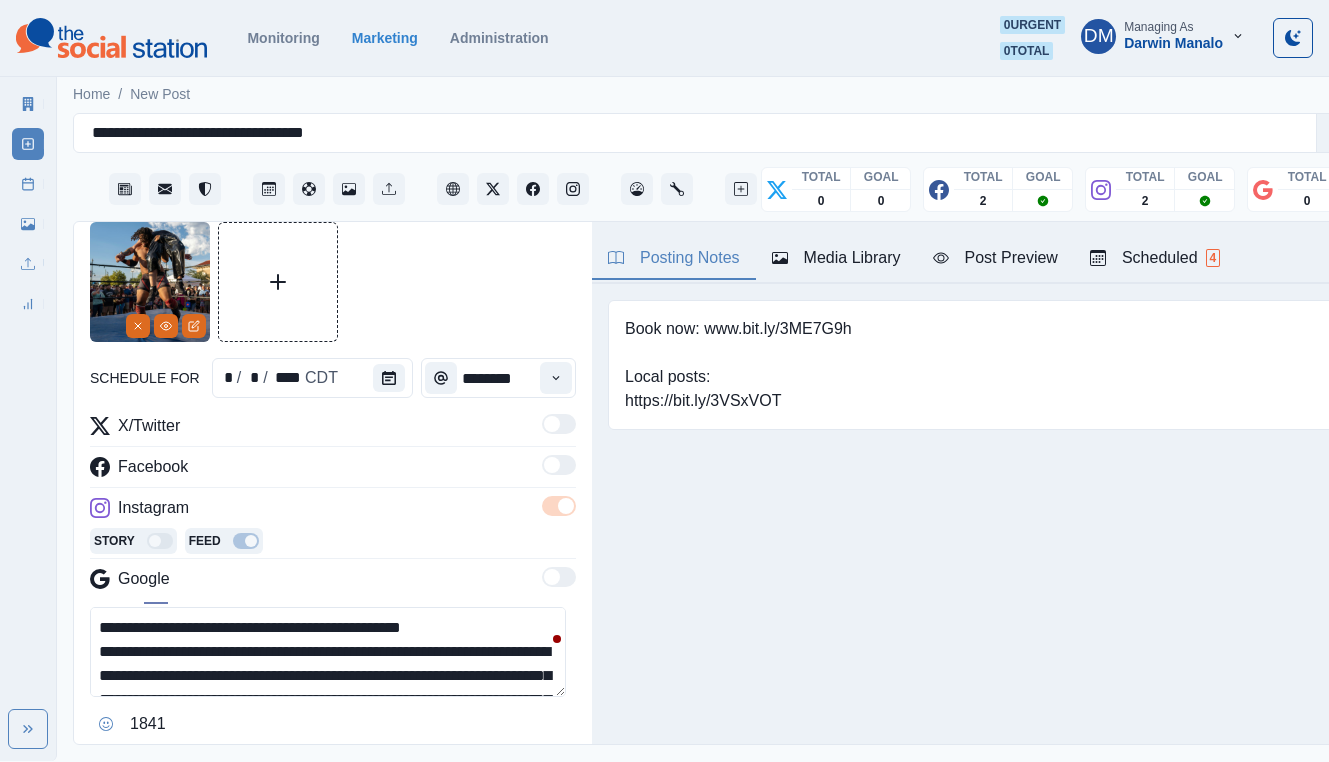 type on "**********" 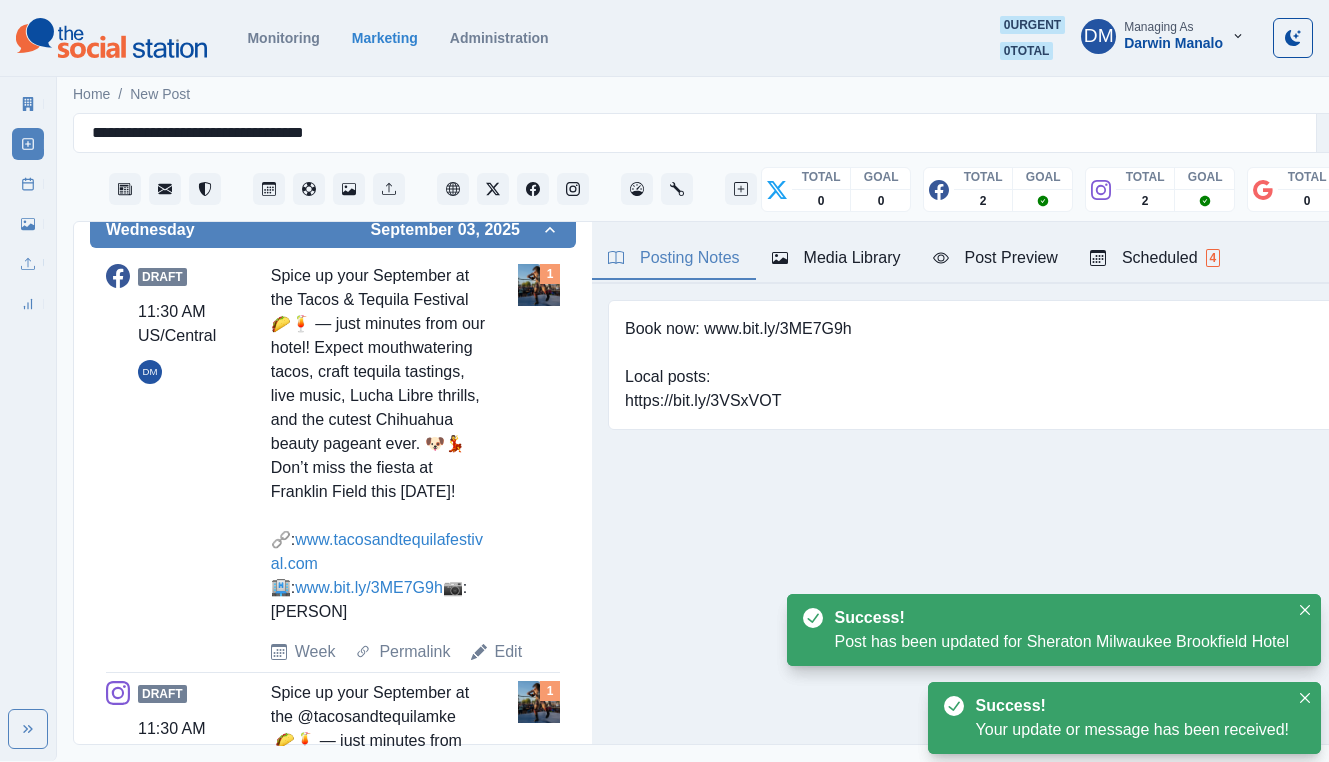 scroll, scrollTop: 714, scrollLeft: 0, axis: vertical 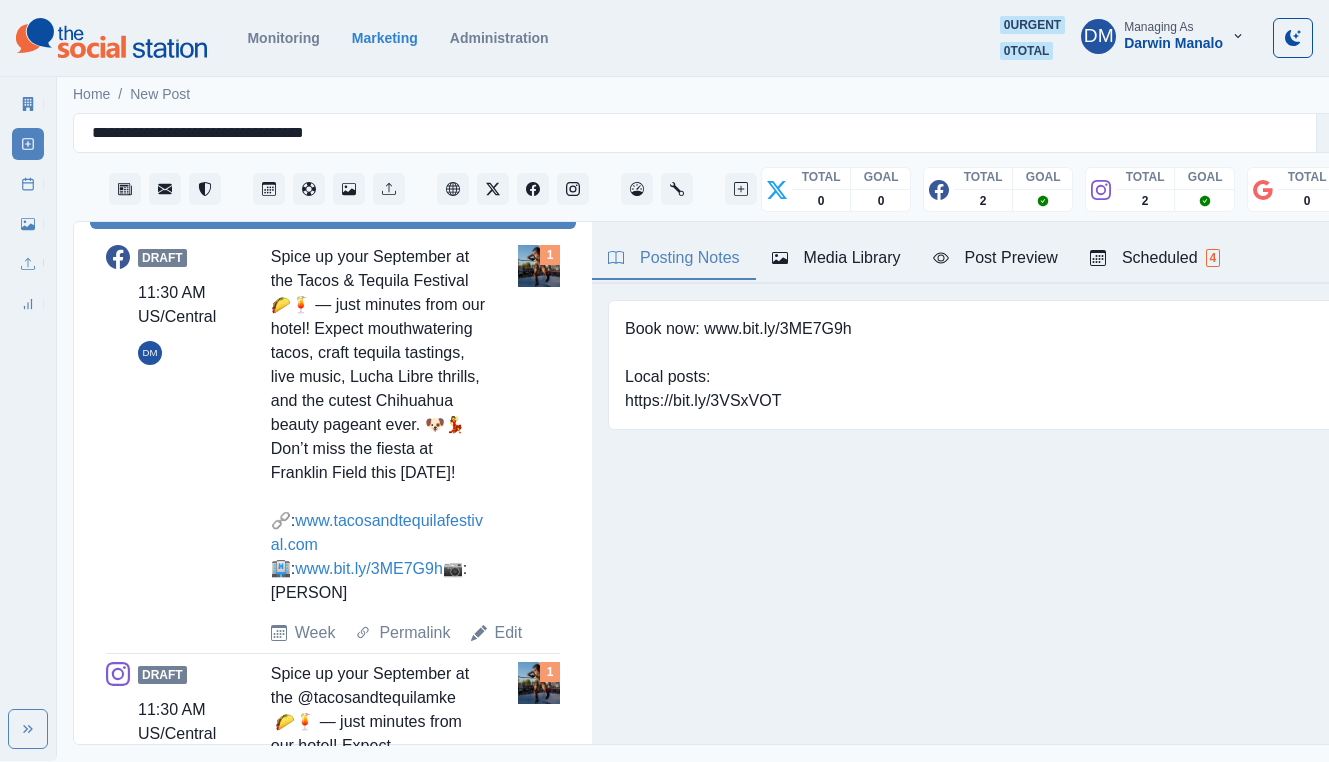 click on "Edit" at bounding box center (509, 1098) 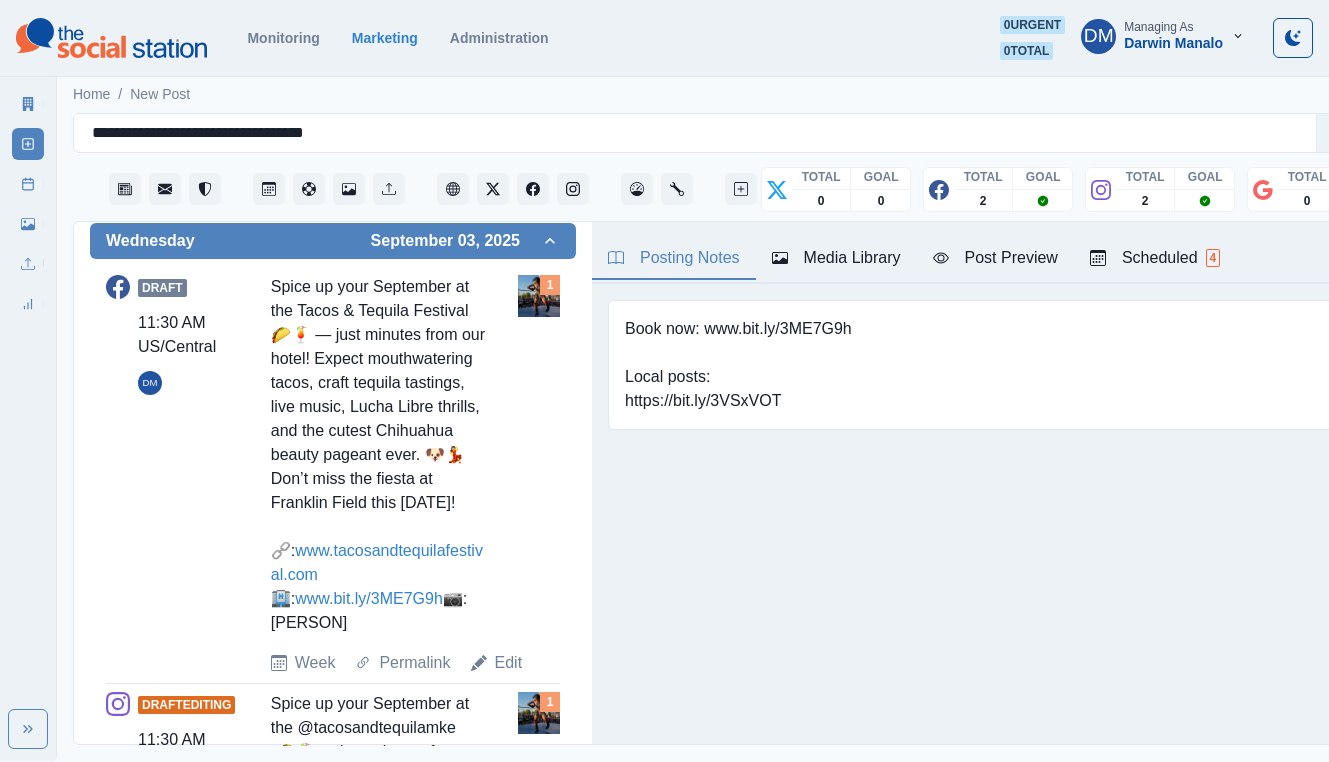 scroll, scrollTop: 737, scrollLeft: 0, axis: vertical 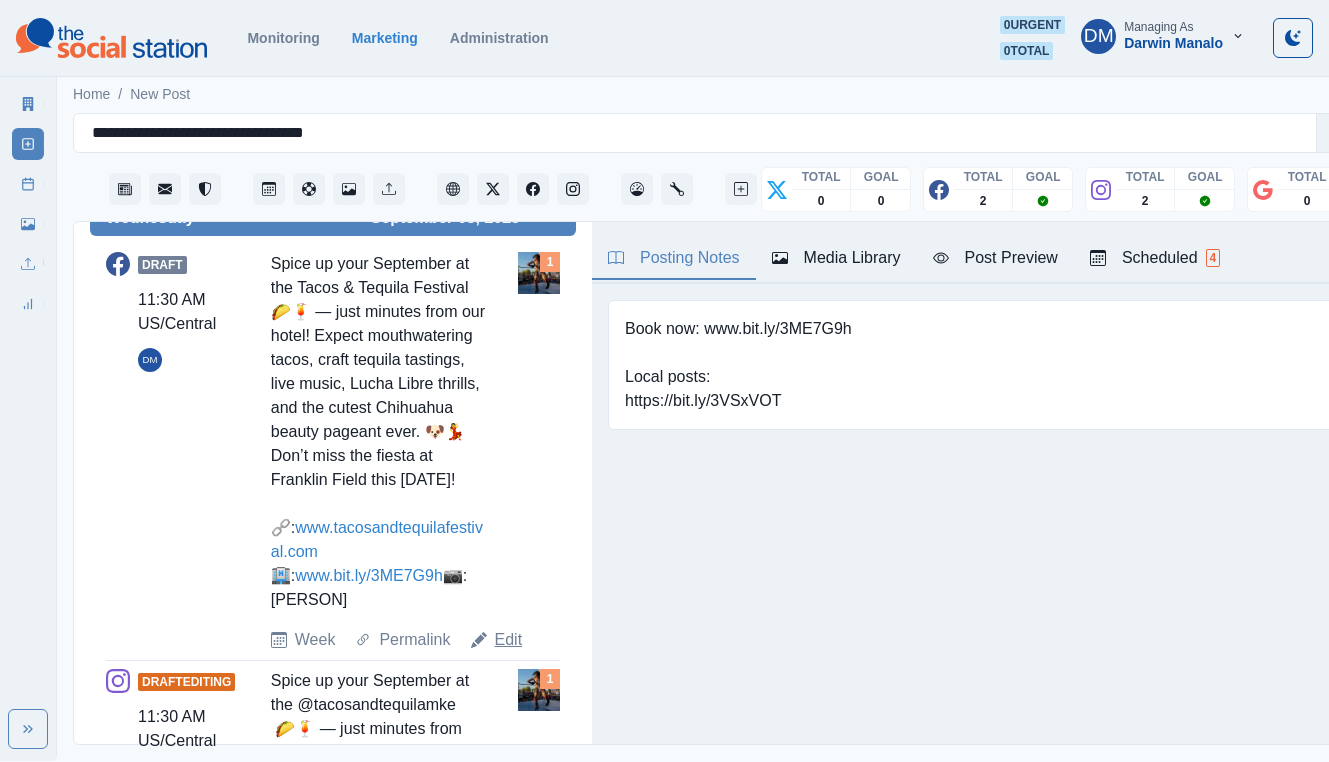 click on "Edit" at bounding box center (509, 640) 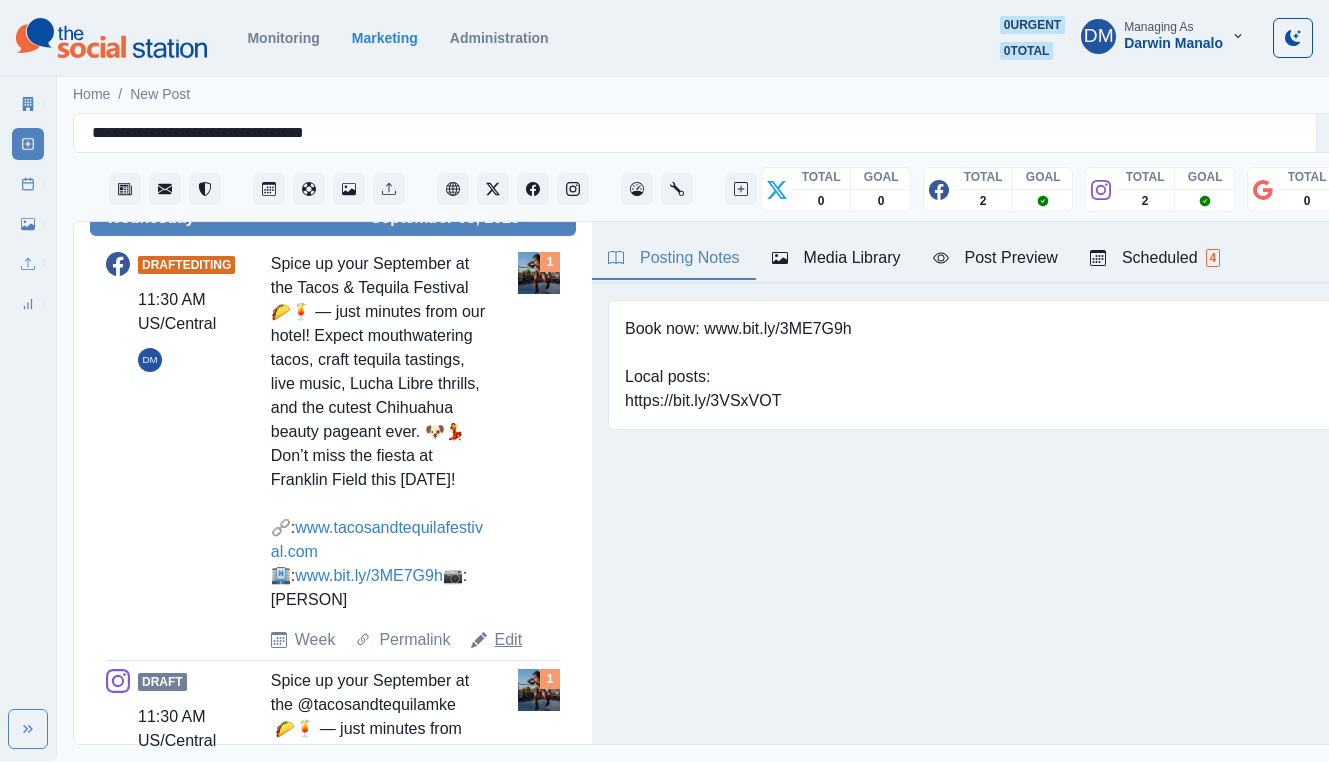 click on "Edit" at bounding box center [509, 640] 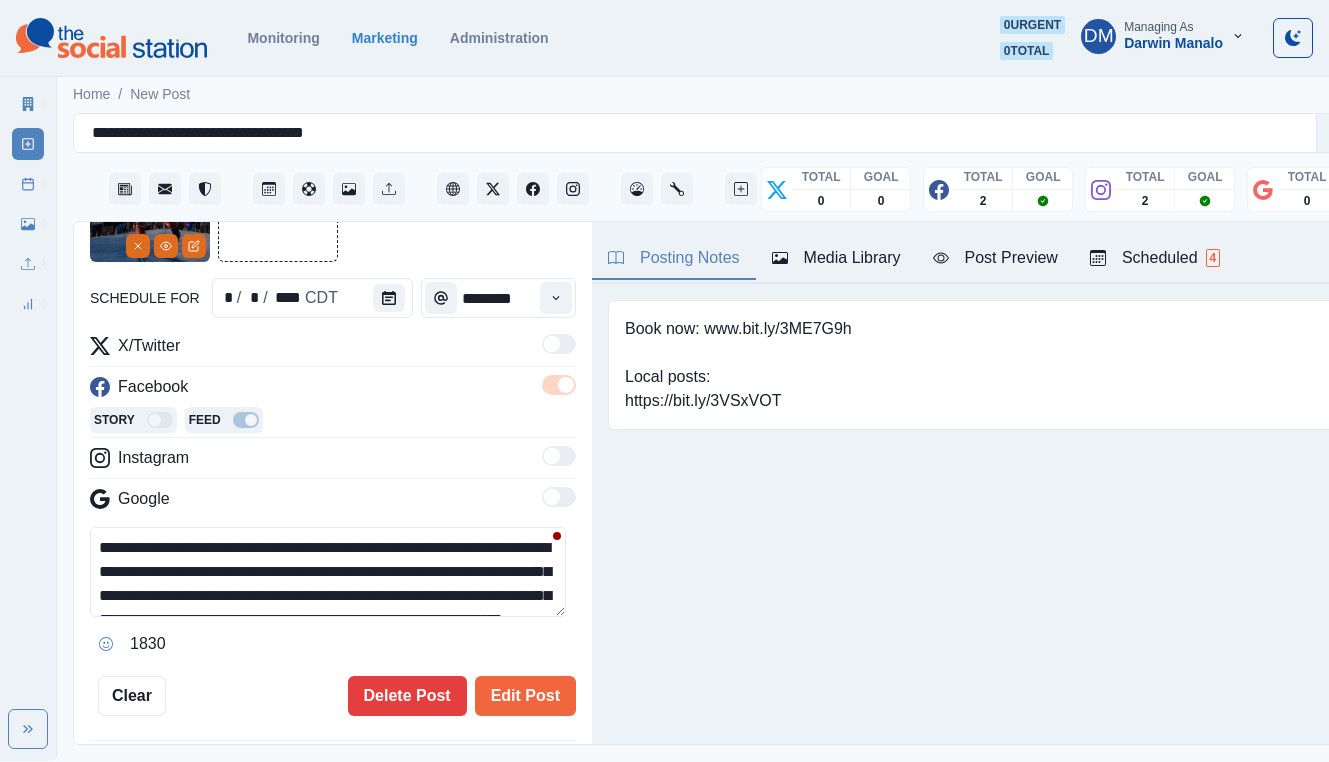scroll, scrollTop: 124, scrollLeft: 0, axis: vertical 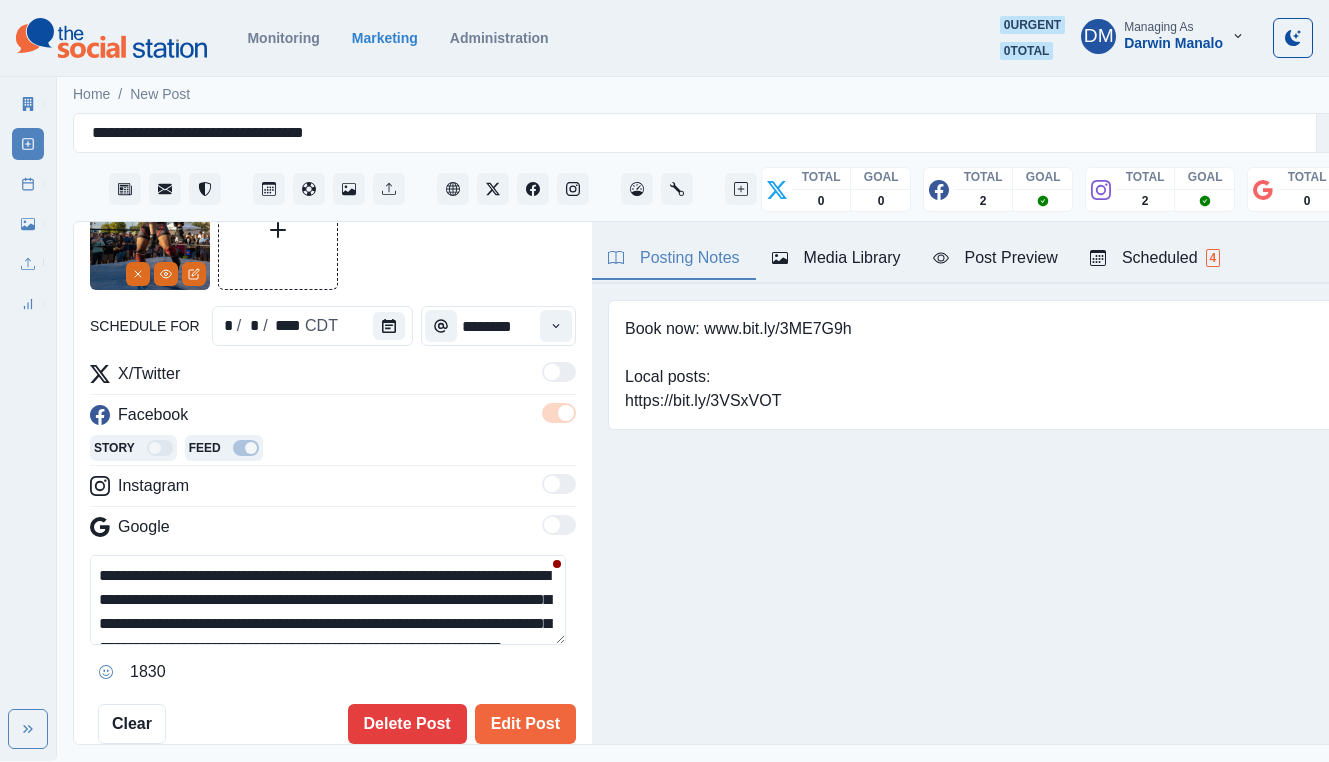 drag, startPoint x: 271, startPoint y: 473, endPoint x: 408, endPoint y: 473, distance: 137 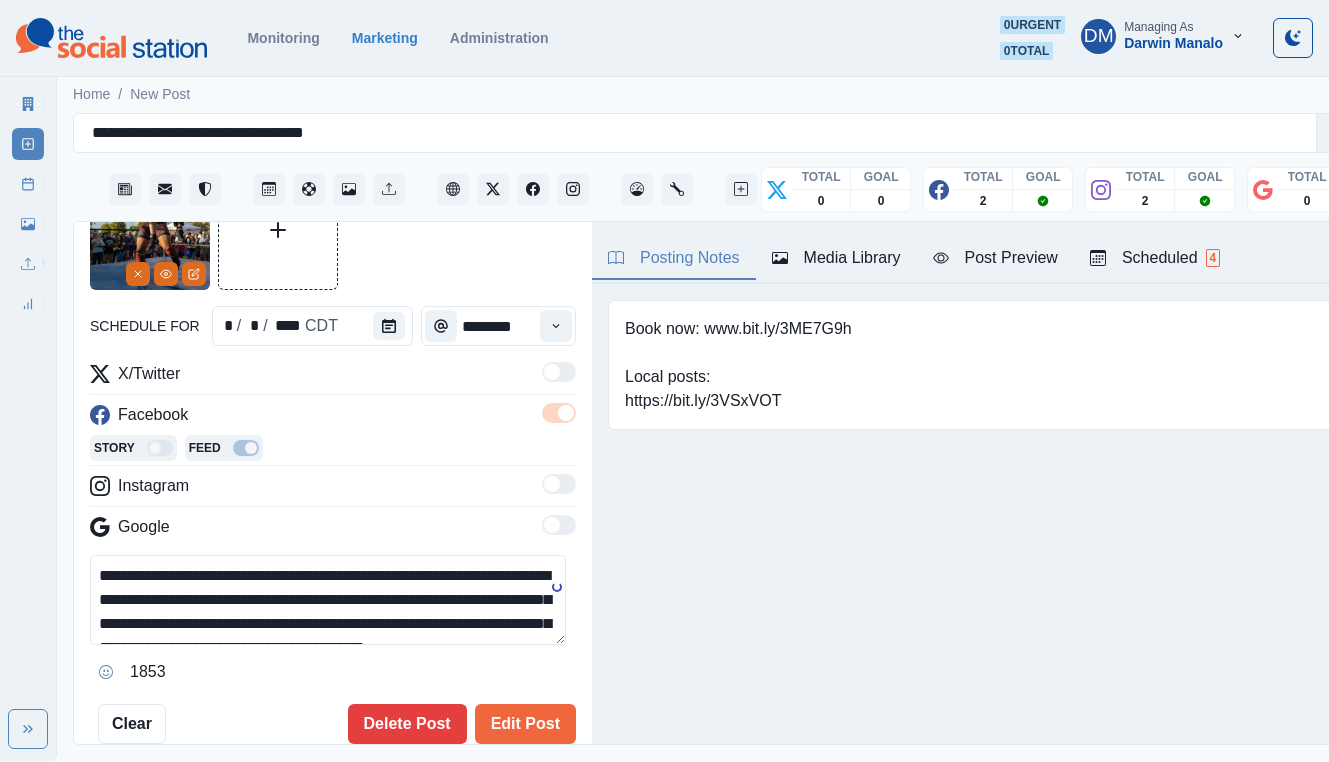 paste on "**********" 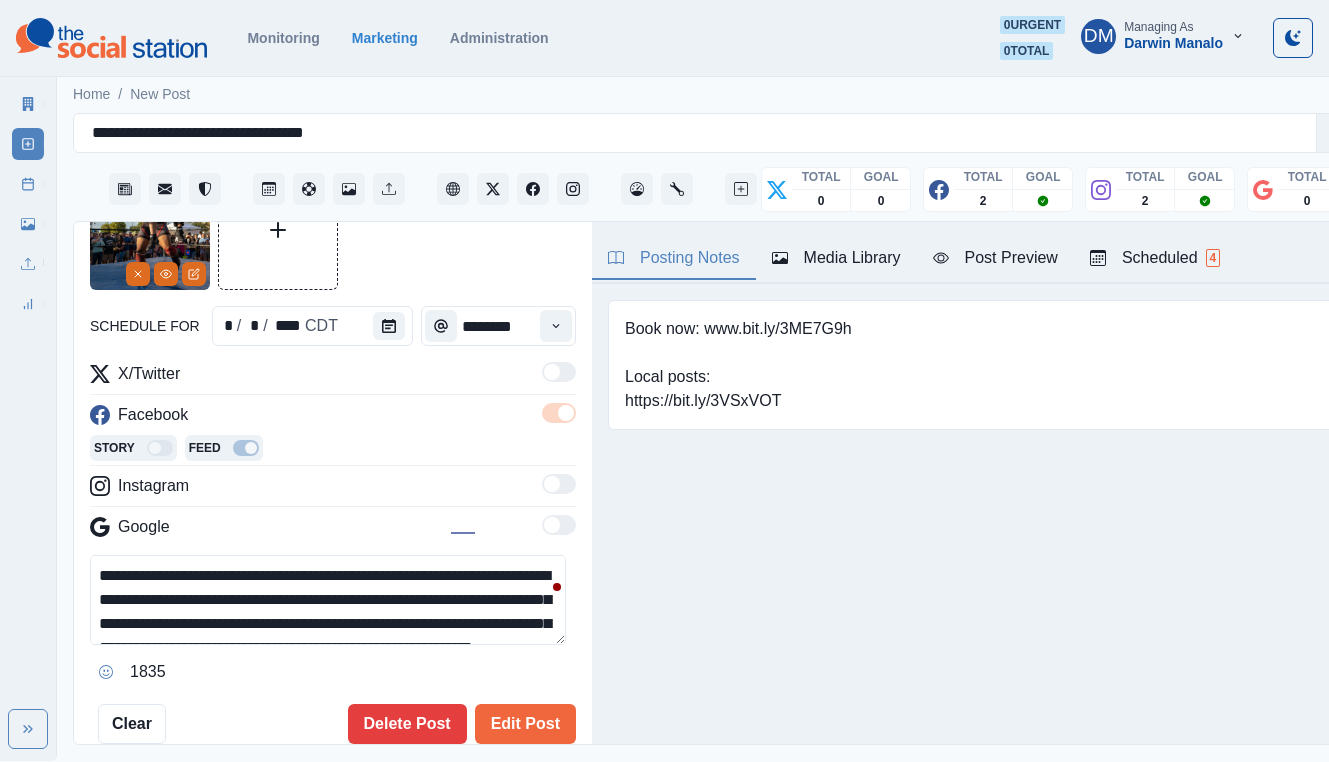 scroll, scrollTop: 33, scrollLeft: 0, axis: vertical 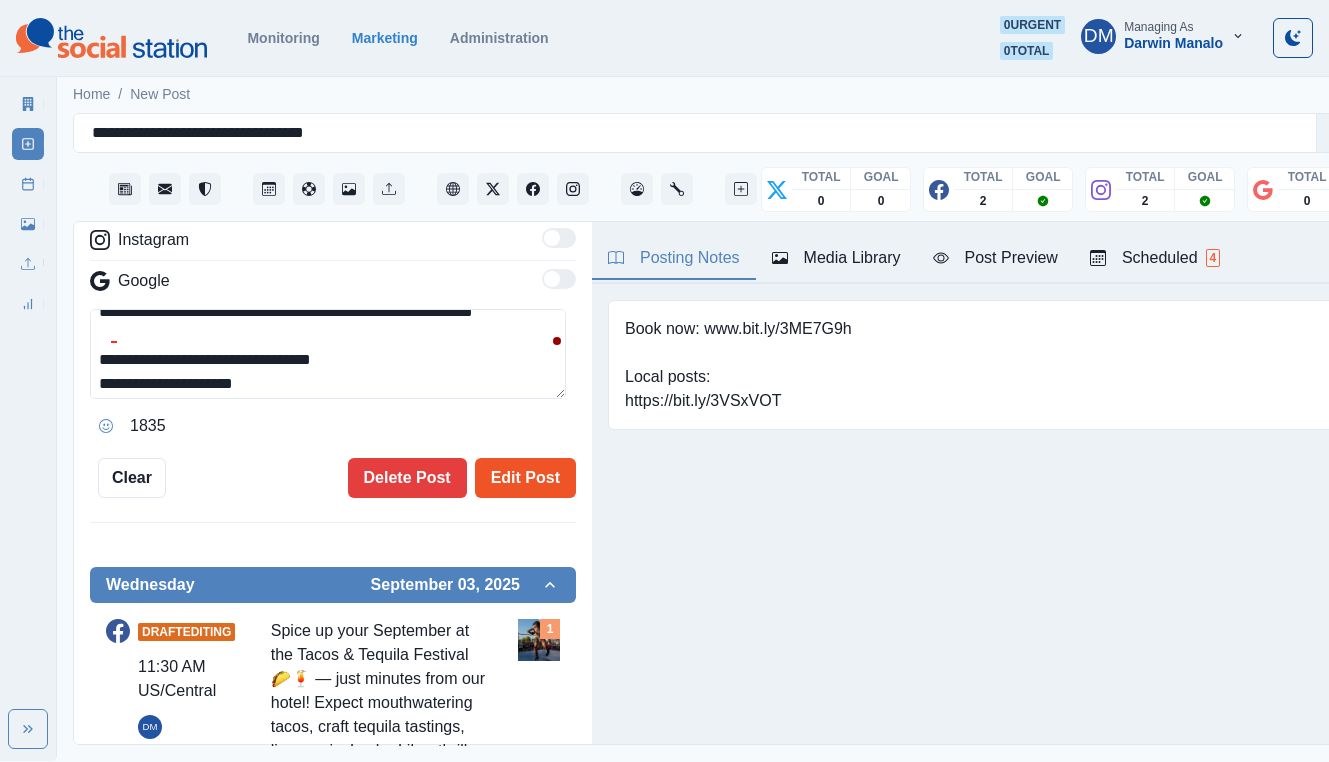 type on "**********" 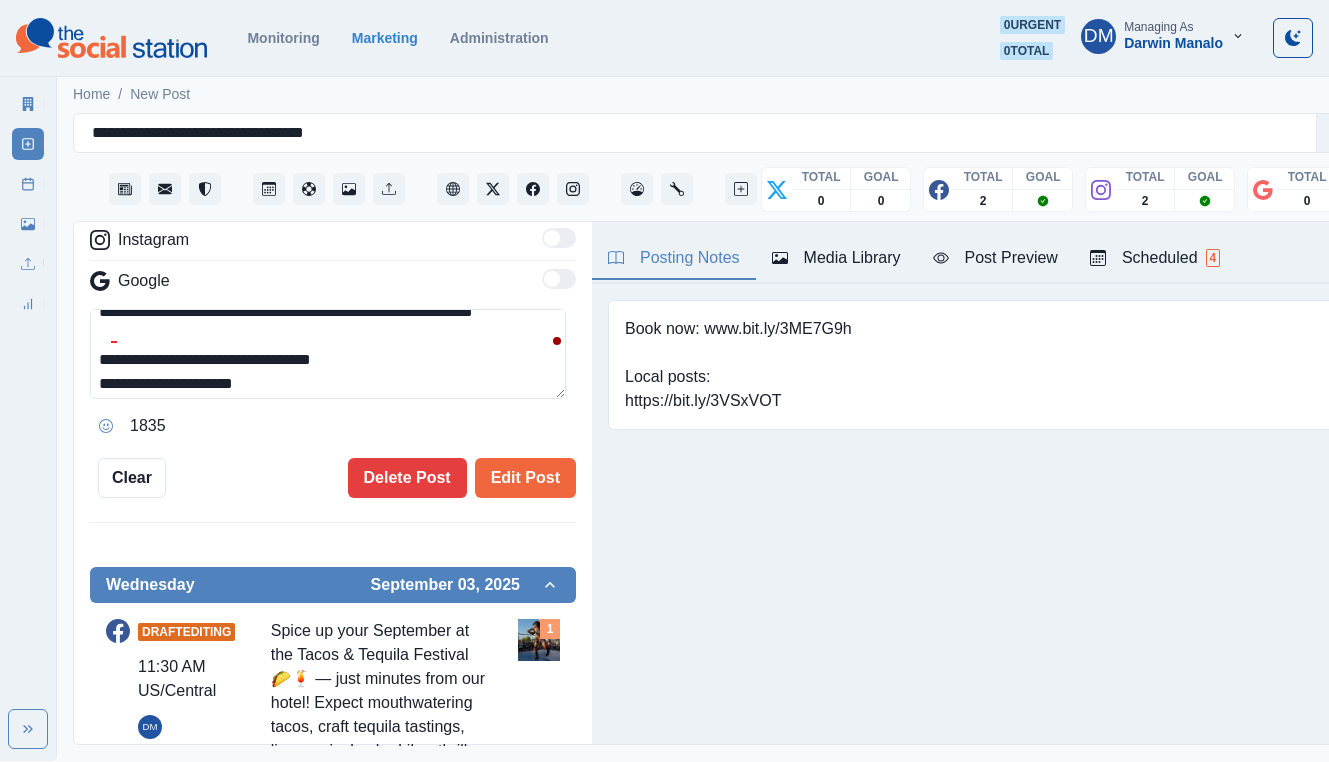 type 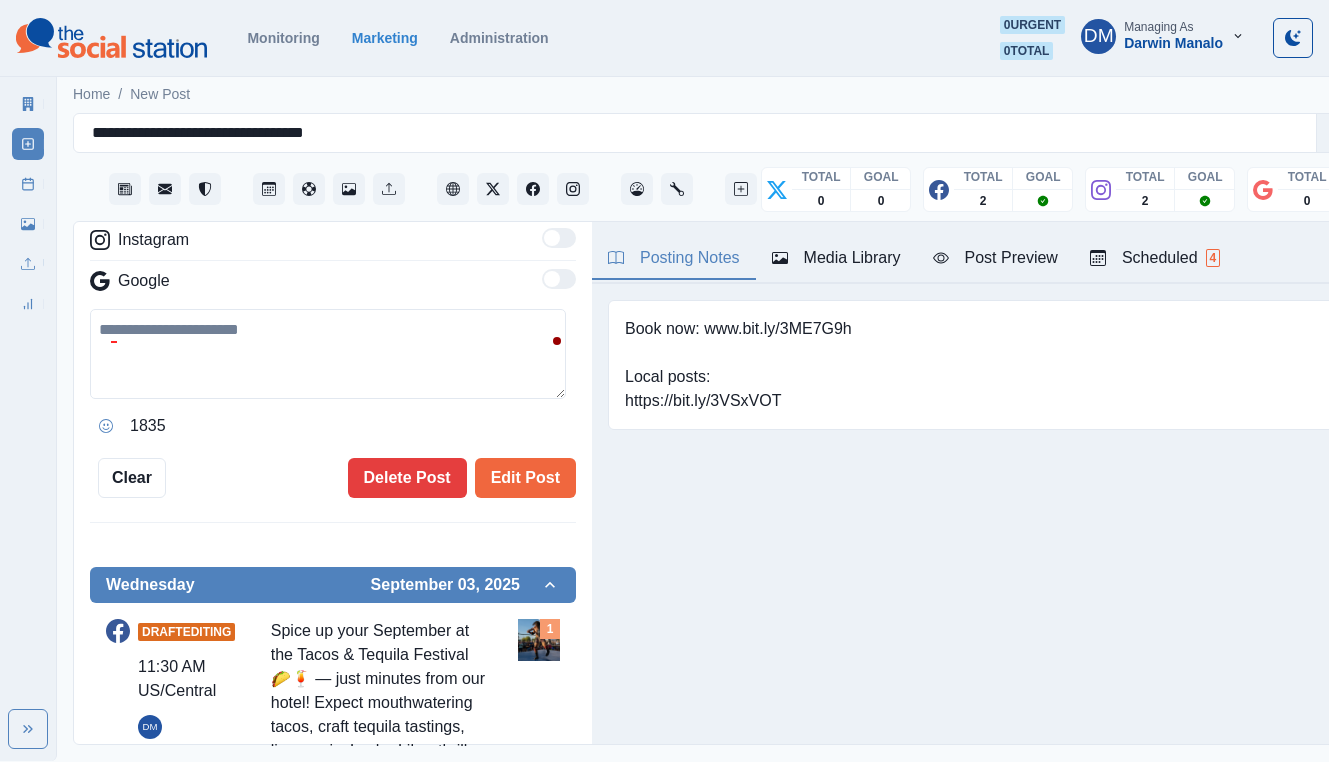 scroll, scrollTop: 347, scrollLeft: 0, axis: vertical 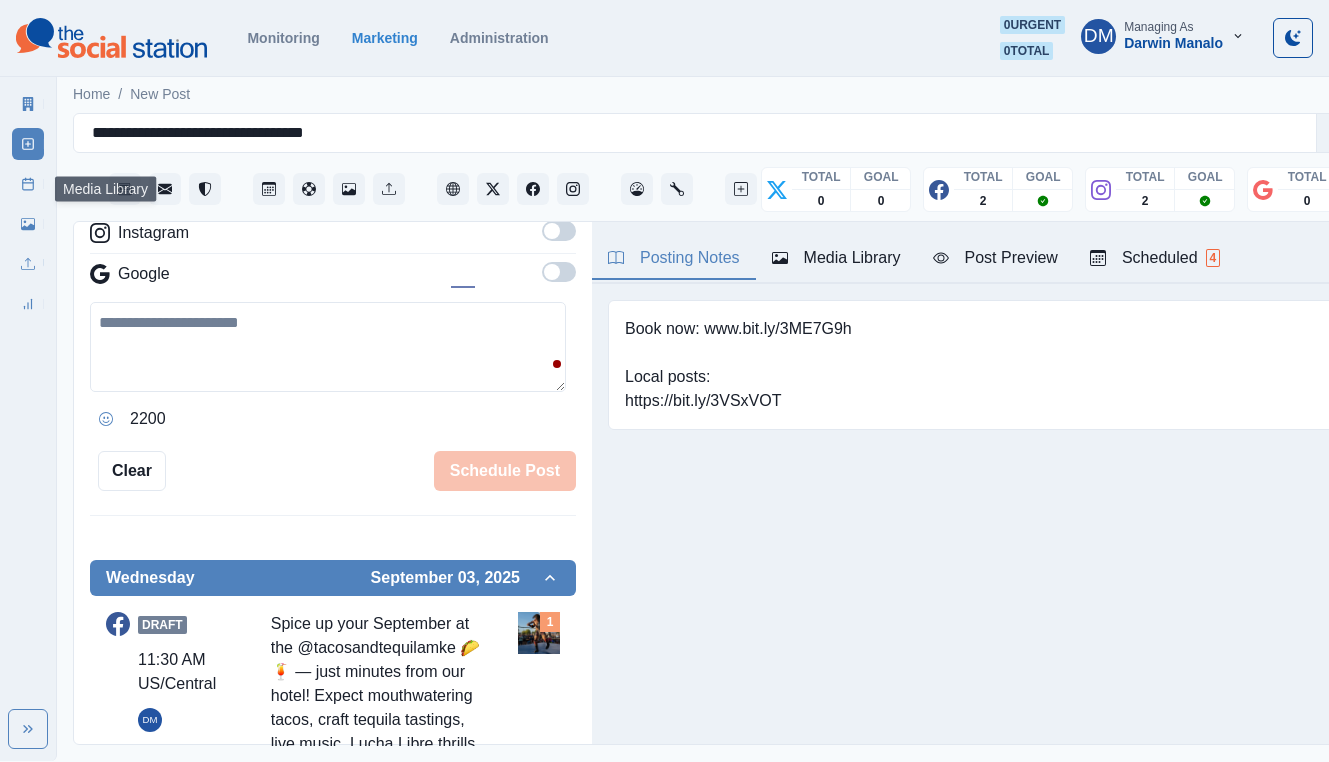 click 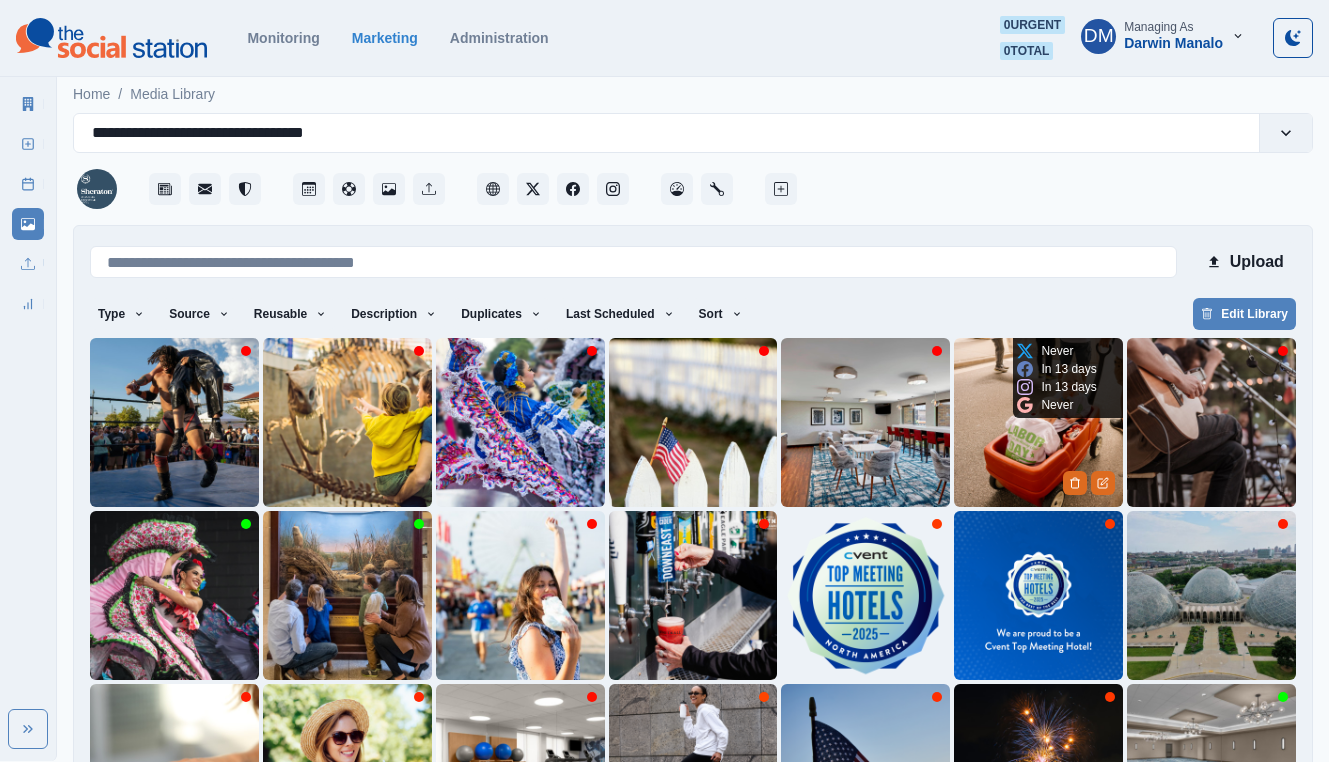 click at bounding box center [1038, 422] 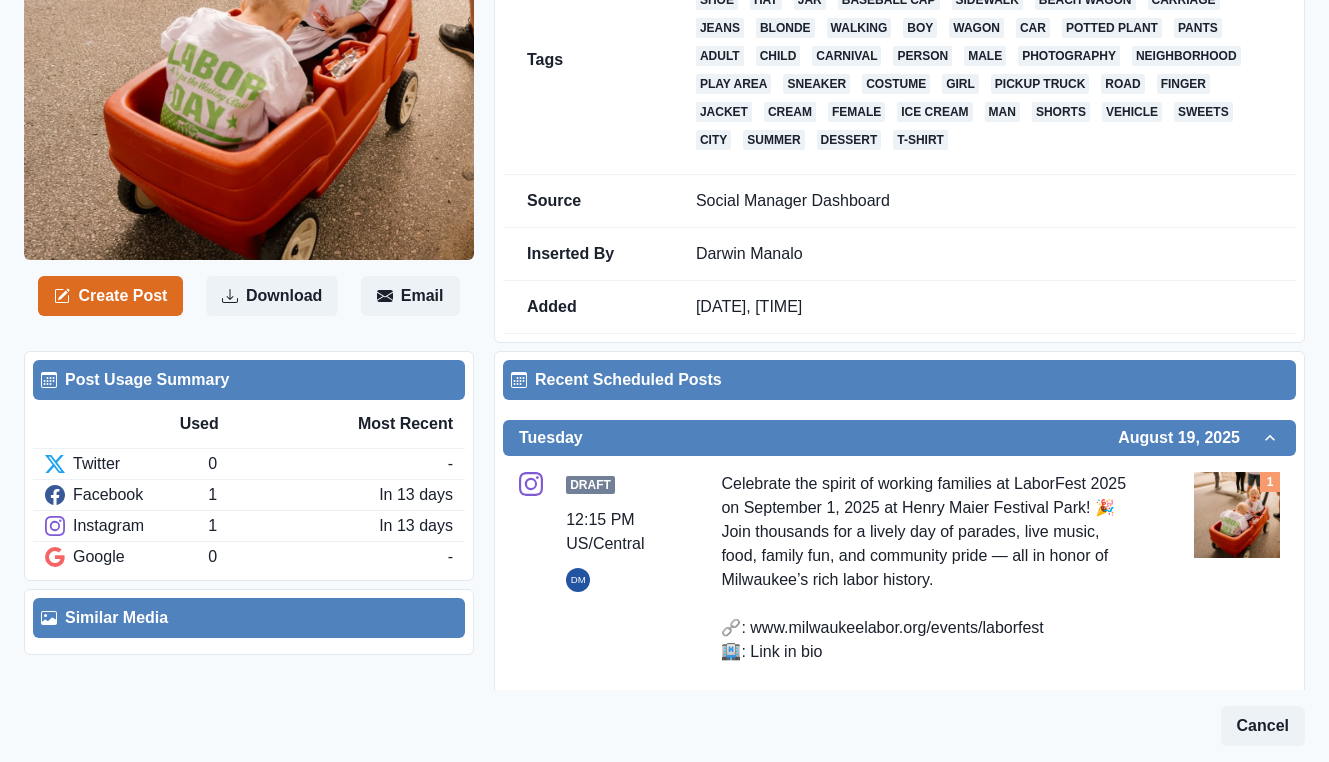 scroll, scrollTop: 293, scrollLeft: 0, axis: vertical 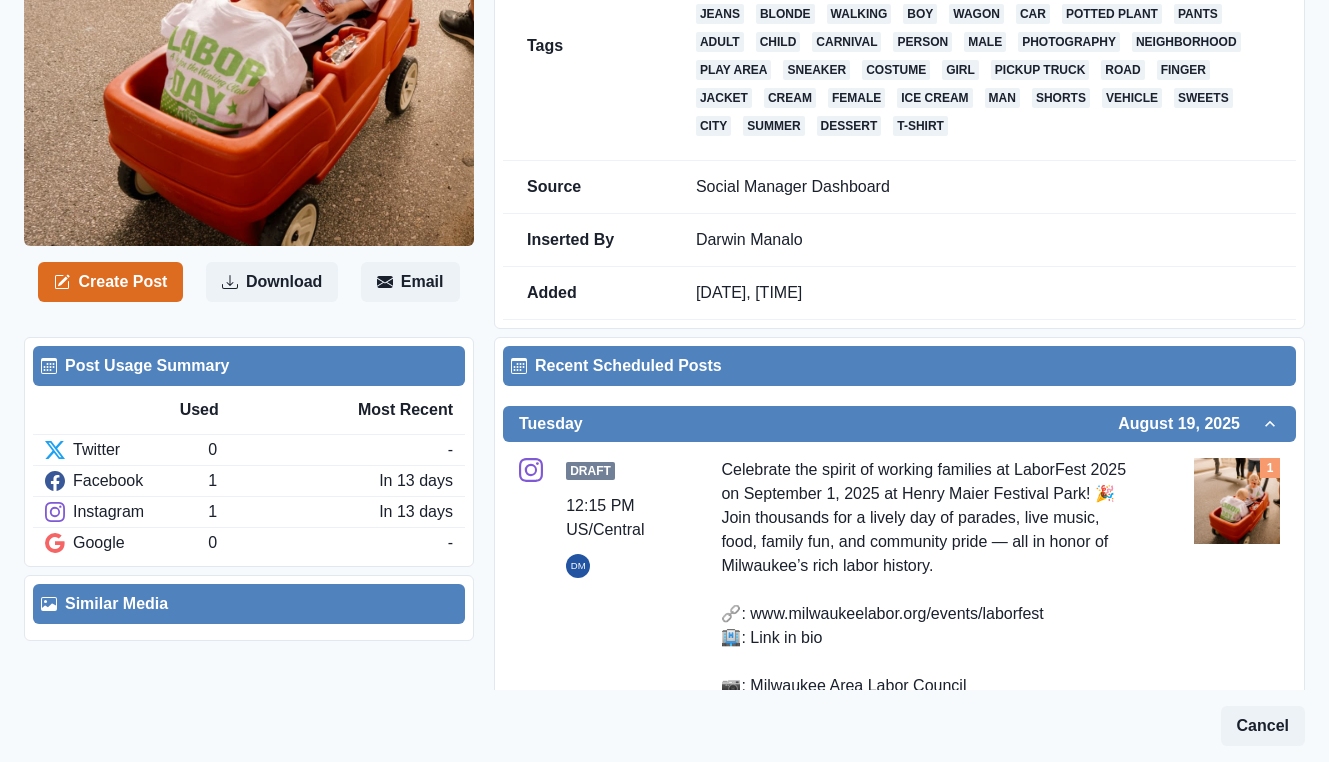 click on "Celebrate the spirit of working families at LaborFest 2025 on September 1, 2025 at Henry Maier Festival Park! 🎉 Join thousands for a lively day of parades, live music, food, family fun, and community pride — all in honor of Milwaukee’s rich labor history.
🔗: www.milwaukeelabor.org/events/laborfest
🏨: Link in bio
📷: Milwaukee Area Labor Council" at bounding box center [929, 578] 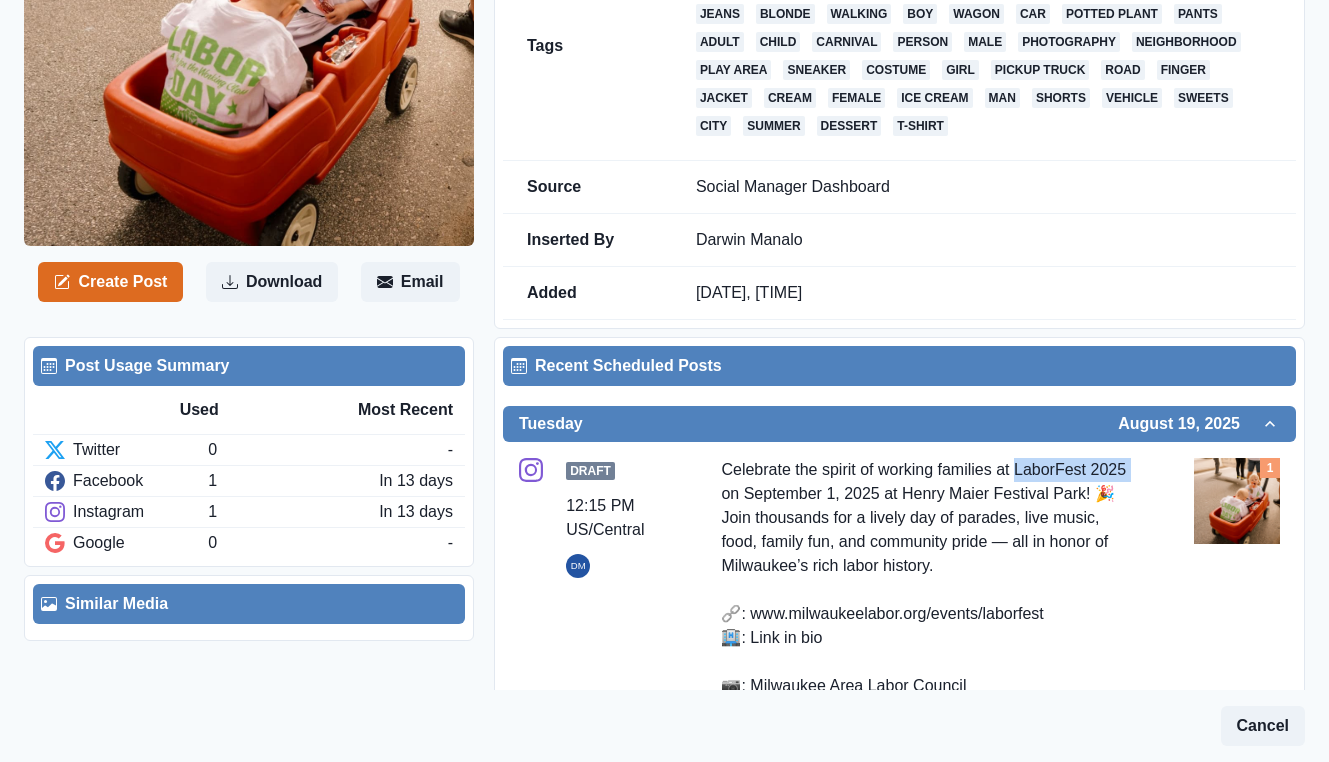 drag, startPoint x: 946, startPoint y: 363, endPoint x: 1030, endPoint y: 369, distance: 84.21401 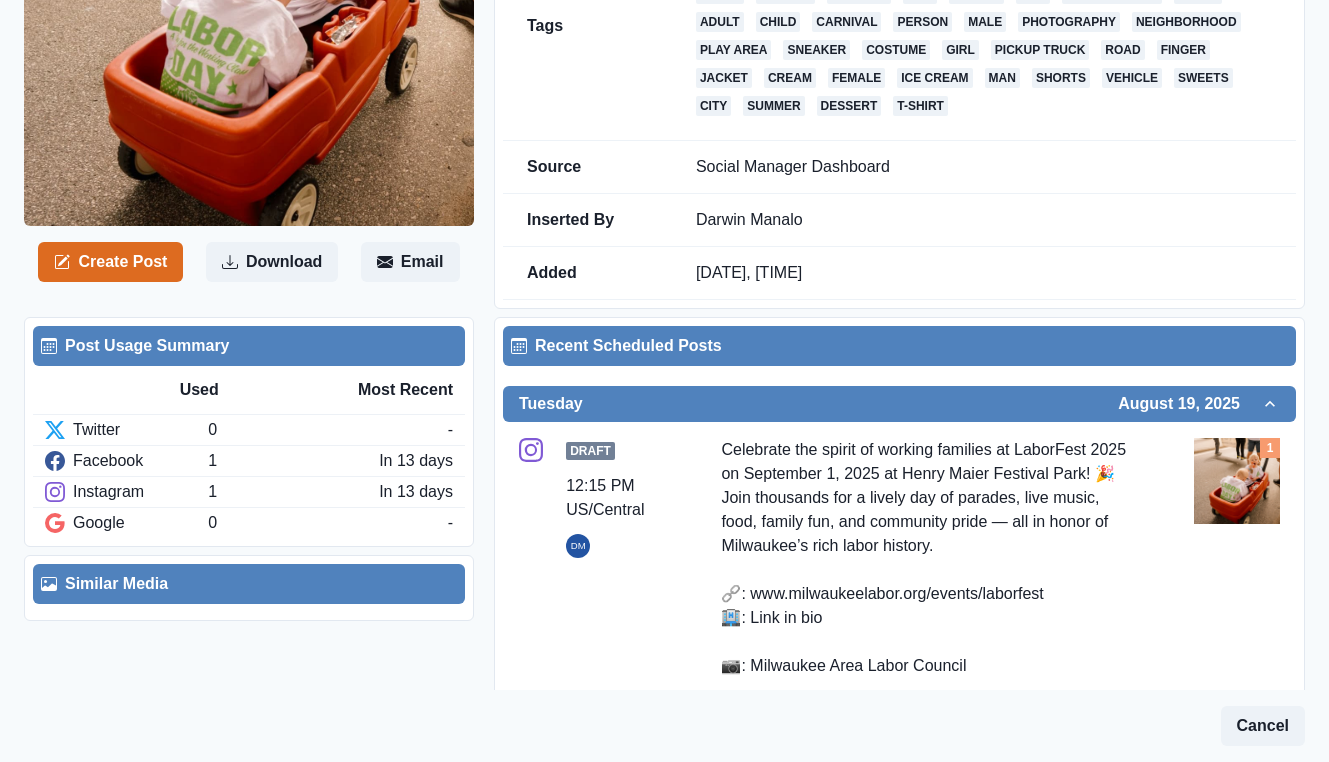 click on "Edit" at bounding box center (959, 706) 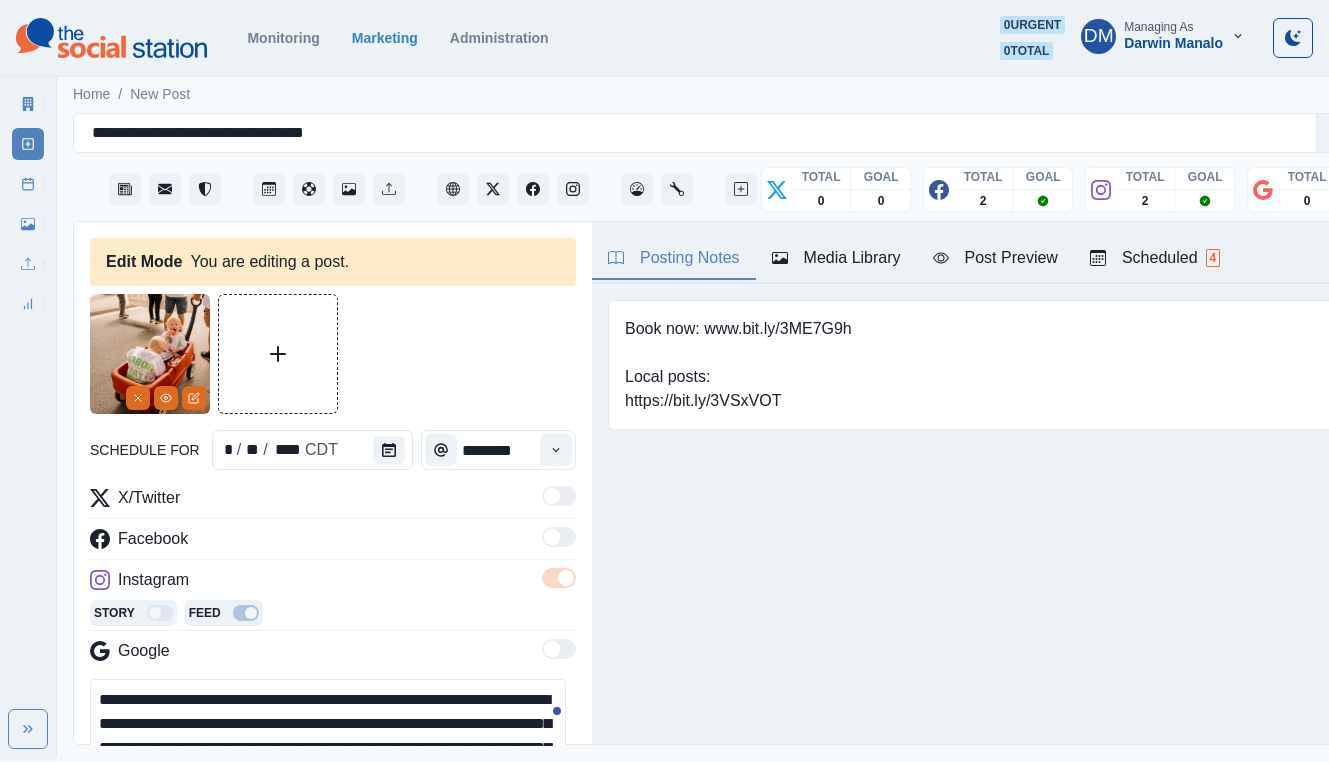 scroll, scrollTop: 90, scrollLeft: 0, axis: vertical 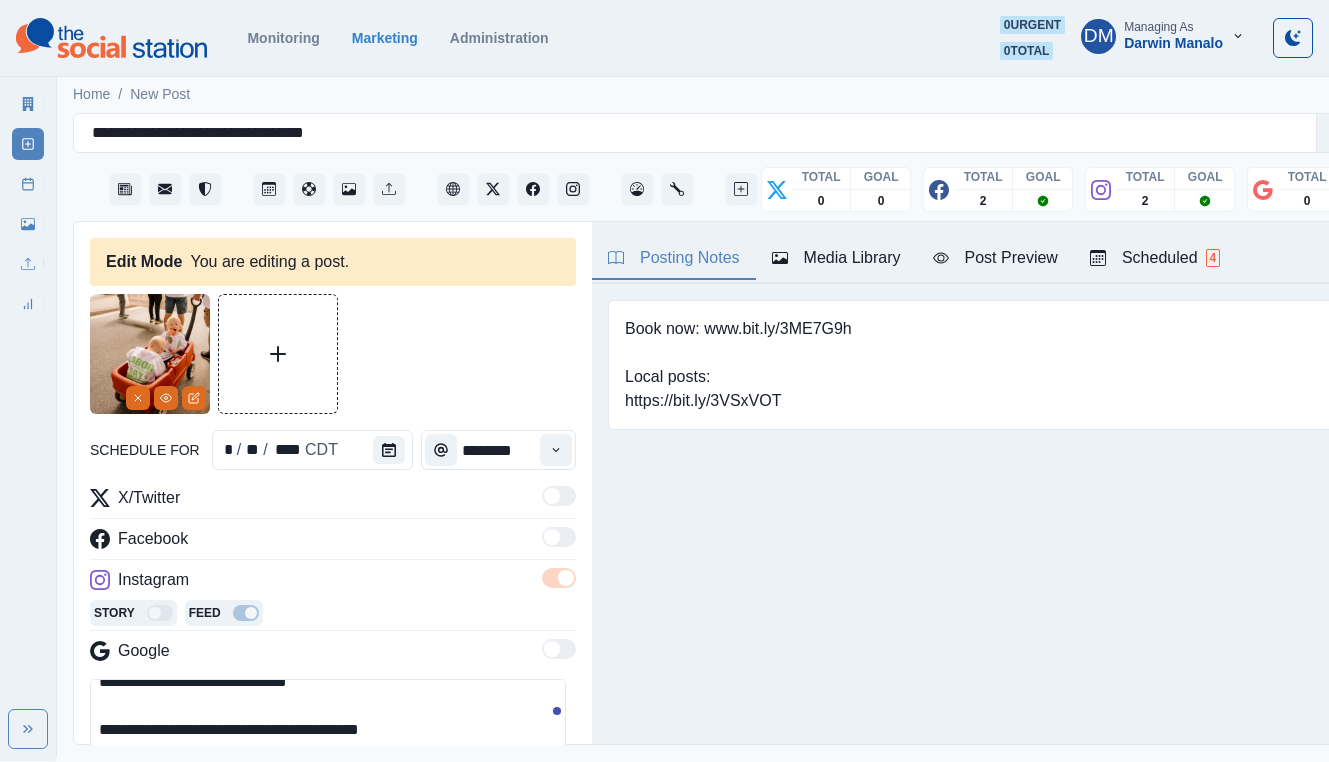 drag, startPoint x: 306, startPoint y: 650, endPoint x: 64, endPoint y: 642, distance: 242.1322 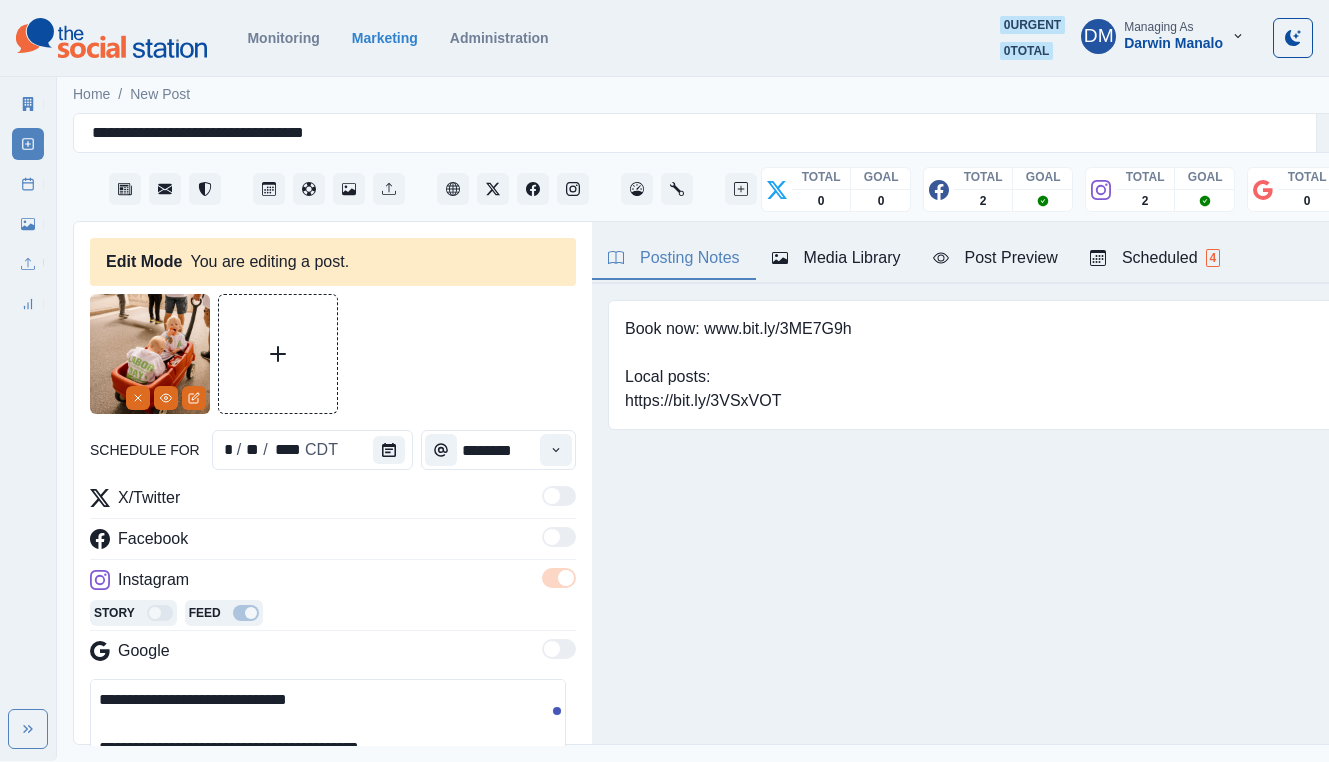 scroll, scrollTop: 54, scrollLeft: 0, axis: vertical 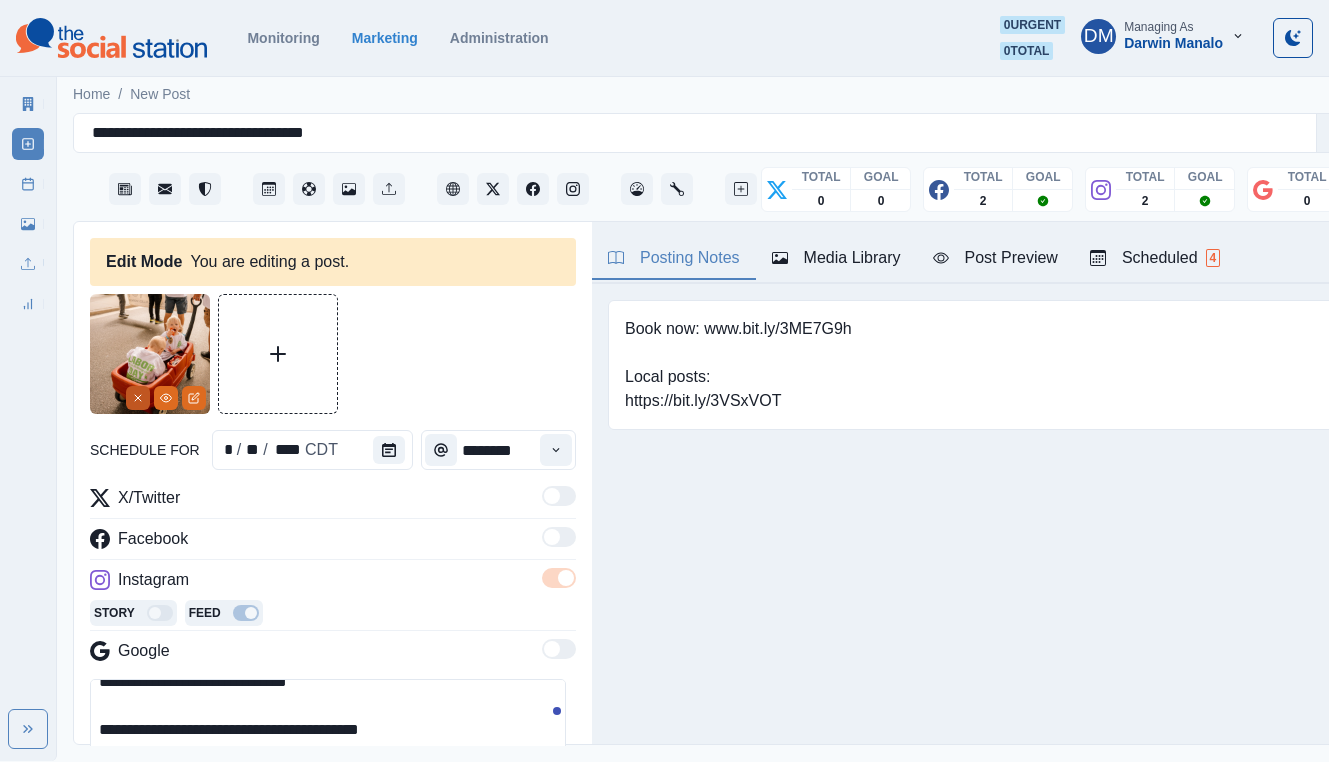 click at bounding box center (138, 398) 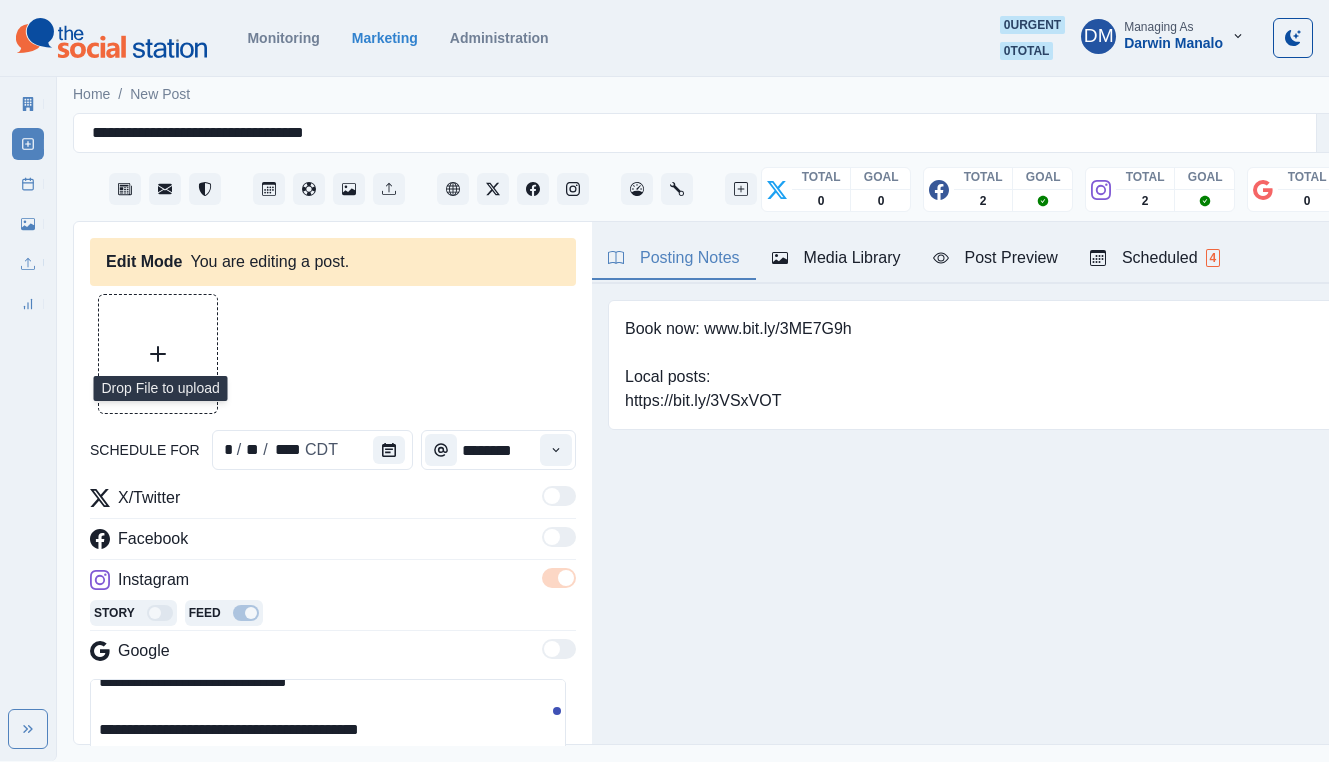 click at bounding box center (158, 354) 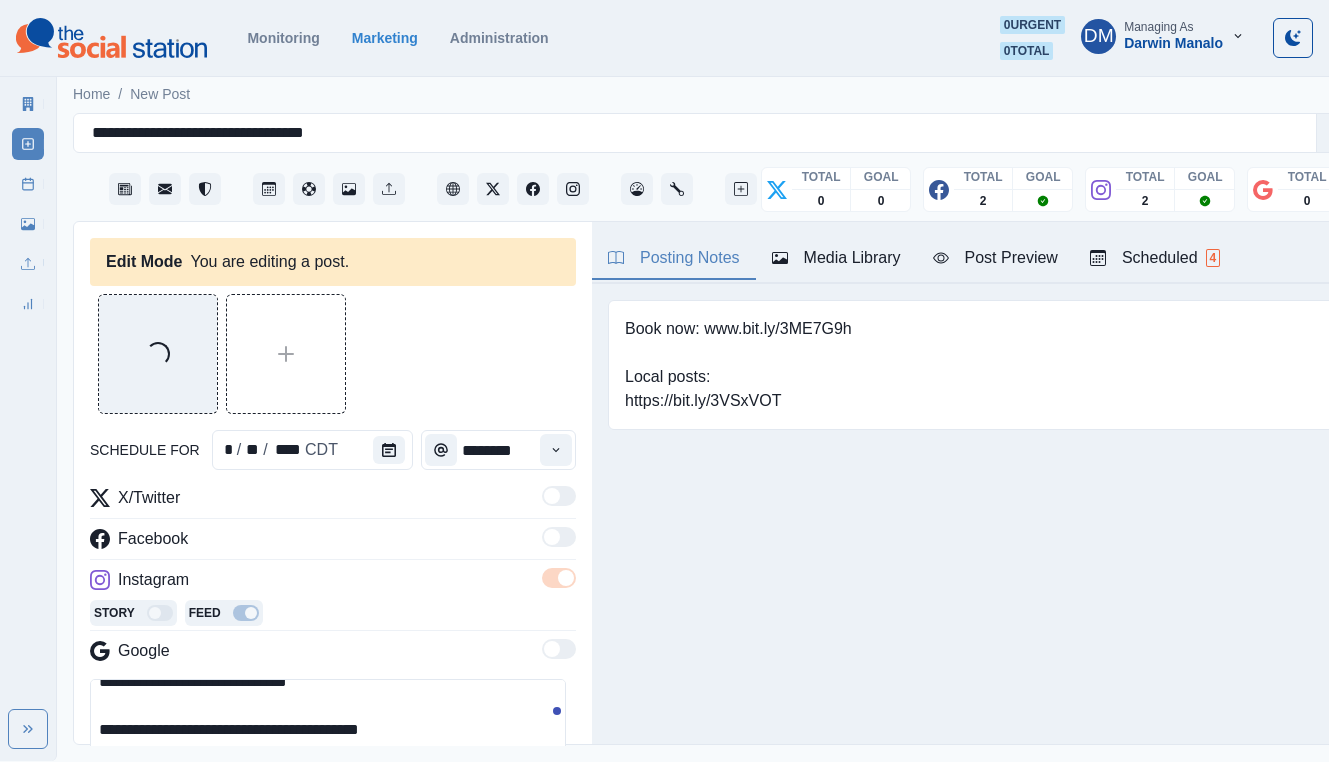 click on "**********" at bounding box center [328, 724] 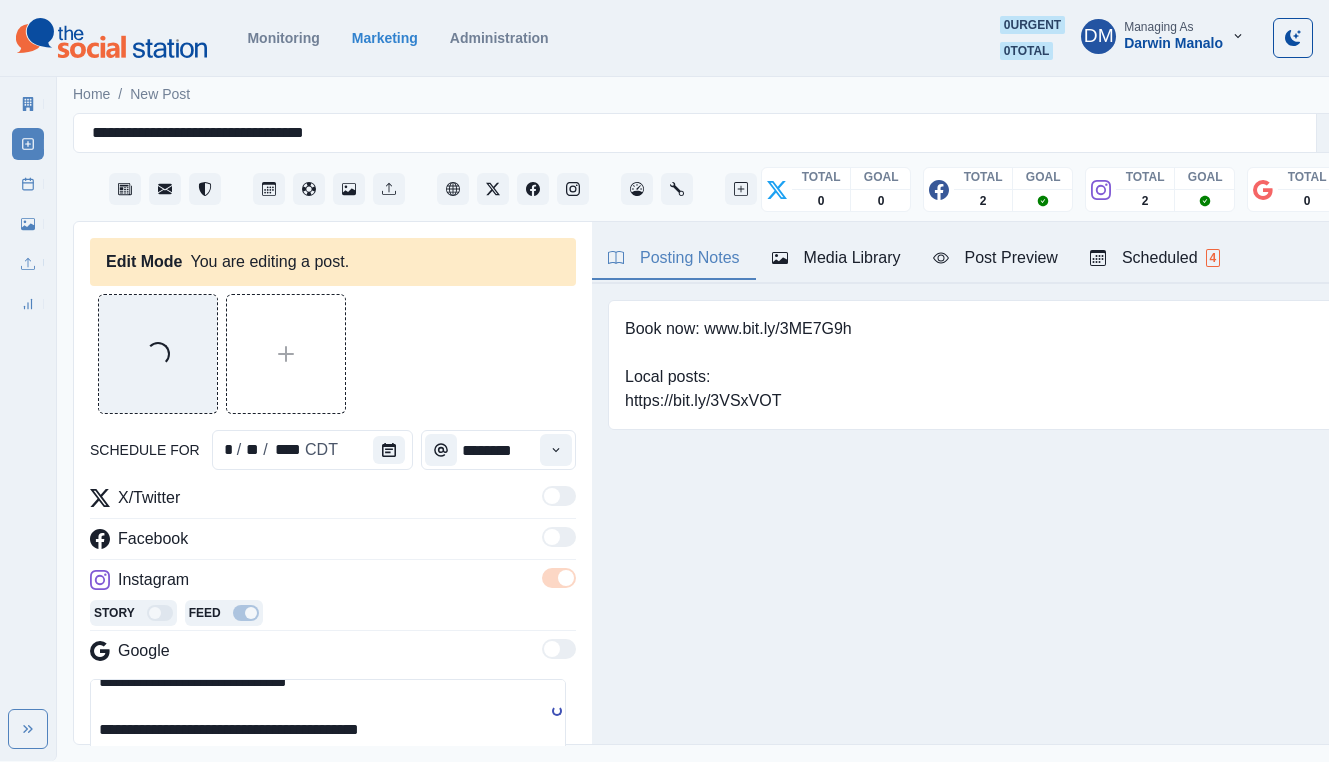 click on "**********" at bounding box center (328, 724) 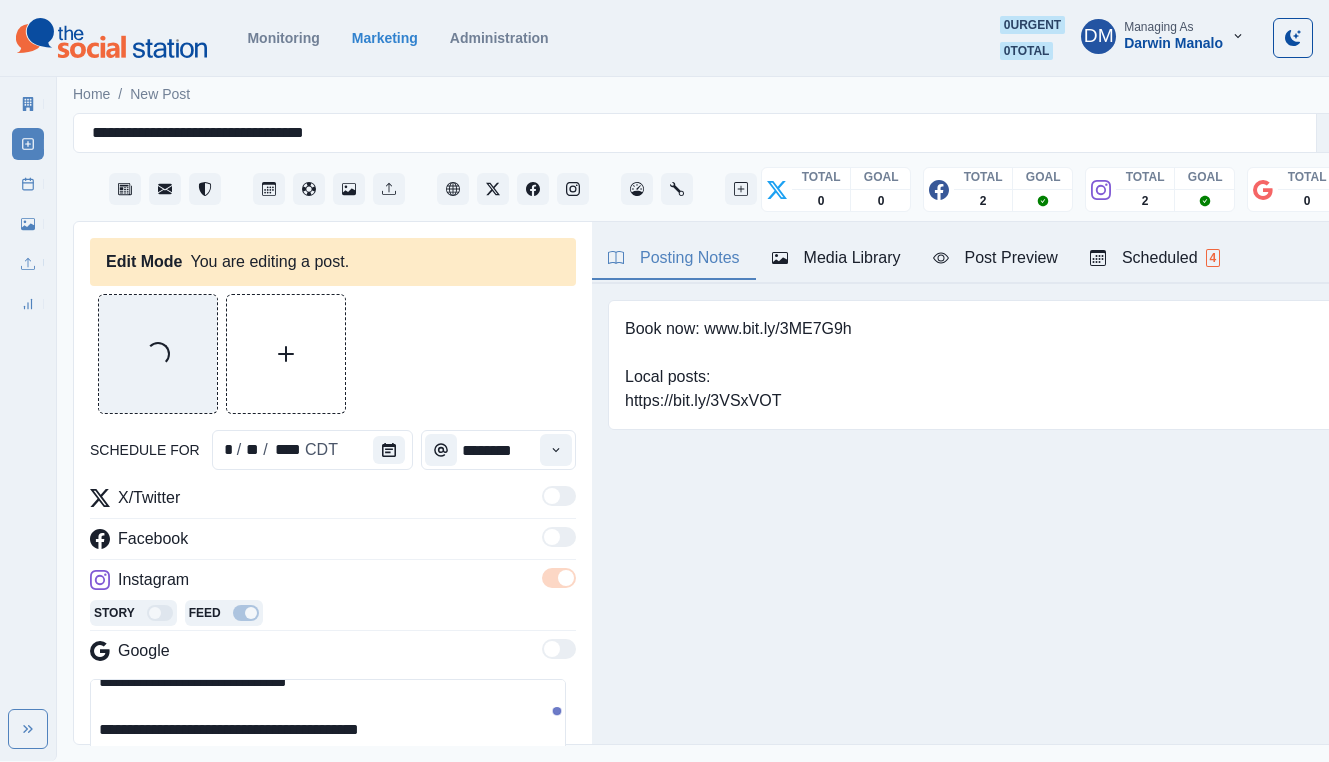 scroll, scrollTop: 50, scrollLeft: 0, axis: vertical 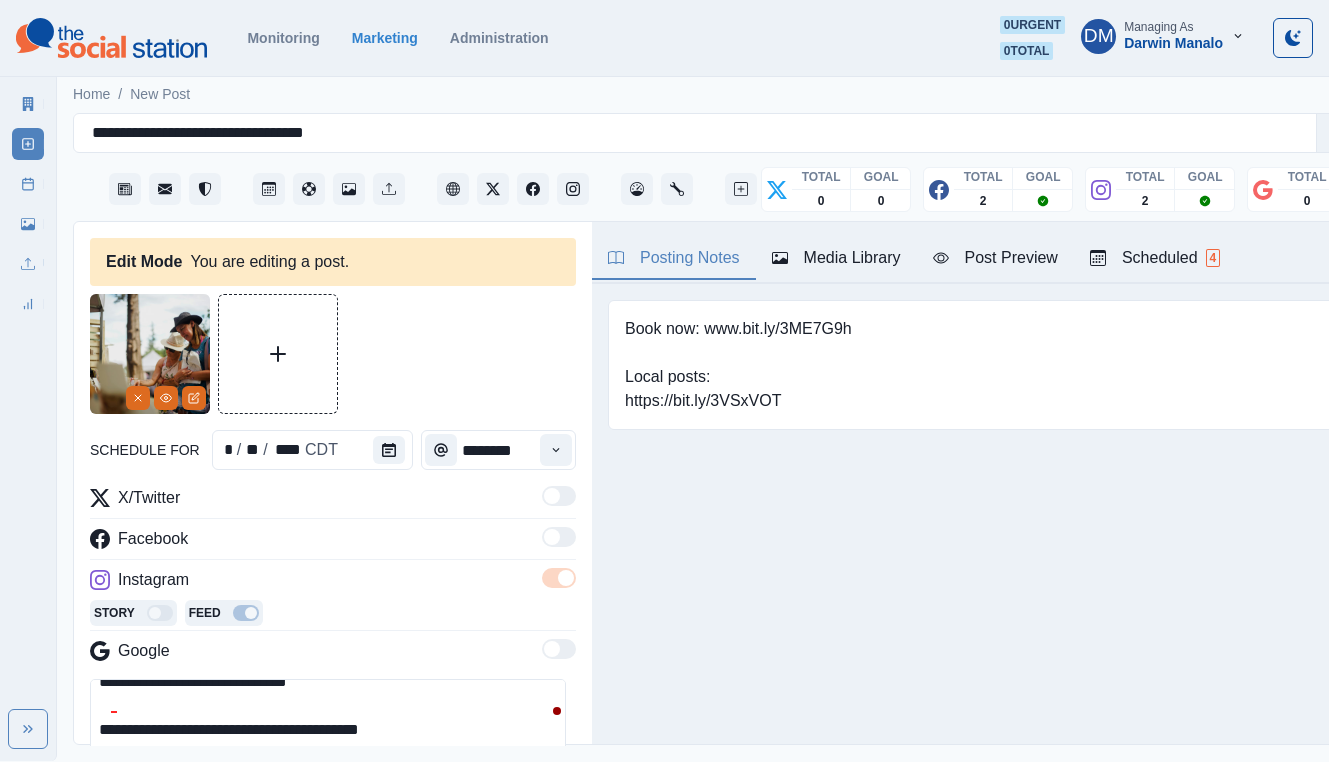 click on "**********" at bounding box center (328, 724) 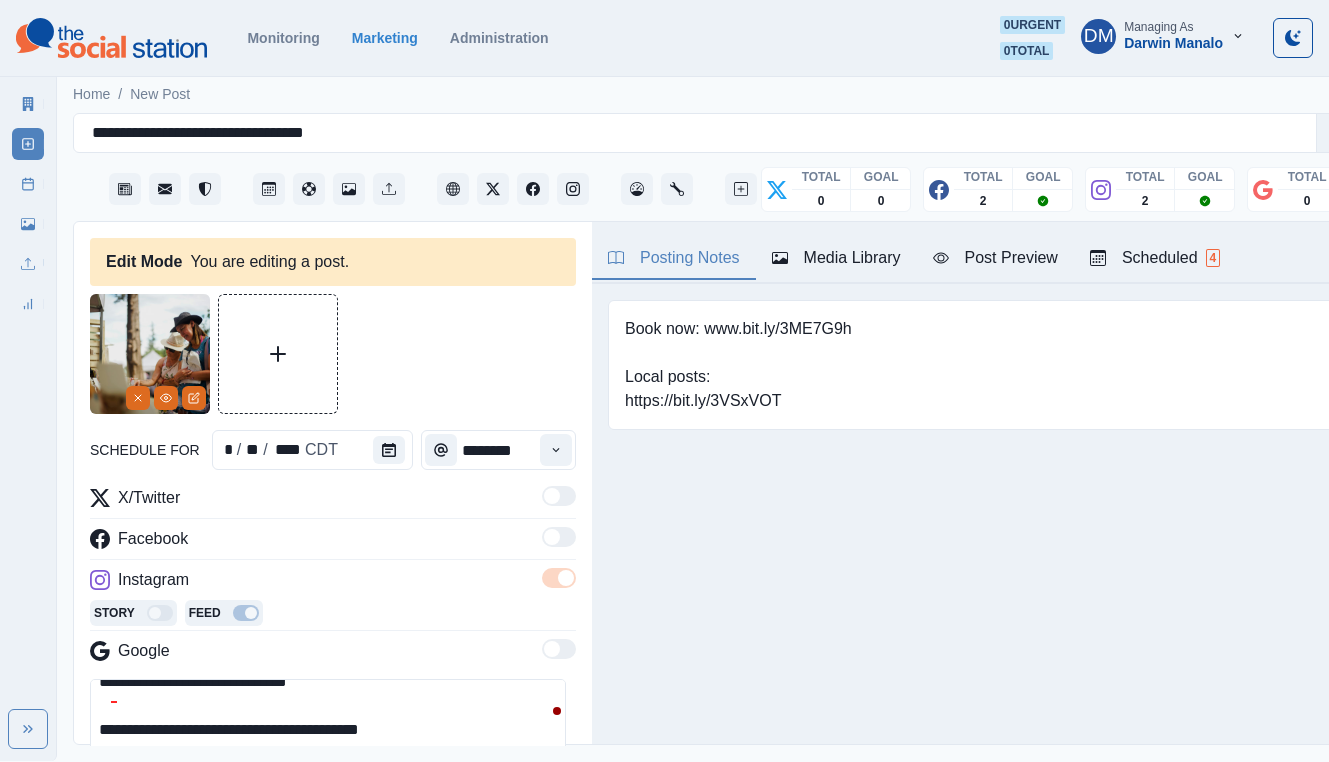 scroll, scrollTop: 98, scrollLeft: 0, axis: vertical 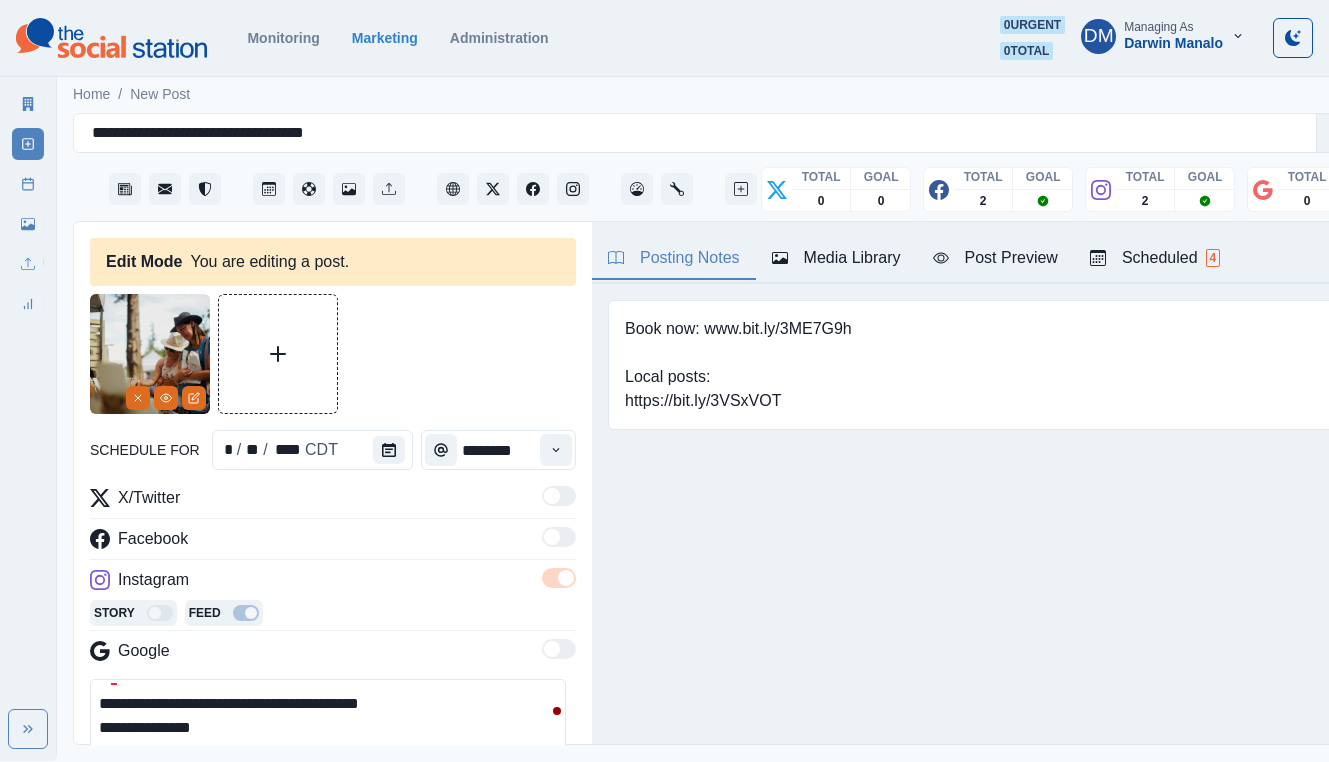 paste on "**********" 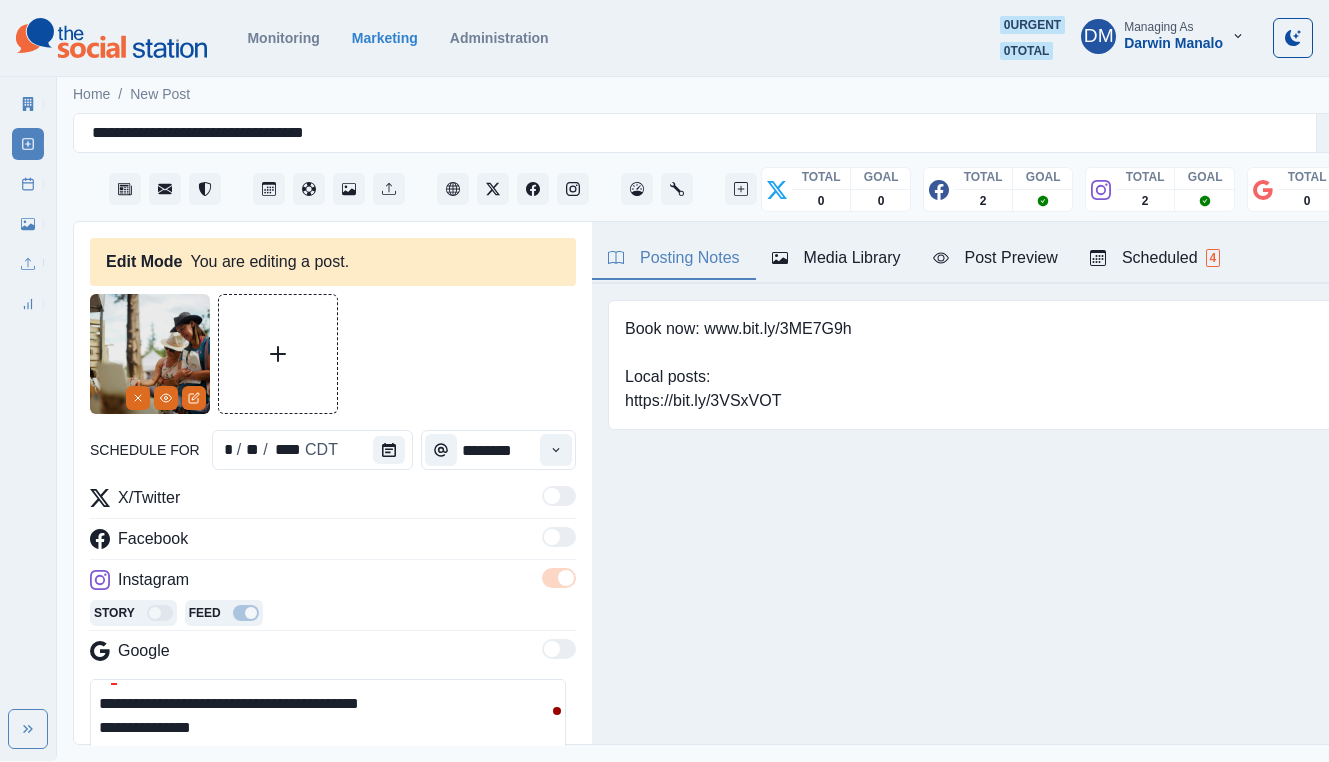 scroll, scrollTop: 126, scrollLeft: 0, axis: vertical 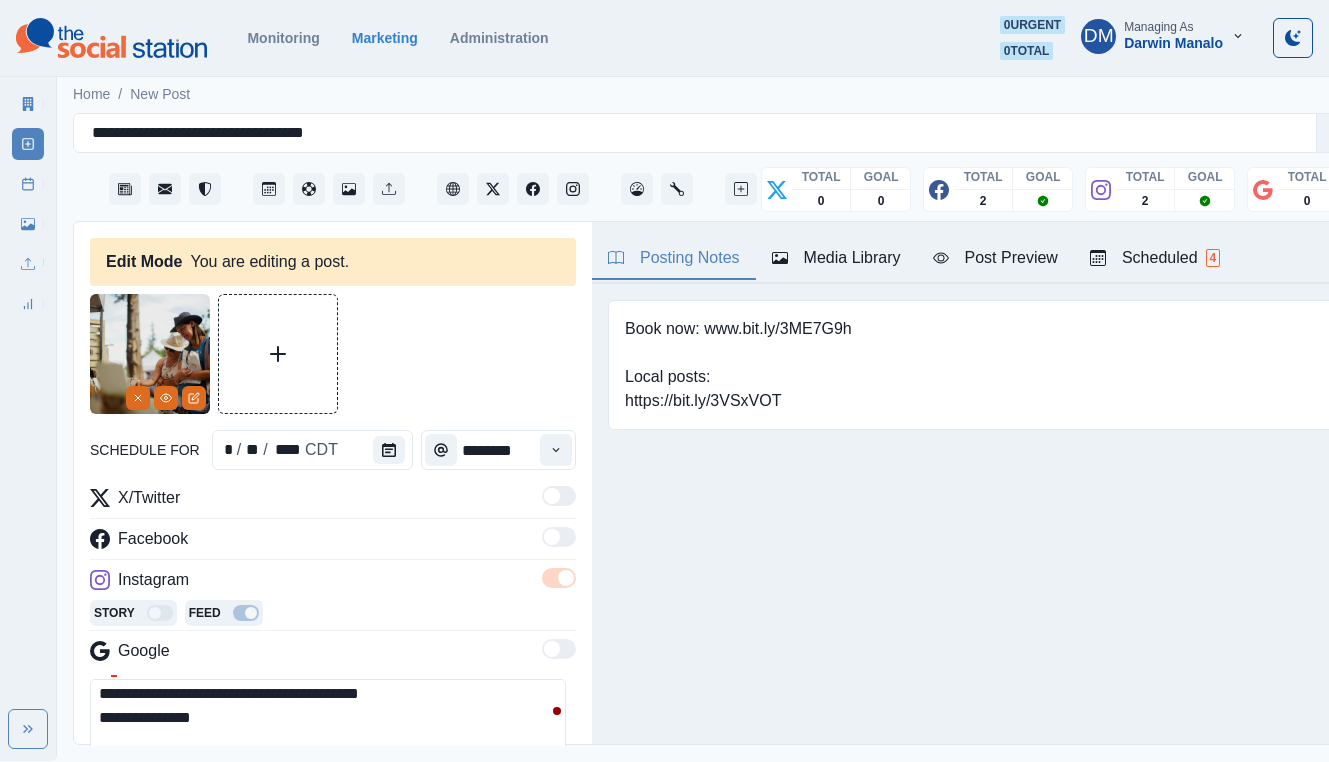 drag, startPoint x: 92, startPoint y: 660, endPoint x: 286, endPoint y: 645, distance: 194.57903 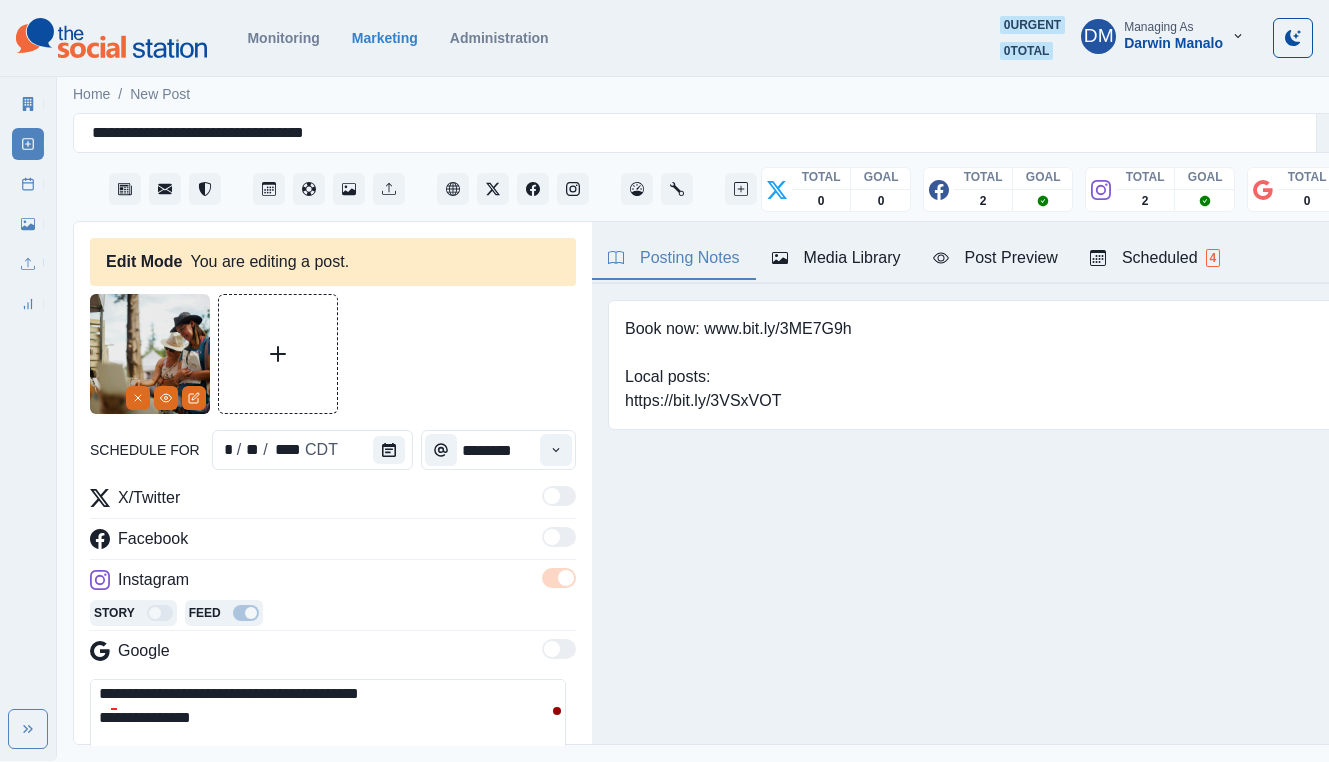 scroll, scrollTop: 74, scrollLeft: 0, axis: vertical 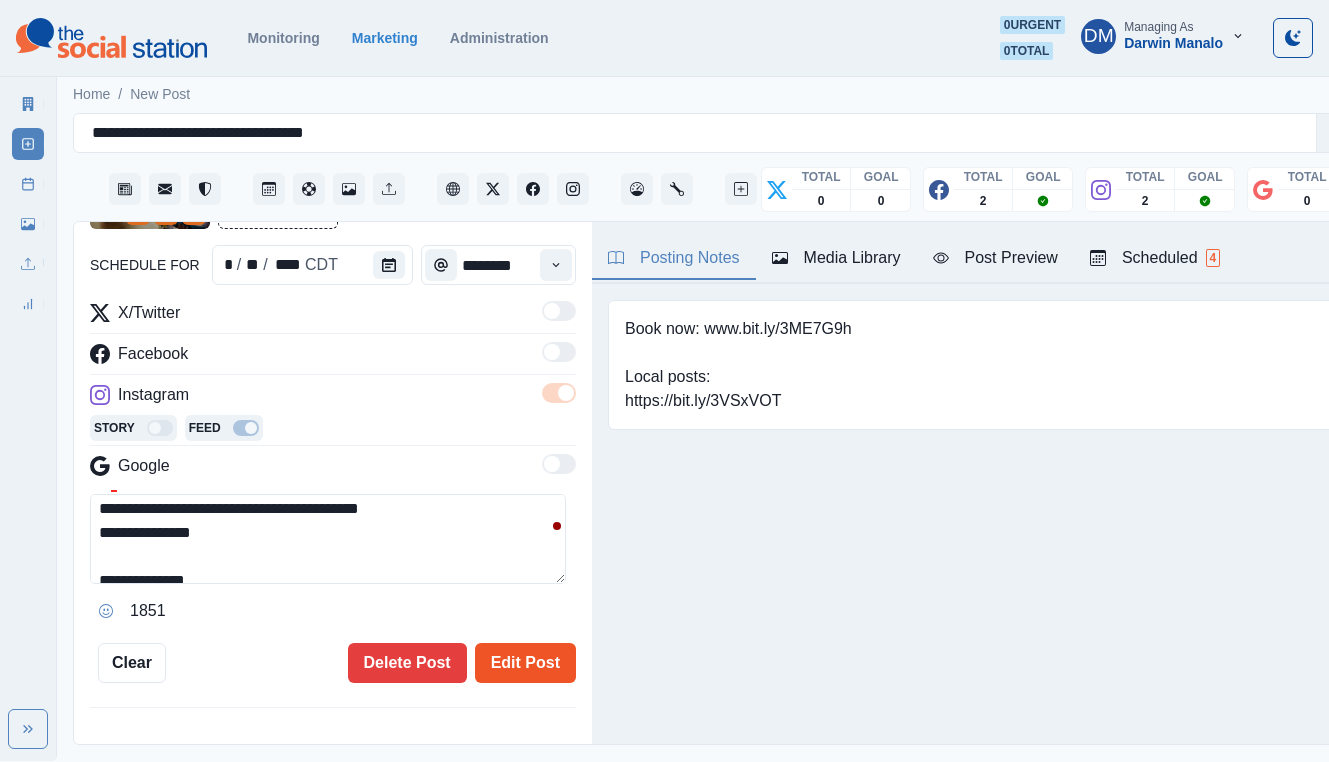 type on "**********" 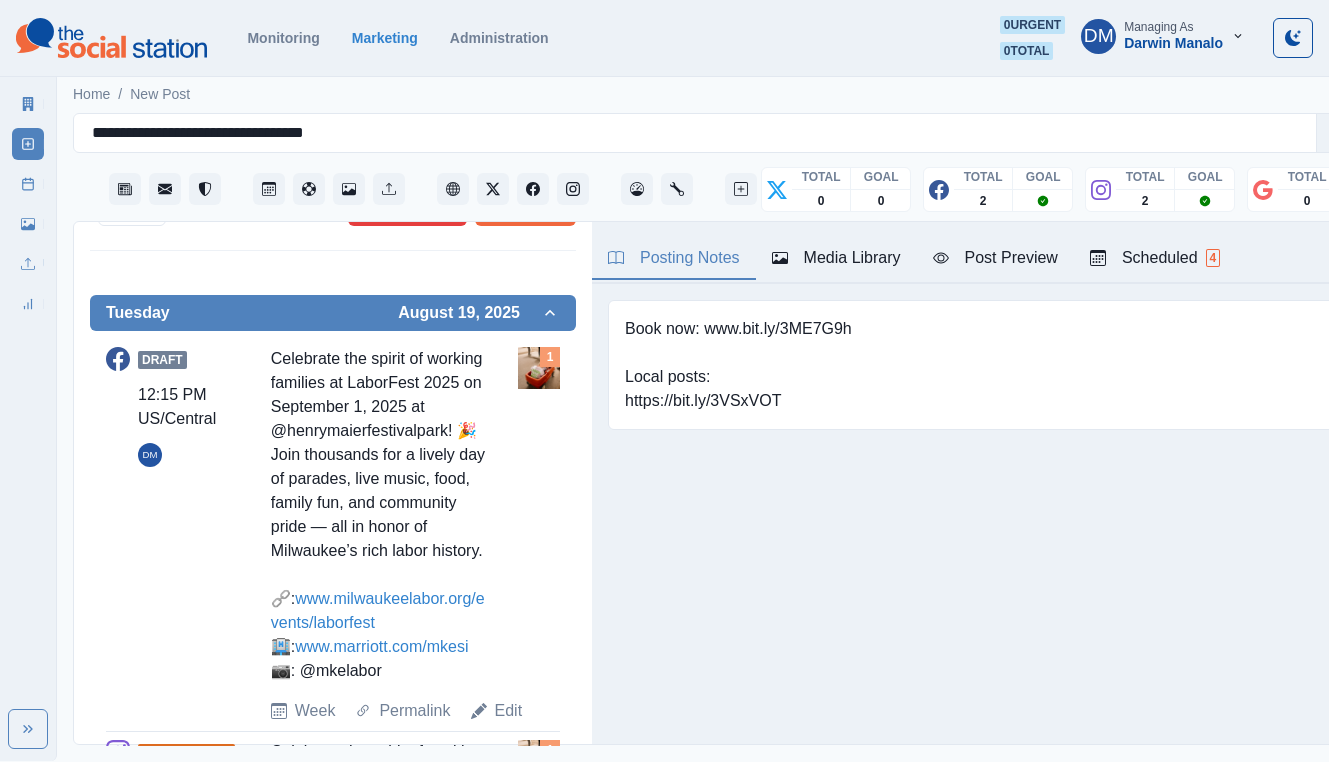 scroll, scrollTop: 619, scrollLeft: 0, axis: vertical 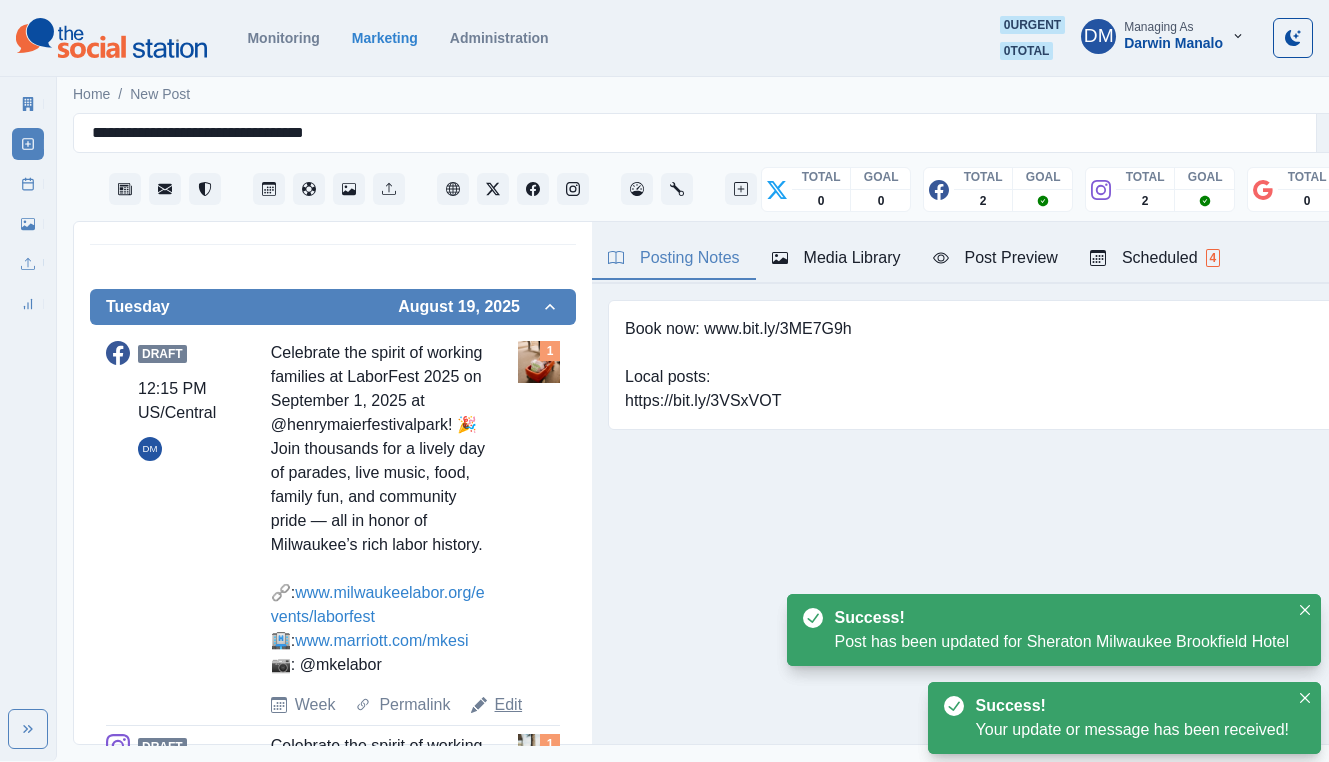 click on "Edit" at bounding box center [509, 705] 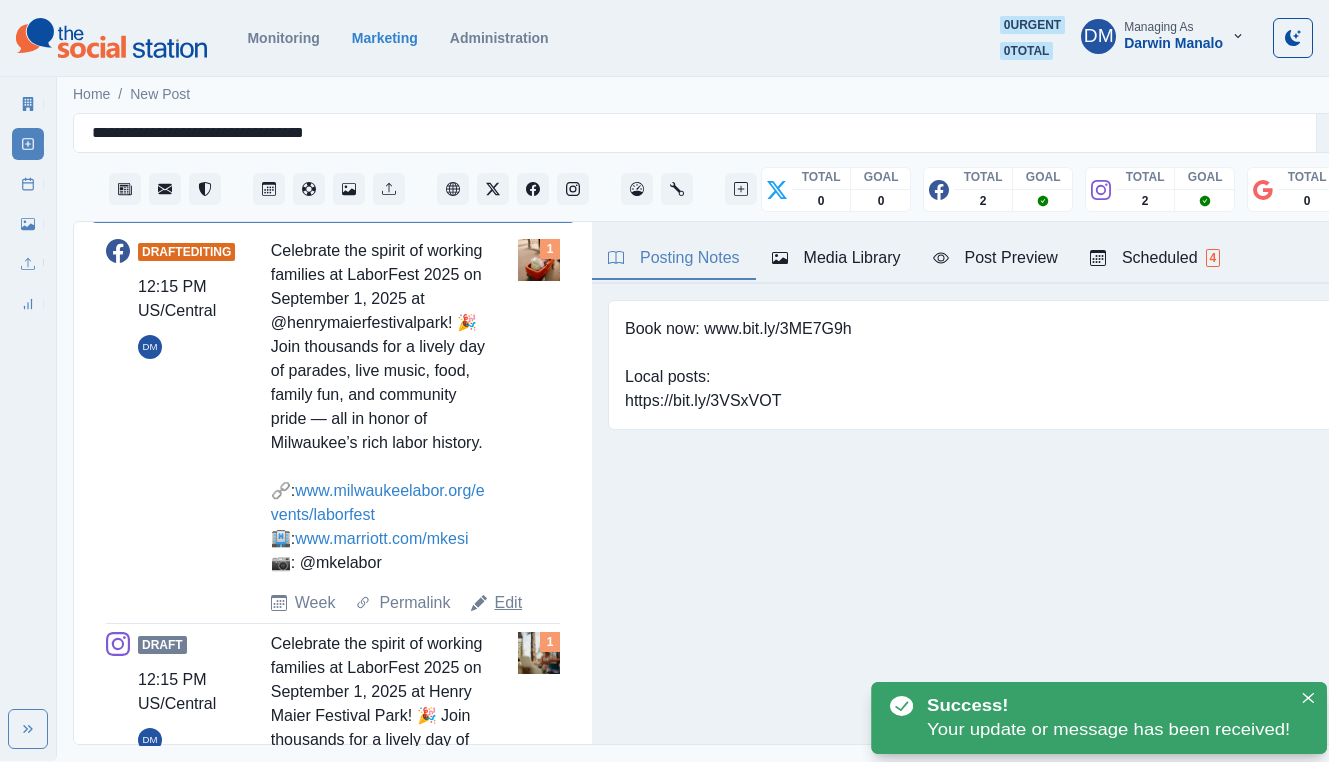 scroll, scrollTop: 773, scrollLeft: 0, axis: vertical 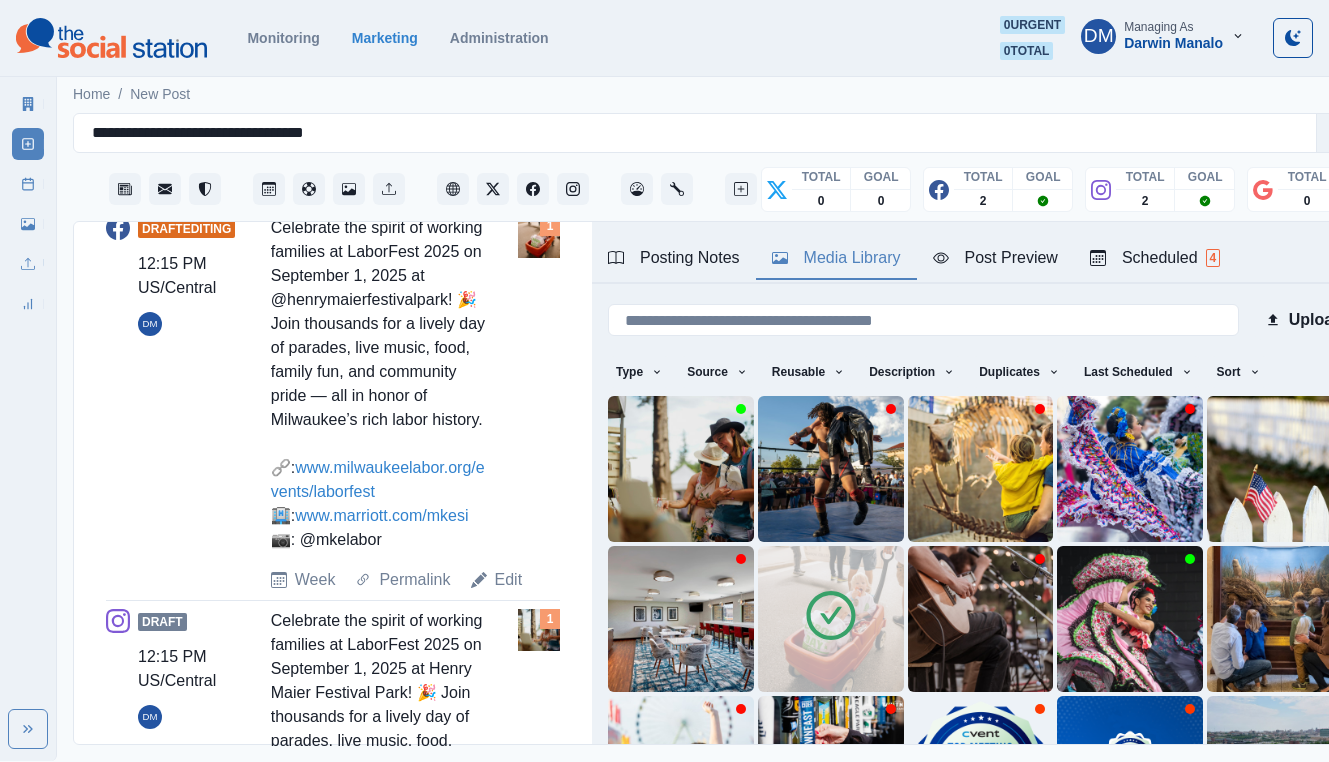 click on "Media Library" at bounding box center (836, 258) 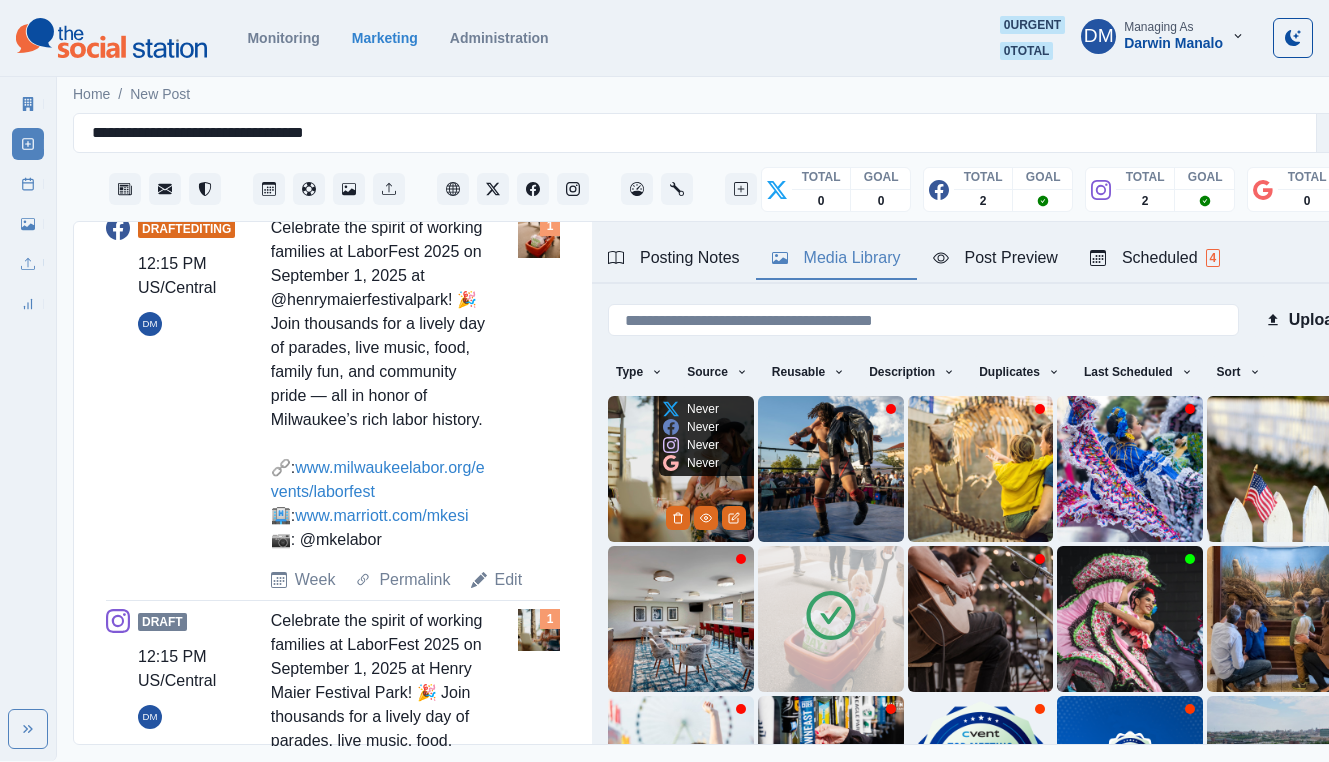 click at bounding box center (681, 469) 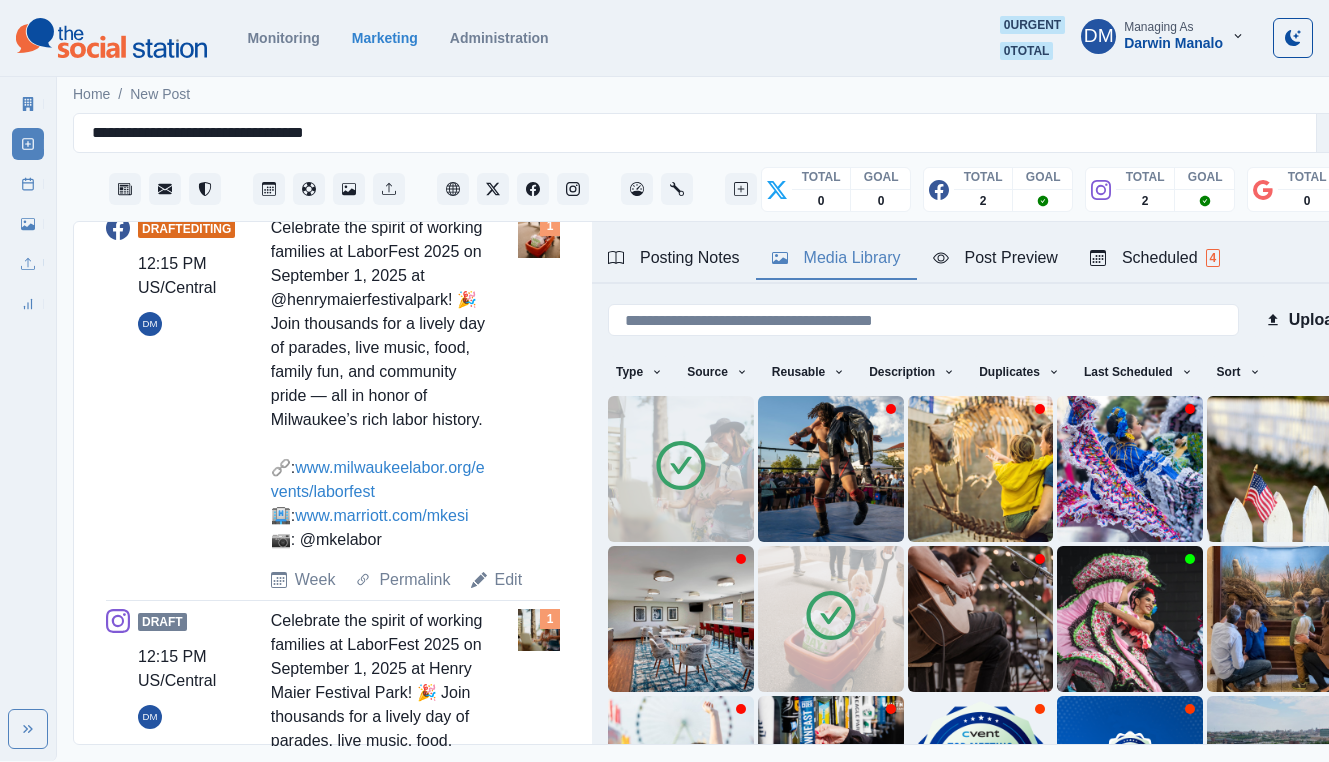 click 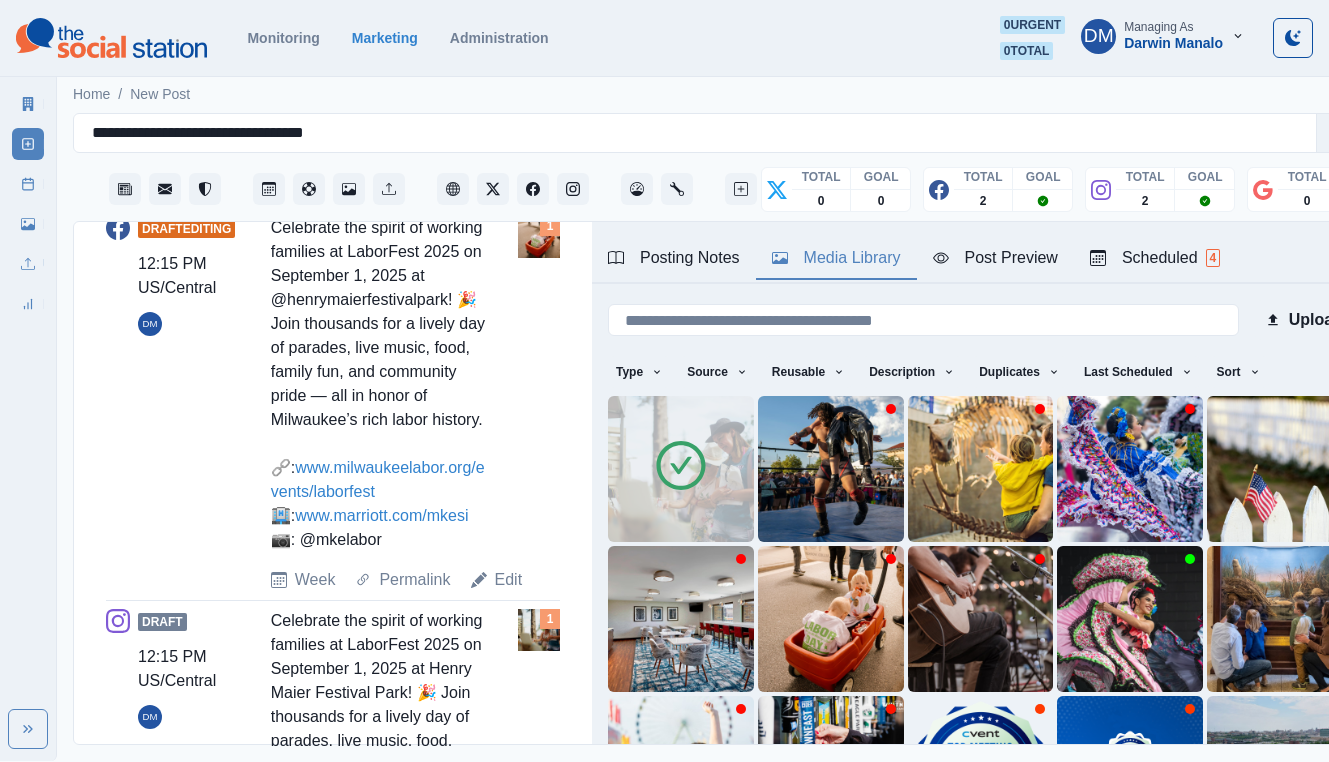 drag, startPoint x: 247, startPoint y: 597, endPoint x: 356, endPoint y: 627, distance: 113.053085 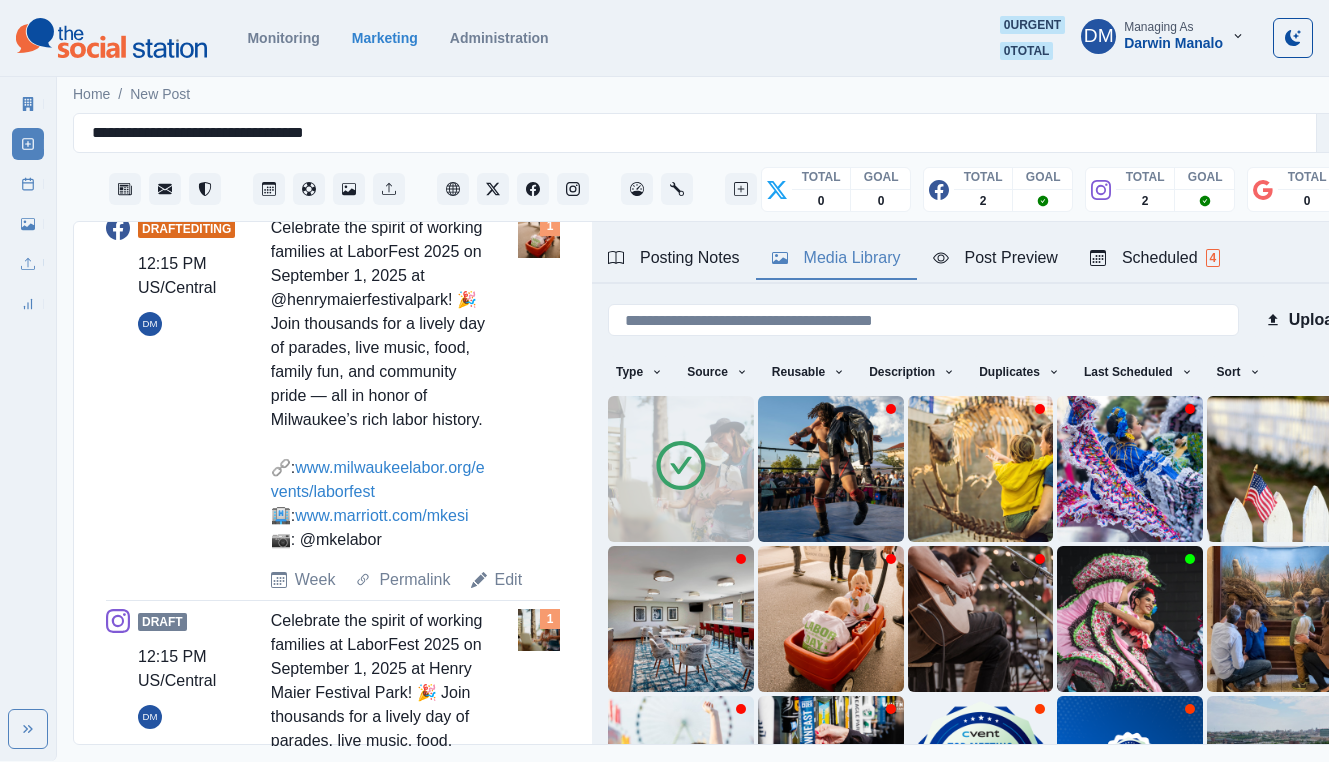 click on "Draft  12:15 PM US/Central DM Celebrate the spirit of working families at LaborFest 2025 on September 1, 2025 at Henry Maier Festival Park! 🎉 Join thousands for a lively day of parades, live music, food, family fun, and community pride — all in honor of Milwaukee’s rich labor history.
🔗:  www.milwaukeelabor.org/events/laborfest
🏨: Link in bio
📷: Elias Jara
@mkelabor_malc Week Permalink Edit 1" at bounding box center [333, 821] 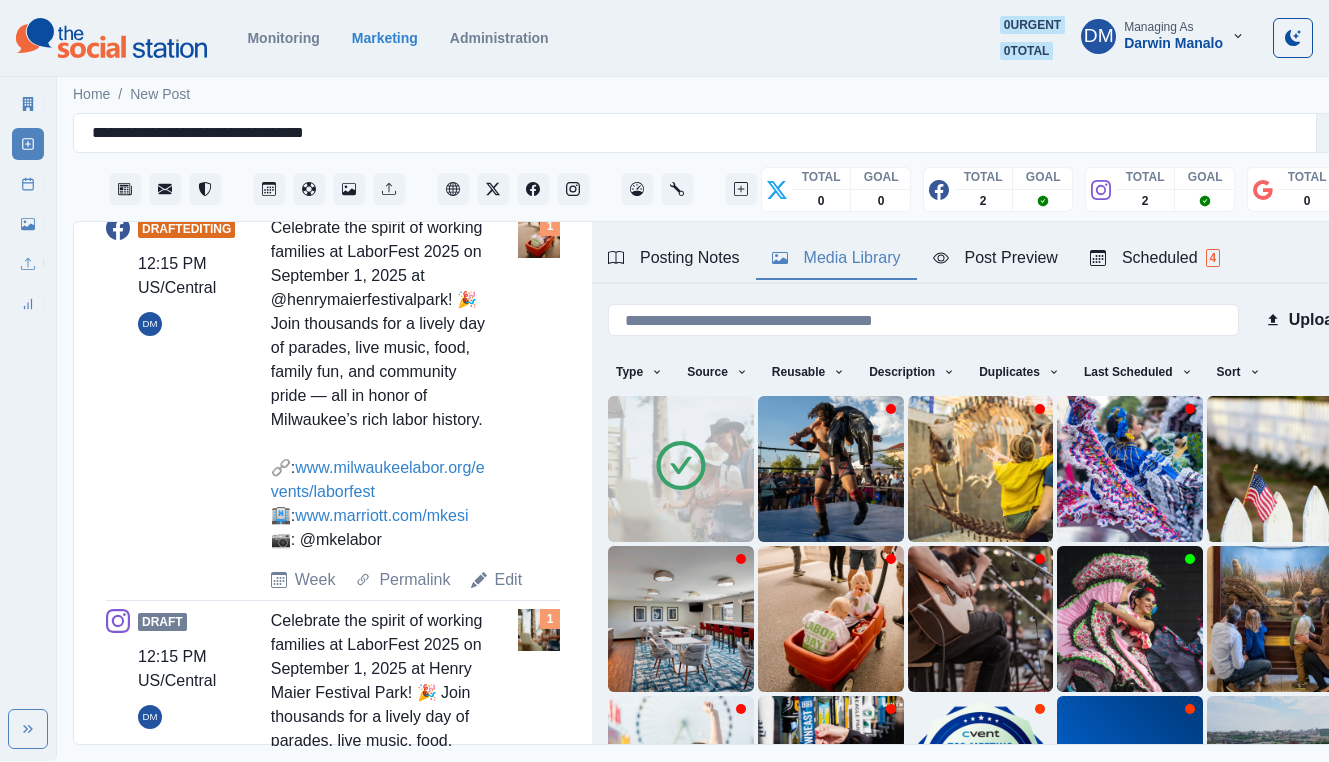 copy on ": Elias Jara
@mkelabor_malc" 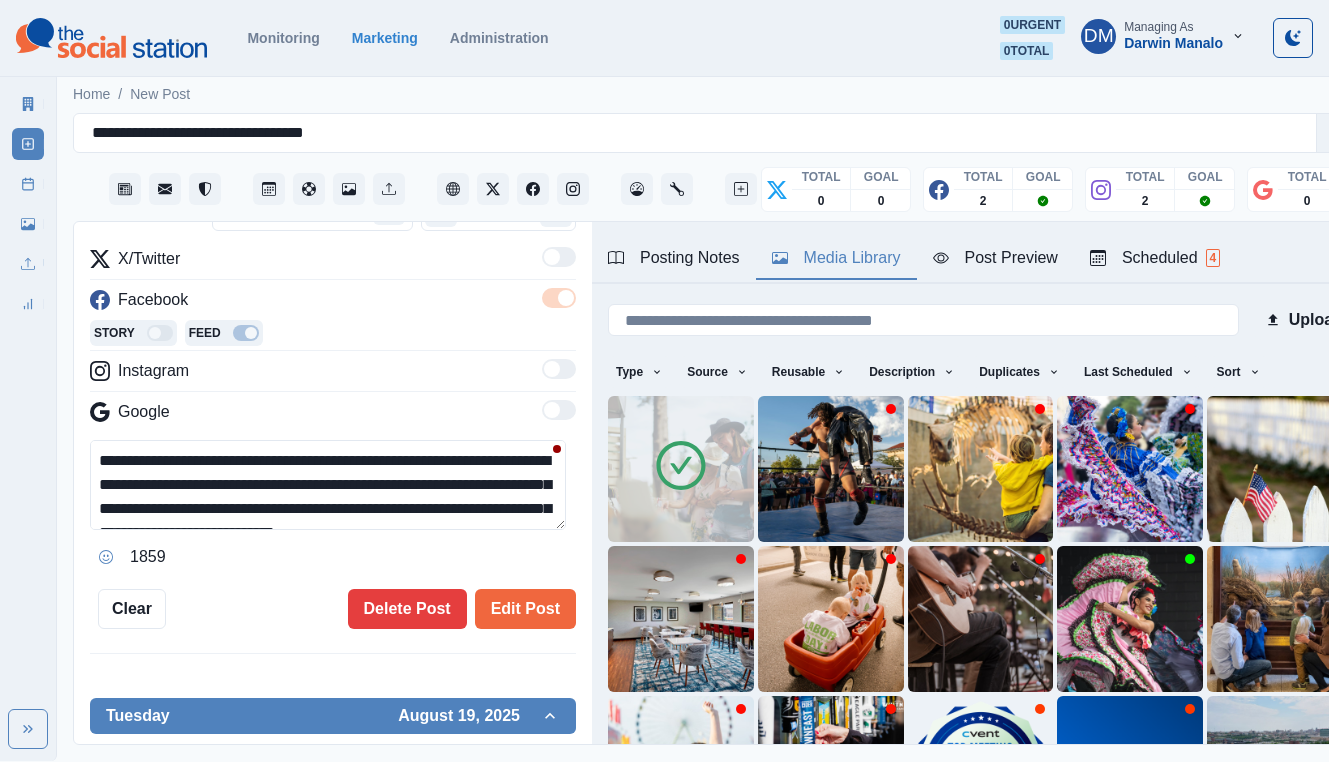 scroll, scrollTop: 173, scrollLeft: 0, axis: vertical 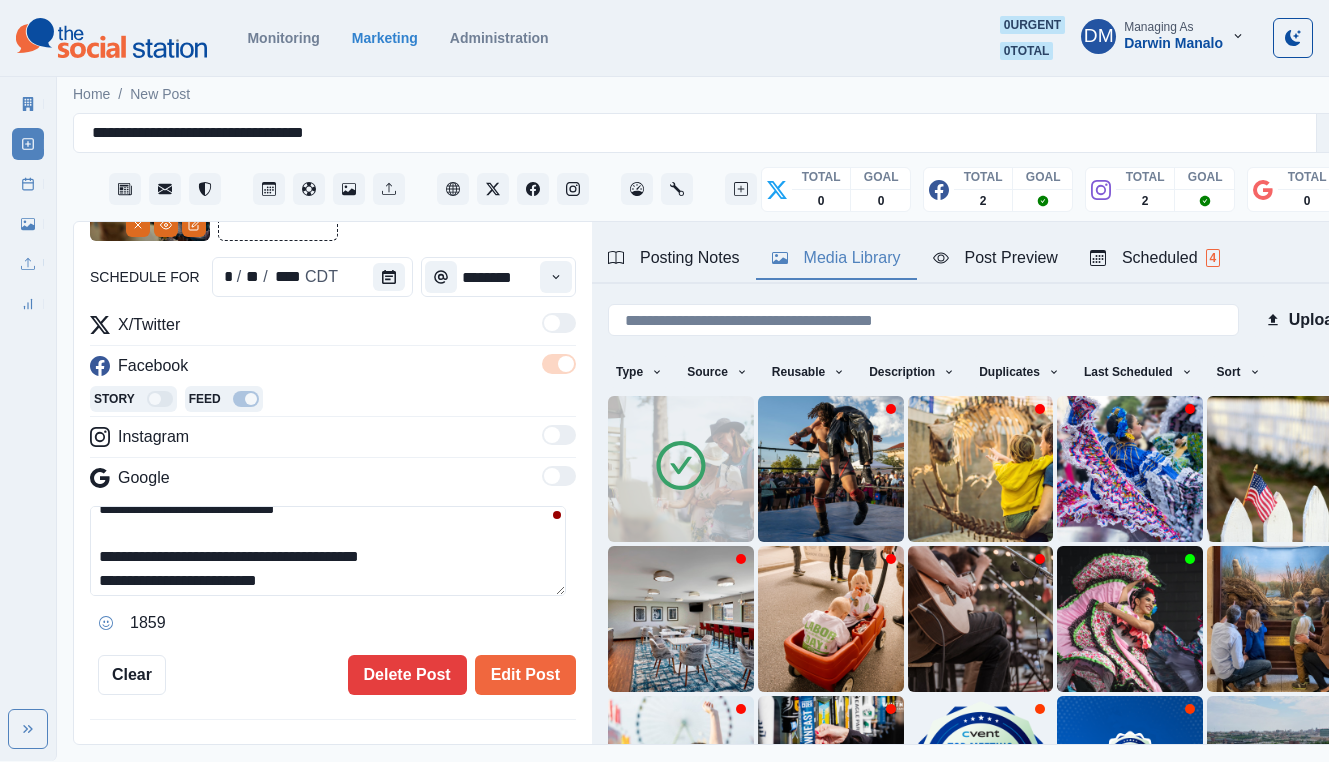 drag, startPoint x: 190, startPoint y: 479, endPoint x: 75, endPoint y: 479, distance: 115 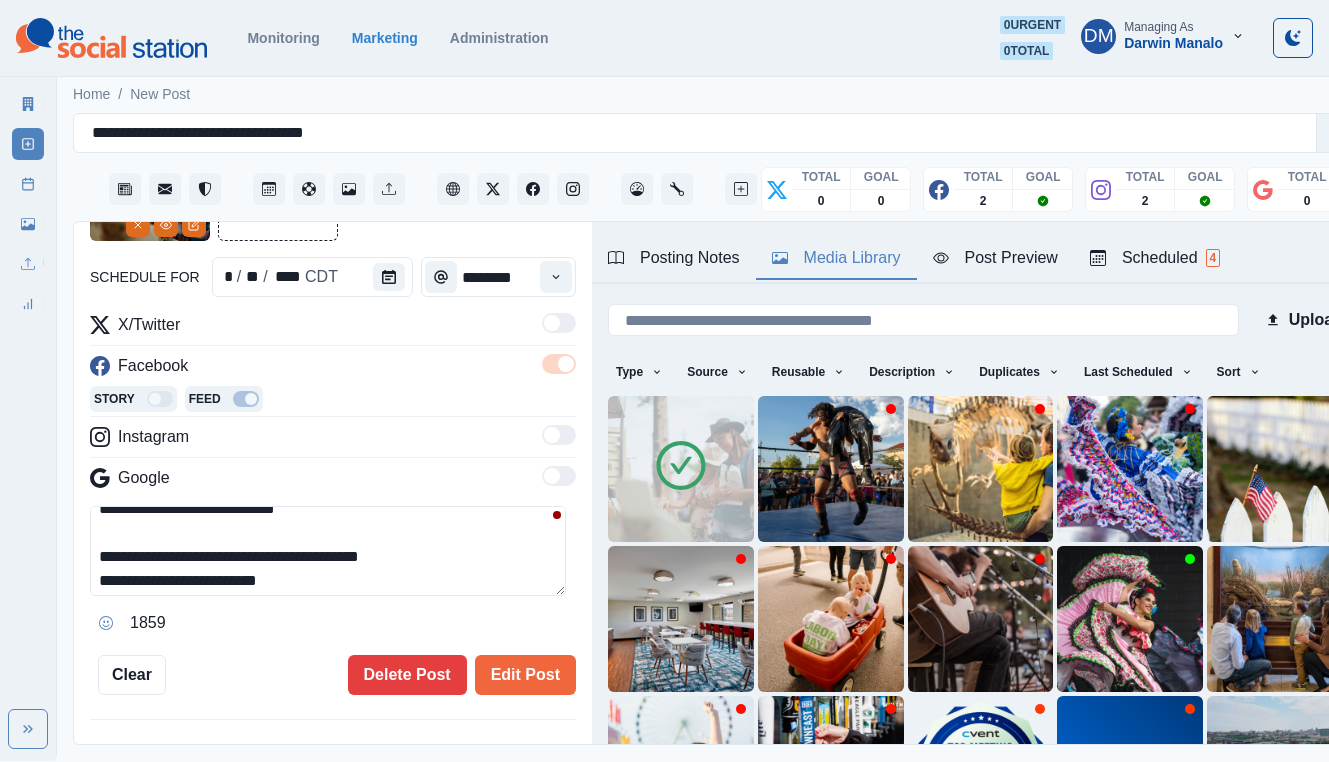 click on "**********" at bounding box center (333, 484) 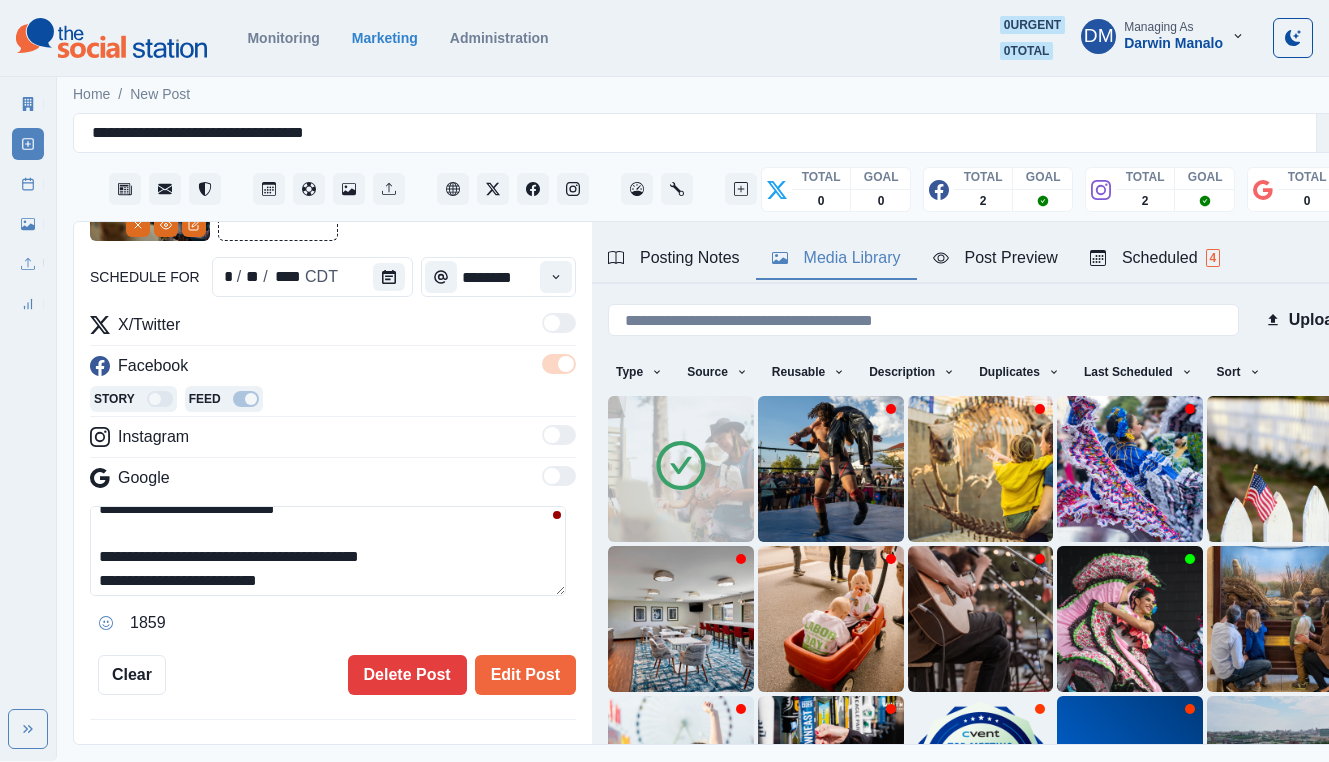 paste on "**********" 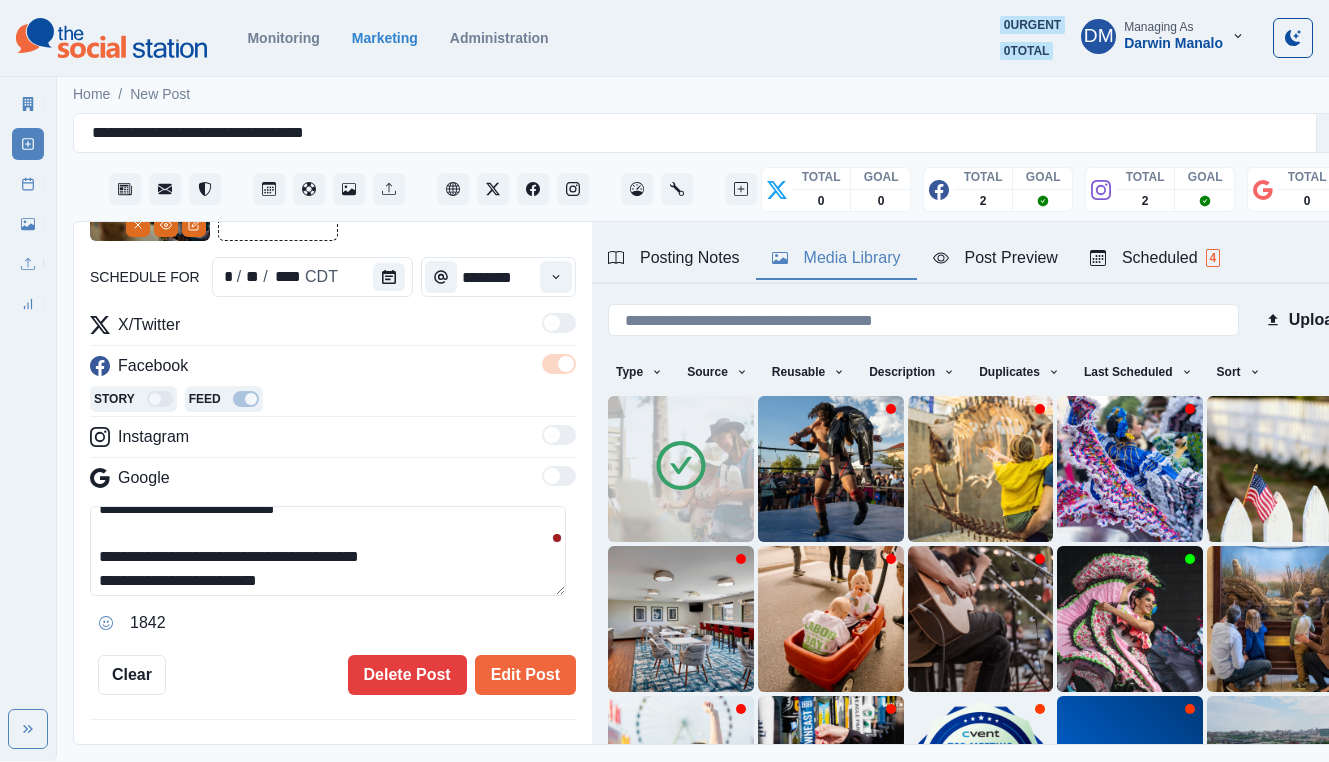 scroll, scrollTop: 116, scrollLeft: 0, axis: vertical 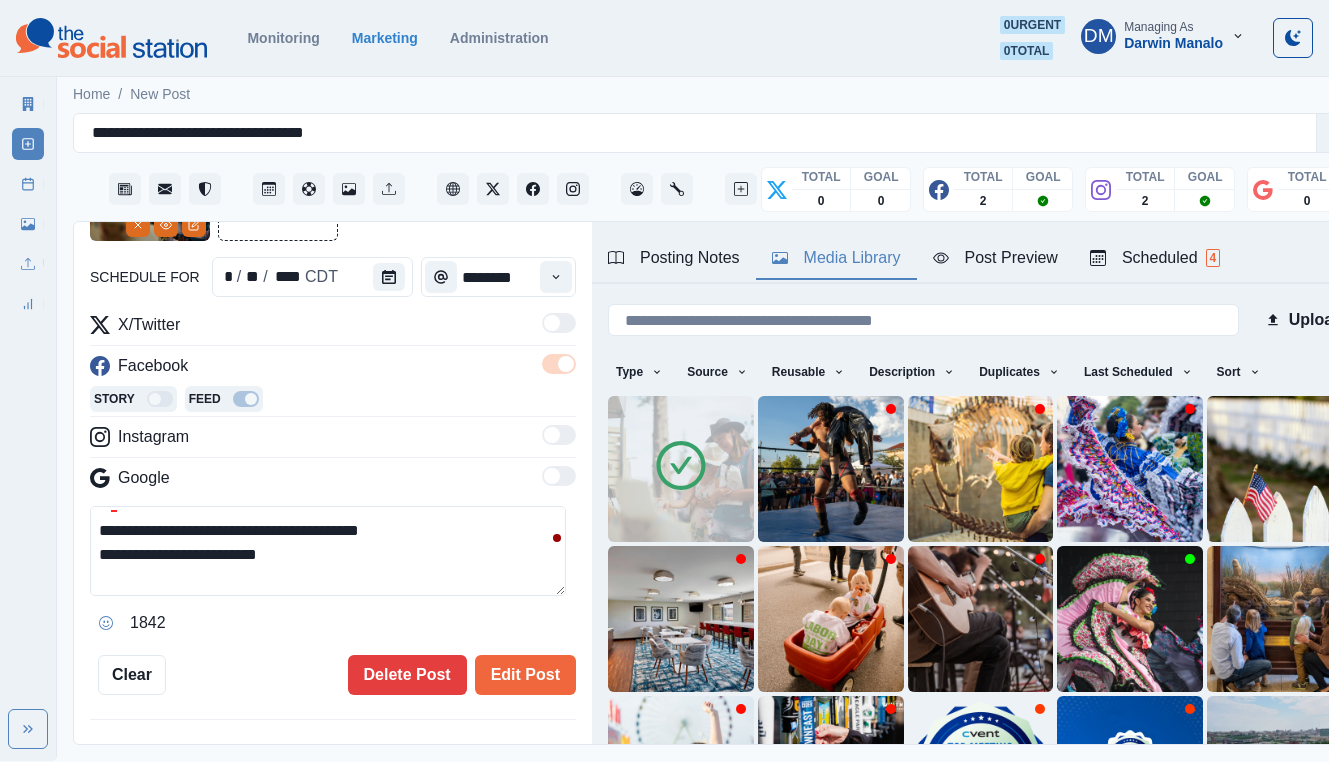 click on "**********" at bounding box center [328, 551] 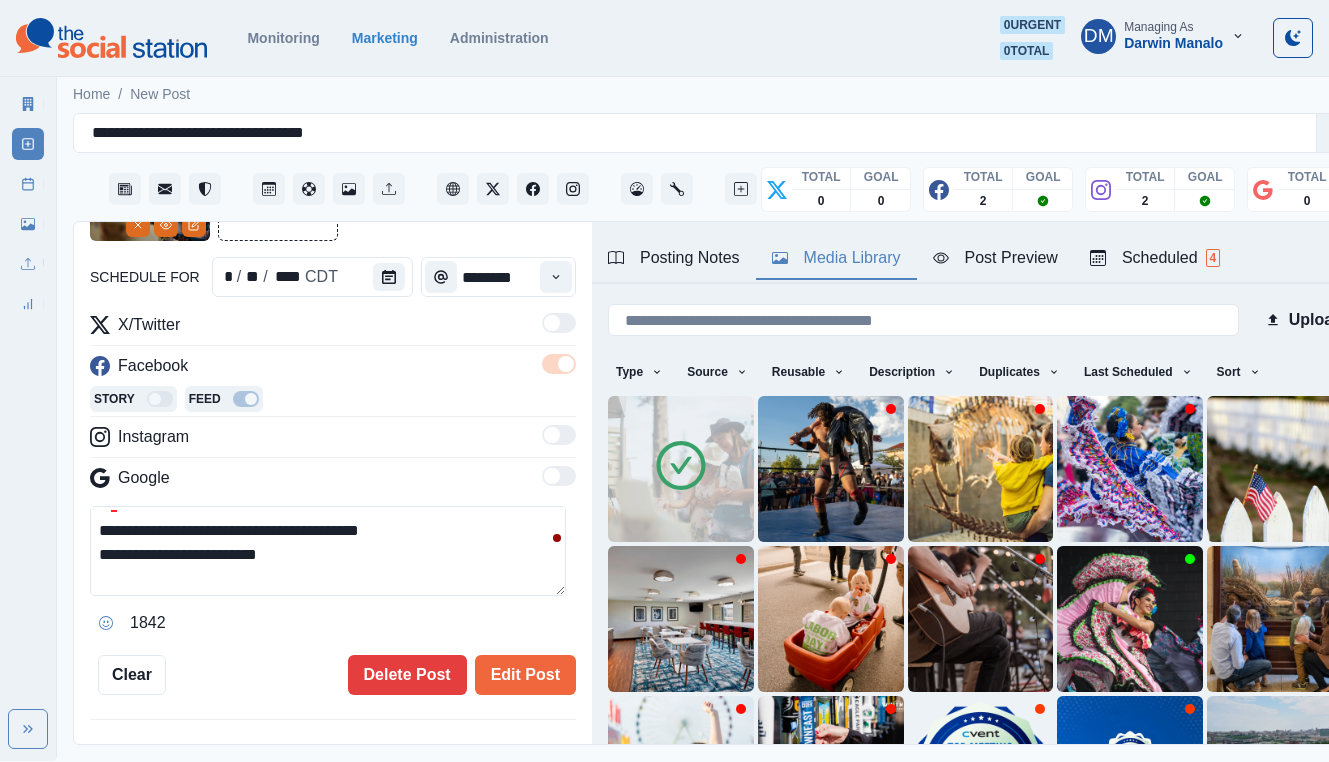 click on "**********" at bounding box center [328, 551] 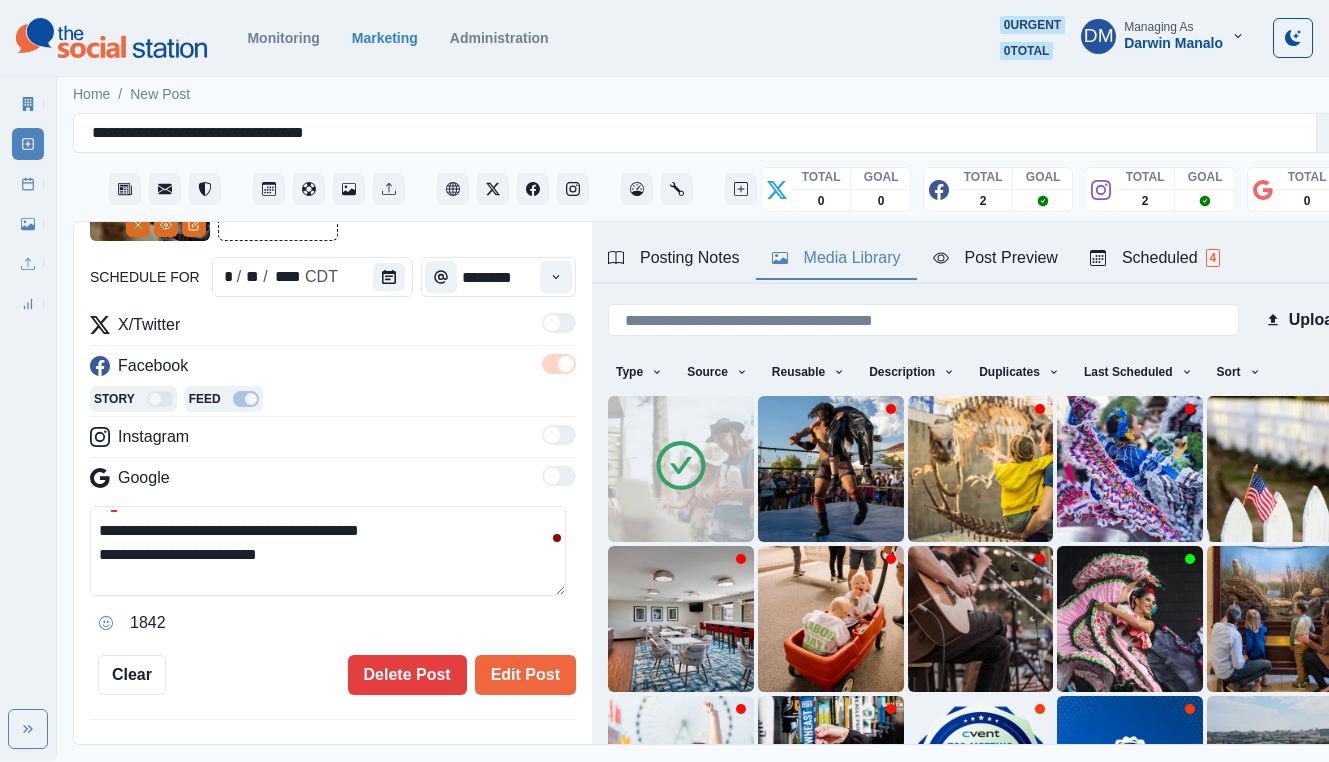 paste 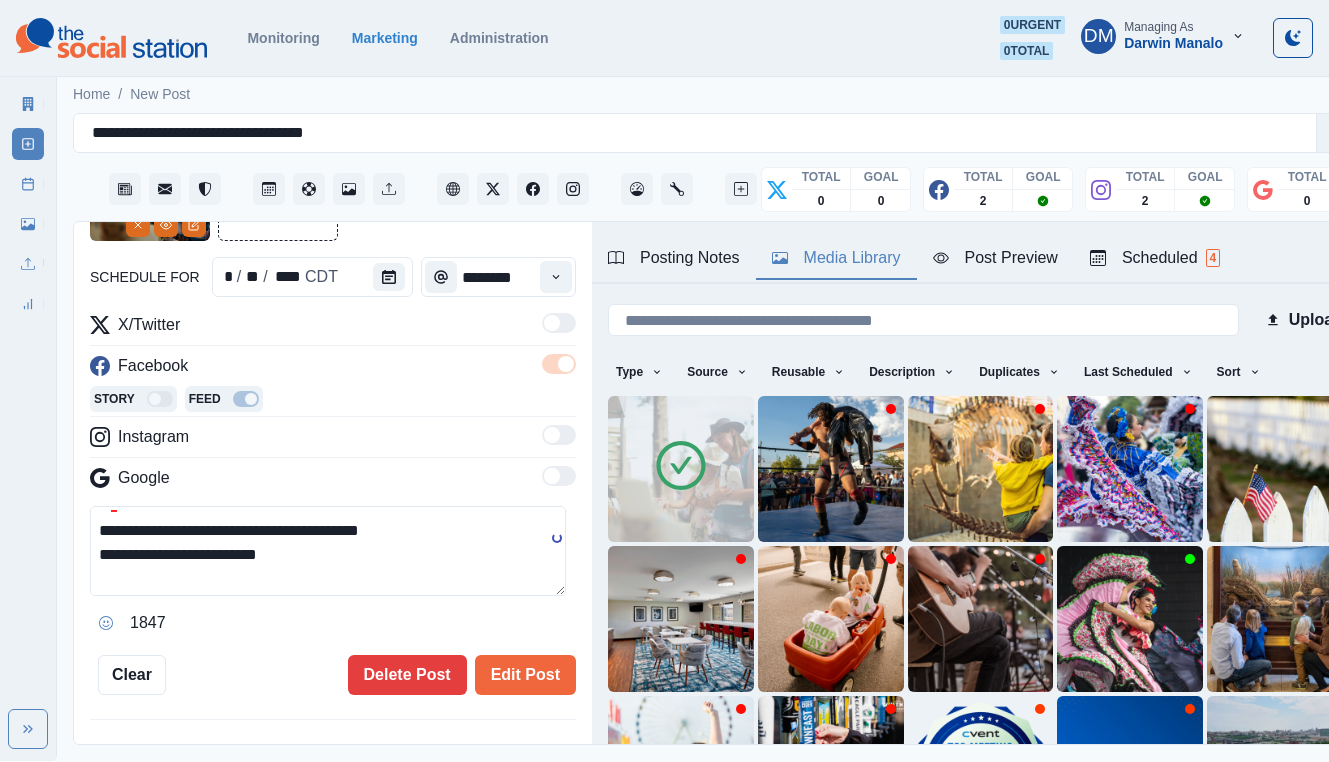 type on "**********" 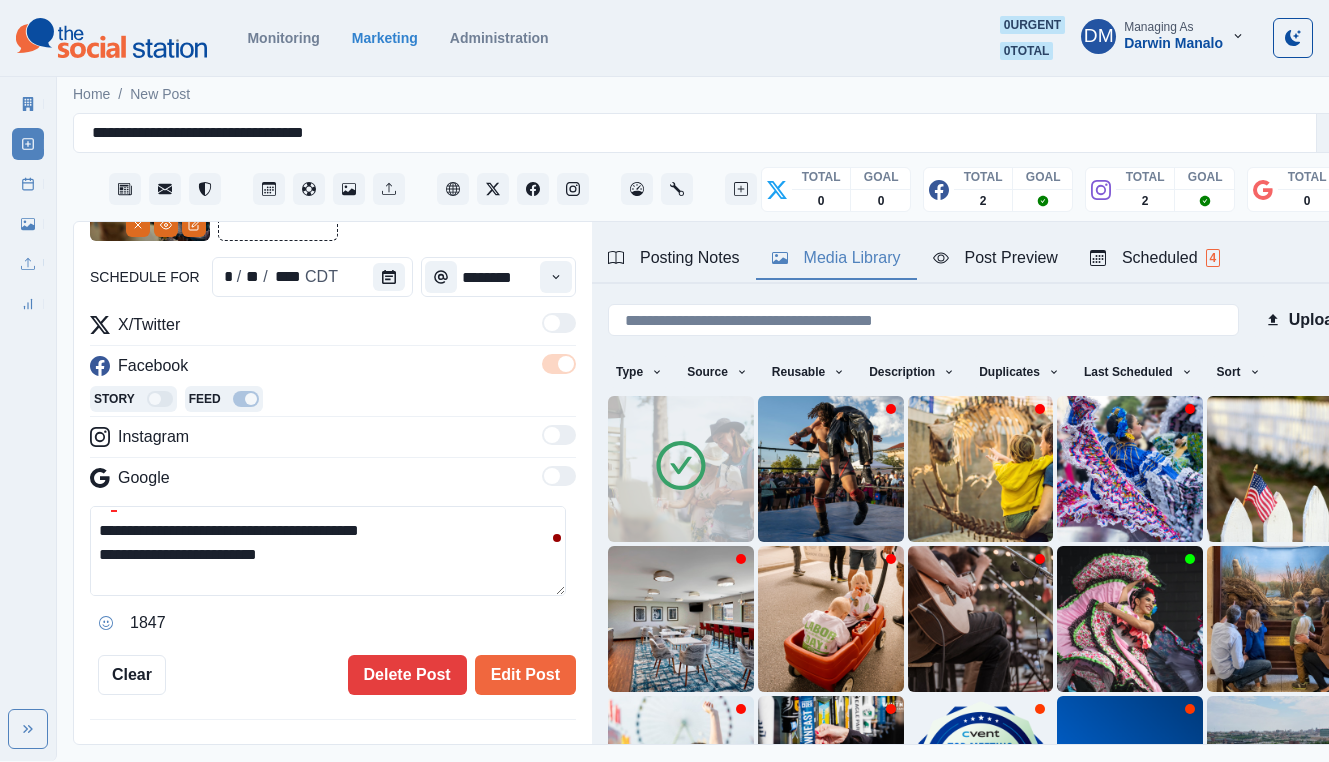 click on "**********" at bounding box center (328, 551) 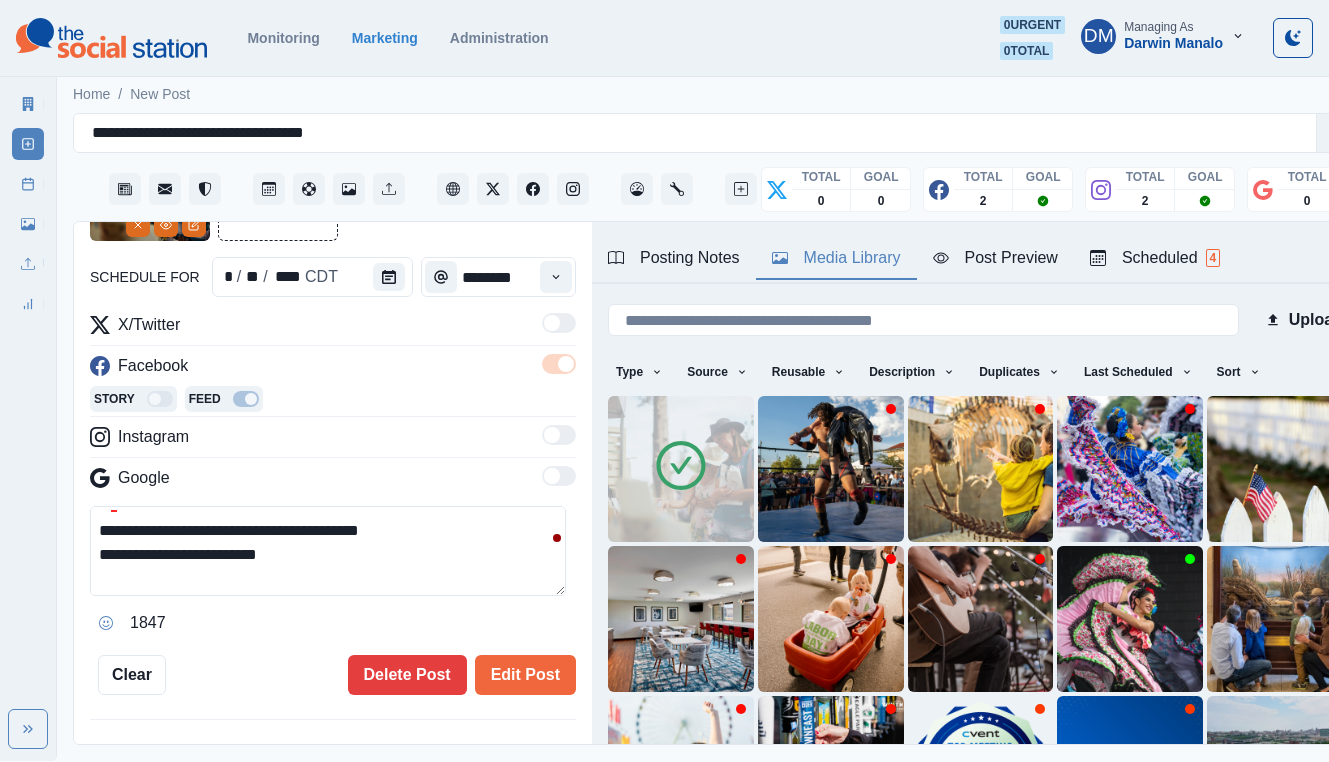 click on "**********" at bounding box center [328, 551] 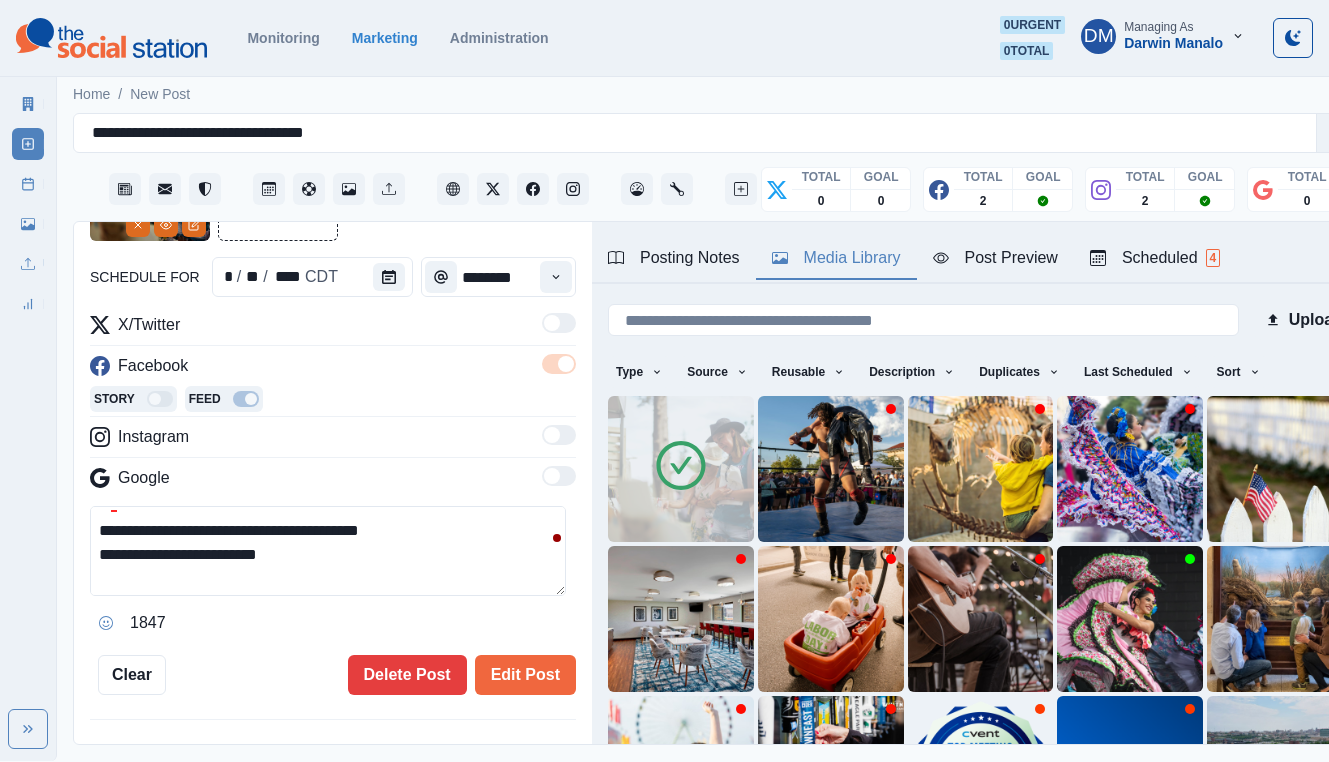 scroll, scrollTop: 83, scrollLeft: 0, axis: vertical 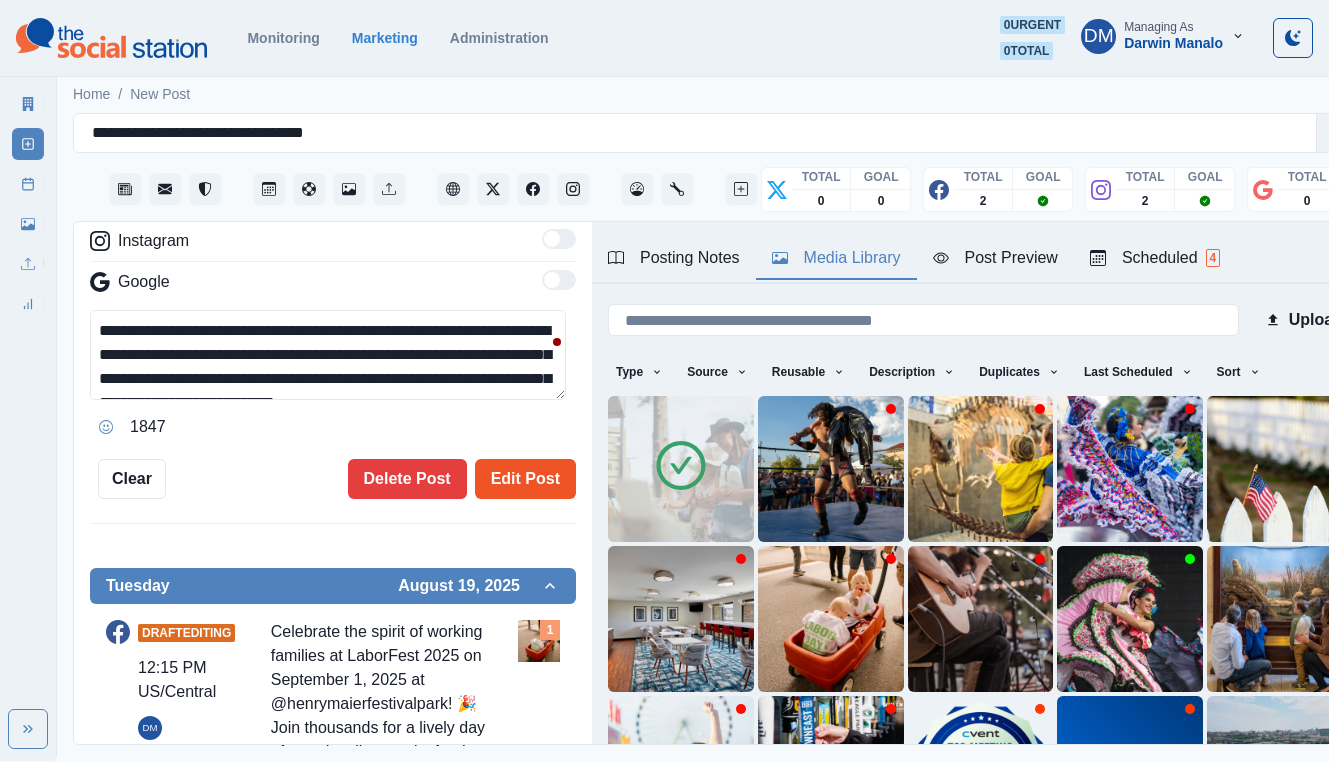 click on "Edit Post" at bounding box center (525, 479) 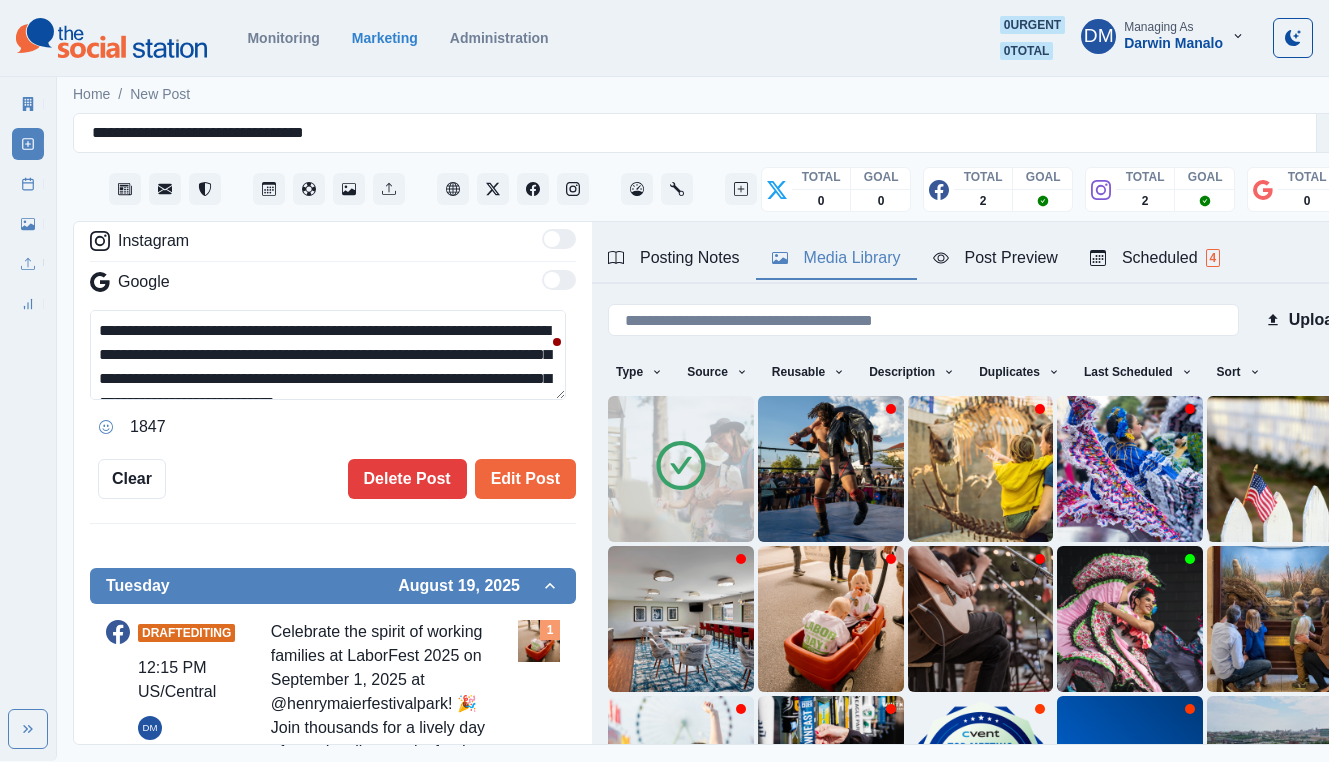 type 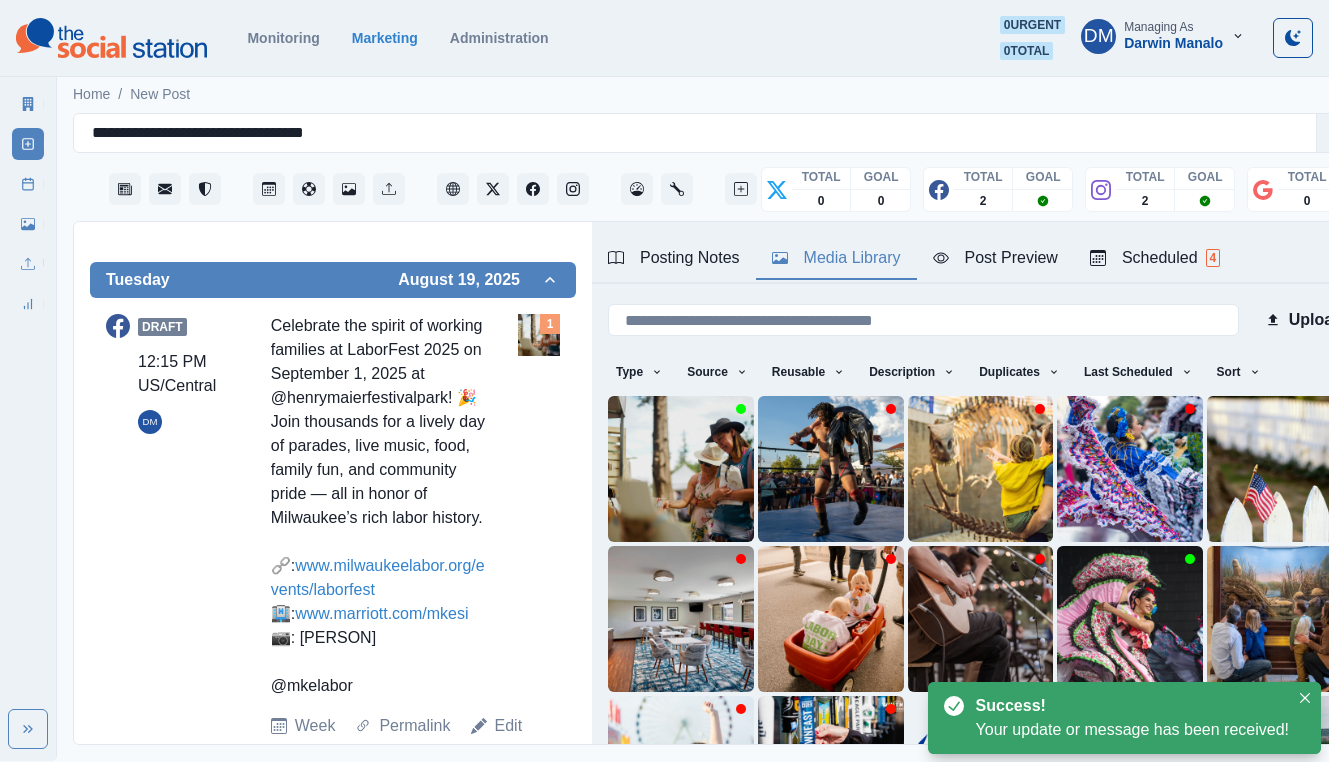 scroll, scrollTop: 707, scrollLeft: 0, axis: vertical 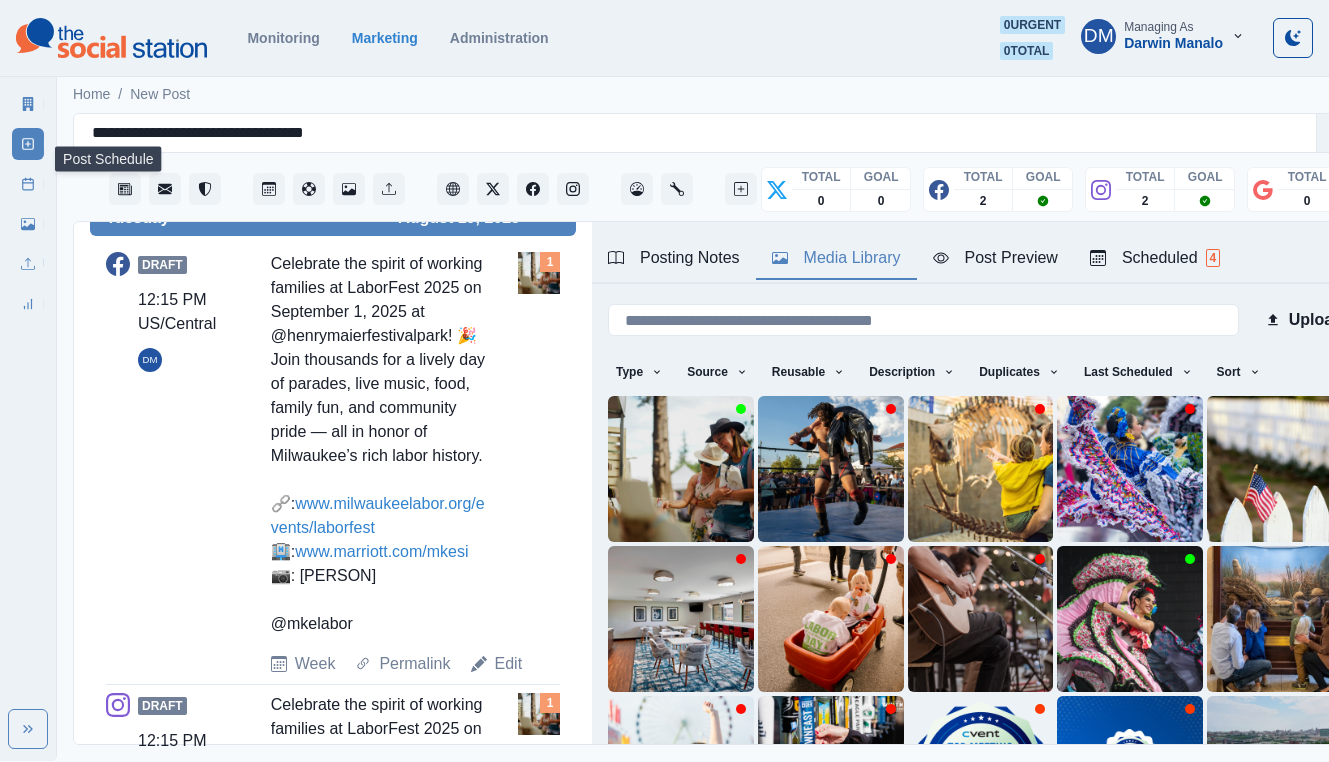 click 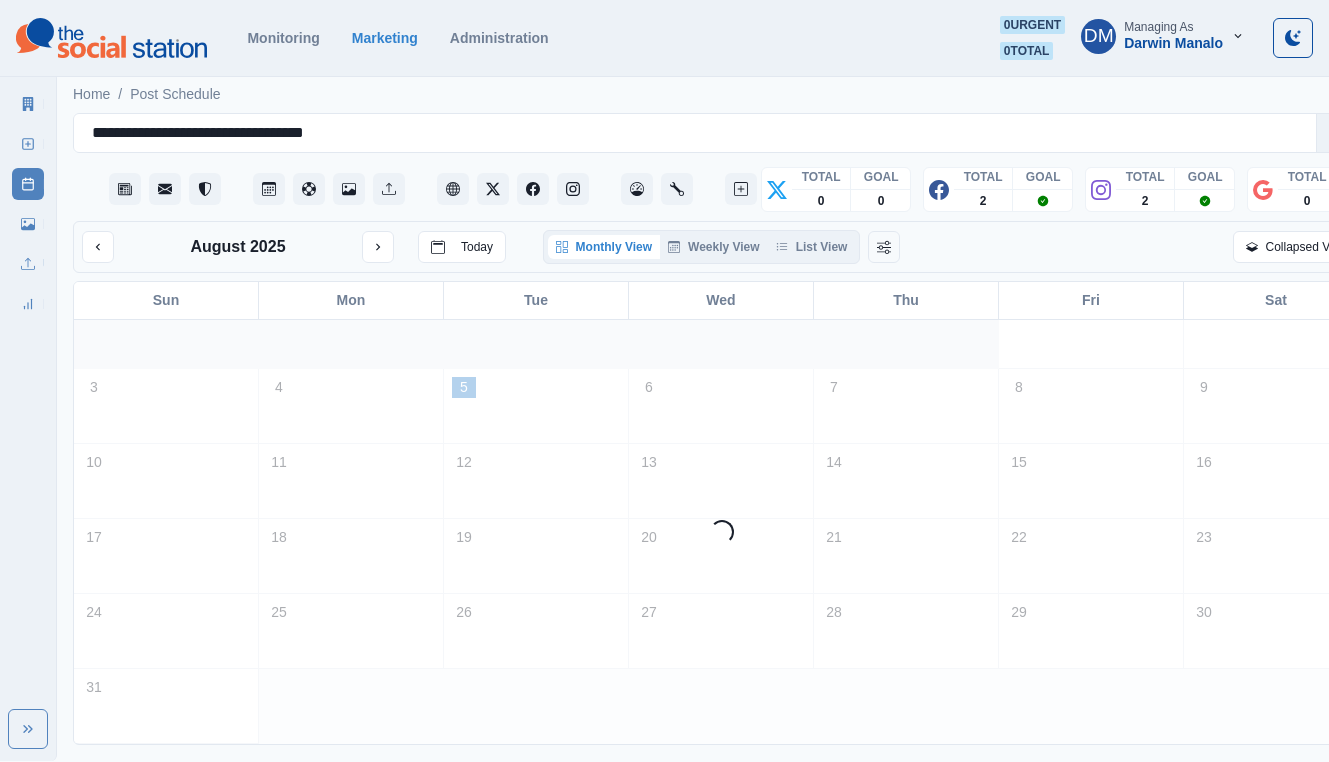 scroll, scrollTop: 0, scrollLeft: 0, axis: both 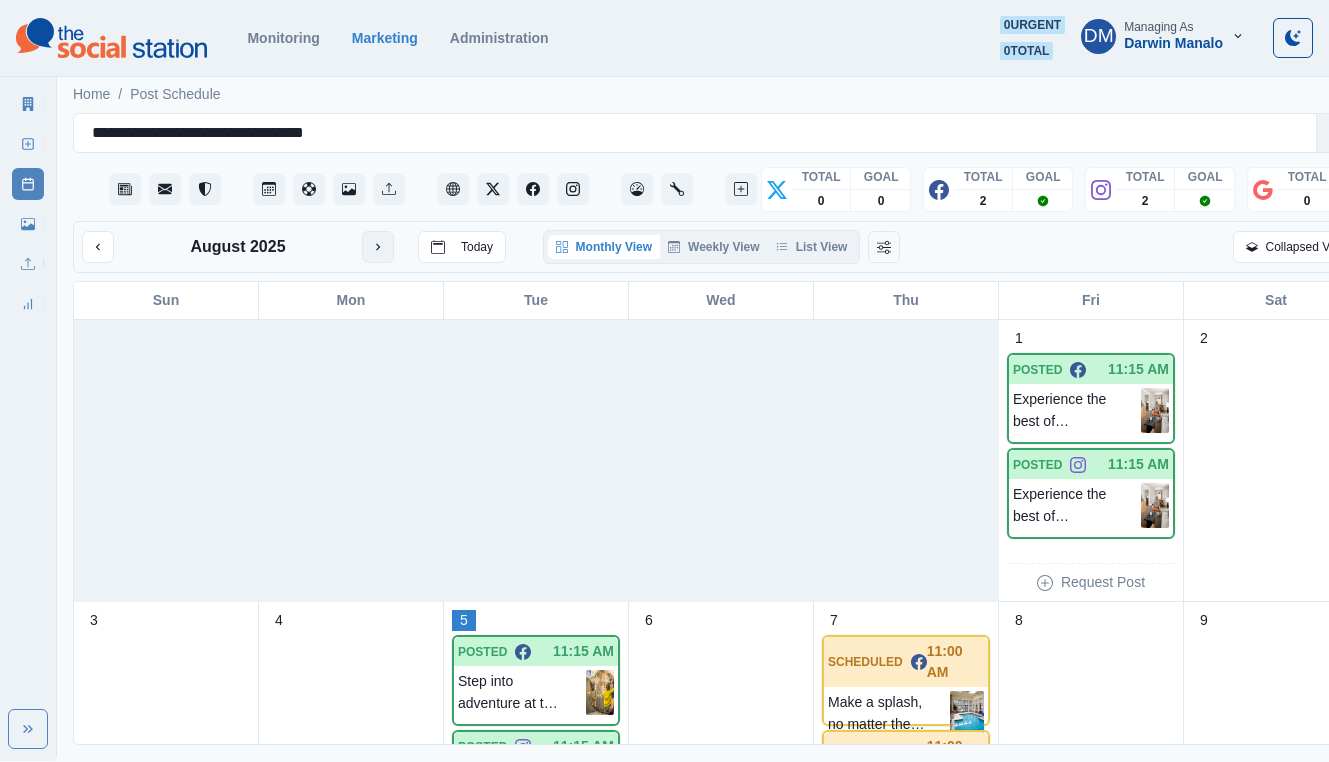 click at bounding box center (378, 247) 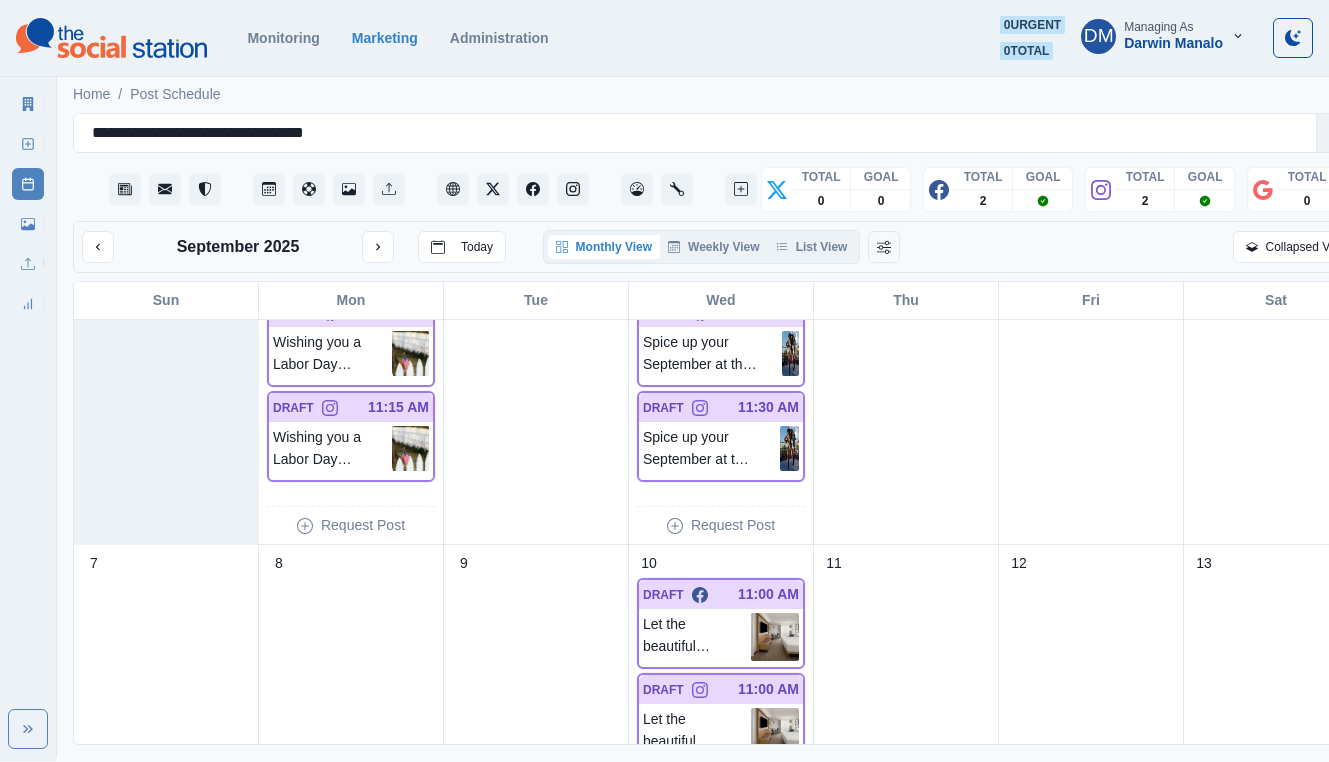 scroll, scrollTop: 0, scrollLeft: 0, axis: both 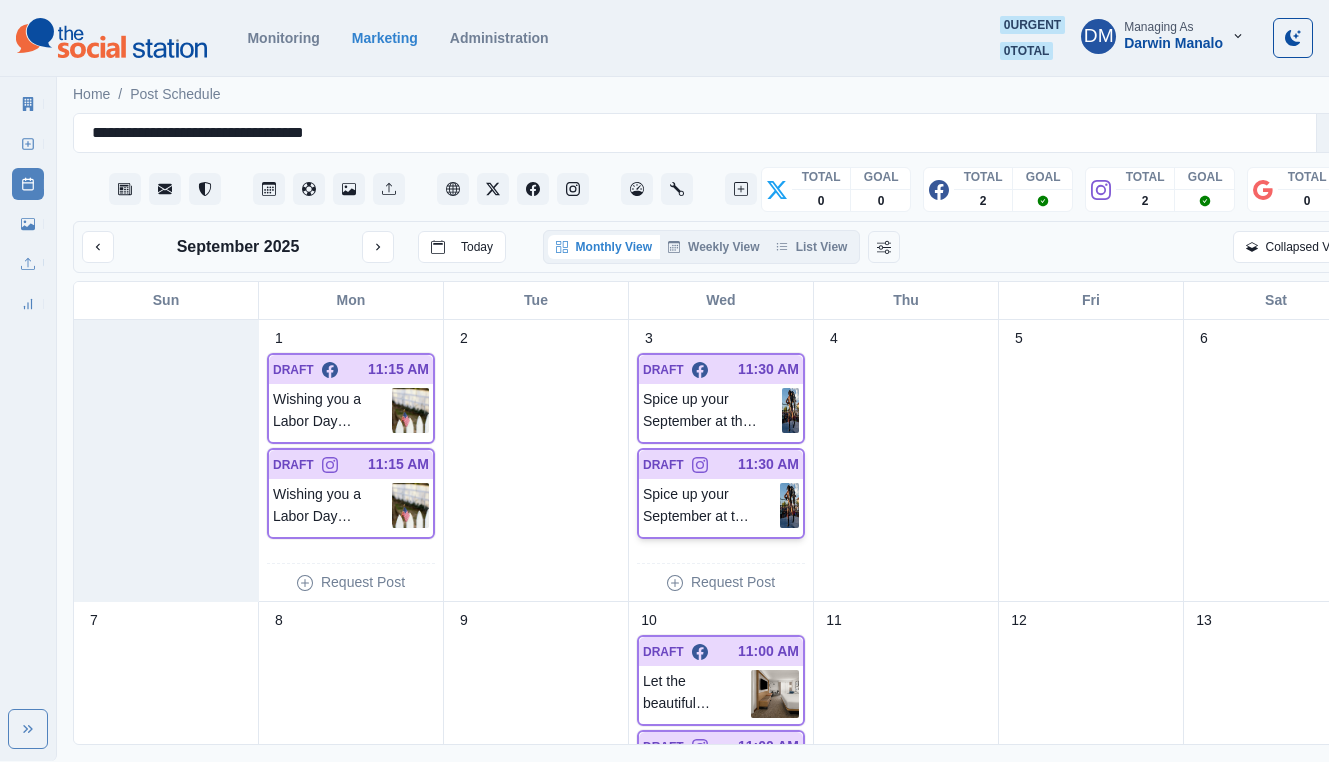 click at bounding box center [789, 505] 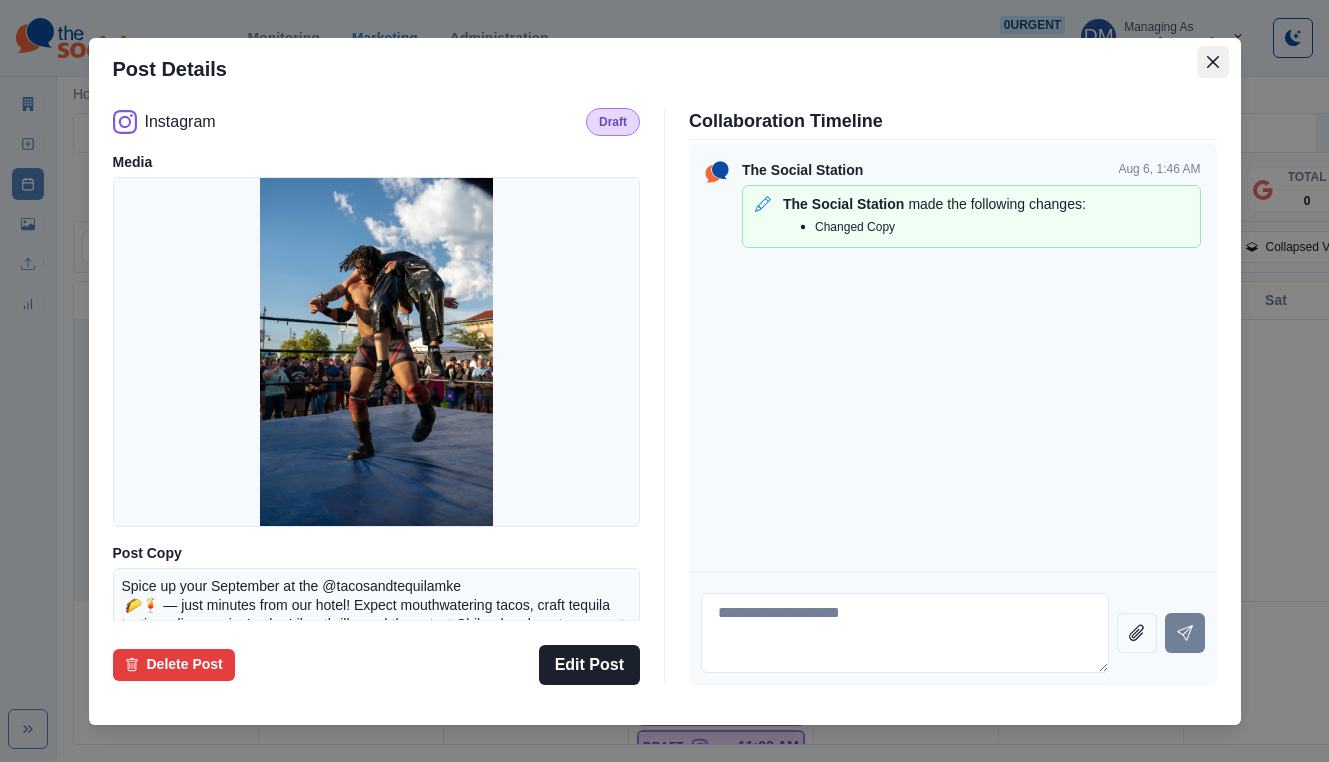 click 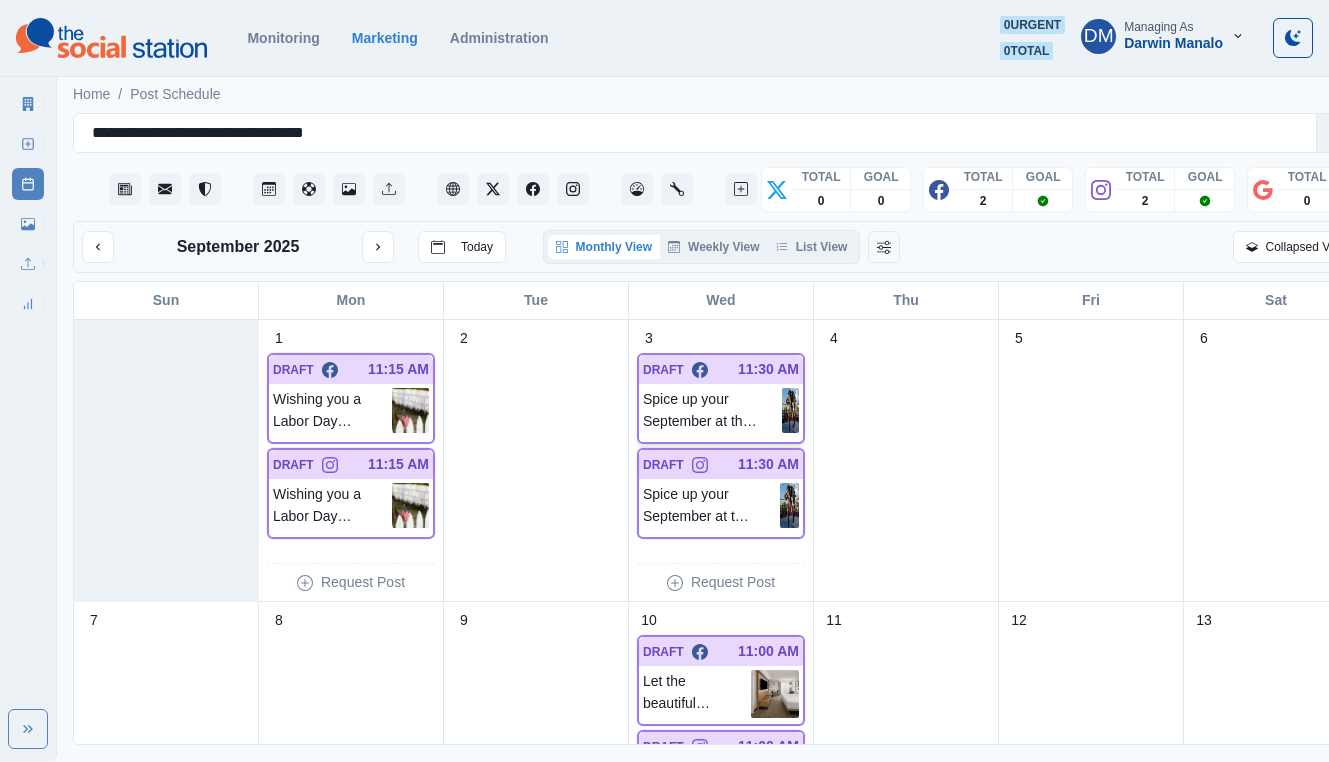 click at bounding box center [790, 410] 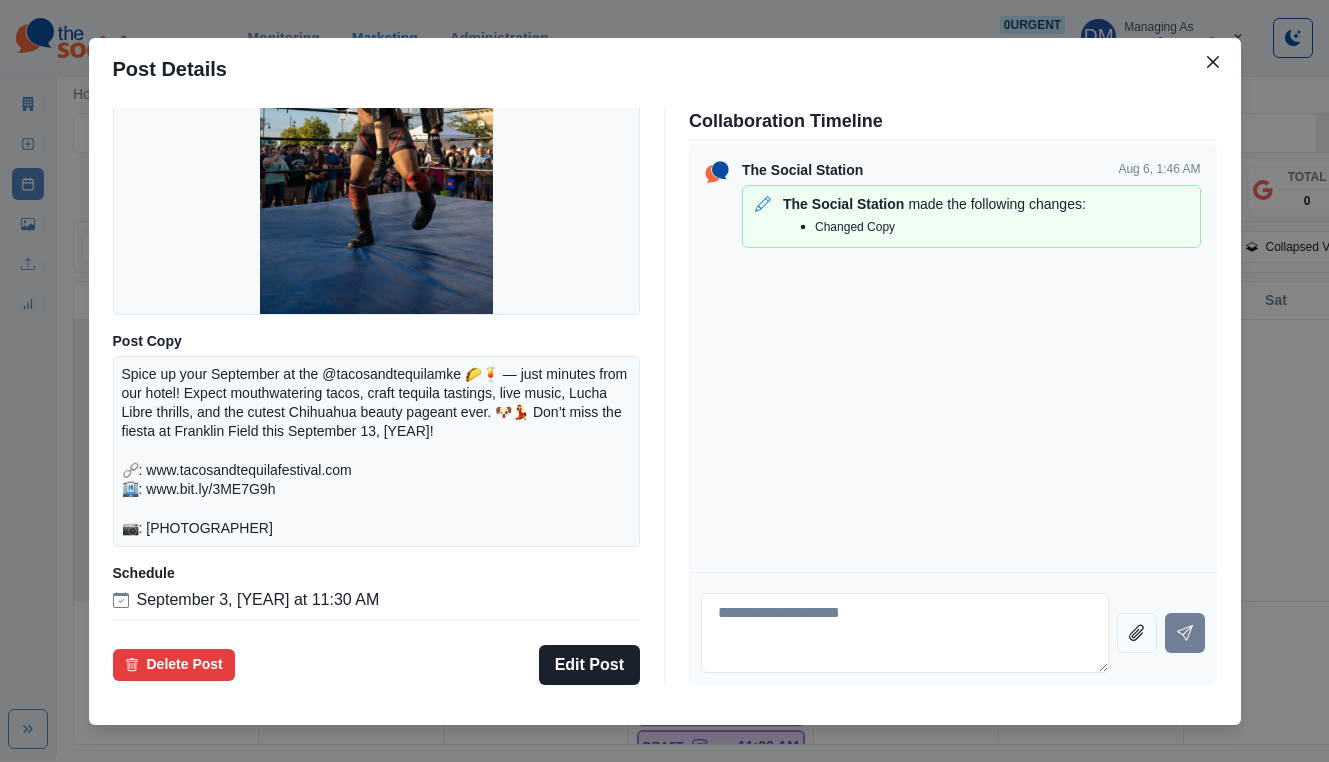 scroll, scrollTop: 247, scrollLeft: 0, axis: vertical 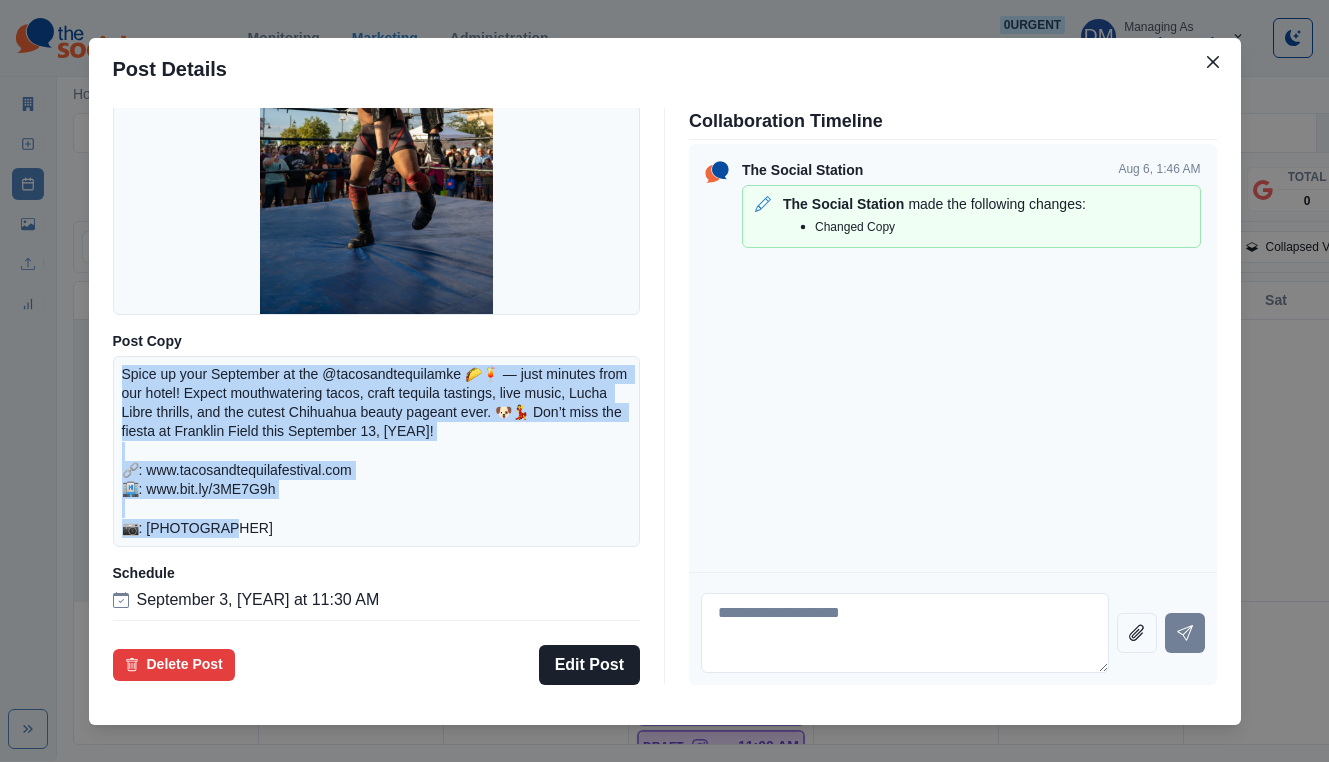 drag, startPoint x: 255, startPoint y: 376, endPoint x: 378, endPoint y: 487, distance: 165.68042 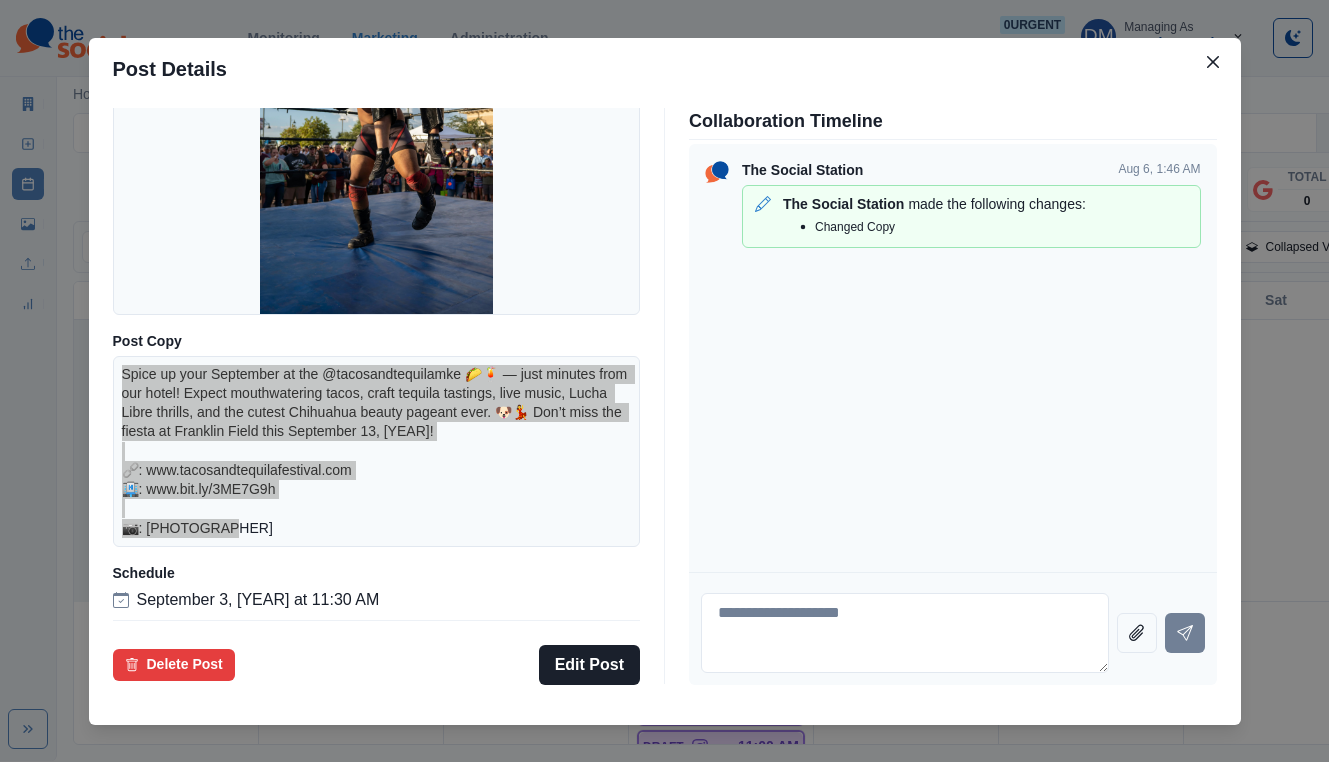 scroll, scrollTop: 247, scrollLeft: 0, axis: vertical 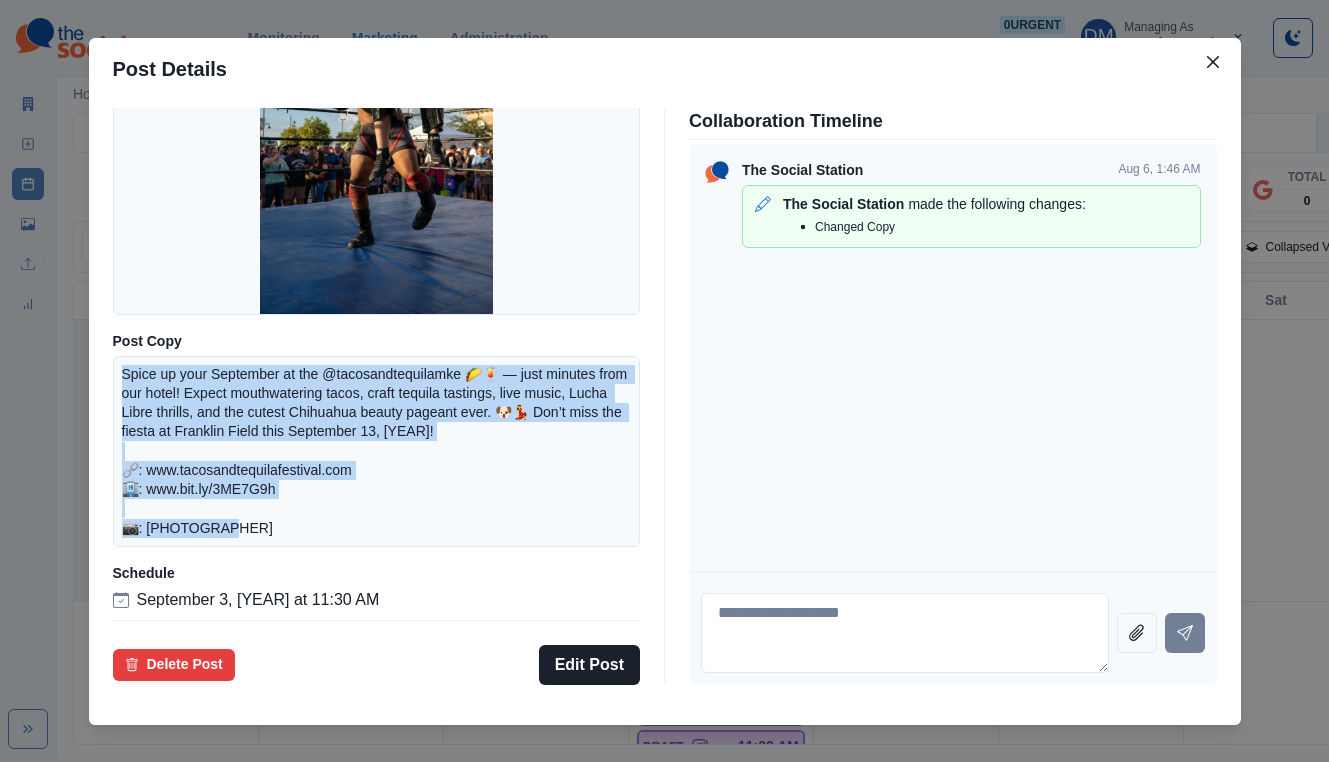 click on "Post Details Facebook Draft Media Post Copy Spice up your September at the @tacosandtequilamke 🌮🍹 — just minutes from our hotel! Expect mouthwatering tacos, craft tequila tastings, live music, Lucha Libre thrills, and the cutest Chihuahua beauty pageant ever. 🐶💃 Don’t miss the fiesta at Franklin Field this September 13, 2025!
🔗: www.tacosandtequilafestival.com
🏨: www.bit.ly/3ME7G9h
📷: Jason Pofahl Schedule September 3, 2025 at 11:30 AM Delete Post Edit Post Collaboration Timeline The Social Station Aug 6, 1:46 AM The Social Station made the following changes: Changed Copy" at bounding box center (664, 381) 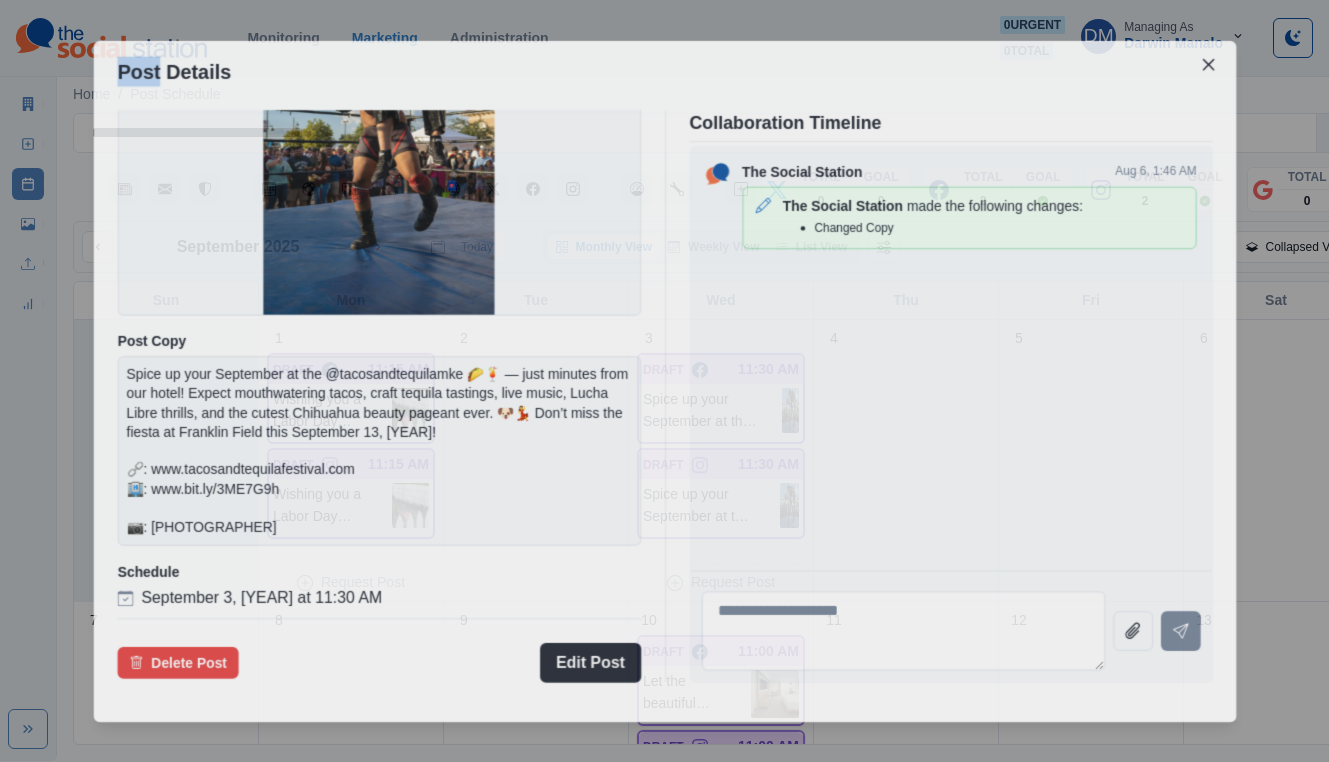 click on "Post Details Facebook Draft Media Post Copy Spice up your September at the @tacosandtequilamke 🌮🍹 — just minutes from our hotel! Expect mouthwatering tacos, craft tequila tastings, live music, Lucha Libre thrills, and the cutest Chihuahua beauty pageant ever. 🐶💃 Don’t miss the fiesta at Franklin Field this September 13, 2025!
🔗: www.tacosandtequilafestival.com
🏨: www.bit.ly/3ME7G9h
📷: Jason Pofahl Schedule September 3, 2025 at 11:30 AM Delete Post Edit Post Collaboration Timeline The Social Station Aug 6, 1:46 AM The Social Station made the following changes: Changed Copy" at bounding box center [664, 381] 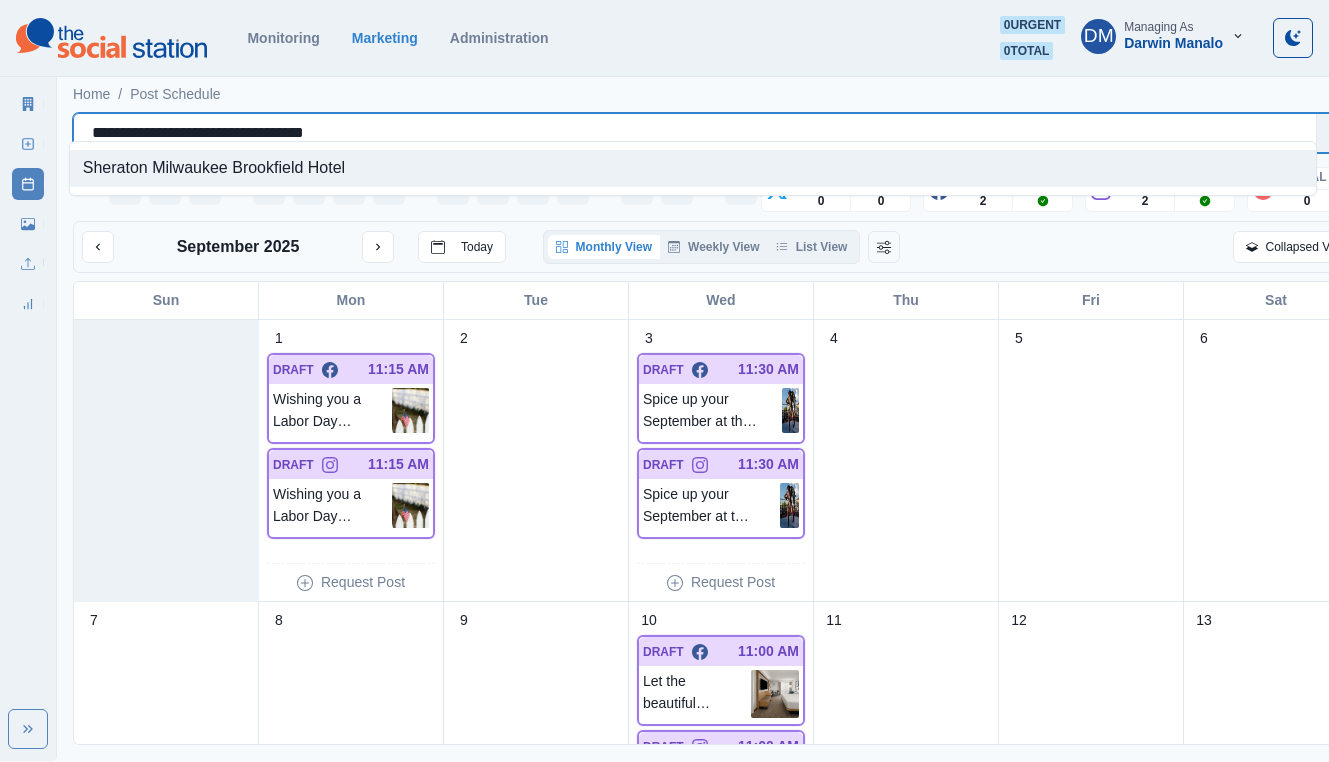 drag, startPoint x: 86, startPoint y: 120, endPoint x: 441, endPoint y: 105, distance: 355.31677 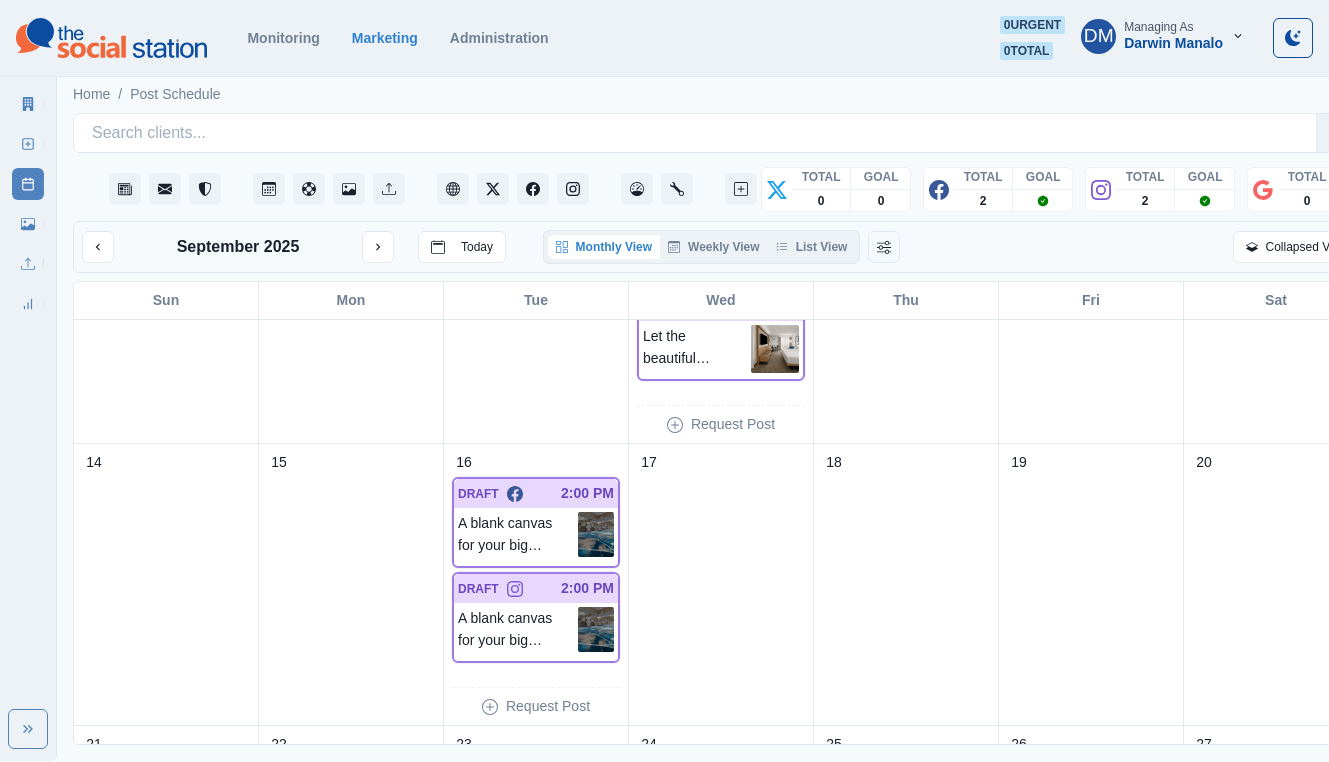 scroll, scrollTop: 427, scrollLeft: 0, axis: vertical 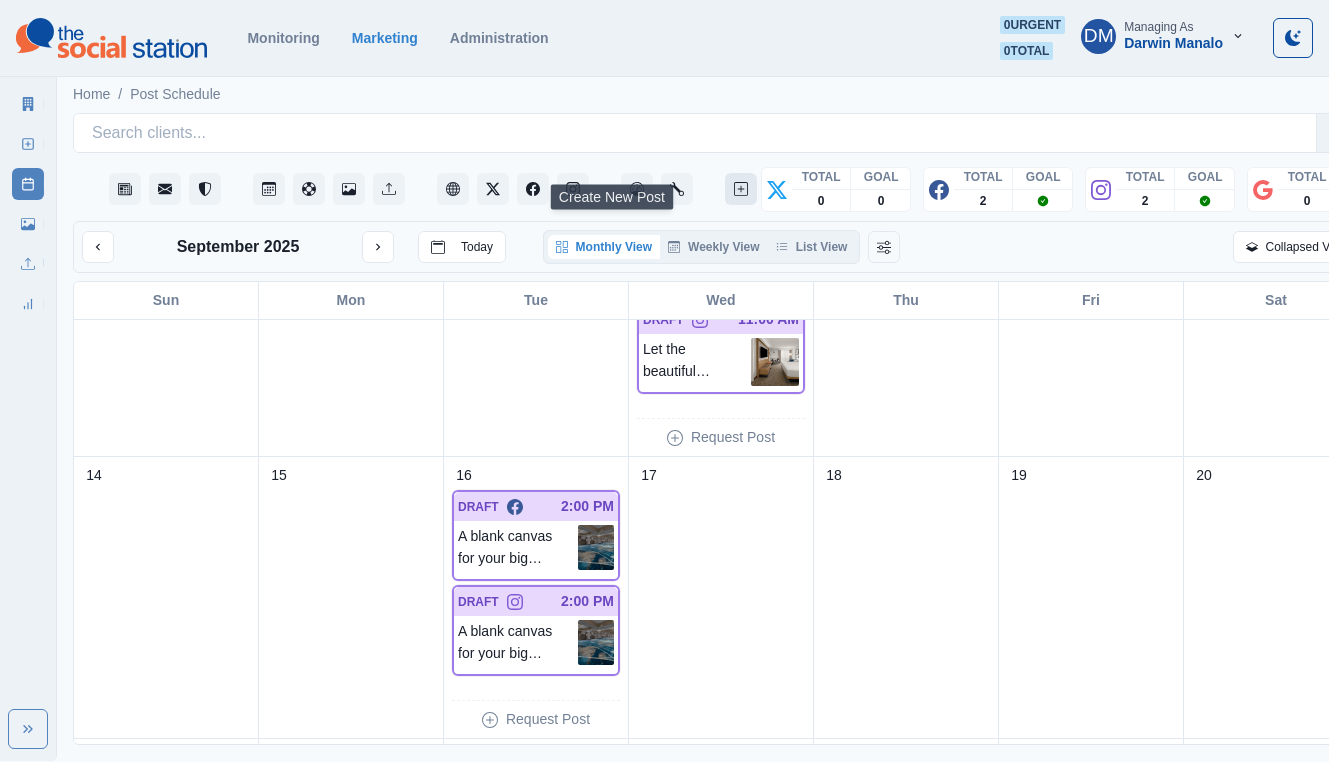 click at bounding box center [741, 189] 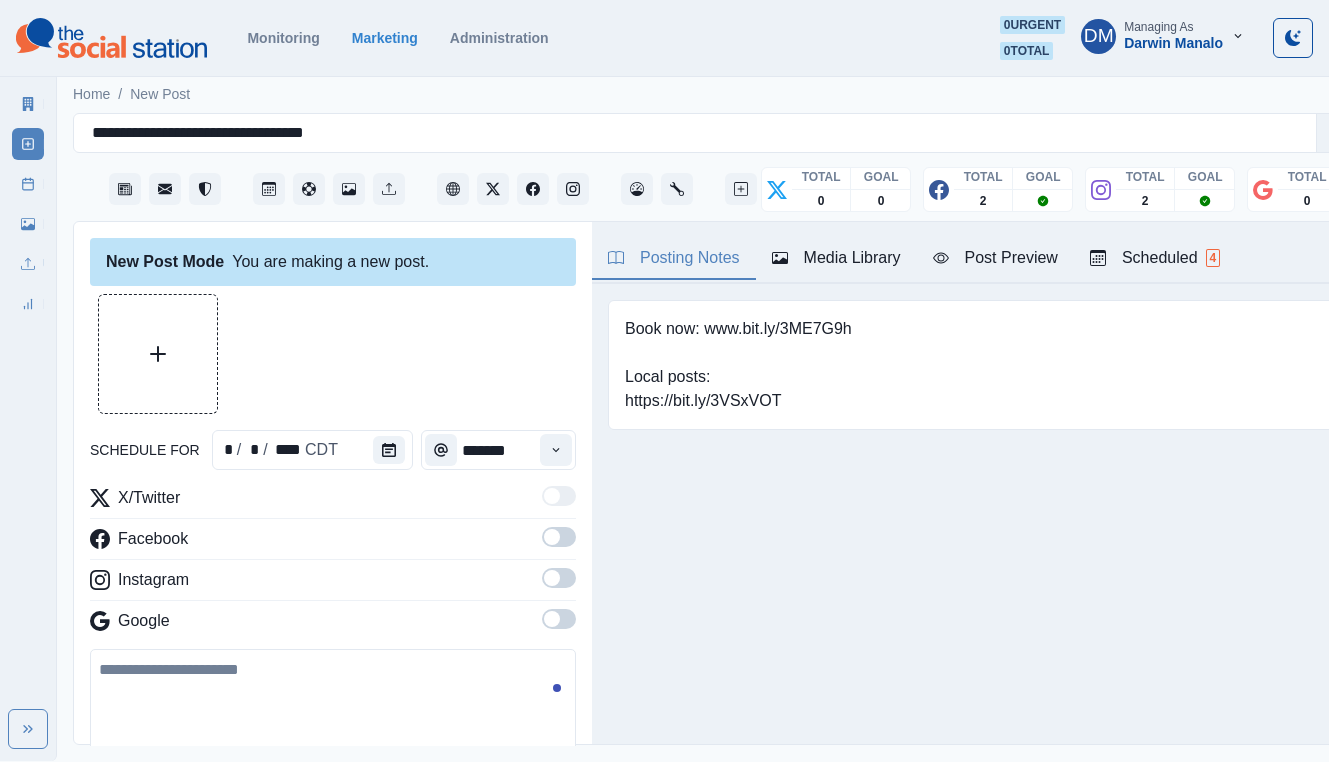click at bounding box center (559, 537) 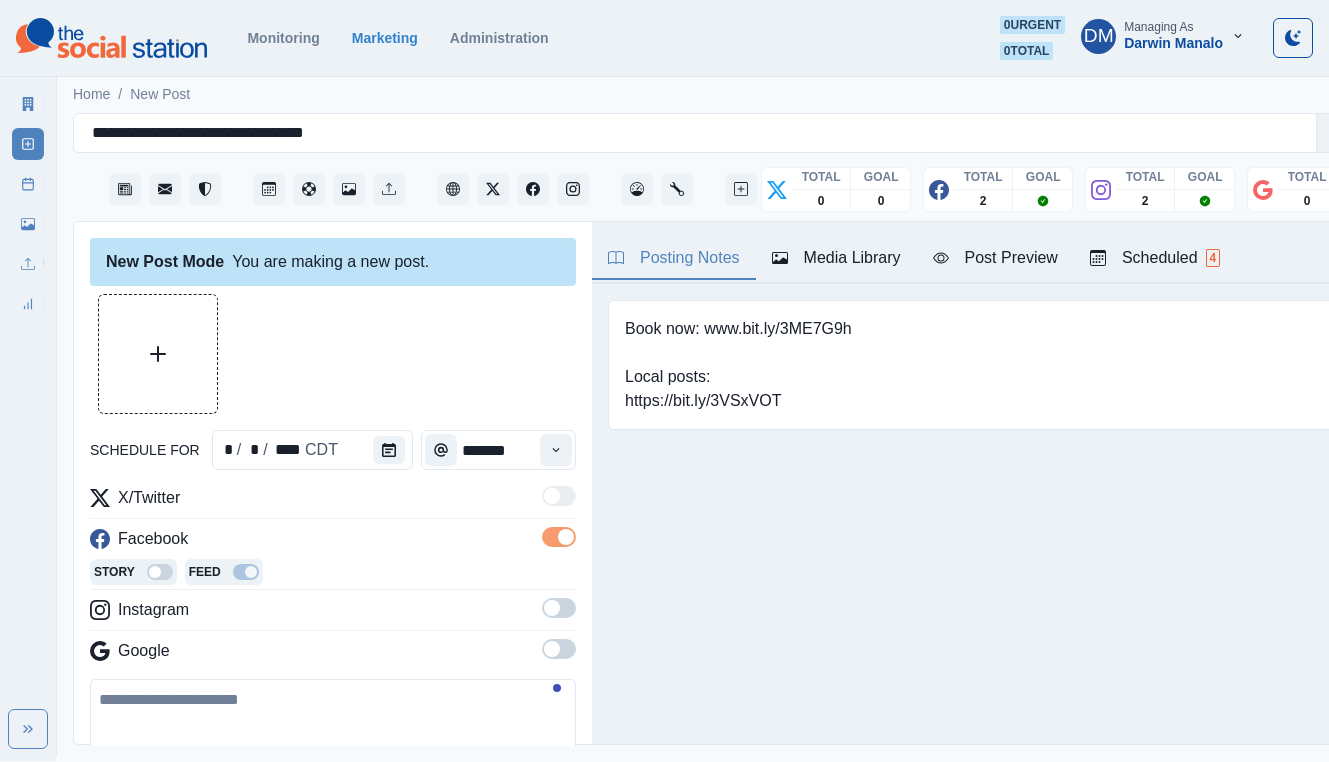 click at bounding box center [559, 608] 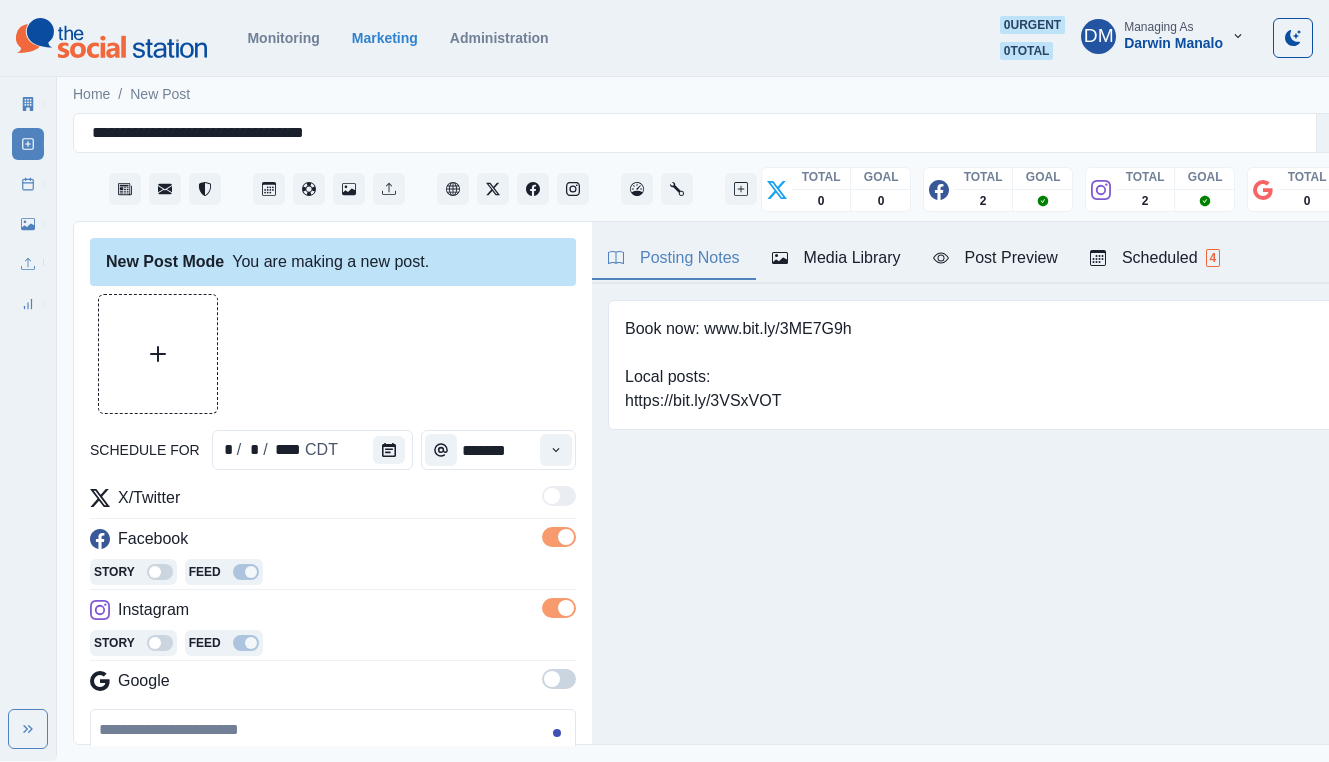 click at bounding box center (333, 766) 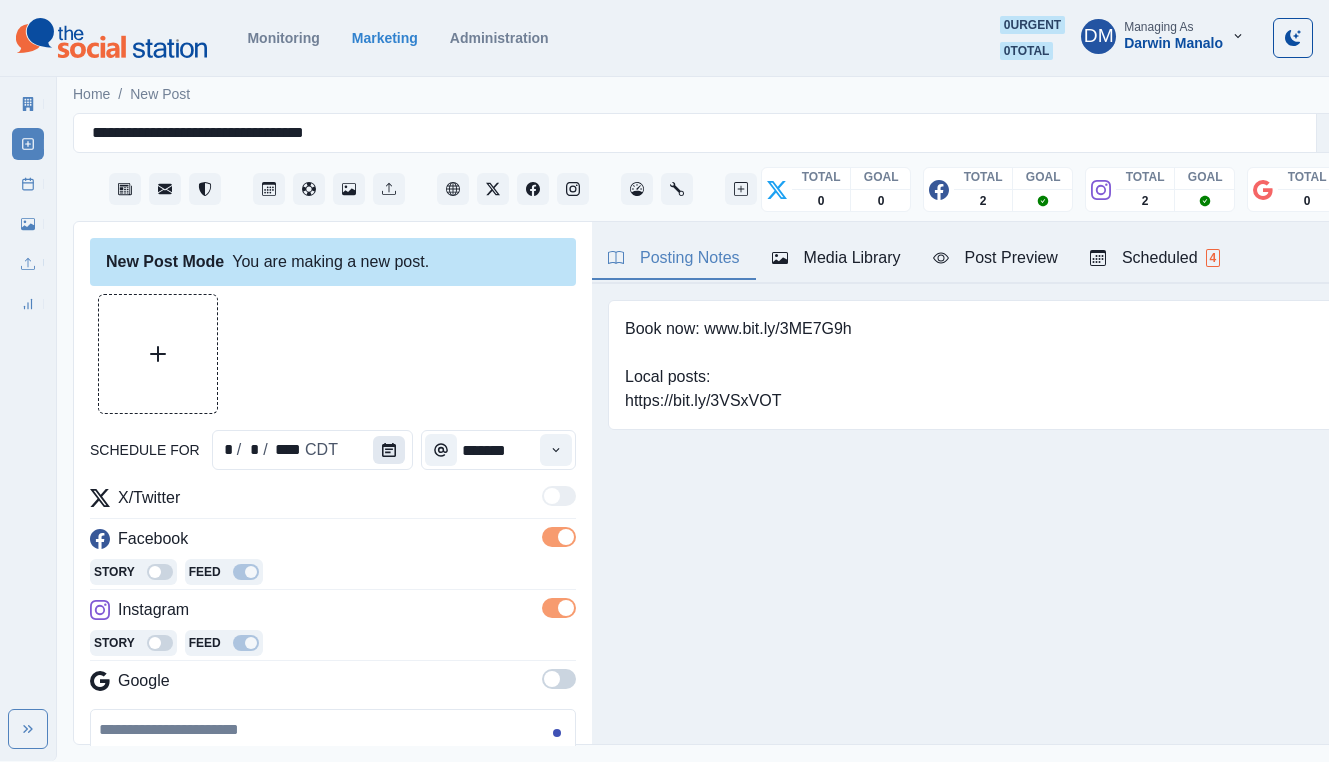 click at bounding box center (389, 450) 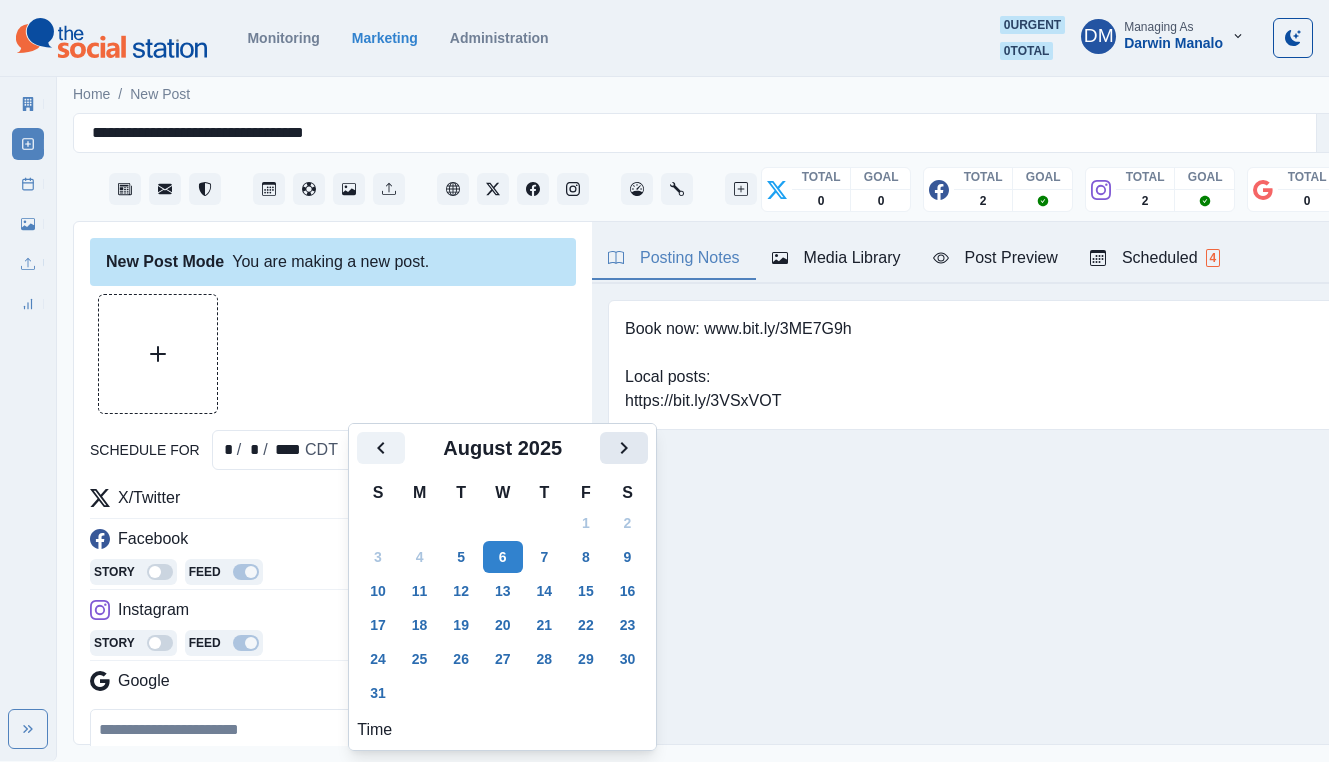 click 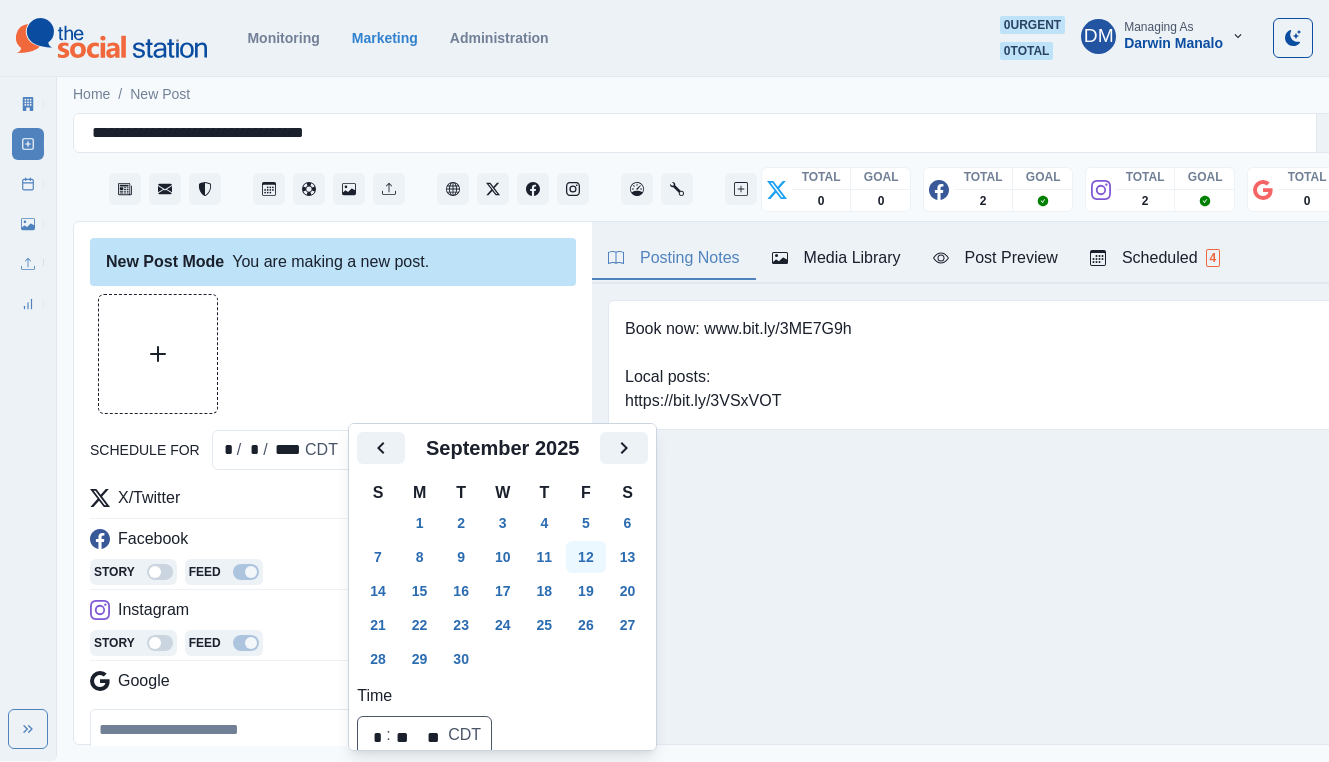 click on "12" at bounding box center (586, 557) 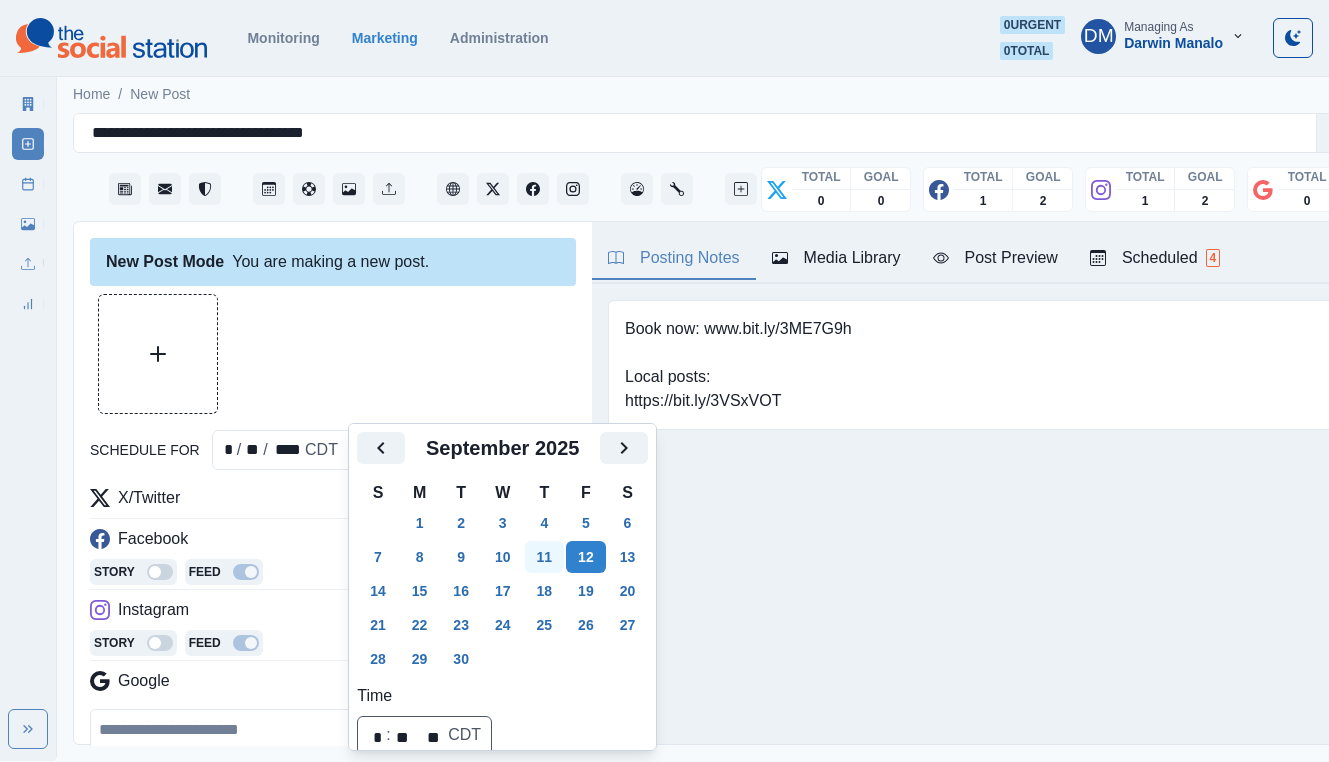 click on "11" at bounding box center [545, 557] 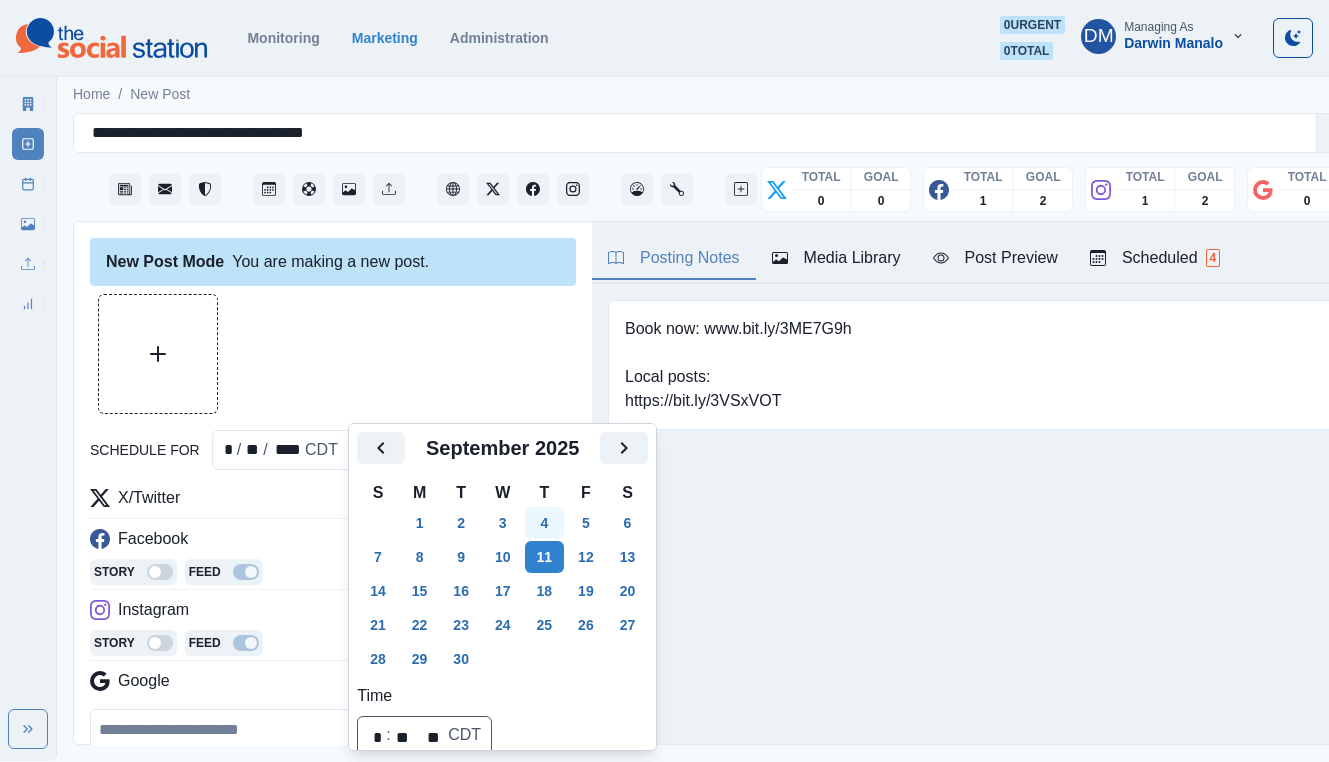 click on "4" at bounding box center [545, 523] 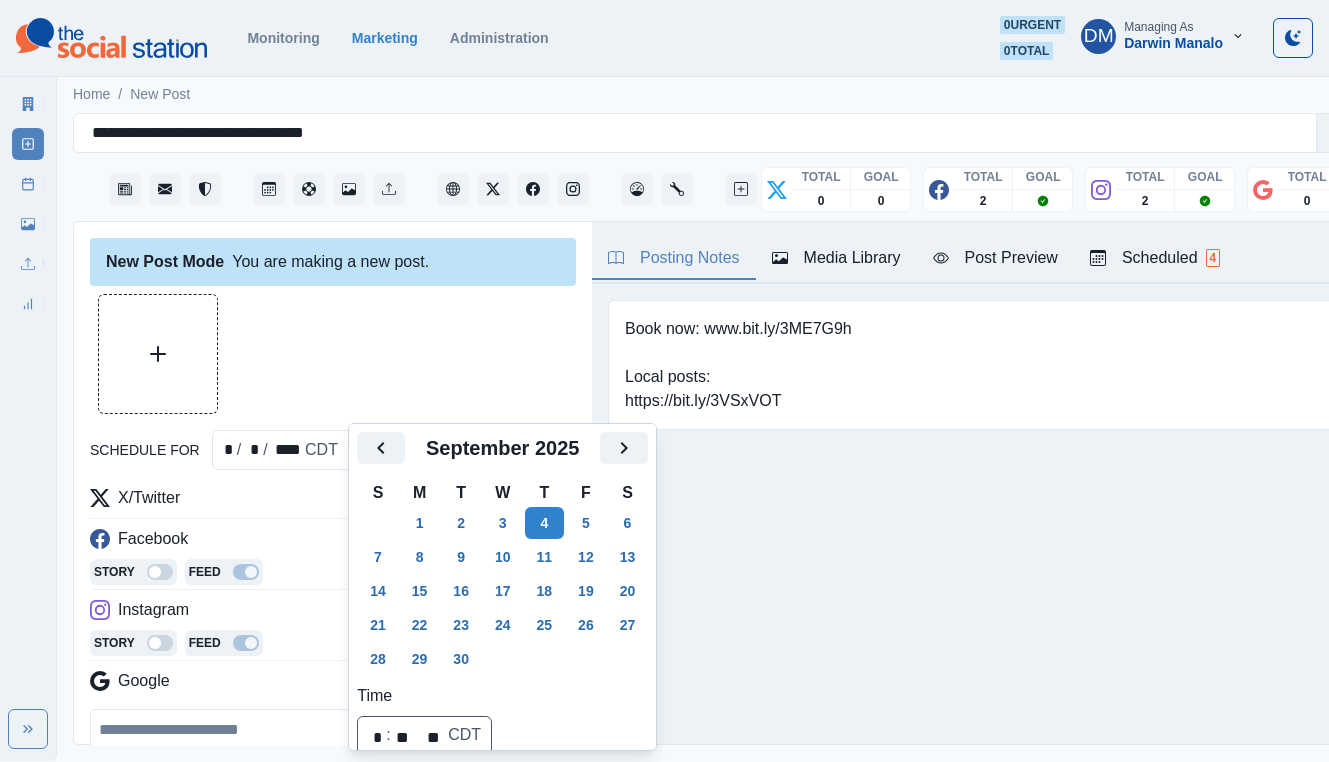scroll, scrollTop: 148, scrollLeft: 0, axis: vertical 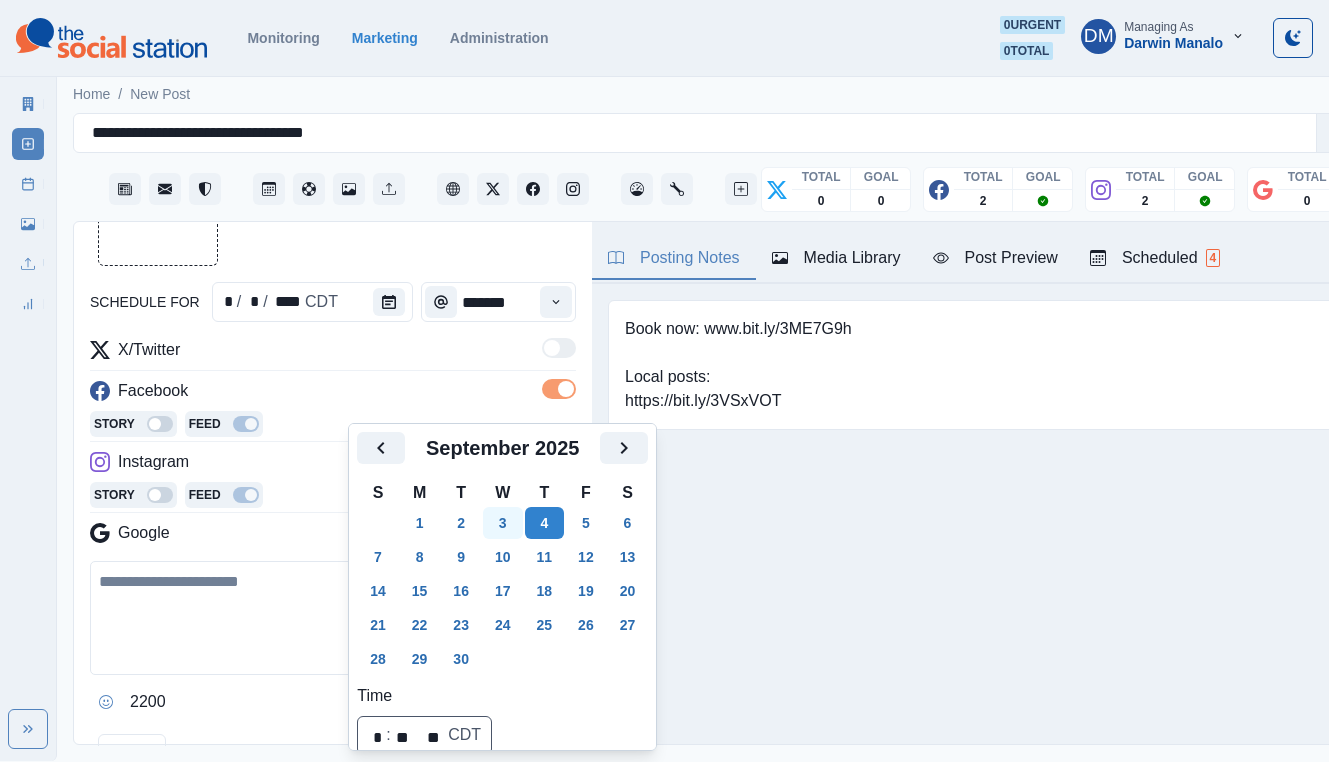 click on "3" at bounding box center [503, 523] 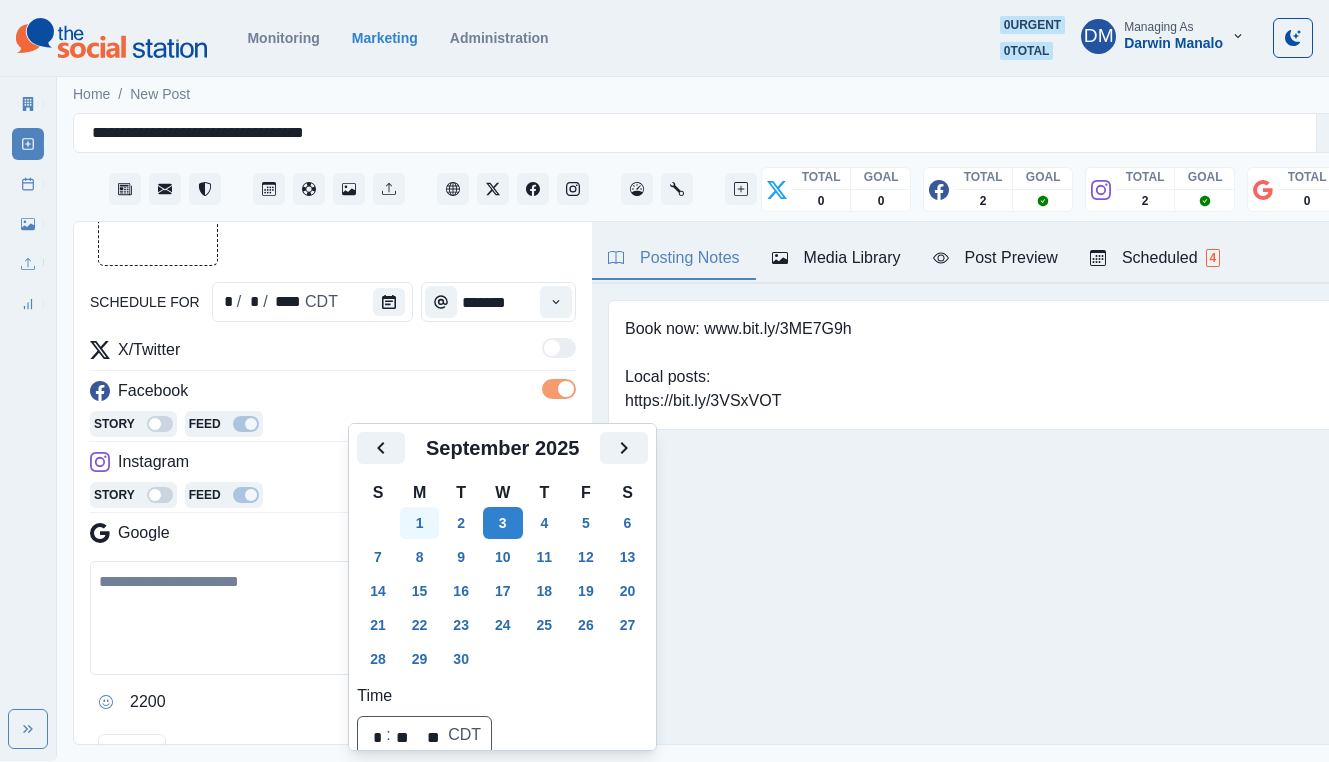 click on "1" at bounding box center (420, 523) 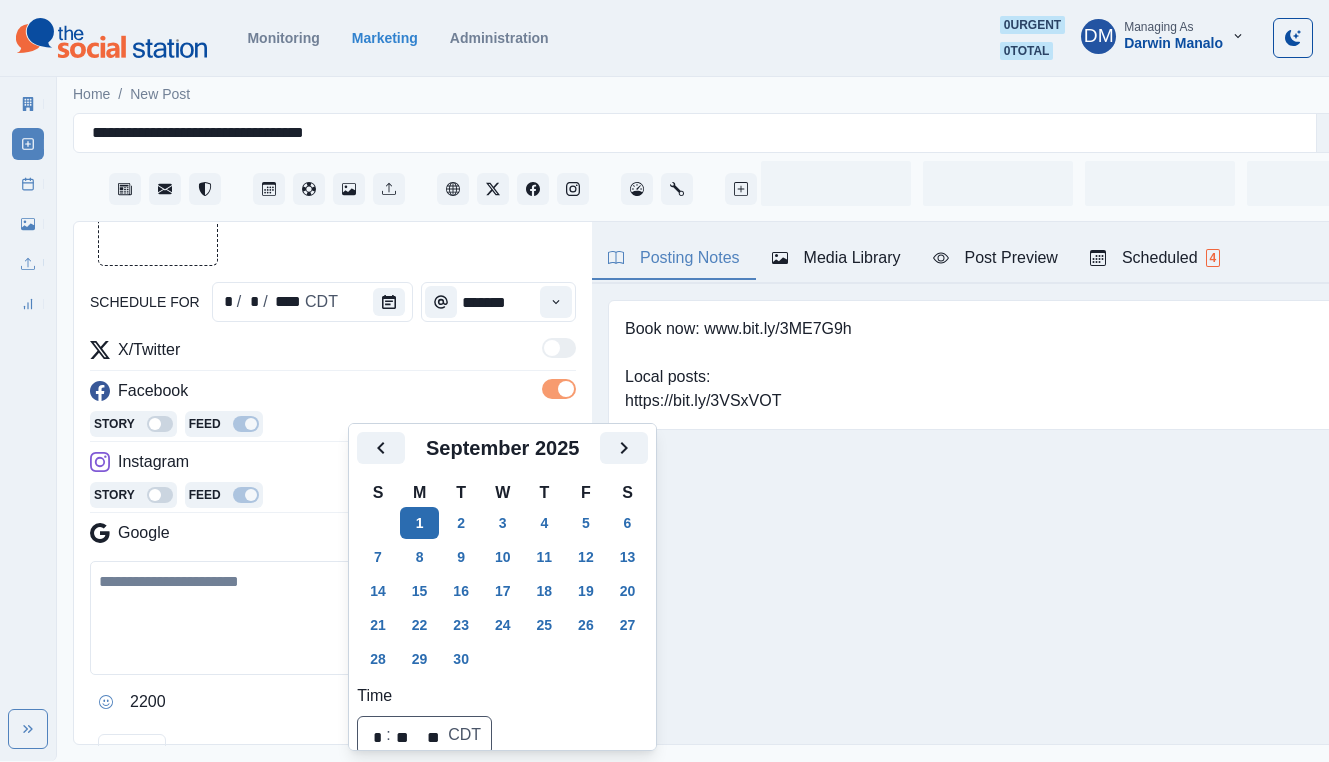 scroll, scrollTop: 148, scrollLeft: 0, axis: vertical 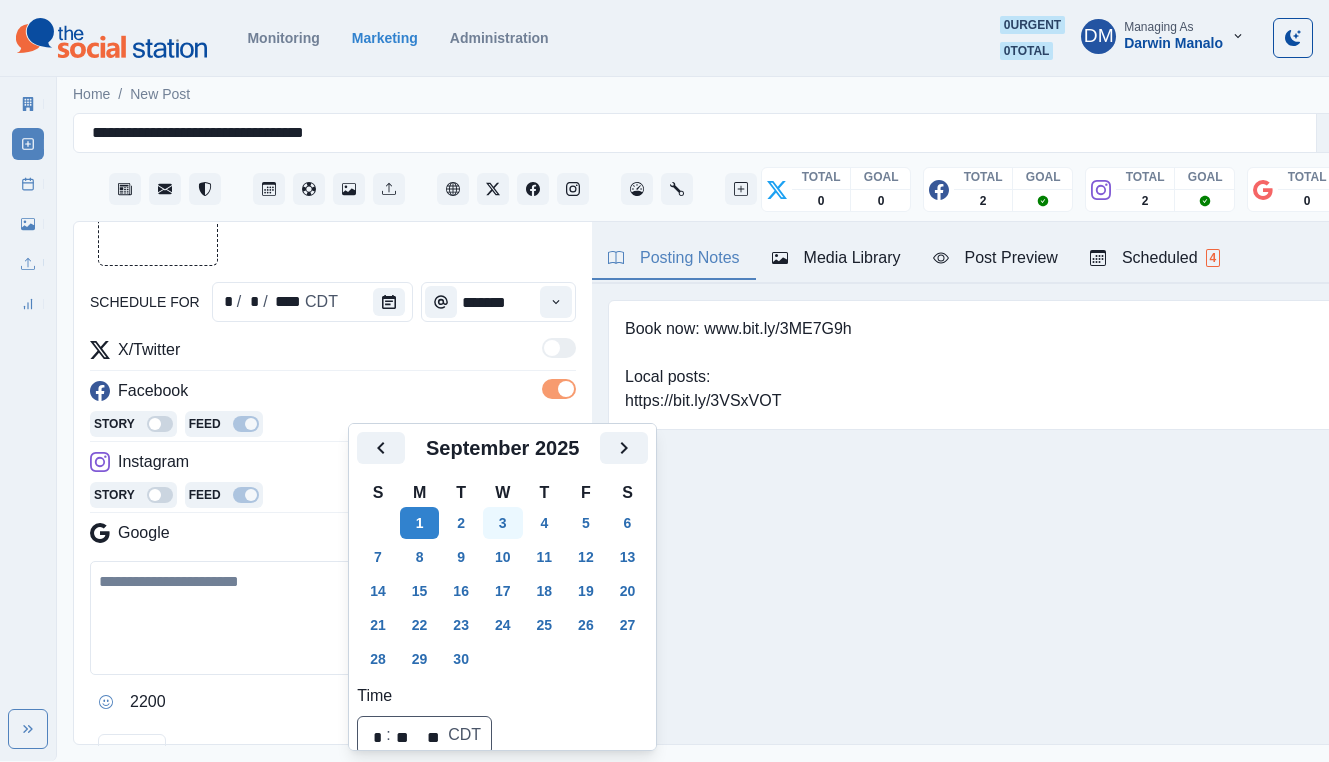 click on "3" at bounding box center [503, 523] 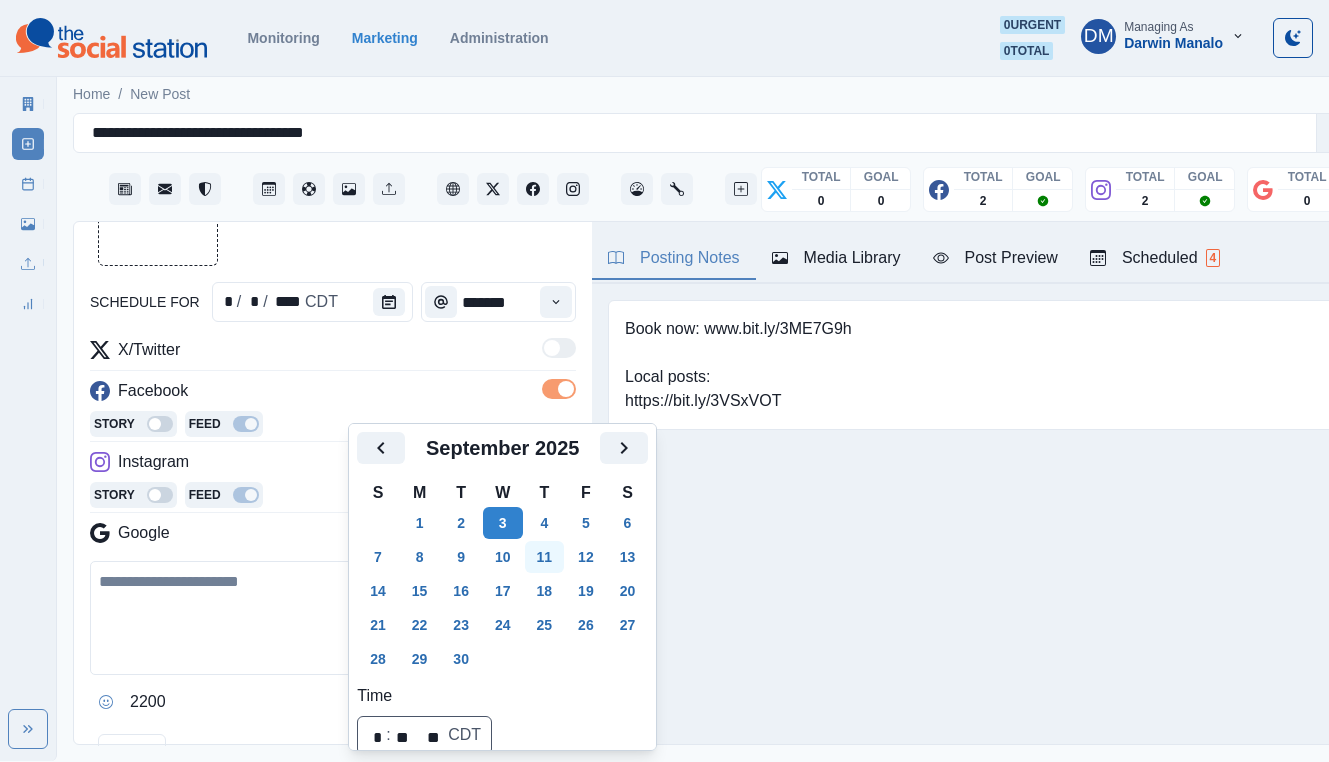 click on "11" at bounding box center [545, 557] 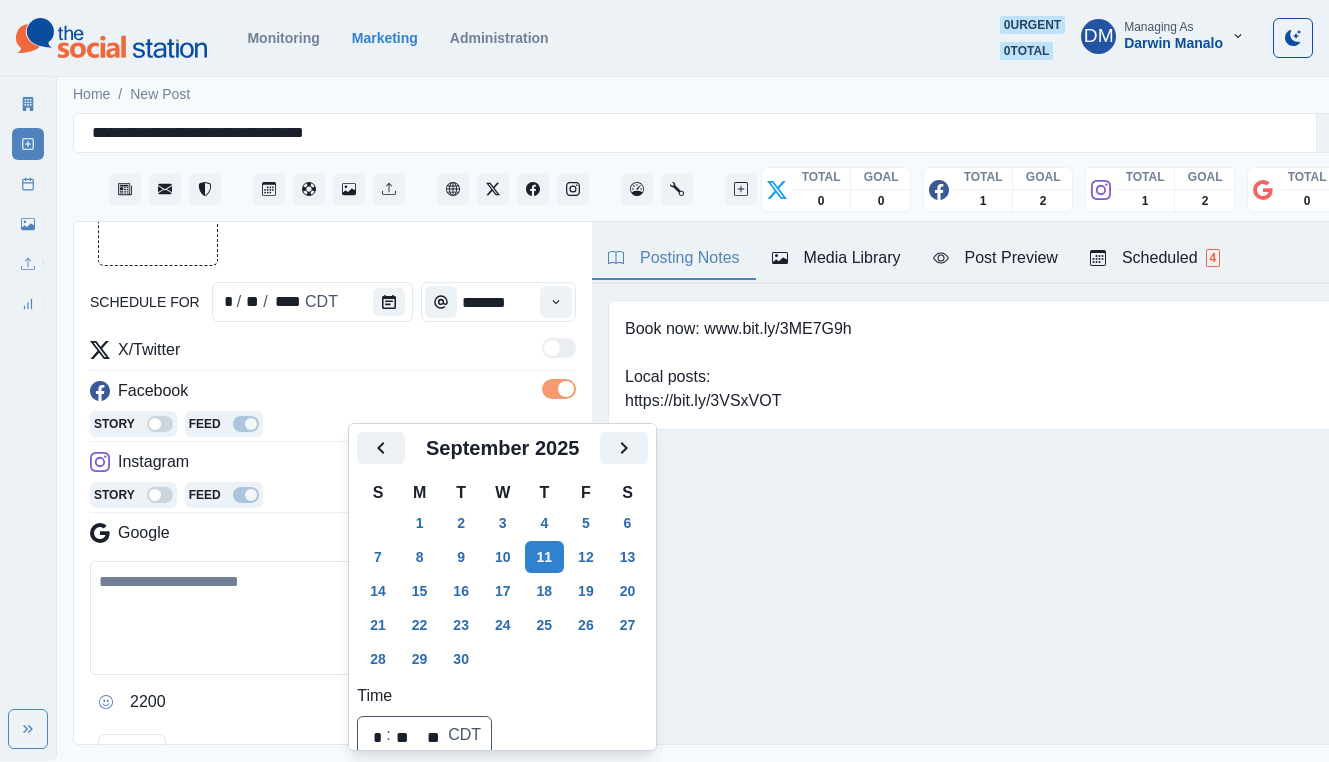 click at bounding box center (333, 618) 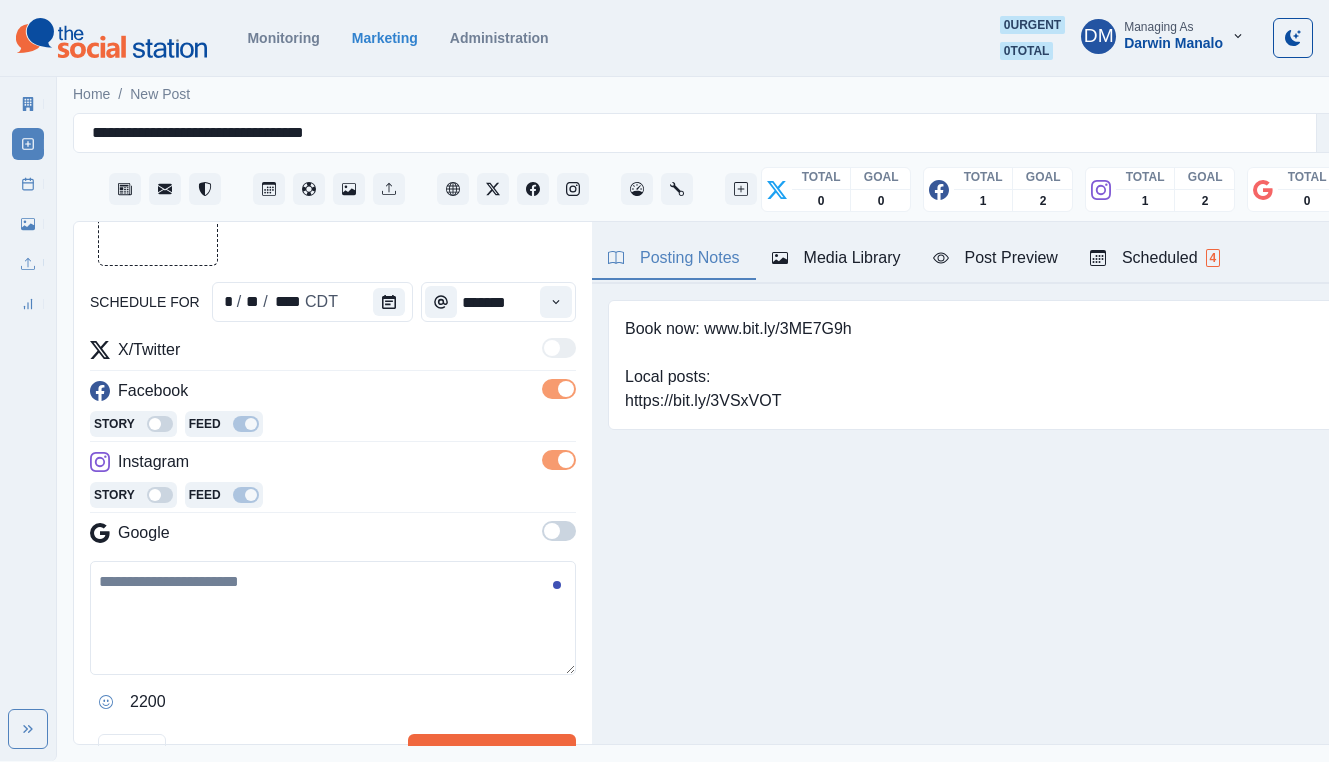 click at bounding box center (333, 618) 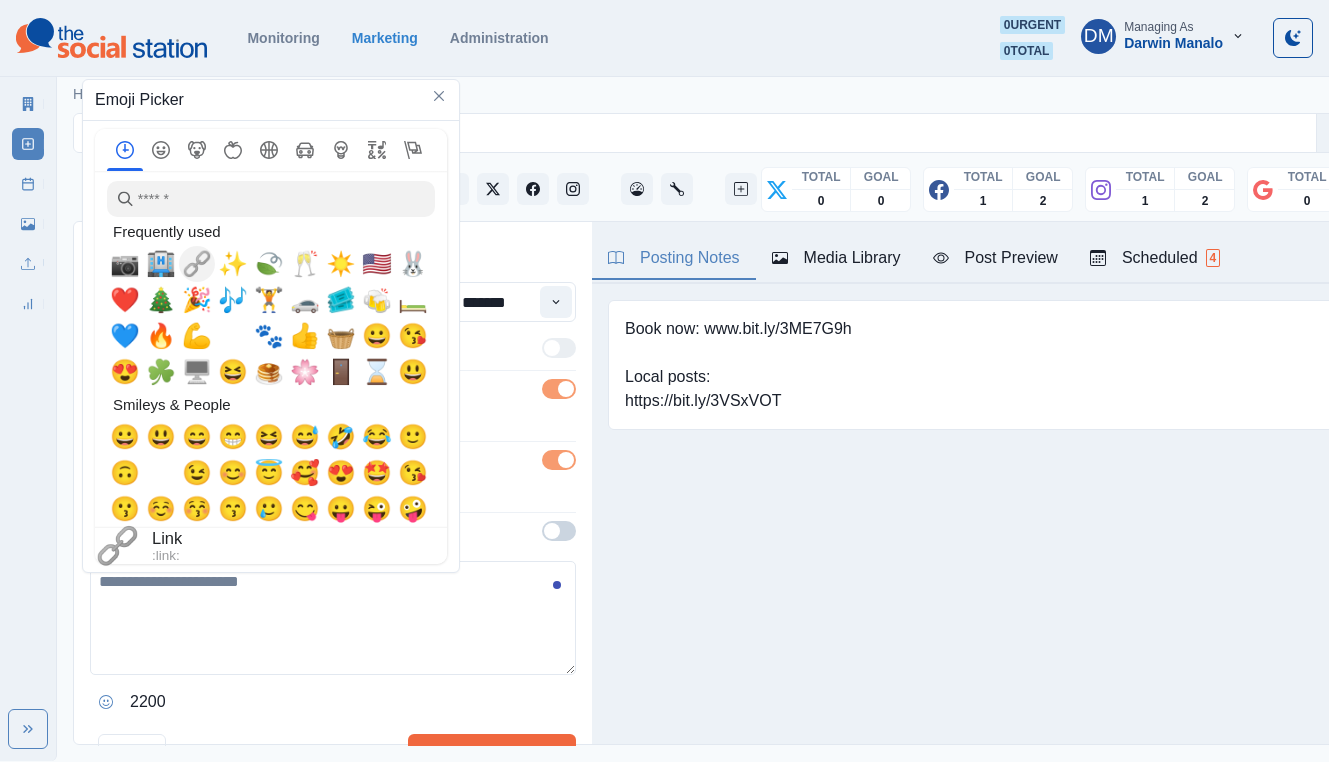 click on "🔗" at bounding box center (197, 264) 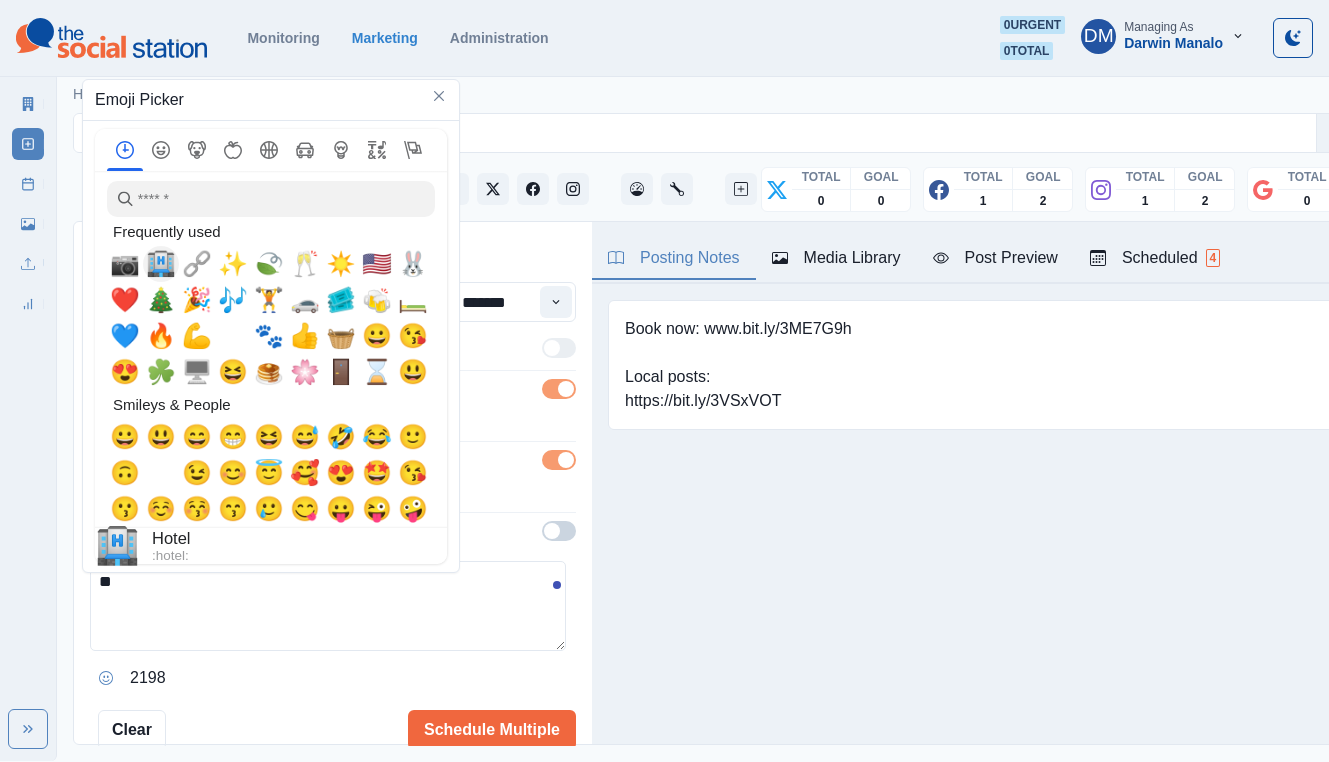 click on "🏨" at bounding box center (161, 264) 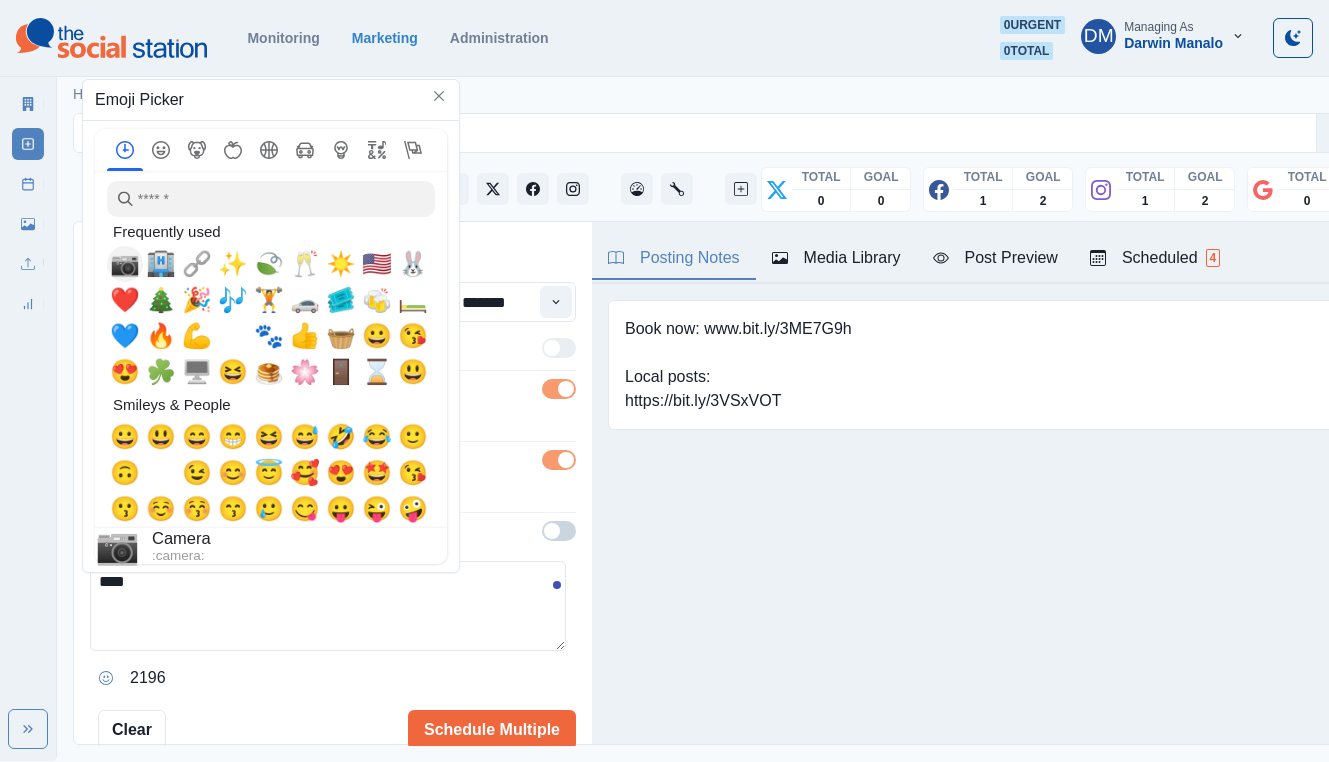click at bounding box center (125, 264) 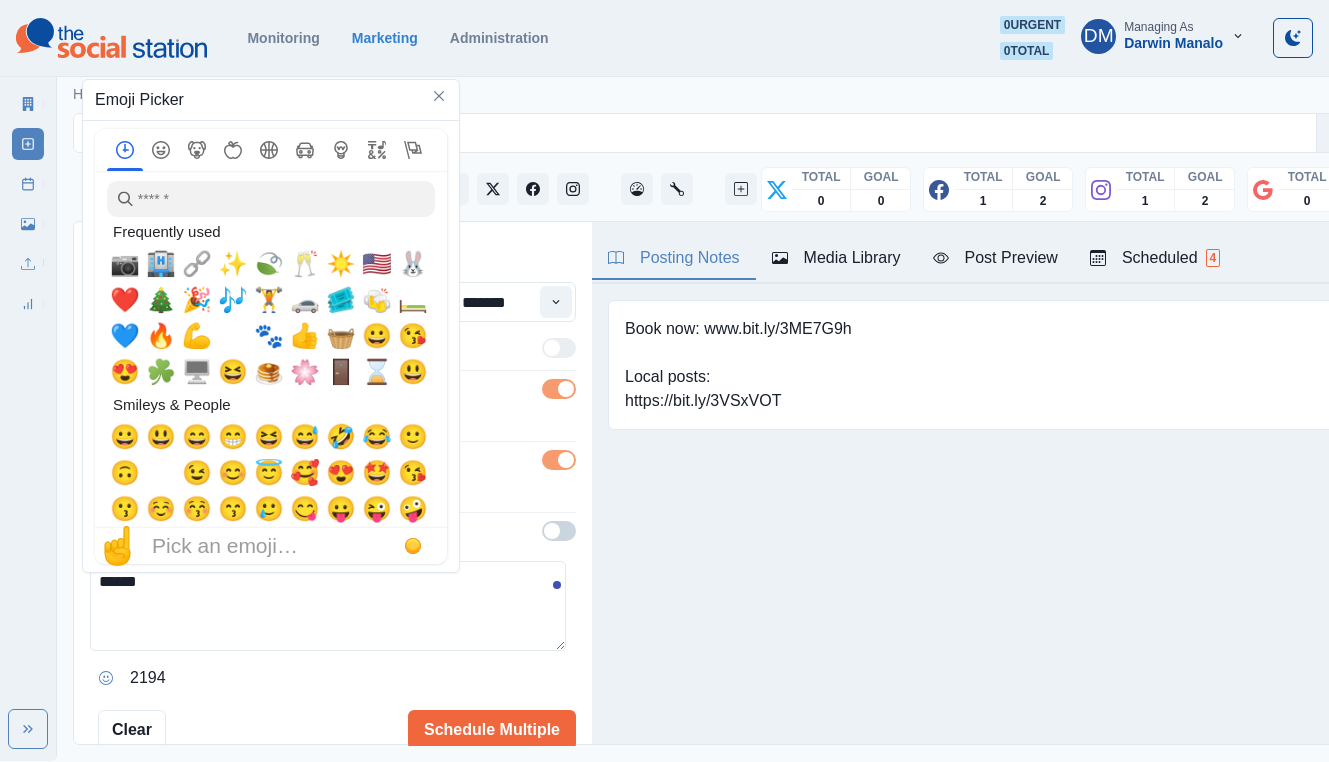 click on "******" at bounding box center (328, 606) 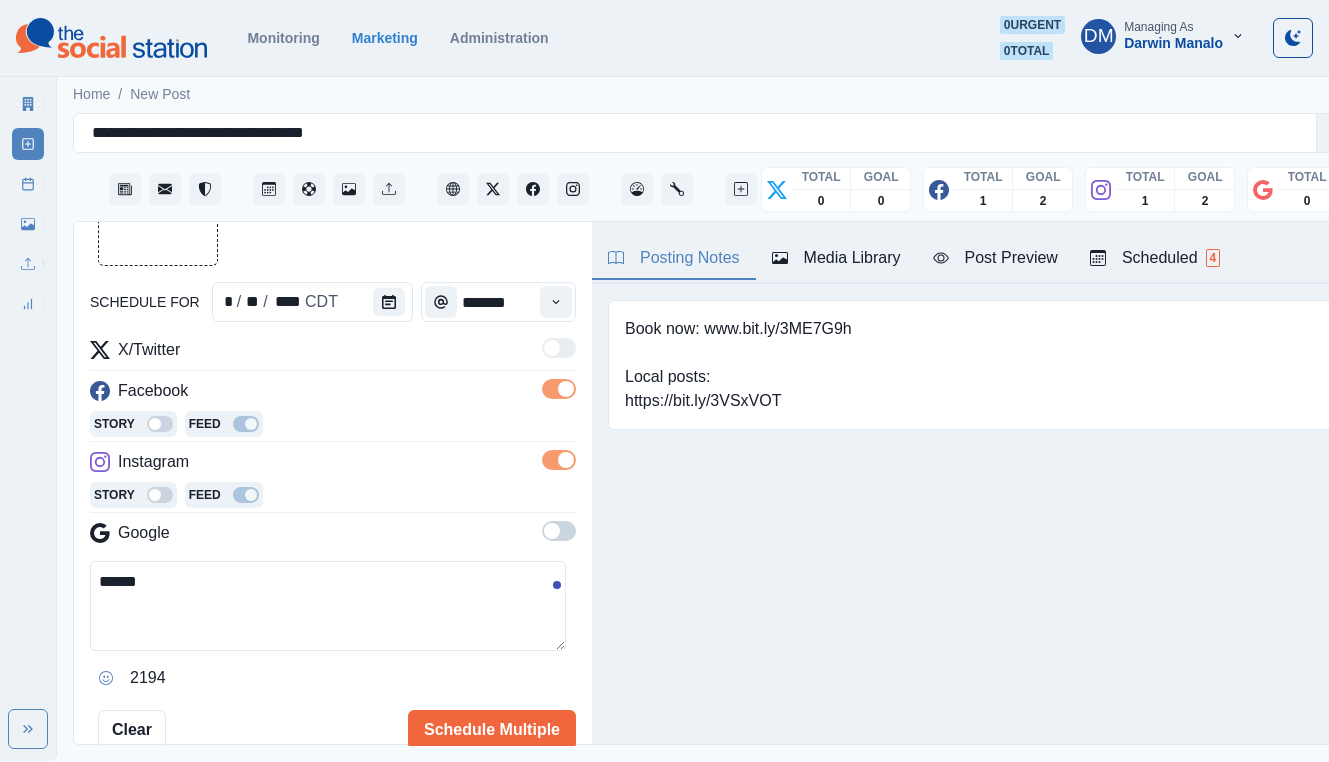 click on "******" at bounding box center (328, 606) 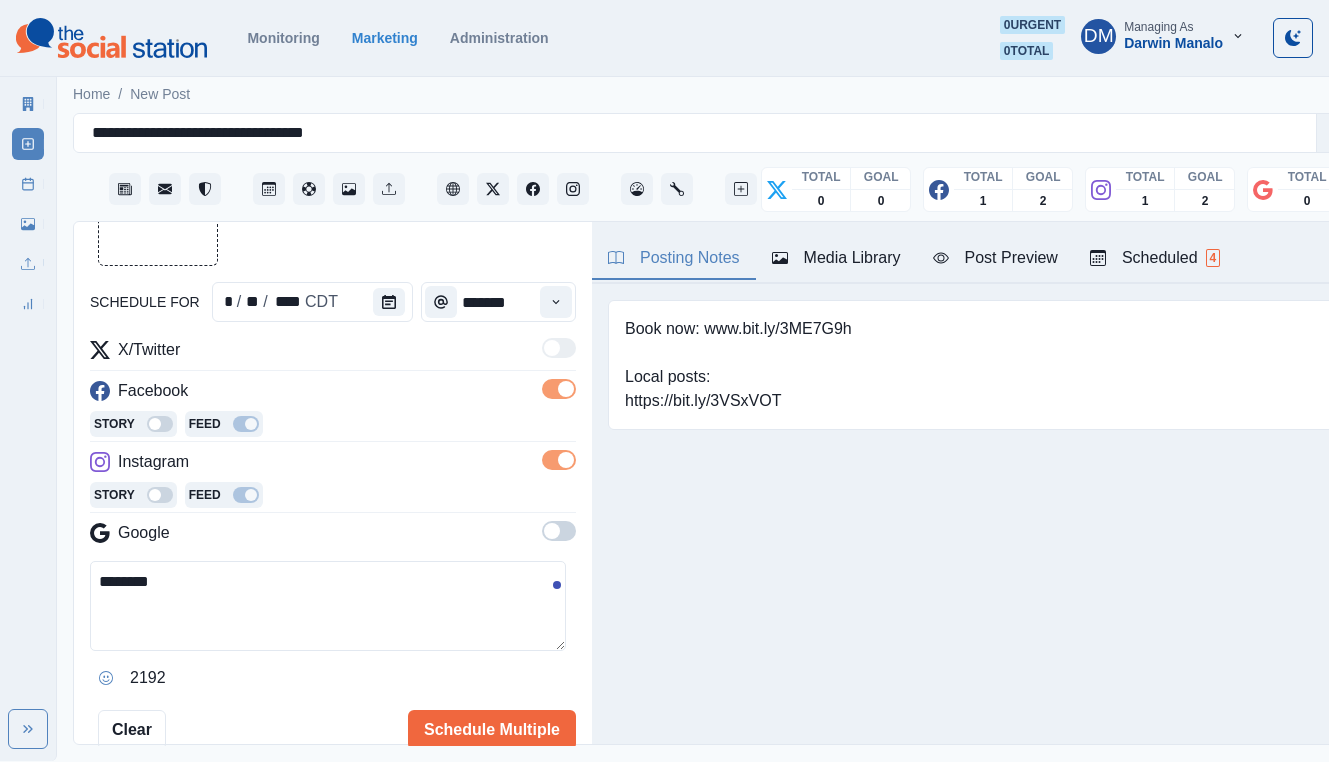 paste on "**********" 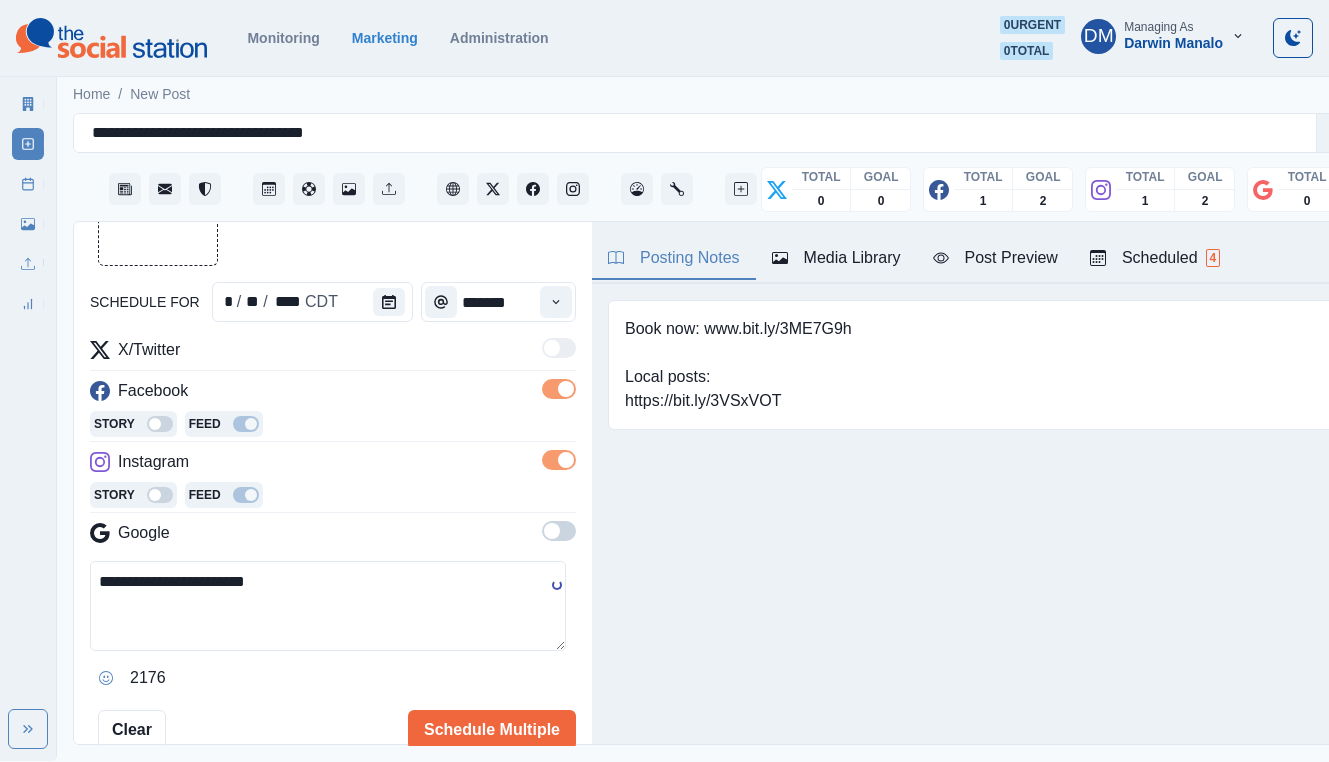 click on "**********" at bounding box center [328, 606] 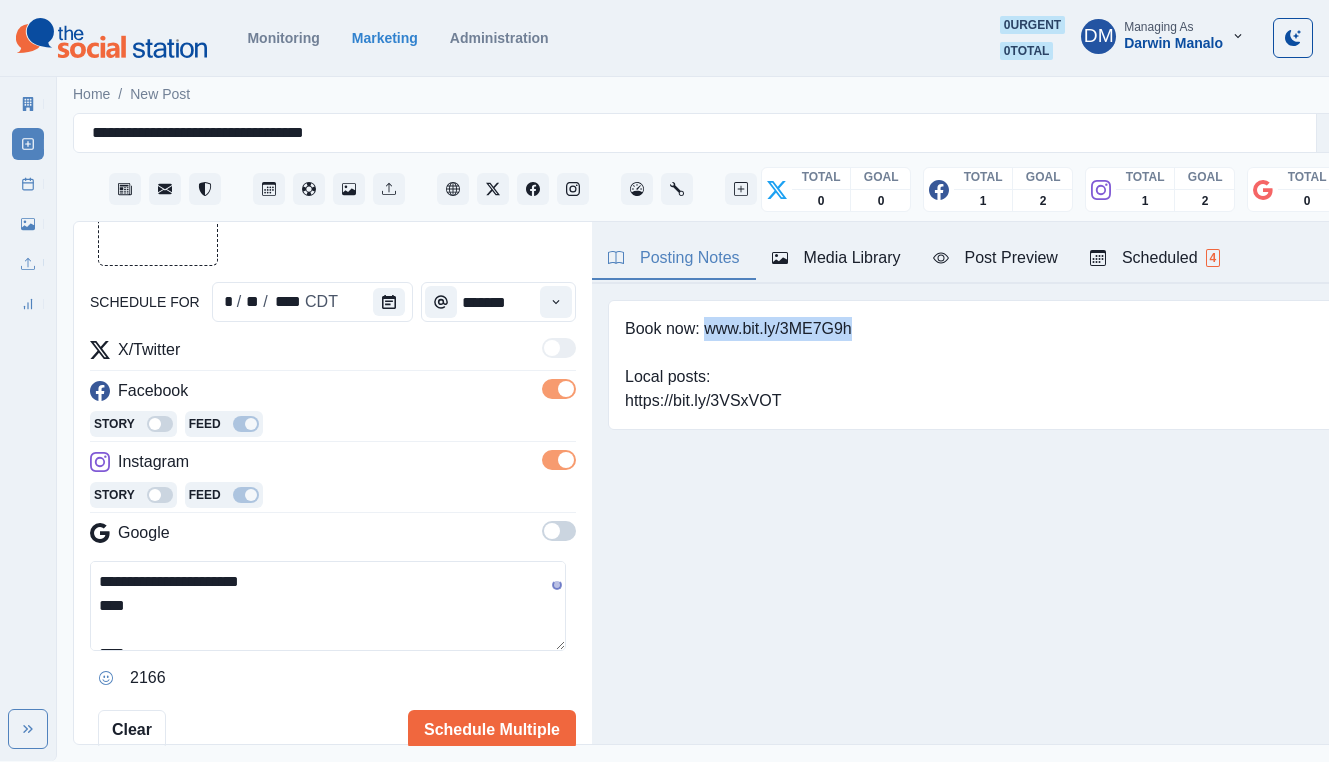drag, startPoint x: 654, startPoint y: 274, endPoint x: 824, endPoint y: 267, distance: 170.14406 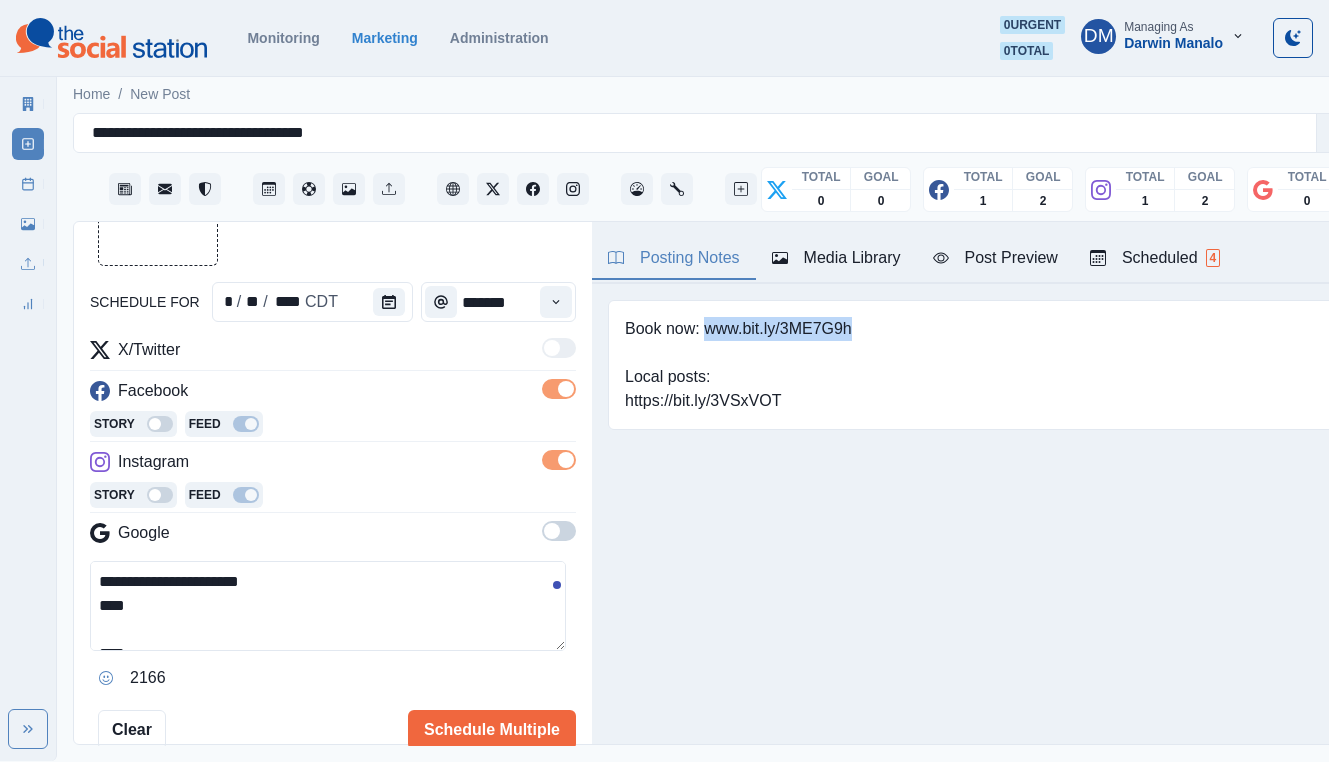 copy on "www.bit.ly/3ME7G9h" 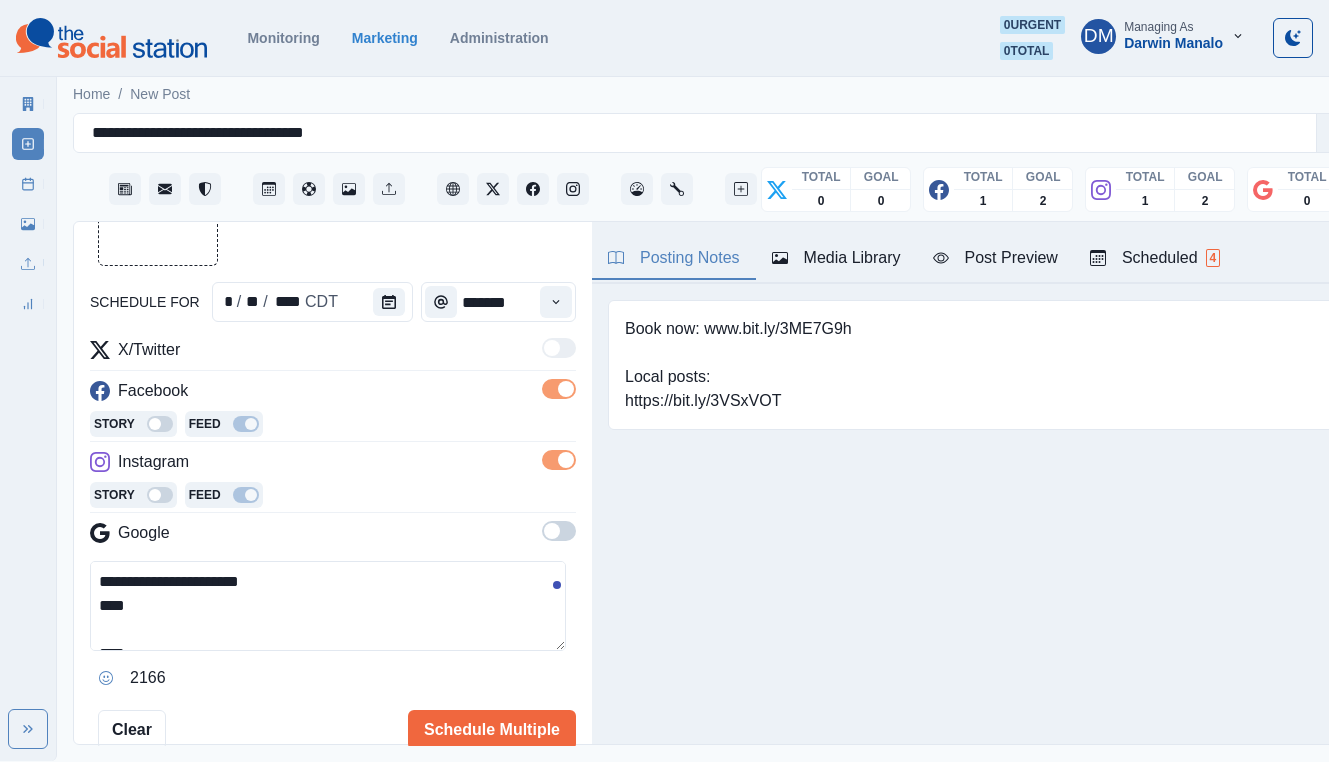 click on "**********" at bounding box center [328, 606] 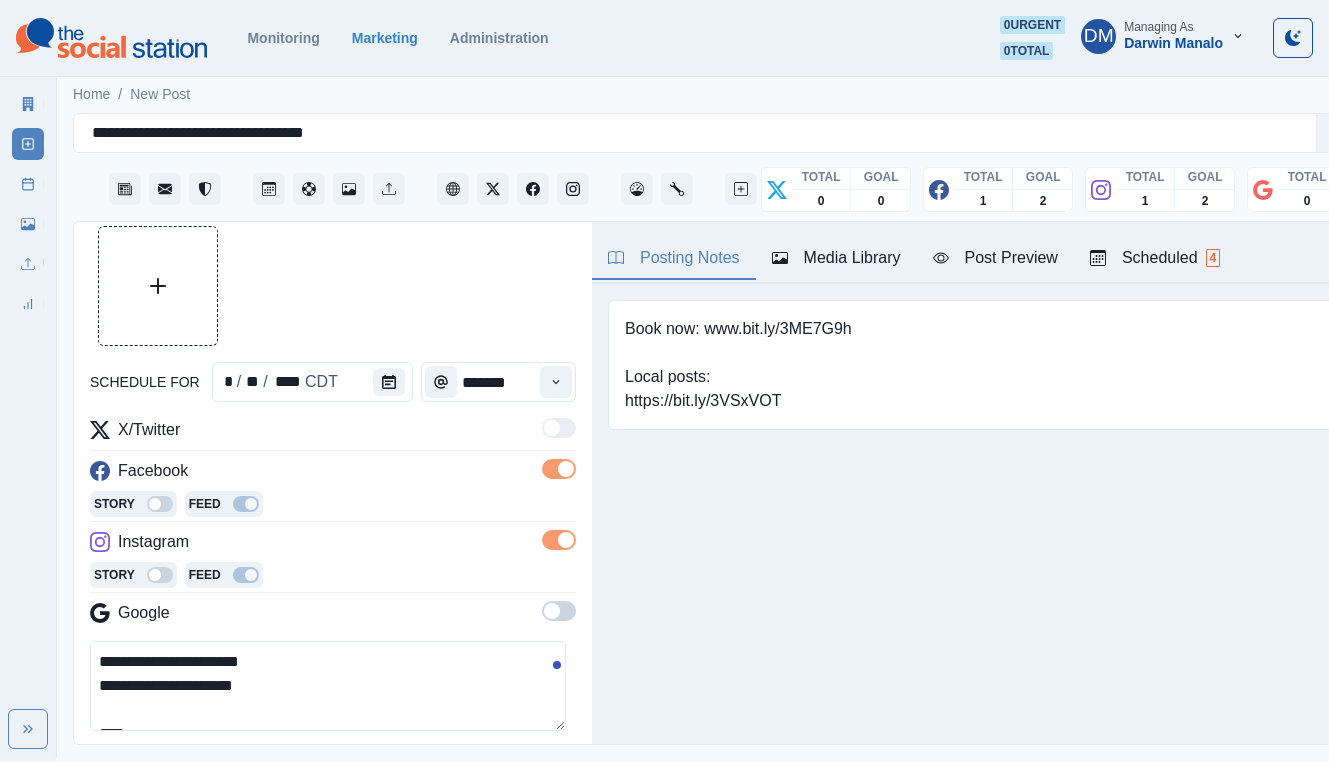 scroll, scrollTop: 46, scrollLeft: 0, axis: vertical 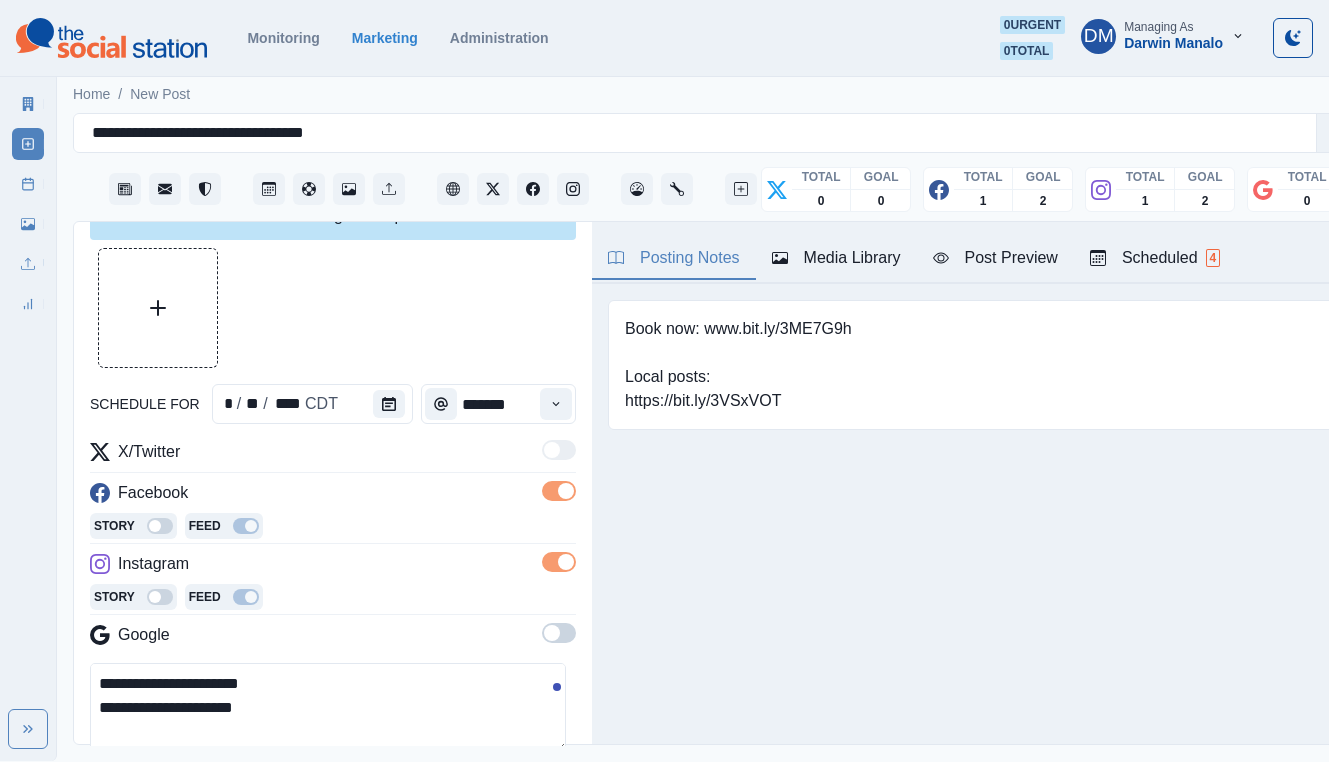 click on "**********" at bounding box center (328, 708) 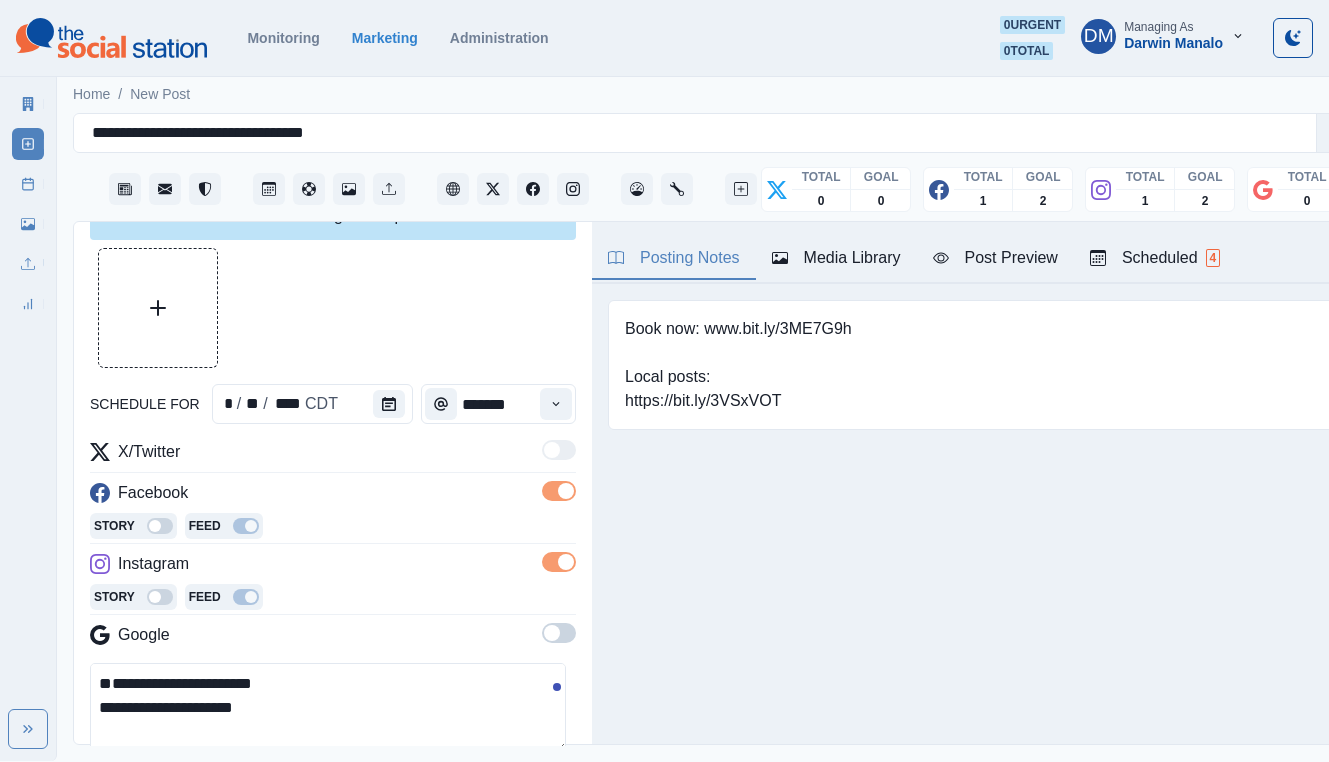 paste on "**********" 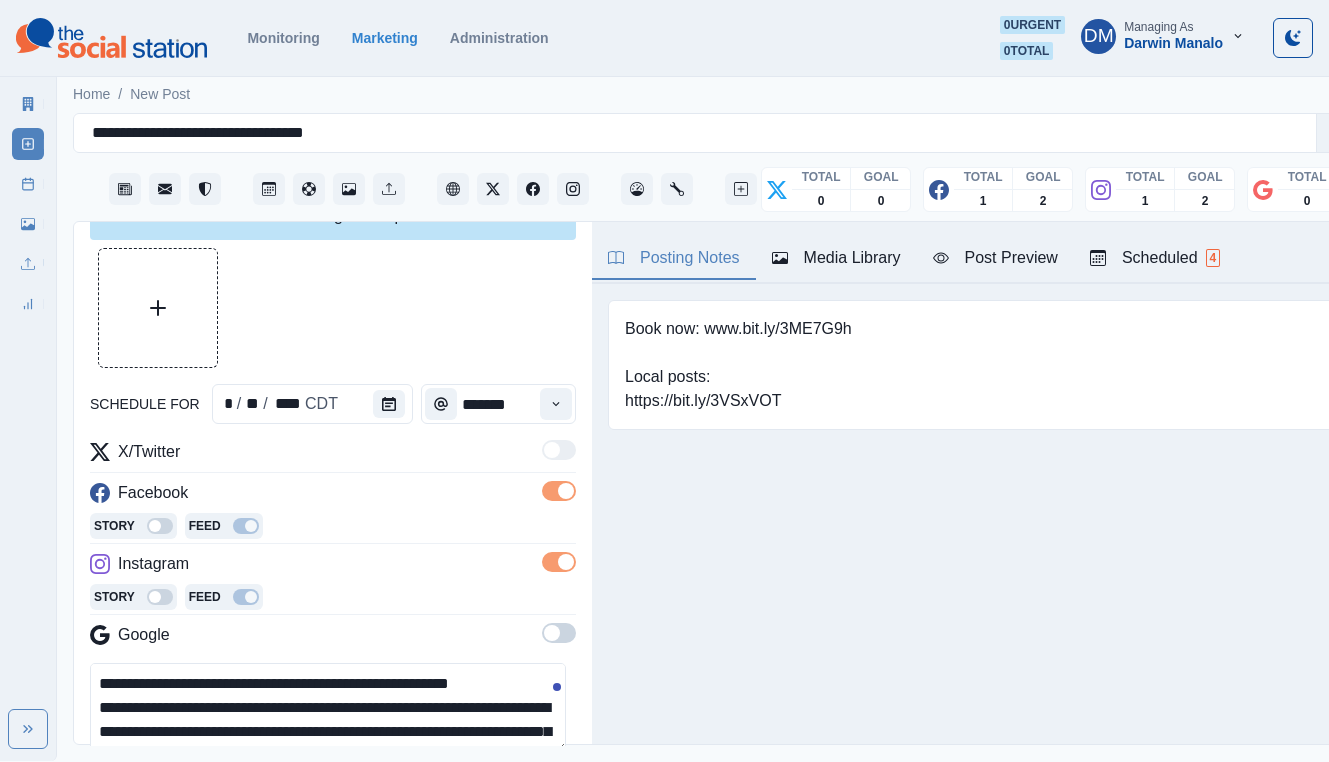 scroll, scrollTop: 8, scrollLeft: 0, axis: vertical 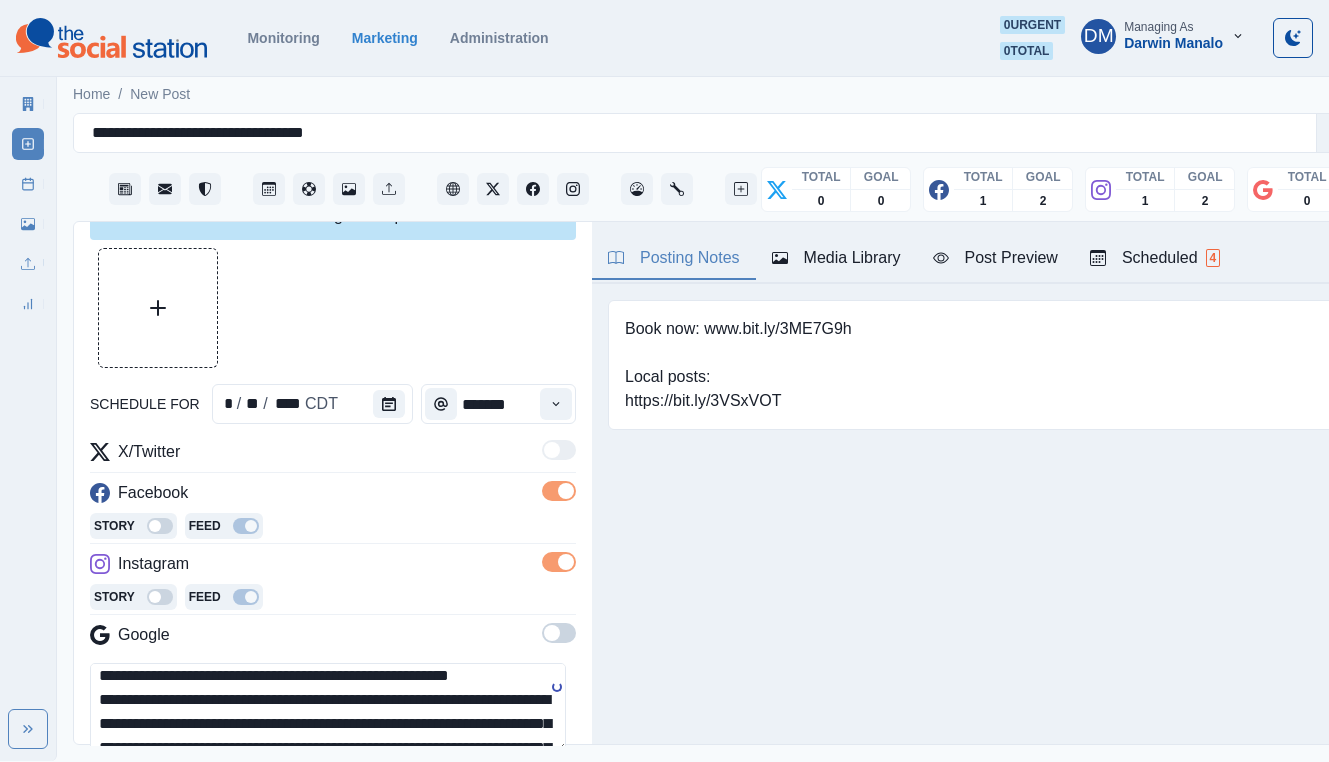 click on "**********" at bounding box center (328, 708) 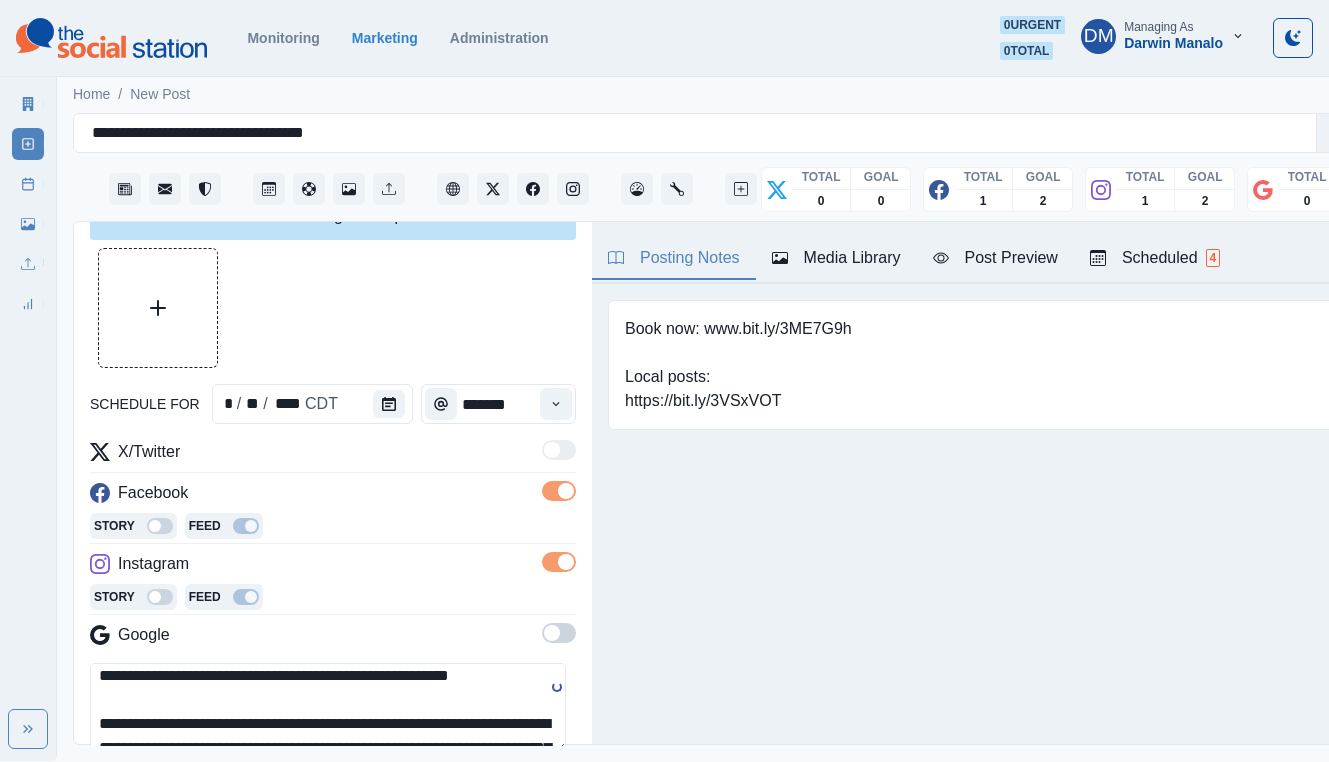 scroll, scrollTop: 26, scrollLeft: 0, axis: vertical 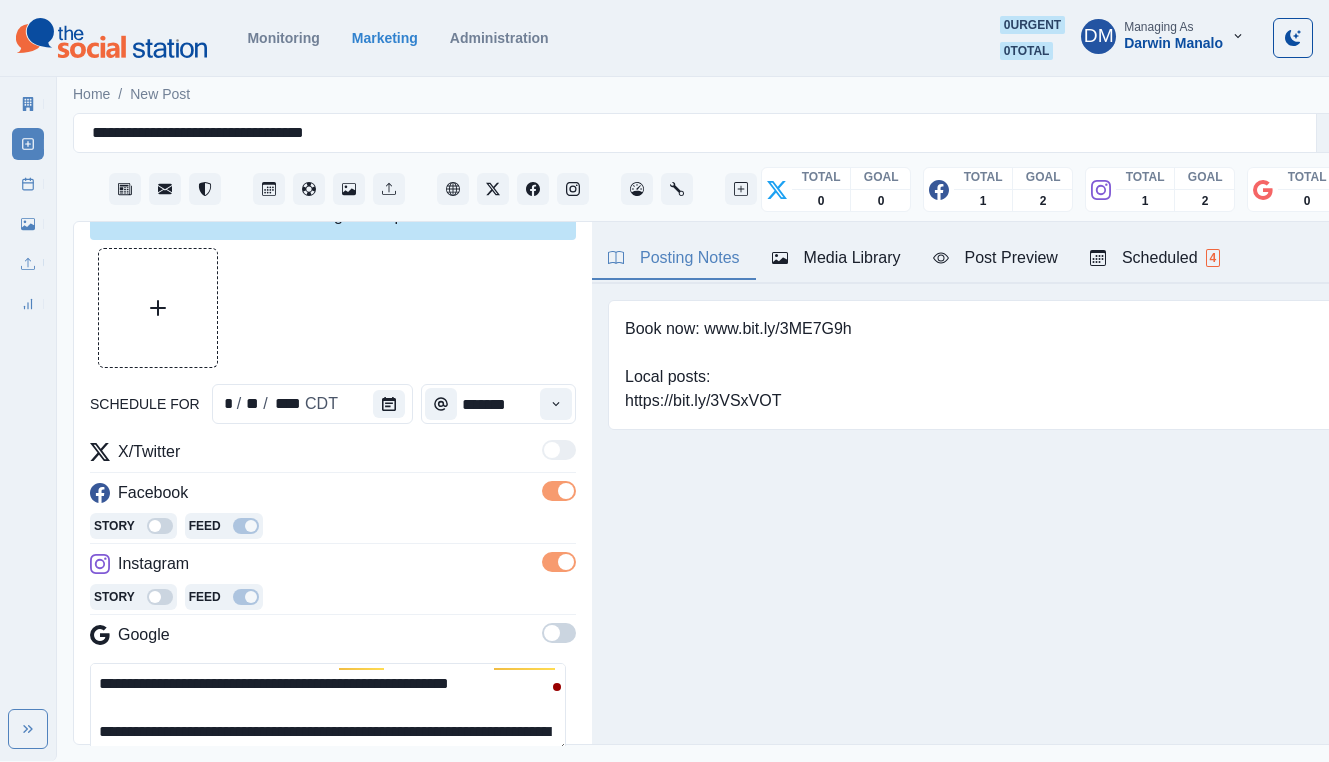 drag, startPoint x: 108, startPoint y: 568, endPoint x: 50, endPoint y: 565, distance: 58.077534 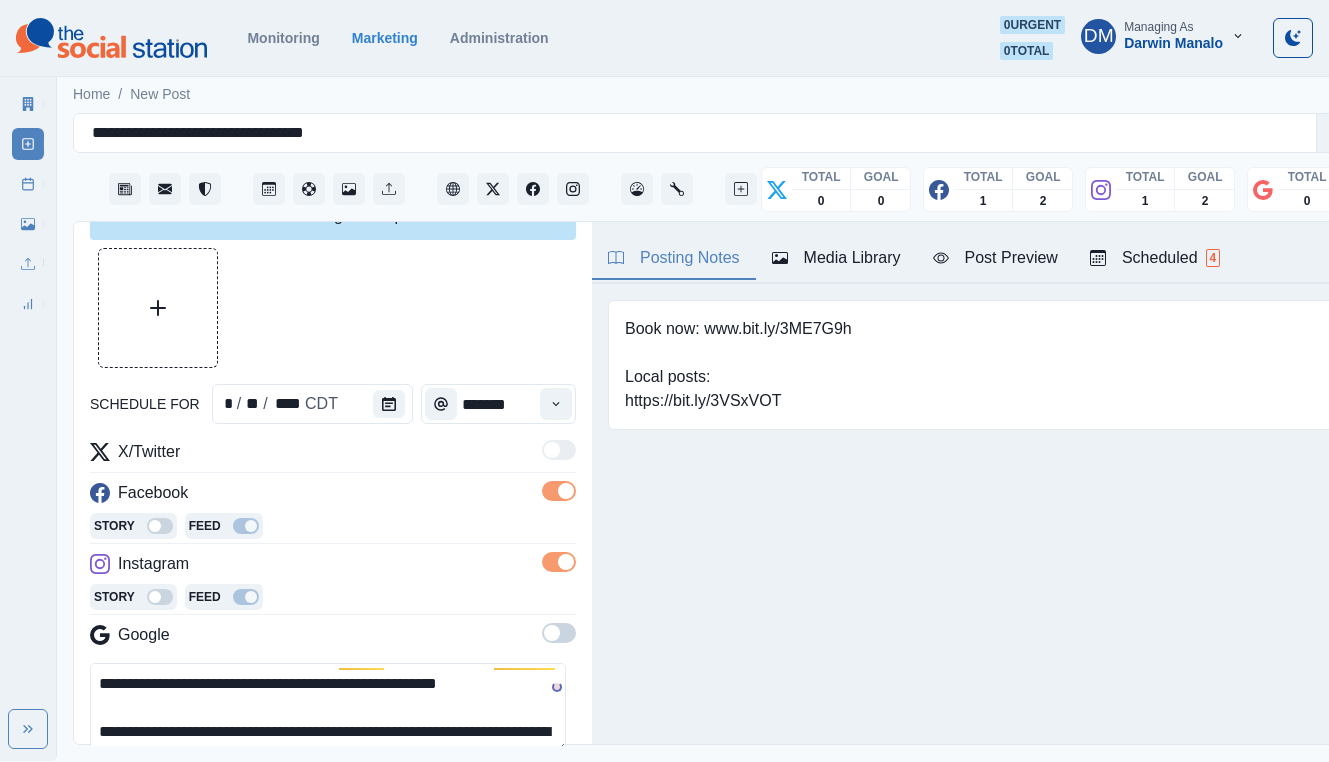 click on "**********" at bounding box center (328, 708) 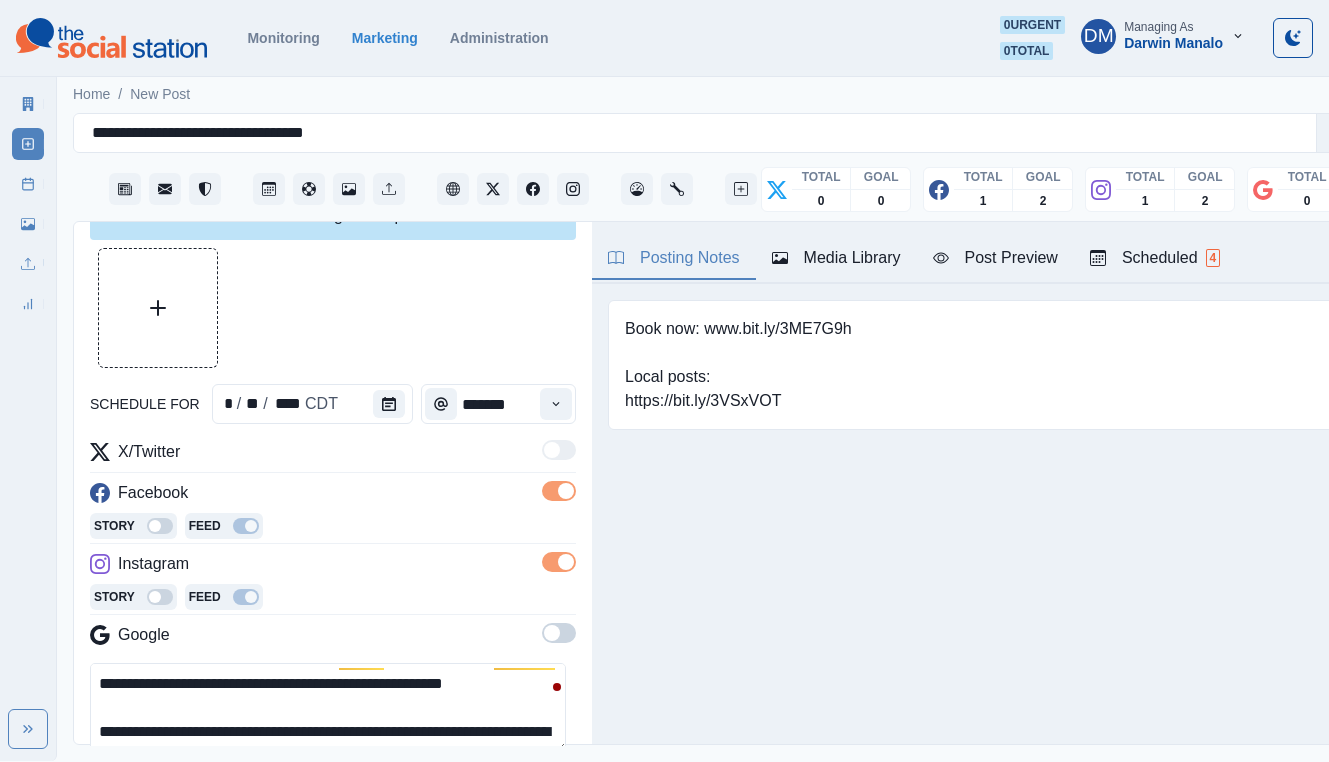 paste on "**" 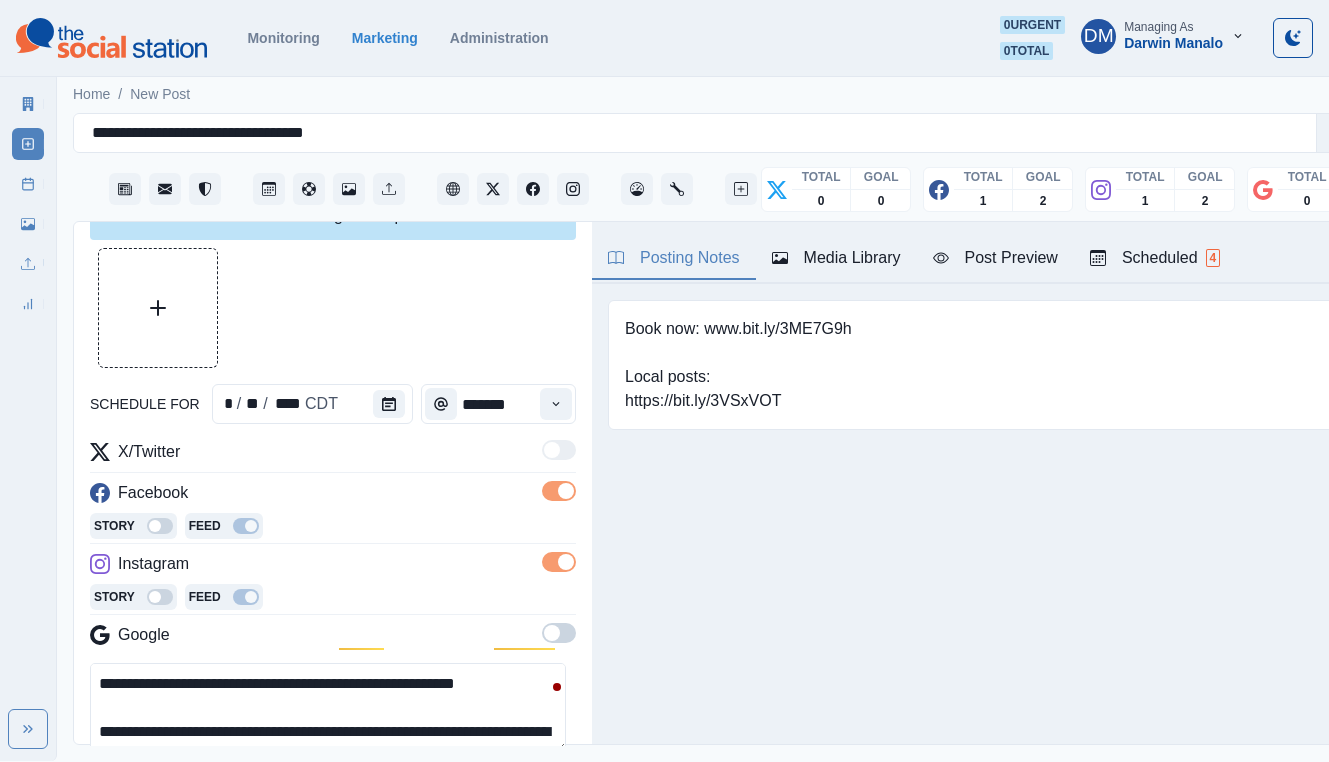 scroll, scrollTop: 23, scrollLeft: 0, axis: vertical 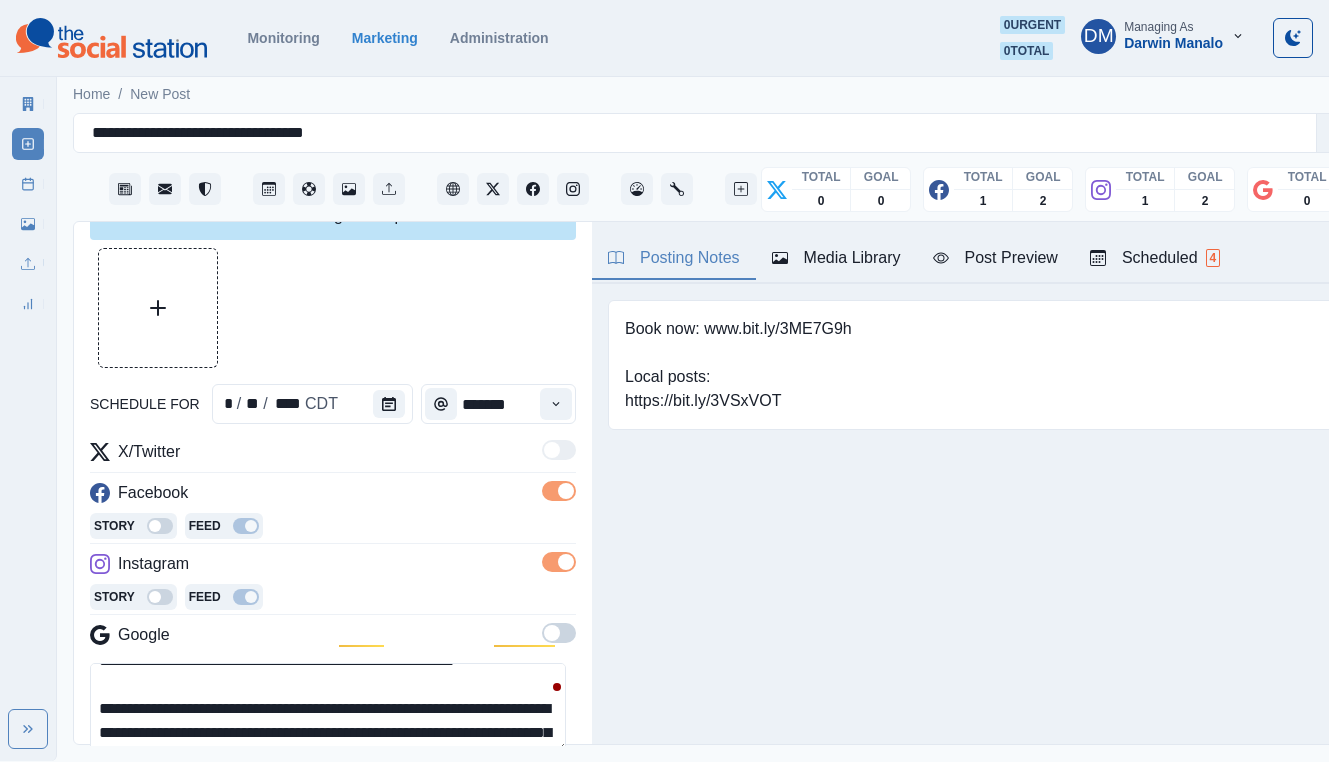 drag, startPoint x: 330, startPoint y: 578, endPoint x: 483, endPoint y: 586, distance: 153.20901 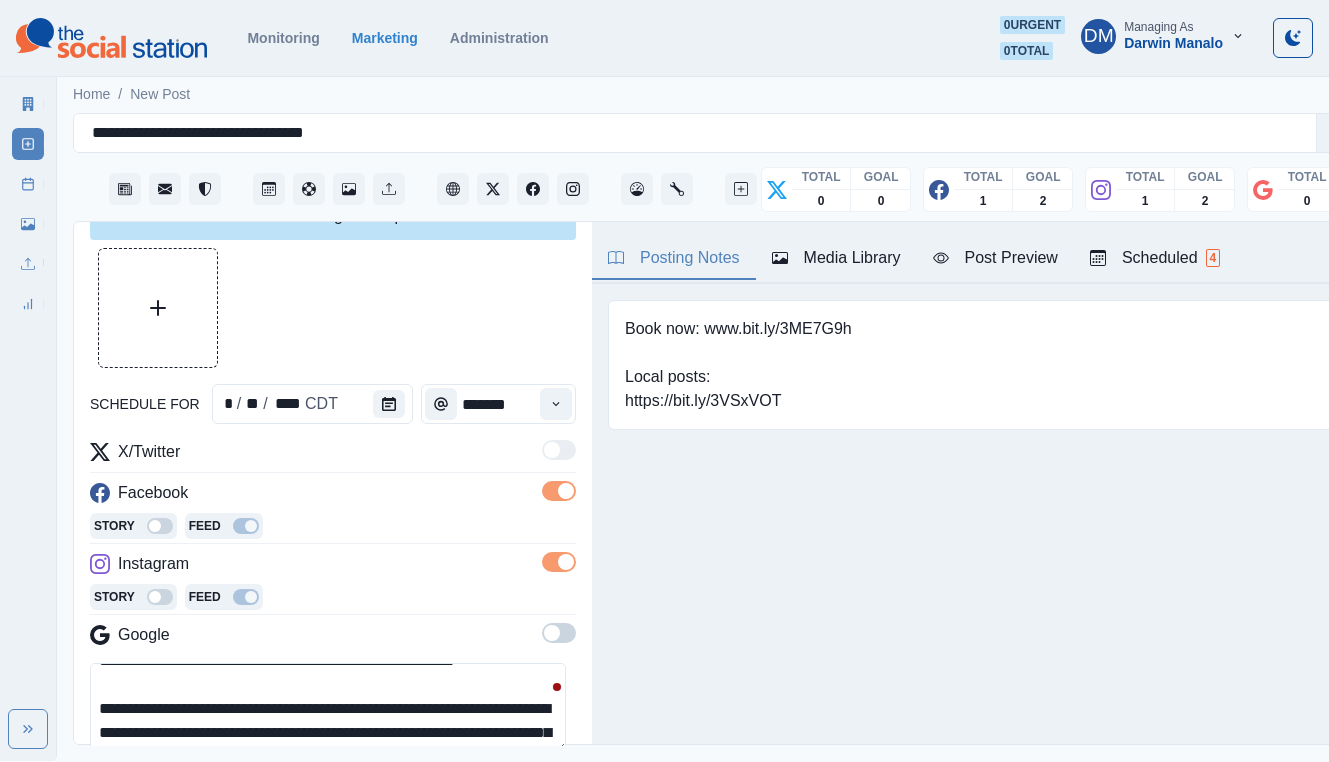 paste on "**********" 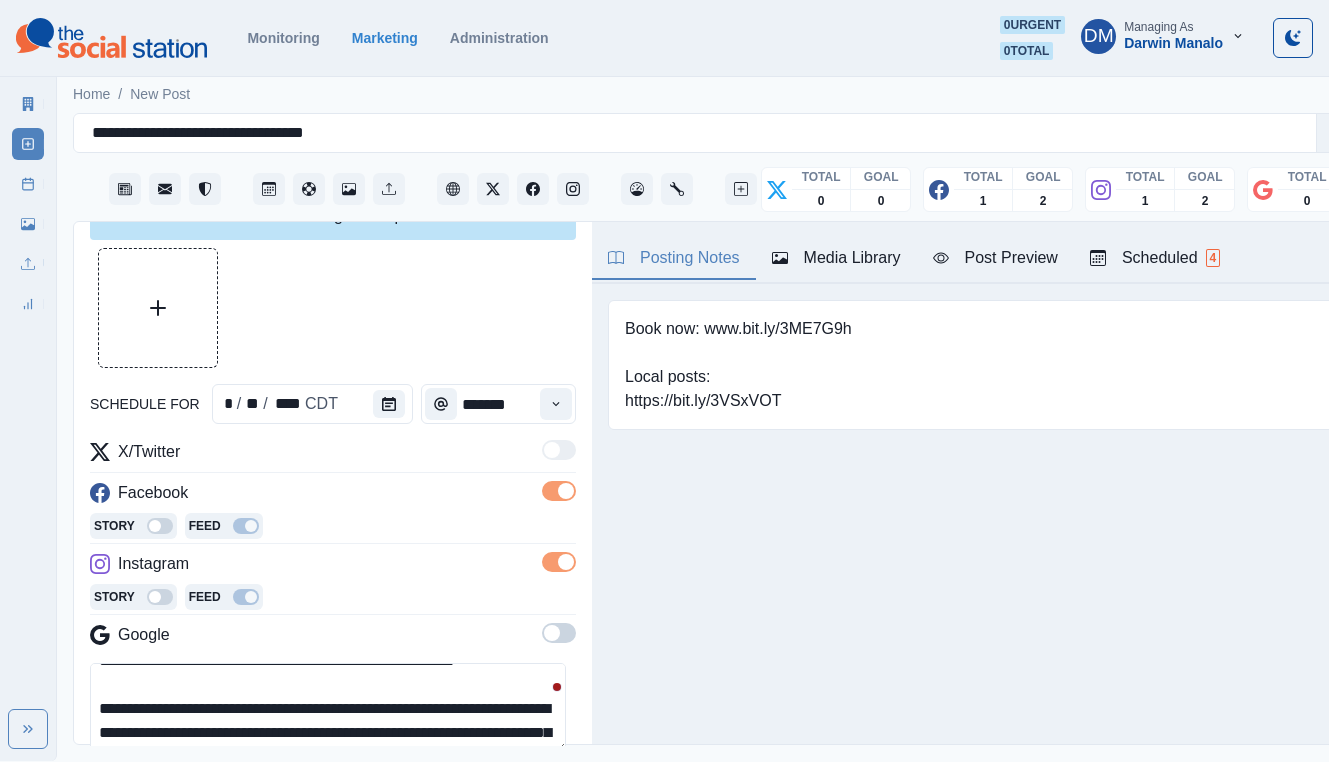 scroll, scrollTop: 0, scrollLeft: 0, axis: both 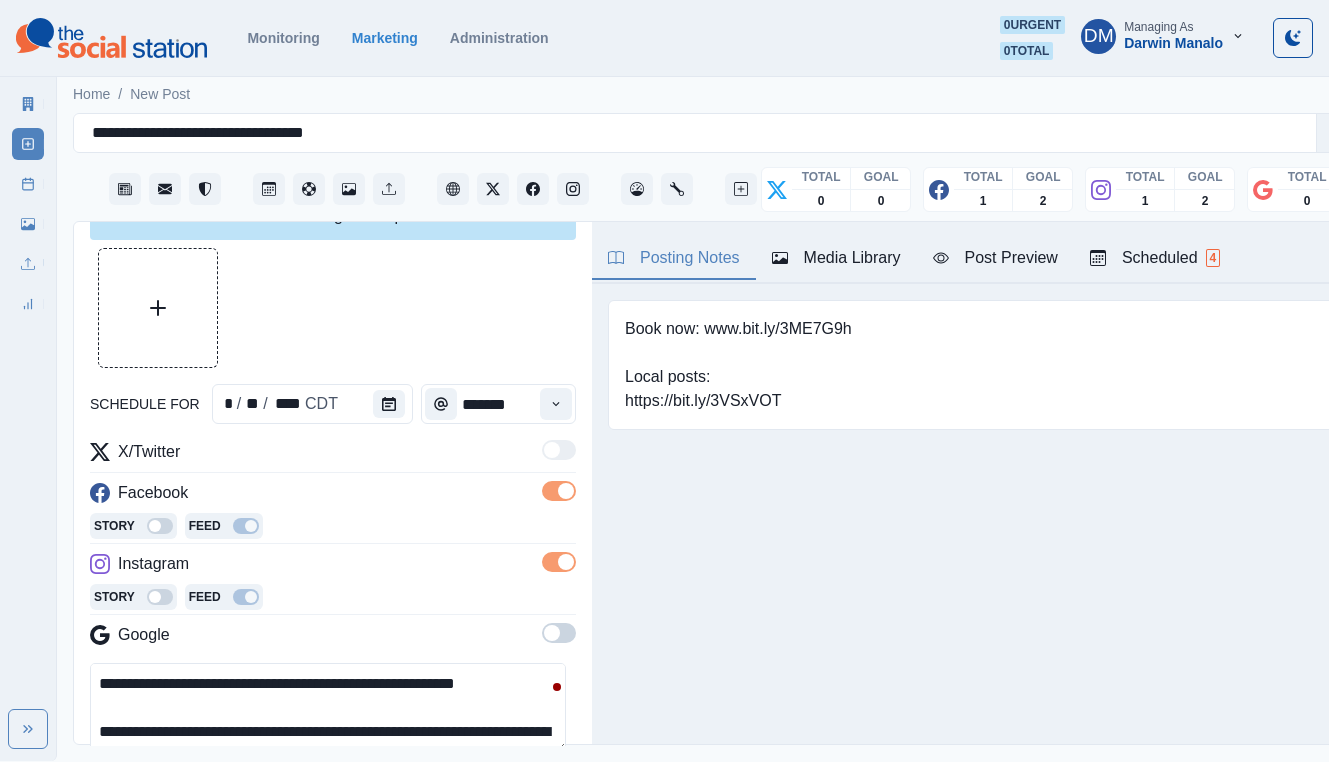 drag, startPoint x: 264, startPoint y: 572, endPoint x: 330, endPoint y: 568, distance: 66.1211 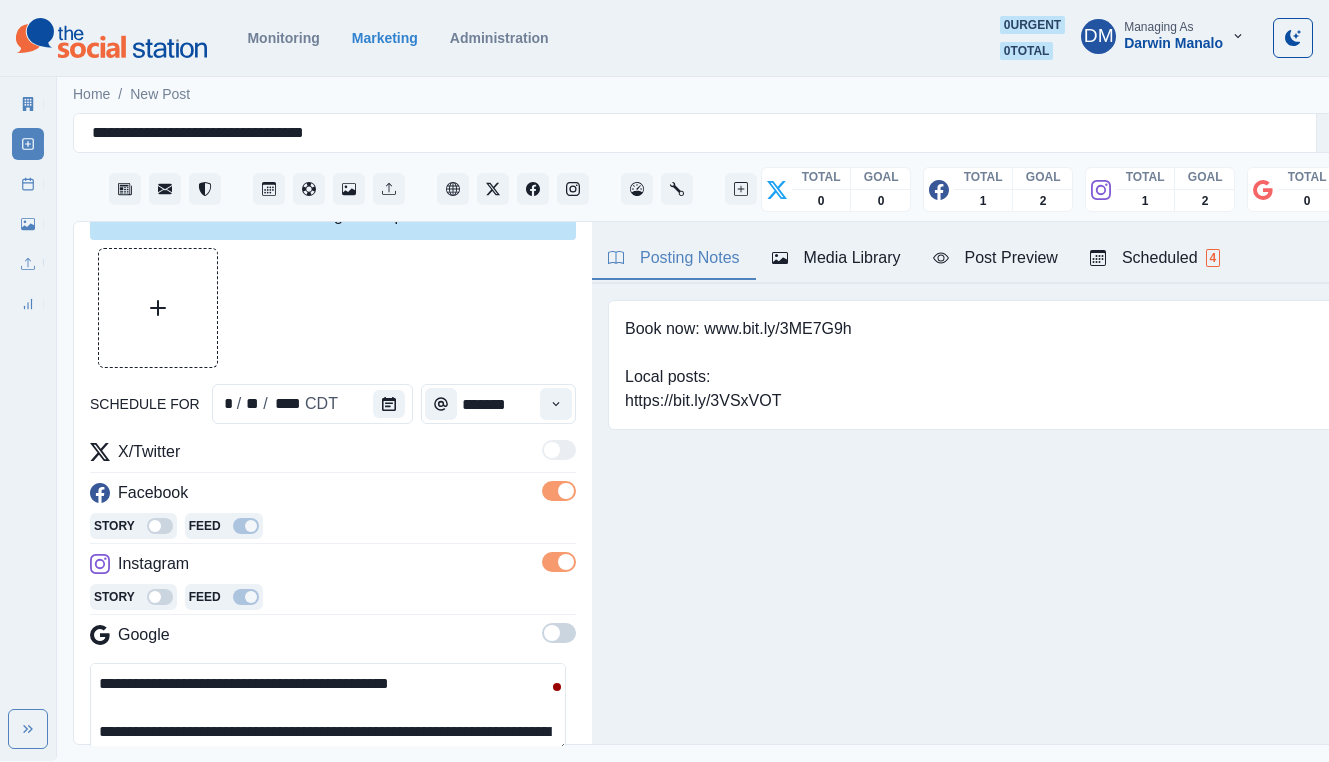 paste on "**********" 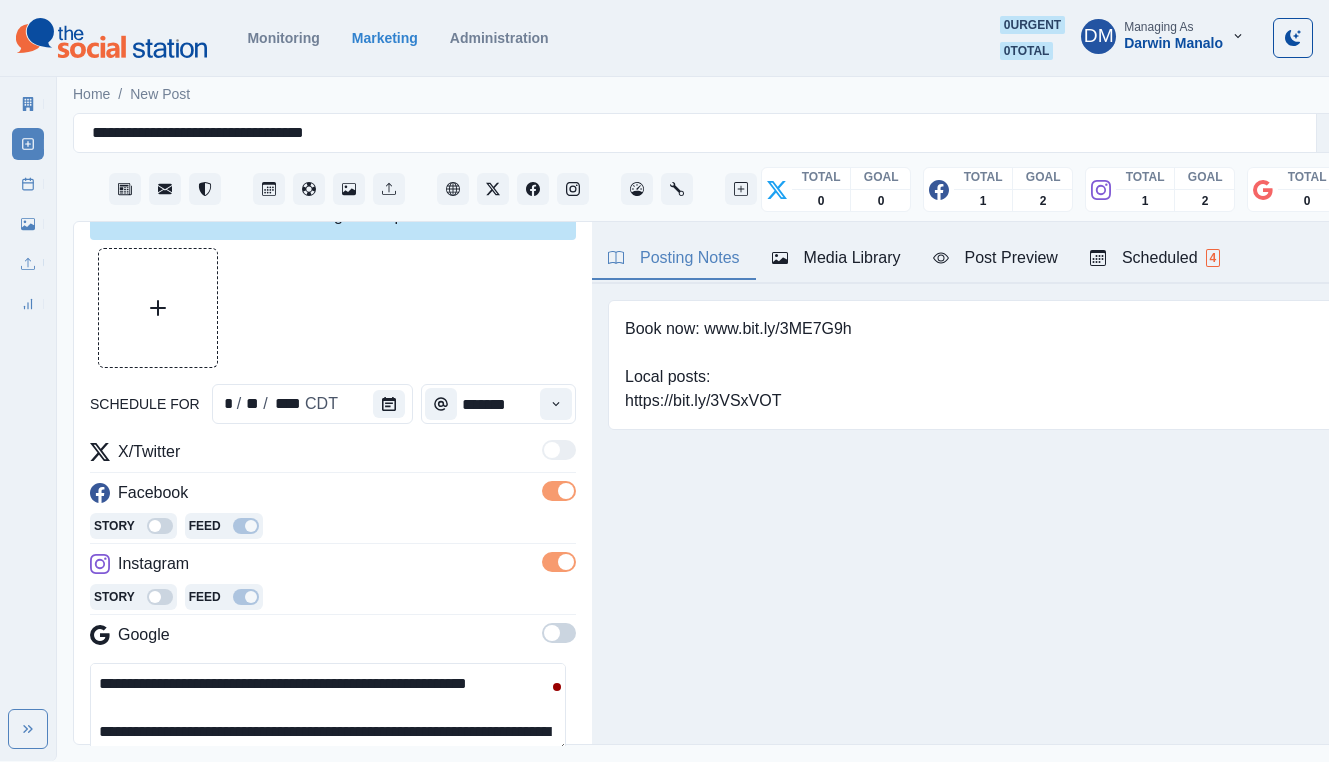 scroll, scrollTop: 25, scrollLeft: 0, axis: vertical 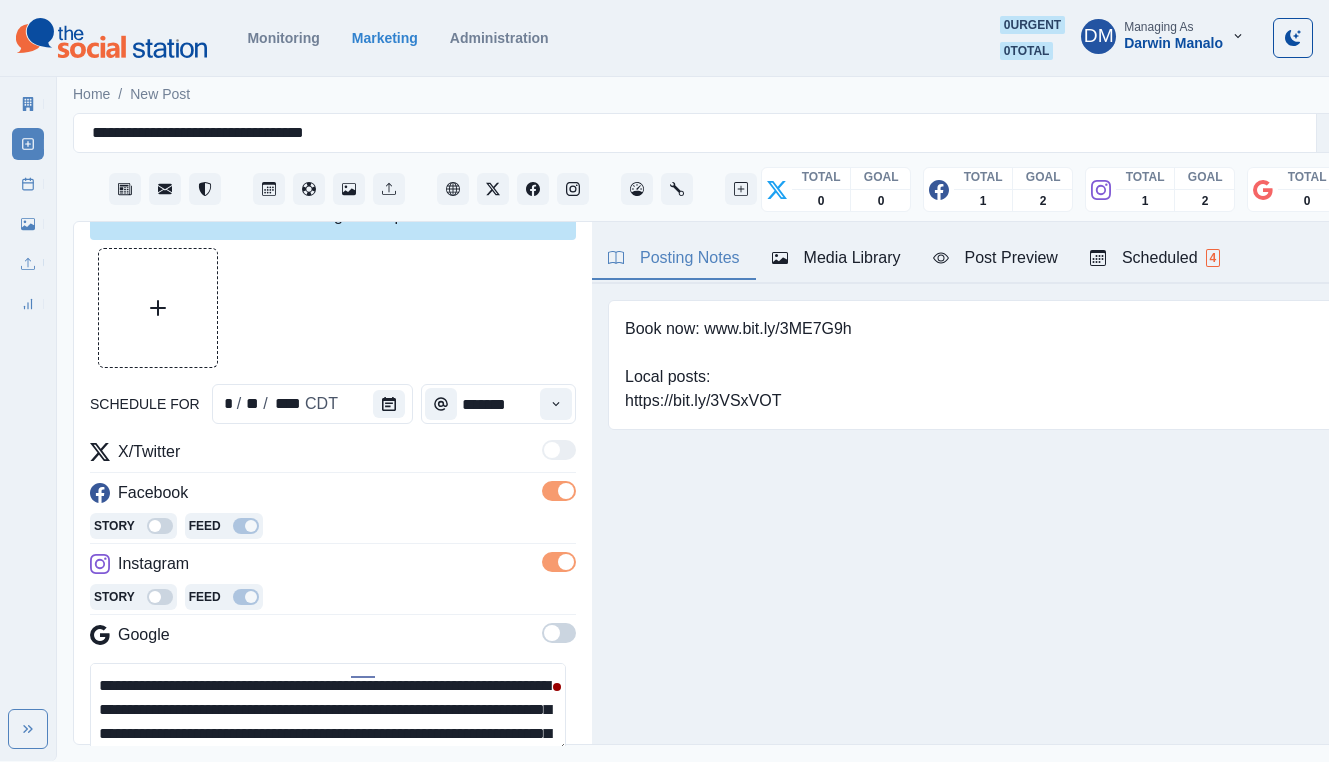 drag, startPoint x: 265, startPoint y: 598, endPoint x: 459, endPoint y: 593, distance: 194.06442 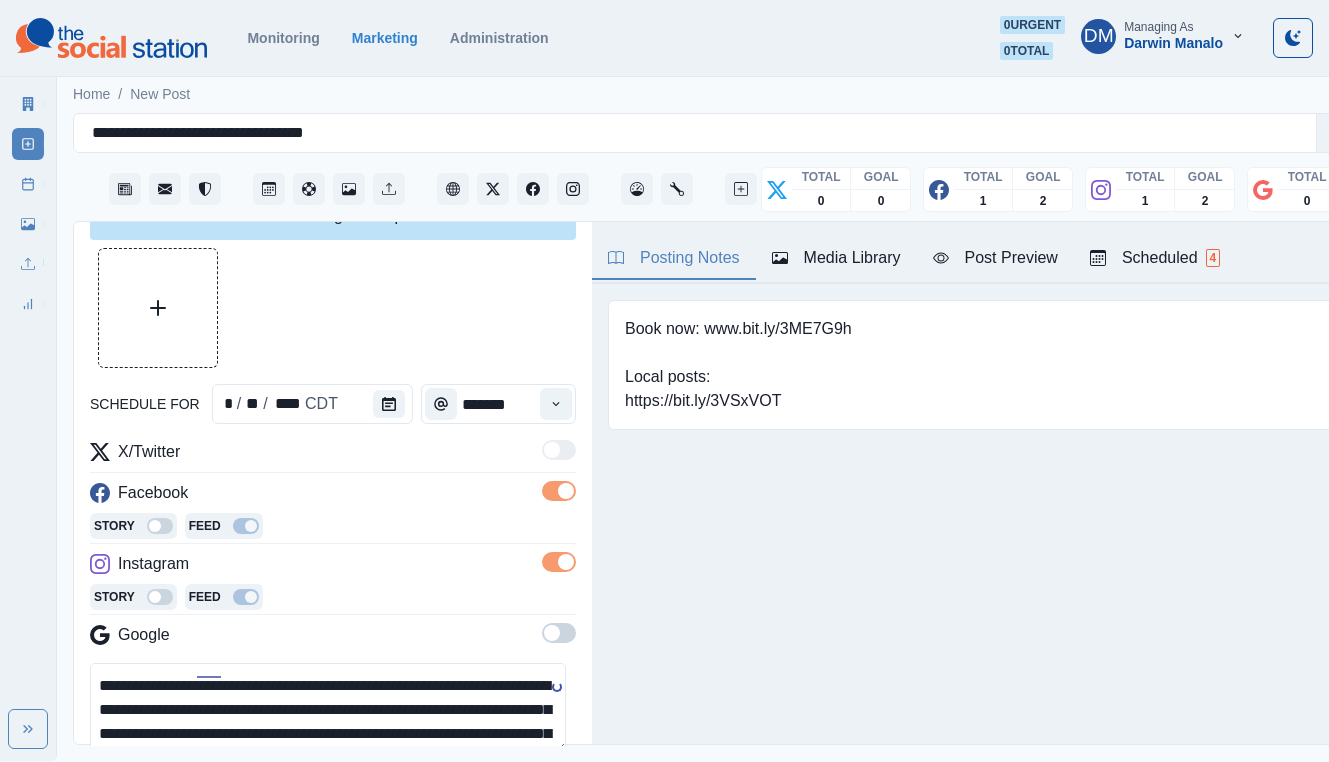 click on "**********" at bounding box center (328, 708) 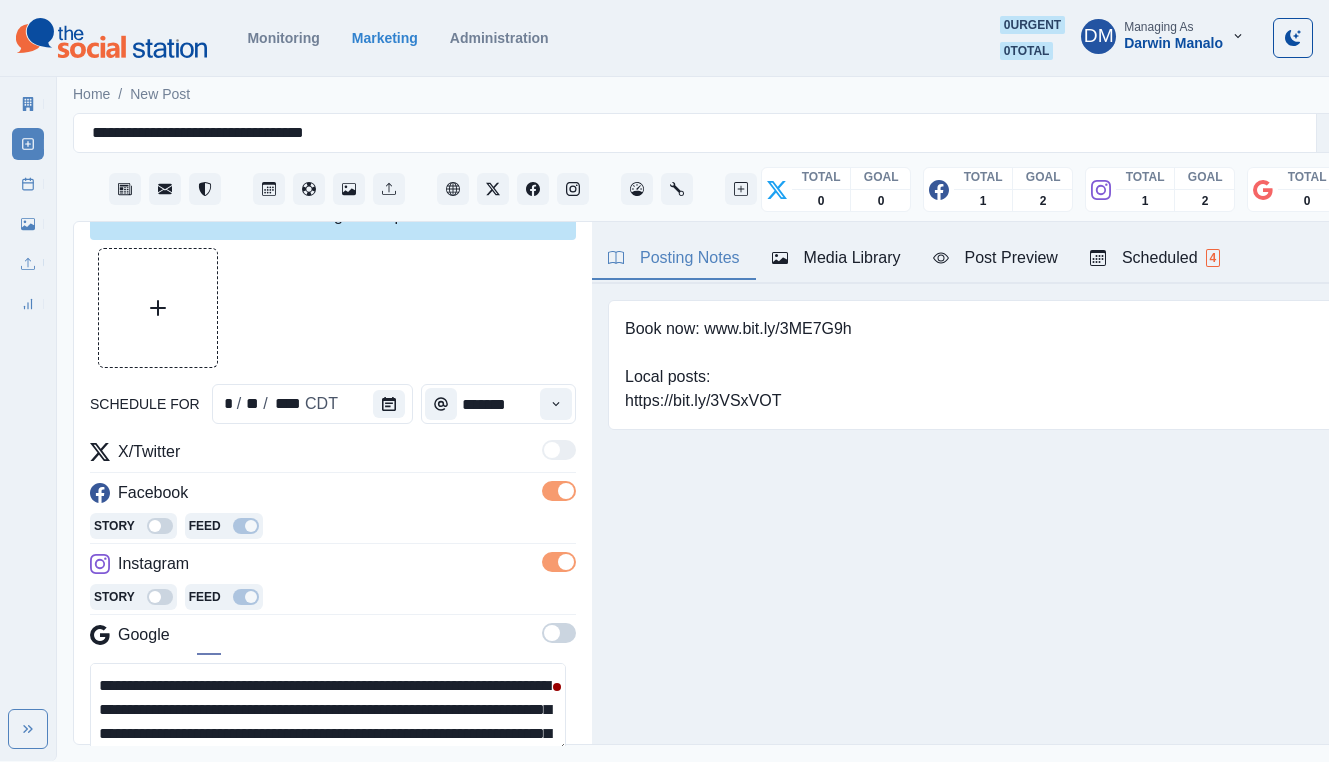 scroll, scrollTop: 69, scrollLeft: 0, axis: vertical 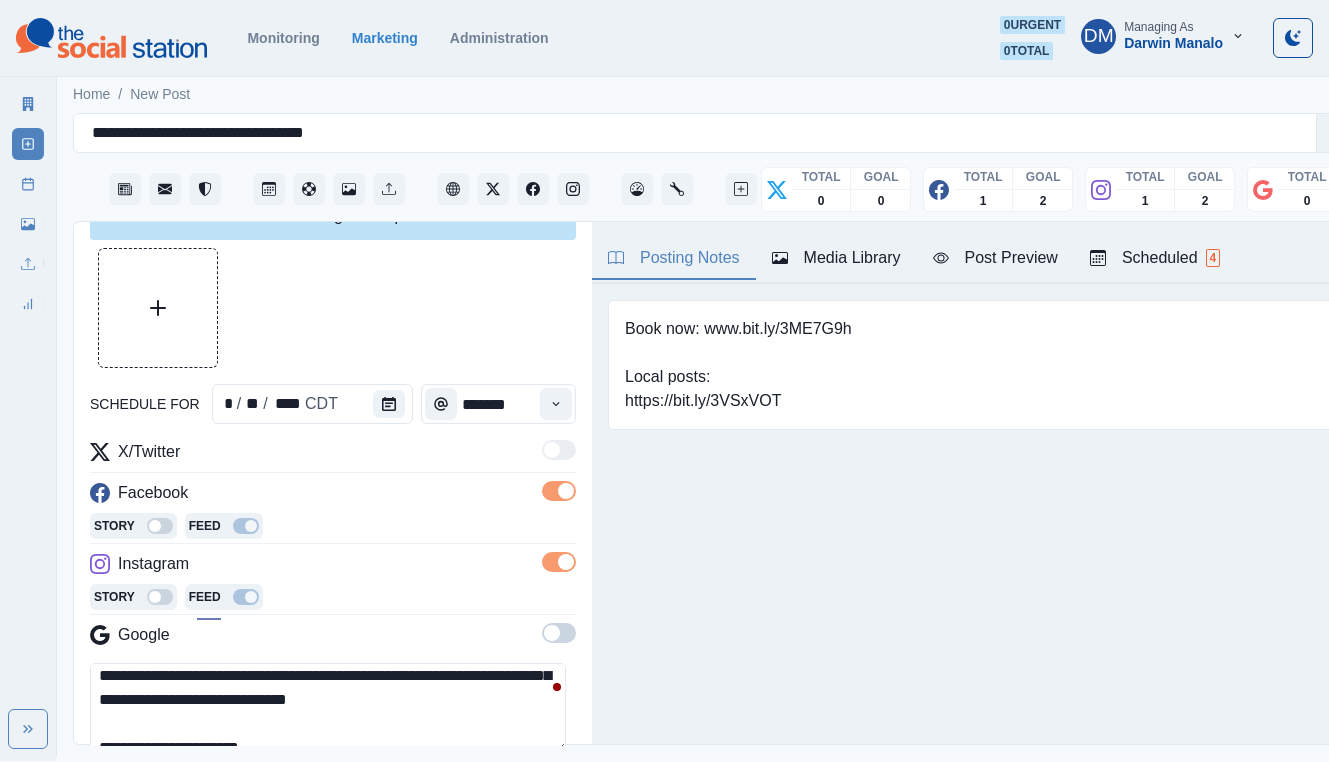 click on "**********" at bounding box center (328, 708) 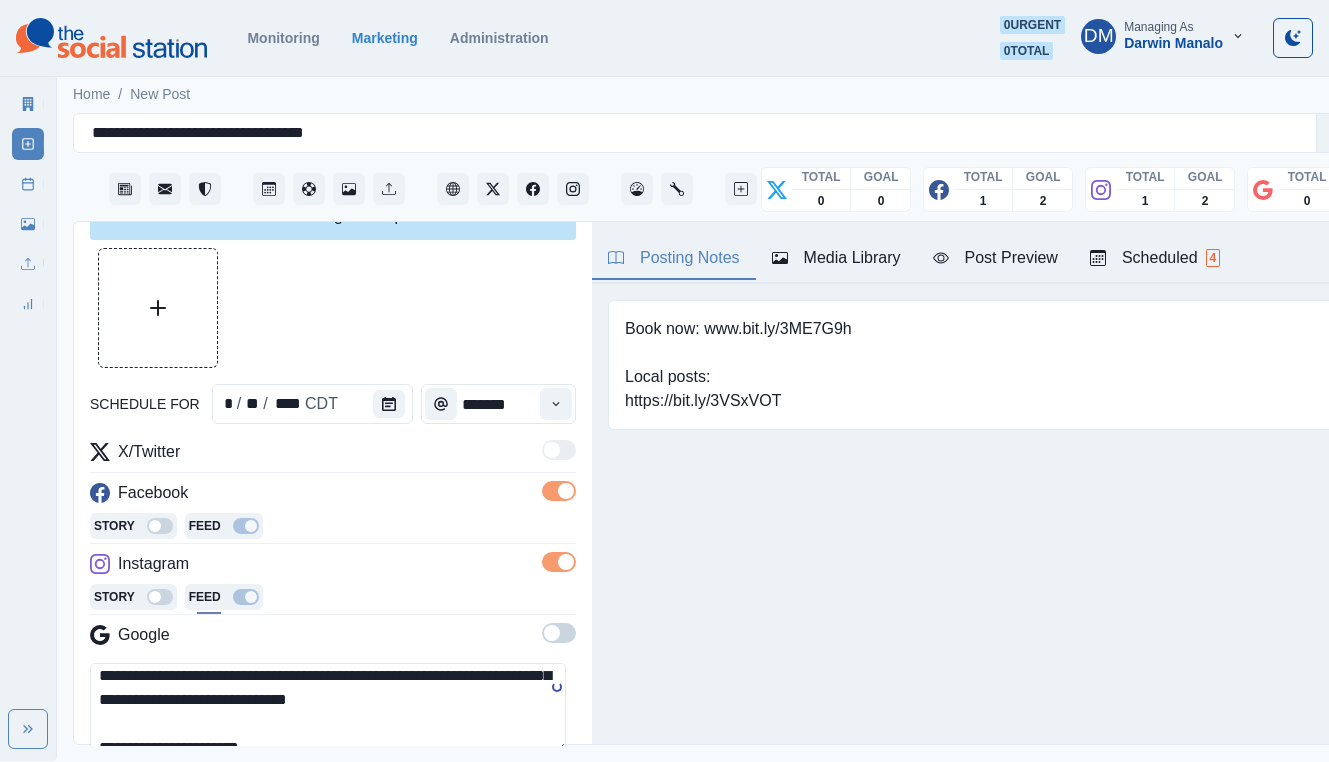 scroll, scrollTop: 126, scrollLeft: 0, axis: vertical 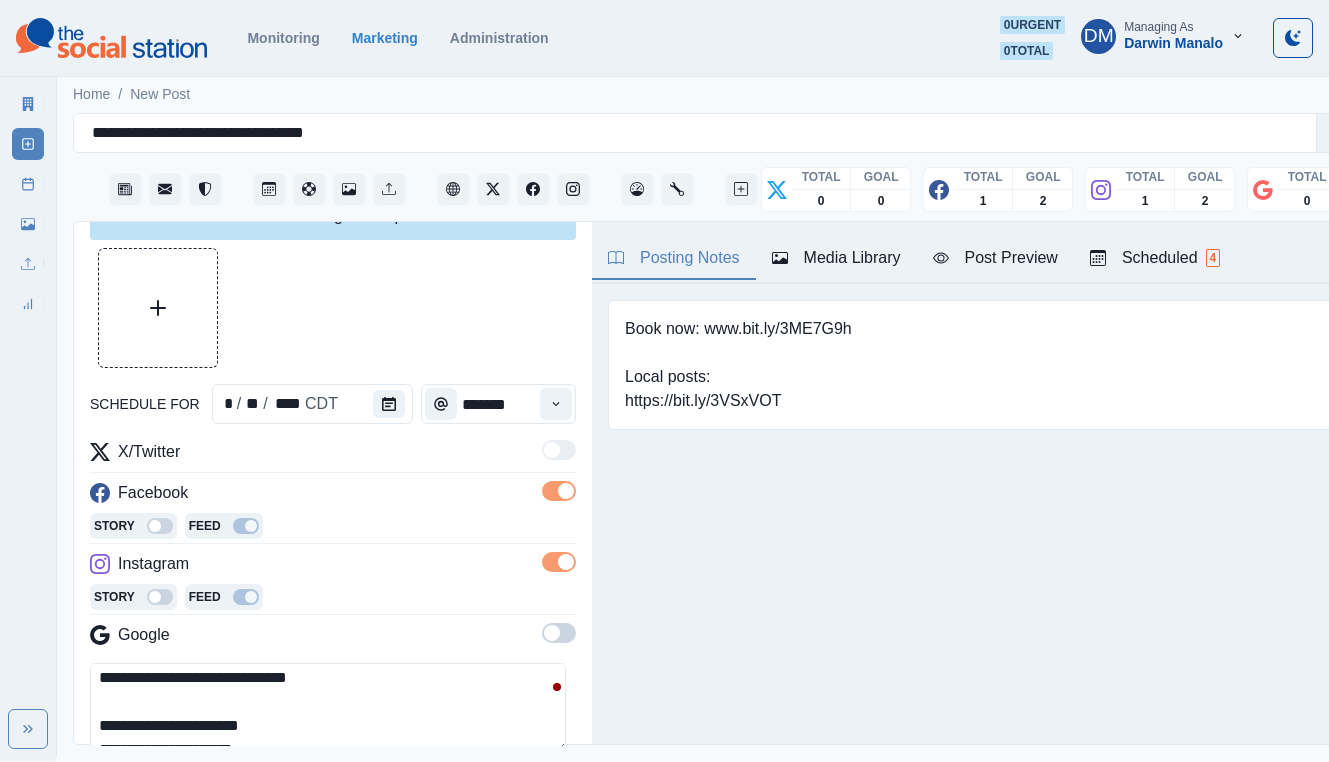 click on "**********" at bounding box center [328, 708] 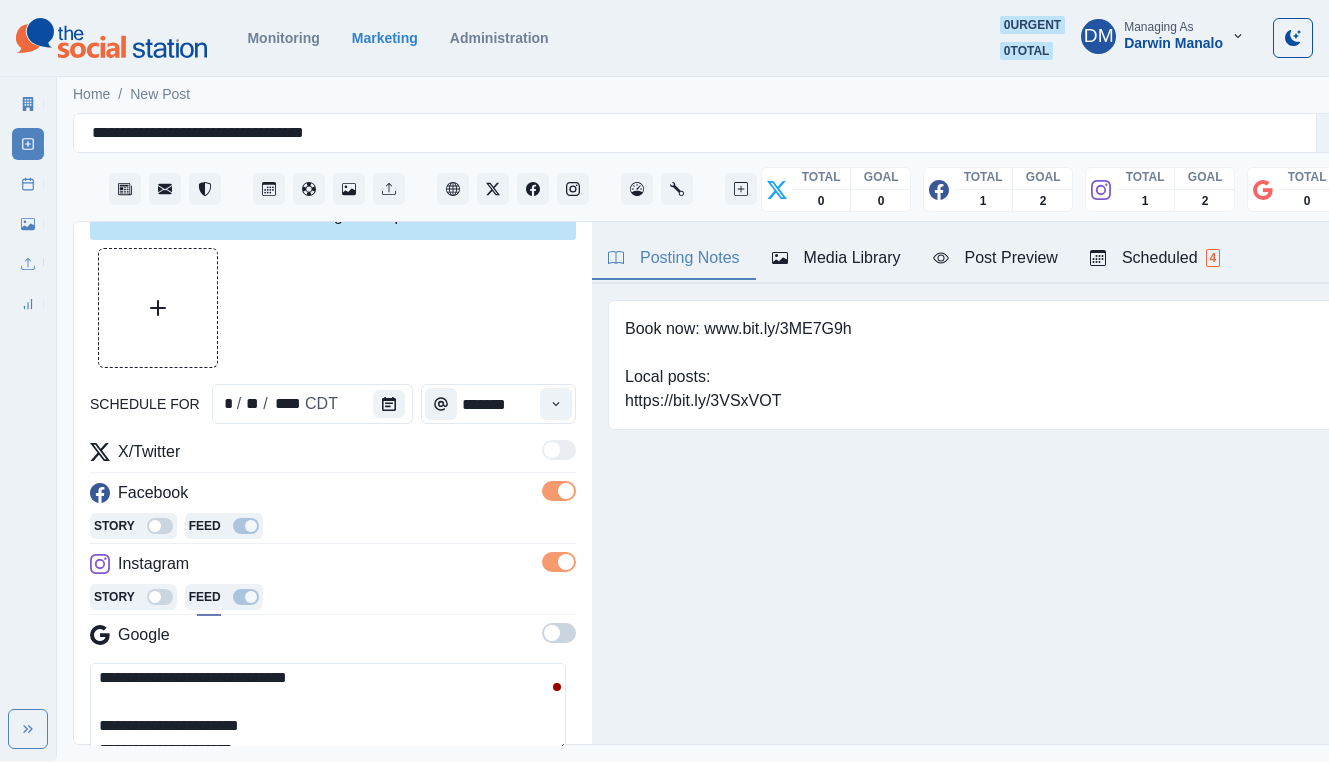 scroll, scrollTop: 108, scrollLeft: 0, axis: vertical 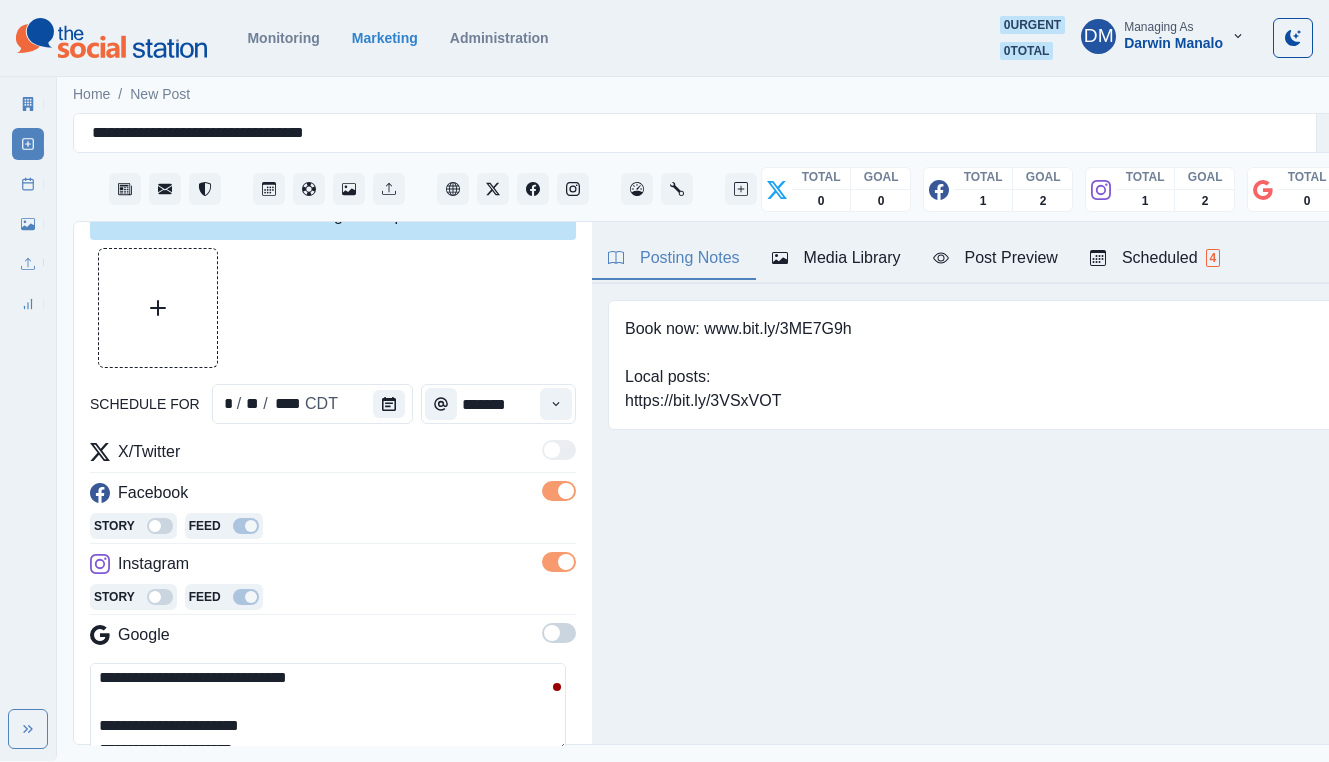 click on "**********" at bounding box center [328, 708] 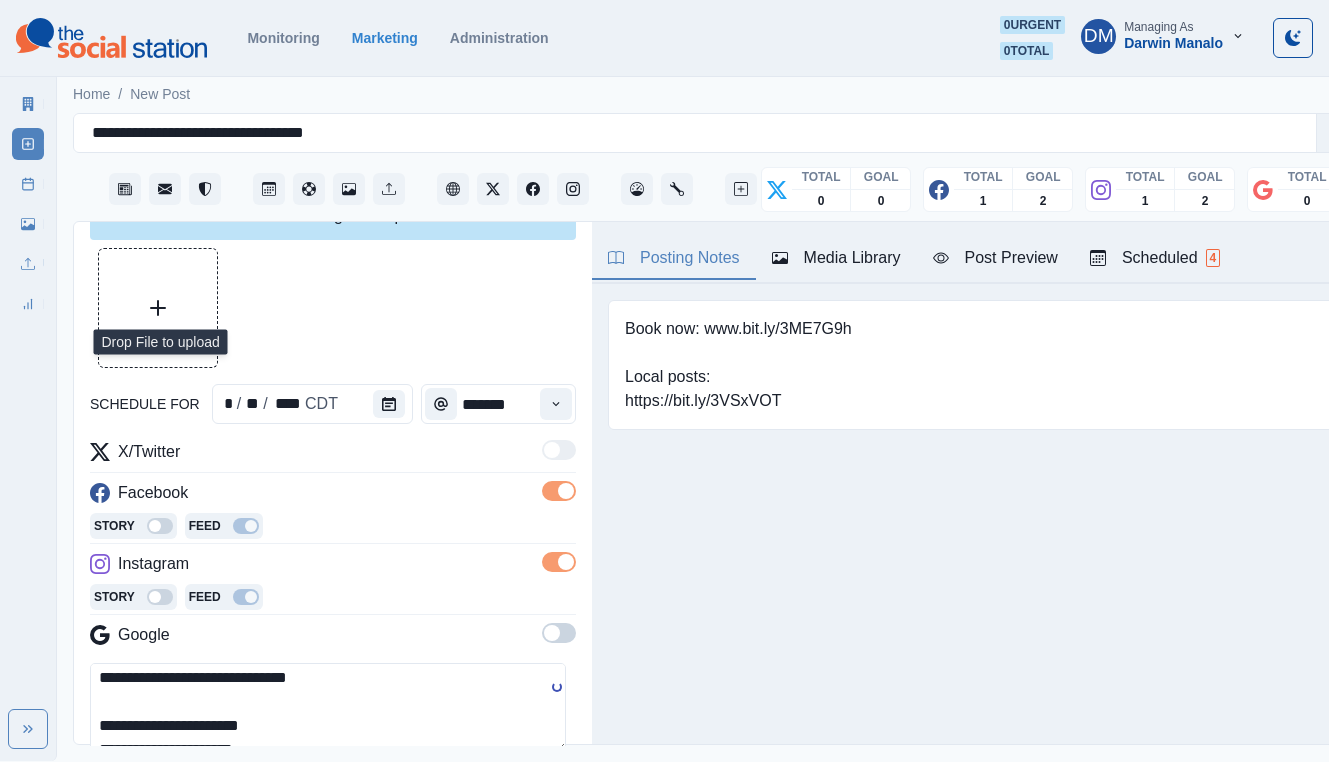 type on "**********" 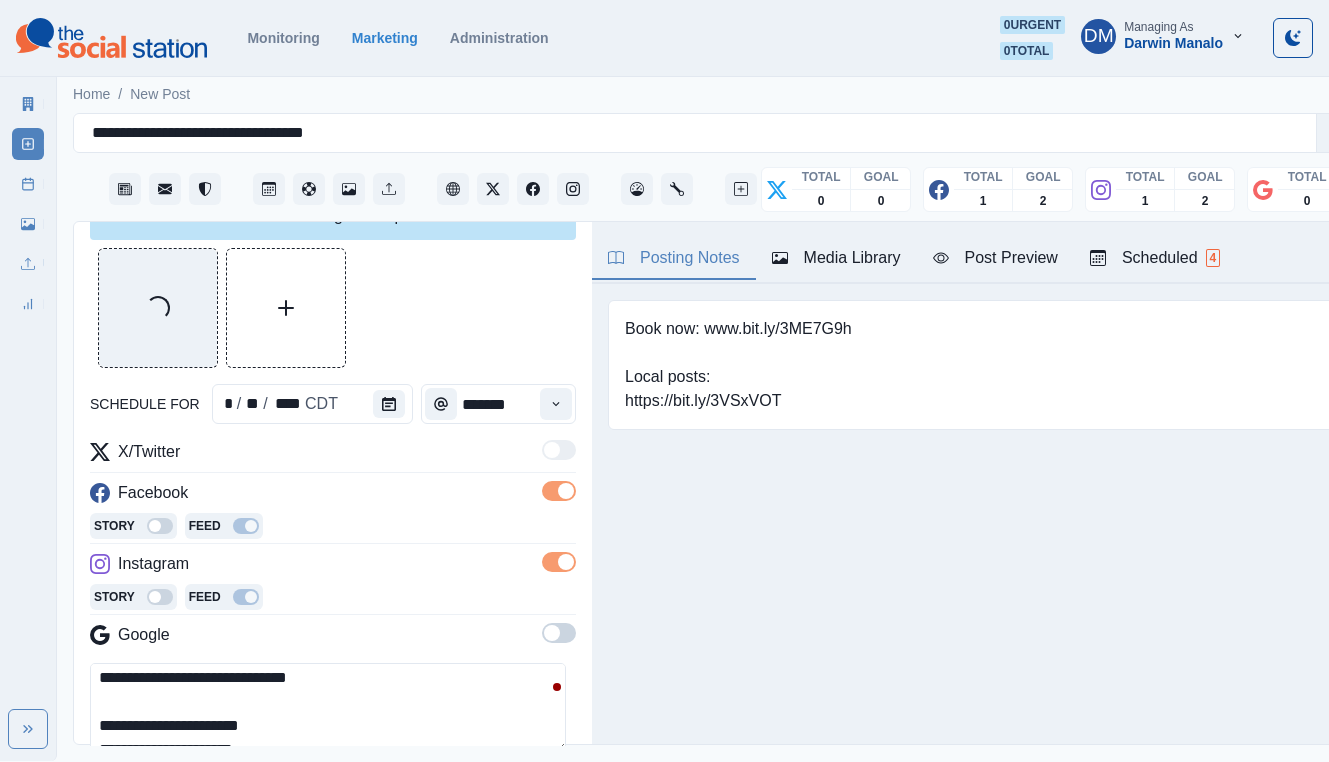 scroll, scrollTop: 97, scrollLeft: 0, axis: vertical 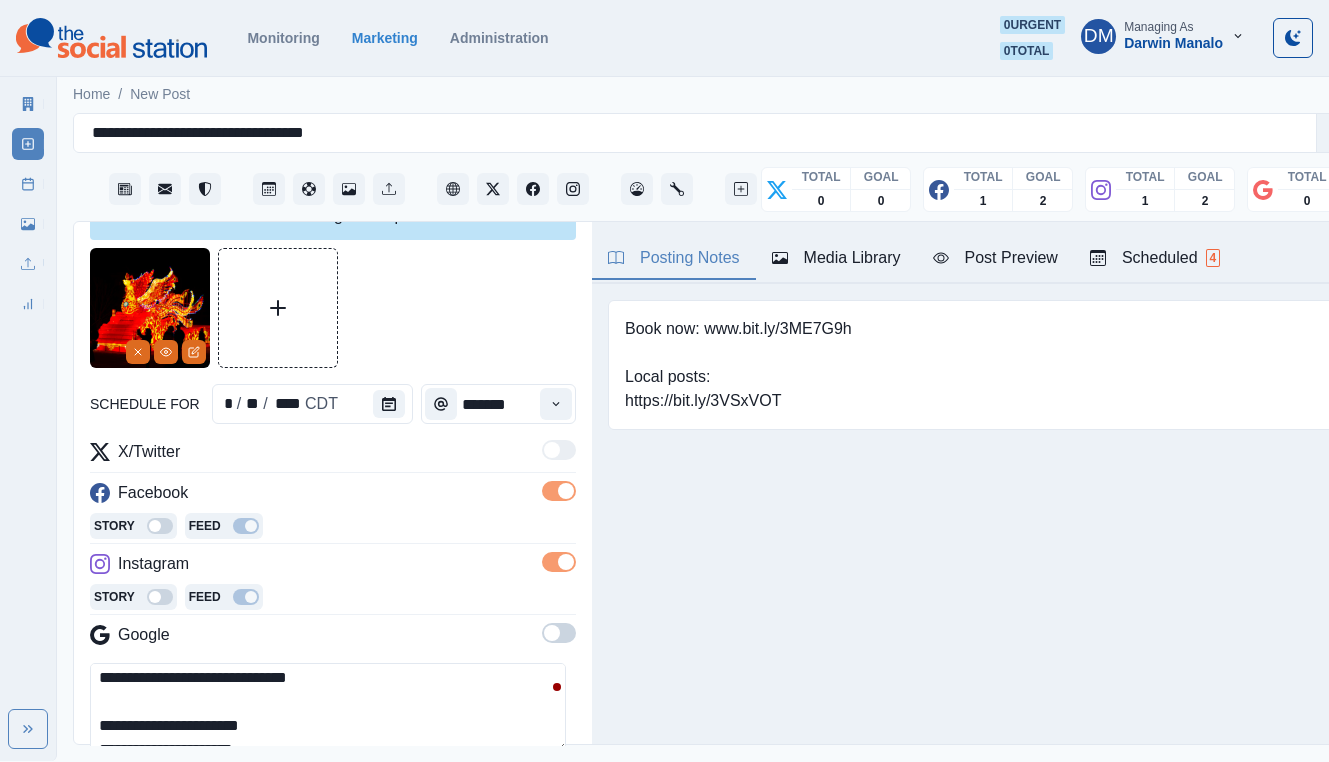 click on "Schedule Multiple" at bounding box center (492, 832) 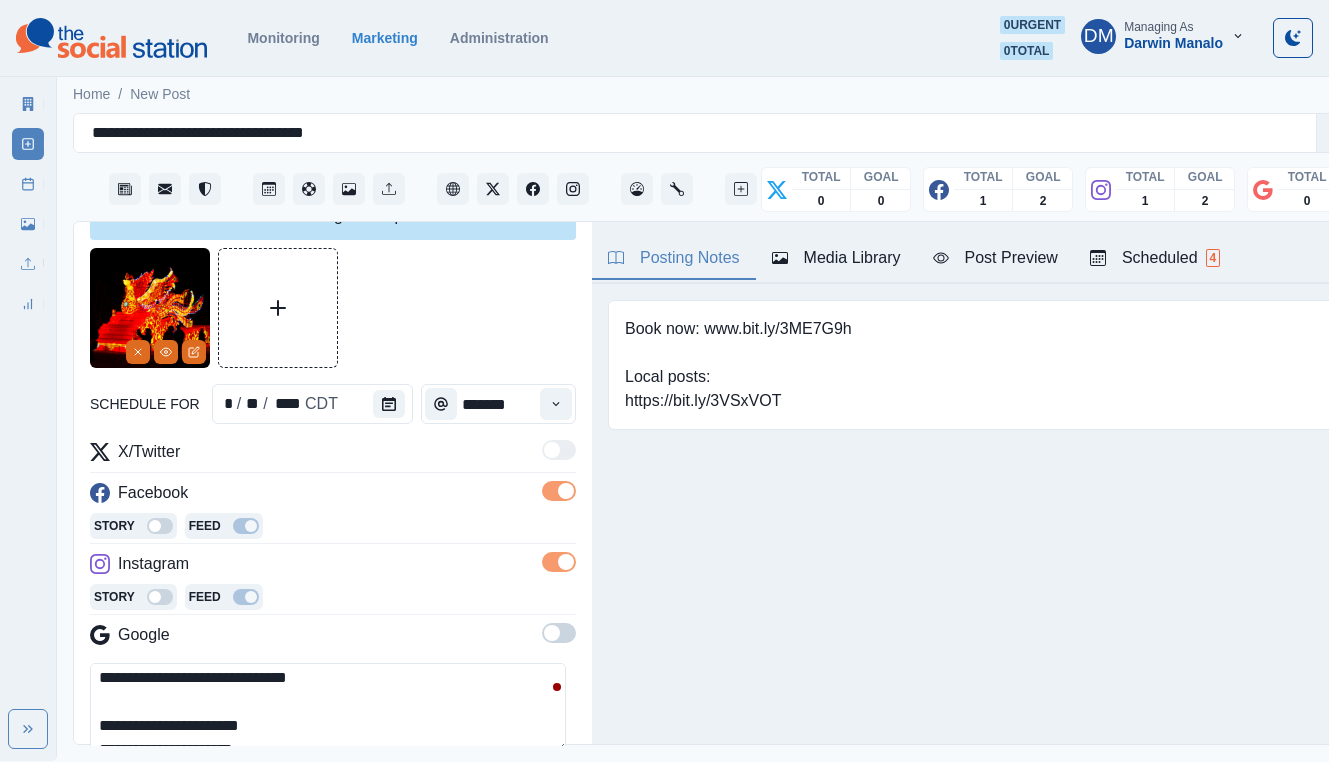 click on "Schedule Multiple" at bounding box center (492, 832) 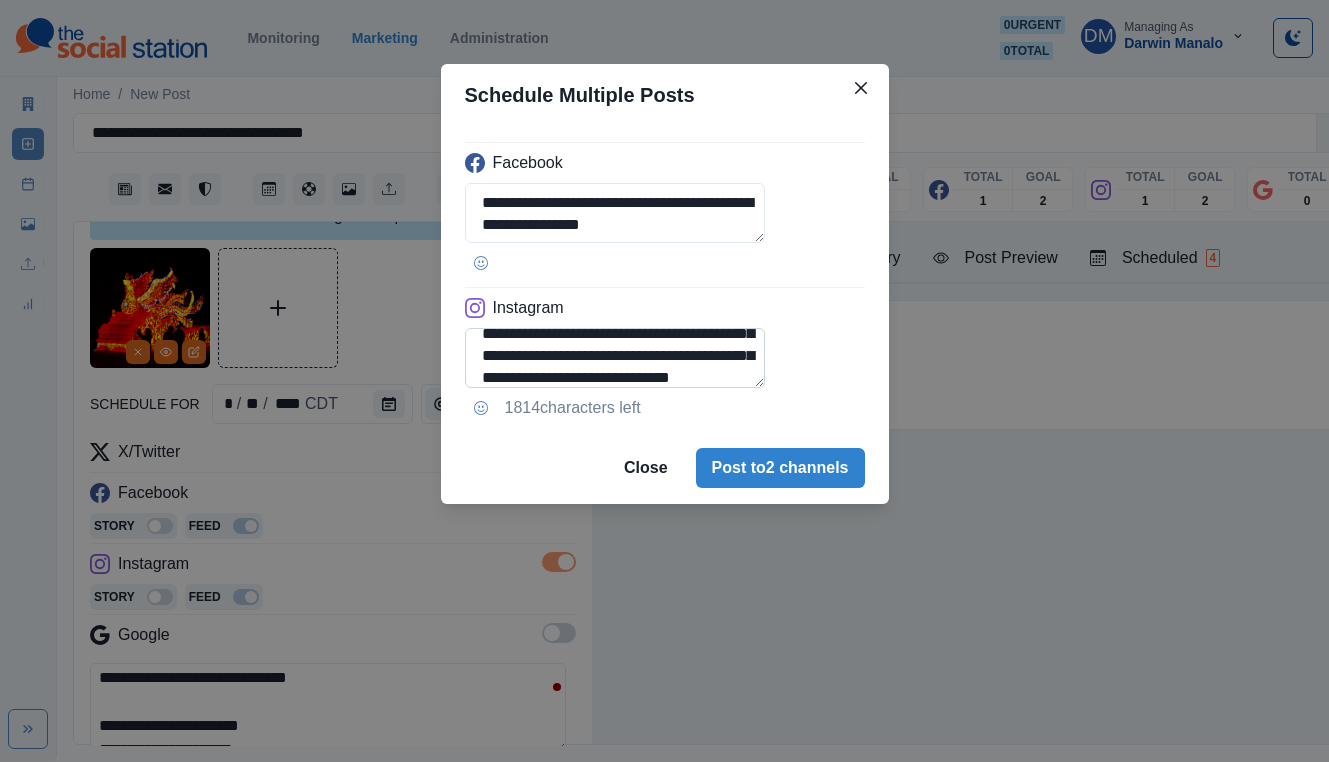 scroll, scrollTop: 185, scrollLeft: 0, axis: vertical 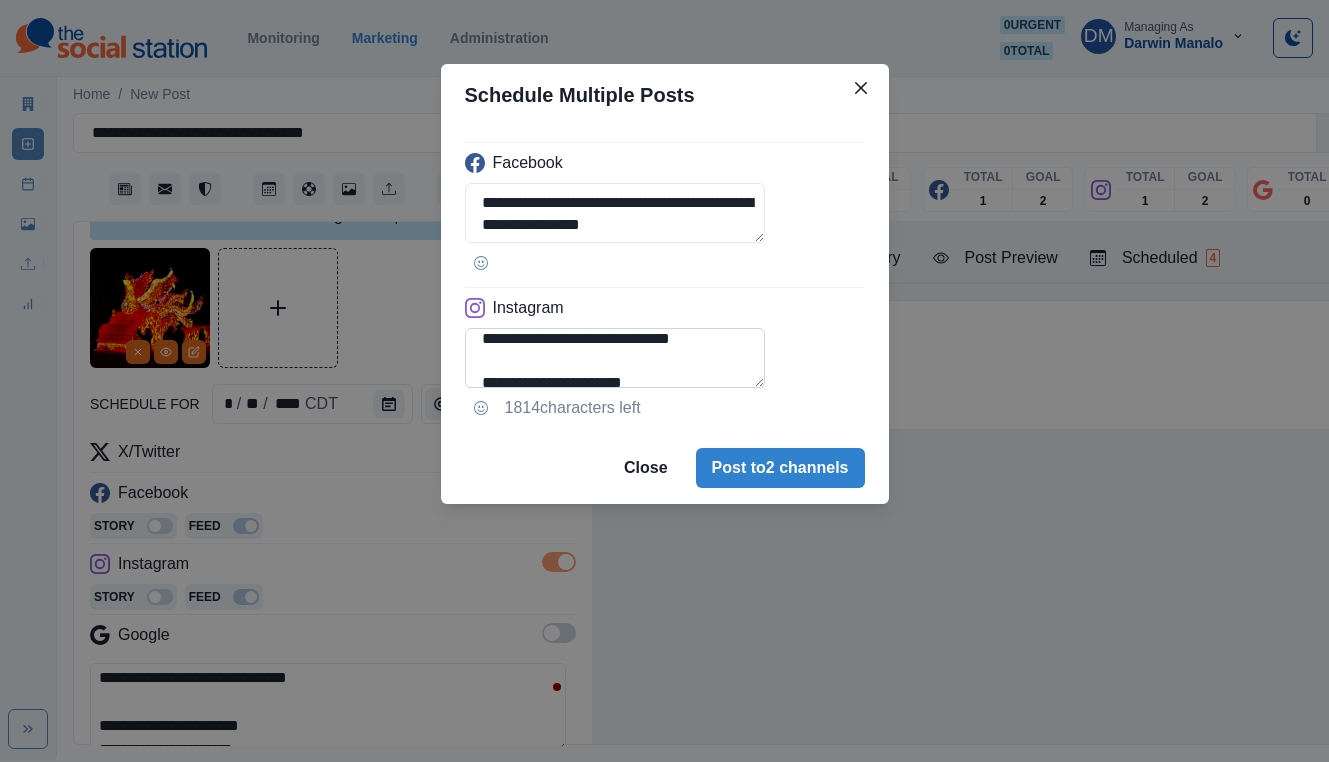 drag, startPoint x: 547, startPoint y: 274, endPoint x: 713, endPoint y: 274, distance: 166 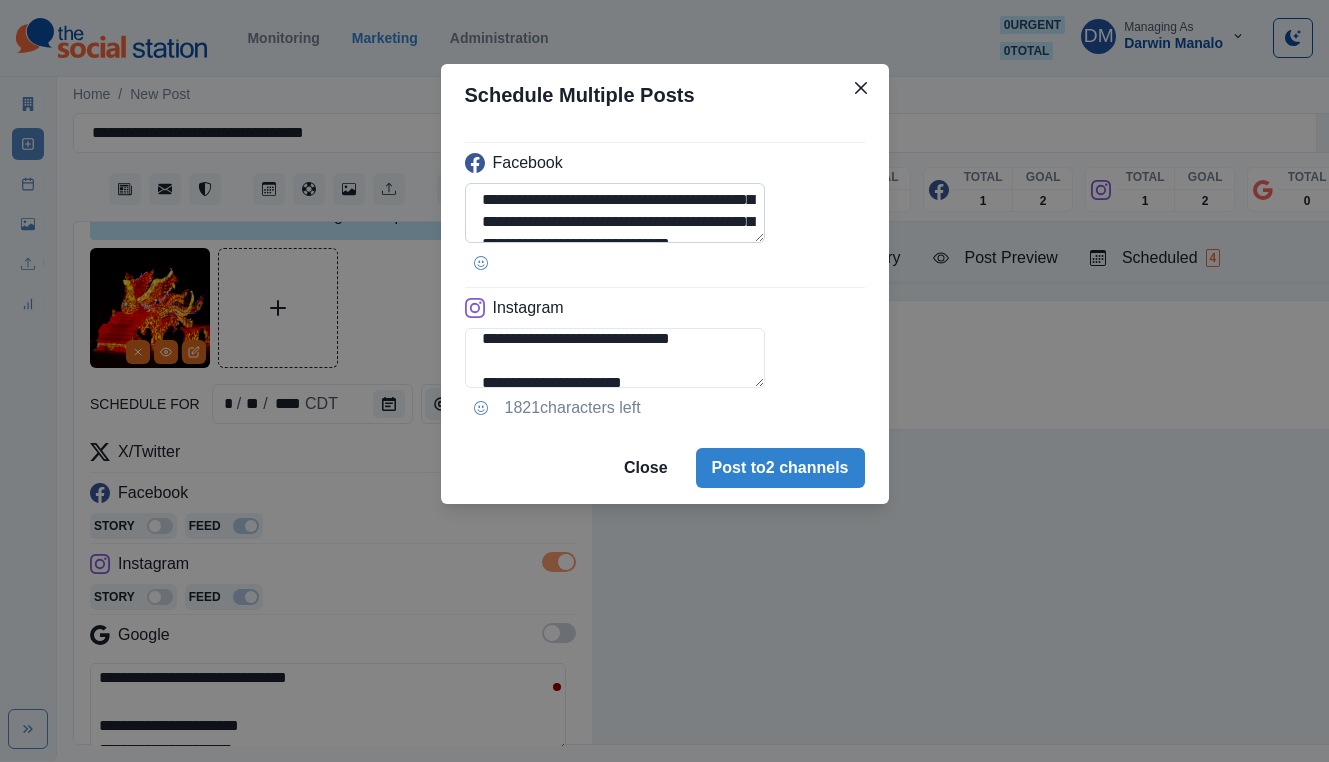 scroll, scrollTop: 136, scrollLeft: 0, axis: vertical 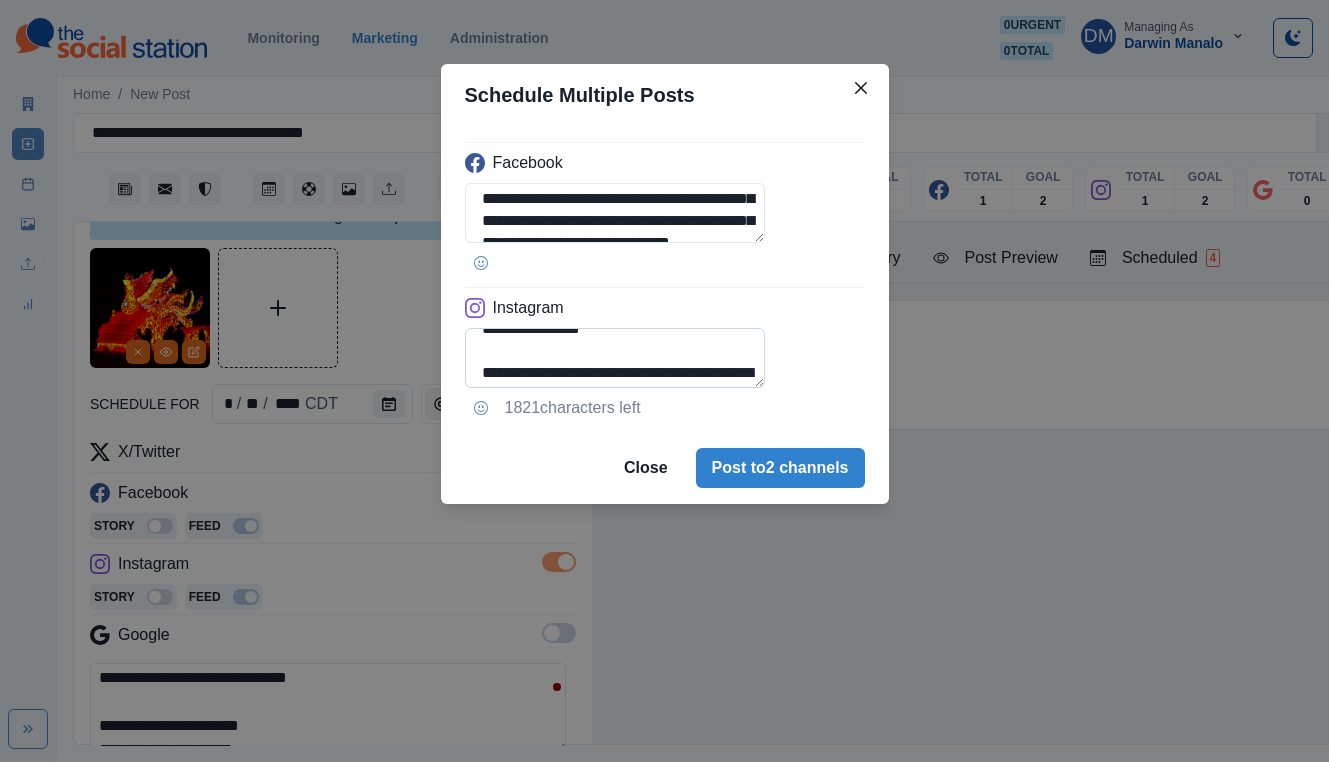 click on "**********" at bounding box center (615, 358) 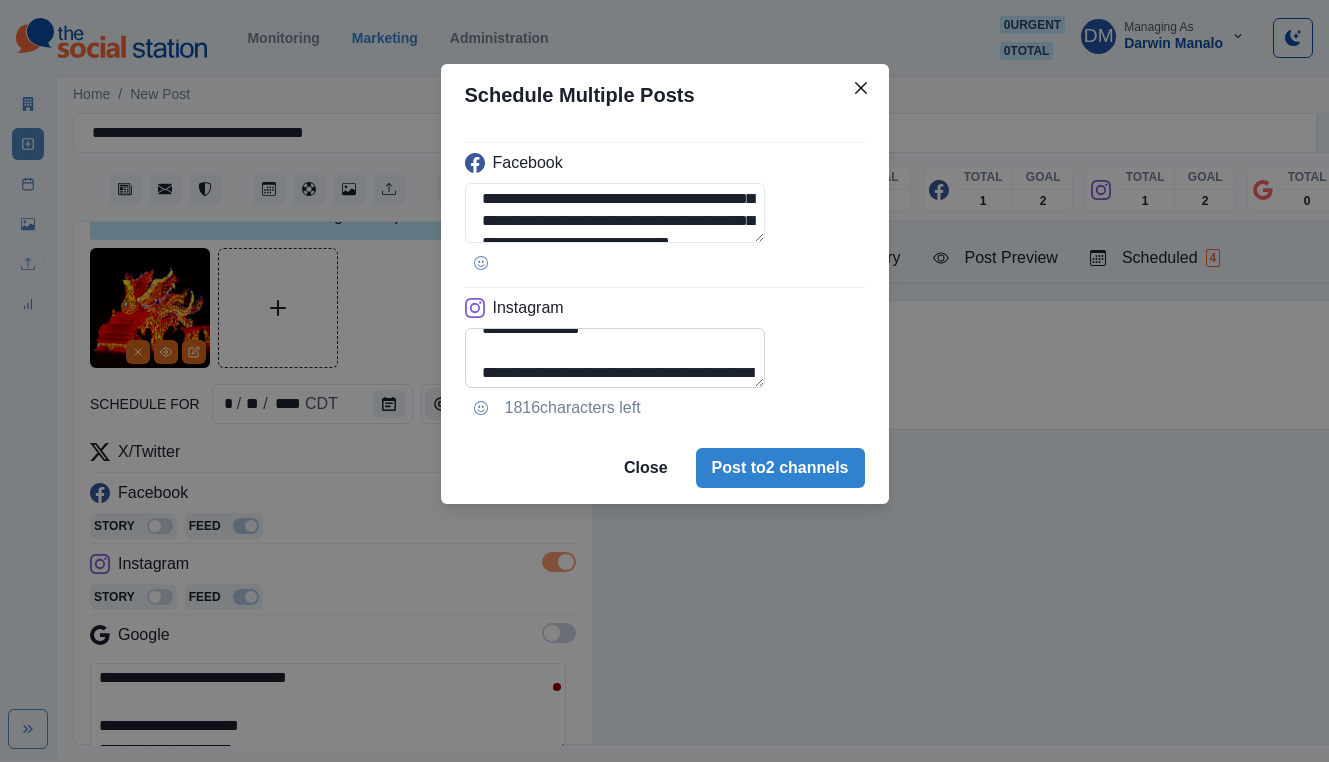 scroll, scrollTop: 0, scrollLeft: 0, axis: both 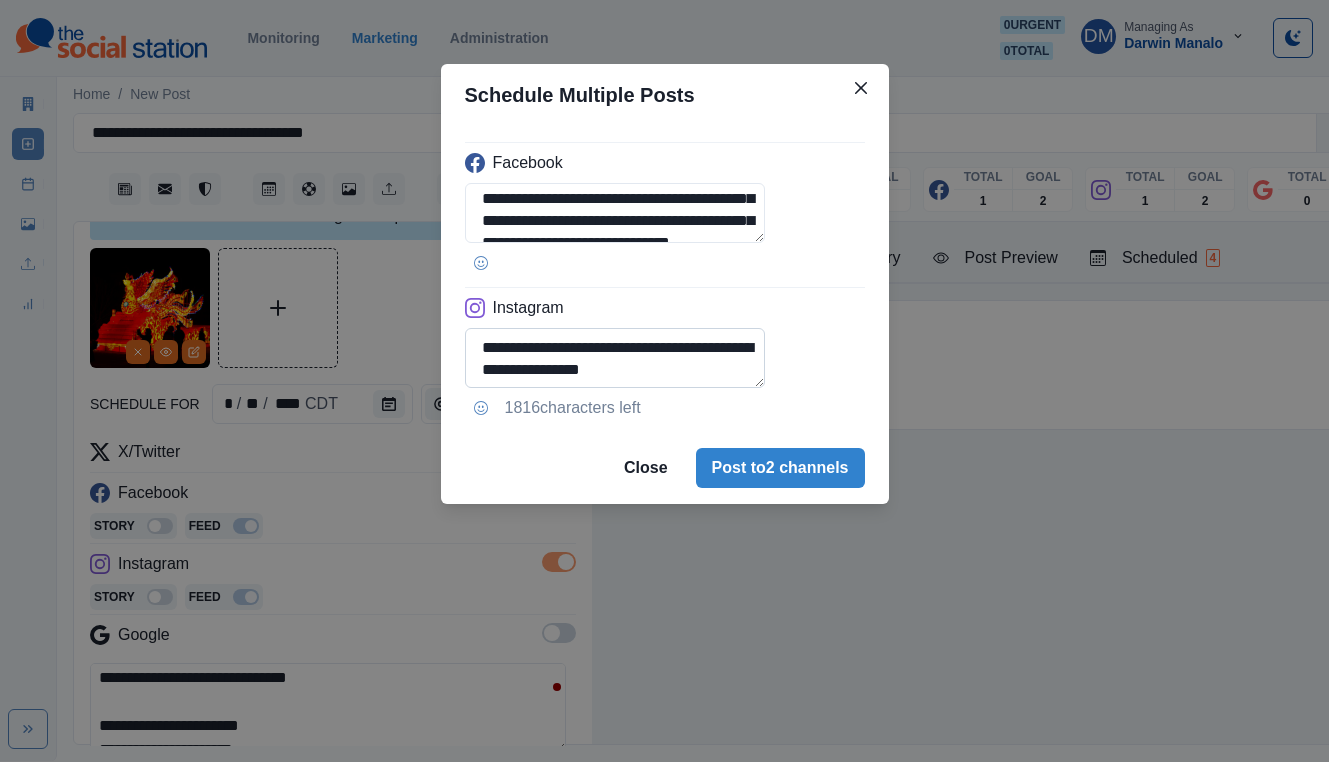 click on "**********" at bounding box center (615, 358) 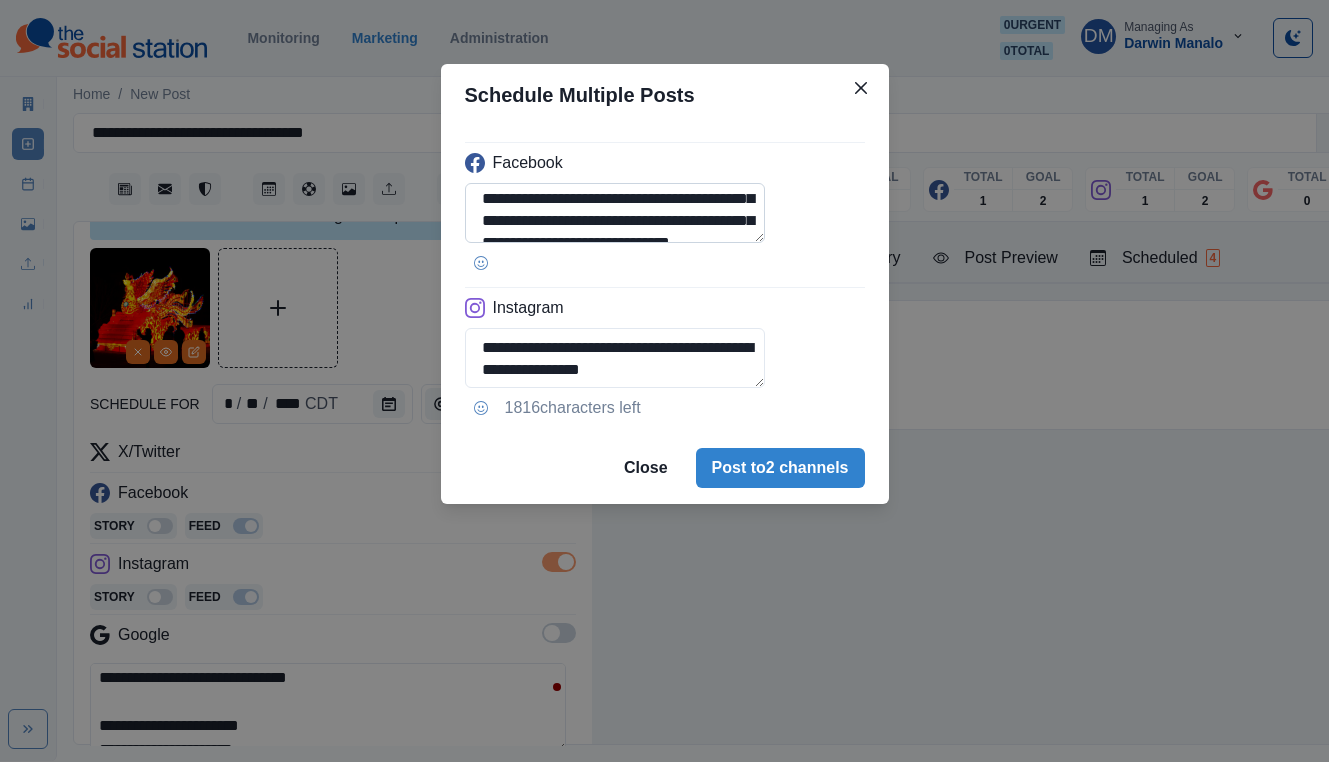 type on "**********" 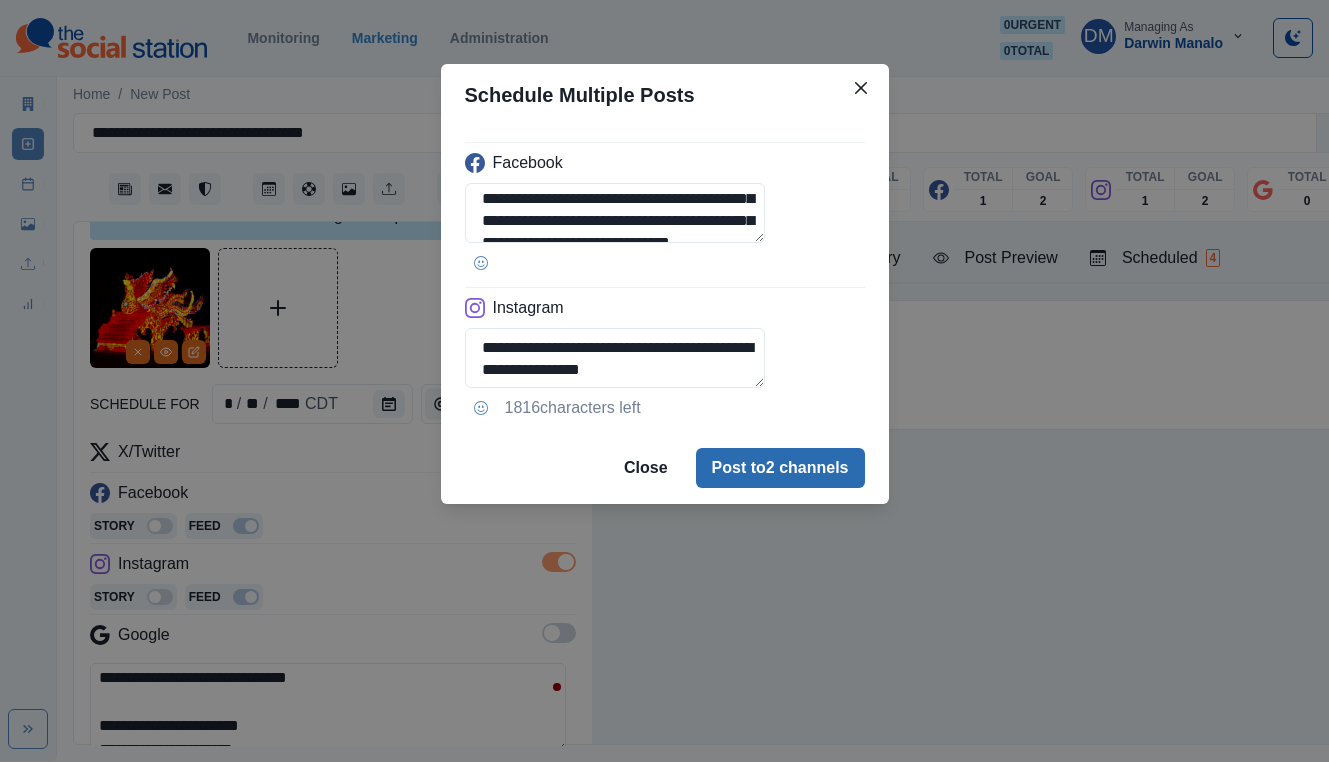 click on "Post to  2   channels" at bounding box center [780, 468] 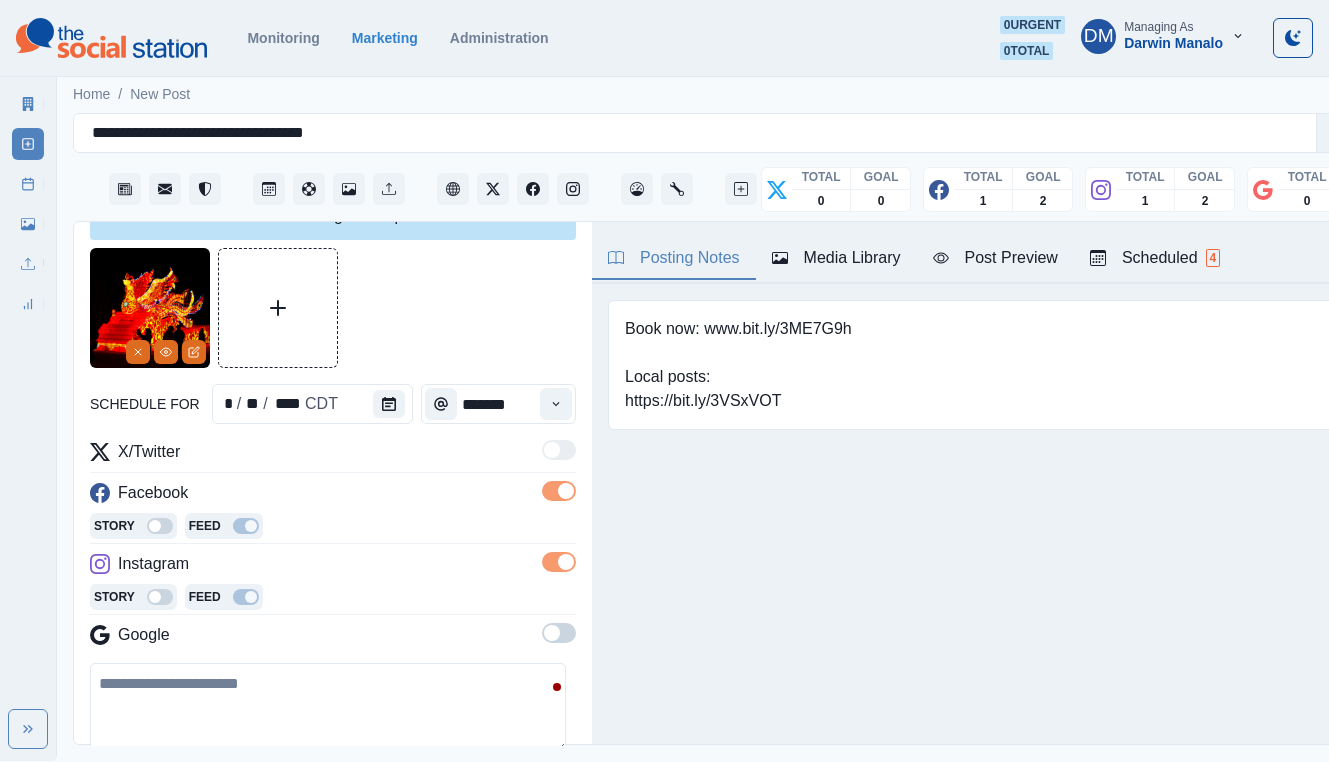 scroll, scrollTop: 0, scrollLeft: 0, axis: both 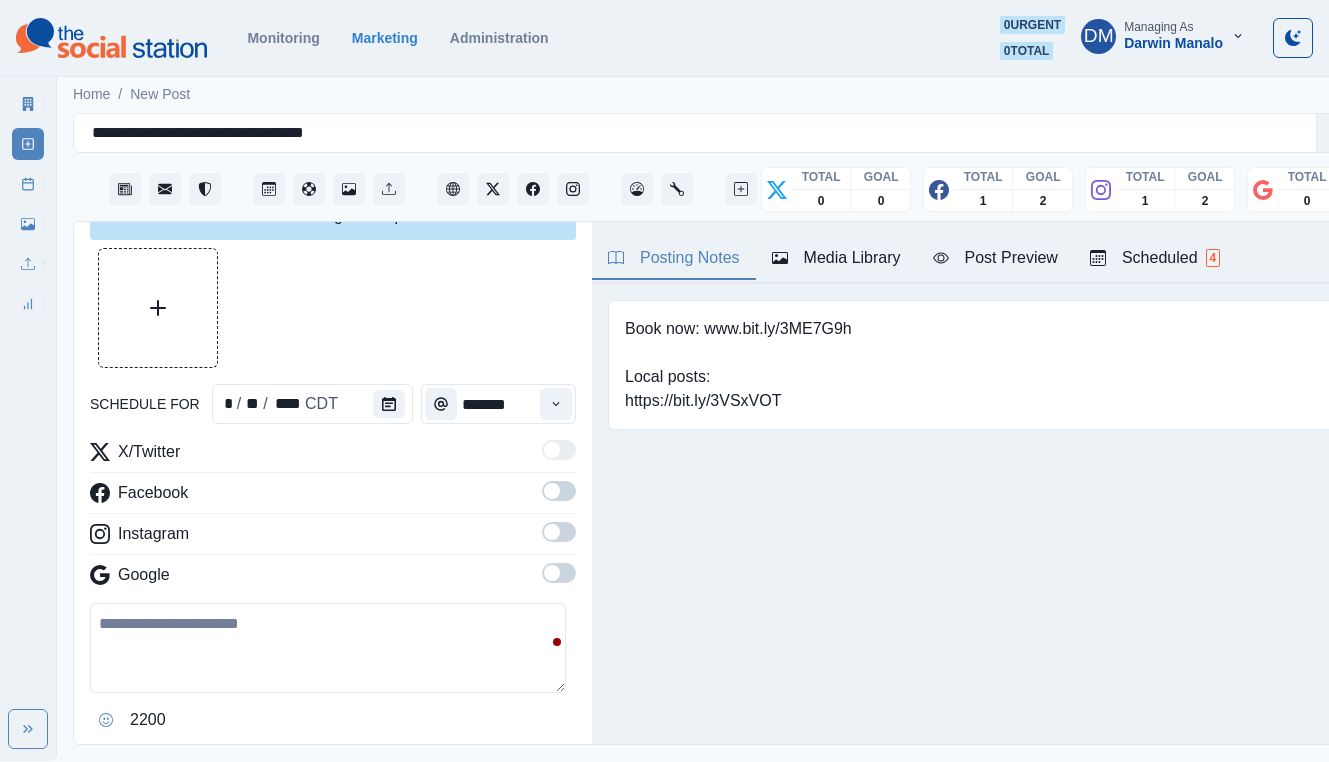 click at bounding box center (328, 648) 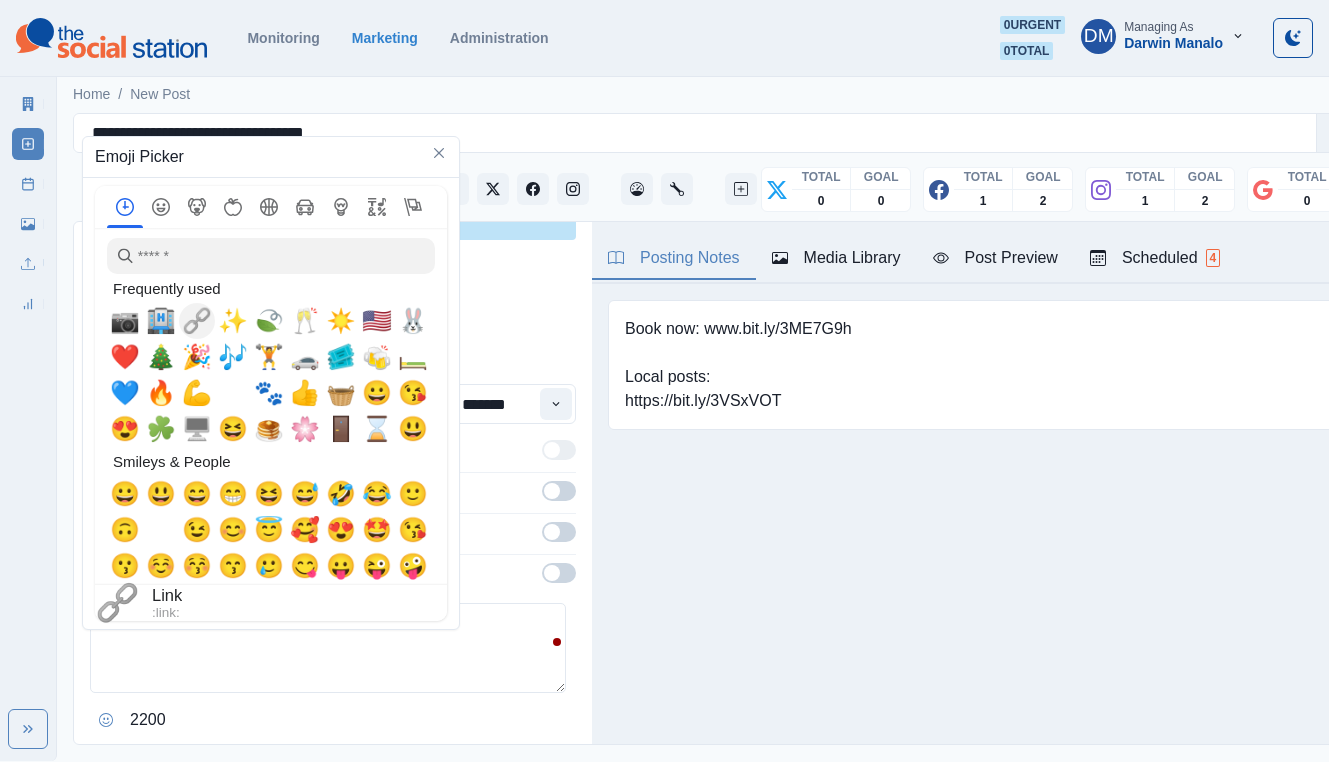 click on "🔗" at bounding box center (197, 321) 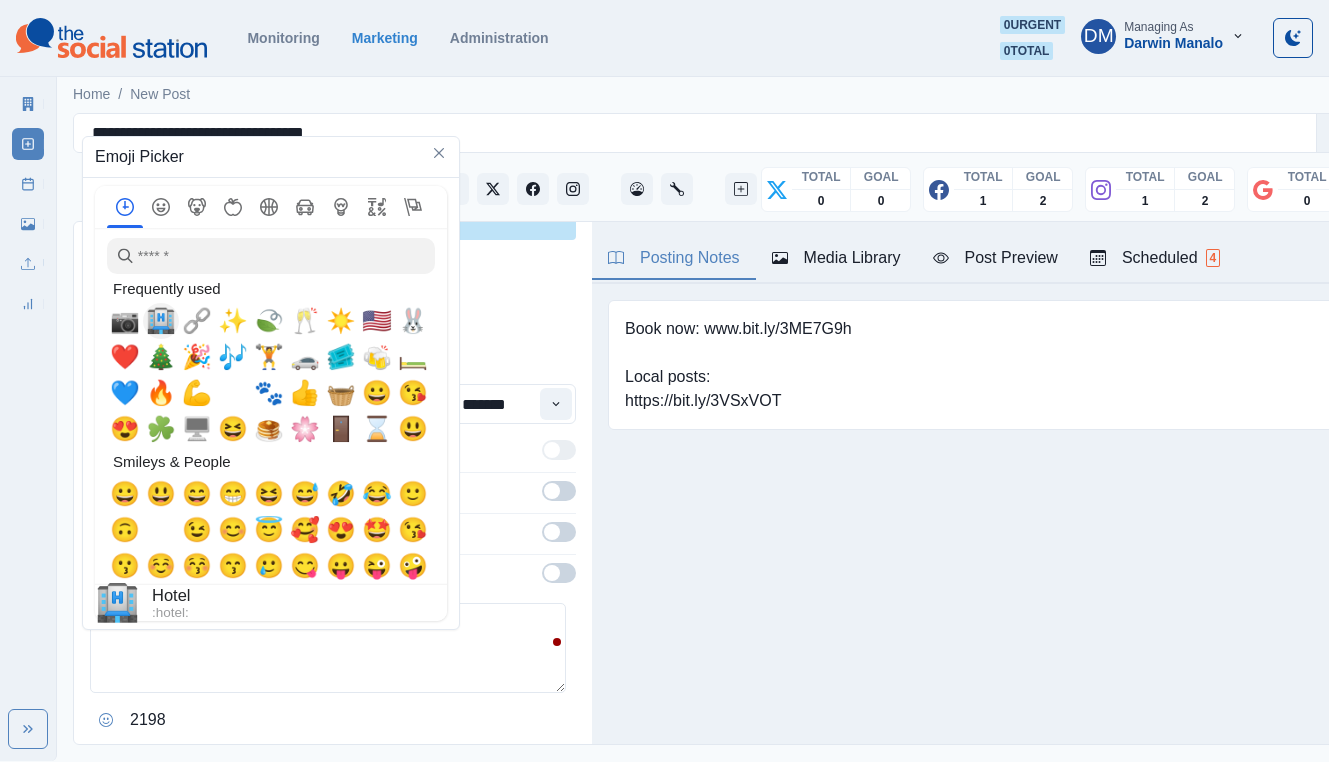 drag, startPoint x: 149, startPoint y: 283, endPoint x: 126, endPoint y: 283, distance: 23 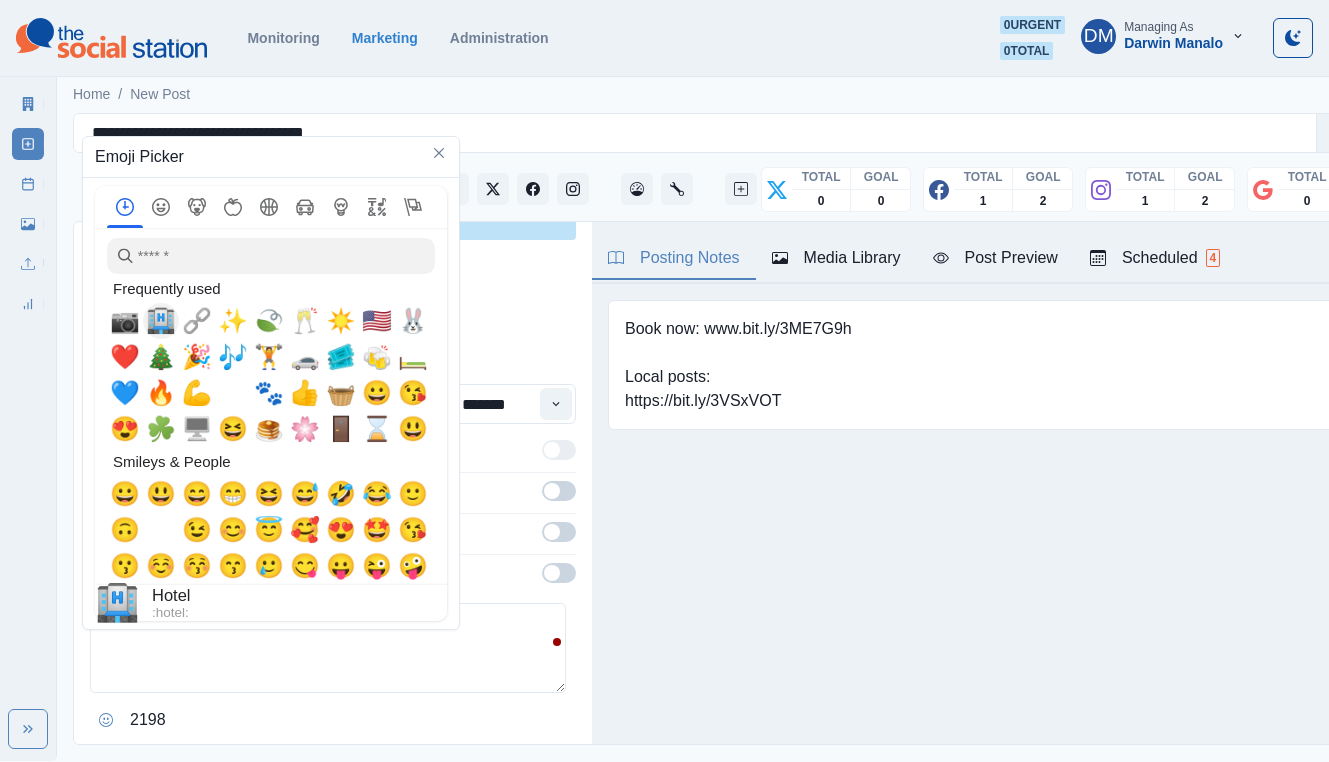 click on "🏨" at bounding box center [161, 321] 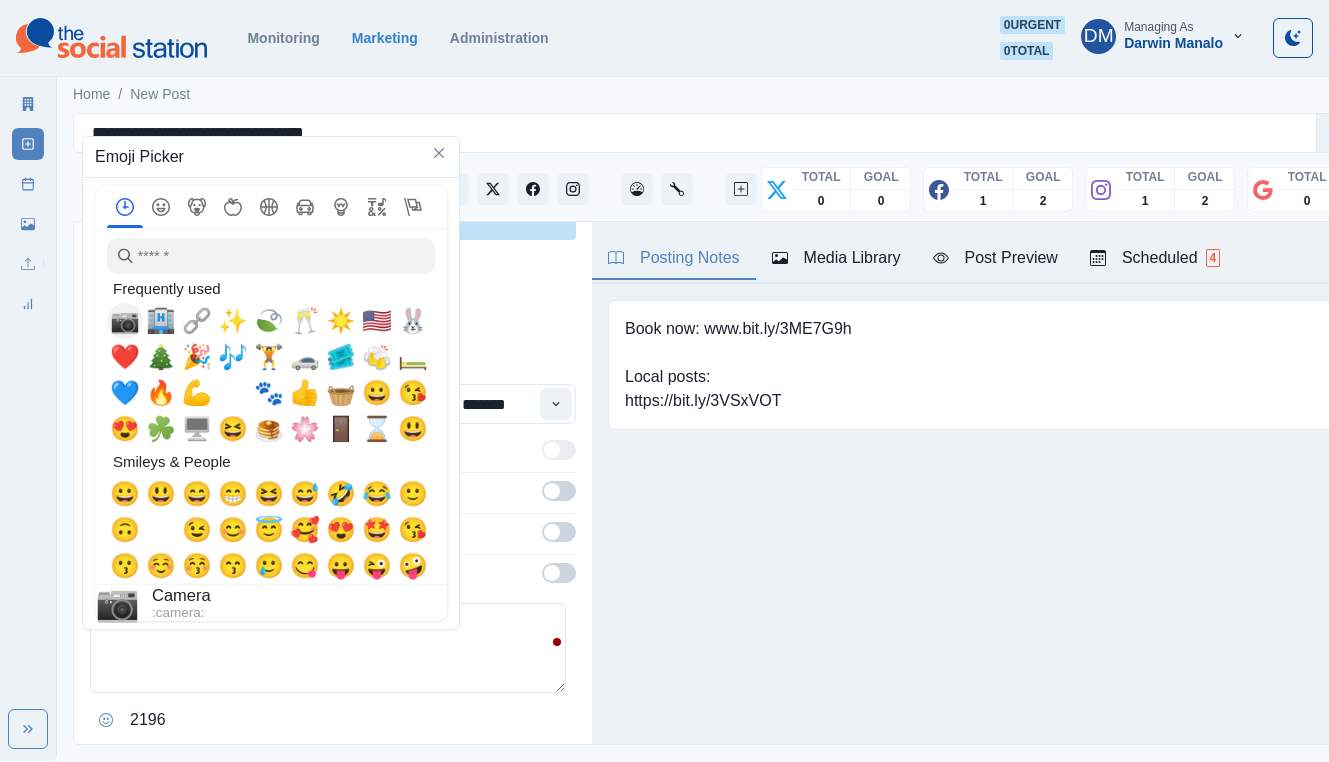 click on "📷" at bounding box center (125, 321) 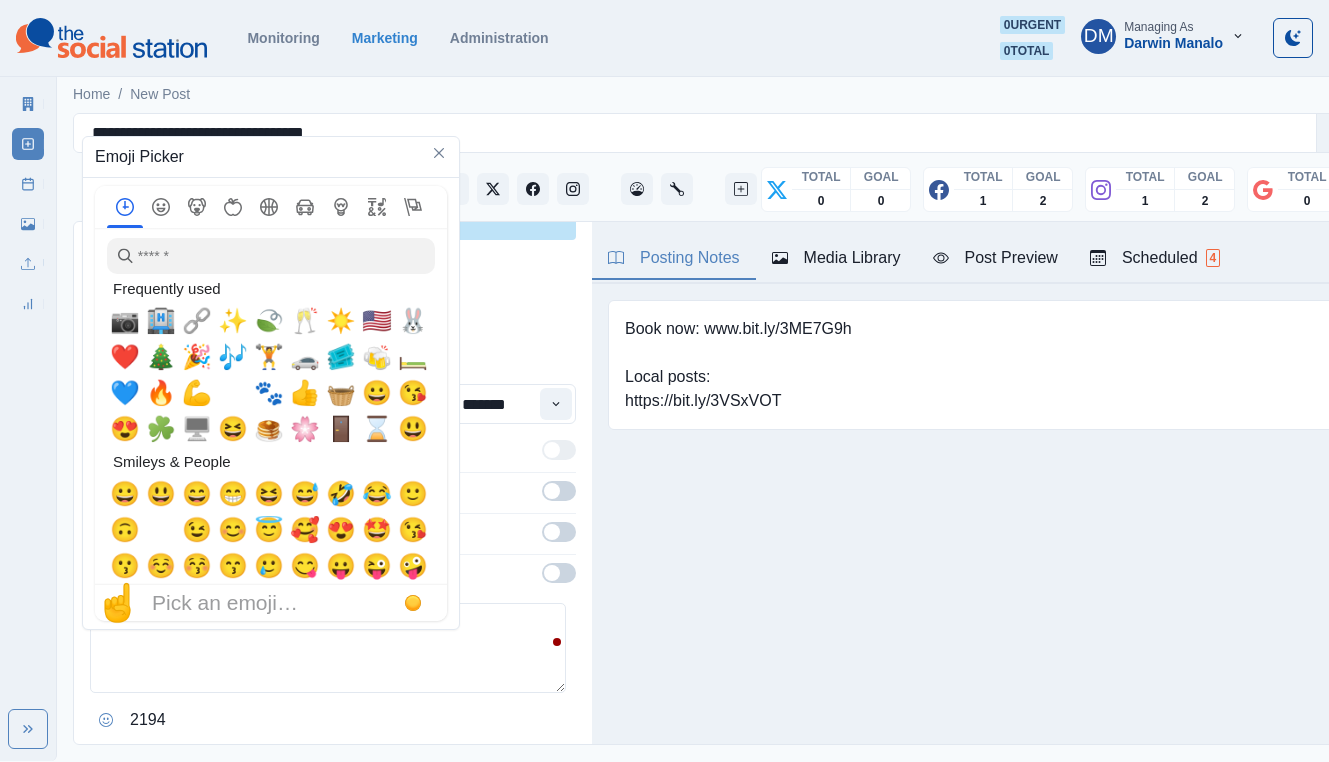 click at bounding box center [559, 491] 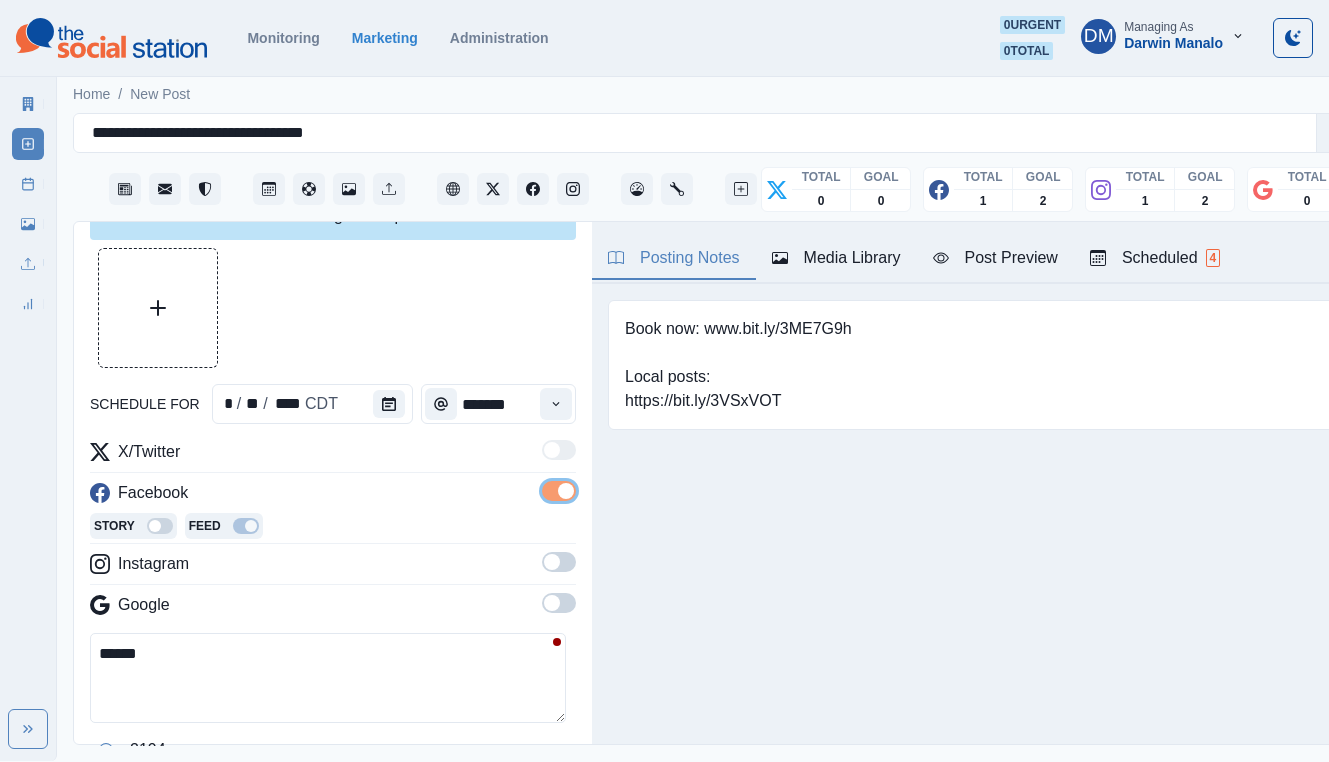 click at bounding box center (559, 562) 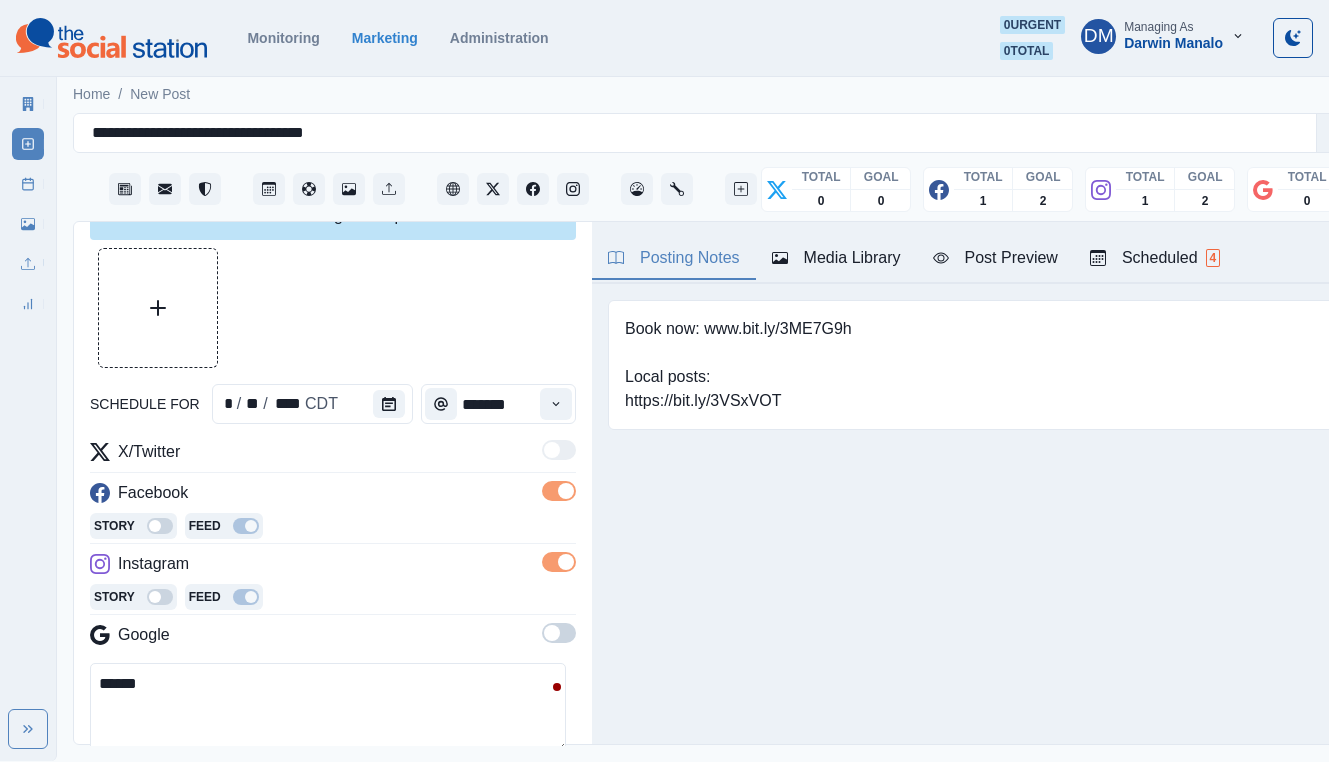 click on "schedule for  * / ** / **** CDT ******* X/Twitter Facebook Story Feed Instagram Story Feed Google ****** ****** 2194 Clear Schedule Multiple" at bounding box center [333, 550] 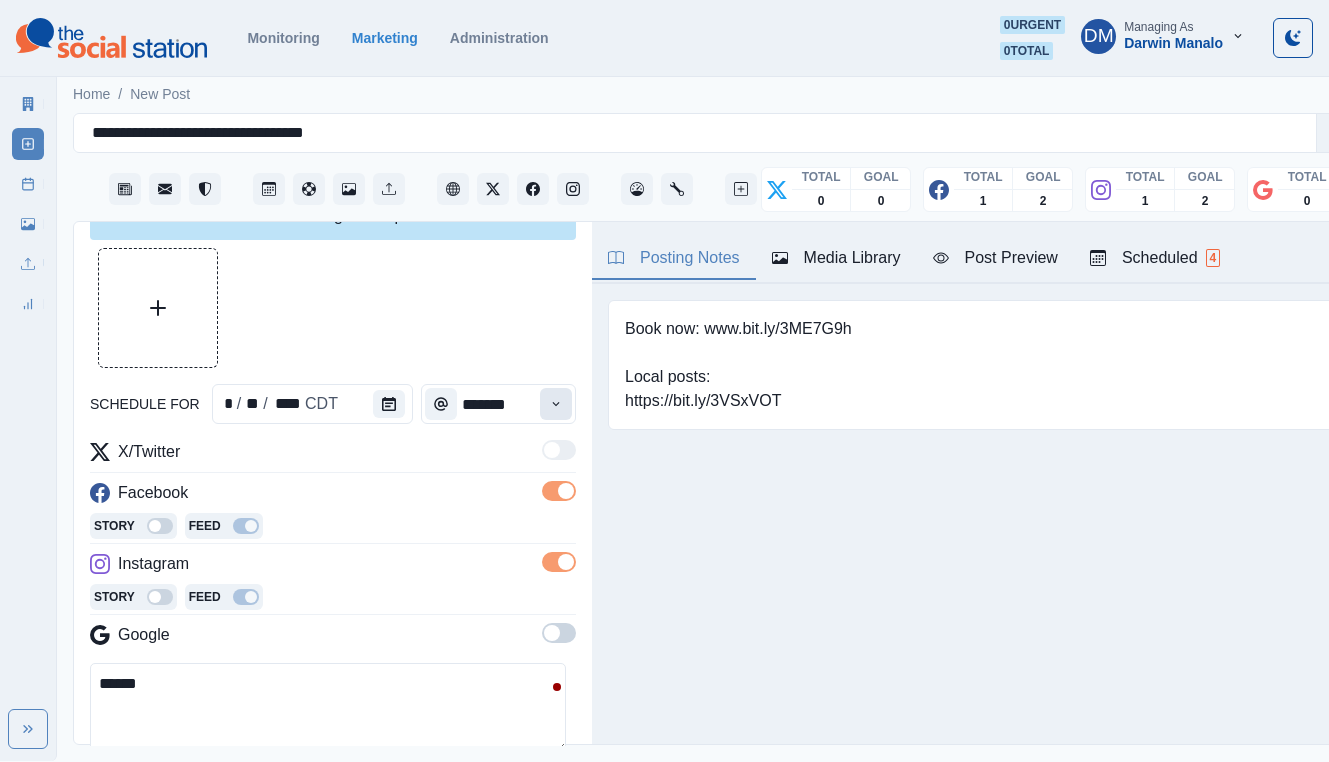 click 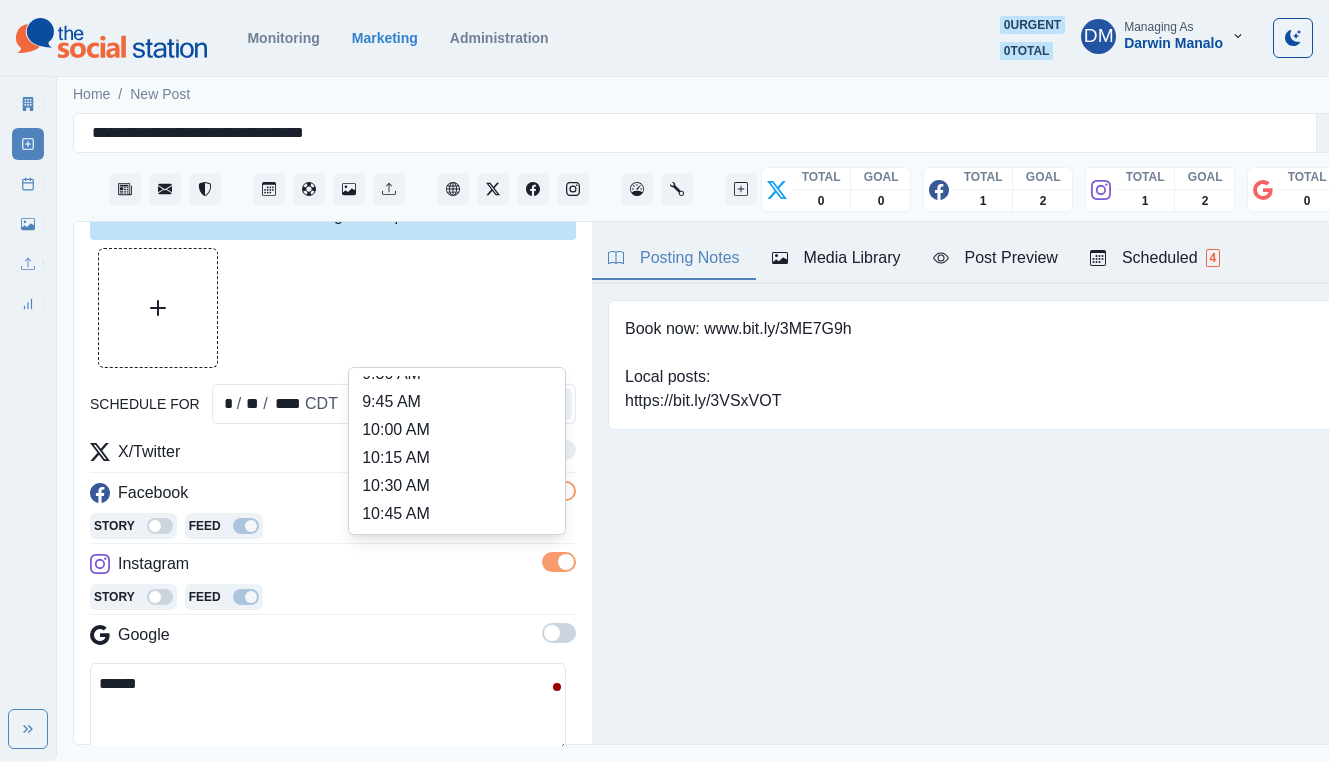 scroll, scrollTop: 181, scrollLeft: 0, axis: vertical 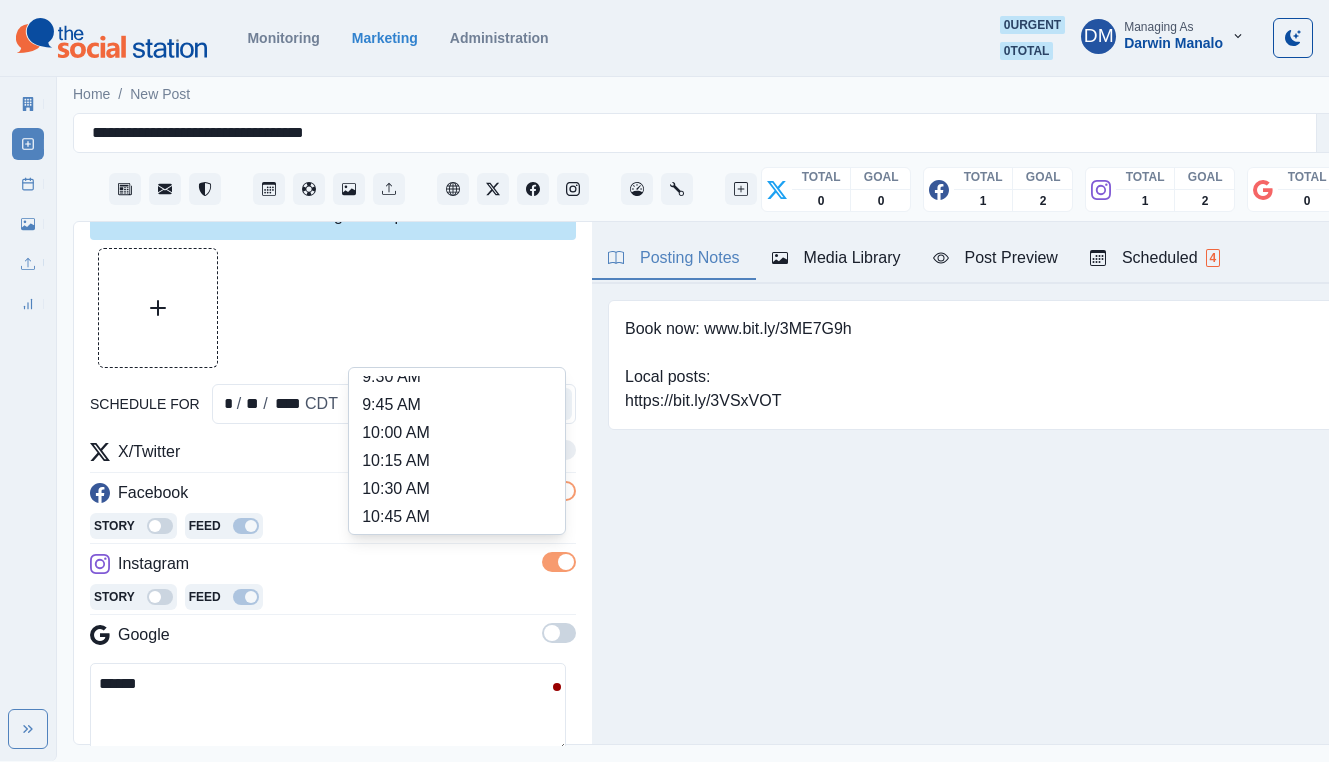 click on "11:15 AM" at bounding box center (457, 573) 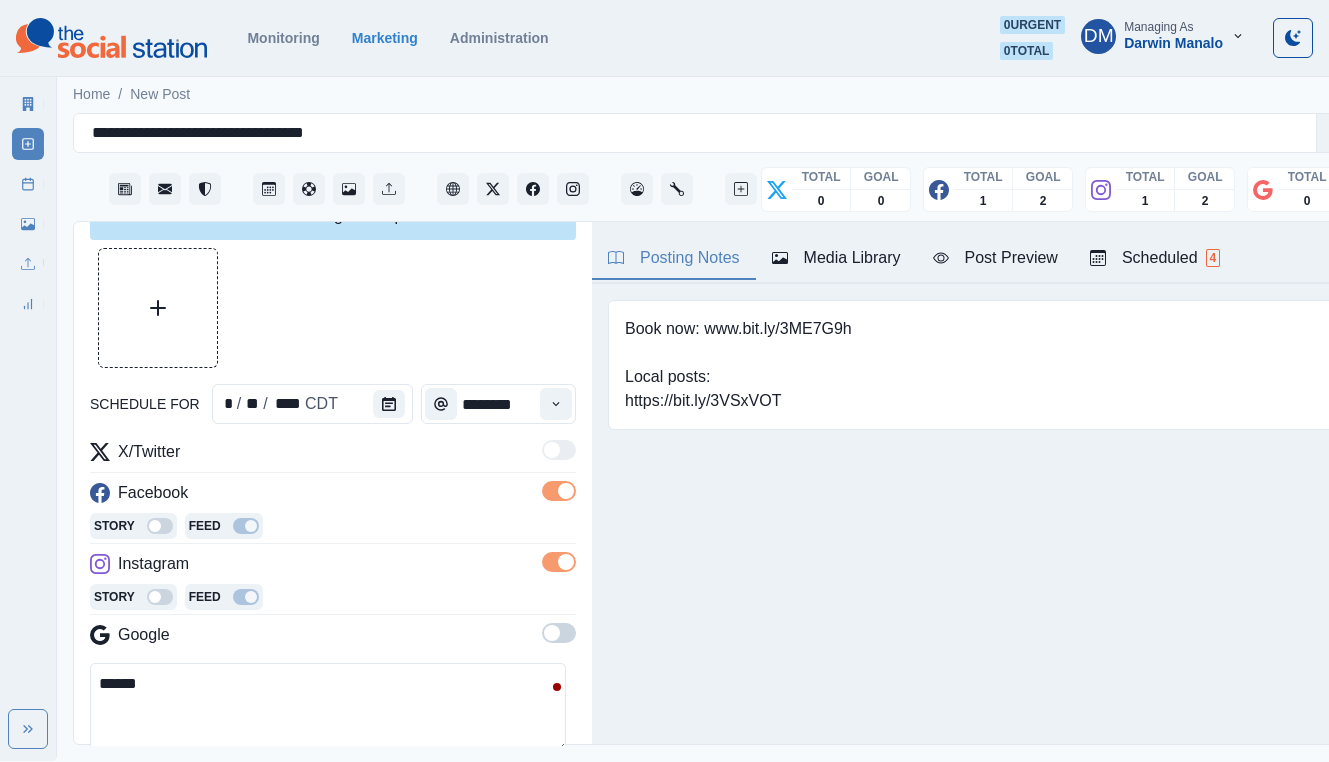 type on "********" 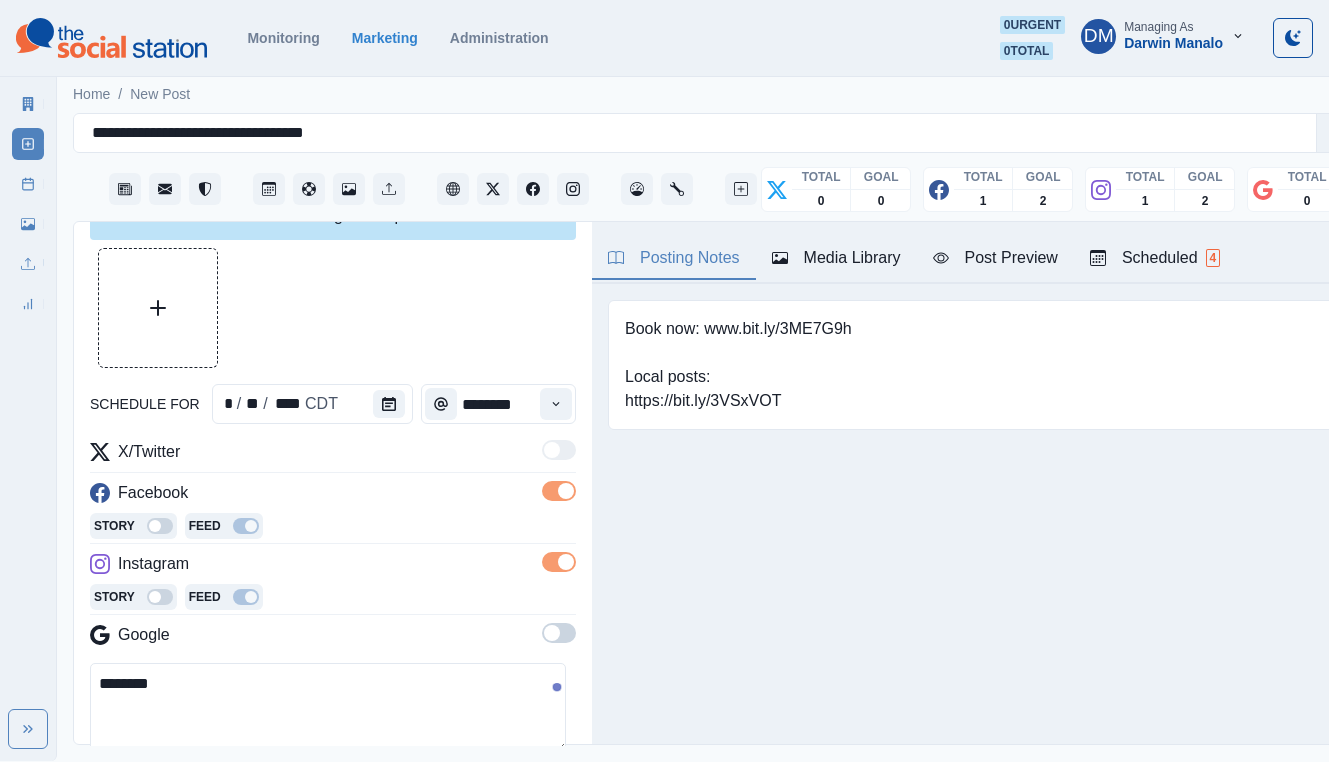 paste on "**********" 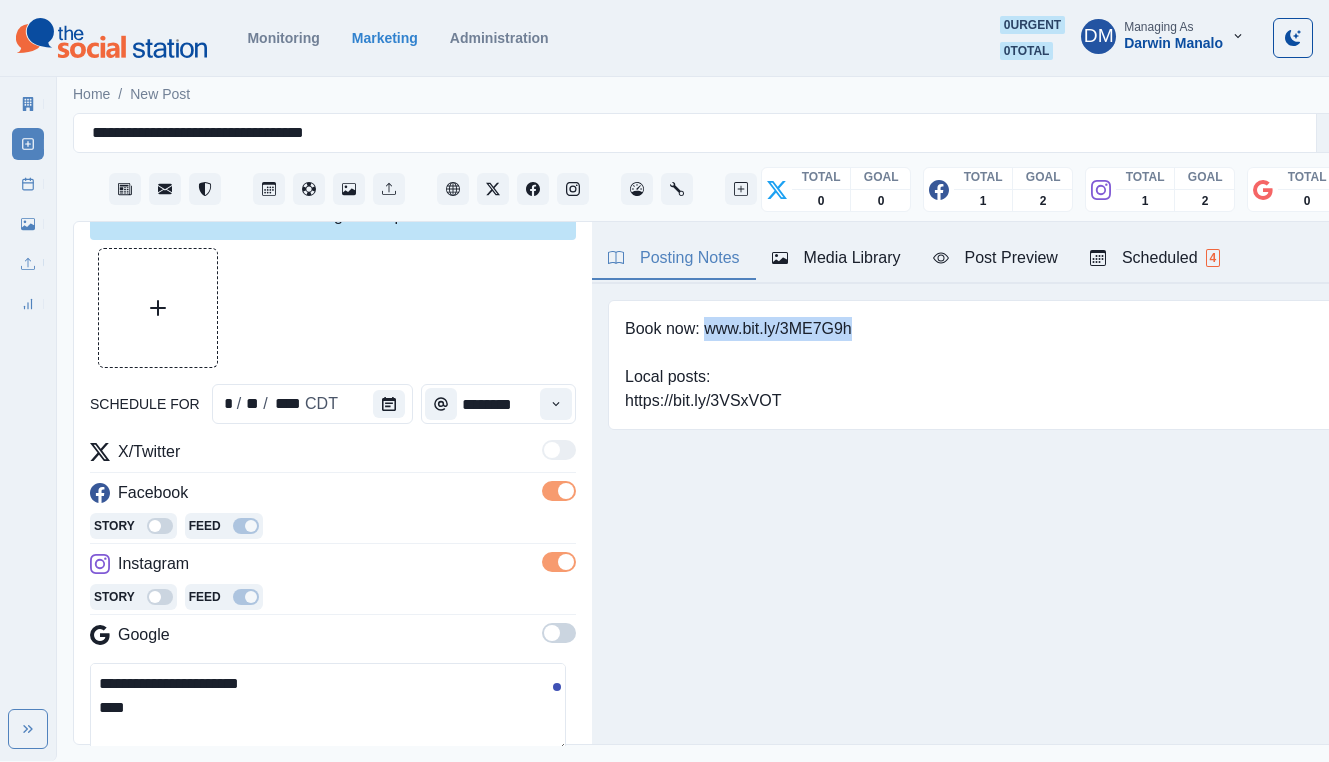 drag, startPoint x: 653, startPoint y: 275, endPoint x: 807, endPoint y: 273, distance: 154.01299 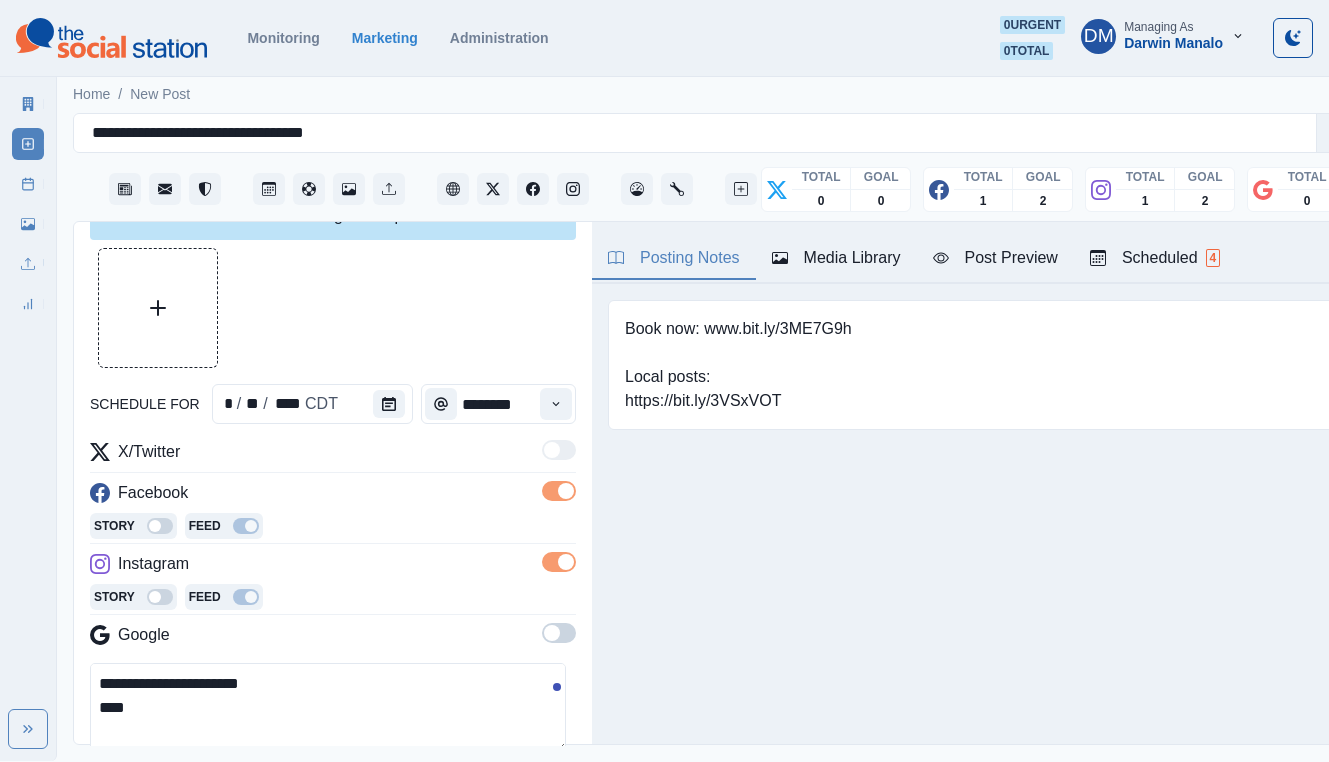 click on "**********" at bounding box center [328, 708] 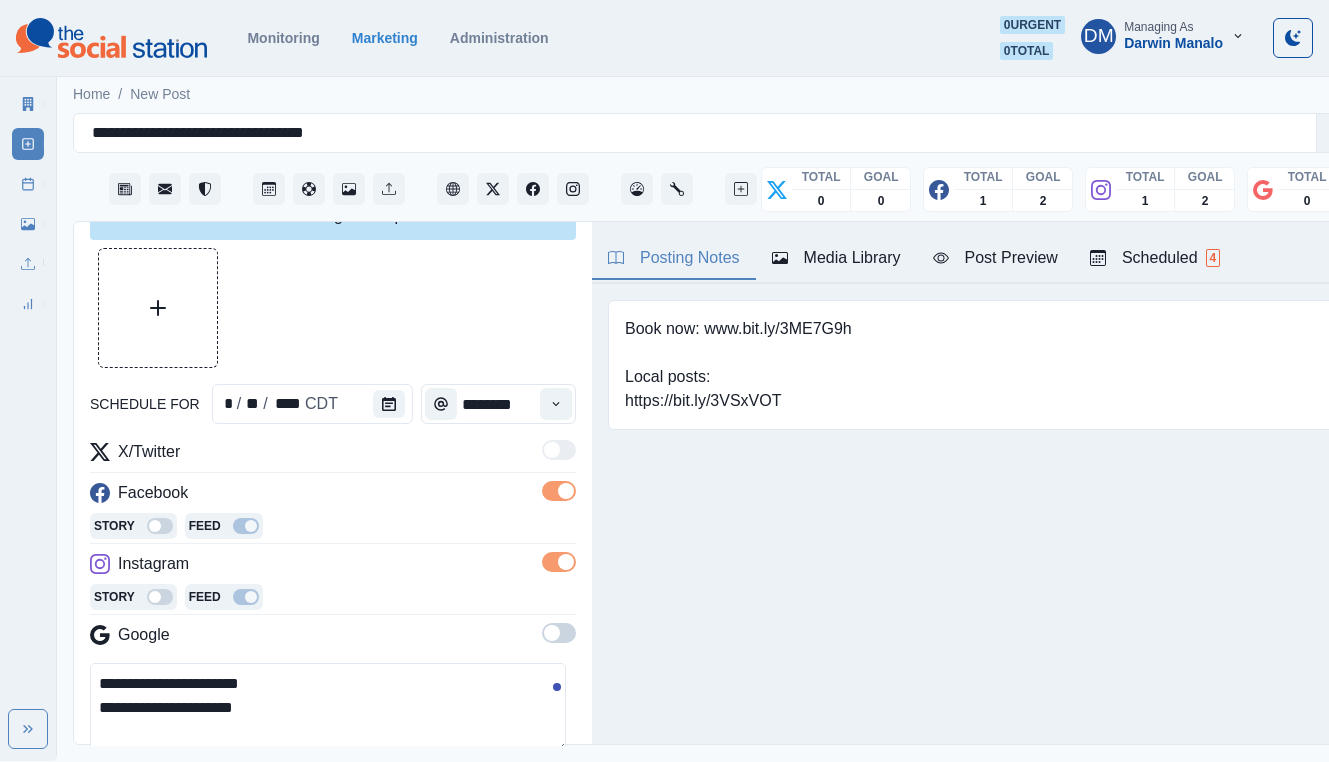 click on "**********" at bounding box center [328, 708] 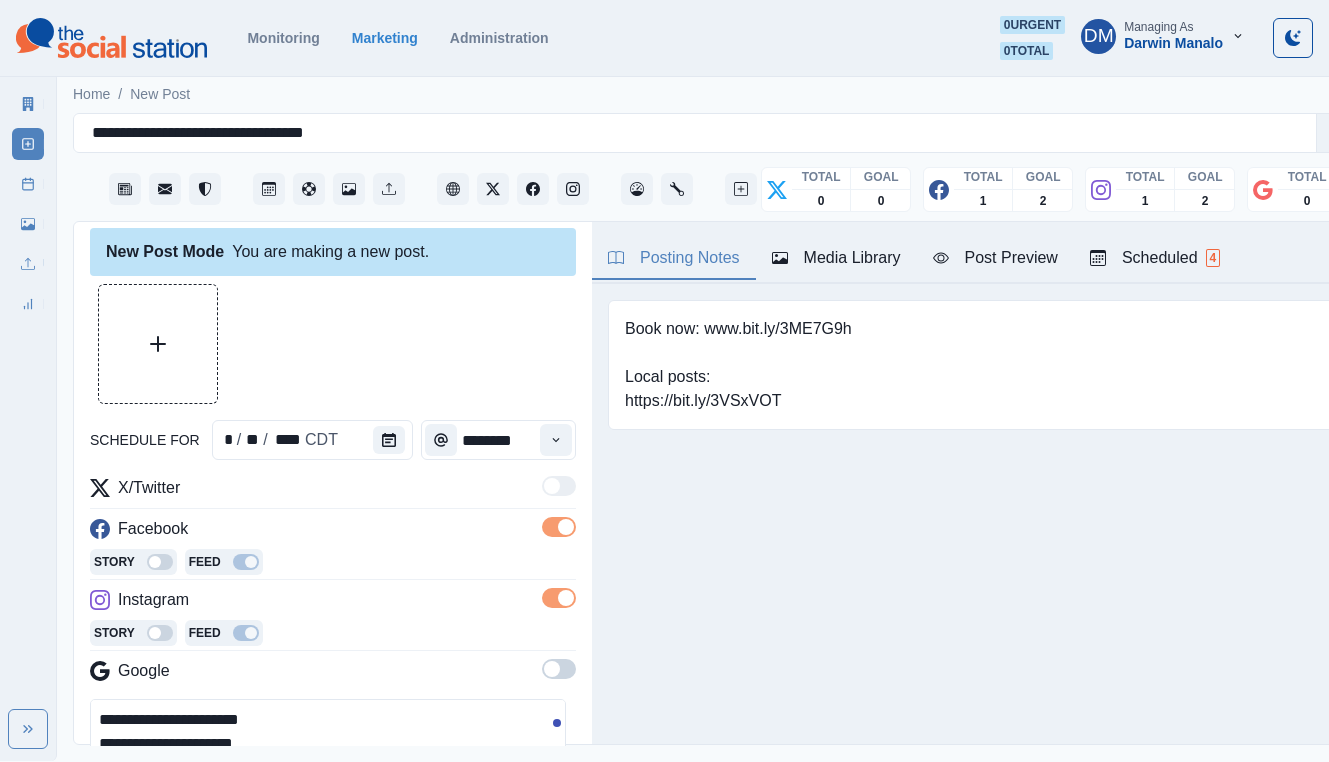 scroll, scrollTop: 0, scrollLeft: 0, axis: both 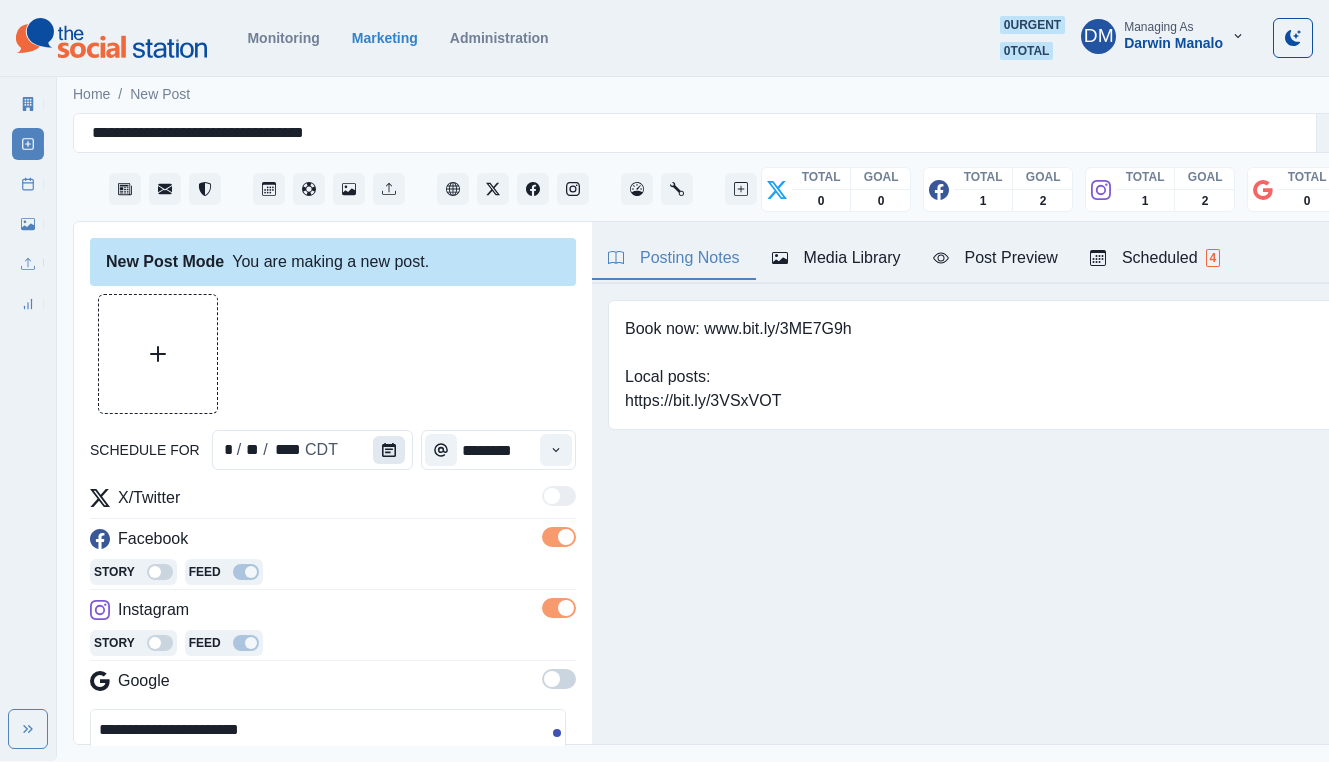 click at bounding box center (389, 450) 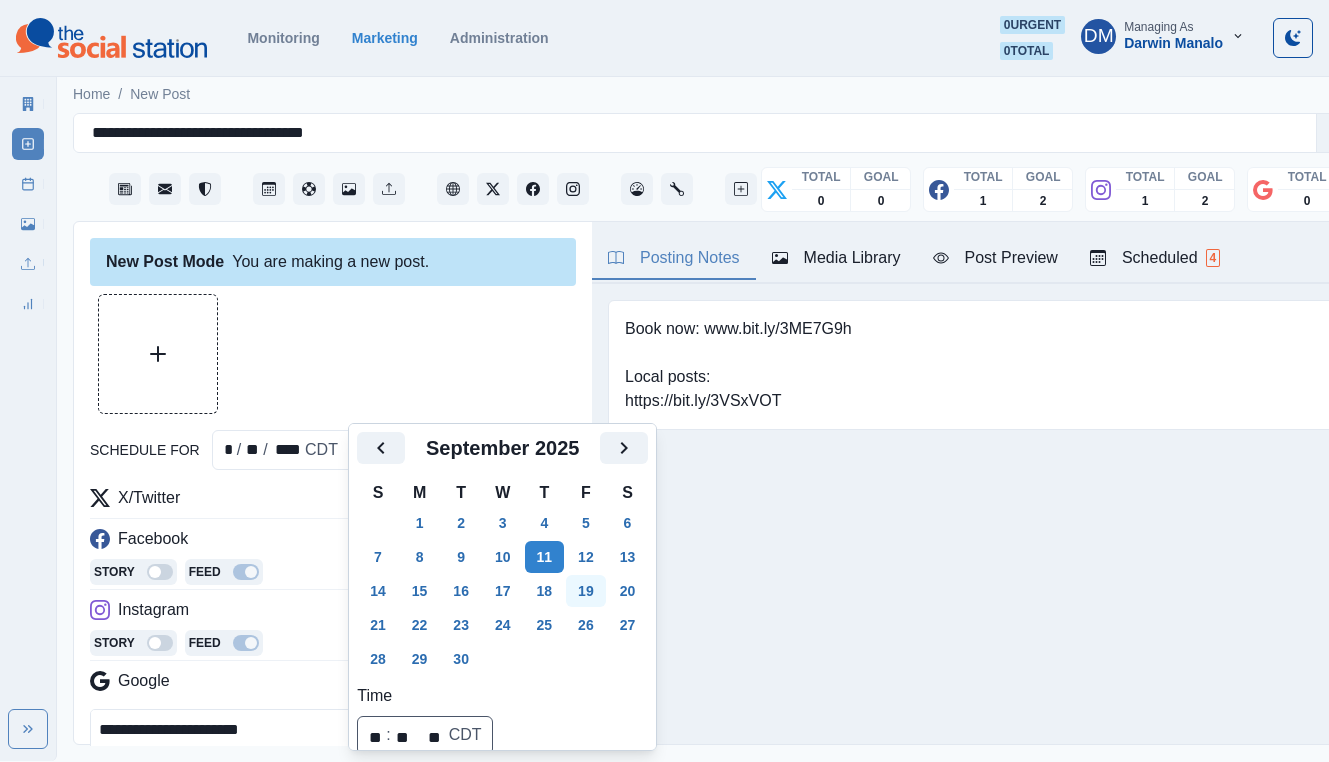 click on "19" at bounding box center (586, 591) 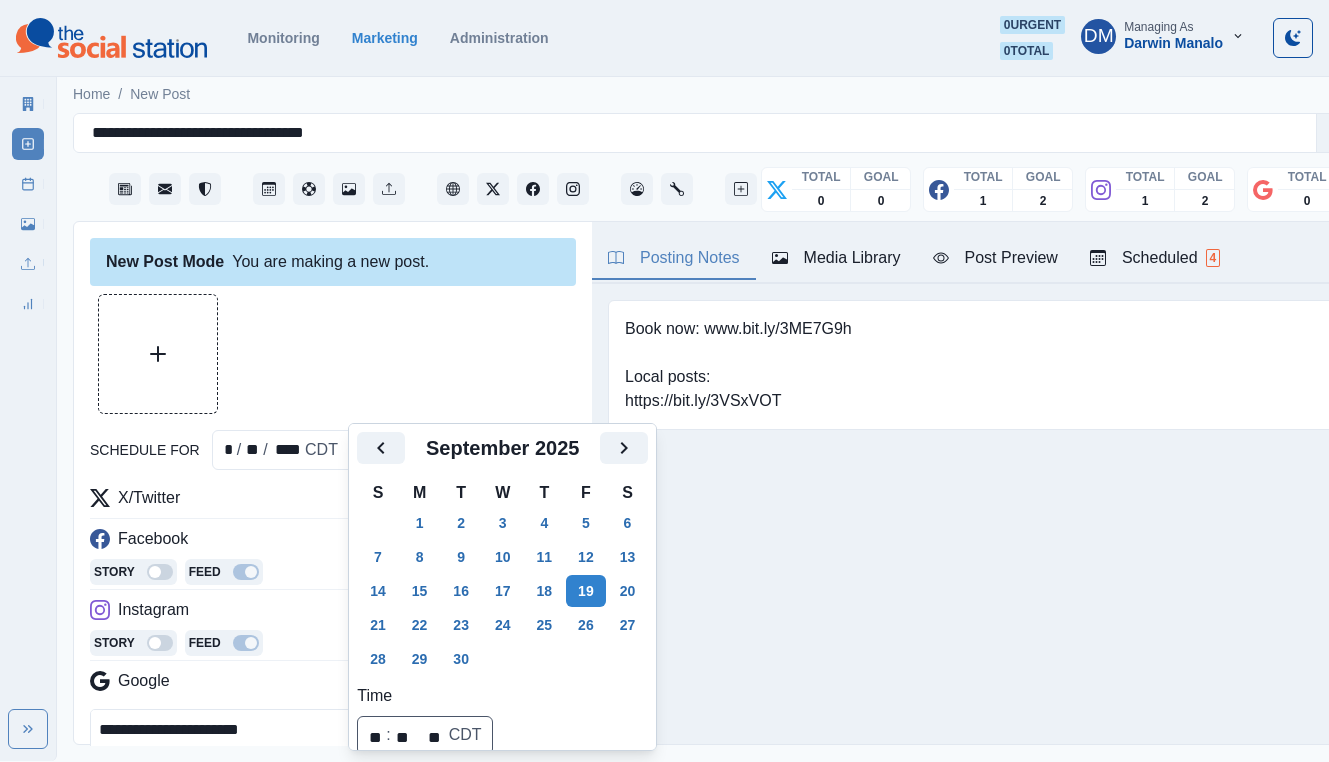 click on "**********" at bounding box center [328, 754] 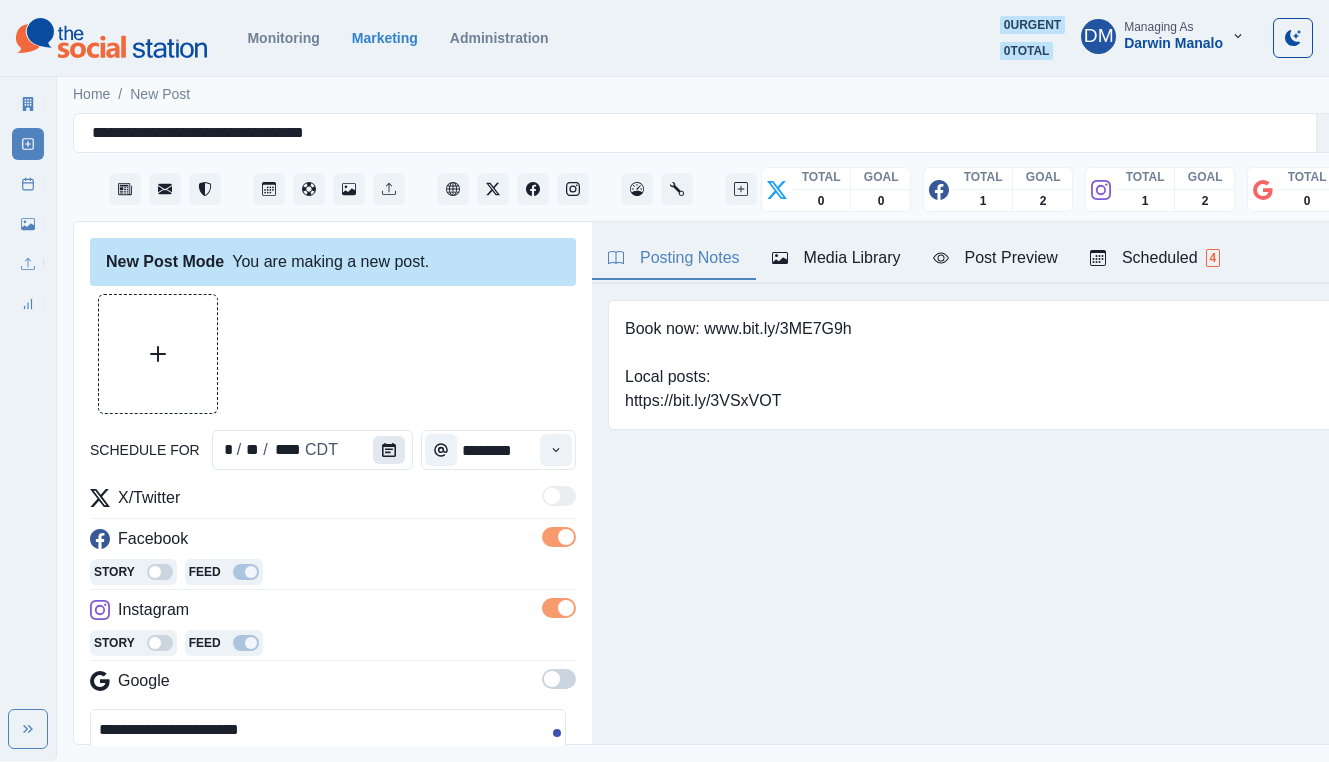 click 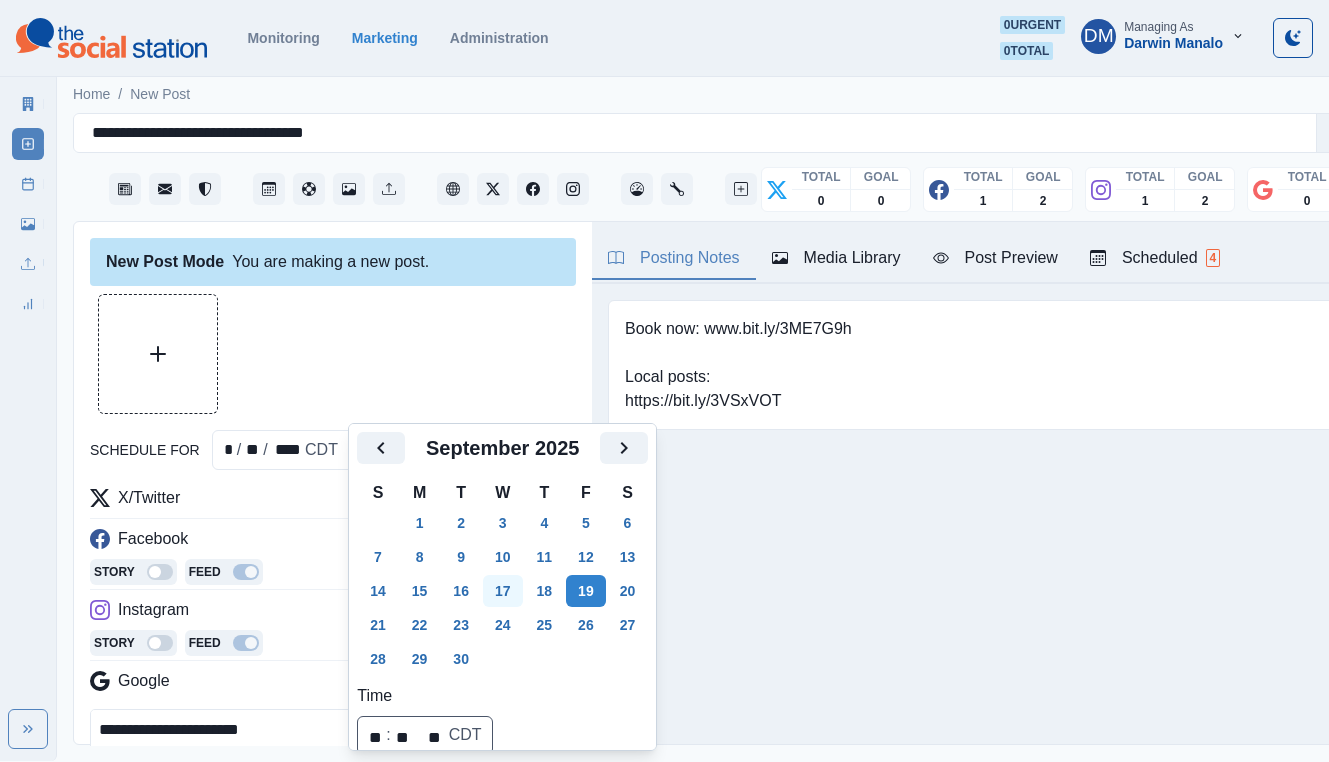 click on "17" at bounding box center [503, 591] 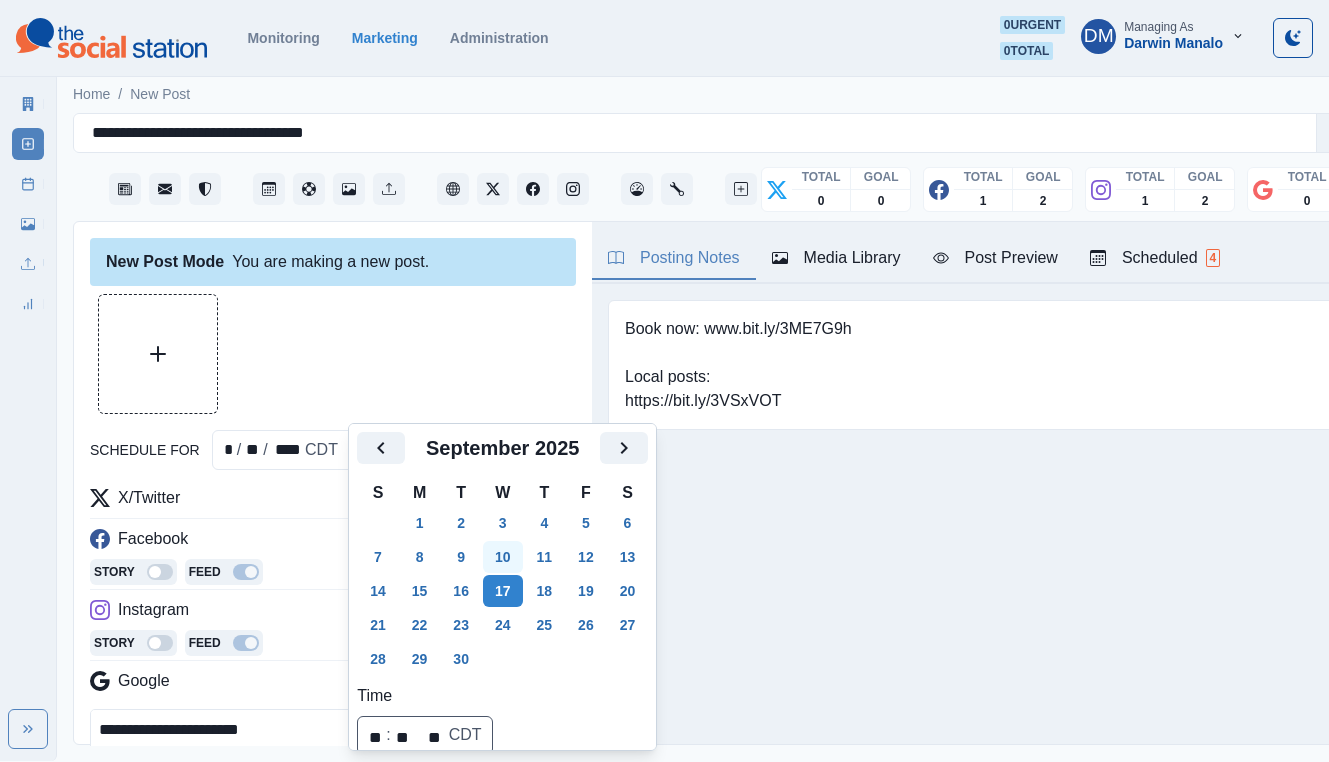 click on "10" at bounding box center [503, 557] 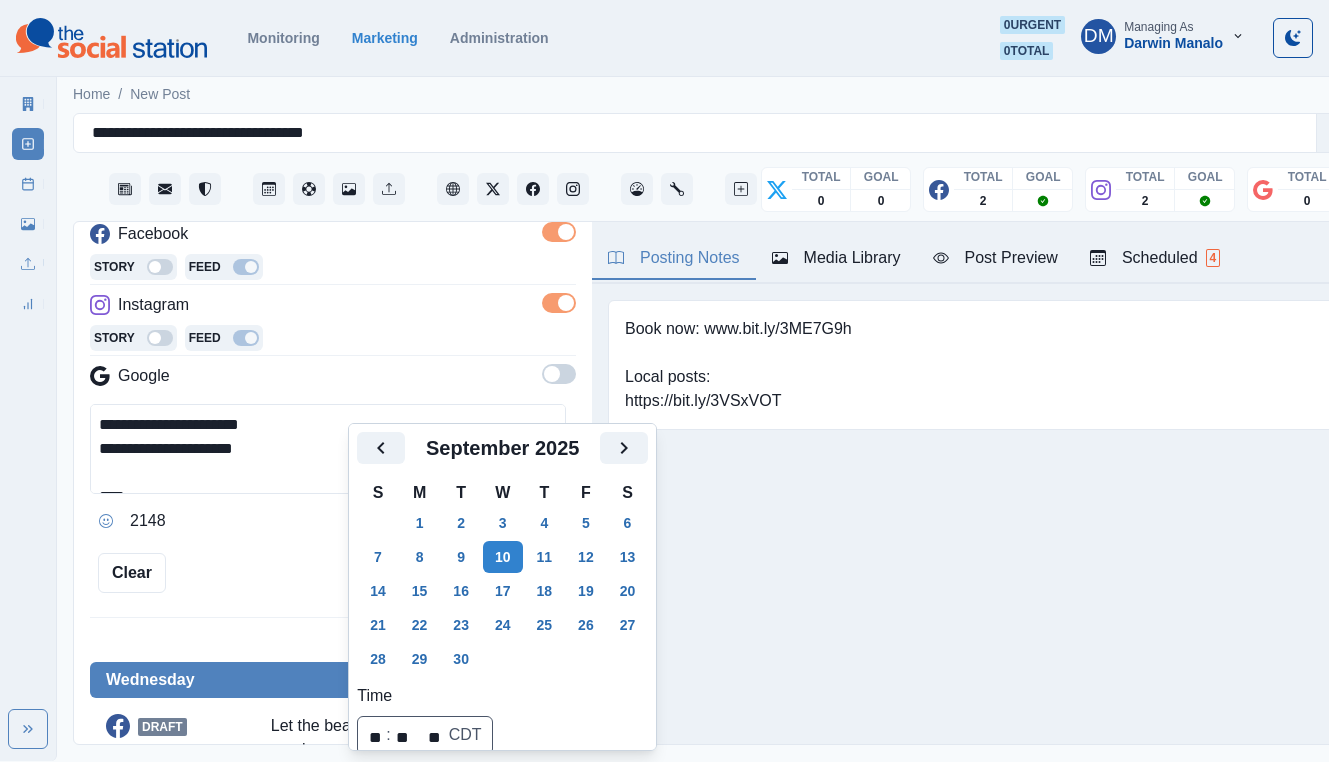 scroll, scrollTop: 375, scrollLeft: 0, axis: vertical 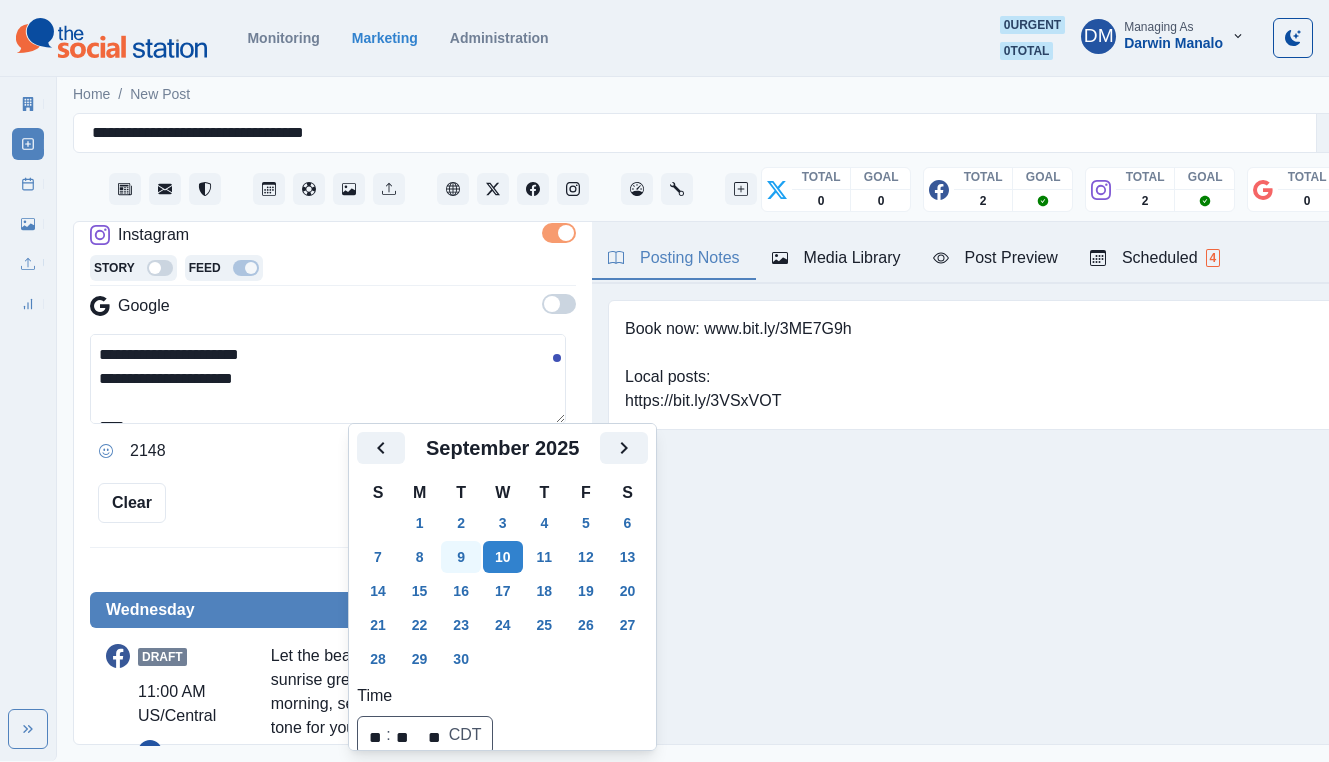 click on "9" at bounding box center (461, 557) 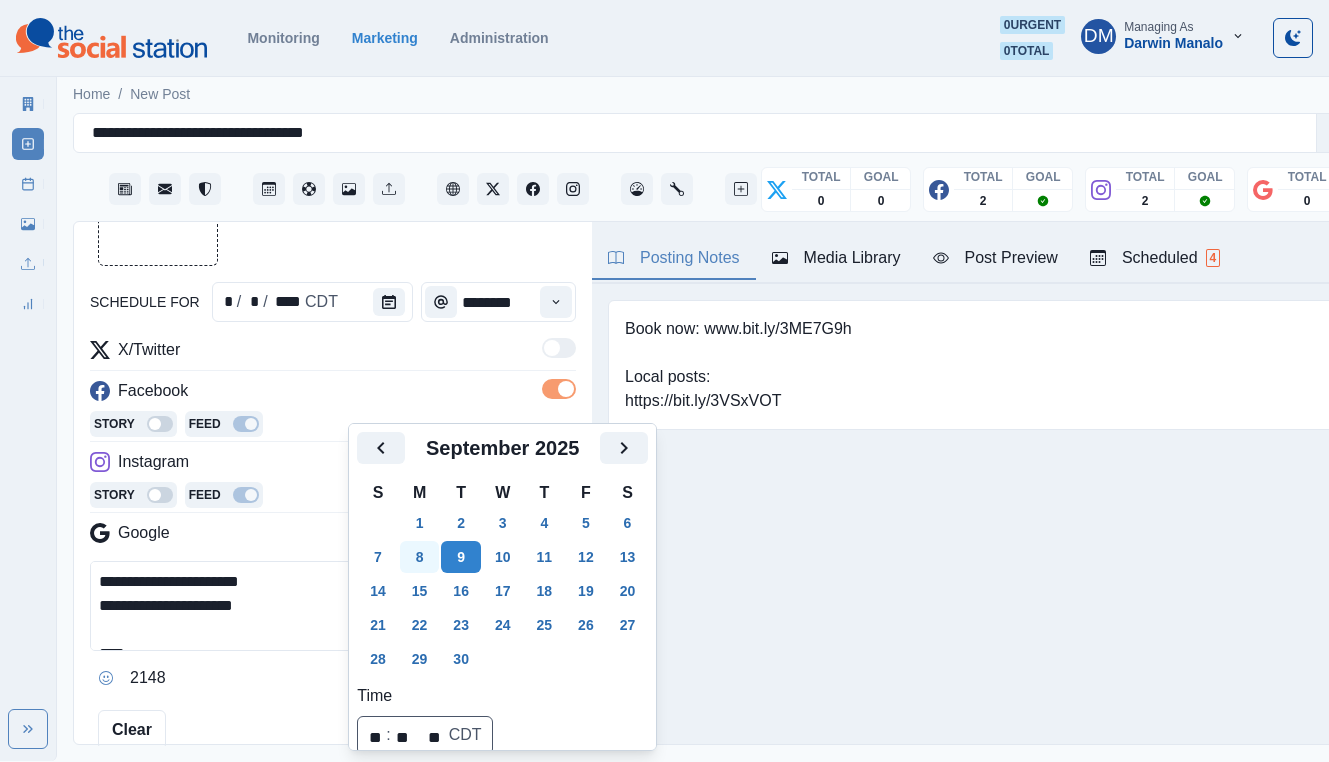 click on "8" at bounding box center [420, 557] 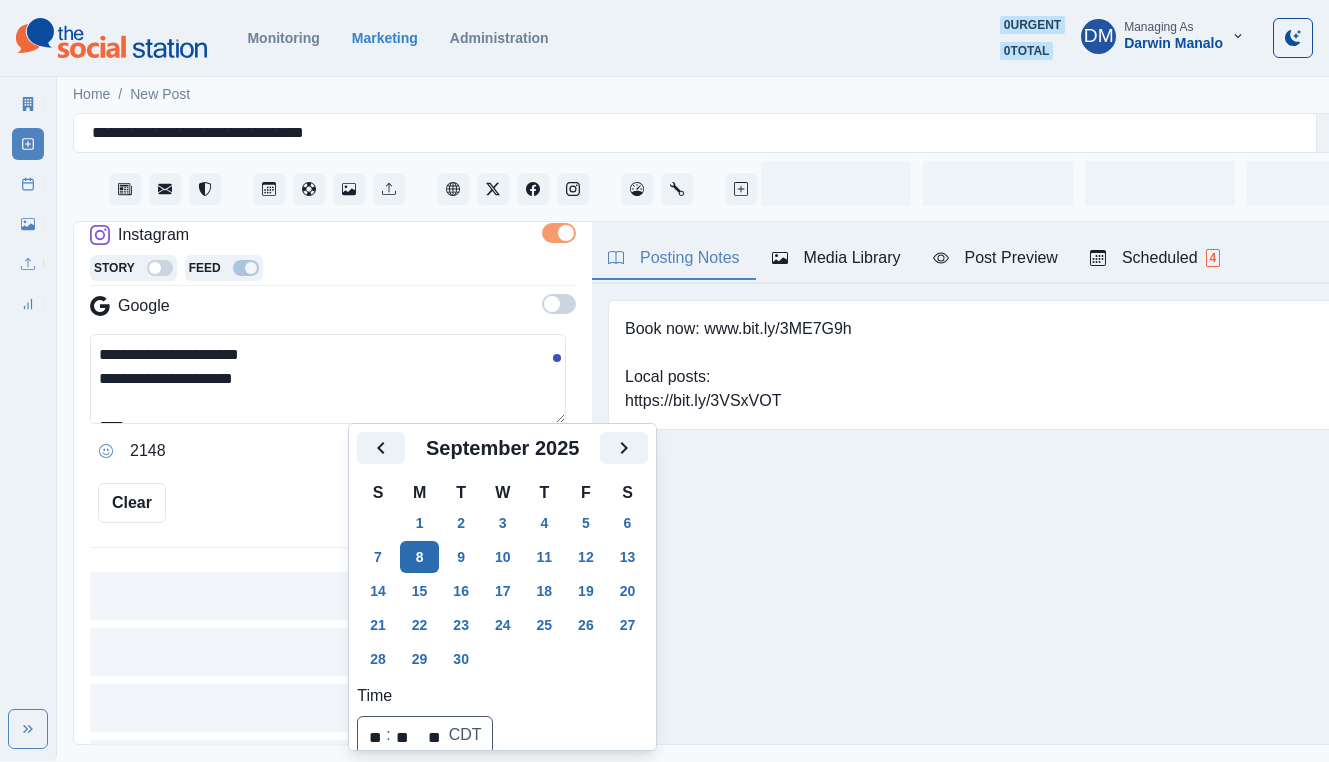scroll, scrollTop: 148, scrollLeft: 0, axis: vertical 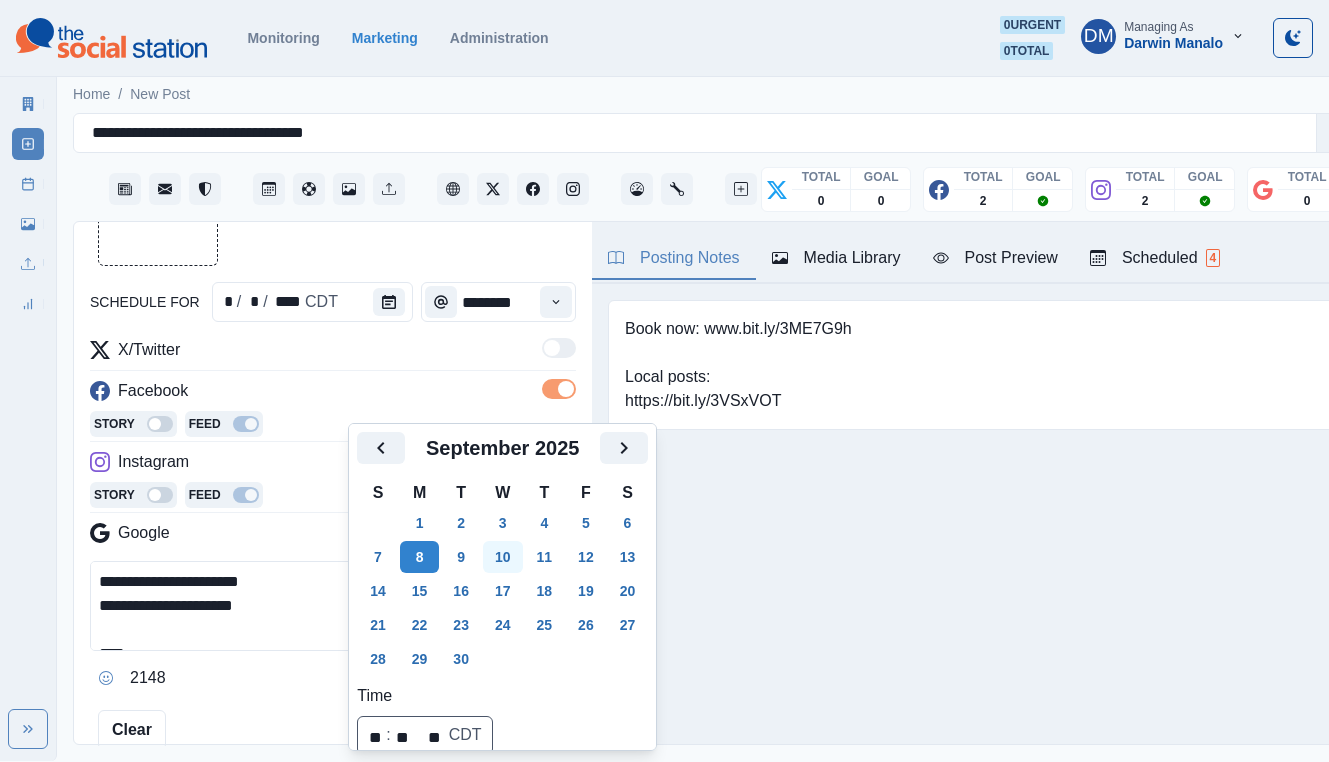 click on "10" at bounding box center [503, 557] 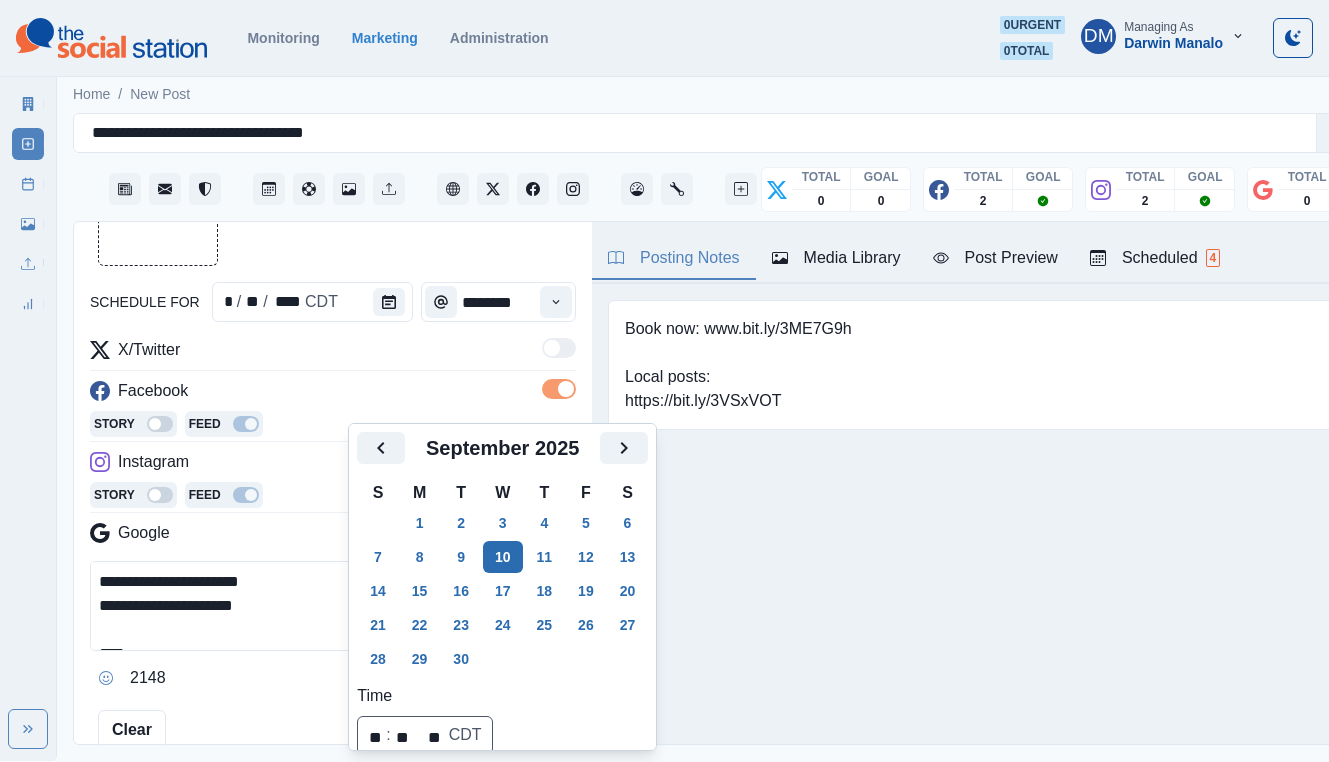 scroll, scrollTop: 375, scrollLeft: 0, axis: vertical 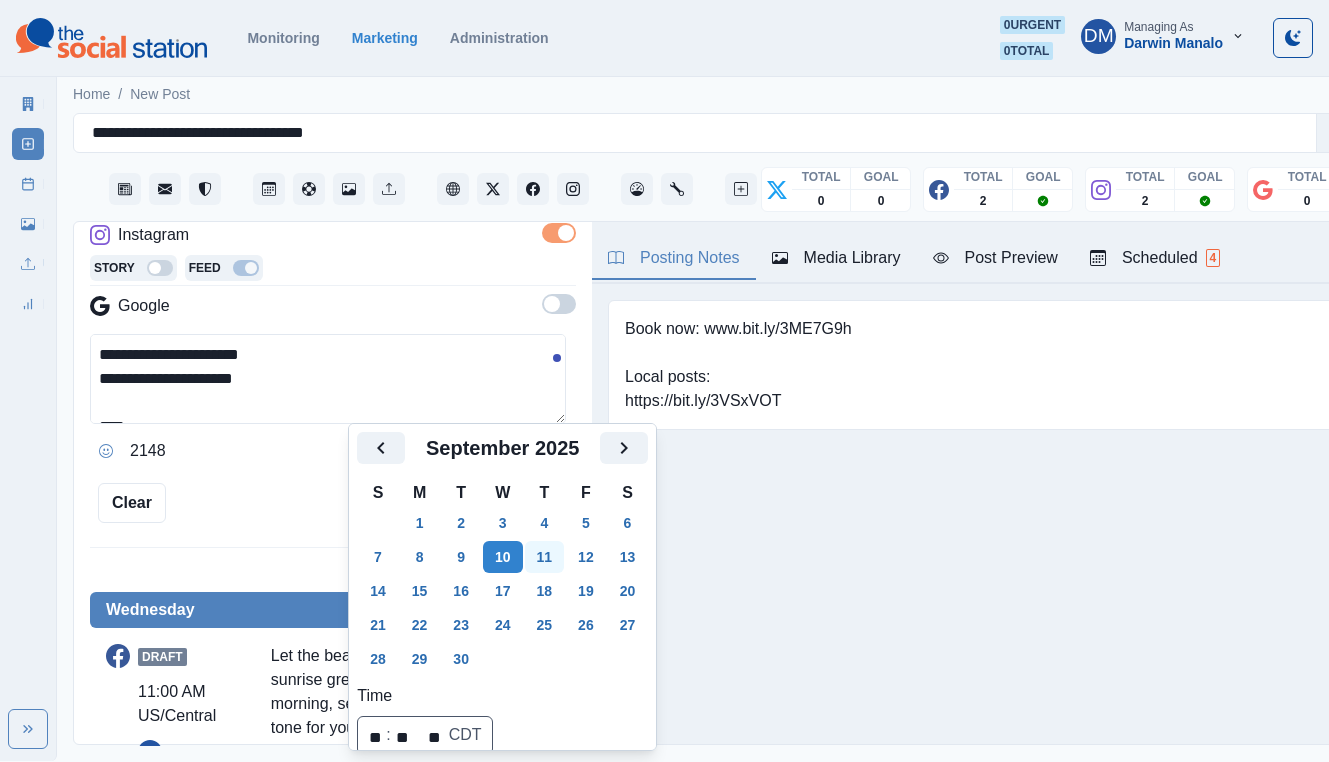 click on "11" at bounding box center [545, 557] 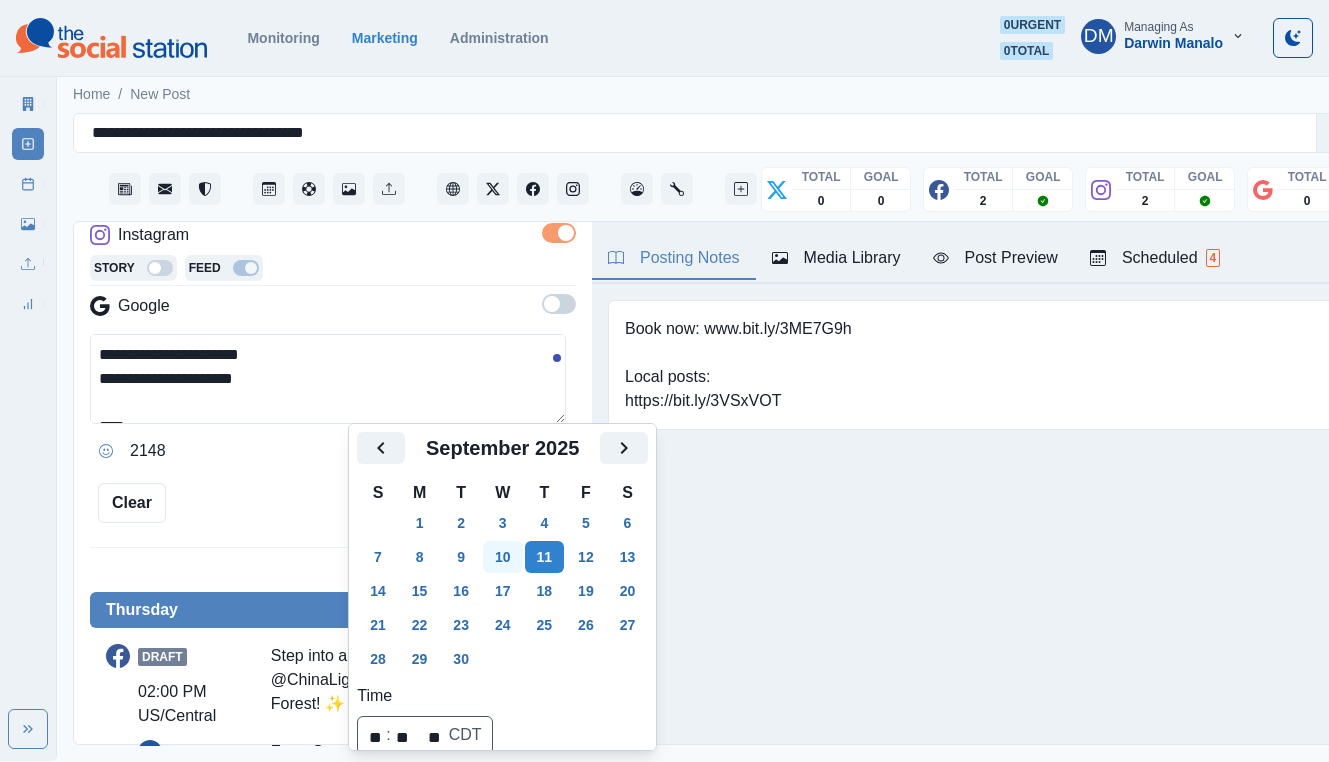click on "10" at bounding box center (503, 557) 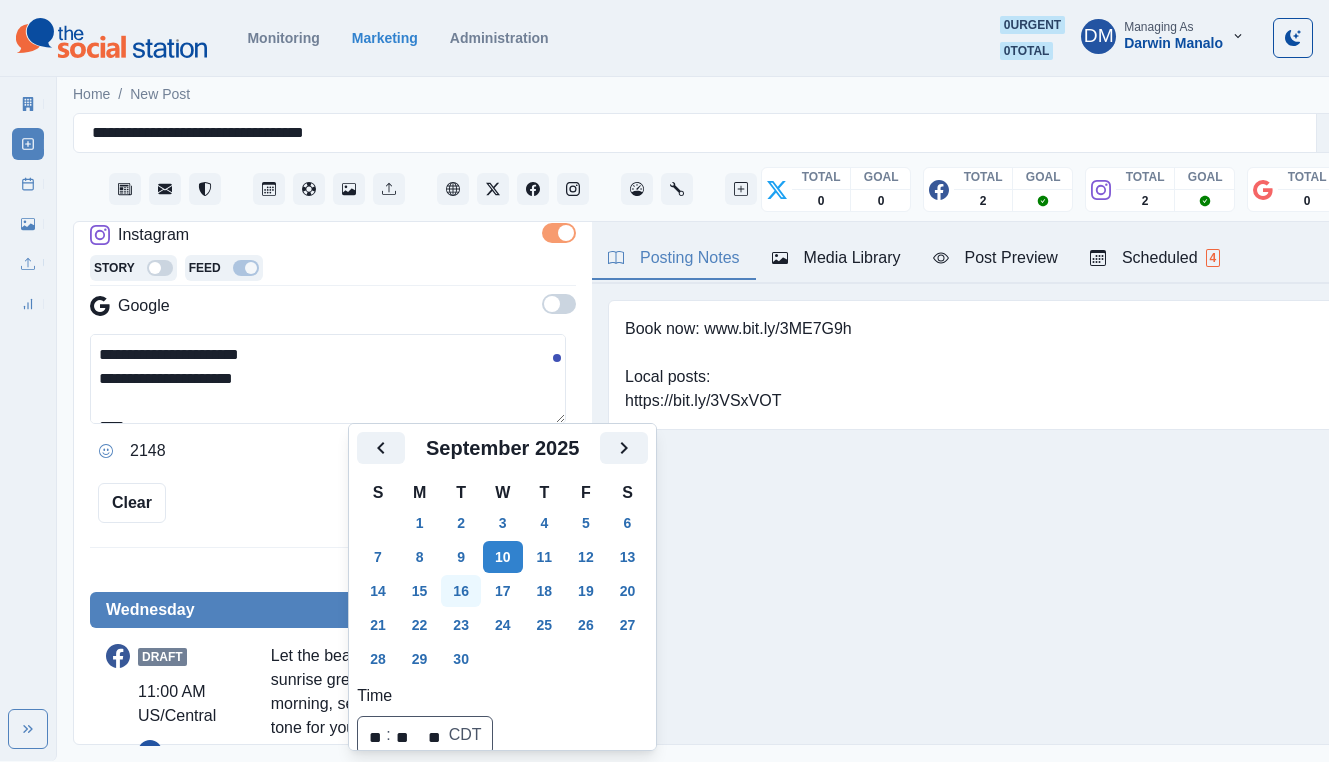 click on "16" at bounding box center (461, 591) 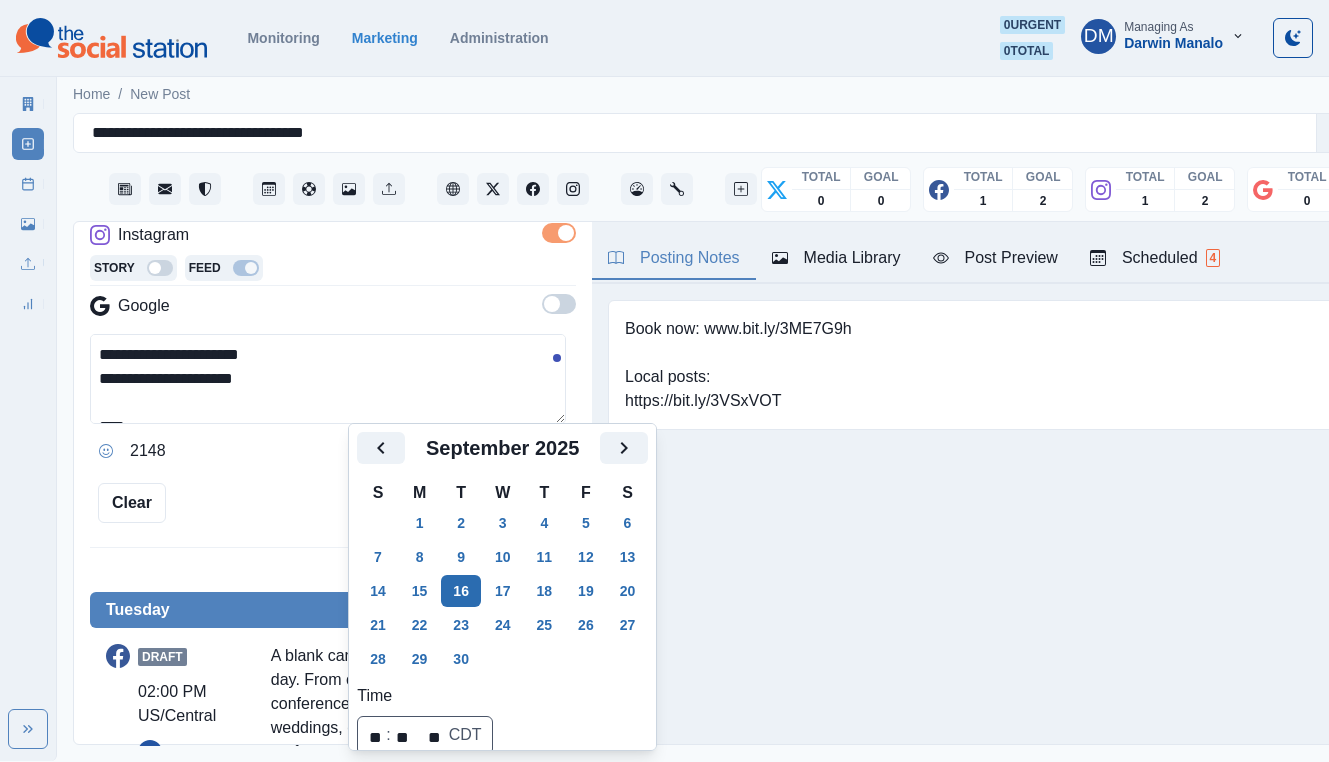 scroll, scrollTop: 375, scrollLeft: 0, axis: vertical 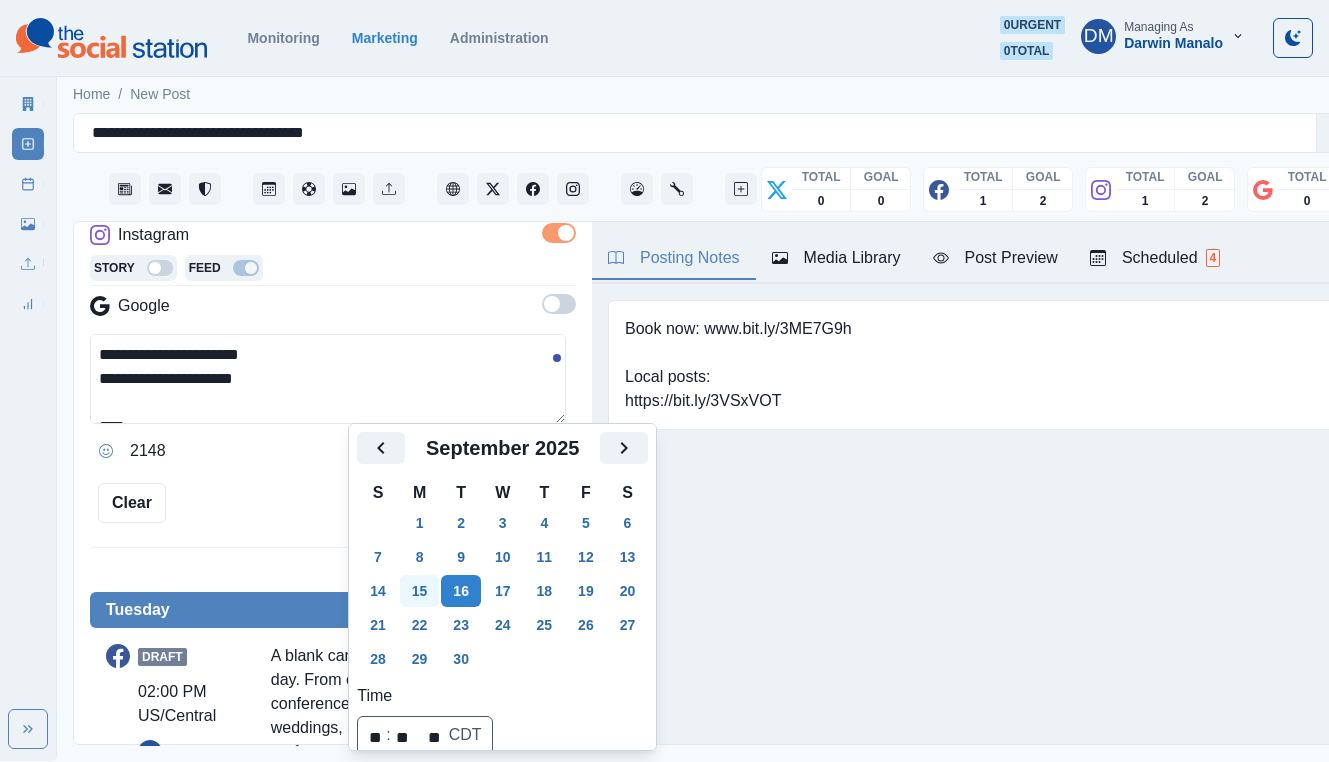 click on "15" at bounding box center [420, 591] 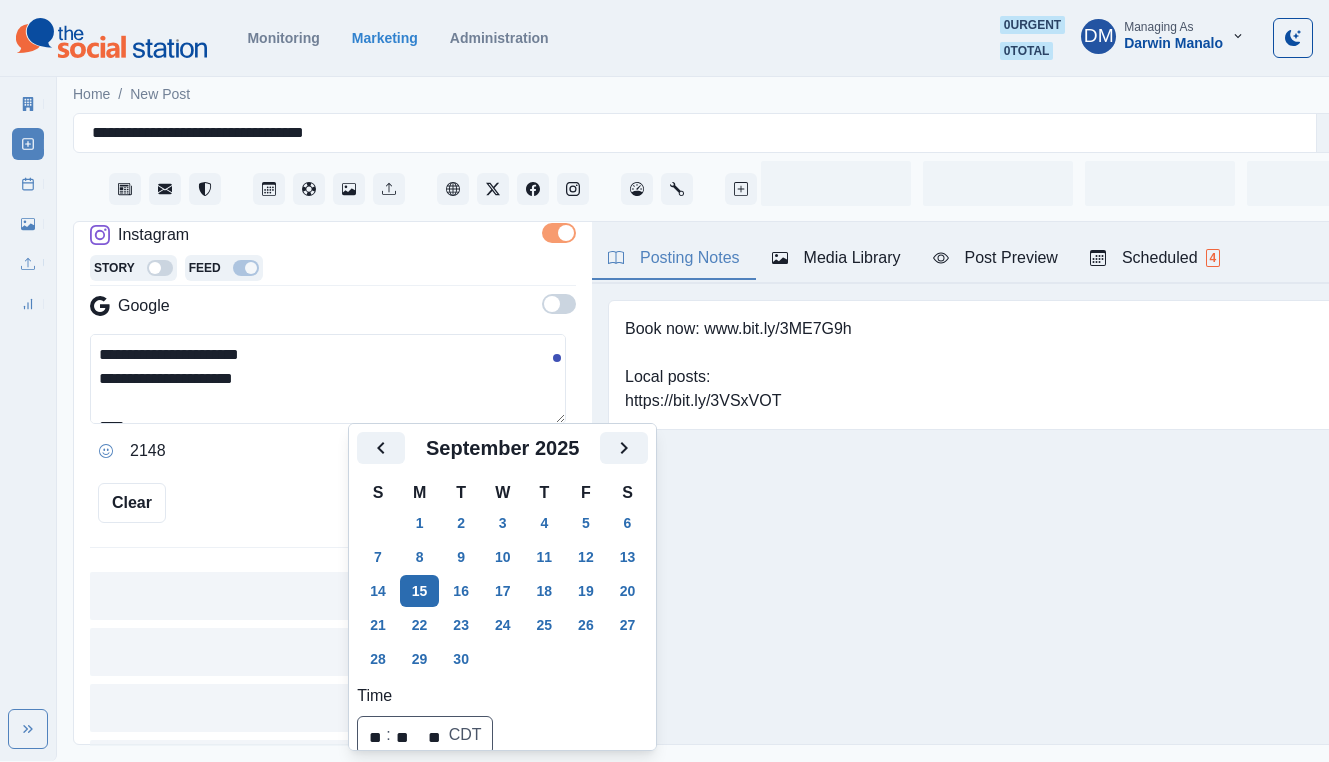 scroll, scrollTop: 148, scrollLeft: 0, axis: vertical 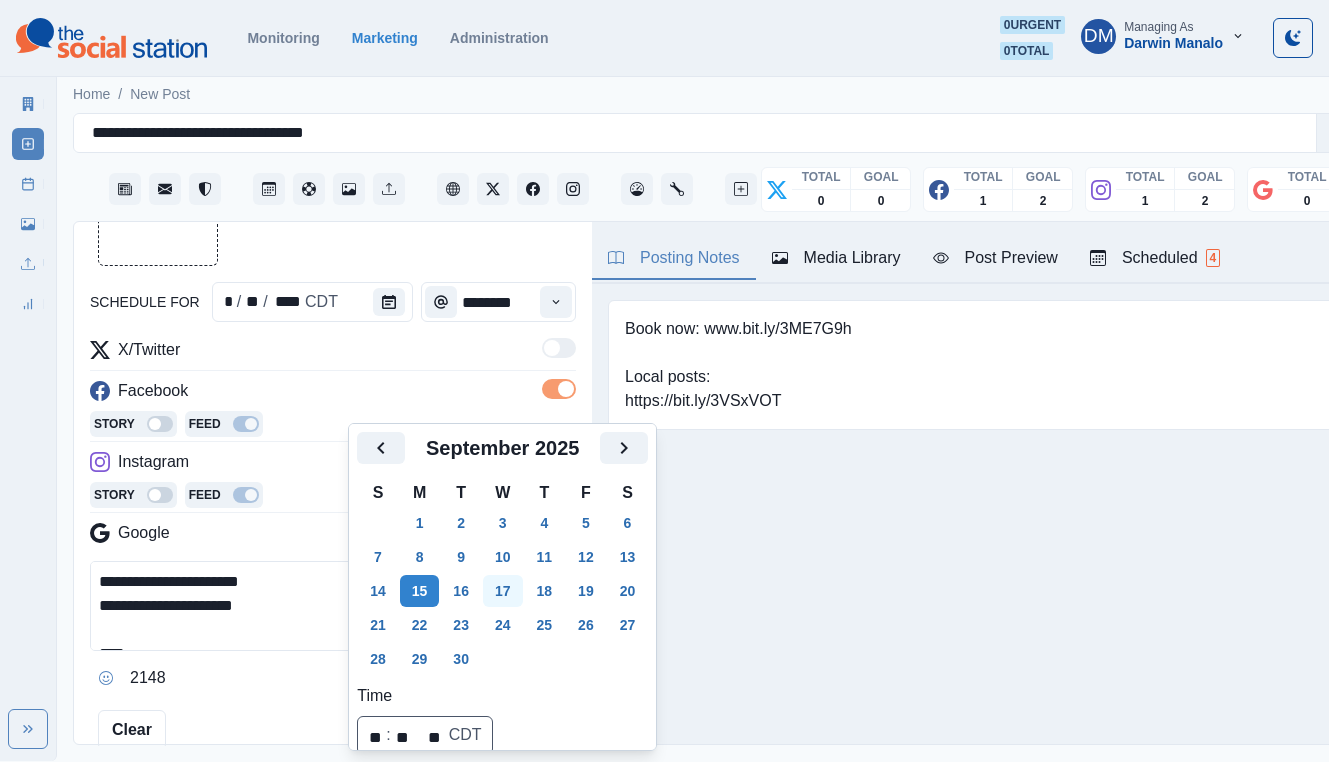 click on "17" at bounding box center [503, 591] 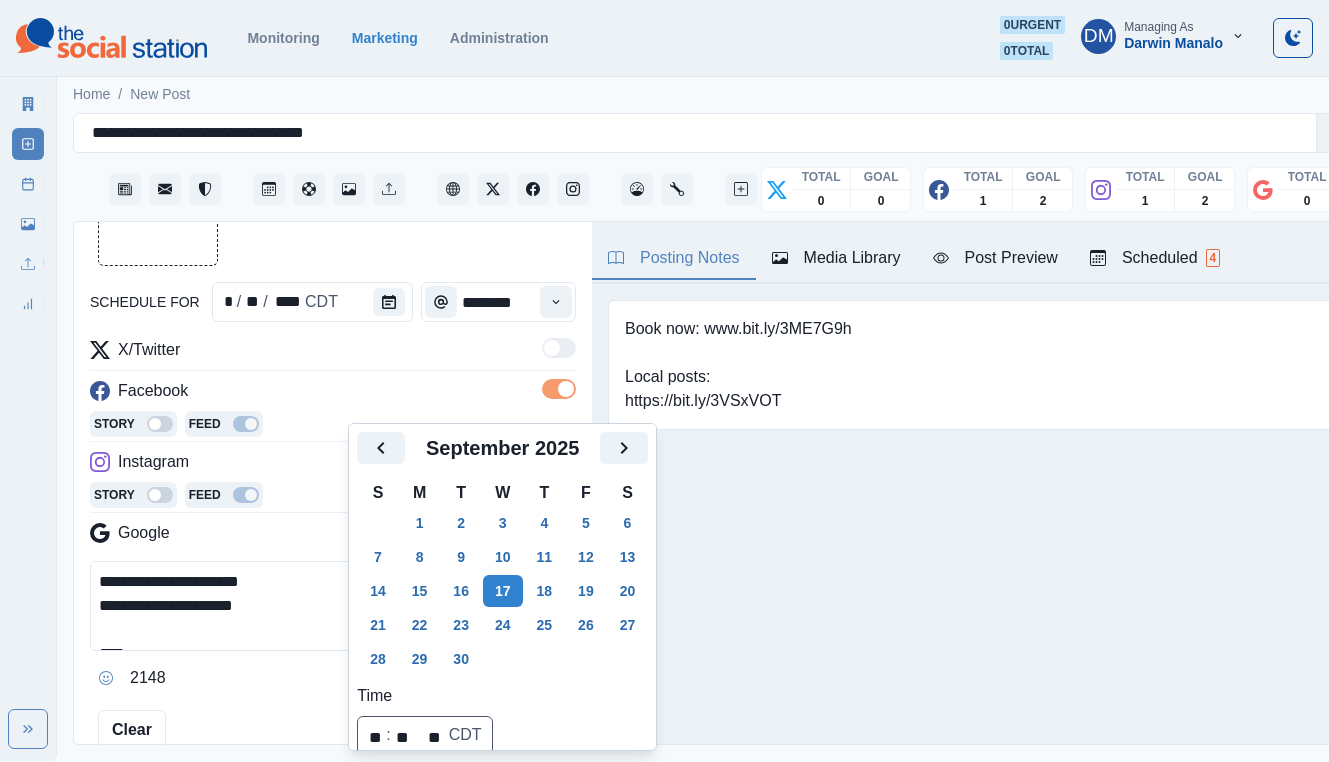 click on "**********" at bounding box center (328, 606) 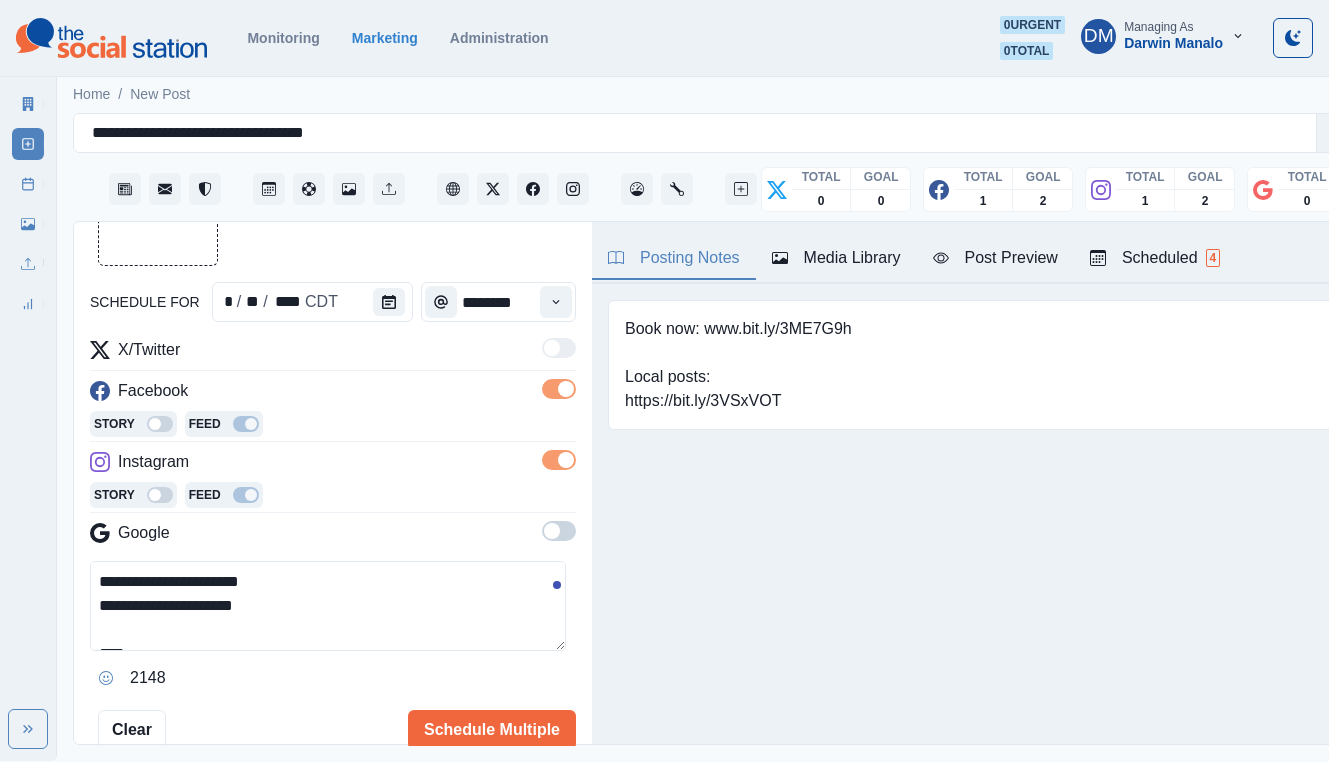 click on "**********" at bounding box center [328, 606] 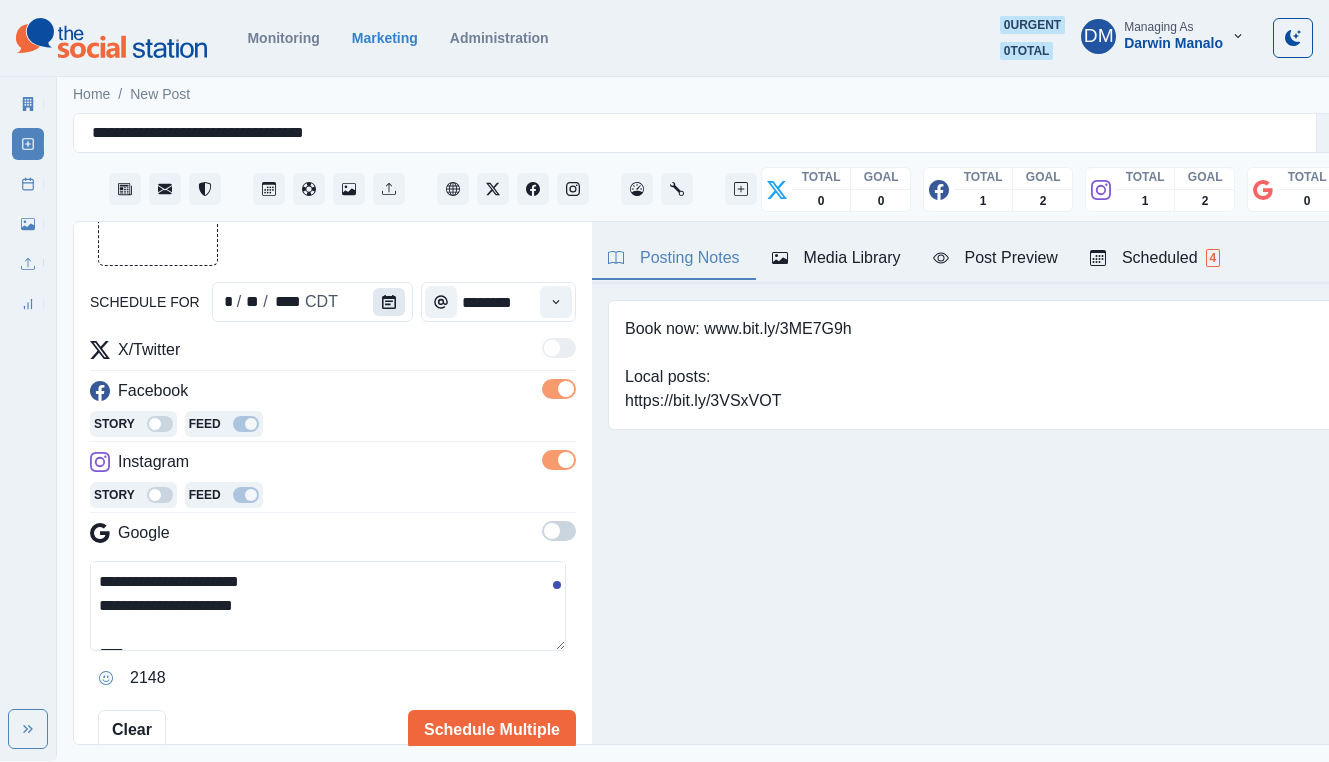 click at bounding box center (389, 302) 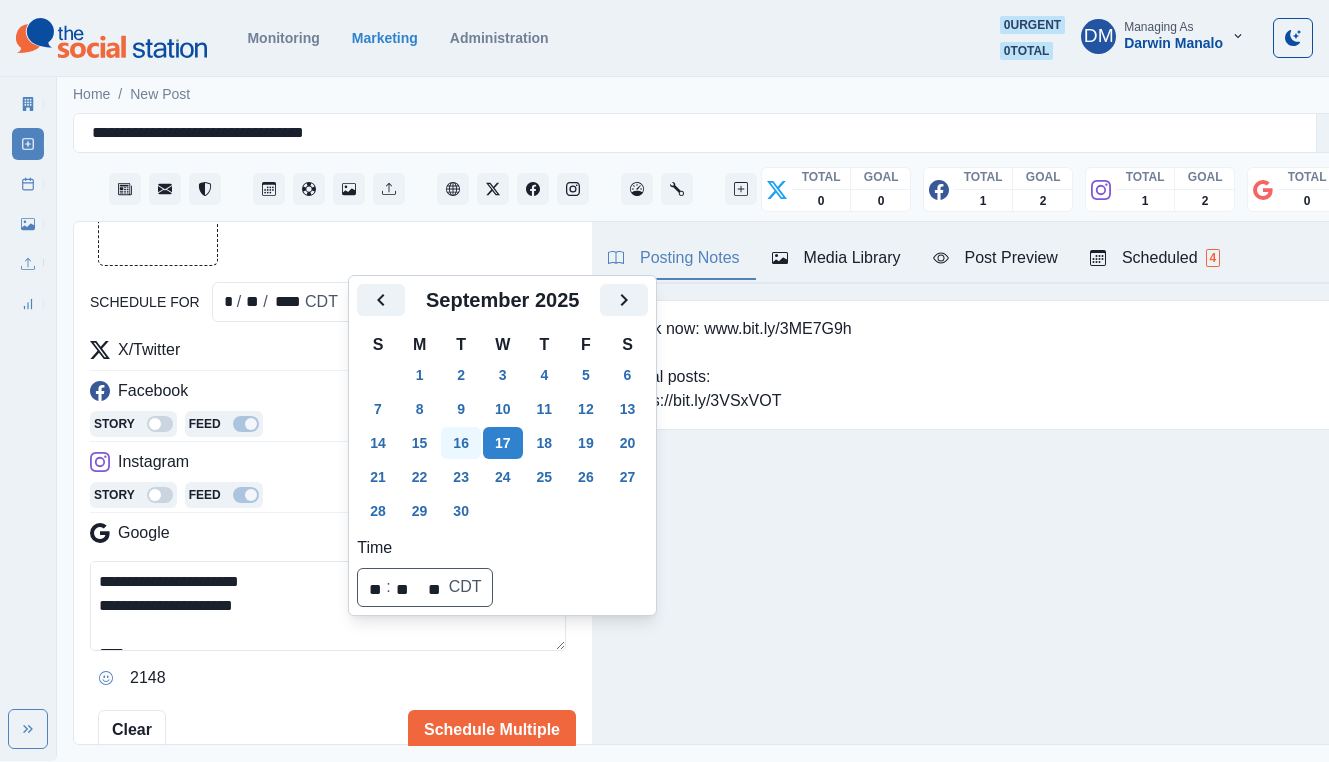 click on "16" at bounding box center (461, 443) 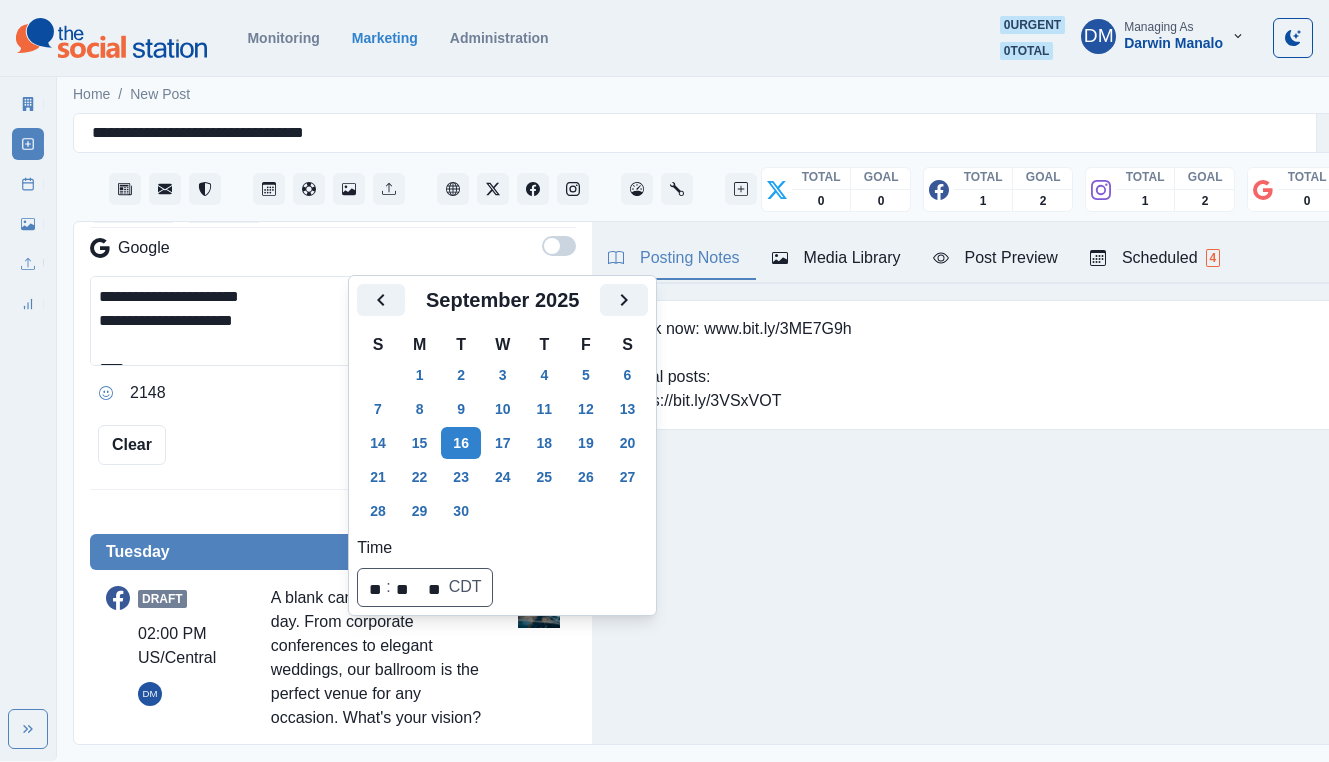scroll, scrollTop: 435, scrollLeft: 0, axis: vertical 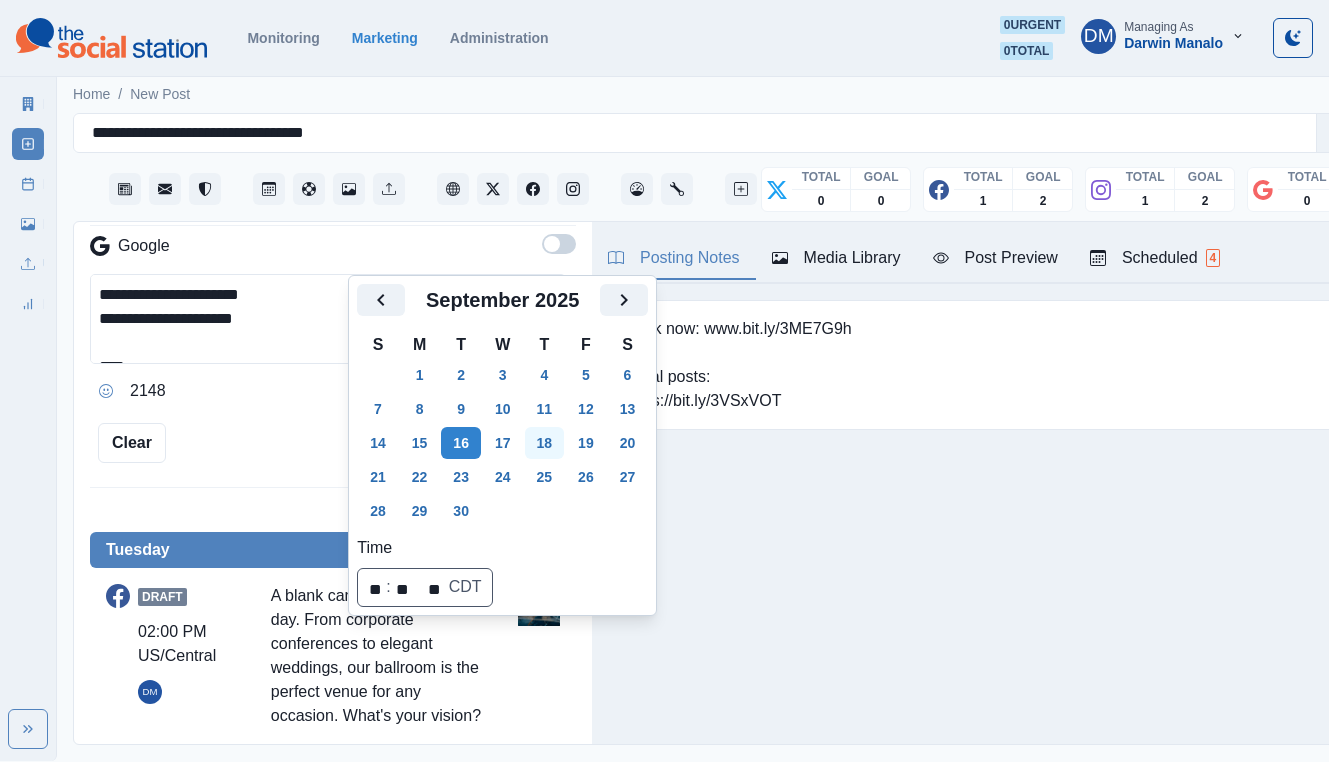 click on "18" at bounding box center (545, 443) 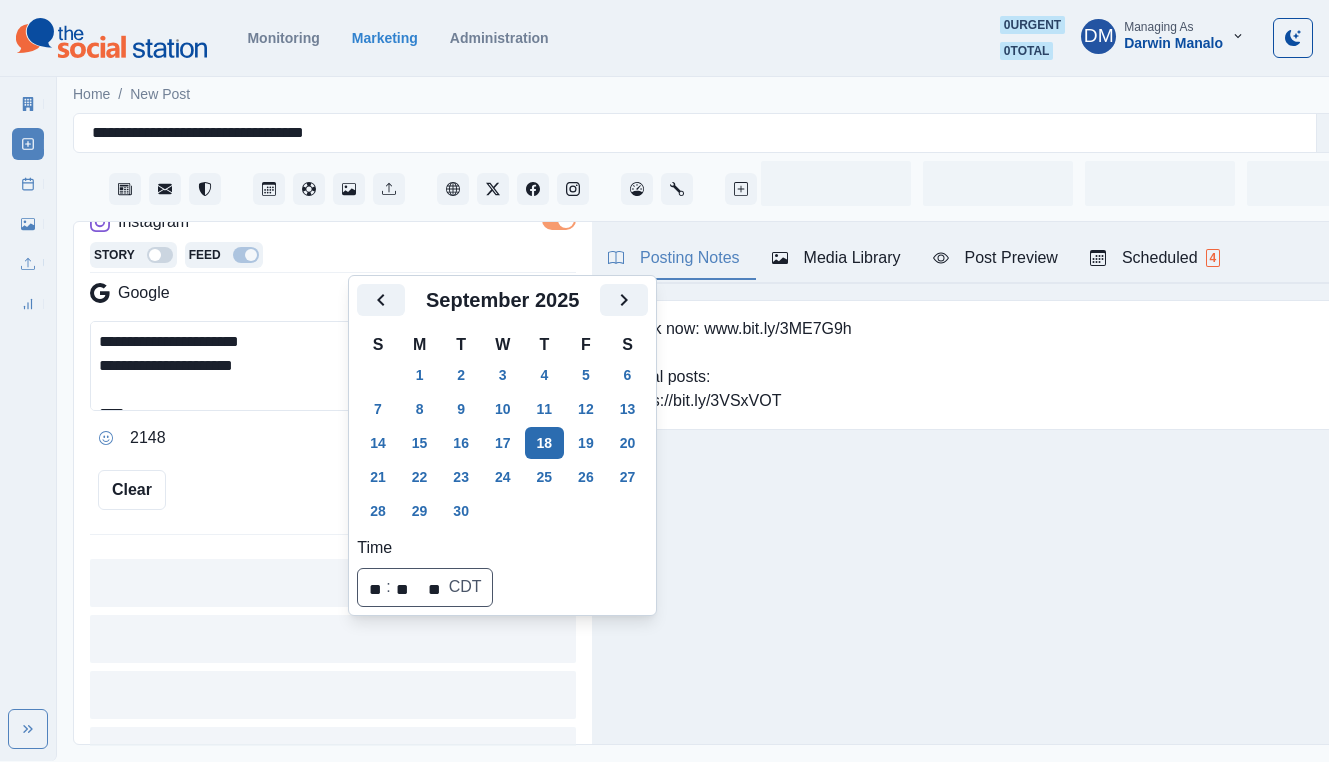scroll, scrollTop: 148, scrollLeft: 0, axis: vertical 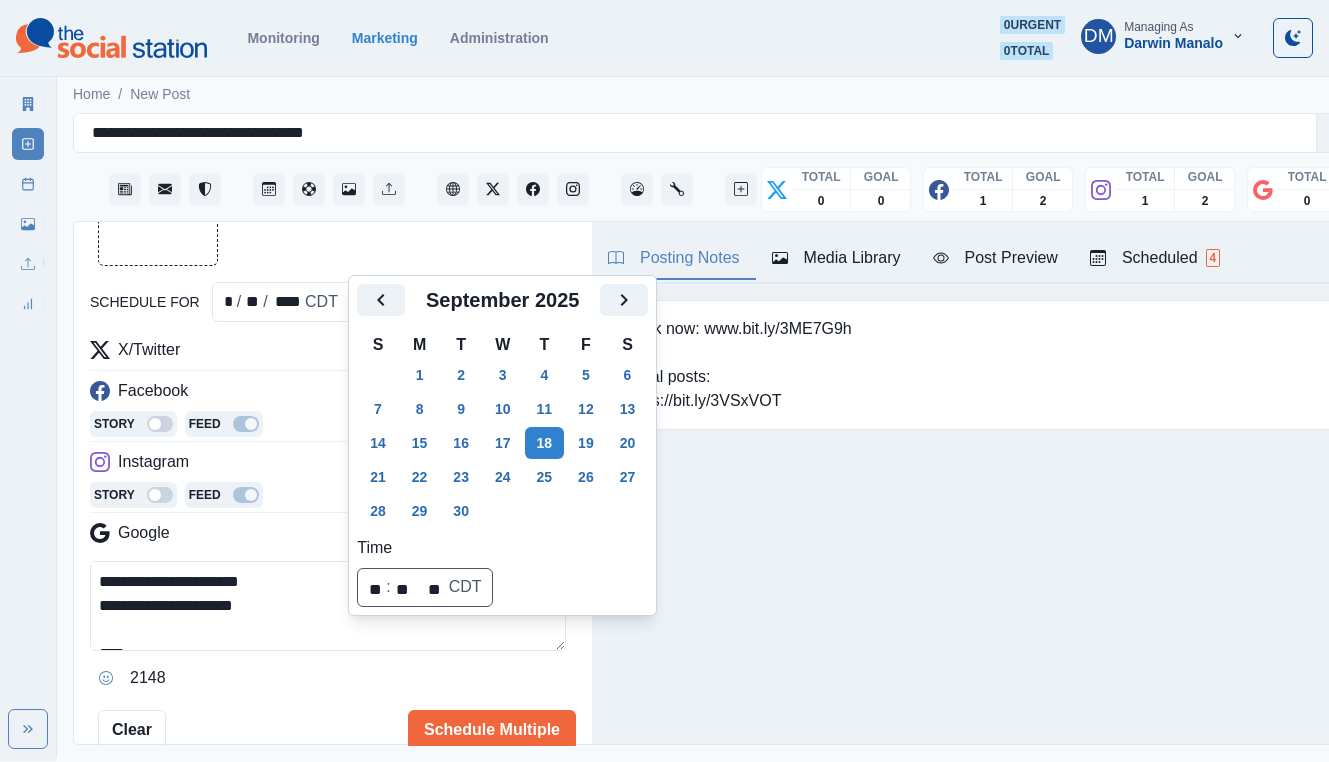 click on "**********" at bounding box center (328, 606) 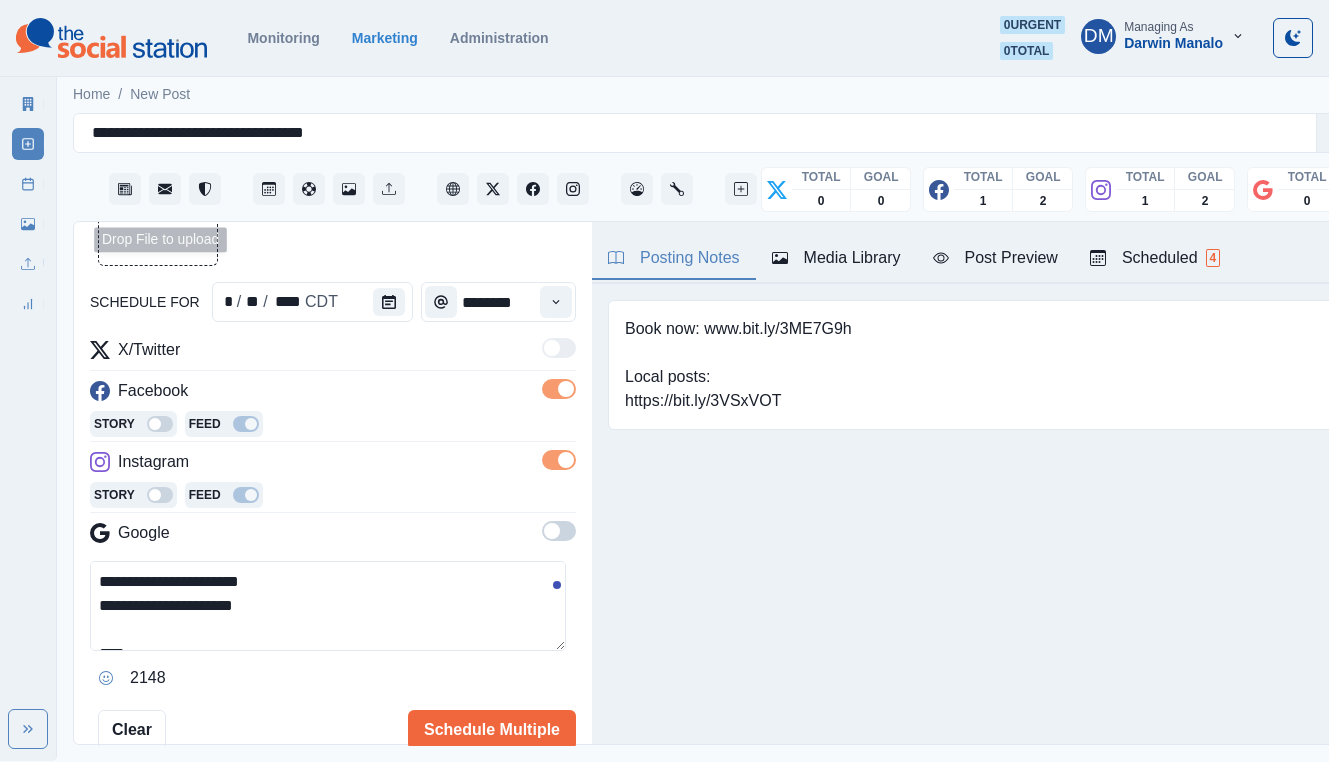 click at bounding box center (158, 206) 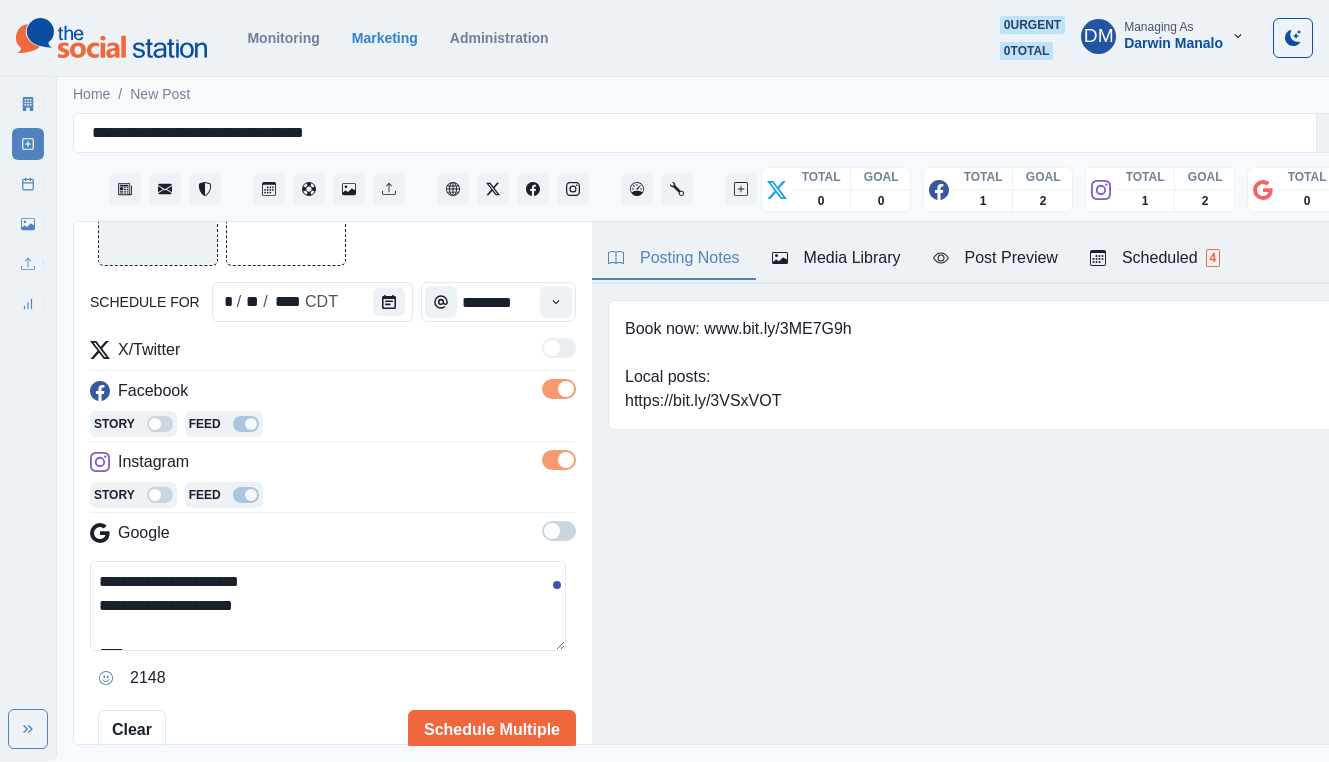 click on "**********" at bounding box center (328, 606) 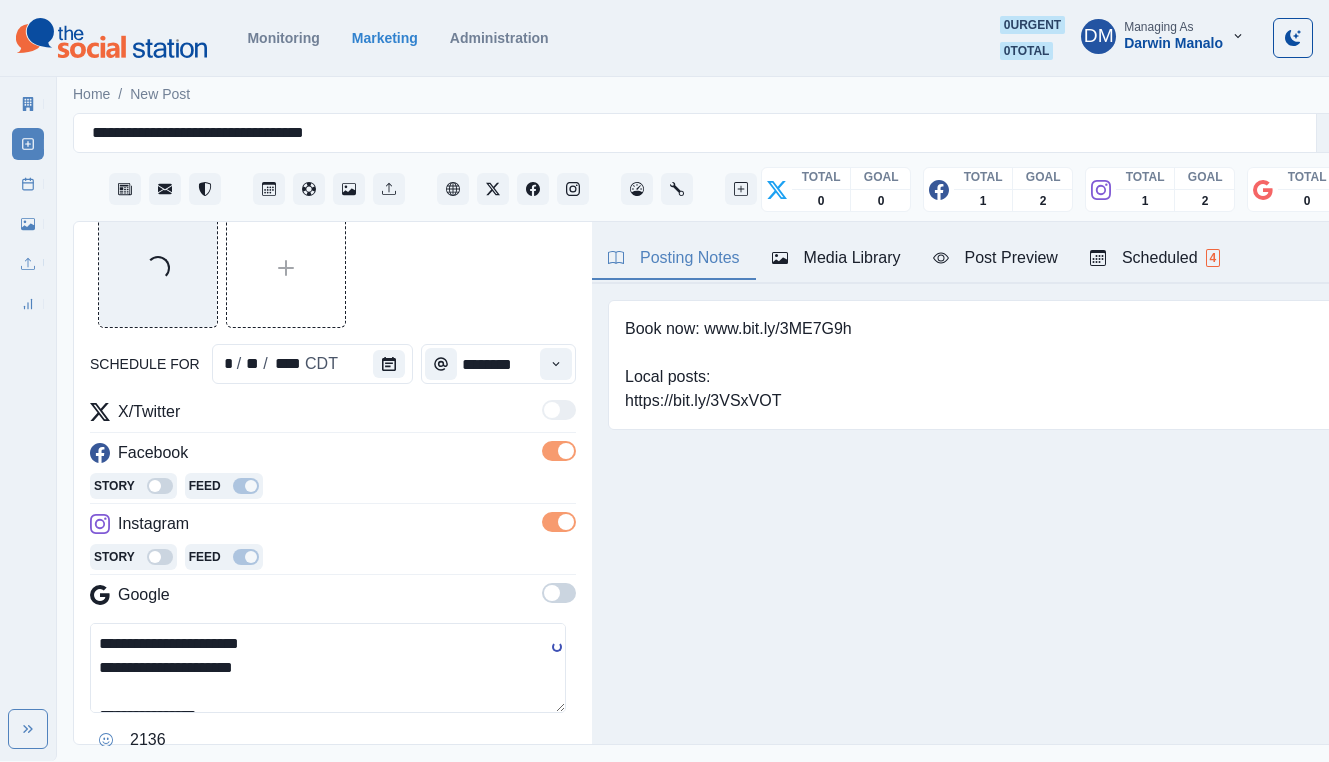 scroll, scrollTop: 15, scrollLeft: 0, axis: vertical 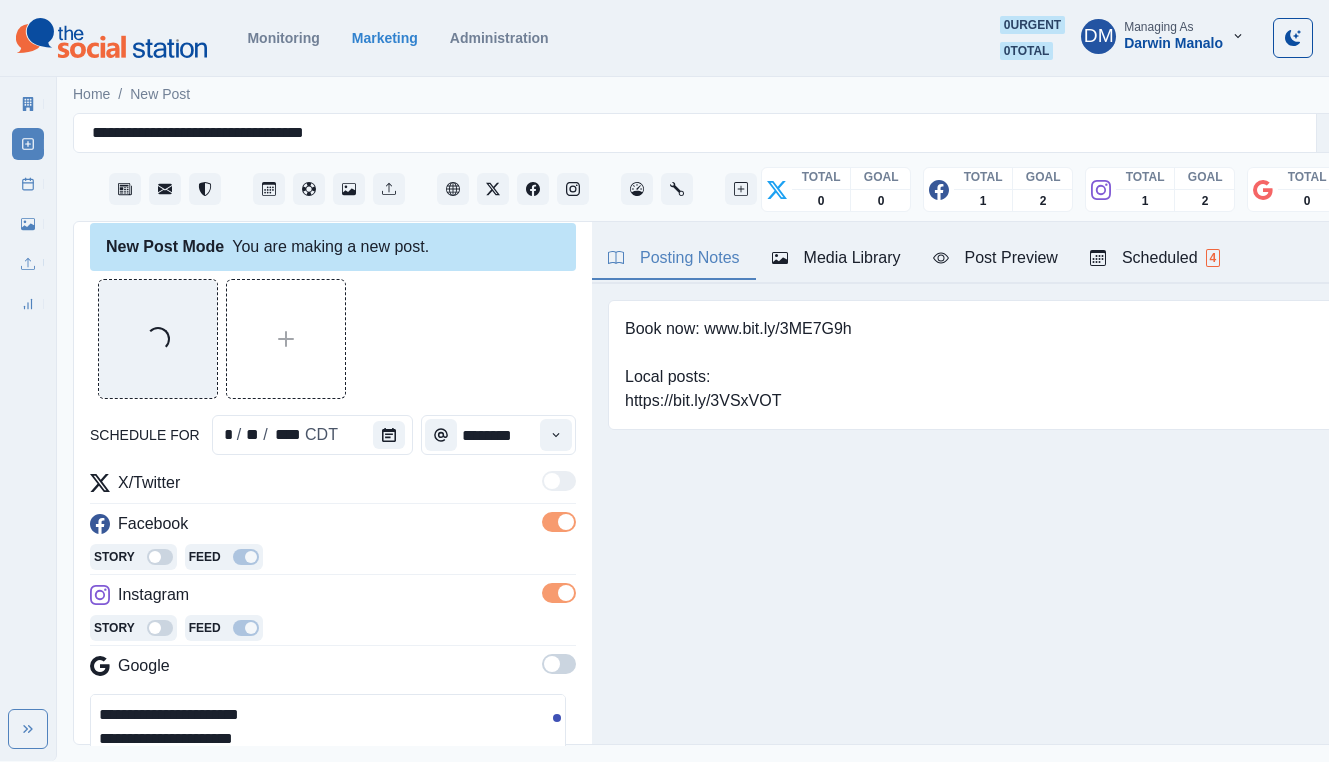 click on "**********" at bounding box center (328, 739) 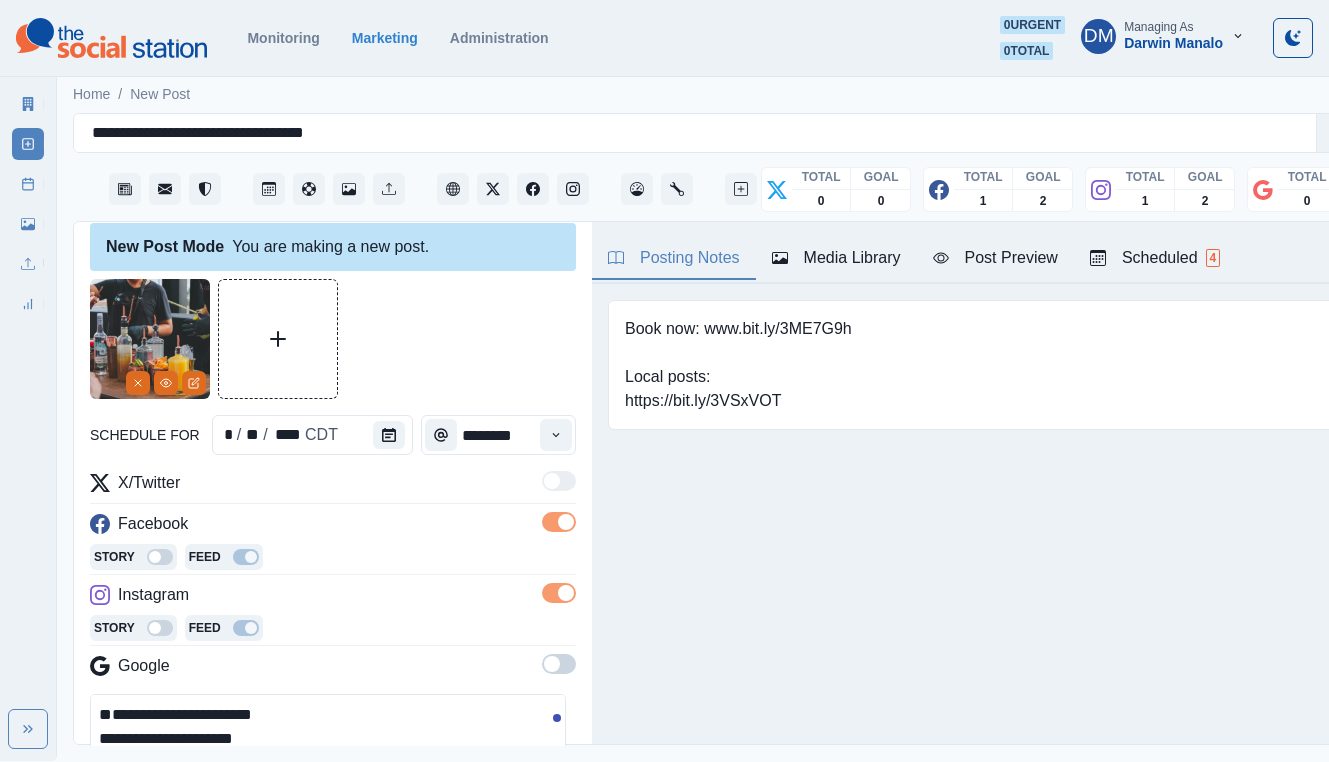 click on "**********" at bounding box center (328, 739) 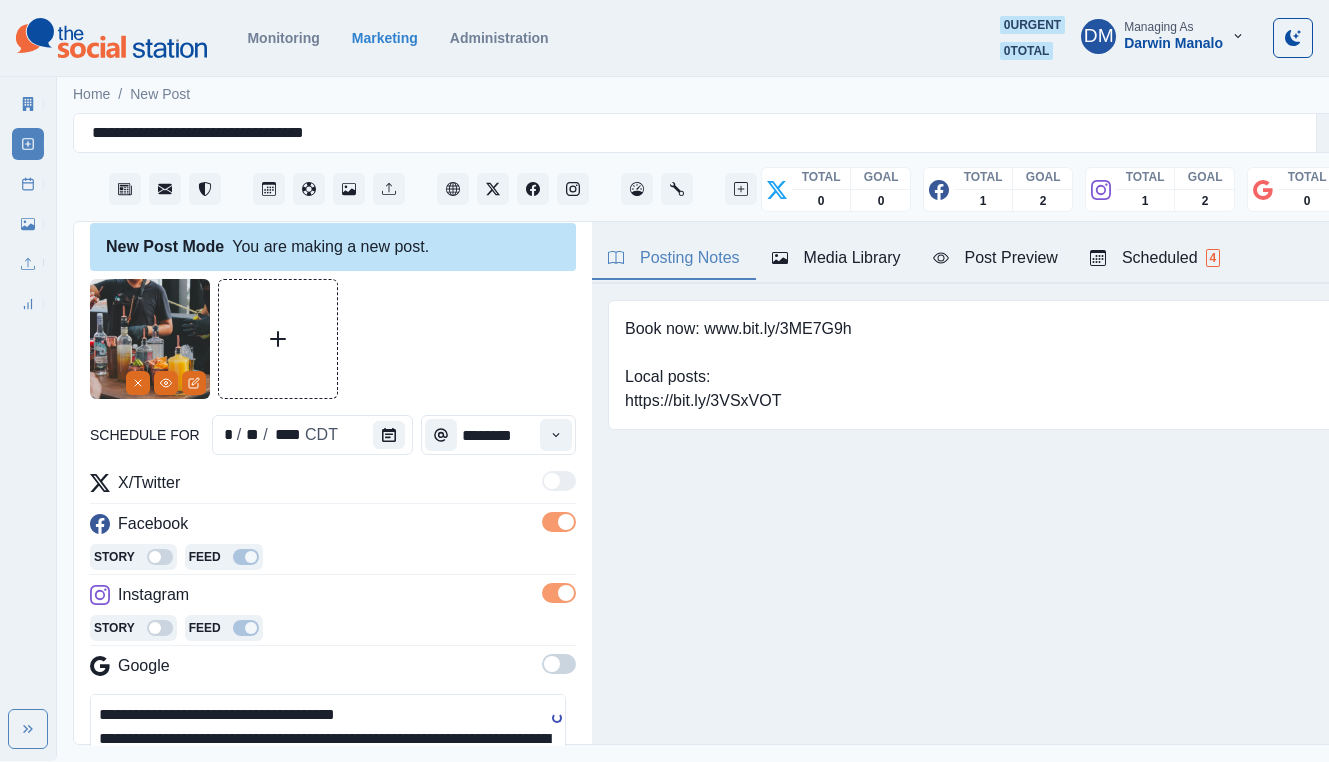click on "**********" at bounding box center (328, 739) 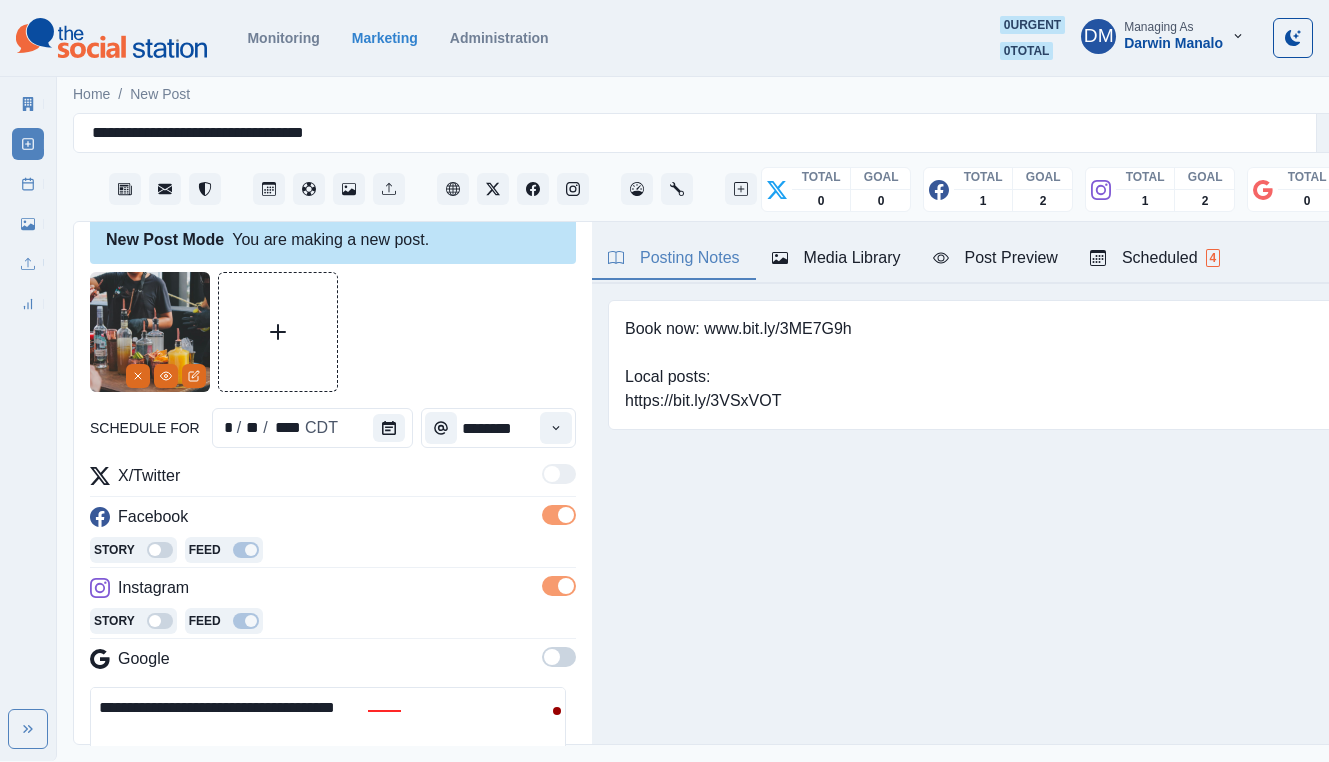 scroll, scrollTop: 60, scrollLeft: 0, axis: vertical 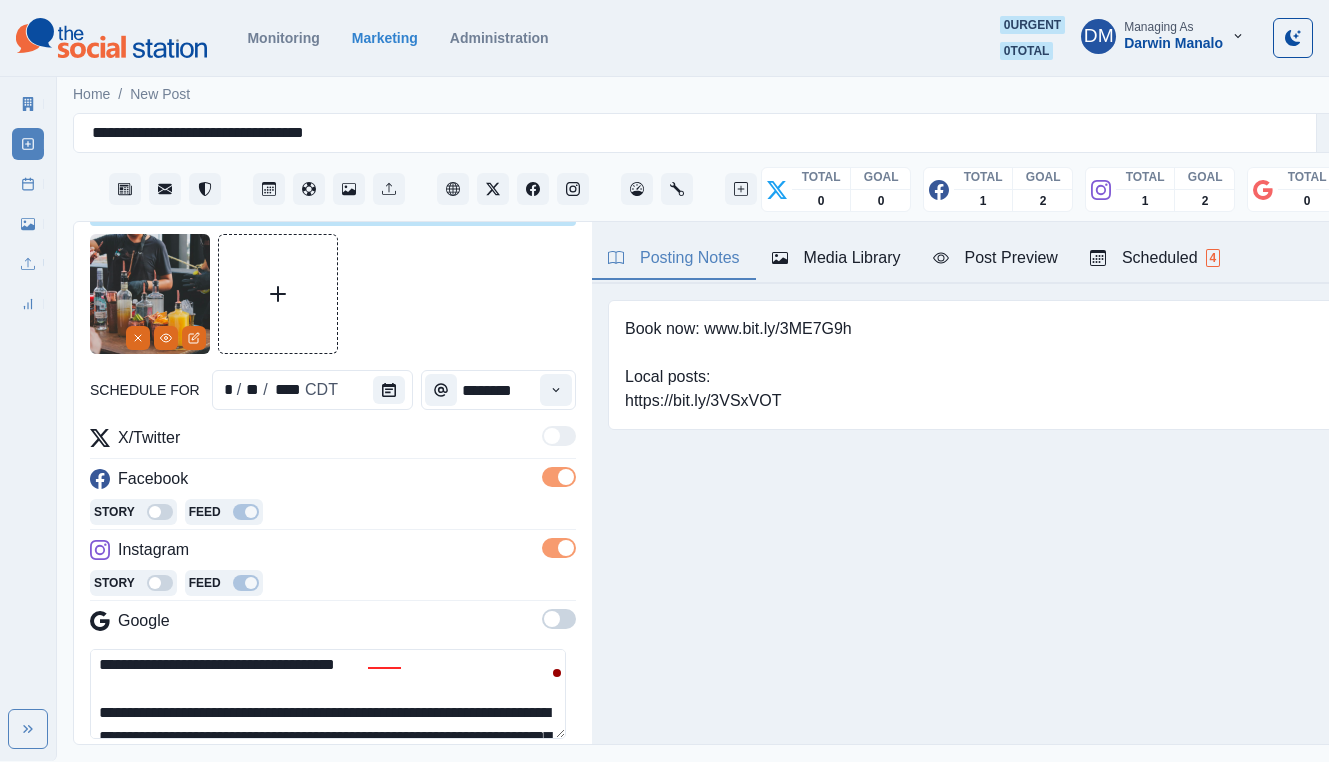drag, startPoint x: 172, startPoint y: 591, endPoint x: 64, endPoint y: 590, distance: 108.00463 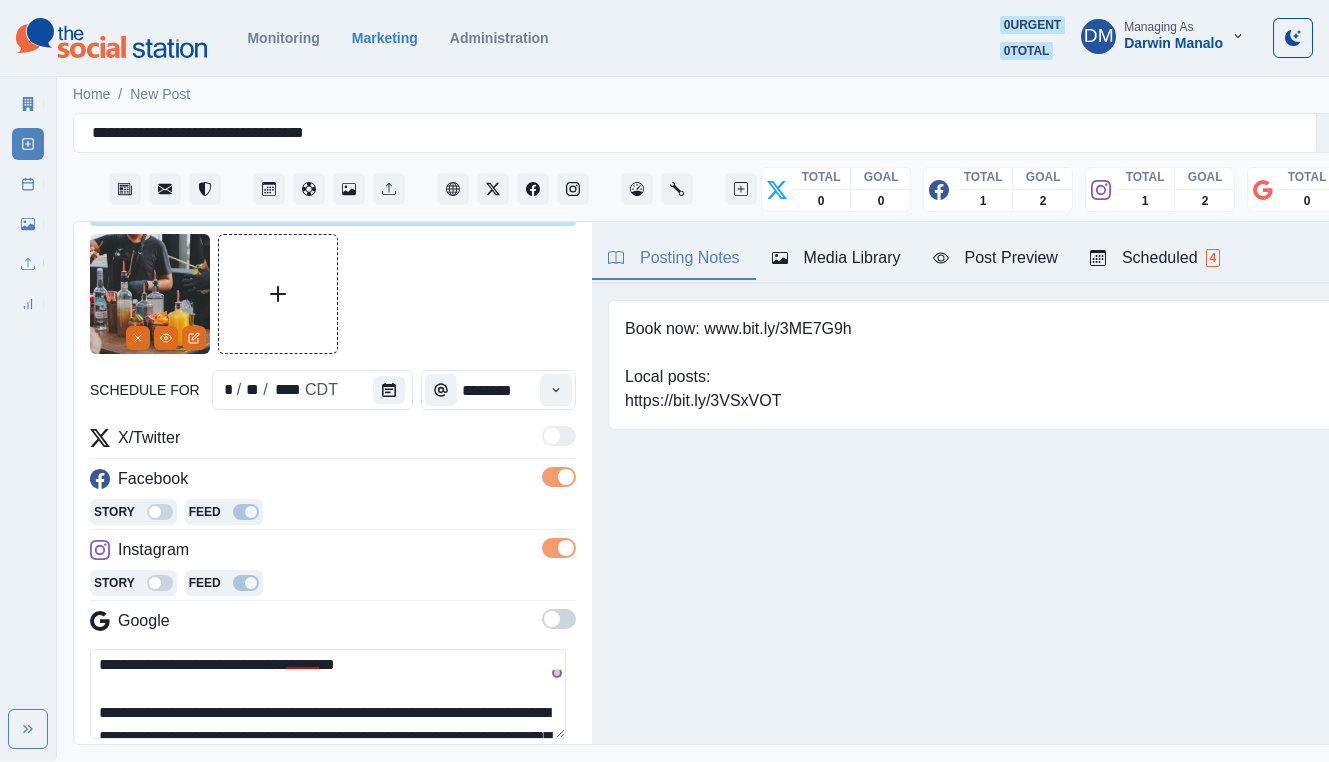 paste on "**********" 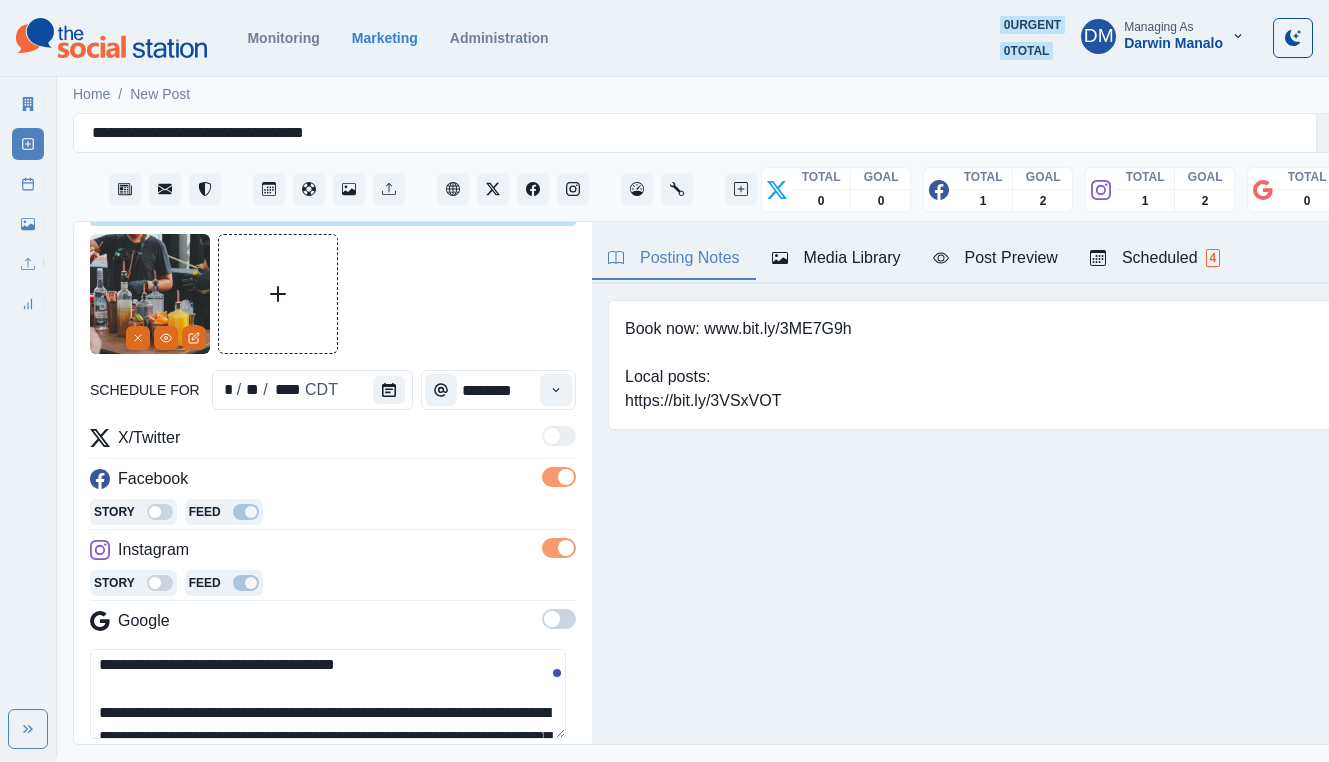 scroll, scrollTop: 8, scrollLeft: 0, axis: vertical 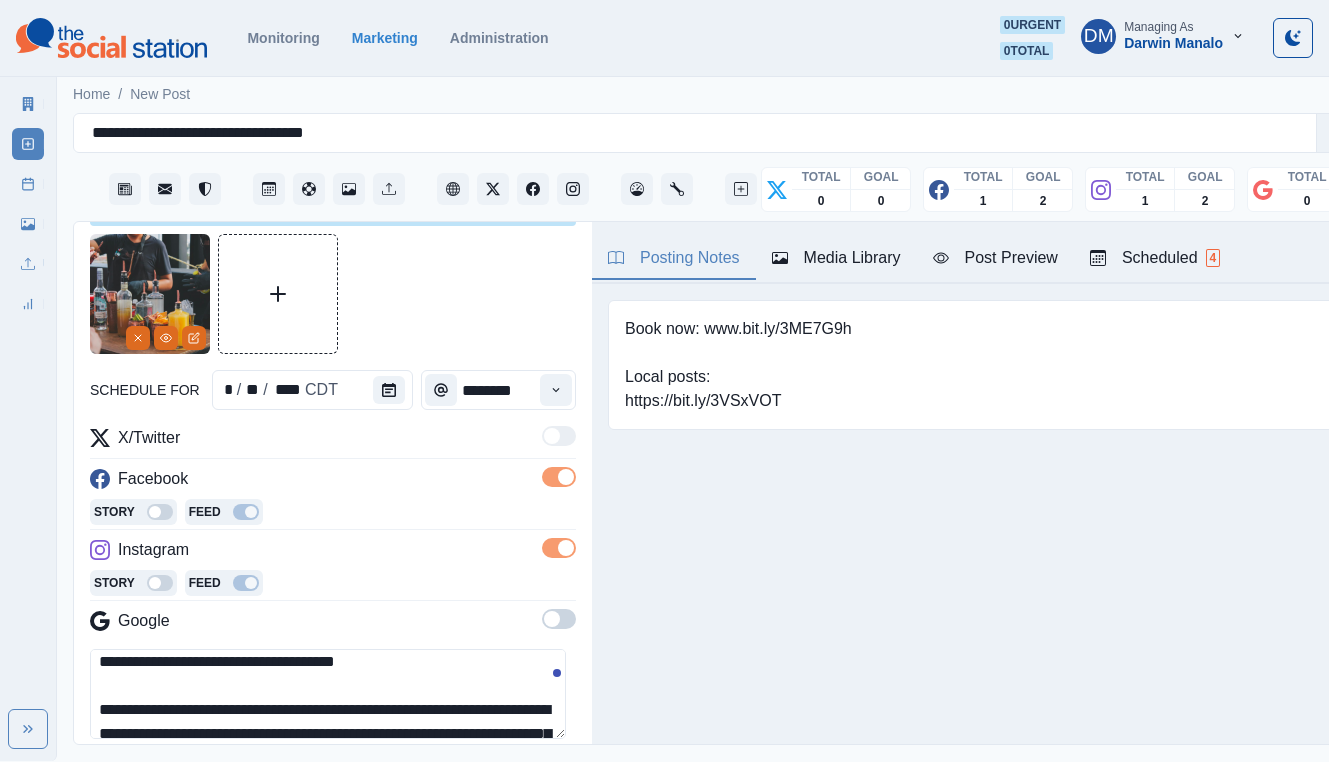 click on "**********" at bounding box center (328, 694) 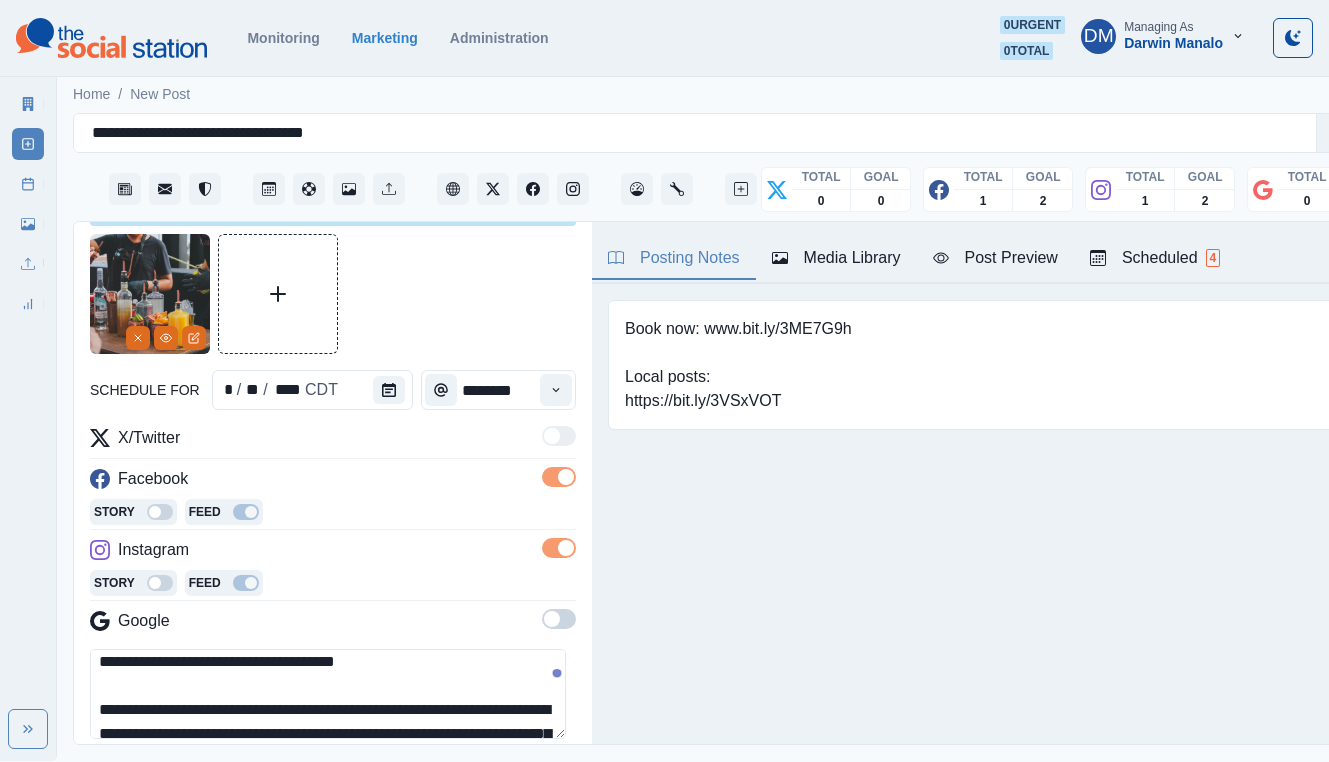 click on "**********" at bounding box center [328, 694] 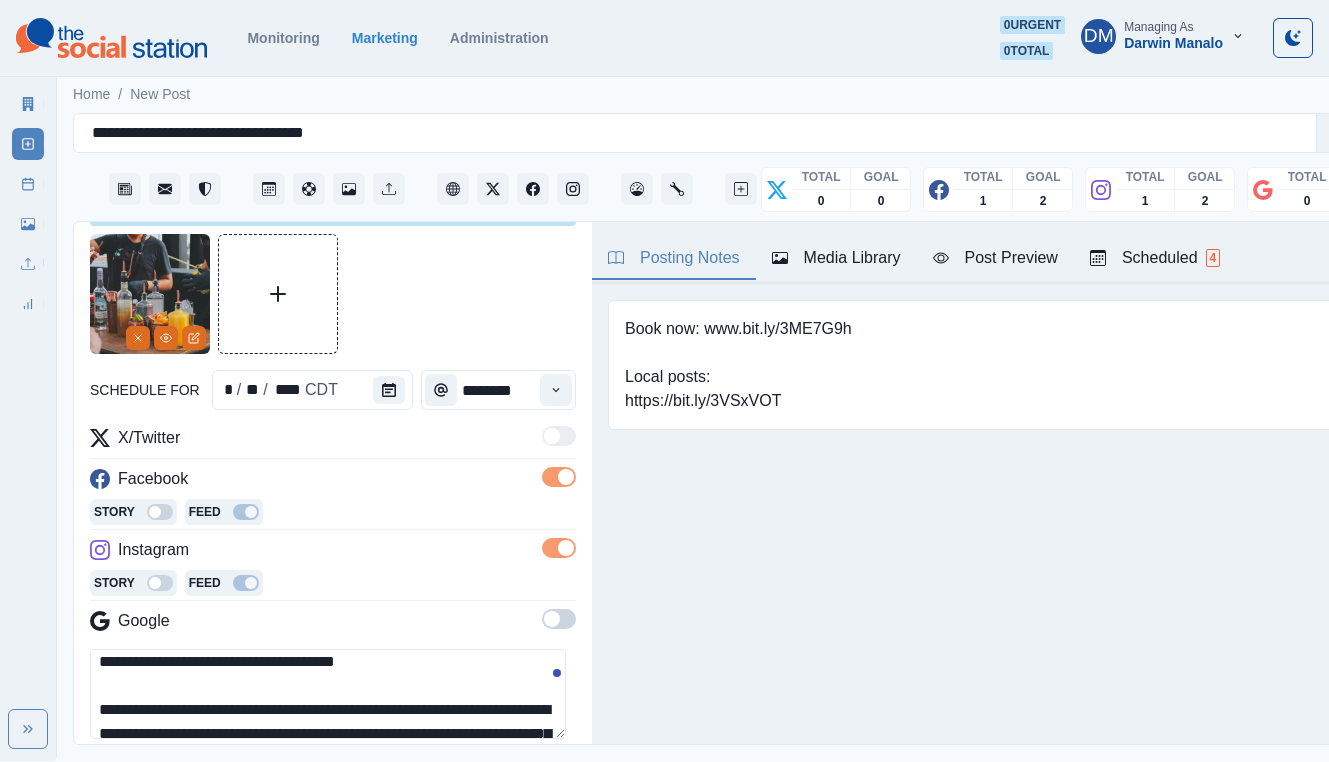 click on "**********" at bounding box center (328, 694) 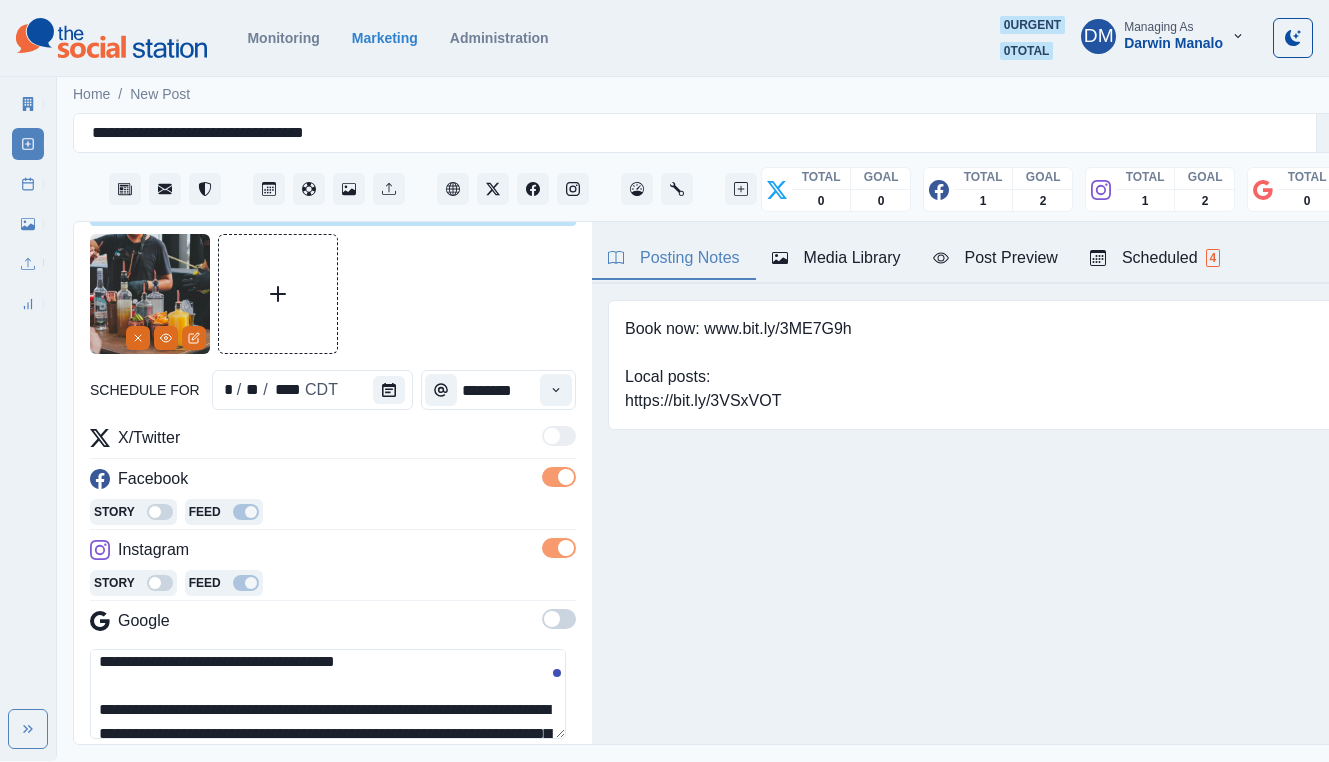 type on "**********" 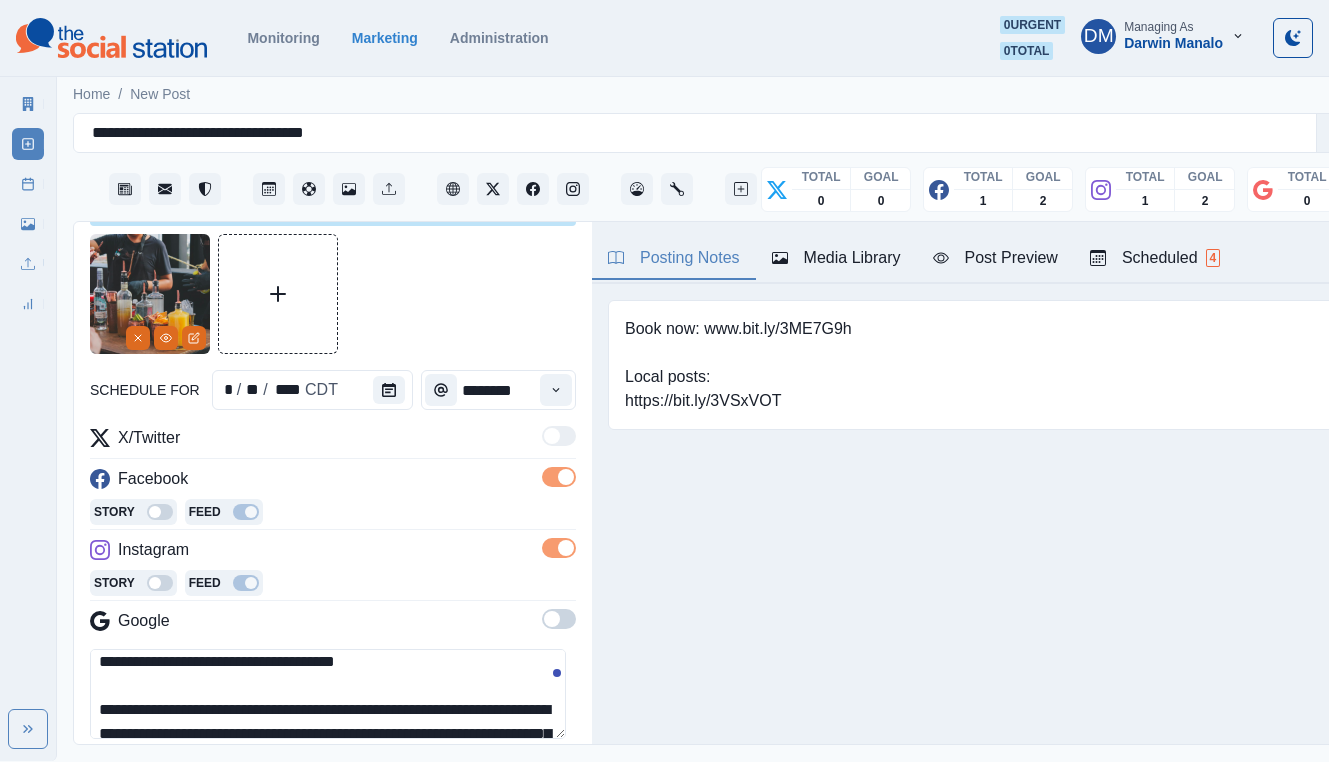 scroll, scrollTop: 28, scrollLeft: 0, axis: vertical 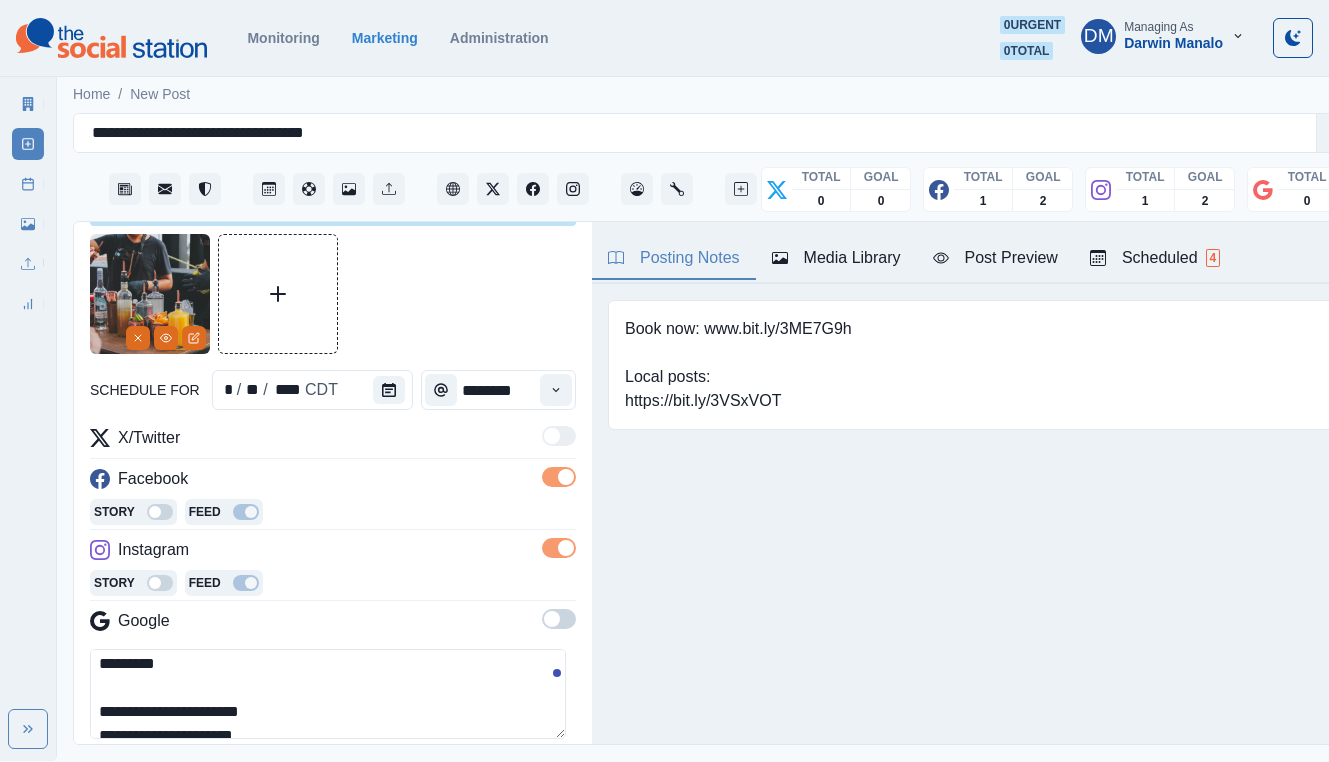 click on "Schedule Multiple" at bounding box center (492, 818) 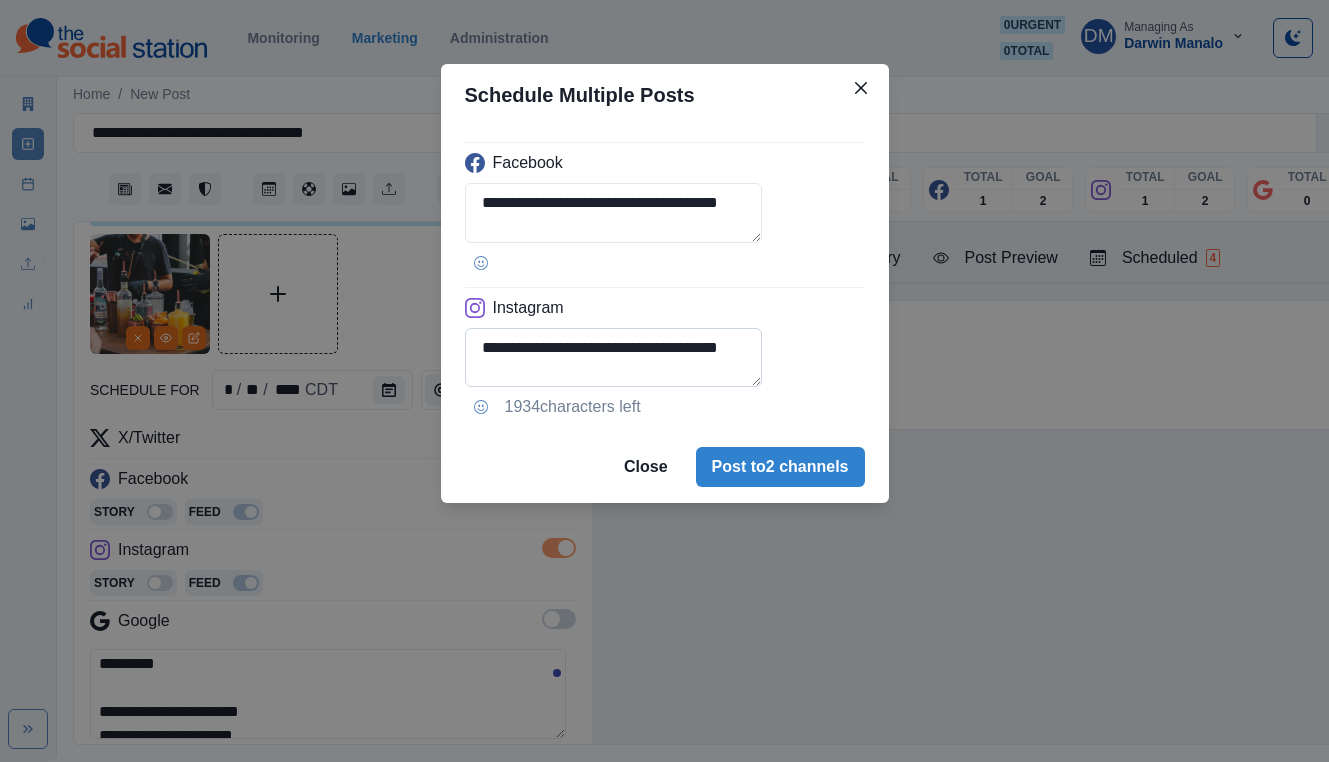 click on "**********" at bounding box center [614, 358] 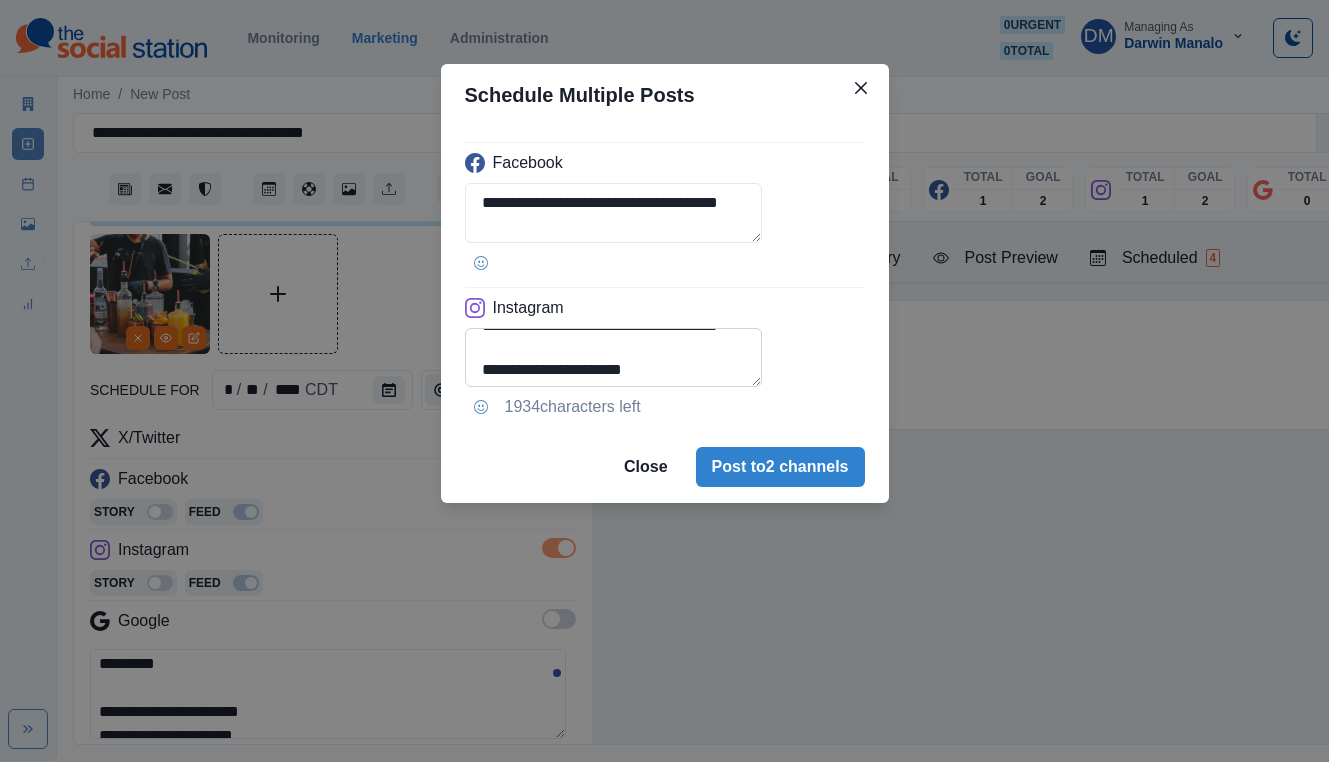 scroll, scrollTop: 135, scrollLeft: 0, axis: vertical 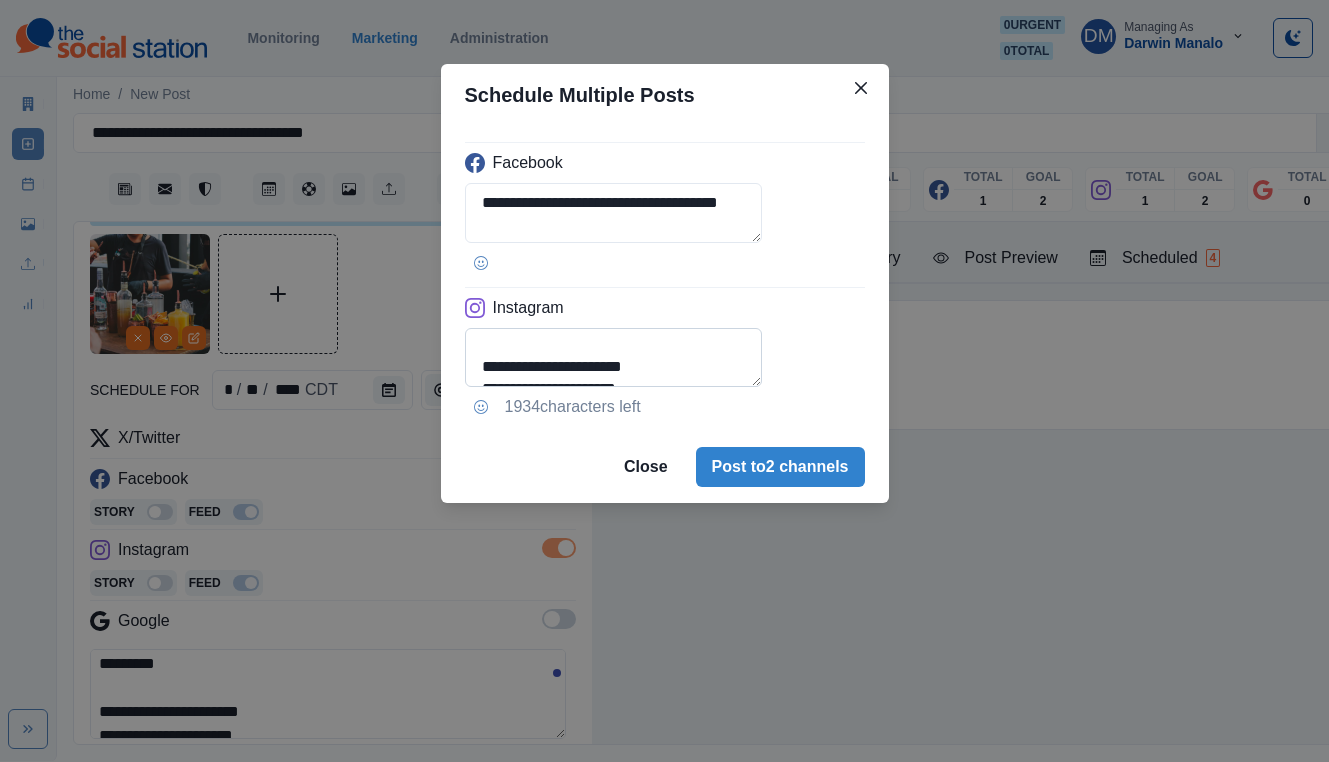 drag, startPoint x: 547, startPoint y: 278, endPoint x: 685, endPoint y: 280, distance: 138.0145 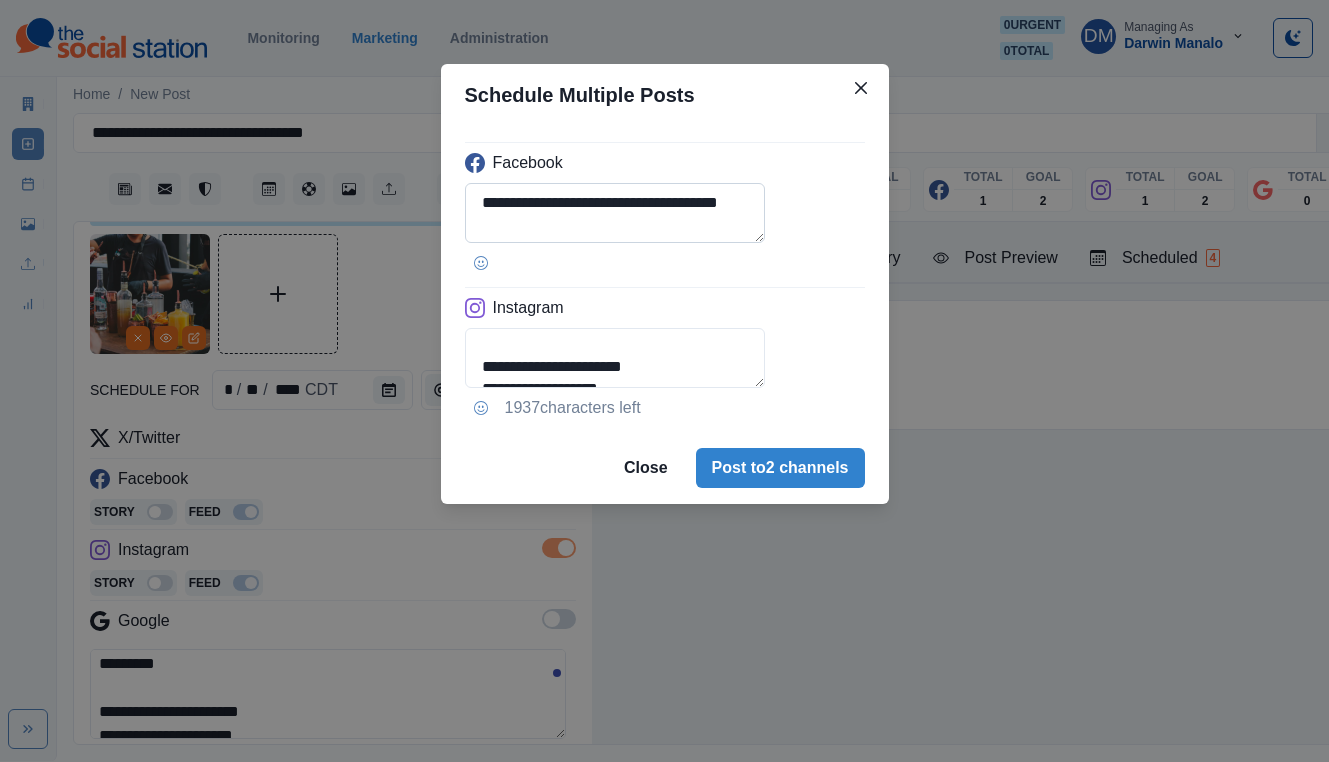type on "**********" 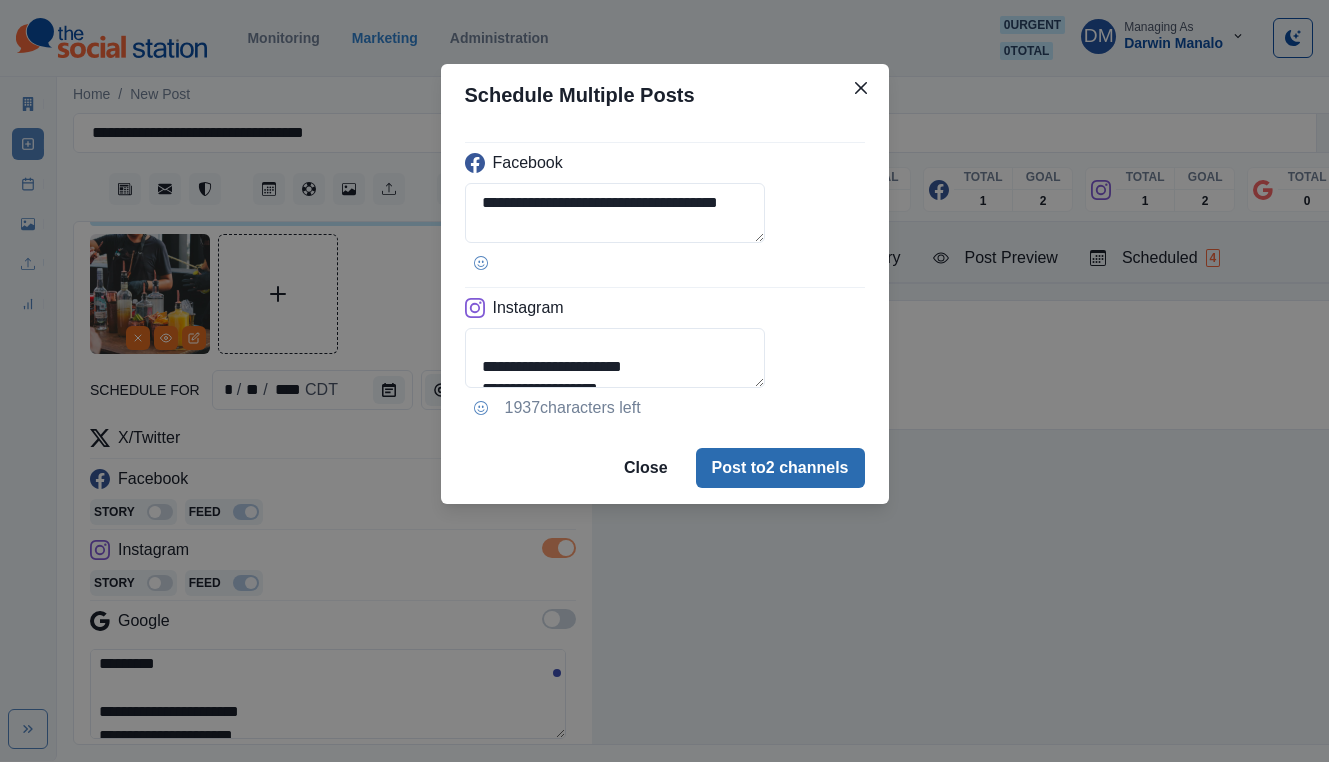 click on "Post to  2   channels" at bounding box center [780, 468] 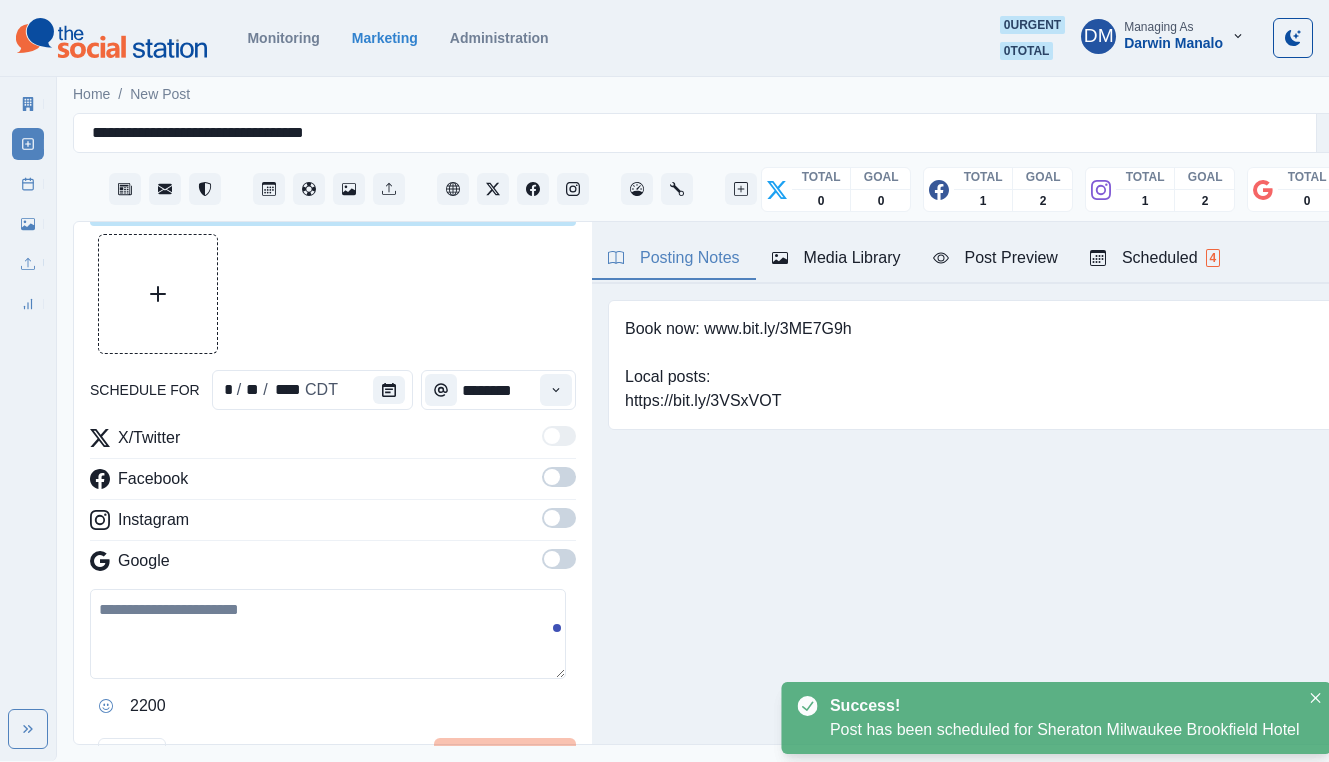 scroll, scrollTop: 0, scrollLeft: 0, axis: both 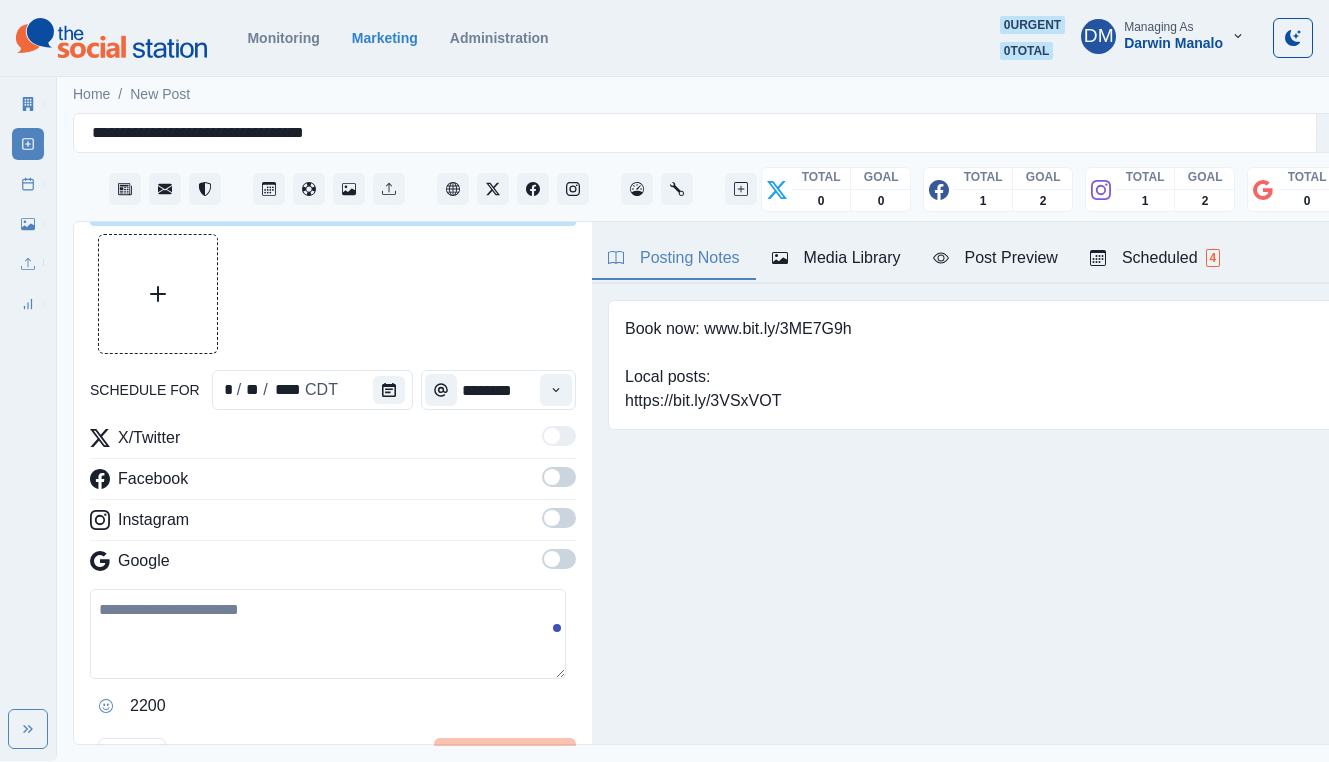 click at bounding box center [328, 634] 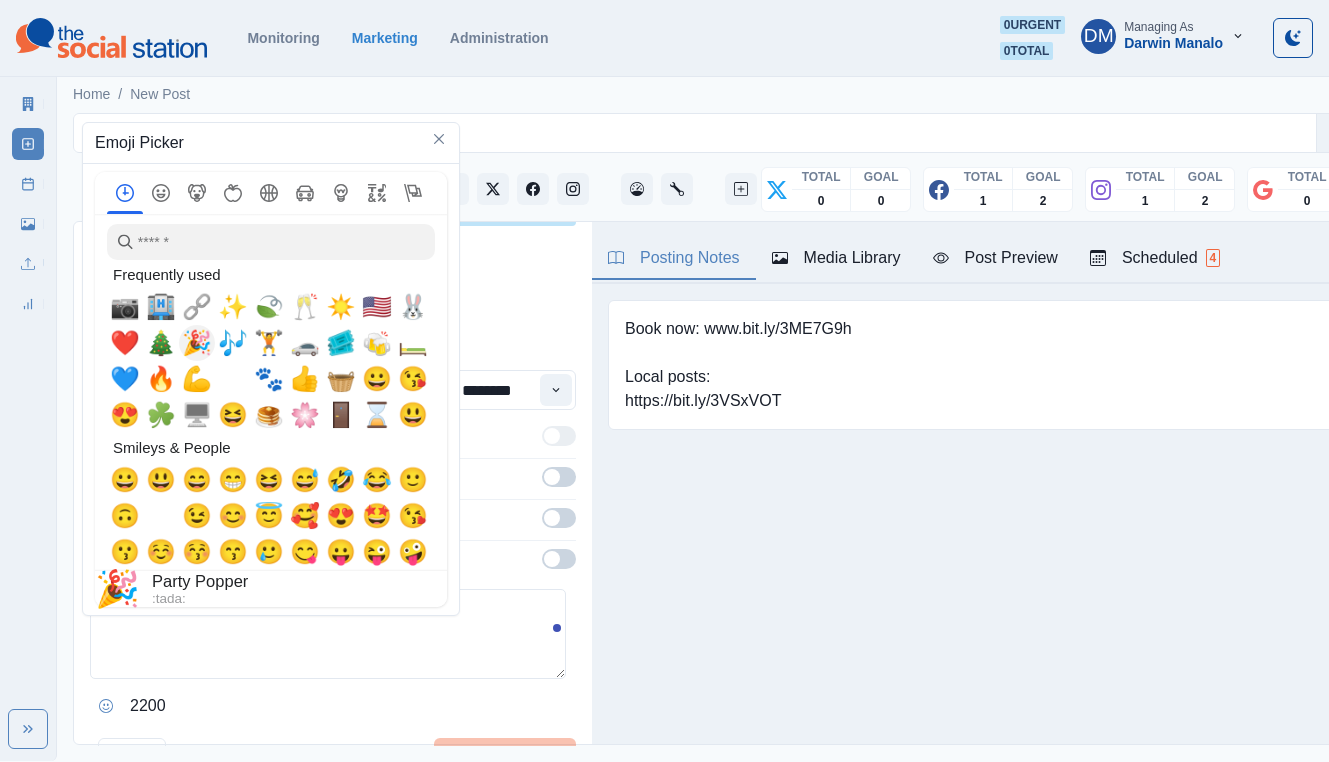 click on "🔗" at bounding box center (197, 307) 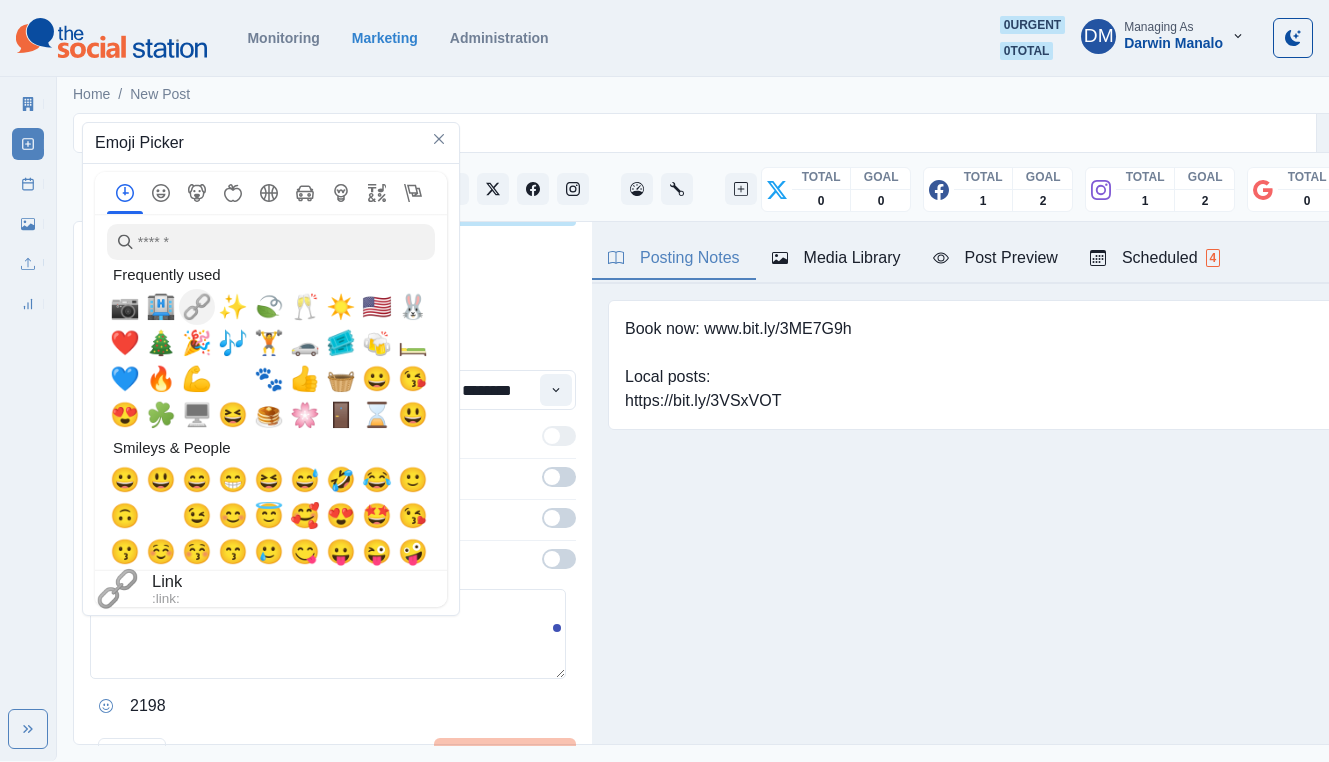 click on "🏨" at bounding box center [161, 307] 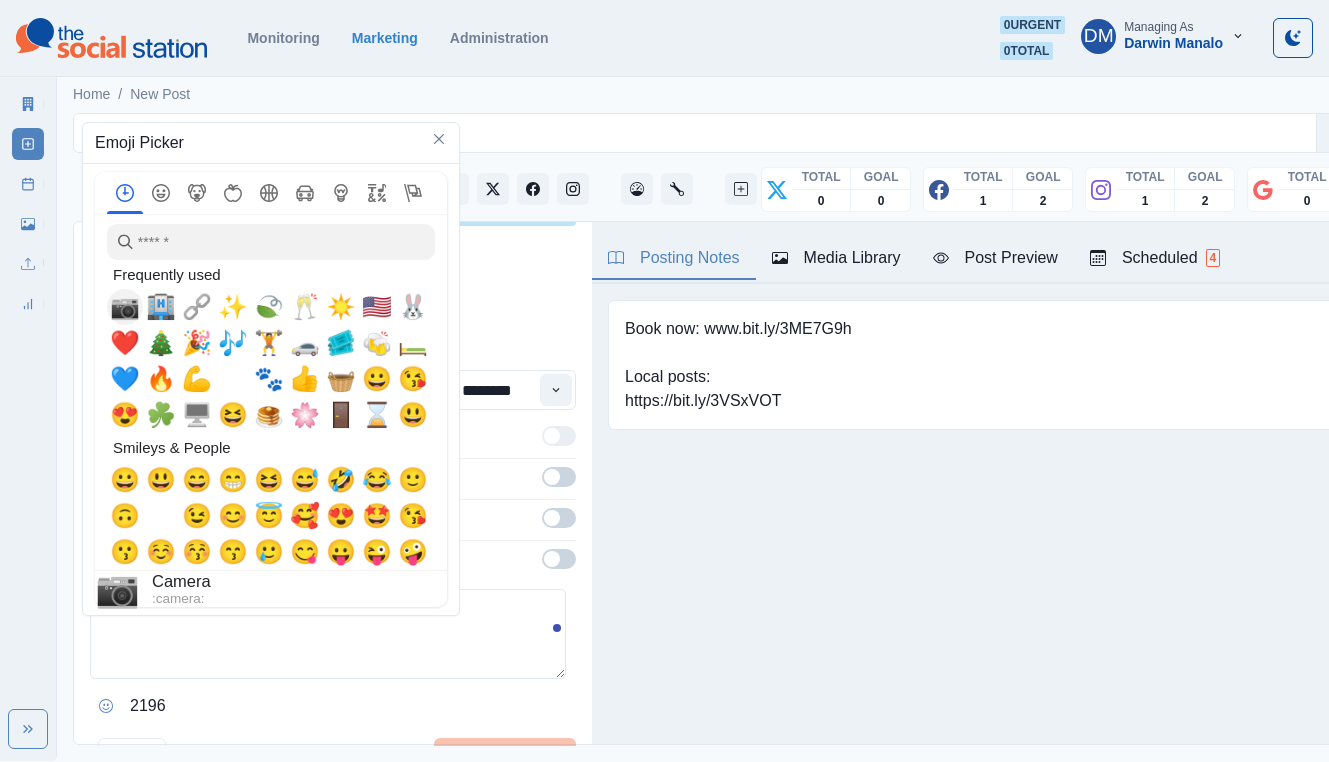 click on "📷" at bounding box center [125, 307] 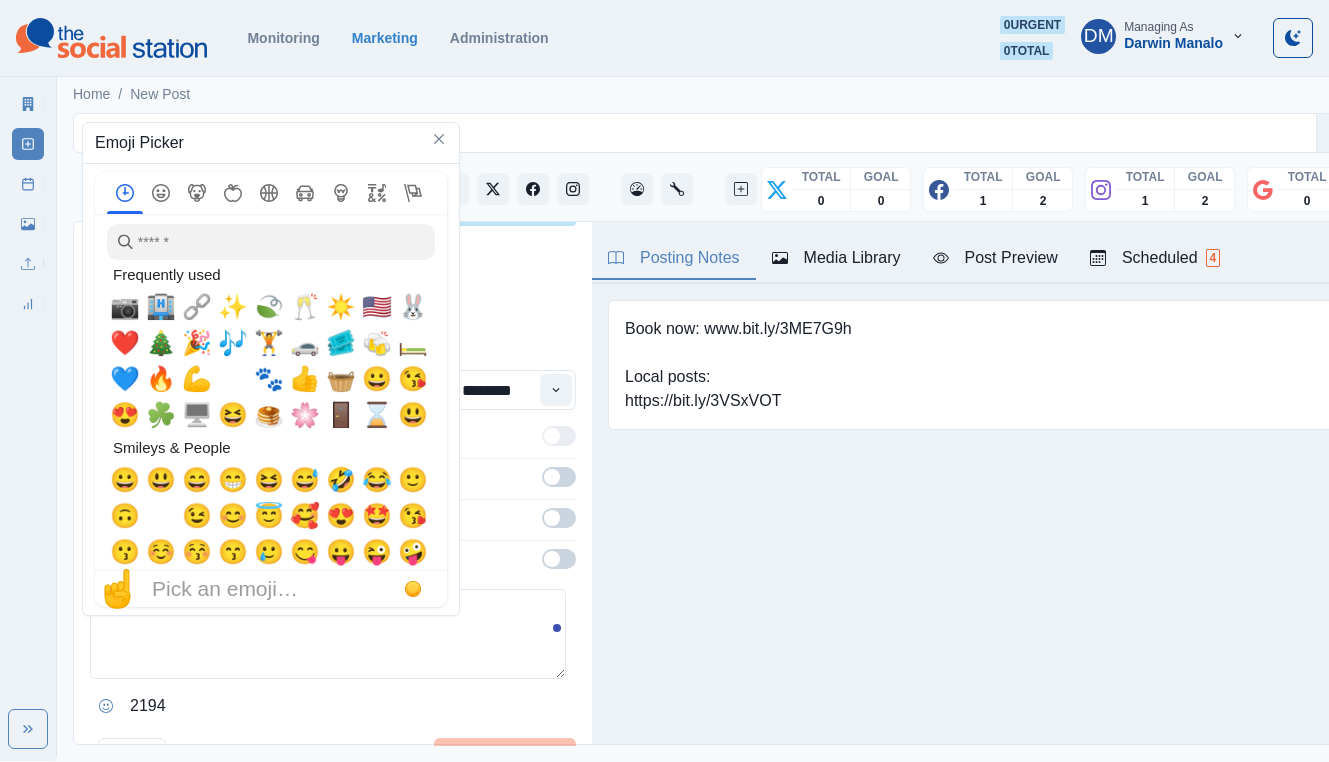 click at bounding box center [552, 477] 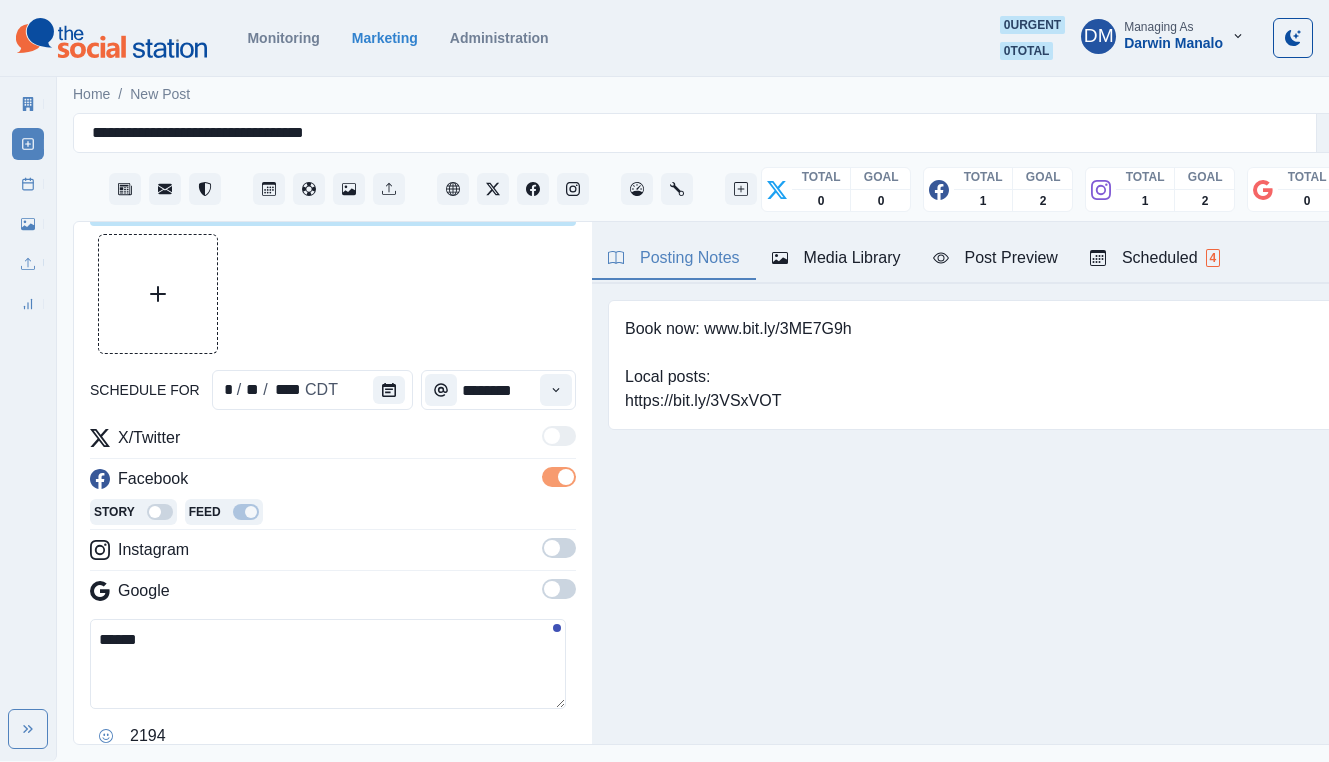 click at bounding box center (552, 548) 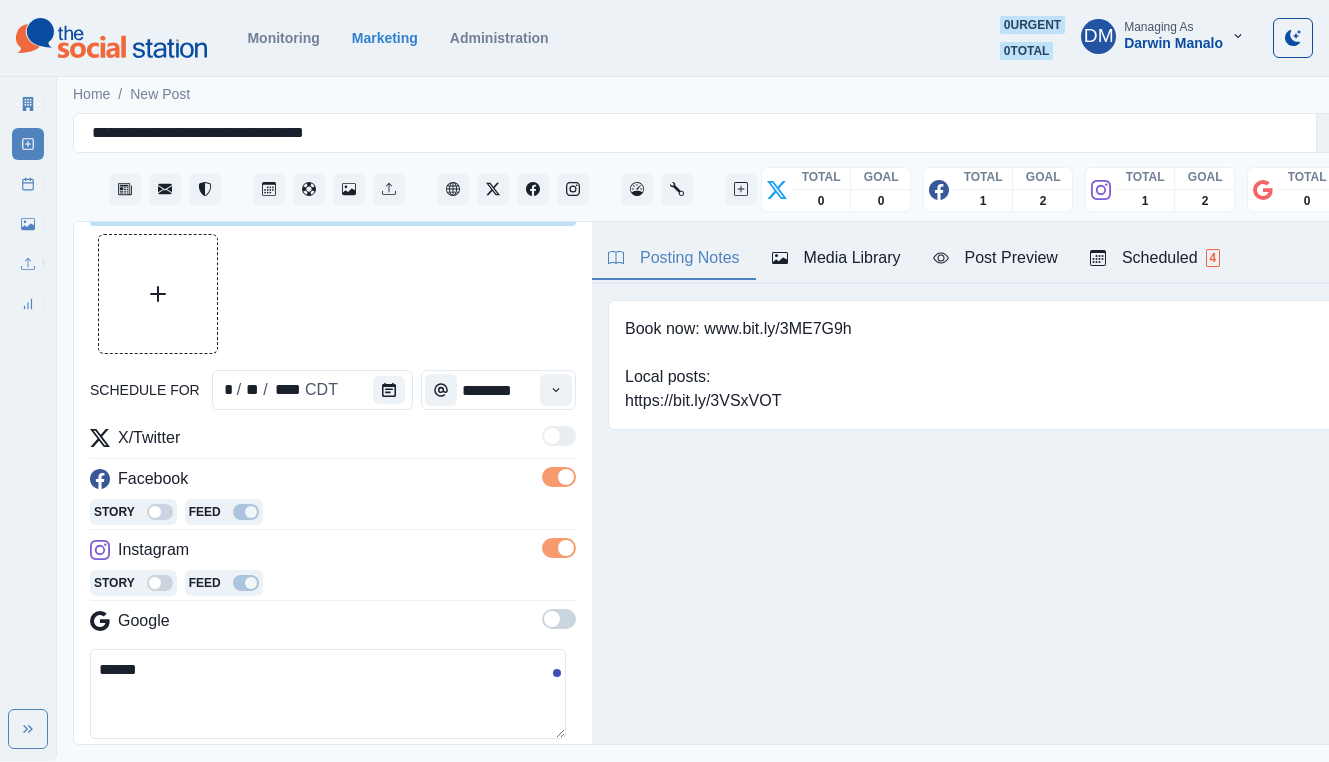 click on "******" at bounding box center (328, 694) 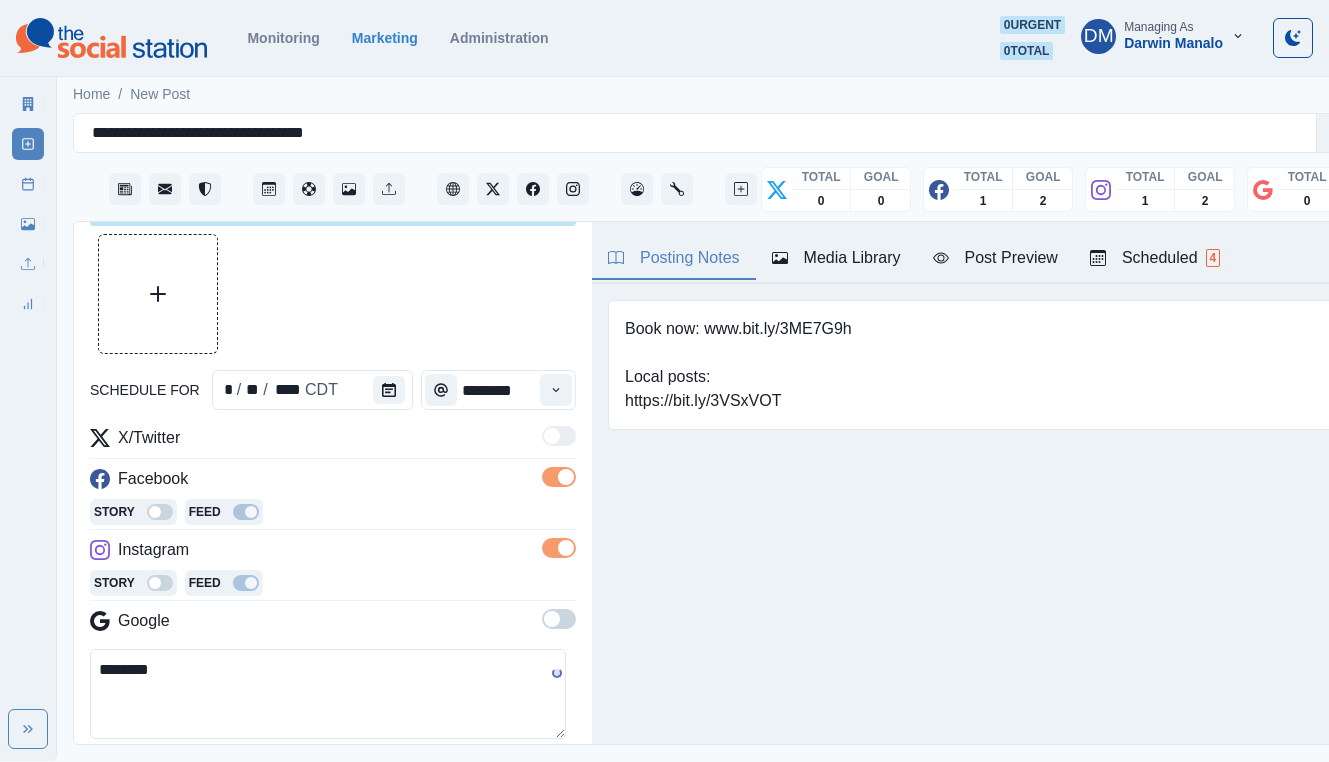 paste on "**********" 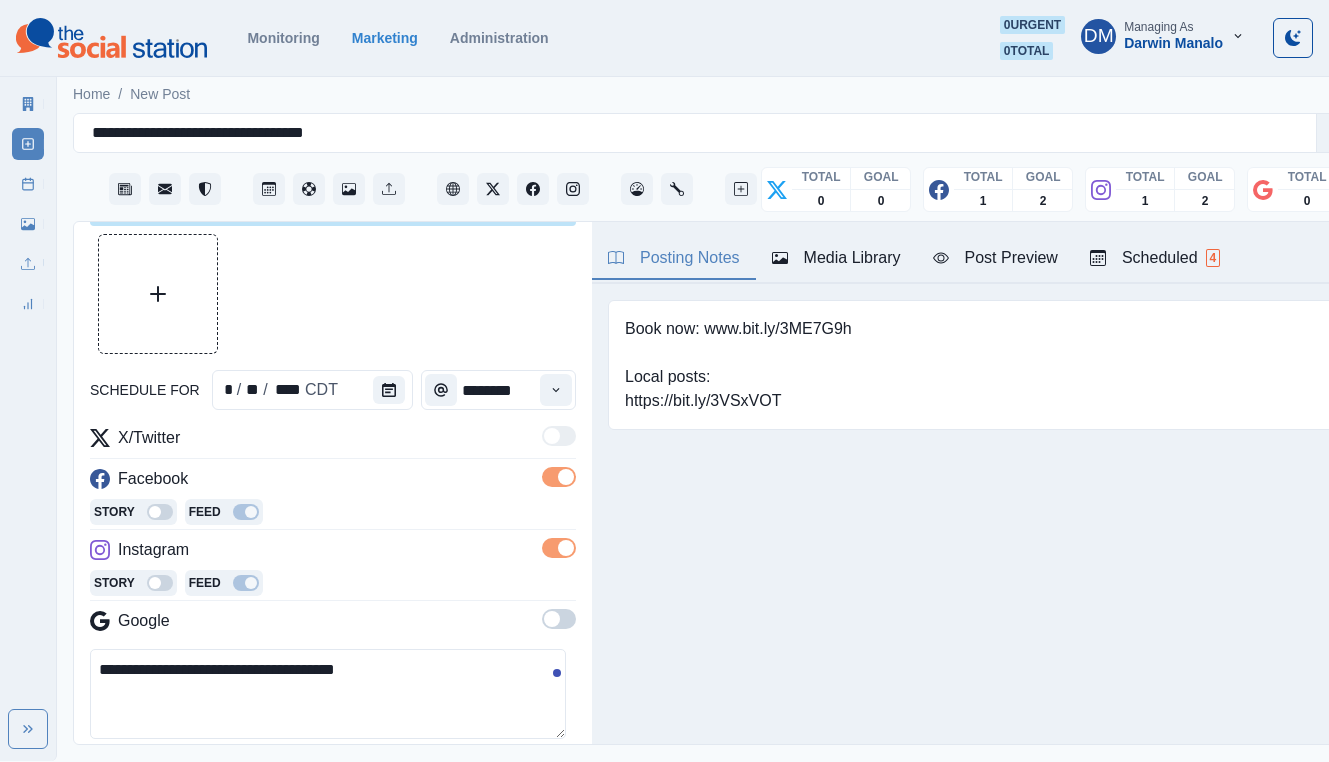 click on "**********" at bounding box center (328, 694) 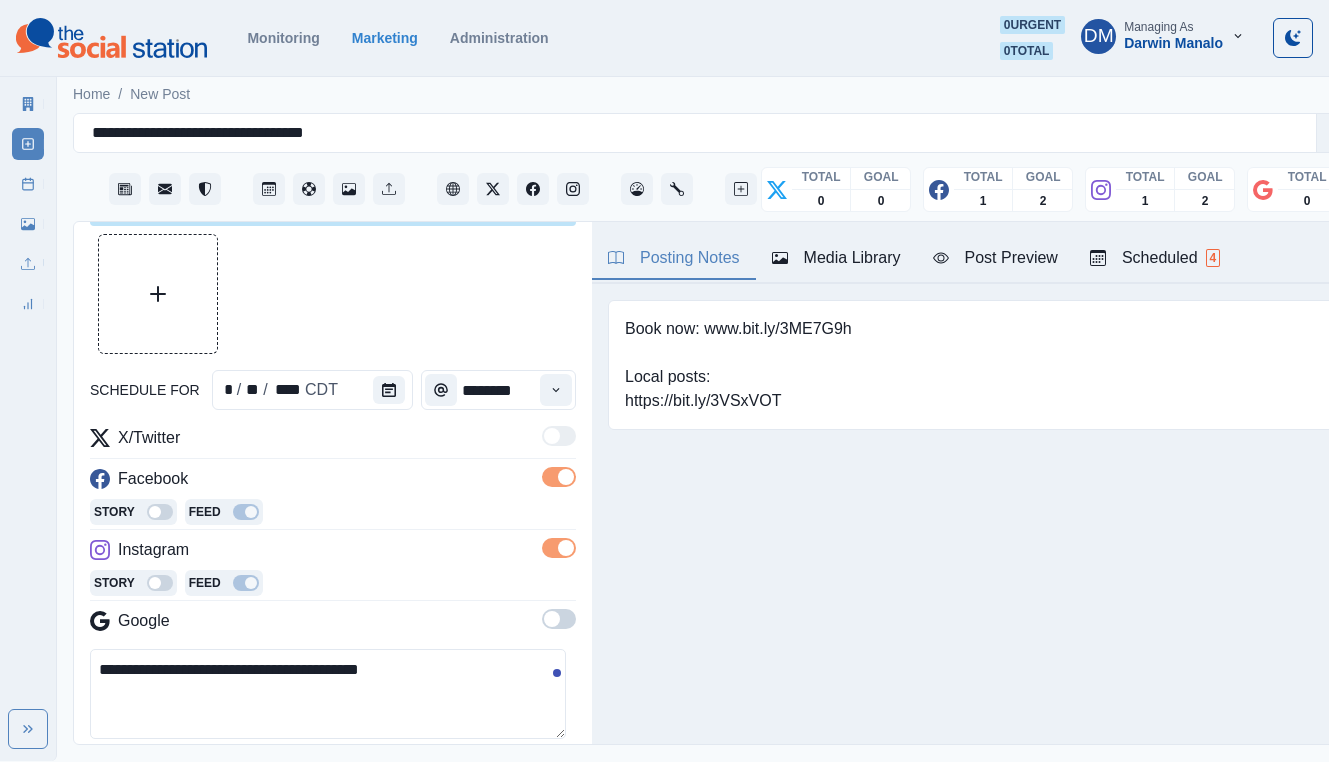 click on "**********" at bounding box center (328, 694) 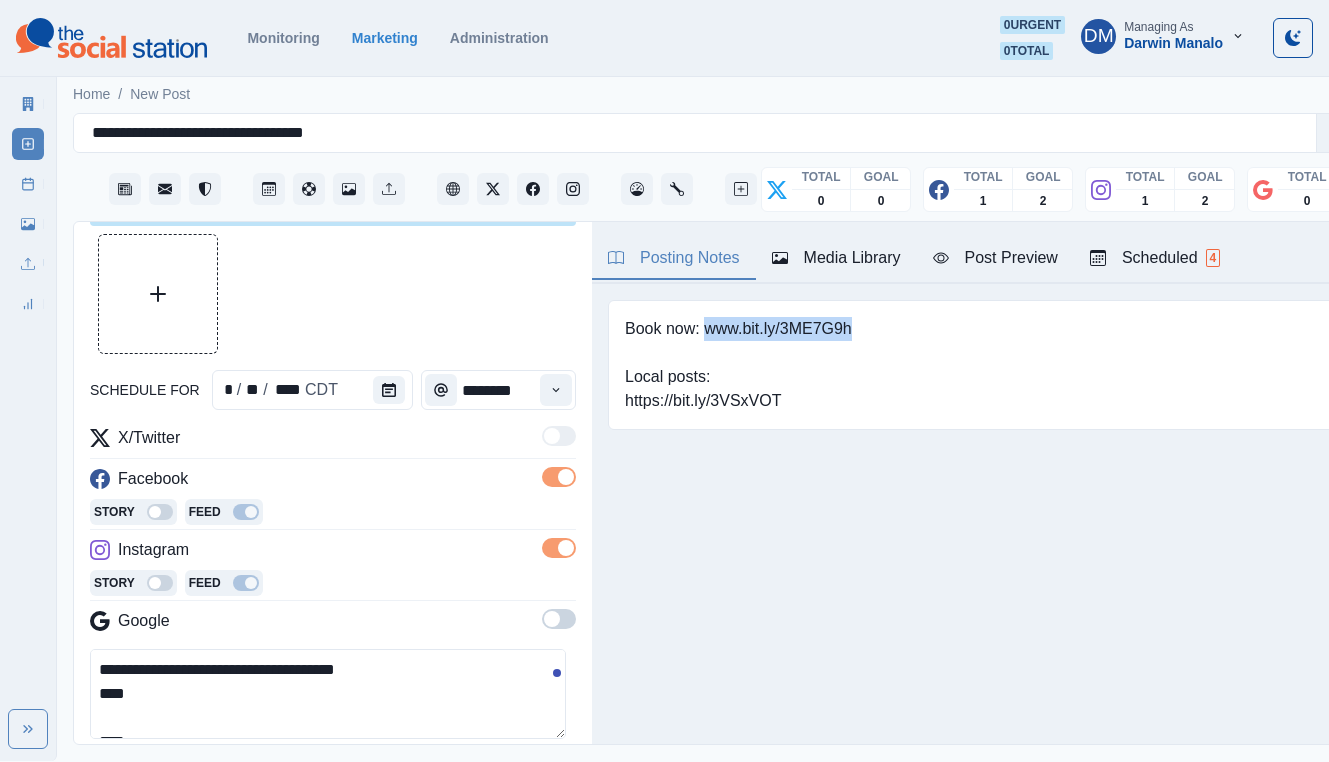drag, startPoint x: 653, startPoint y: 274, endPoint x: 828, endPoint y: 271, distance: 175.02571 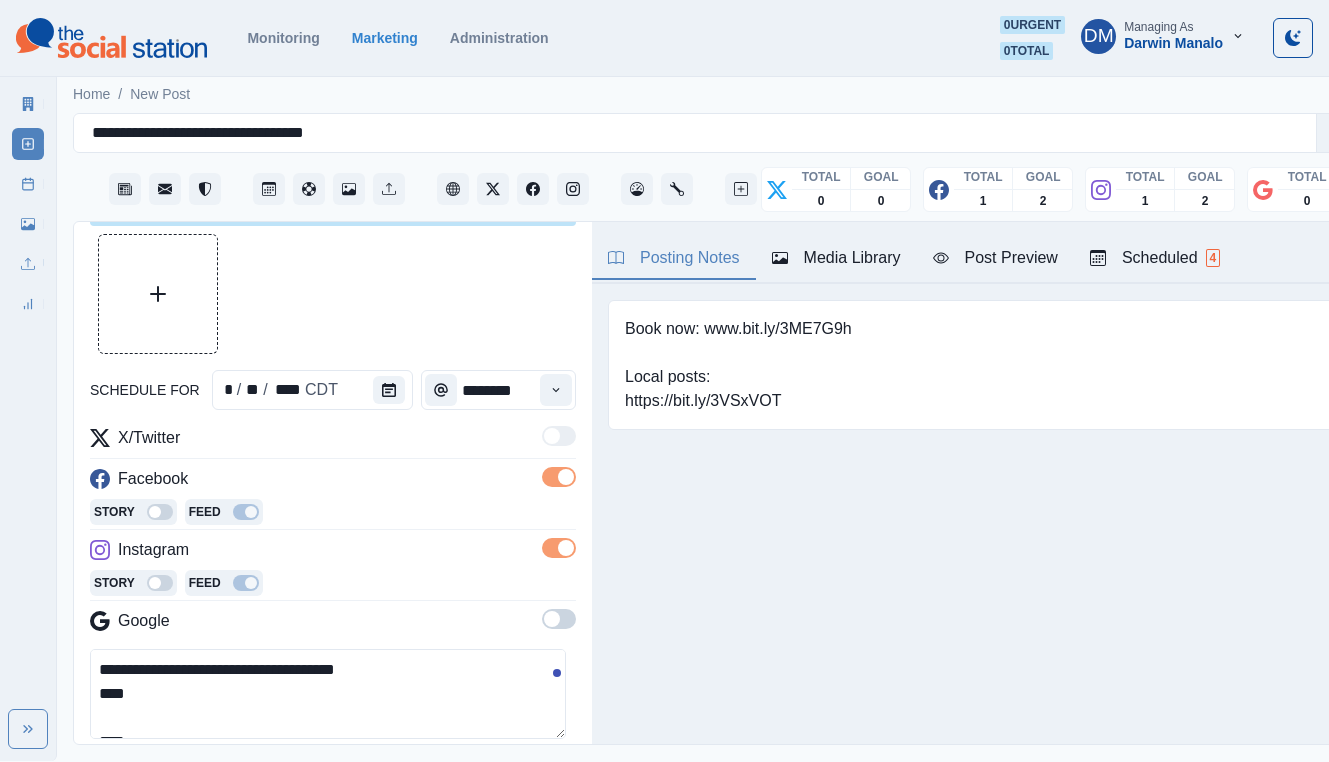 click on "**********" at bounding box center (328, 694) 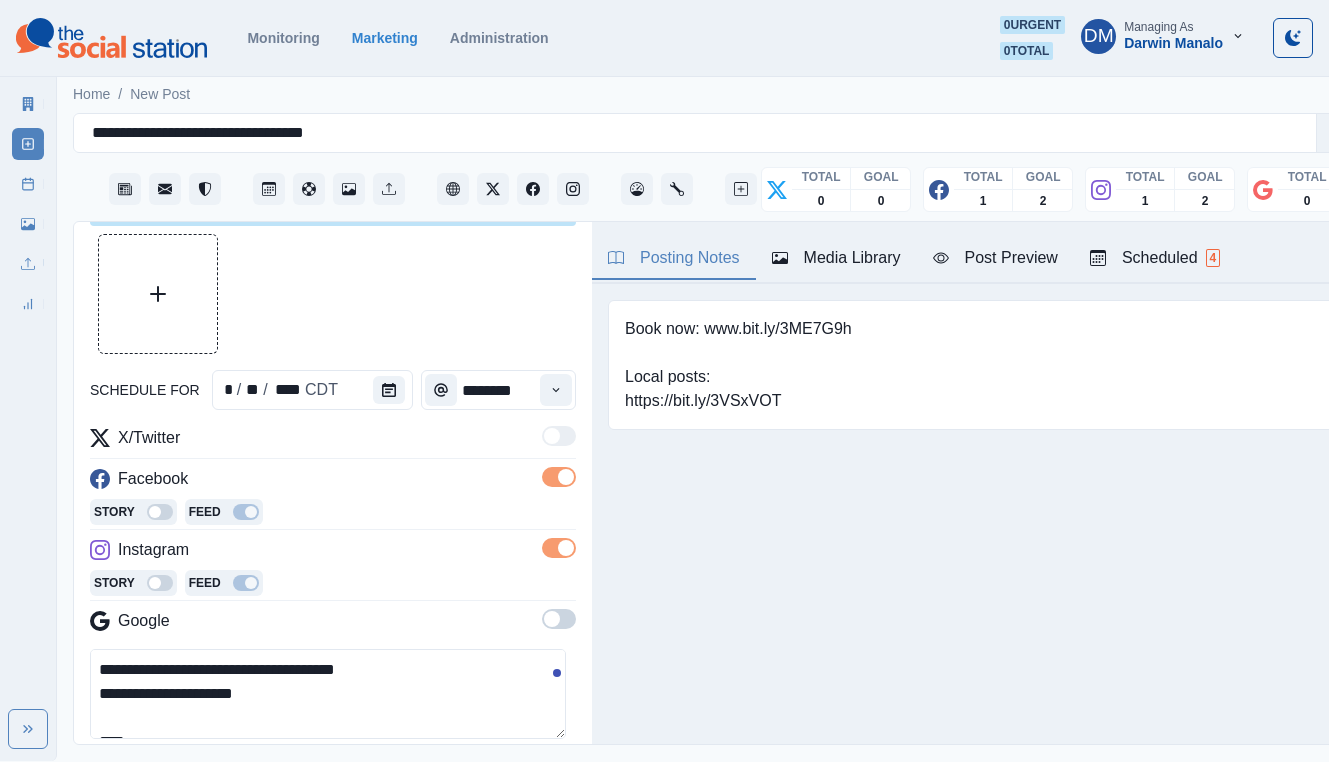 scroll, scrollTop: 0, scrollLeft: 0, axis: both 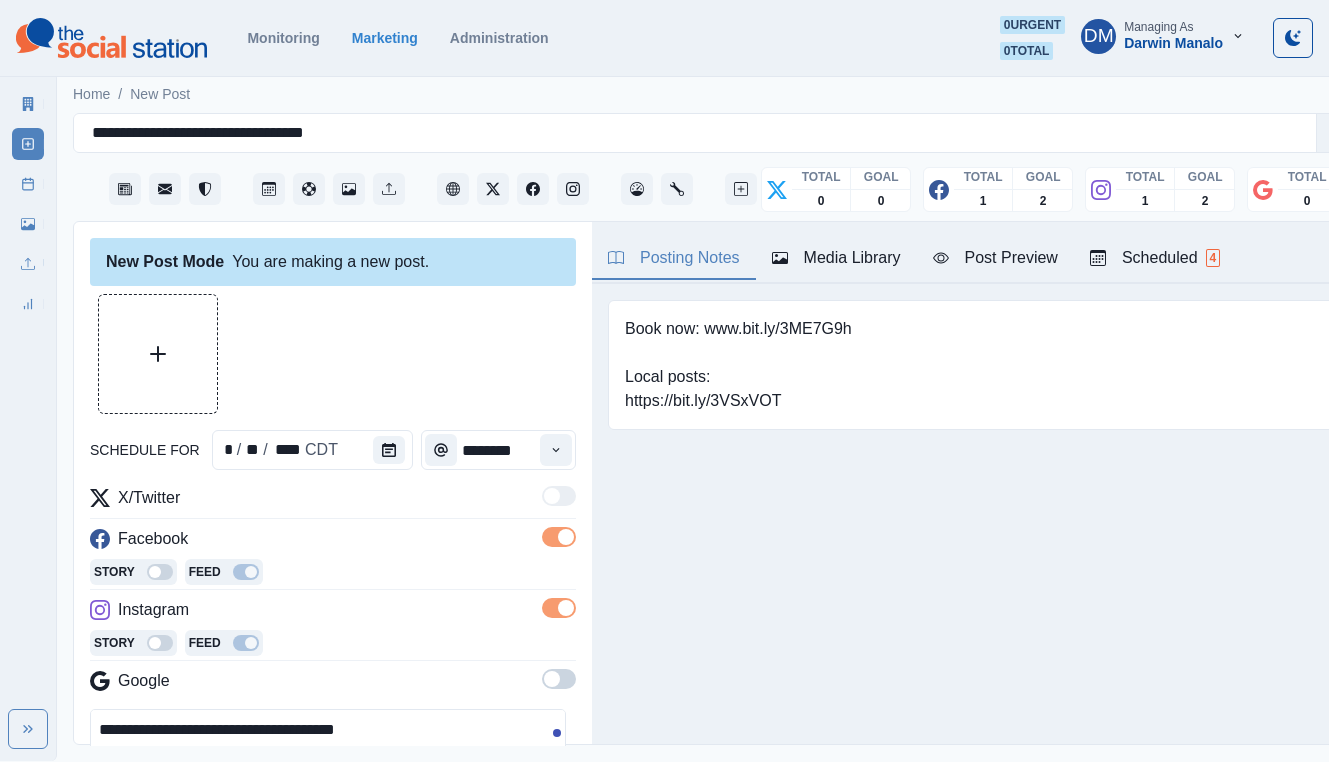 click on "**********" at bounding box center (328, 754) 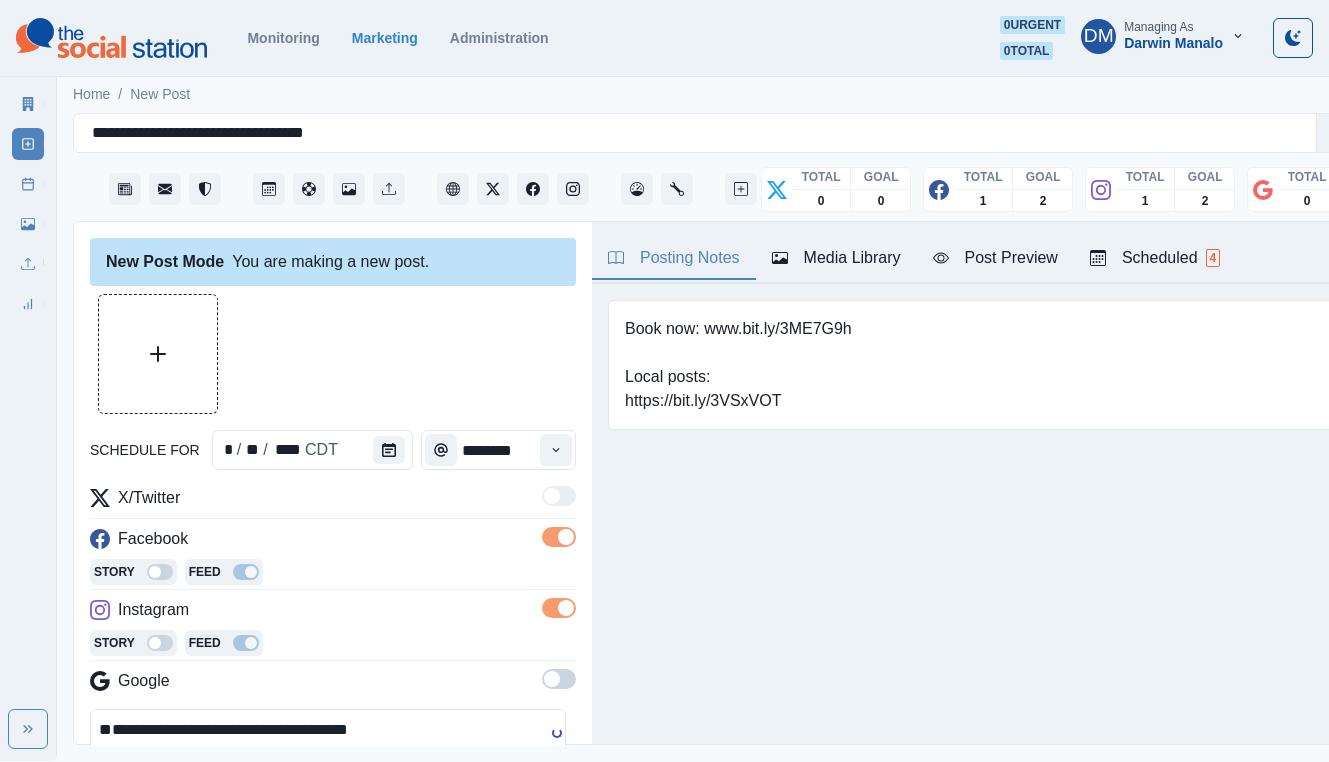 paste on "**********" 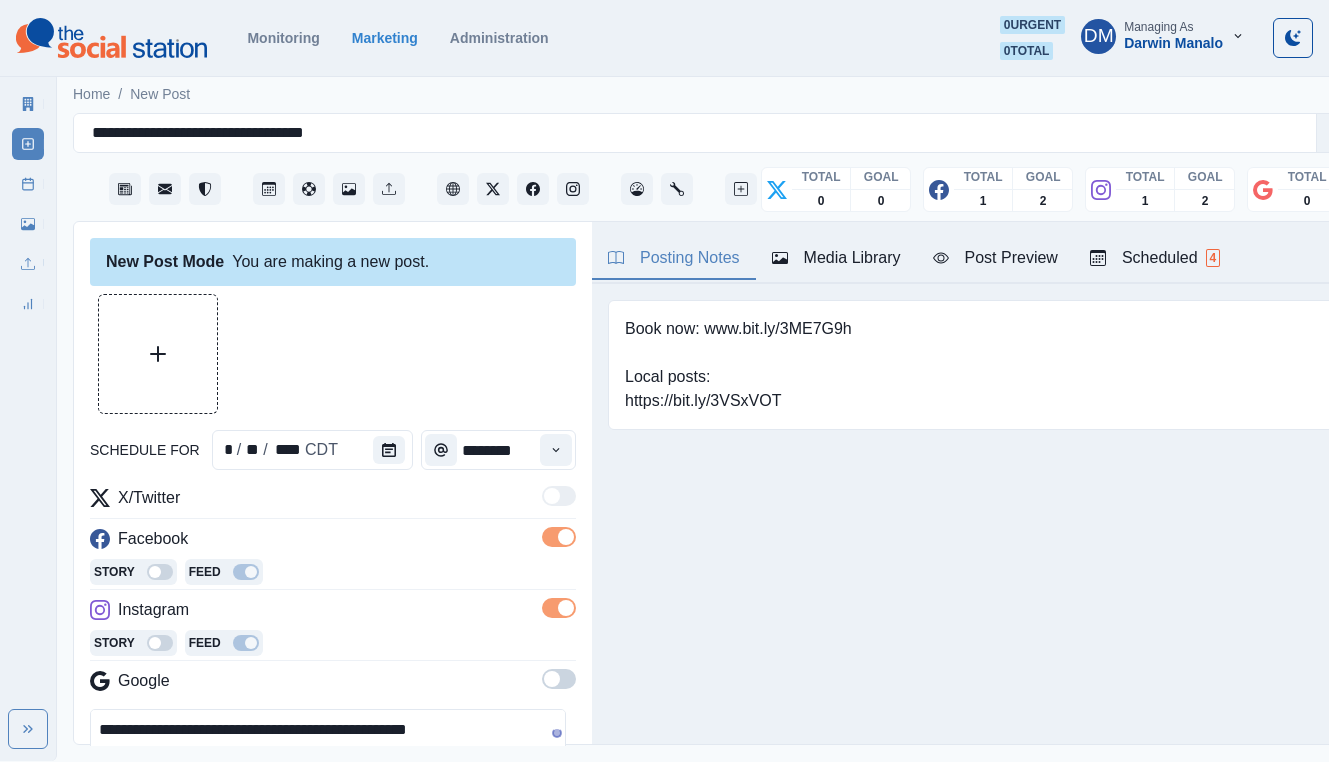 scroll, scrollTop: 62, scrollLeft: 0, axis: vertical 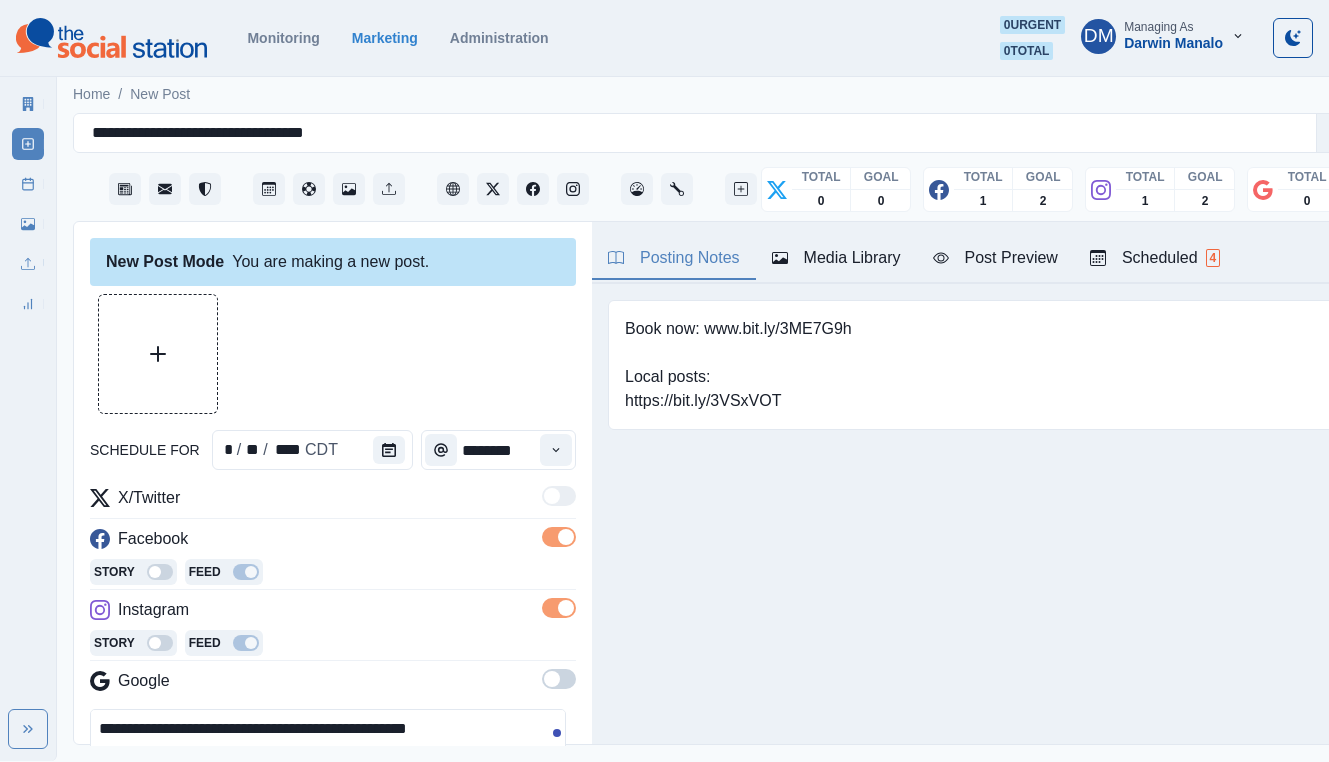 drag, startPoint x: 288, startPoint y: 654, endPoint x: 157, endPoint y: 654, distance: 131 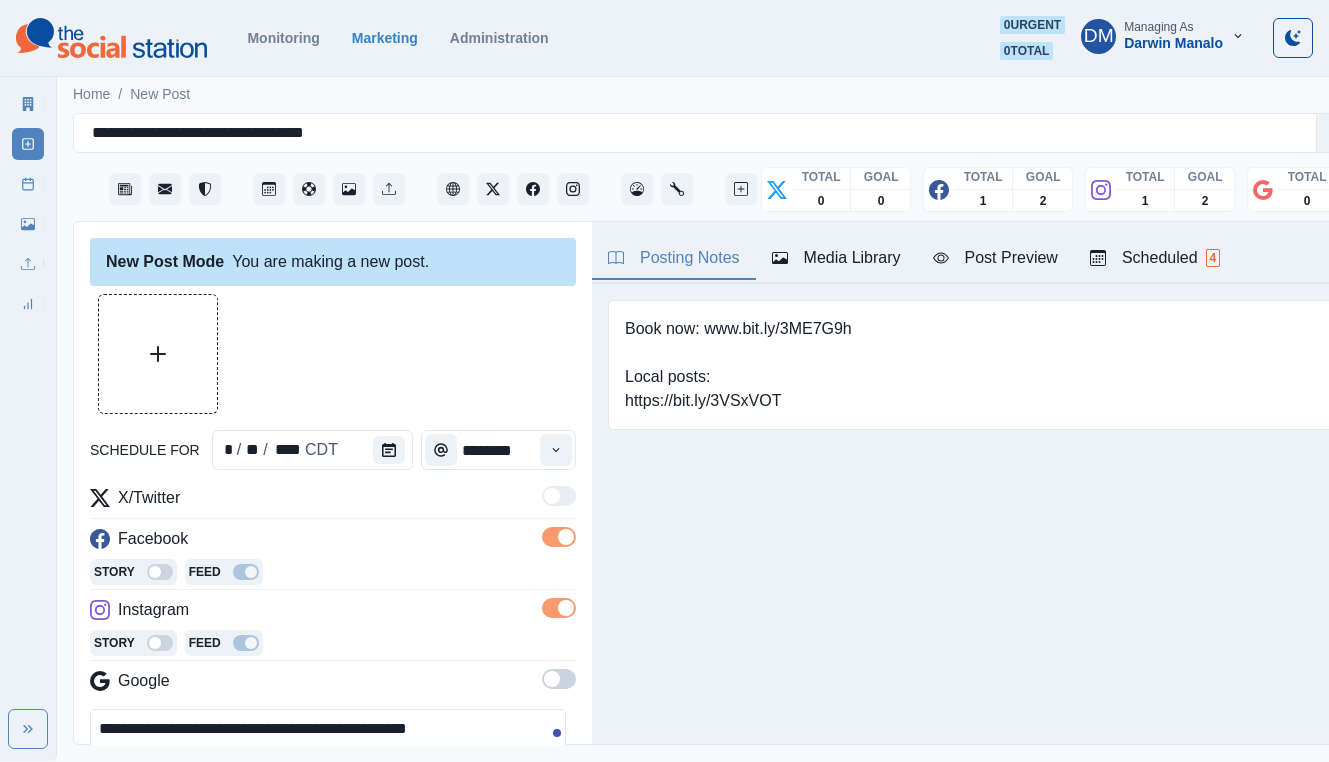 drag, startPoint x: 491, startPoint y: 636, endPoint x: 389, endPoint y: 634, distance: 102.01961 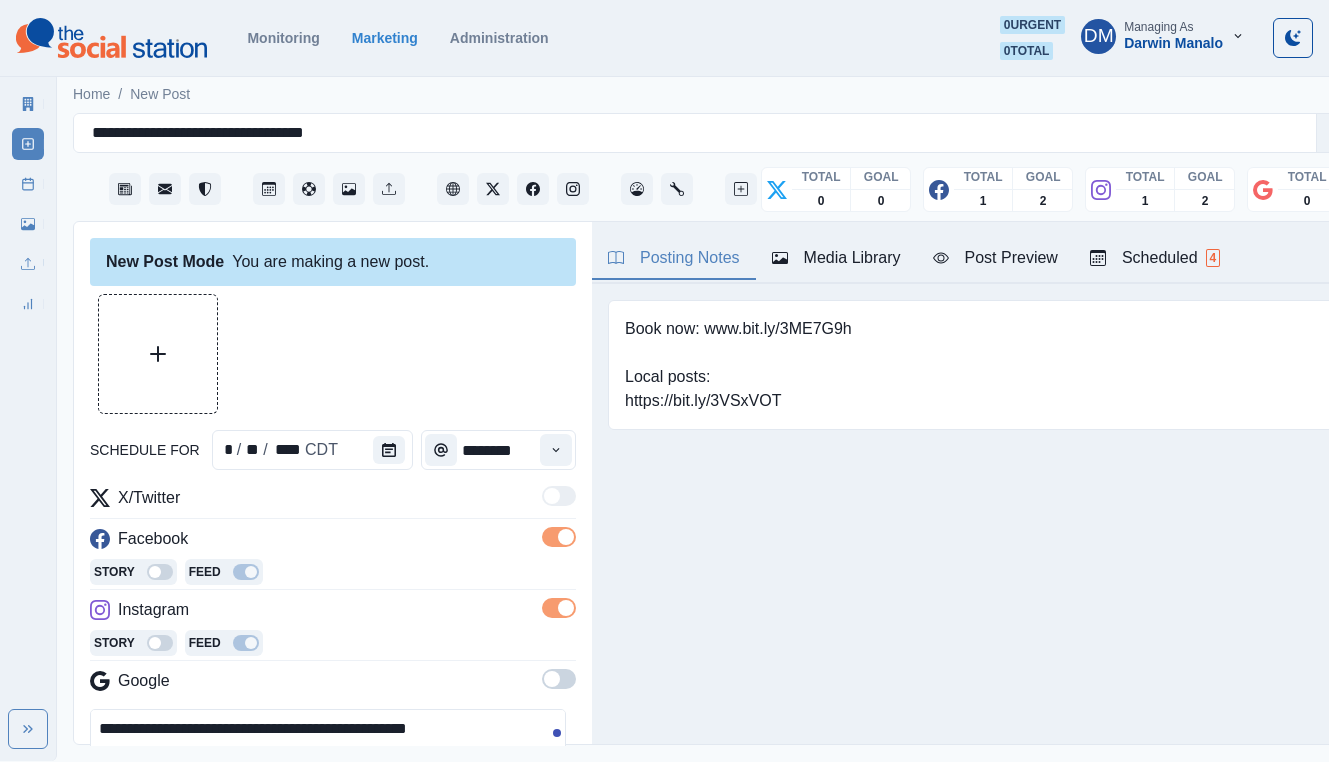 drag, startPoint x: 273, startPoint y: 630, endPoint x: 225, endPoint y: 630, distance: 48 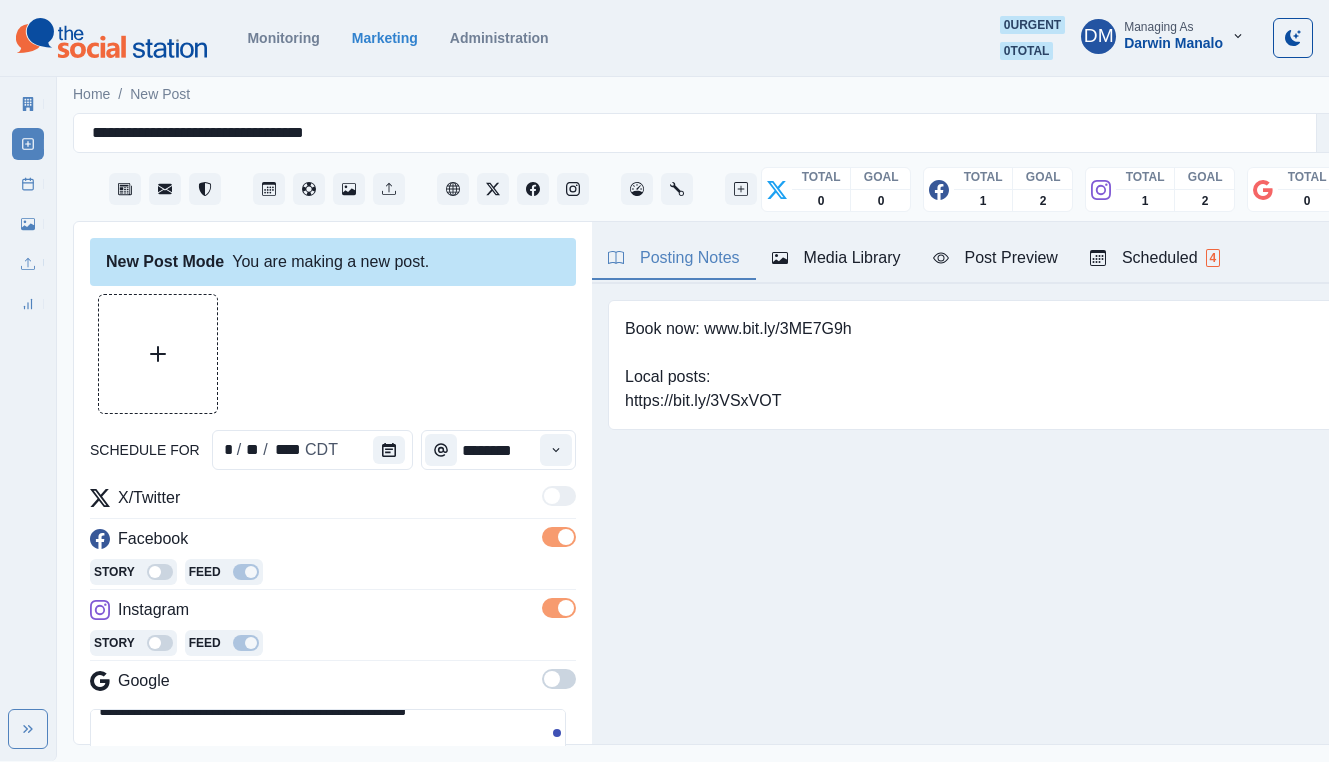 click on "**********" at bounding box center (328, 754) 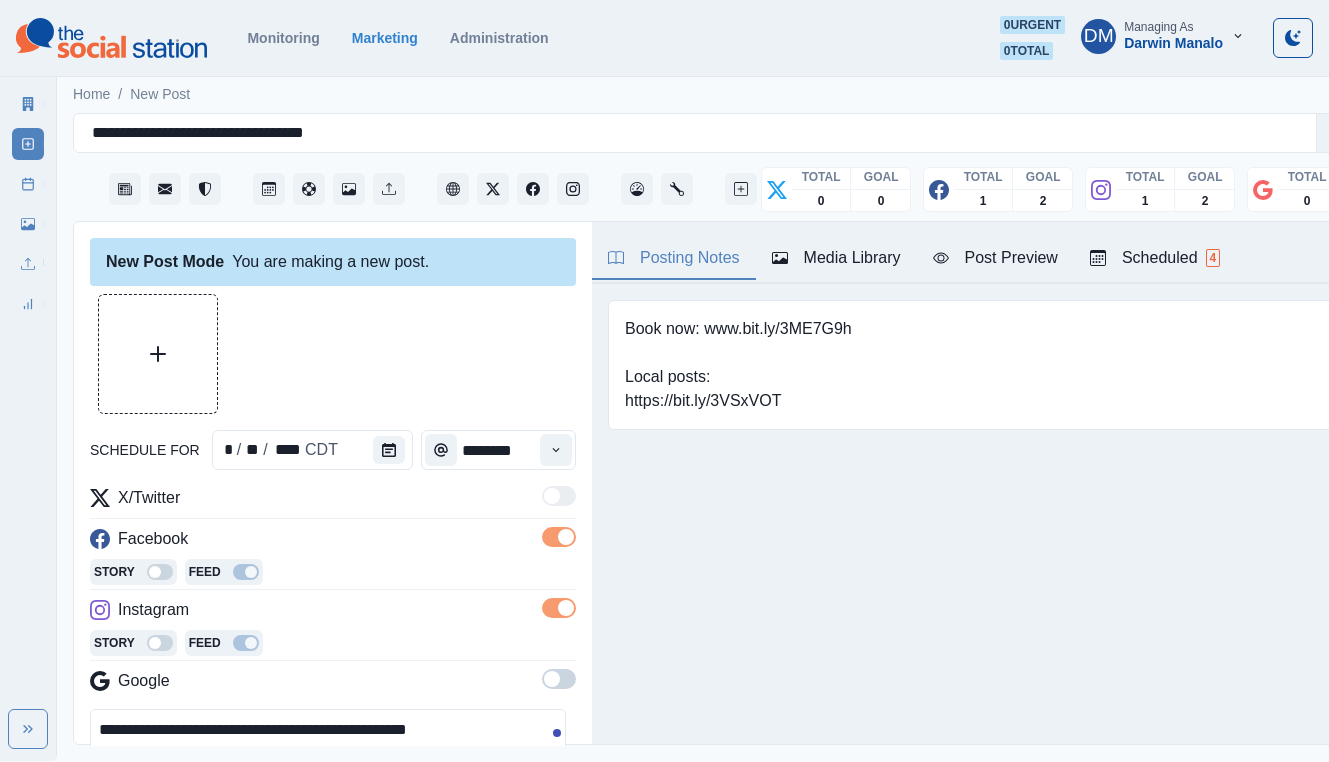 drag, startPoint x: 106, startPoint y: 618, endPoint x: 75, endPoint y: 617, distance: 31.016125 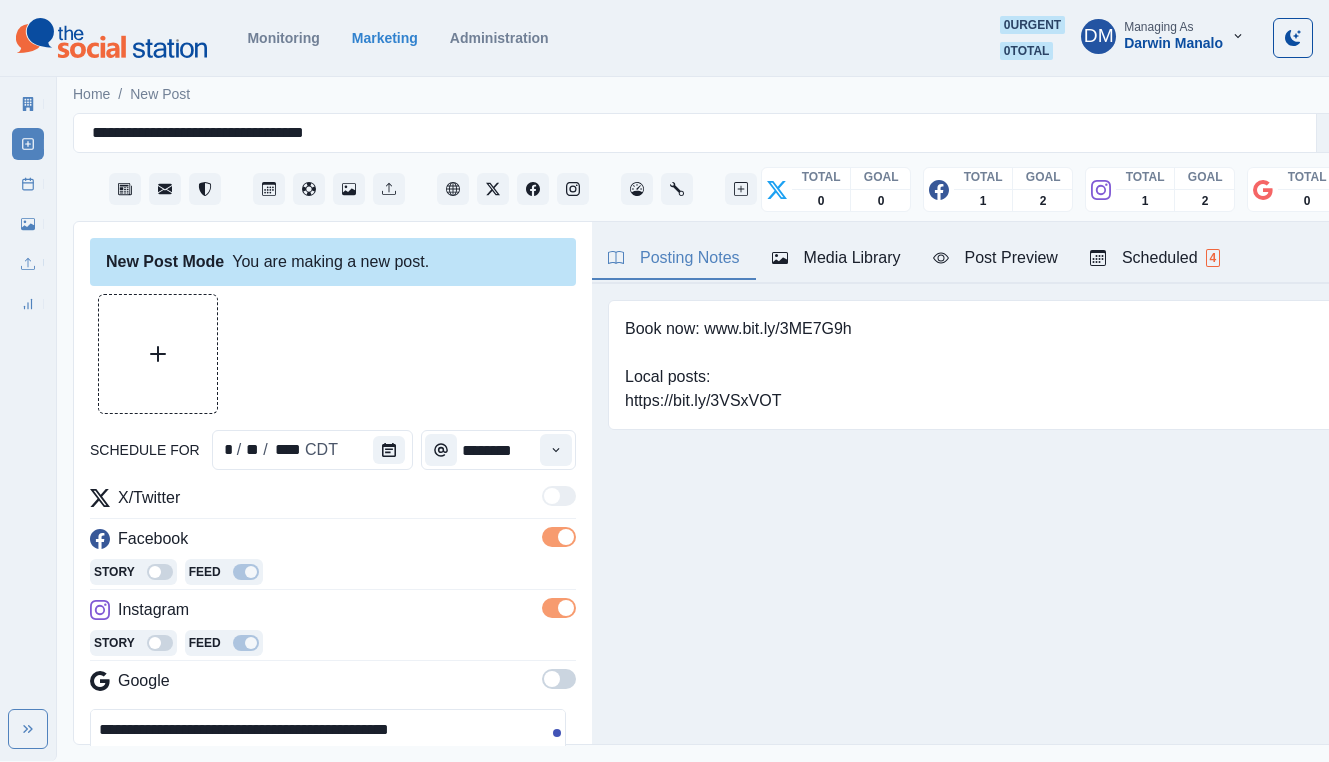 scroll, scrollTop: 11, scrollLeft: 0, axis: vertical 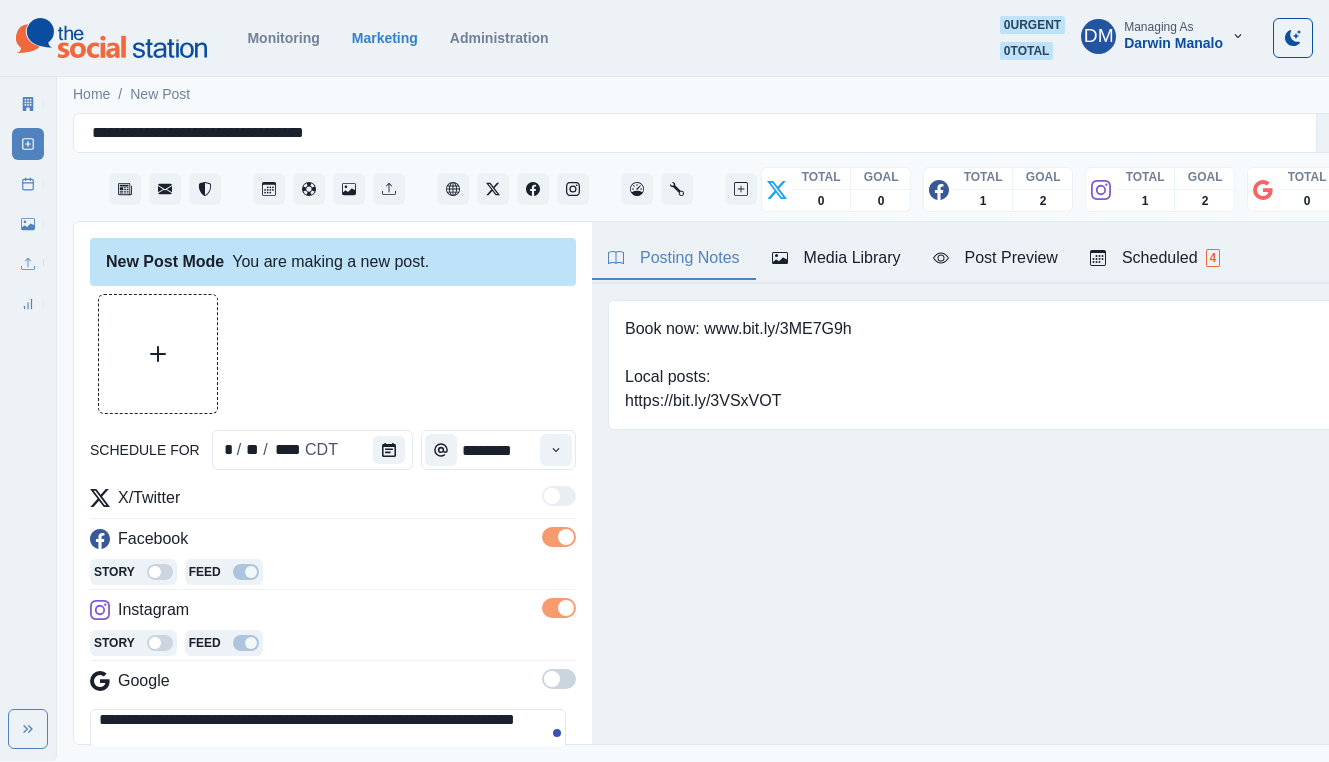 click on "**********" at bounding box center (328, 754) 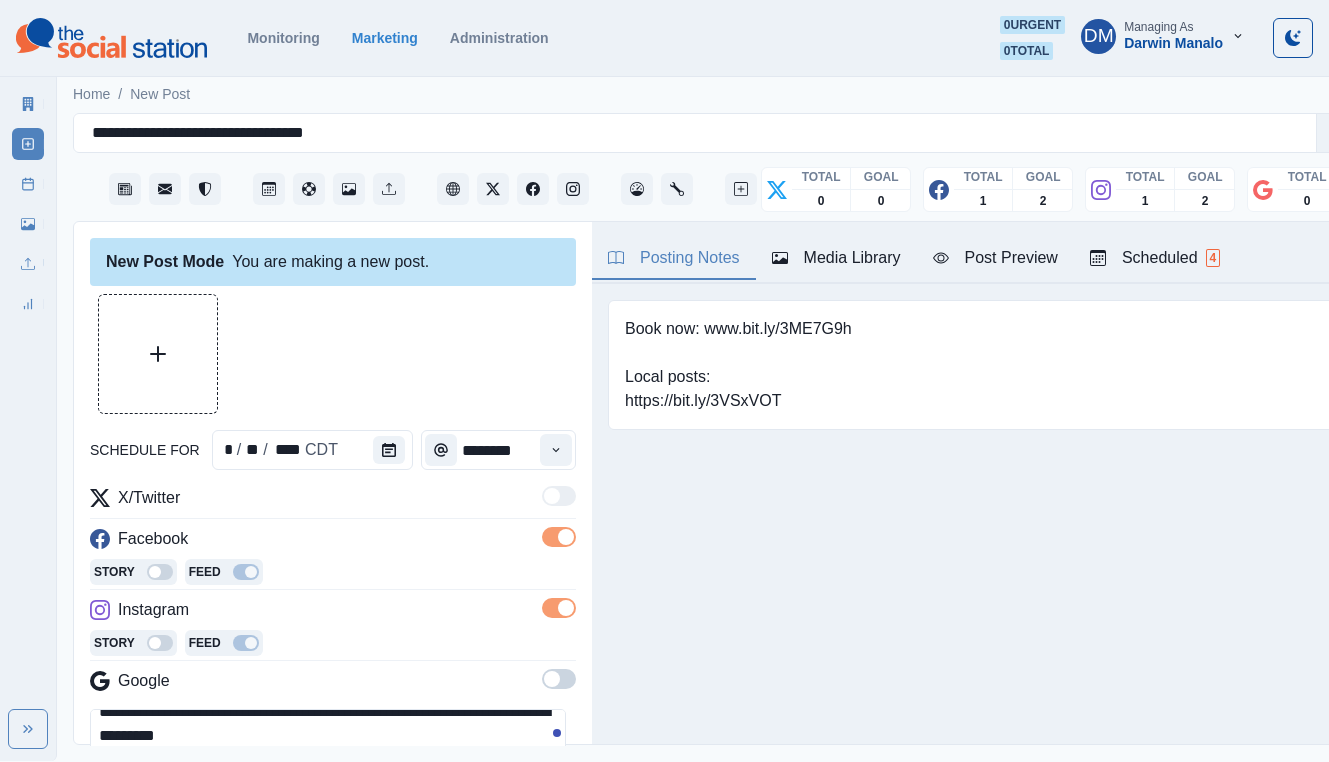 click on "**********" at bounding box center (328, 754) 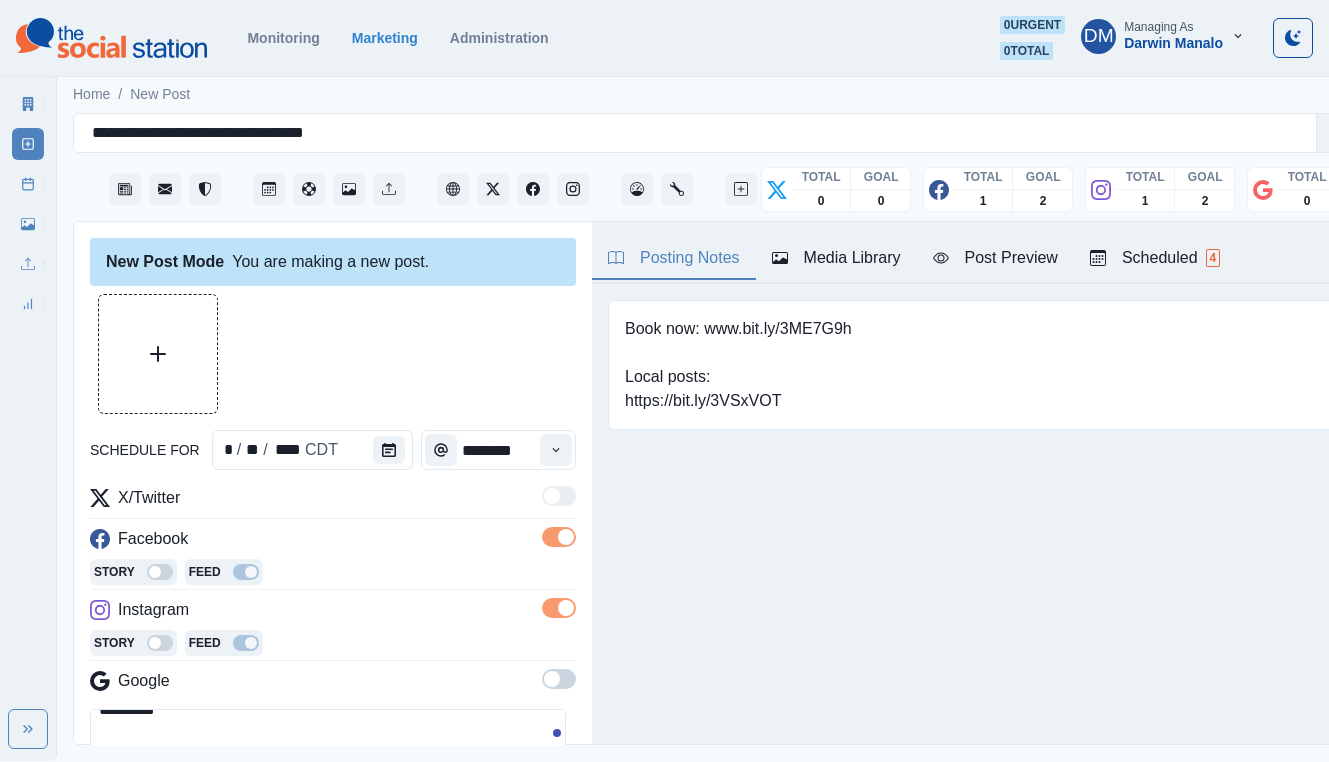 paste on "**********" 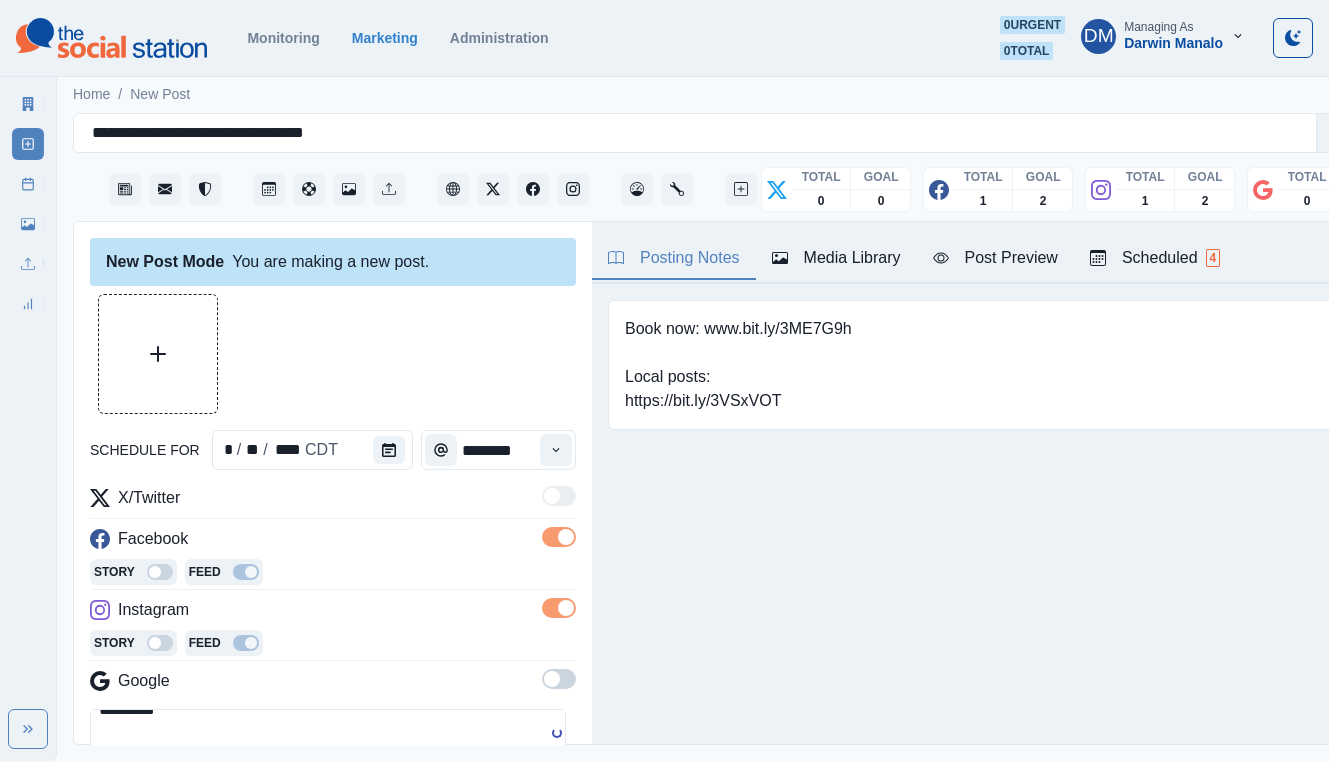 click on "**********" at bounding box center (328, 754) 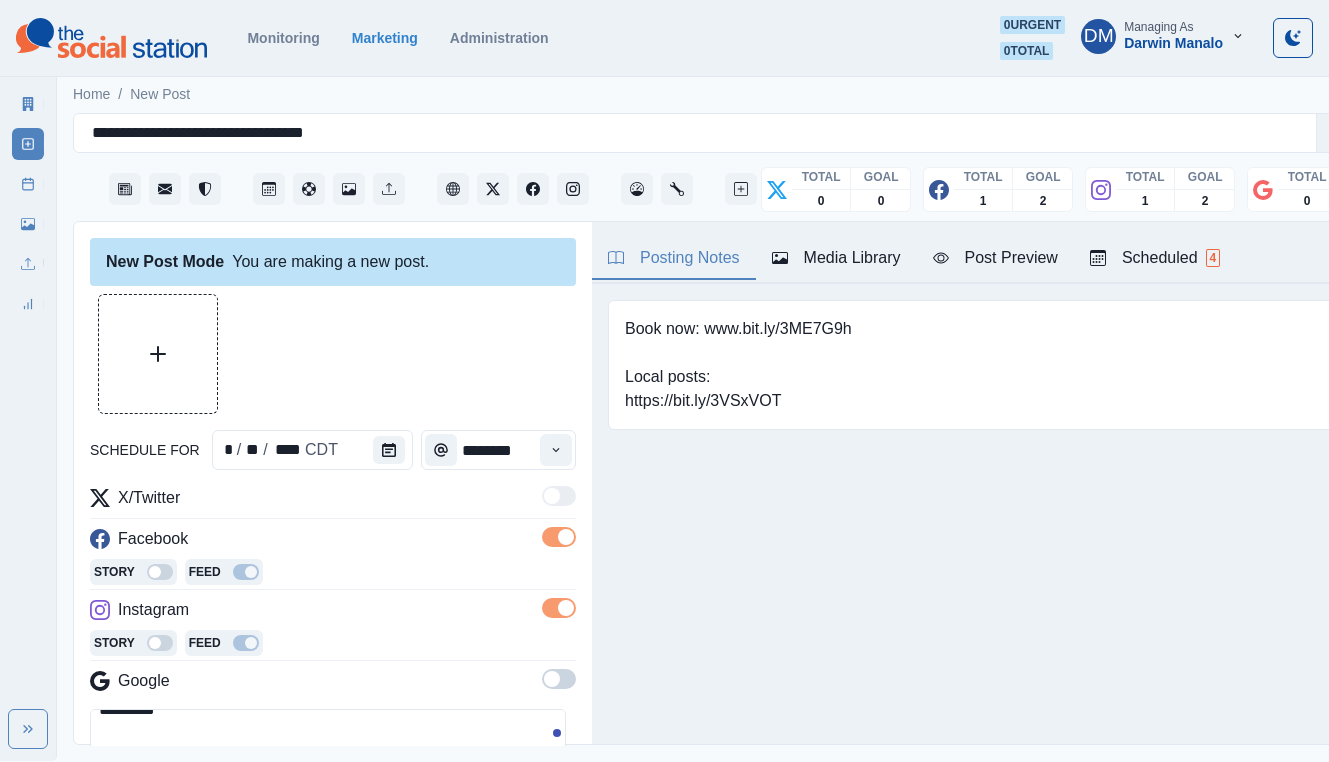 scroll, scrollTop: 0, scrollLeft: 0, axis: both 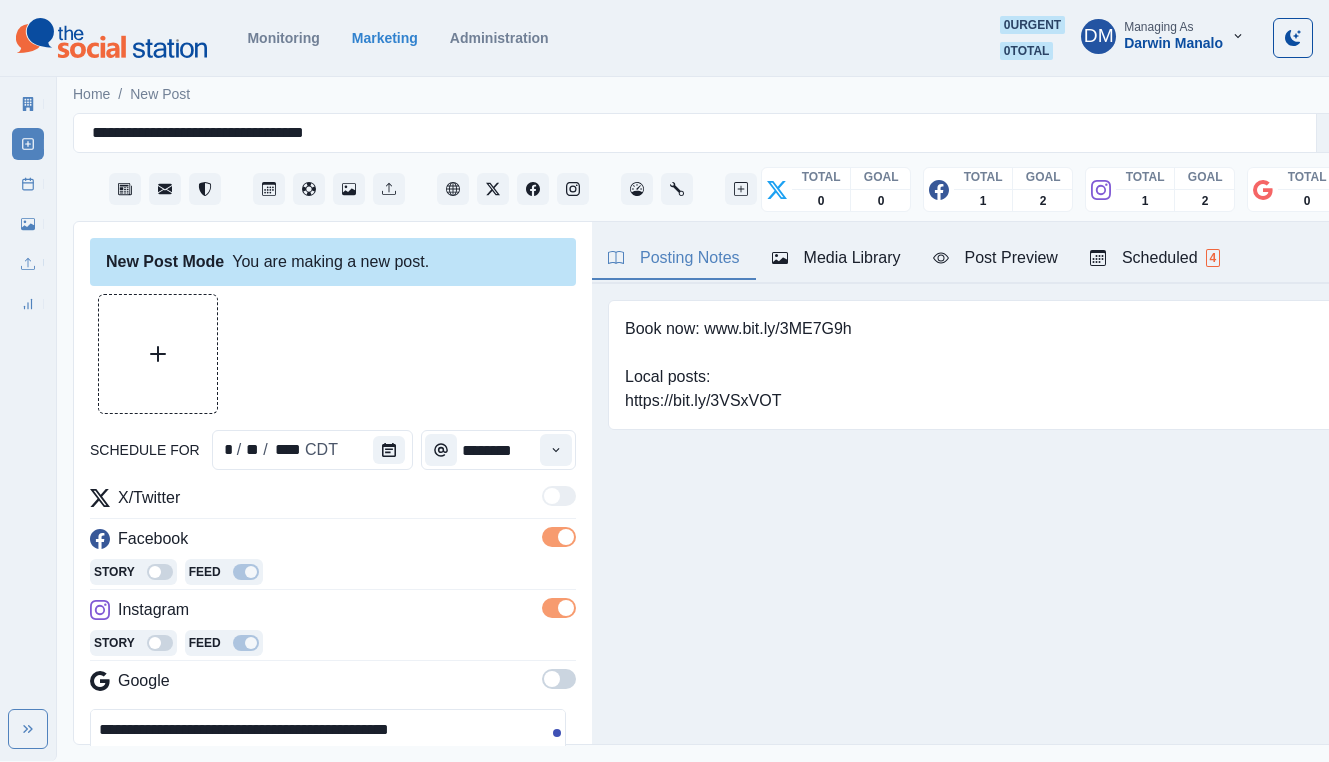 click on "Post Preview" at bounding box center [995, 258] 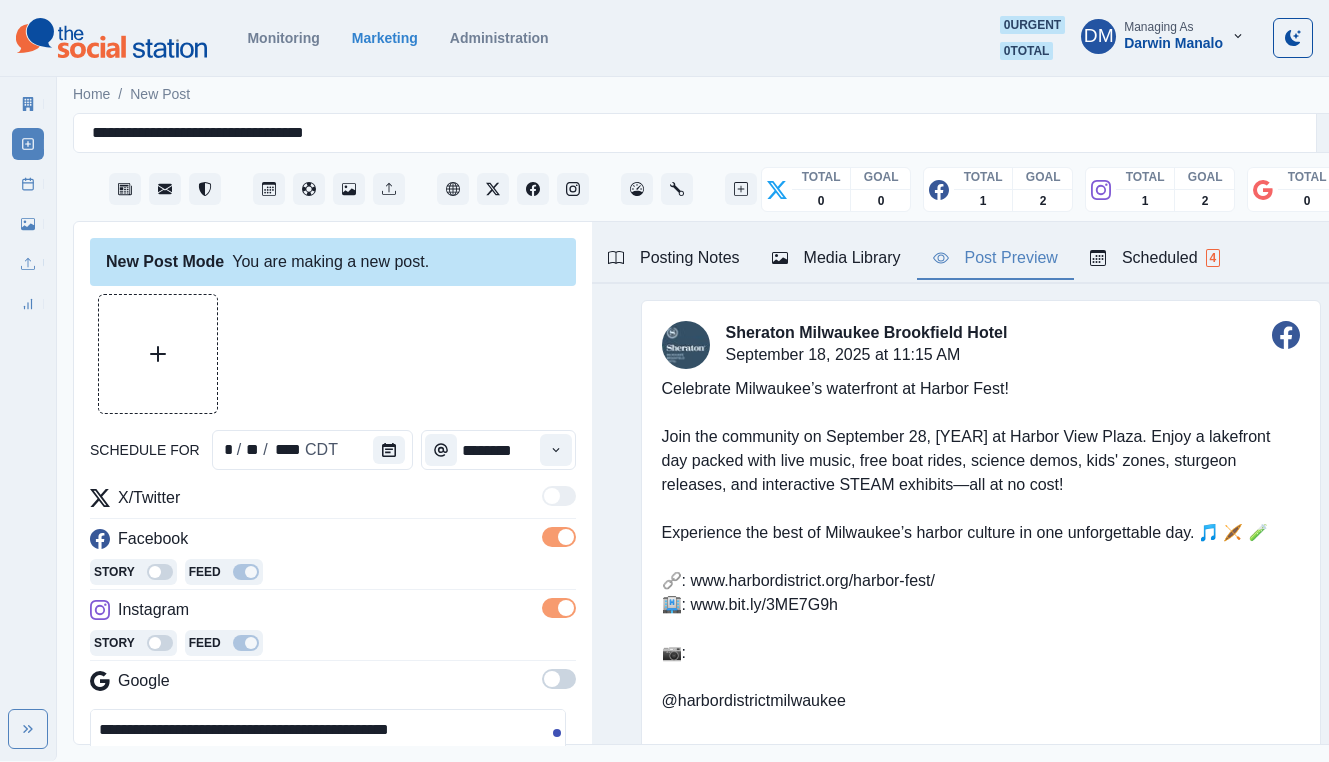 drag, startPoint x: 643, startPoint y: 371, endPoint x: 705, endPoint y: 371, distance: 62 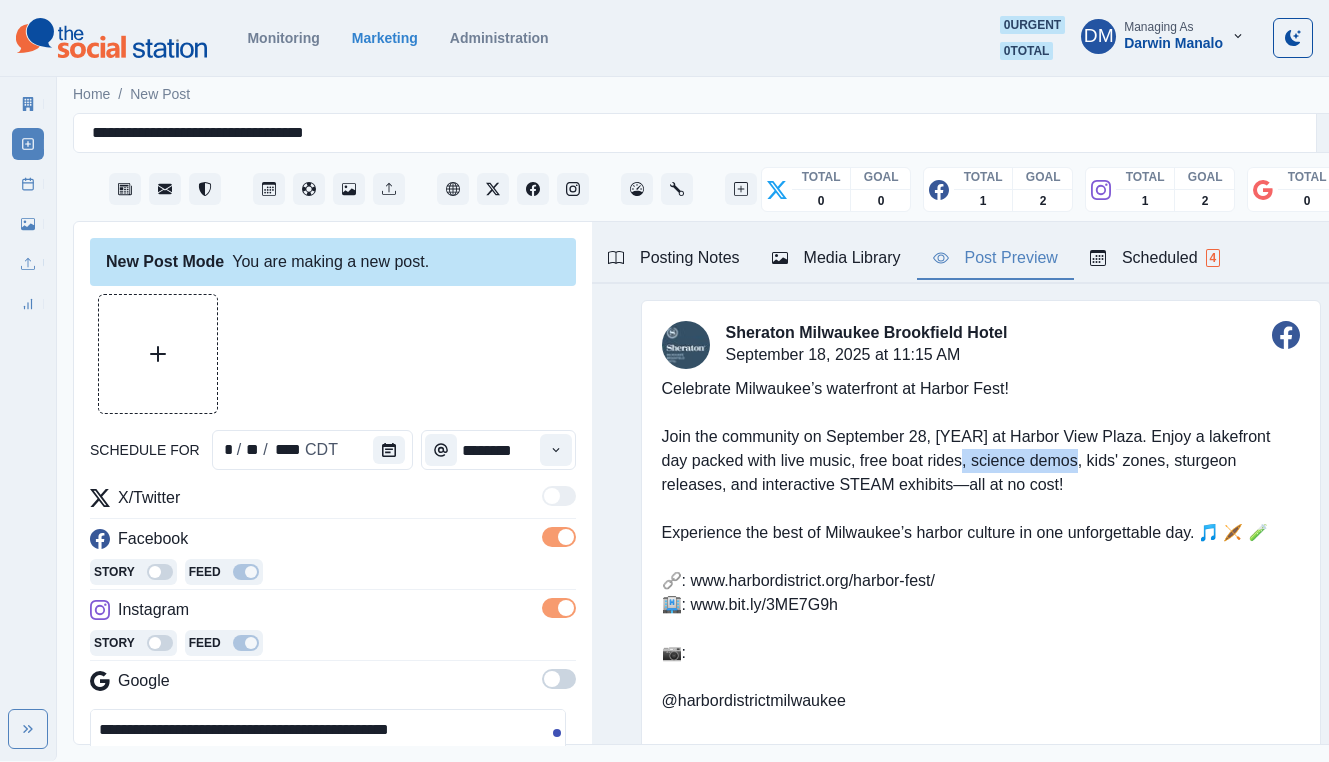 drag, startPoint x: 707, startPoint y: 373, endPoint x: 794, endPoint y: 375, distance: 87.02299 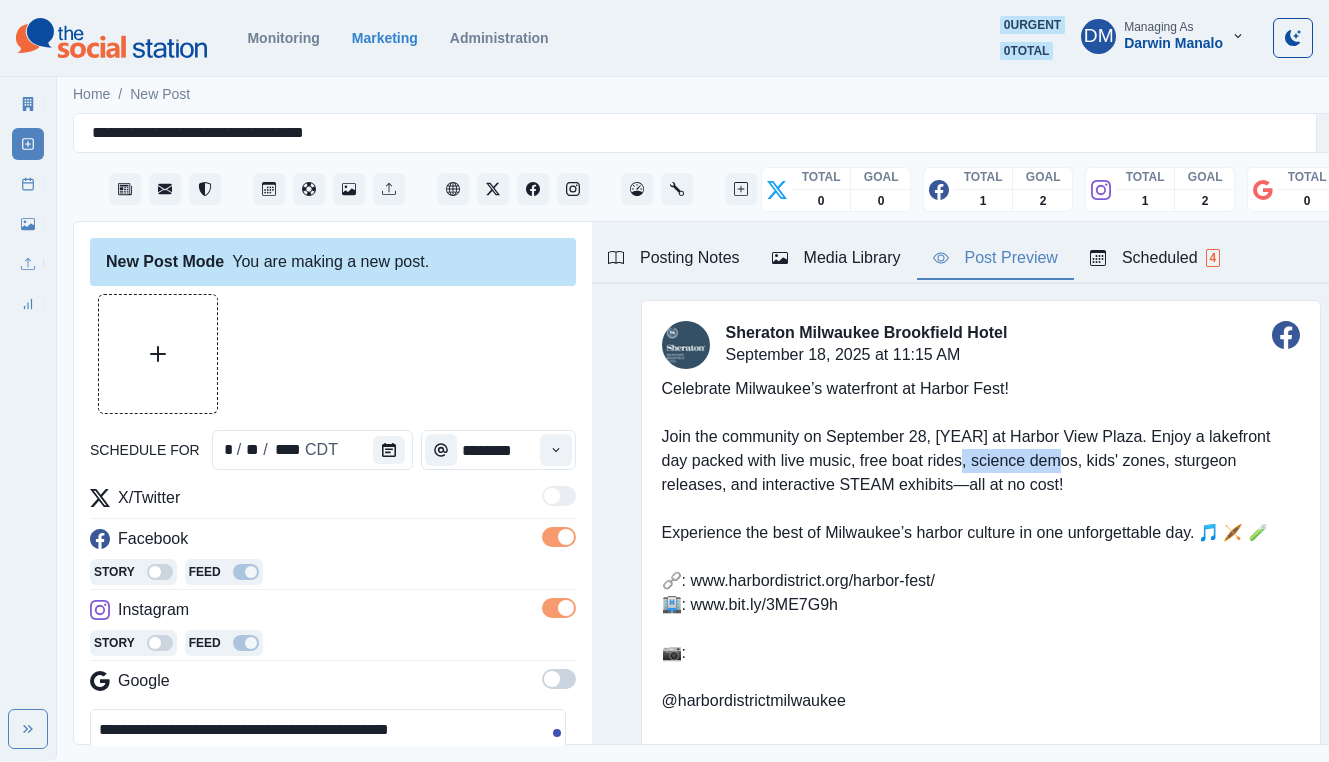 copy on "science demos" 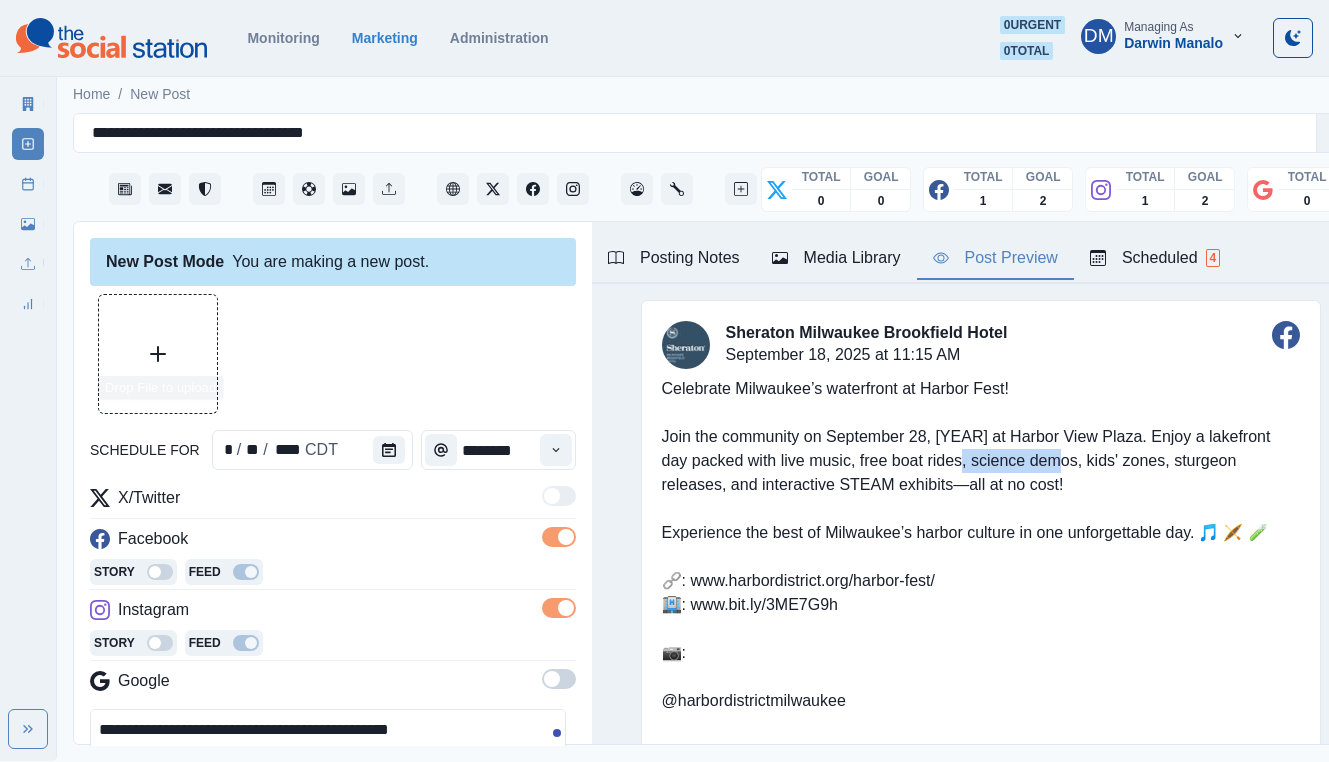 click at bounding box center [158, 354] 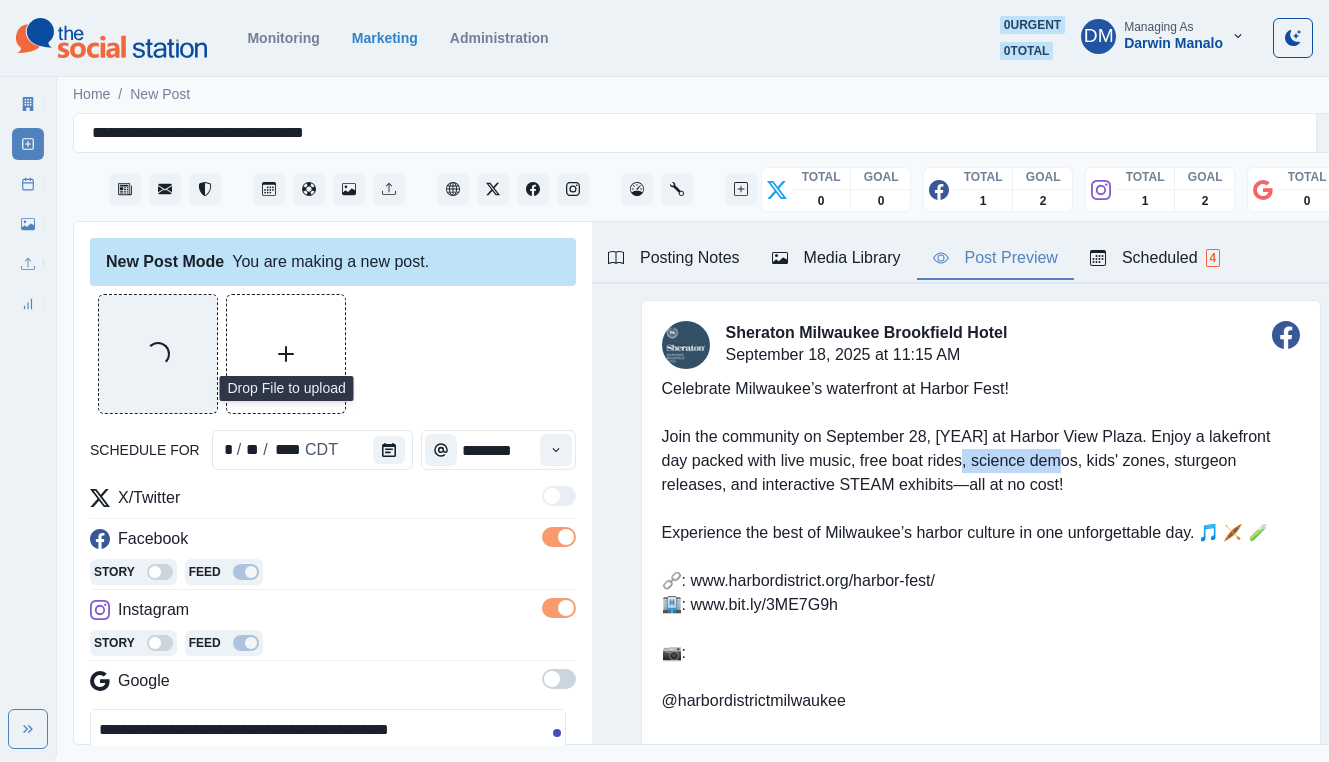 scroll, scrollTop: 151, scrollLeft: 0, axis: vertical 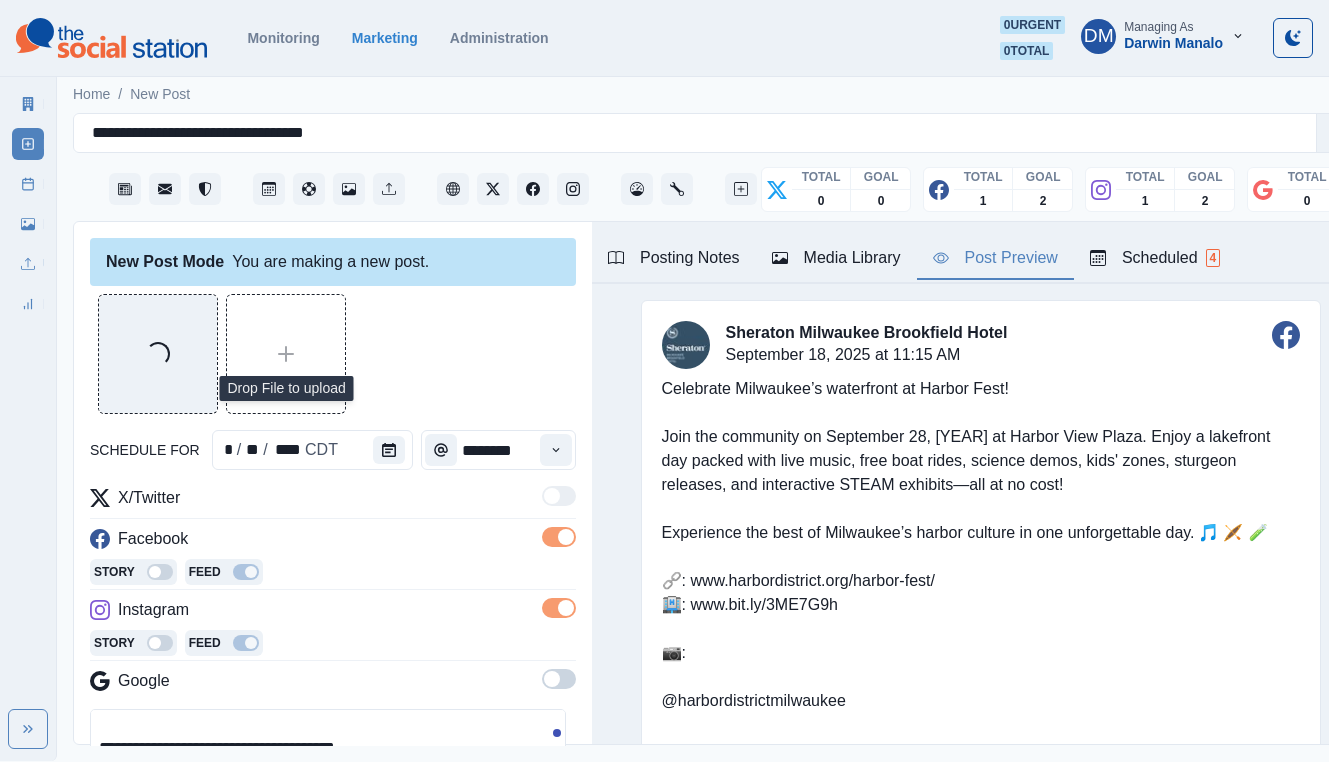 click on "**********" at bounding box center [328, 754] 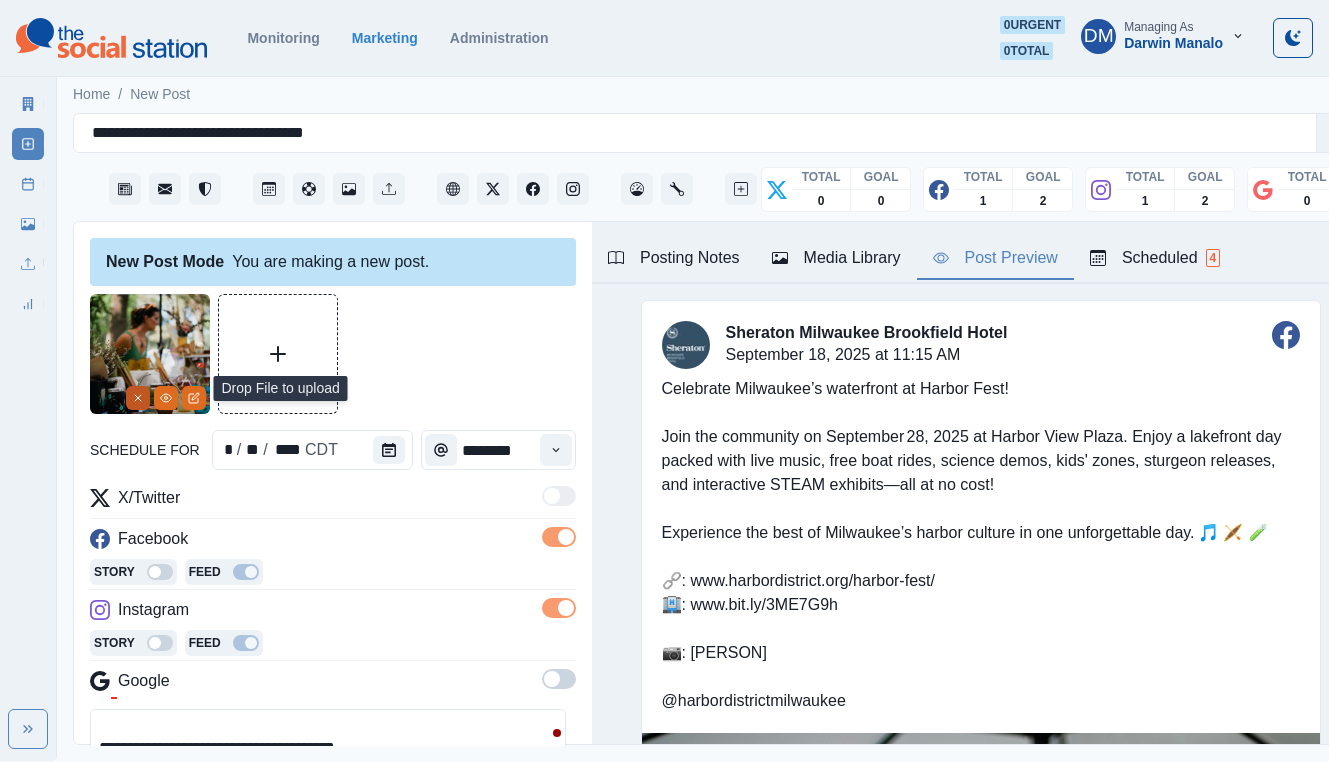 click 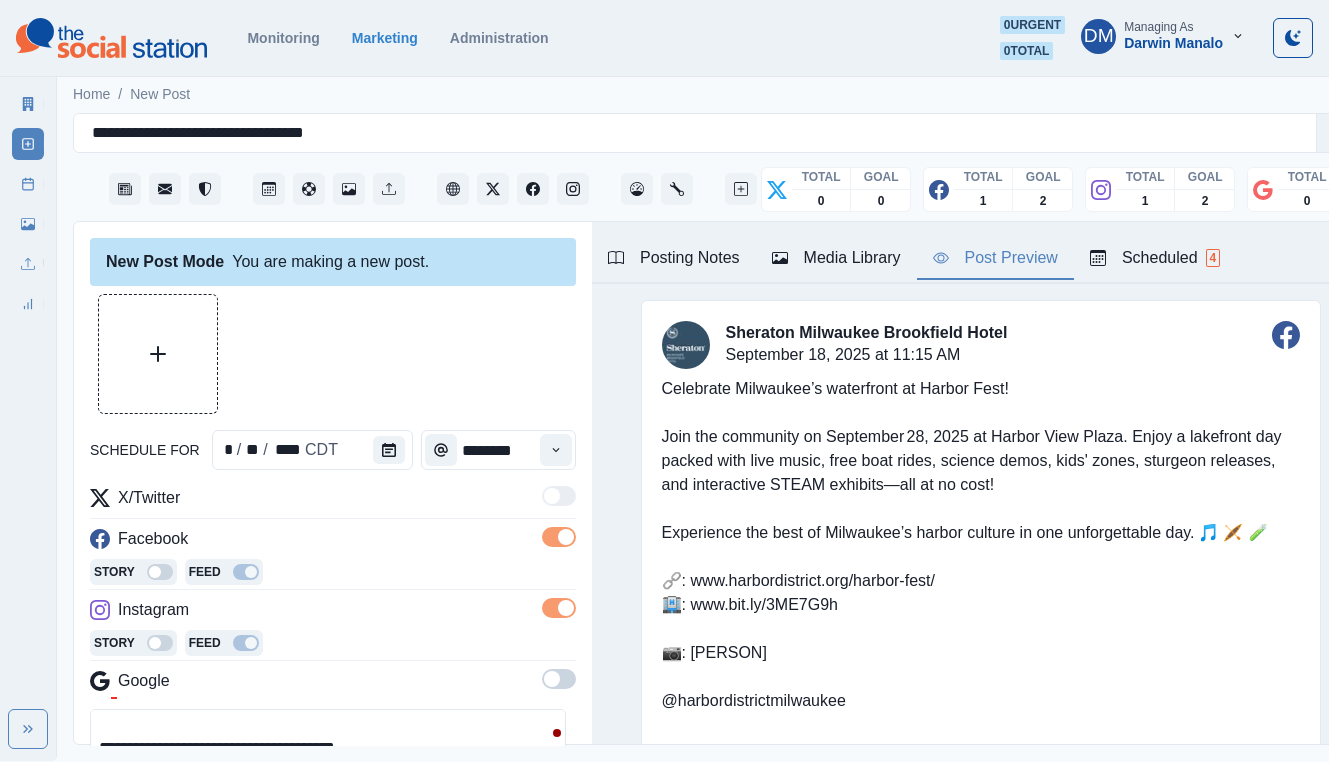 click on "Media Library" at bounding box center [836, 258] 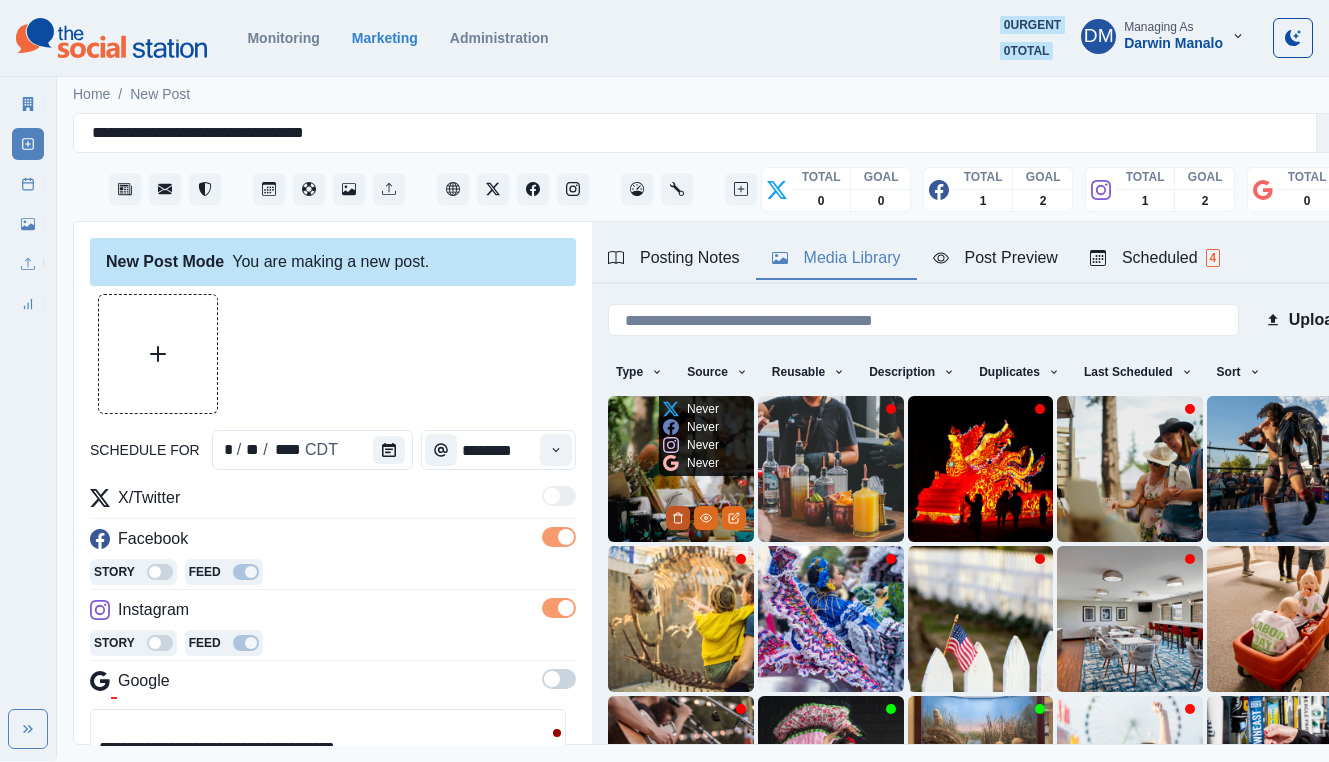 click 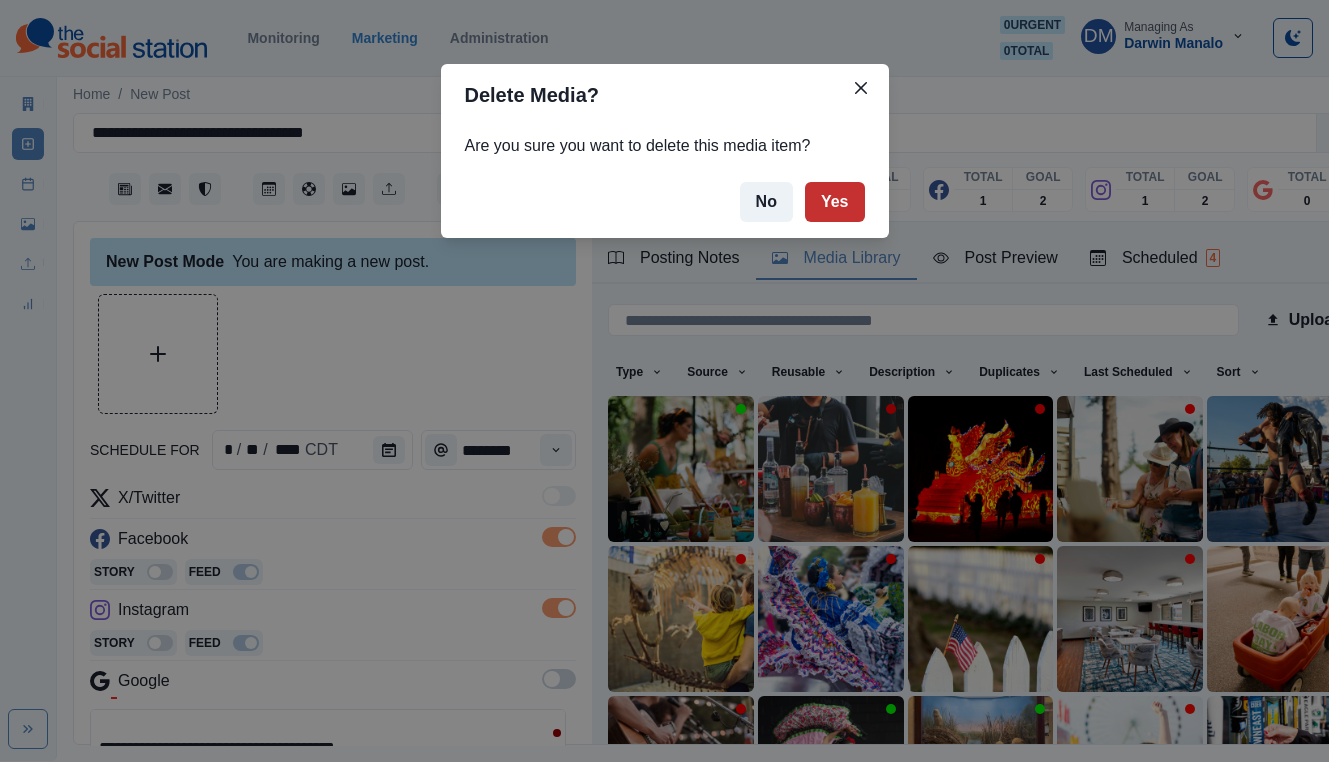 click on "Yes" at bounding box center [835, 202] 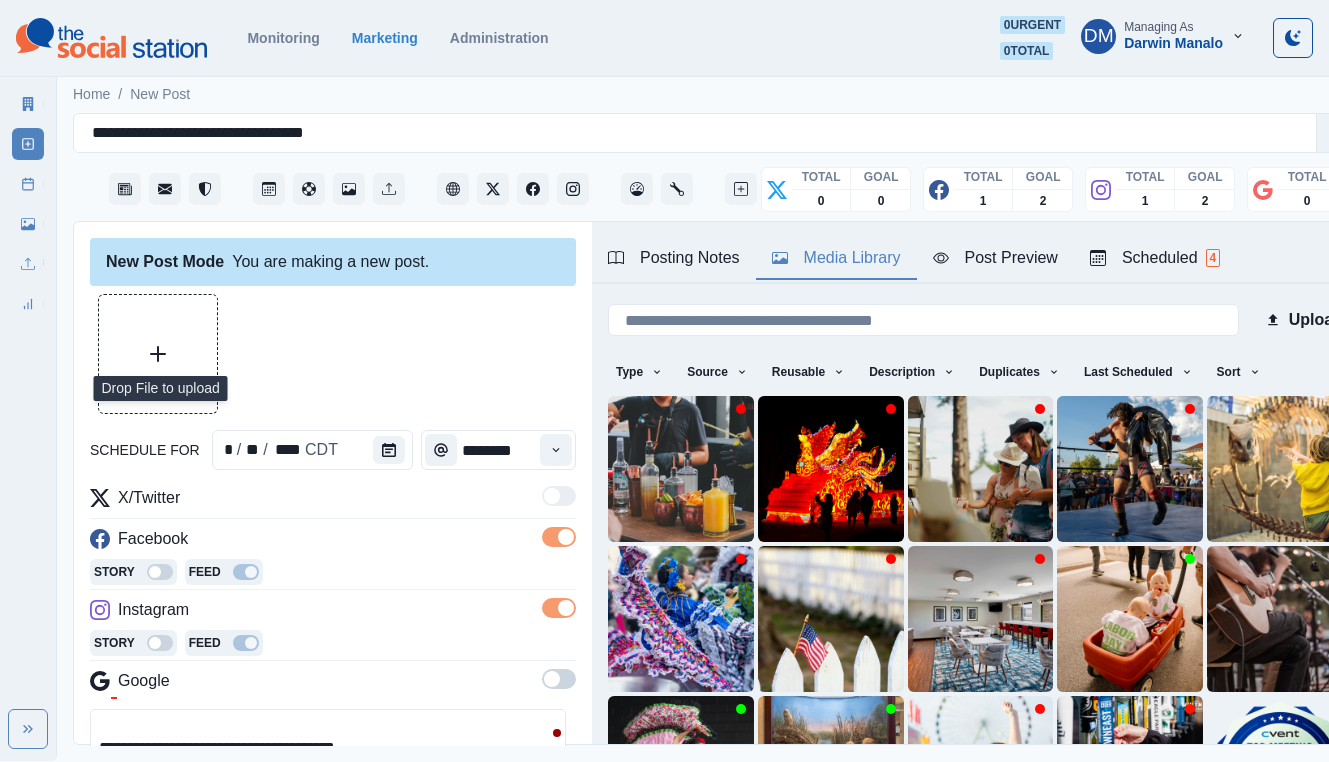 click at bounding box center (158, 354) 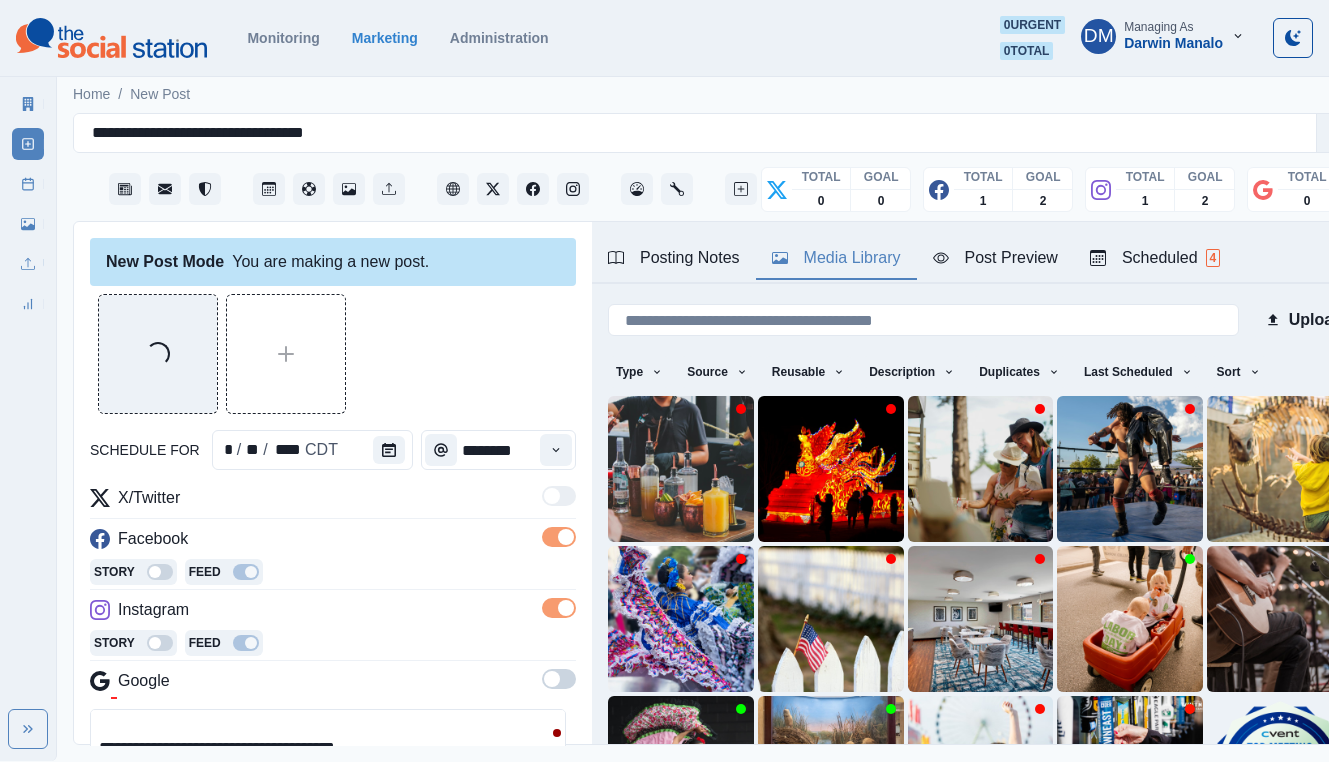 drag, startPoint x: 185, startPoint y: 642, endPoint x: 84, endPoint y: 642, distance: 101 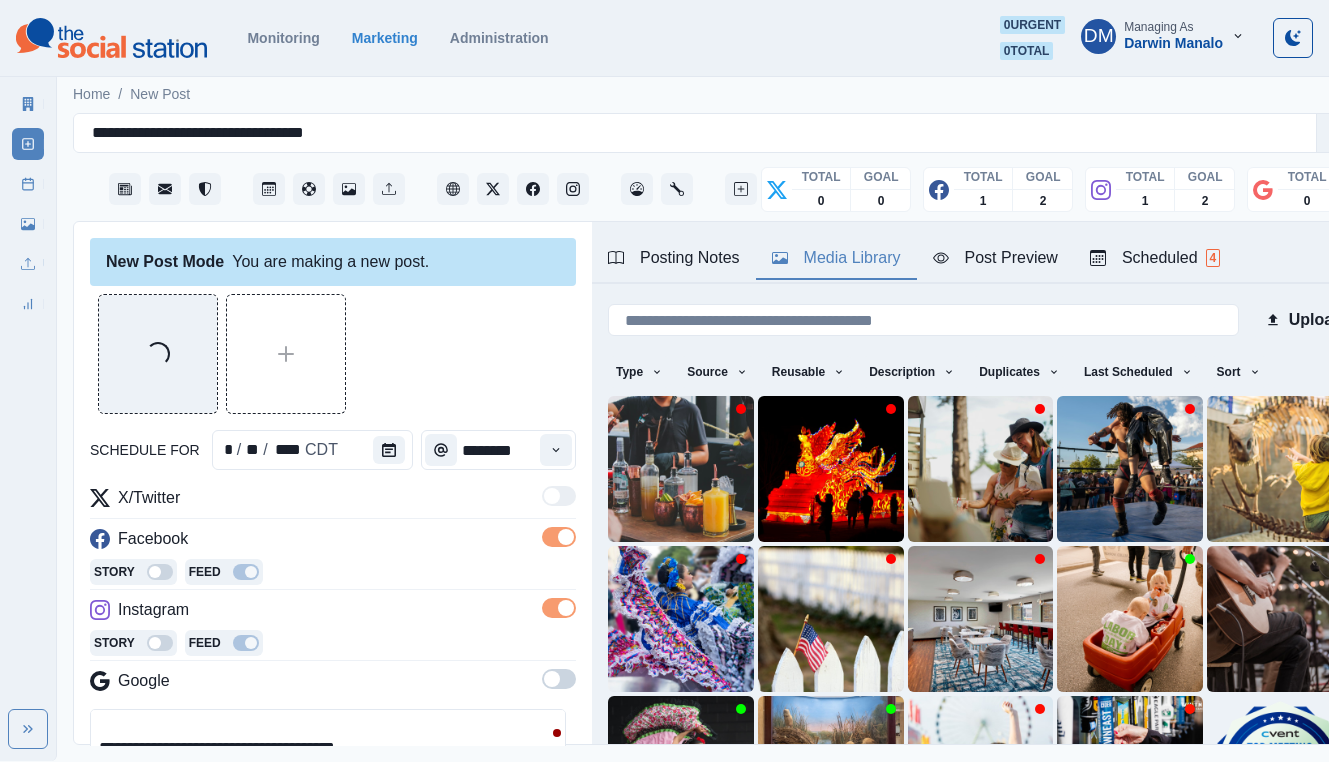 scroll, scrollTop: 180, scrollLeft: 0, axis: vertical 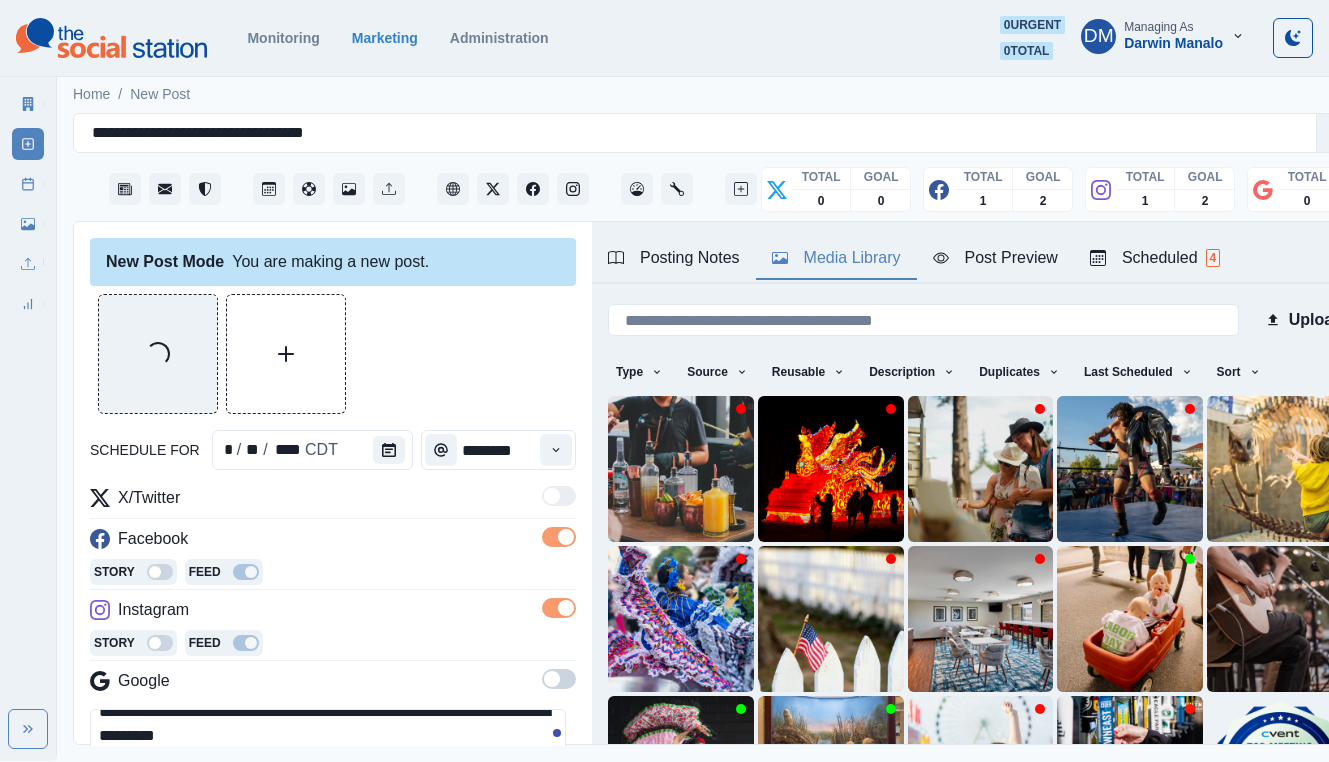 click on "Post Preview" at bounding box center [995, 258] 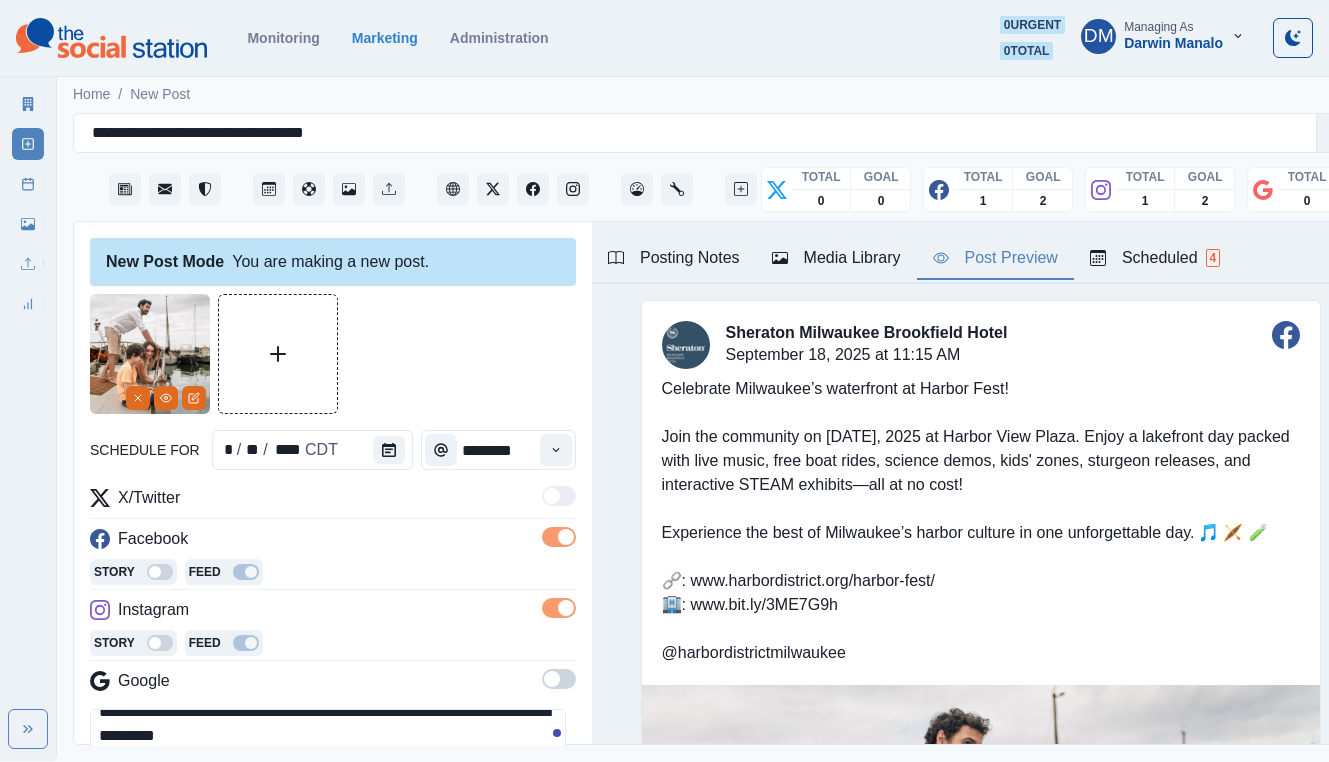 scroll, scrollTop: 125, scrollLeft: 0, axis: vertical 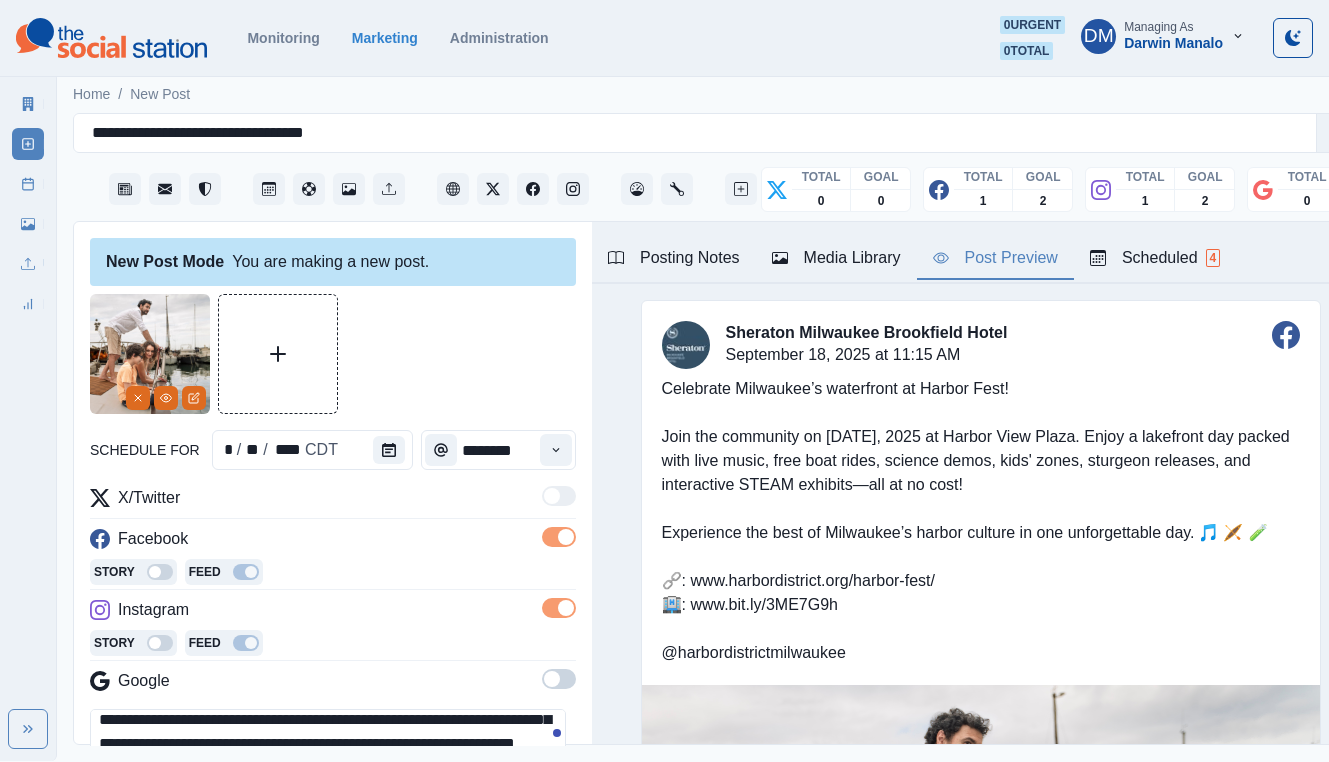 drag, startPoint x: 415, startPoint y: 610, endPoint x: 496, endPoint y: 614, distance: 81.09871 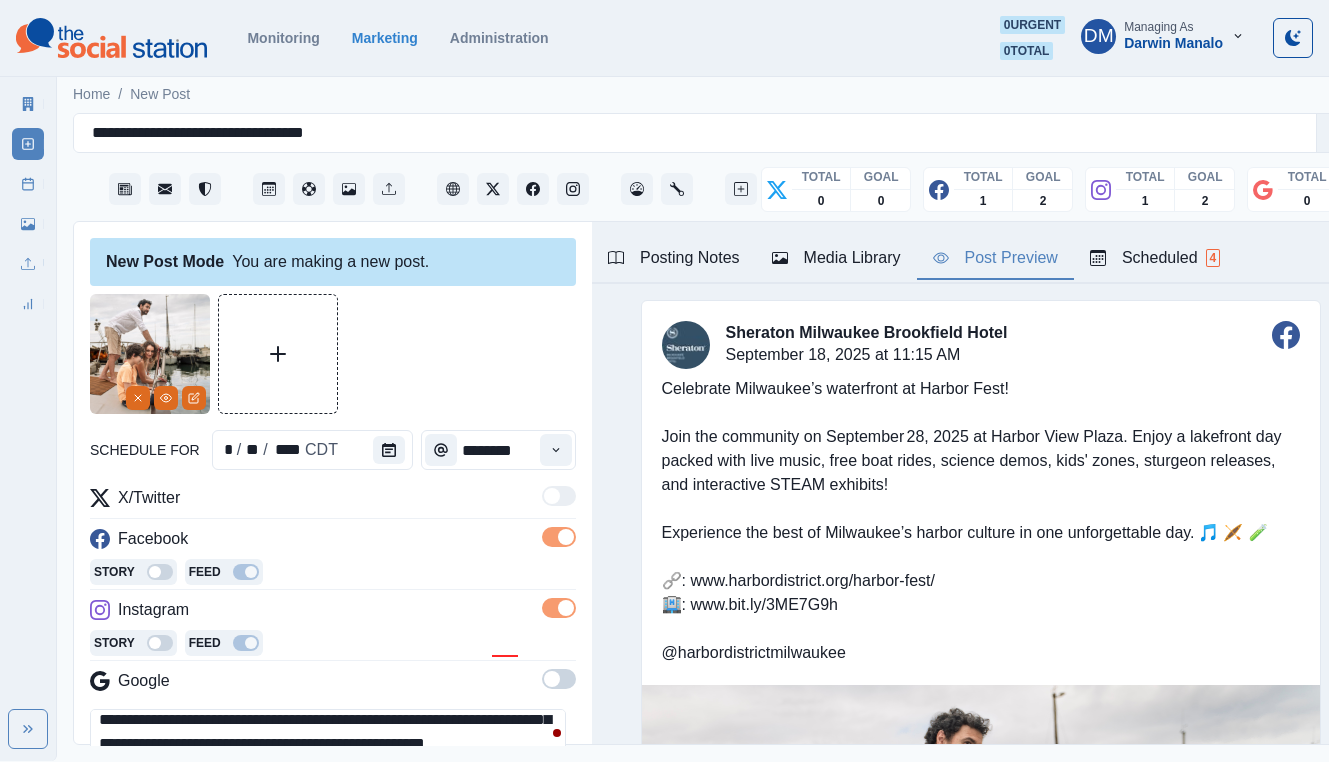 scroll, scrollTop: 77, scrollLeft: 0, axis: vertical 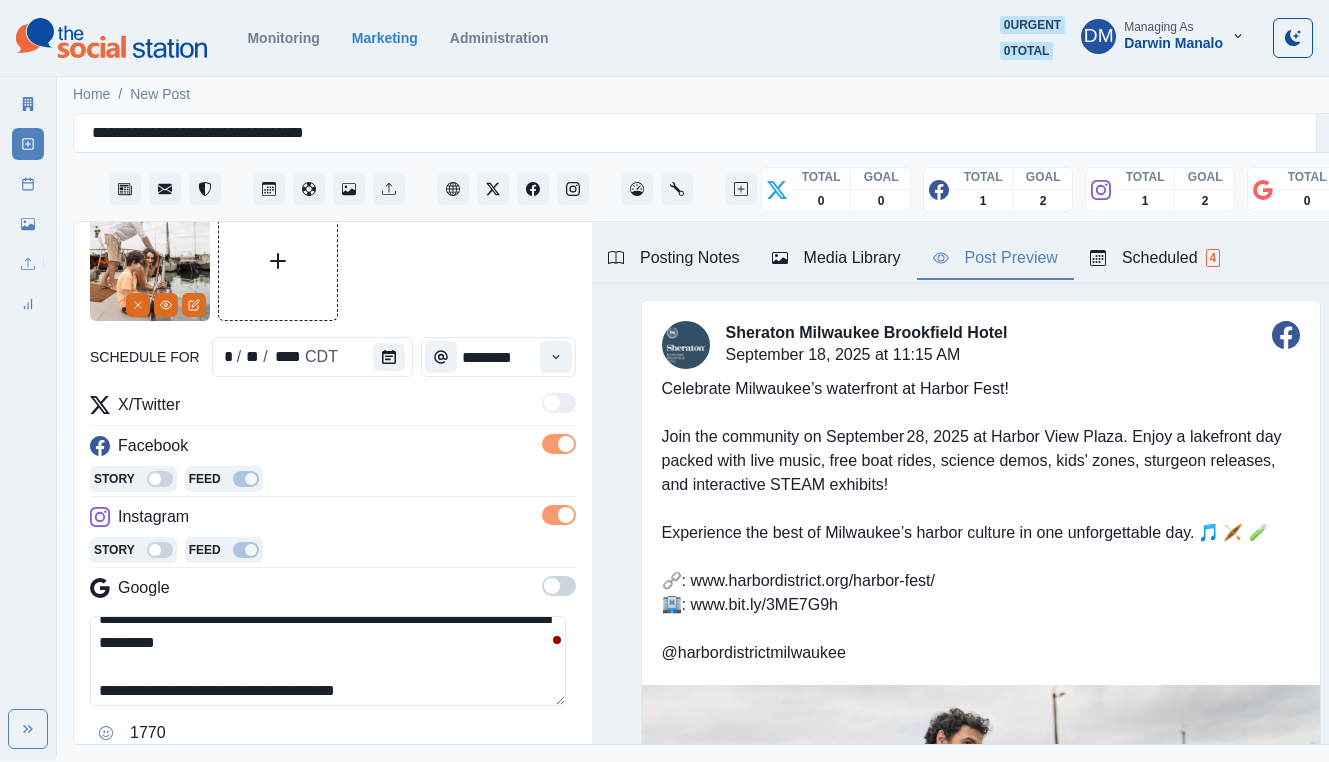 type on "**********" 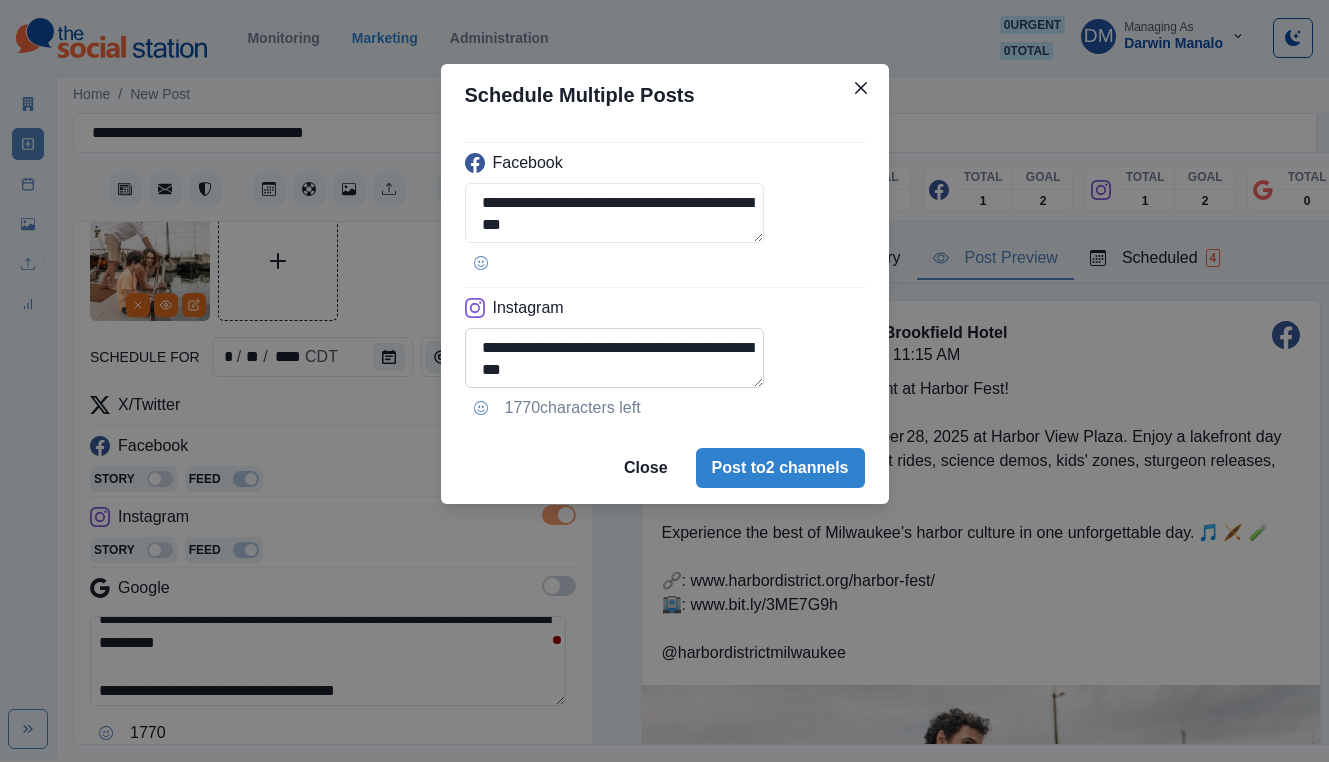 scroll, scrollTop: 218, scrollLeft: 0, axis: vertical 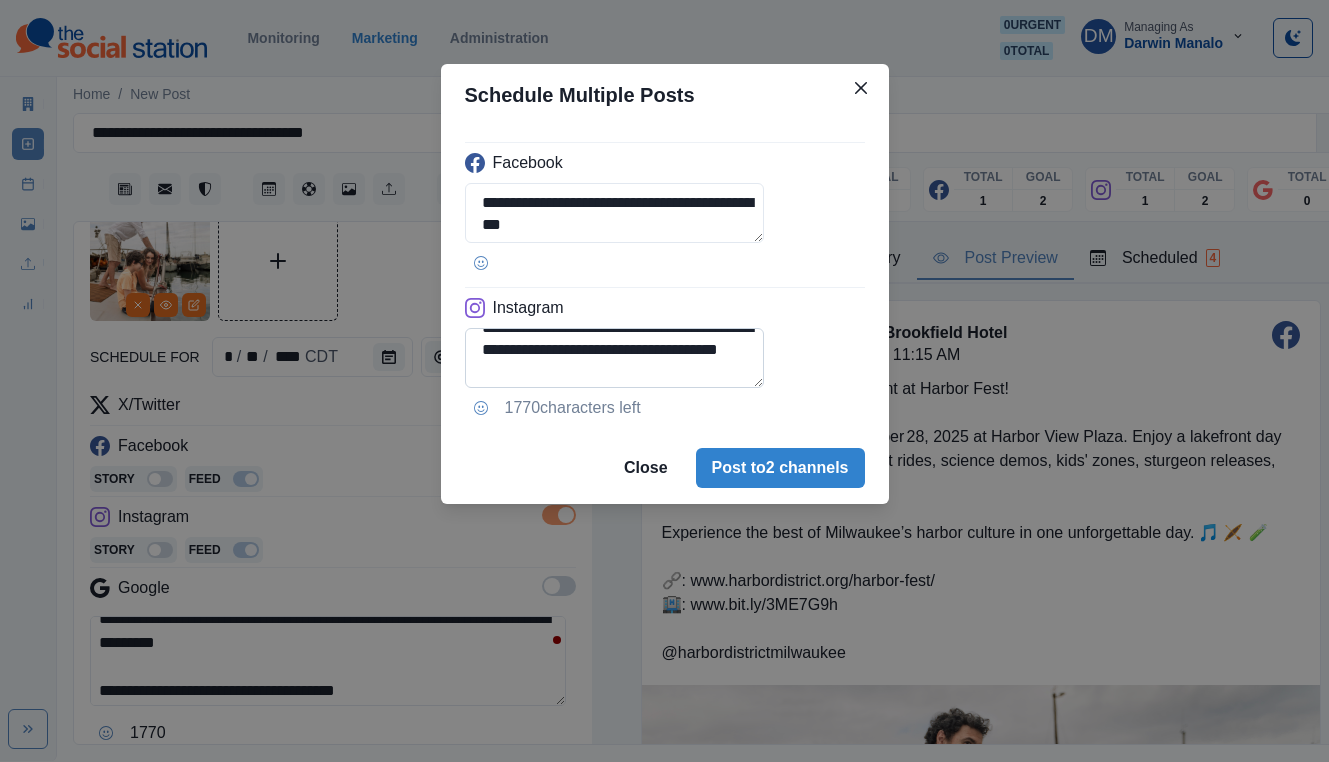 click on "**********" at bounding box center (614, 358) 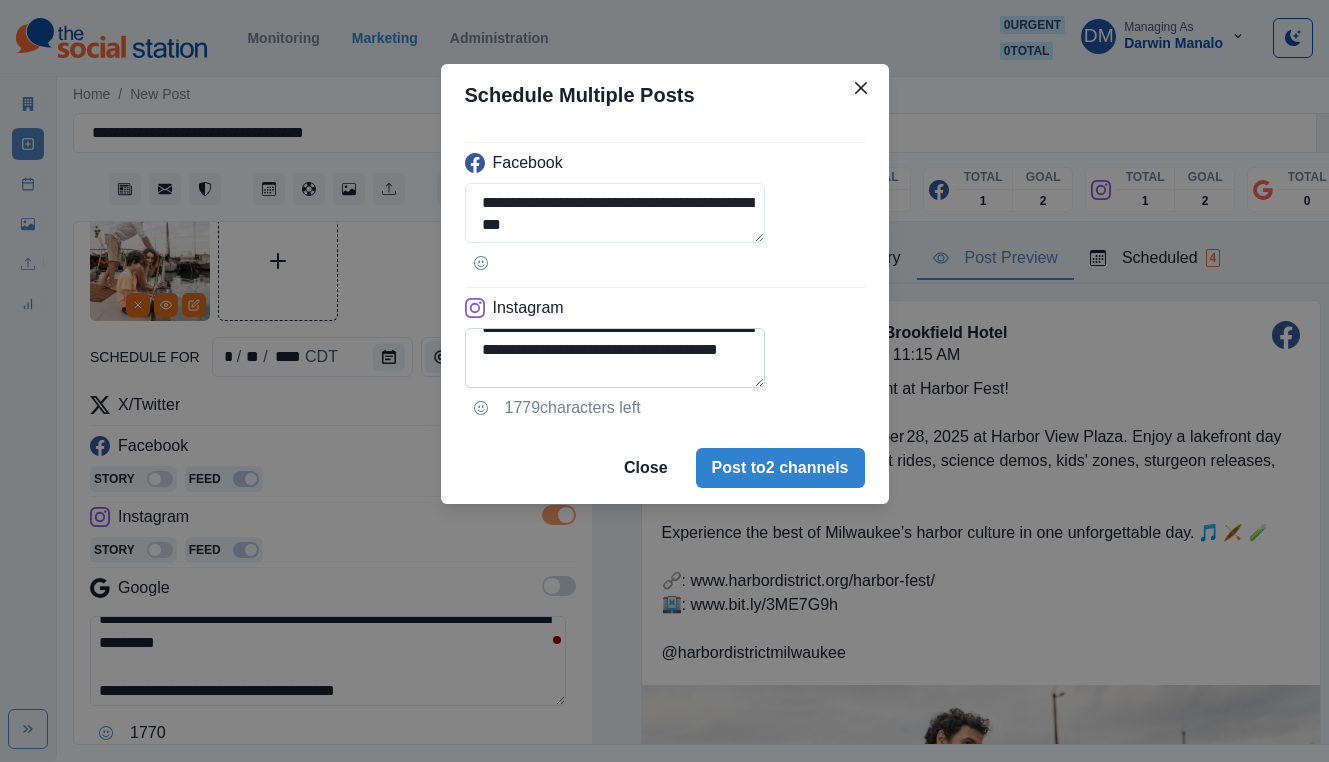scroll, scrollTop: 199, scrollLeft: 0, axis: vertical 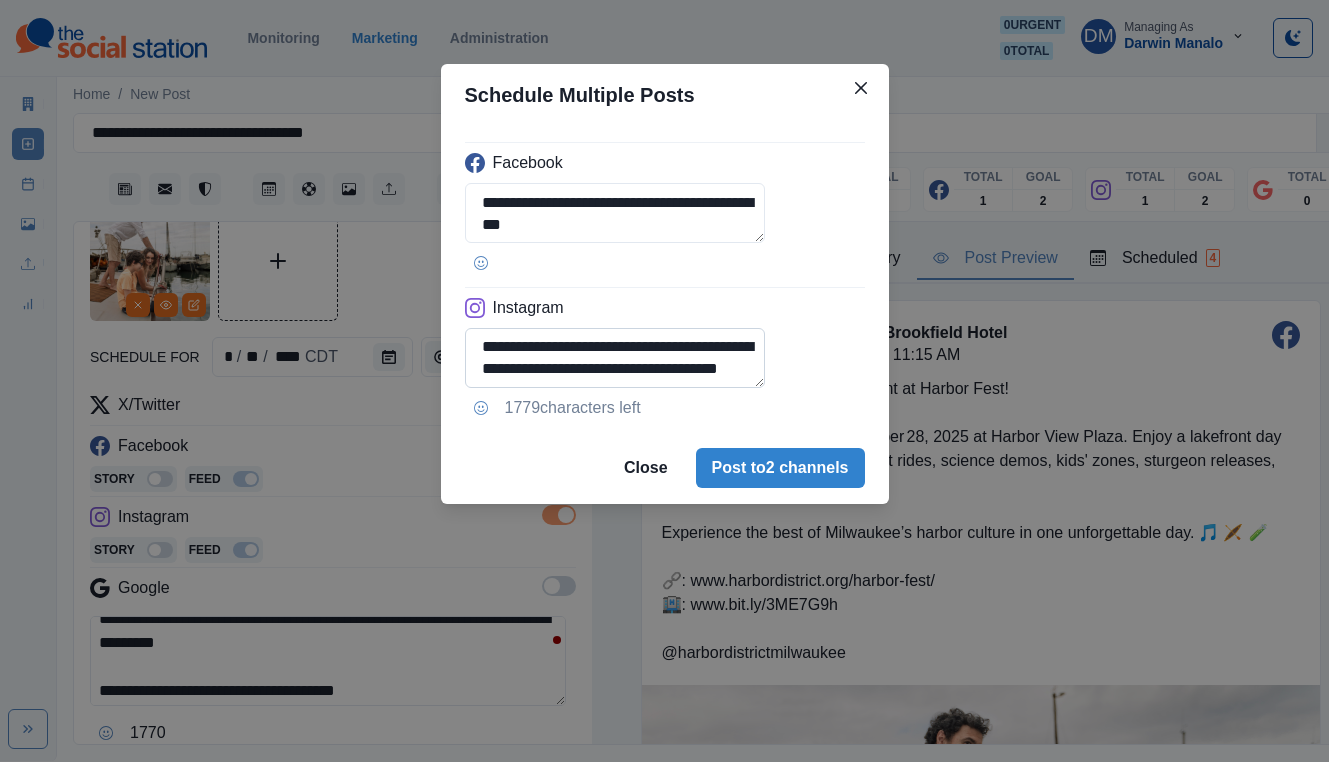drag, startPoint x: 550, startPoint y: 269, endPoint x: 696, endPoint y: 293, distance: 147.95946 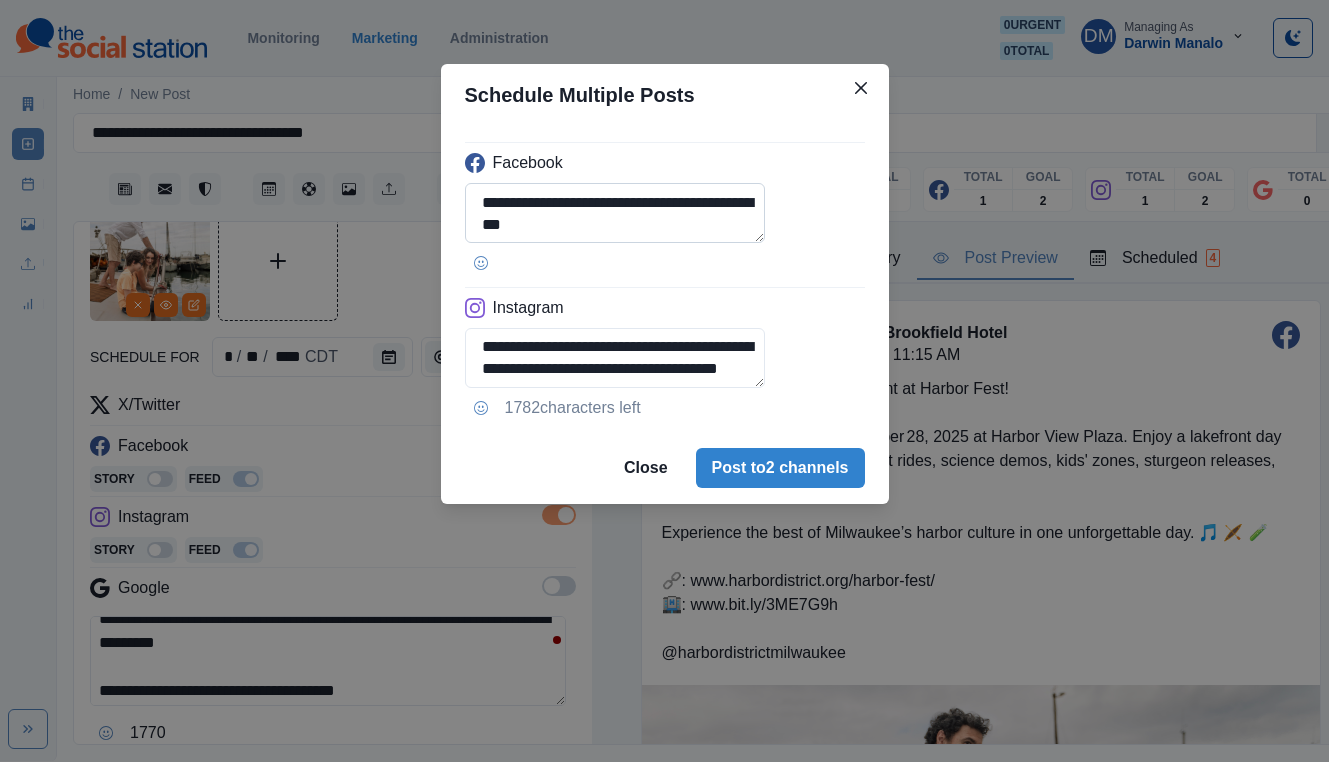 type on "**********" 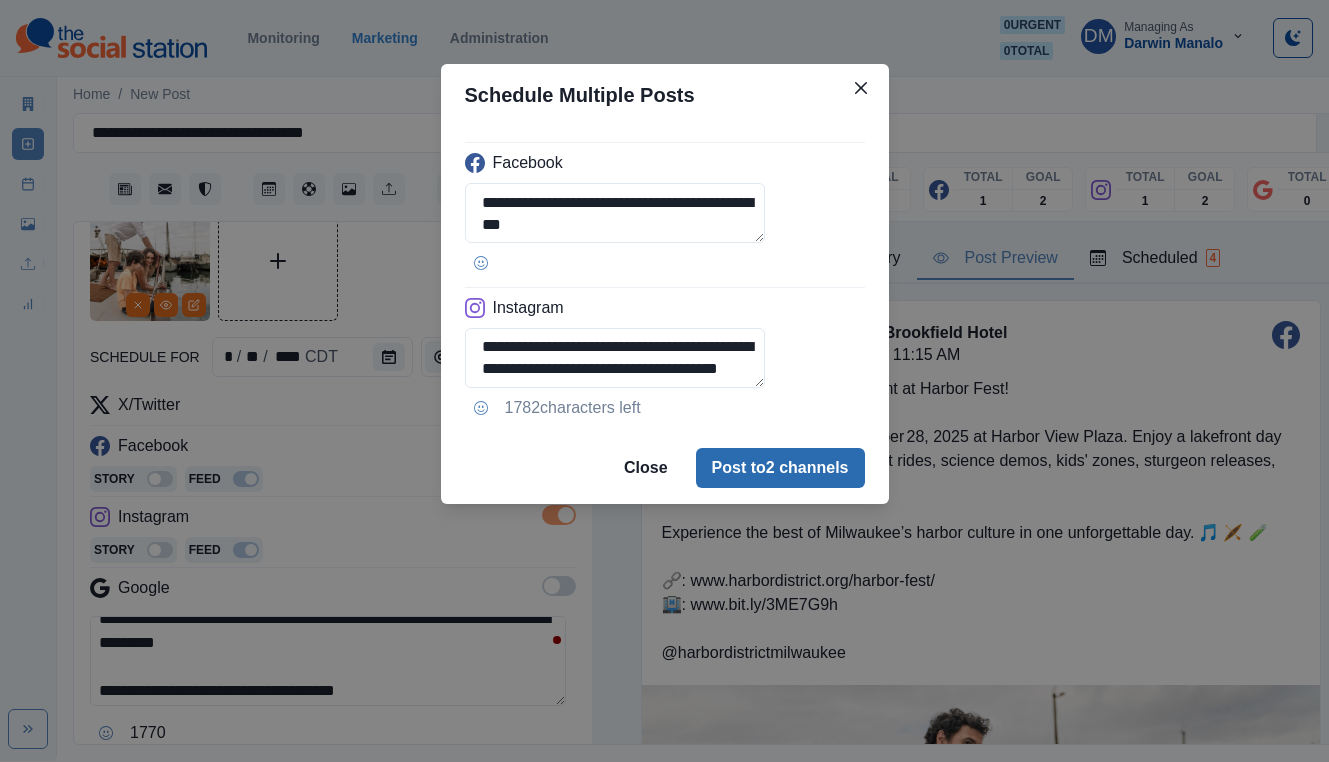 click on "Post to  2   channels" at bounding box center (780, 468) 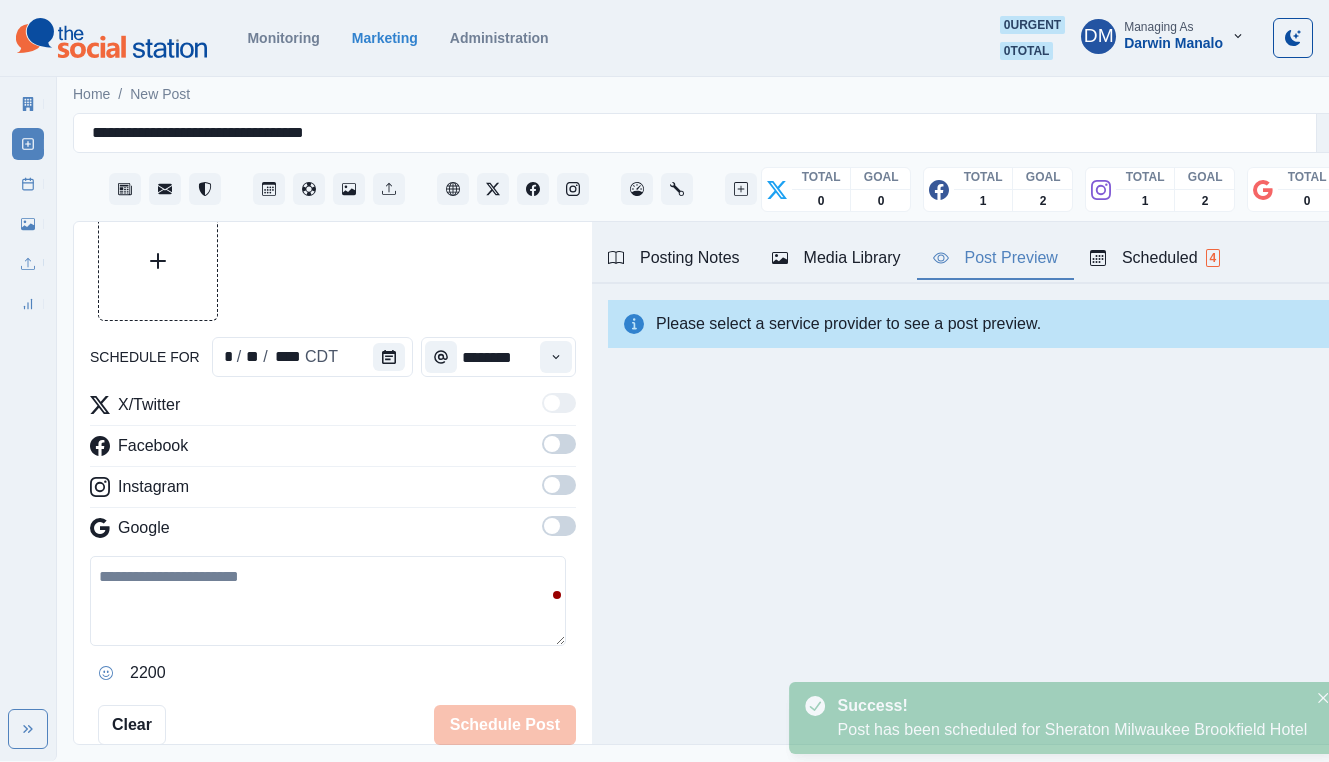 scroll, scrollTop: 0, scrollLeft: 0, axis: both 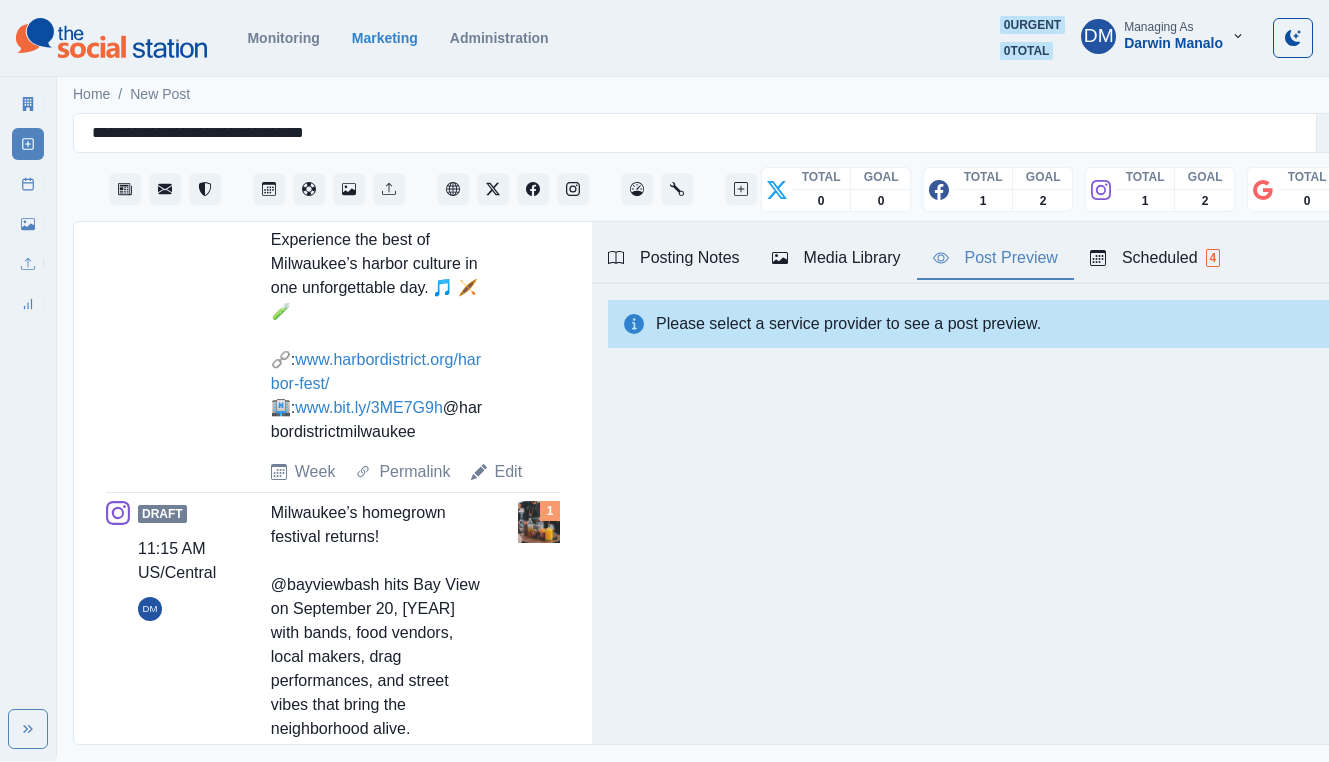 click on "Edit" at bounding box center (509, 1450) 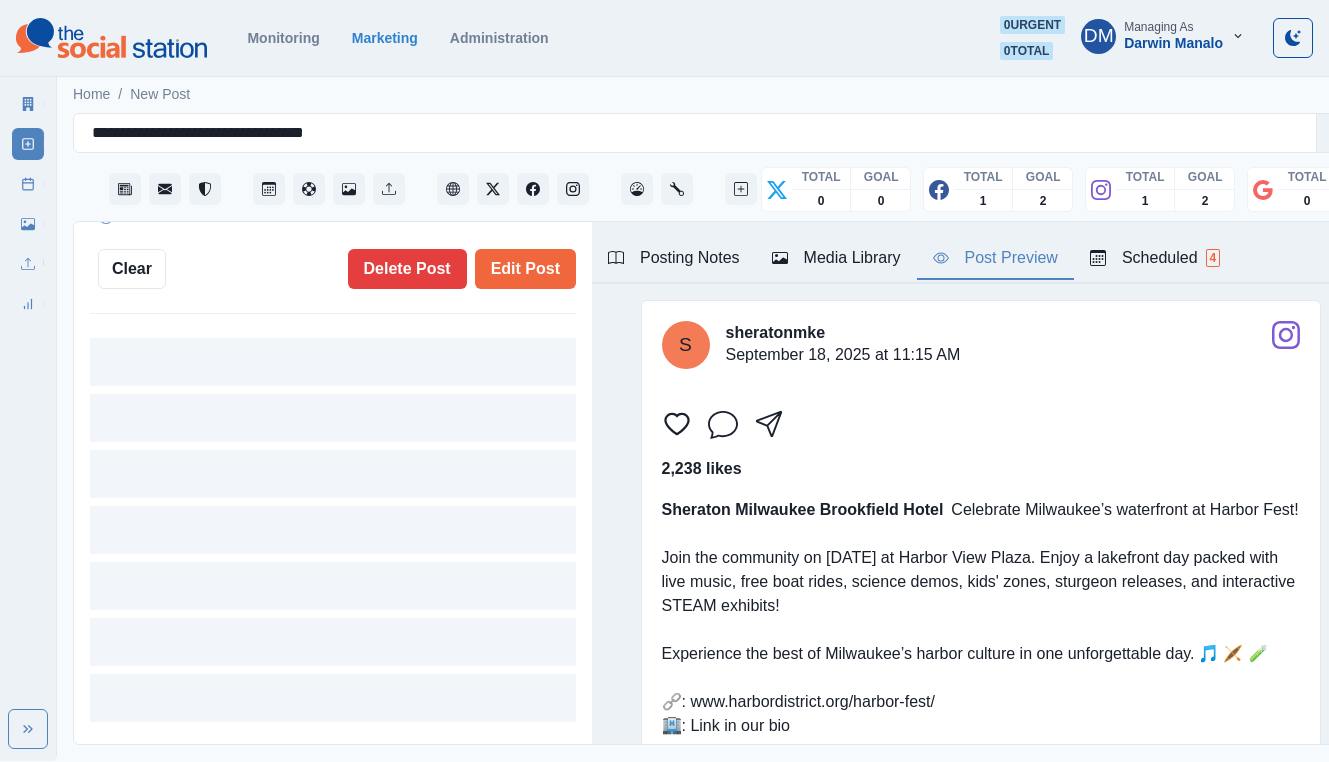 type on "**********" 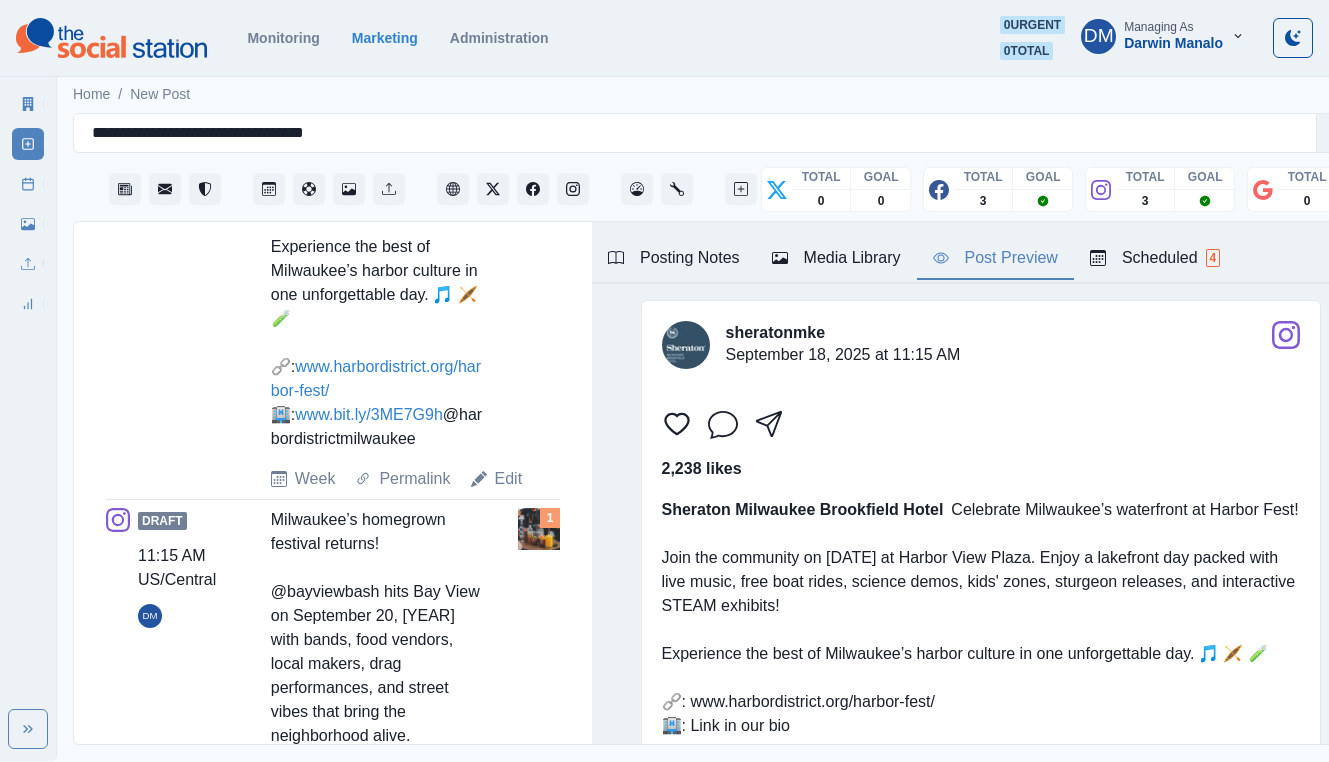 scroll, scrollTop: 0, scrollLeft: 0, axis: both 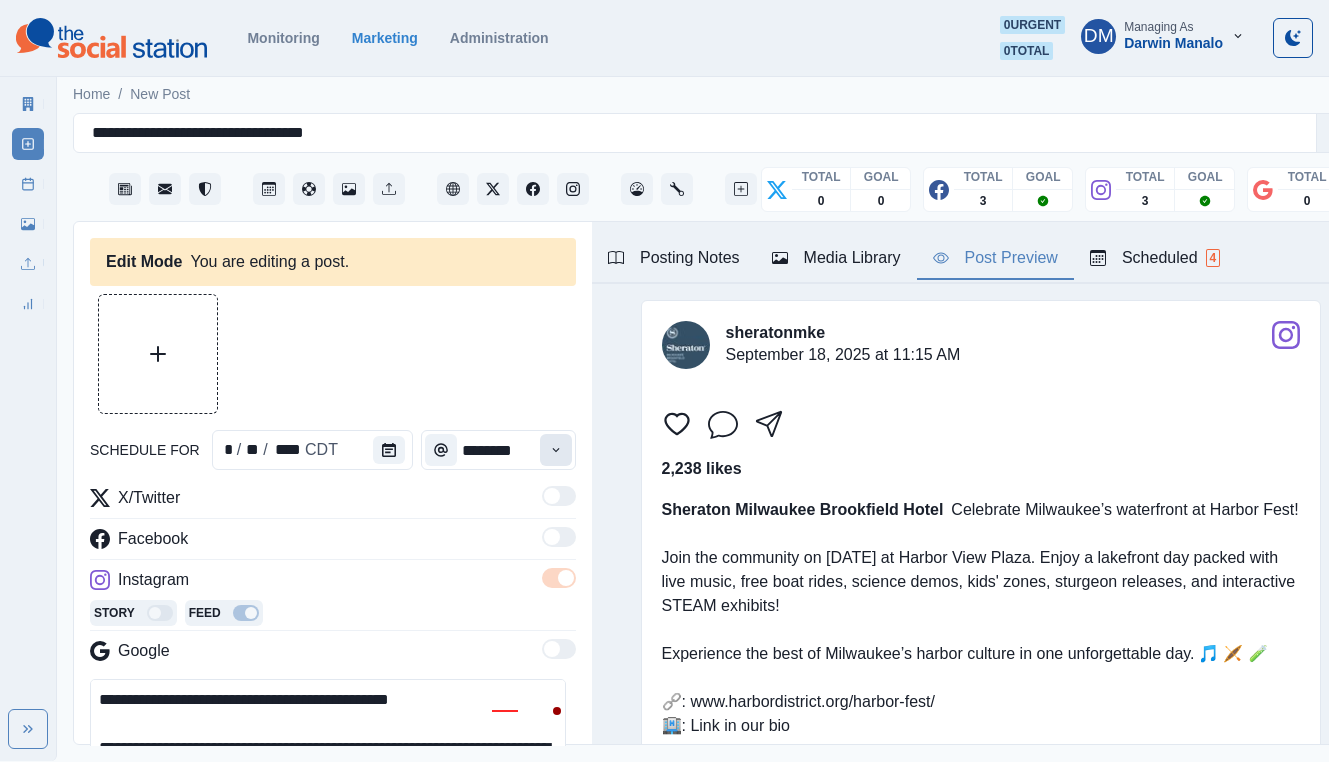 click at bounding box center [556, 450] 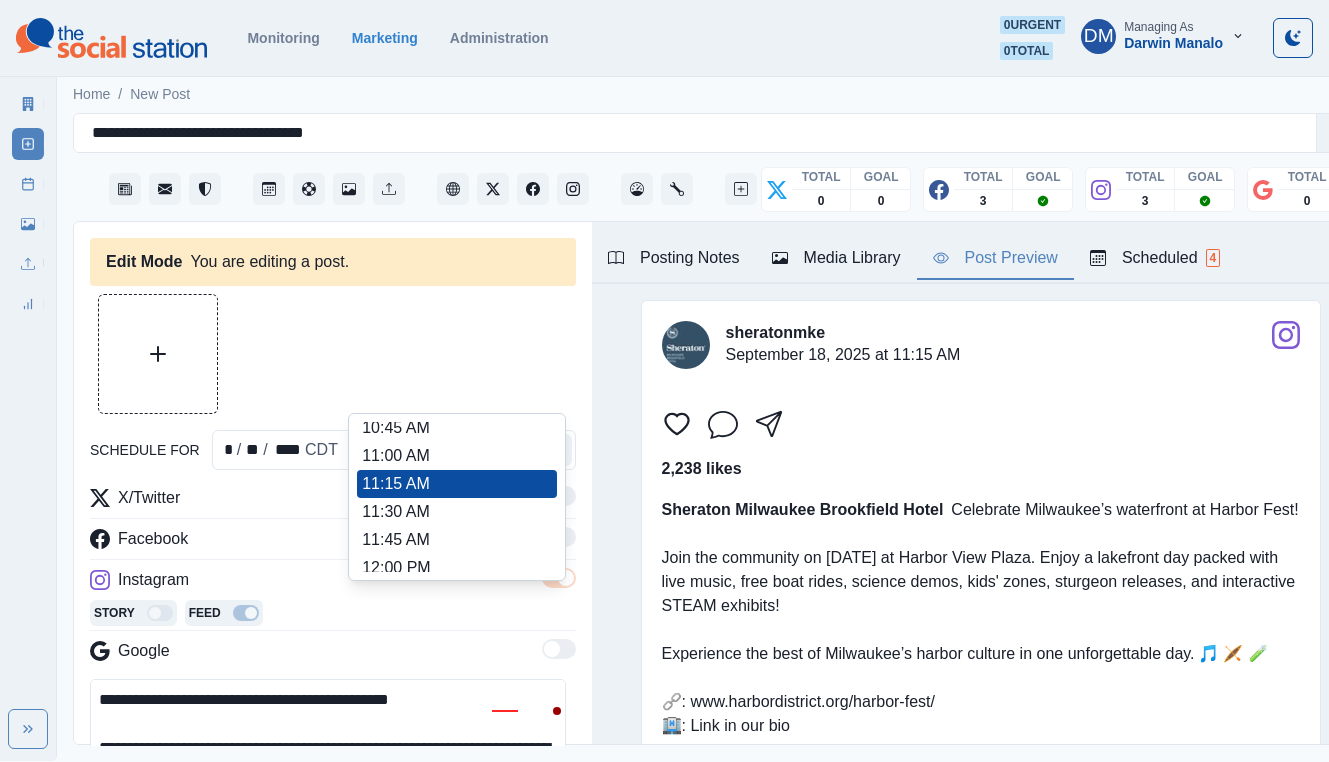 scroll, scrollTop: 443, scrollLeft: 0, axis: vertical 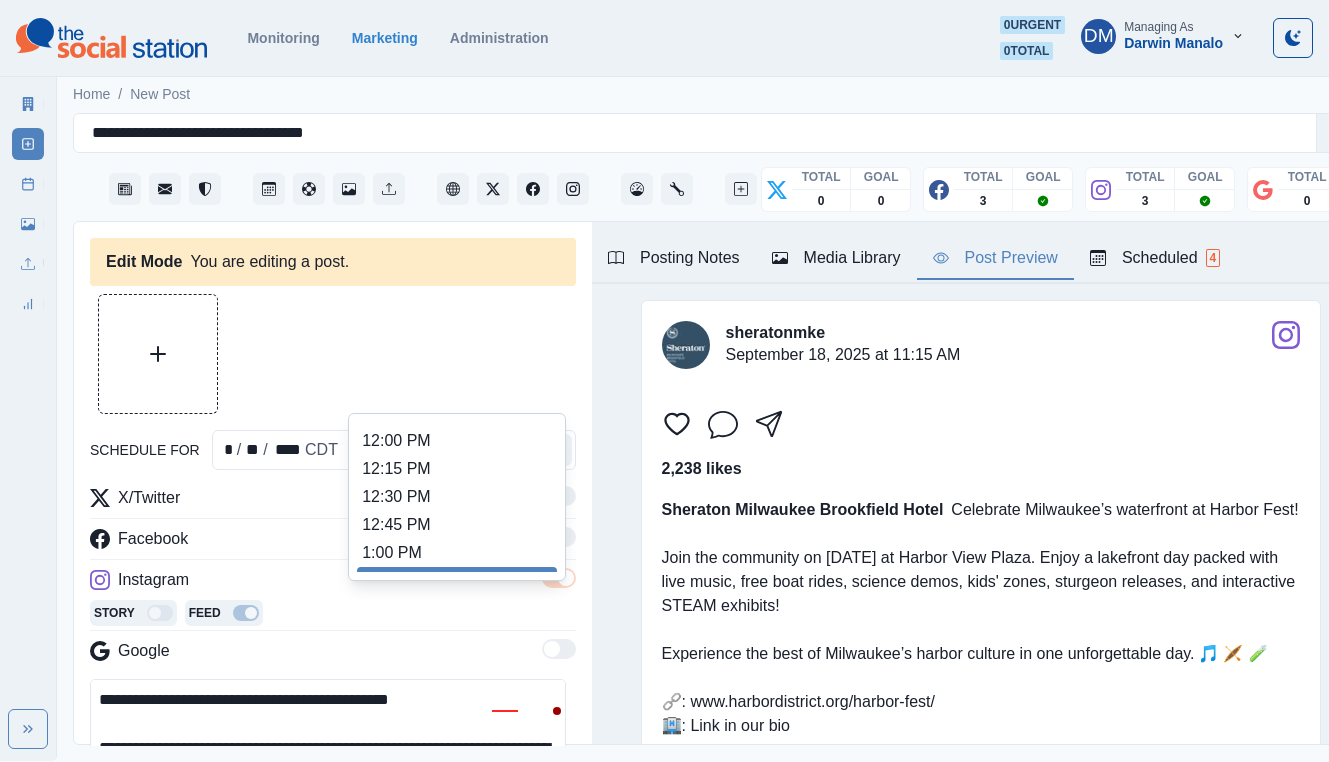 click on "1:15 PM" at bounding box center [457, 581] 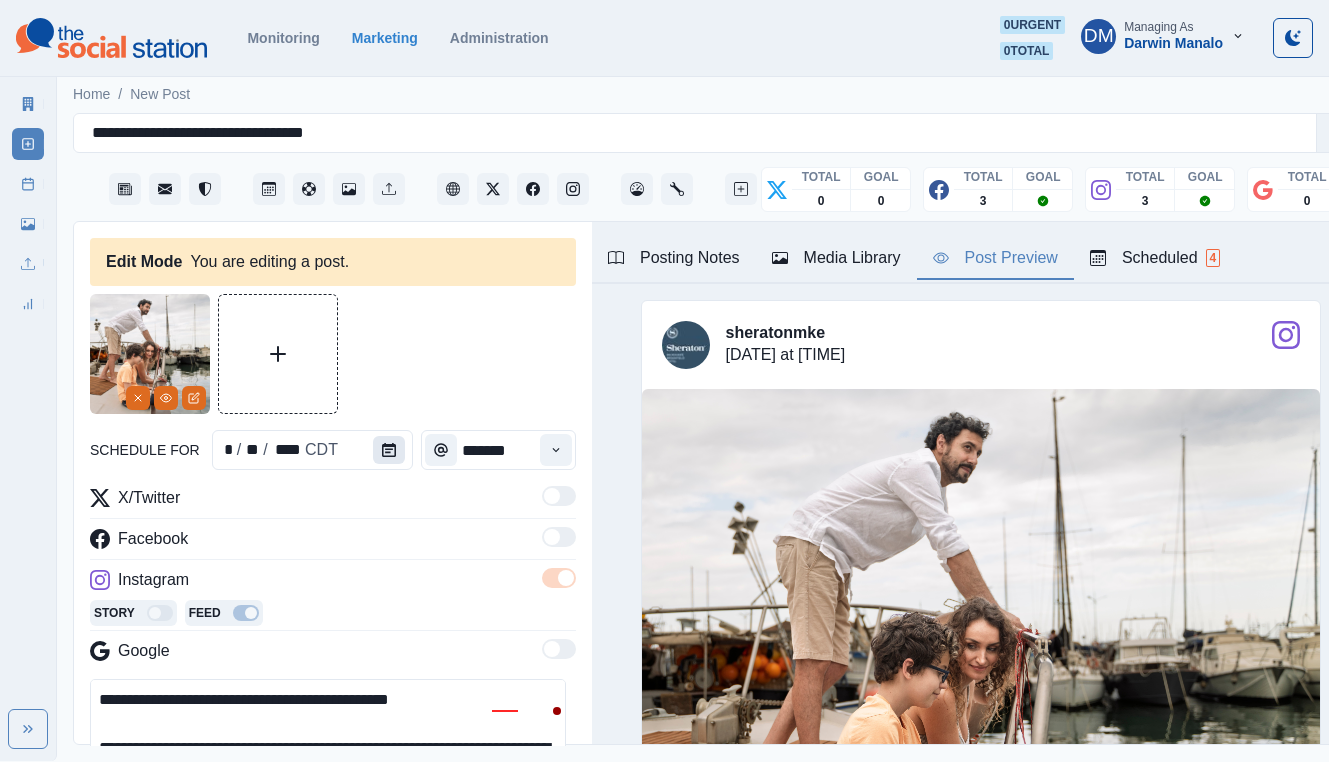 click 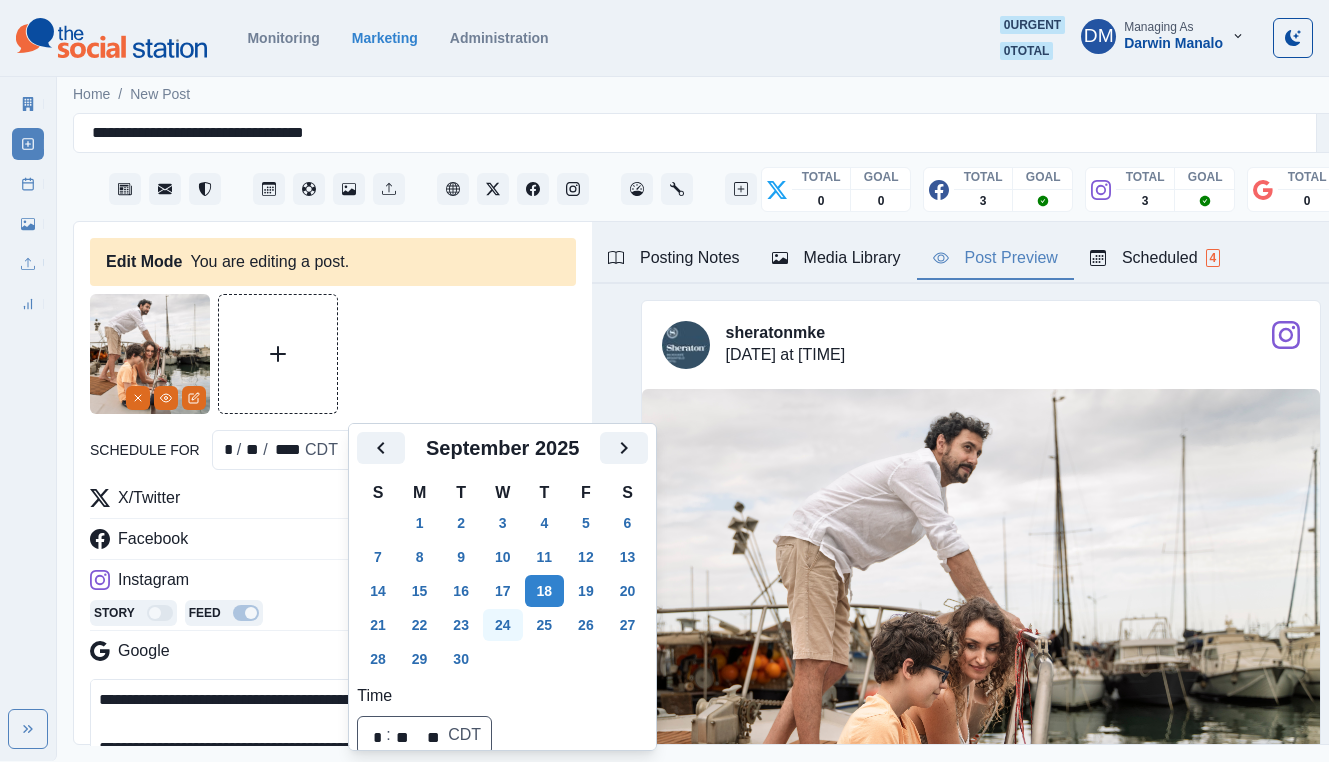 click on "24" at bounding box center (503, 625) 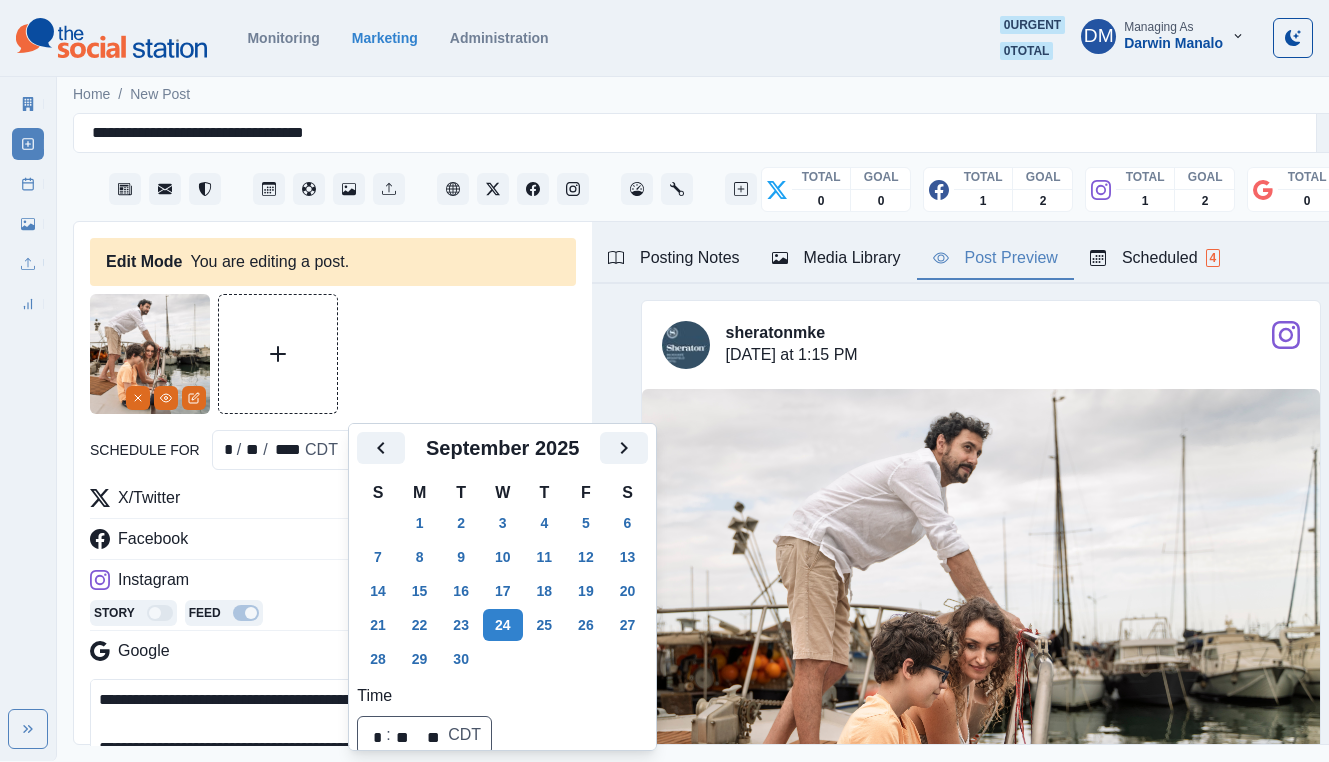 click on "**********" at bounding box center [328, 724] 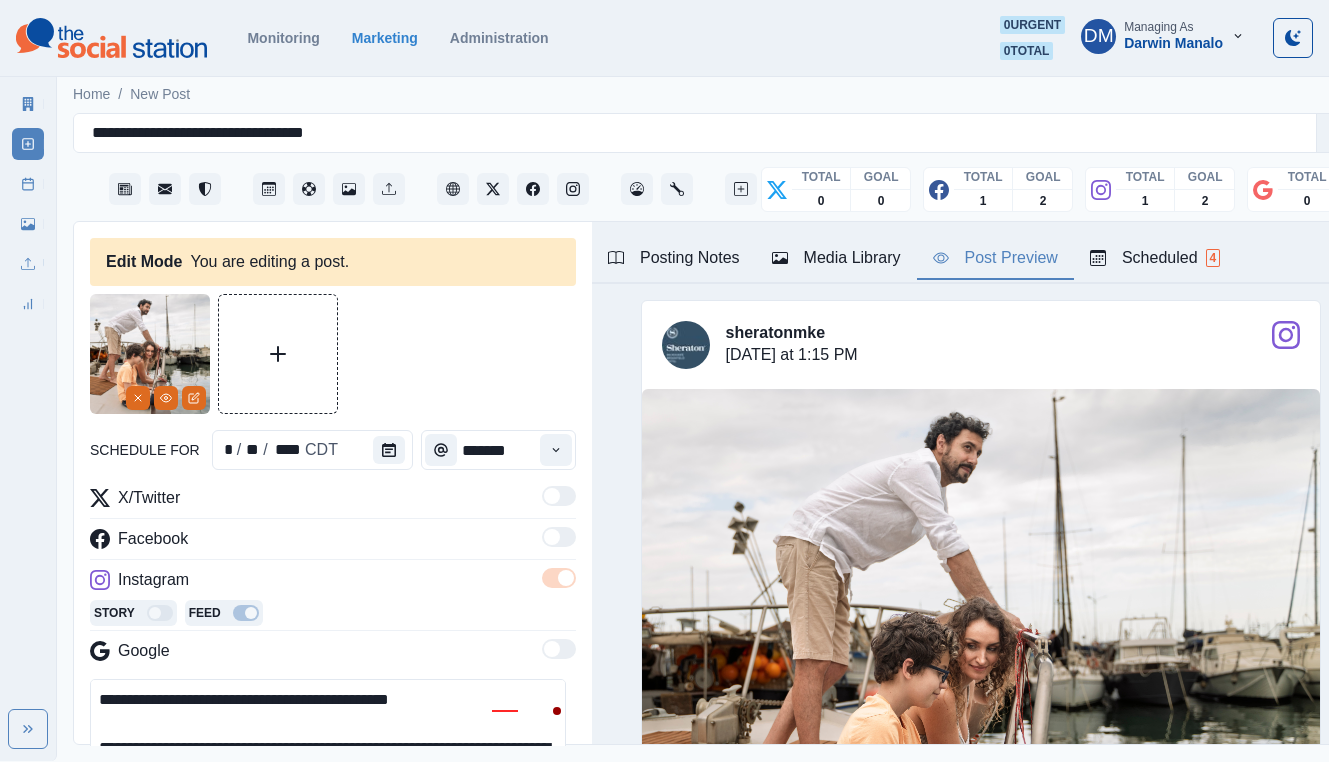 scroll, scrollTop: 130, scrollLeft: 0, axis: vertical 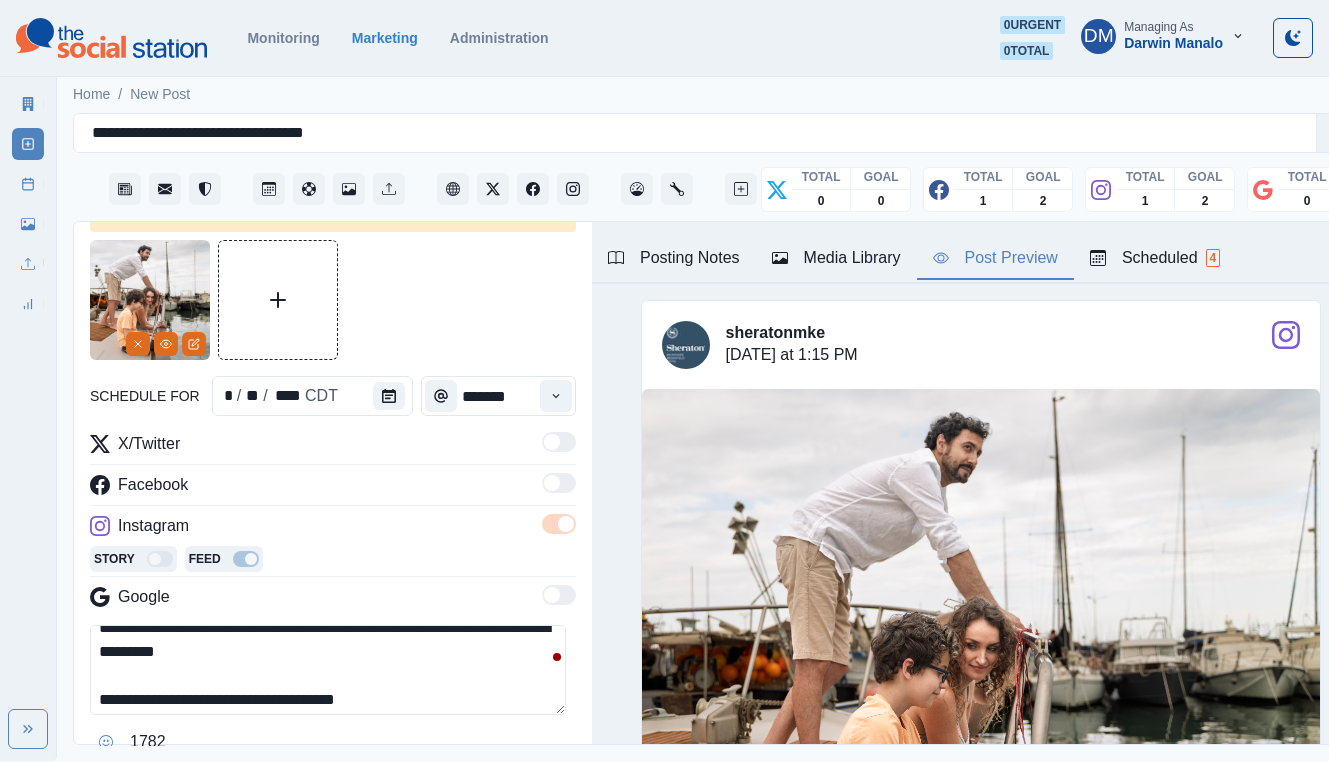 click on "Edit Post" at bounding box center [525, 794] 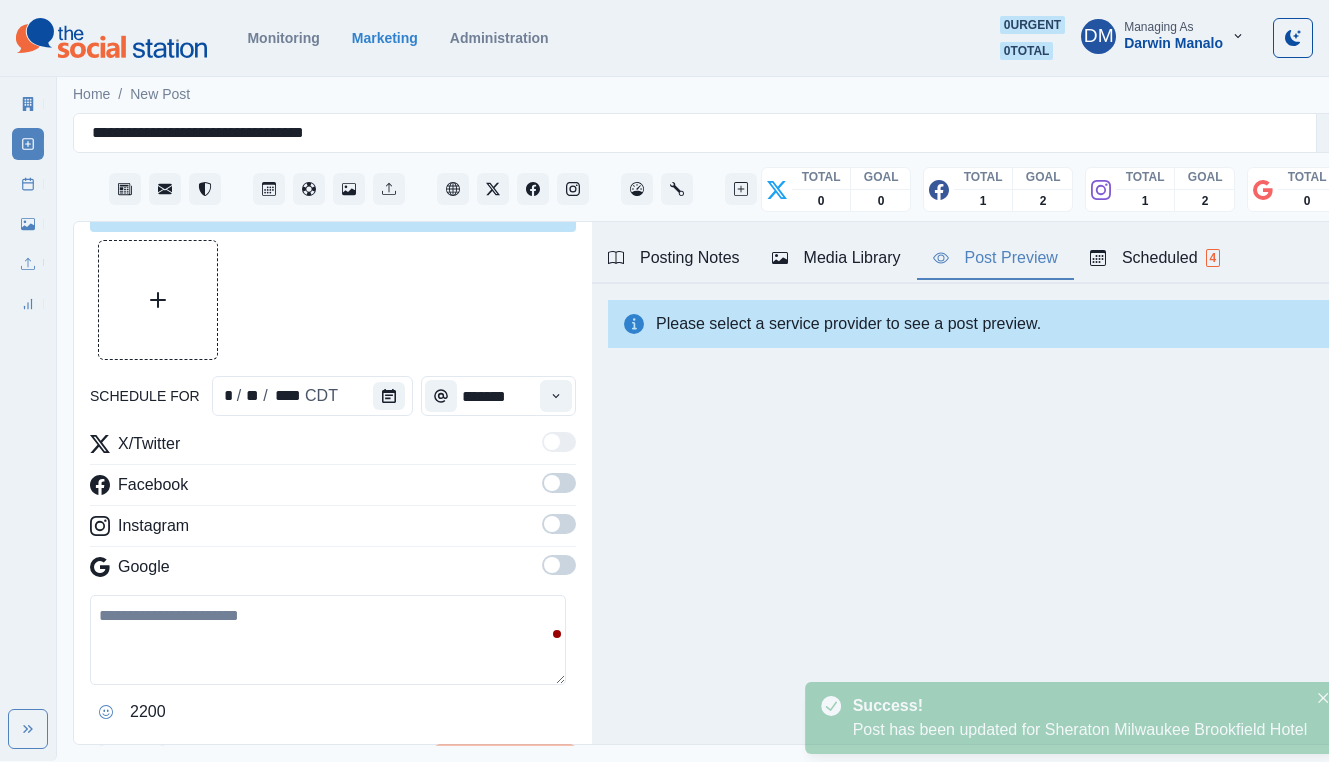 scroll, scrollTop: 0, scrollLeft: 0, axis: both 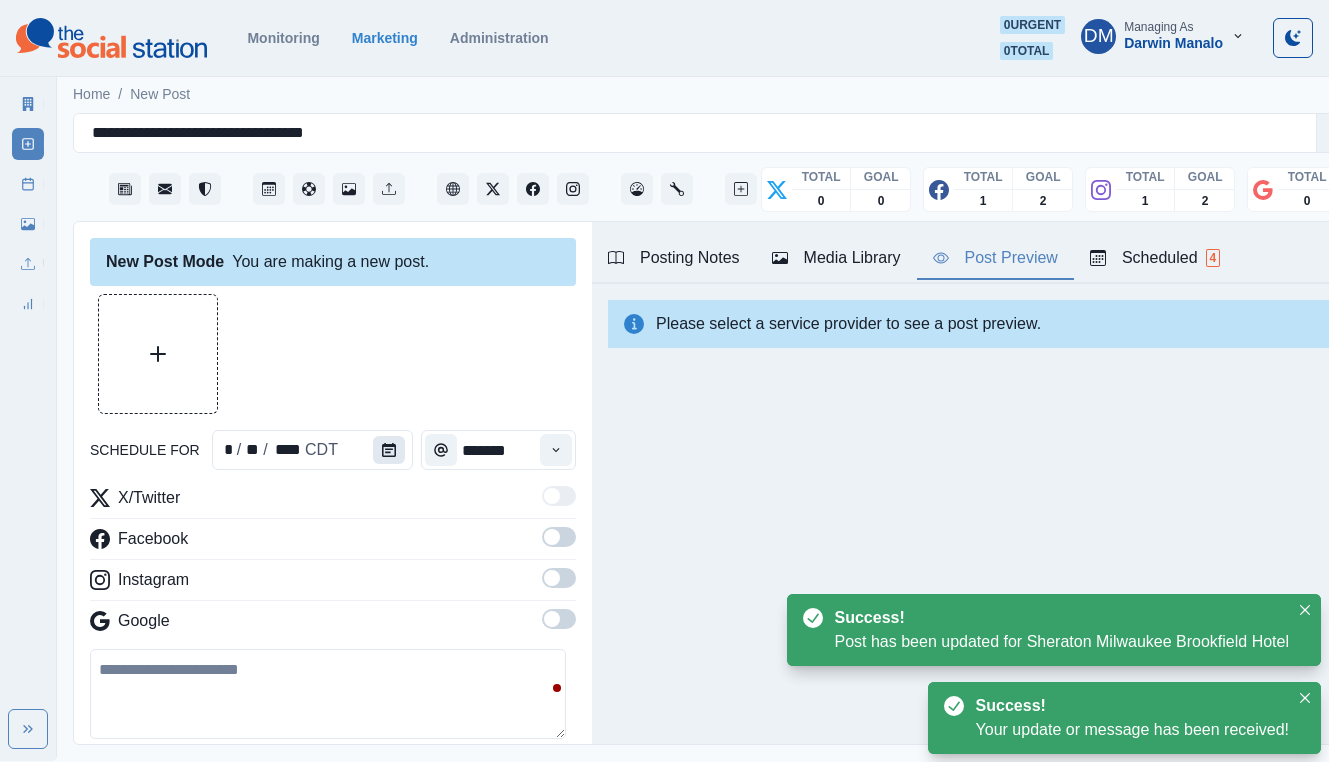 click at bounding box center [389, 450] 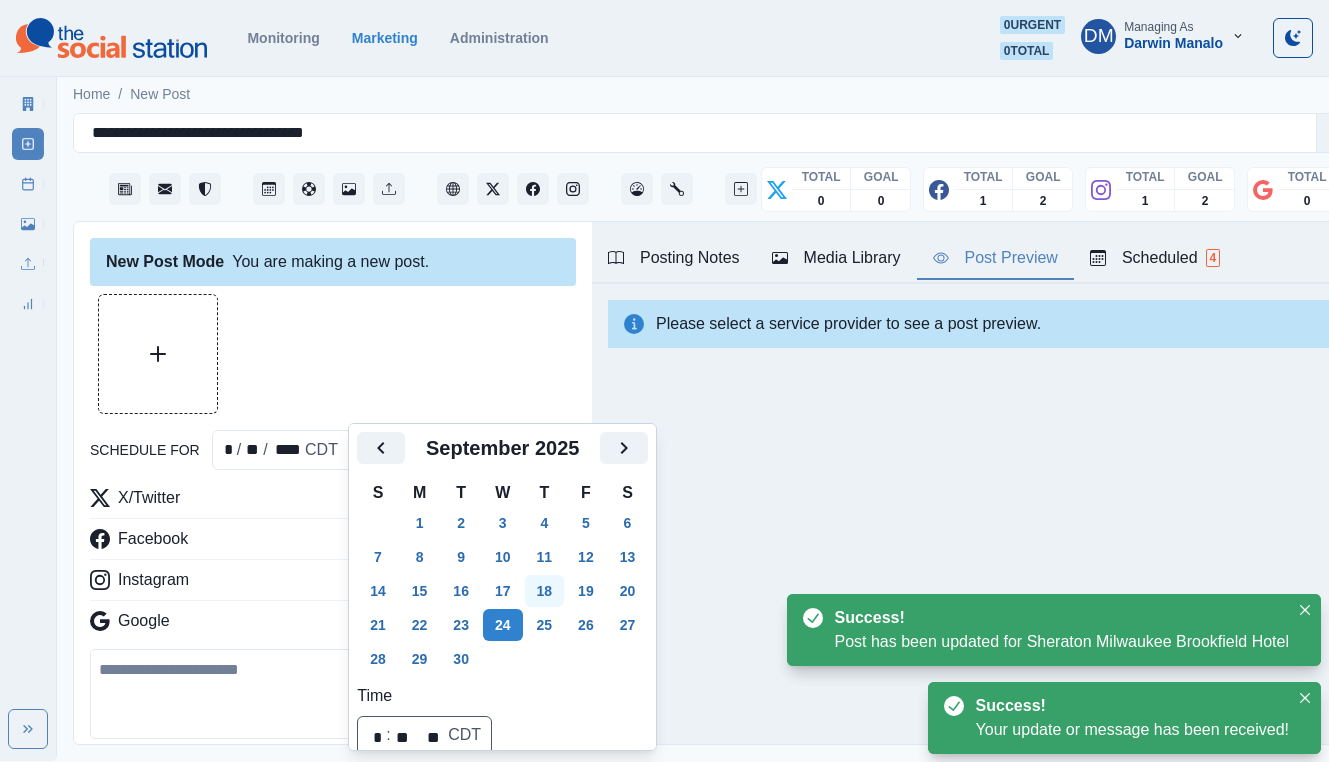 click on "18" at bounding box center (545, 591) 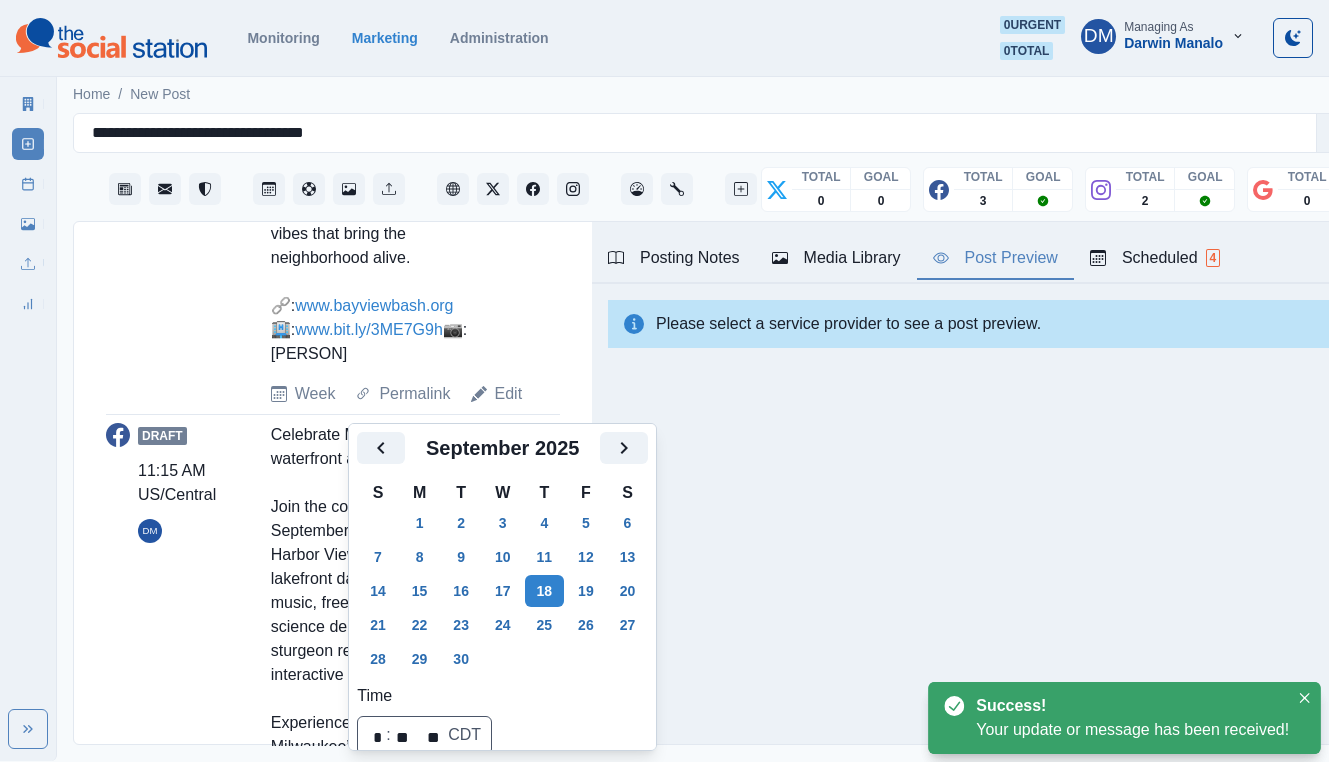 scroll, scrollTop: 1045, scrollLeft: 0, axis: vertical 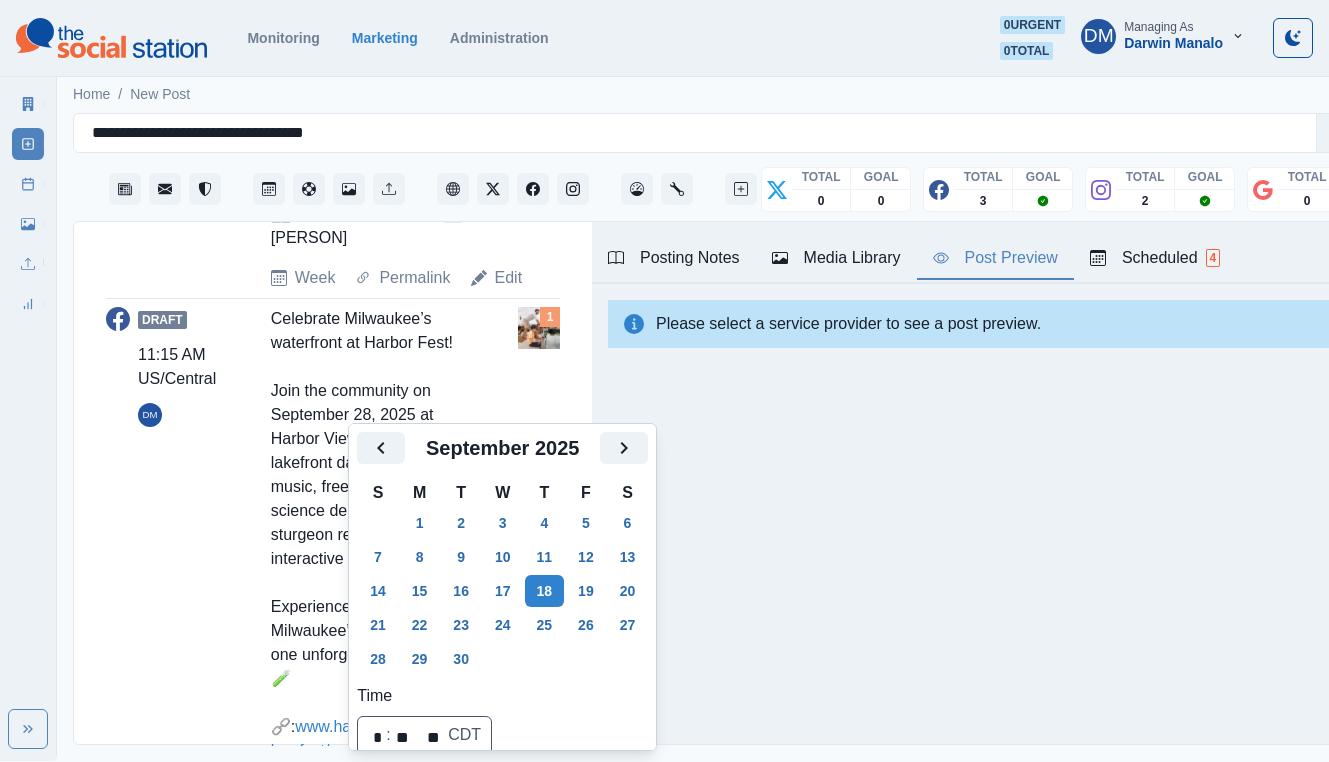 click on "1" at bounding box center (539, 563) 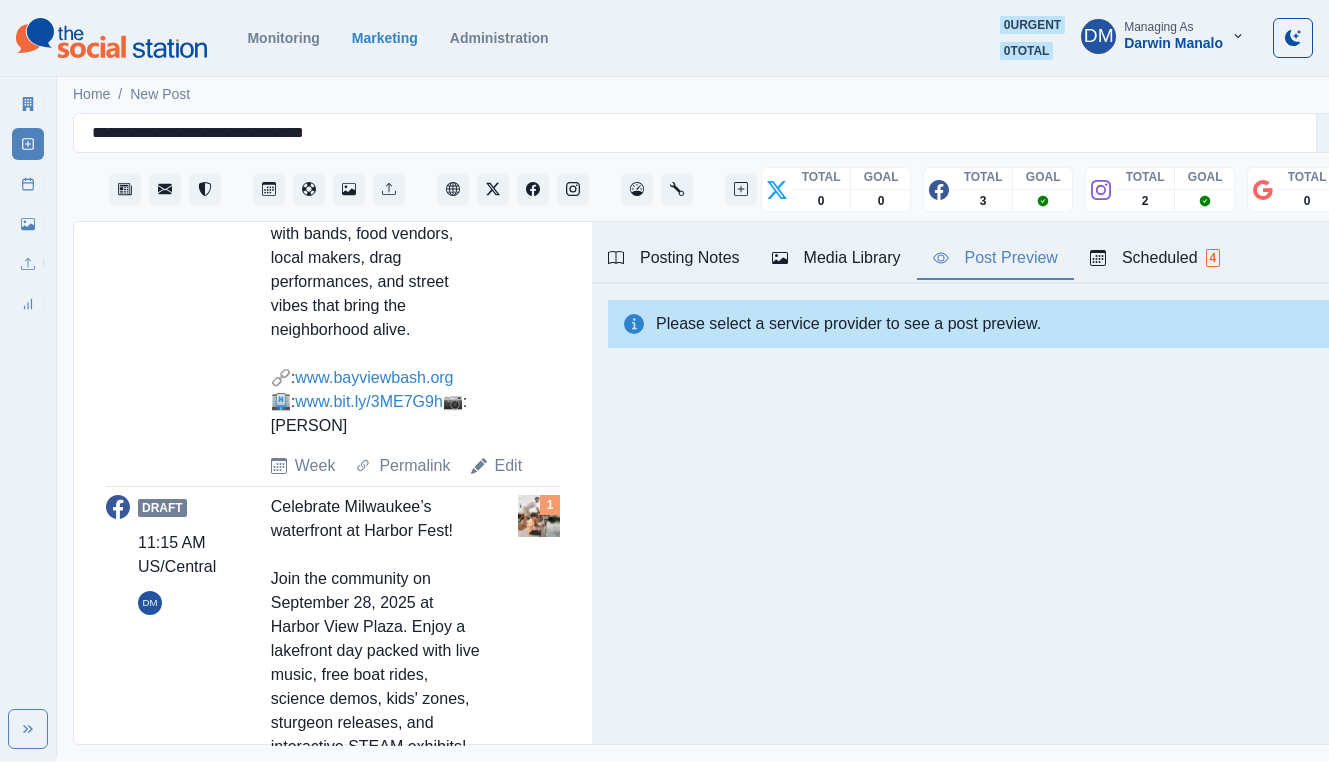 scroll, scrollTop: 868, scrollLeft: 0, axis: vertical 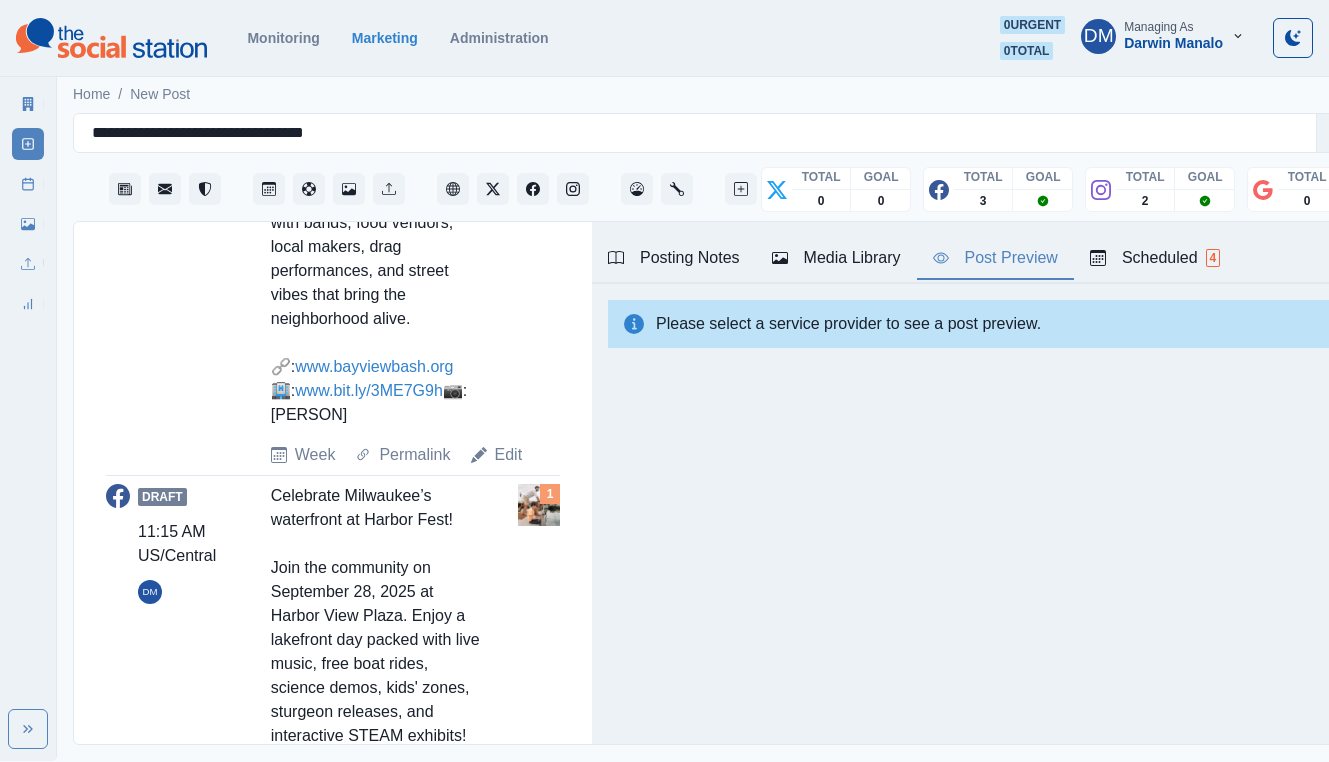 click on "Edit" at bounding box center (509, 1016) 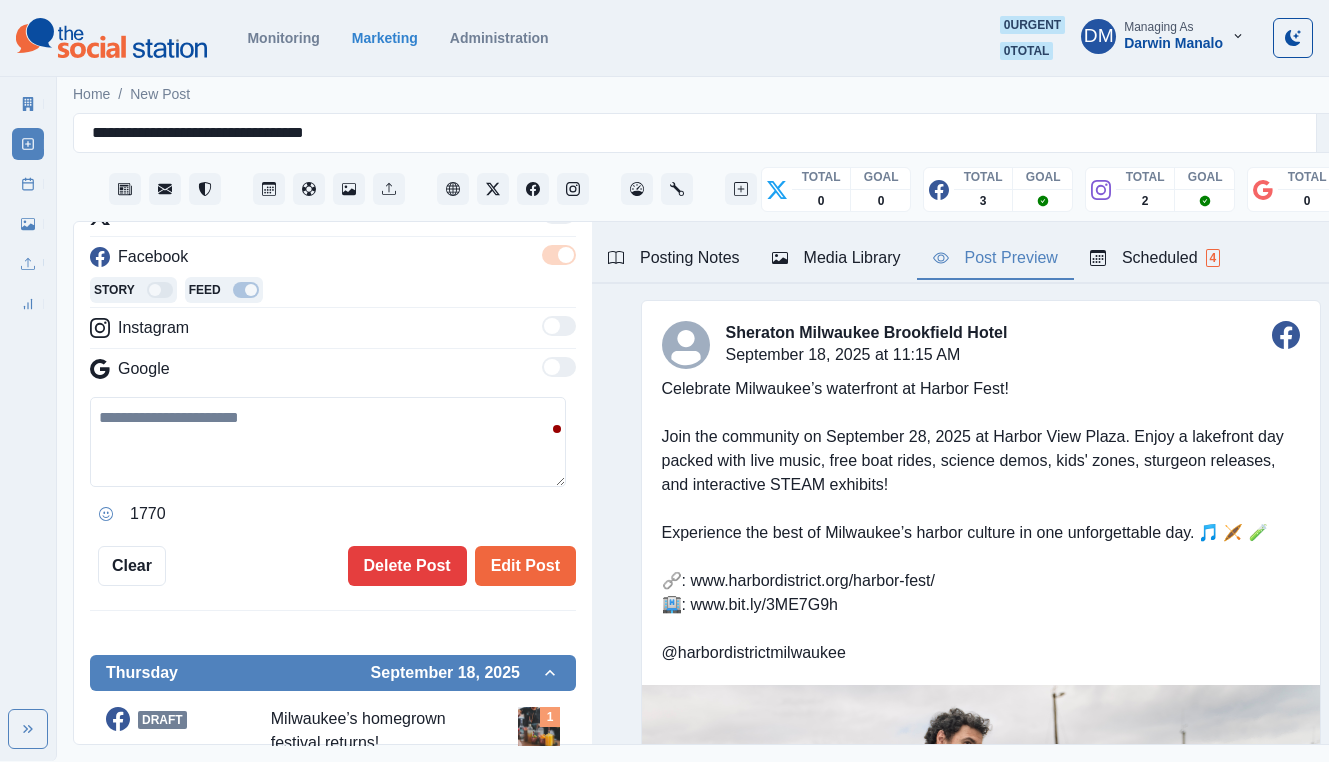 type on "********" 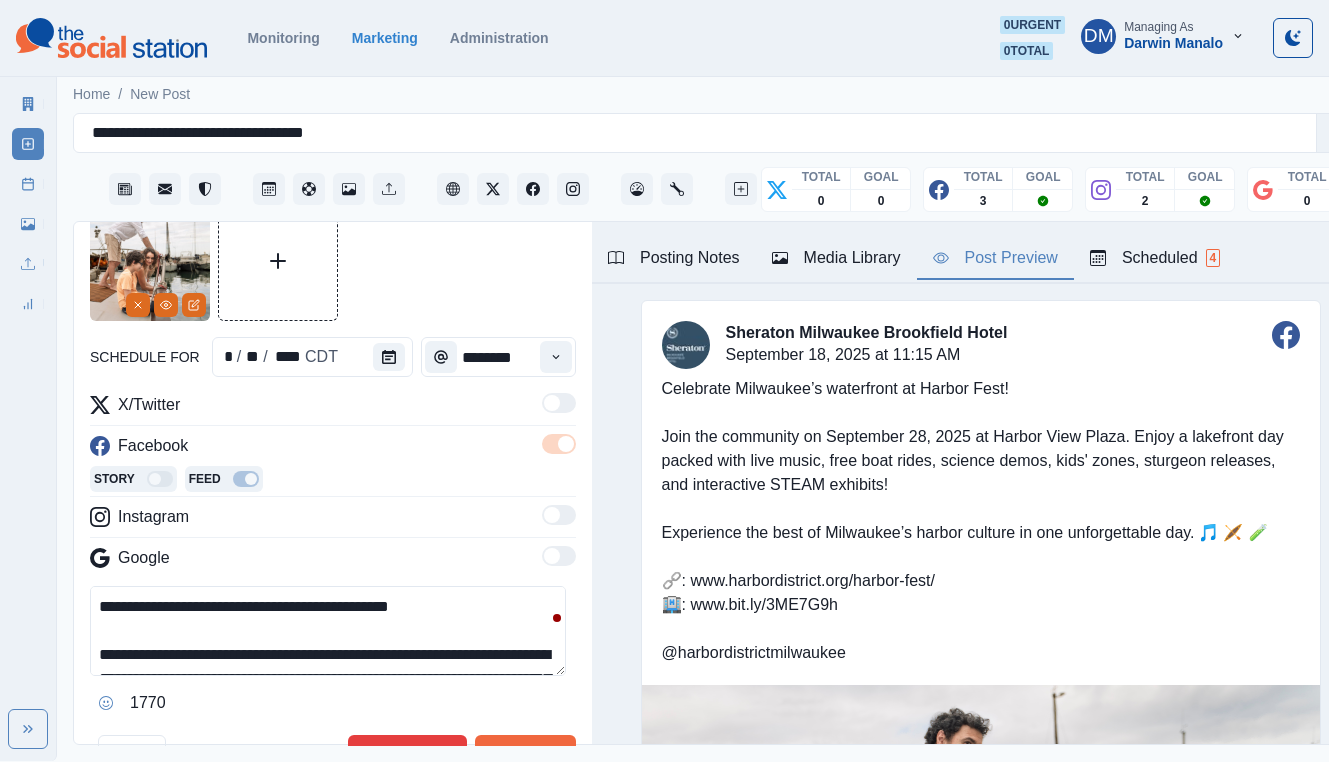 scroll, scrollTop: 0, scrollLeft: 0, axis: both 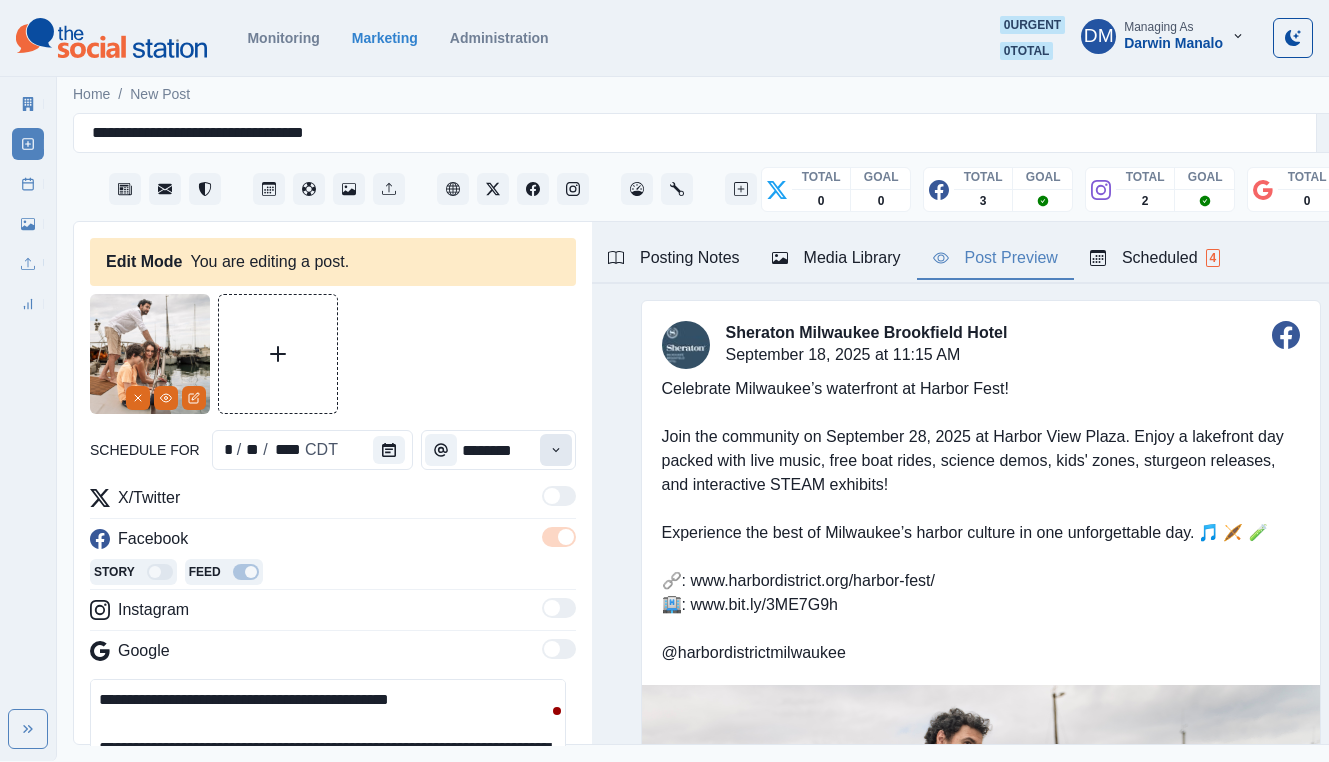 click at bounding box center [556, 450] 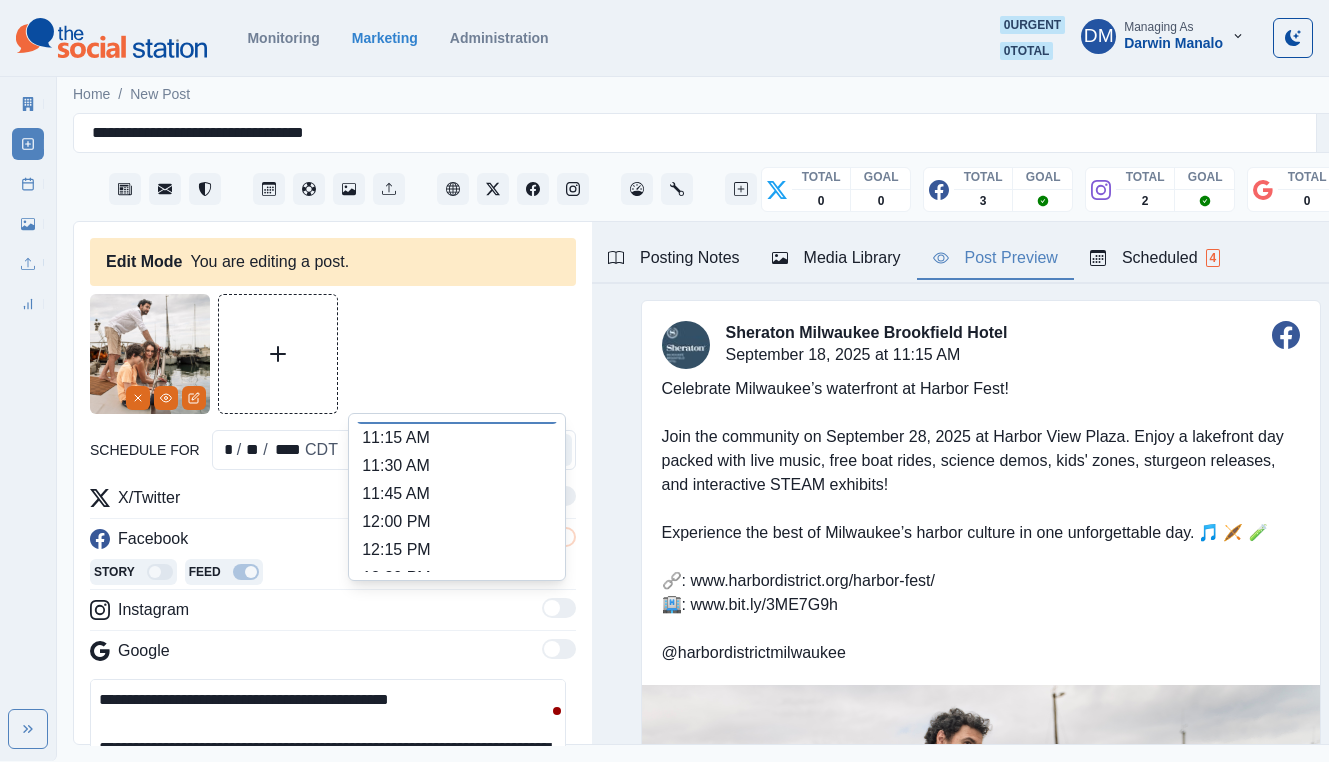 scroll, scrollTop: 384, scrollLeft: 0, axis: vertical 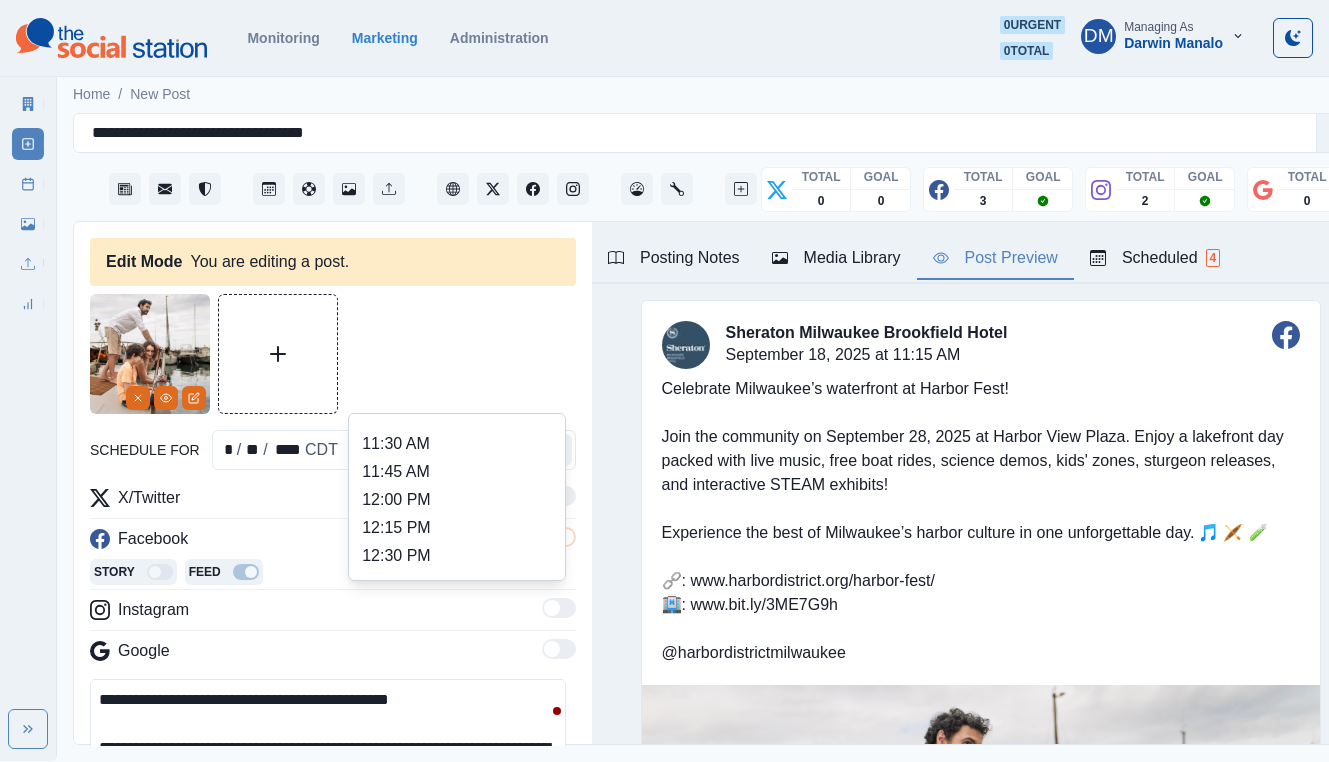 type on "*******" 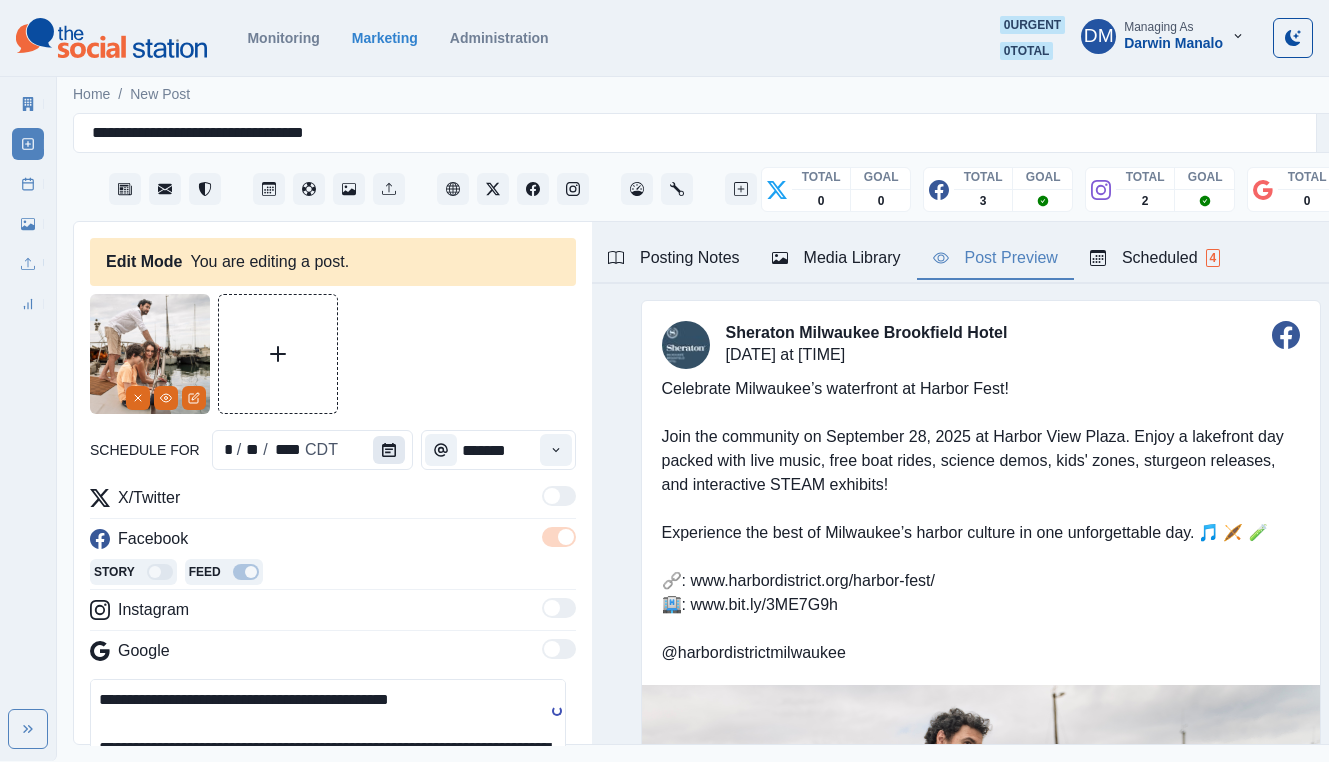 click 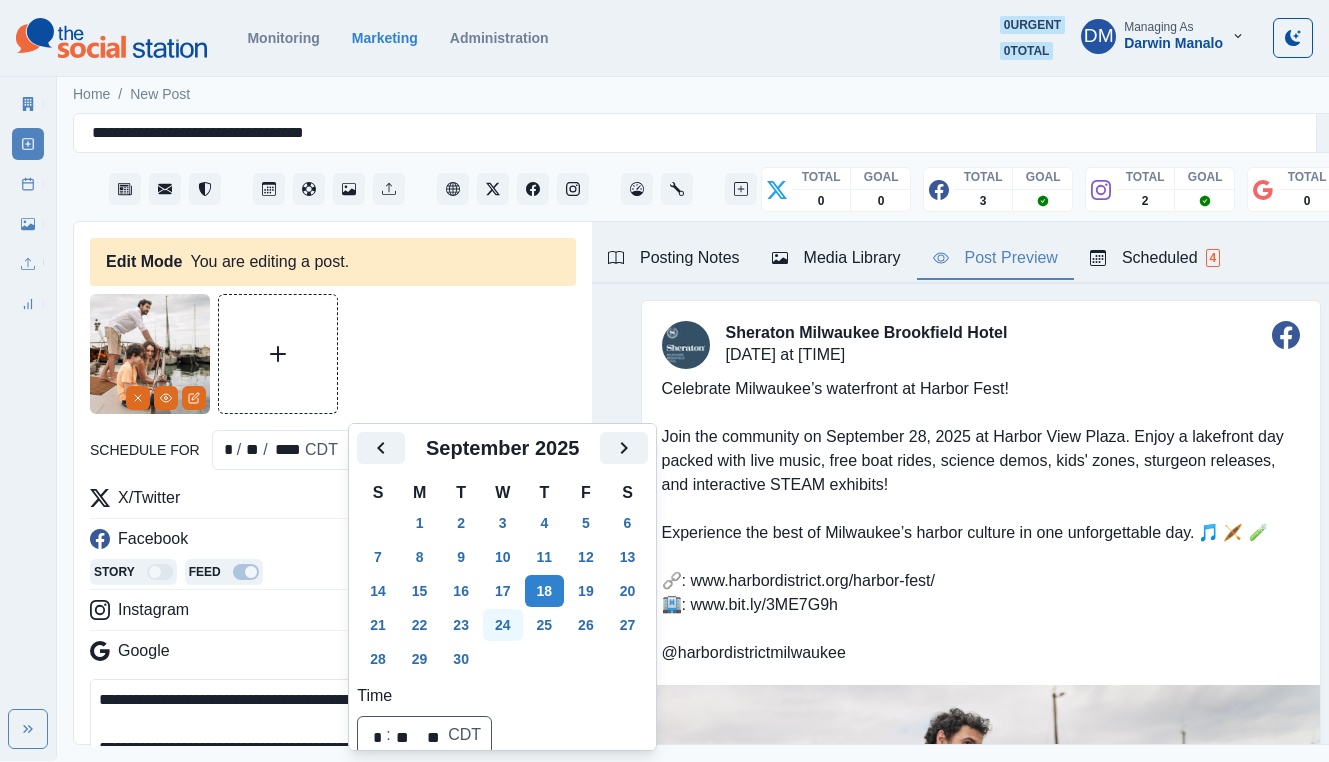 click on "24" at bounding box center [503, 625] 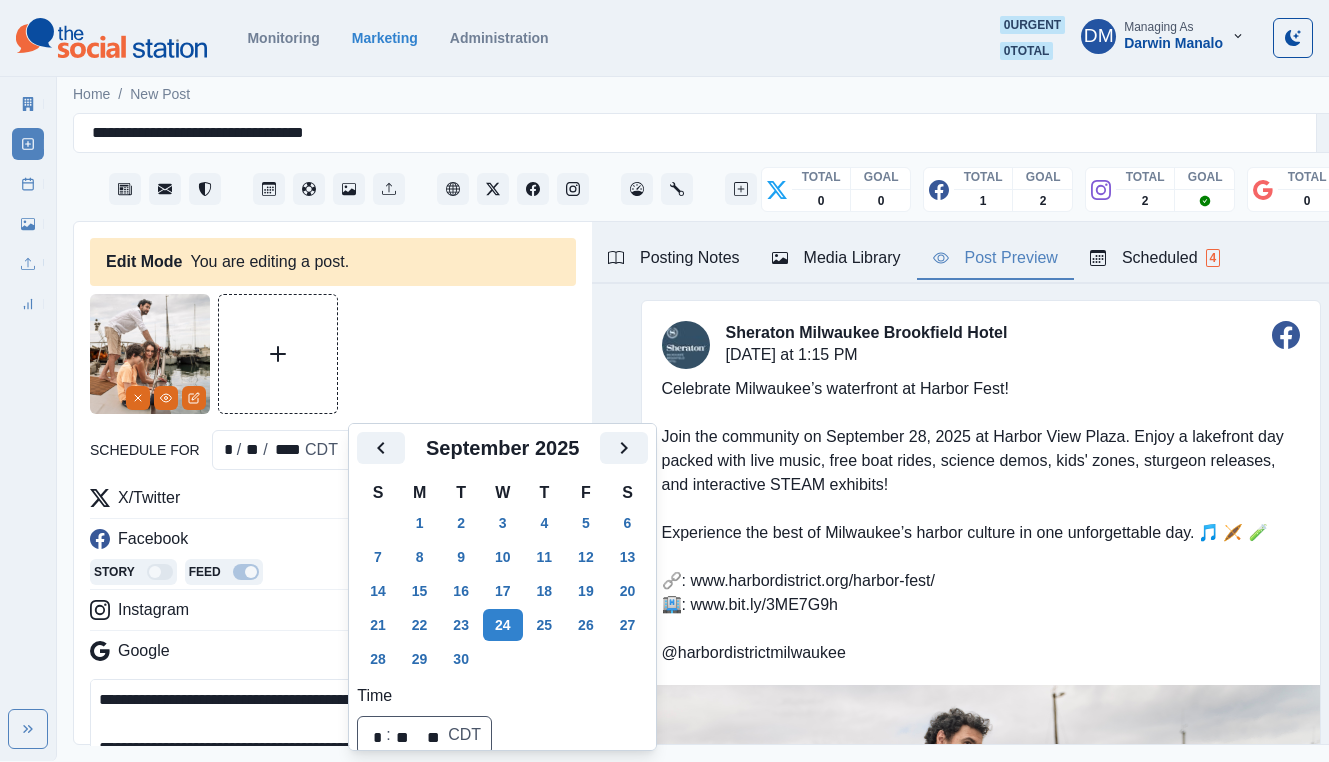 click on "**********" at bounding box center [328, 724] 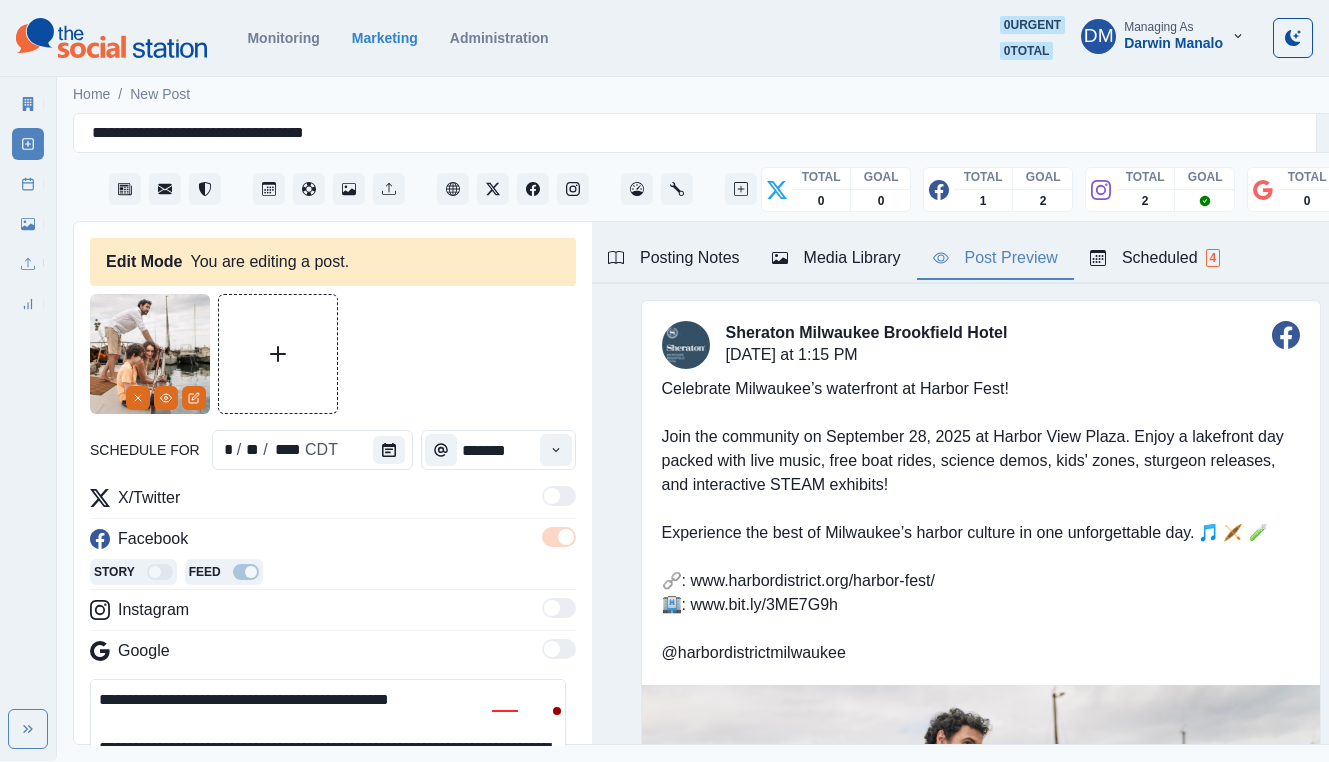 click on "**********" at bounding box center (328, 724) 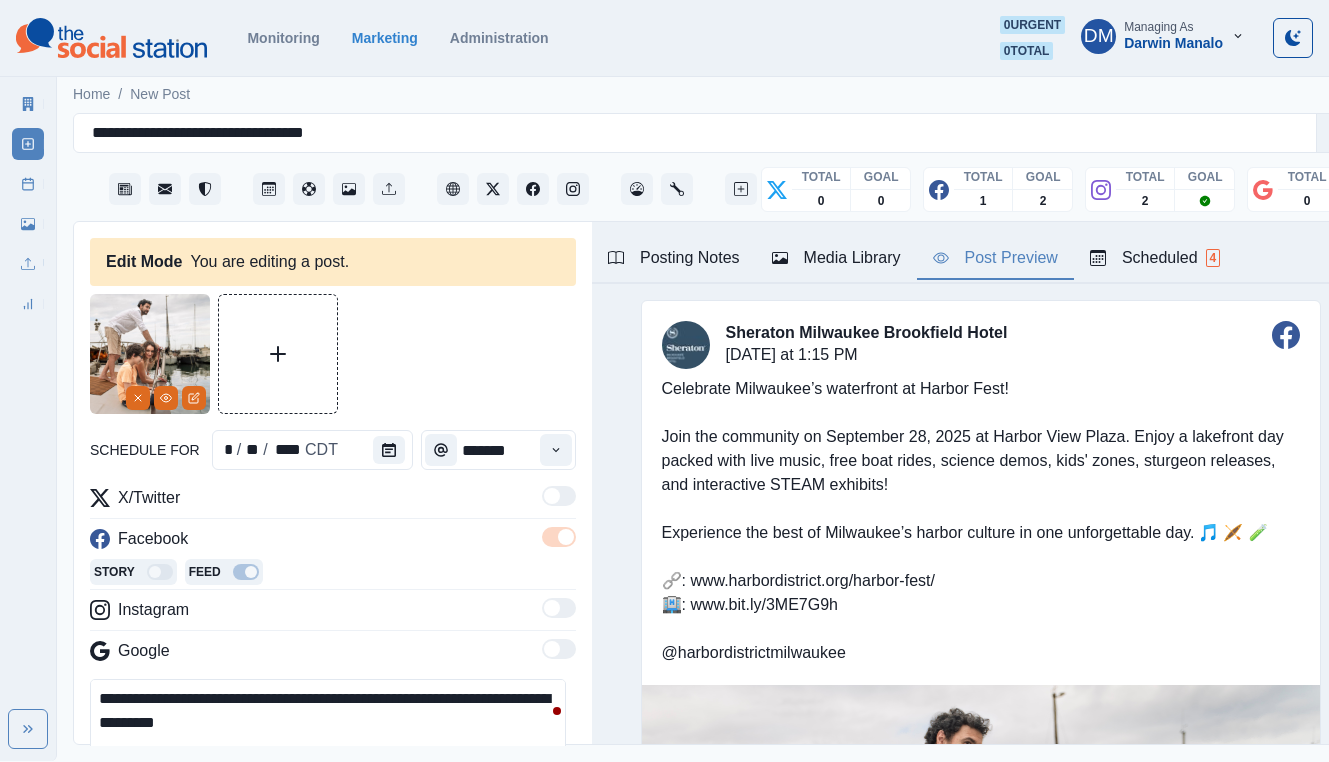 scroll, scrollTop: 162, scrollLeft: 0, axis: vertical 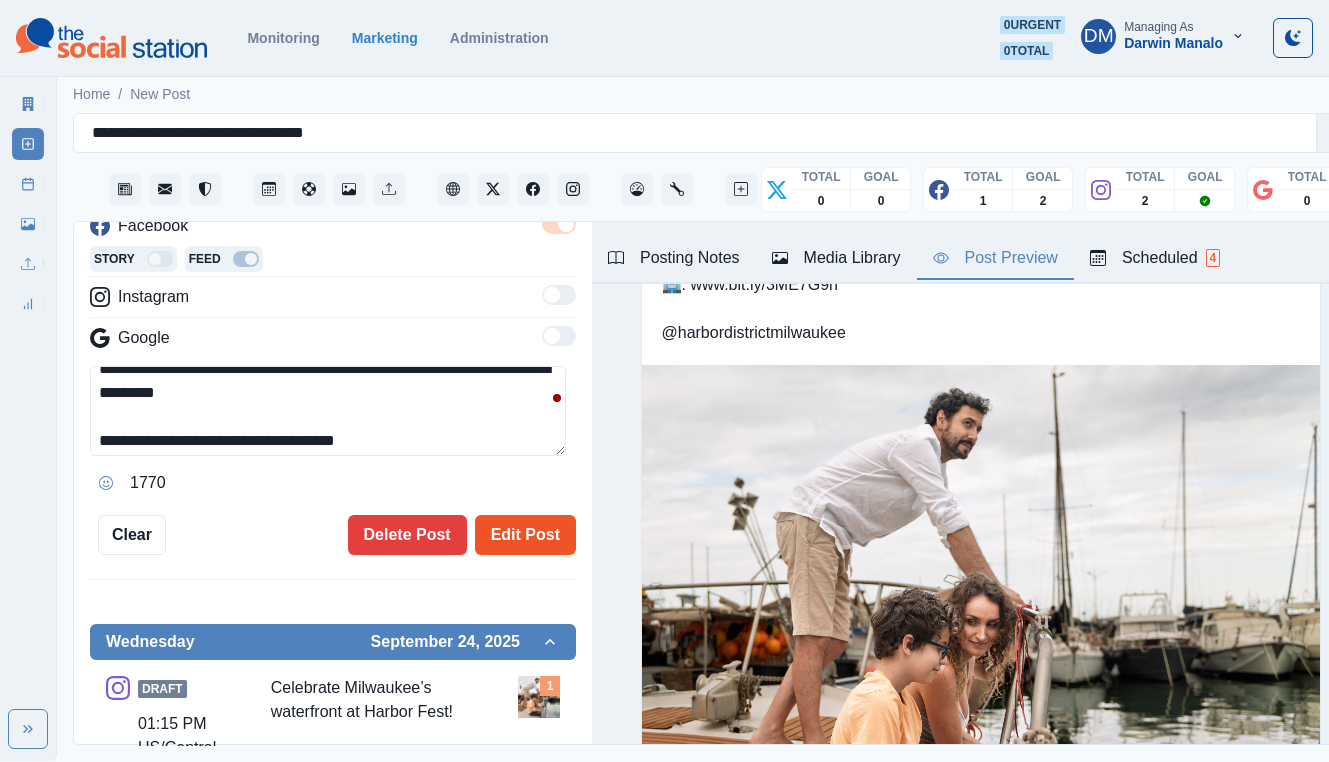 click on "Edit Post" at bounding box center [525, 535] 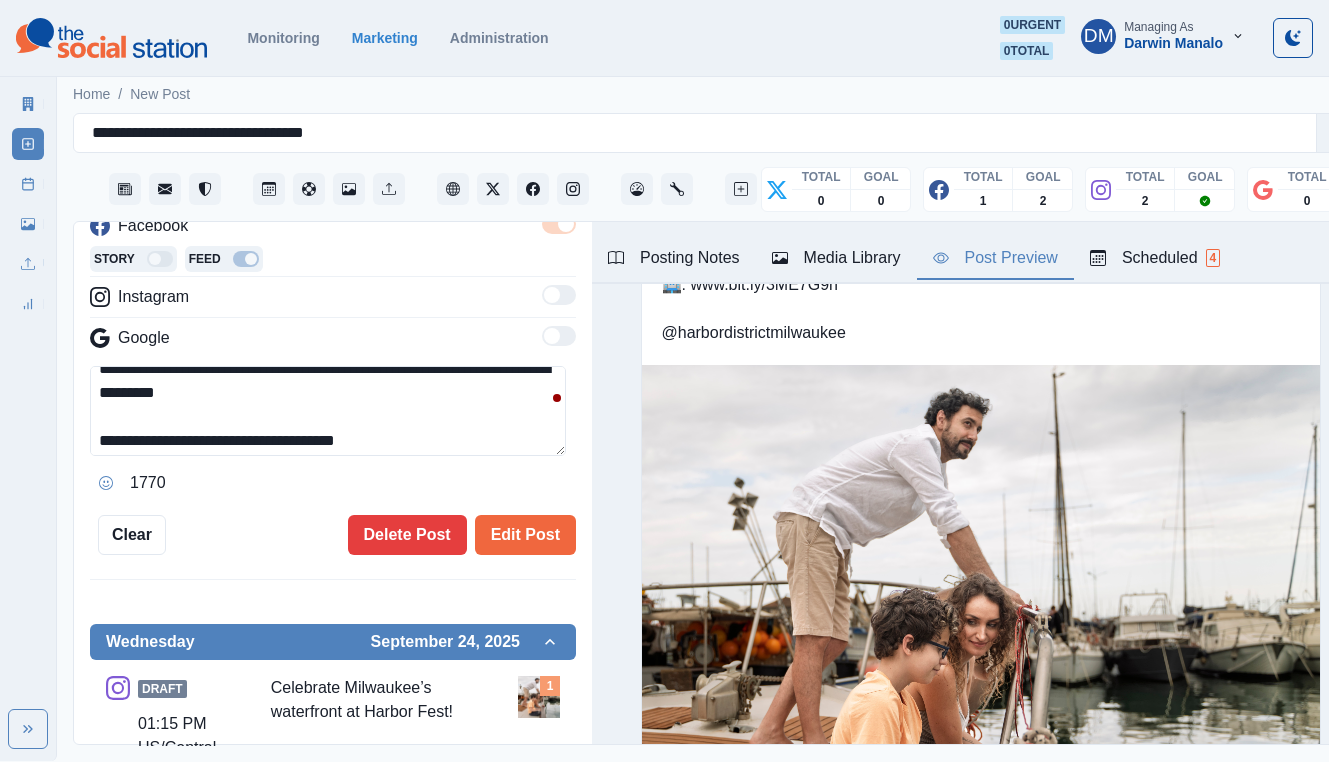 type 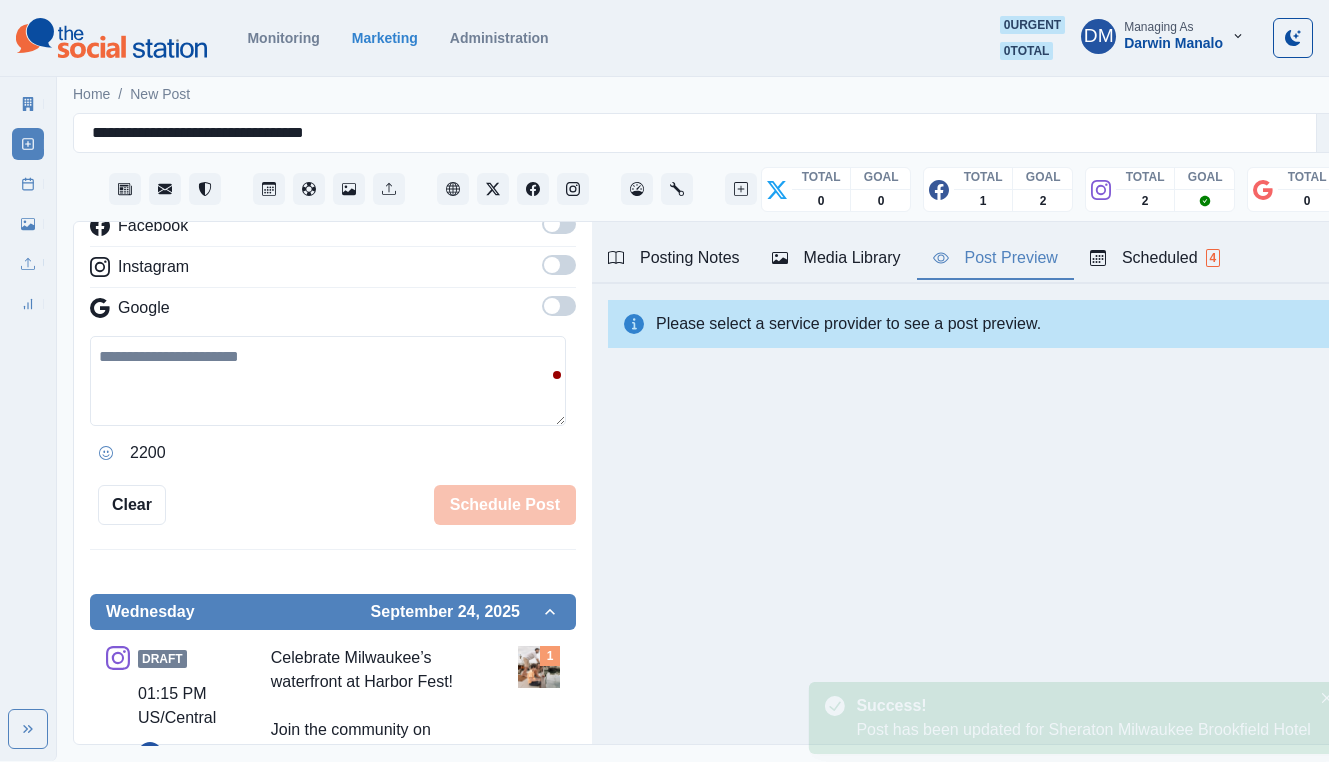 scroll, scrollTop: 0, scrollLeft: 0, axis: both 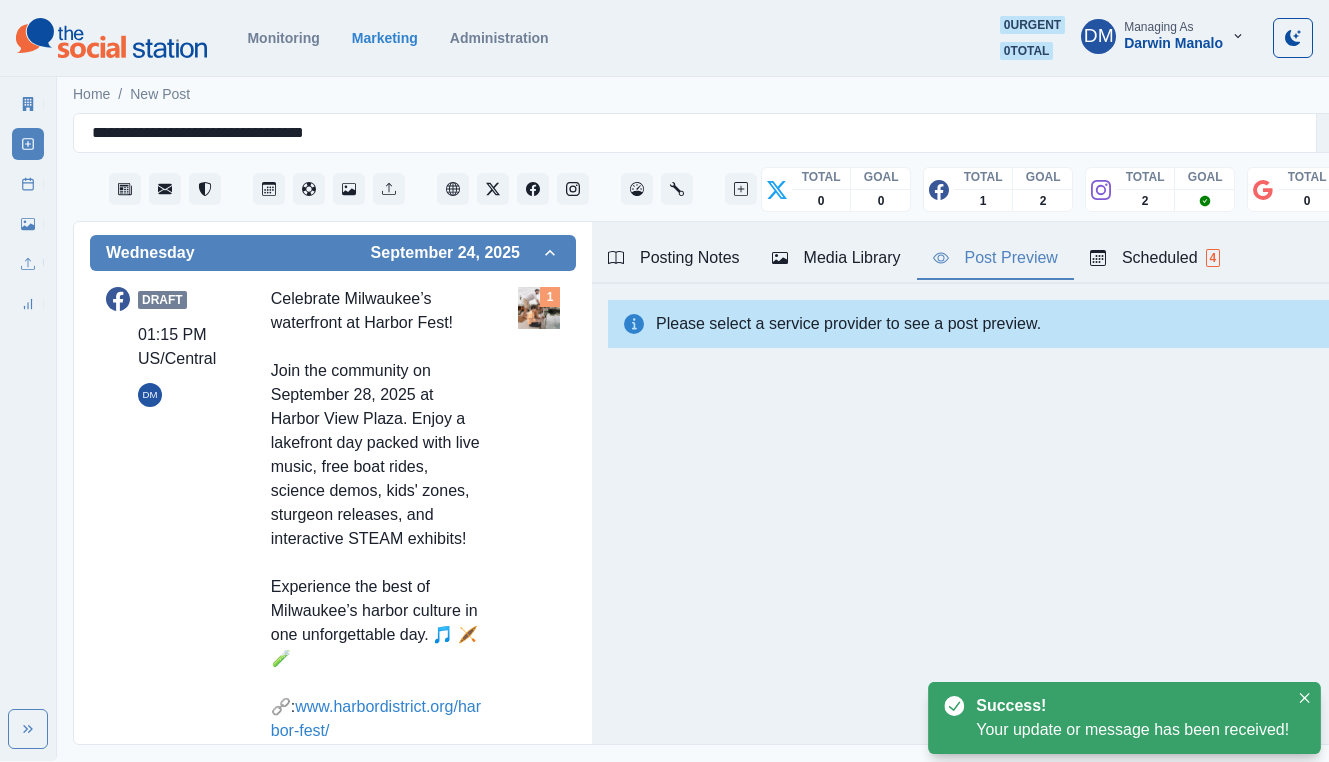 click on "Posting Notes" at bounding box center [674, 258] 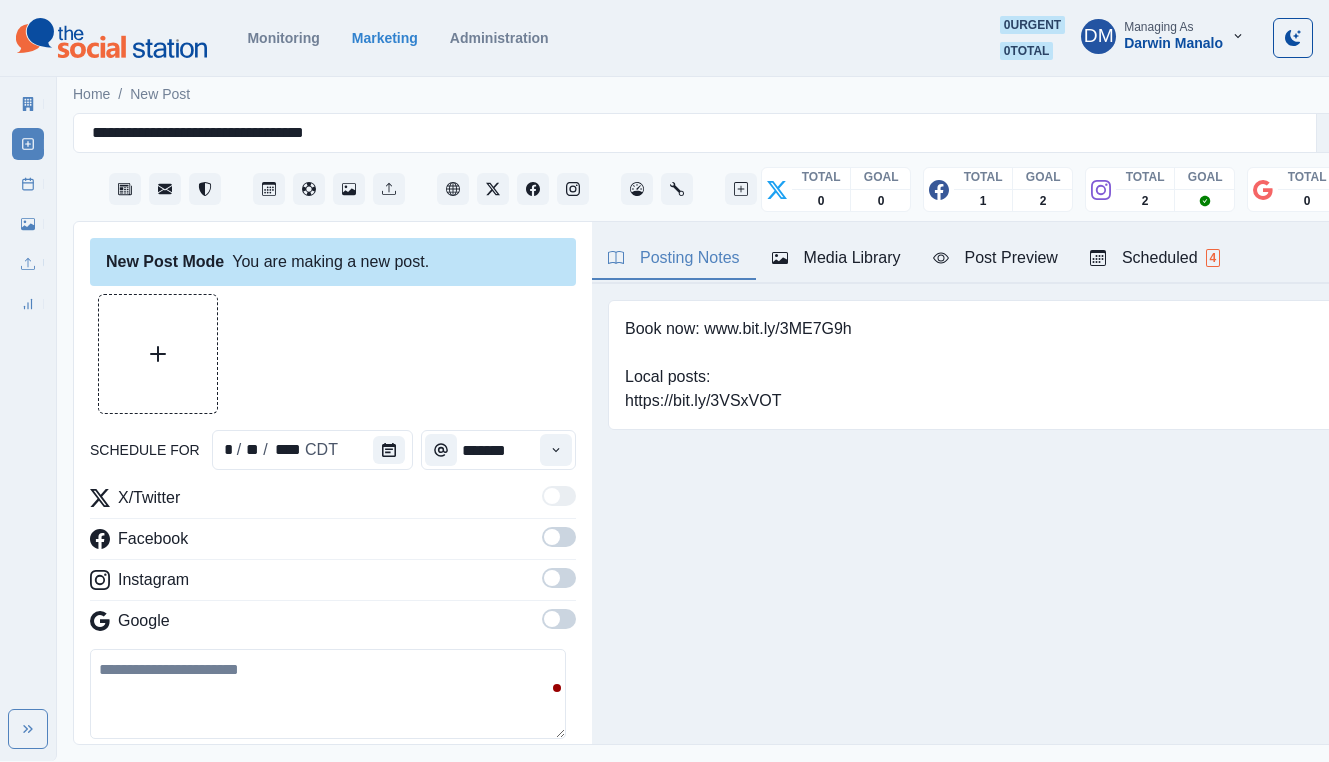 click on "Marketing Summary New Post Post Schedule Media Library Uploads Review Summary" at bounding box center (28, 200) 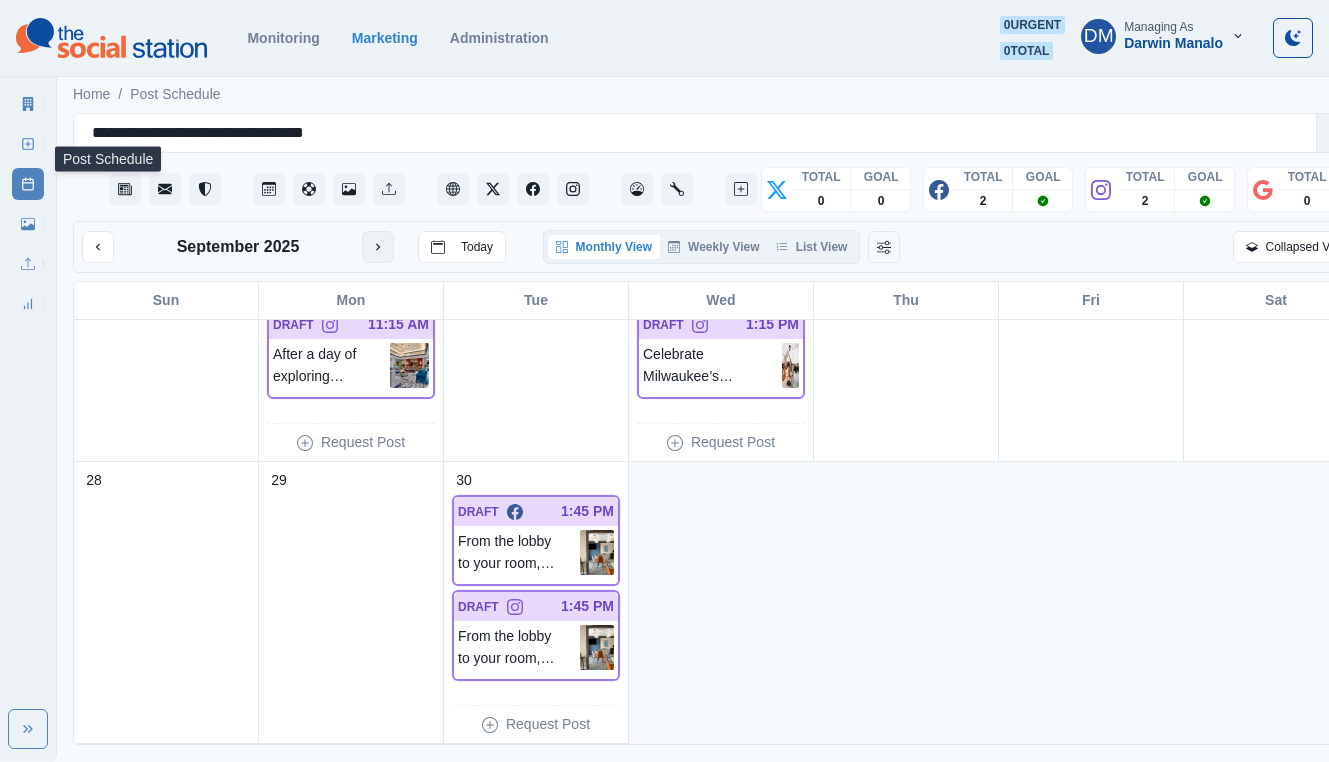 click at bounding box center (378, 247) 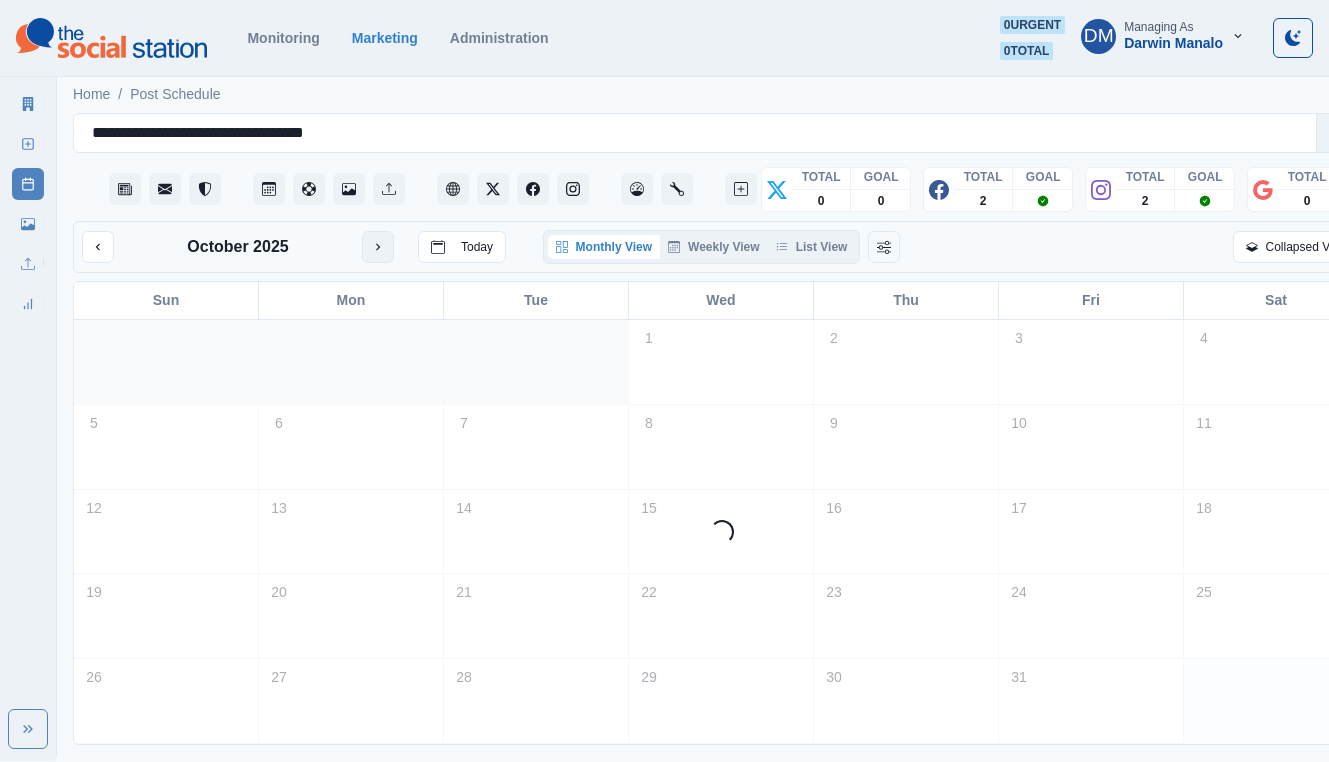 scroll, scrollTop: 0, scrollLeft: 0, axis: both 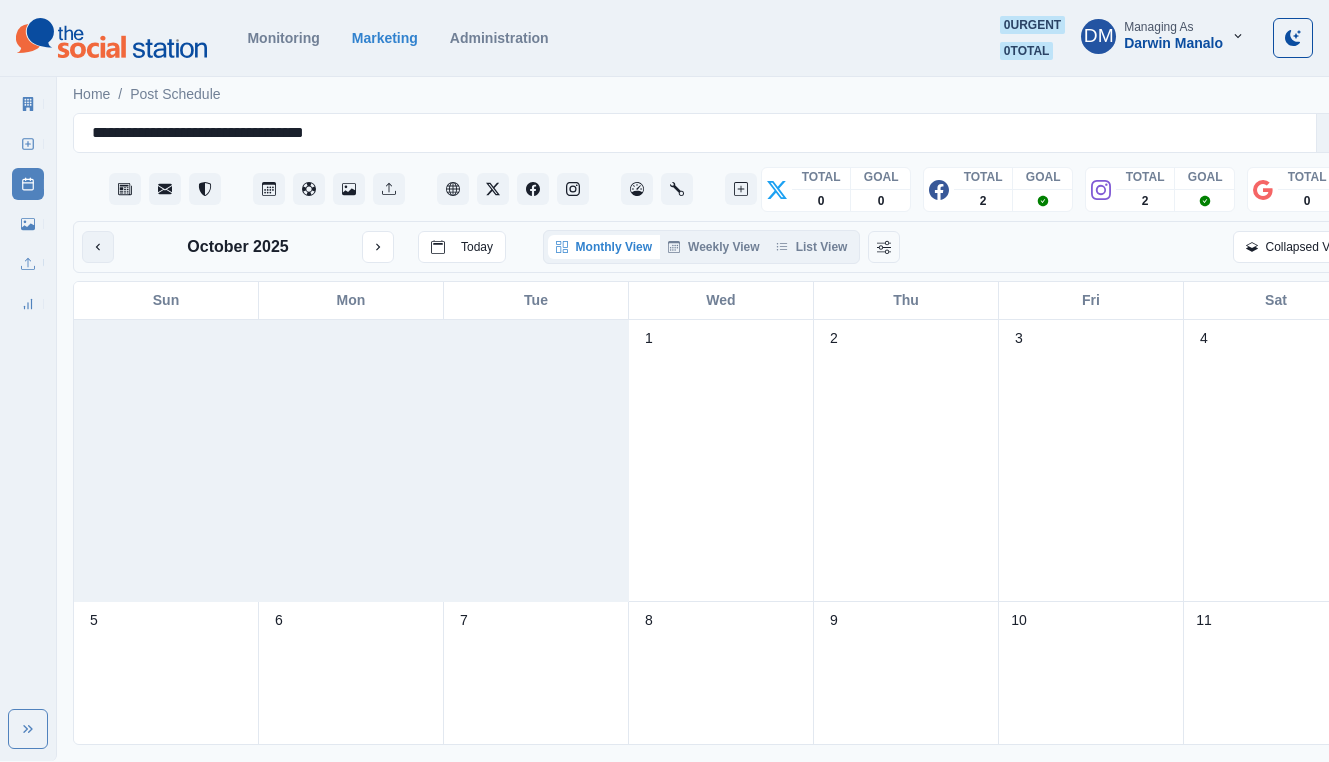 click at bounding box center (98, 247) 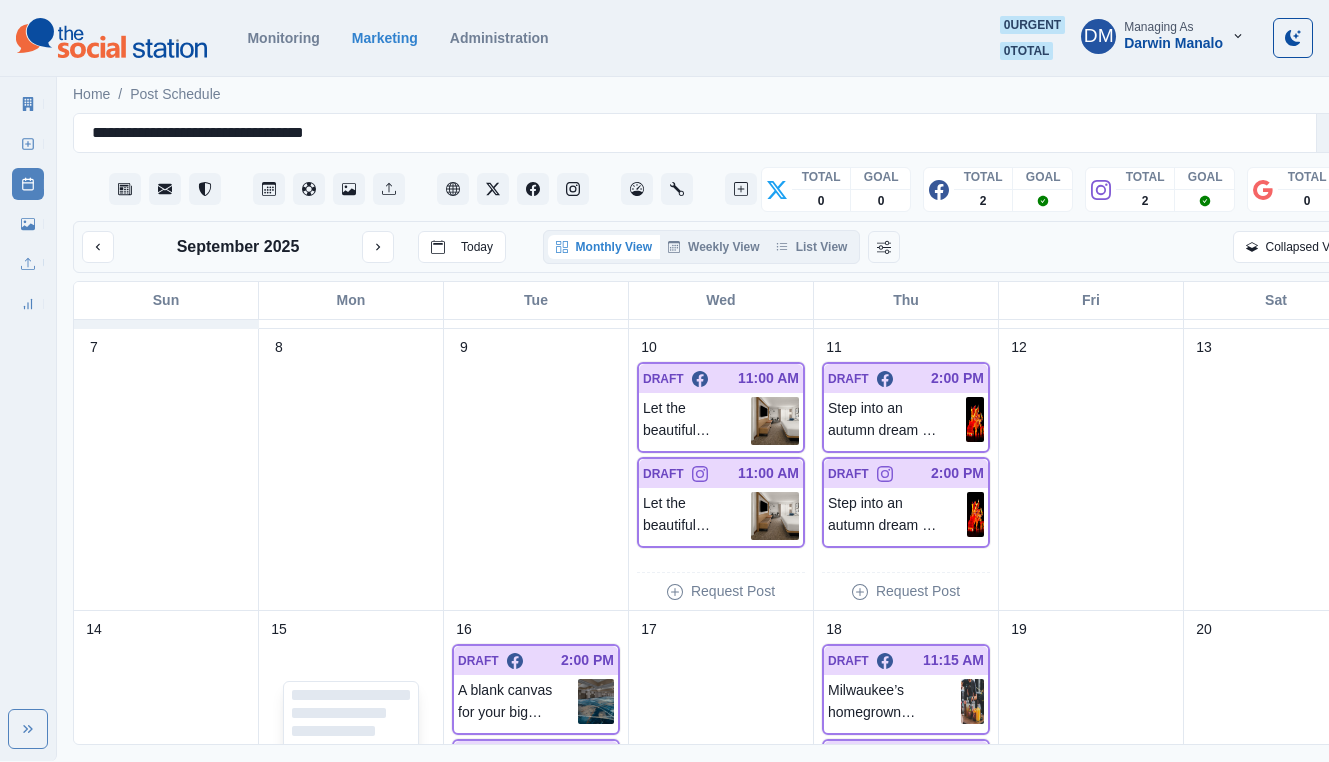 scroll, scrollTop: 986, scrollLeft: 0, axis: vertical 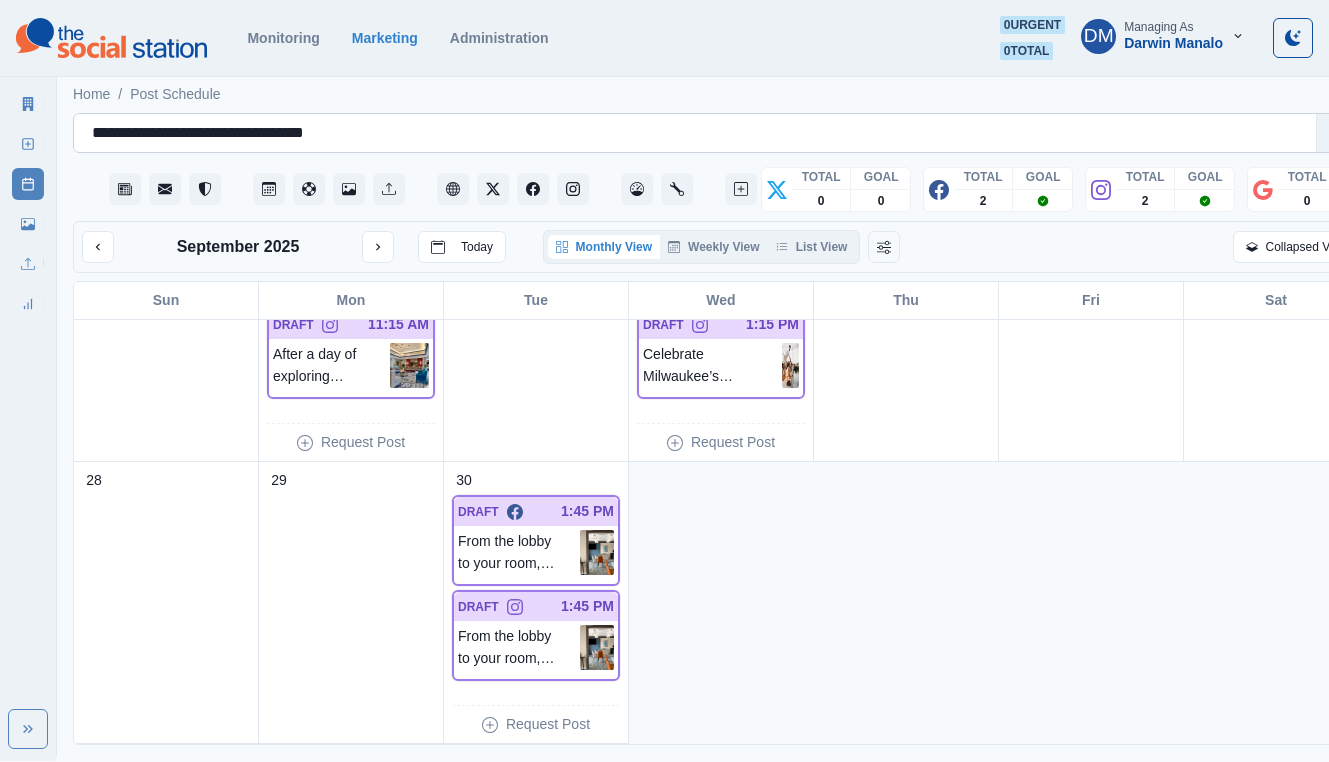 click on "**********" at bounding box center [225, 133] 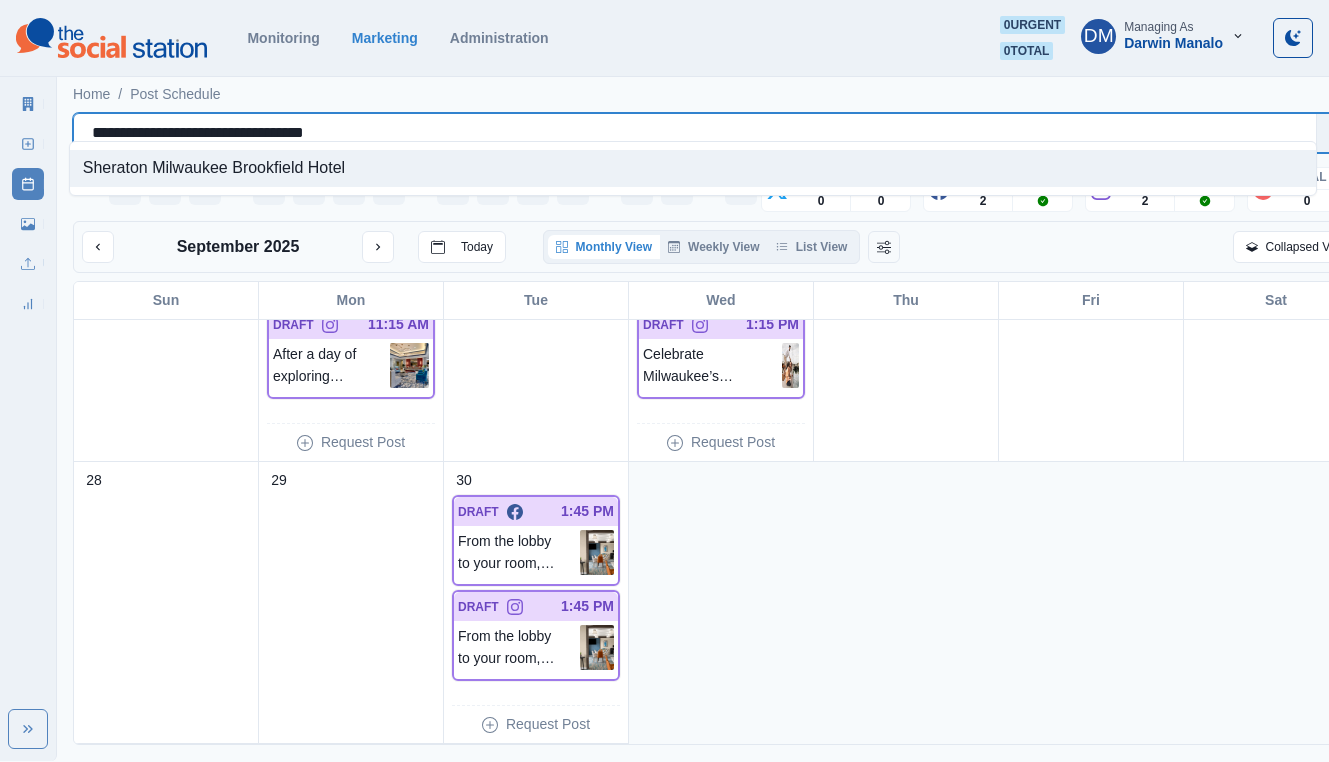 paste 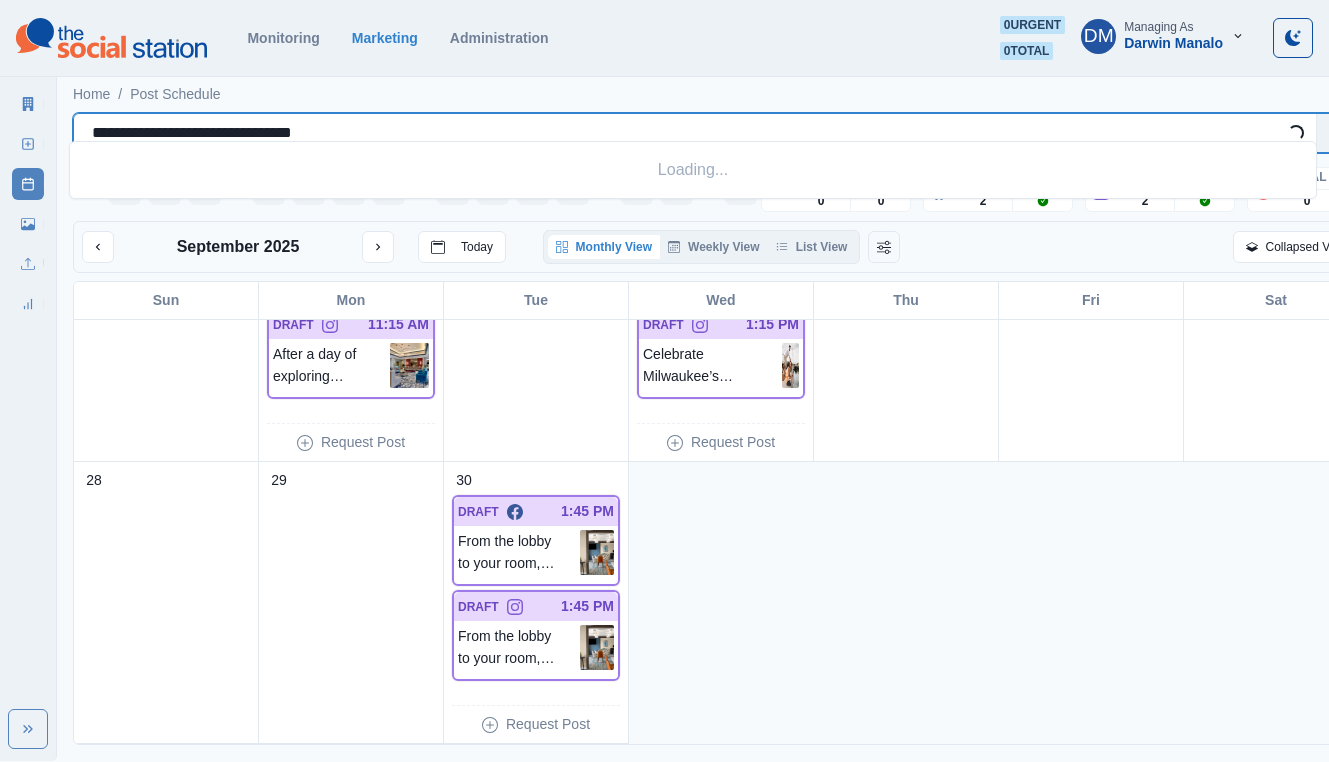 type on "**********" 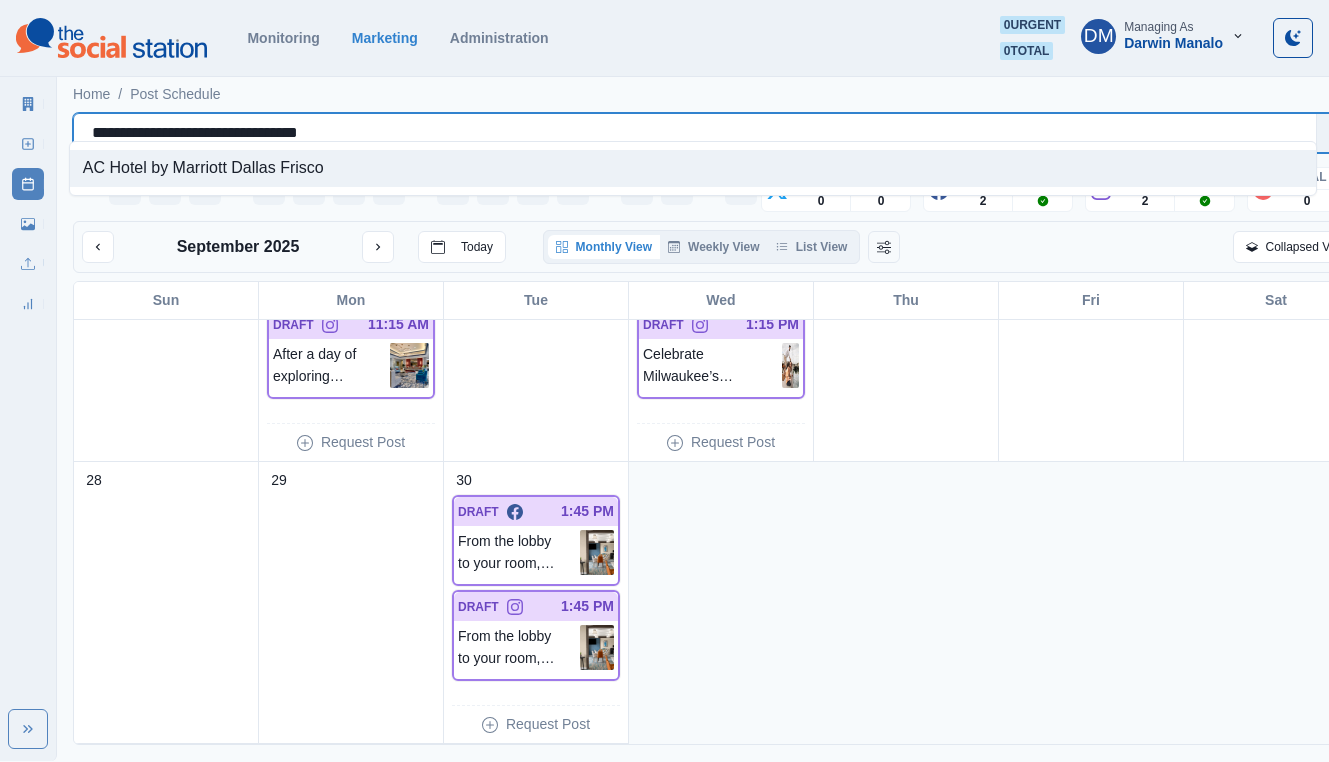 type 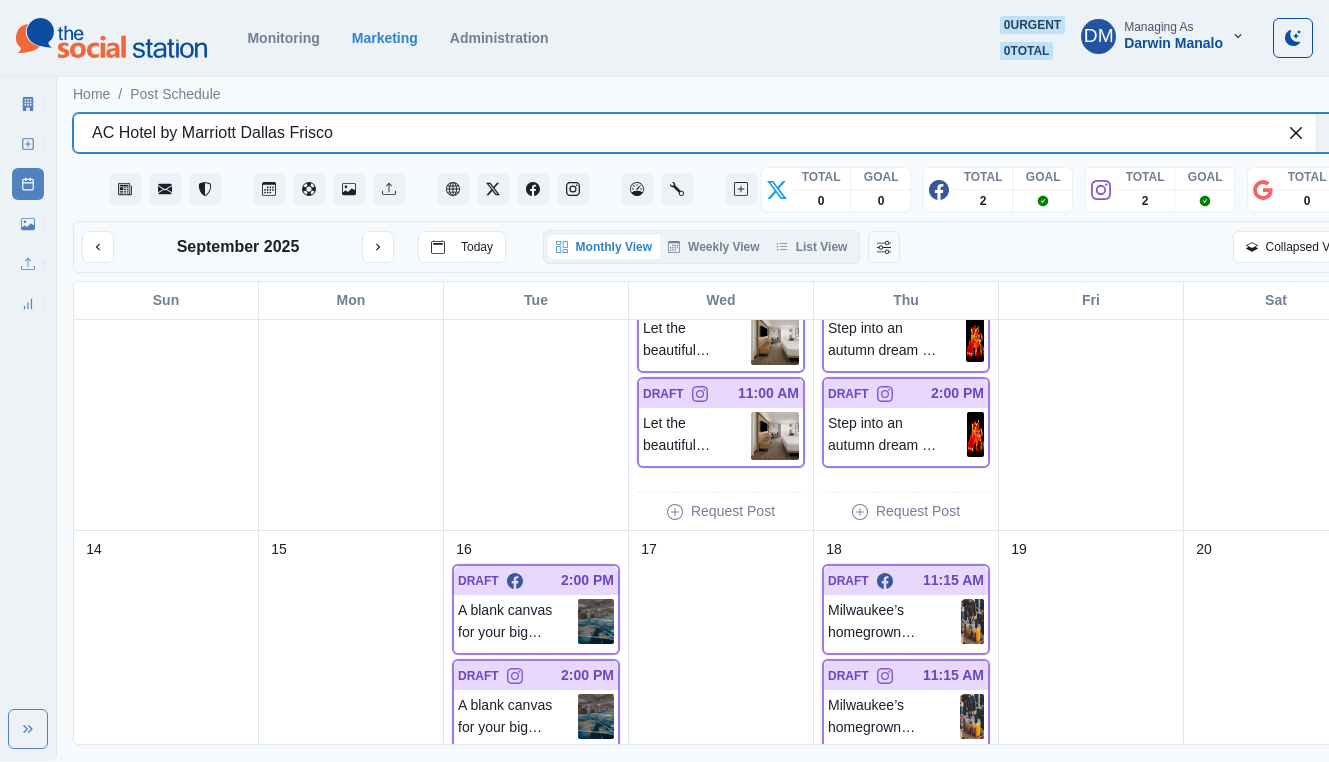 scroll, scrollTop: 0, scrollLeft: 0, axis: both 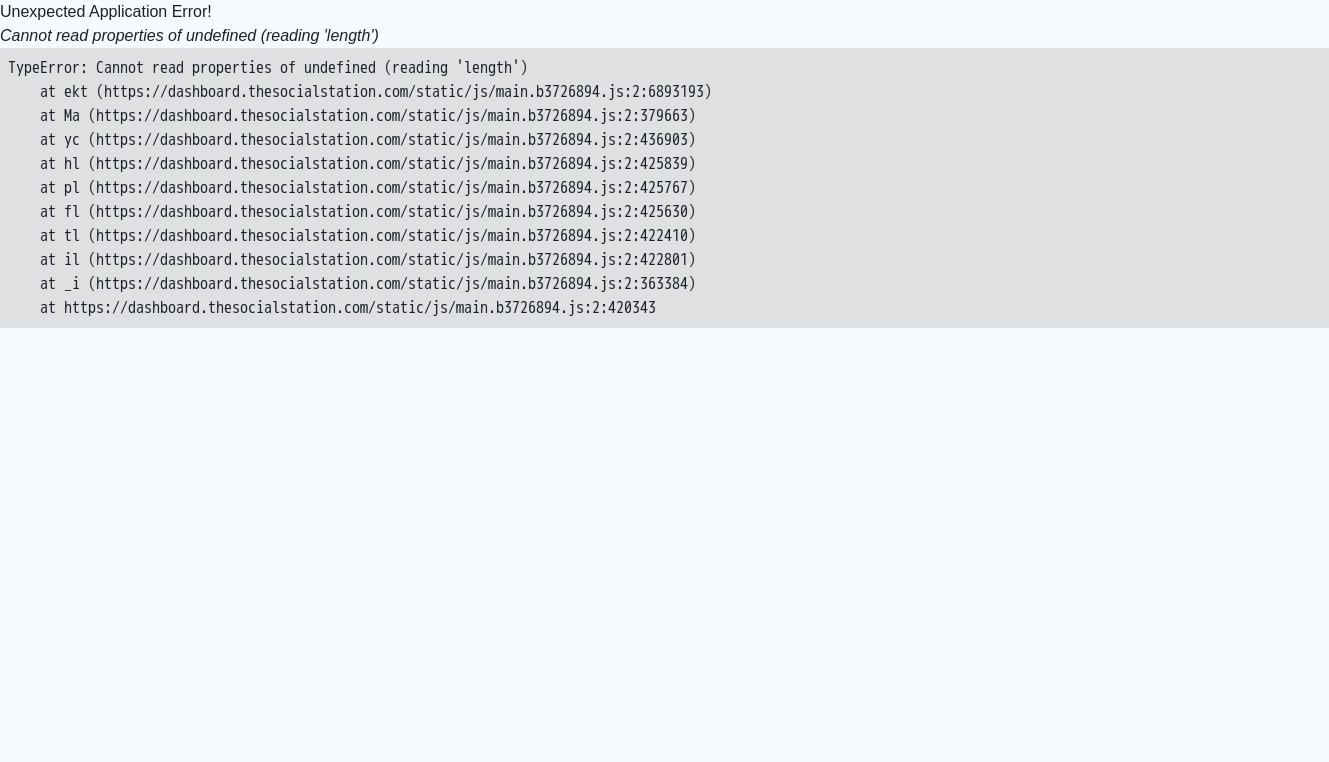 click on "TypeError: Cannot read properties of undefined (reading 'length')
at ekt (https://dashboard.thesocialstation.com/static/js/main.b3726894.js:2:6893193)
at Ma (https://dashboard.thesocialstation.com/static/js/main.b3726894.js:2:379663)
at yc (https://dashboard.thesocialstation.com/static/js/main.b3726894.js:2:436903)
at hl (https://dashboard.thesocialstation.com/static/js/main.b3726894.js:2:425839)
at pl (https://dashboard.thesocialstation.com/static/js/main.b3726894.js:2:425767)
at fl (https://dashboard.thesocialstation.com/static/js/main.b3726894.js:2:425630)
at tl (https://dashboard.thesocialstation.com/static/js/main.b3726894.js:2:422410)
at il (https://dashboard.thesocialstation.com/static/js/main.b3726894.js:2:422801)
at _i (https://dashboard.thesocialstation.com/static/js/main.b3726894.js:2:363384)
at https://dashboard.thesocialstation.com/static/js/main.b3726894.js:2:420343" at bounding box center [664, 188] 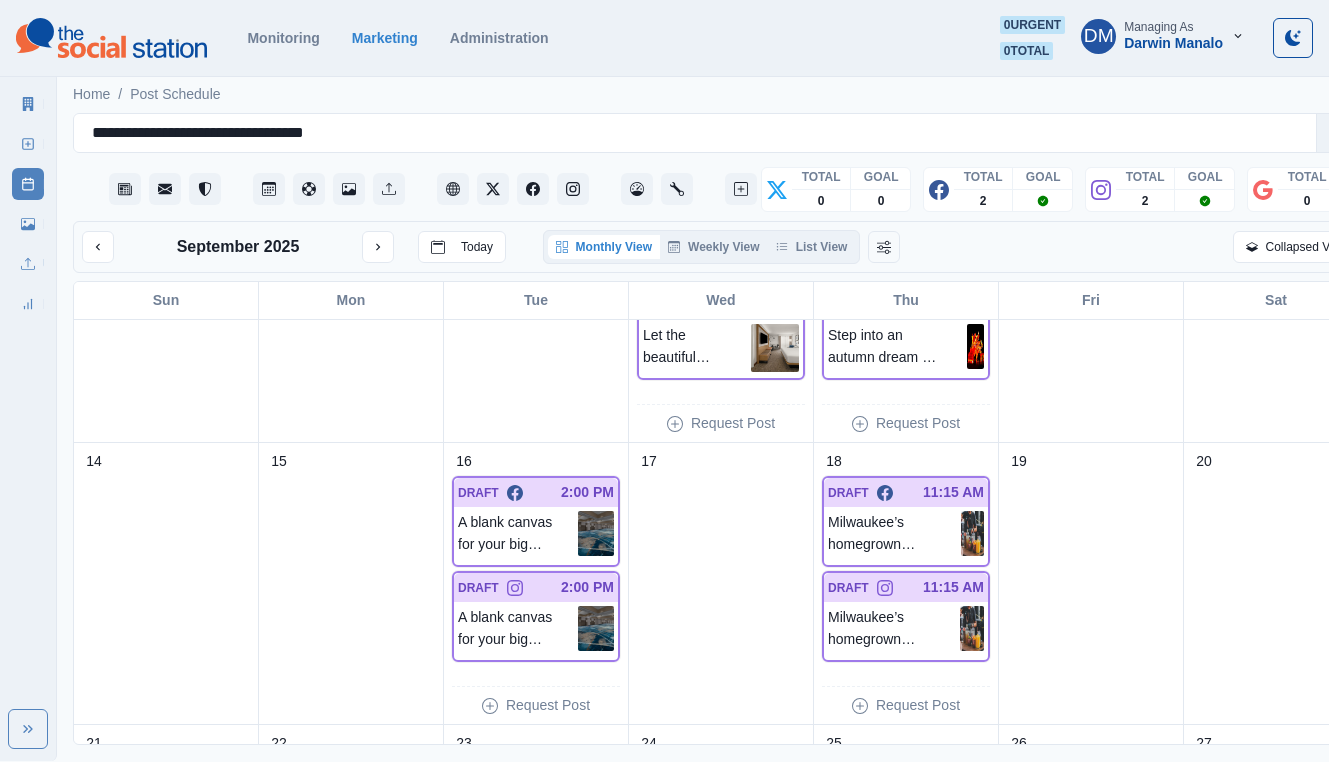 scroll, scrollTop: 369, scrollLeft: 0, axis: vertical 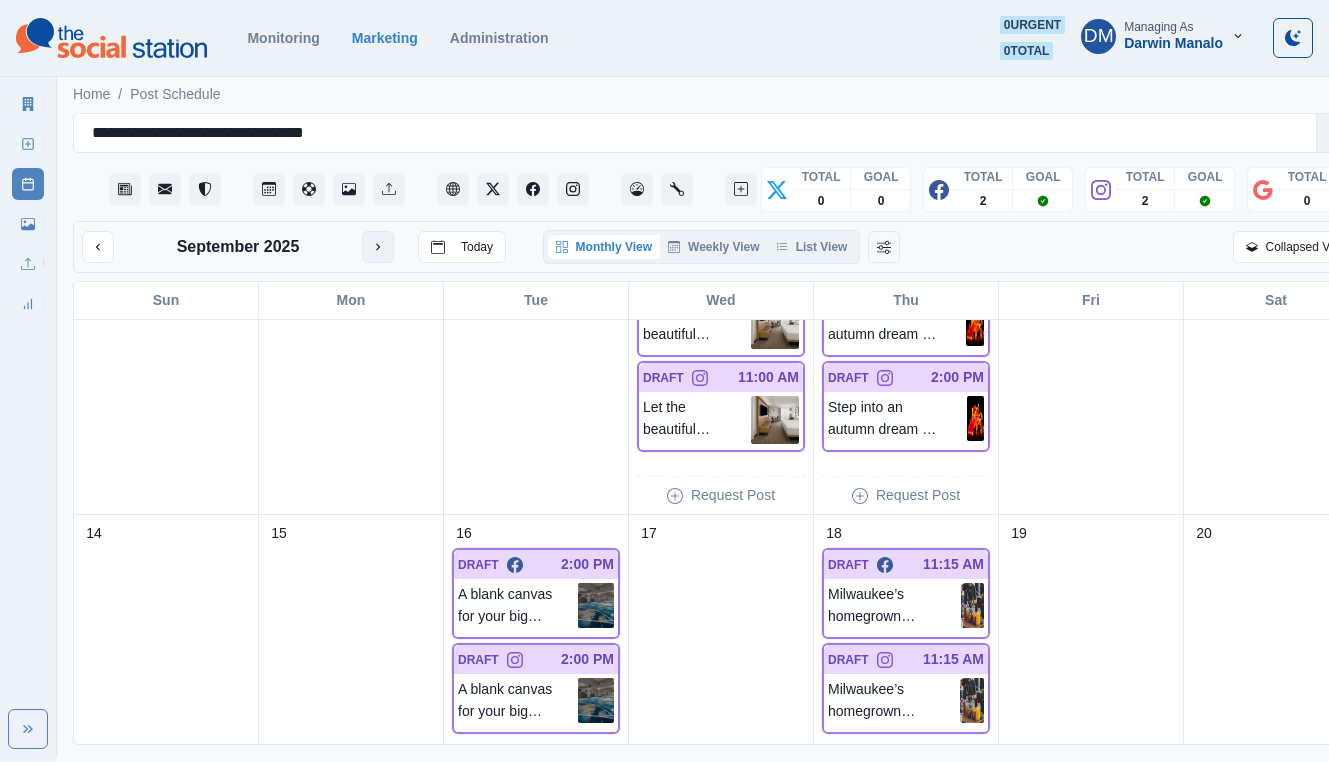 click at bounding box center [378, 247] 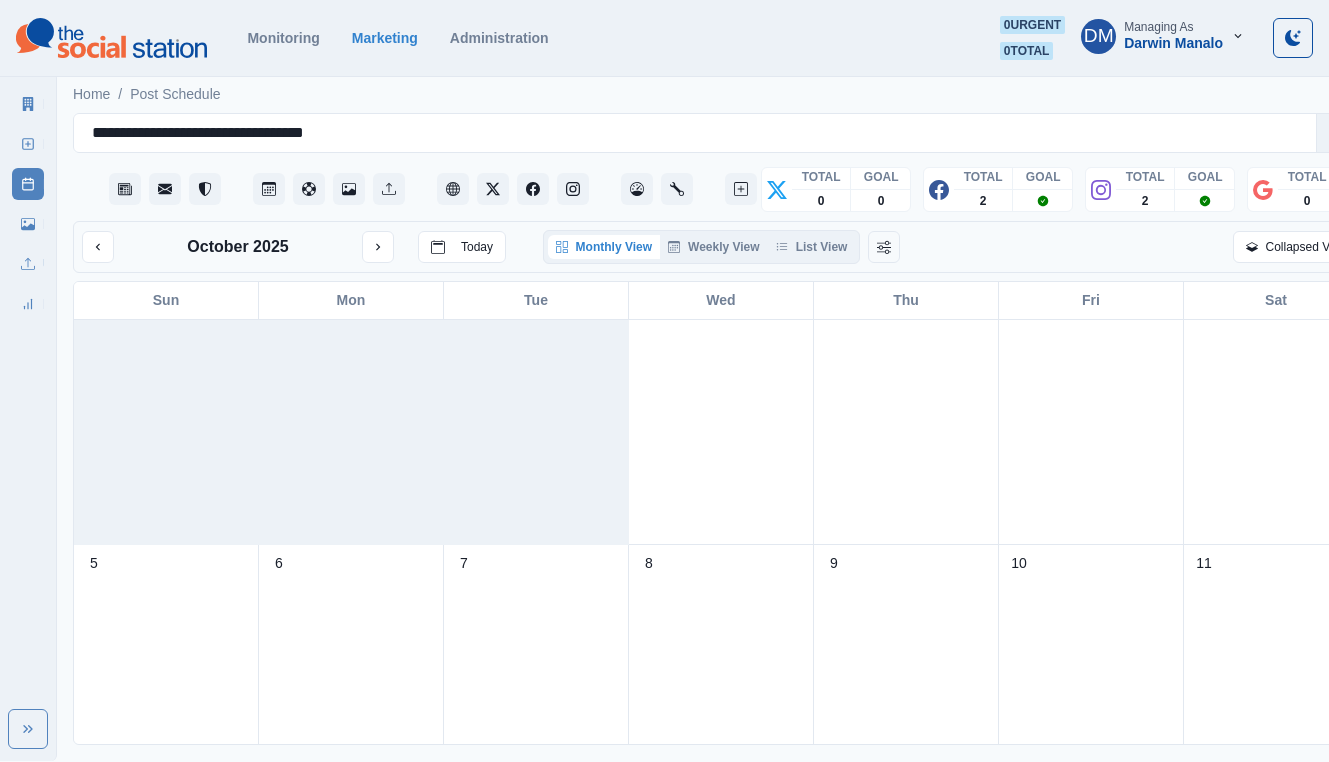 scroll, scrollTop: 60, scrollLeft: 0, axis: vertical 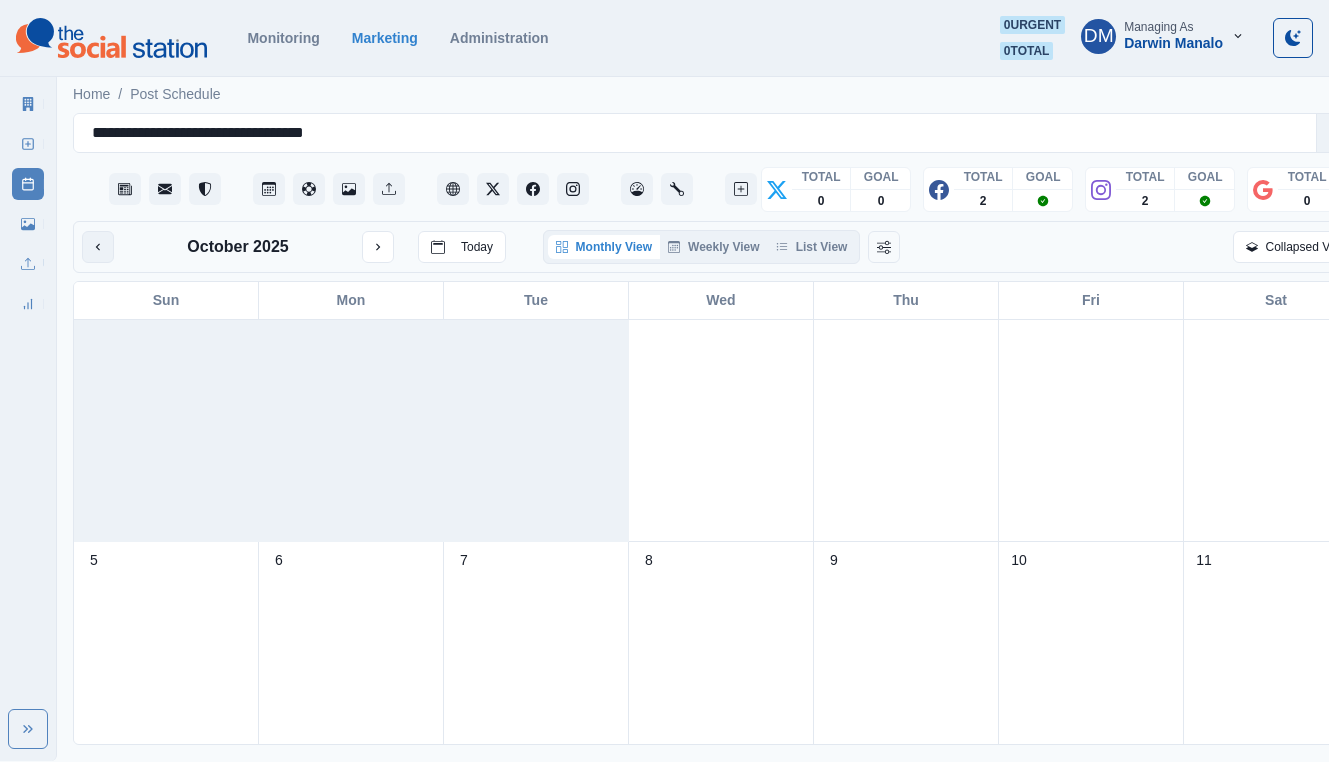 click at bounding box center (98, 247) 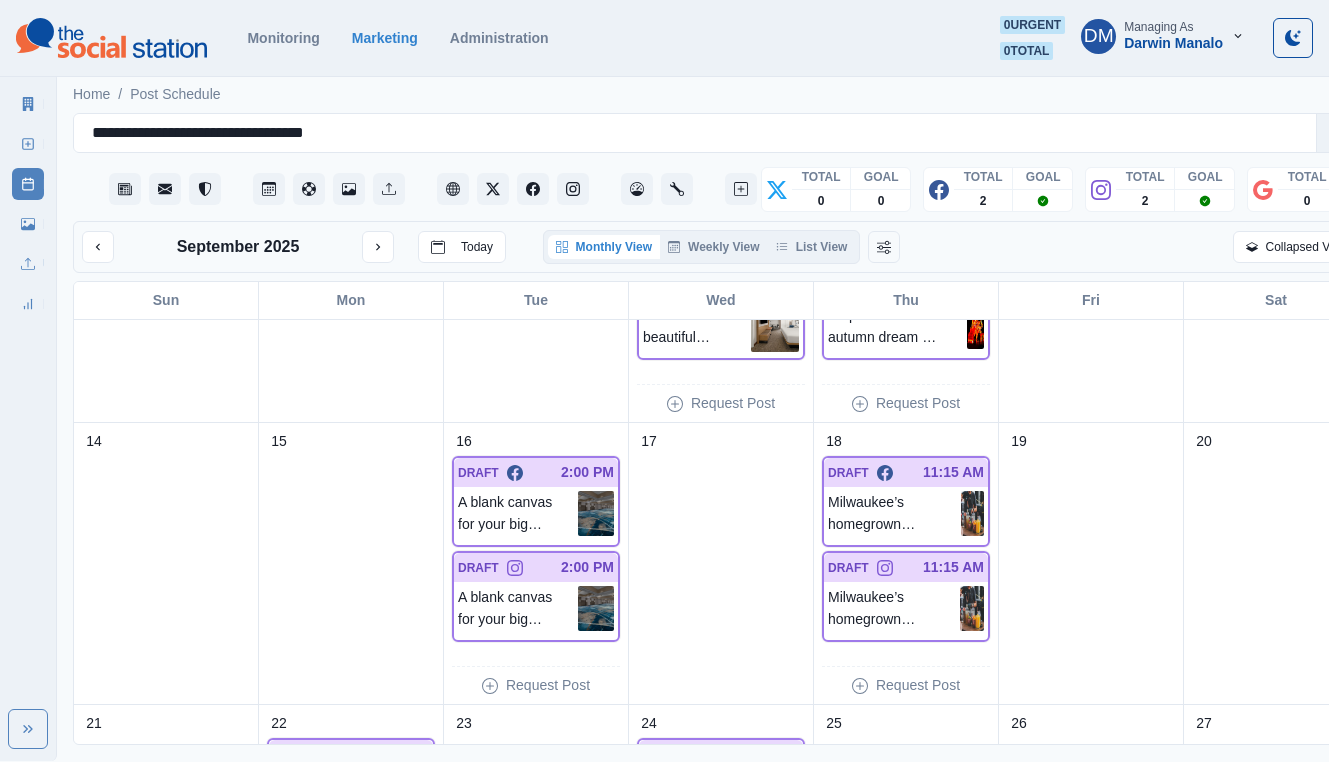 scroll, scrollTop: 390, scrollLeft: 0, axis: vertical 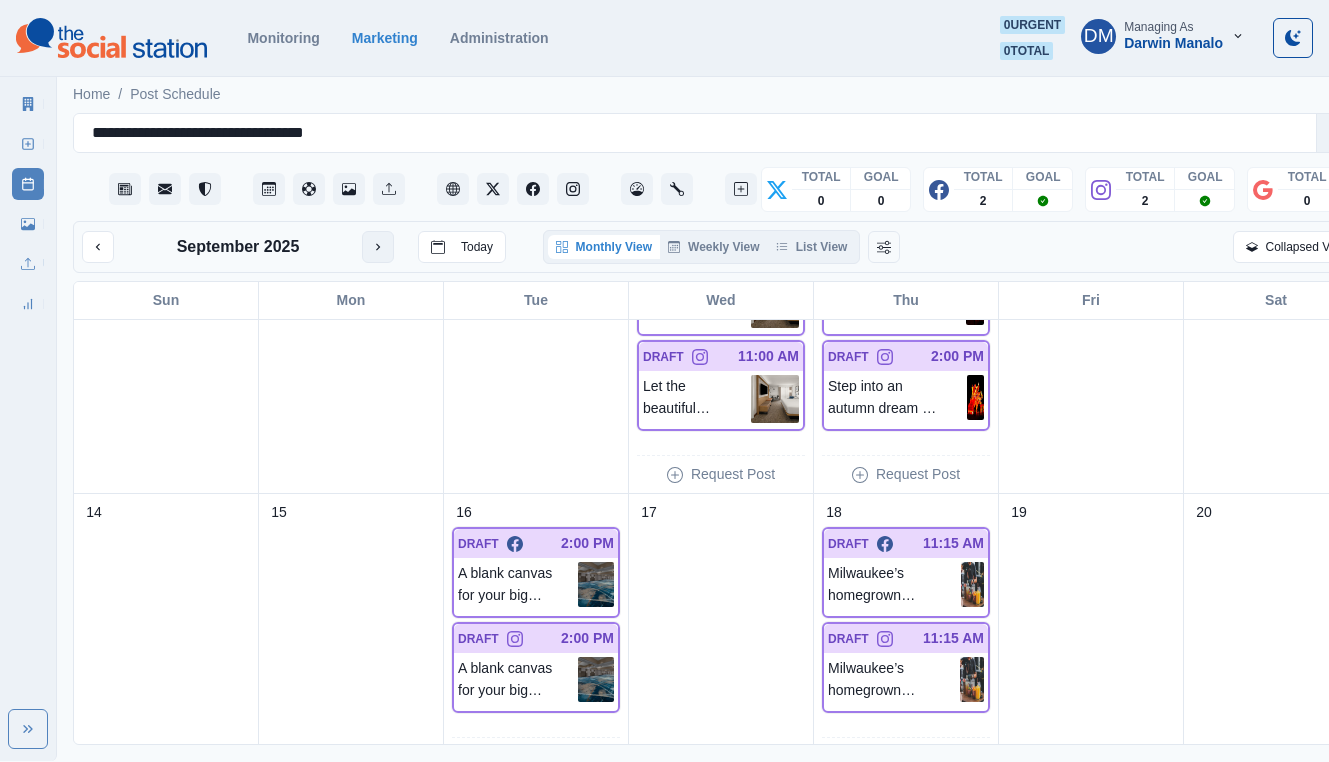 click at bounding box center [378, 247] 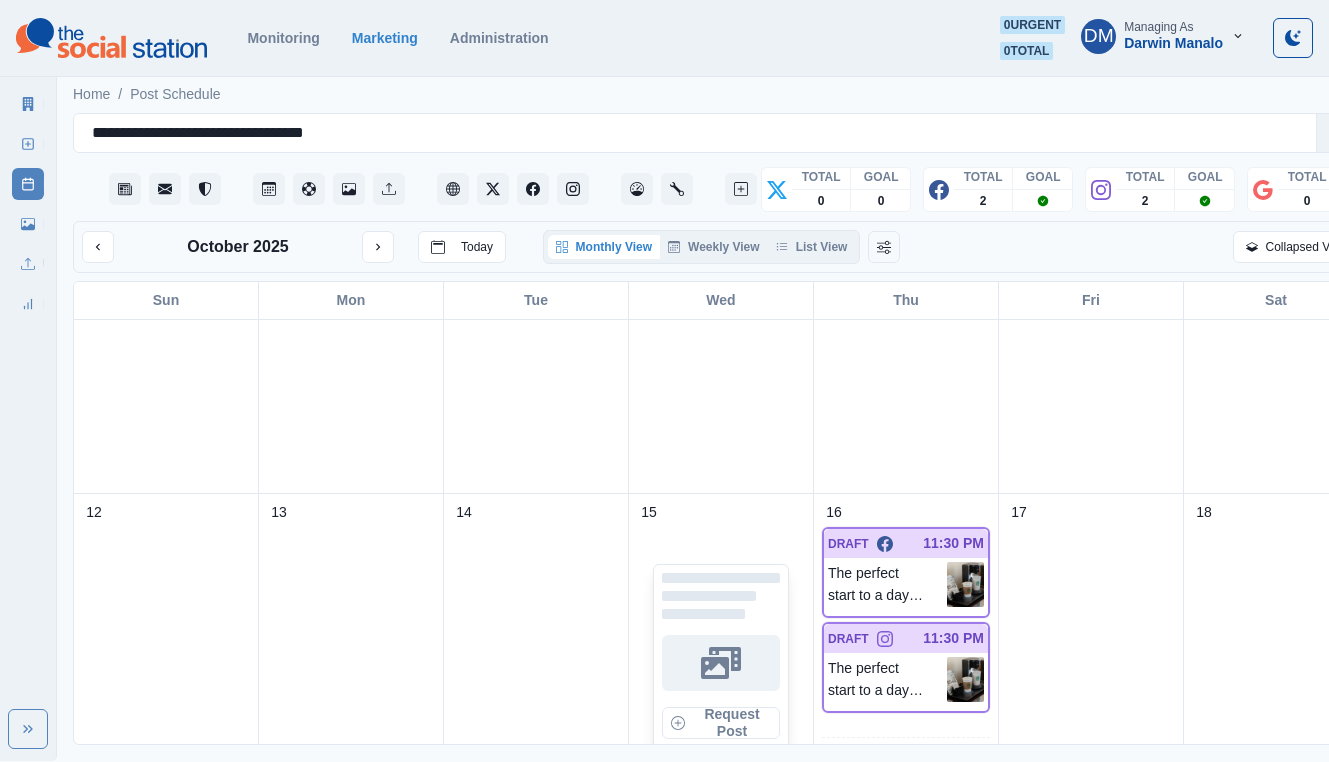 scroll, scrollTop: 0, scrollLeft: 0, axis: both 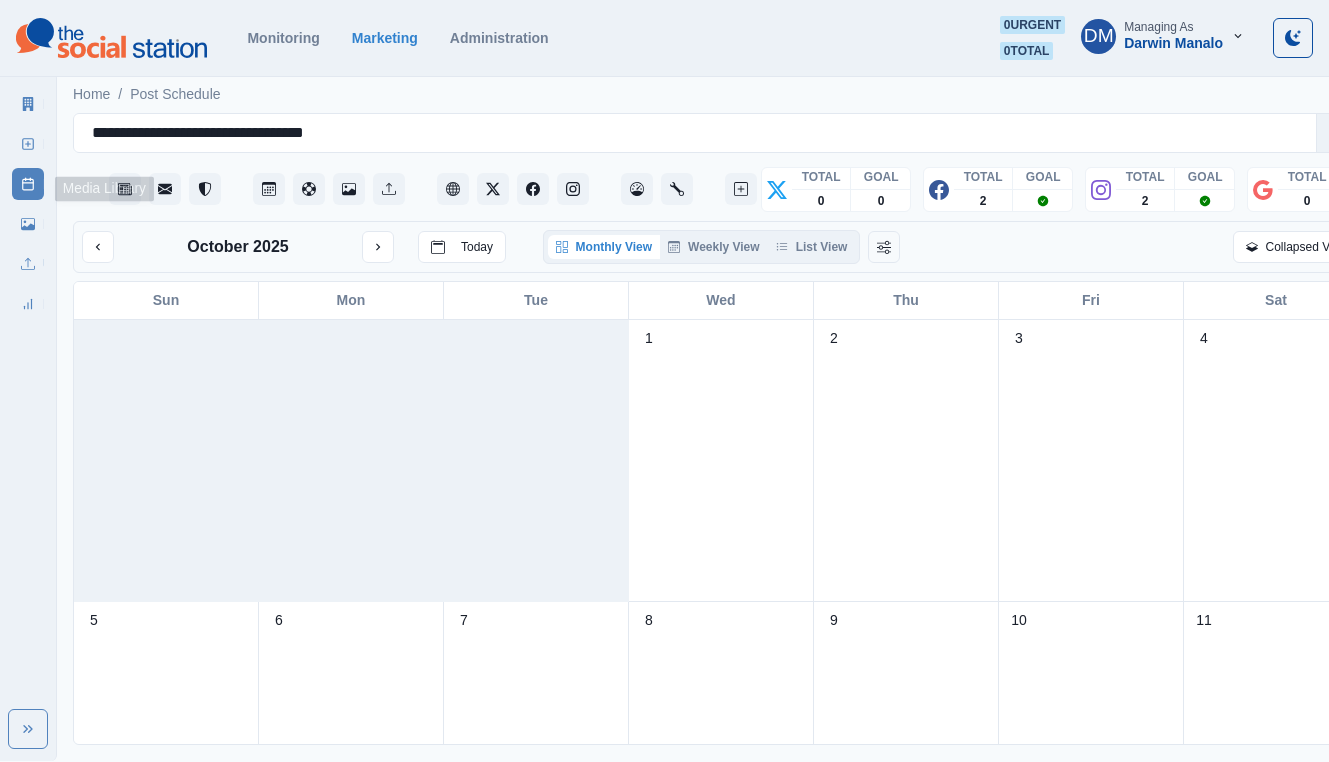 click on "Media Library" at bounding box center [28, 224] 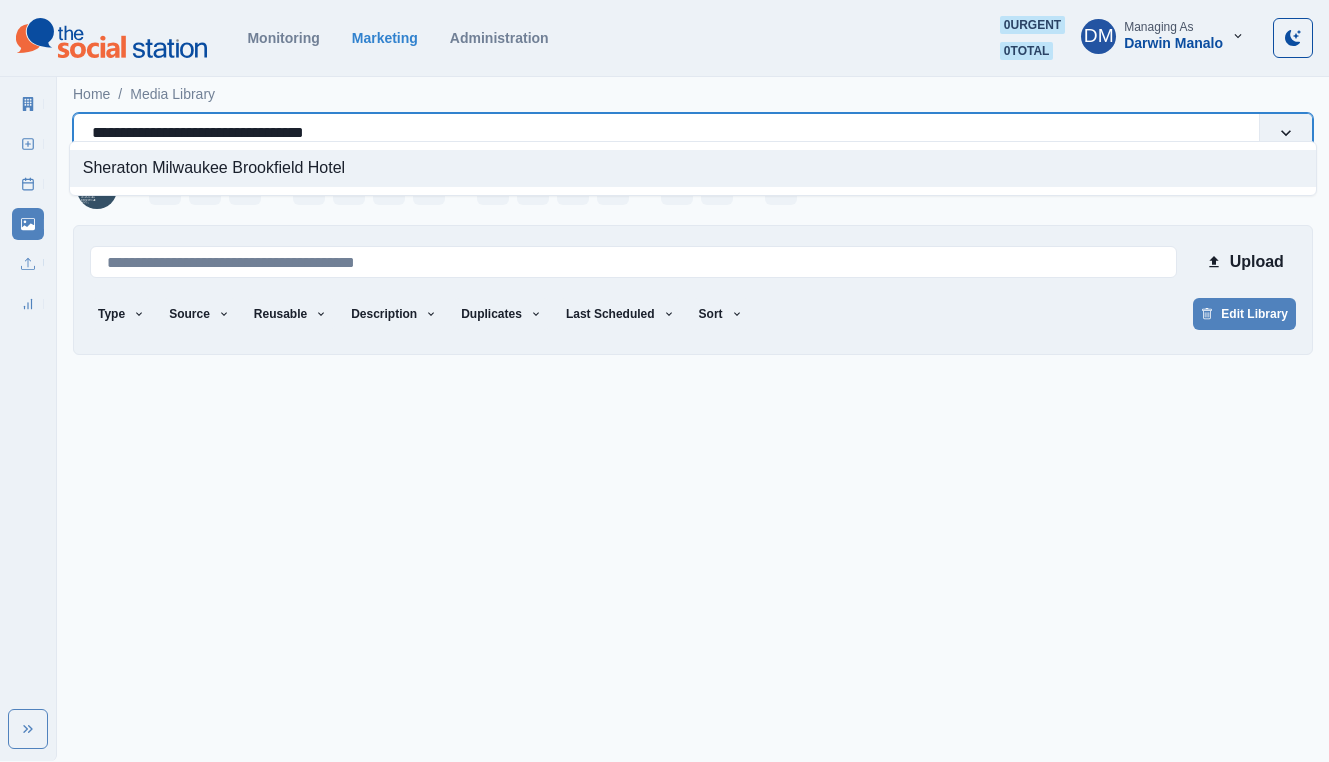 click on "**********" at bounding box center [666, 133] 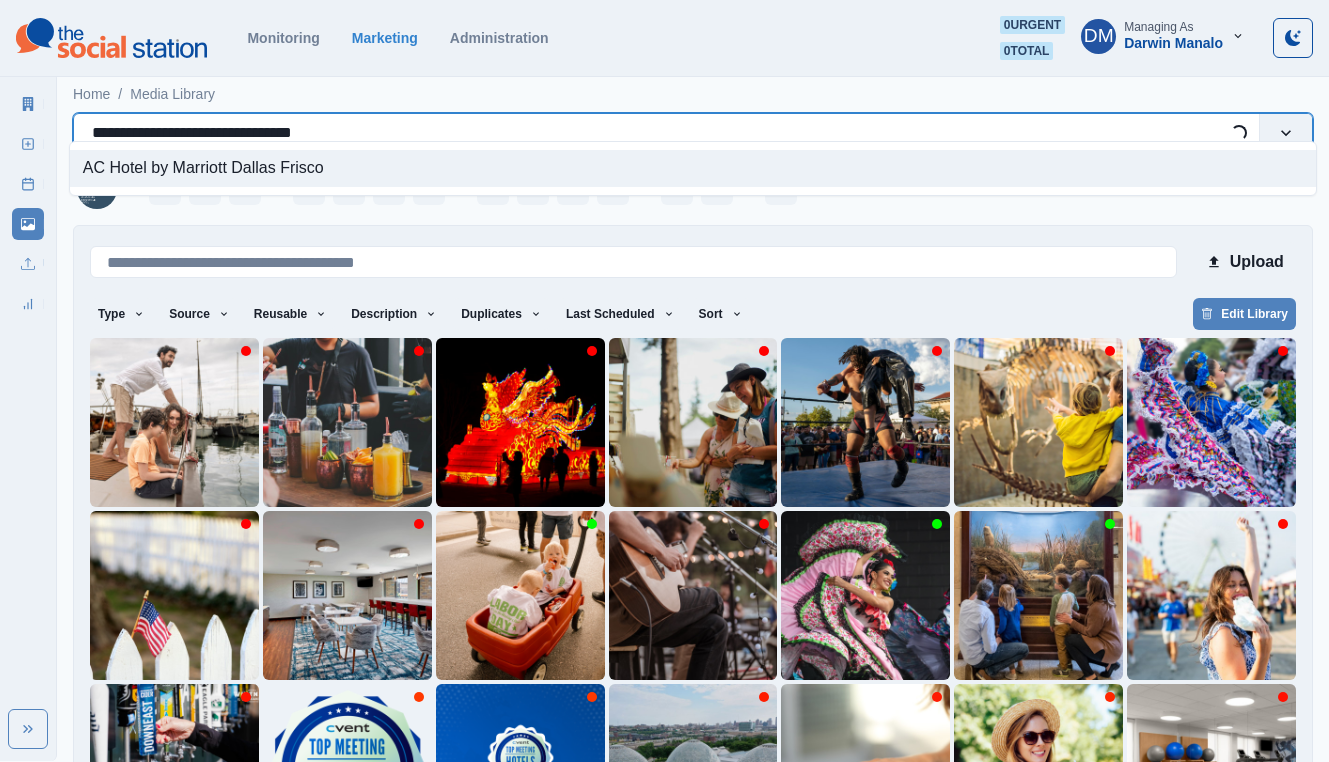 type on "**********" 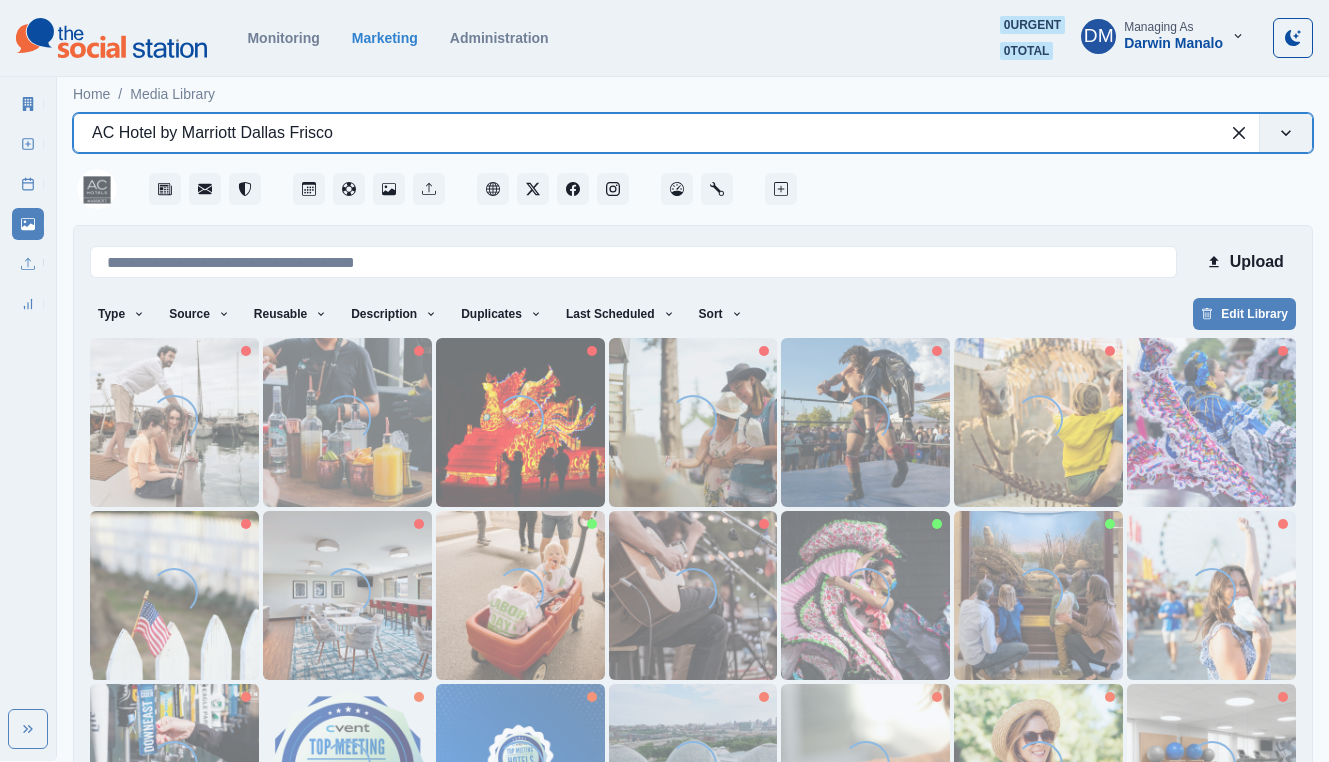 type 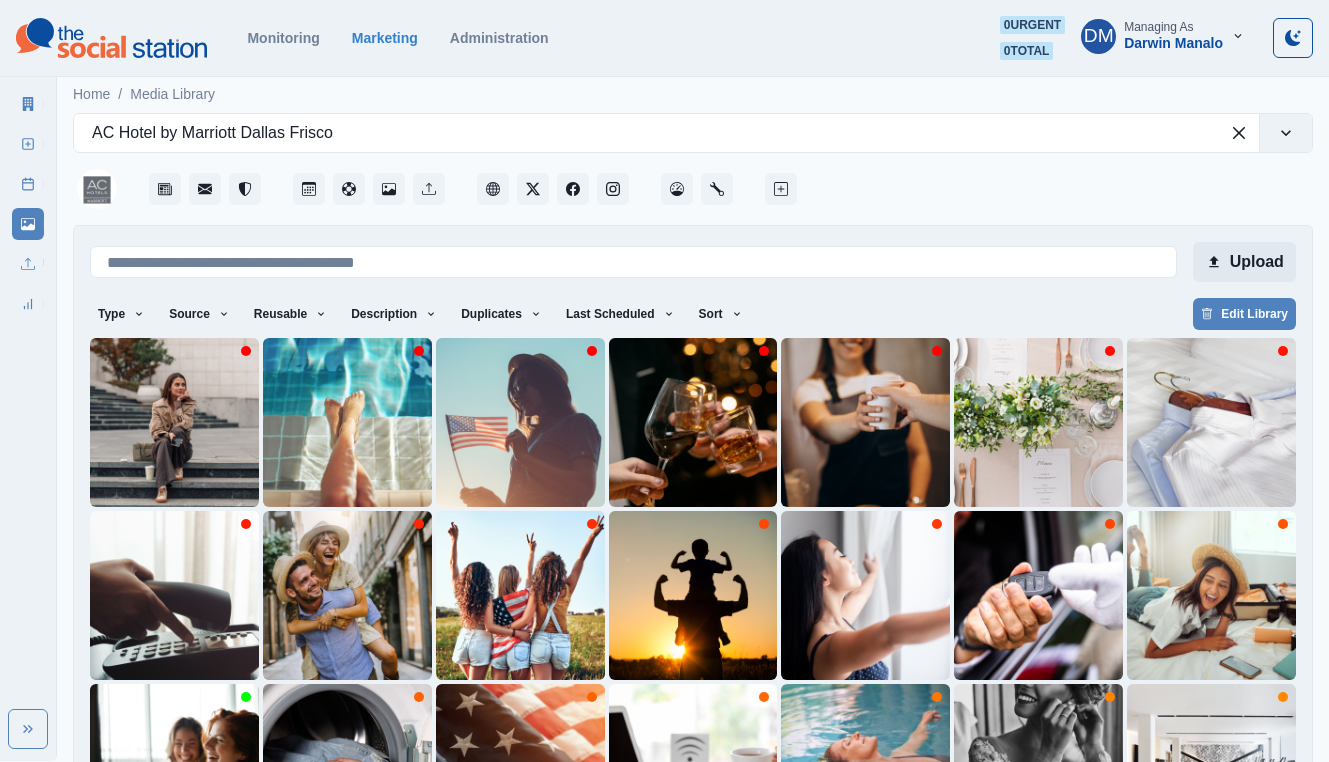 click on "Upload" at bounding box center (1244, 262) 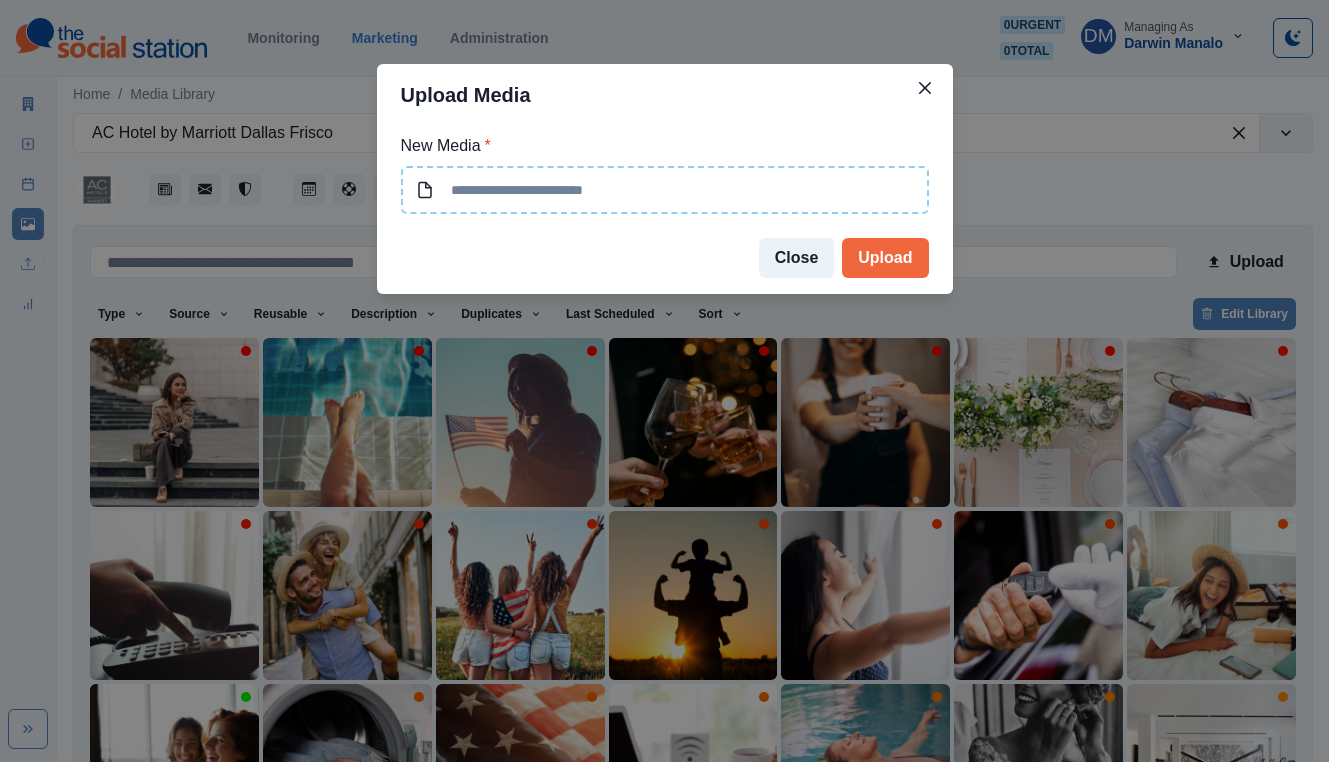 click at bounding box center [665, 190] 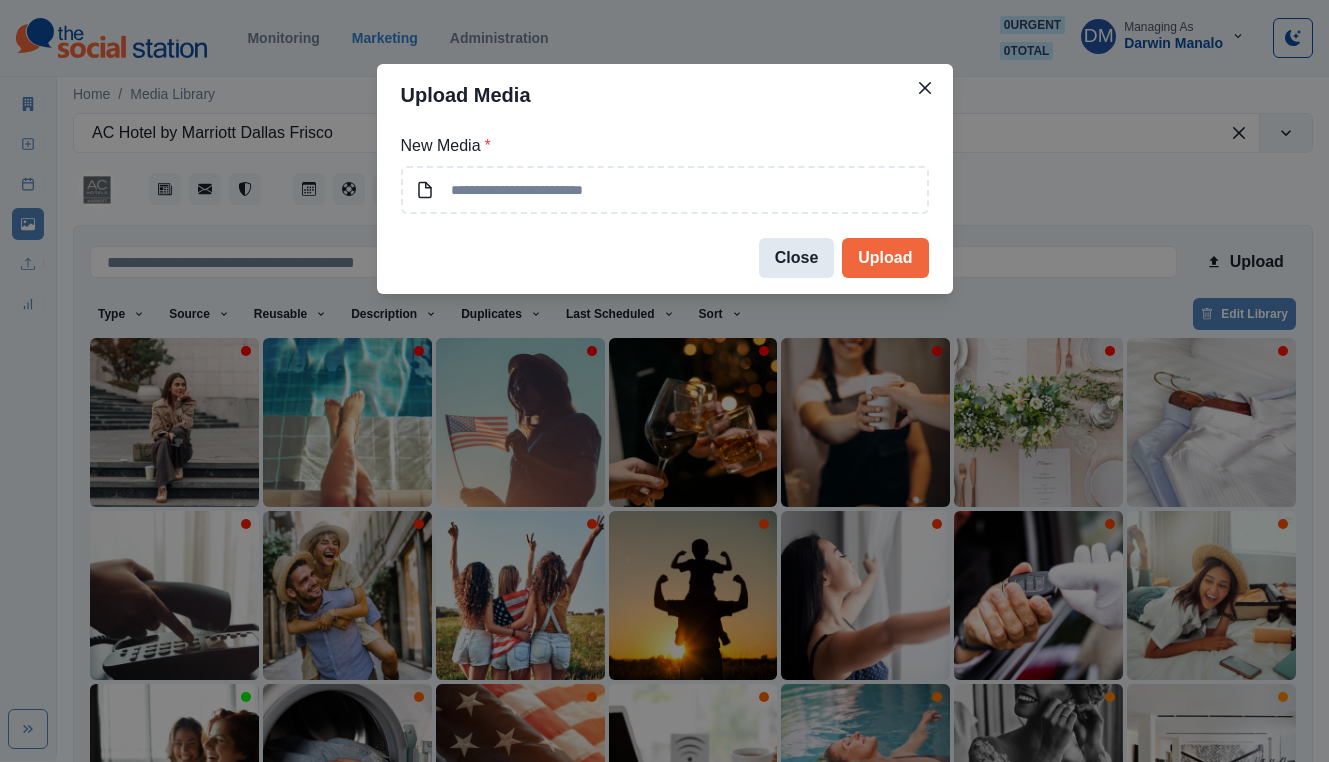 click on "Close" at bounding box center (797, 258) 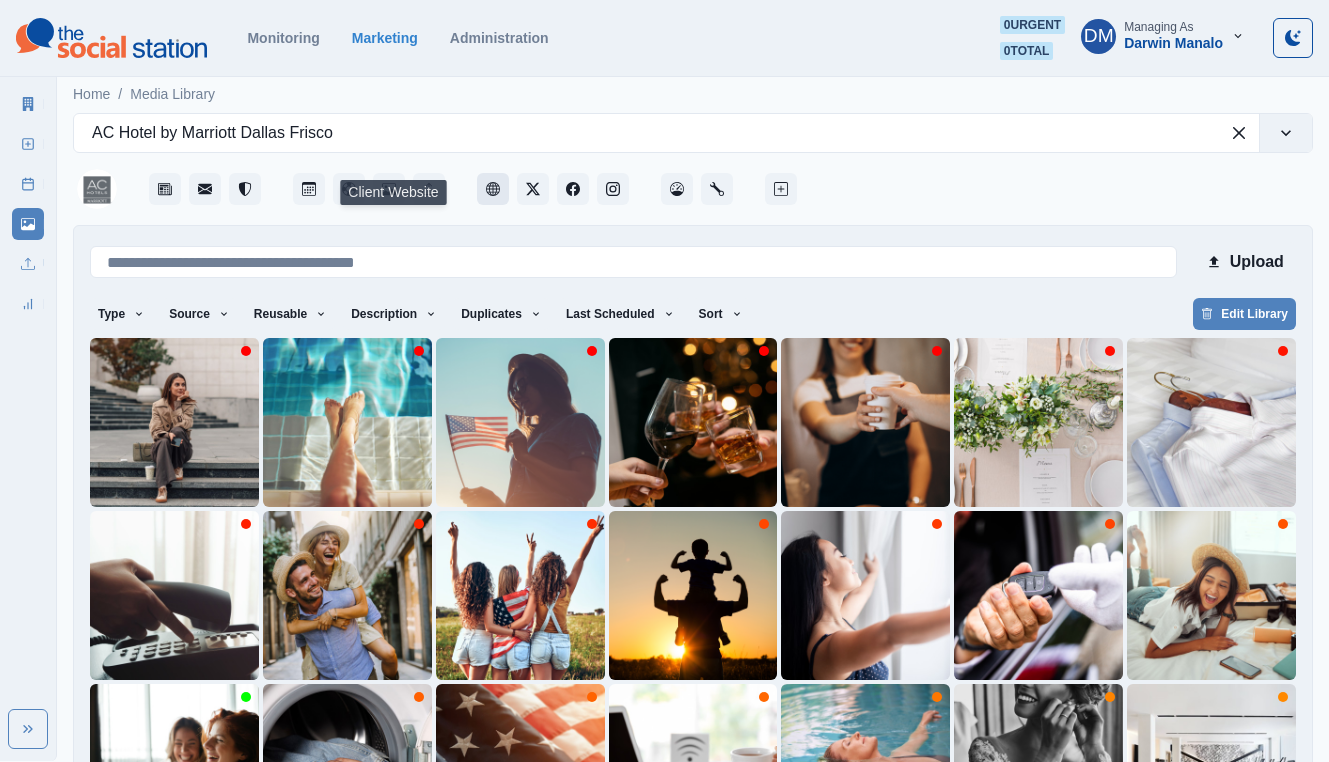 click 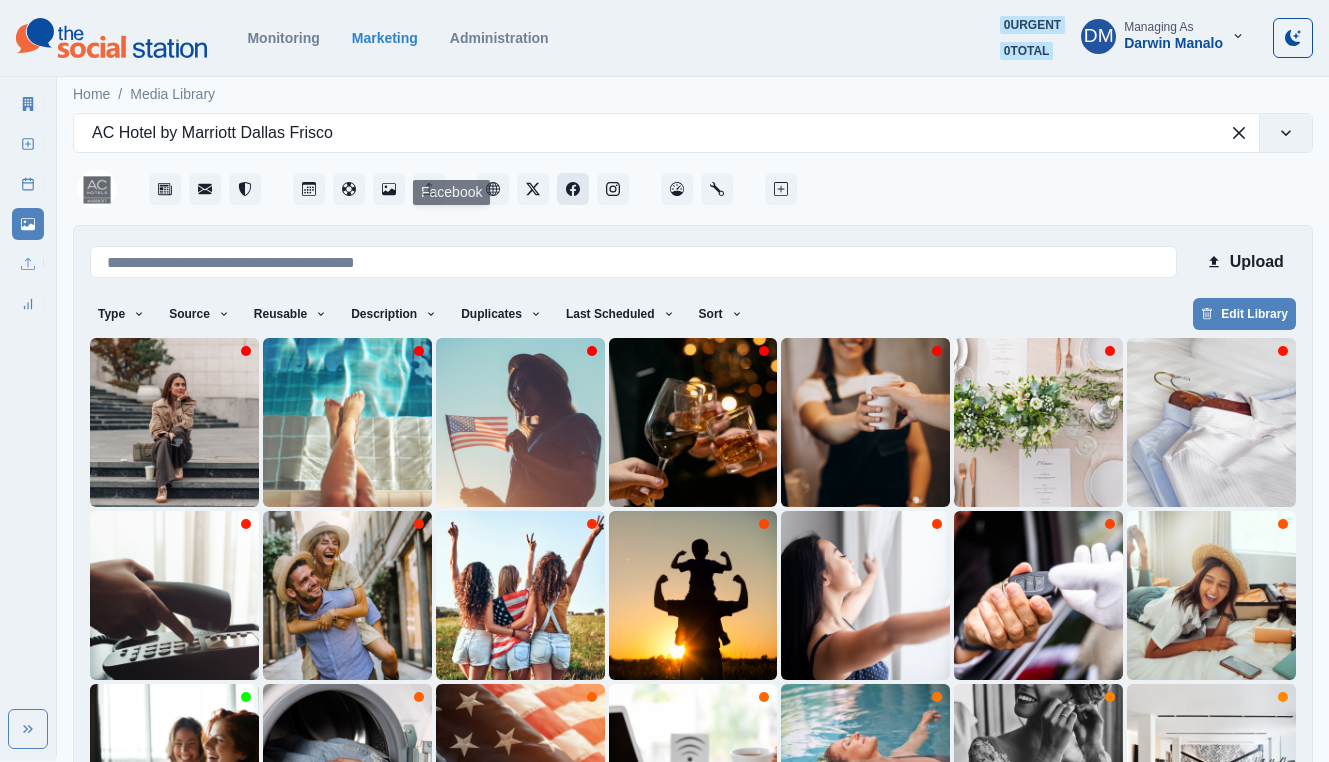 click 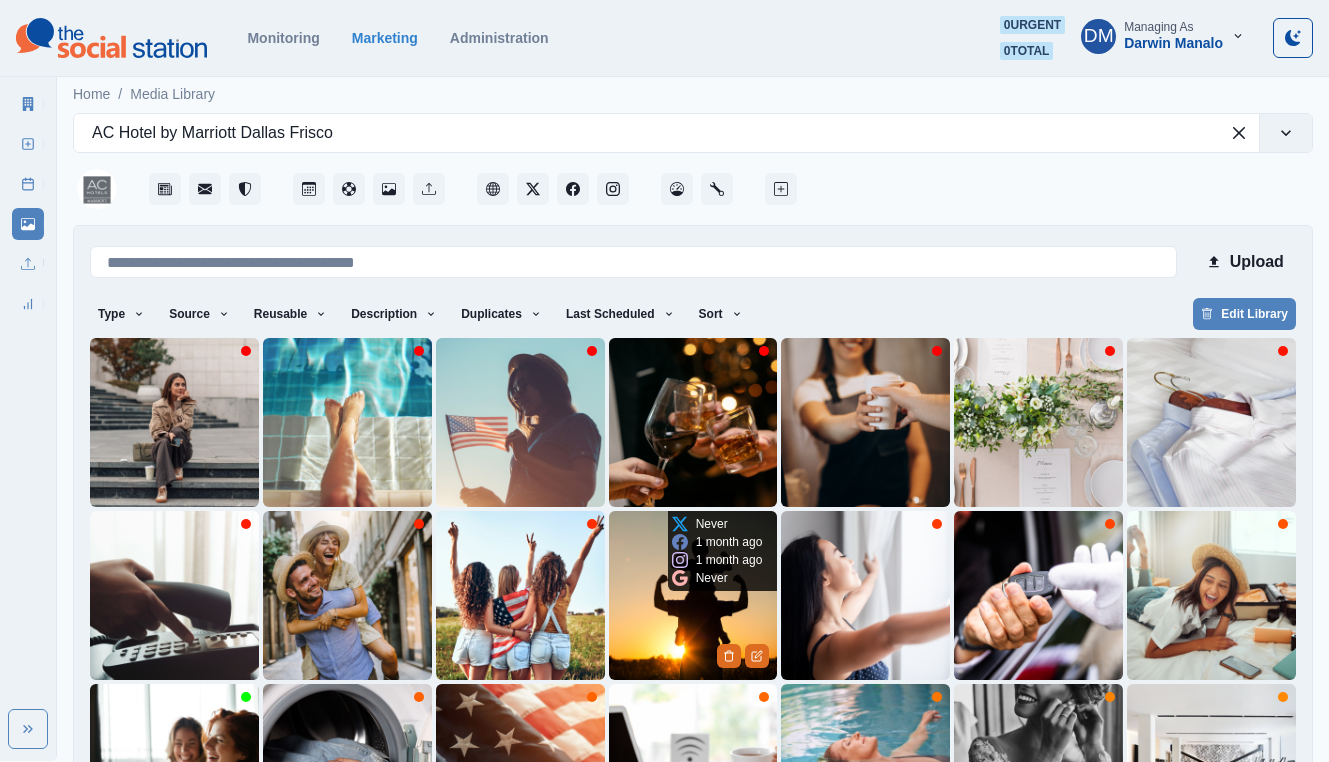 scroll, scrollTop: 32, scrollLeft: 0, axis: vertical 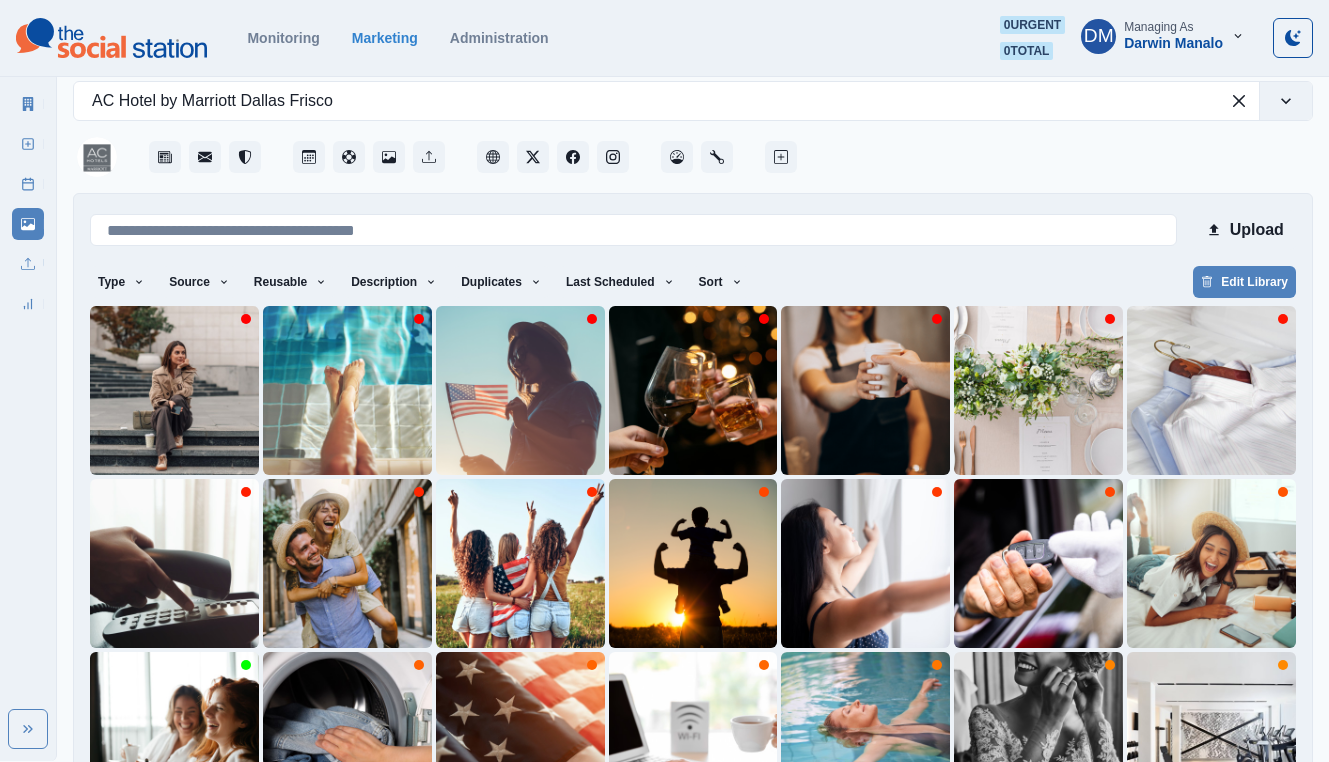 click on "16" at bounding box center [819, 853] 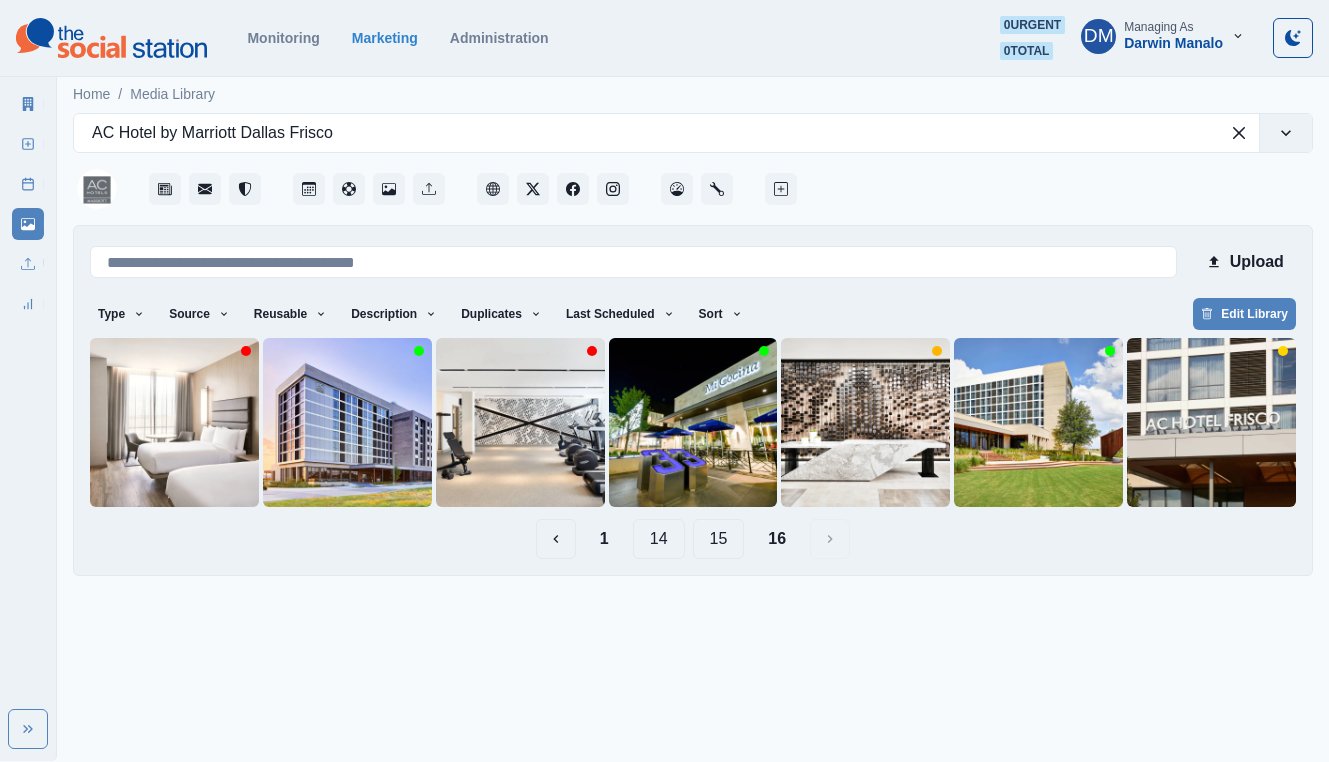 scroll, scrollTop: 0, scrollLeft: 0, axis: both 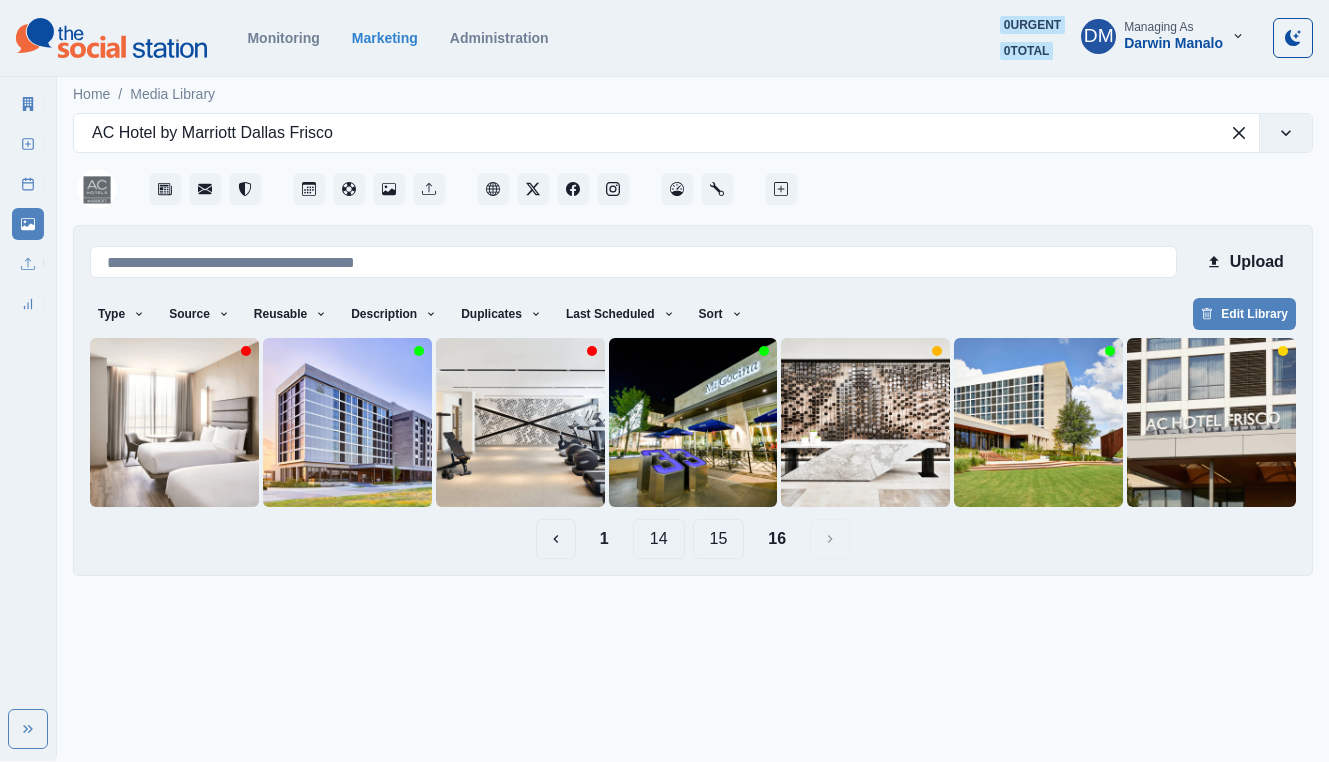 click on "15" at bounding box center [719, 539] 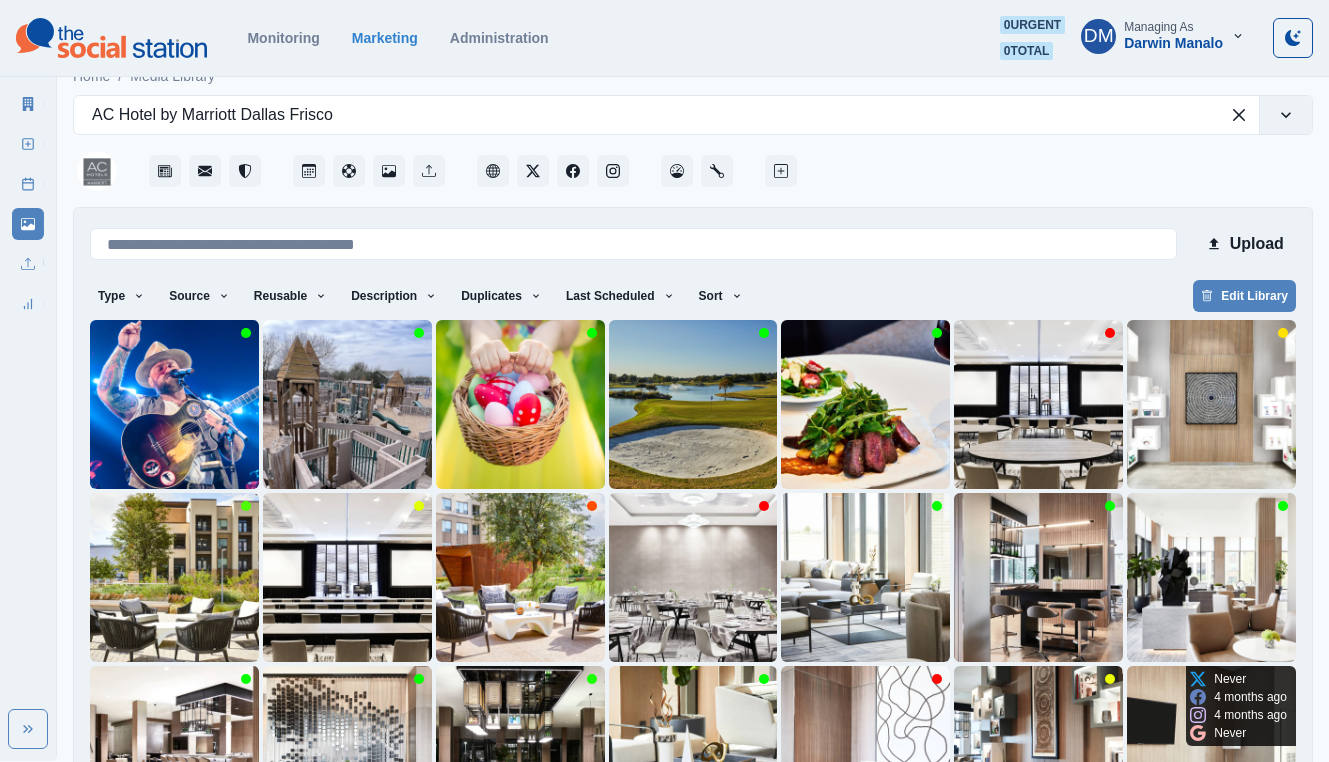 scroll, scrollTop: 32, scrollLeft: 0, axis: vertical 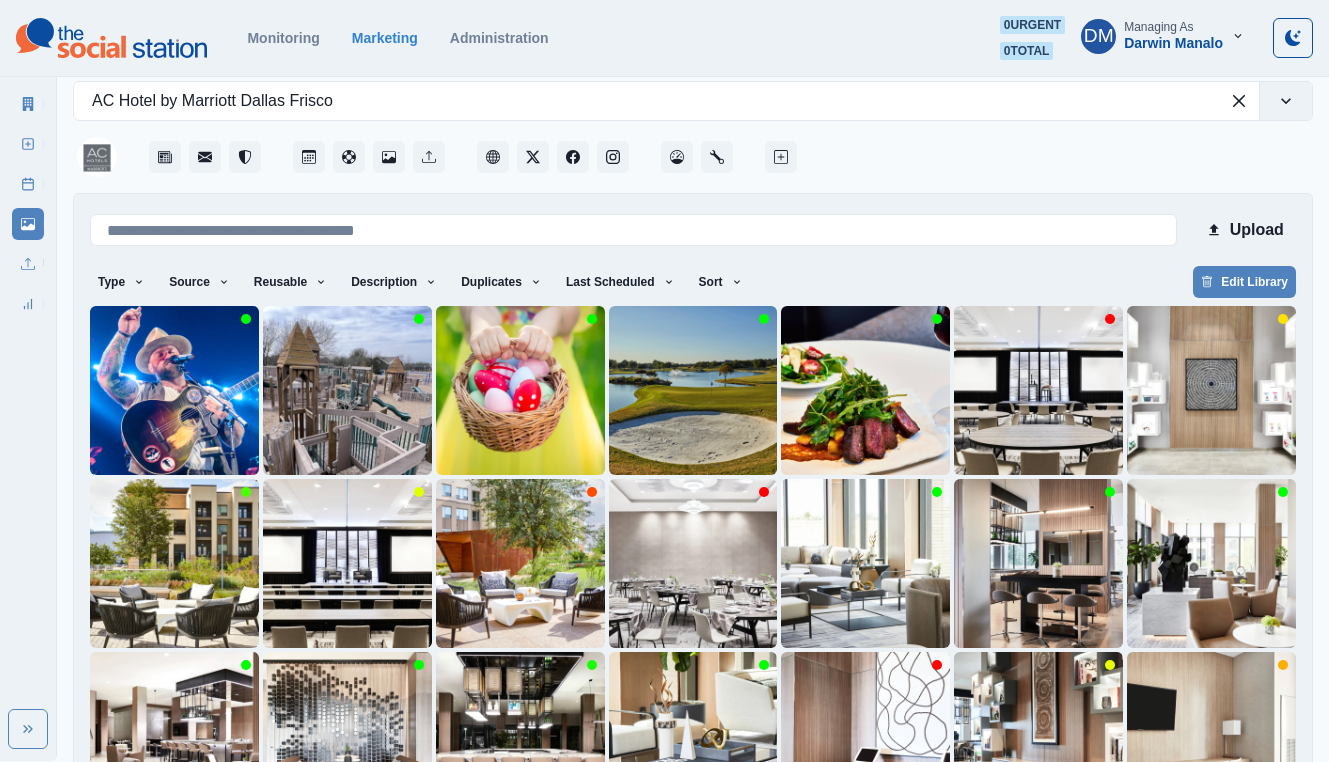 click on "14" at bounding box center [689, 853] 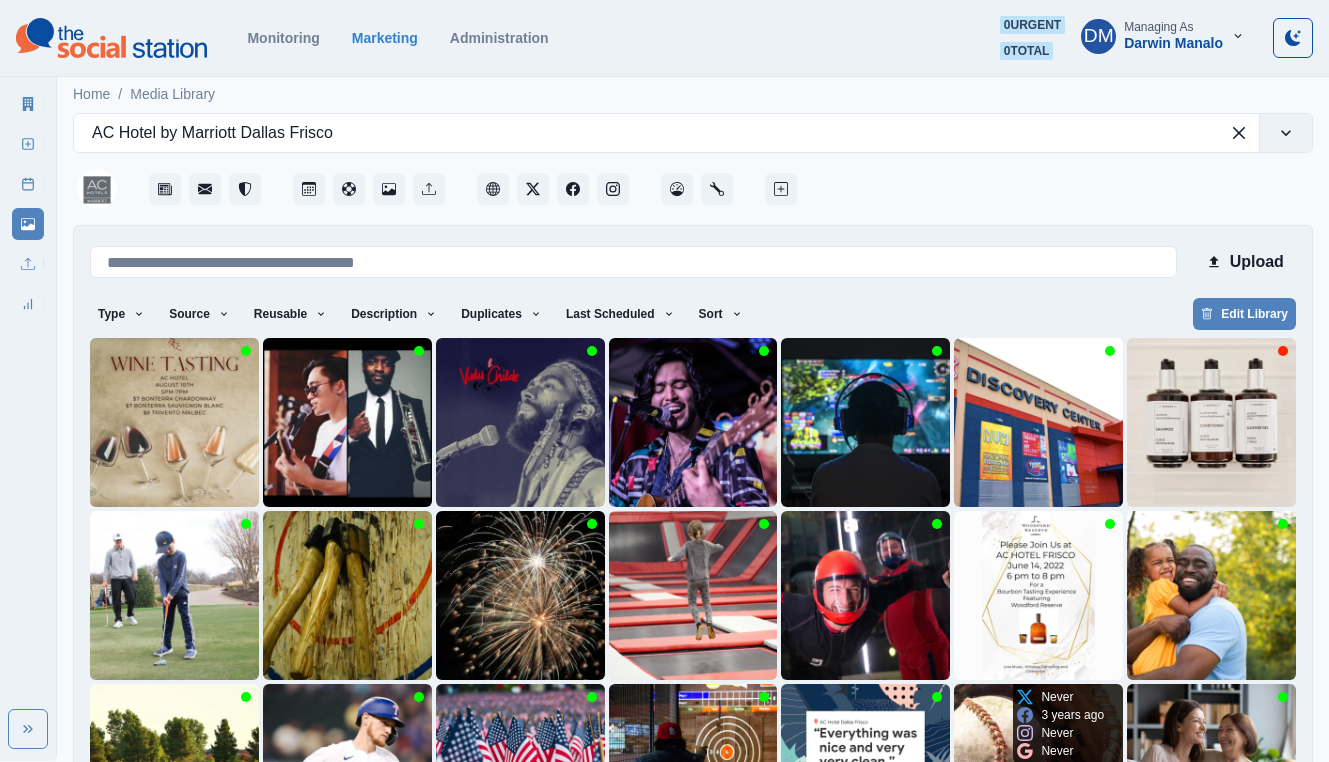 scroll, scrollTop: 32, scrollLeft: 0, axis: vertical 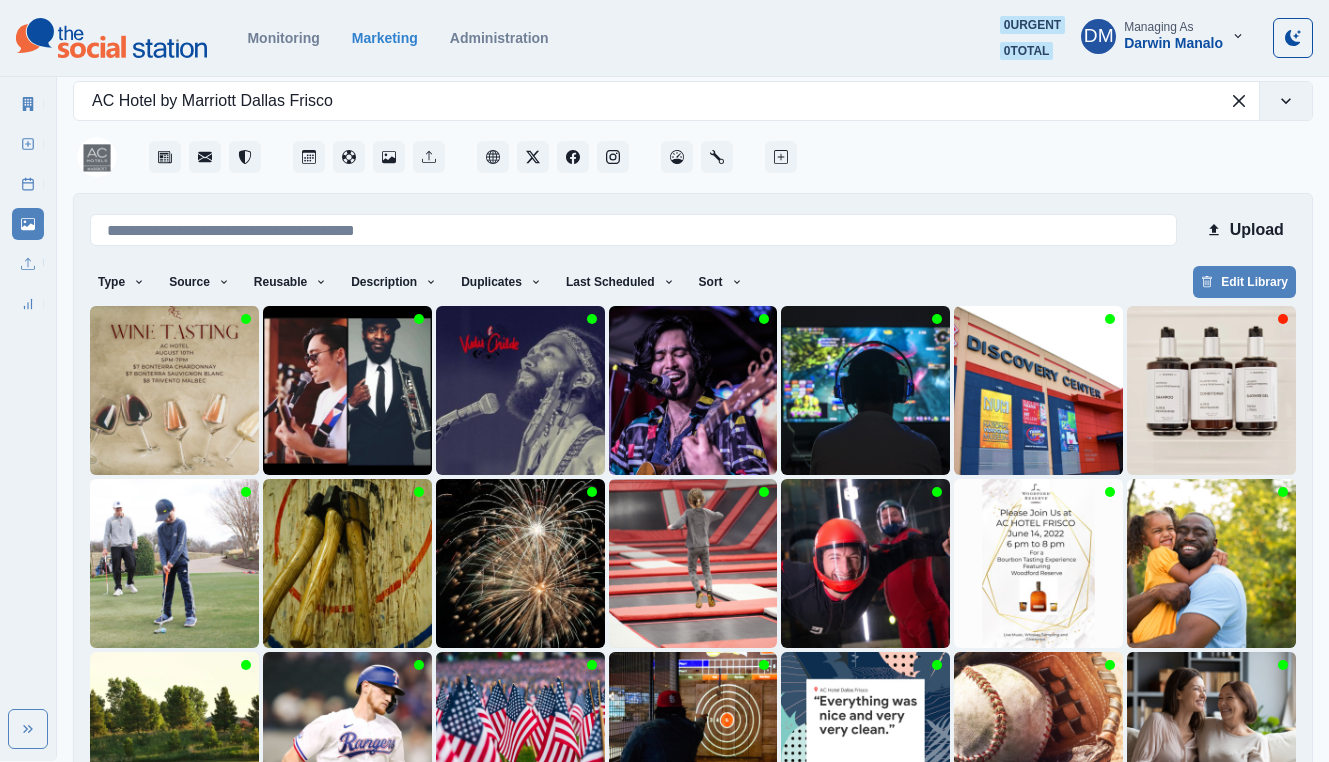 click on "13" at bounding box center [659, 853] 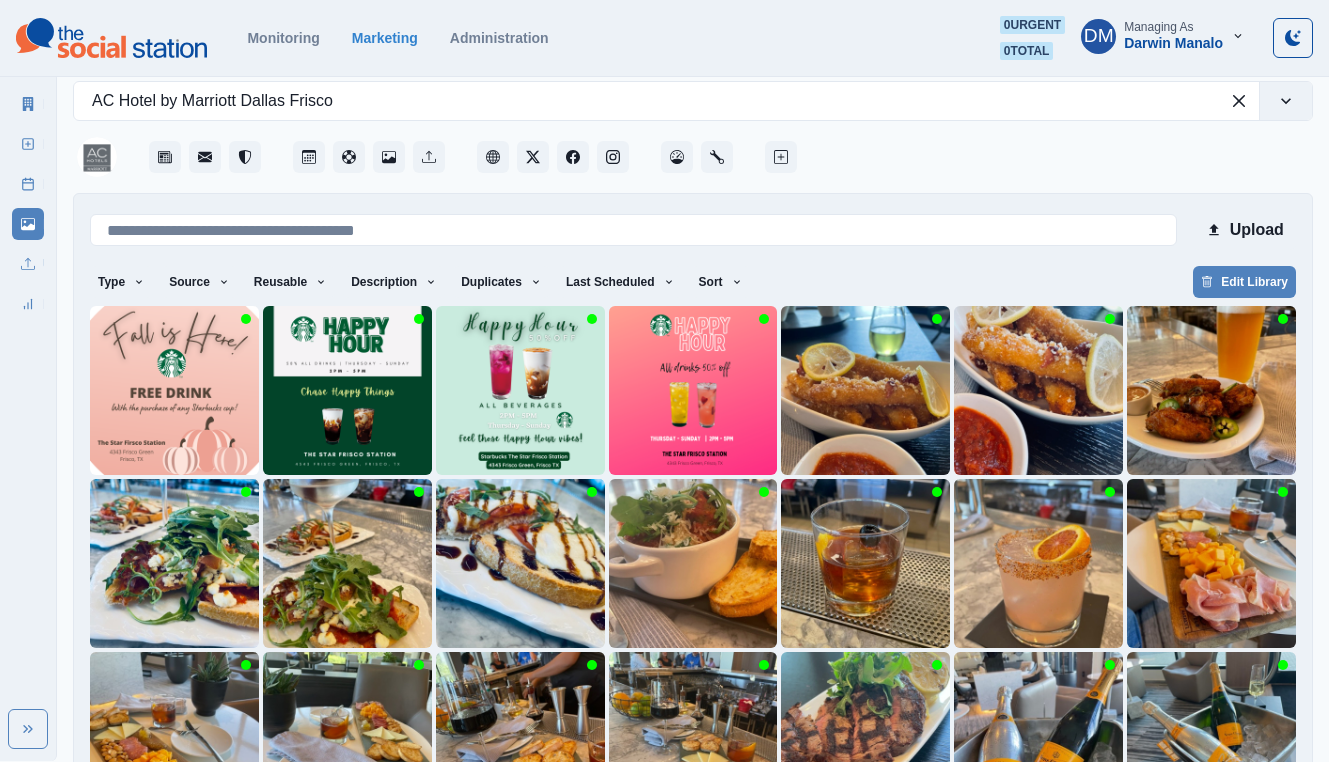 scroll, scrollTop: 0, scrollLeft: 0, axis: both 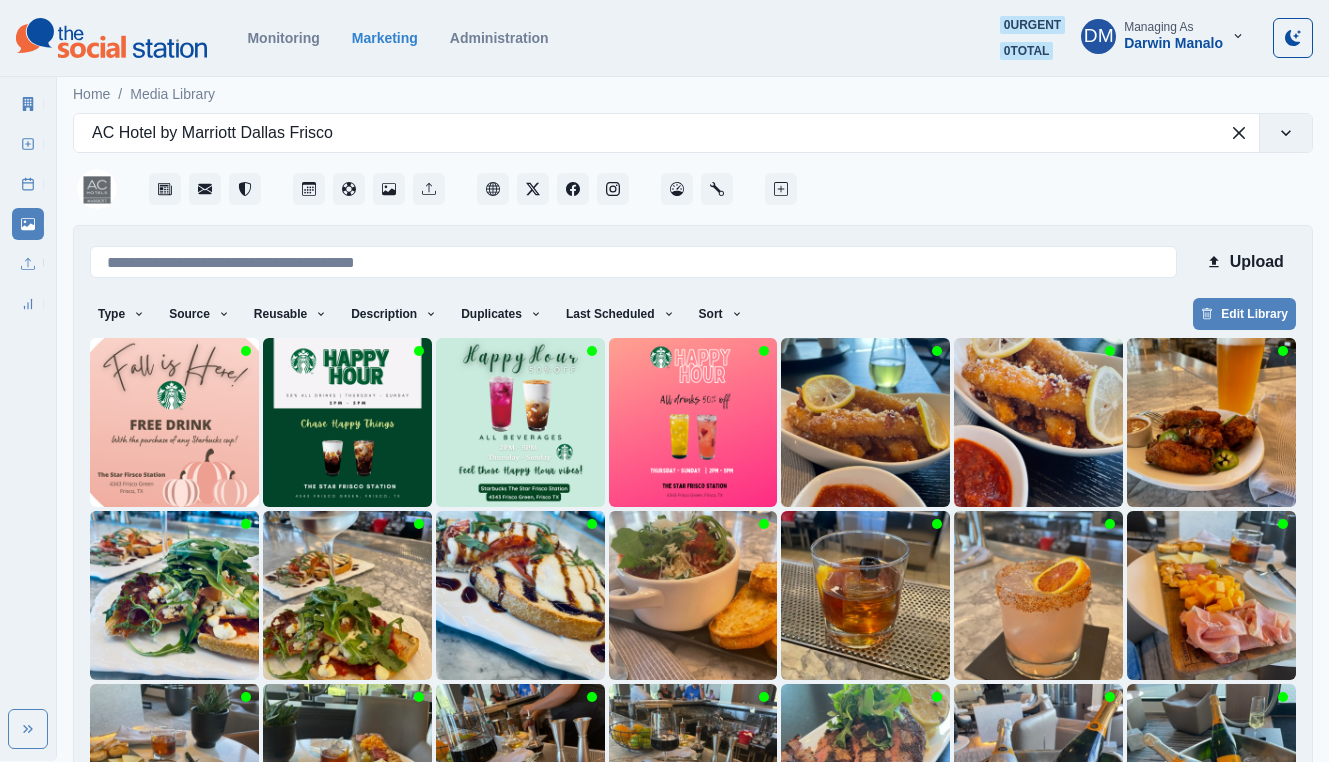 click on "12" at bounding box center [630, 885] 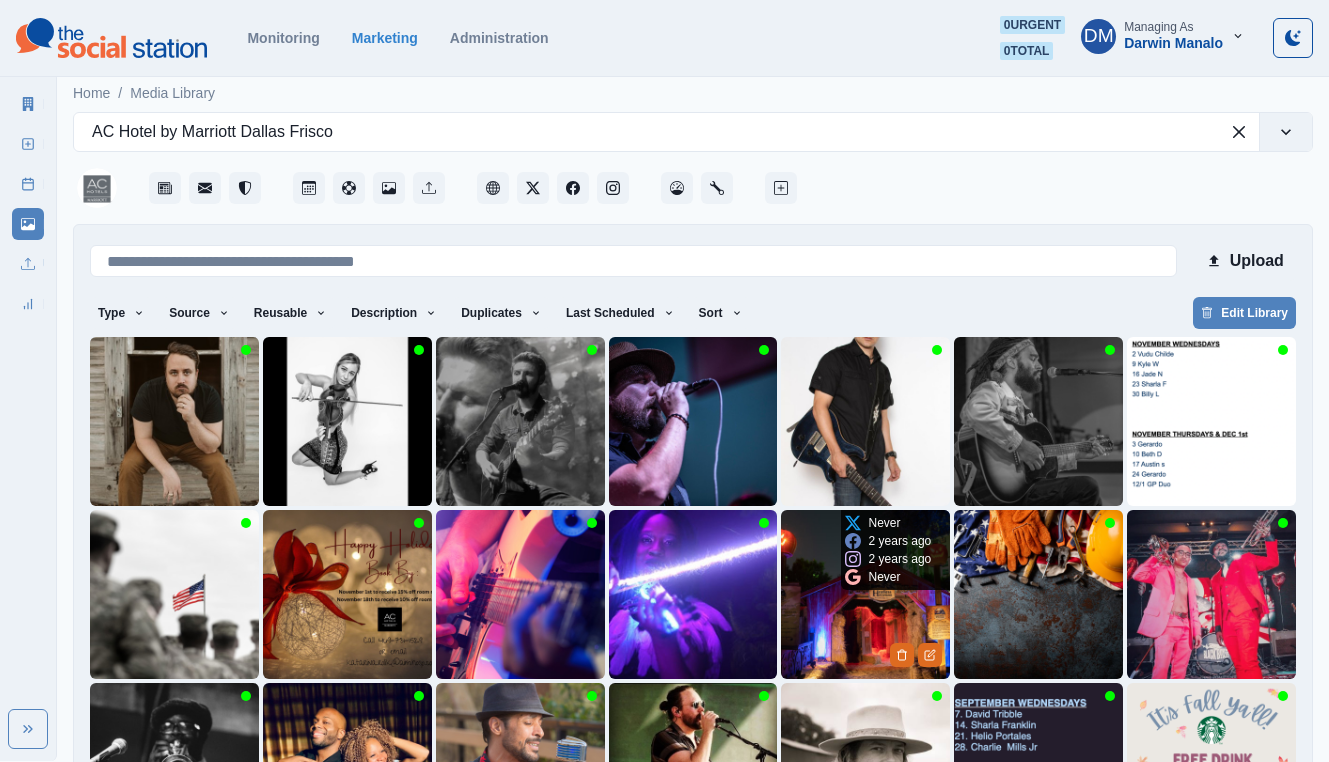 scroll, scrollTop: 32, scrollLeft: 0, axis: vertical 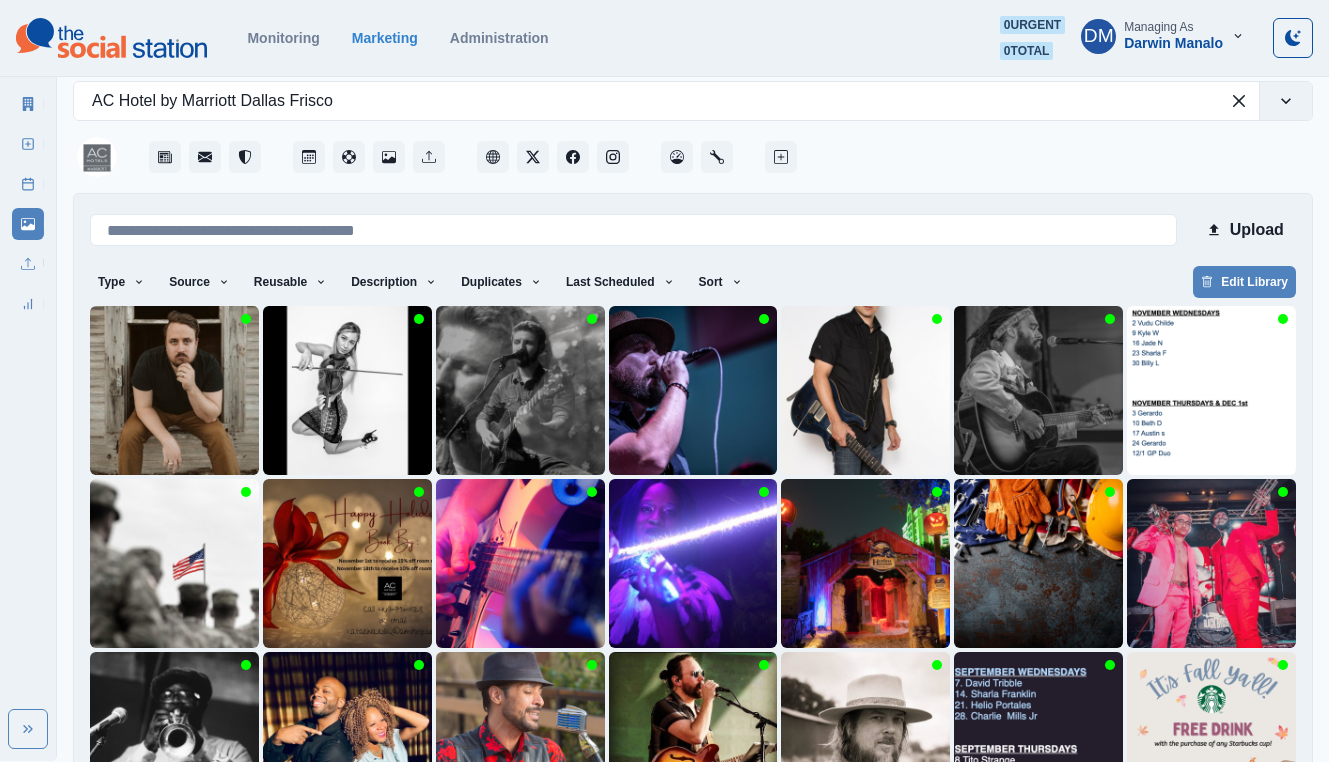 click on "11" at bounding box center [630, 853] 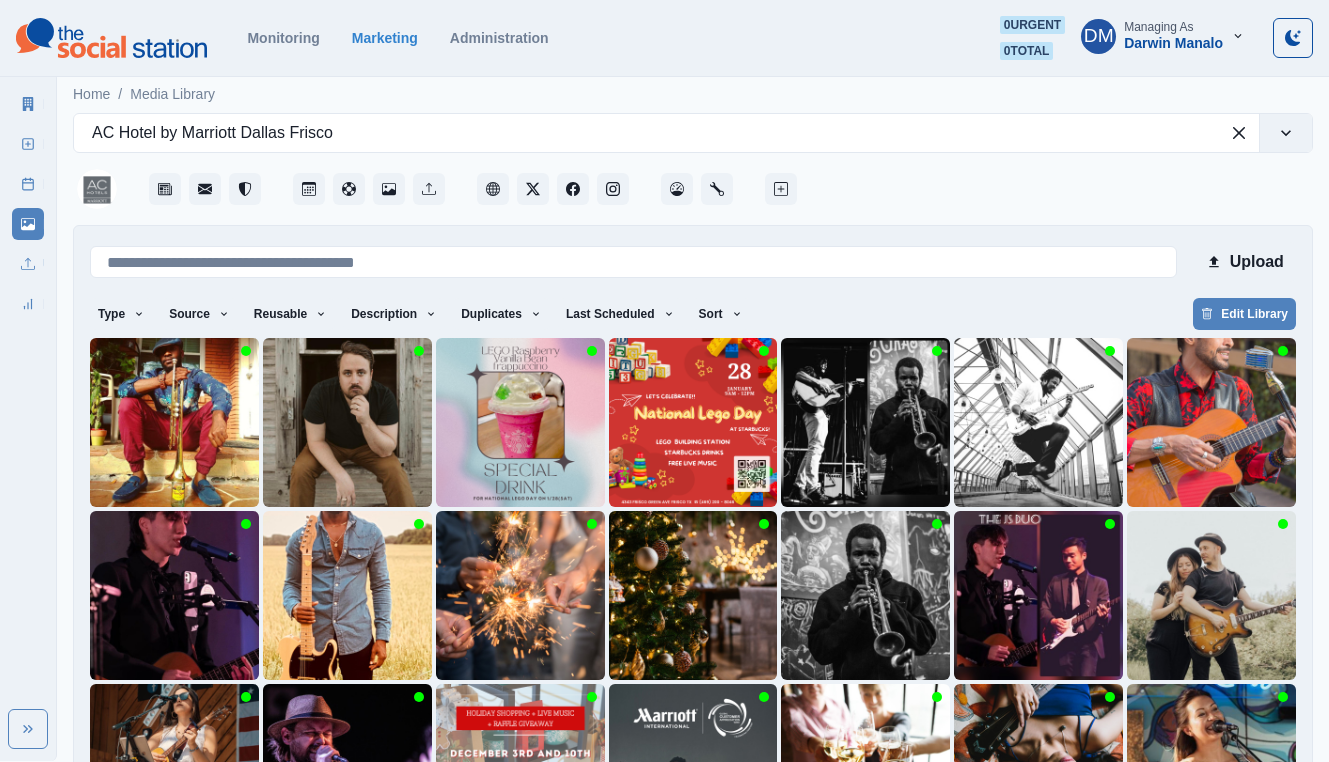 scroll, scrollTop: 32, scrollLeft: 0, axis: vertical 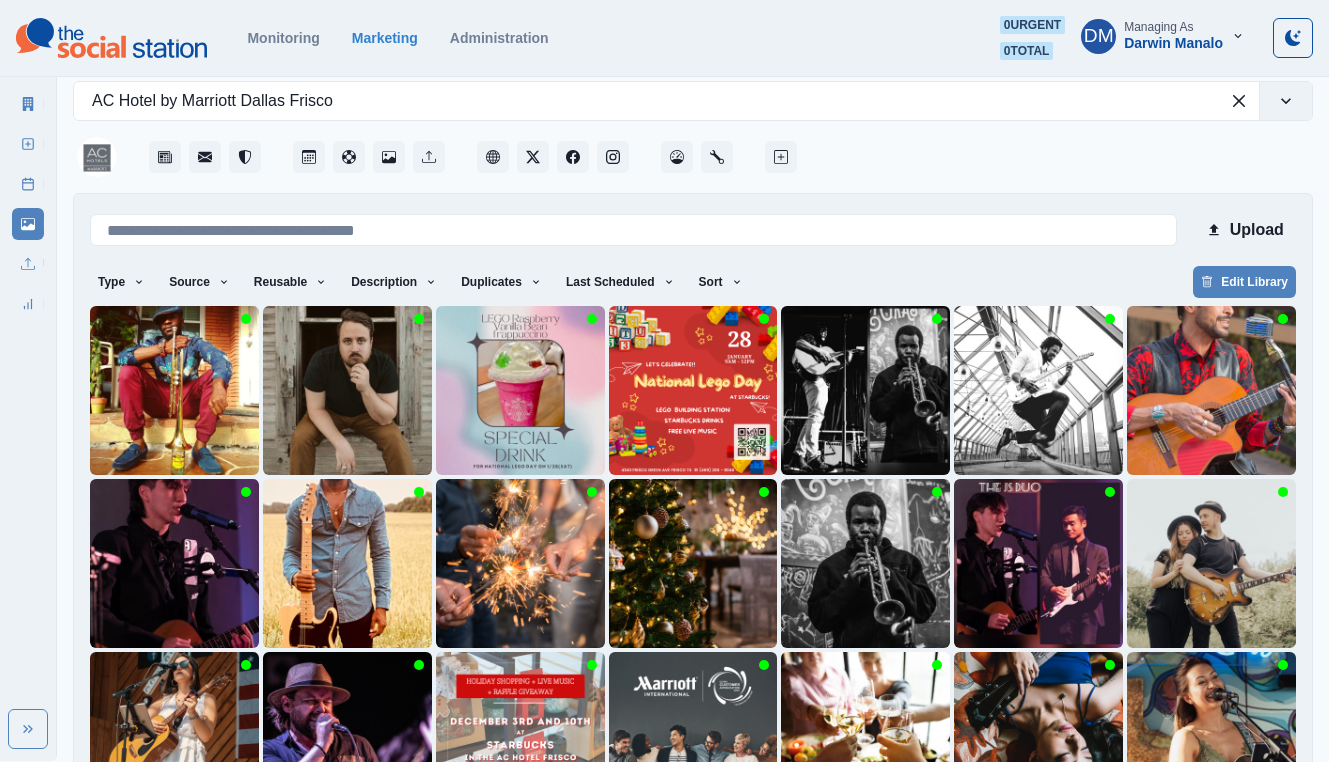 click on "10" at bounding box center [625, 853] 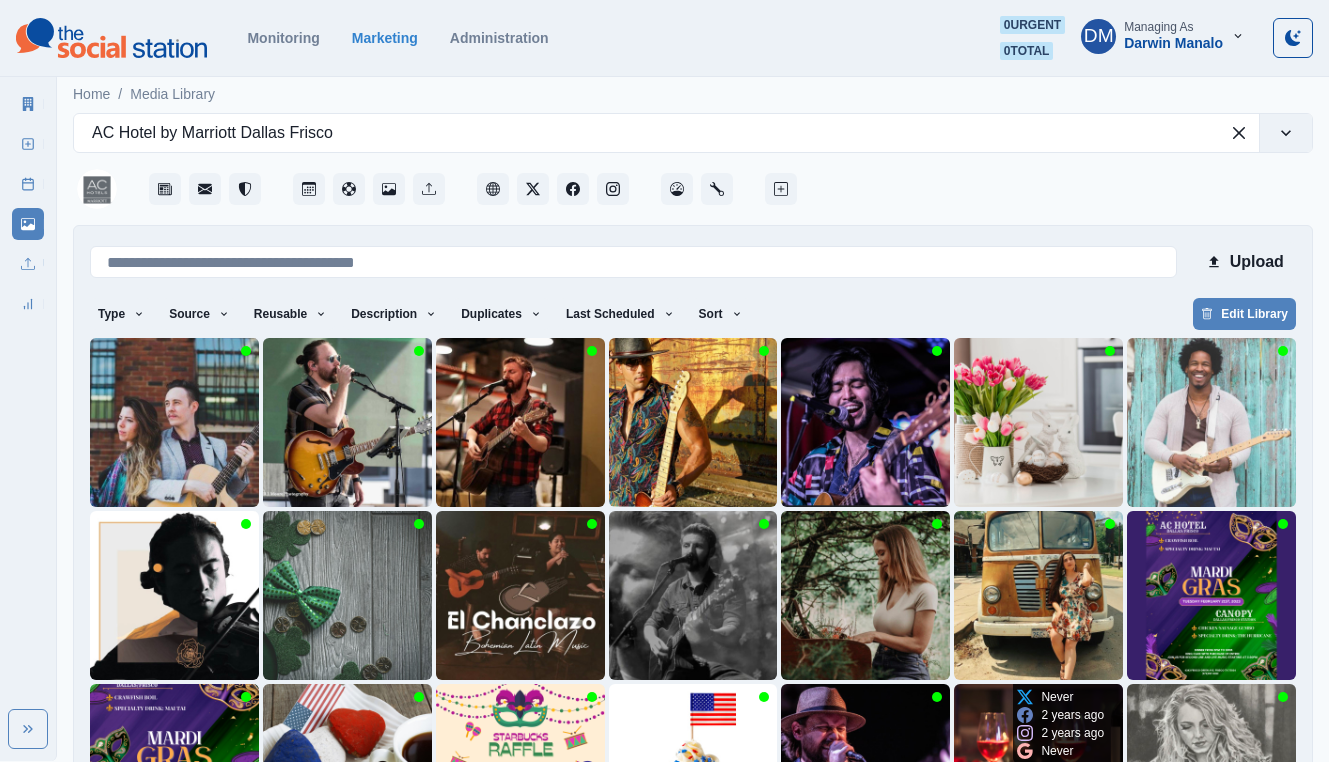 scroll, scrollTop: 32, scrollLeft: 0, axis: vertical 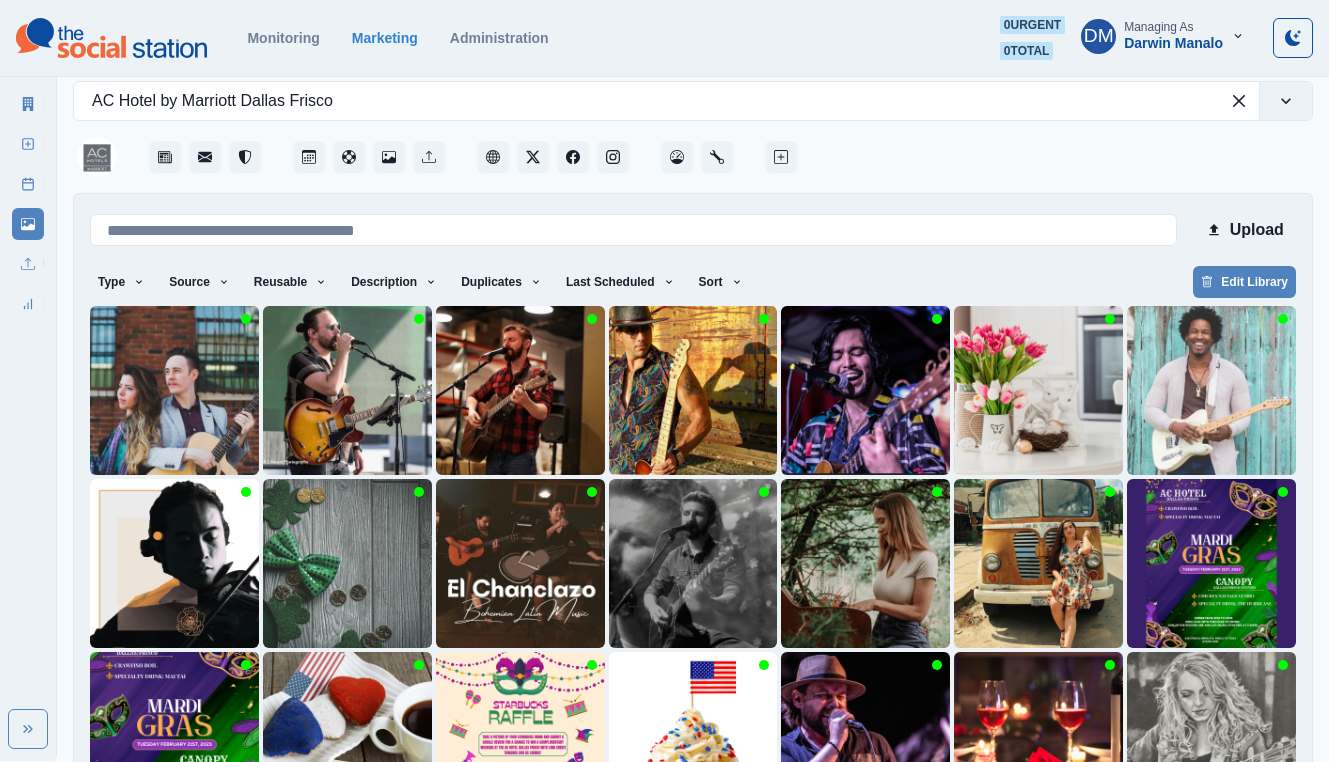 click on "8" at bounding box center (574, 853) 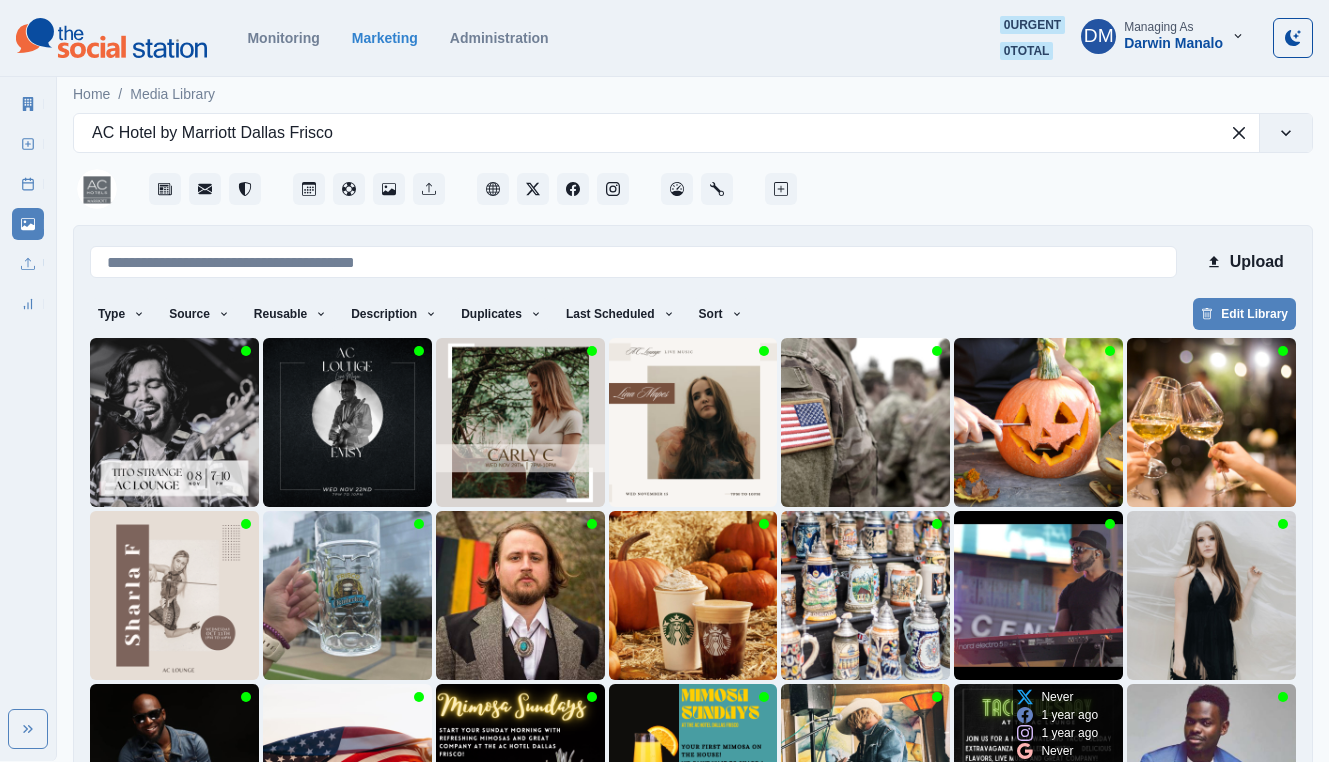scroll, scrollTop: 32, scrollLeft: 0, axis: vertical 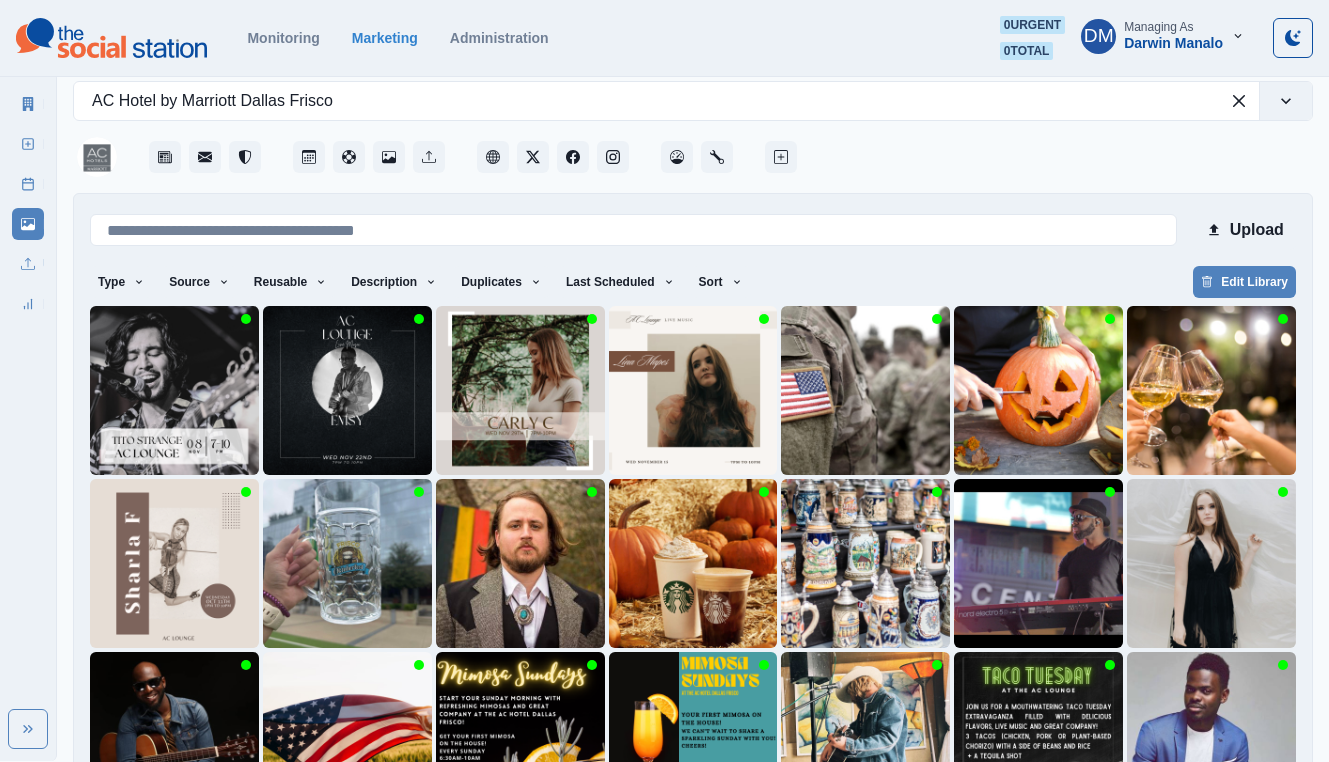 click on "6" at bounding box center (583, 853) 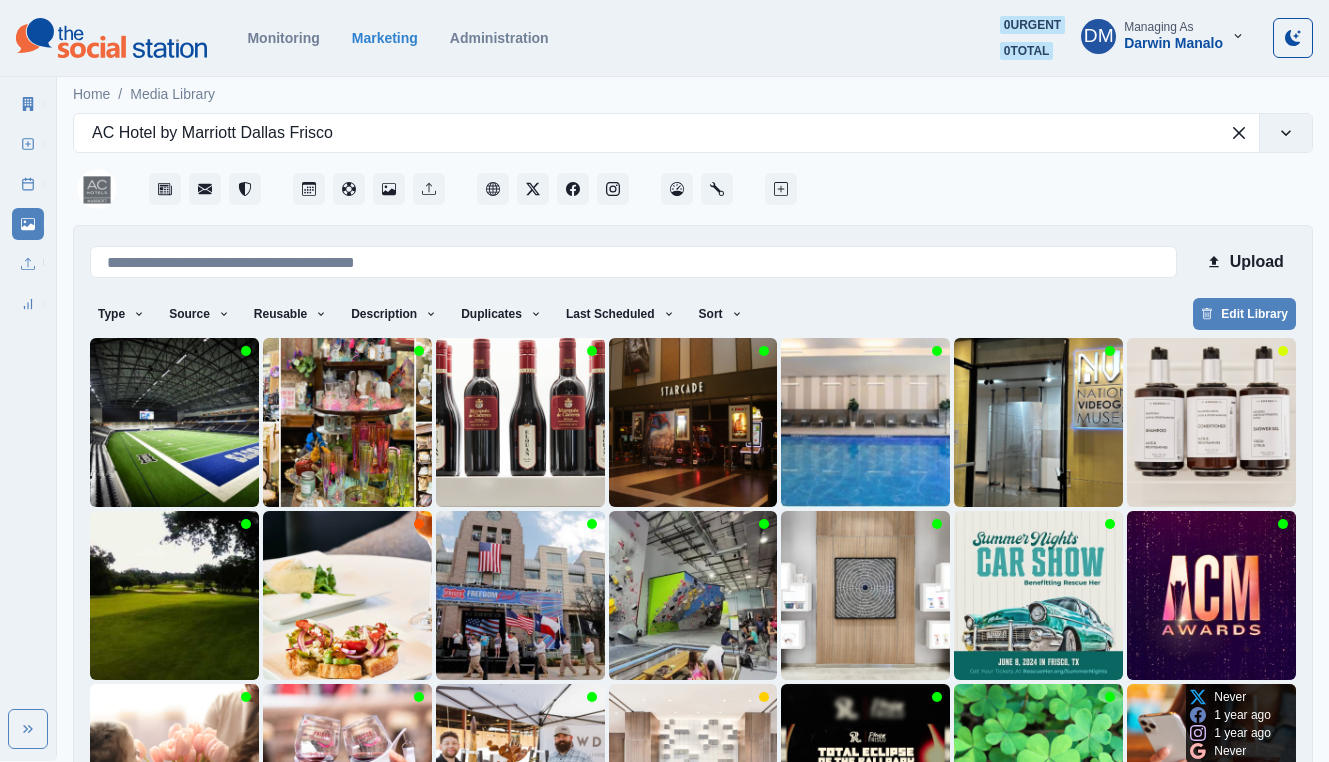 scroll, scrollTop: 32, scrollLeft: 0, axis: vertical 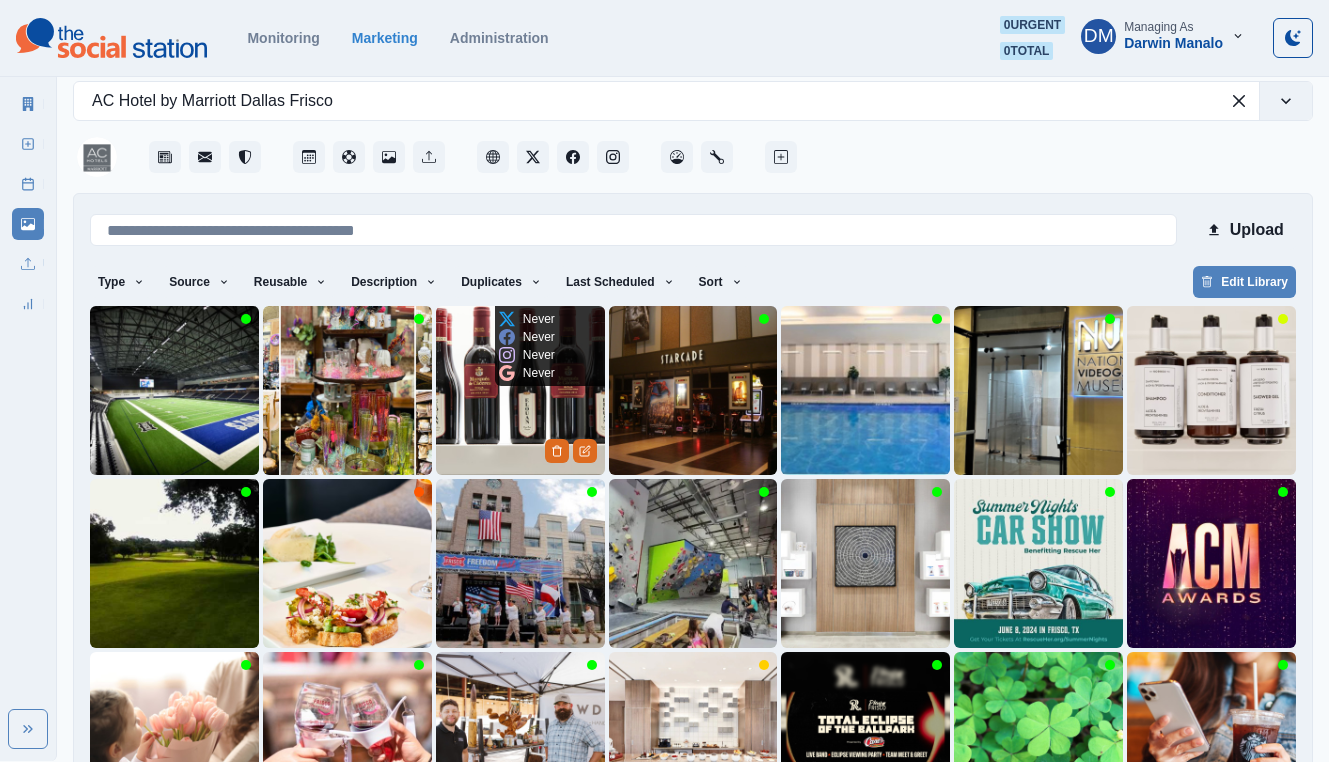 click at bounding box center [520, 390] 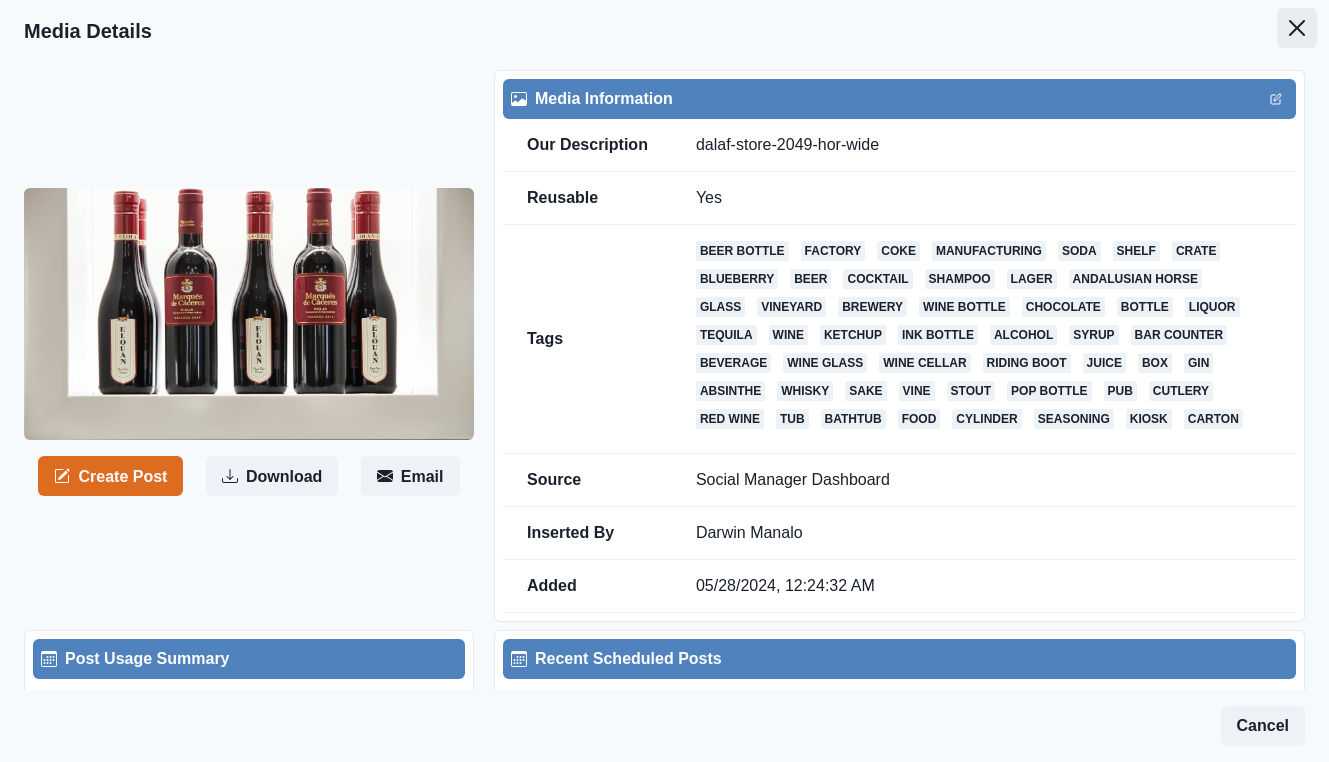 click 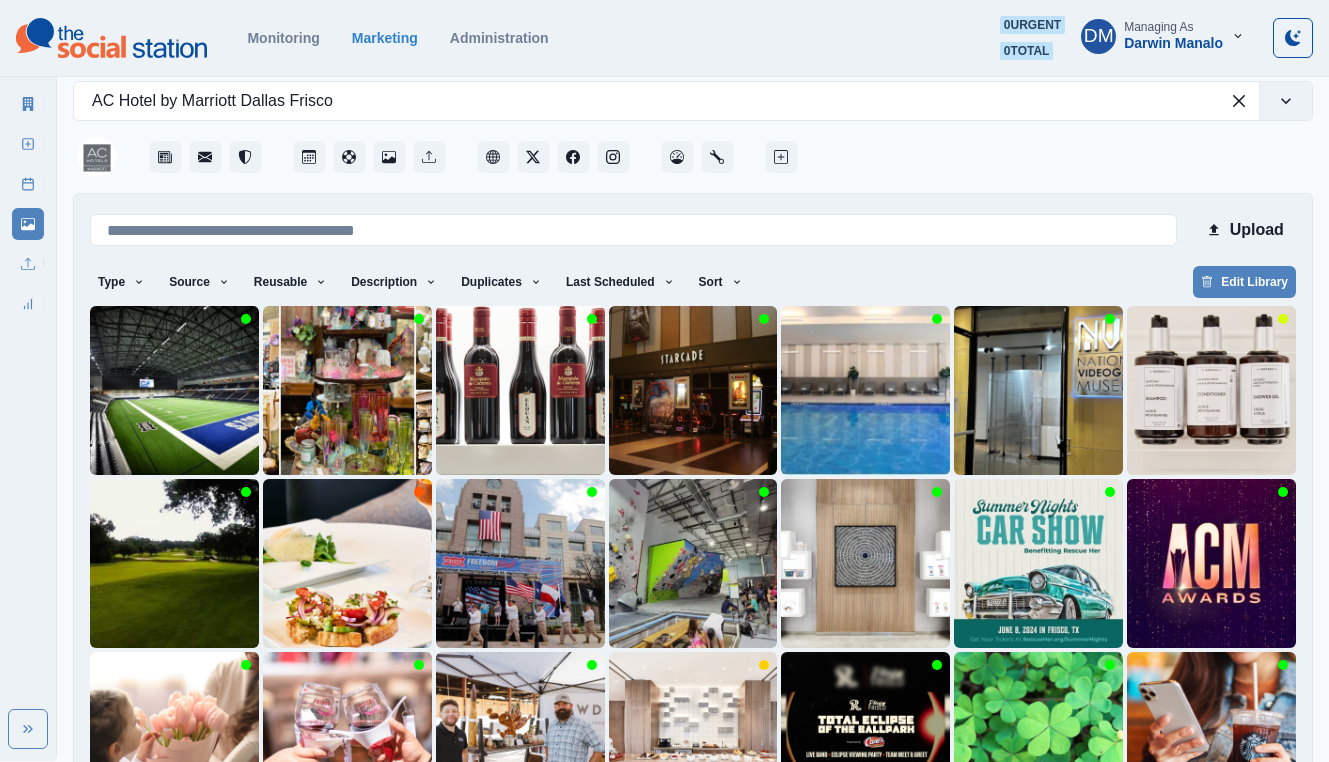 click on "5" at bounding box center (638, 853) 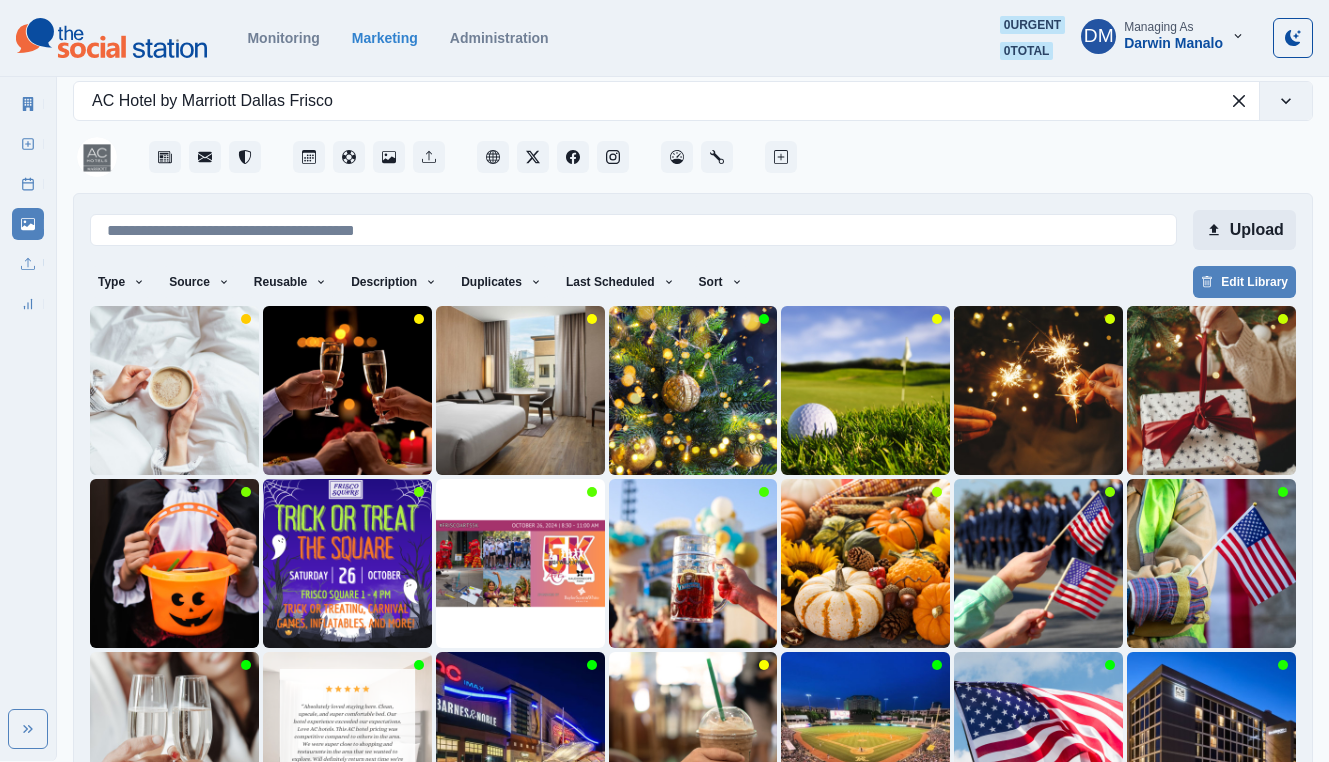 click on "Upload" at bounding box center (1244, 230) 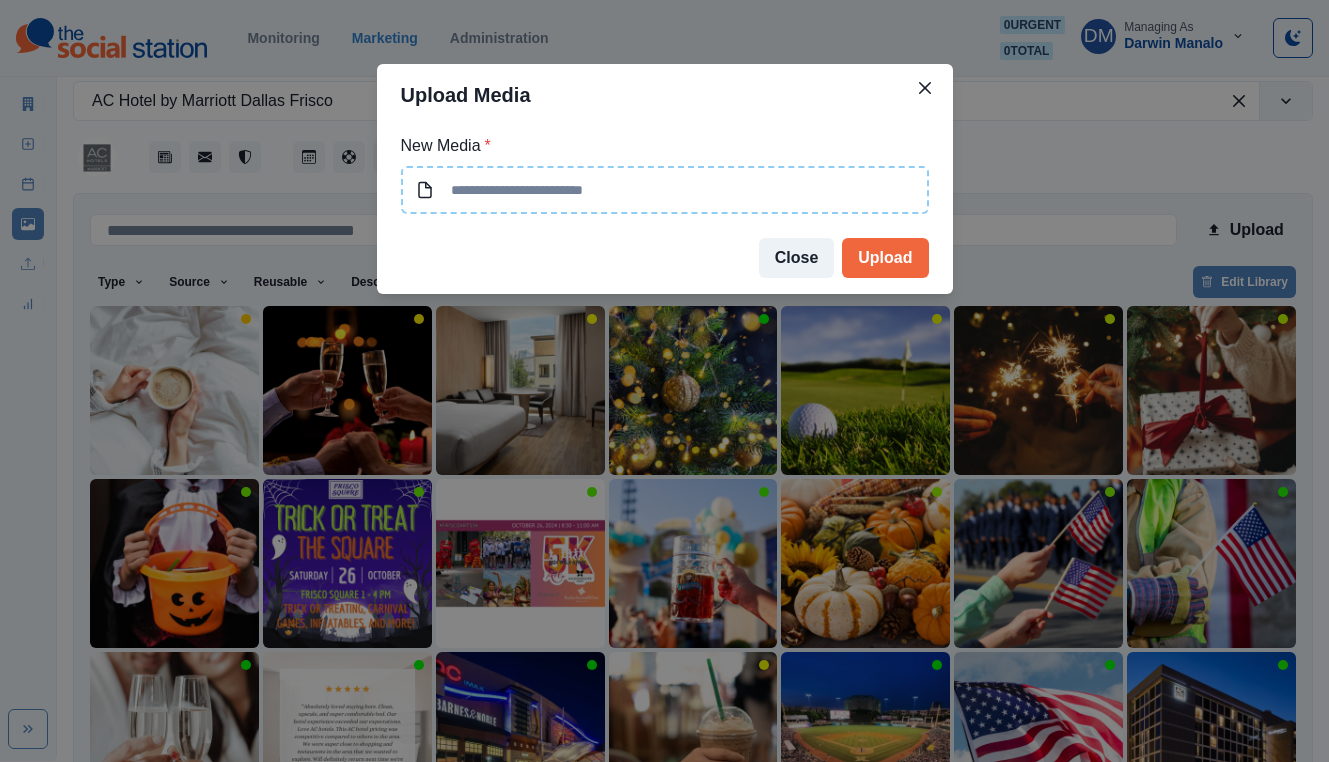 click at bounding box center [665, 190] 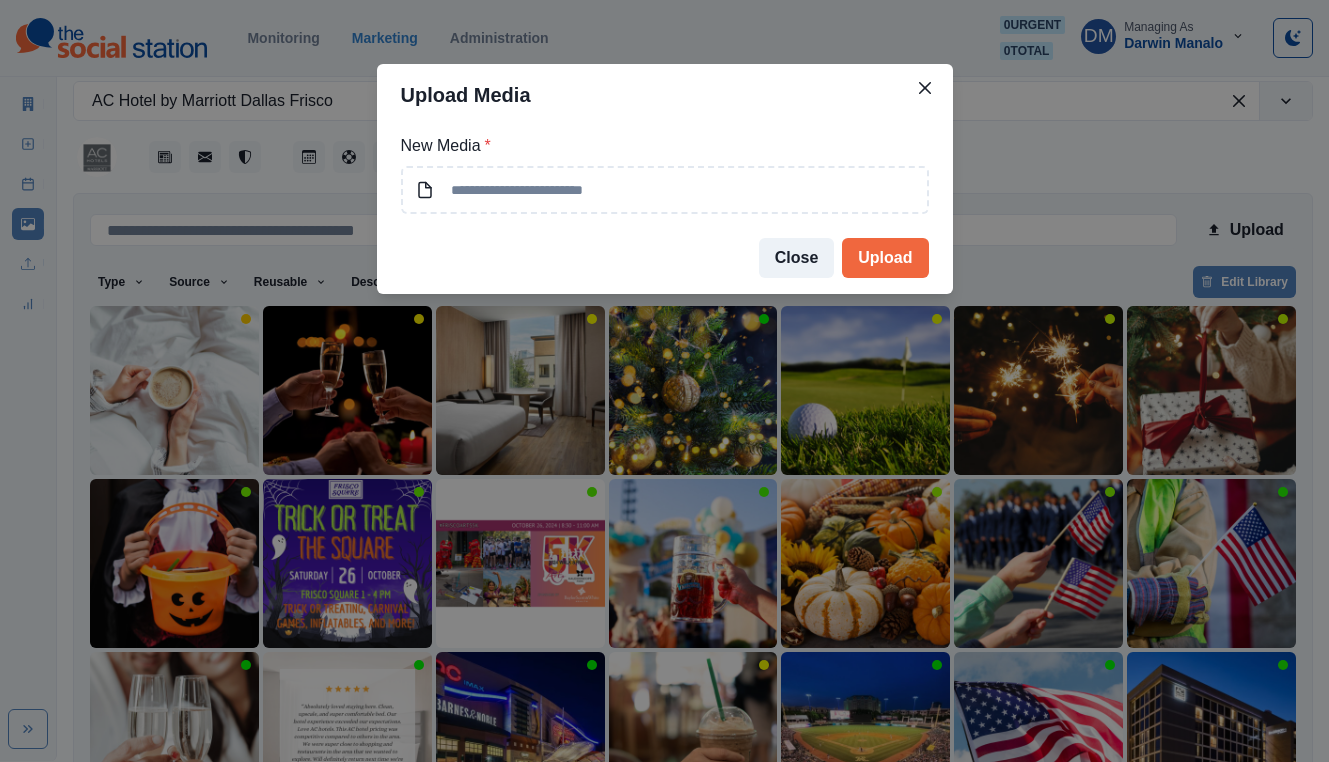 type on "**********" 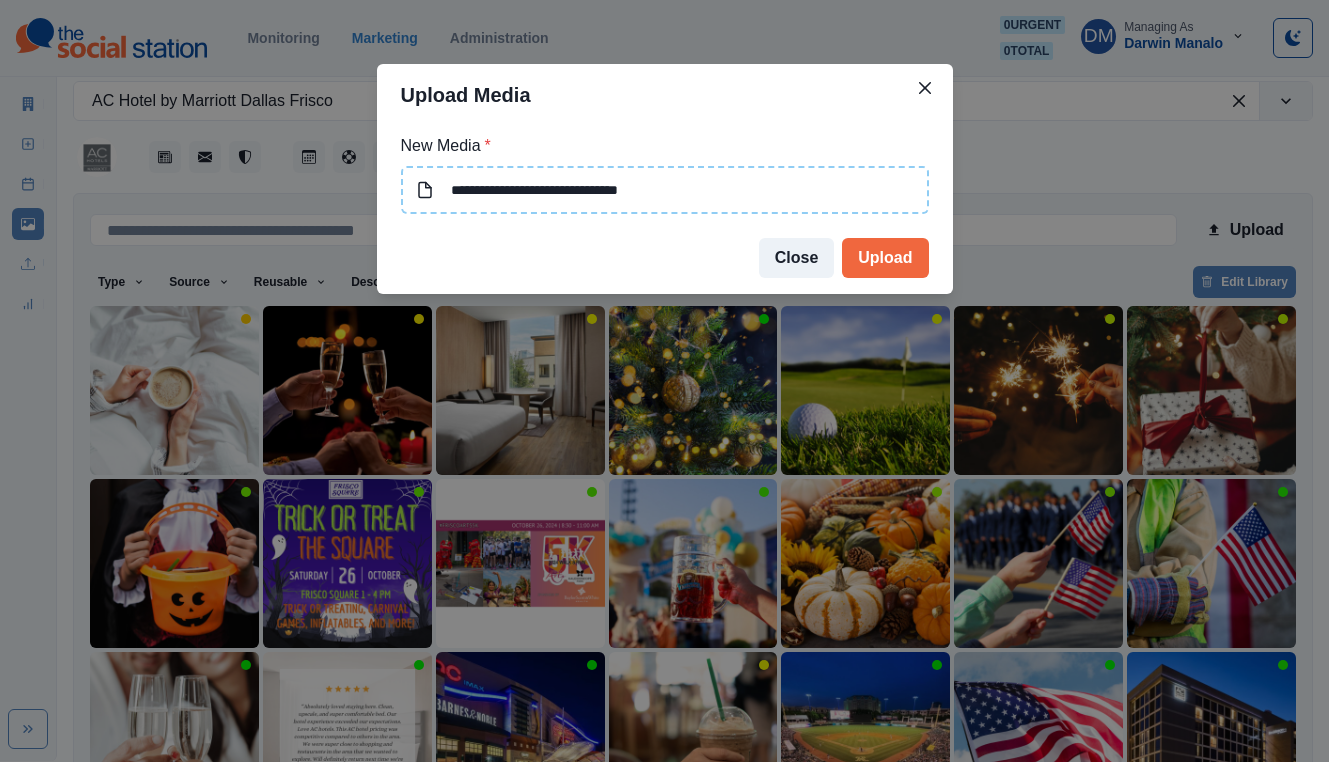 click on "**********" at bounding box center (665, 190) 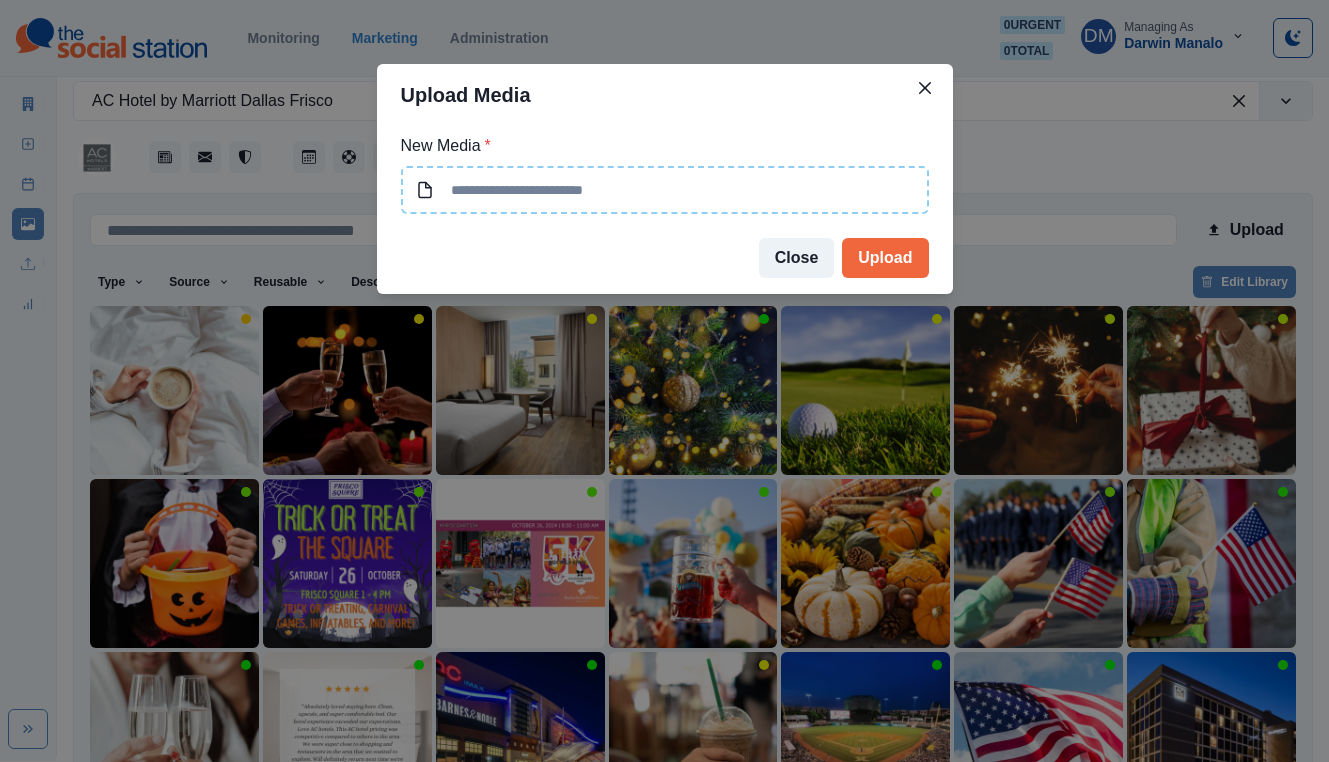 click at bounding box center [665, 190] 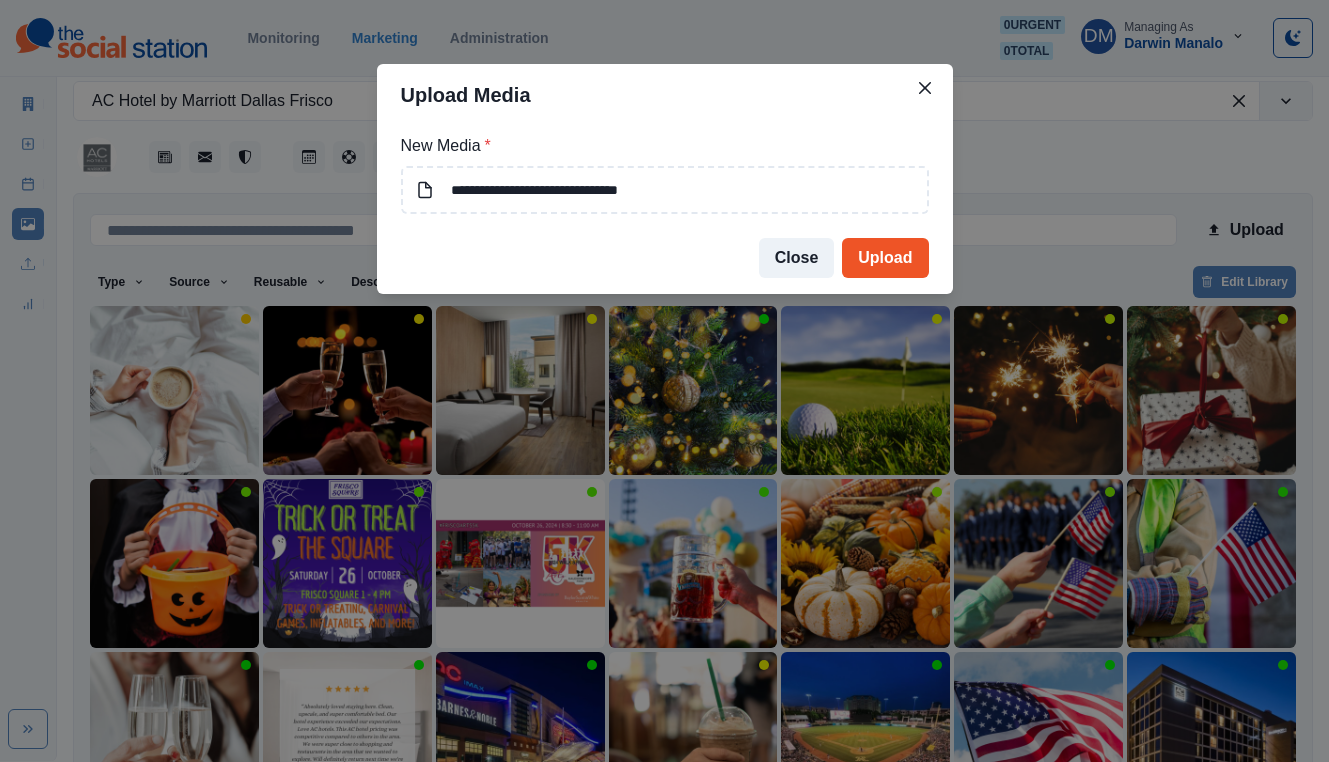 click on "Upload" at bounding box center [885, 258] 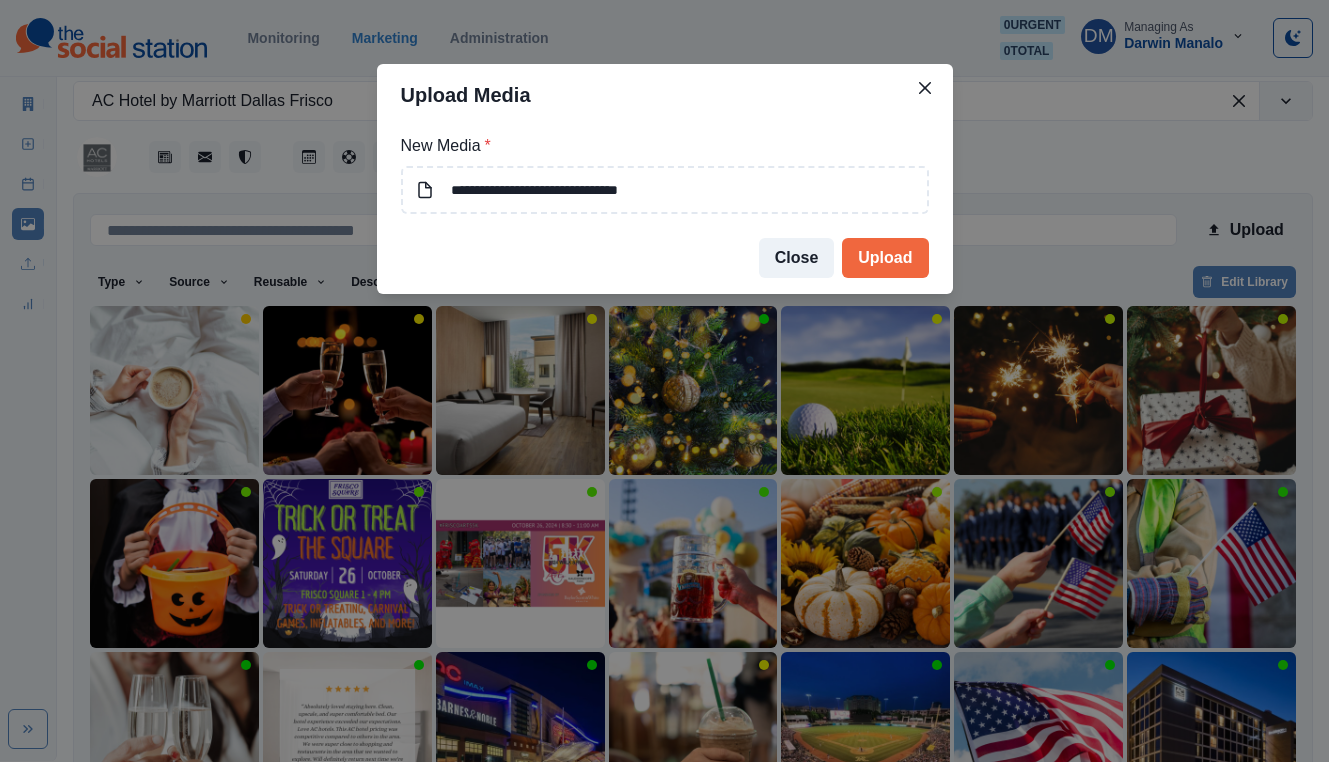 type 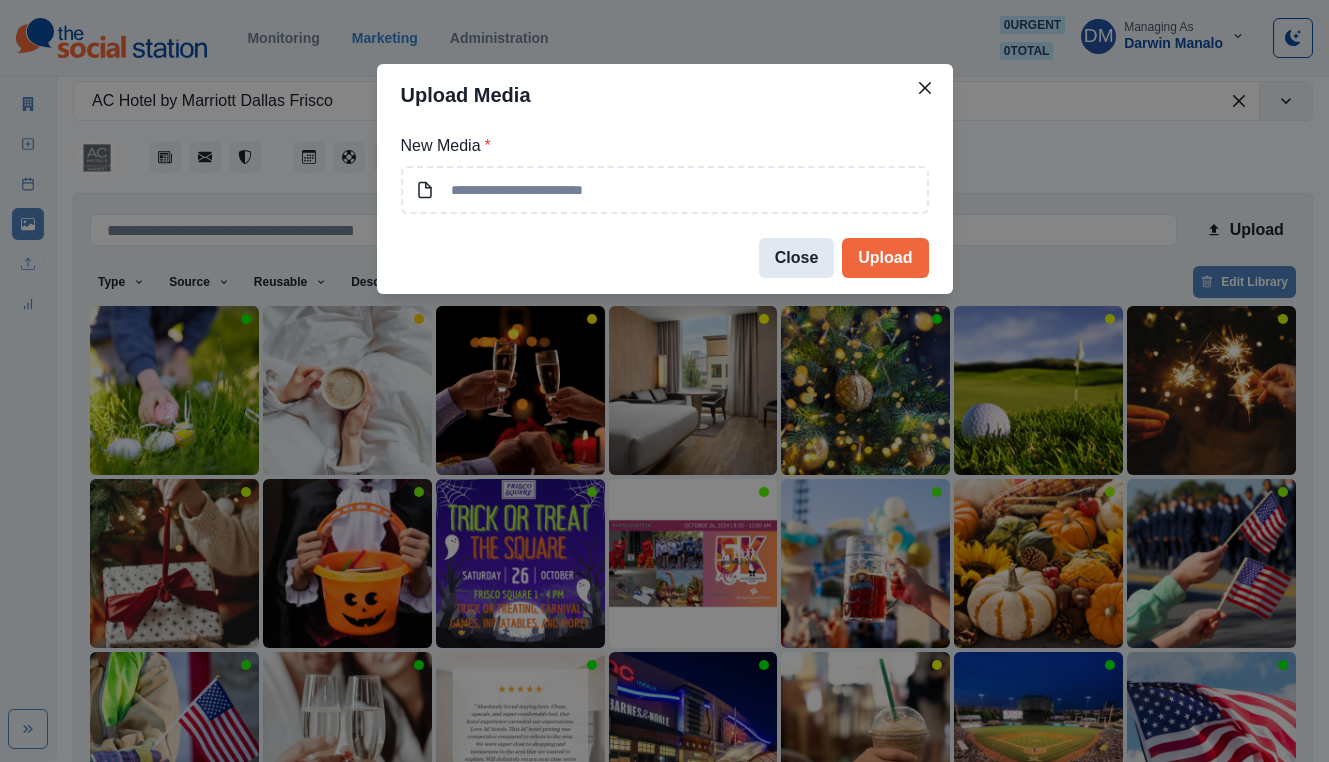 click on "Close" at bounding box center [797, 258] 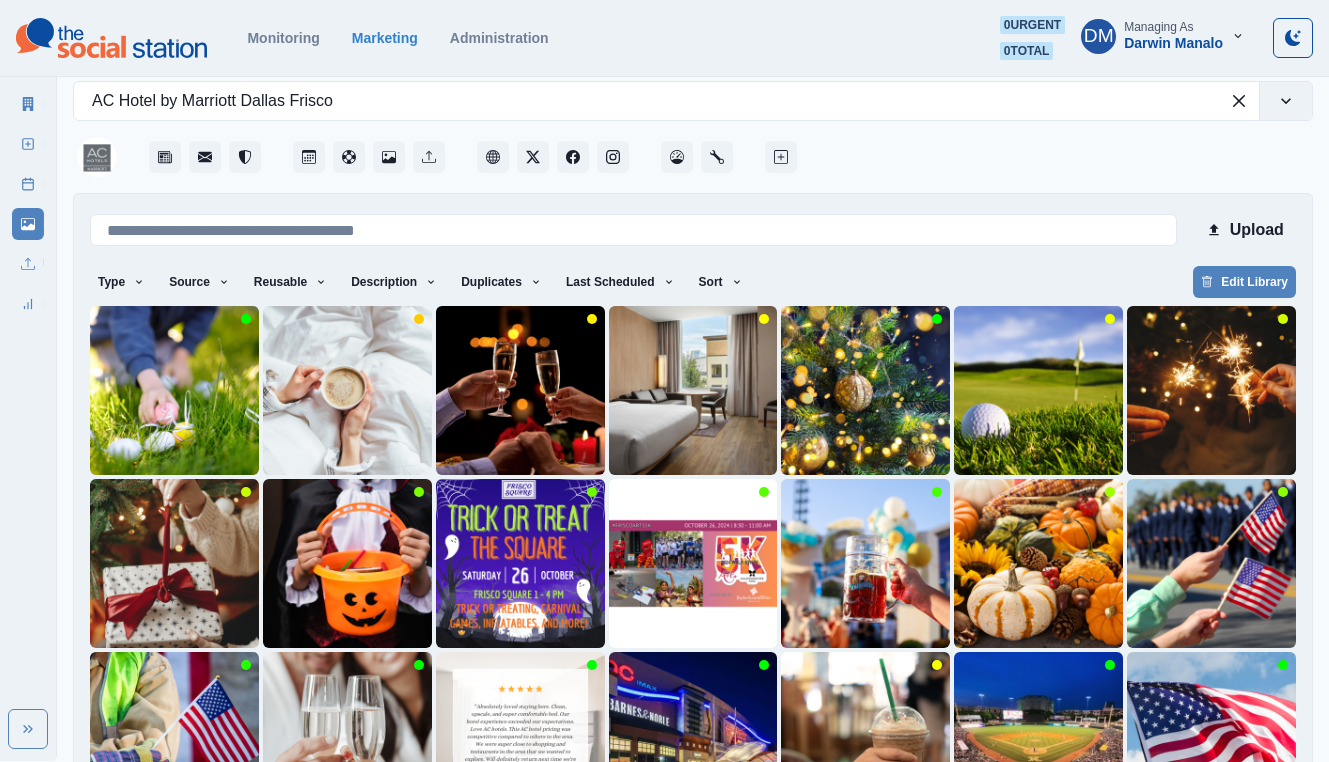 click on "1" at bounding box center [537, 853] 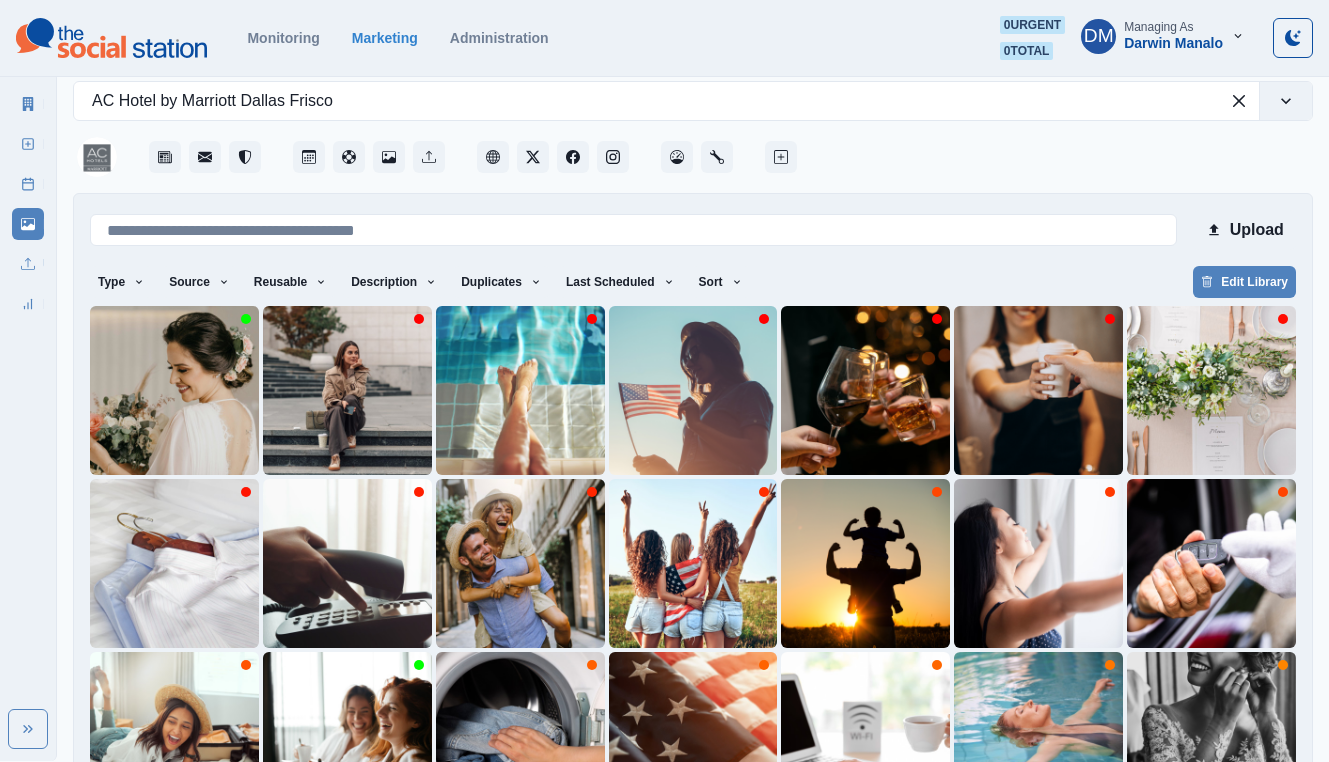 scroll, scrollTop: 0, scrollLeft: 0, axis: both 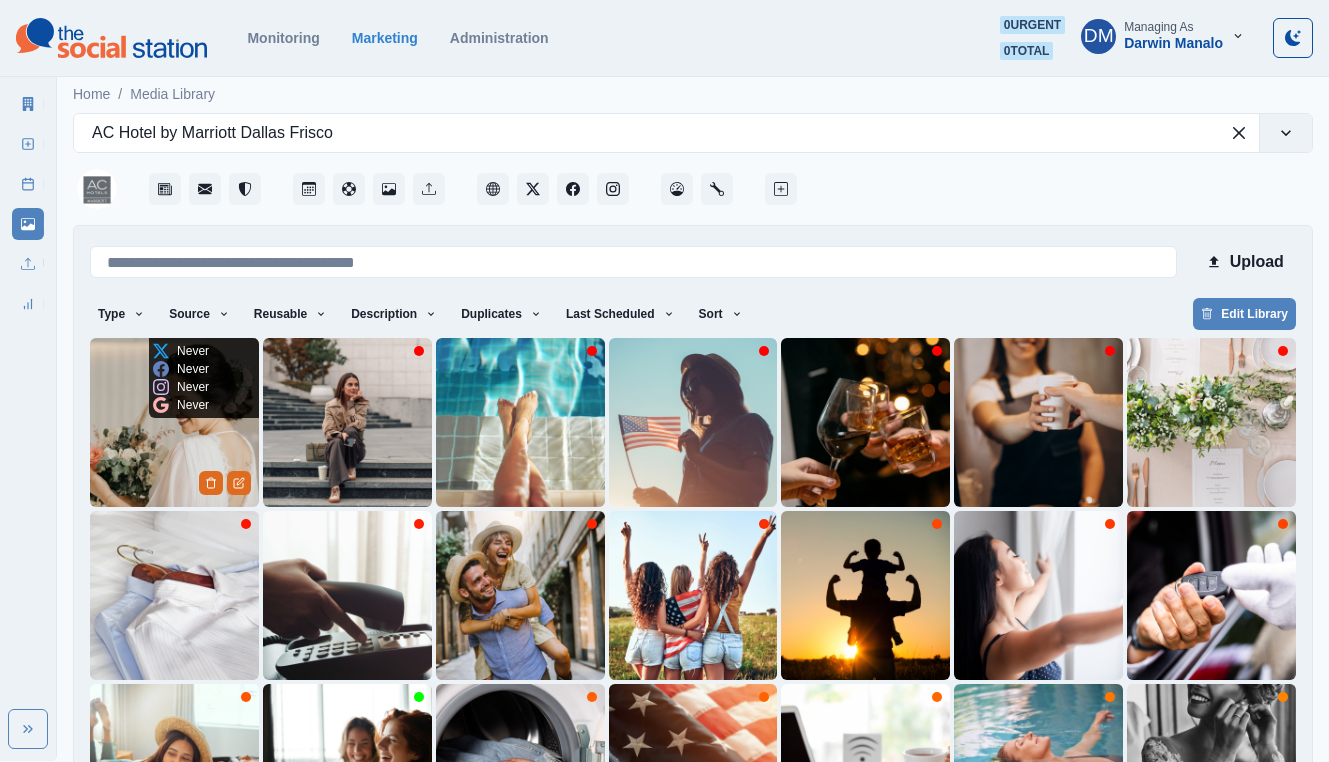 click at bounding box center [174, 422] 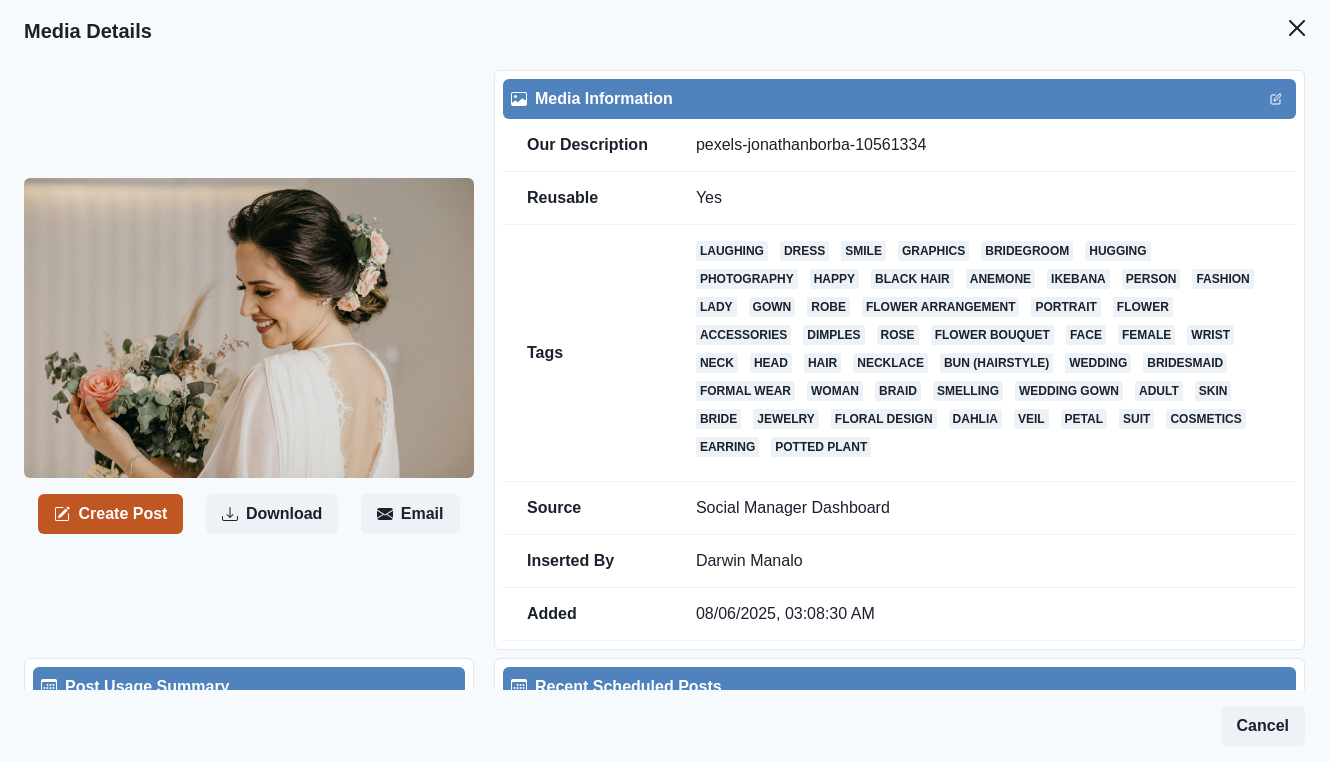 click on "Create Post" at bounding box center [110, 514] 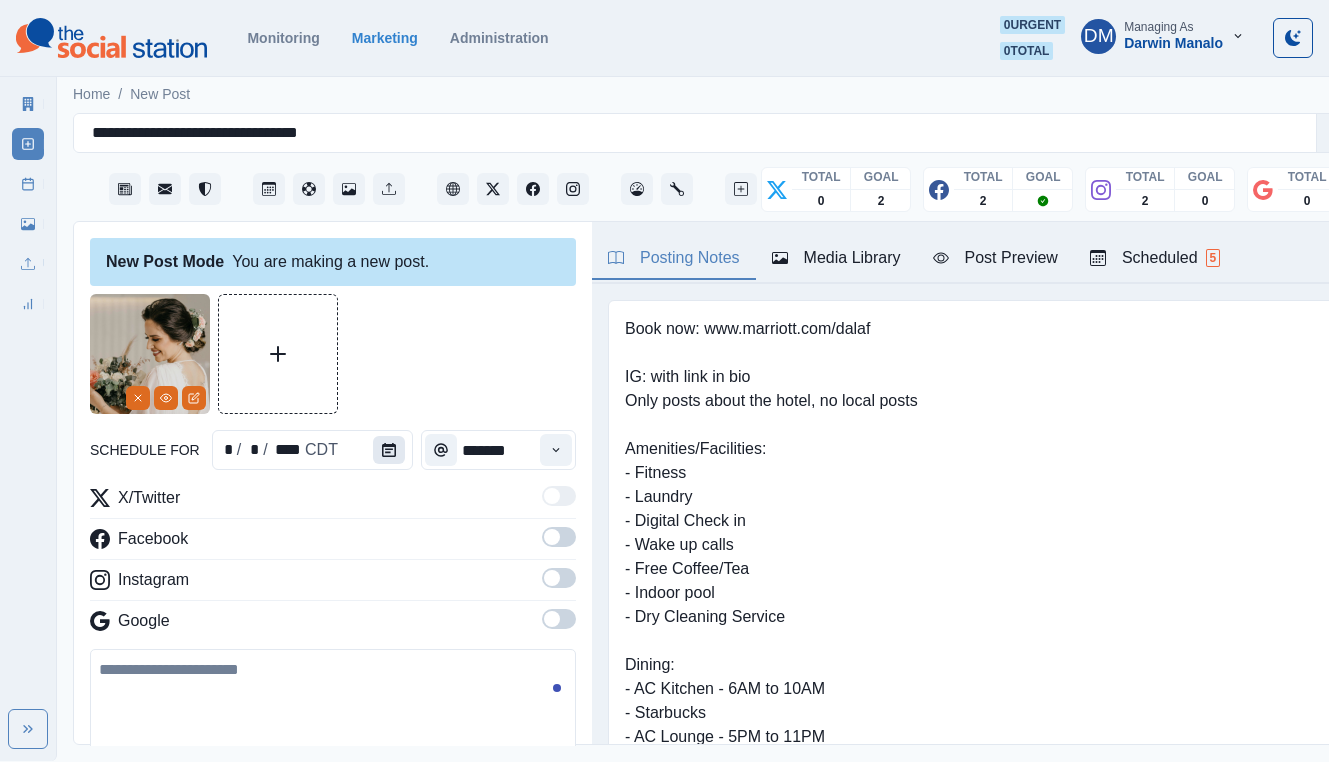 click at bounding box center (389, 450) 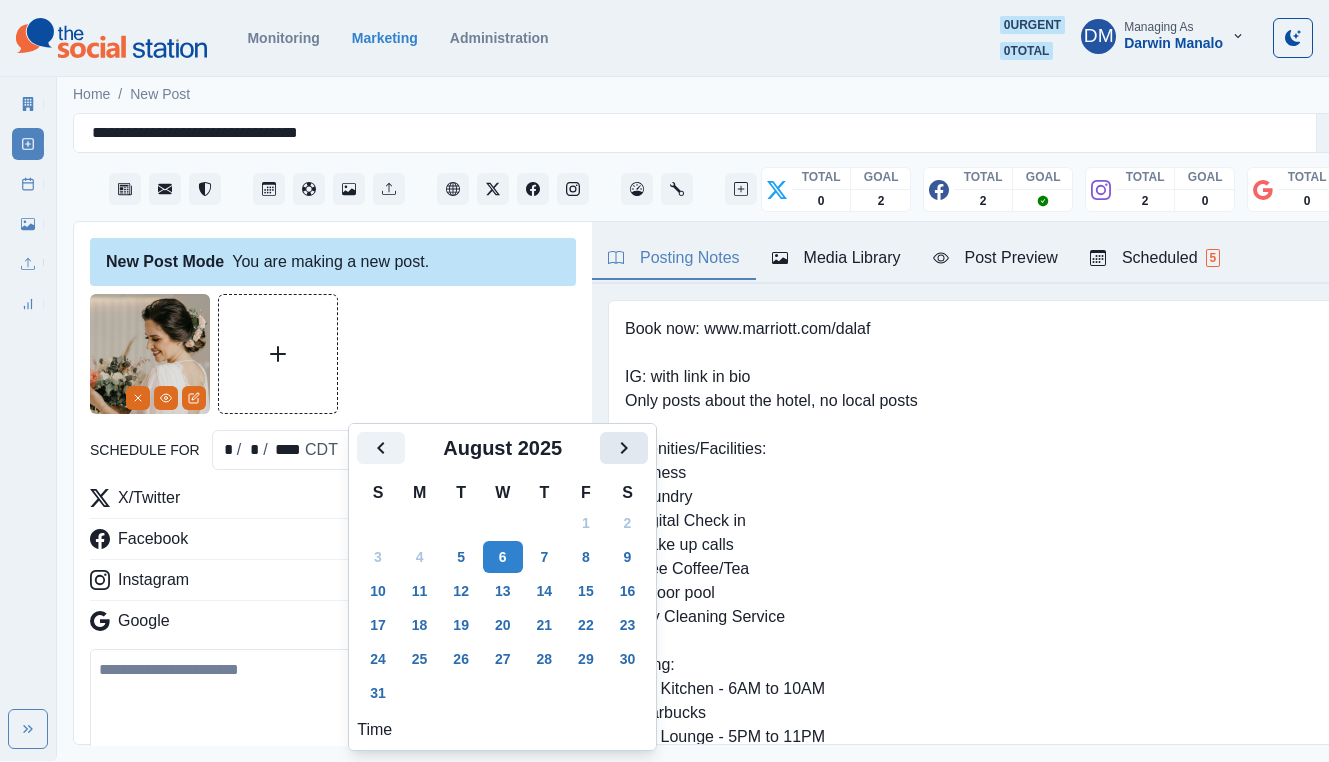 click 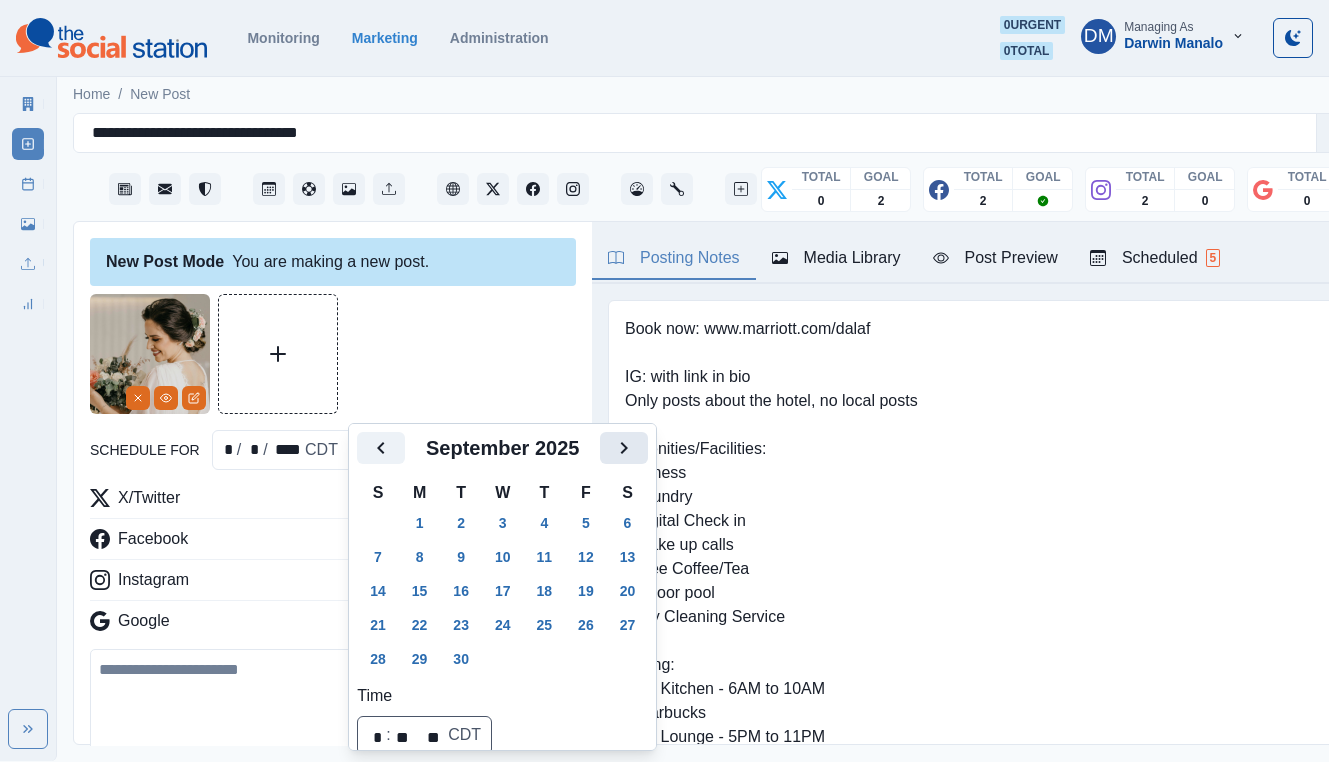 click 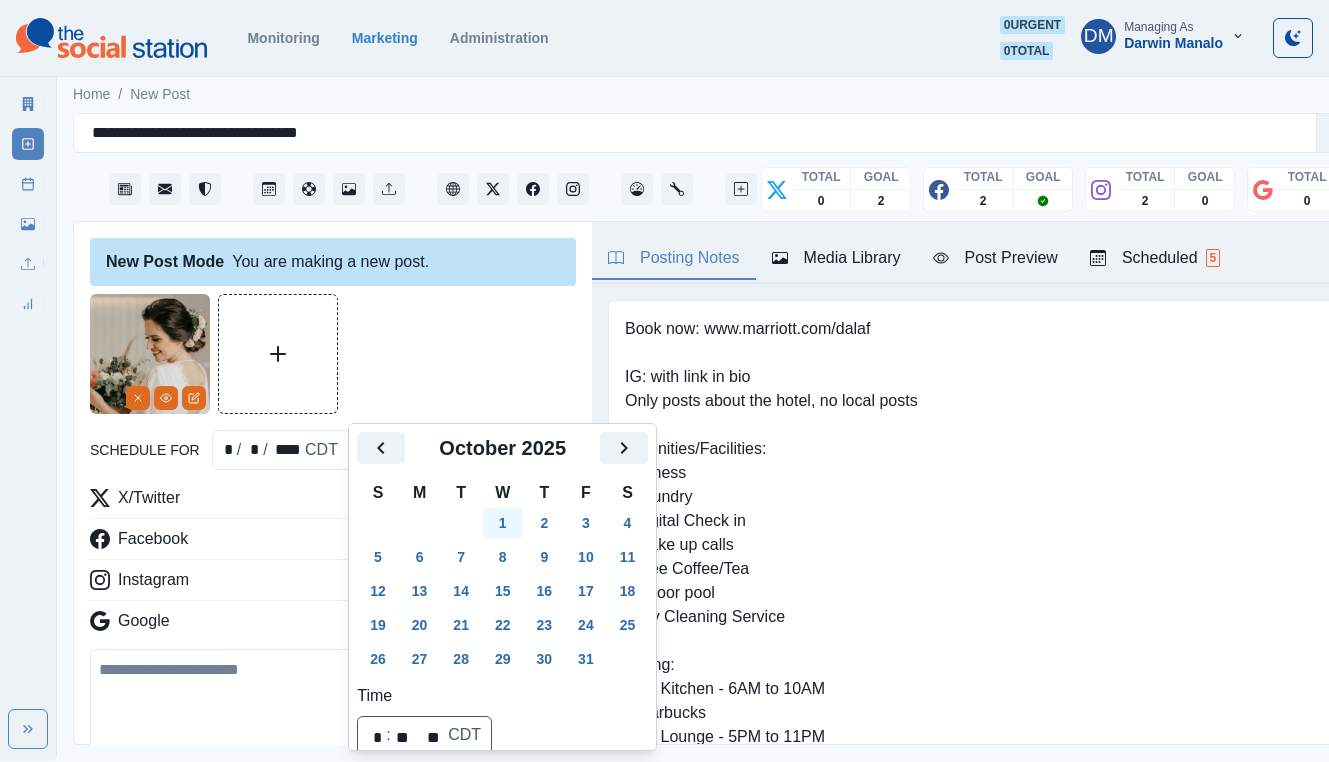 click on "1" at bounding box center (503, 523) 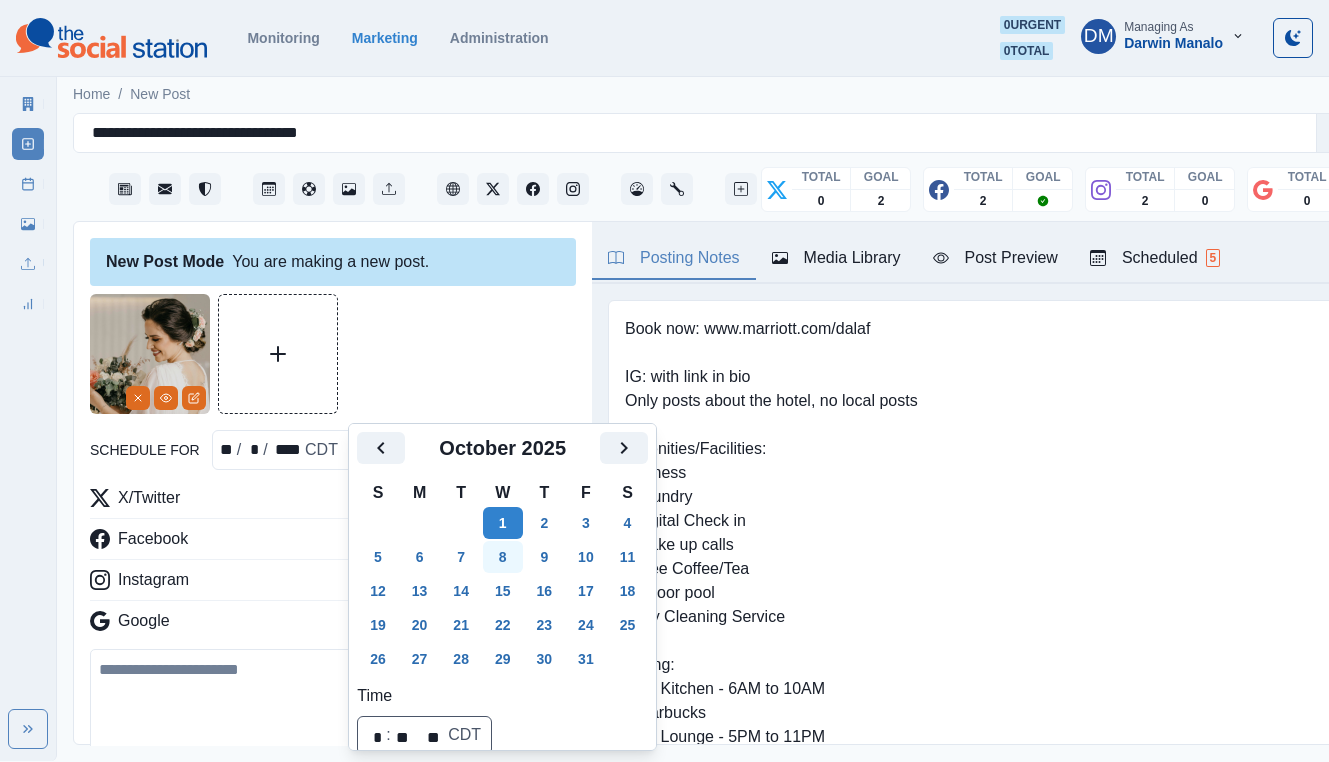 click on "8" at bounding box center [503, 557] 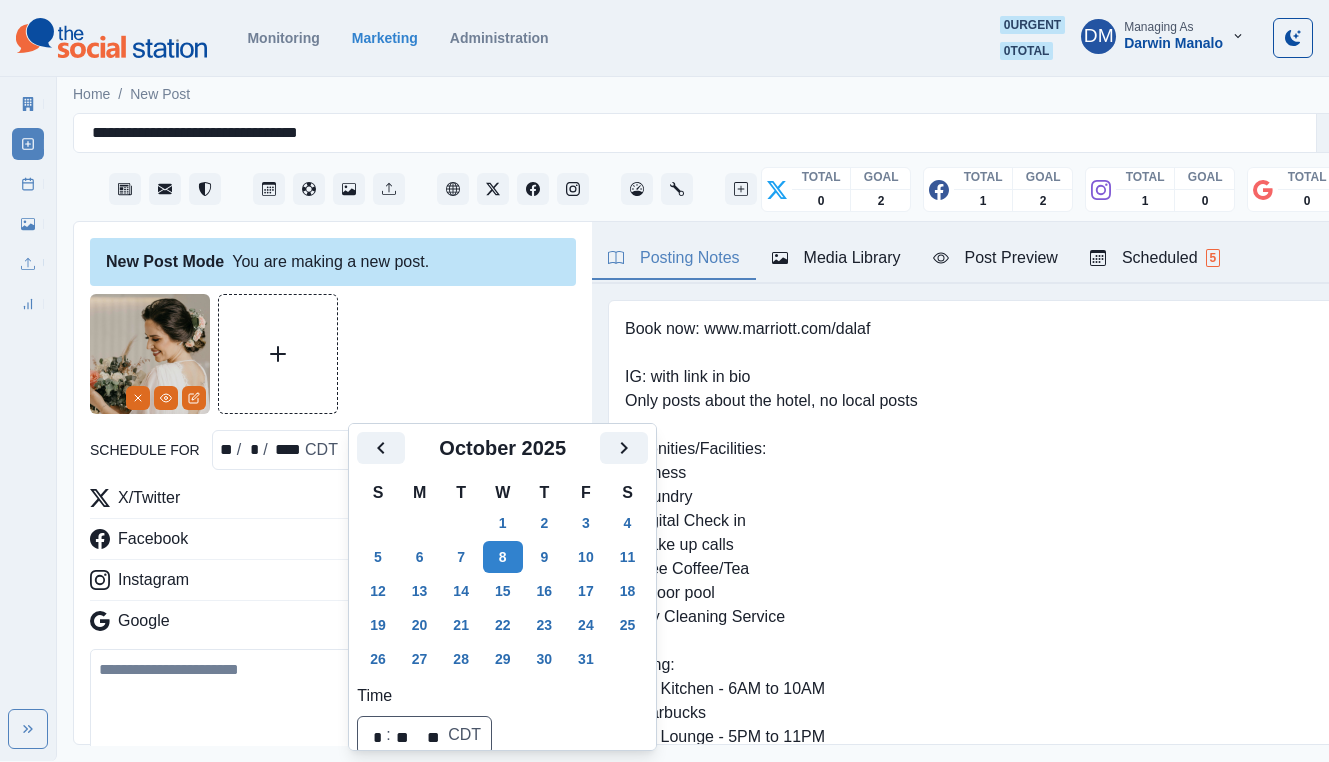 scroll, scrollTop: 103, scrollLeft: 0, axis: vertical 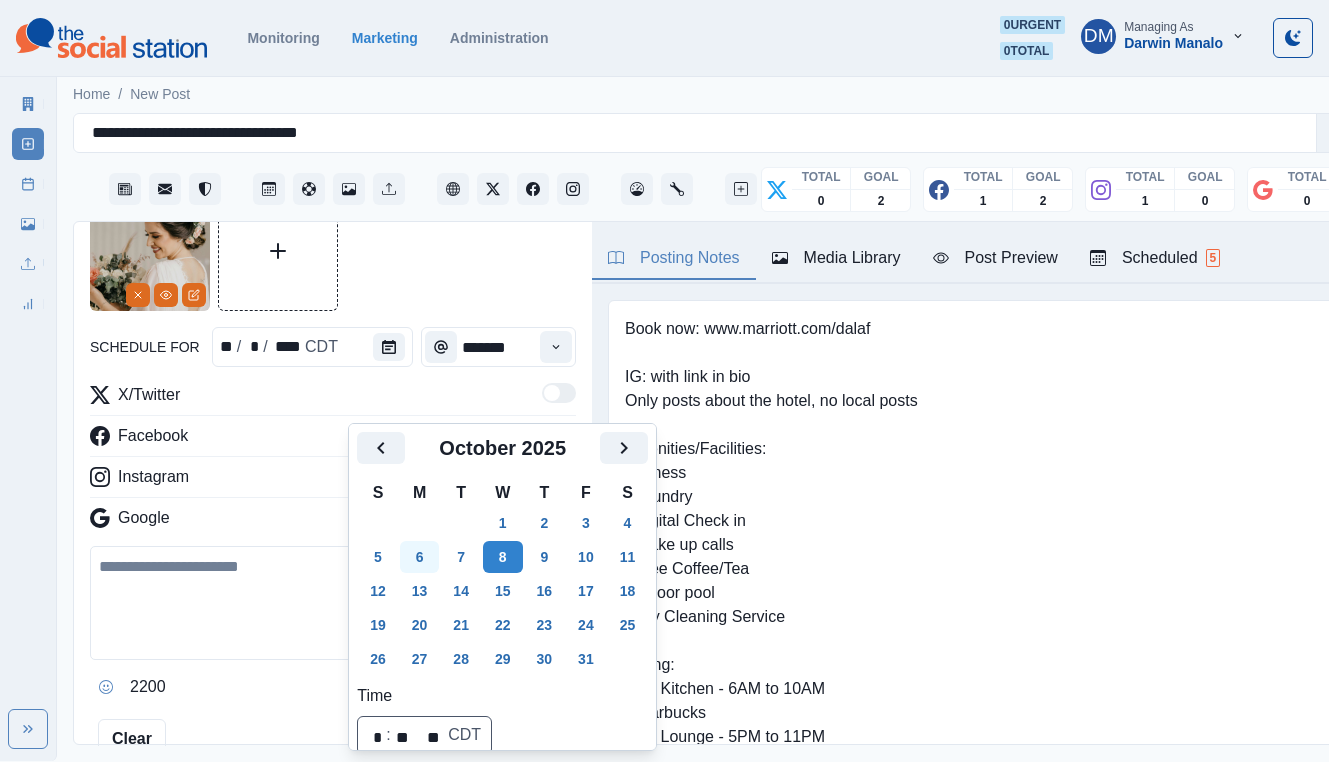 click on "6" at bounding box center (420, 557) 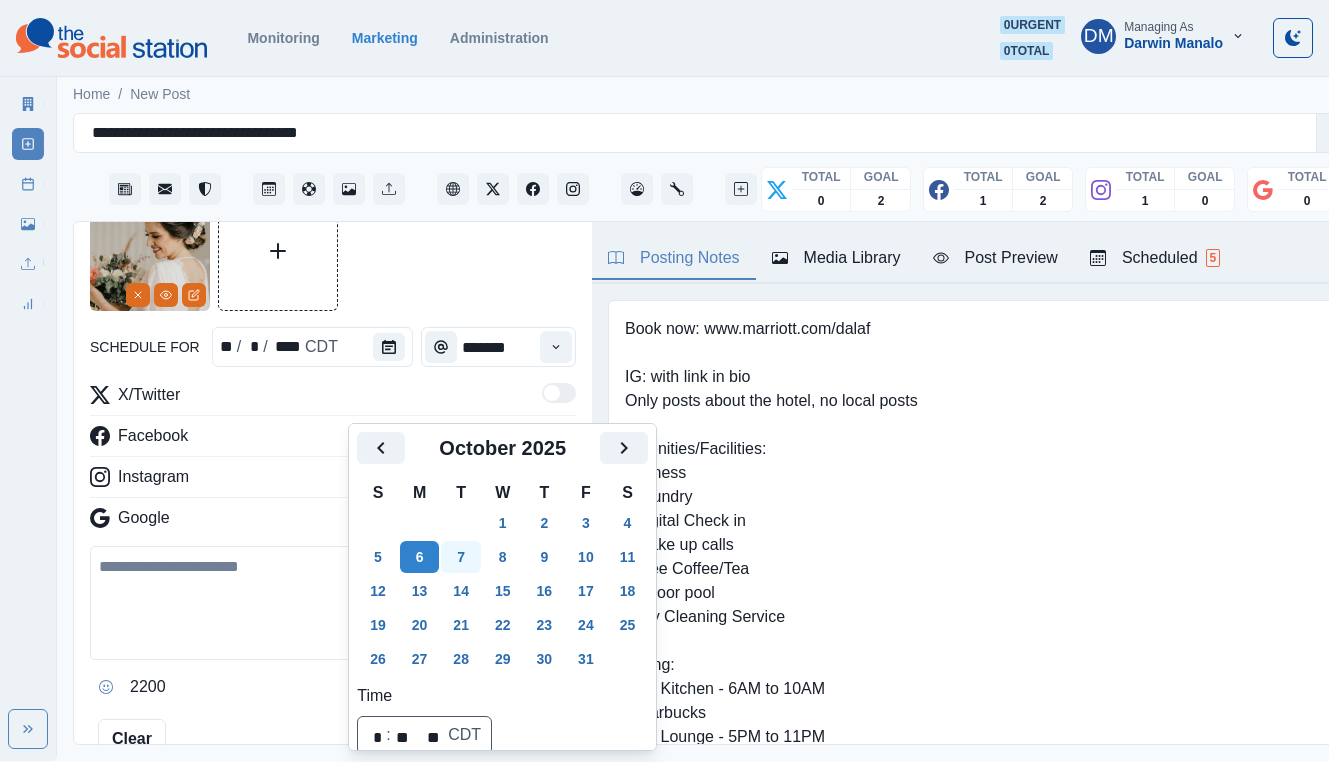 click on "7" at bounding box center (461, 557) 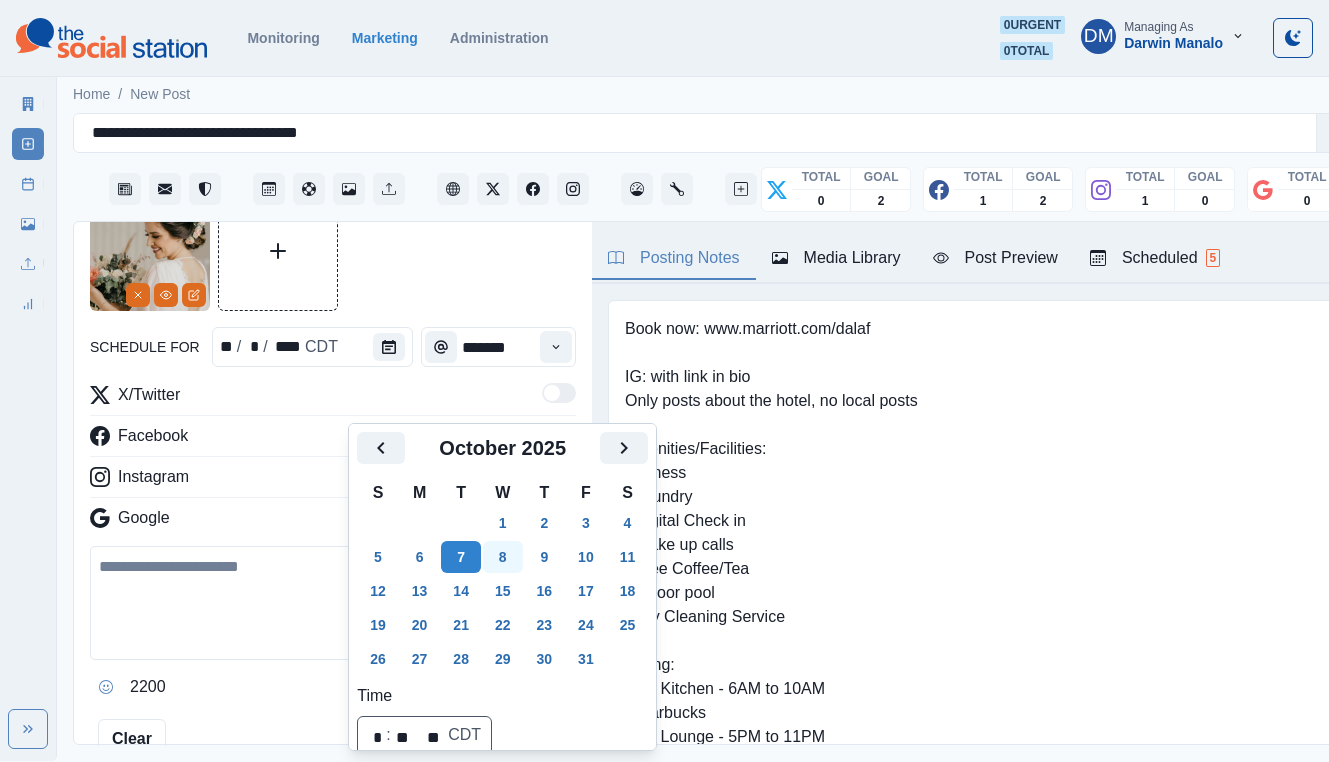 click on "8" at bounding box center [503, 557] 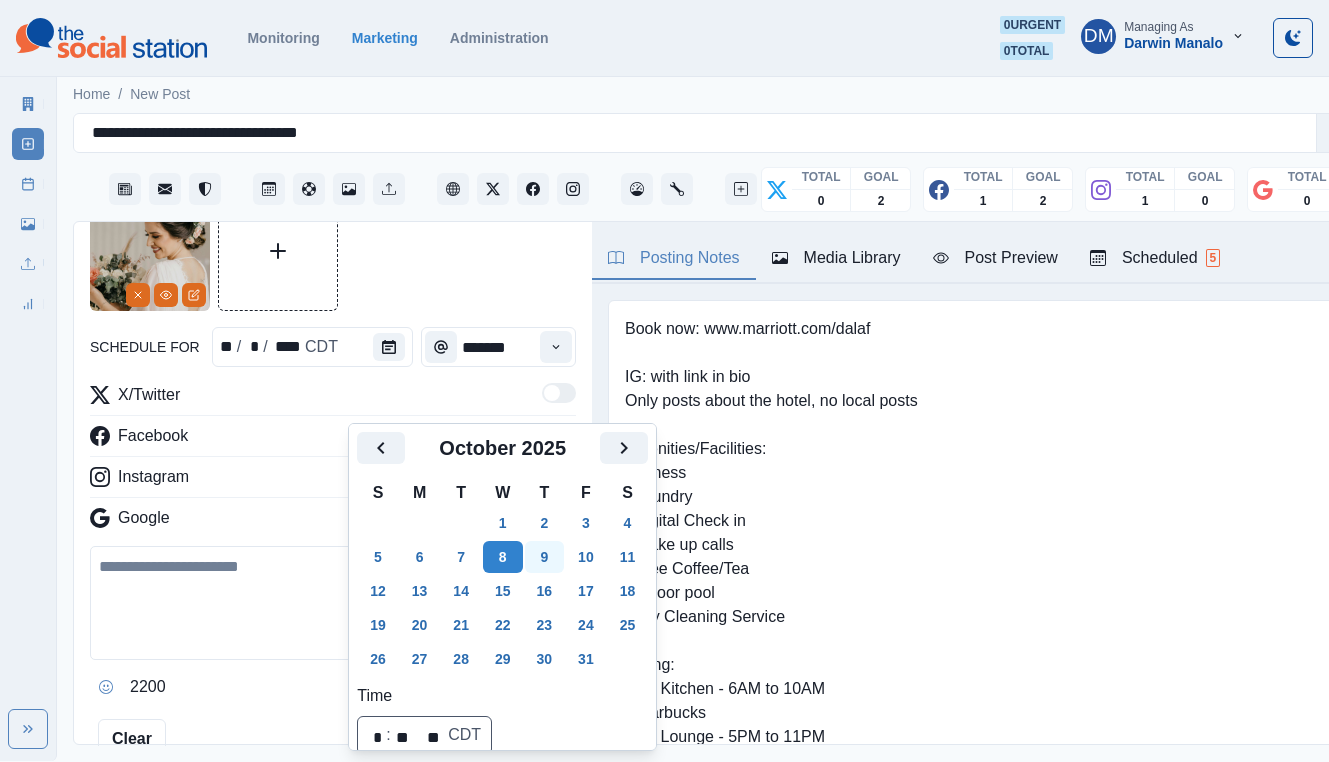 click on "9" at bounding box center [545, 557] 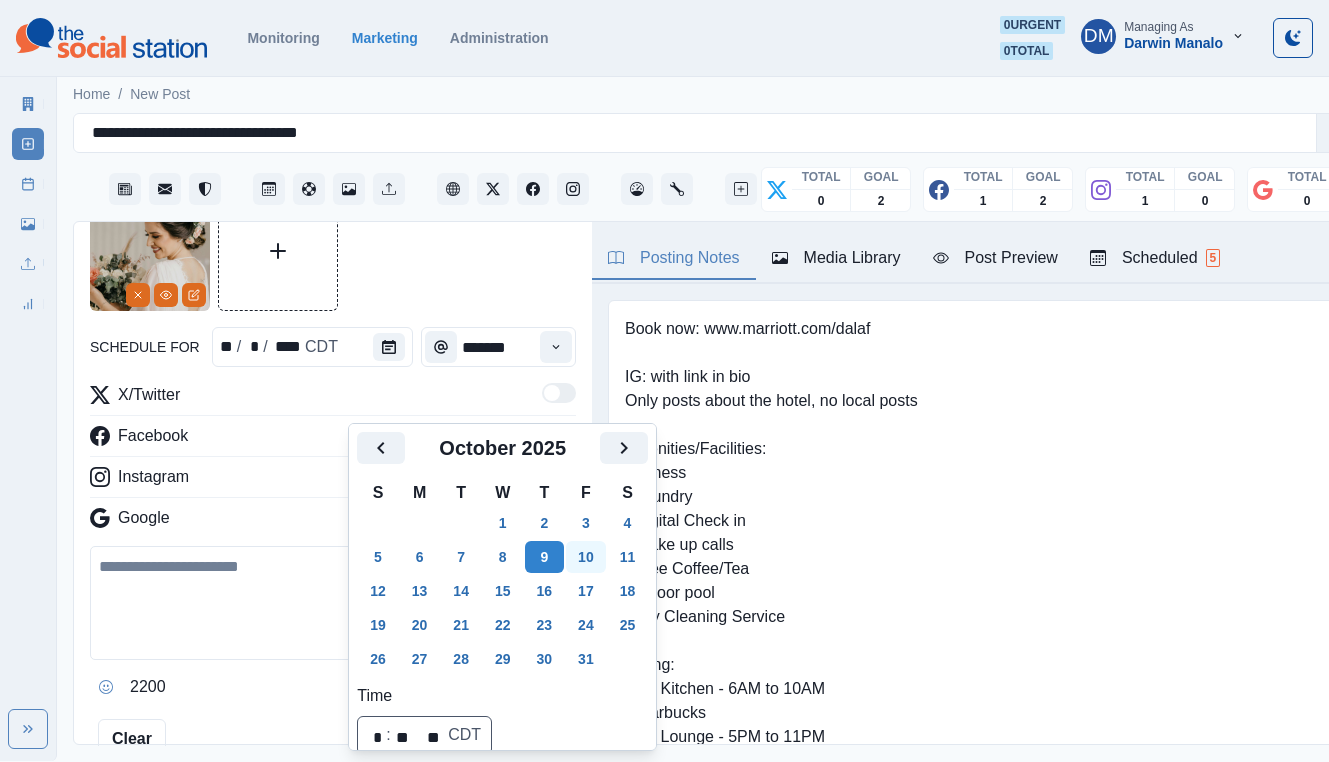 scroll, scrollTop: 103, scrollLeft: 0, axis: vertical 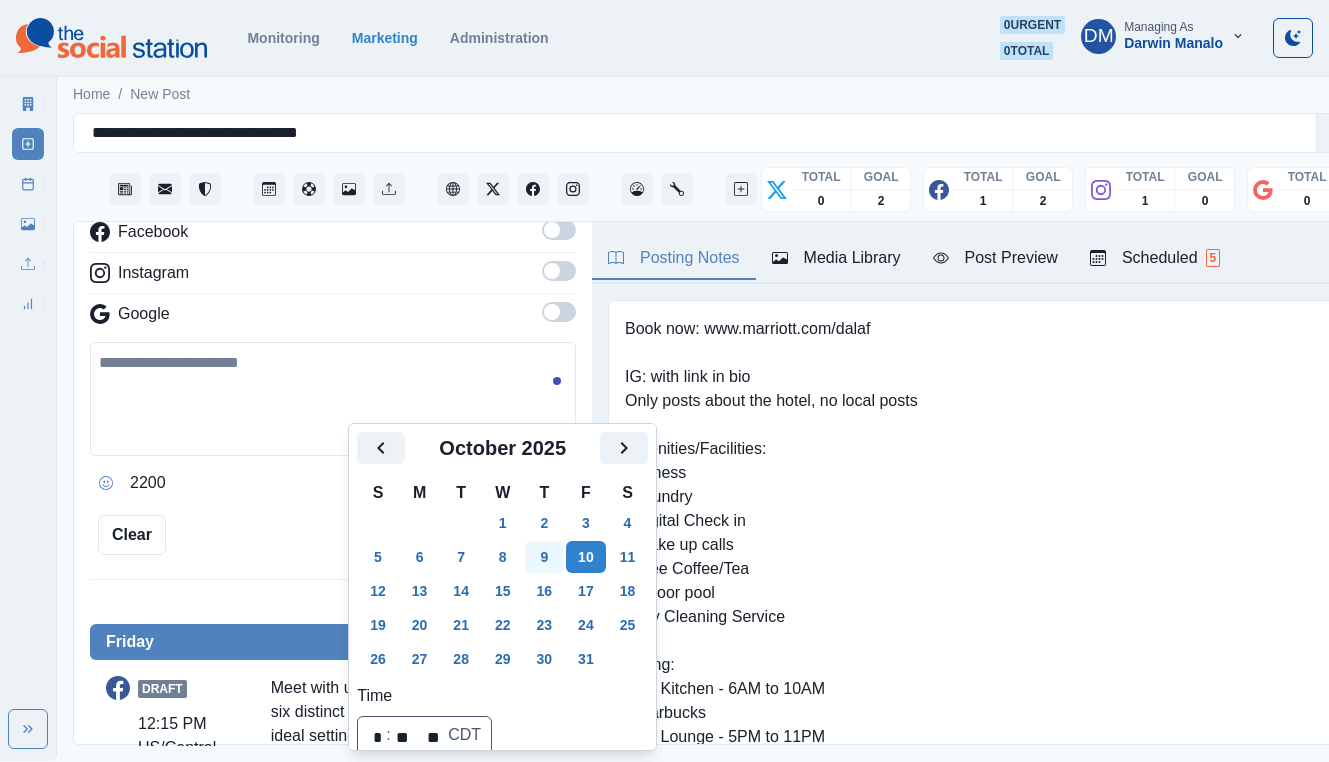 click on "9" at bounding box center [545, 557] 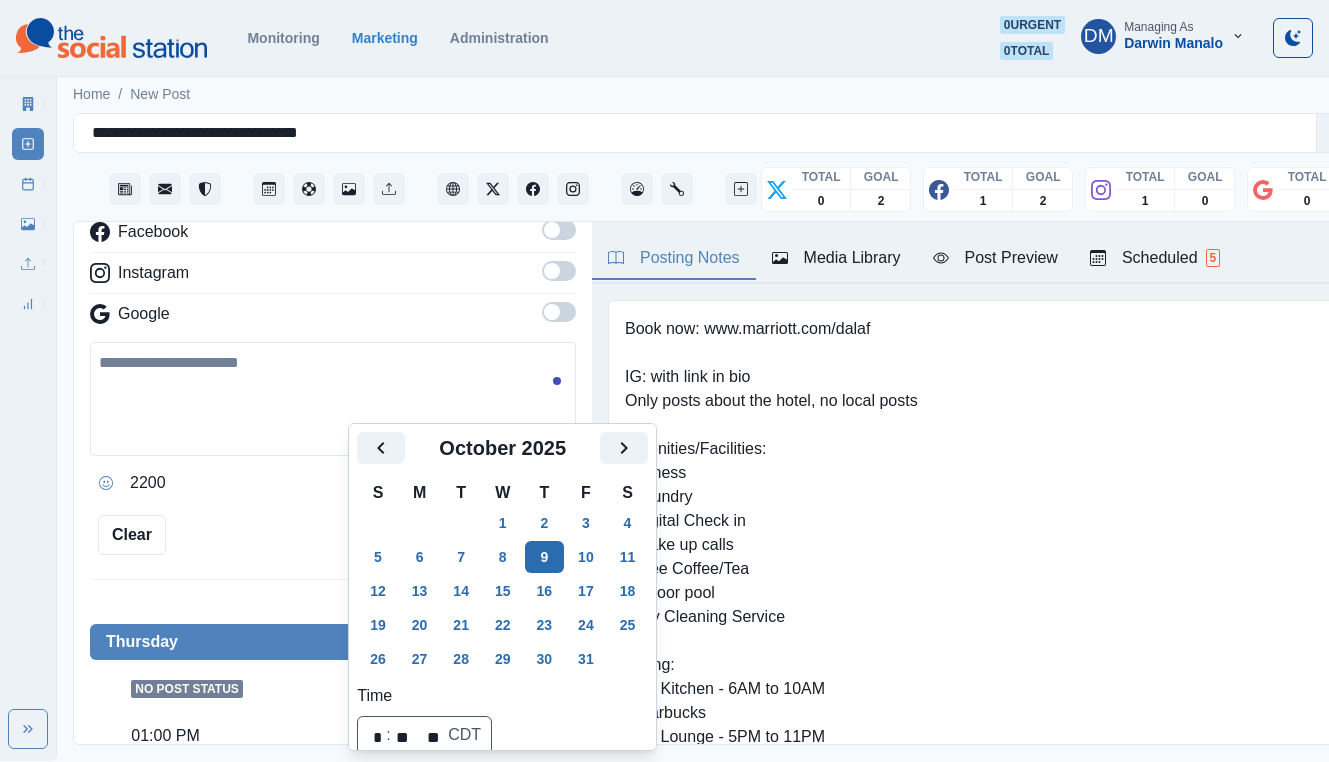 scroll, scrollTop: 236, scrollLeft: 0, axis: vertical 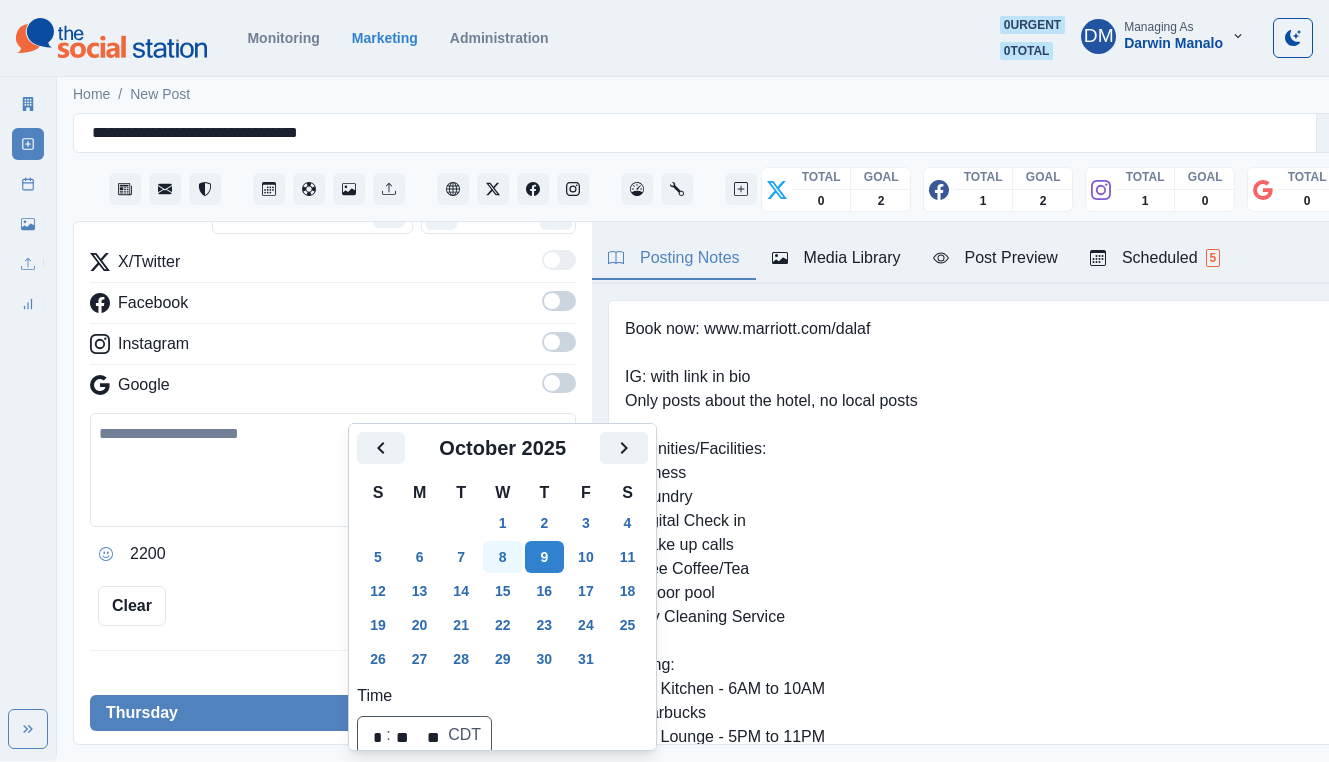 click on "8" at bounding box center (503, 557) 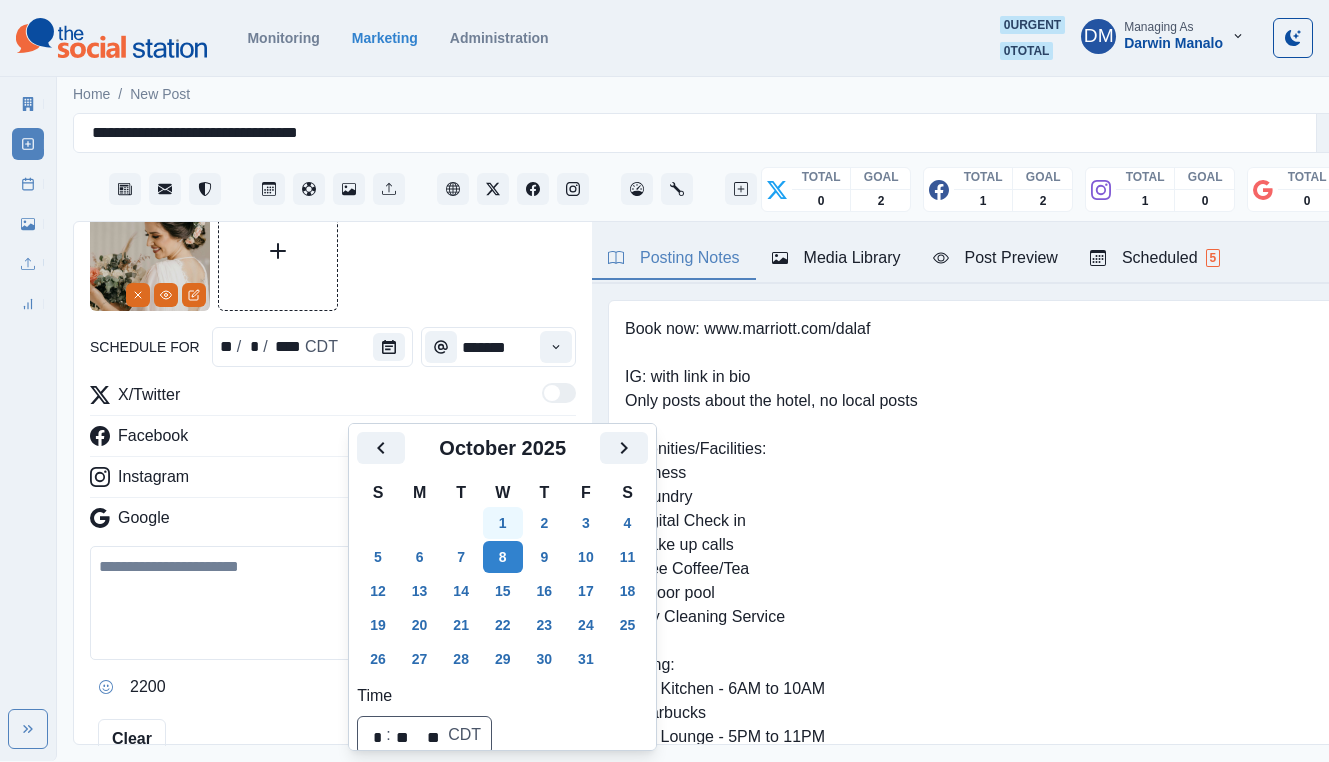 click on "1" at bounding box center (503, 523) 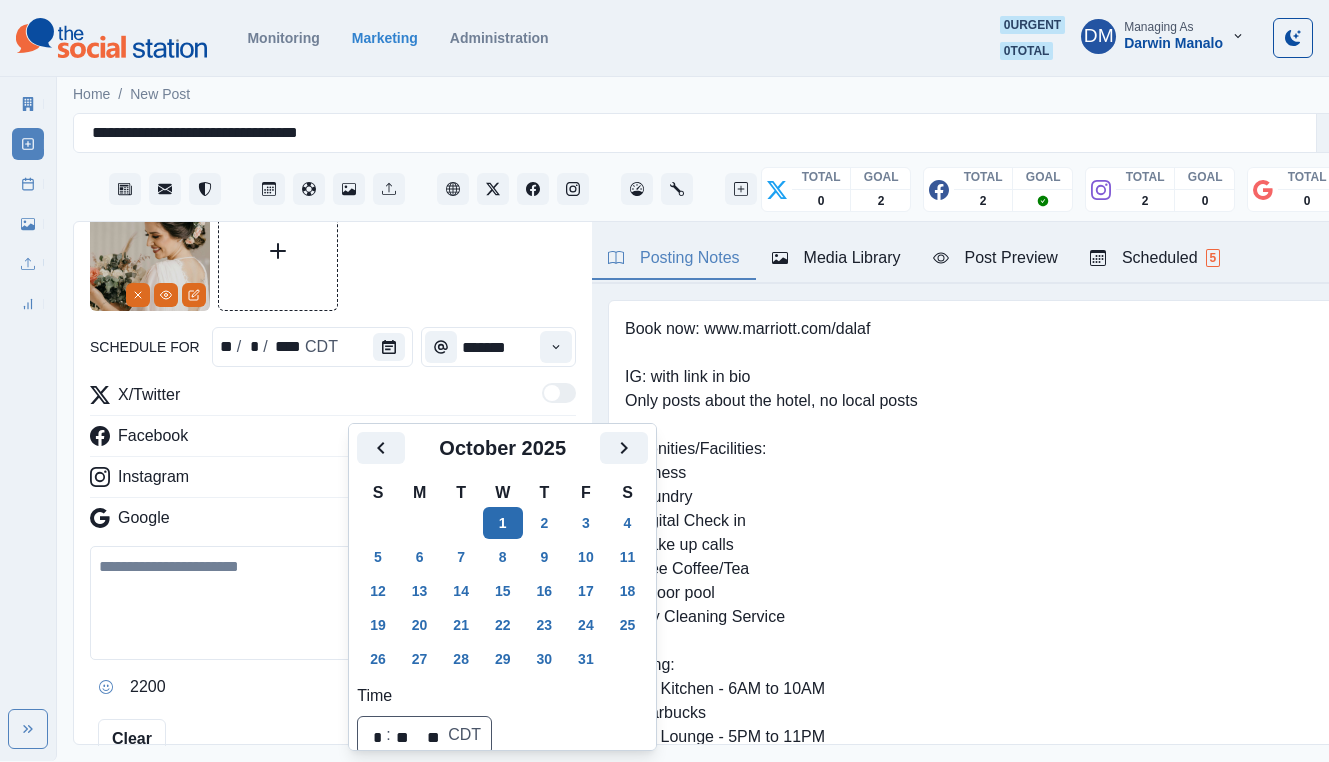 scroll, scrollTop: 307, scrollLeft: 0, axis: vertical 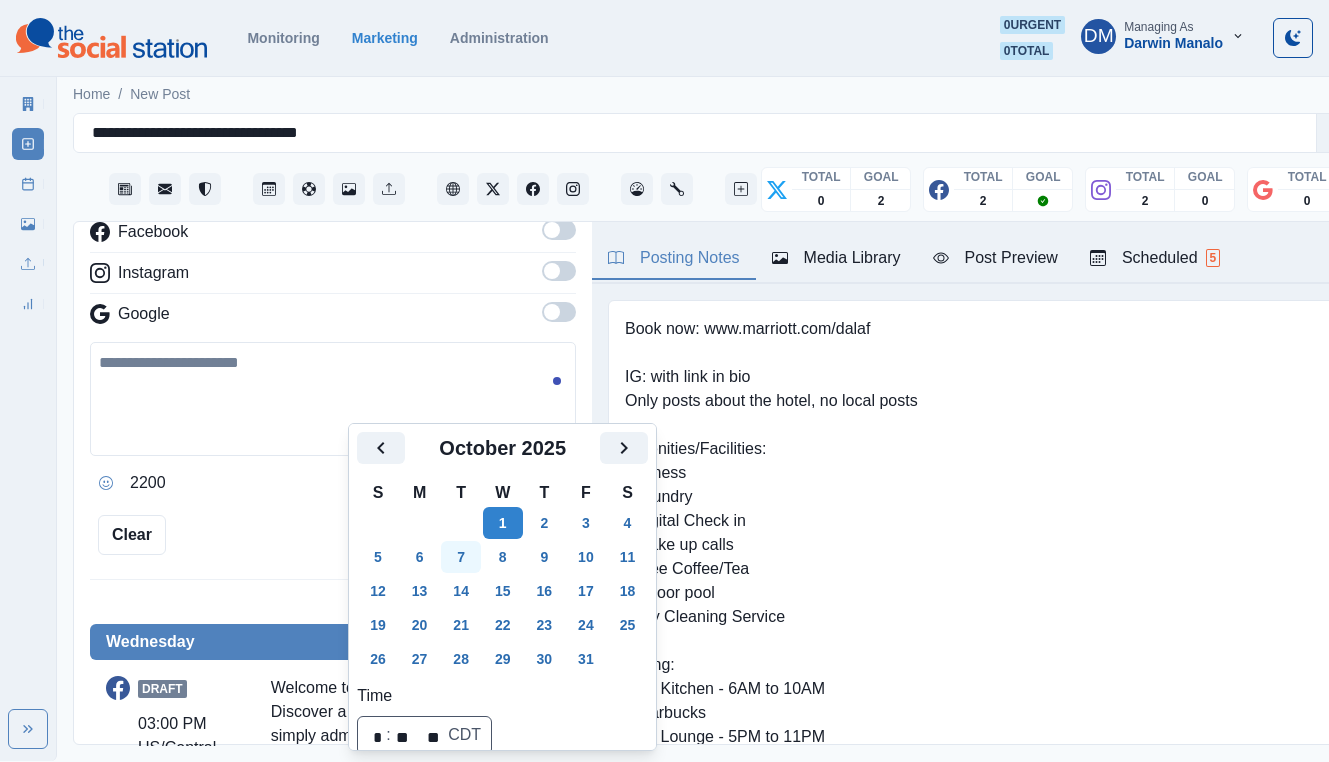 click on "7" at bounding box center [461, 557] 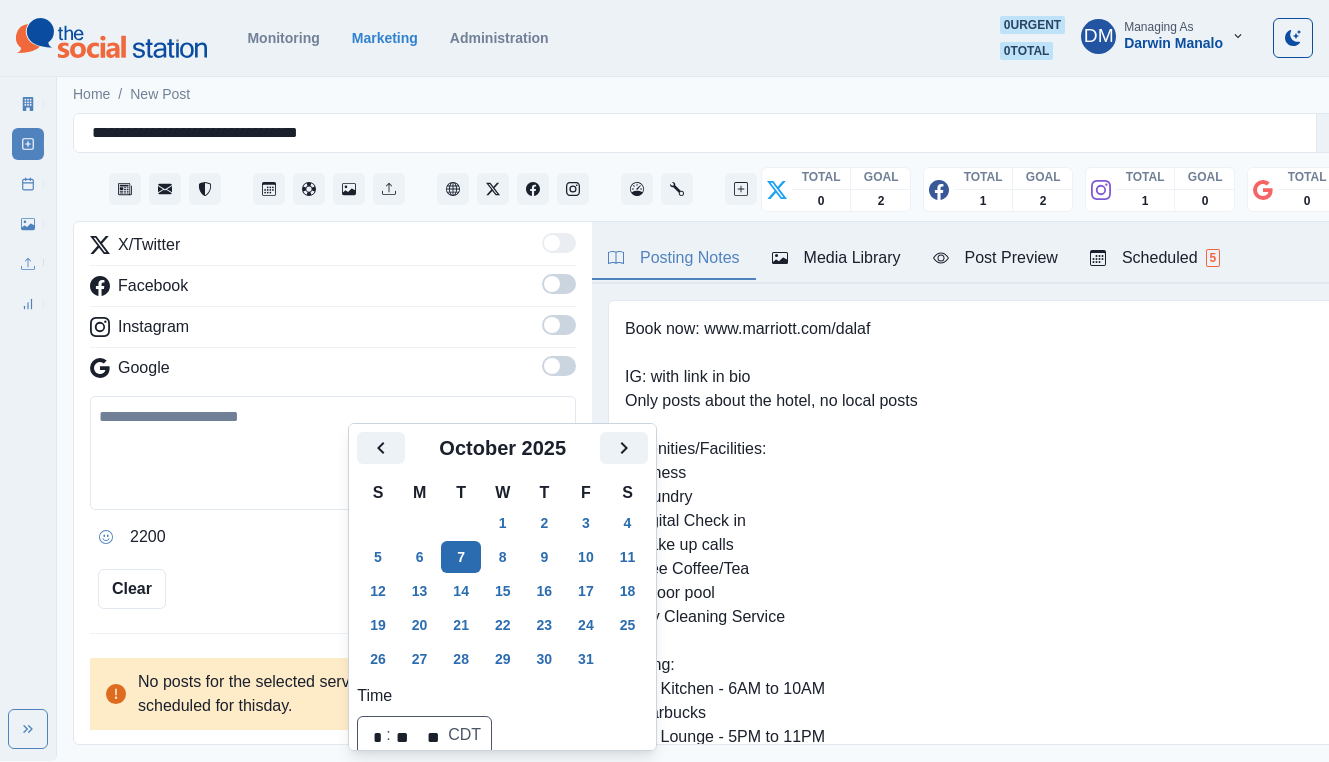 scroll, scrollTop: 103, scrollLeft: 0, axis: vertical 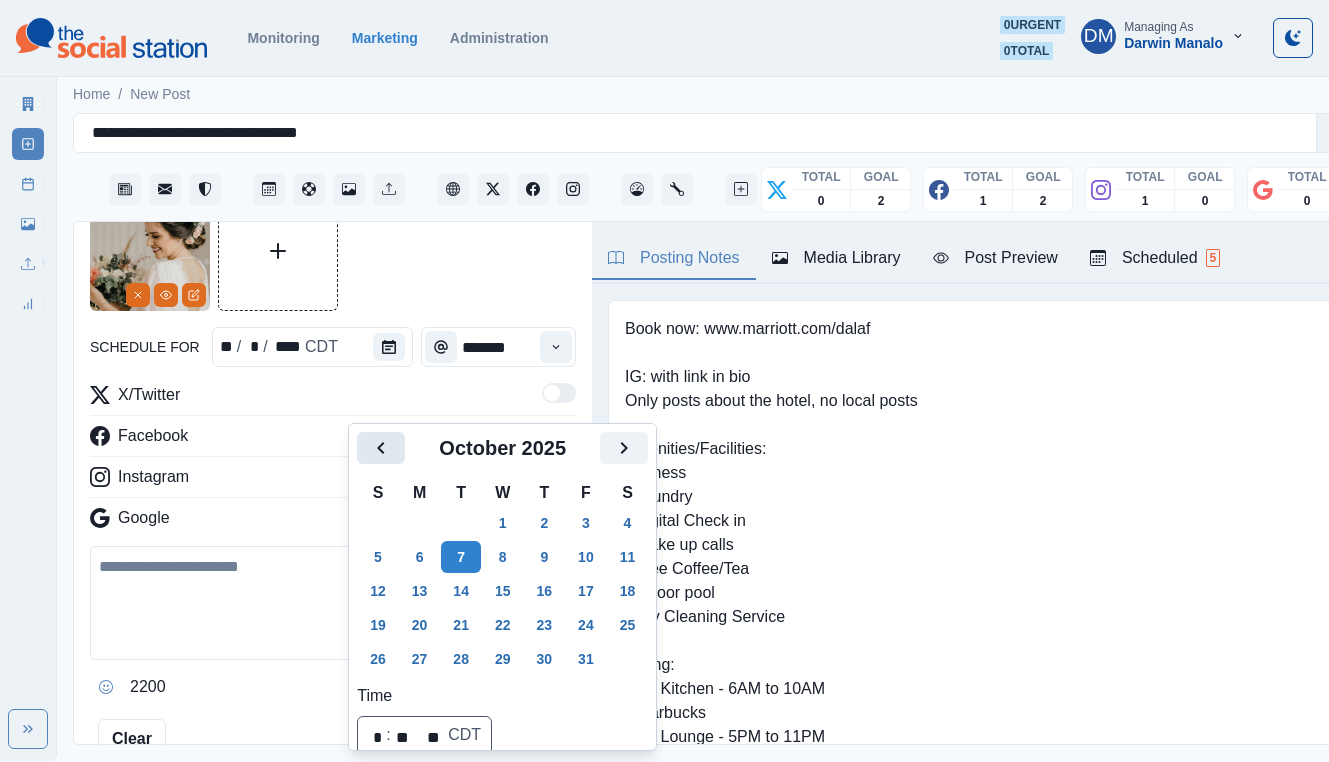 click at bounding box center (381, 448) 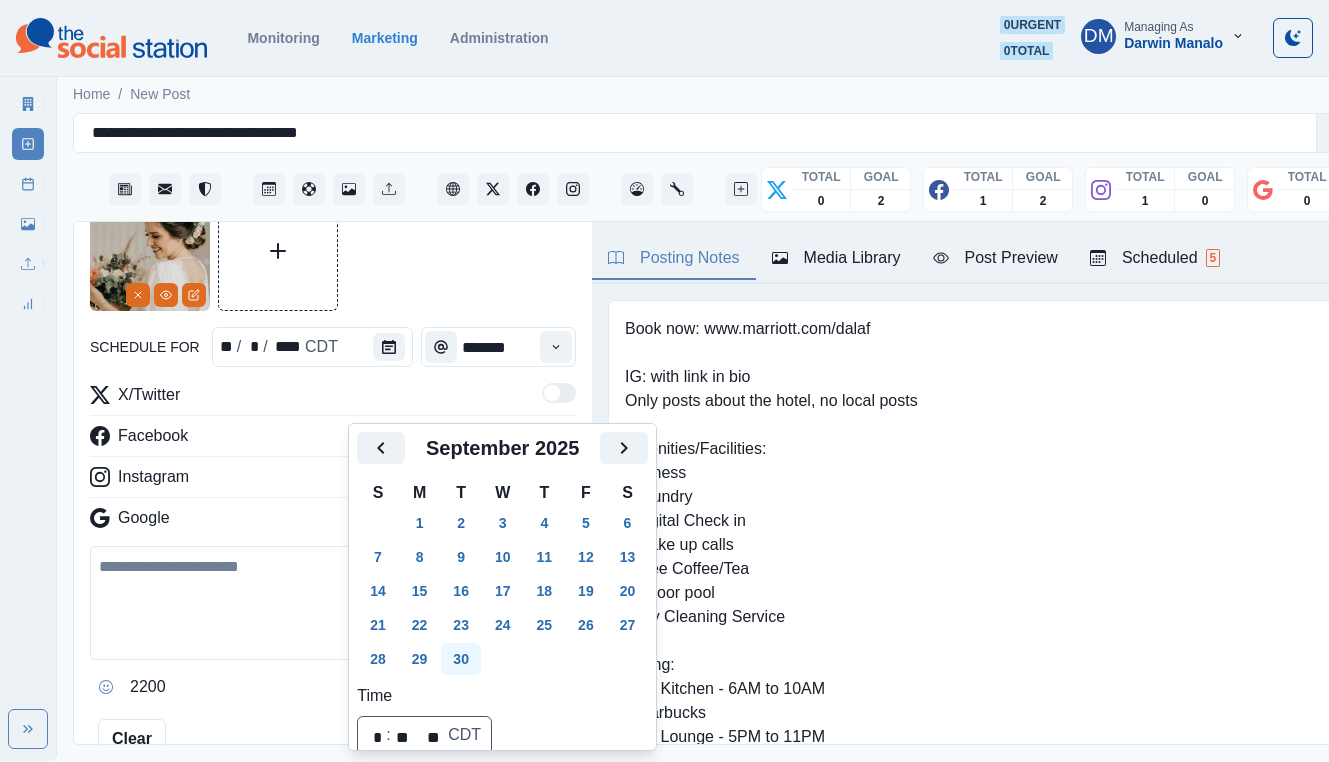 click on "30" at bounding box center (461, 659) 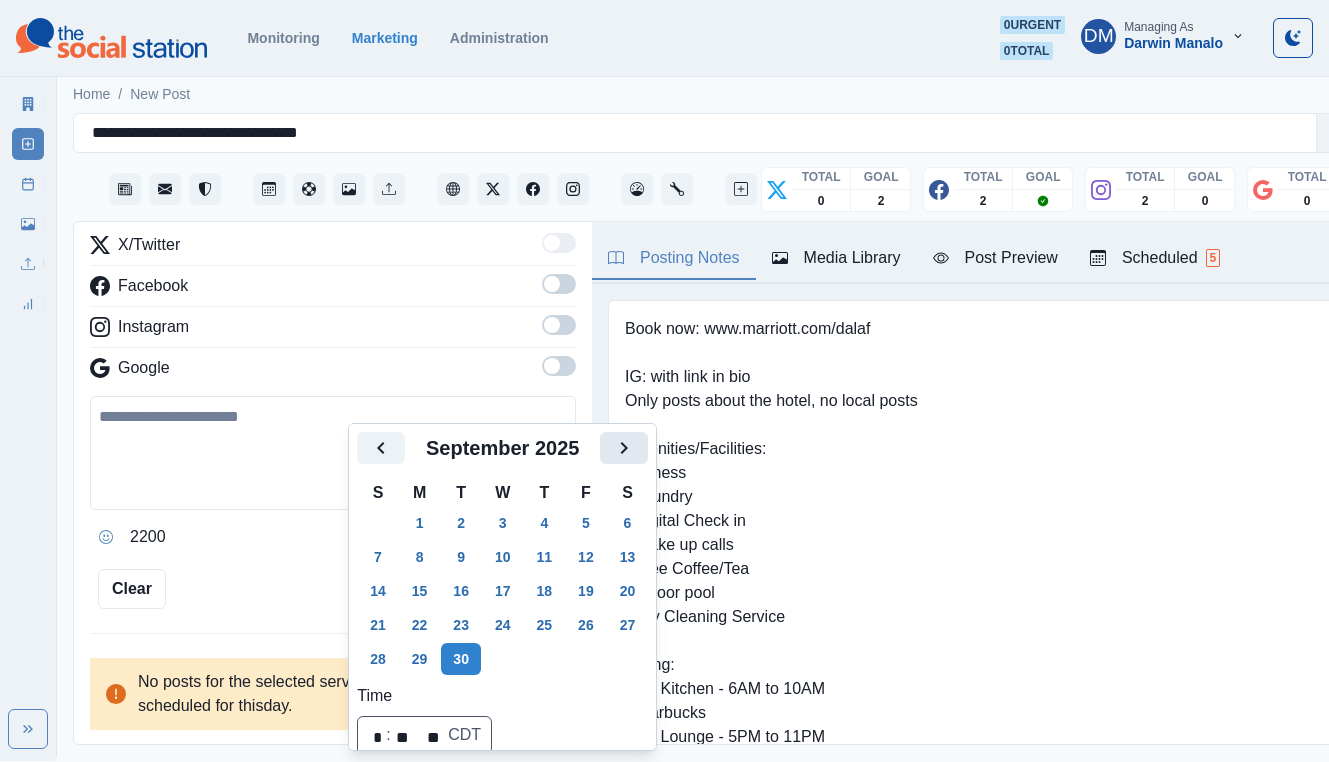 scroll, scrollTop: 103, scrollLeft: 0, axis: vertical 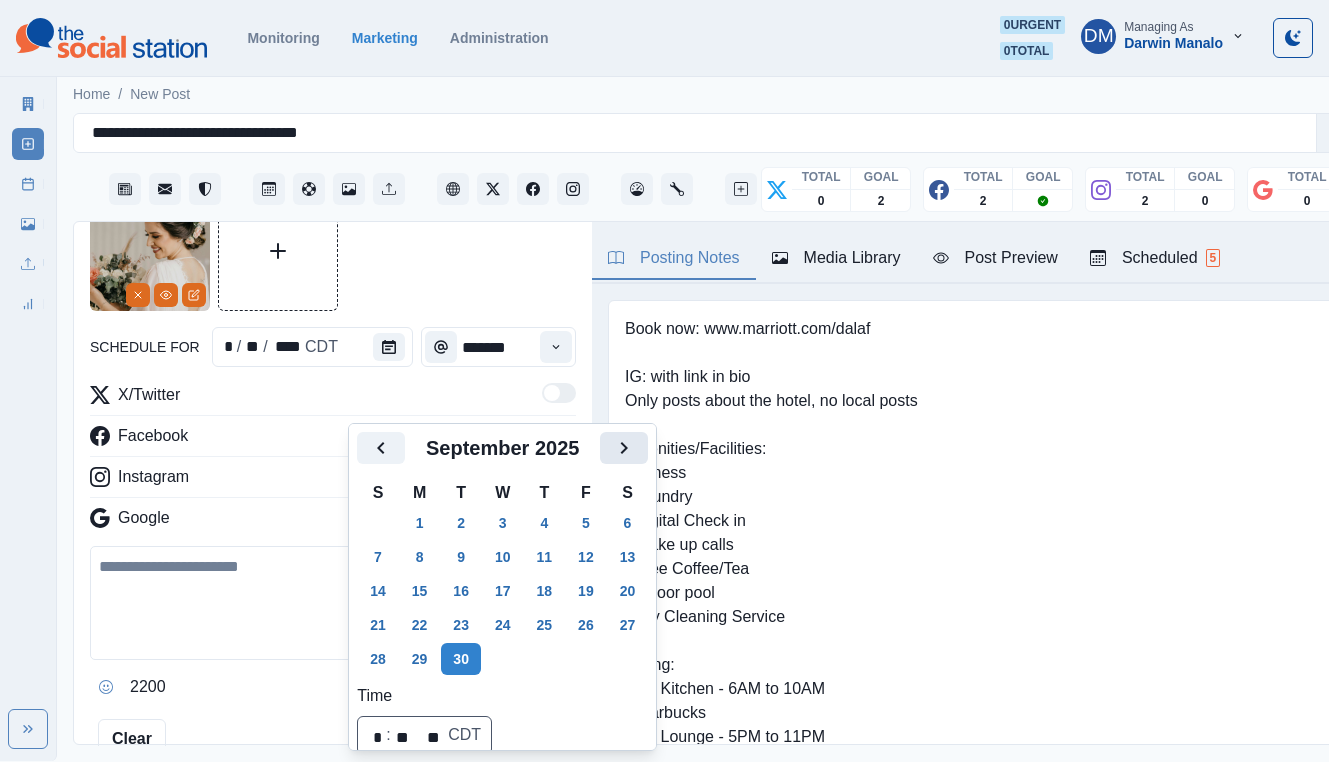 click 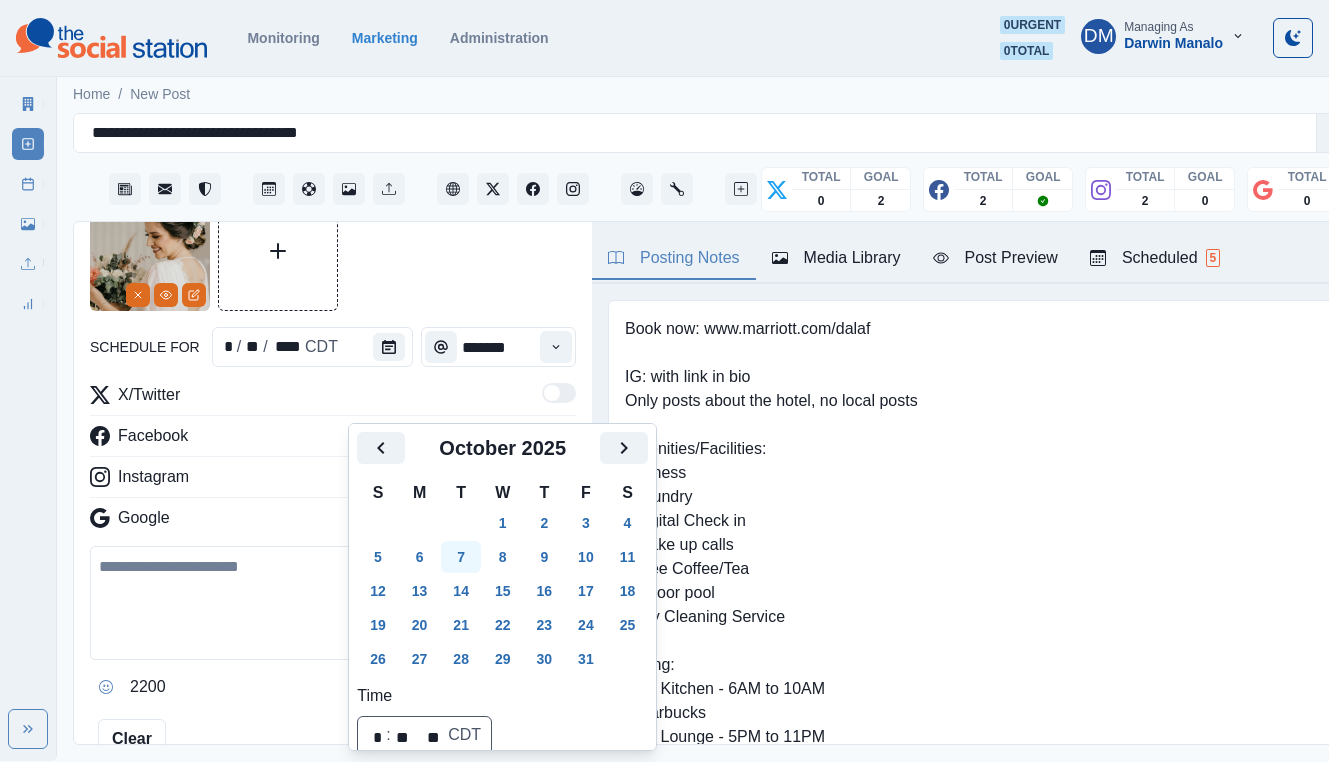click on "7" at bounding box center [461, 557] 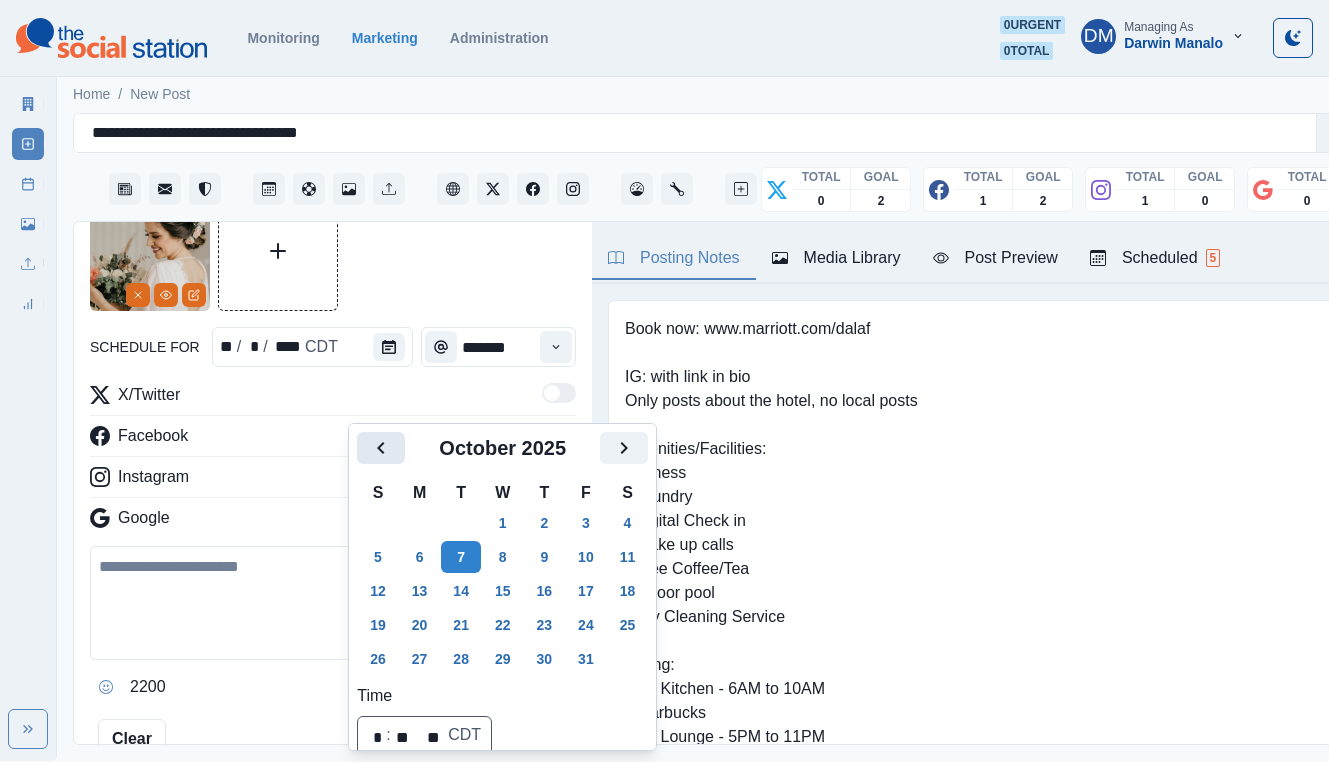 click 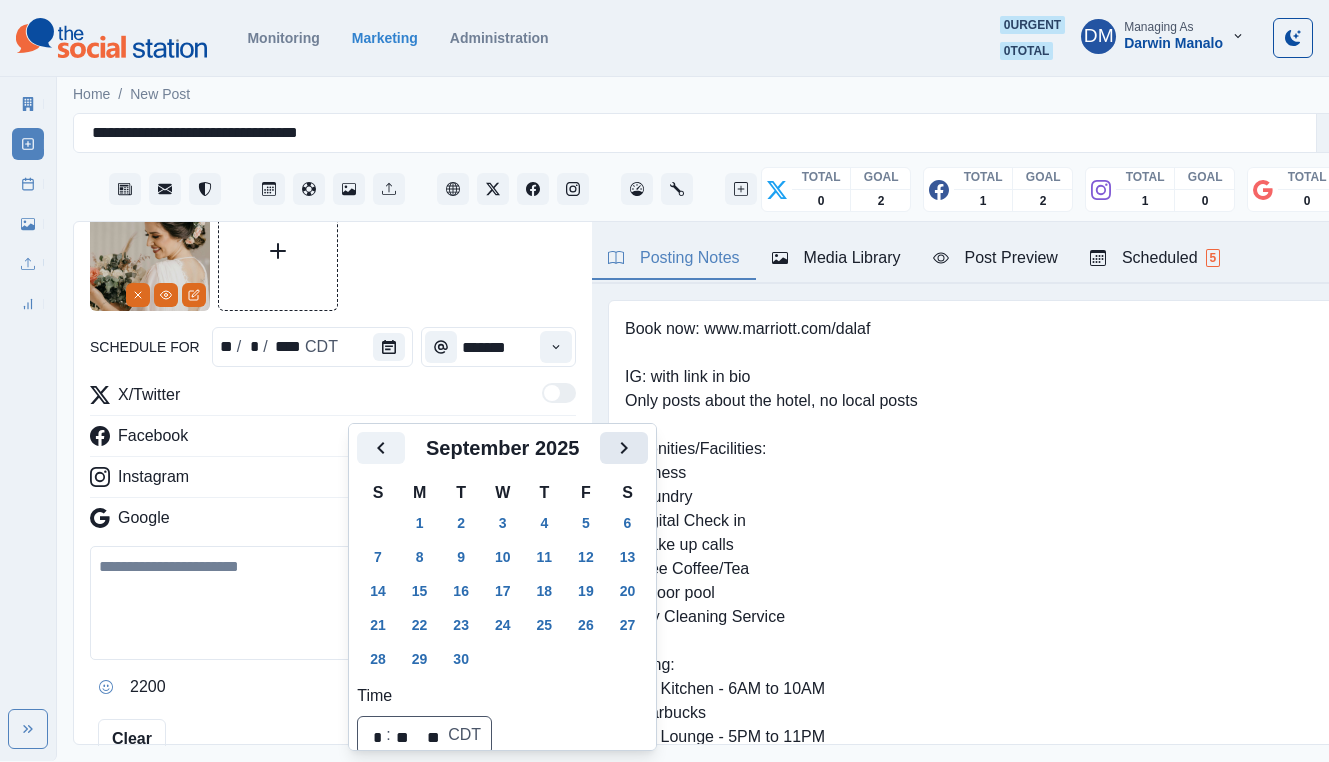 click 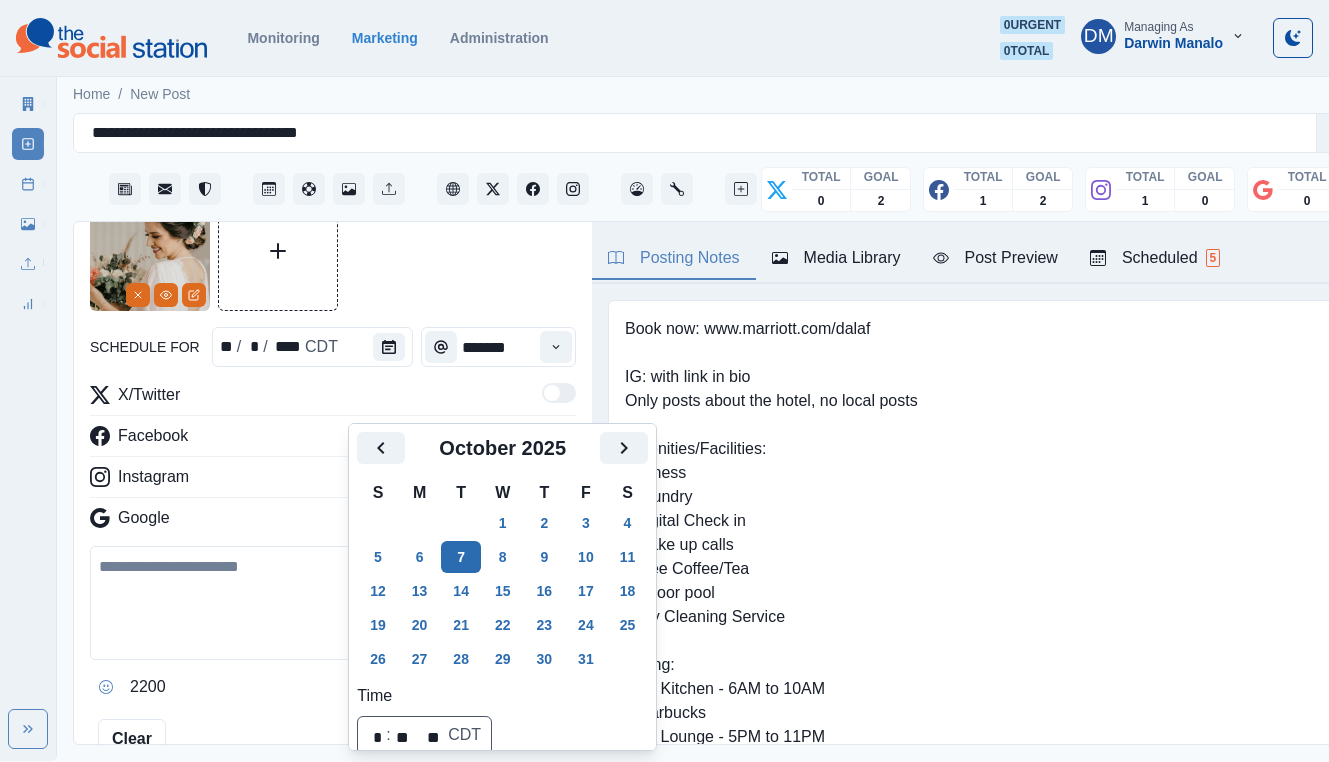 click on "7" at bounding box center [461, 557] 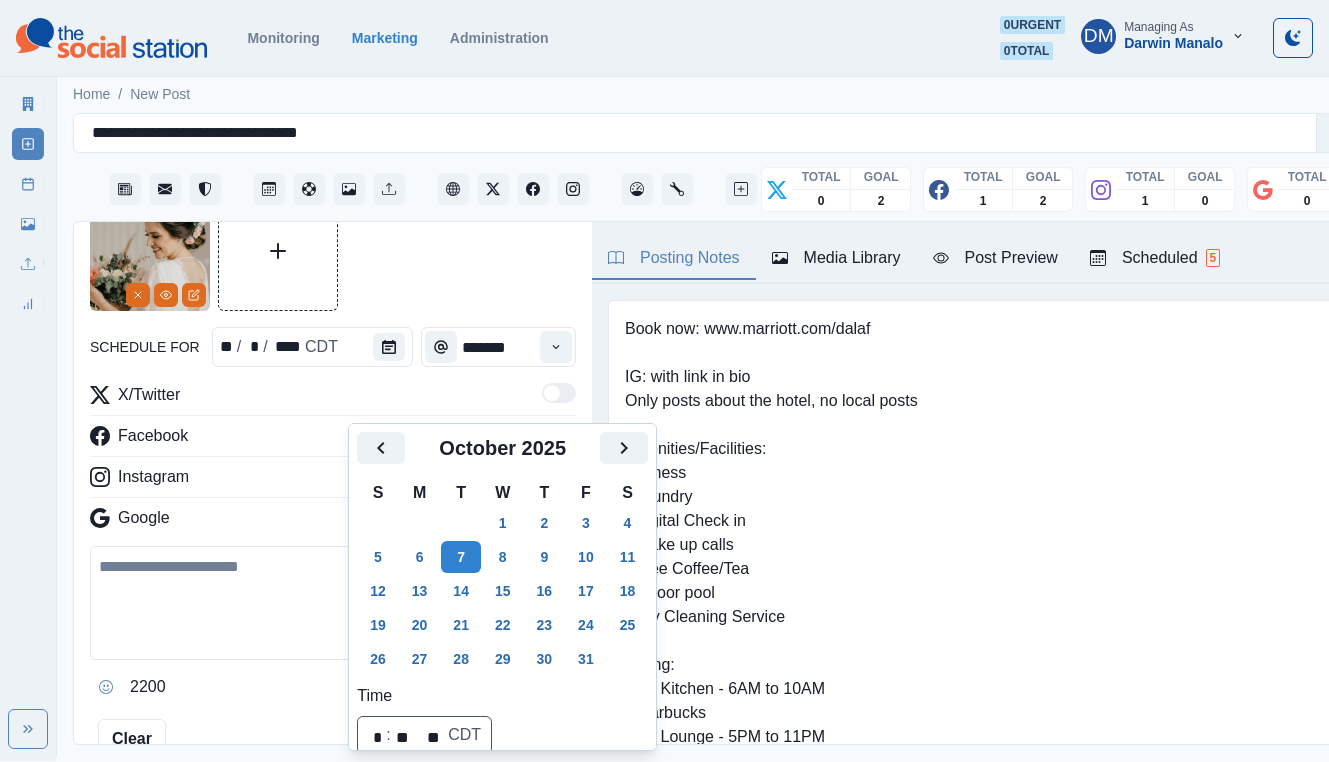click at bounding box center (333, 603) 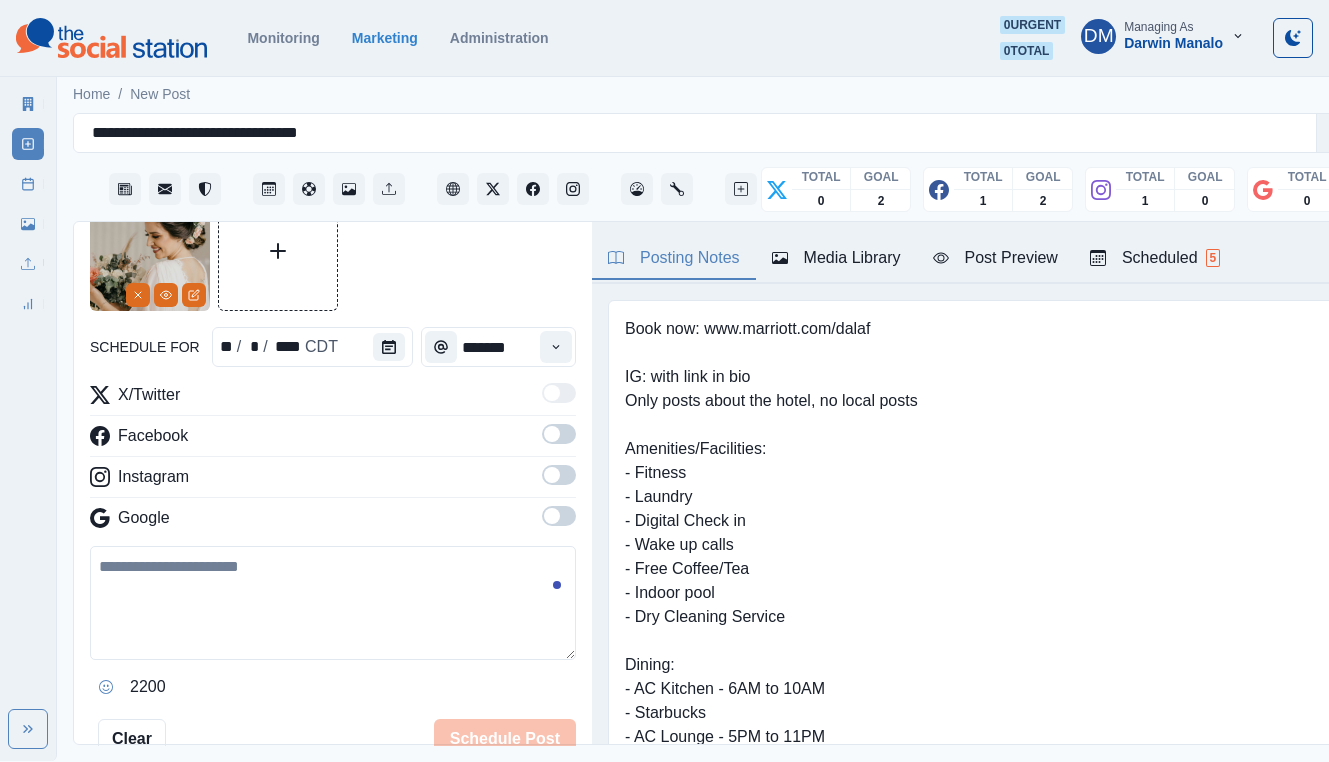 click at bounding box center [333, 603] 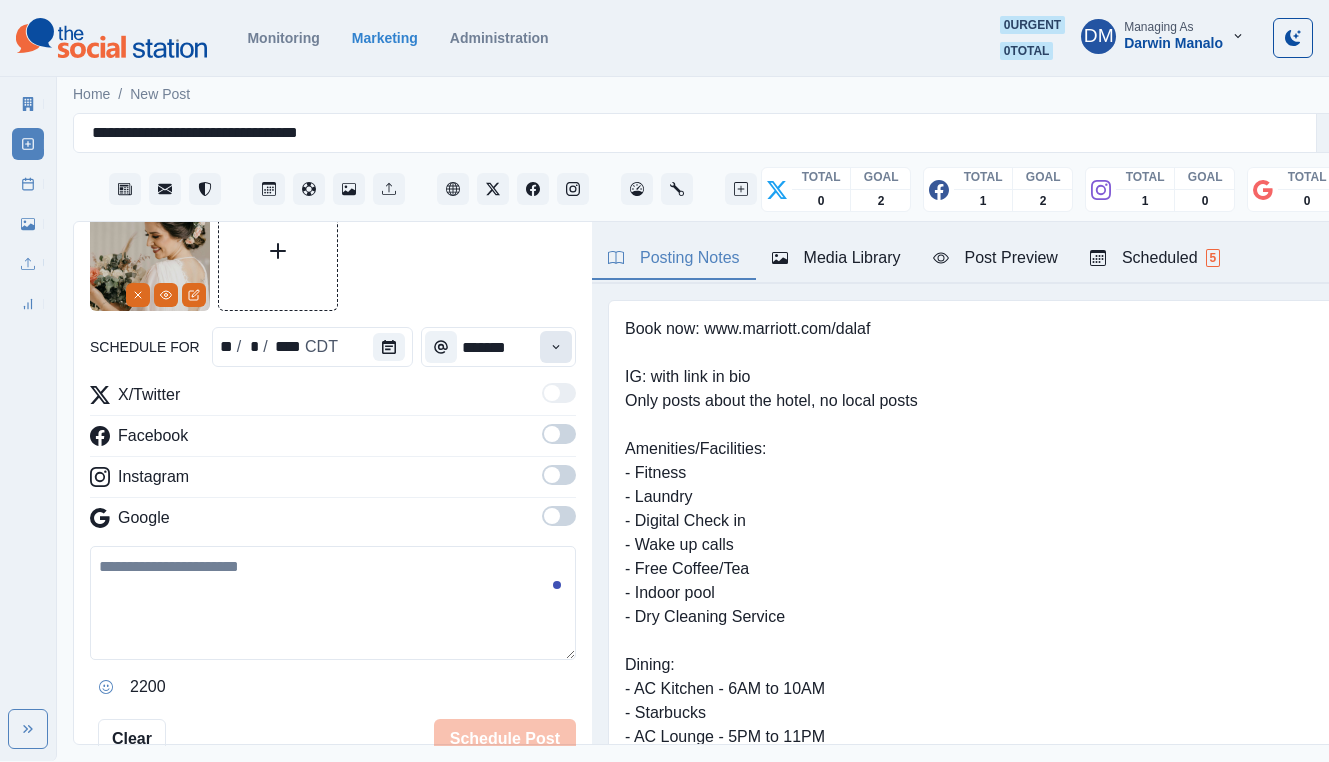 click 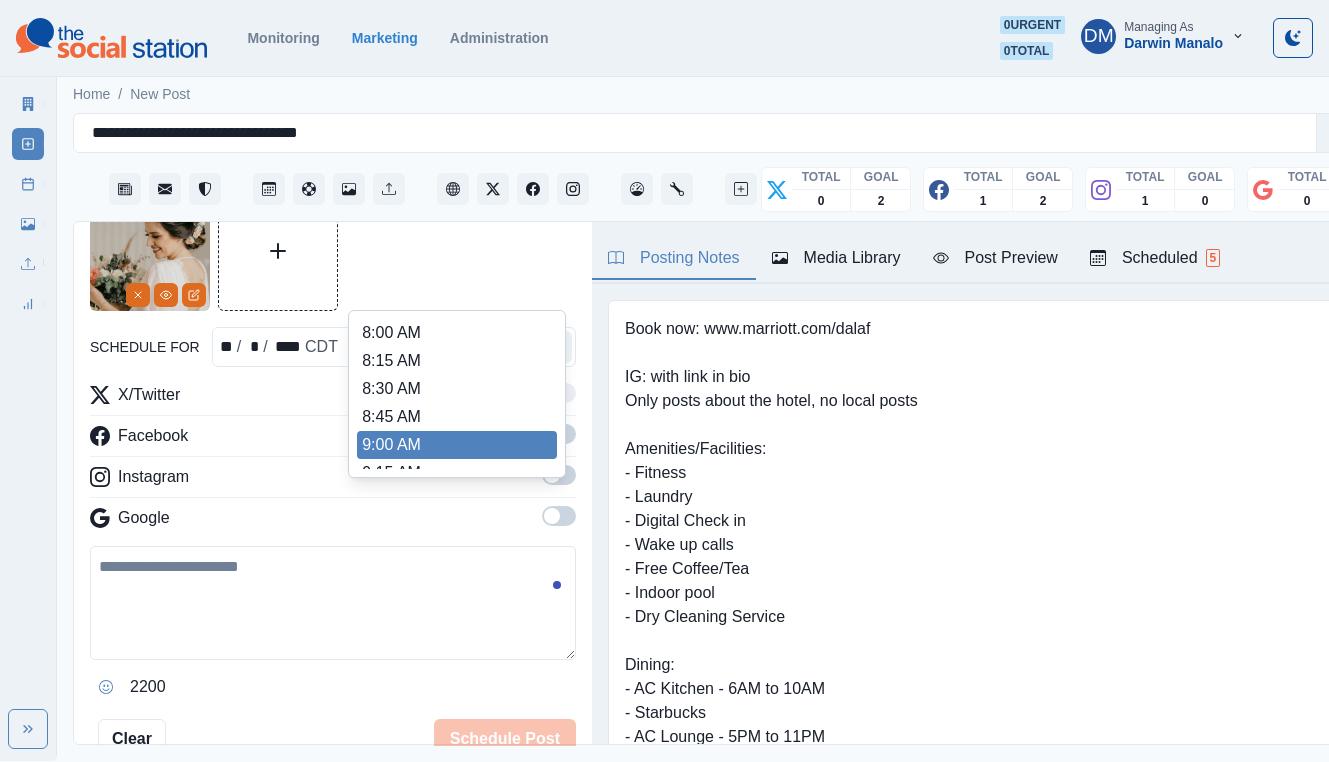scroll, scrollTop: 284, scrollLeft: 0, axis: vertical 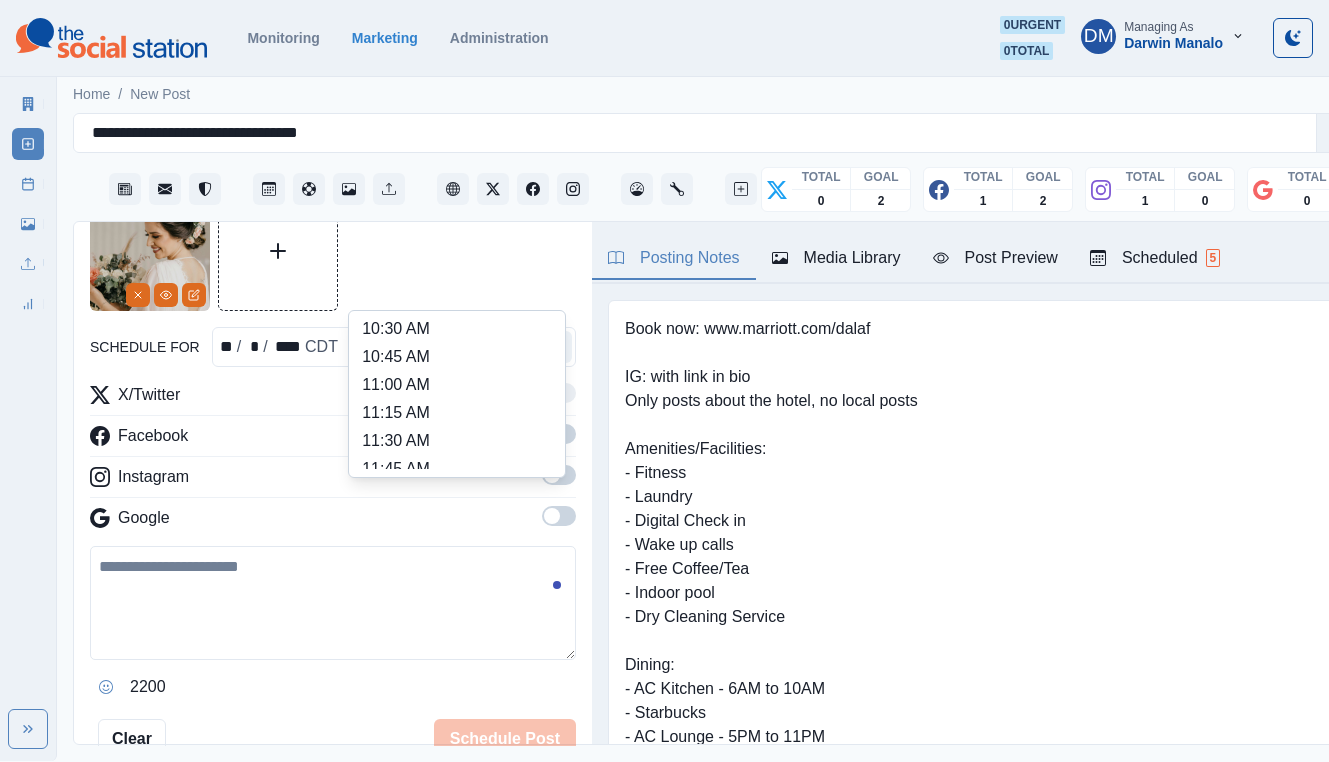 click on "12:15 PM" at bounding box center (457, 525) 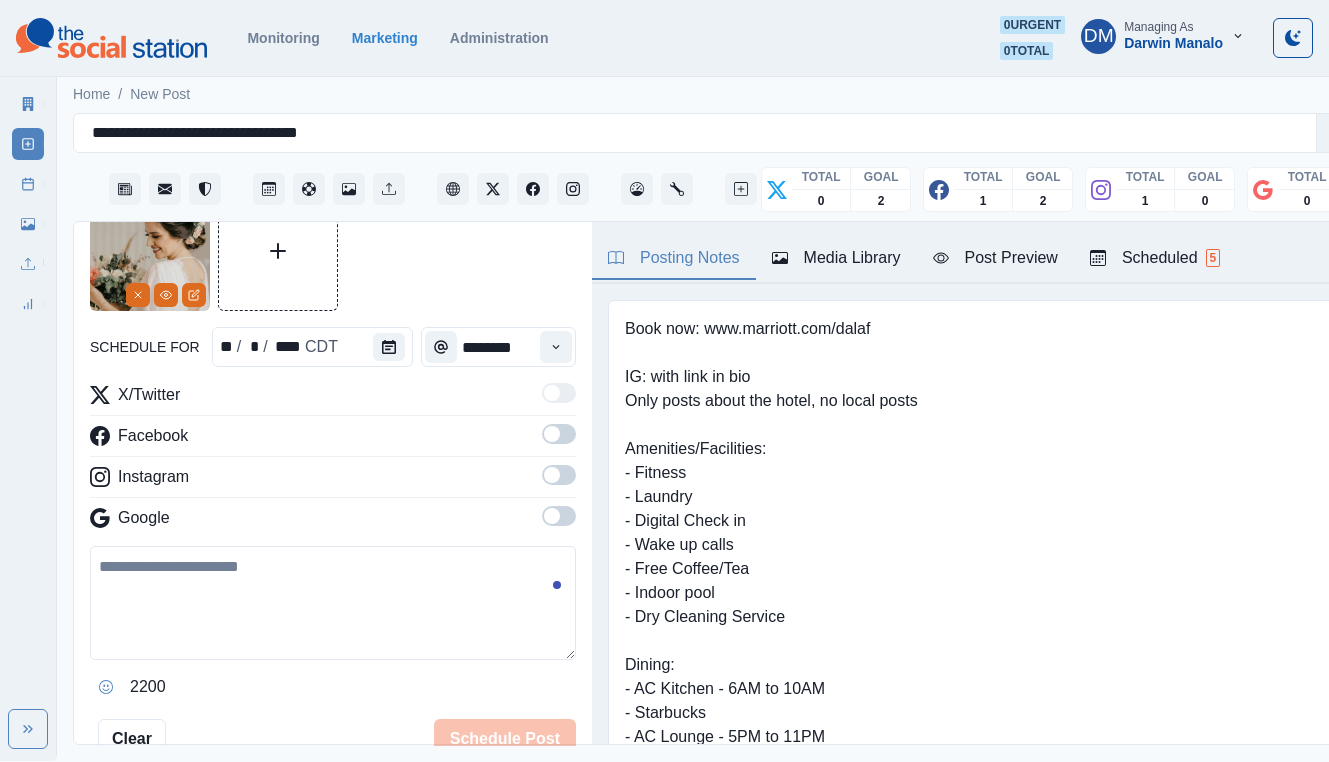 click at bounding box center [333, 603] 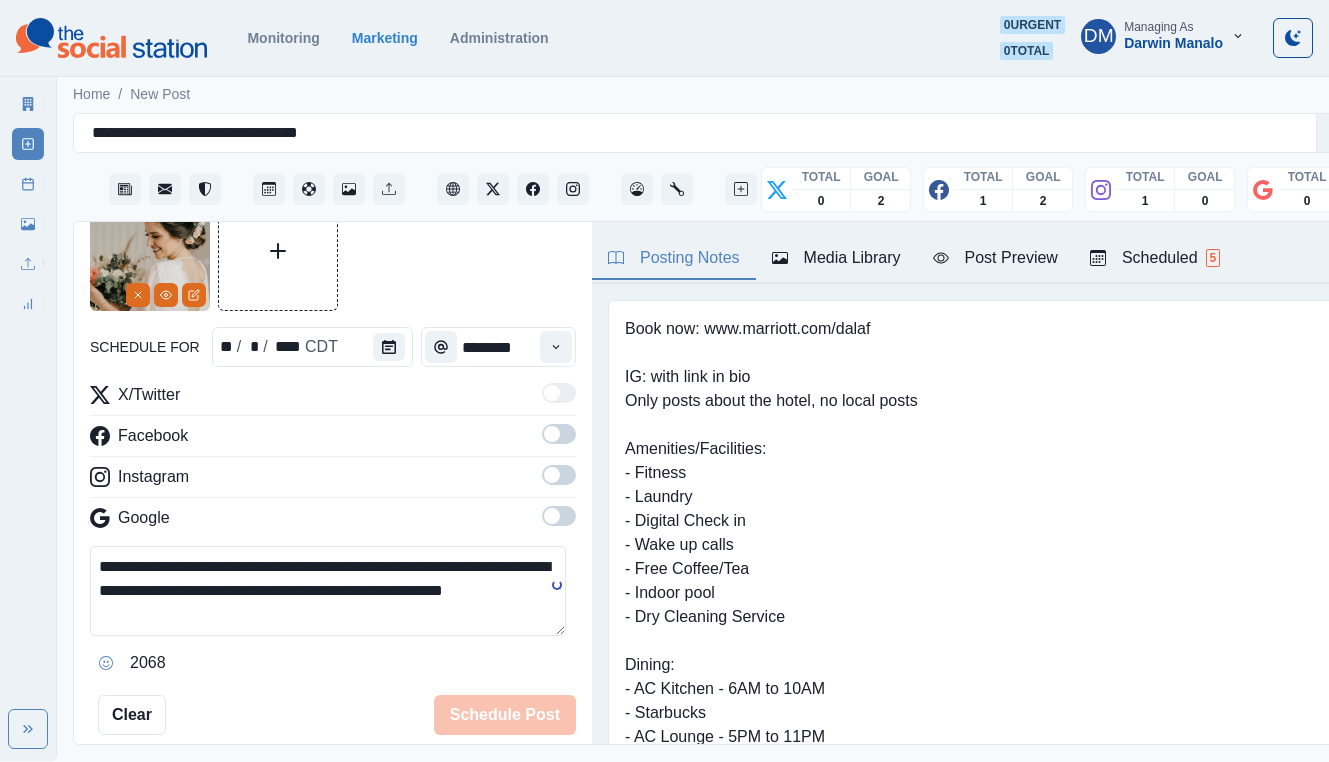 click at bounding box center (559, 434) 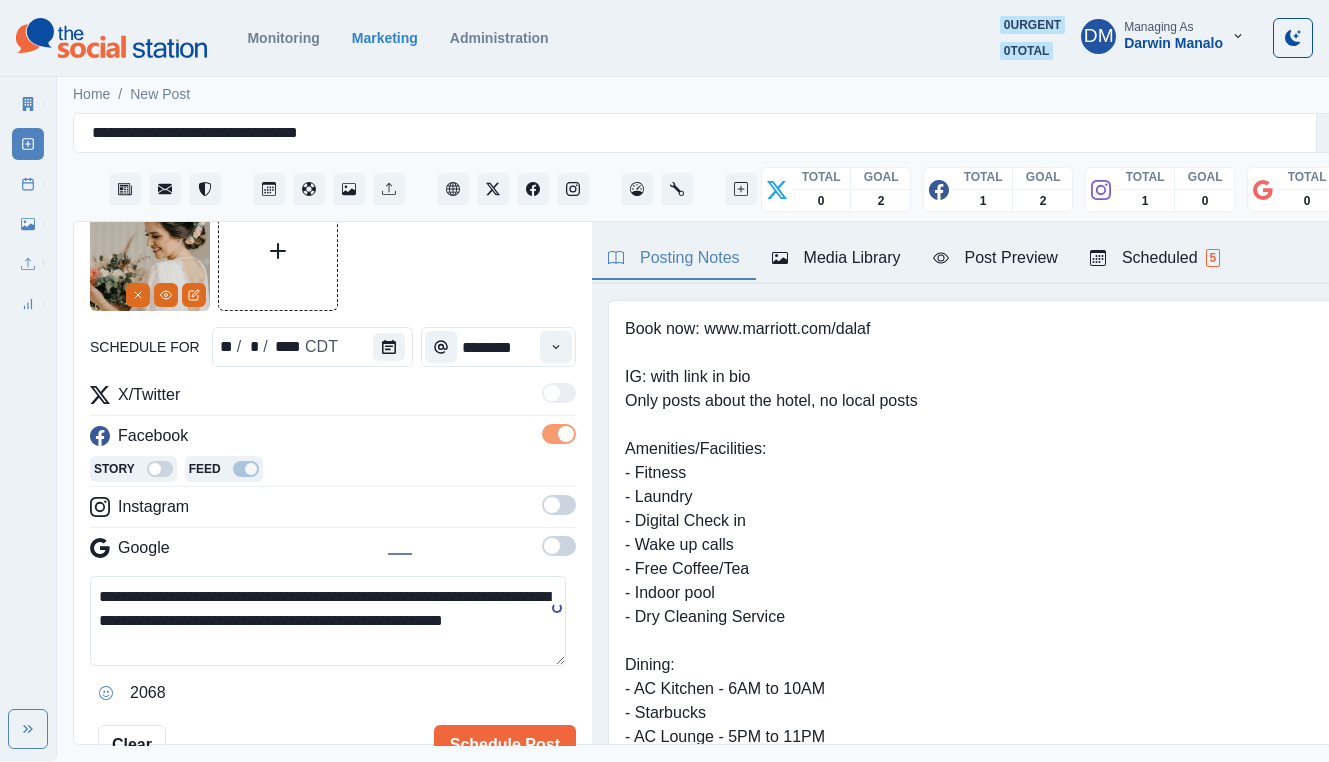 click at bounding box center (559, 505) 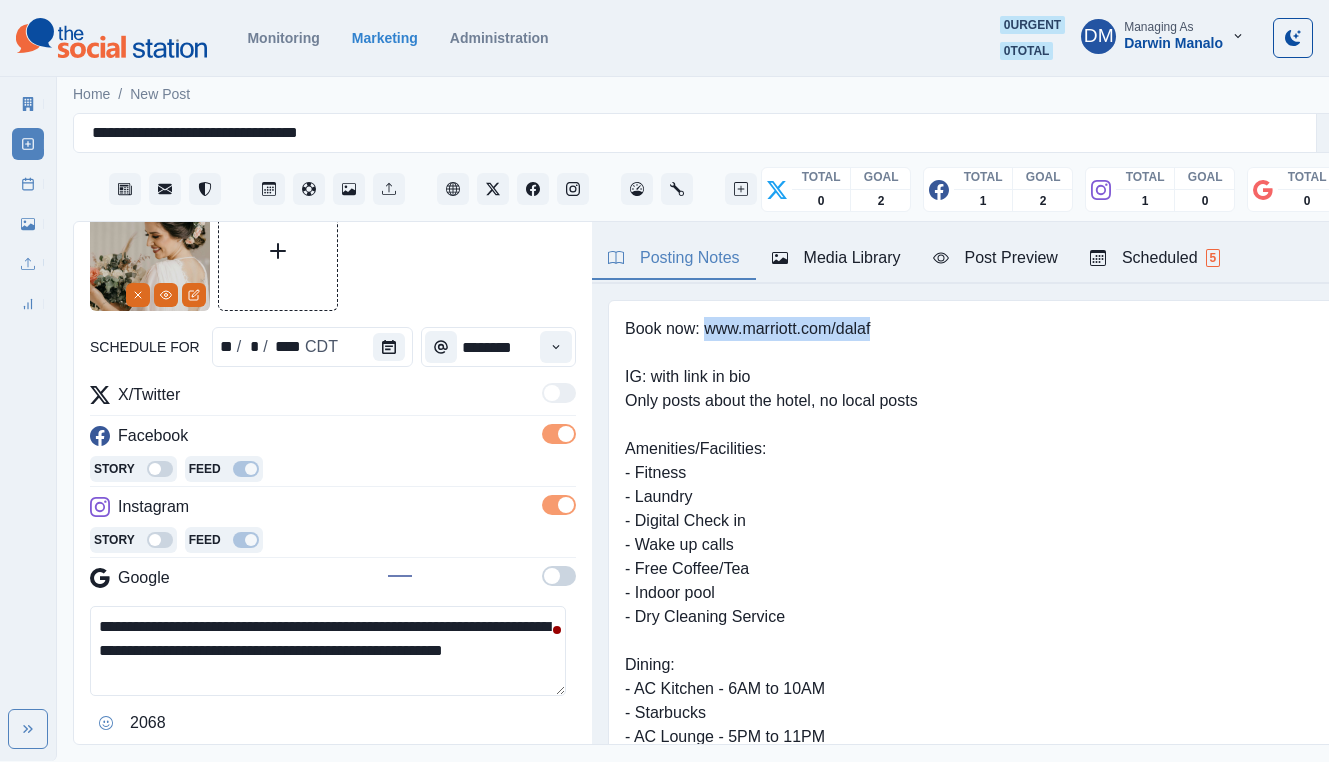 drag, startPoint x: 654, startPoint y: 272, endPoint x: 866, endPoint y: 280, distance: 212.1509 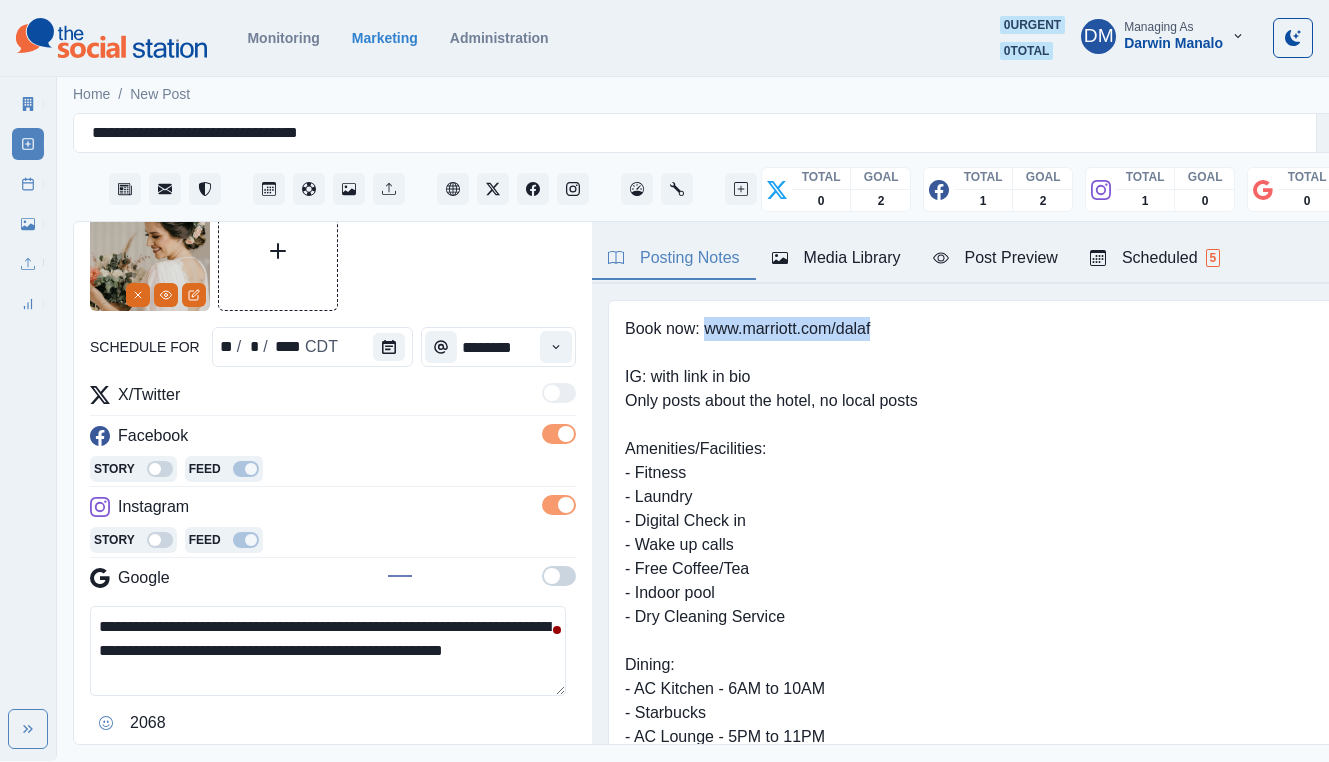 click on "**********" at bounding box center (328, 651) 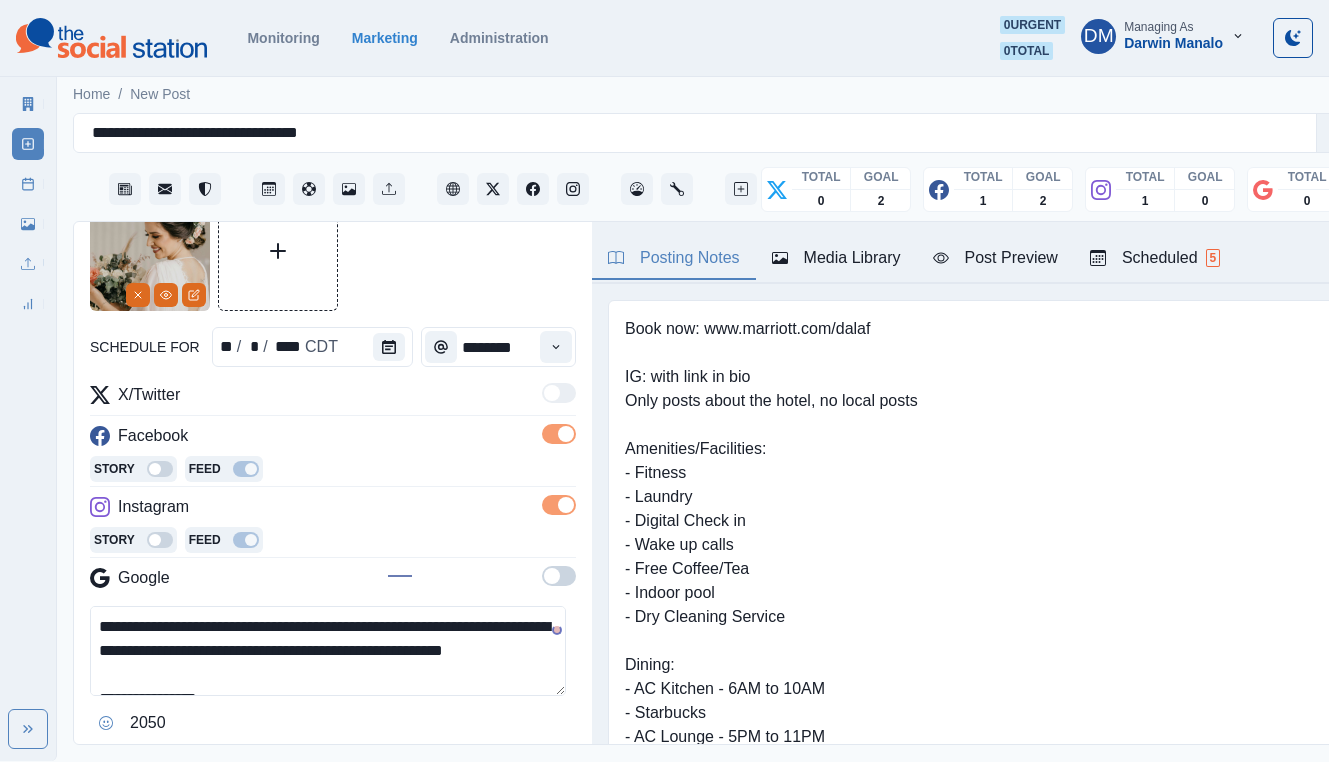 paste on "**********" 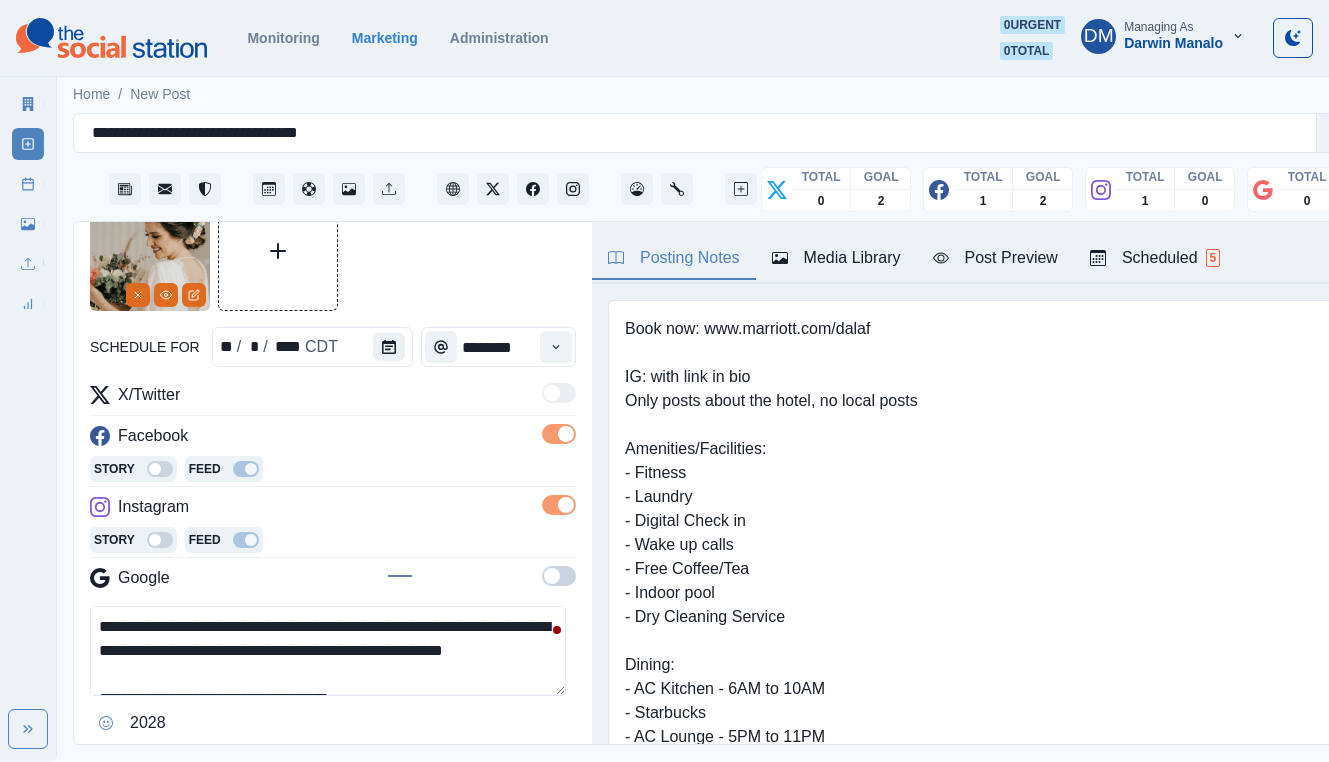 drag, startPoint x: 215, startPoint y: 567, endPoint x: 176, endPoint y: 566, distance: 39.012817 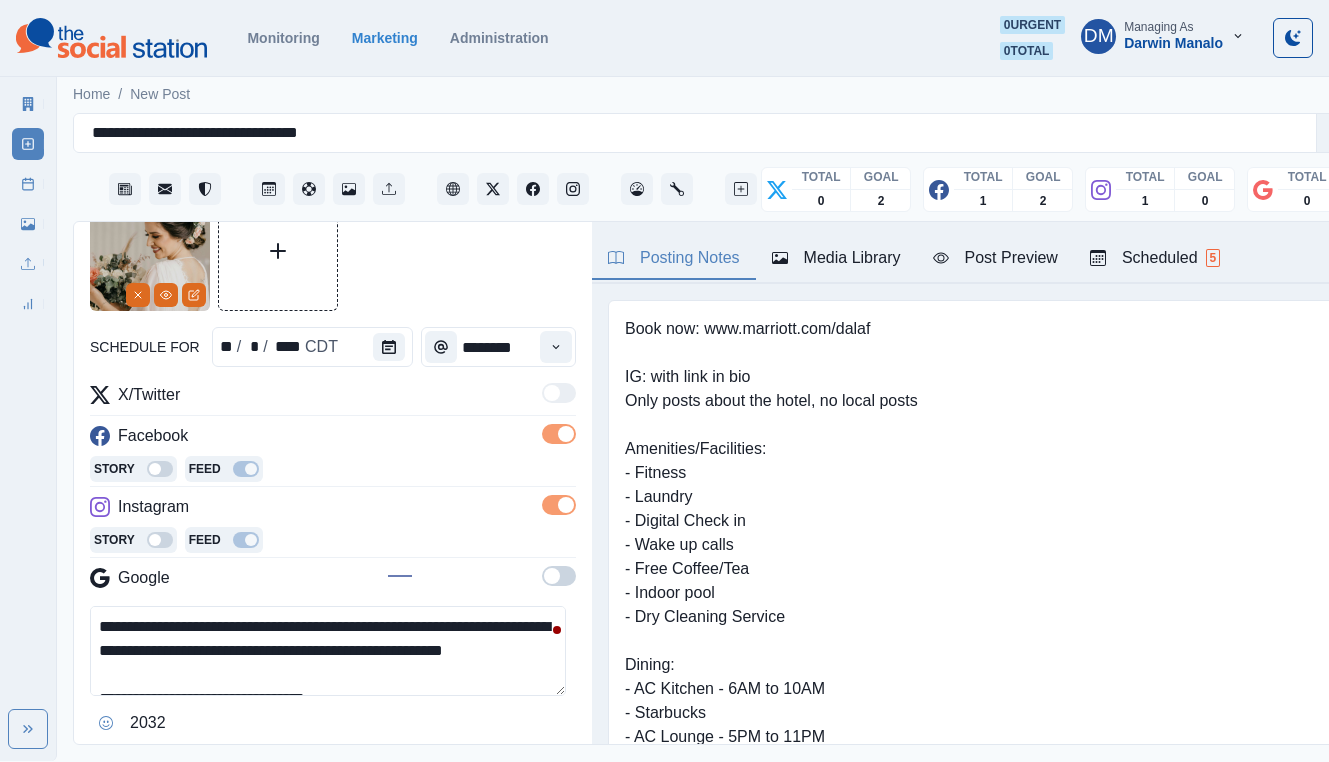 type on "**********" 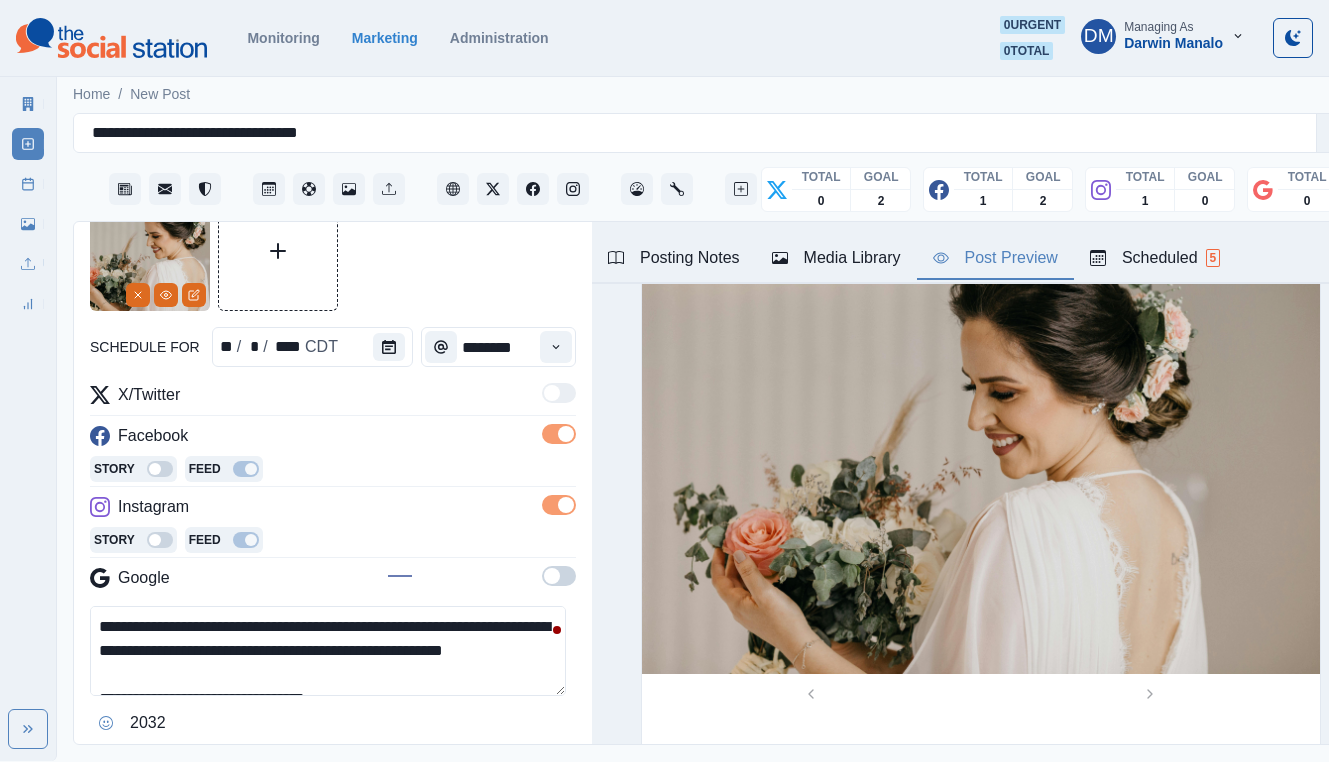 scroll, scrollTop: 288, scrollLeft: 0, axis: vertical 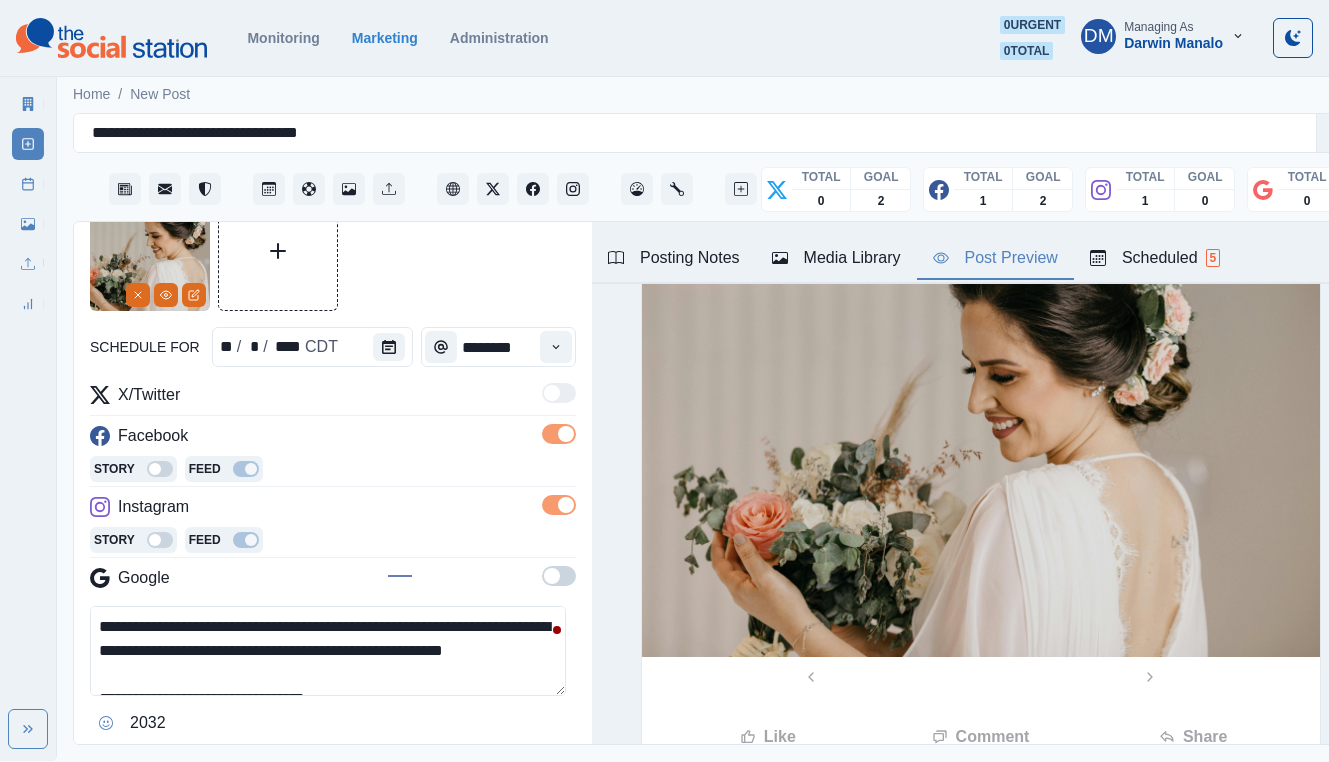 click on "**********" at bounding box center [328, 651] 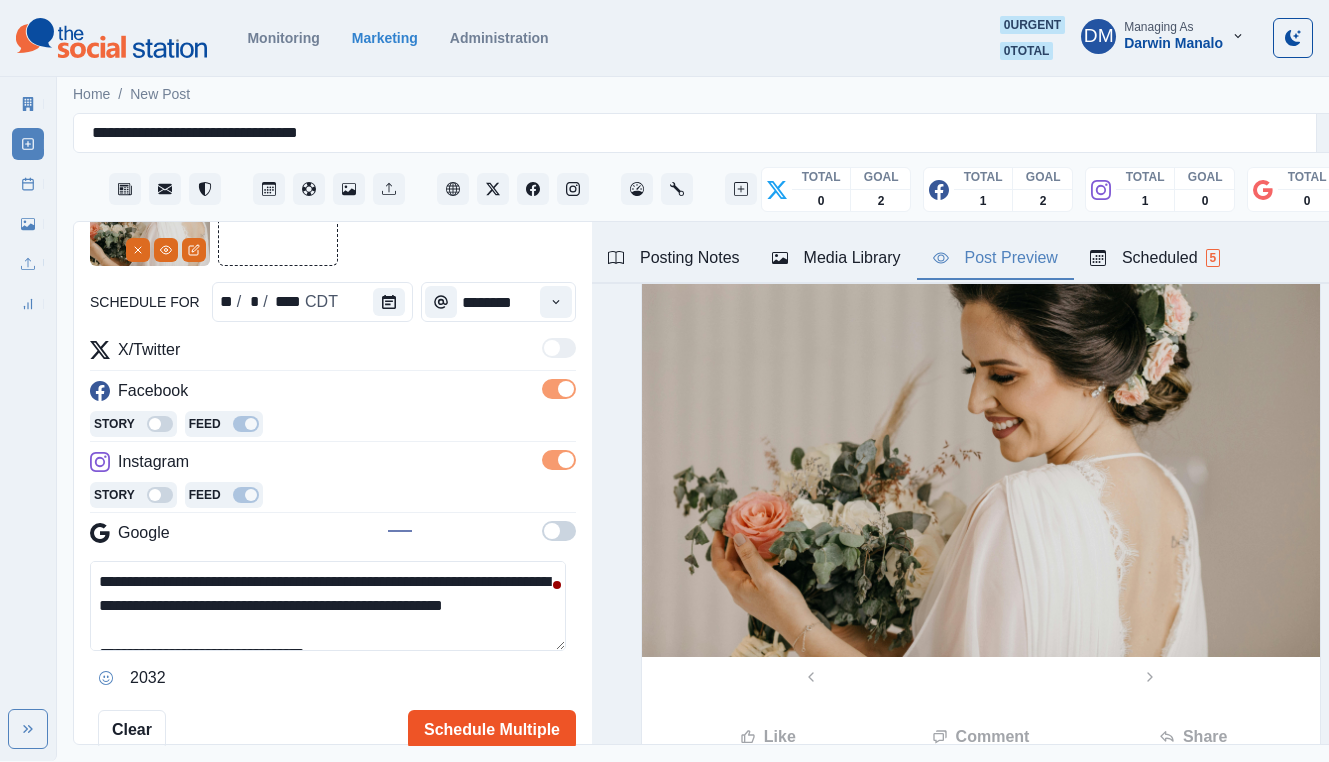 click on "Schedule Multiple" at bounding box center [492, 730] 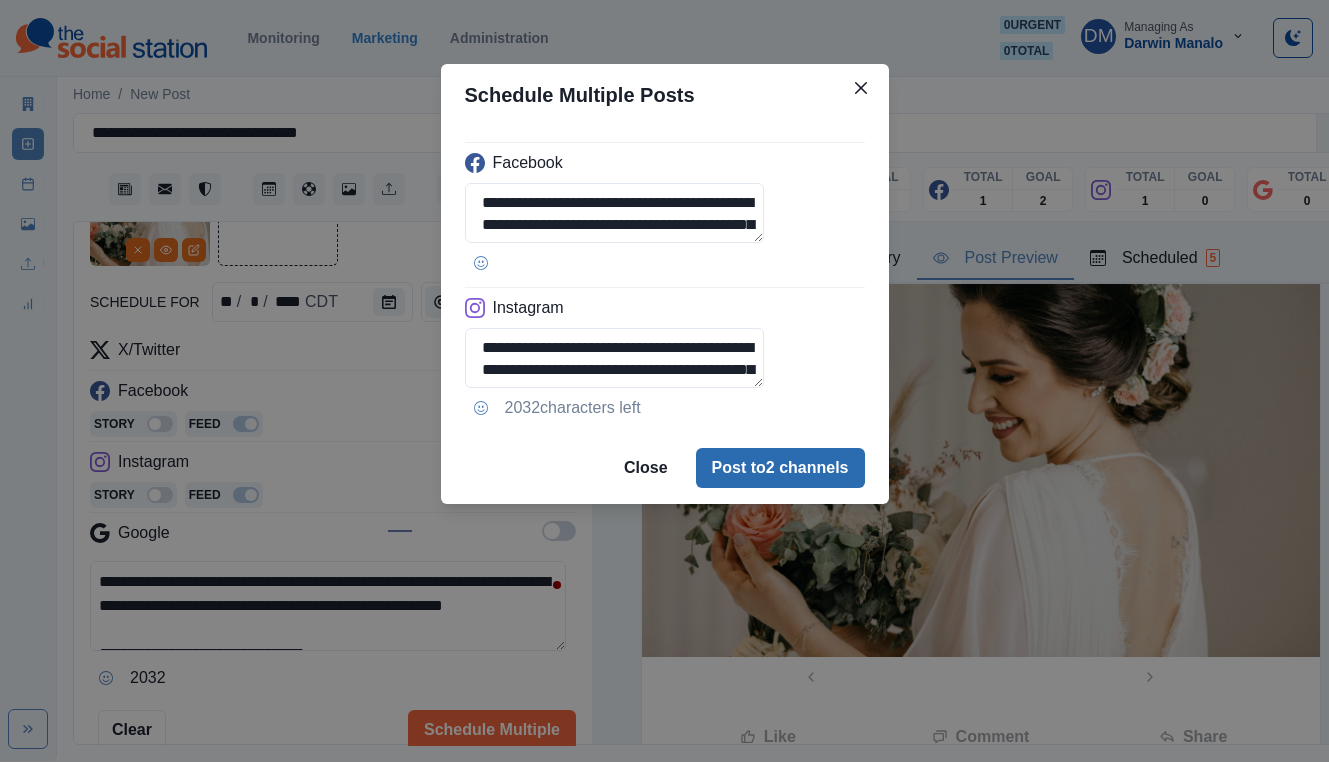click on "Post to  2   channels" at bounding box center (780, 468) 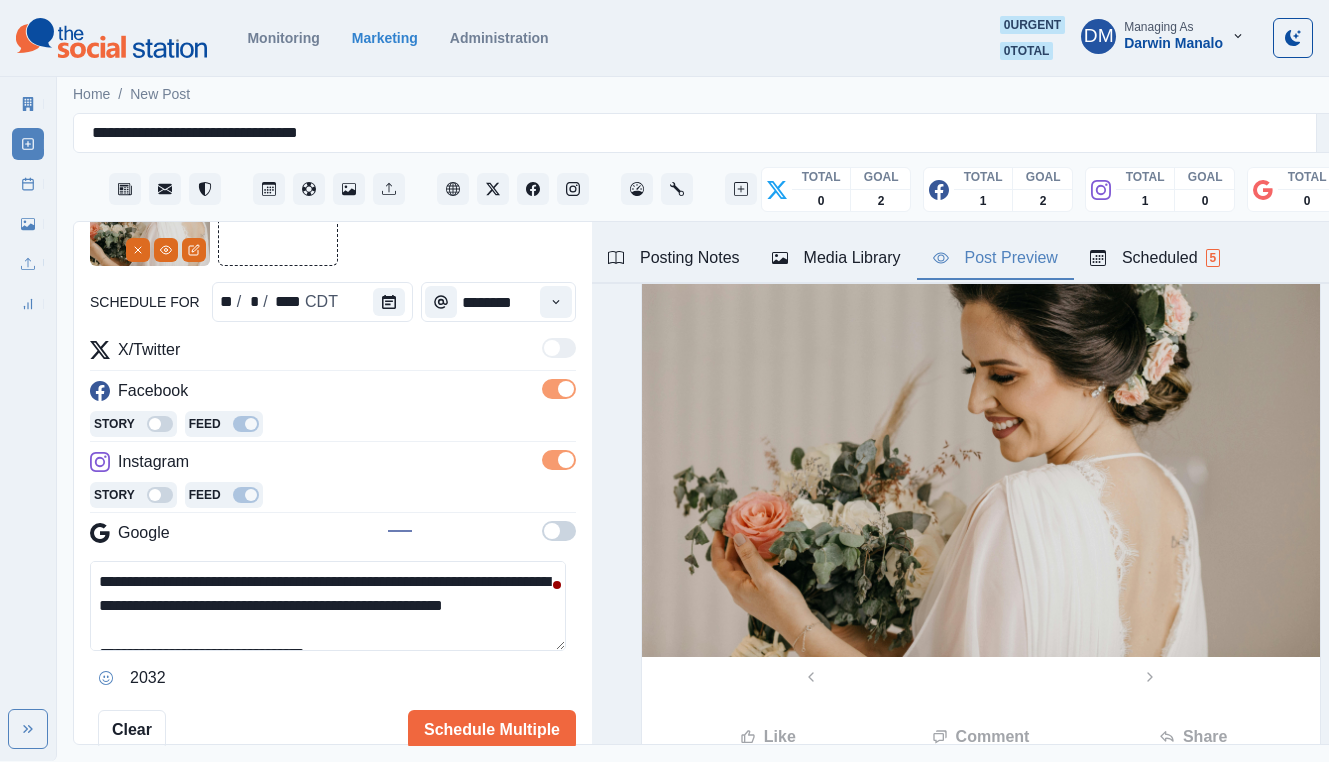 type 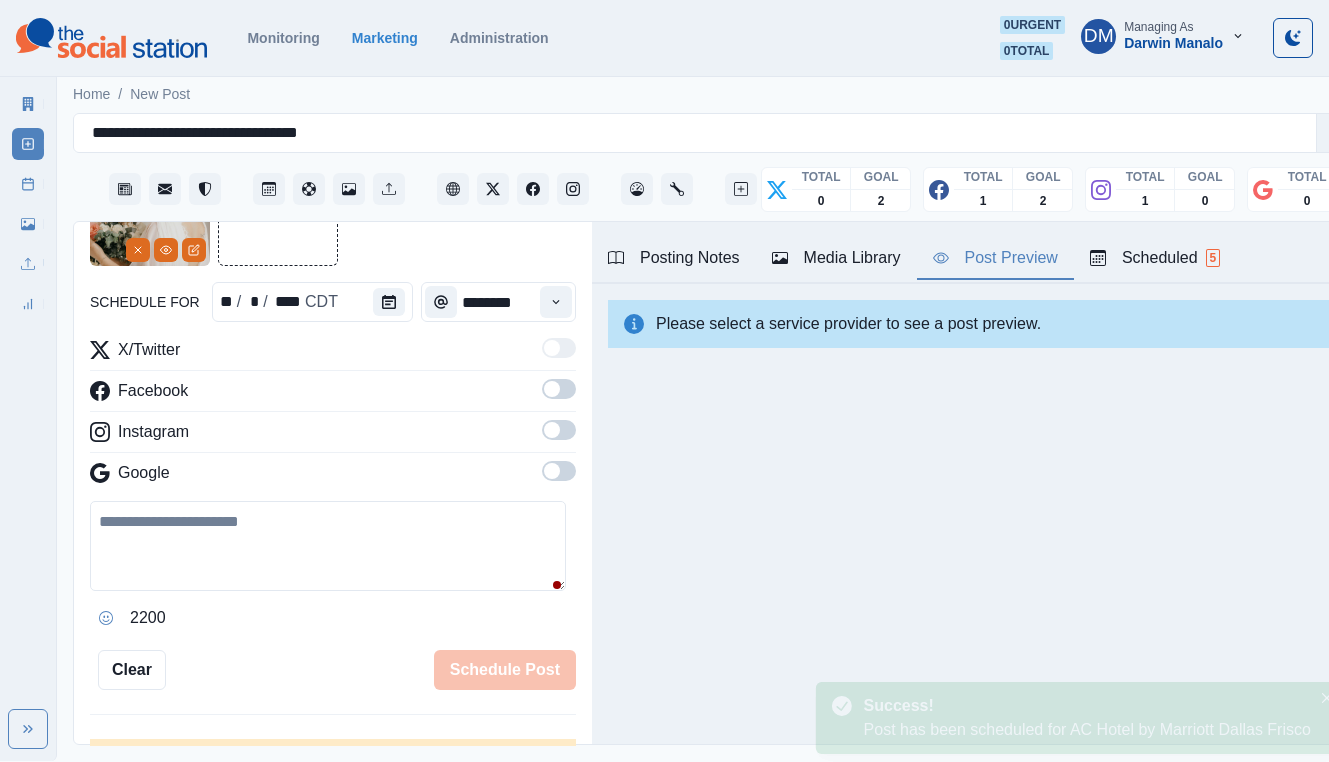scroll, scrollTop: 103, scrollLeft: 0, axis: vertical 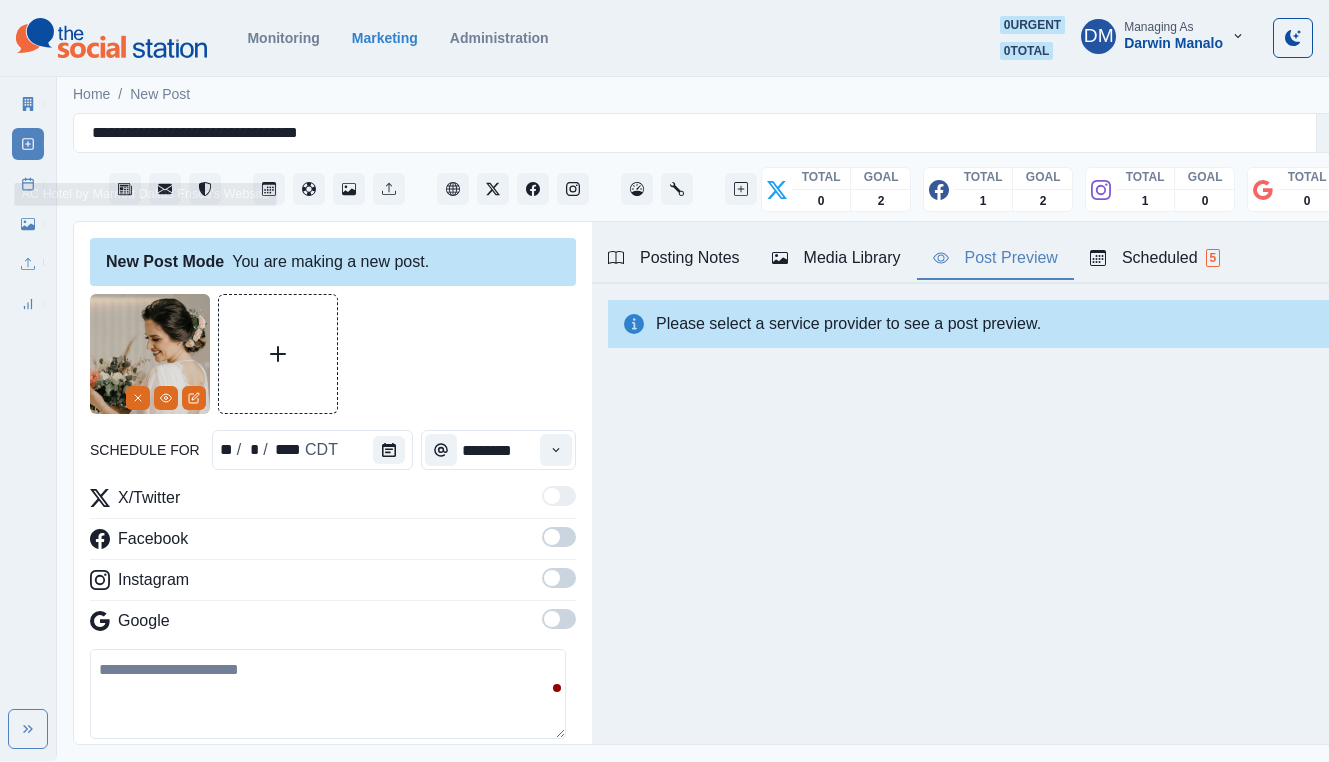 click on "Post Schedule" at bounding box center (28, 184) 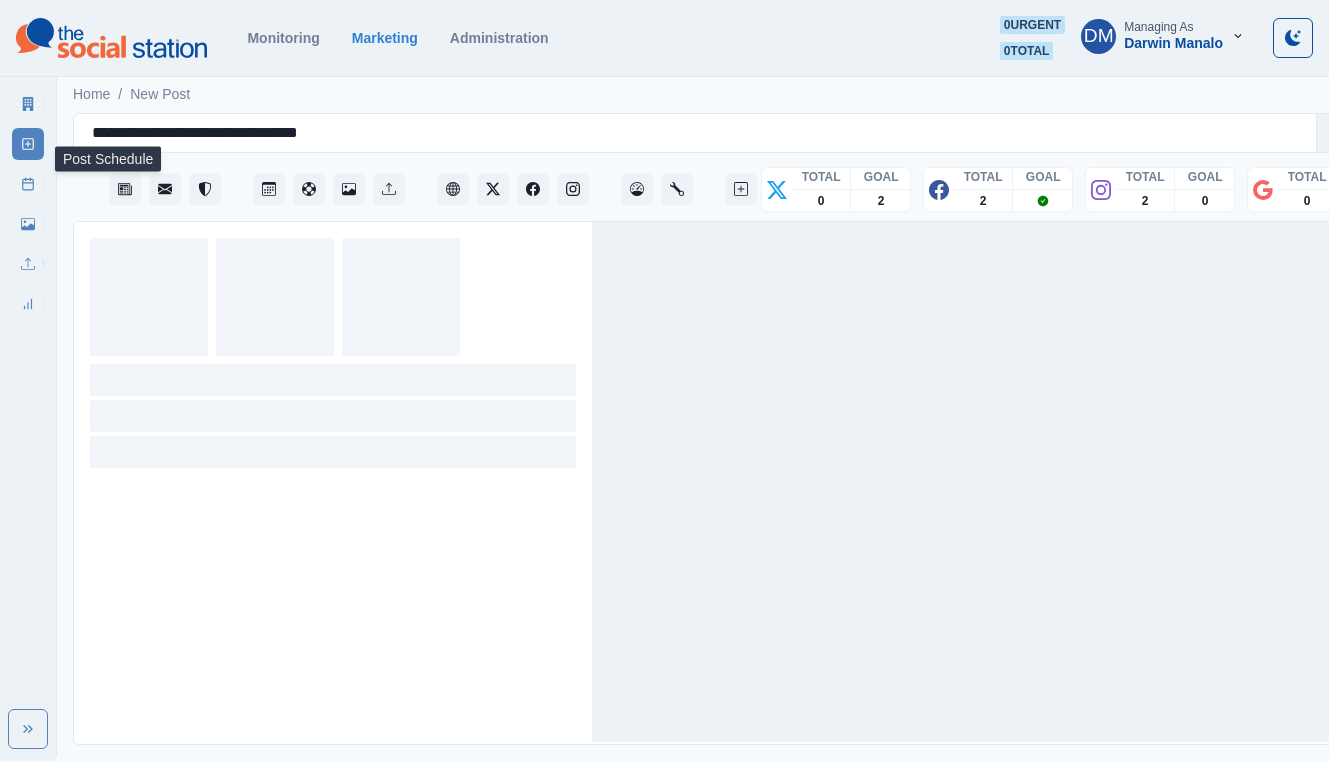 click on "Post Schedule" at bounding box center (28, 184) 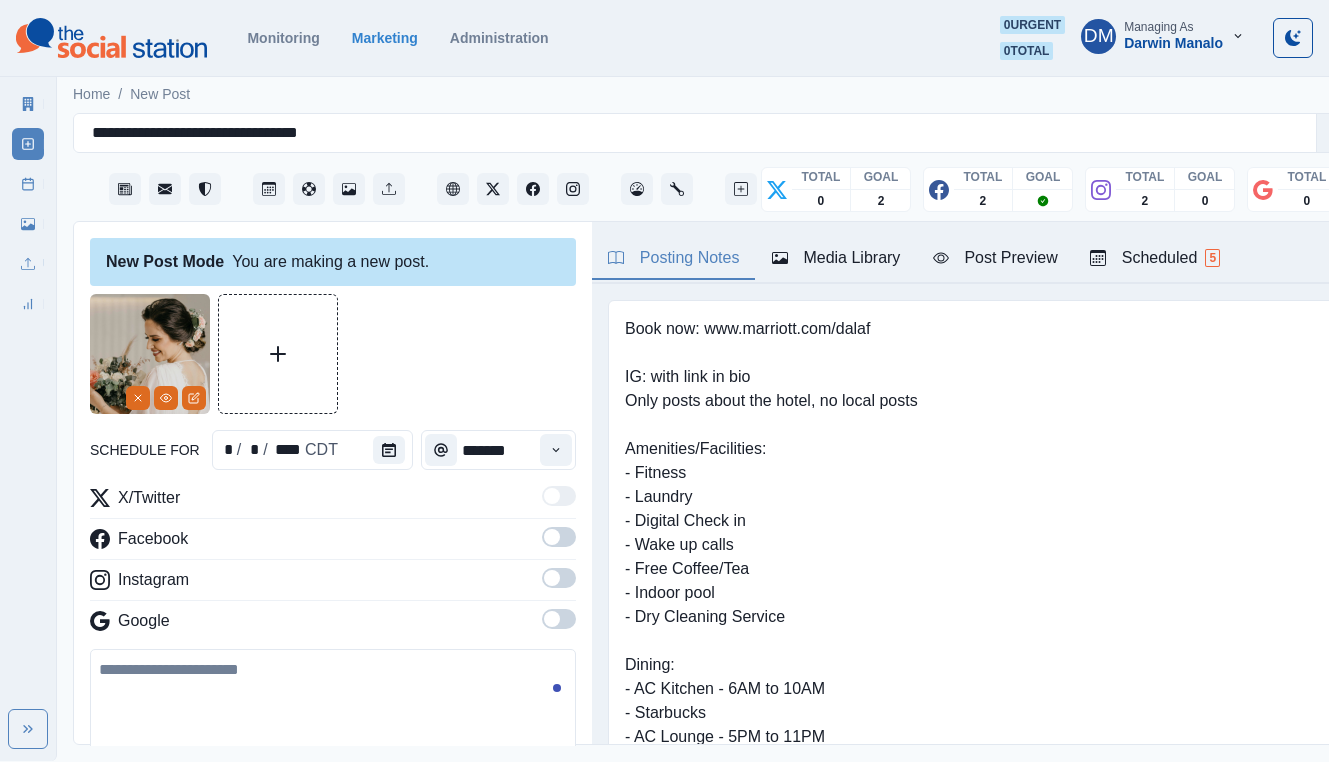 click on "Post Preview" at bounding box center [995, 258] 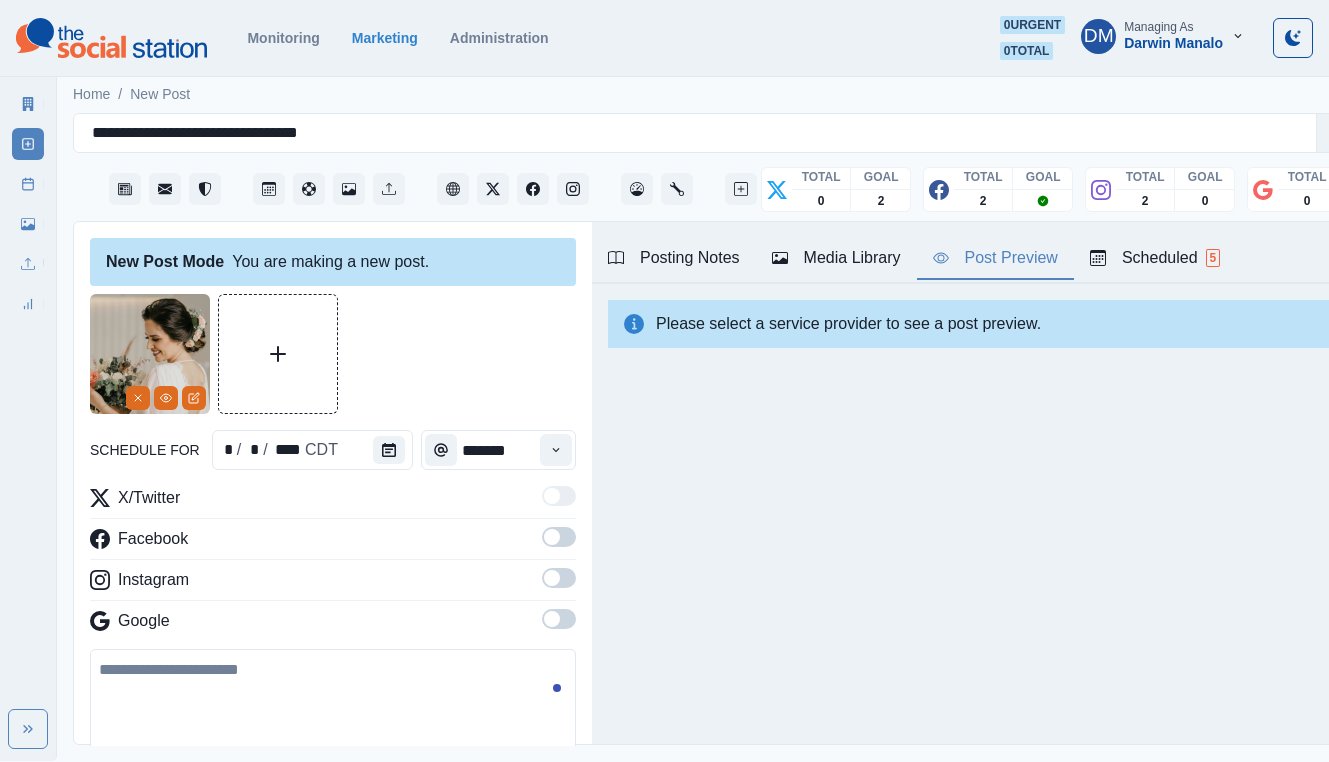 click on "Posting Notes" at bounding box center (674, 258) 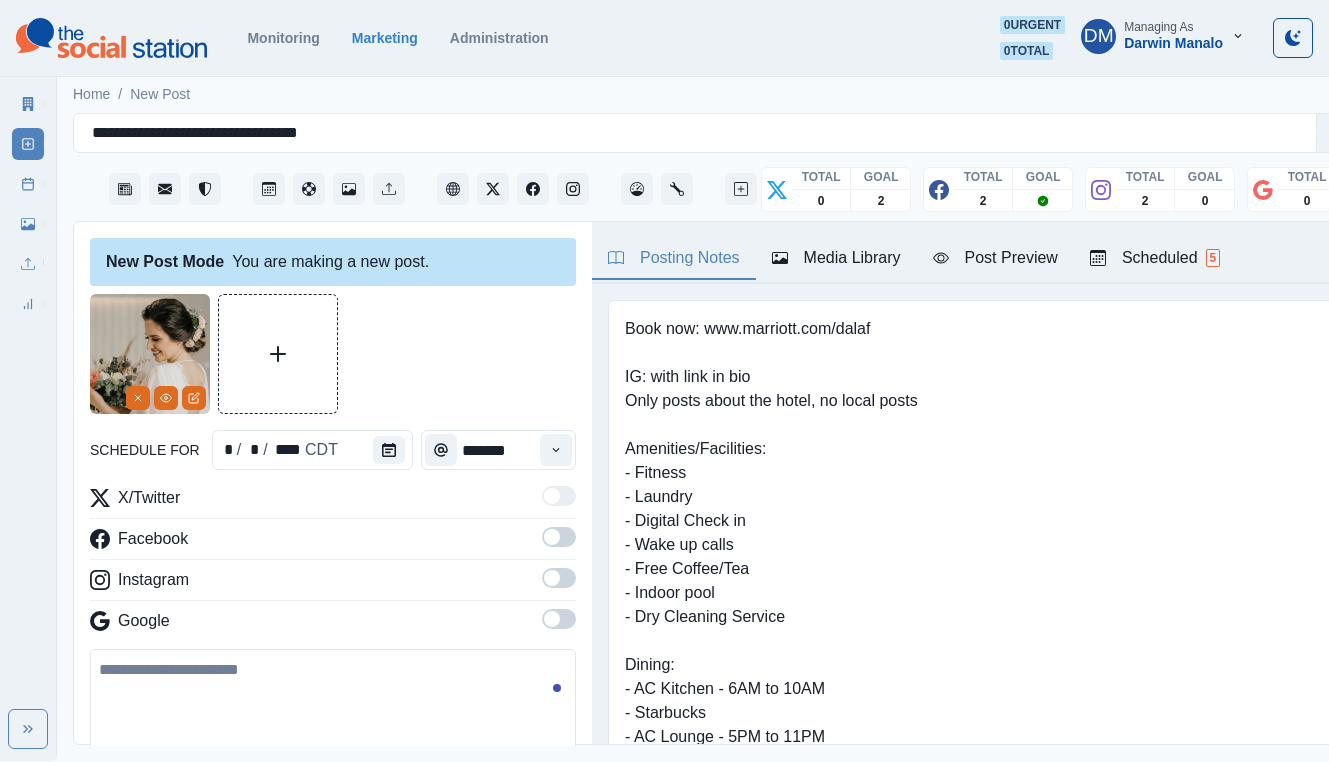 click on "Media Library" at bounding box center (836, 258) 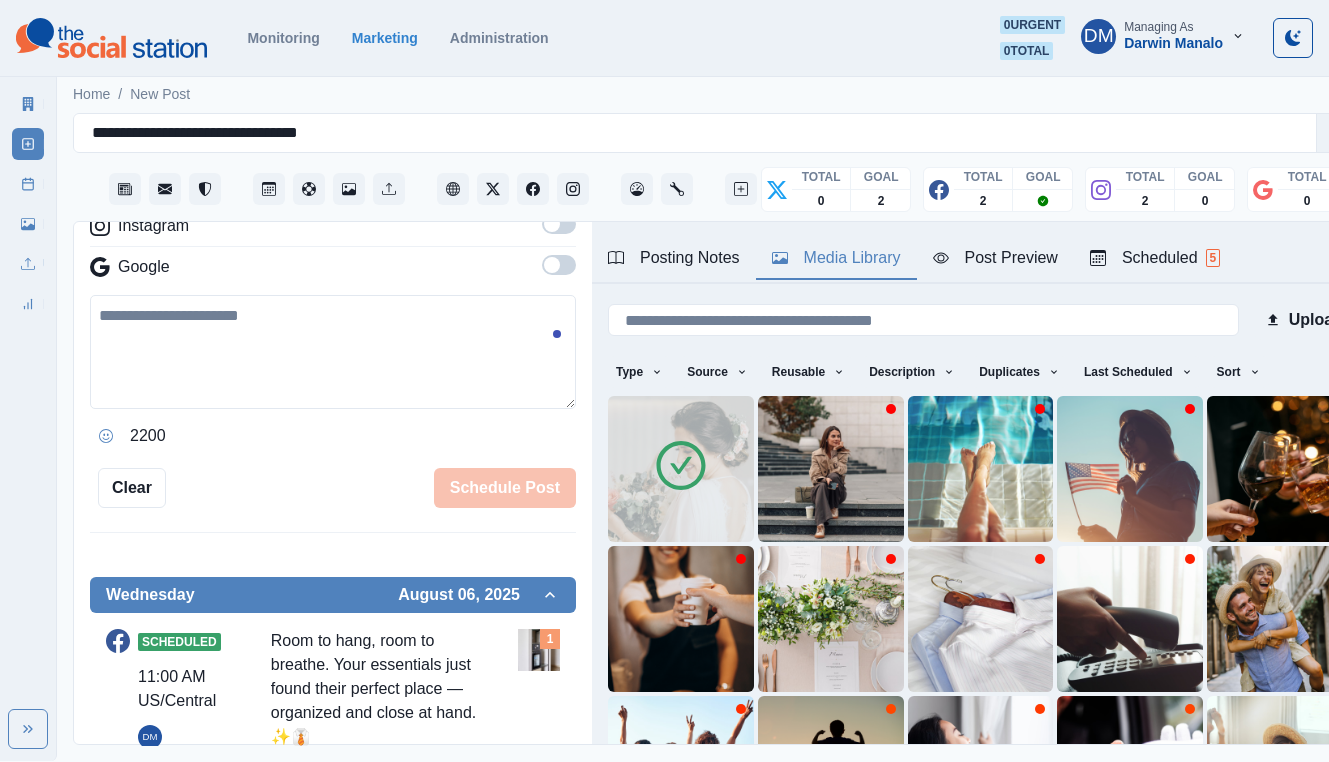 scroll, scrollTop: 0, scrollLeft: 0, axis: both 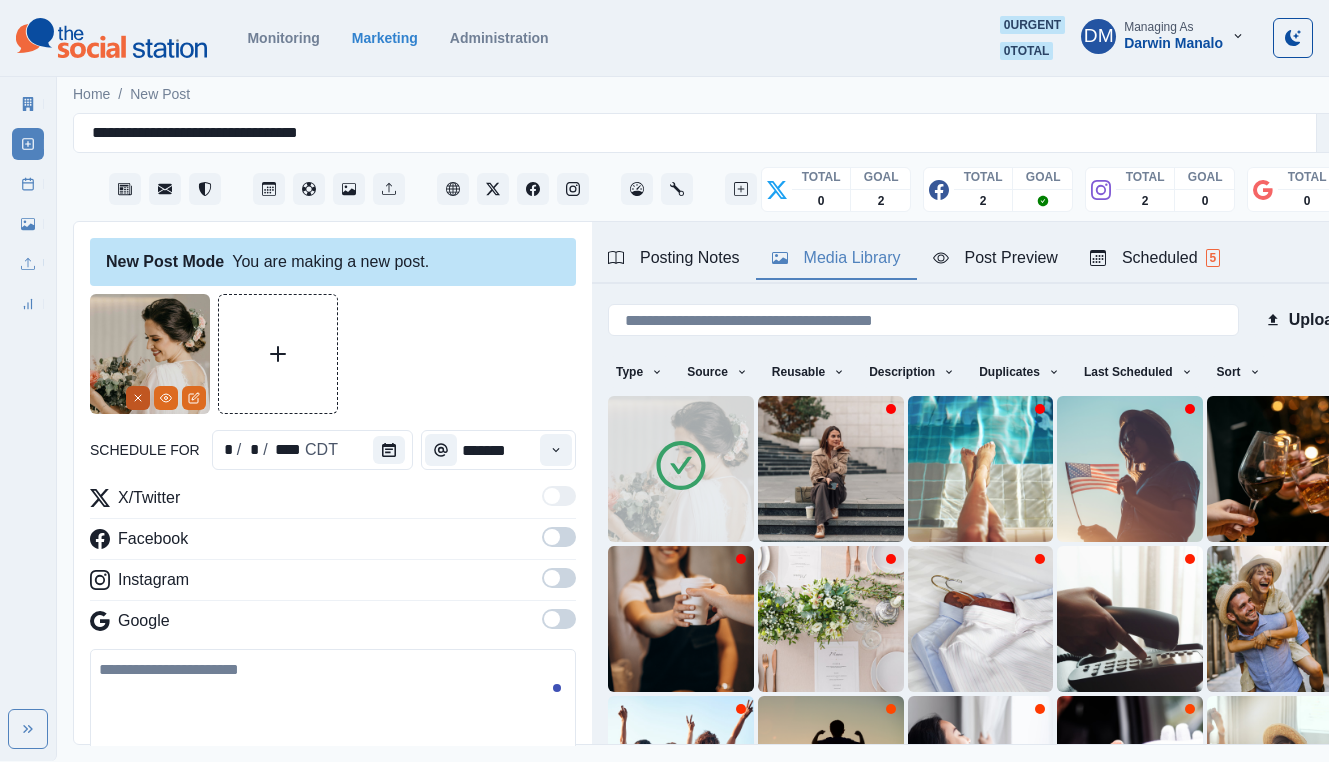 click 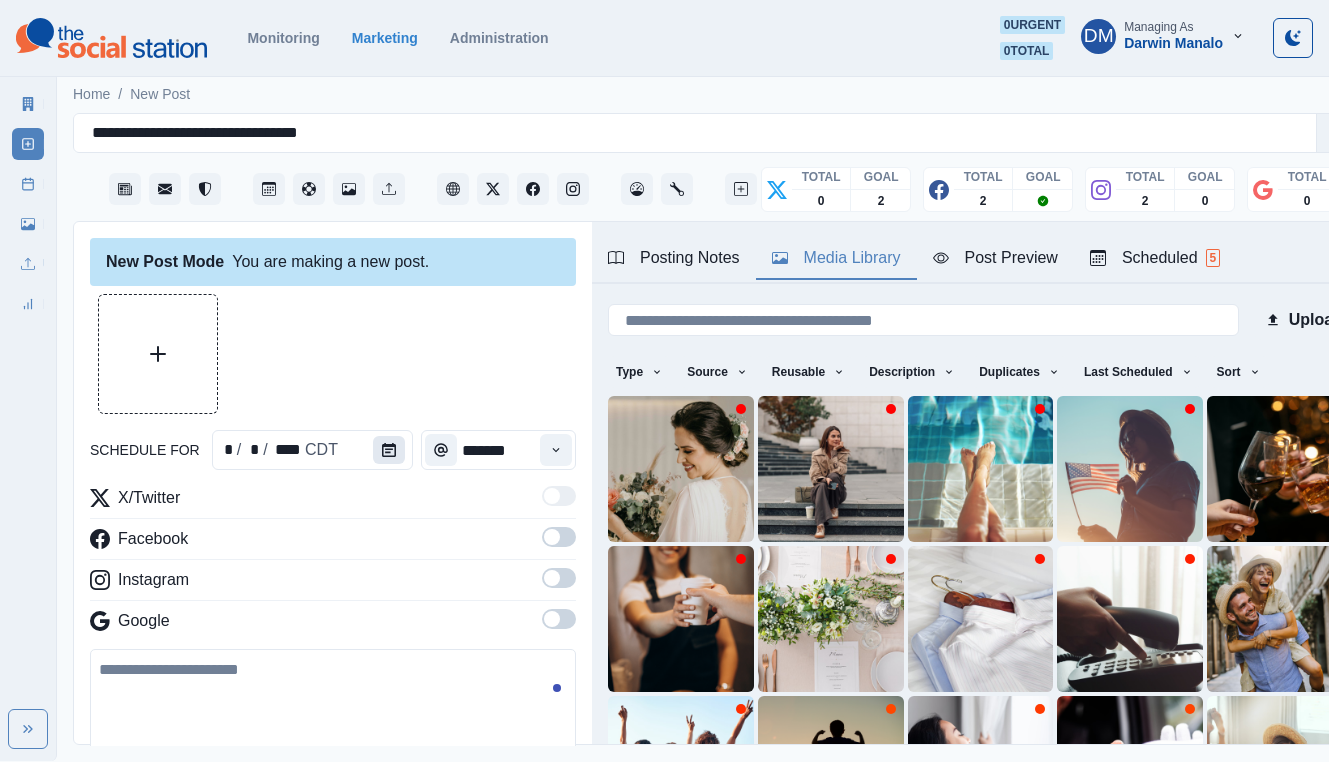 click 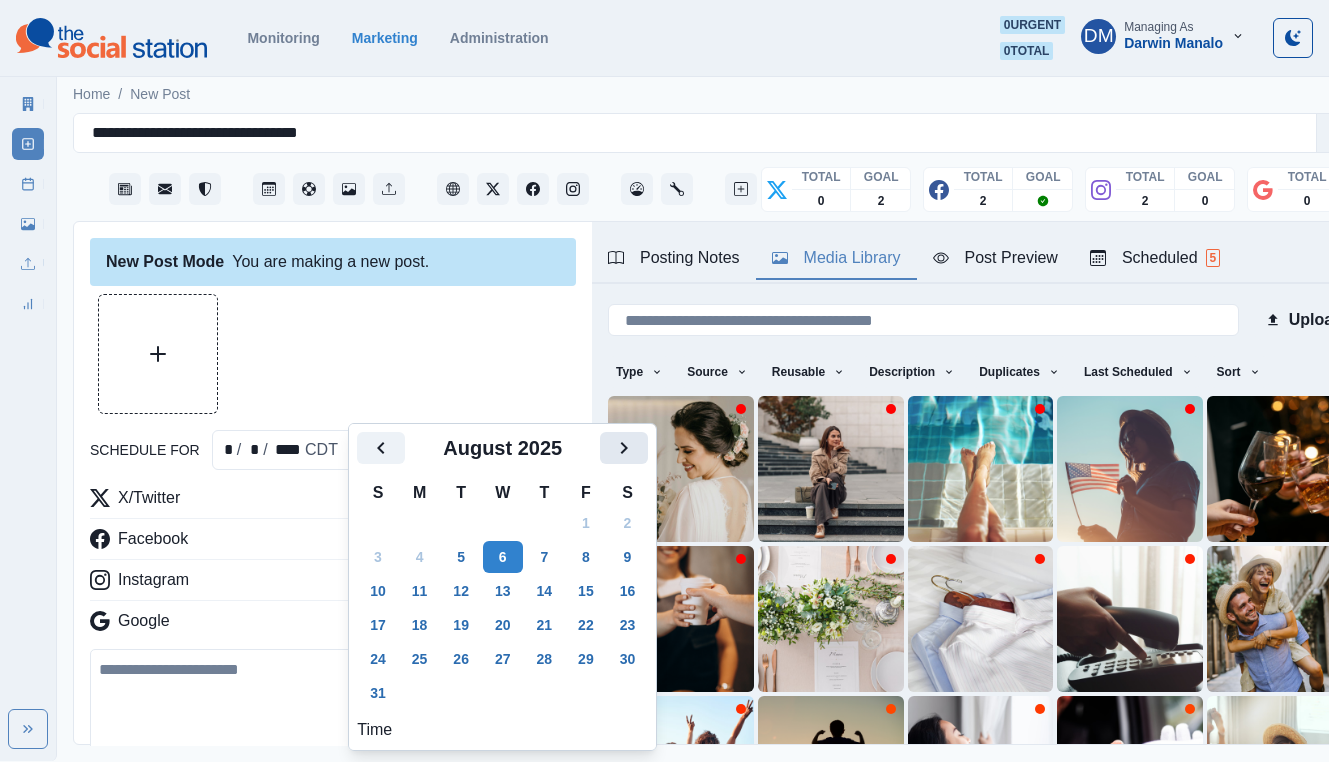 click 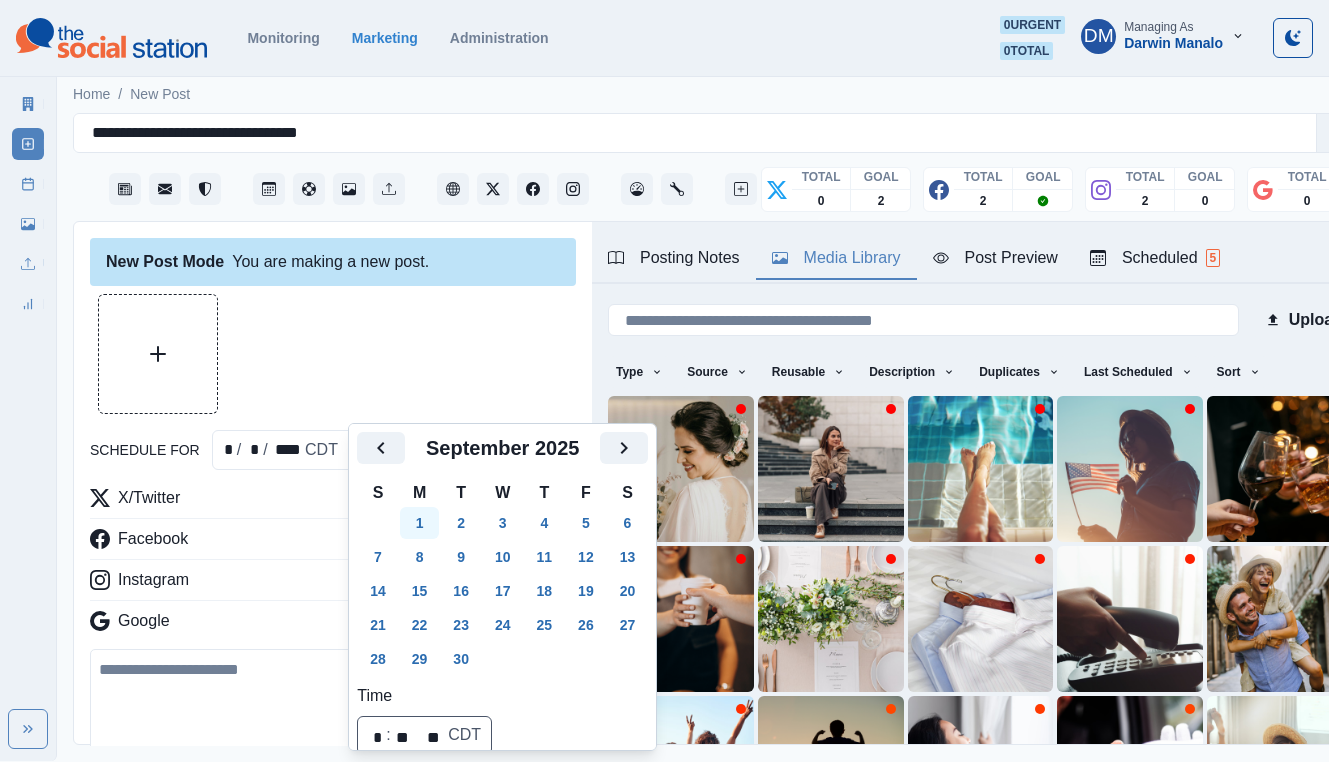 click on "1" at bounding box center (420, 523) 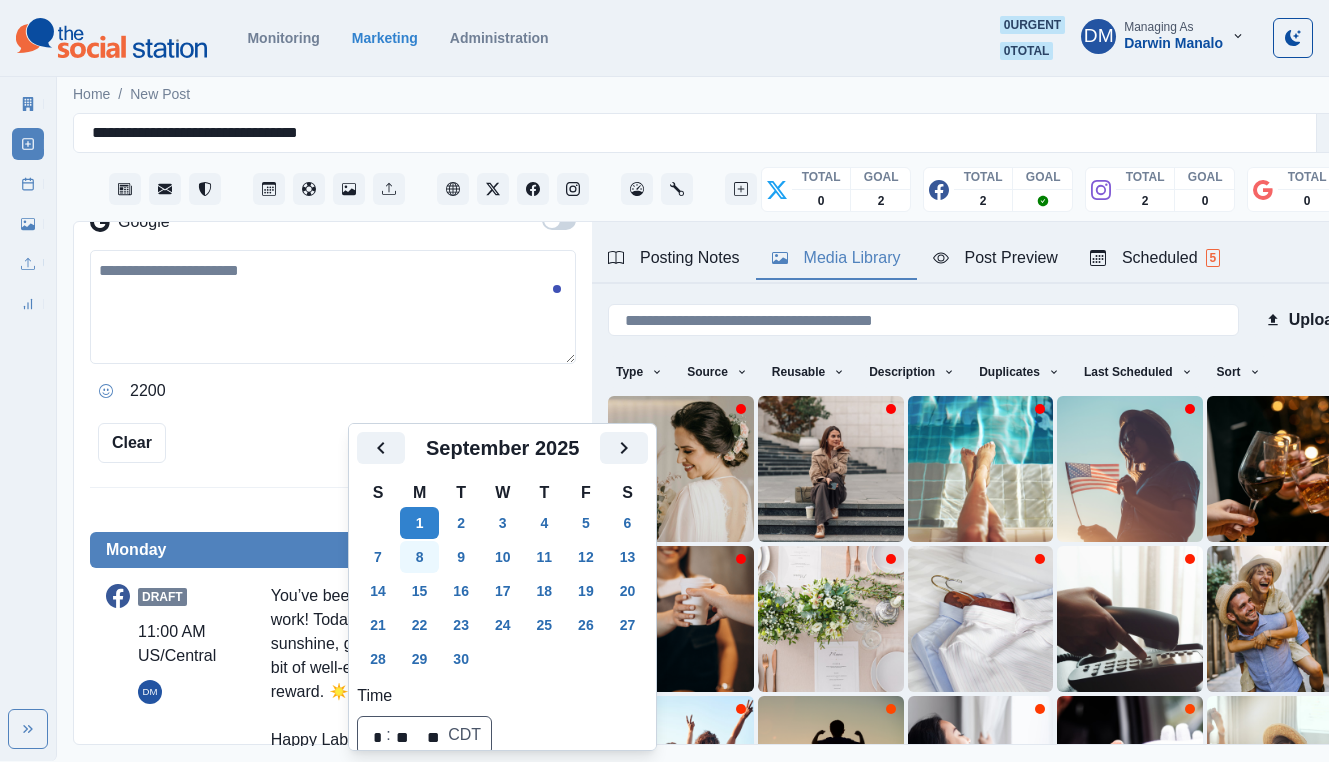 click on "8" at bounding box center [420, 557] 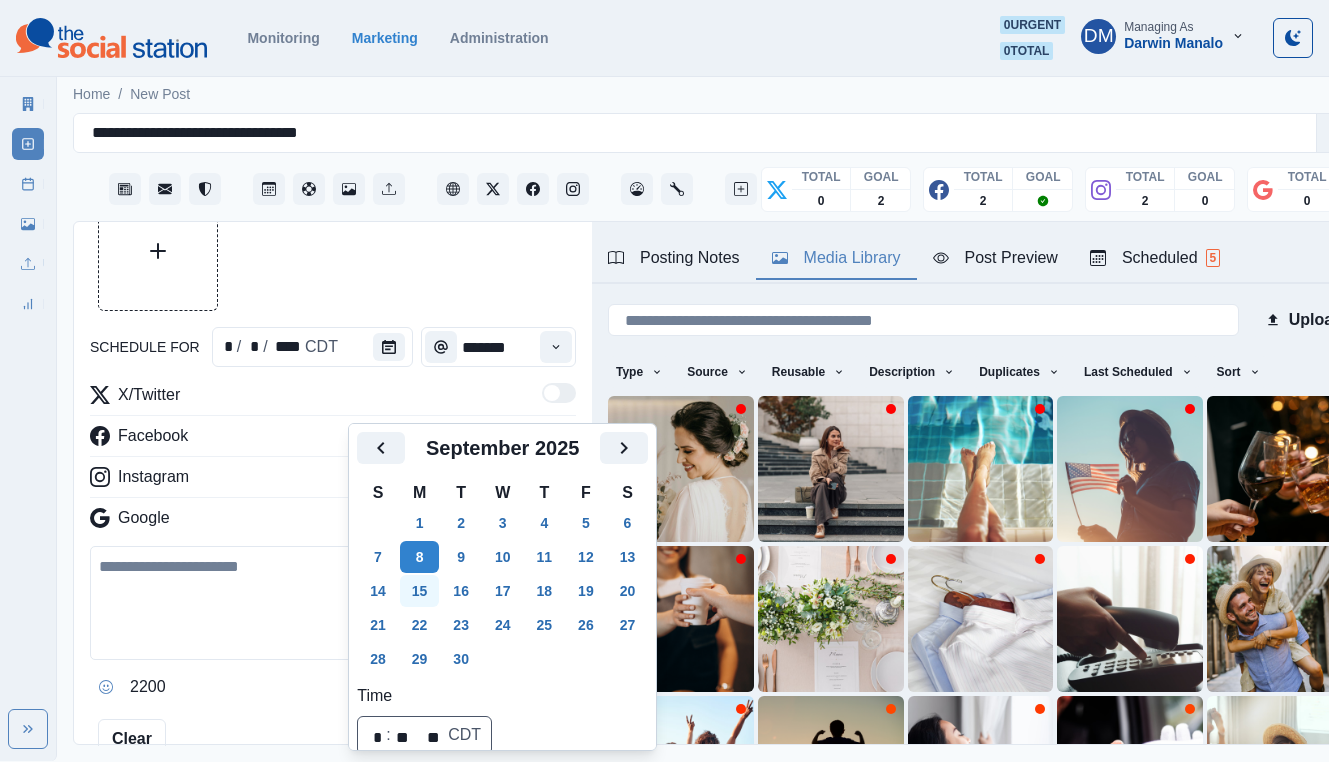click on "15" at bounding box center [420, 591] 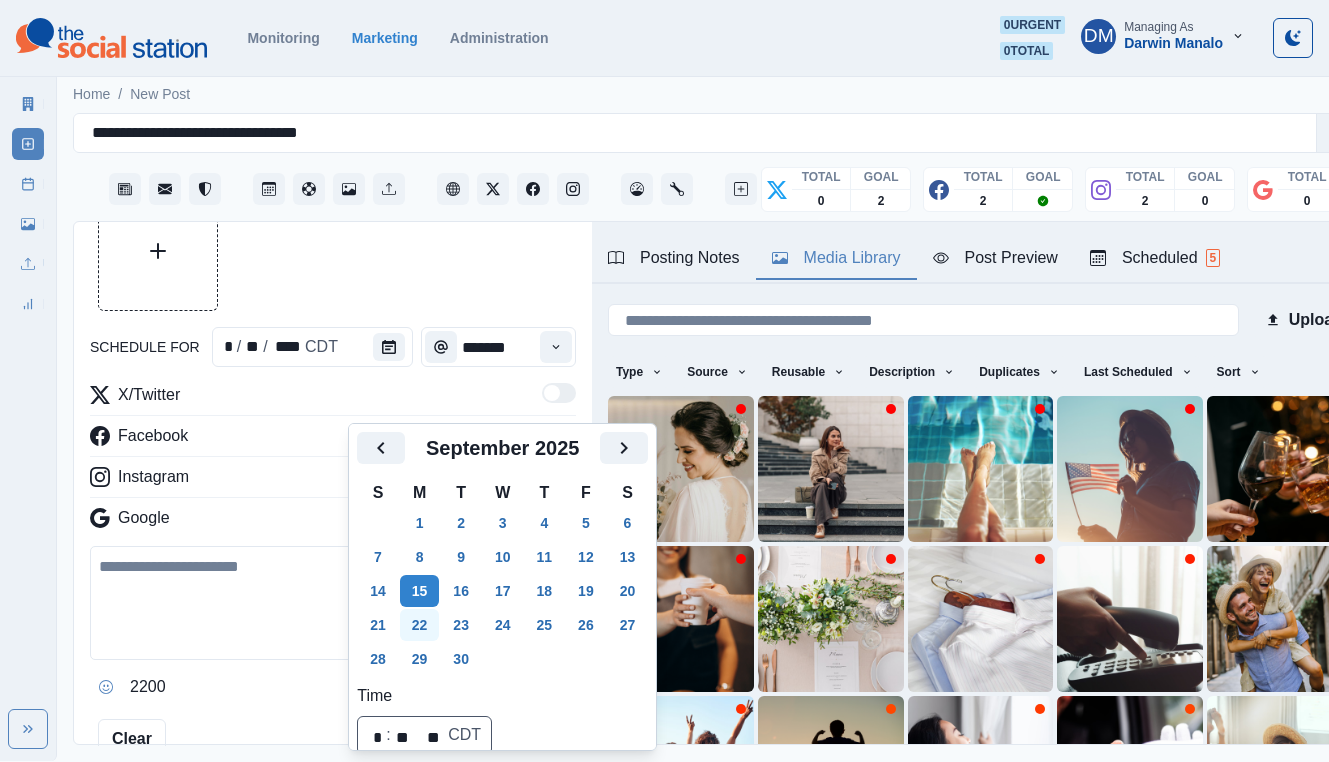 click on "22" at bounding box center [420, 625] 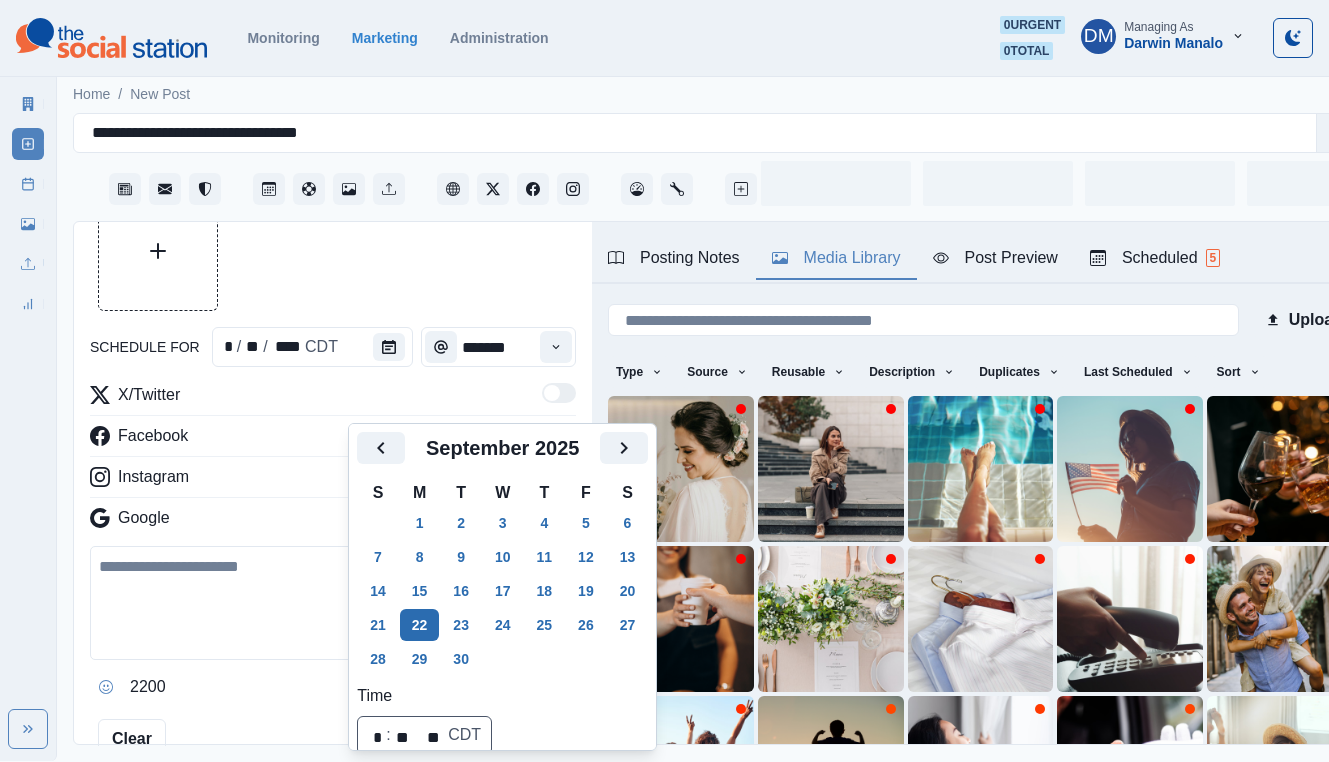 scroll, scrollTop: 343, scrollLeft: 0, axis: vertical 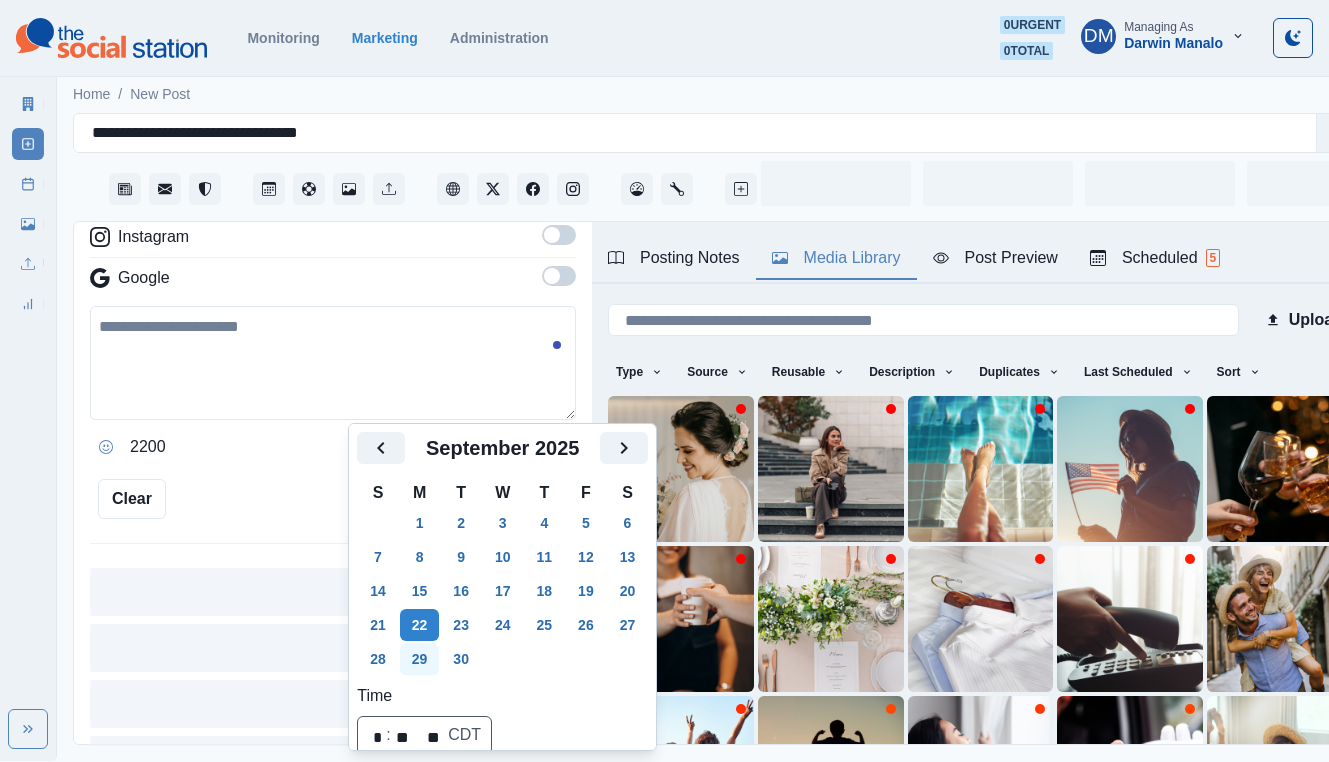 click on "29" at bounding box center (420, 659) 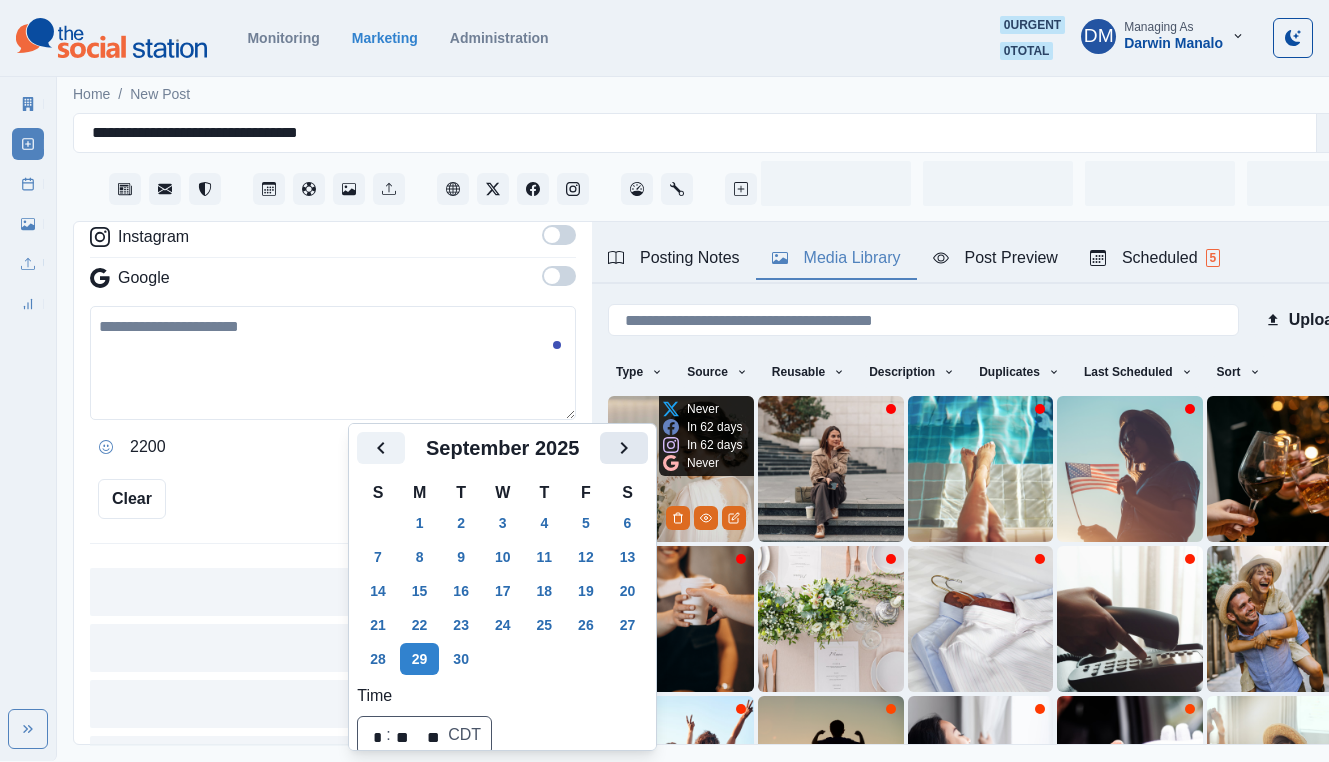 scroll, scrollTop: 103, scrollLeft: 0, axis: vertical 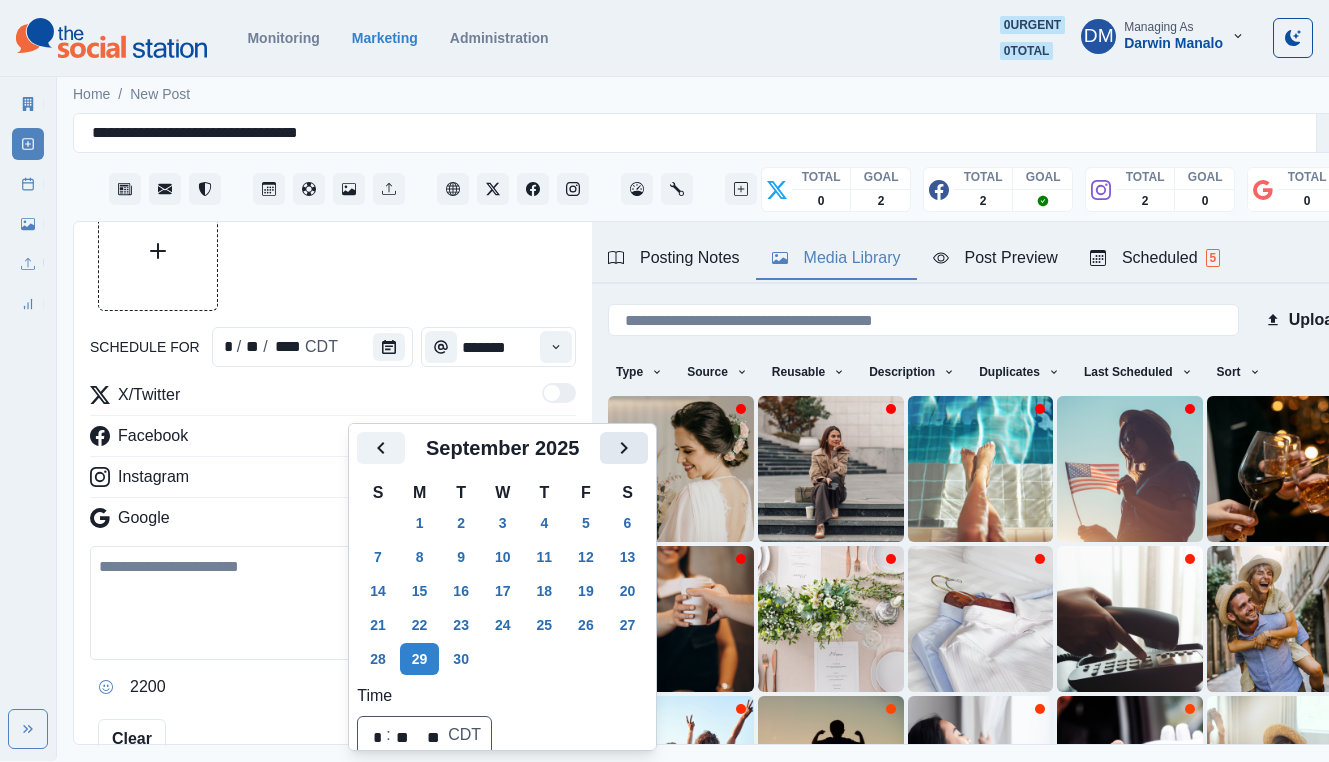 click 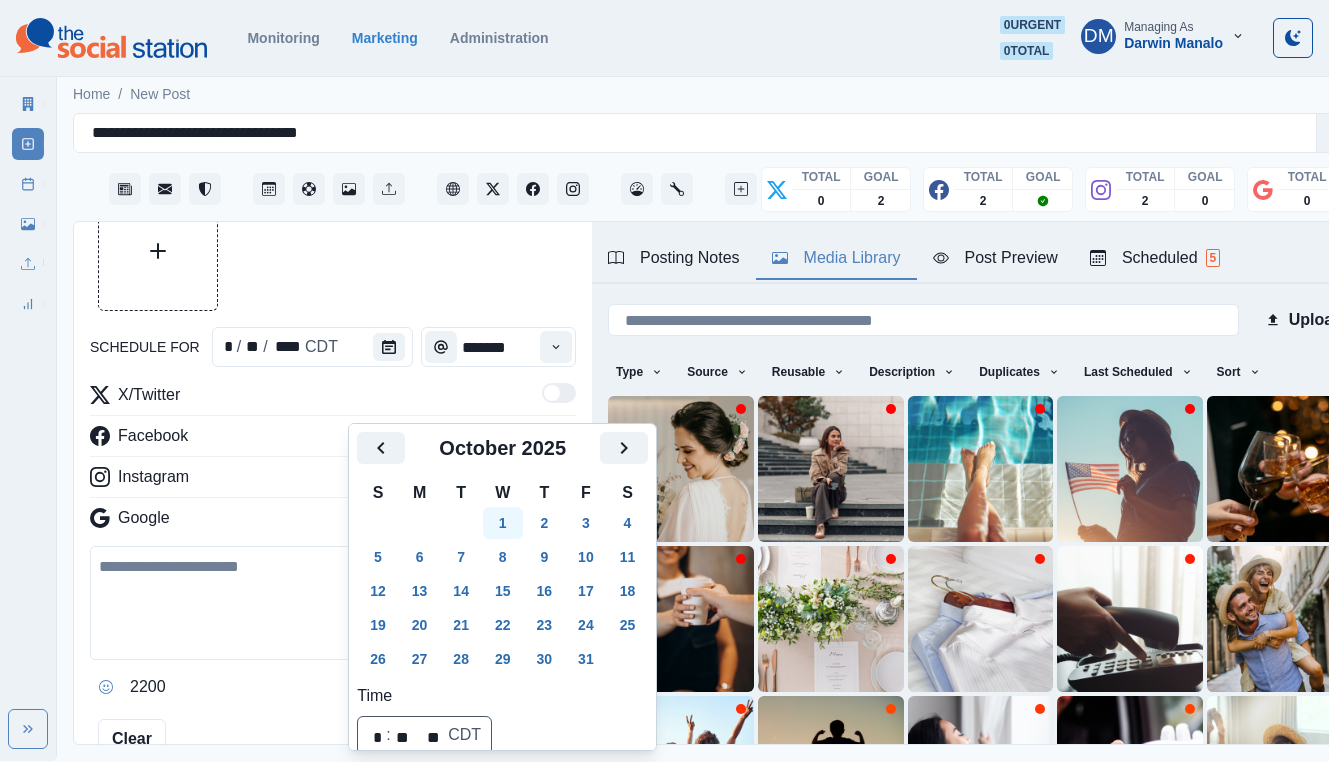 click on "1" at bounding box center [503, 523] 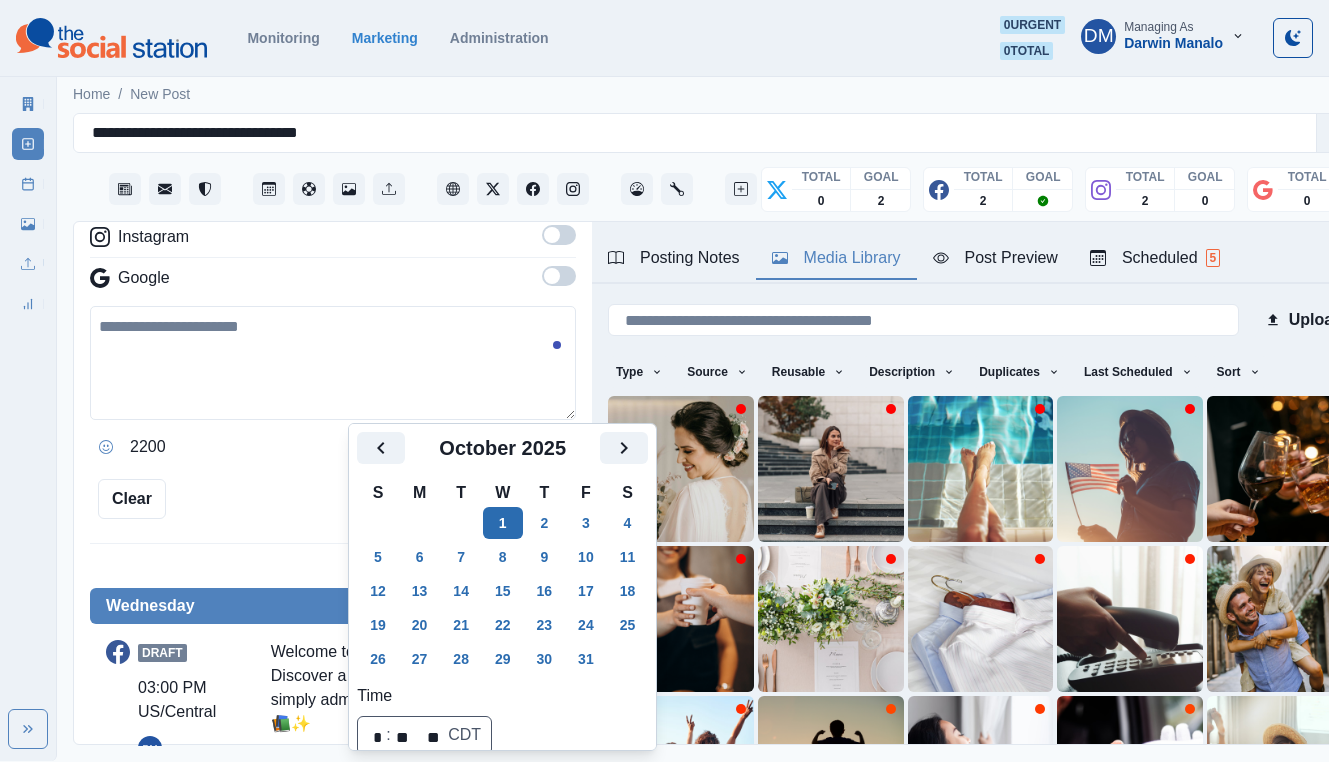 scroll, scrollTop: 330, scrollLeft: 0, axis: vertical 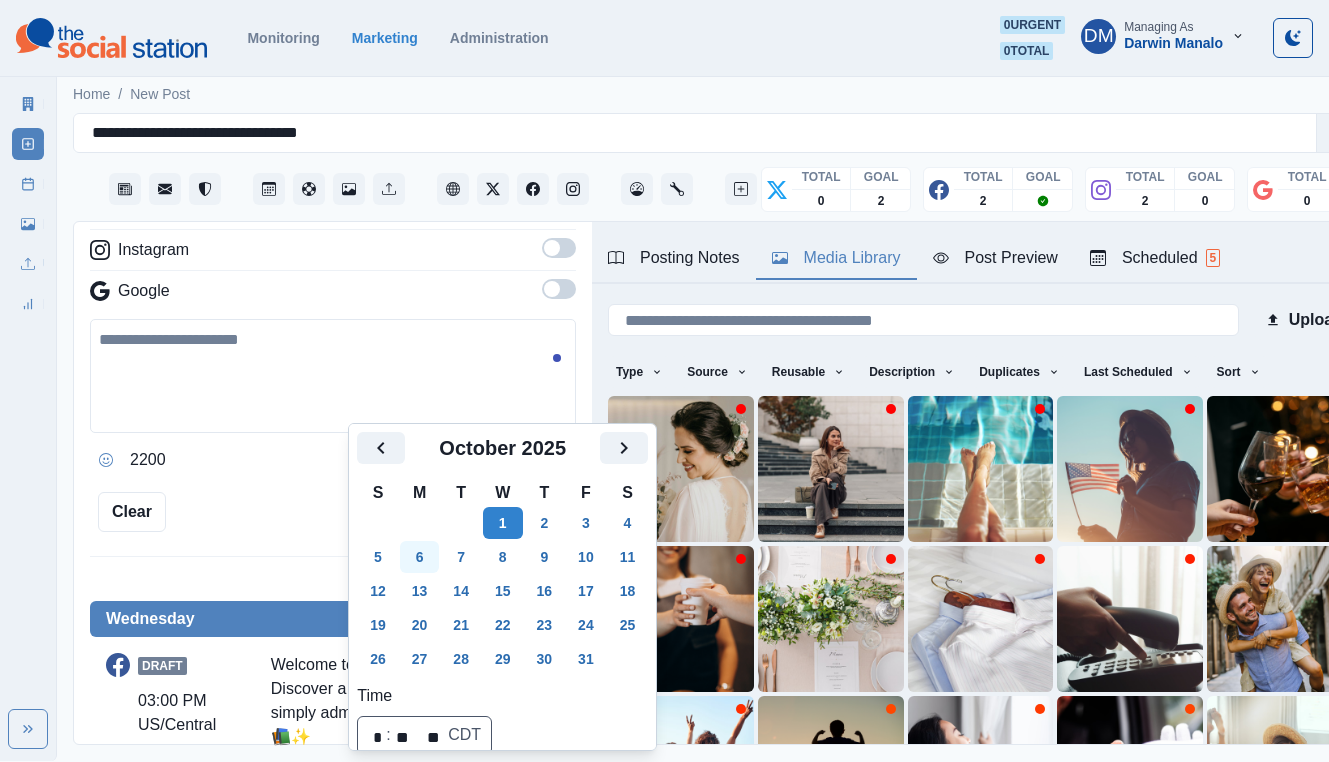 click on "6" at bounding box center (420, 557) 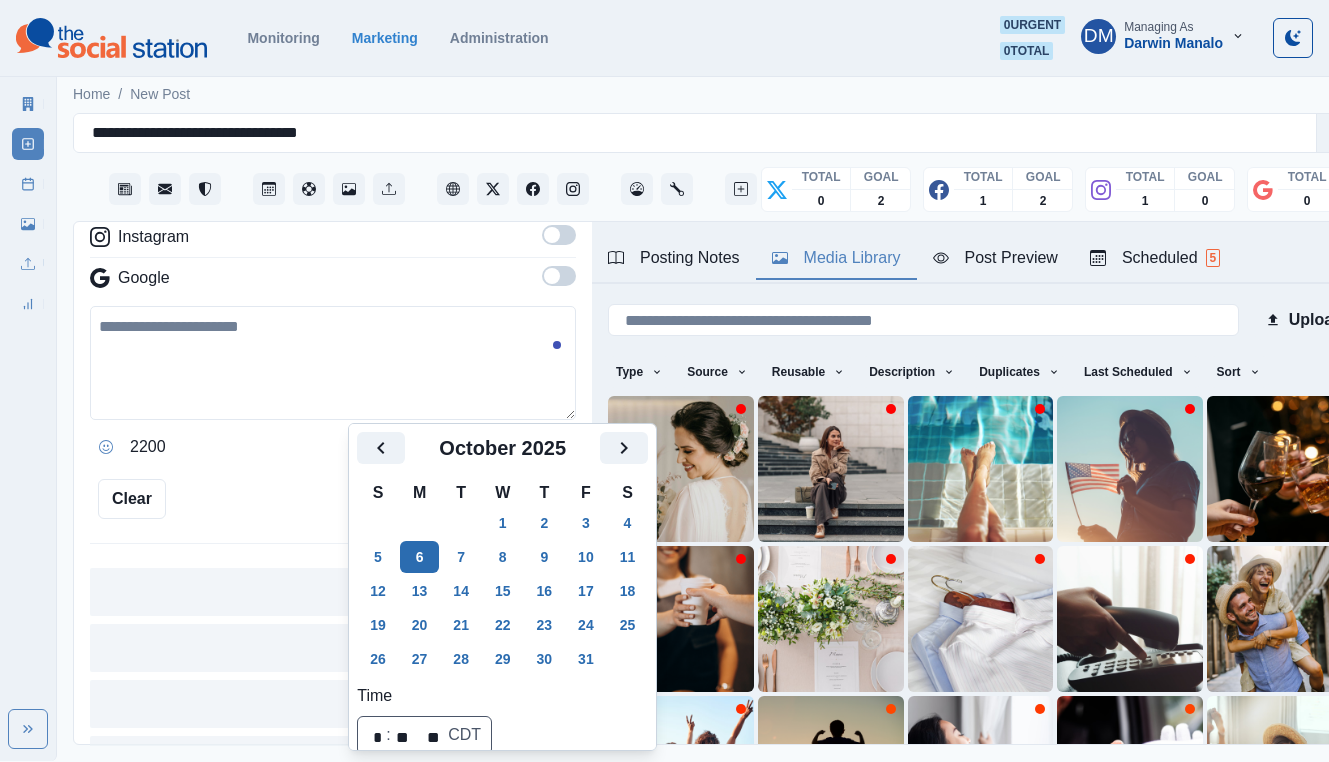 scroll, scrollTop: 103, scrollLeft: 0, axis: vertical 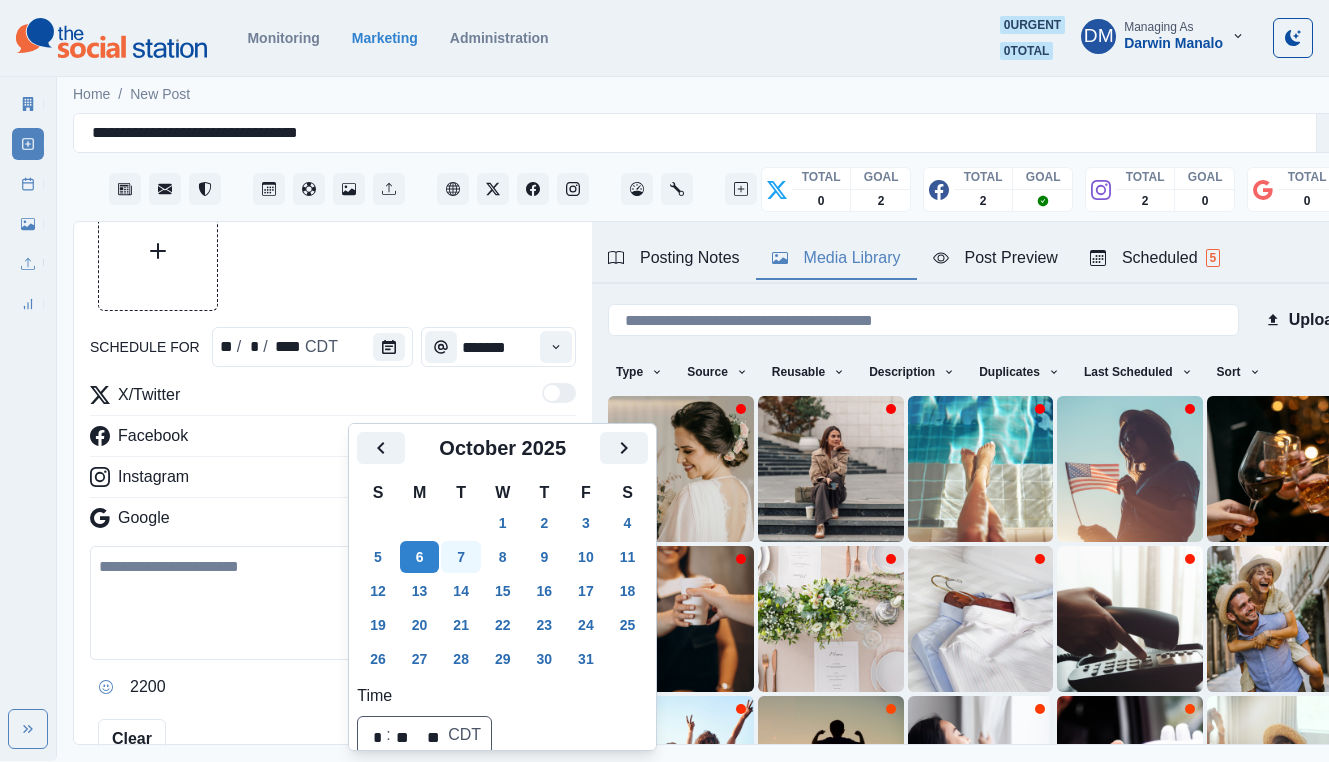 click on "7" at bounding box center [461, 557] 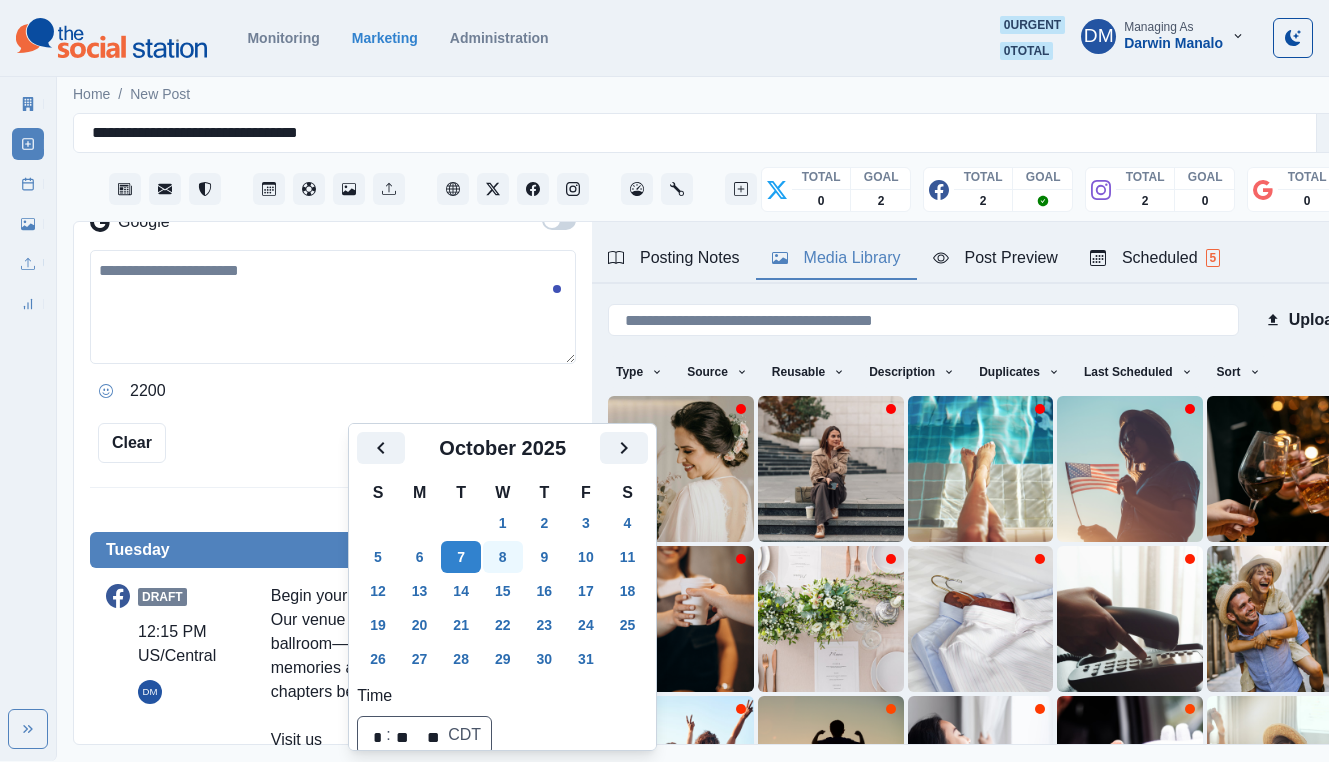 click on "8" at bounding box center [503, 557] 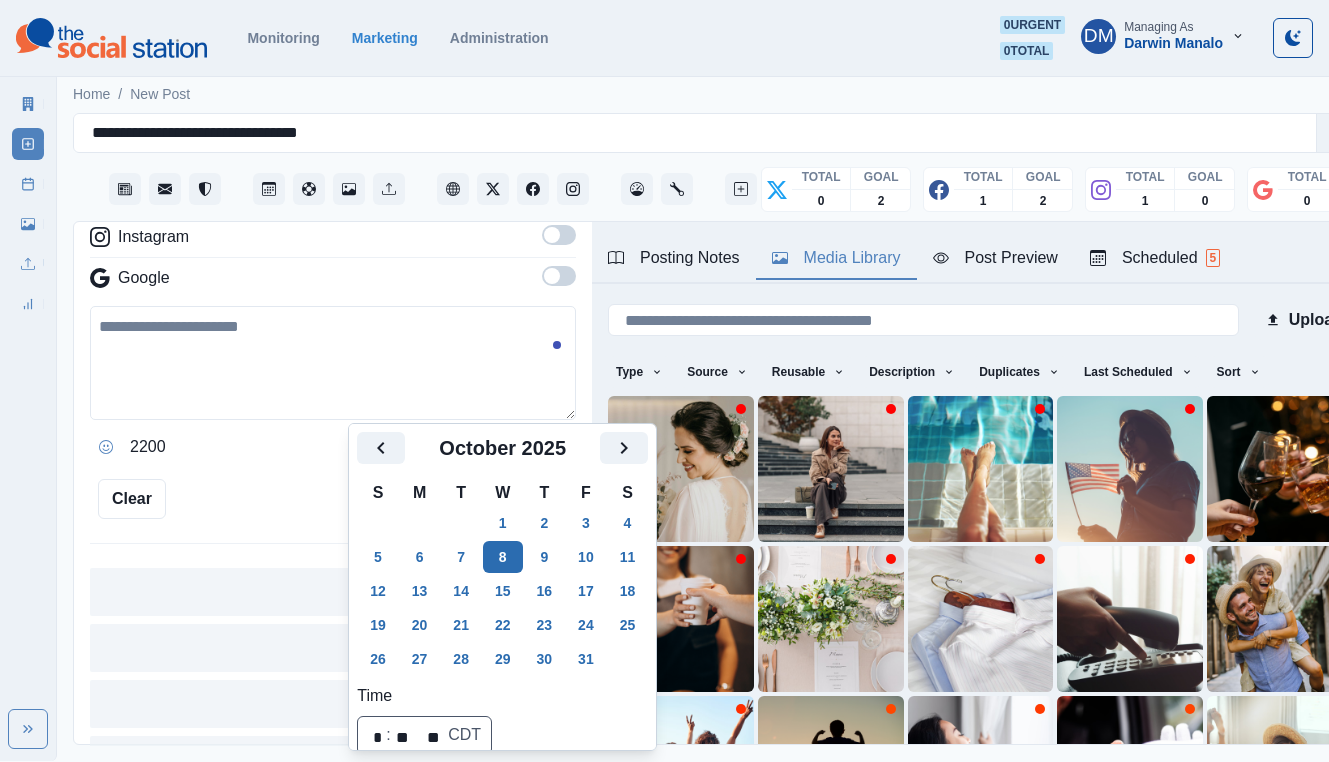 scroll, scrollTop: 103, scrollLeft: 0, axis: vertical 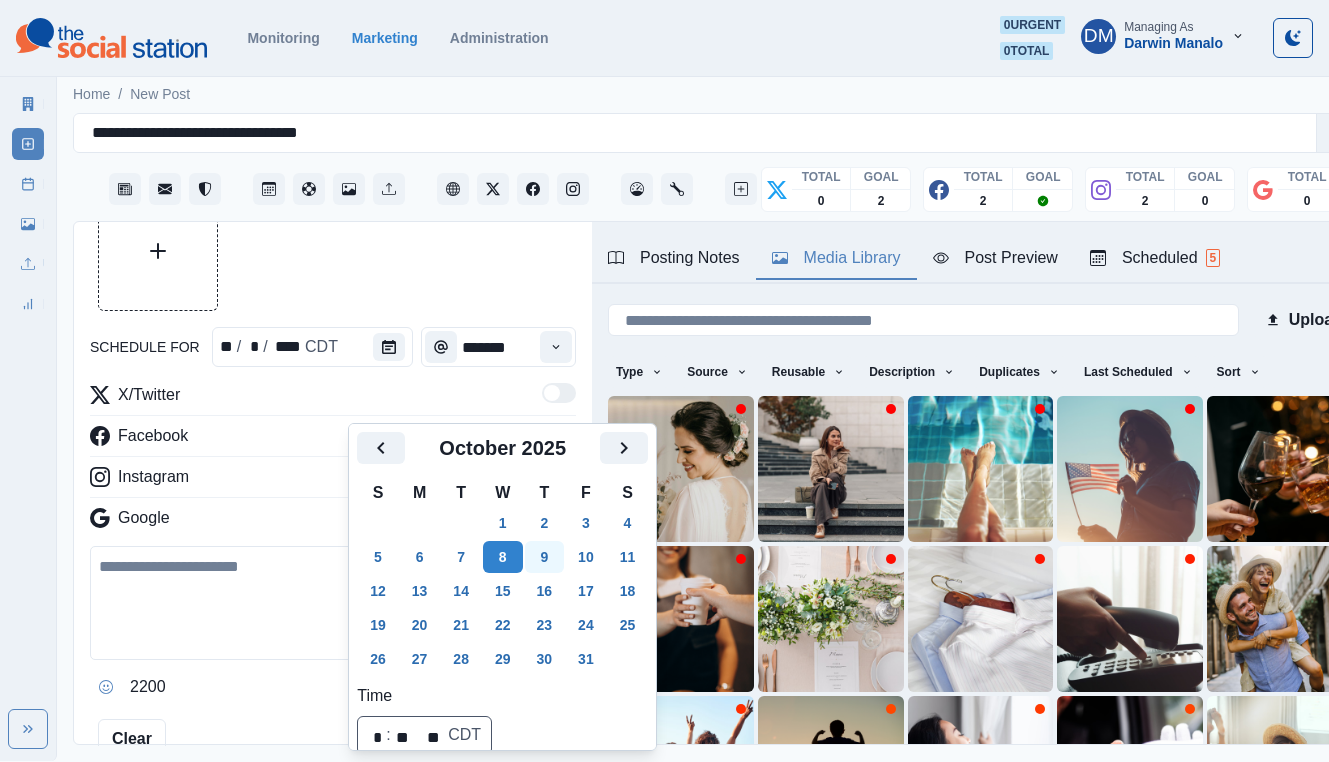 click on "9" at bounding box center [545, 557] 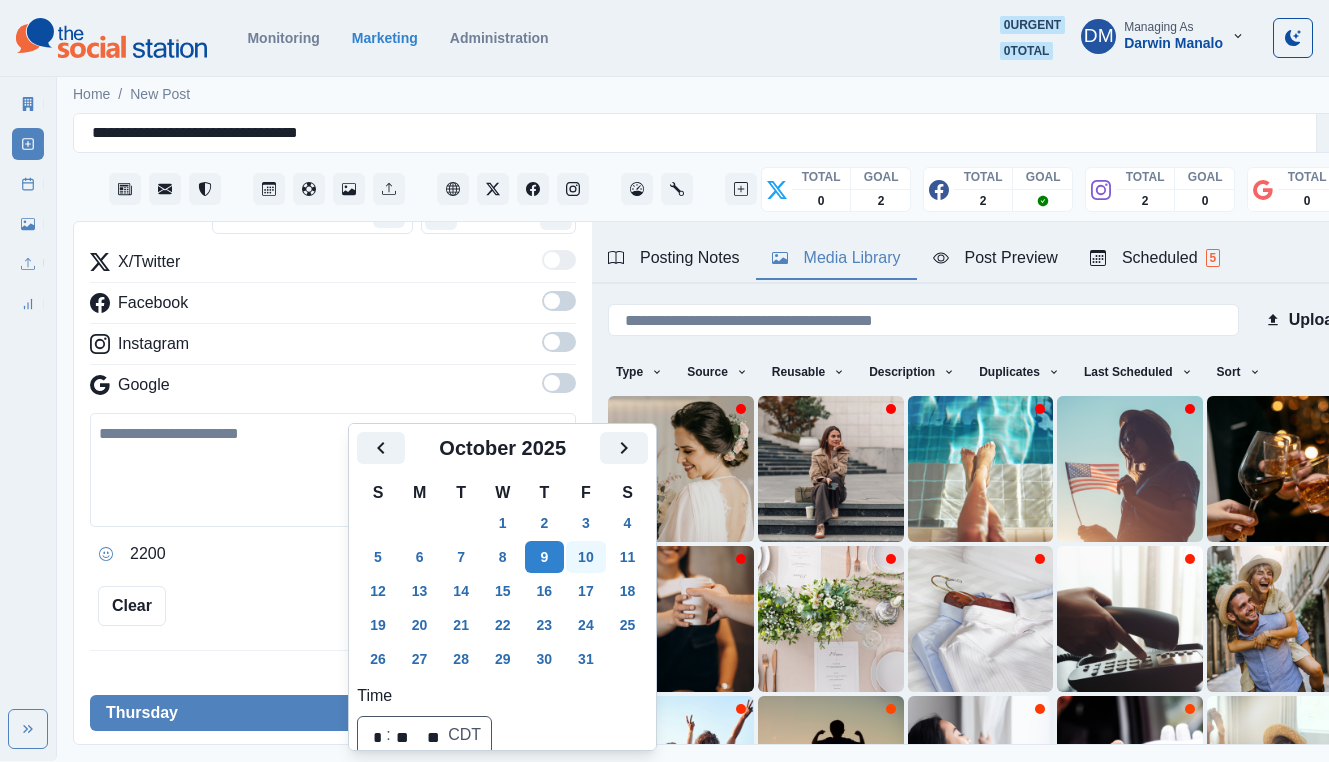 click on "10" at bounding box center (586, 557) 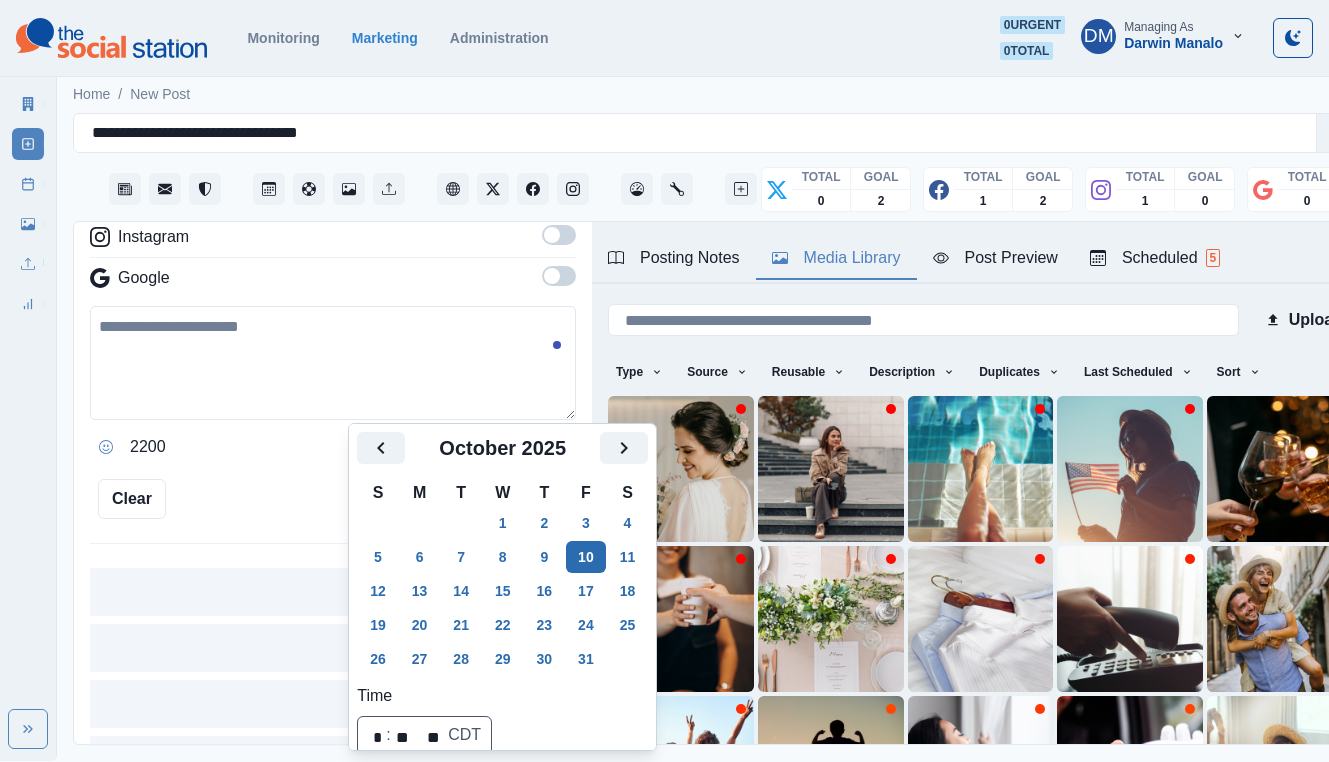 scroll, scrollTop: 354, scrollLeft: 0, axis: vertical 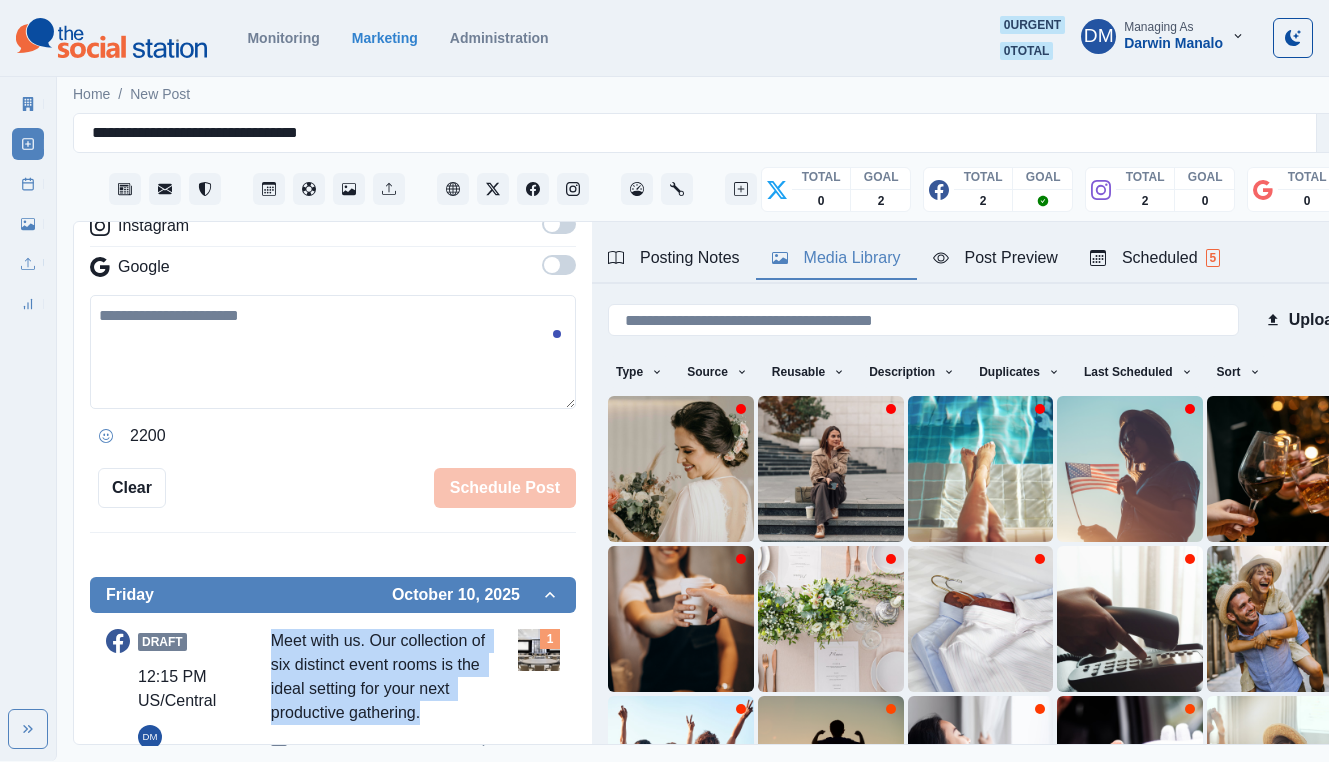 drag, startPoint x: 246, startPoint y: 454, endPoint x: 341, endPoint y: 513, distance: 111.83023 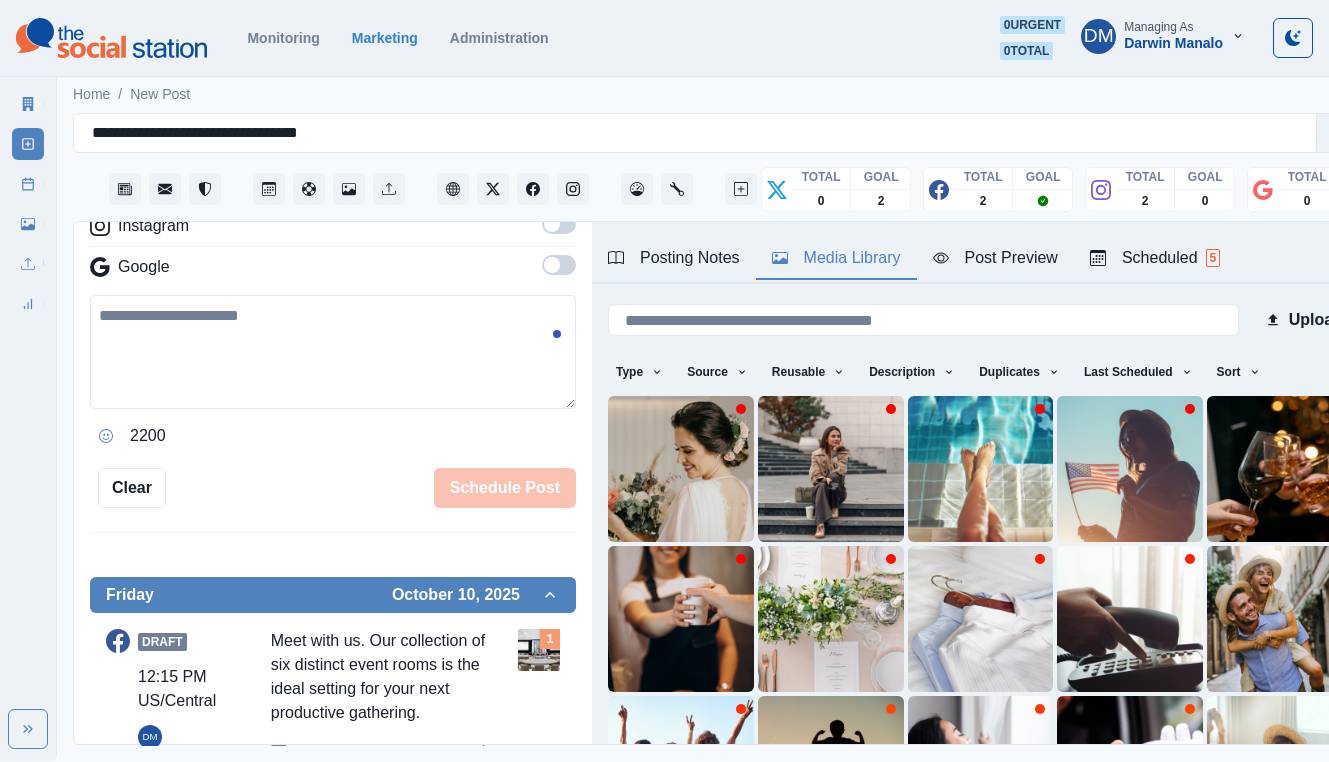 click on "**********" at bounding box center (721, 416) 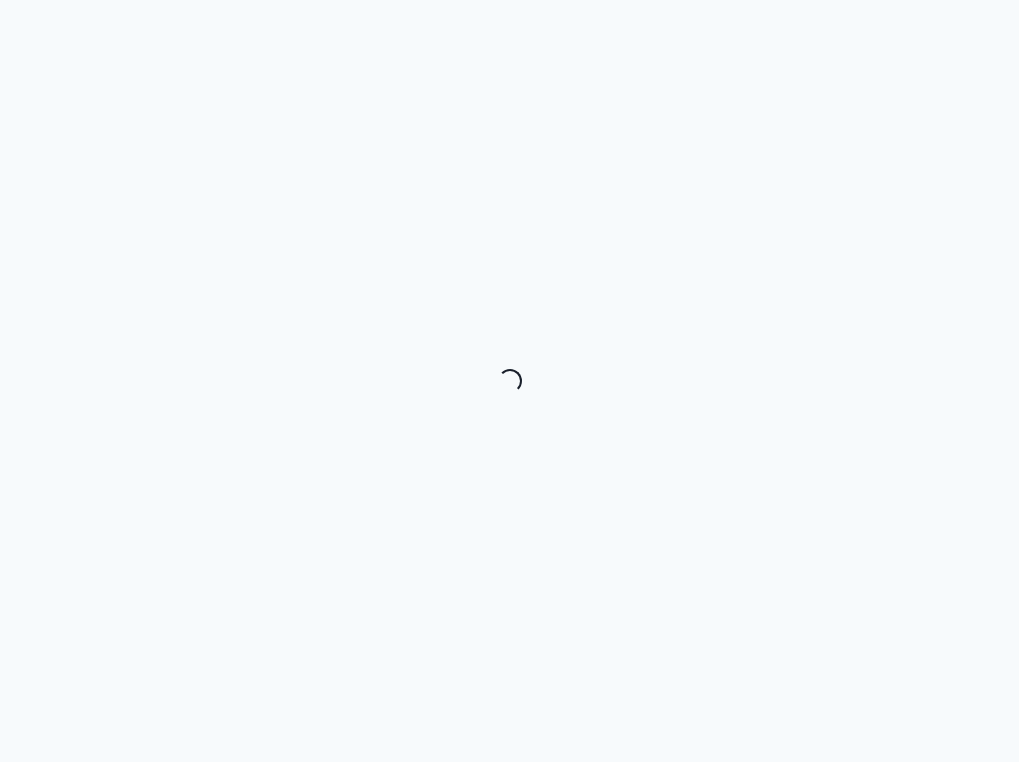 scroll, scrollTop: 0, scrollLeft: 0, axis: both 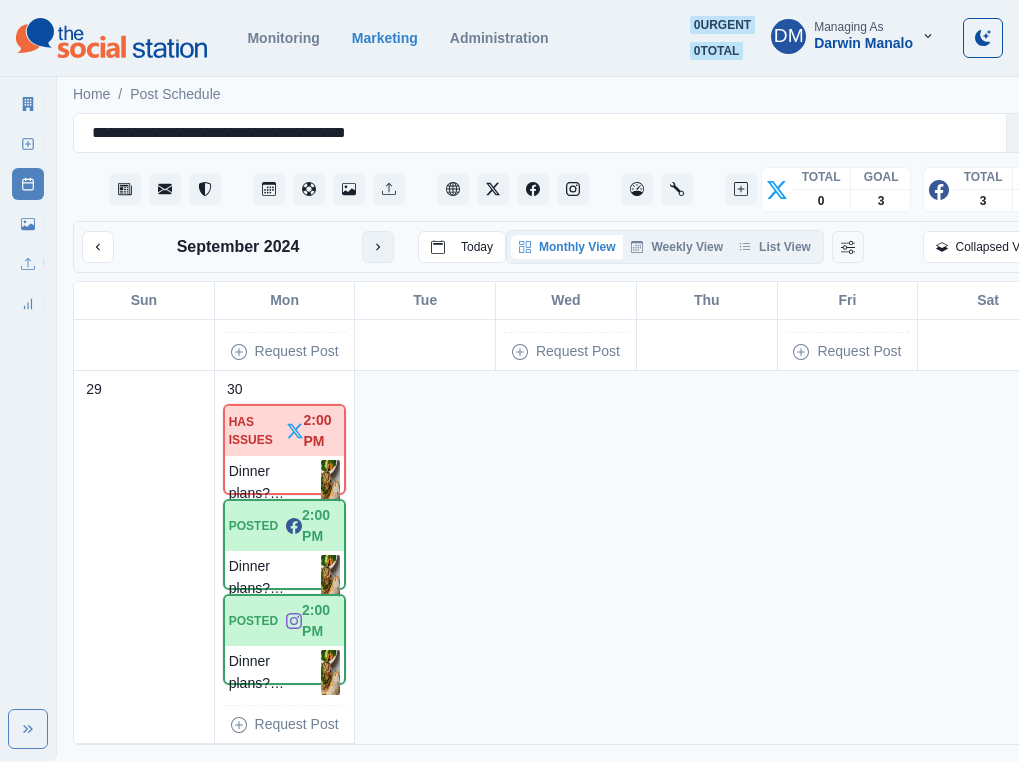 click 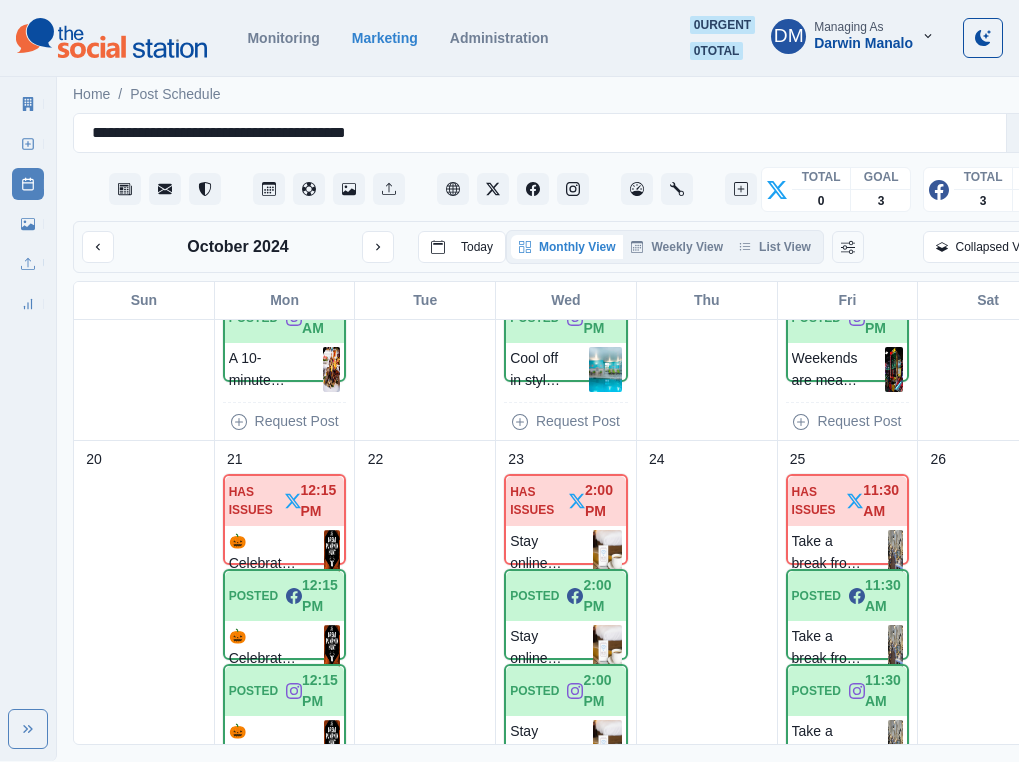 scroll, scrollTop: 282, scrollLeft: 0, axis: vertical 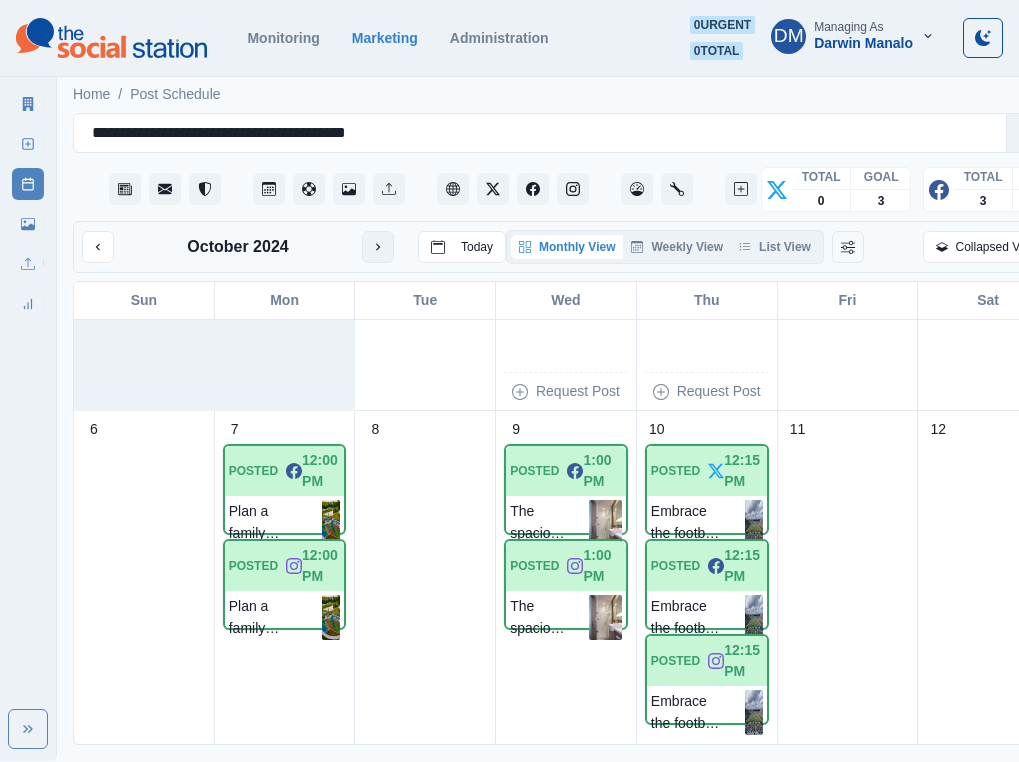 click 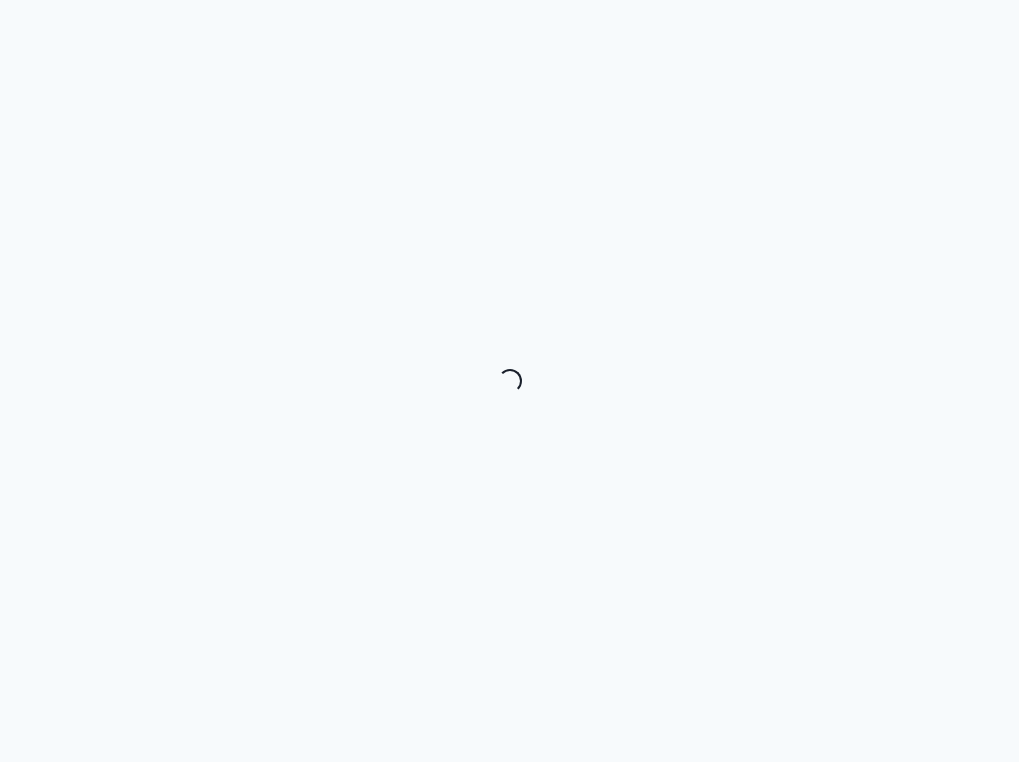 scroll, scrollTop: 0, scrollLeft: 0, axis: both 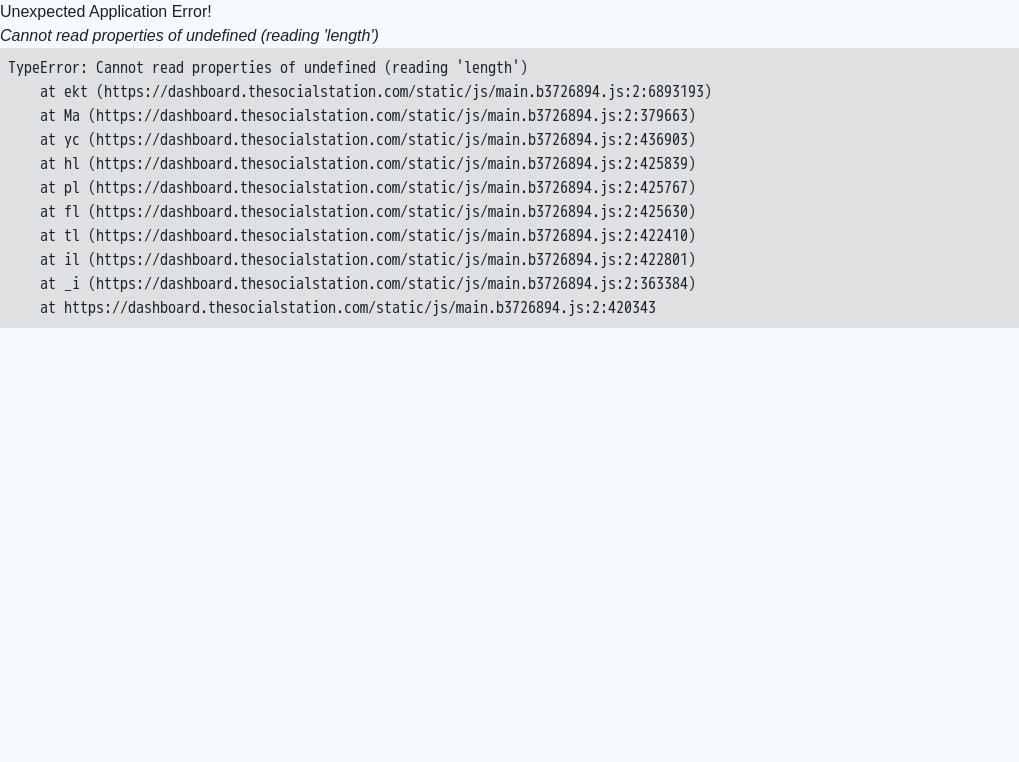 click on "Unexpected Application Error! Cannot read properties of undefined (reading 'length') TypeError: Cannot read properties of undefined (reading 'length')
at ekt (https://dashboard.thesocialstation.com/static/js/main.b3726894.js:2:6893193)
at Ma (https://dashboard.thesocialstation.com/static/js/main.b3726894.js:2:379663)
at yc (https://dashboard.thesocialstation.com/static/js/main.b3726894.js:2:436903)
at hl (https://dashboard.thesocialstation.com/static/js/main.b3726894.js:2:425839)
at pl (https://dashboard.thesocialstation.com/static/js/main.b3726894.js:2:425767)
at fl (https://dashboard.thesocialstation.com/static/js/main.b3726894.js:2:425630)
at tl (https://dashboard.thesocialstation.com/static/js/main.b3726894.js:2:422410)
at il (https://dashboard.thesocialstation.com/static/js/main.b3726894.js:2:422801)
at _i (https://dashboard.thesocialstation.com/static/js/main.b3726894.js:2:363384)
at https://dashboard.thesocialstation.com/static/js/main.b3726894.js:2:420343" at bounding box center (509, 164) 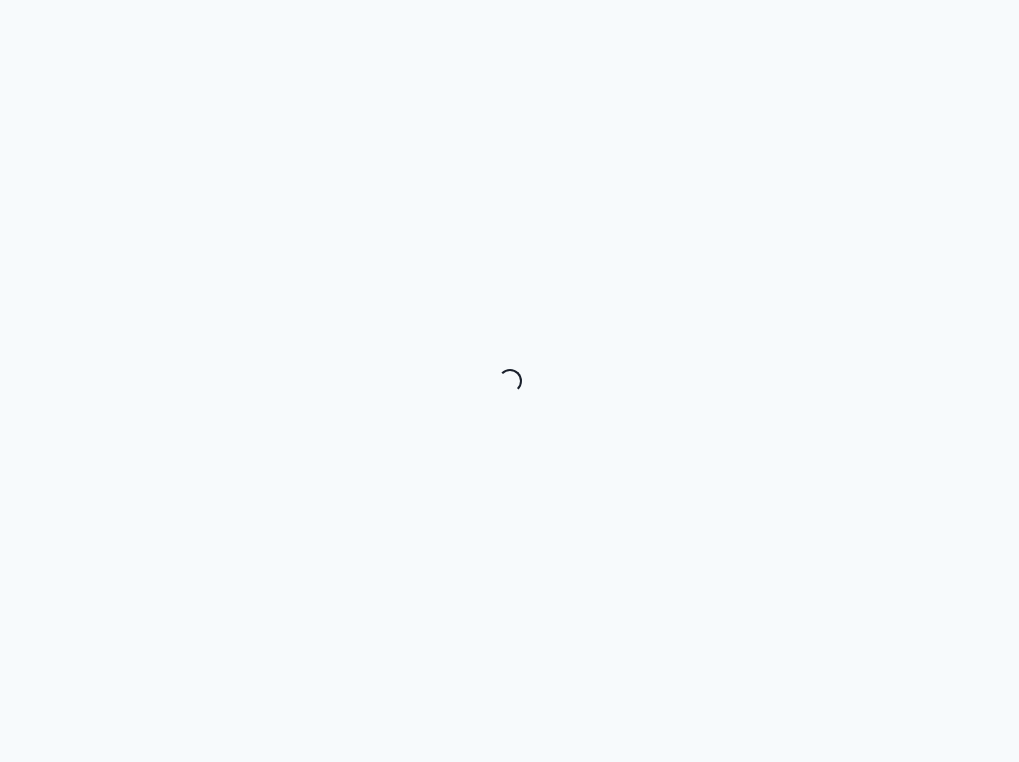 scroll, scrollTop: 0, scrollLeft: 0, axis: both 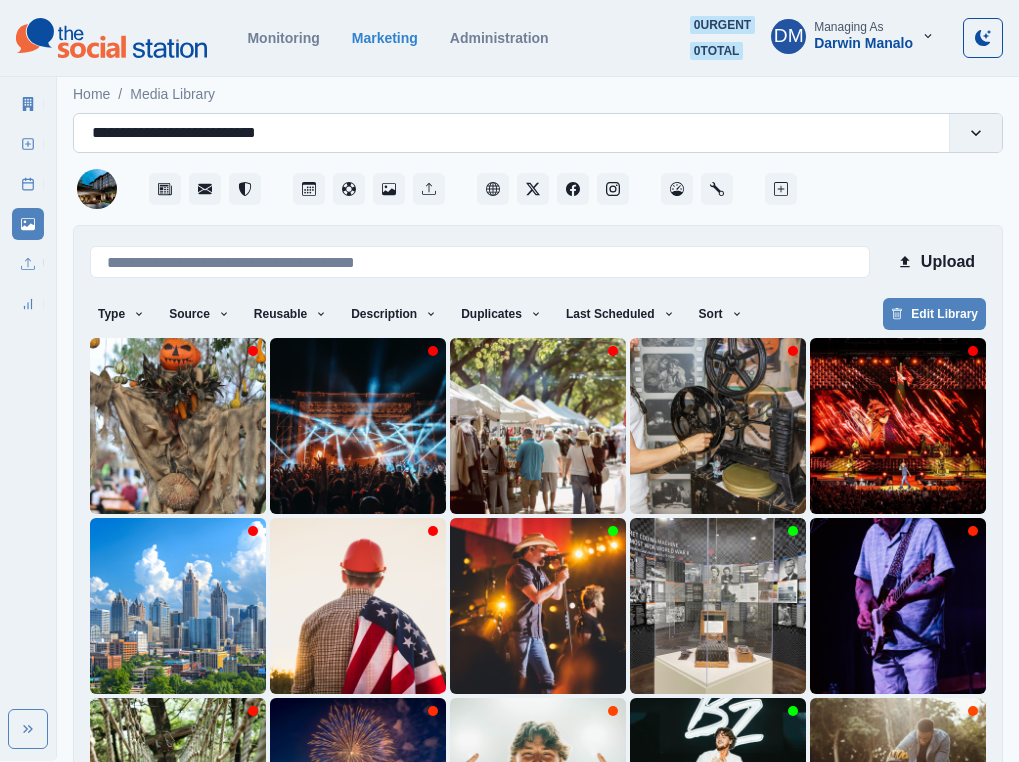 click on "**********" at bounding box center [511, 133] 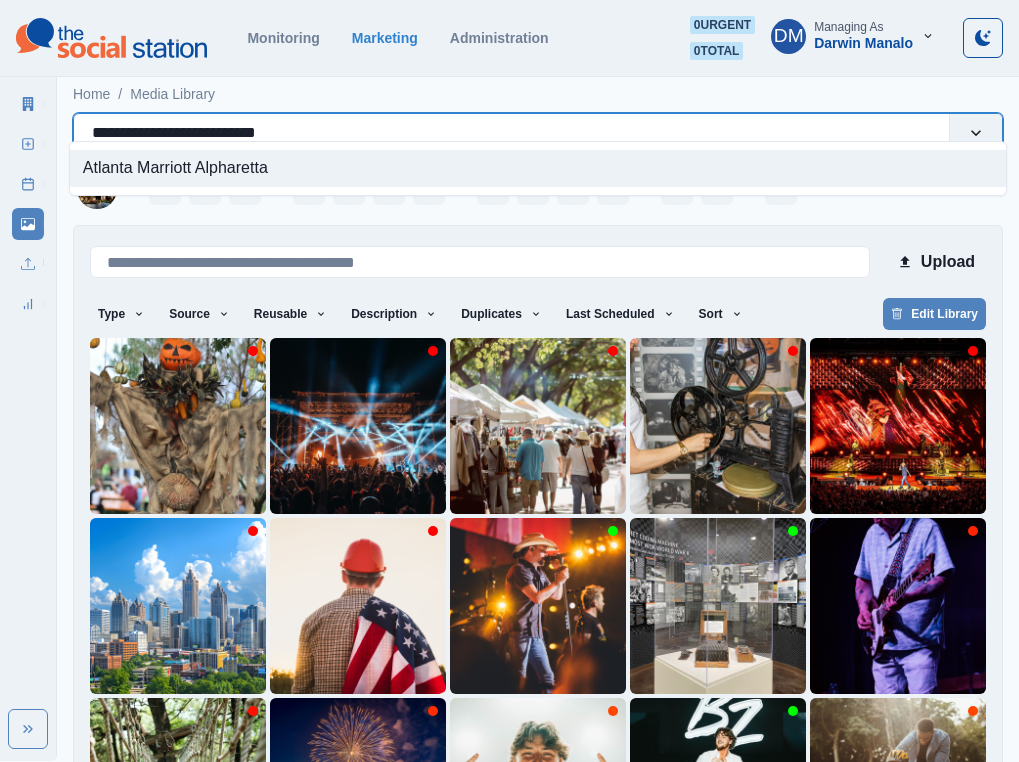 paste on "**********" 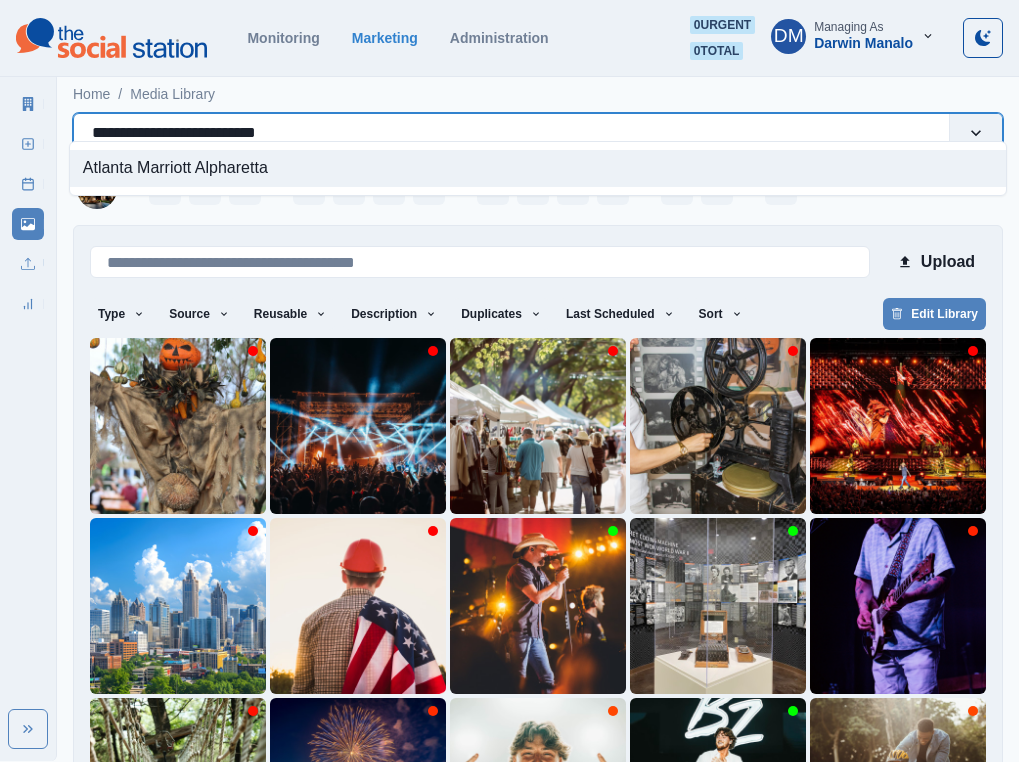 type on "**********" 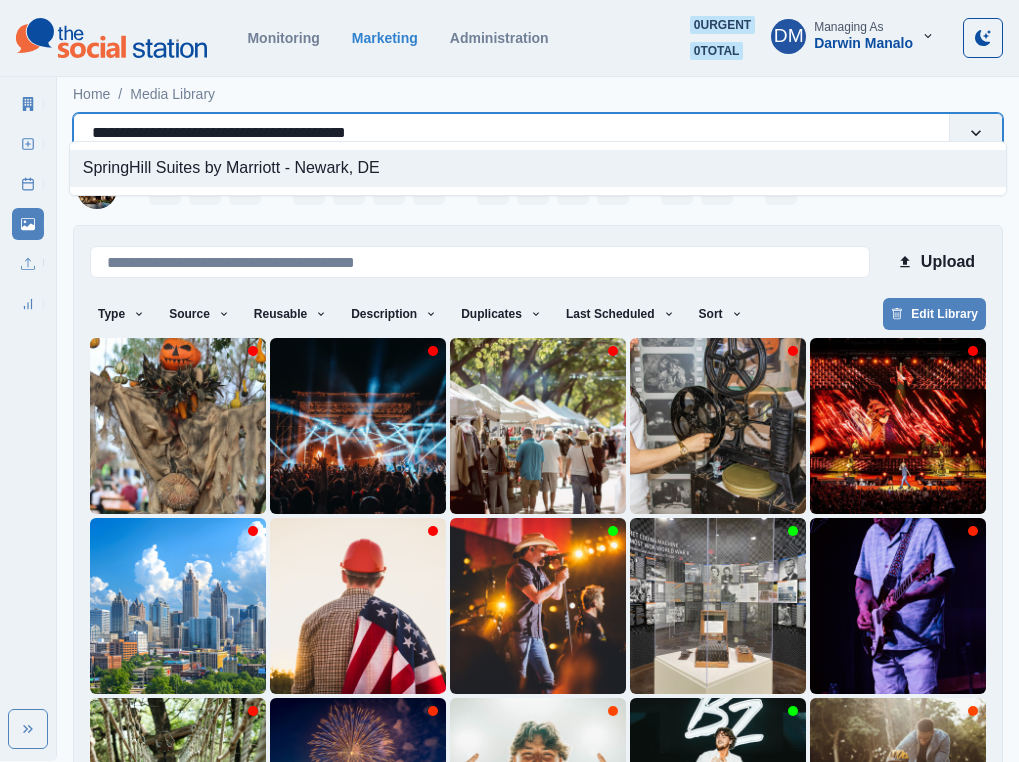click on "SpringHill Suites by Marriott - Newark, DE" at bounding box center [538, 168] 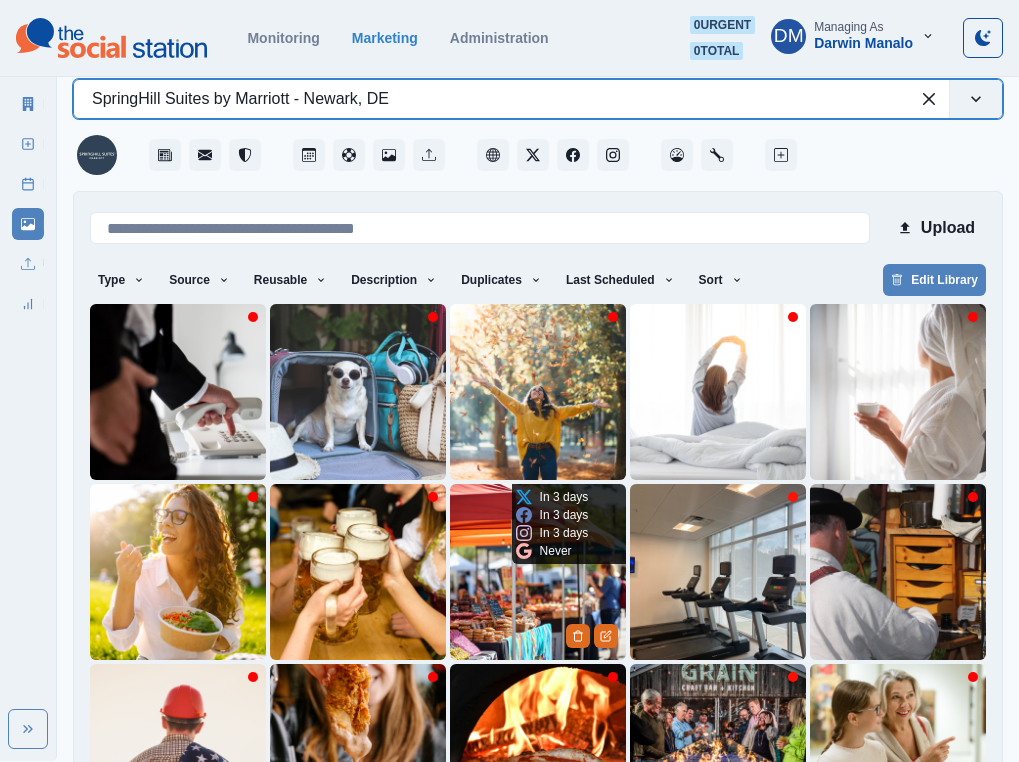 scroll, scrollTop: 122, scrollLeft: 0, axis: vertical 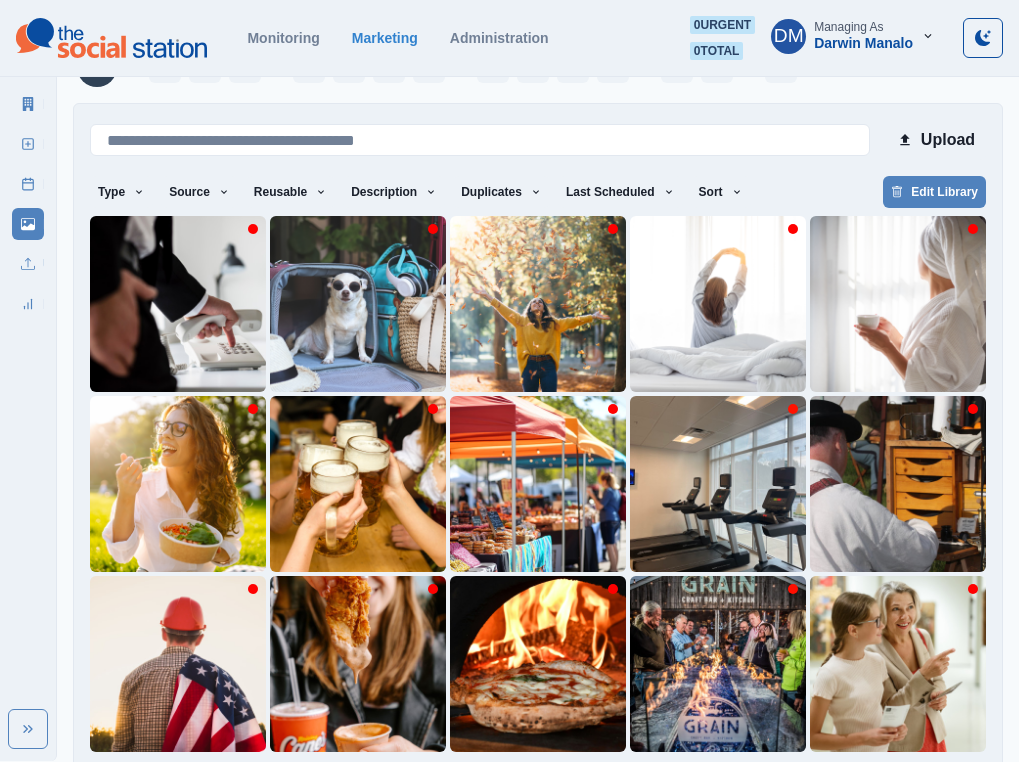 type 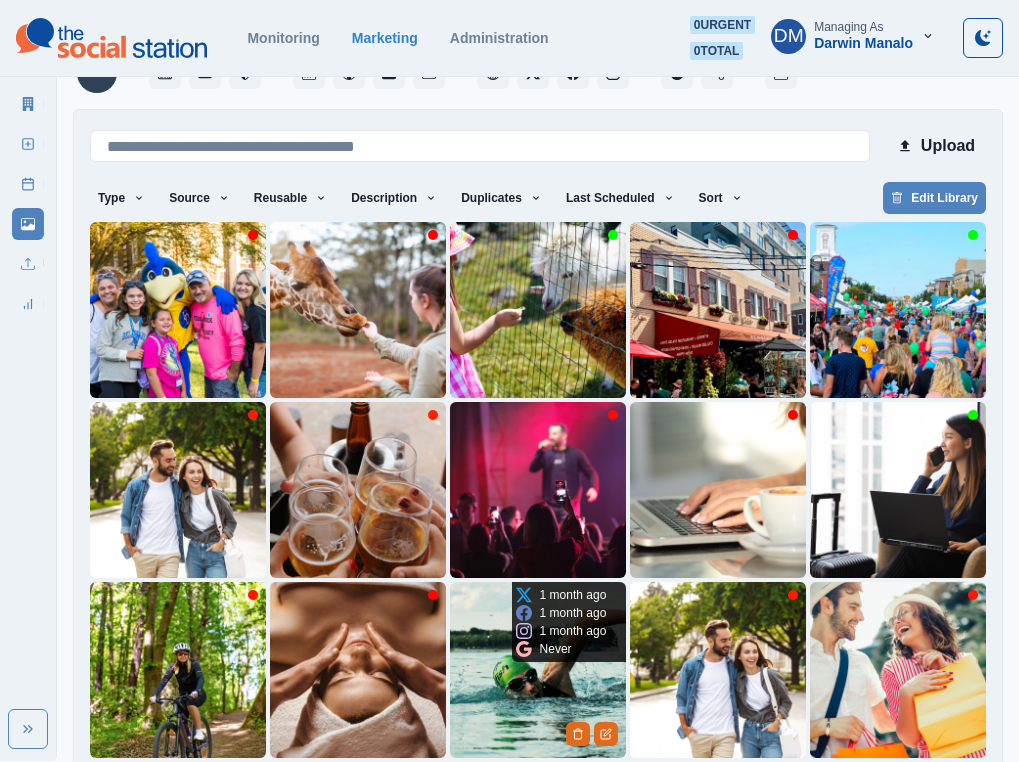 scroll, scrollTop: 122, scrollLeft: 0, axis: vertical 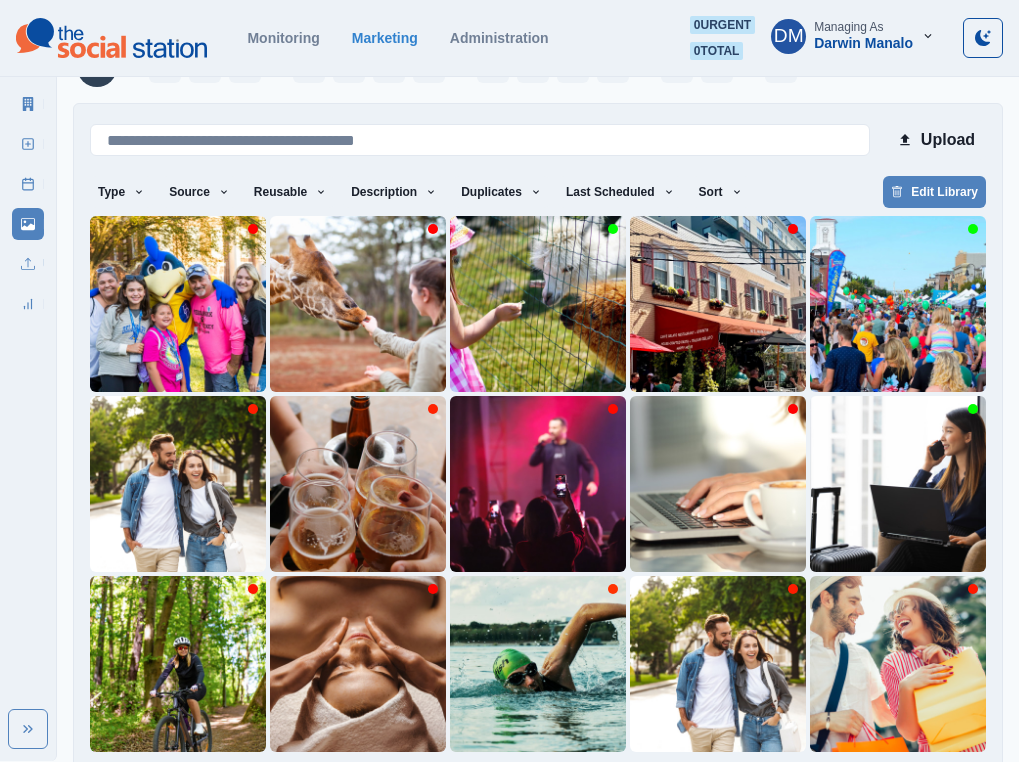 click on "3" at bounding box center (508, 784) 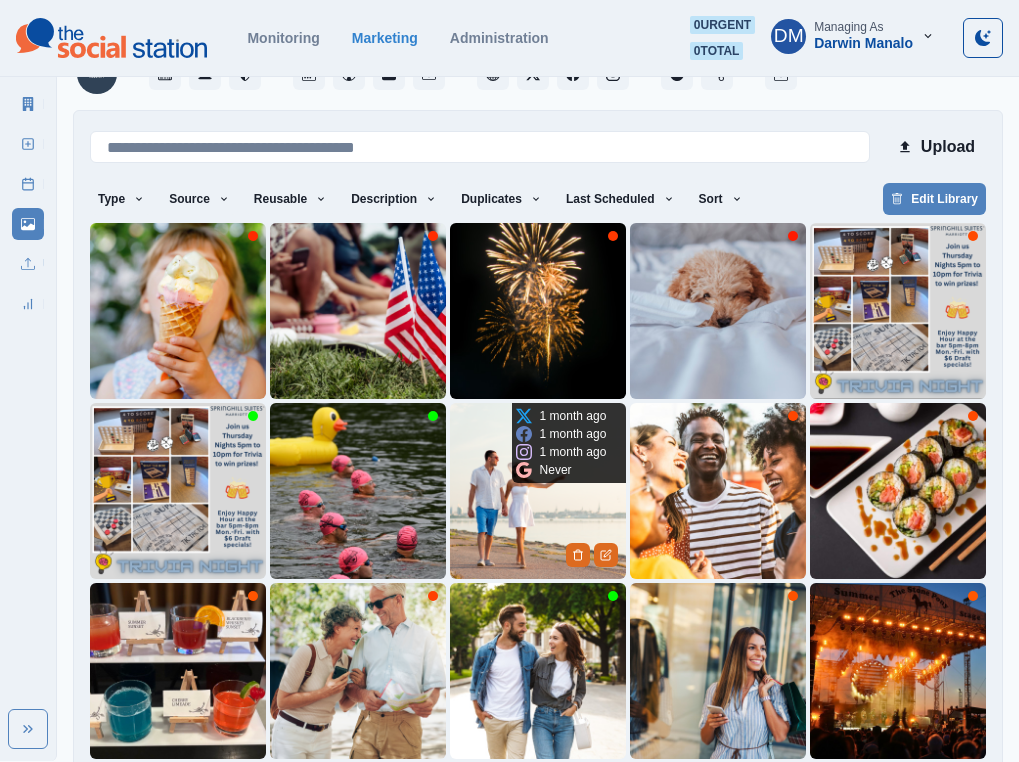scroll, scrollTop: 122, scrollLeft: 0, axis: vertical 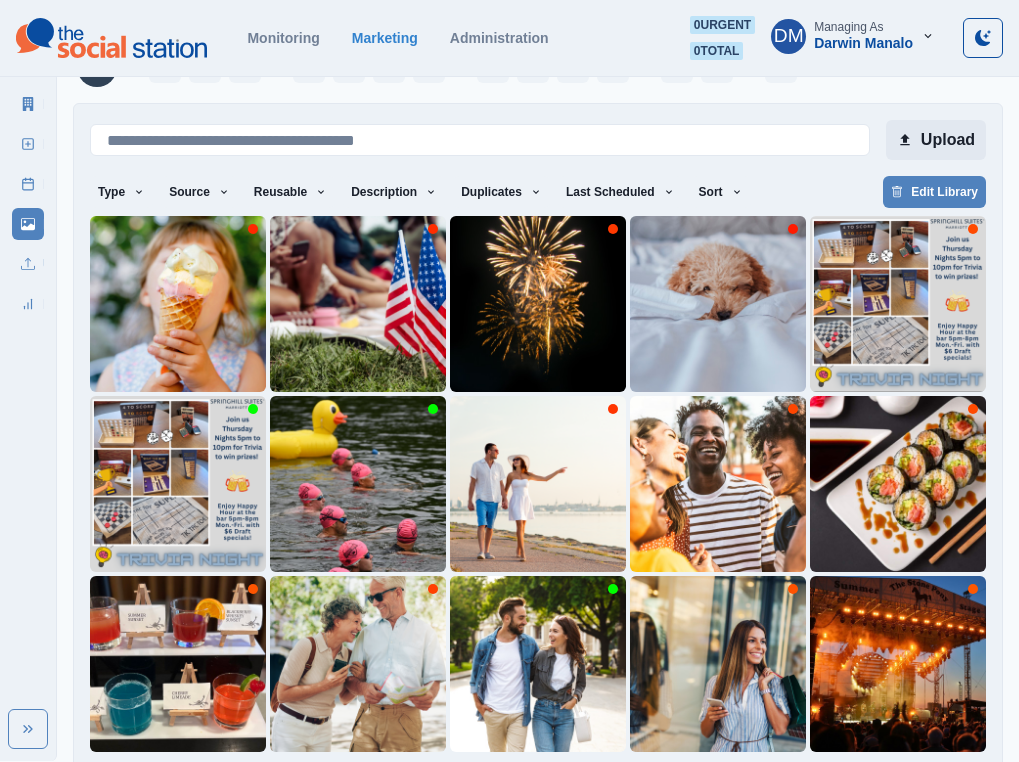 click on "Upload" at bounding box center (936, 140) 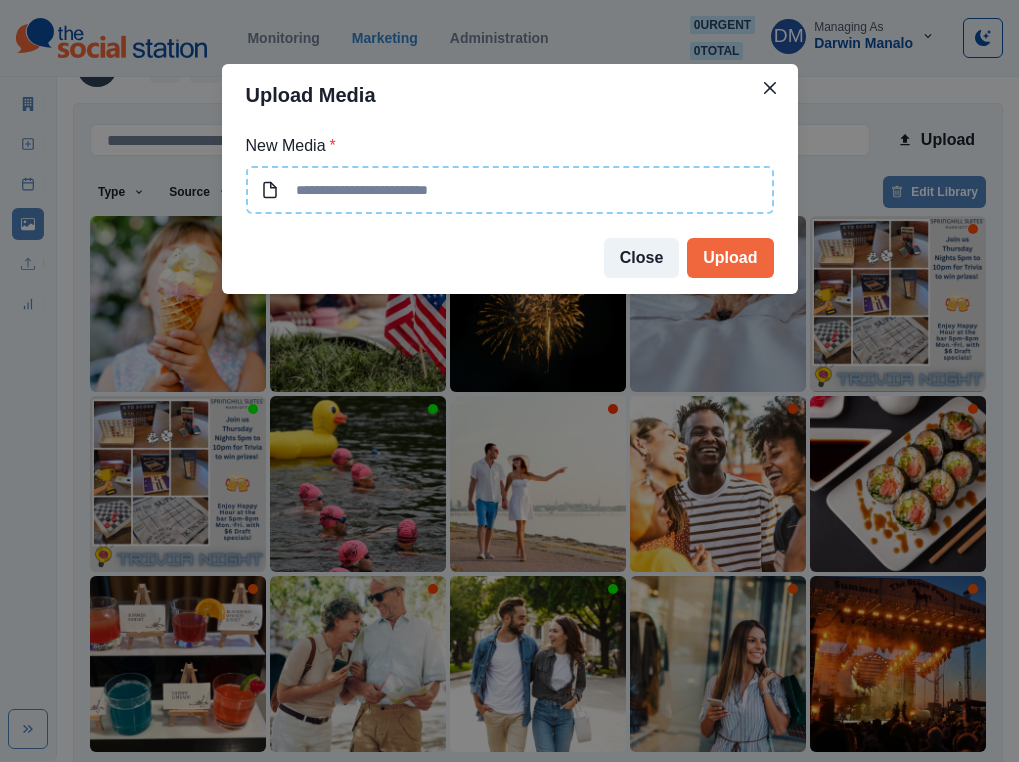 click at bounding box center (510, 190) 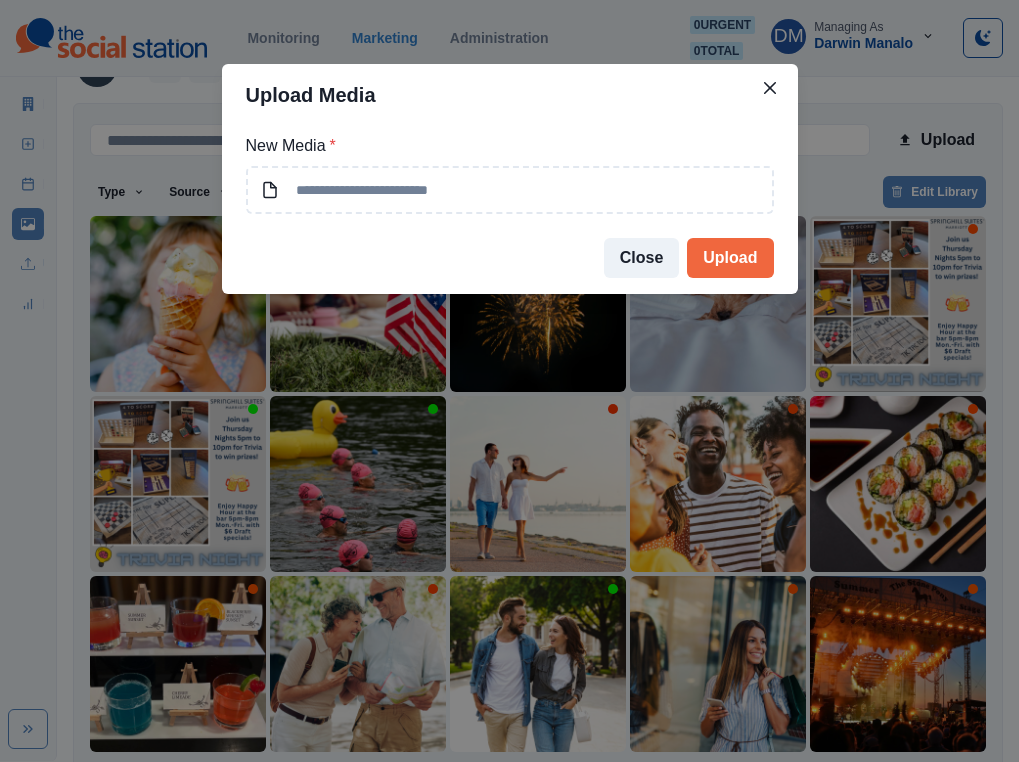 type on "**********" 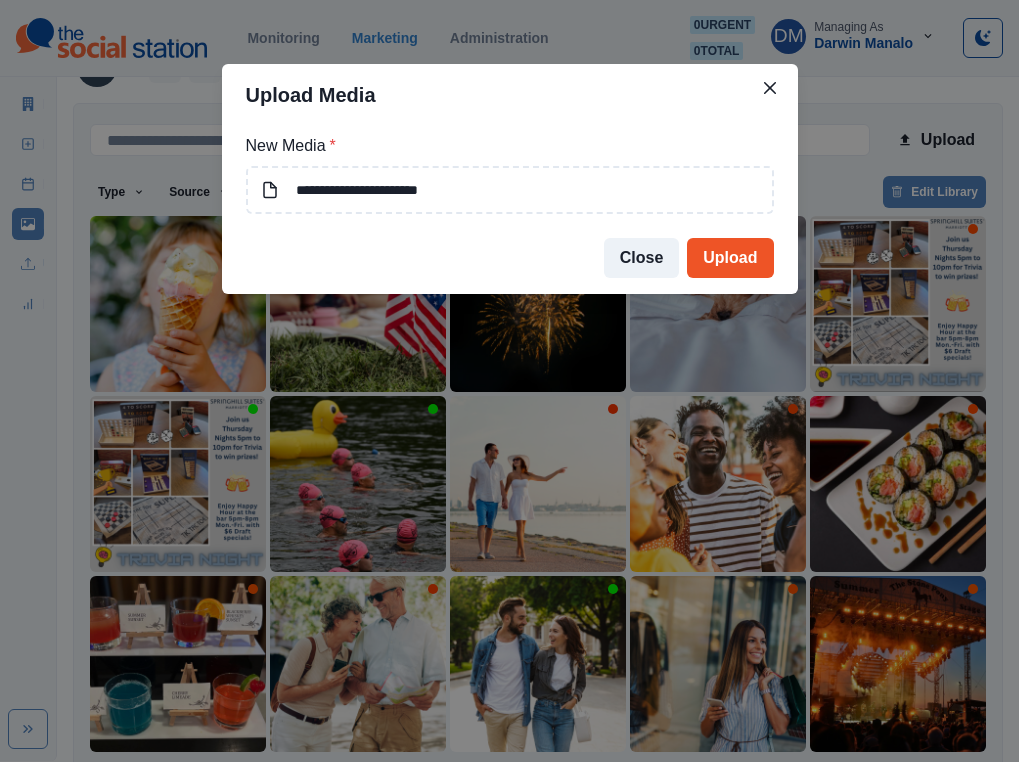click on "Upload" at bounding box center (730, 258) 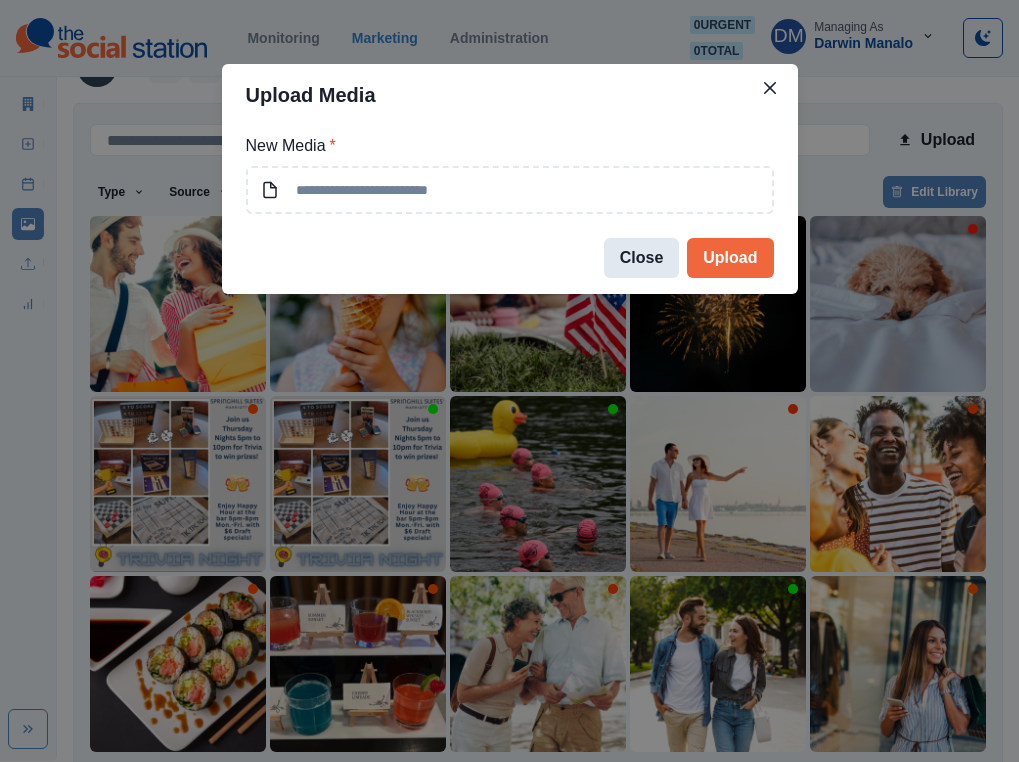 click on "Close" at bounding box center [642, 258] 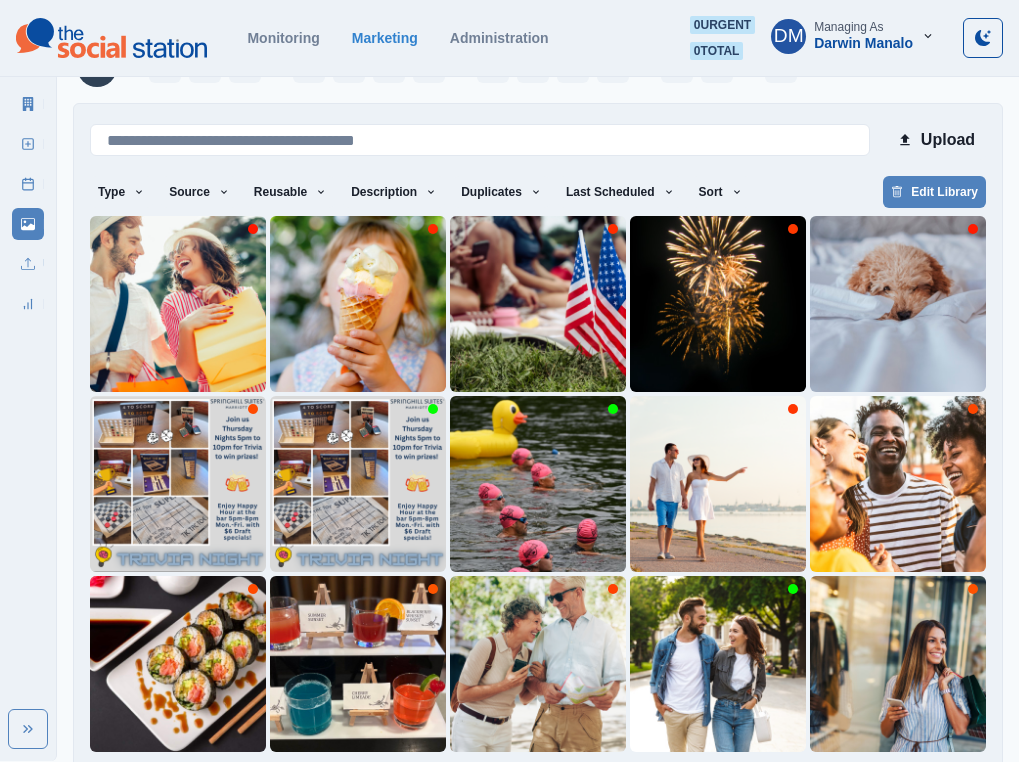 click on "1" at bounding box center [408, 784] 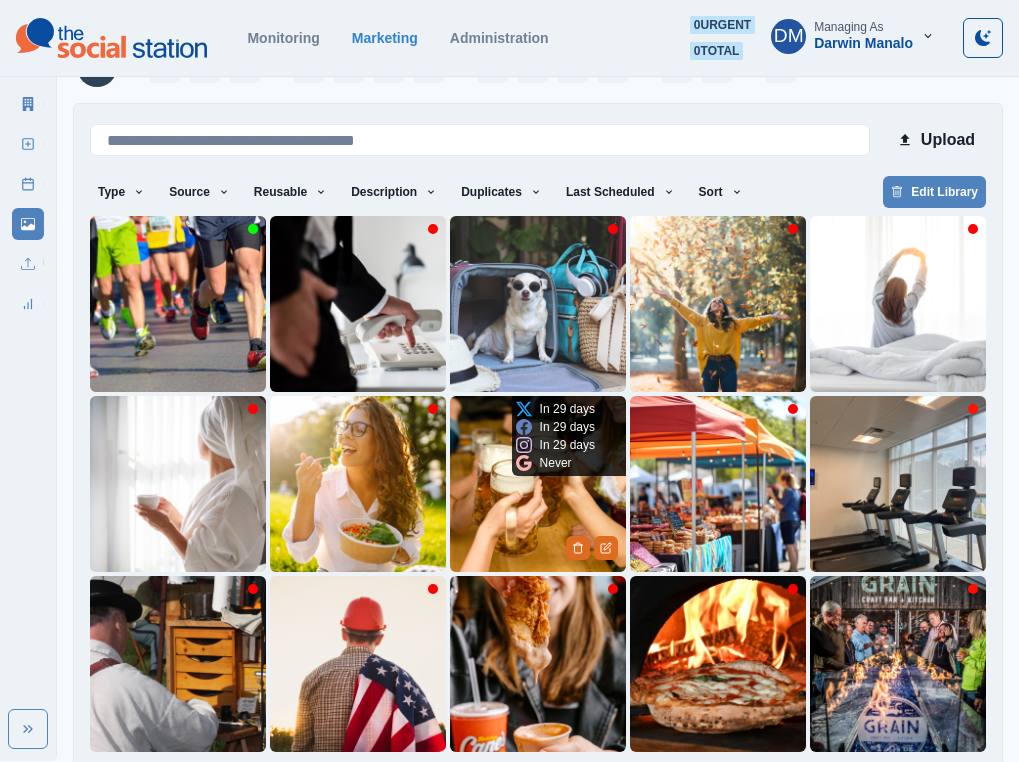 scroll, scrollTop: 0, scrollLeft: 0, axis: both 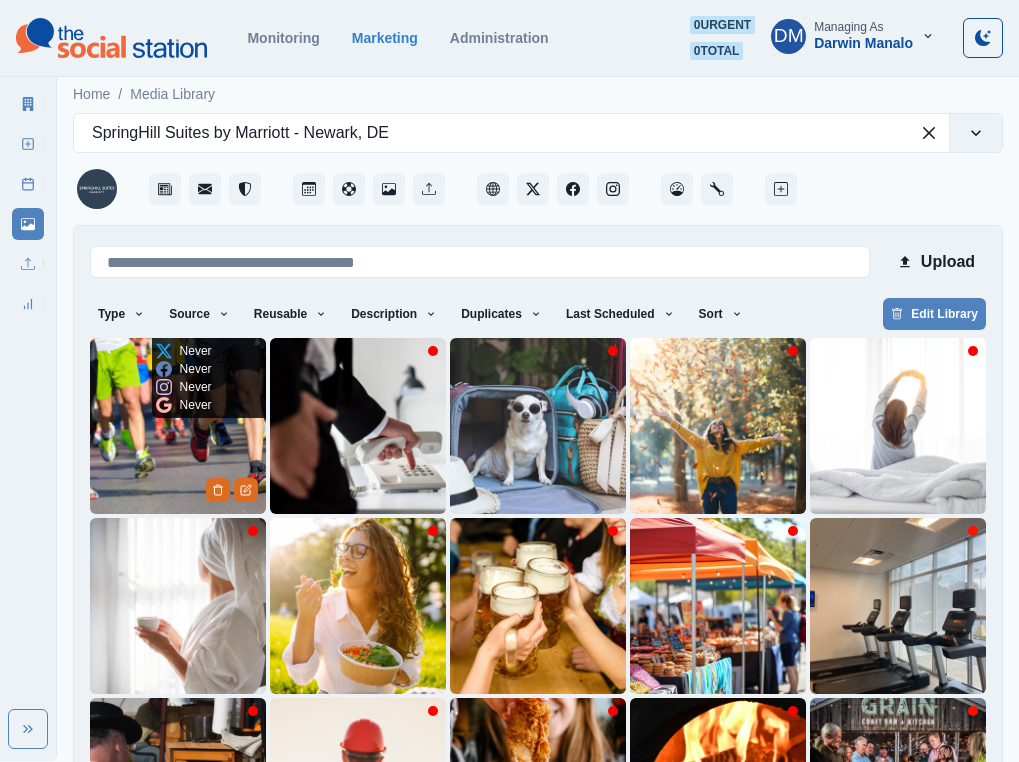click at bounding box center [178, 426] 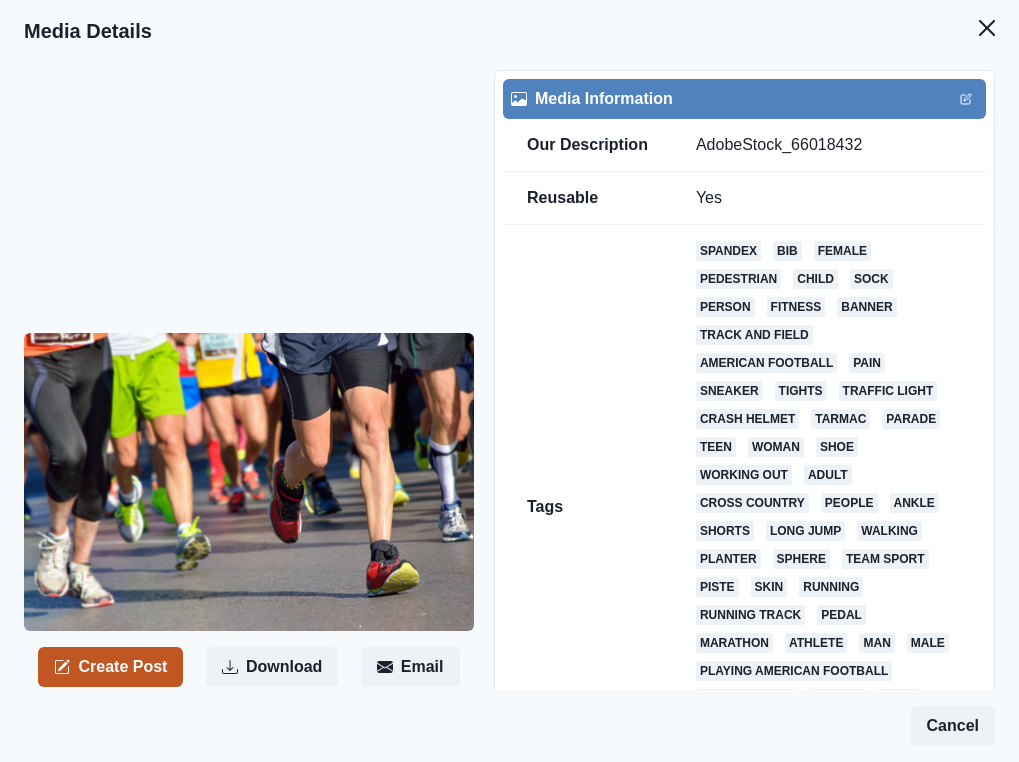 click on "Create Post" at bounding box center (110, 667) 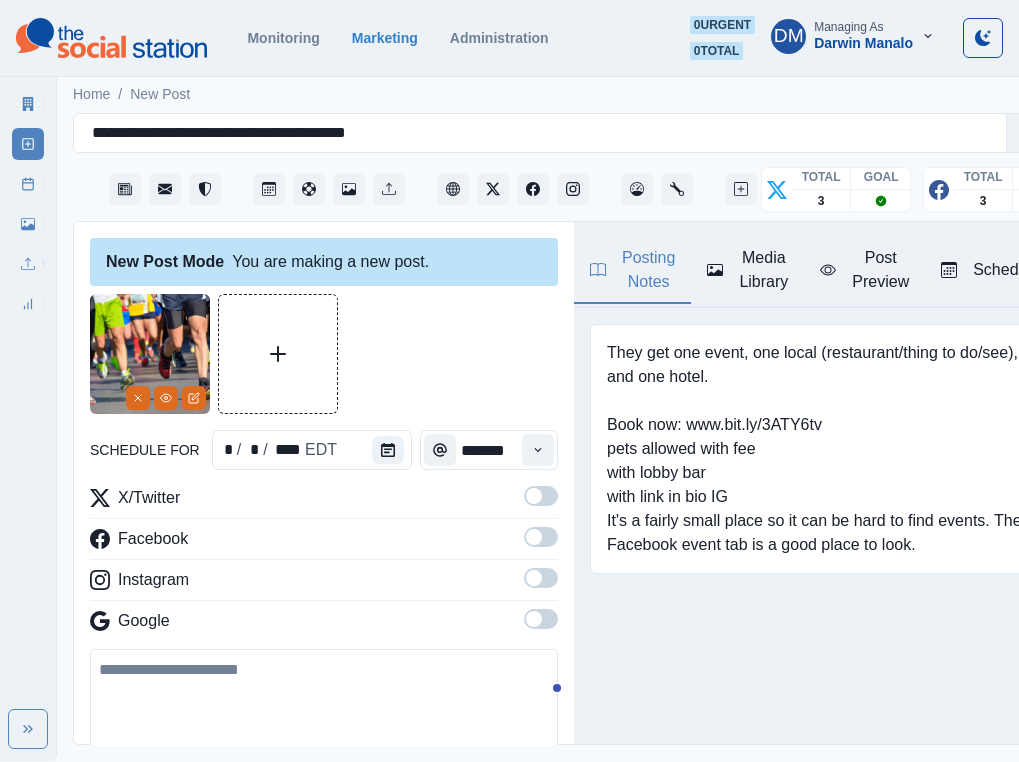 click at bounding box center (534, 496) 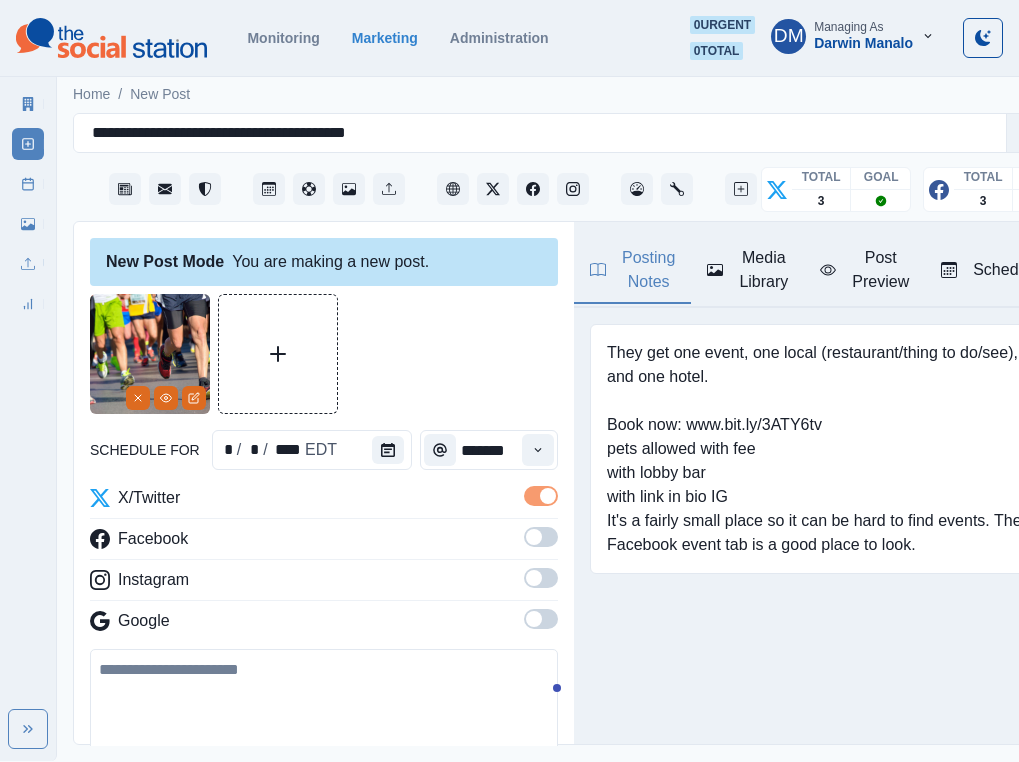 click at bounding box center [541, 543] 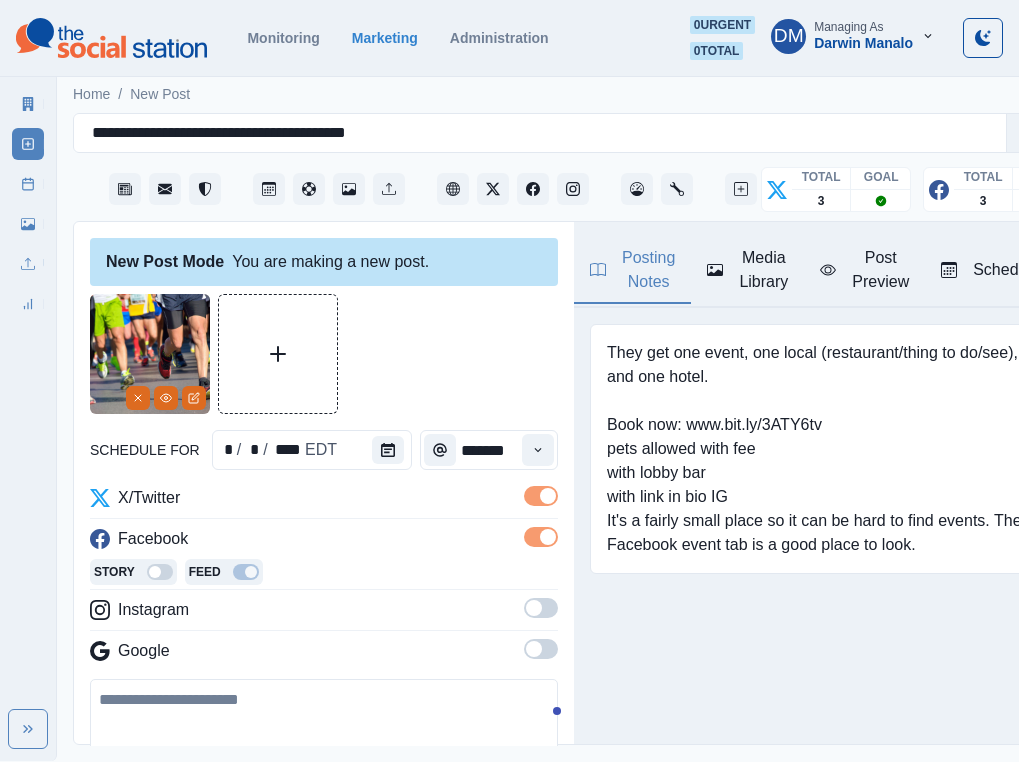click at bounding box center [534, 608] 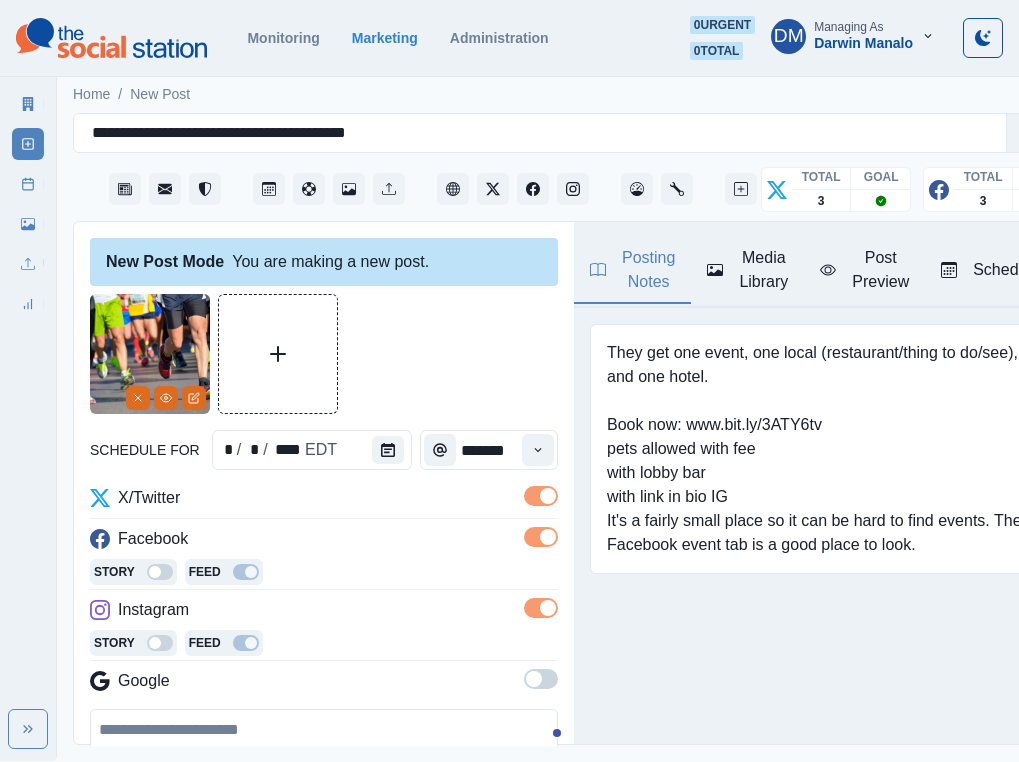 click at bounding box center [324, 766] 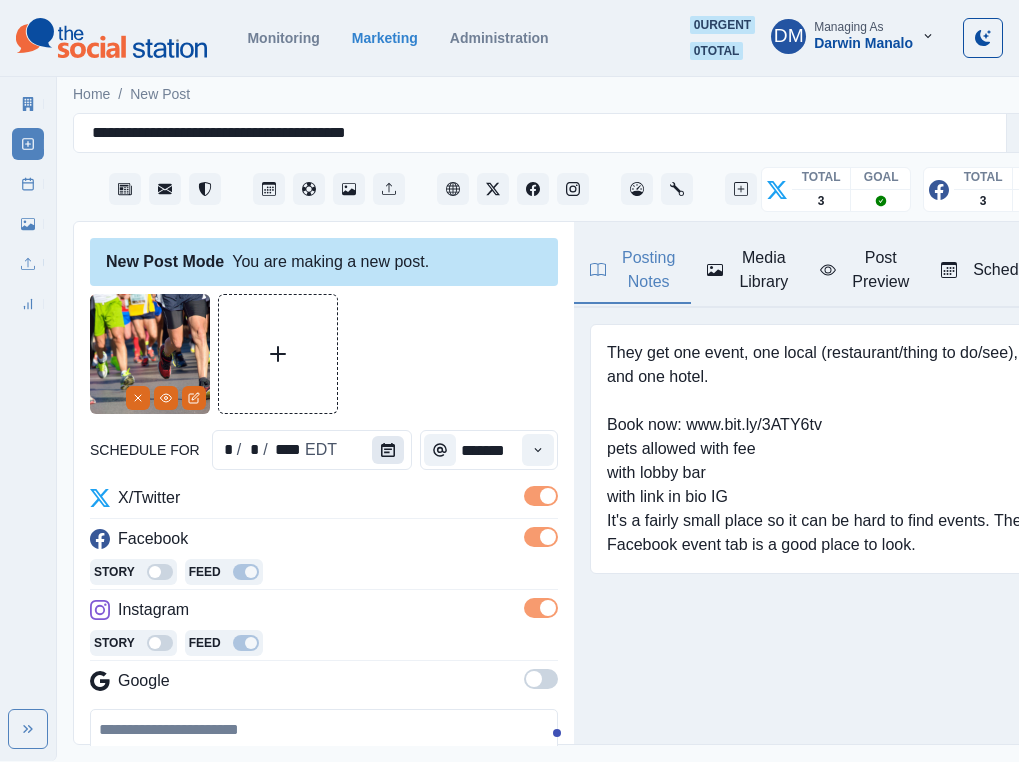 click 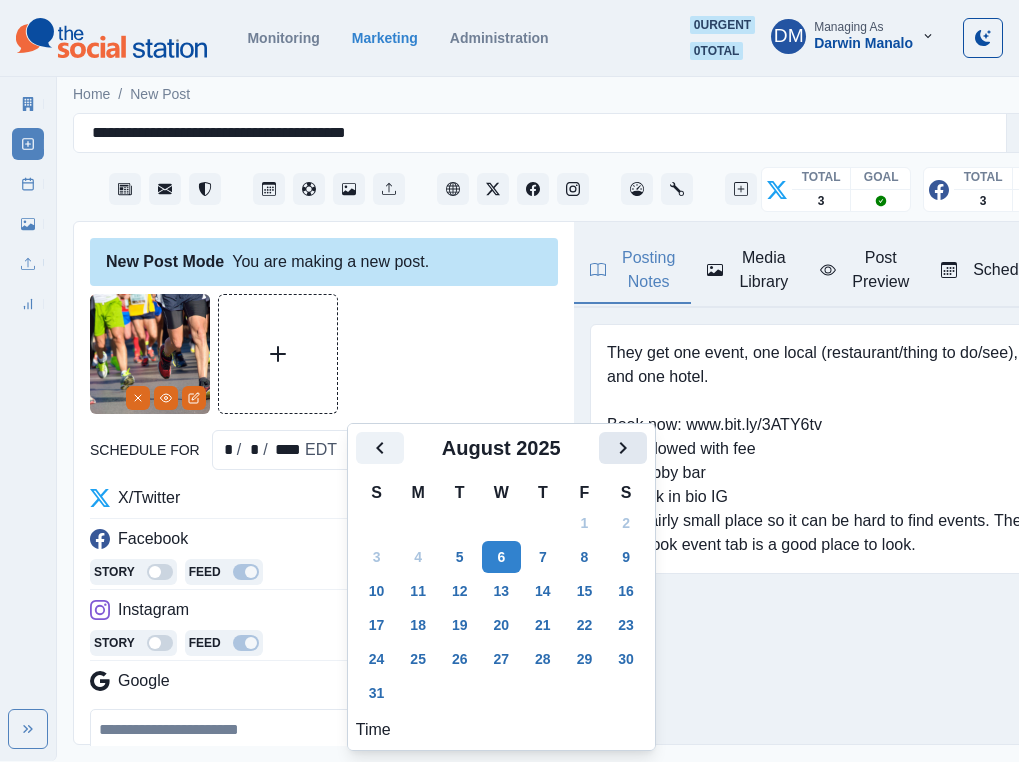 click 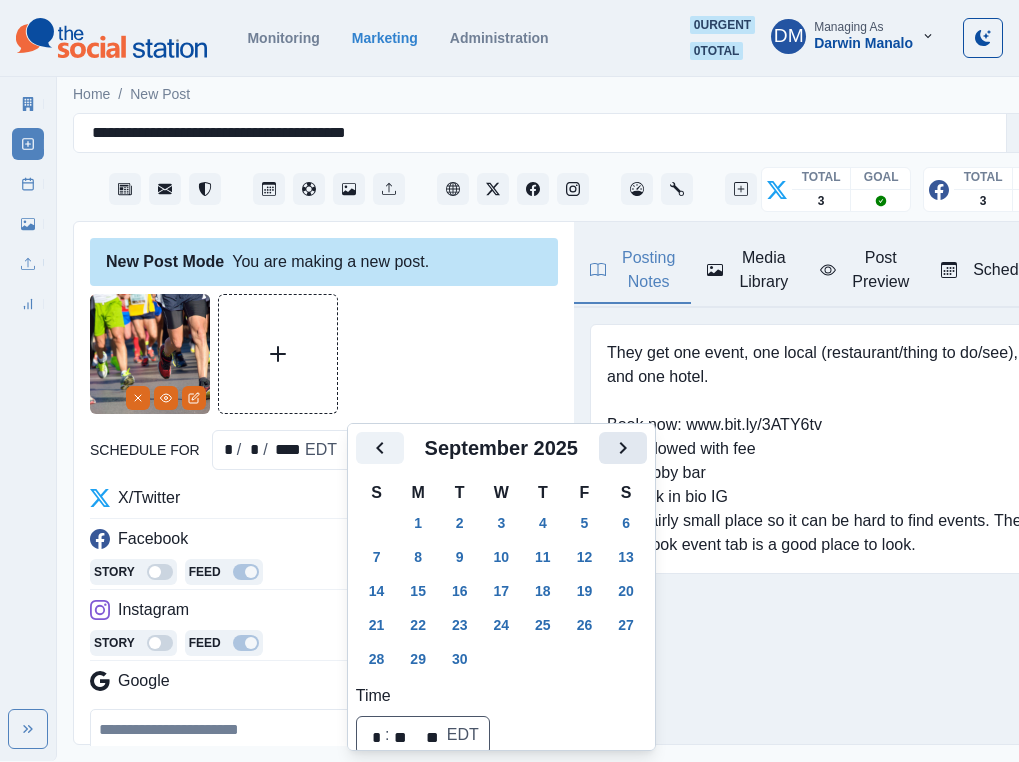 click 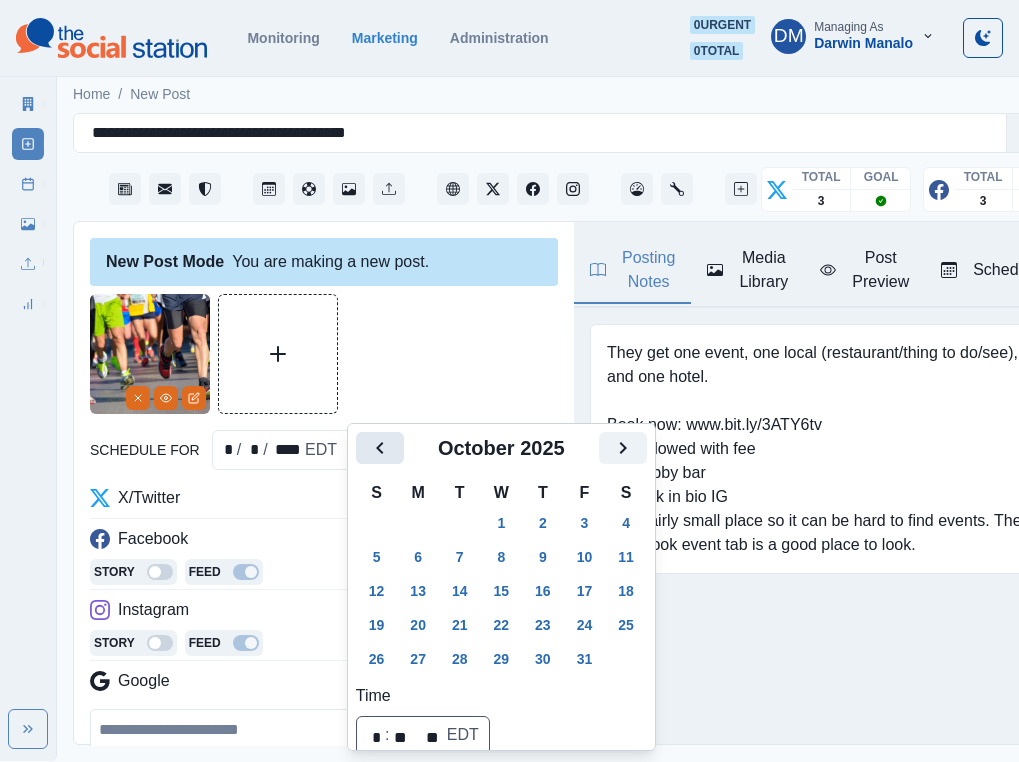 click 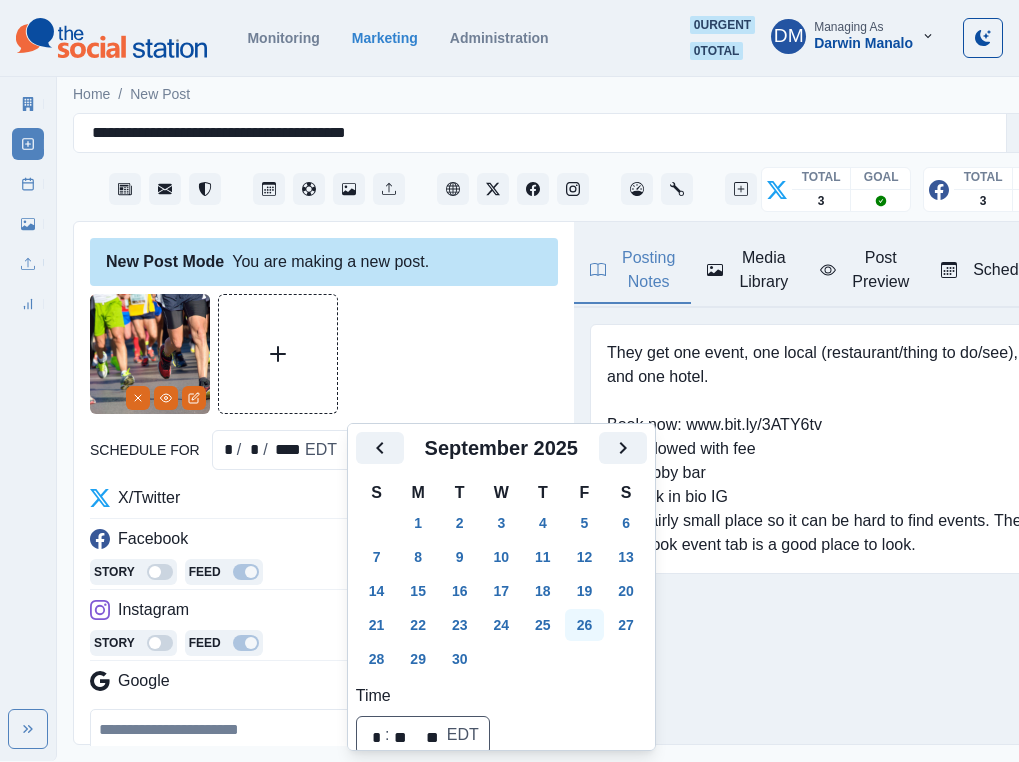 click on "26" at bounding box center (585, 625) 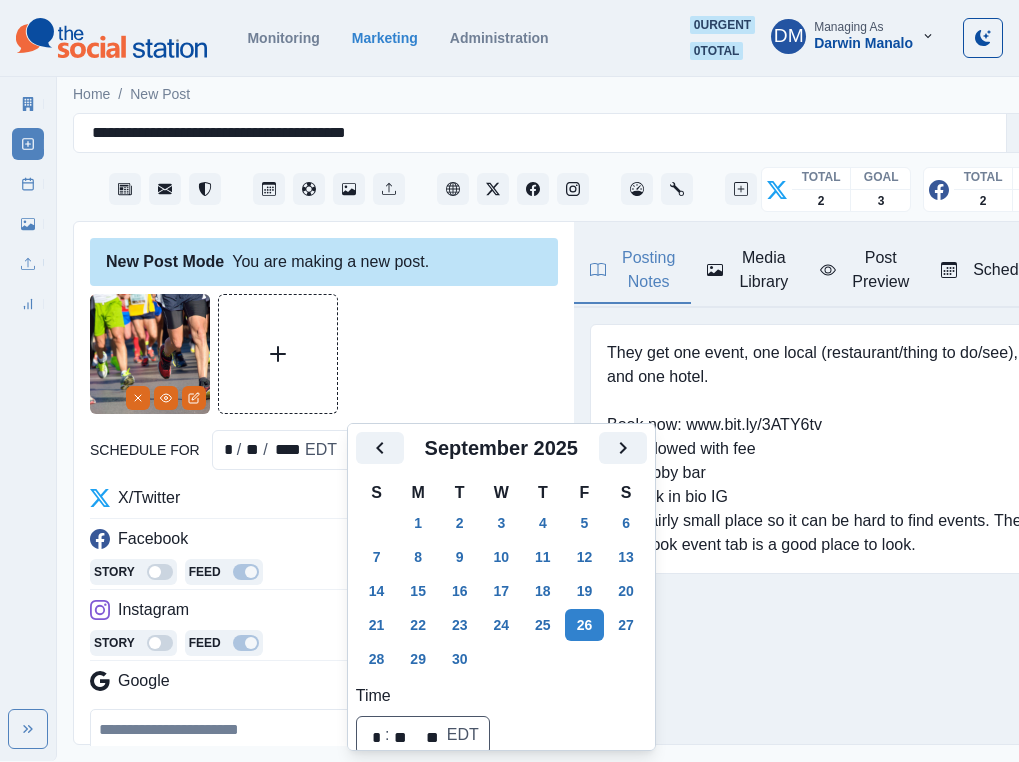 click at bounding box center (324, 766) 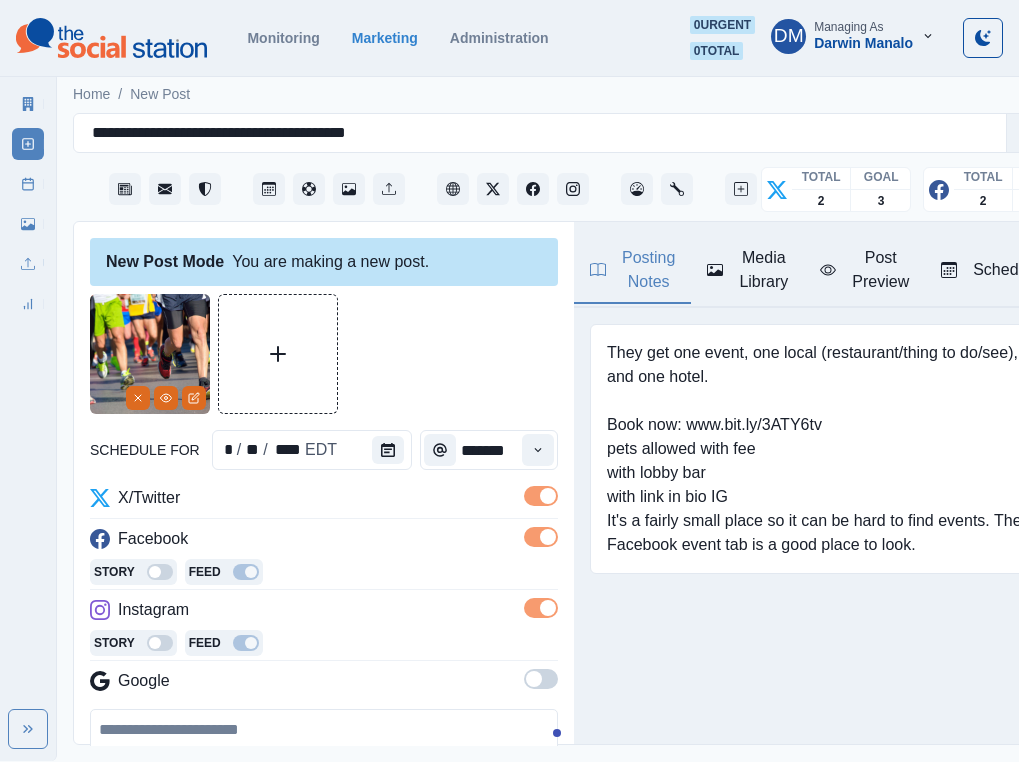 click at bounding box center (324, 766) 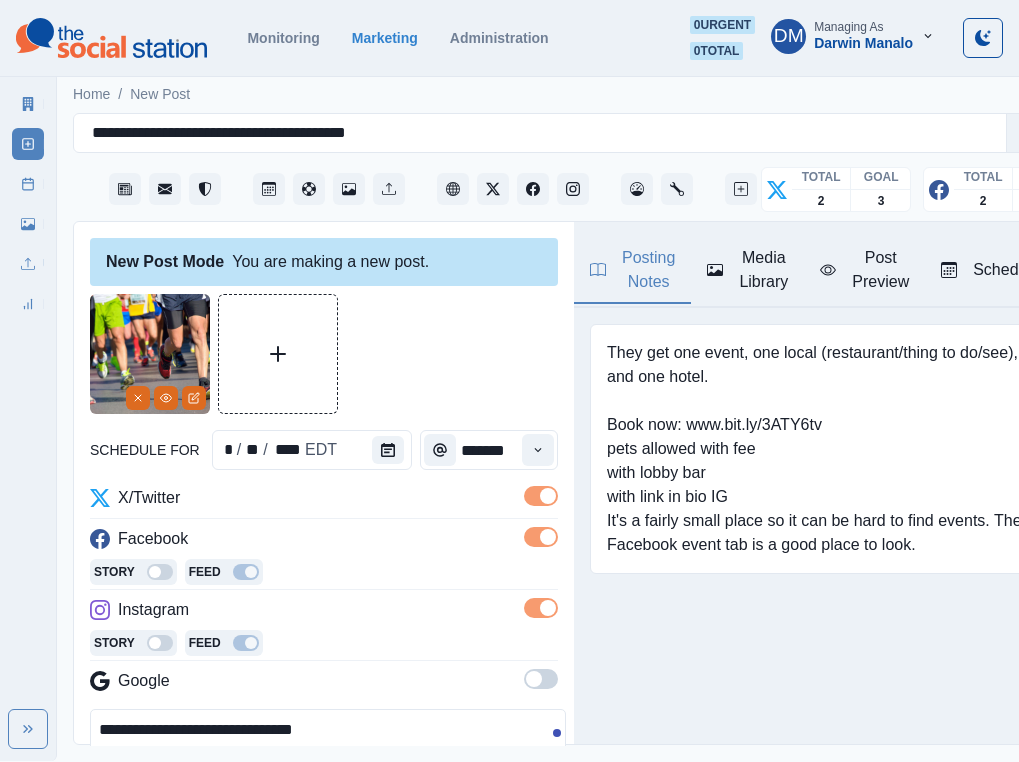 paste on "**********" 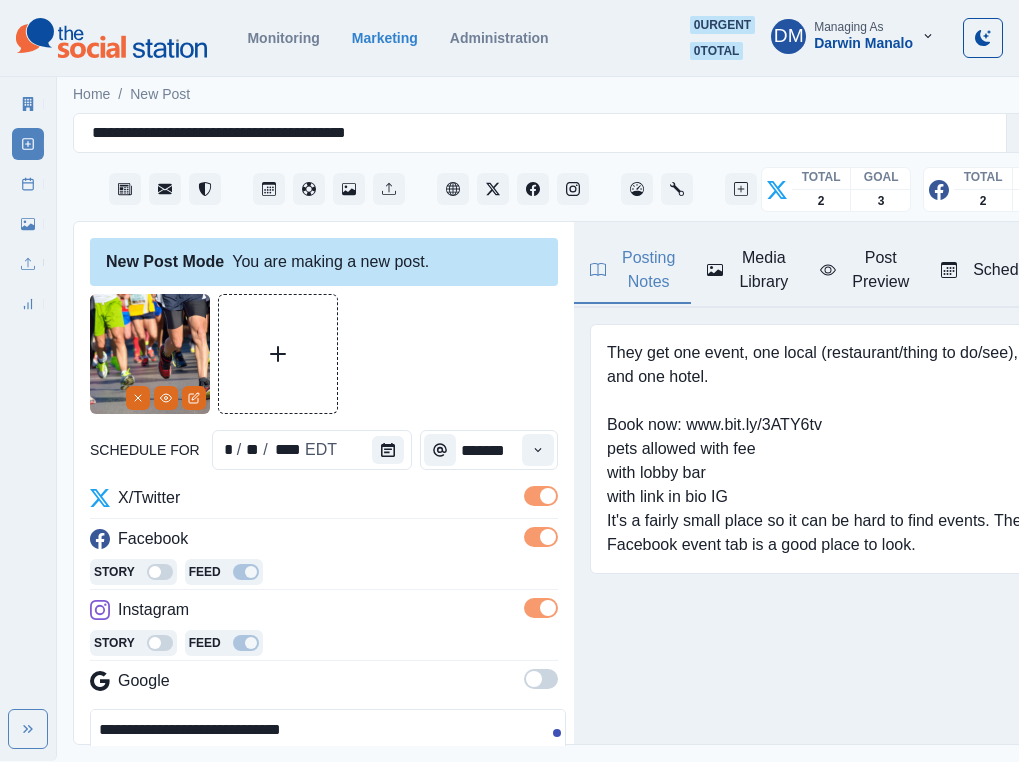 scroll, scrollTop: 8, scrollLeft: 0, axis: vertical 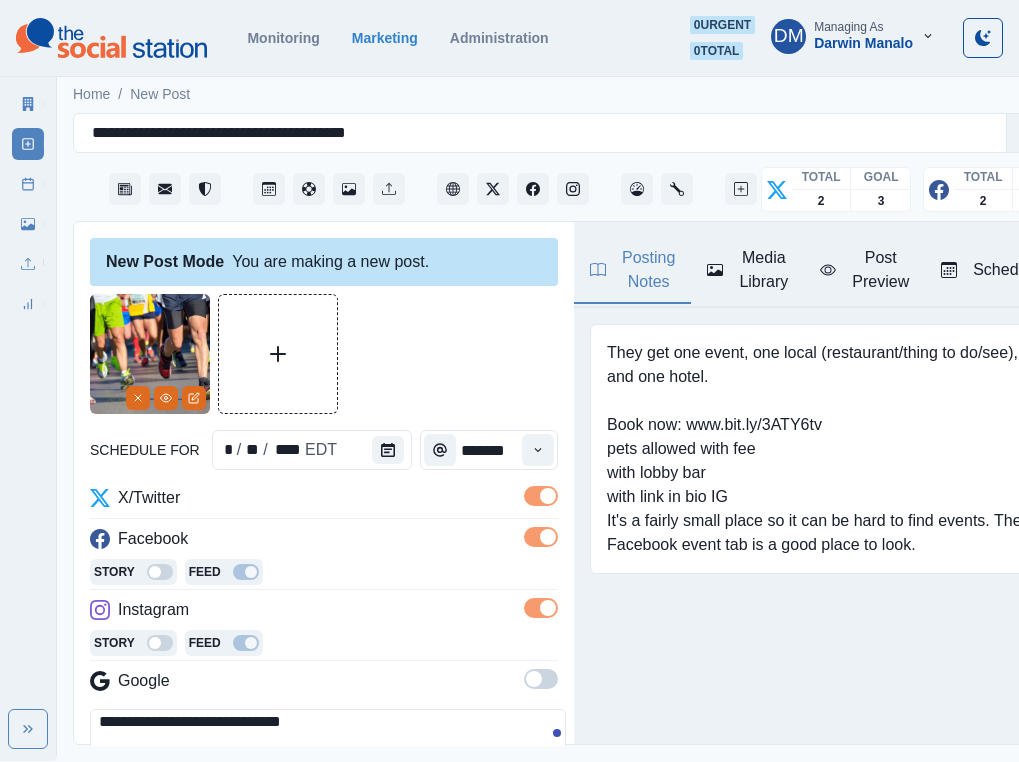 click on "**********" at bounding box center (328, 754) 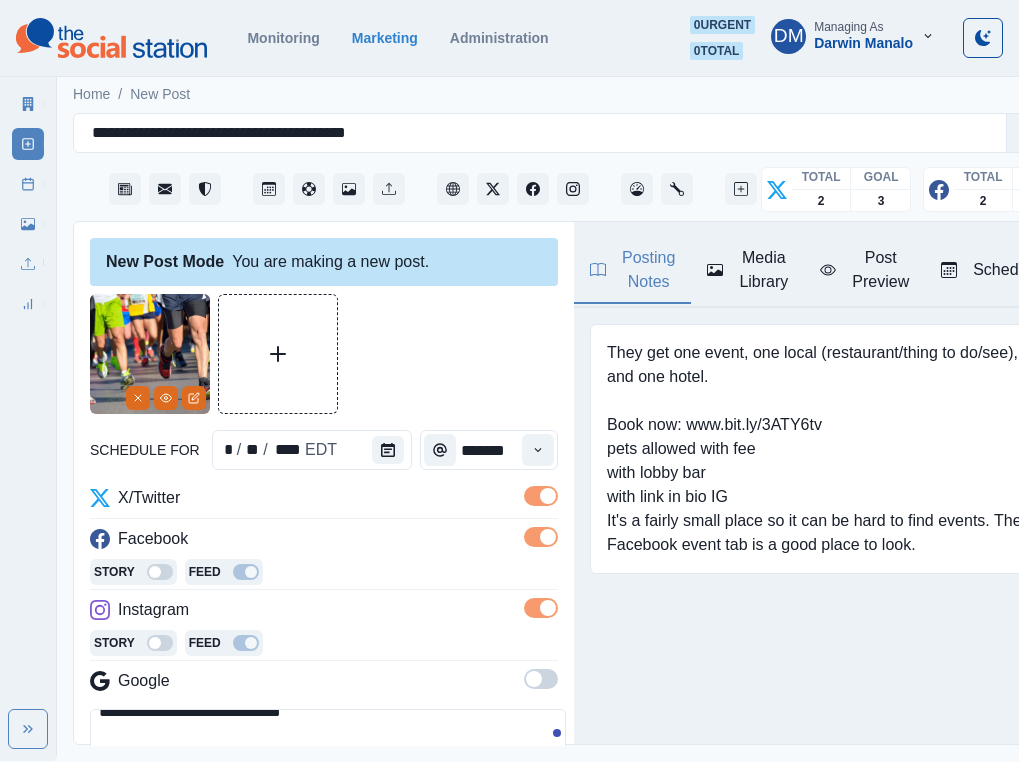 drag, startPoint x: 466, startPoint y: 655, endPoint x: 109, endPoint y: 675, distance: 357.55978 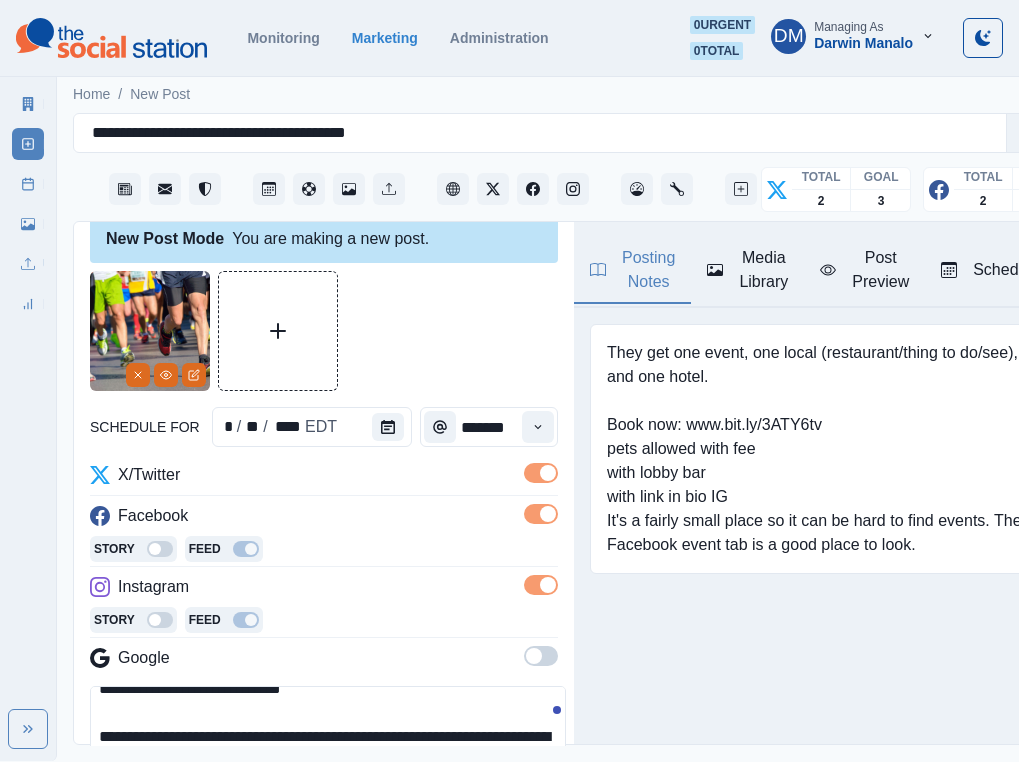 click on "**********" at bounding box center [328, 731] 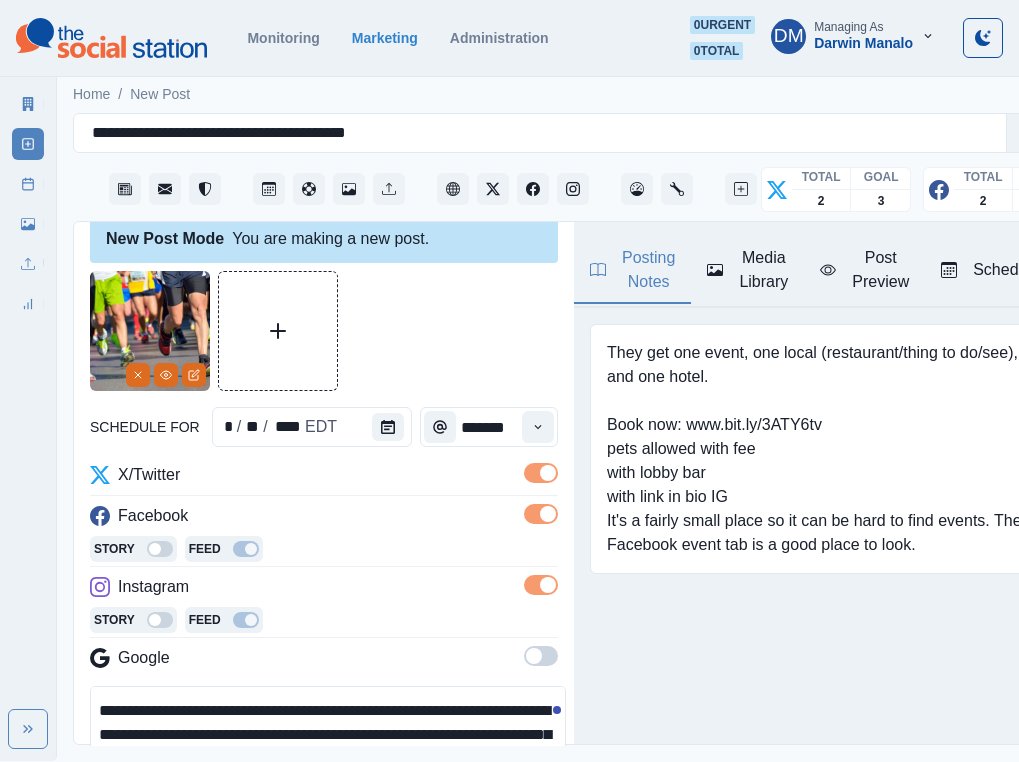 click 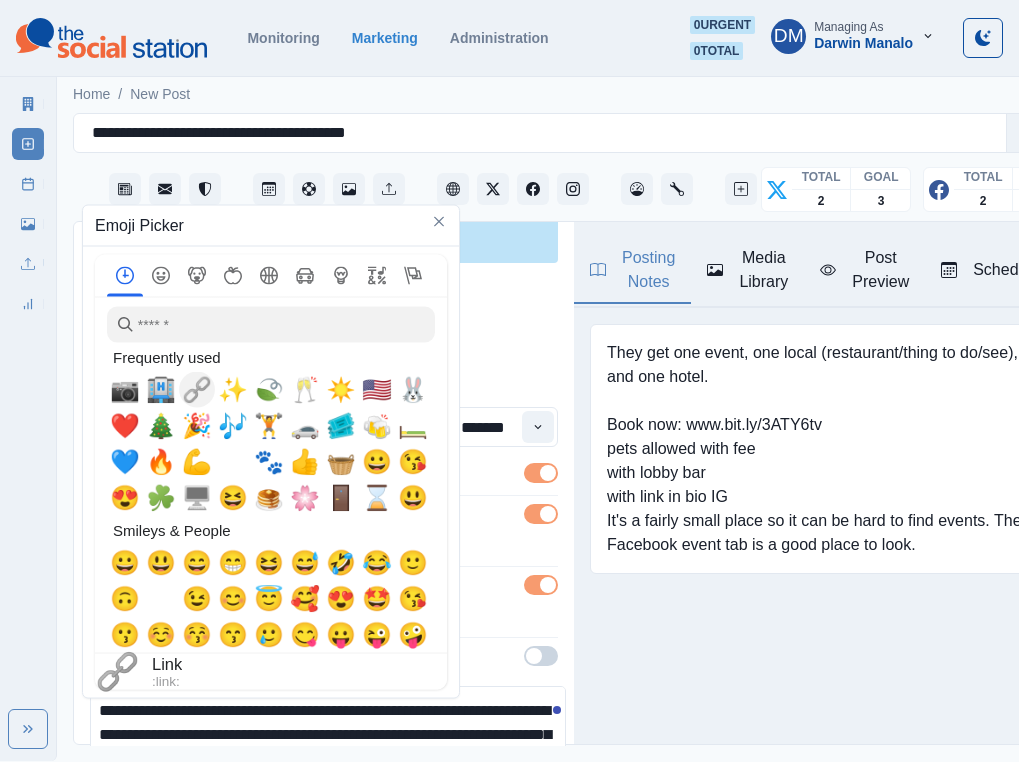 click on "🔗" at bounding box center (197, 390) 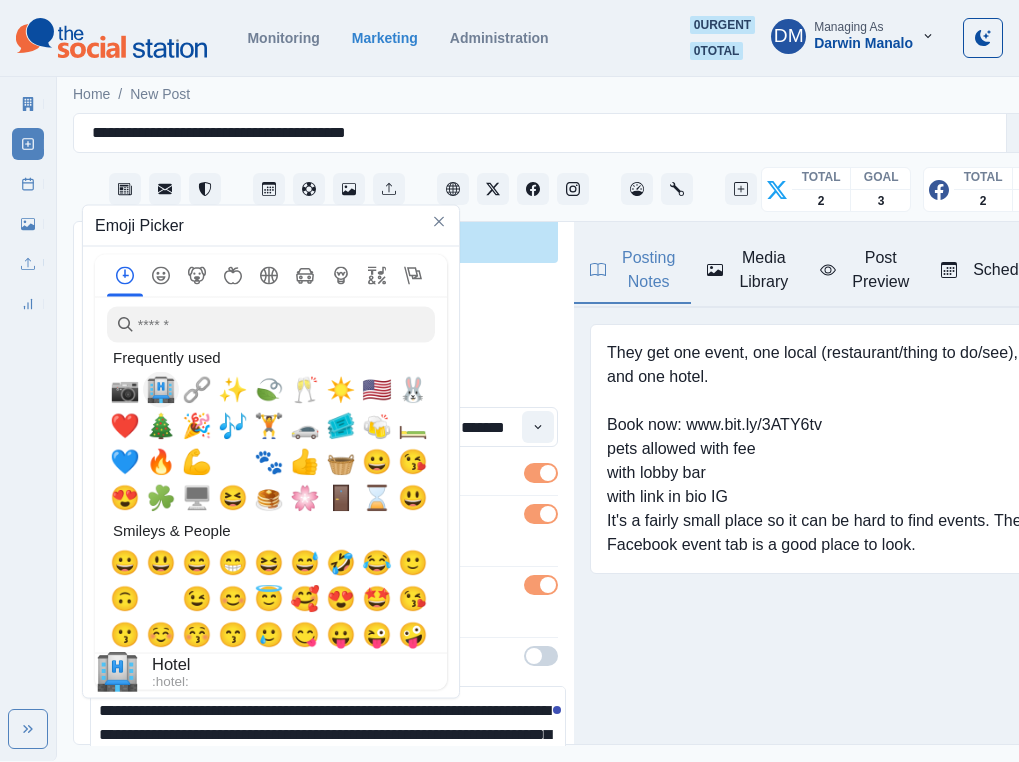click on "📷" at bounding box center (125, 390) 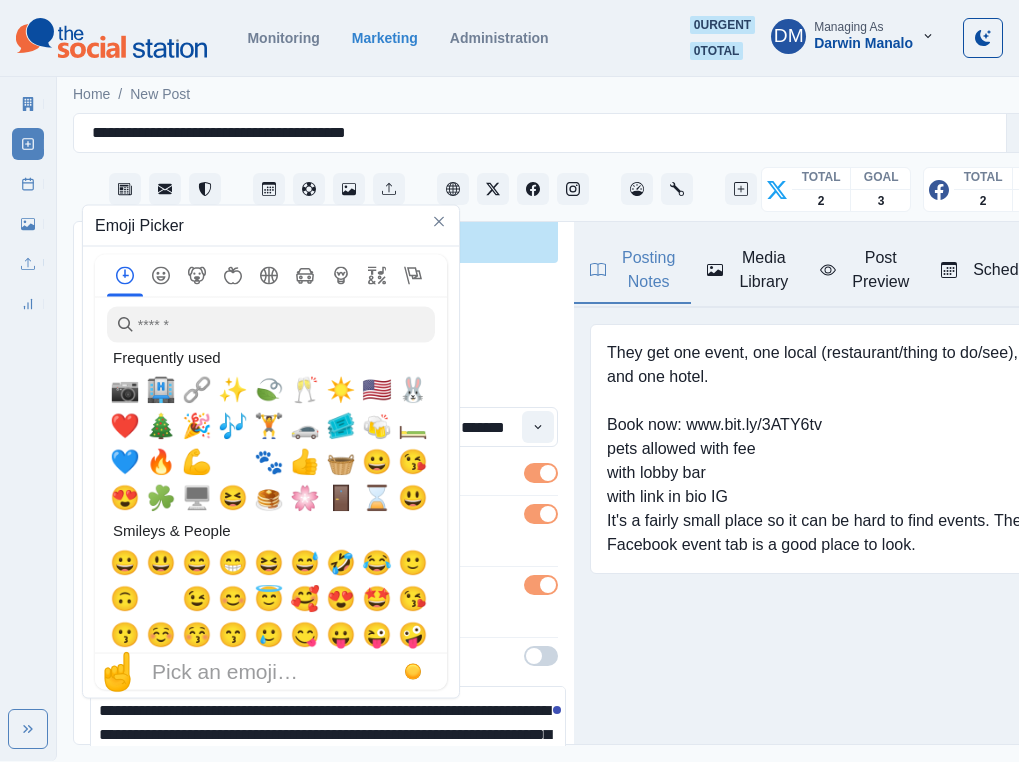 click on "**********" at bounding box center [328, 731] 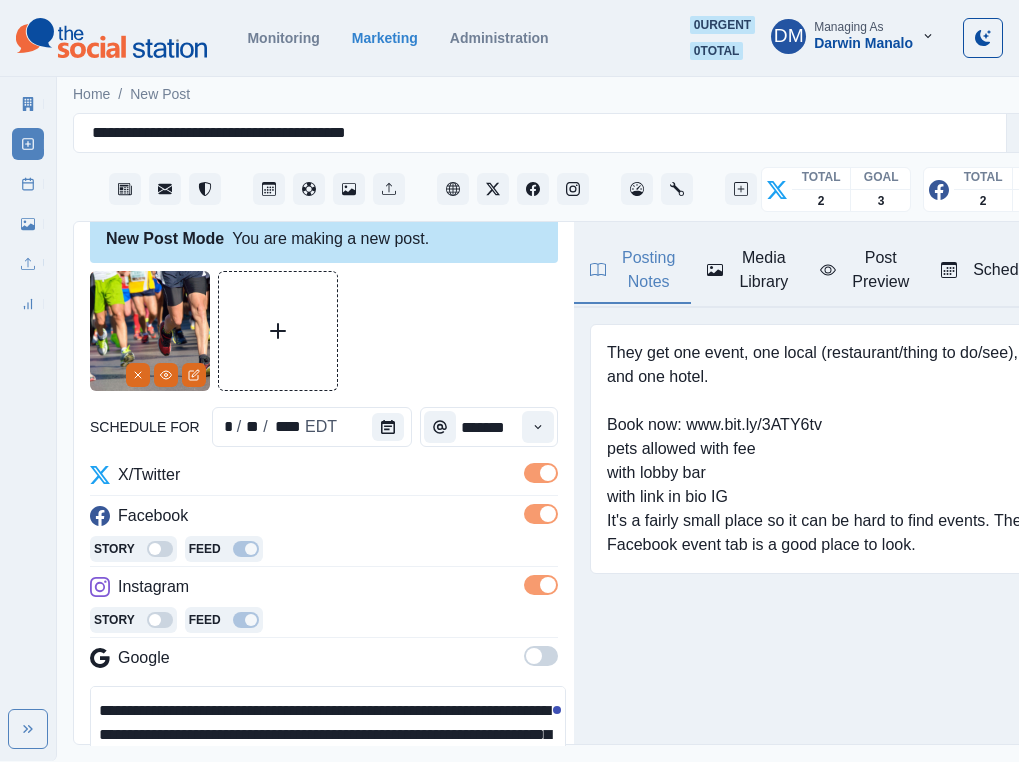 click on "**********" at bounding box center [328, 731] 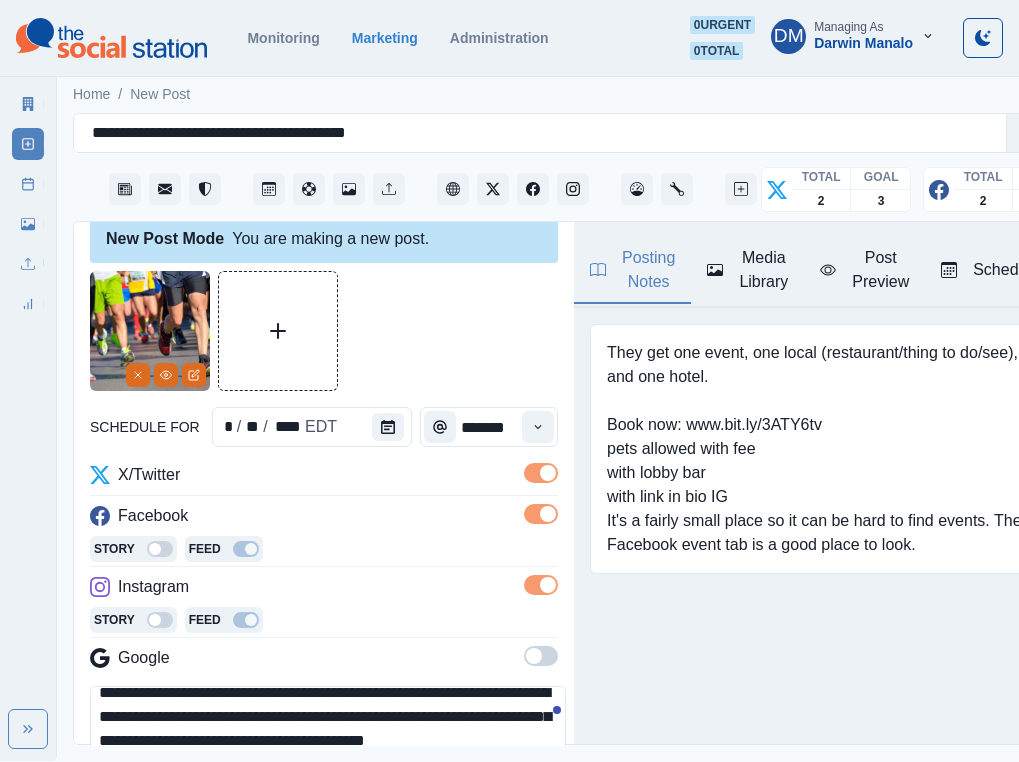 scroll, scrollTop: 62, scrollLeft: 0, axis: vertical 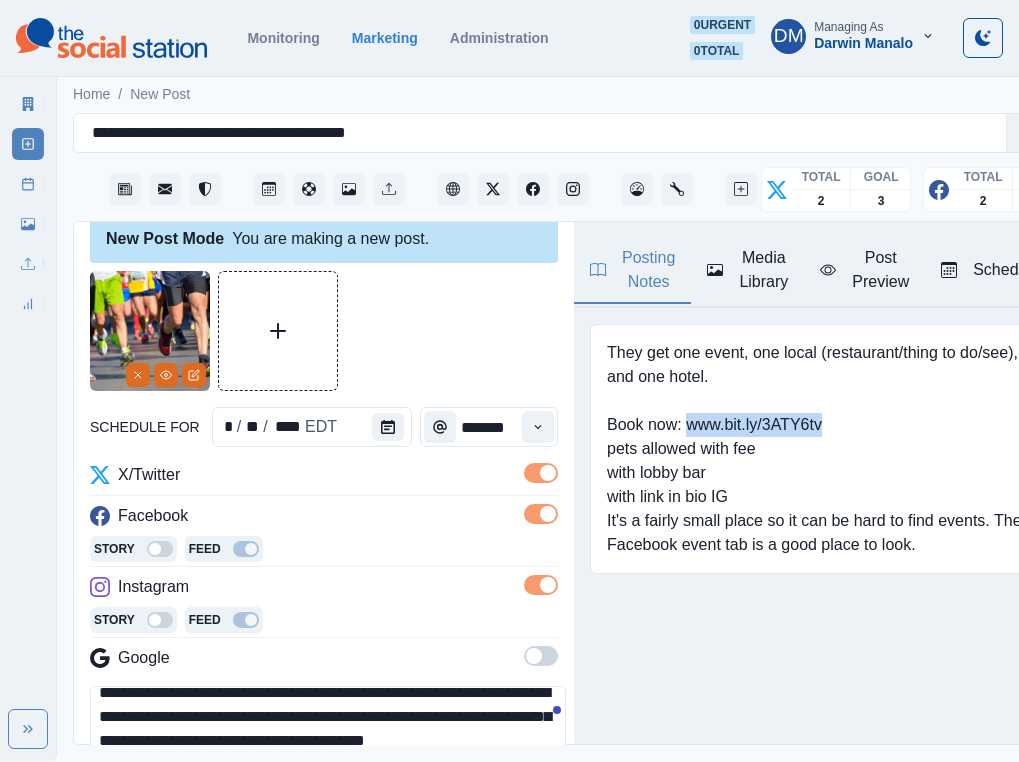 drag, startPoint x: 656, startPoint y: 328, endPoint x: 786, endPoint y: 327, distance: 130.00385 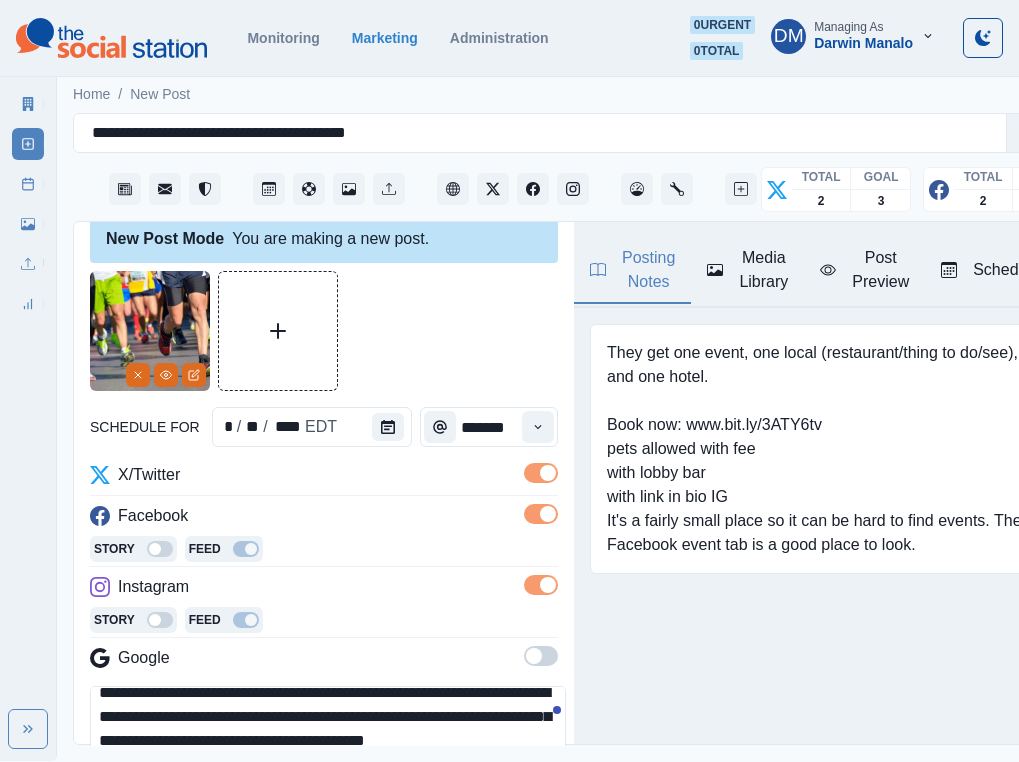 paste on "**********" 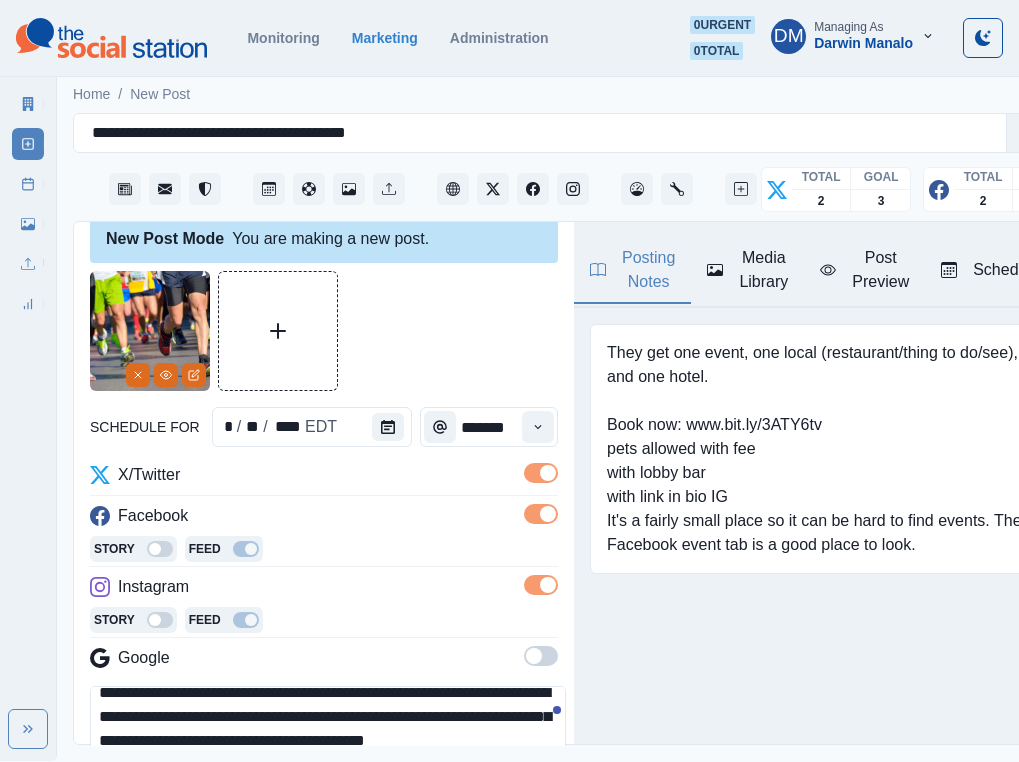 click on "**********" at bounding box center [328, 731] 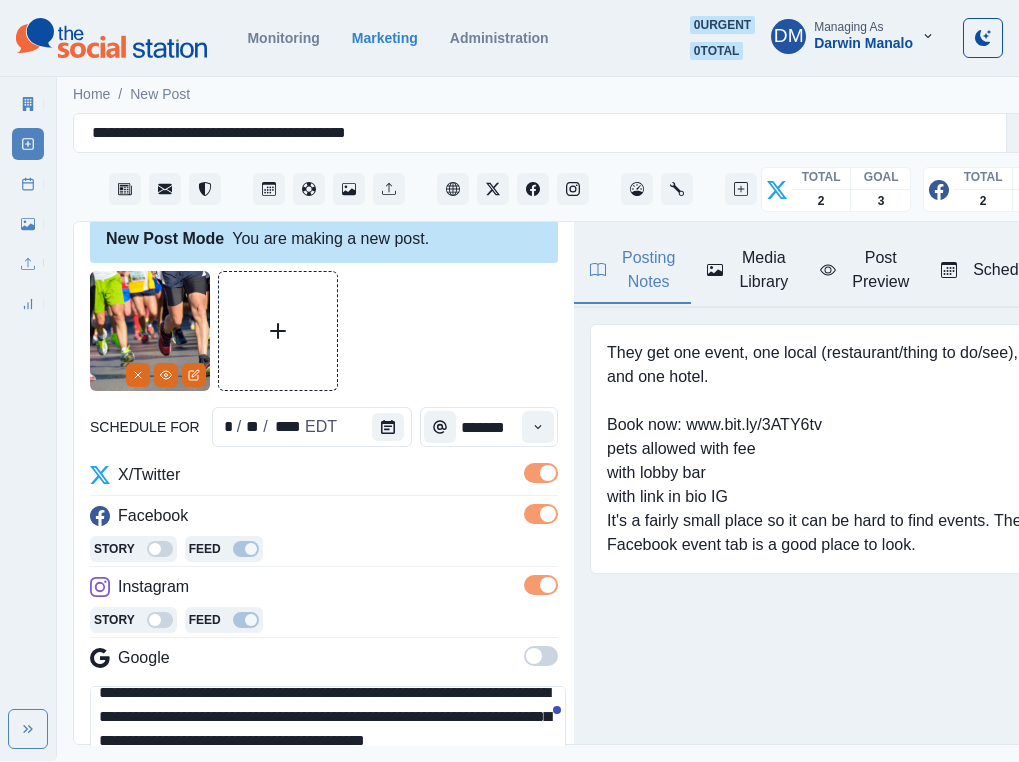 click on "**********" at bounding box center [328, 731] 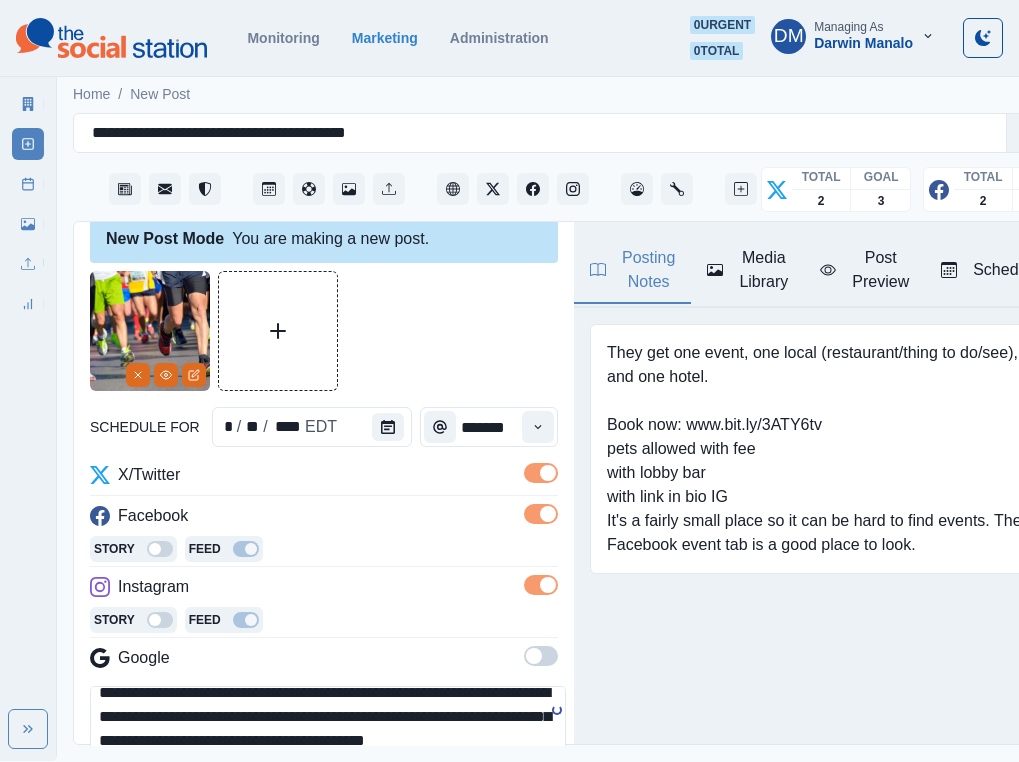 click on "**********" at bounding box center (328, 731) 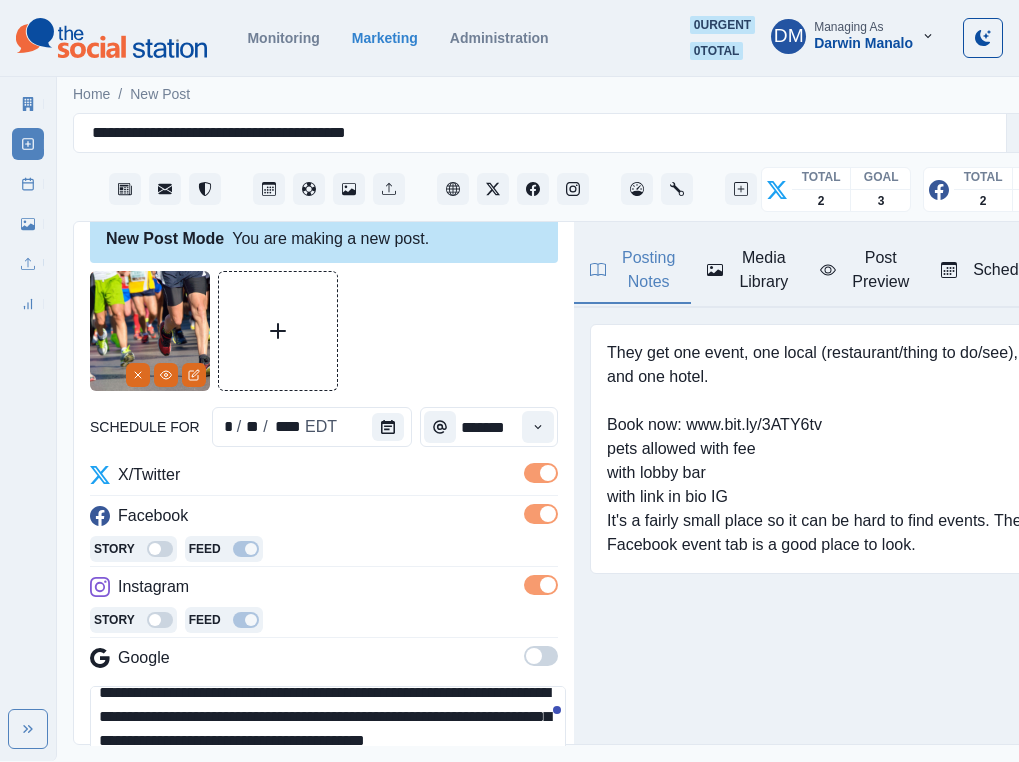 scroll, scrollTop: 0, scrollLeft: 0, axis: both 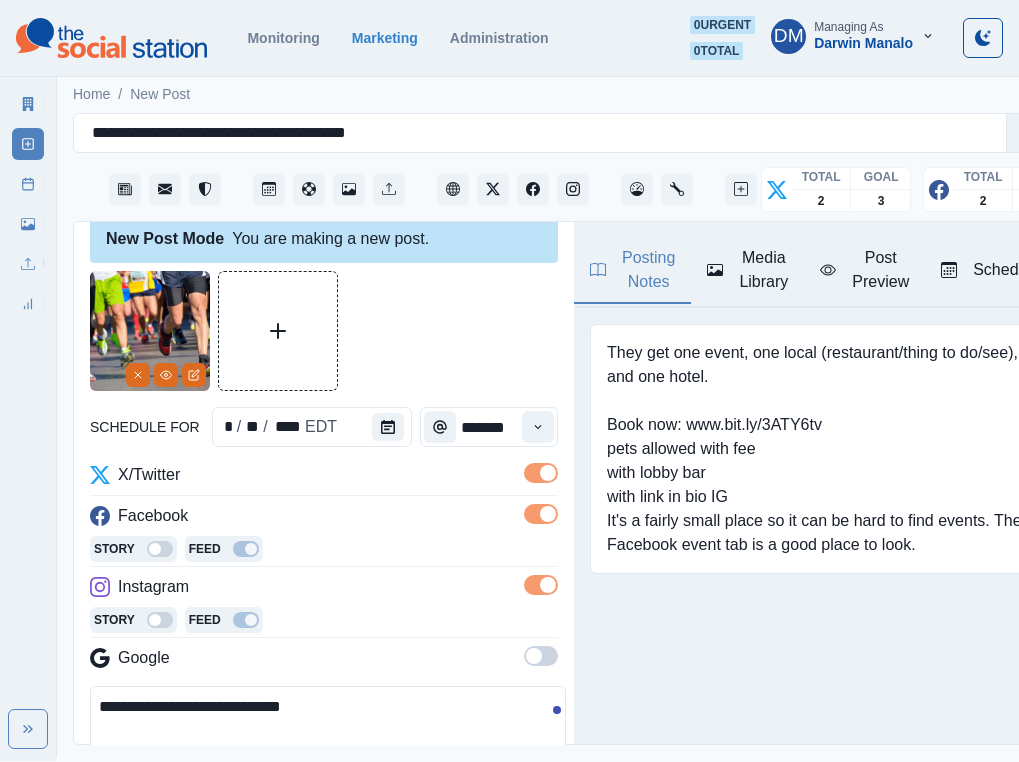 drag, startPoint x: 315, startPoint y: 603, endPoint x: 38, endPoint y: 556, distance: 280.95908 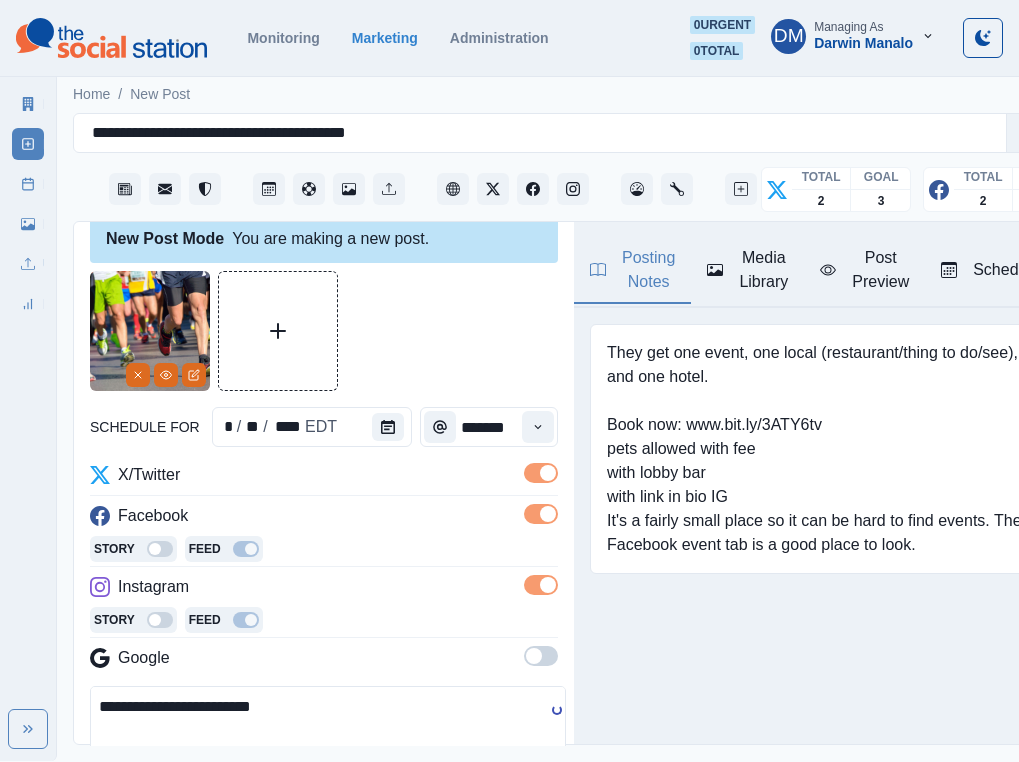 scroll, scrollTop: 0, scrollLeft: 0, axis: both 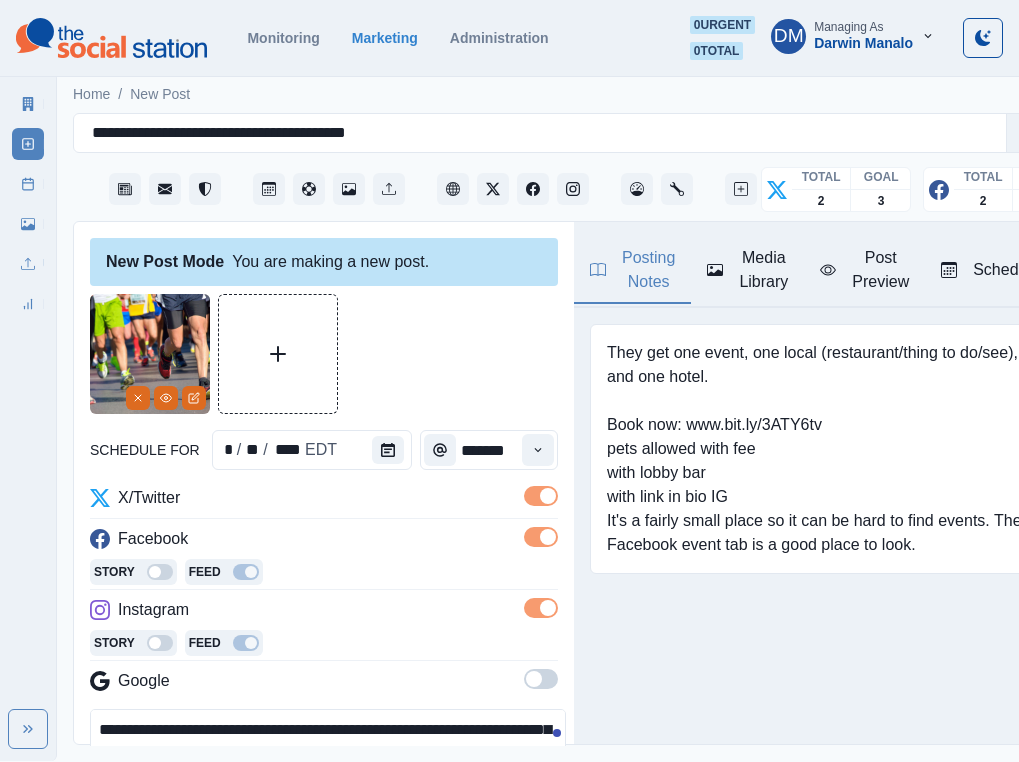 paste 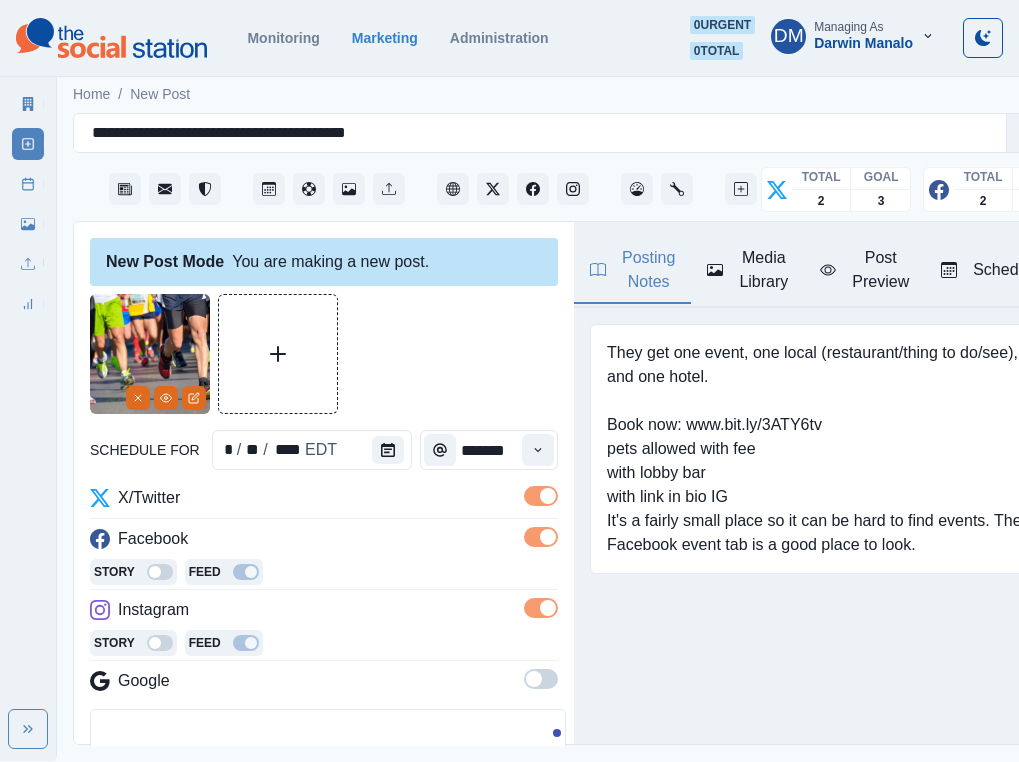 scroll, scrollTop: 0, scrollLeft: 0, axis: both 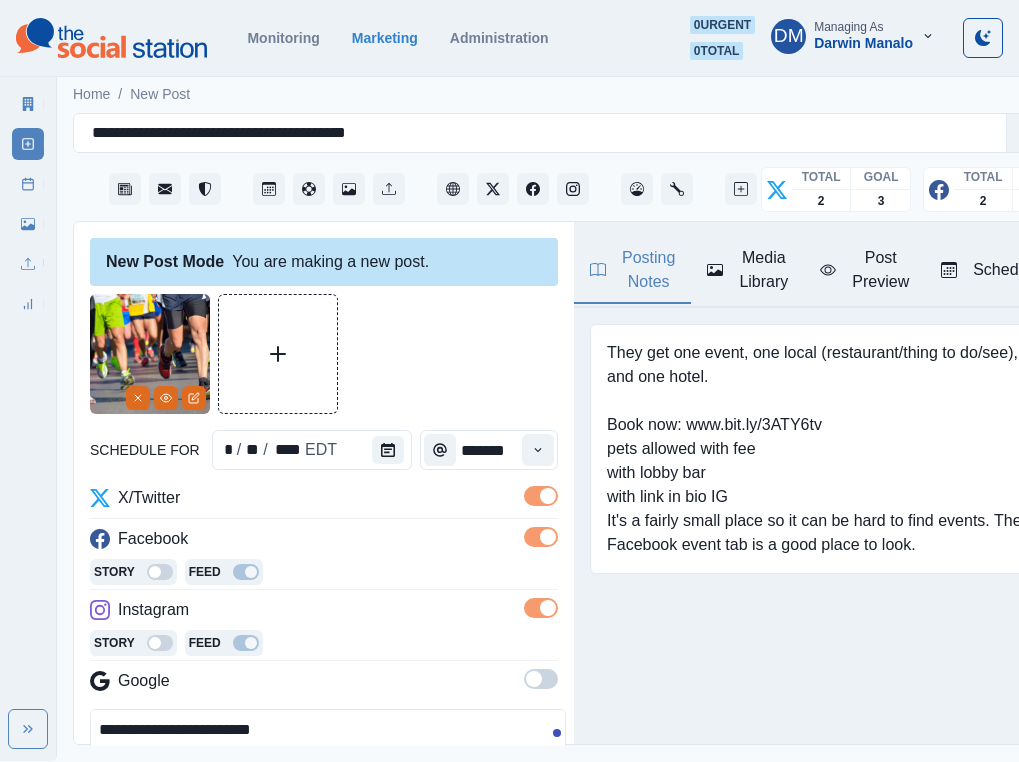 type on "**********" 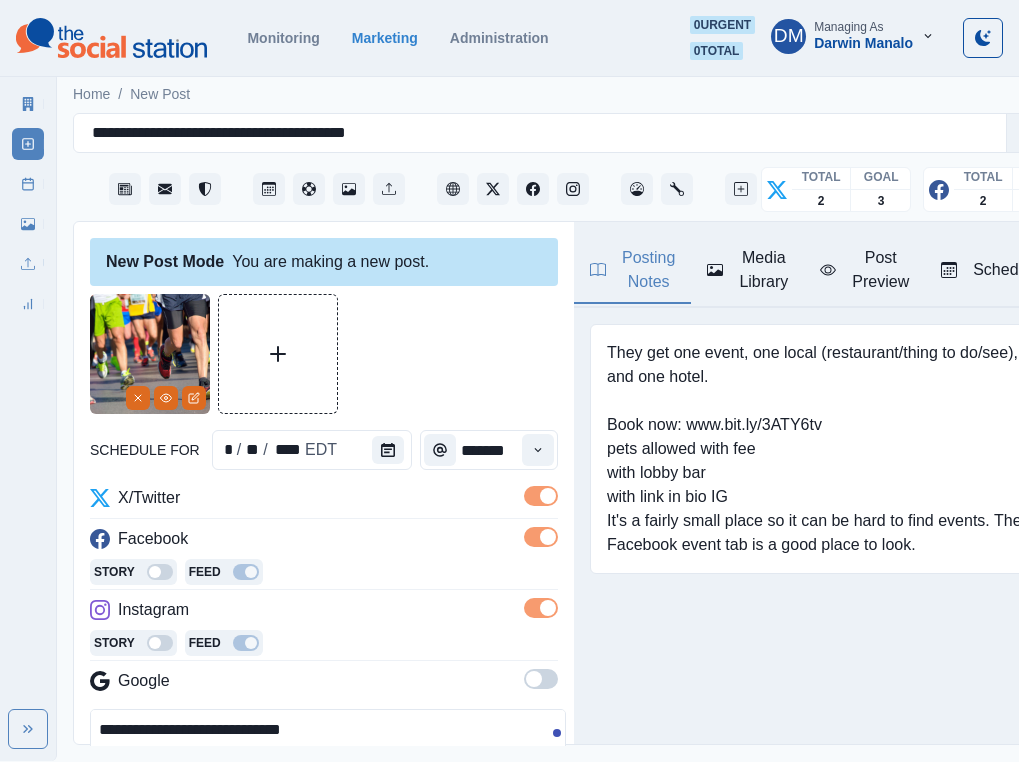 click on "**********" at bounding box center (328, 754) 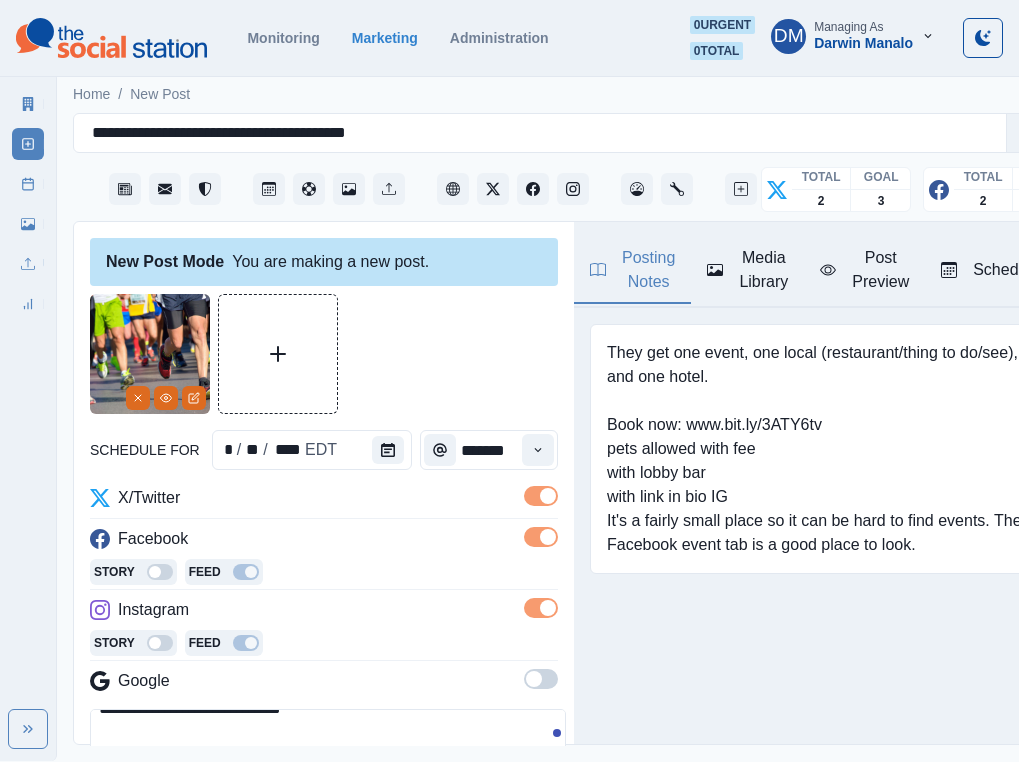 scroll, scrollTop: 40, scrollLeft: 0, axis: vertical 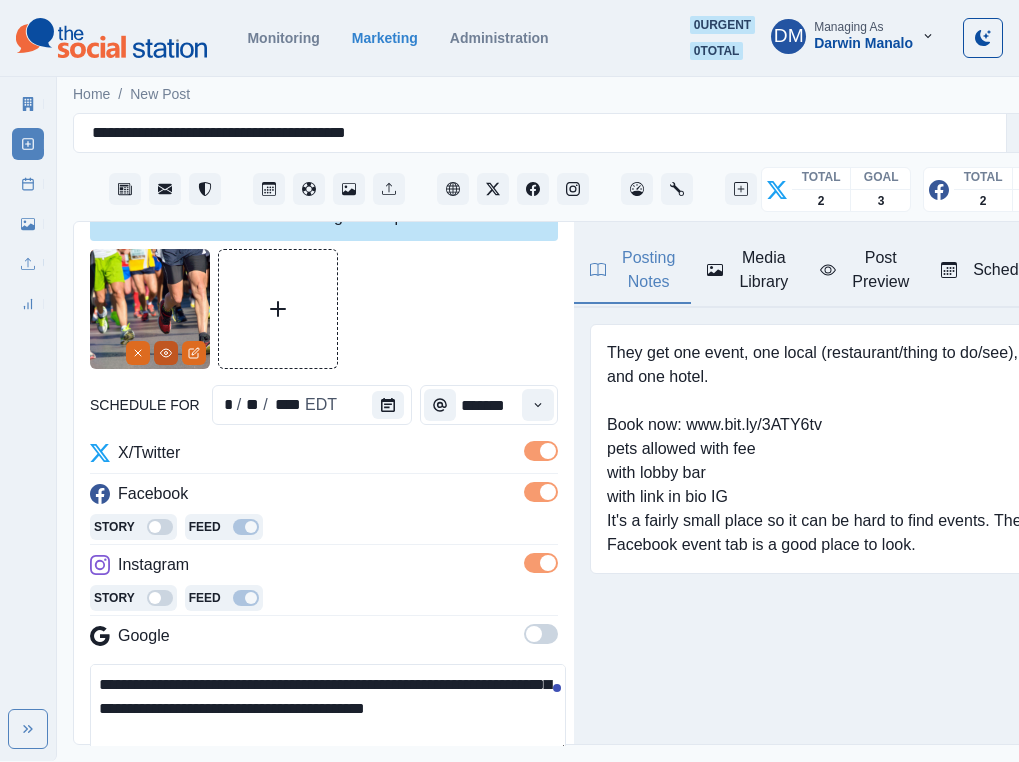 click at bounding box center [166, 353] 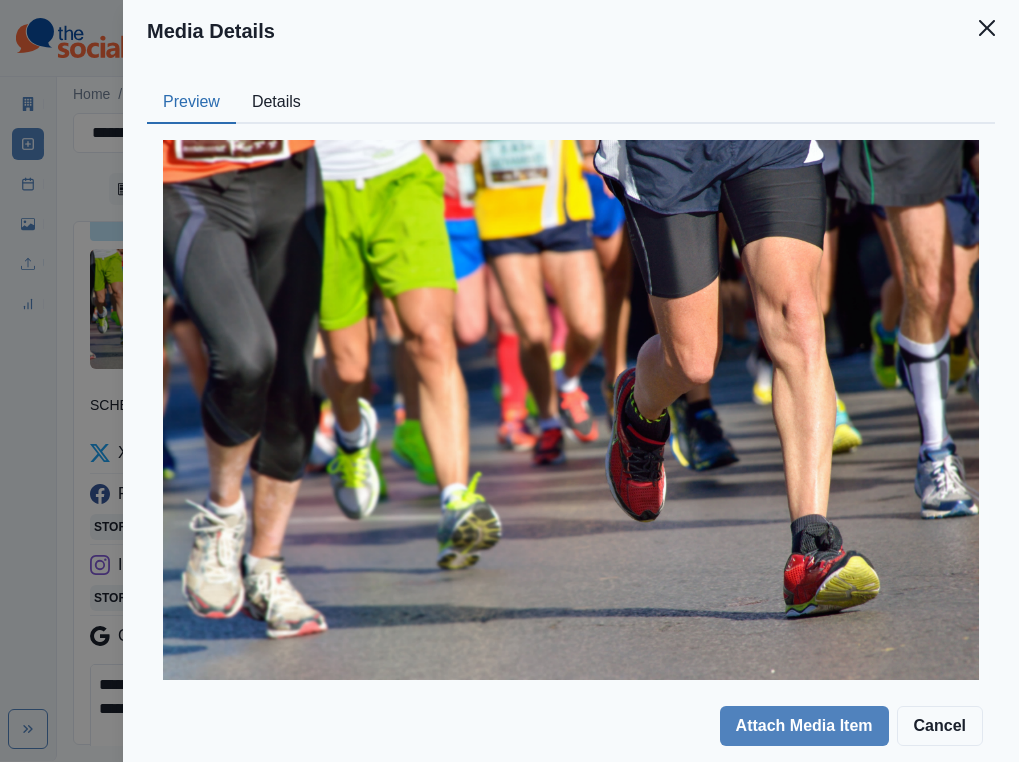 click on "Details" at bounding box center [276, 103] 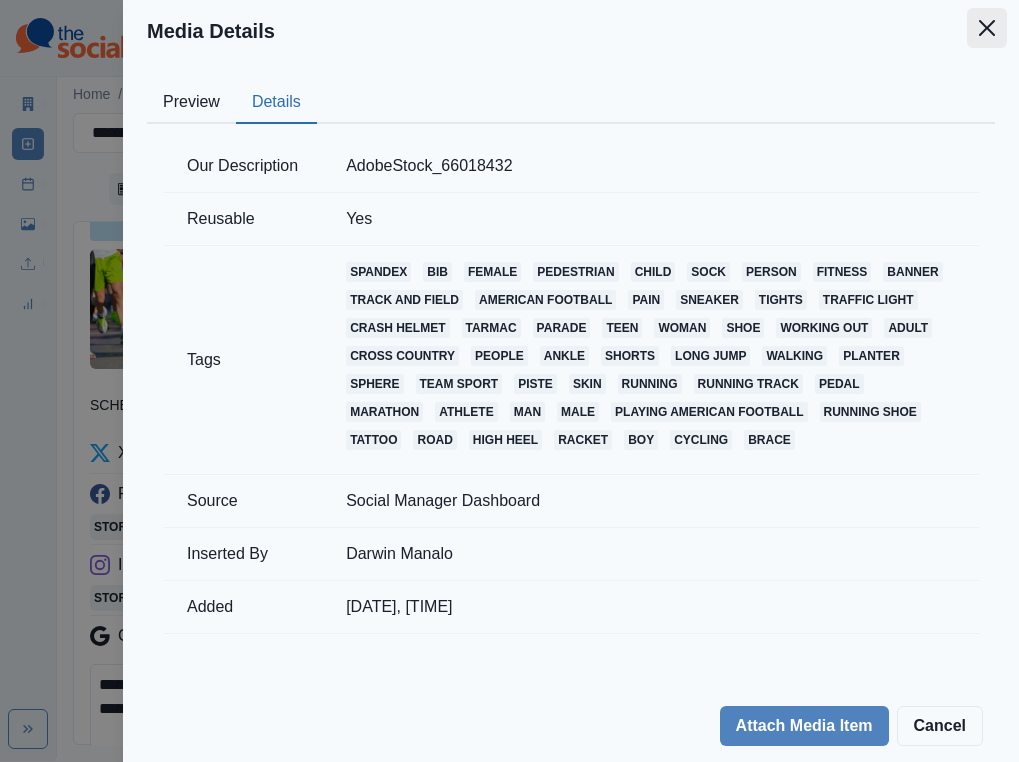 click 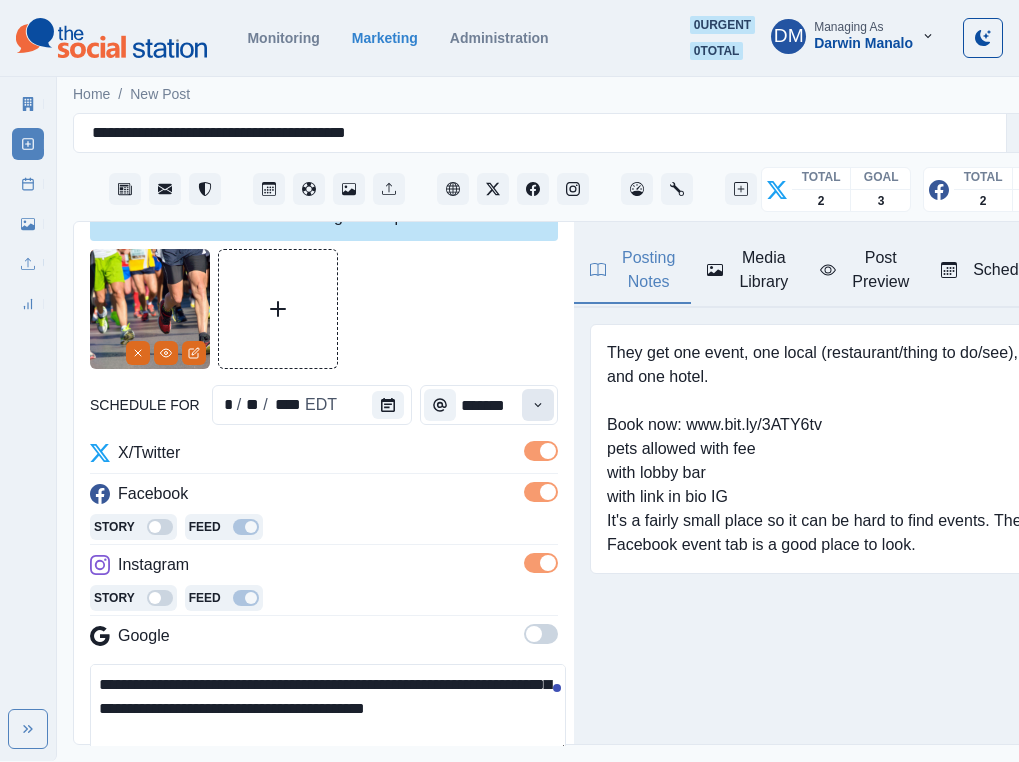 click 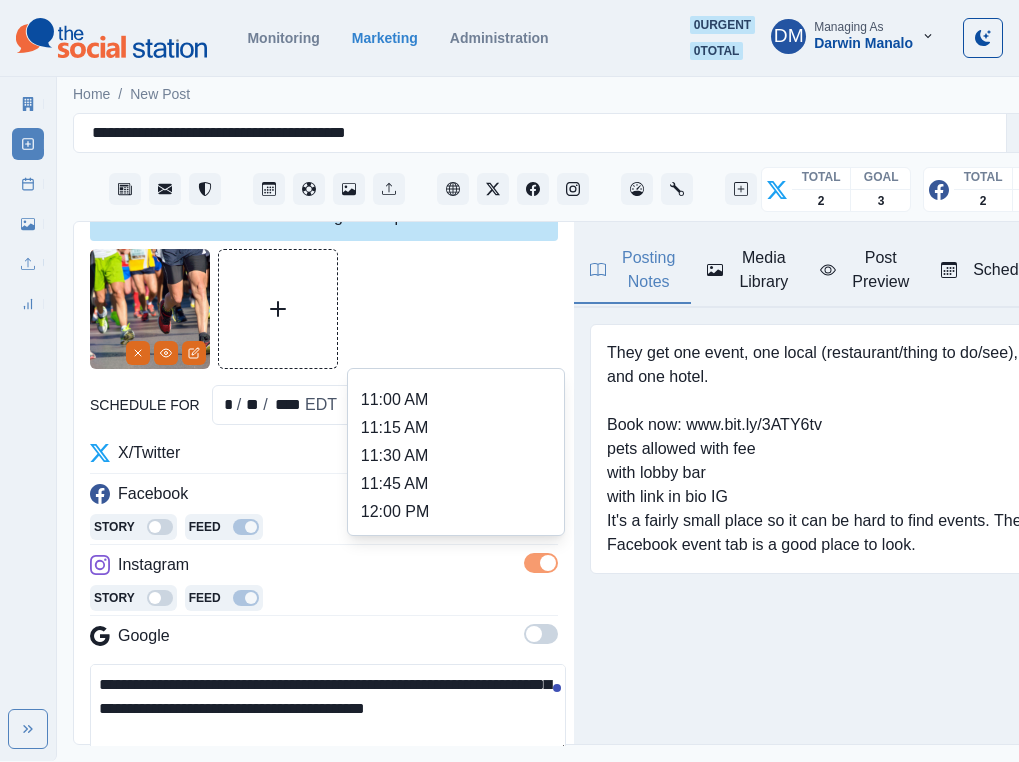 scroll, scrollTop: 331, scrollLeft: 0, axis: vertical 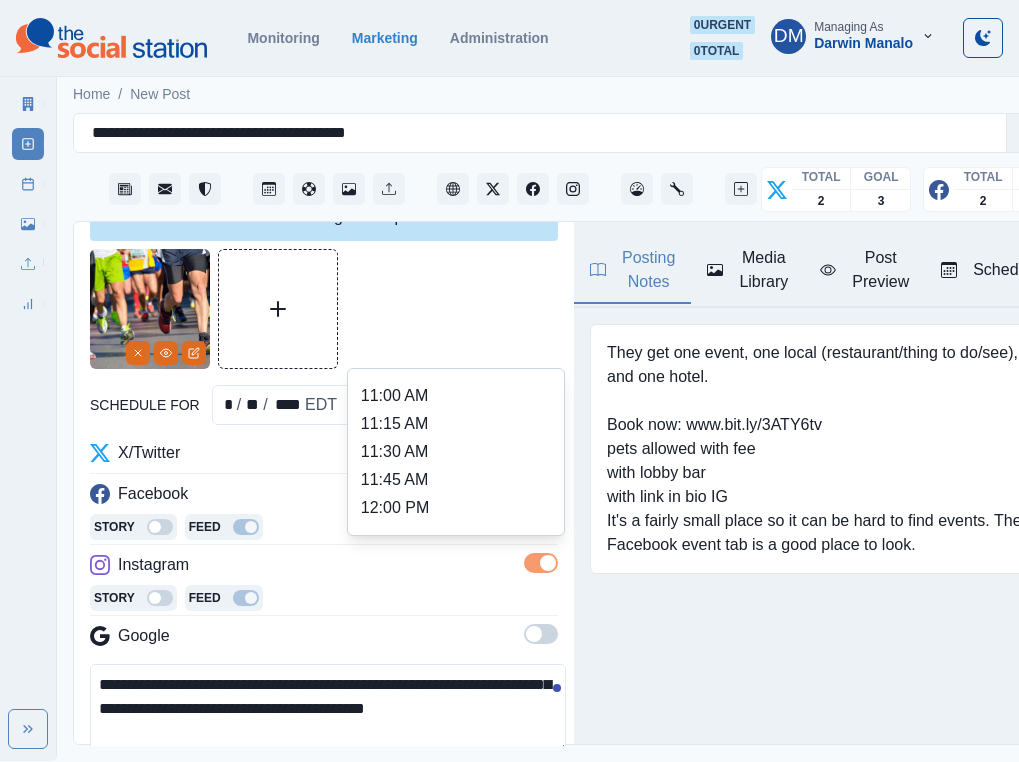 click on "12:45 PM" at bounding box center [456, 592] 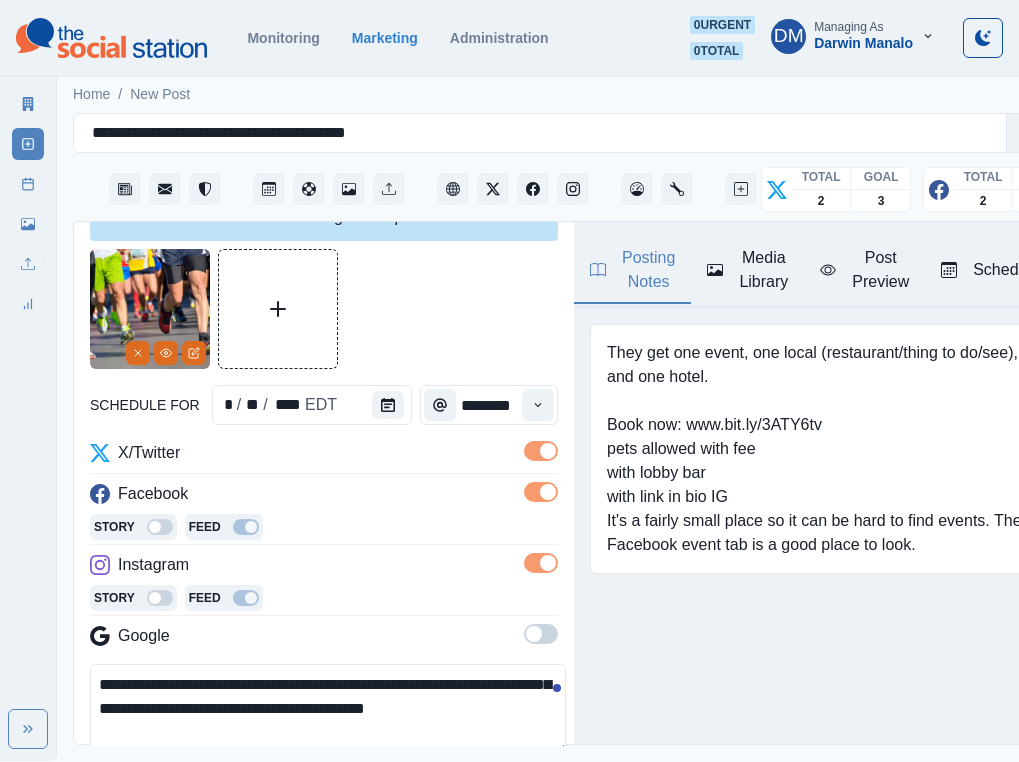 click on "**********" at bounding box center (328, 709) 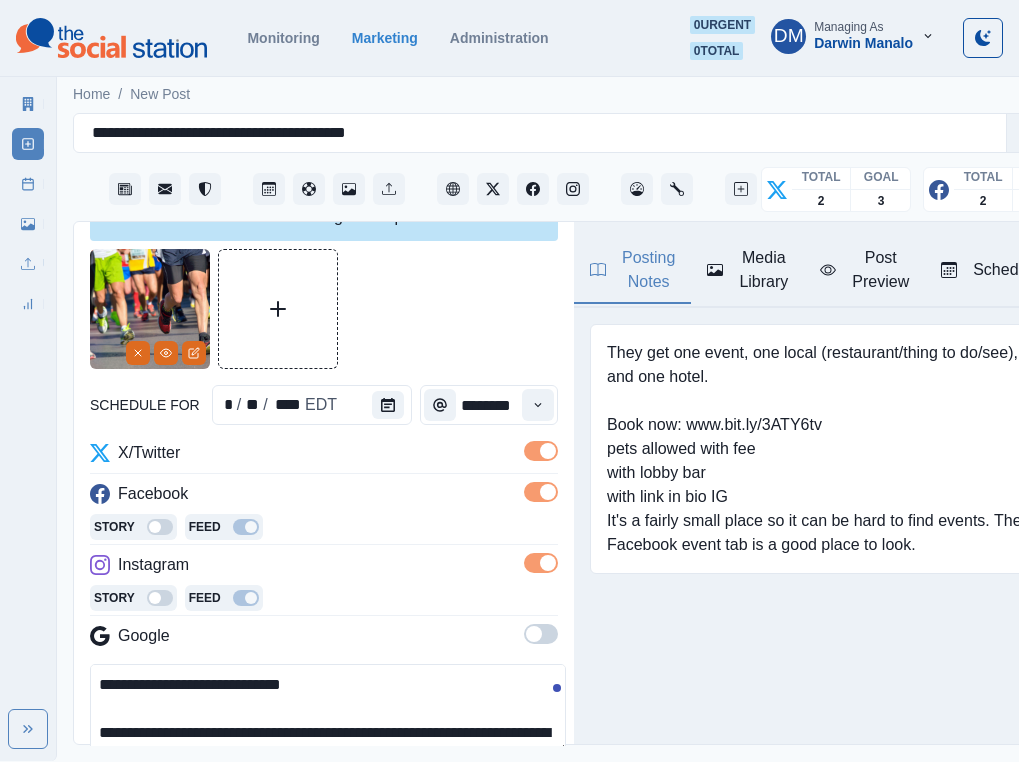 scroll, scrollTop: 72, scrollLeft: 0, axis: vertical 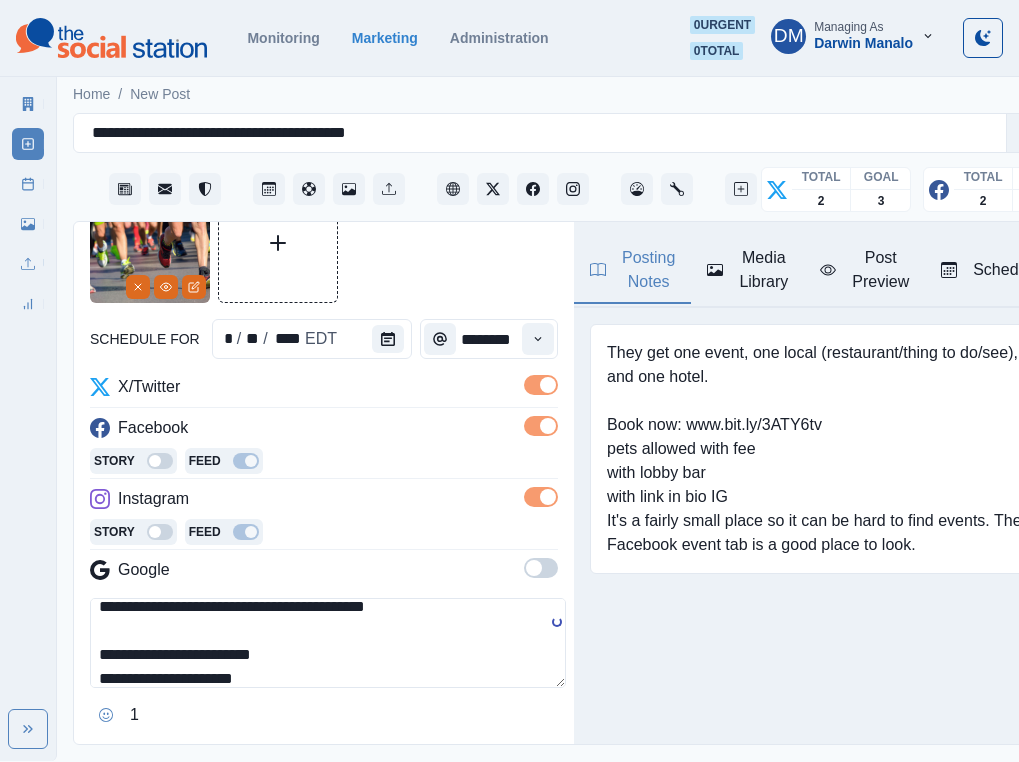 paste on "*********" 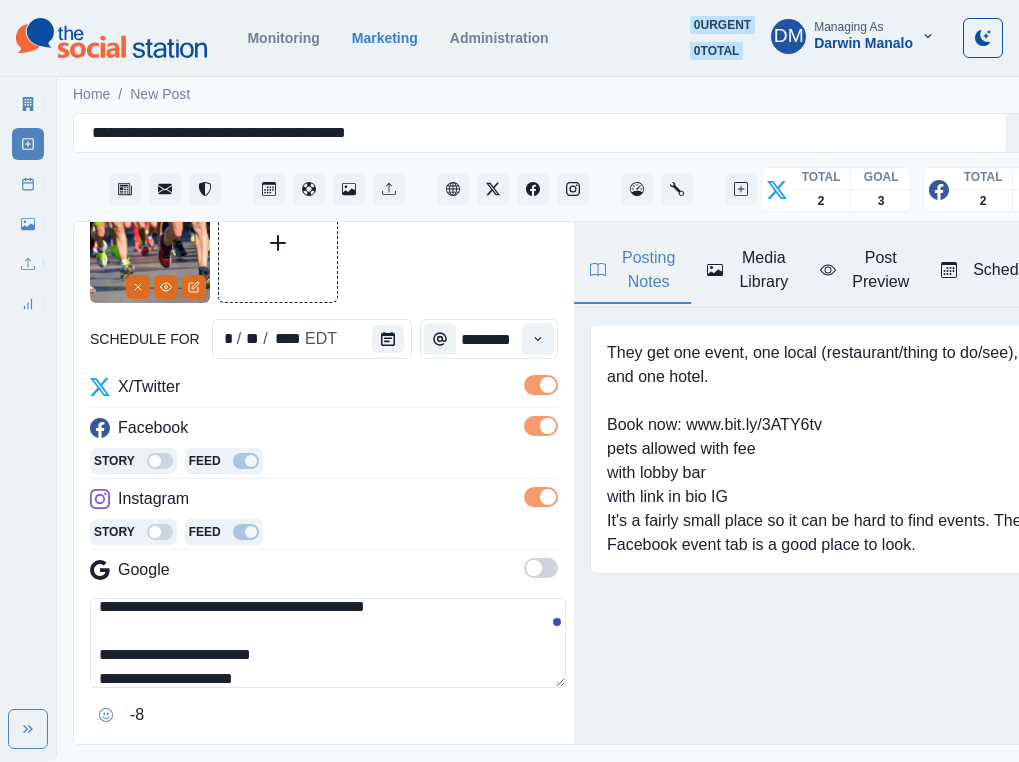 scroll, scrollTop: 71, scrollLeft: 0, axis: vertical 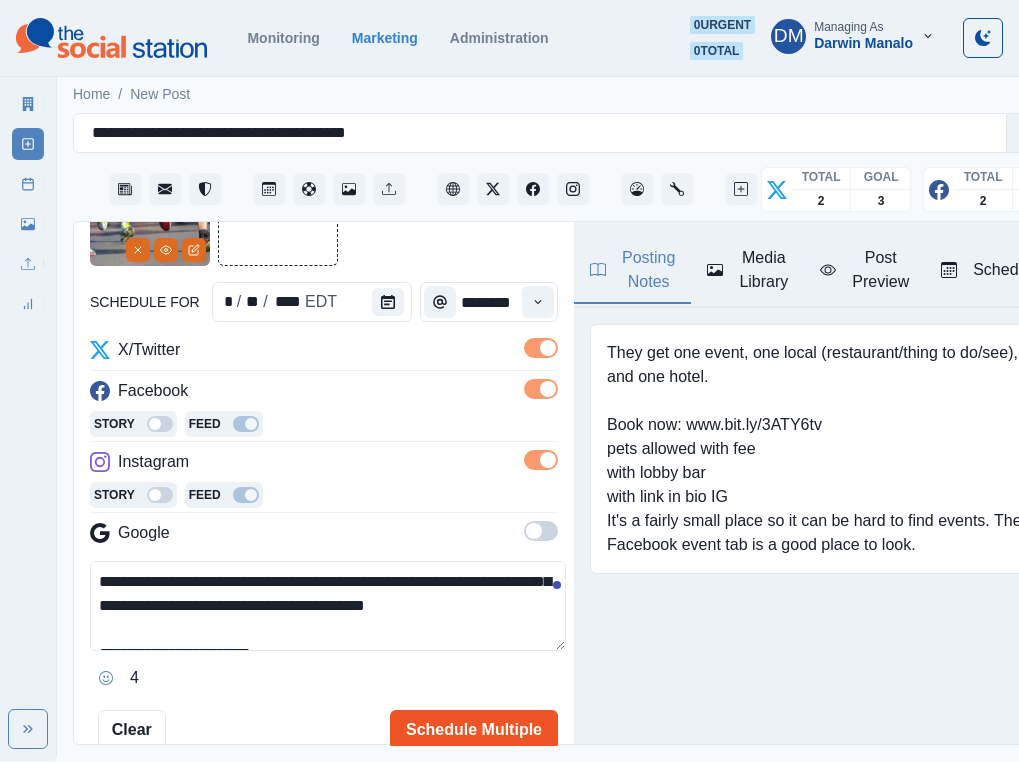 type on "**********" 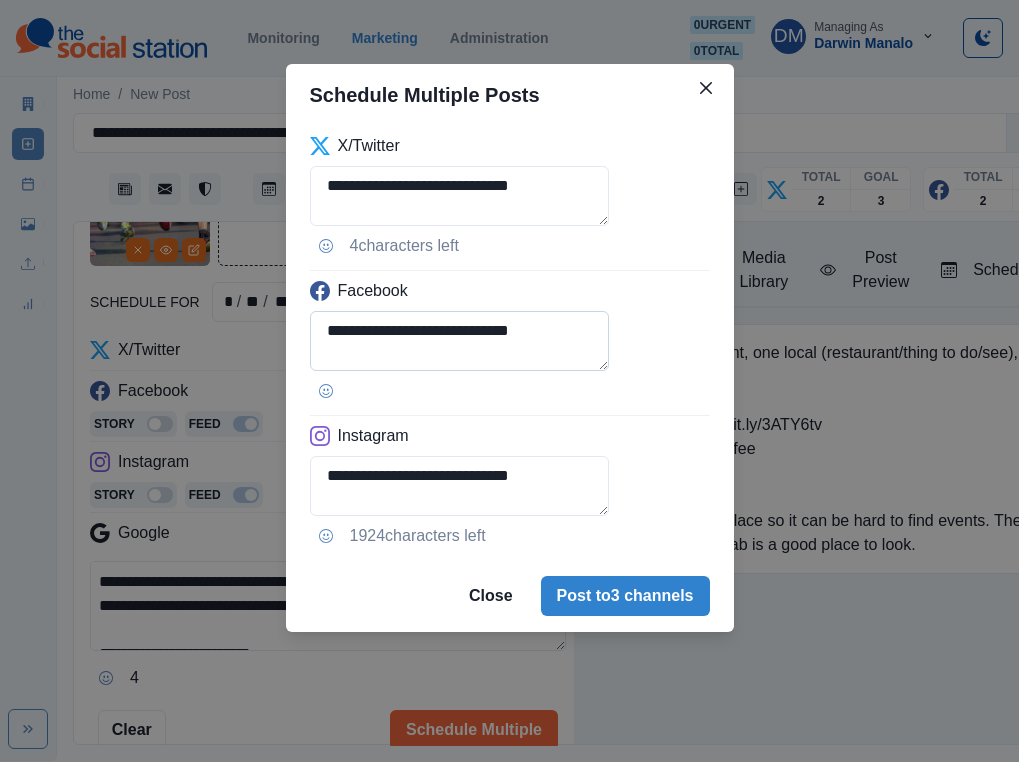 scroll, scrollTop: 119, scrollLeft: 0, axis: vertical 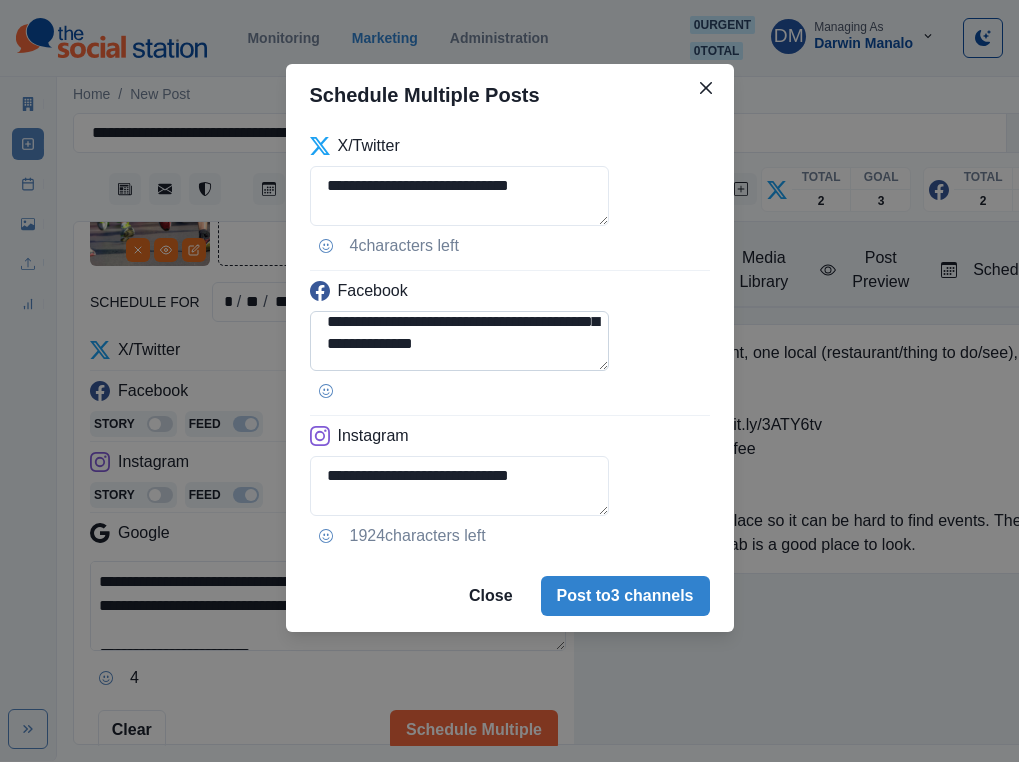 click on "**********" at bounding box center [460, 341] 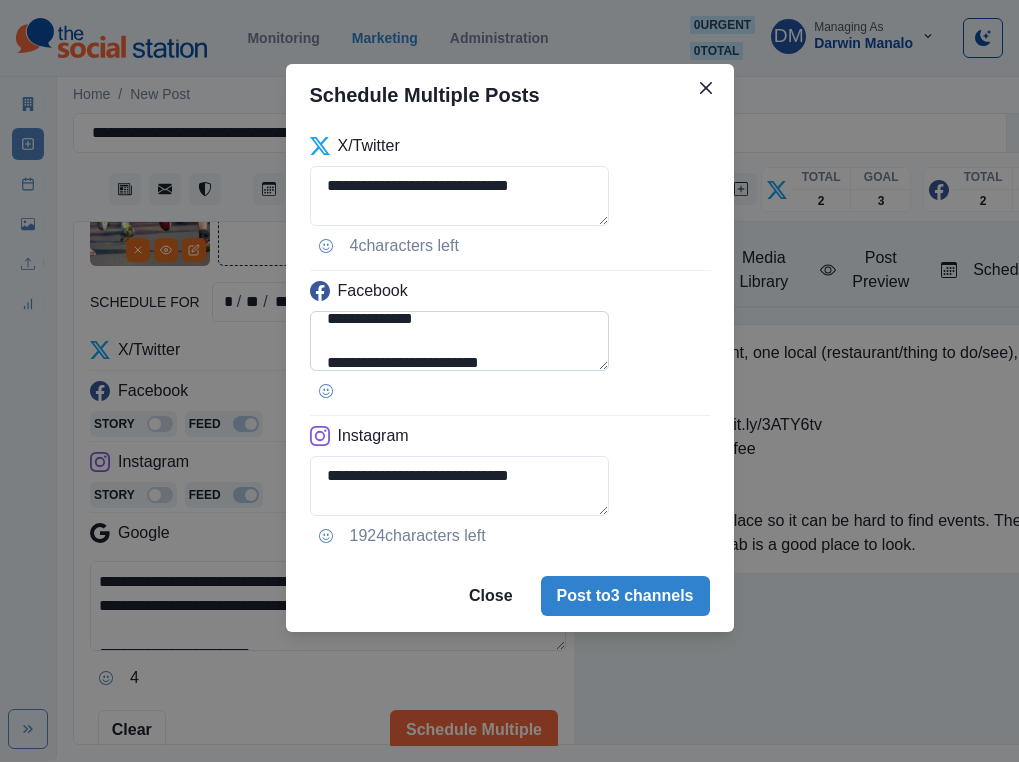 paste on "**********" 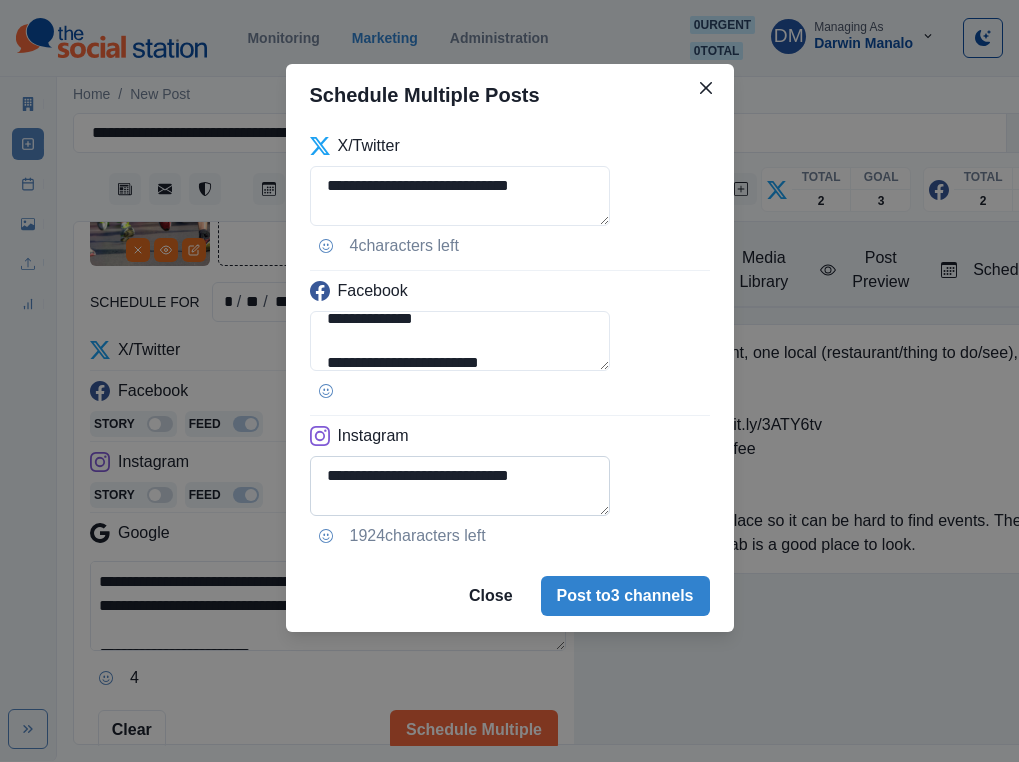 type on "**********" 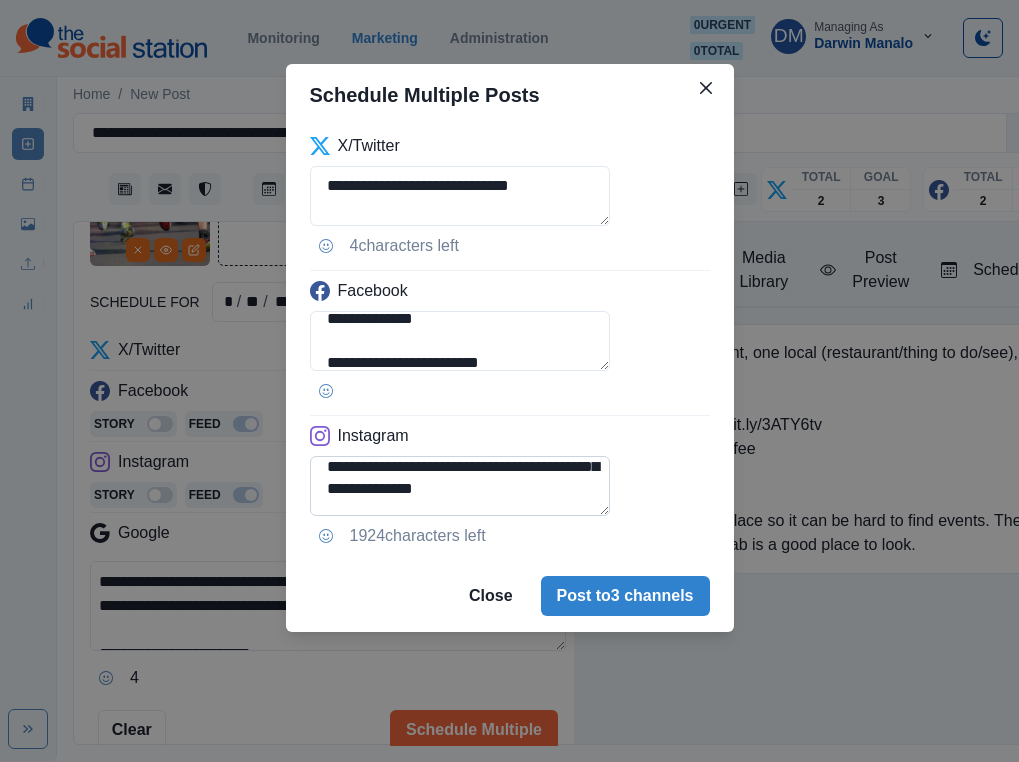 click on "**********" at bounding box center [460, 486] 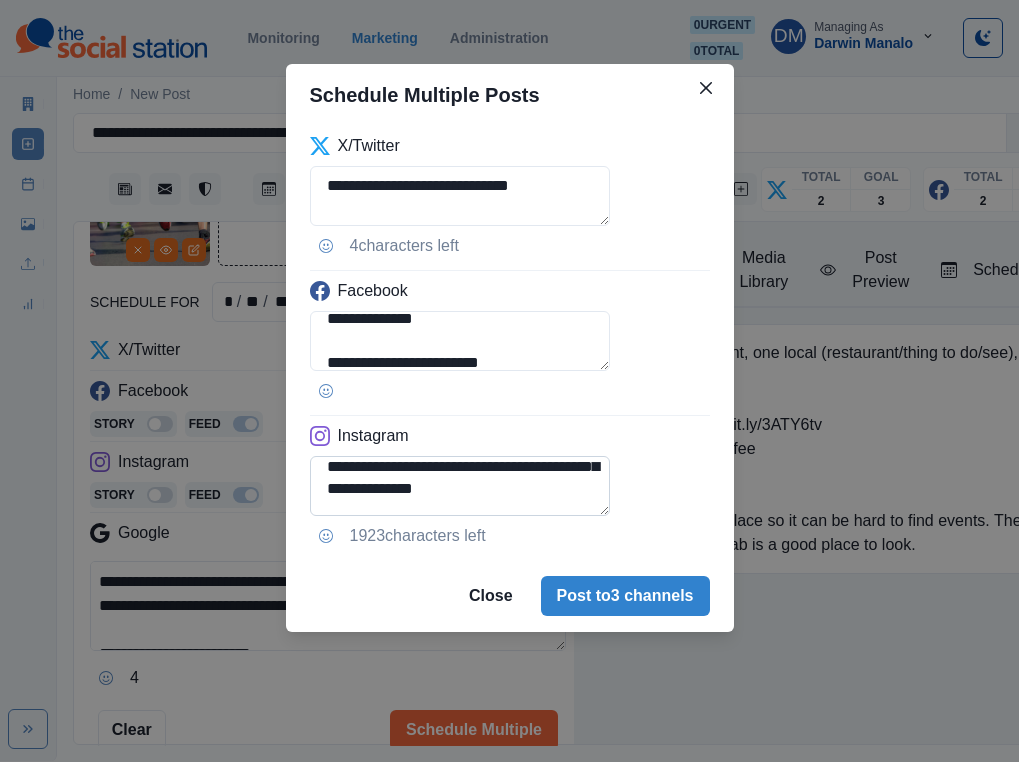 scroll, scrollTop: 144, scrollLeft: 0, axis: vertical 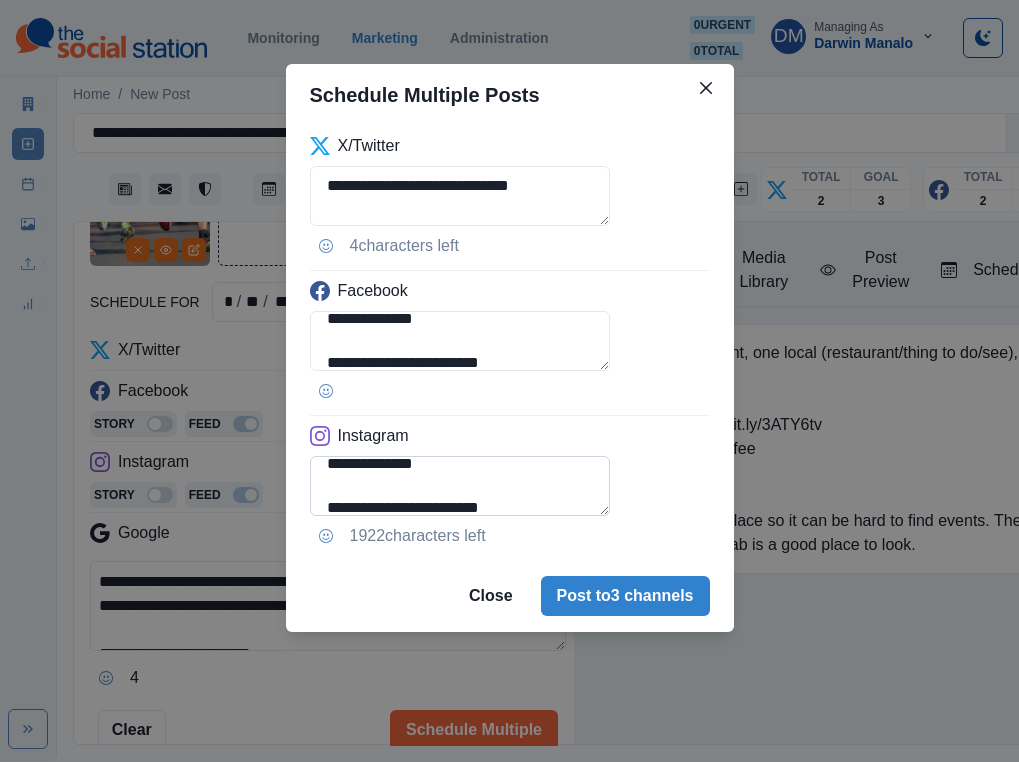 paste on "**********" 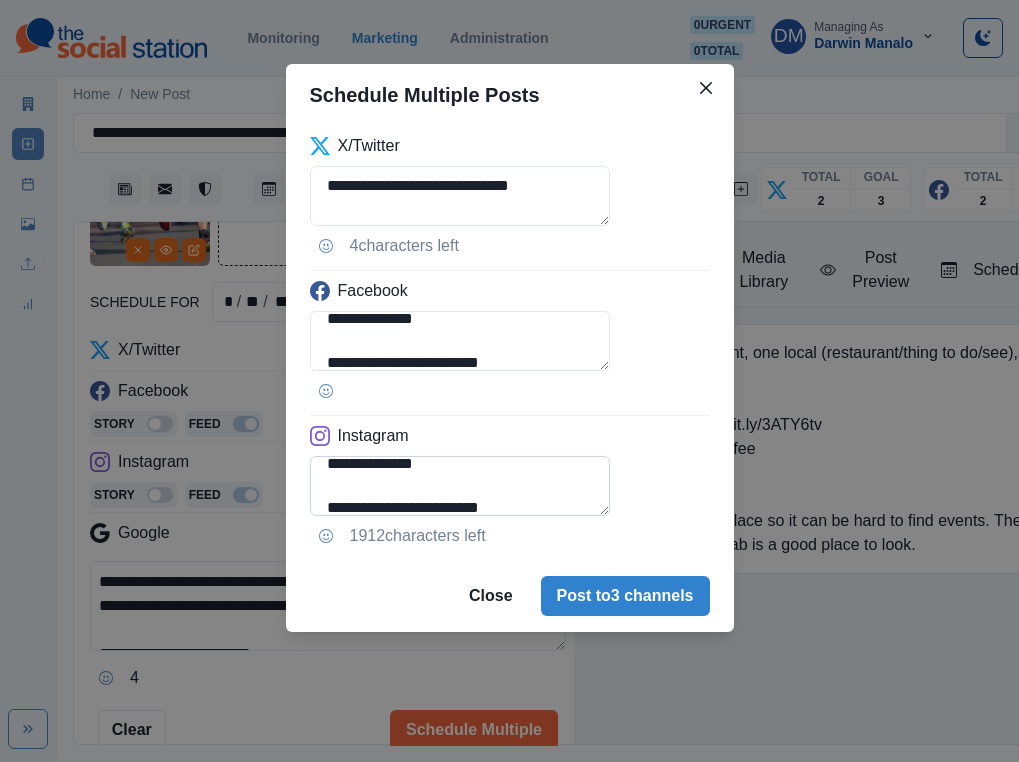 click on "**********" at bounding box center (460, 486) 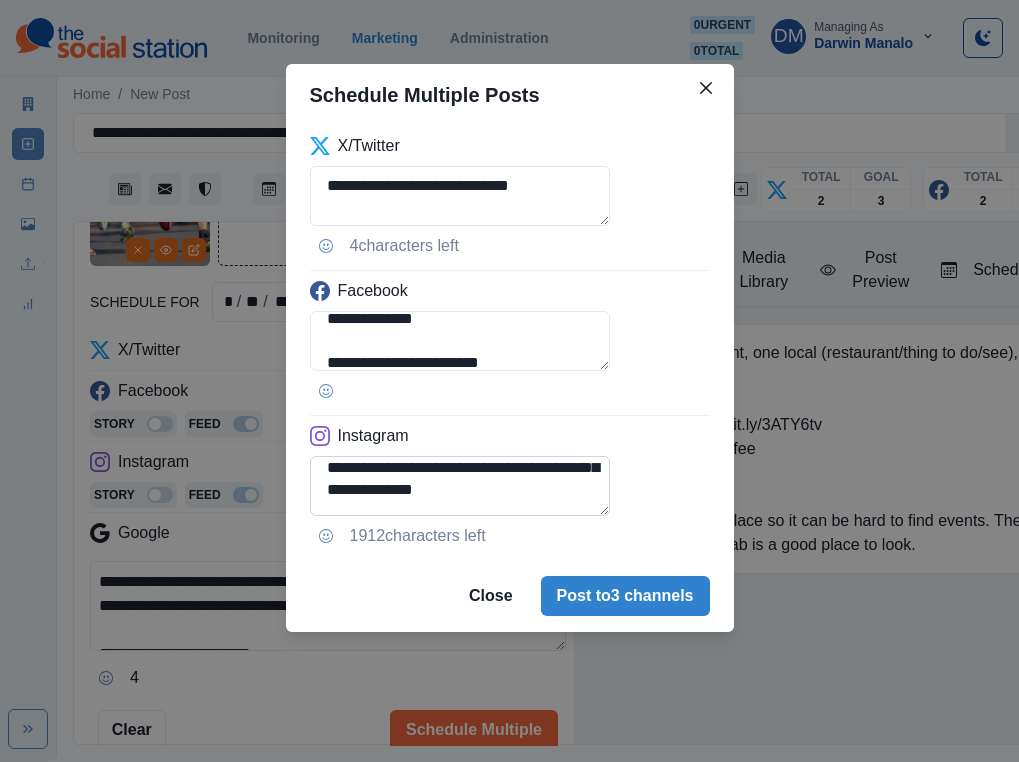 drag, startPoint x: 392, startPoint y: 419, endPoint x: 524, endPoint y: 418, distance: 132.00378 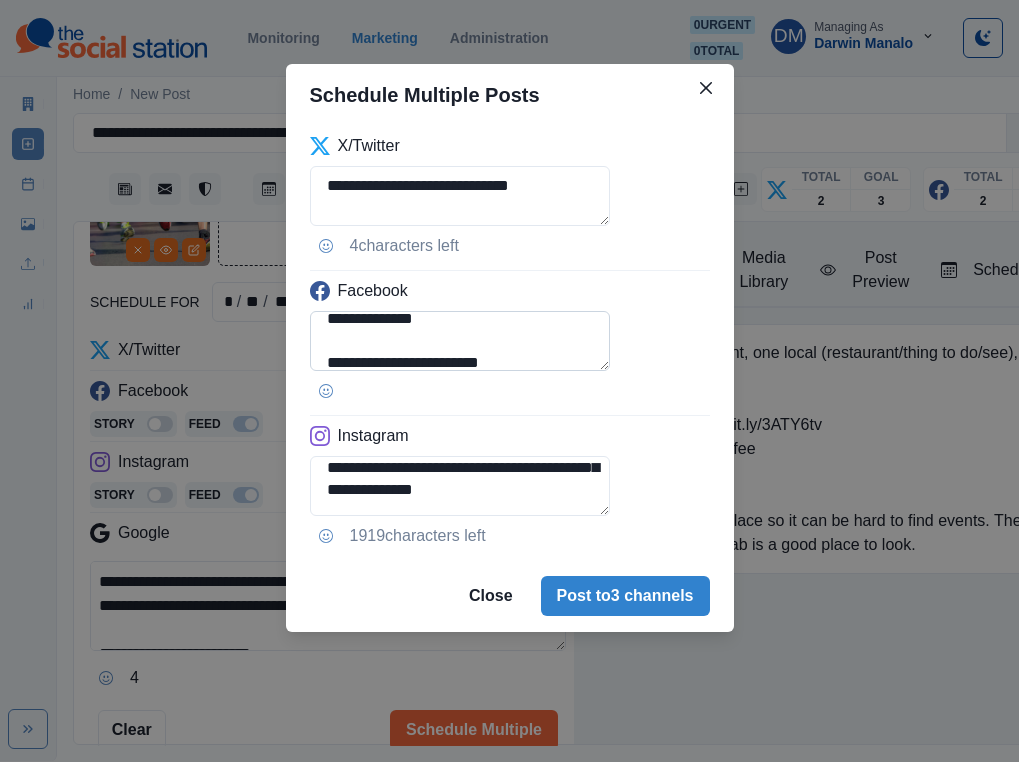 type on "**********" 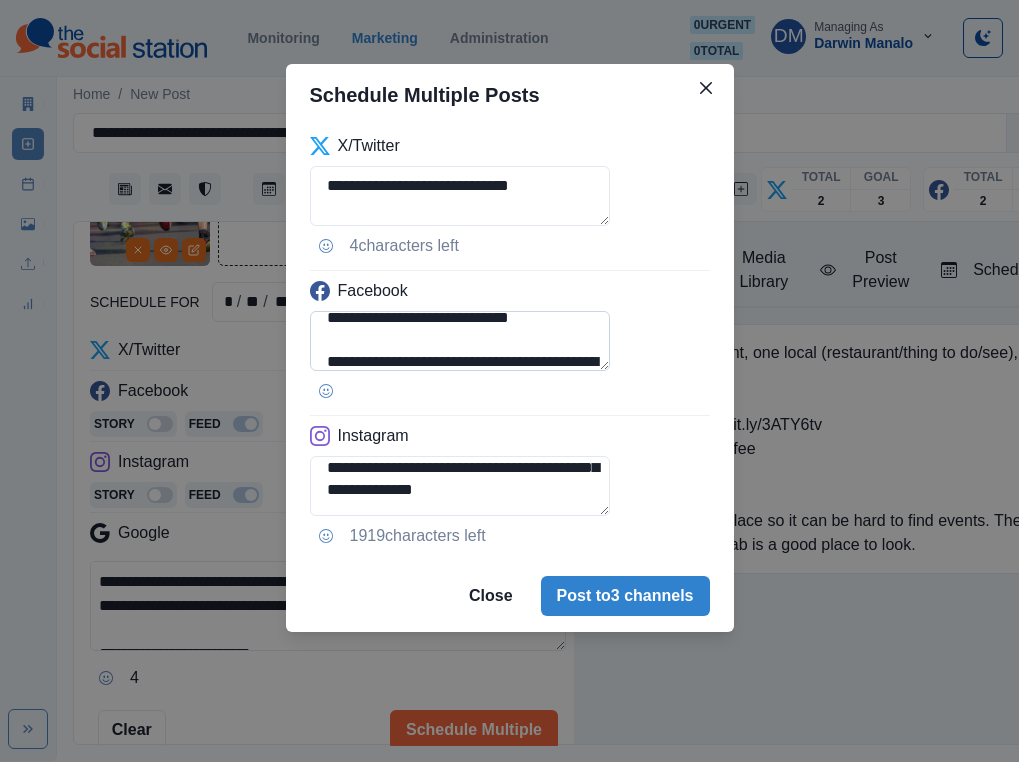 scroll, scrollTop: 0, scrollLeft: 0, axis: both 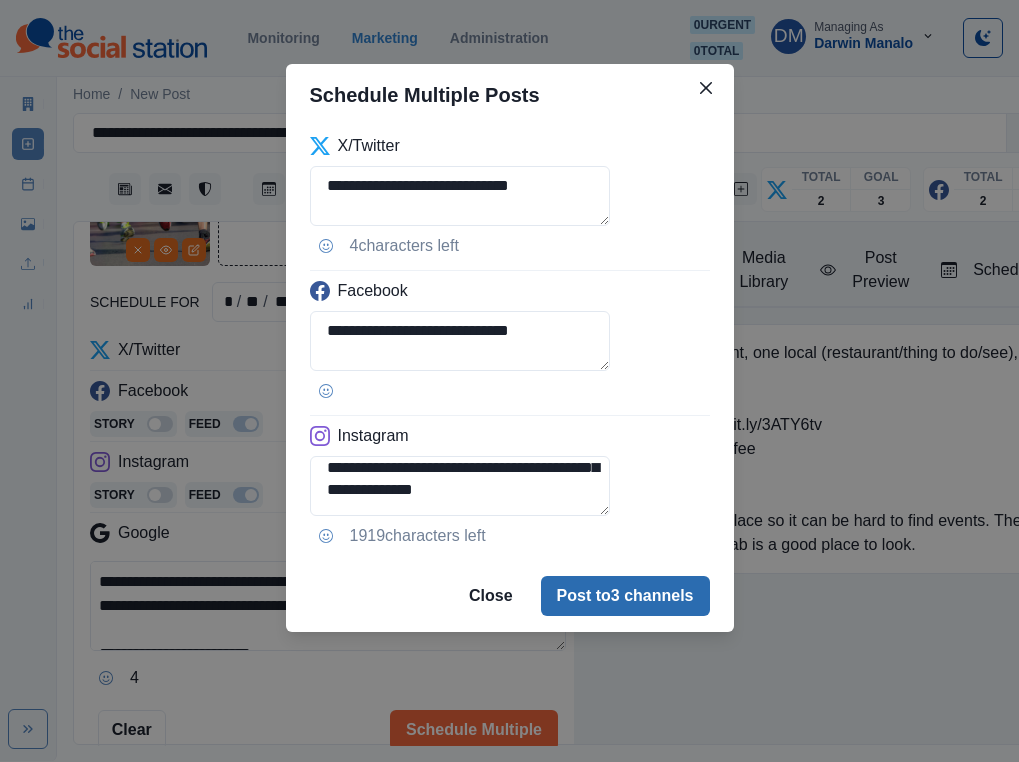 click on "Post to  3   channels" at bounding box center (625, 596) 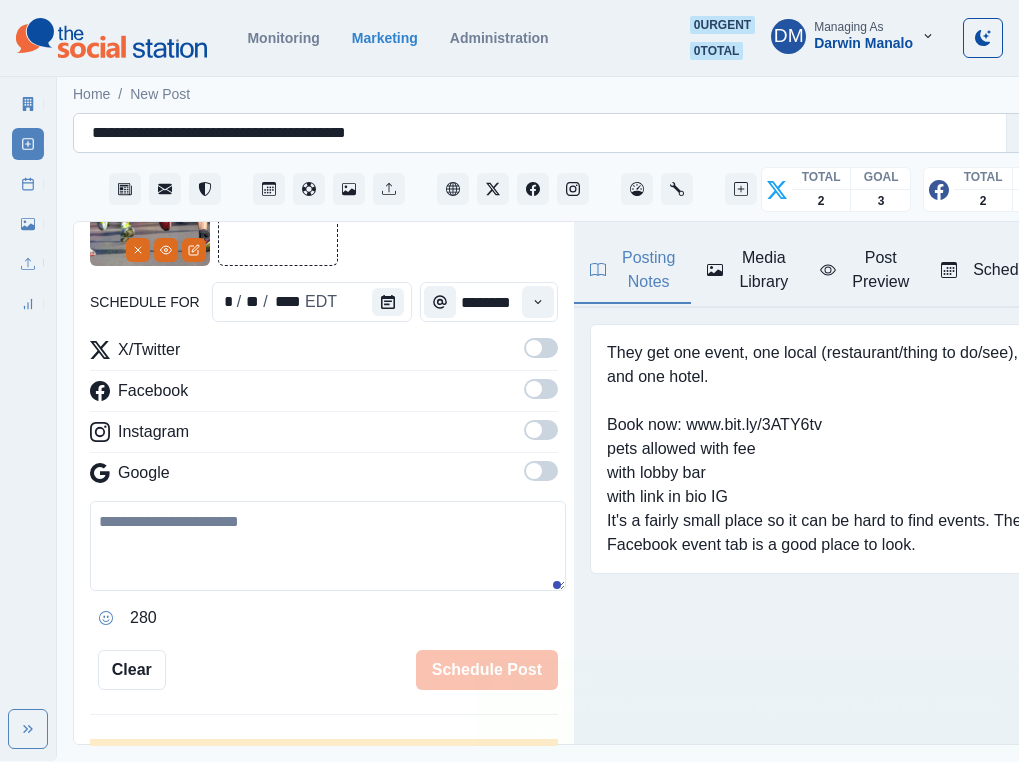 scroll, scrollTop: 103, scrollLeft: 0, axis: vertical 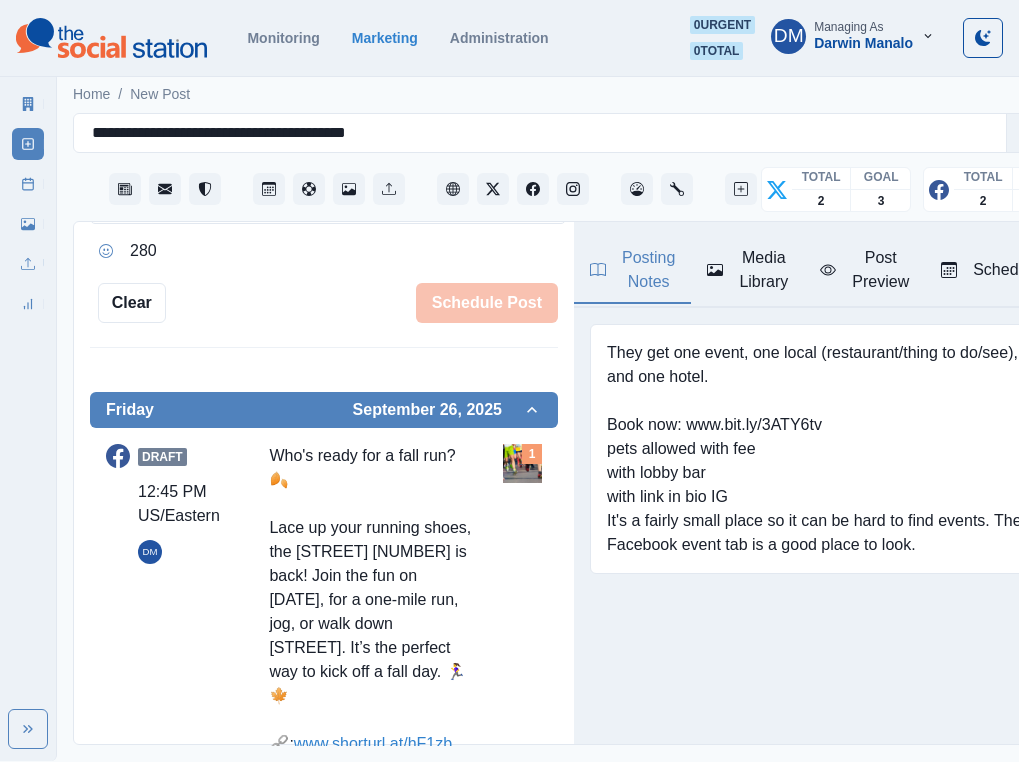 click on "Draft  12:45 PM US/Eastern DM Who's ready for a fall run? 🍂
Lace up your running shoes, the Main Street Mile is back! Join the fun on October 5, 2025, for a one-mile run, jog, or walk down Main Street. It’s the perfect way to kick off a fall day. 🏃‍♀️🍁
🔗:  www.shorturl.at/hF1zb
🏨:  www.bit.ly/3ATY6tv
@runsignup Week Permalink Edit 1" at bounding box center (324, 644) 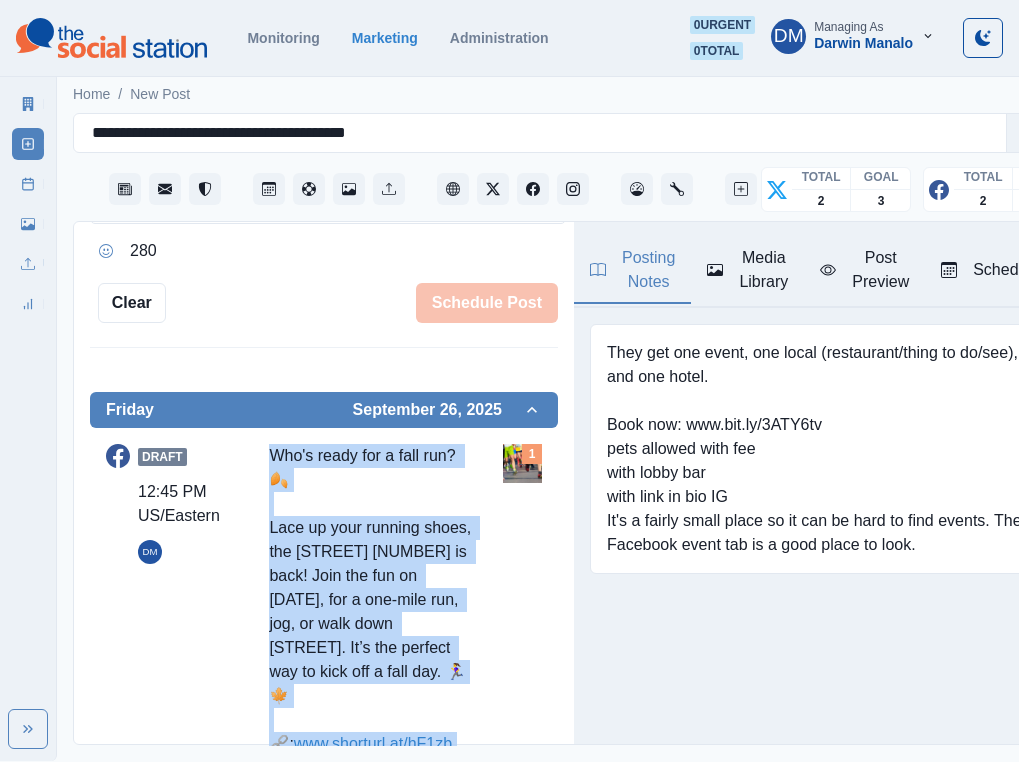 drag, startPoint x: 271, startPoint y: 304, endPoint x: 385, endPoint y: 468, distance: 199.72981 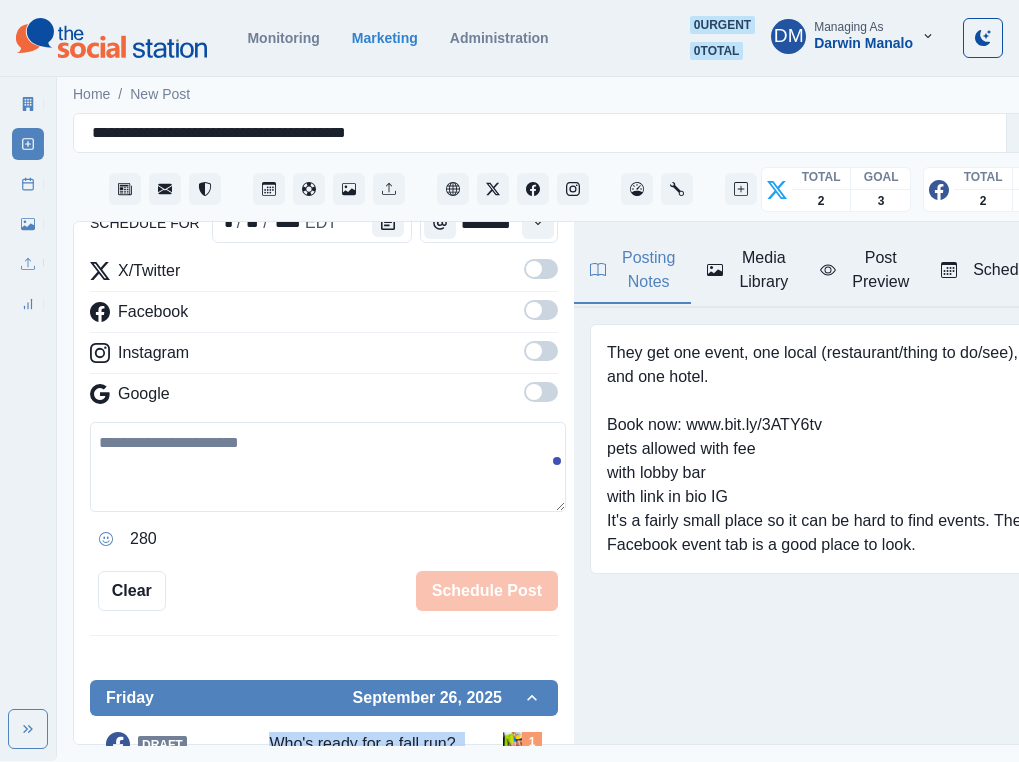 scroll, scrollTop: 0, scrollLeft: 0, axis: both 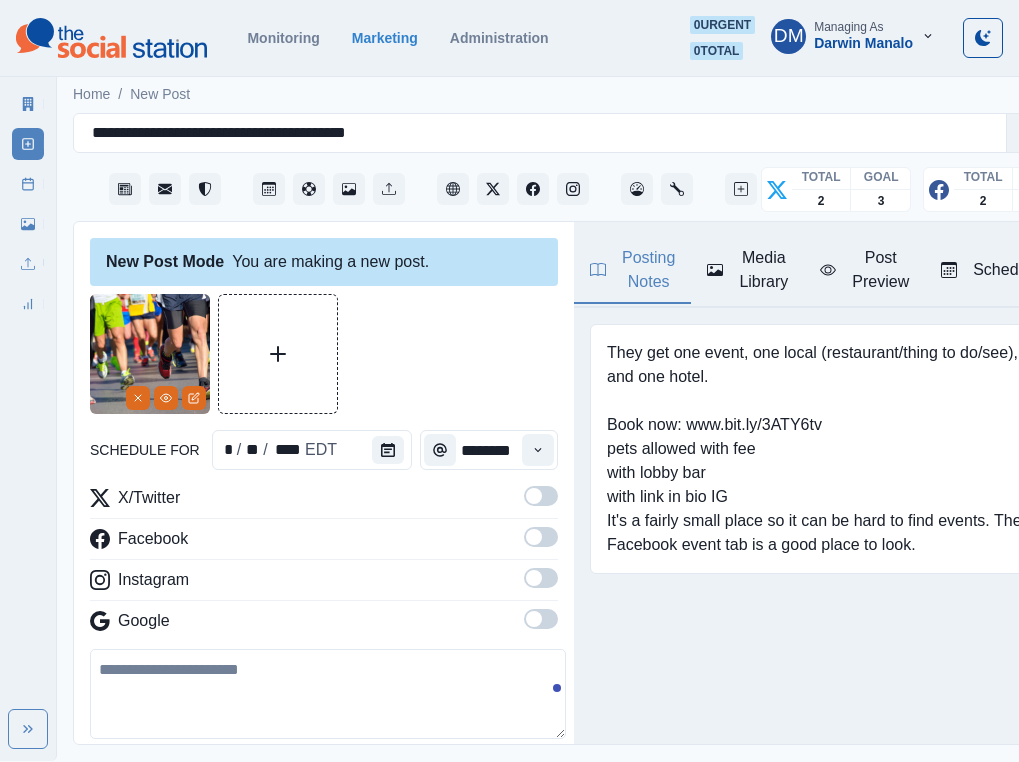 click at bounding box center [328, 694] 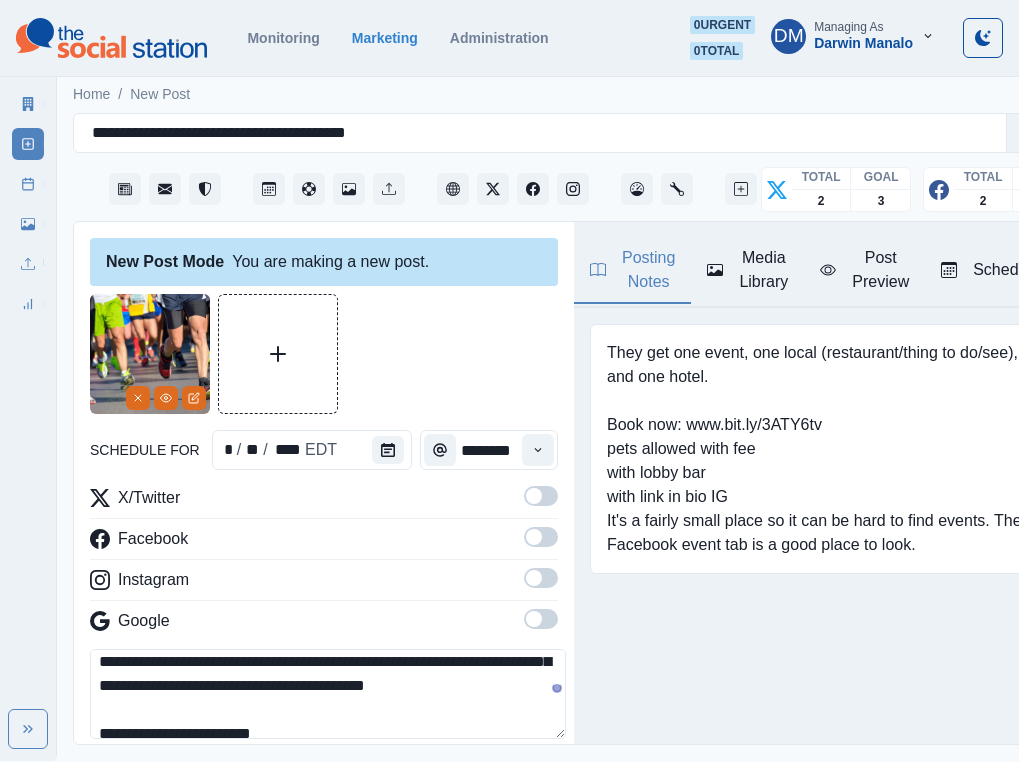 click at bounding box center [541, 496] 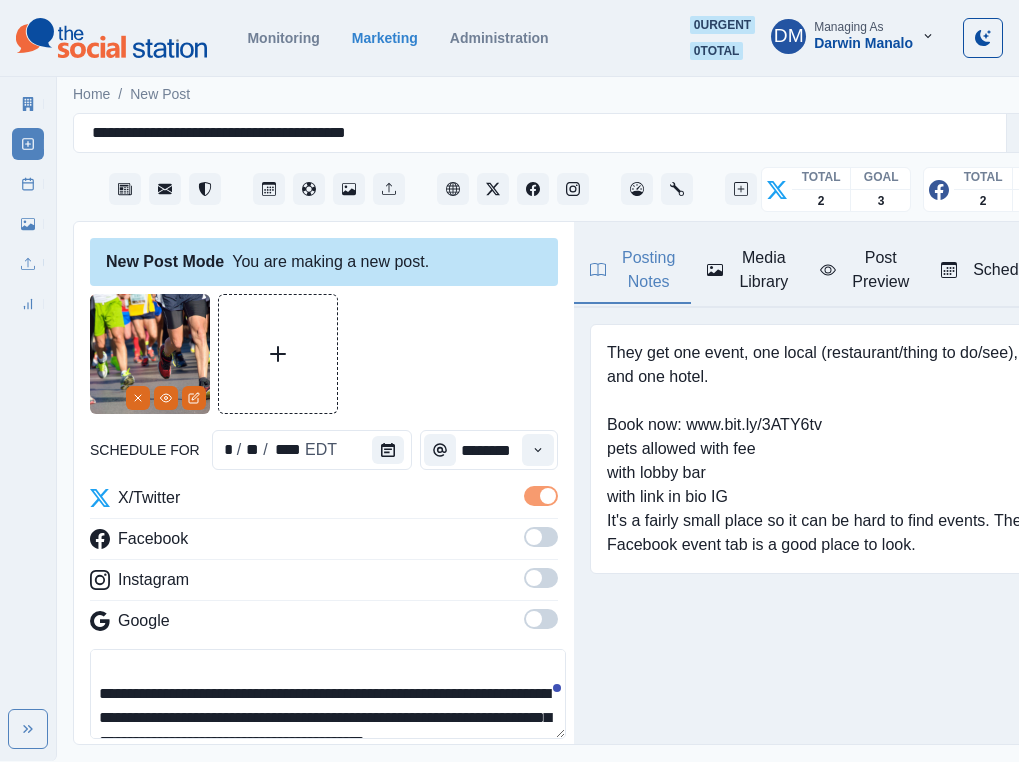 drag, startPoint x: 365, startPoint y: 606, endPoint x: 461, endPoint y: 600, distance: 96.18732 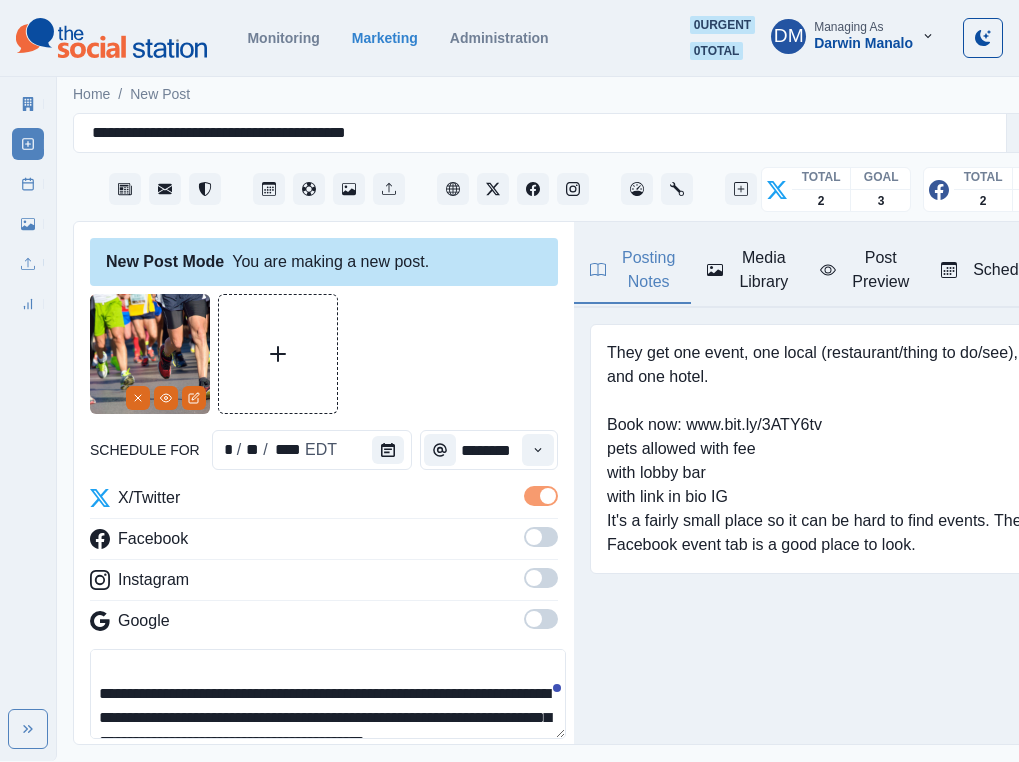 click on "**********" at bounding box center (328, 694) 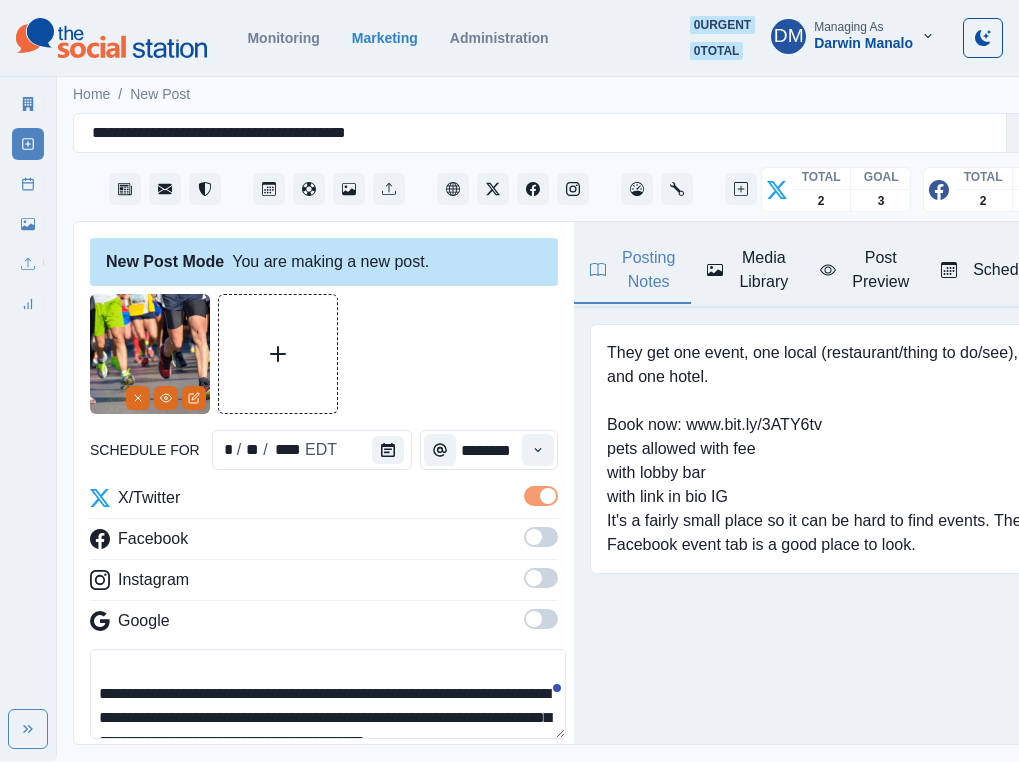 scroll, scrollTop: 0, scrollLeft: 0, axis: both 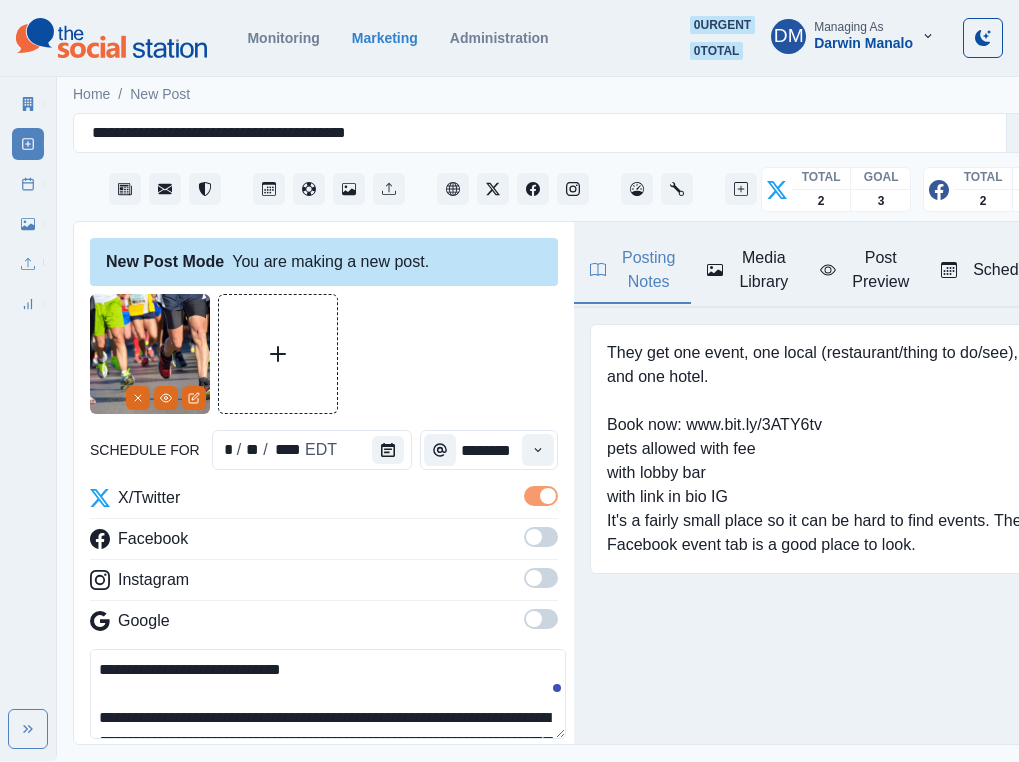 drag, startPoint x: 310, startPoint y: 626, endPoint x: 63, endPoint y: 541, distance: 261.2164 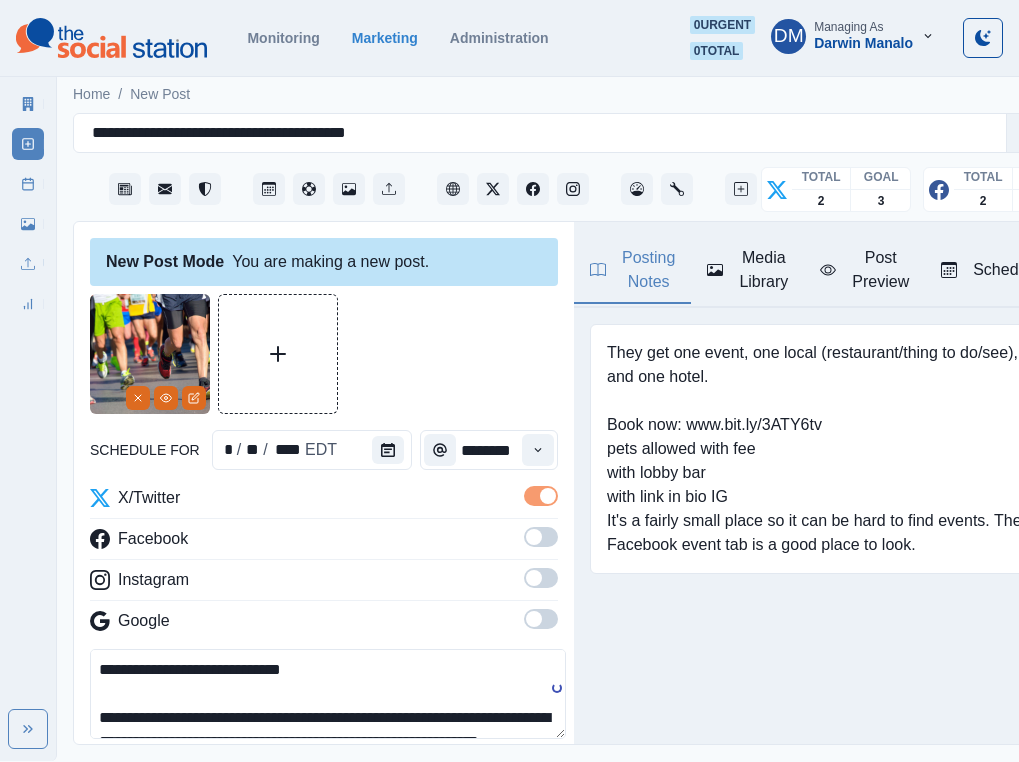 scroll, scrollTop: 72, scrollLeft: 0, axis: vertical 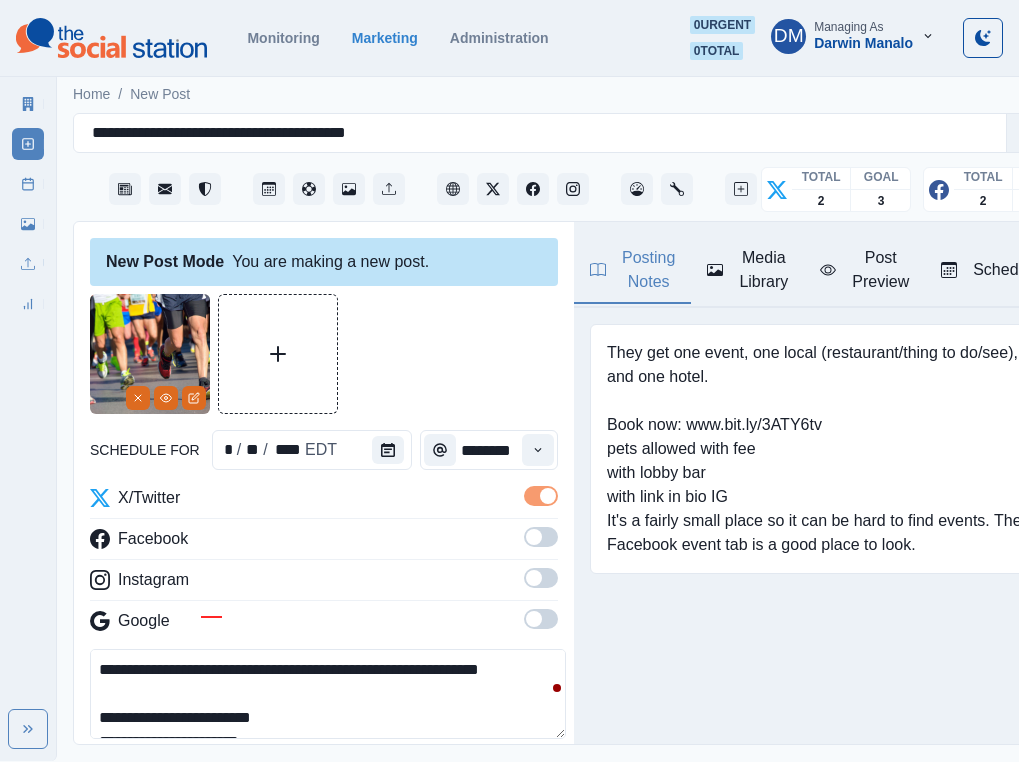 type on "**********" 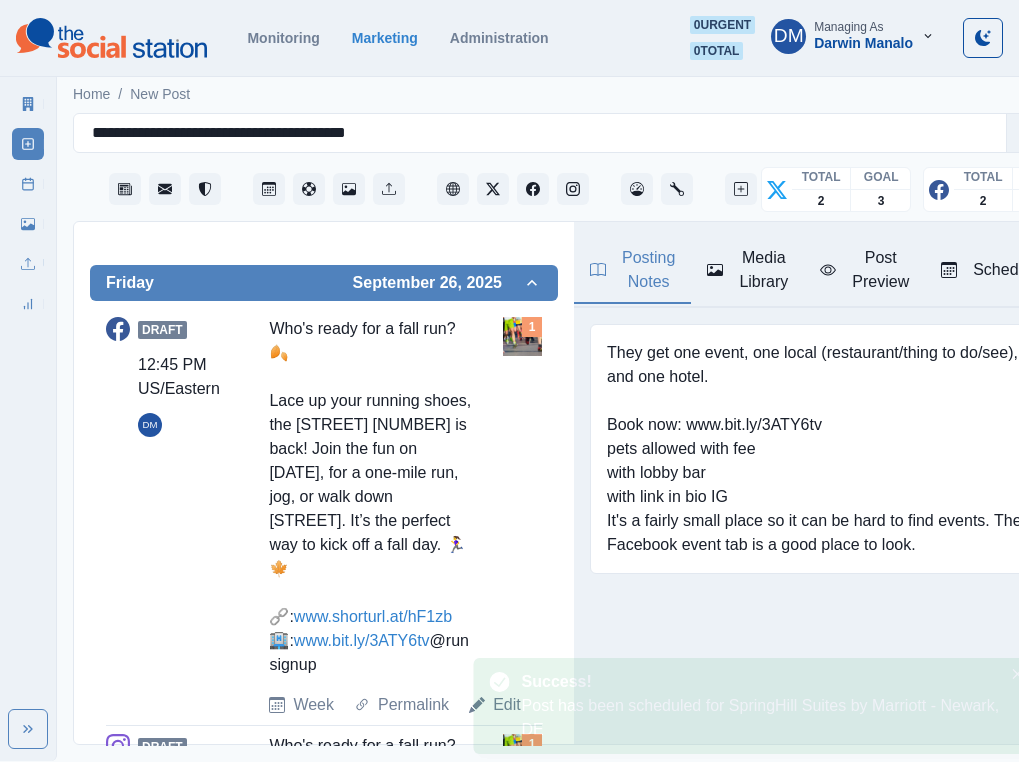 scroll, scrollTop: 0, scrollLeft: 0, axis: both 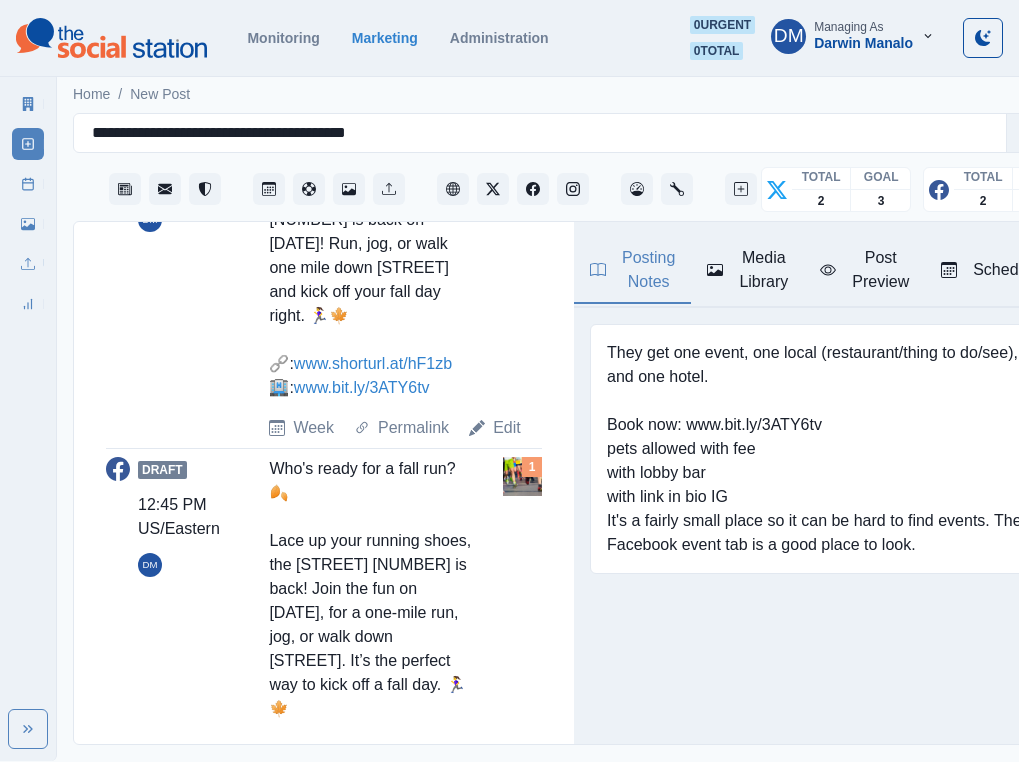 click on "Draft  12:45 PM US/Eastern DM Who's ready for a fall run? 🍂
Lace up your running shoes, the Main Street Mile is back! Join the fun on October 5, 2025, for a one-mile run, jog, or walk down Main Street. It’s the perfect way to kick off a fall day. 🏃‍♀️🍁
🔗:  www.shorturl.at/hF1zb
🏨:  www.bit.ly/3ATY6tv
@runsignup Week Permalink Edit 1" at bounding box center [324, 657] 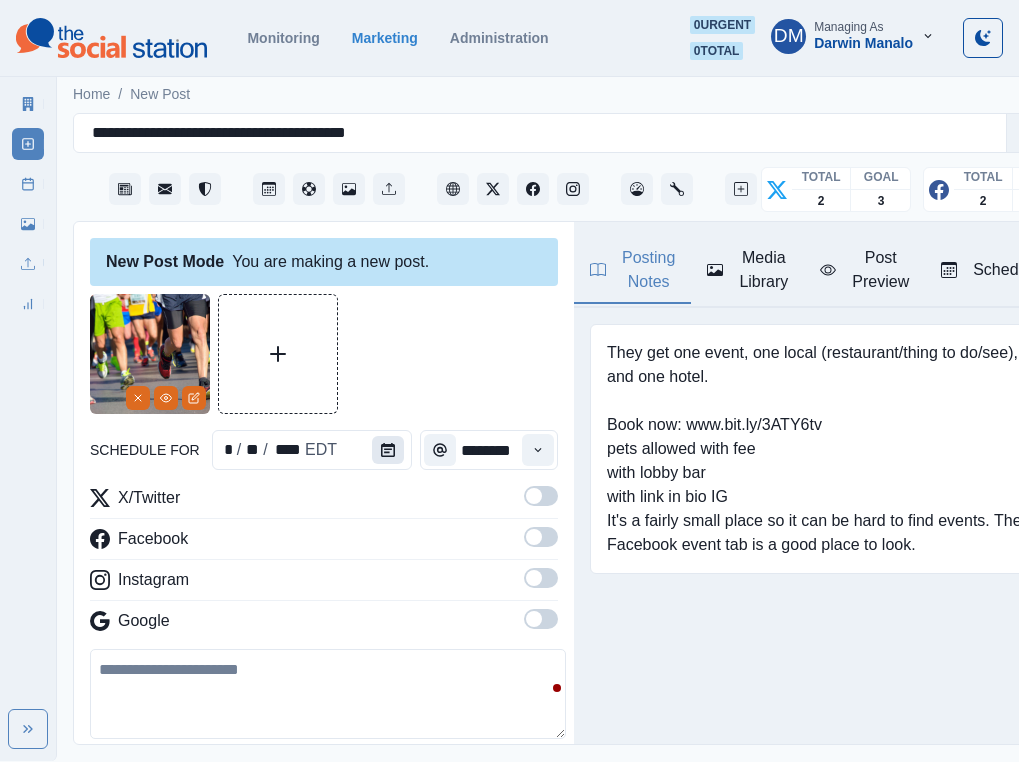 click at bounding box center [388, 450] 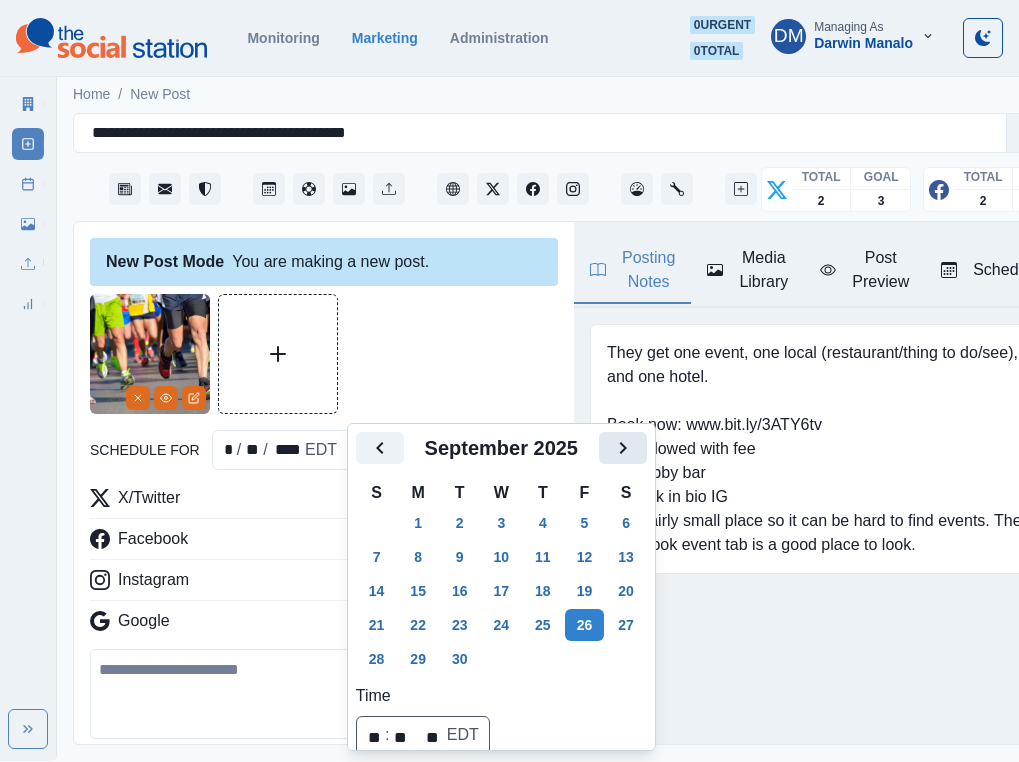 click 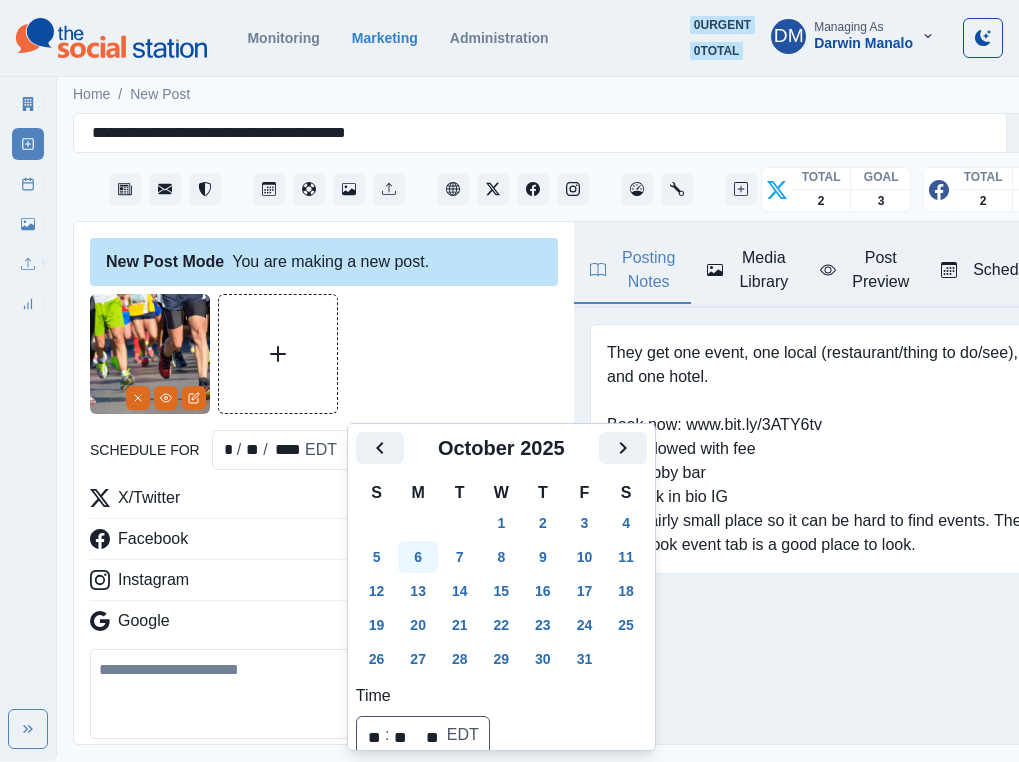 click on "6" at bounding box center (418, 557) 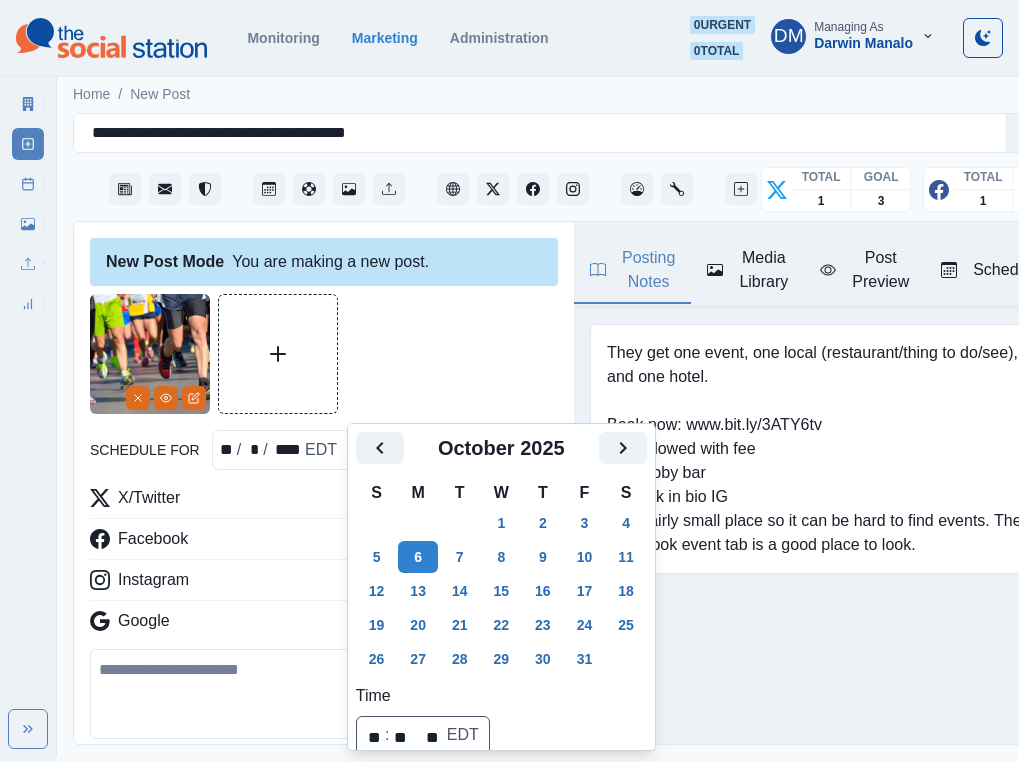 scroll, scrollTop: 103, scrollLeft: 0, axis: vertical 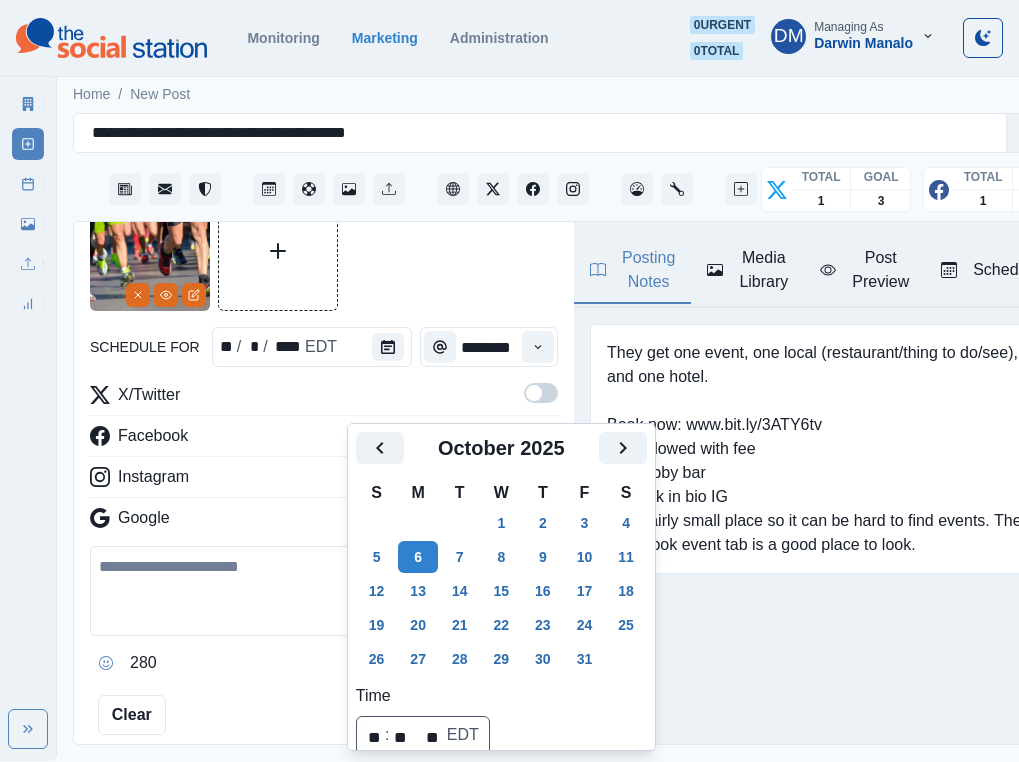 click at bounding box center (328, 591) 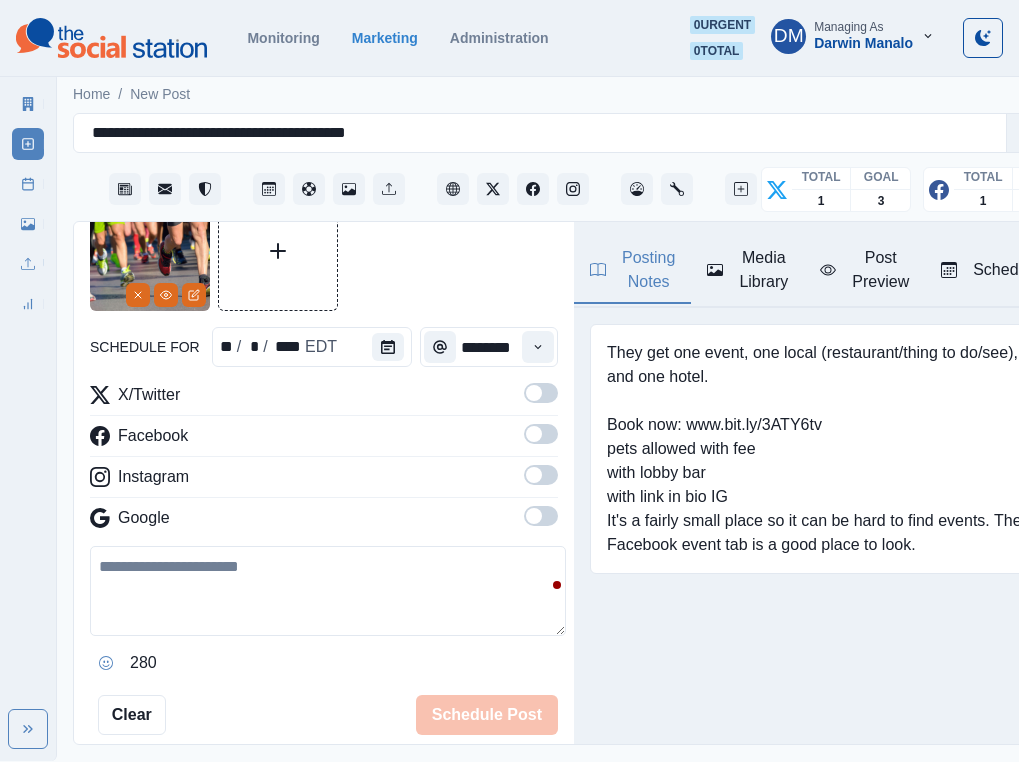 click at bounding box center [541, 393] 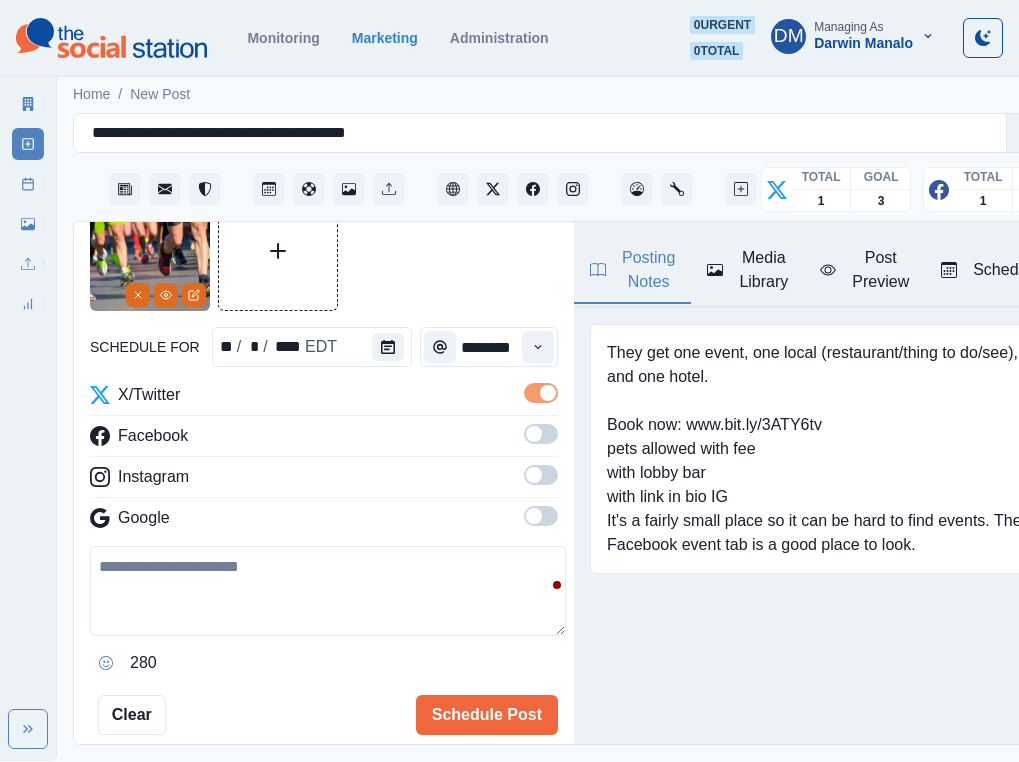 click at bounding box center (541, 434) 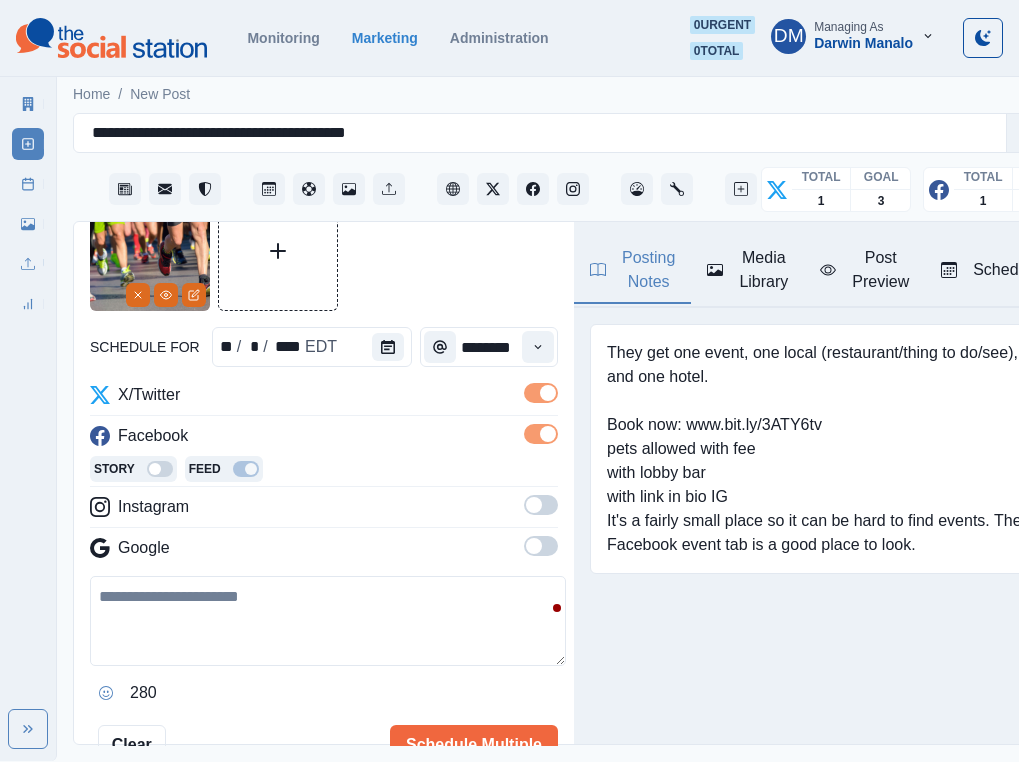 click at bounding box center (541, 505) 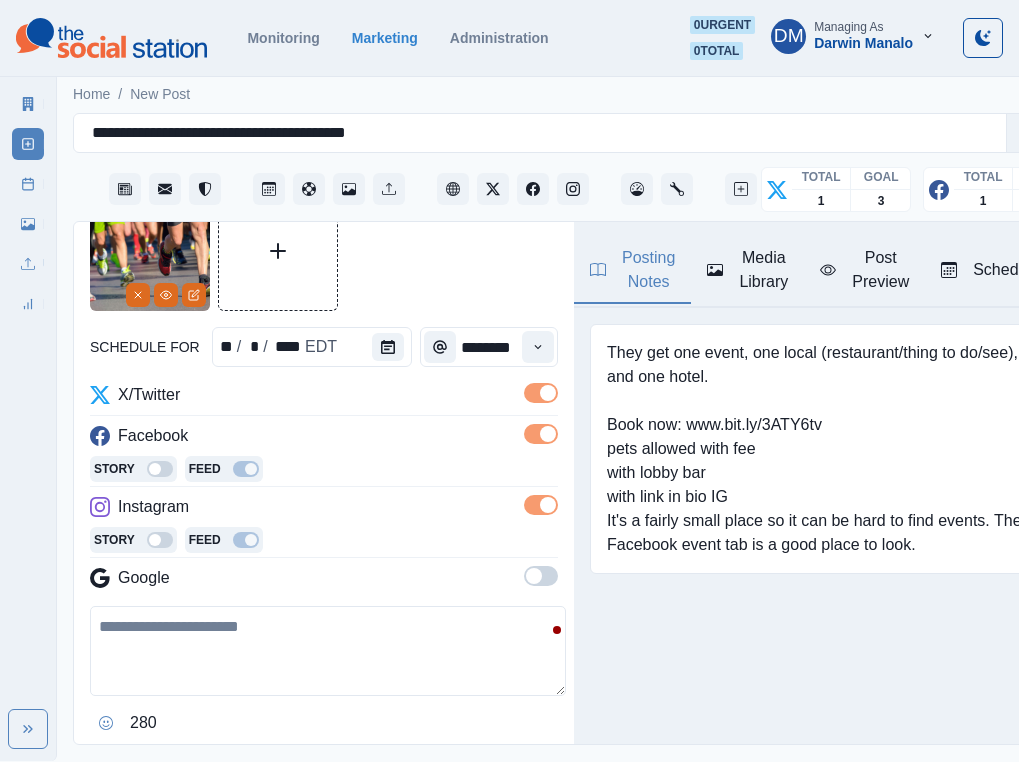 click at bounding box center (328, 651) 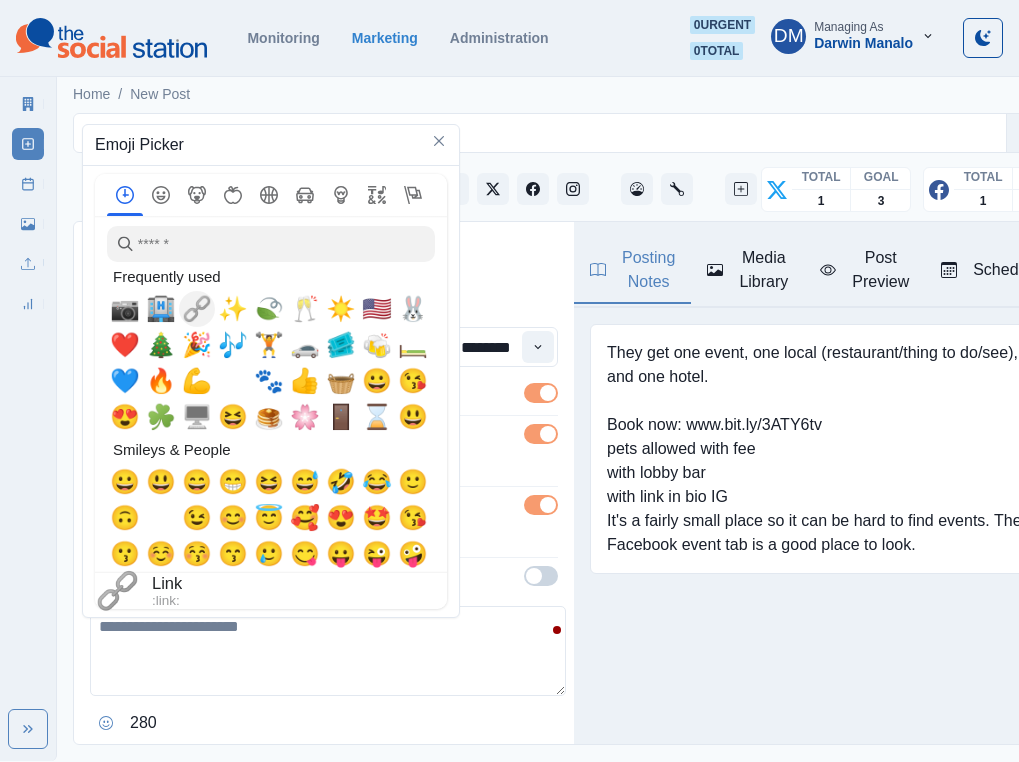 click on "🔗" at bounding box center [197, 309] 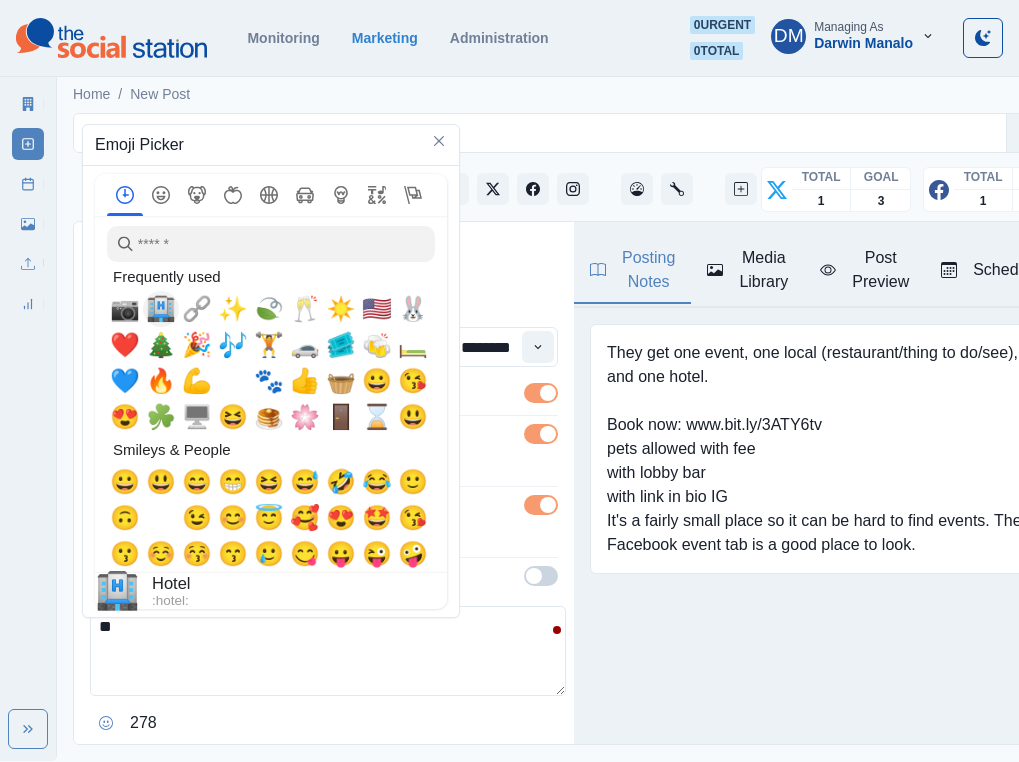 click on "🏨" at bounding box center [161, 309] 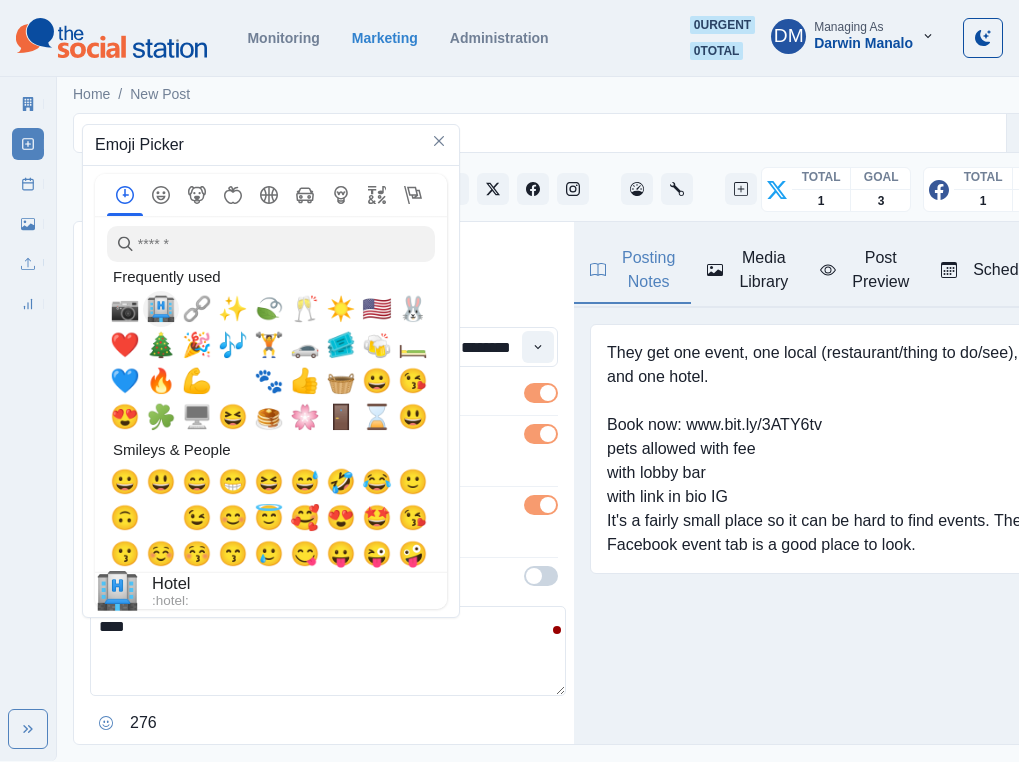 drag, startPoint x: 127, startPoint y: 282, endPoint x: 149, endPoint y: 288, distance: 22.803509 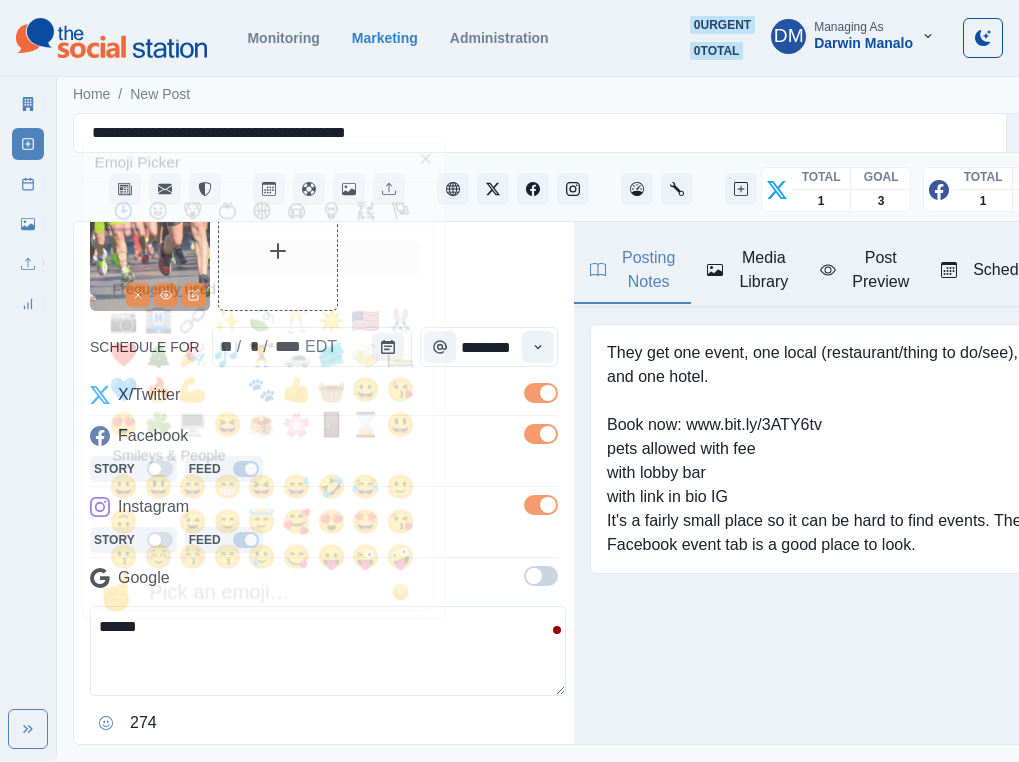 click on "******" at bounding box center [328, 651] 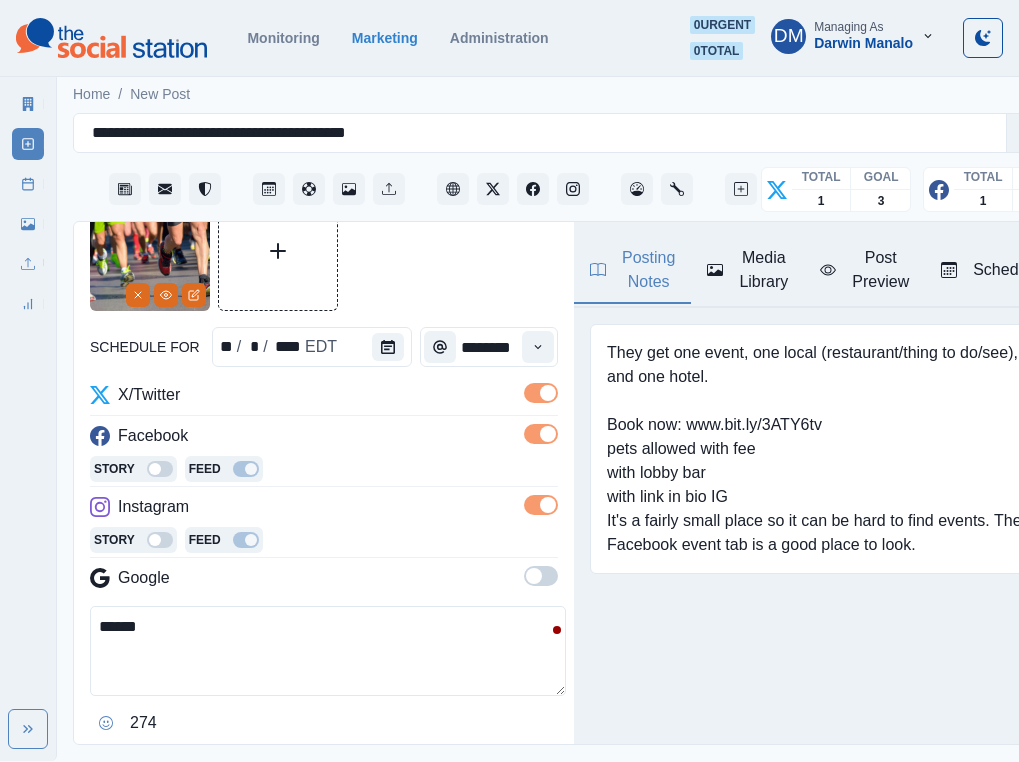 click on "******" at bounding box center (328, 651) 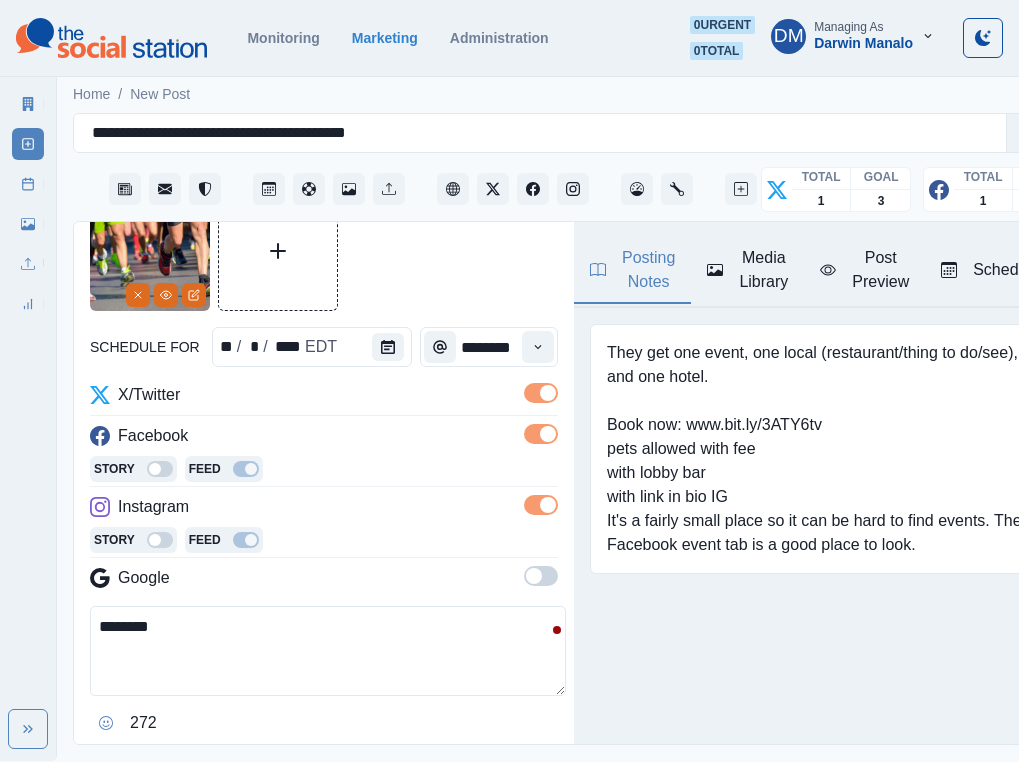 paste on "**********" 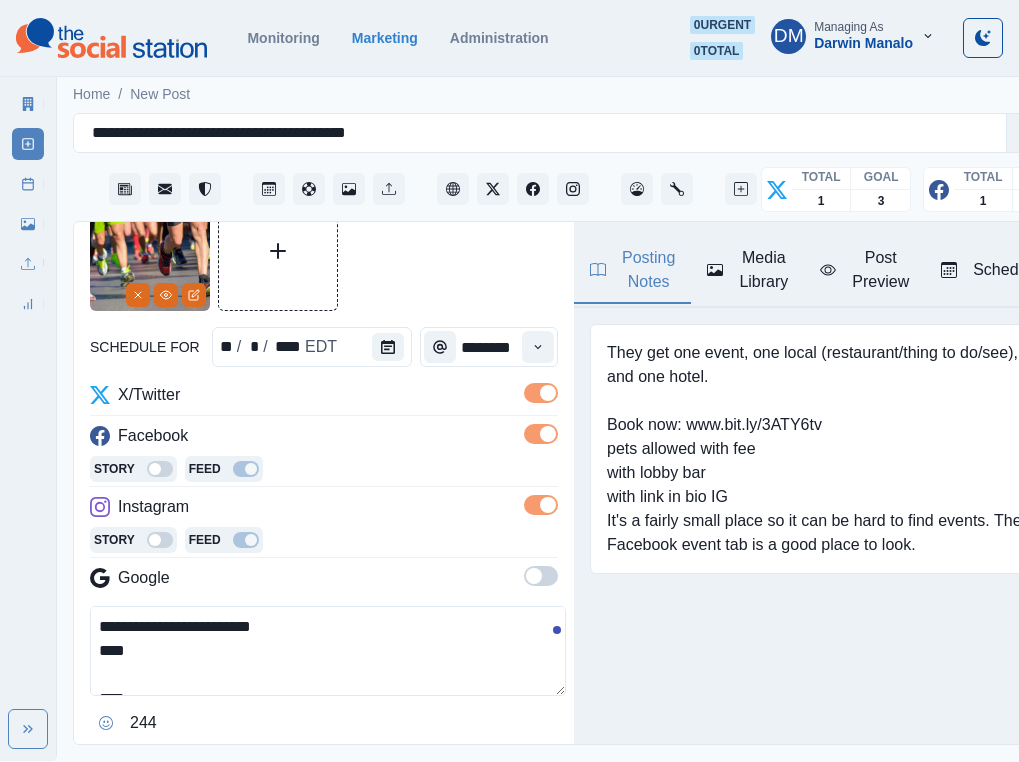 click on "**********" at bounding box center (328, 651) 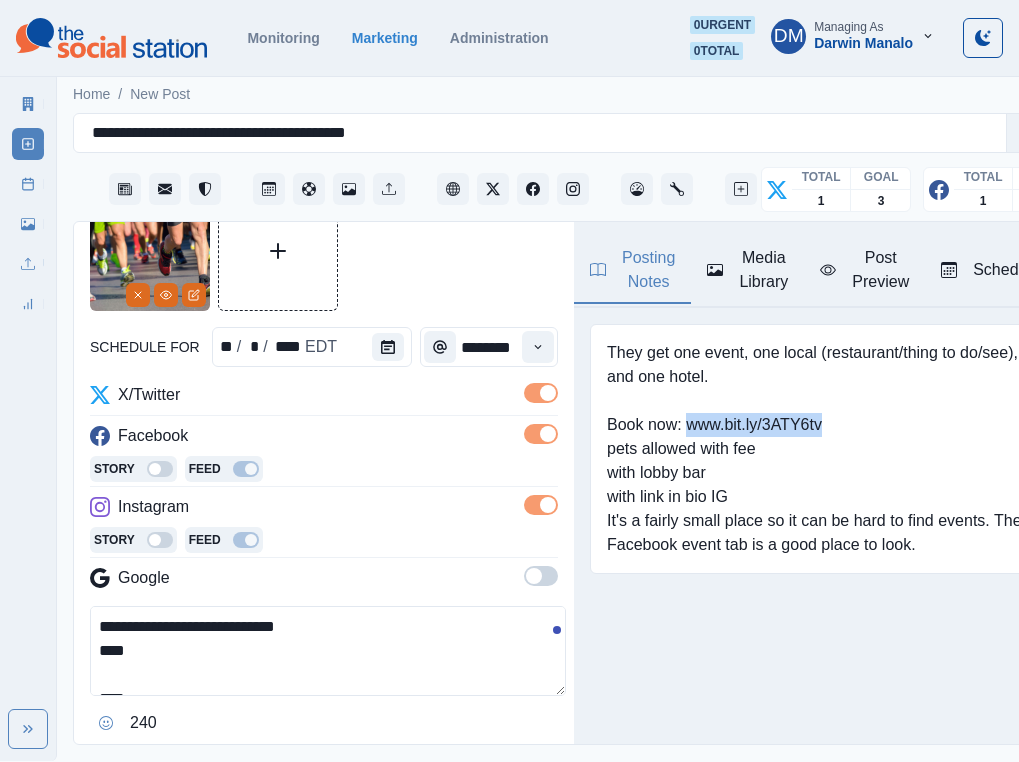 drag, startPoint x: 655, startPoint y: 328, endPoint x: 812, endPoint y: 327, distance: 157.00319 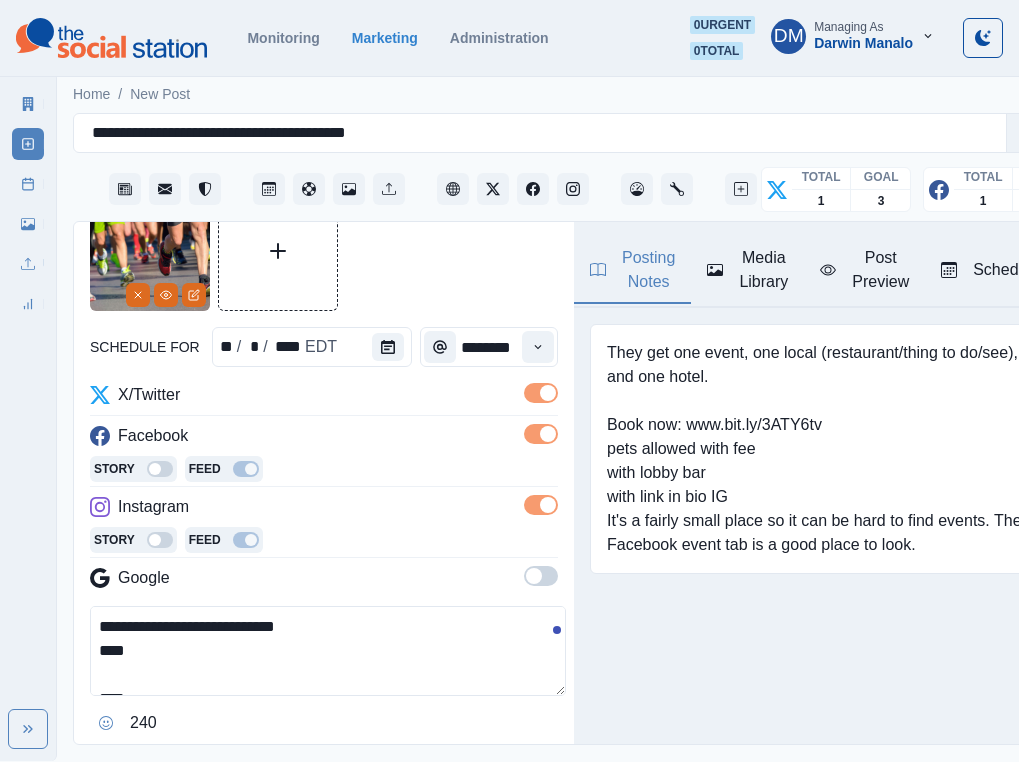 paste on "**********" 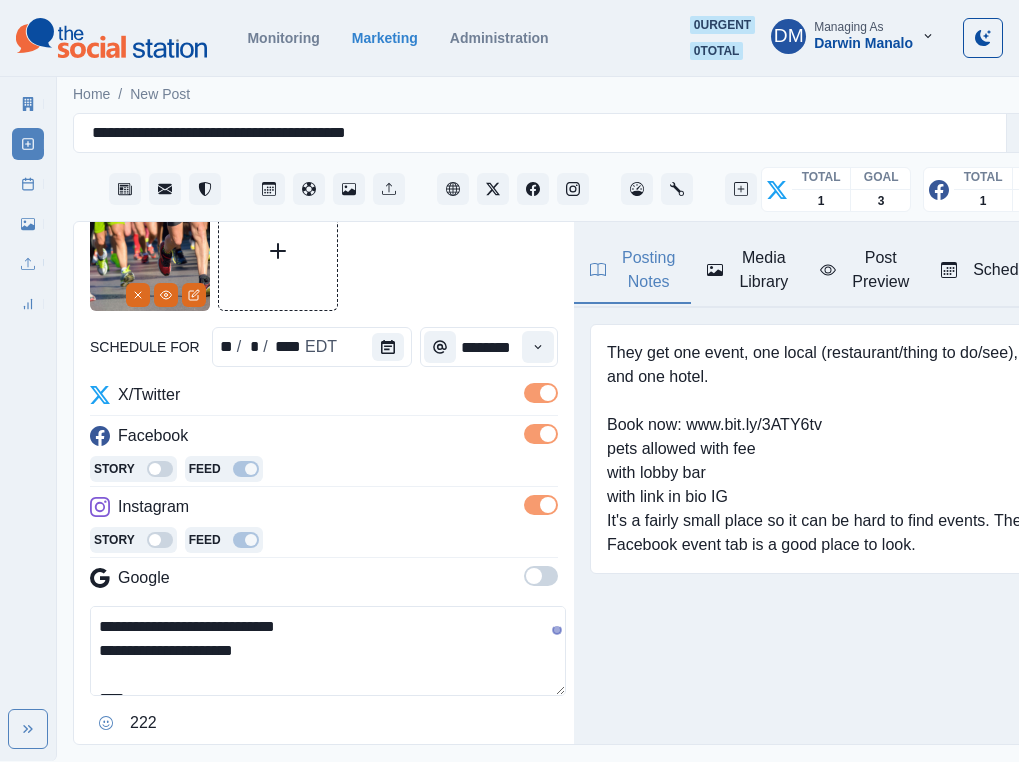 click on "**********" at bounding box center (328, 651) 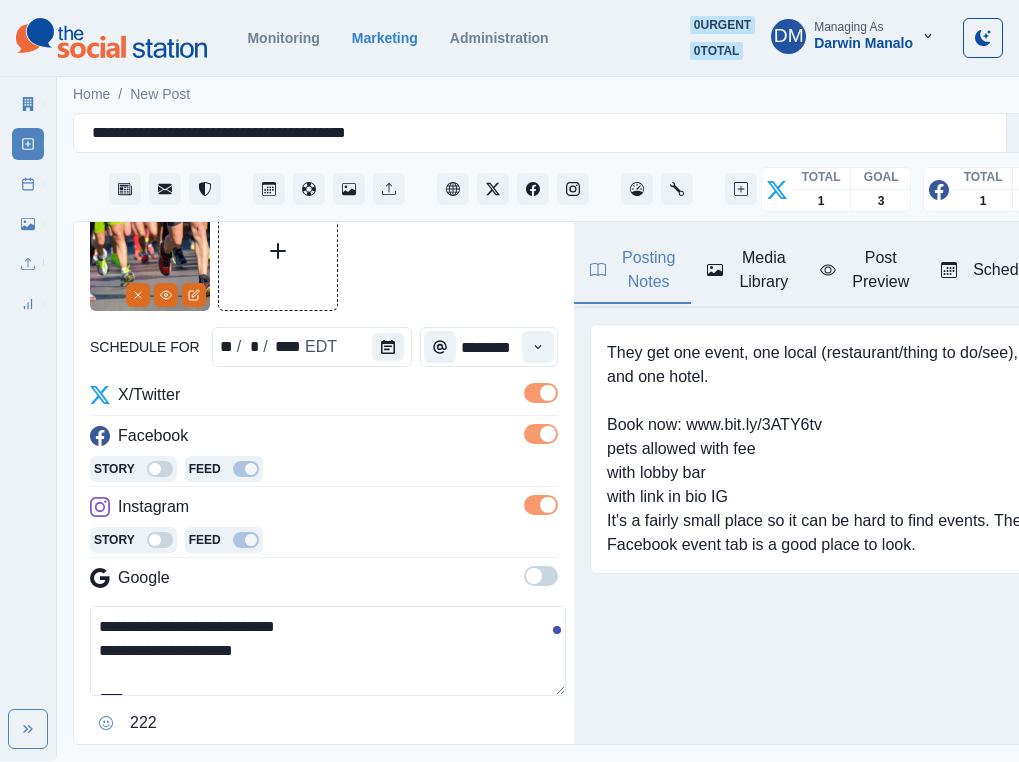 drag, startPoint x: 113, startPoint y: 516, endPoint x: 347, endPoint y: 515, distance: 234.00214 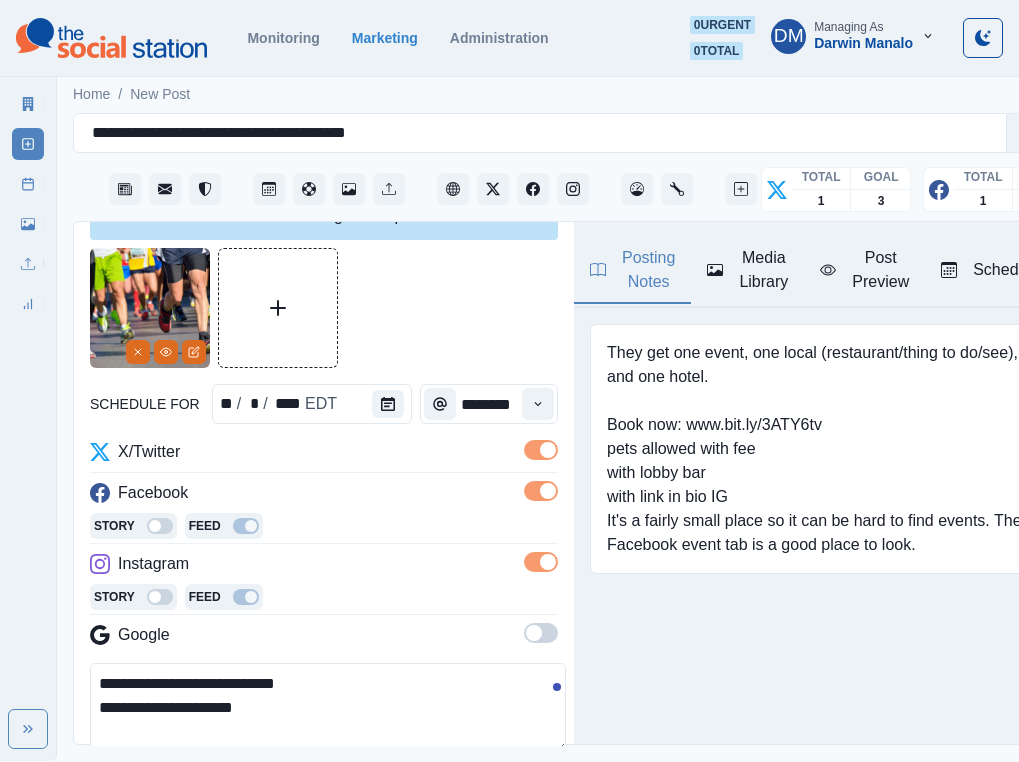 scroll, scrollTop: 45, scrollLeft: 0, axis: vertical 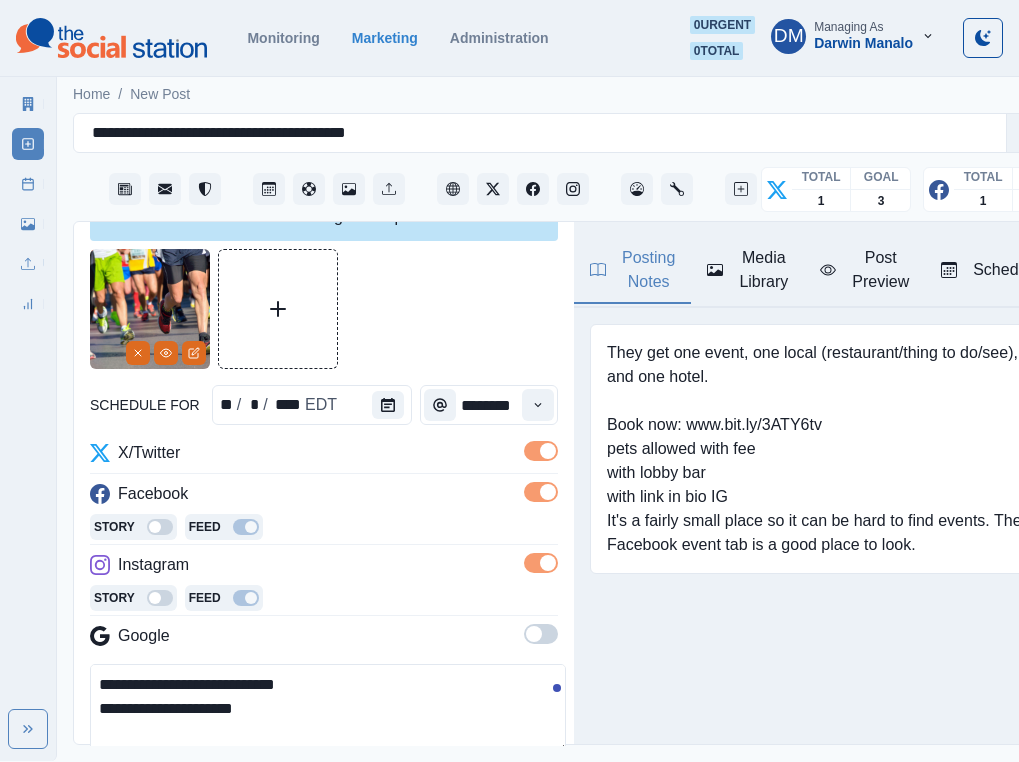 click on "**********" at bounding box center [328, 709] 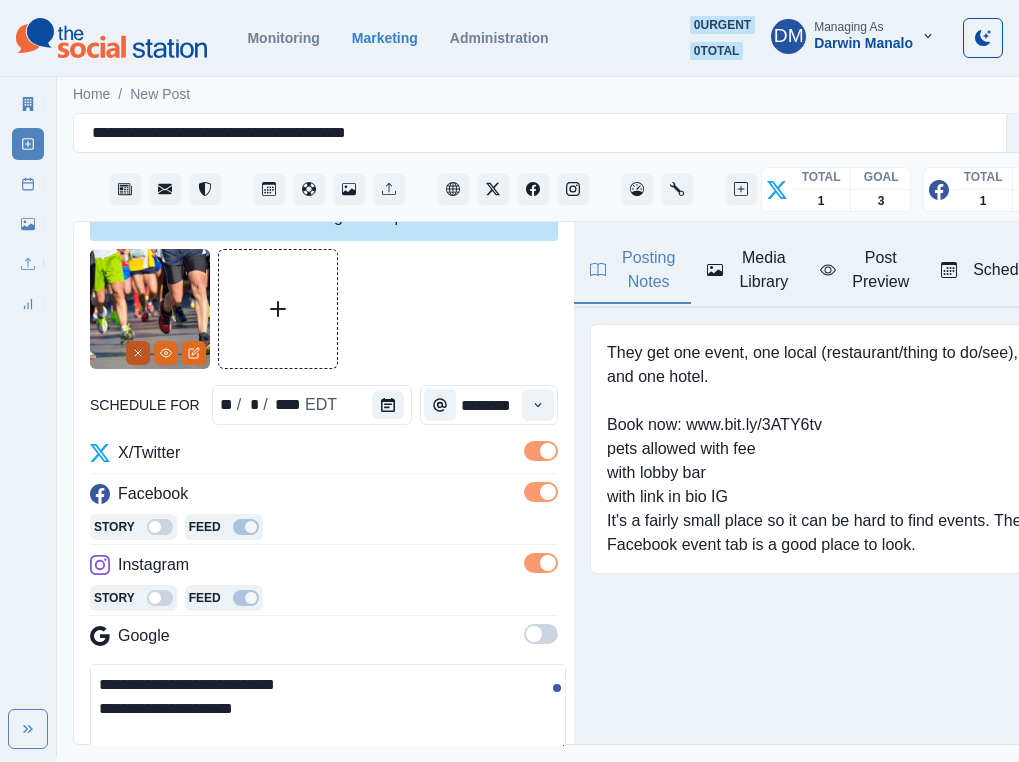 click at bounding box center (138, 353) 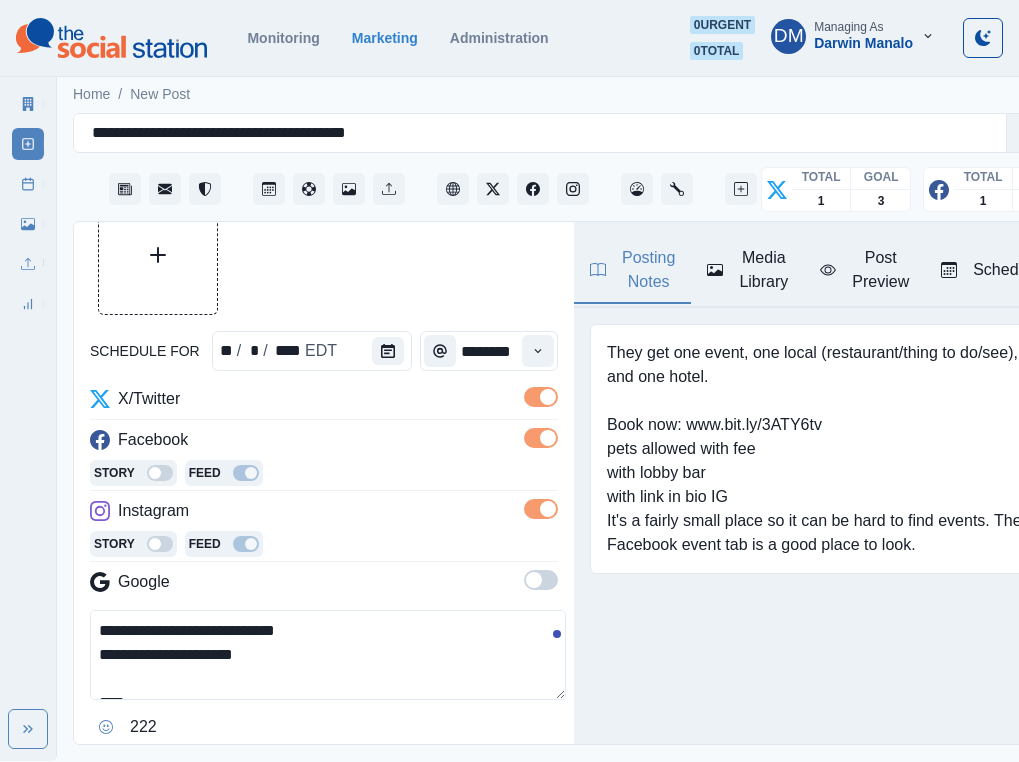 scroll, scrollTop: 71, scrollLeft: 0, axis: vertical 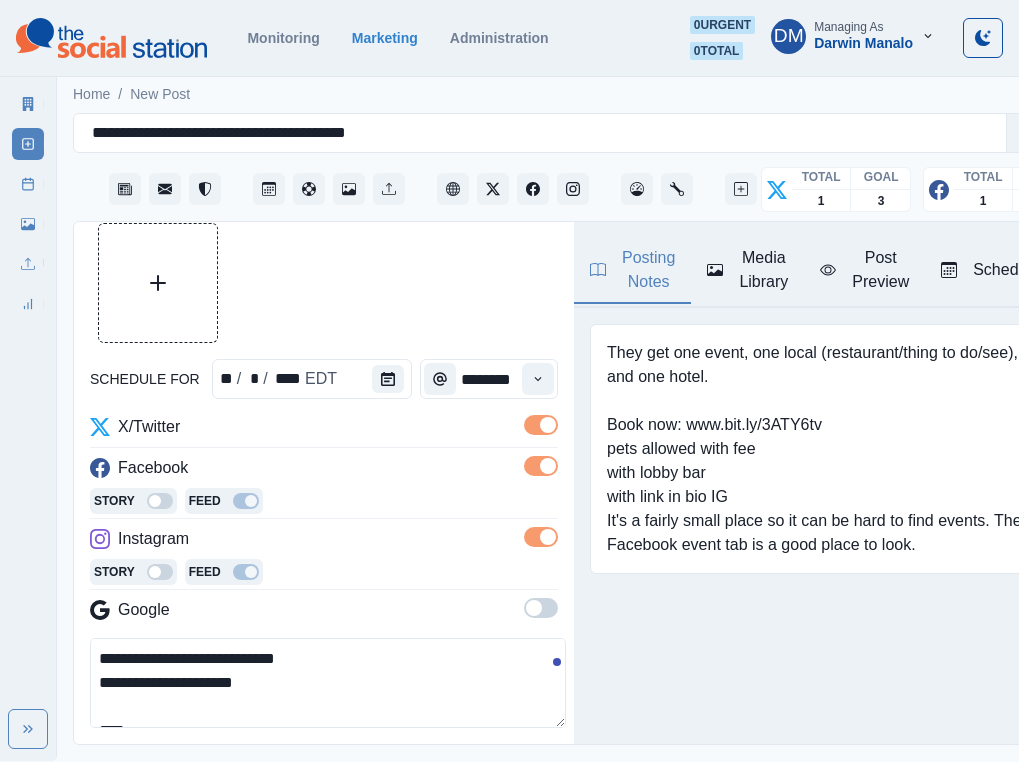 click on "**********" at bounding box center (328, 683) 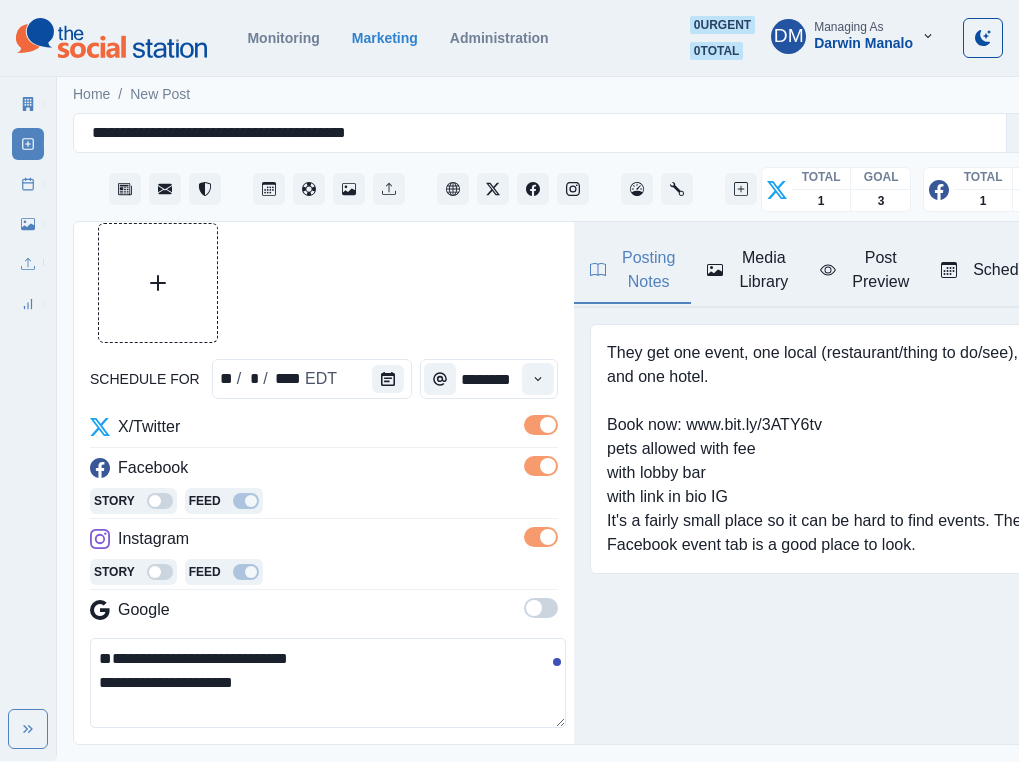 paste on "**********" 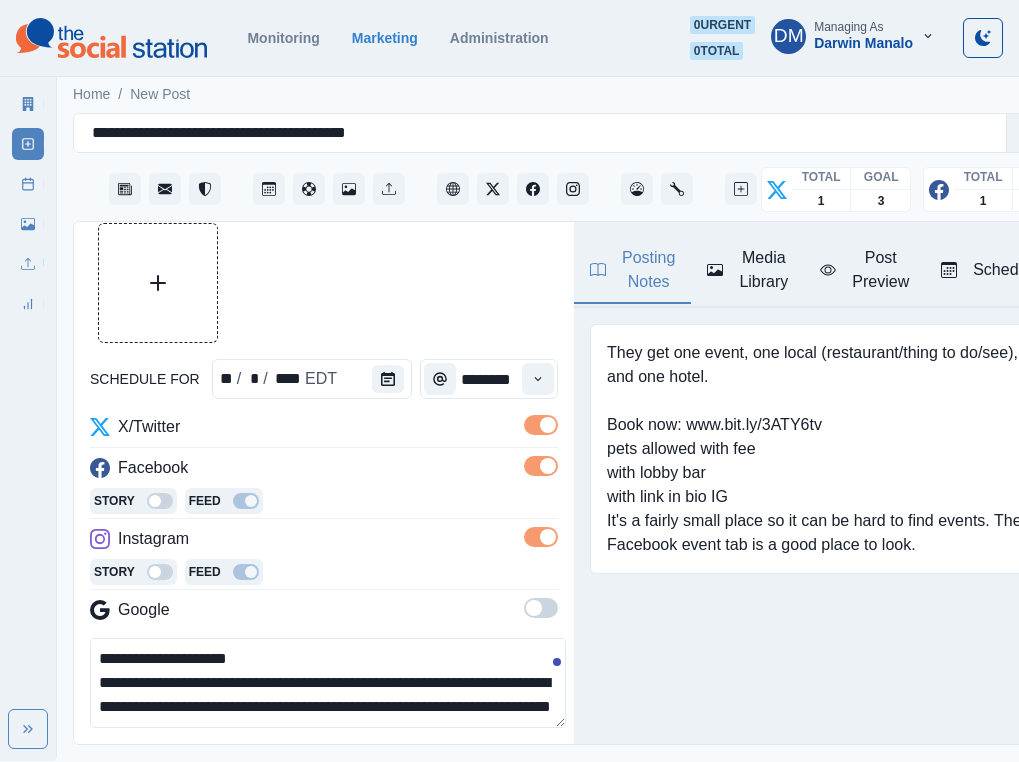 drag, startPoint x: 107, startPoint y: 545, endPoint x: 83, endPoint y: 545, distance: 24 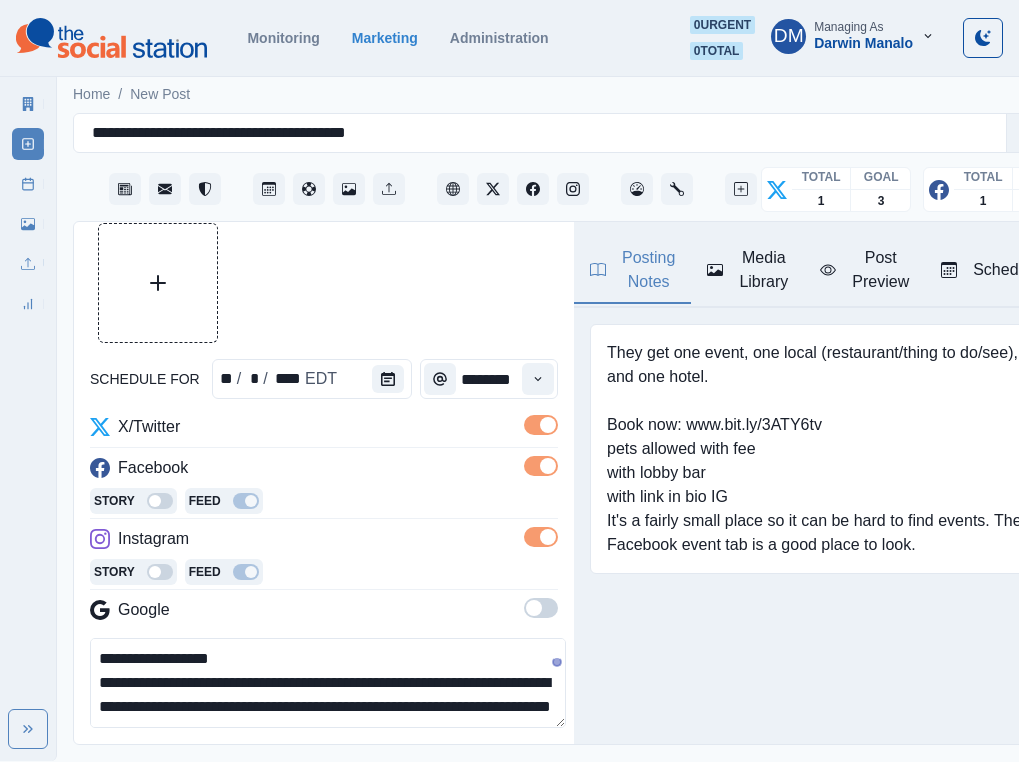 click on "**********" at bounding box center (328, 683) 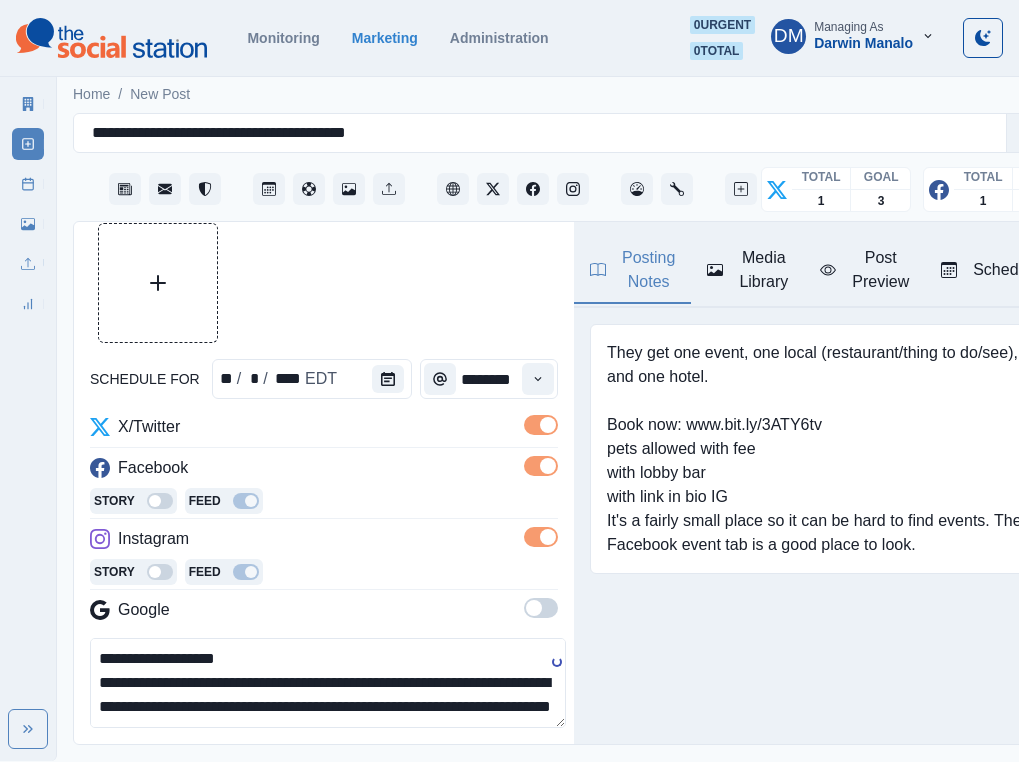 paste on "***" 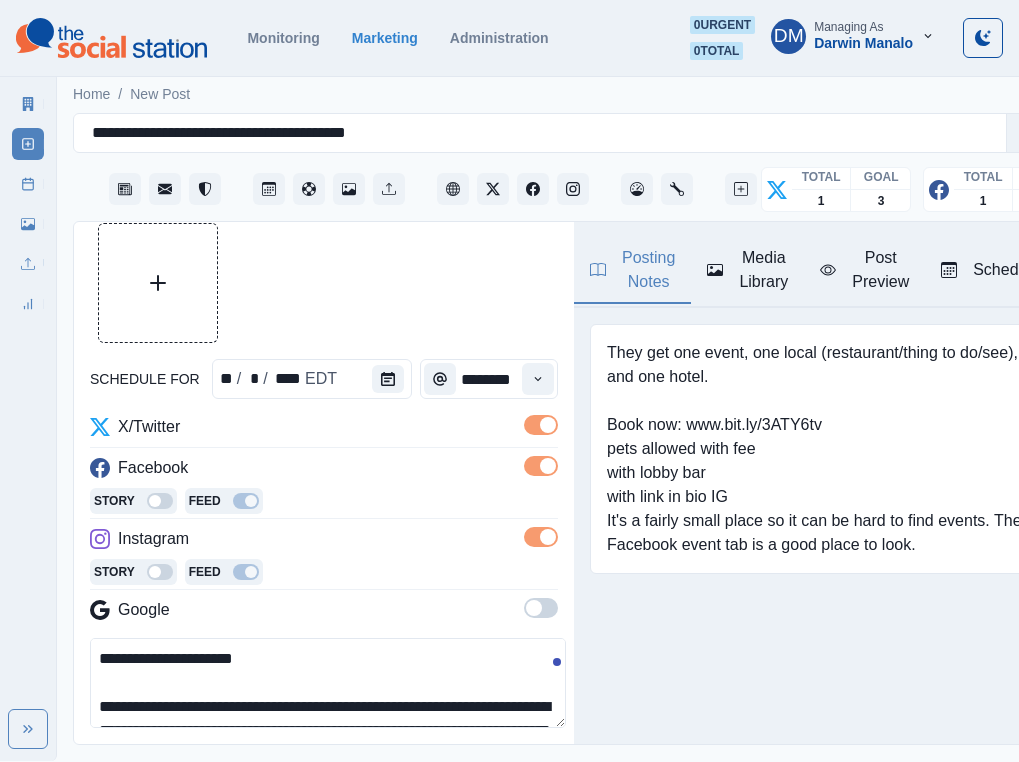 scroll, scrollTop: 15, scrollLeft: 0, axis: vertical 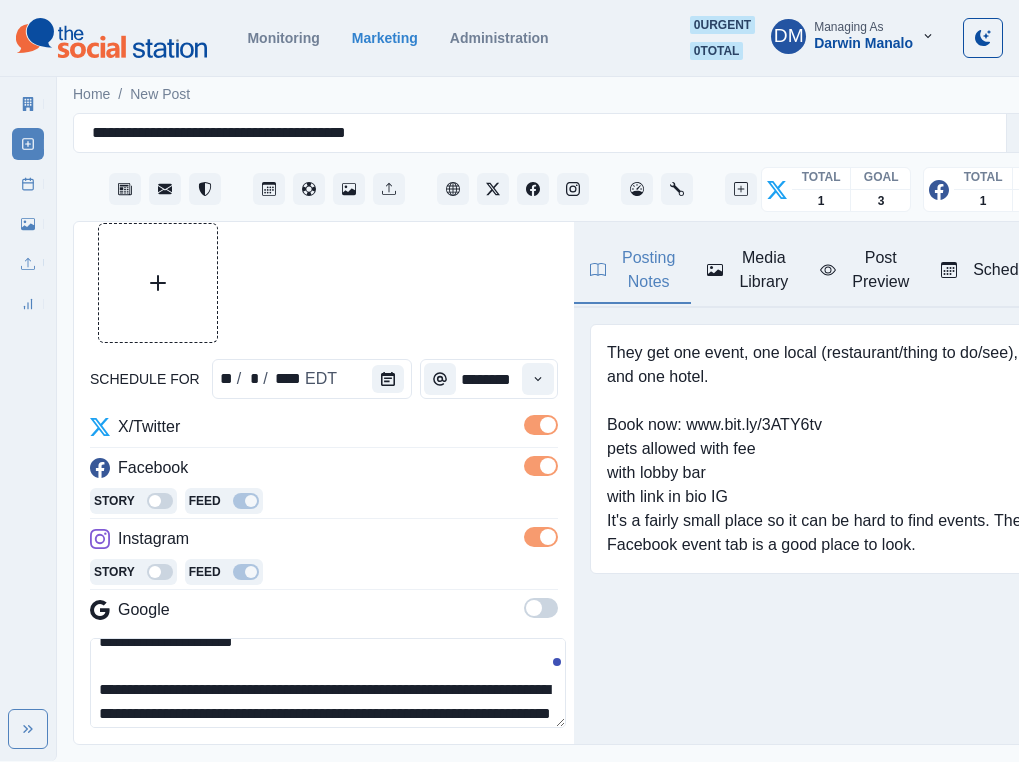 drag, startPoint x: 336, startPoint y: 584, endPoint x: 560, endPoint y: 583, distance: 224.00223 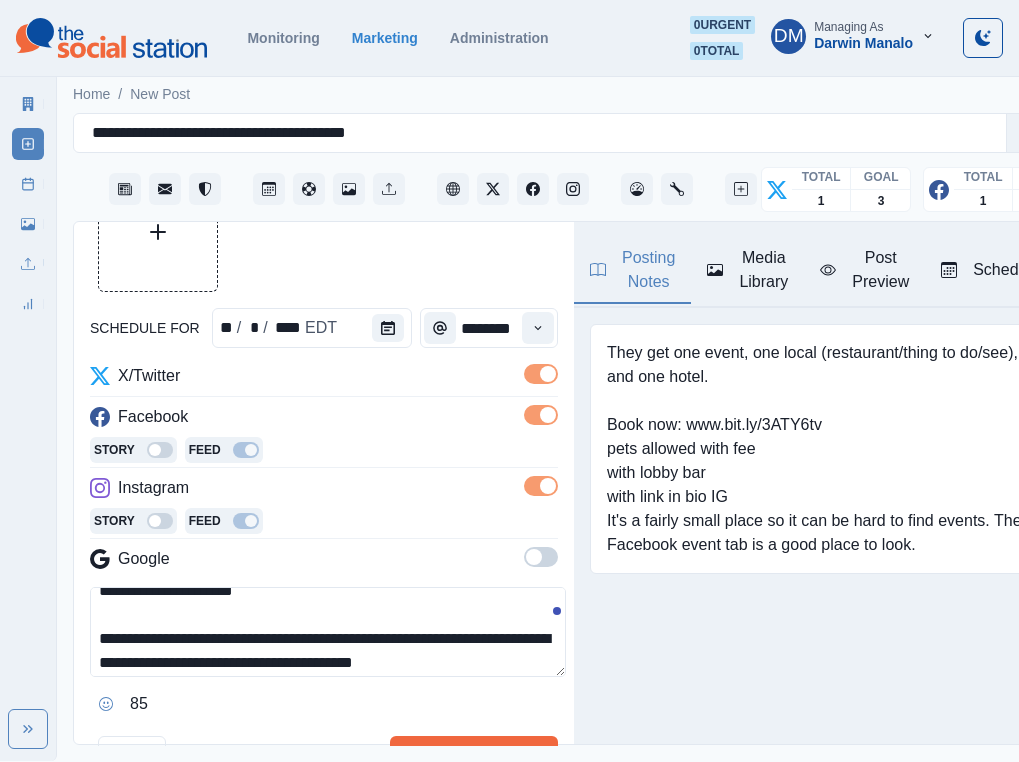 scroll, scrollTop: 127, scrollLeft: 0, axis: vertical 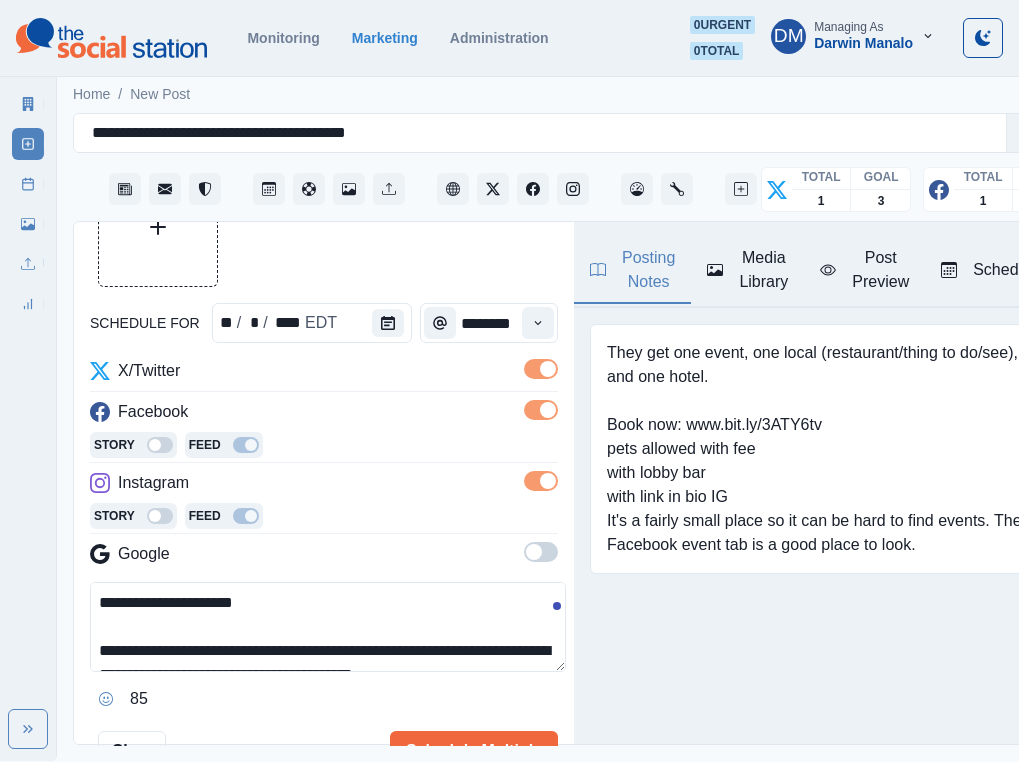 type on "**********" 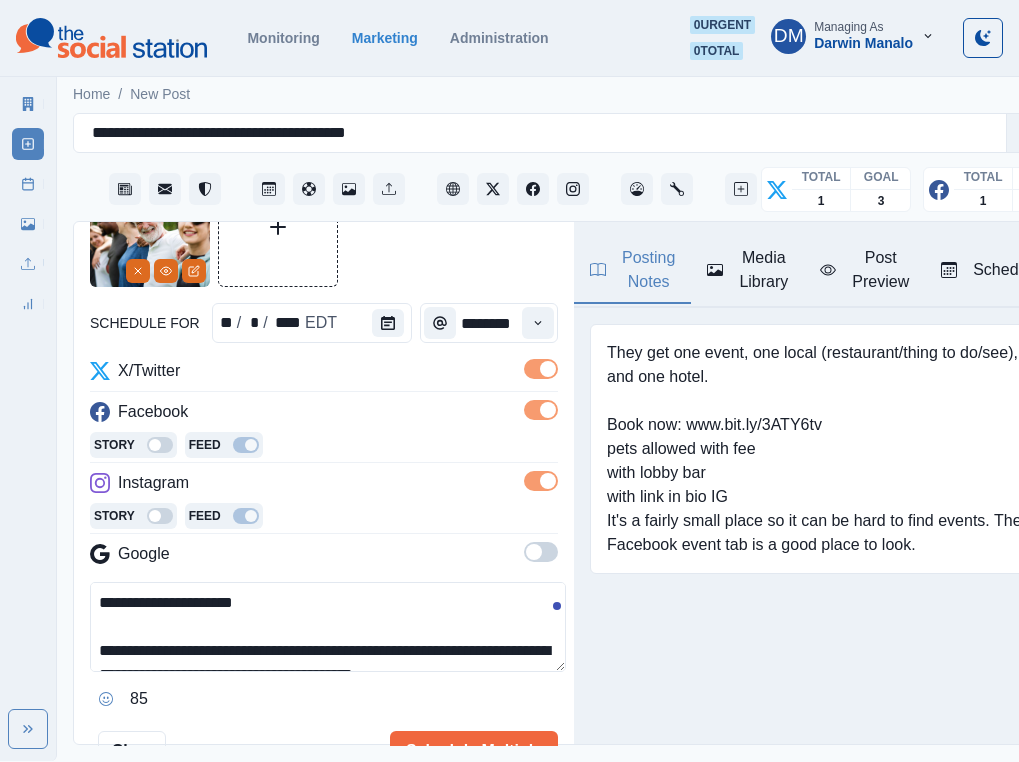 click on "**********" at bounding box center [328, 627] 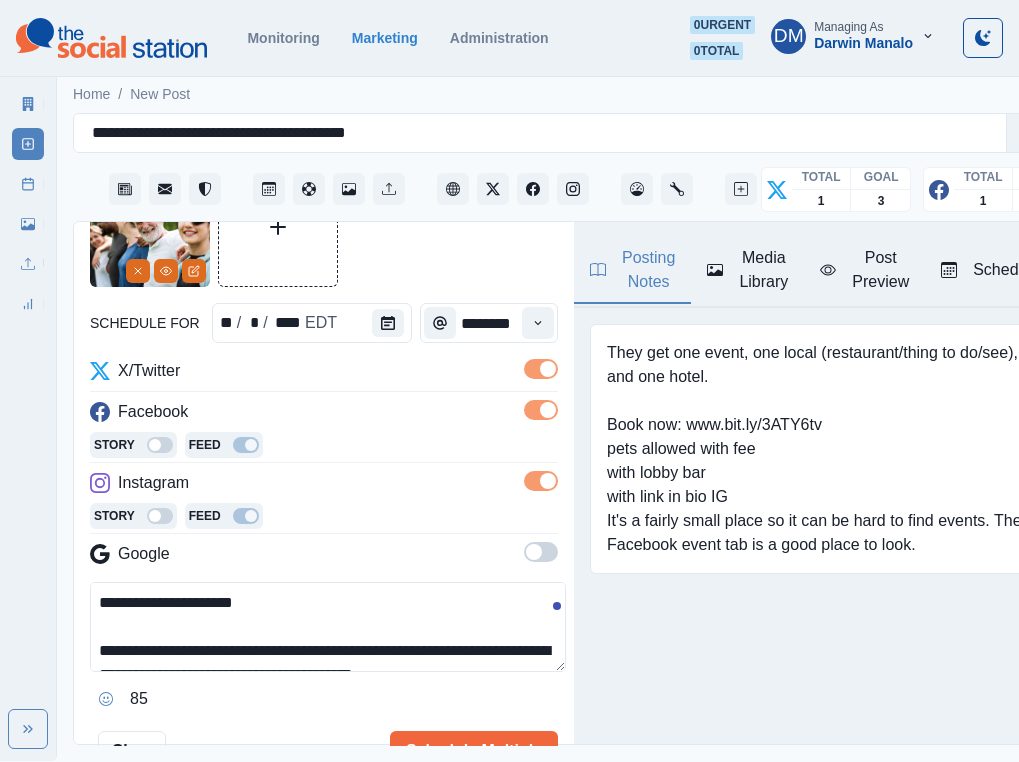 click on "**********" at bounding box center [328, 627] 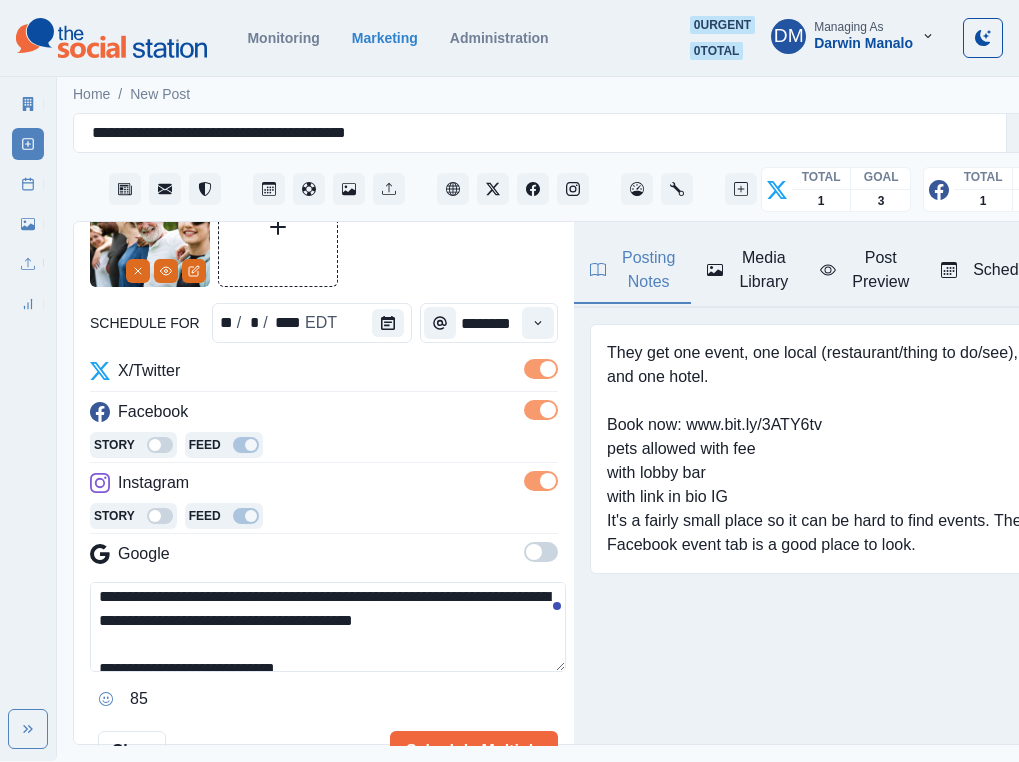 scroll, scrollTop: 0, scrollLeft: 0, axis: both 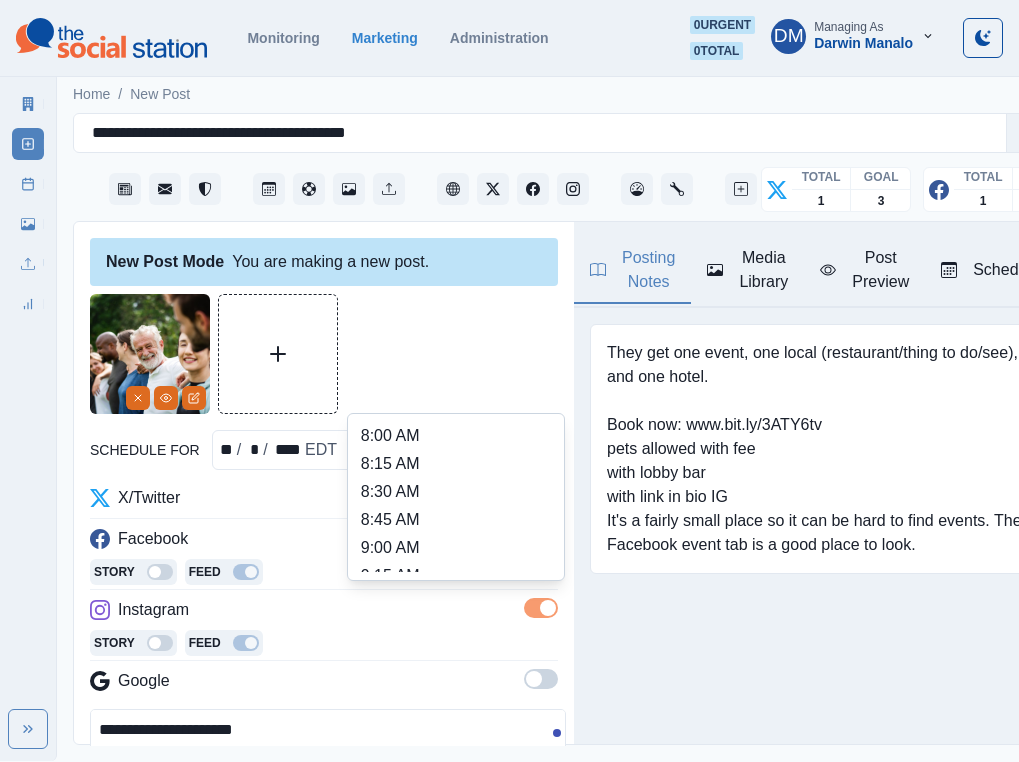 click 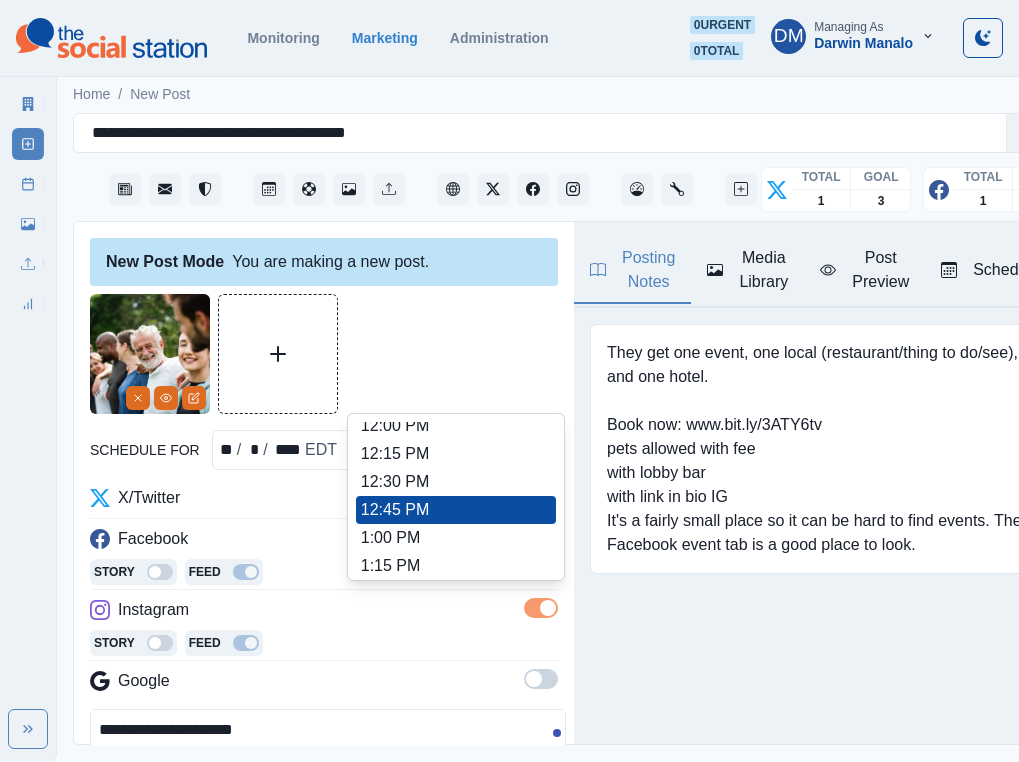 scroll, scrollTop: 491, scrollLeft: 0, axis: vertical 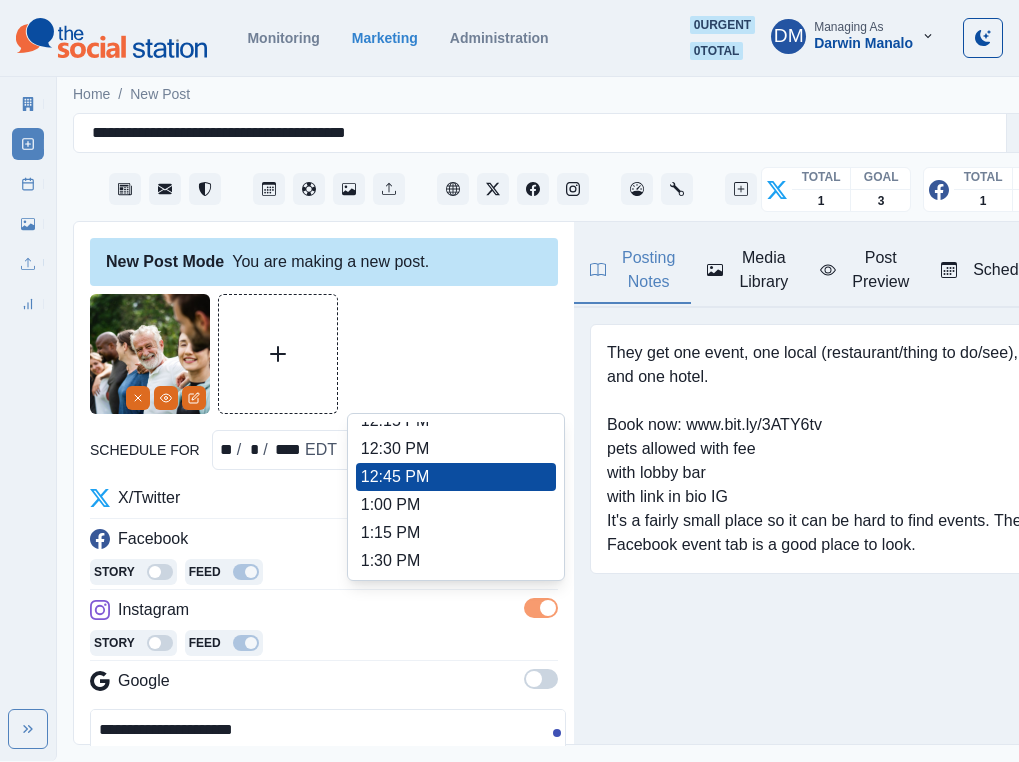 click on "1:45 PM" at bounding box center [456, 589] 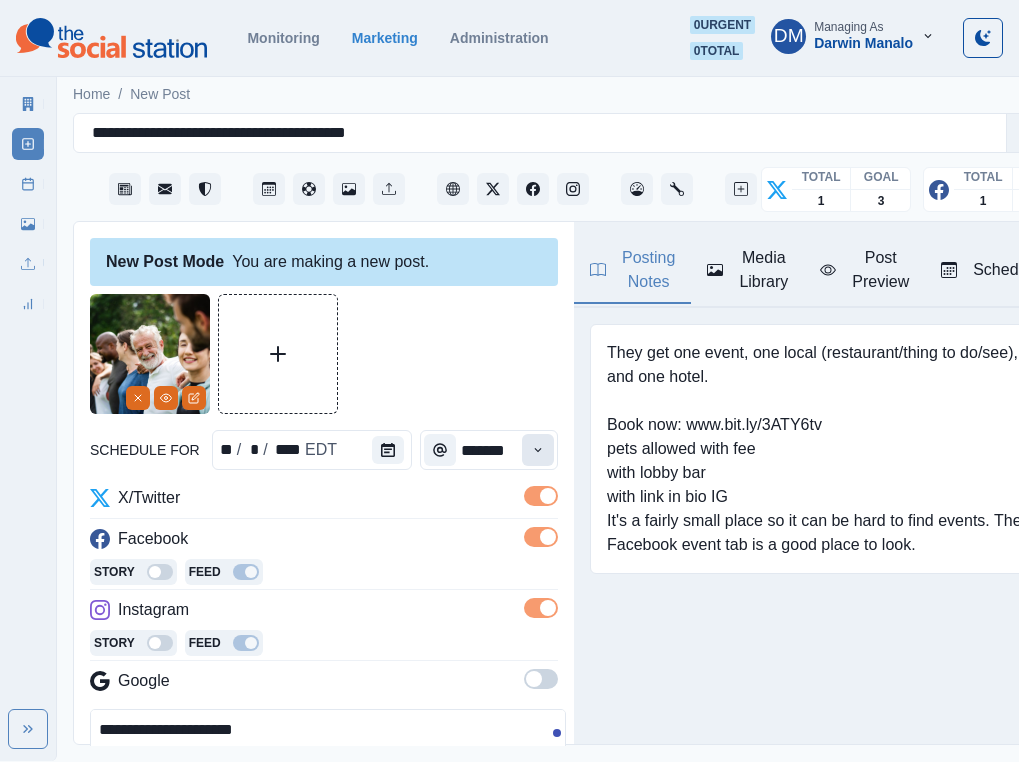 click at bounding box center (538, 450) 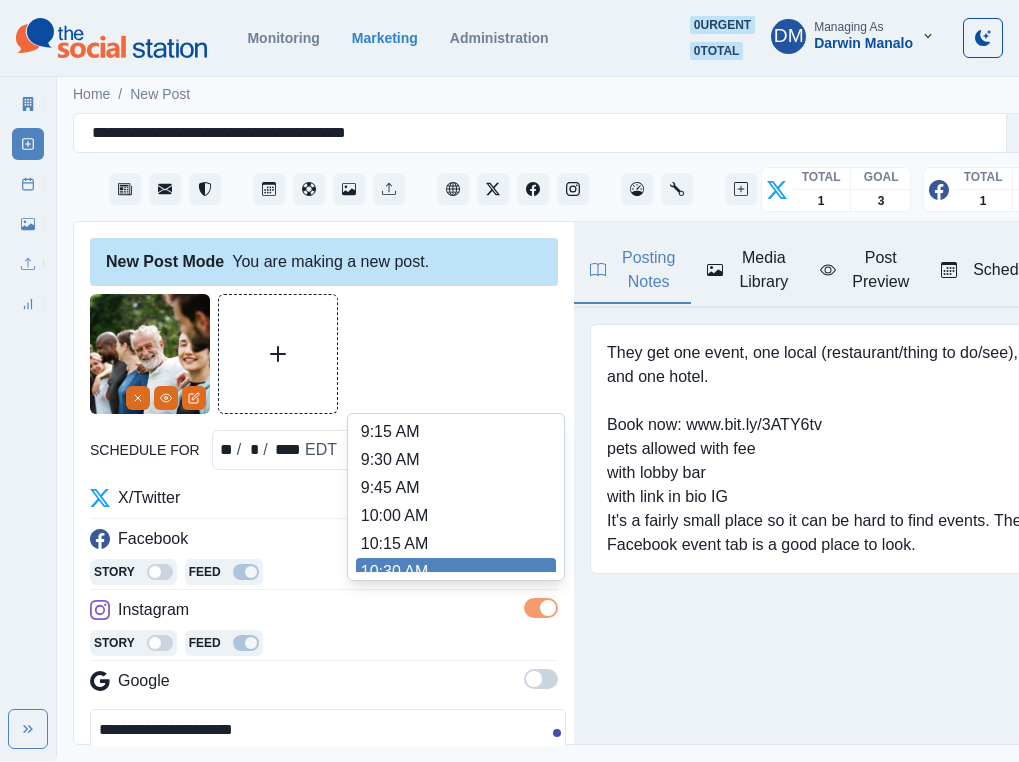 scroll, scrollTop: 310, scrollLeft: 0, axis: vertical 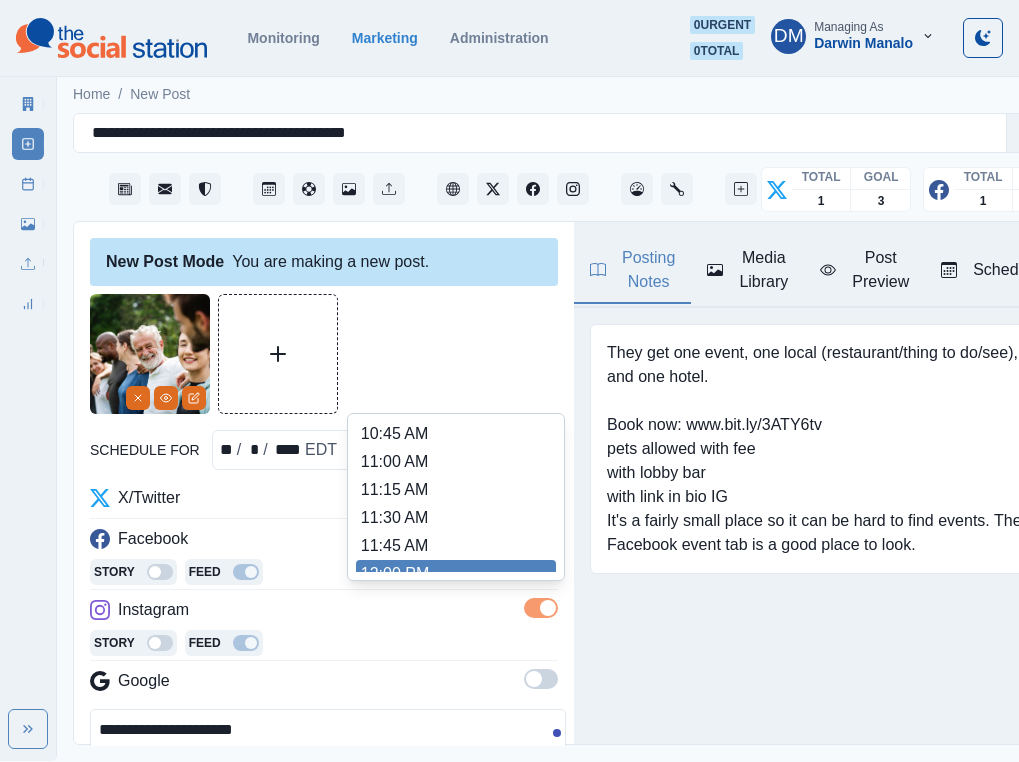 click on "12:00 PM" at bounding box center [456, 574] 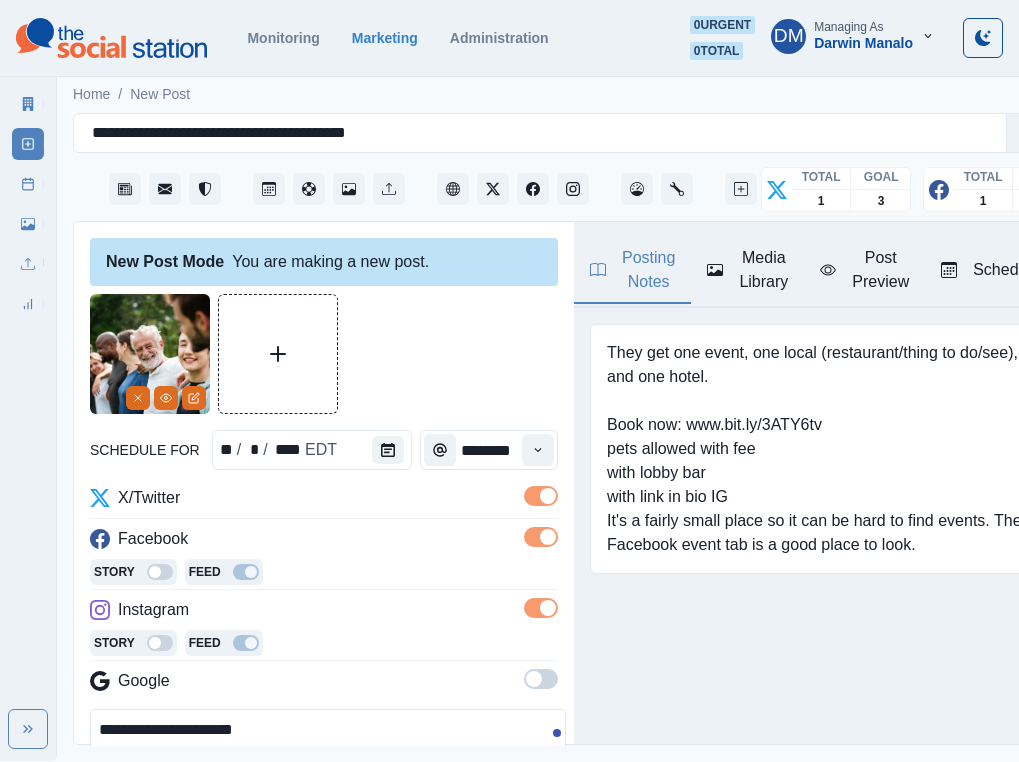 click on "**********" at bounding box center (328, 754) 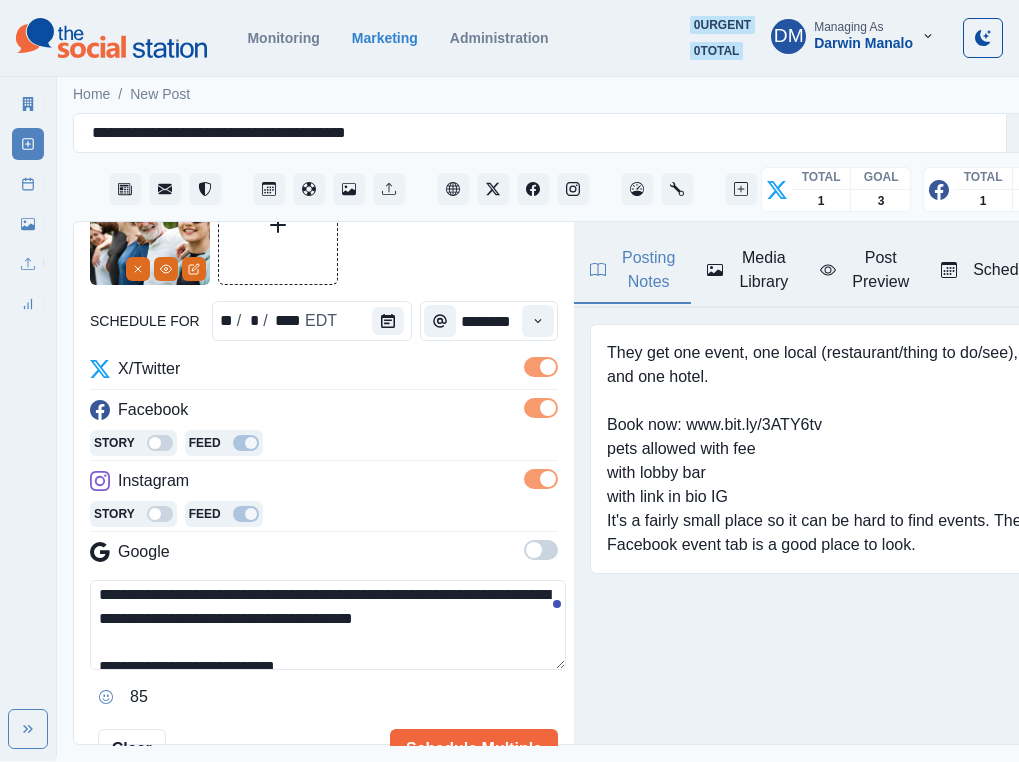 scroll, scrollTop: 148, scrollLeft: 0, axis: vertical 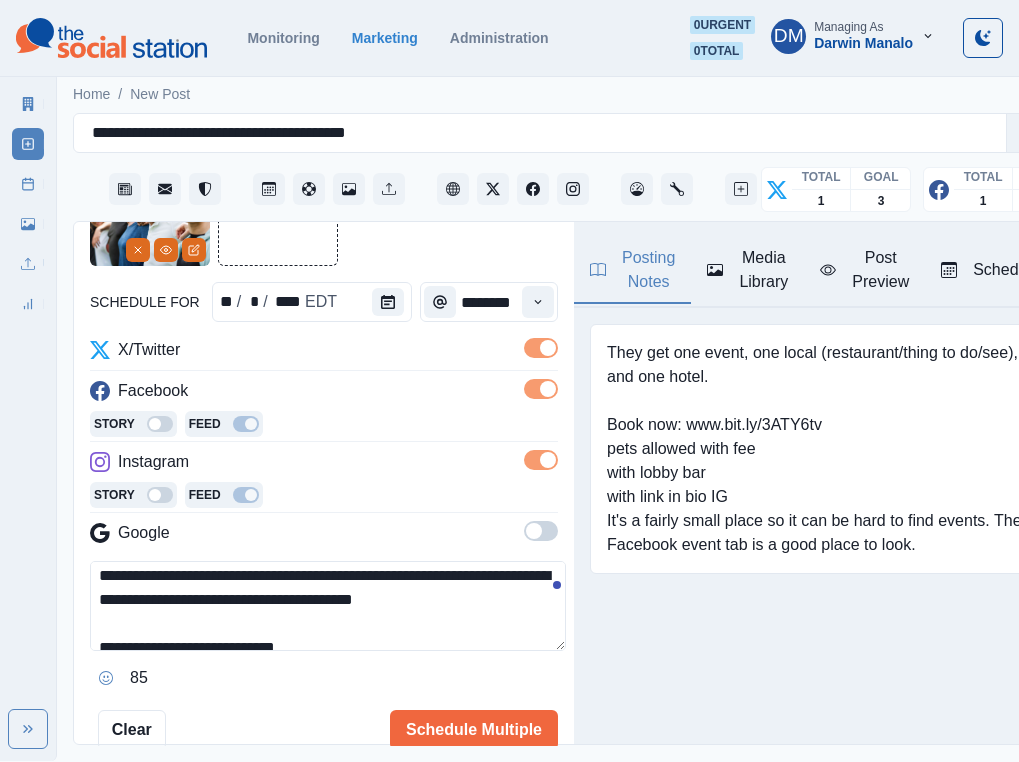 click on "**********" at bounding box center [328, 606] 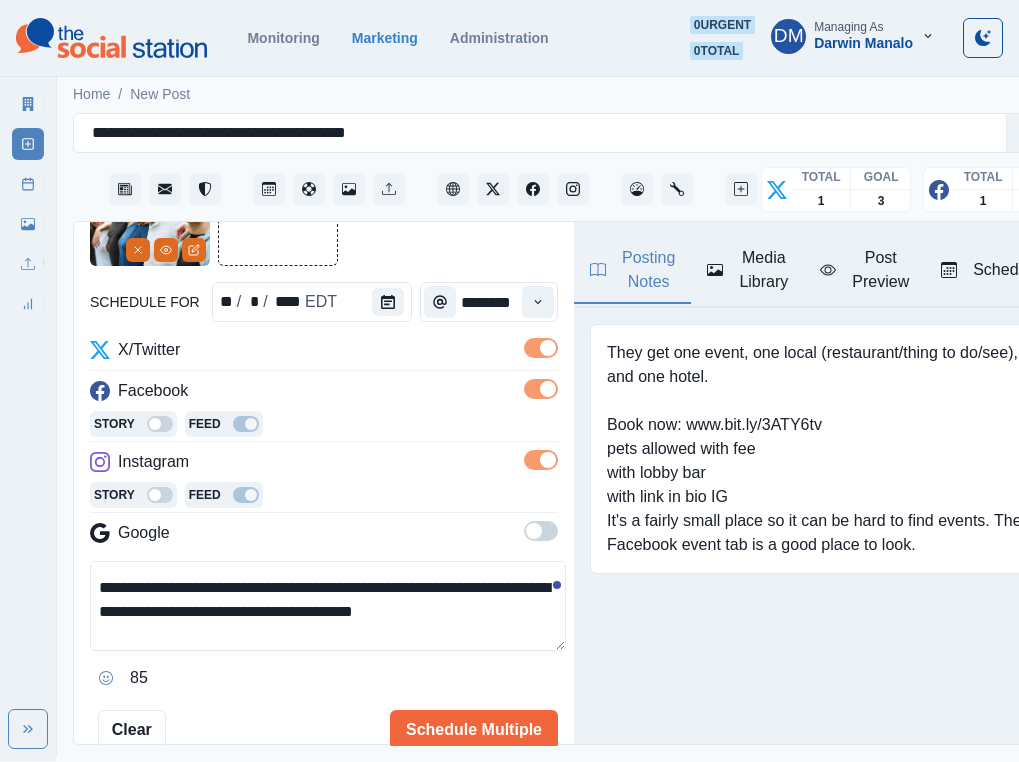 scroll, scrollTop: 46, scrollLeft: 0, axis: vertical 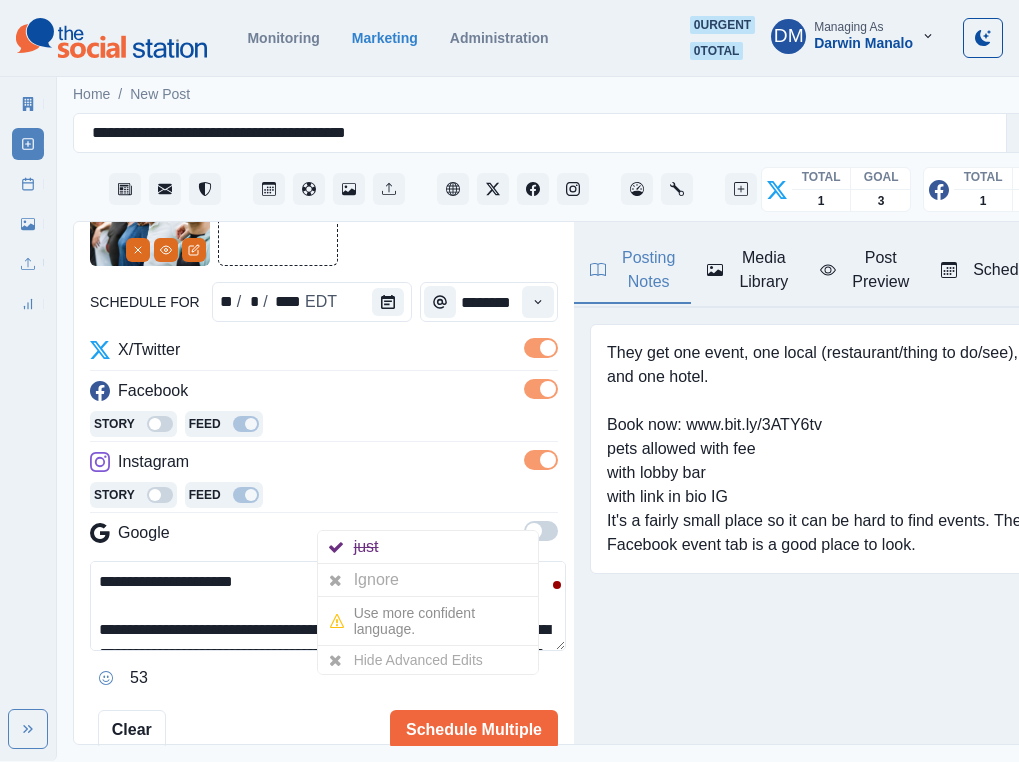 click on "**********" at bounding box center [328, 606] 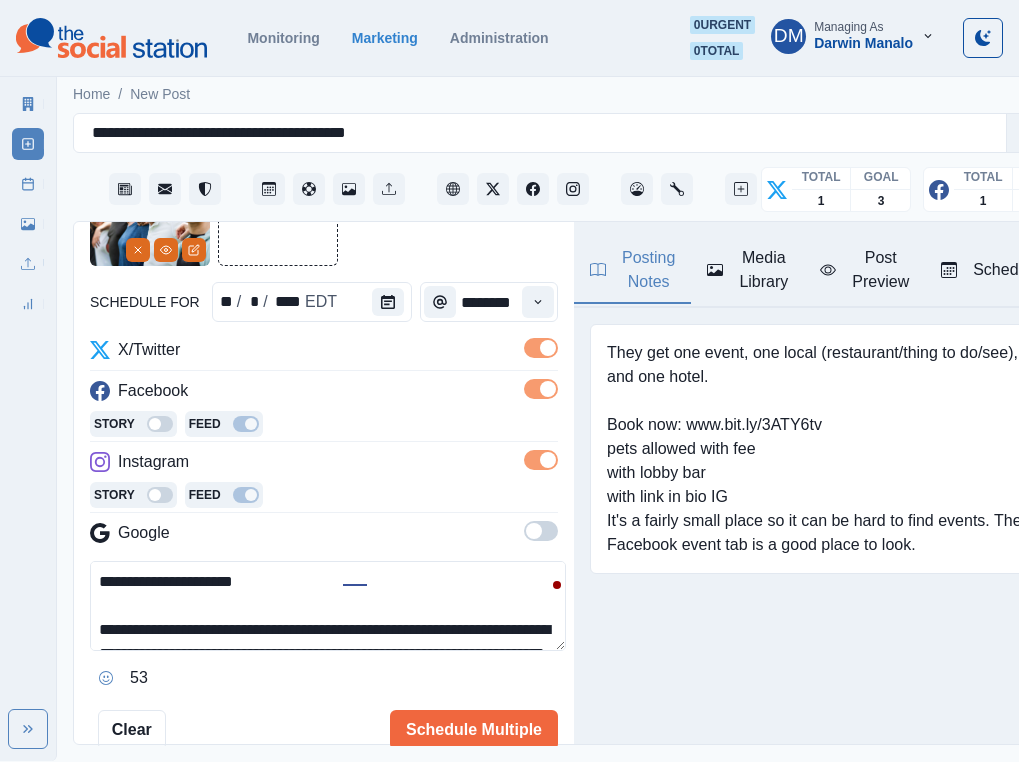 click on "**********" at bounding box center (328, 606) 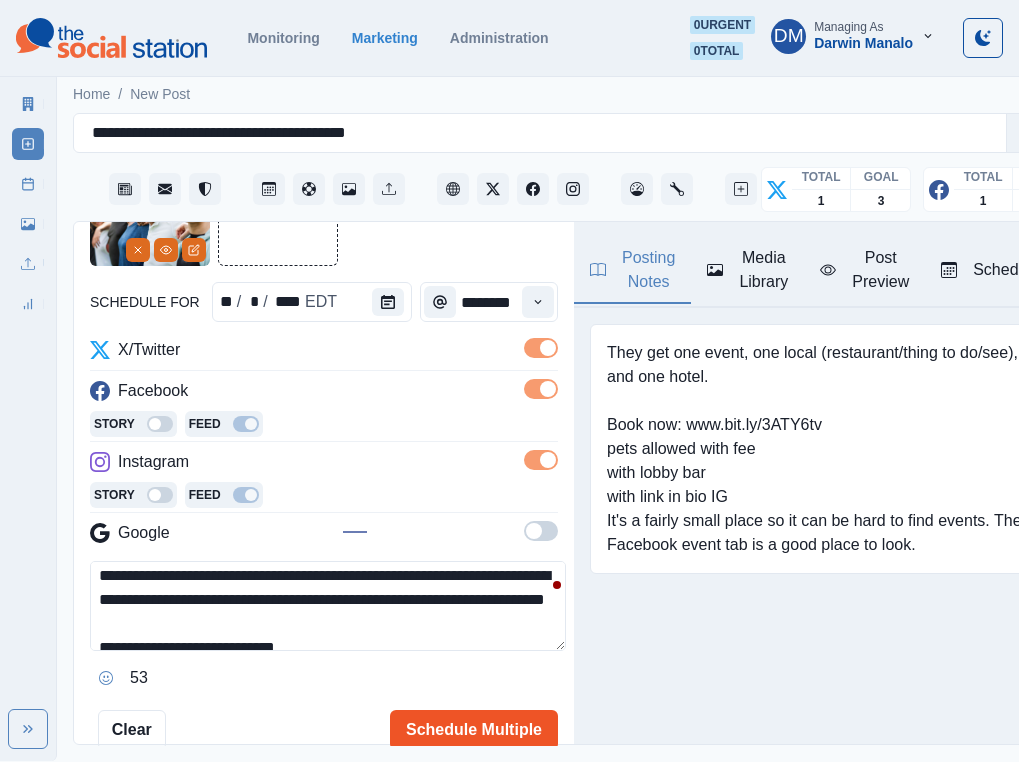 click on "Schedule Multiple" at bounding box center (474, 730) 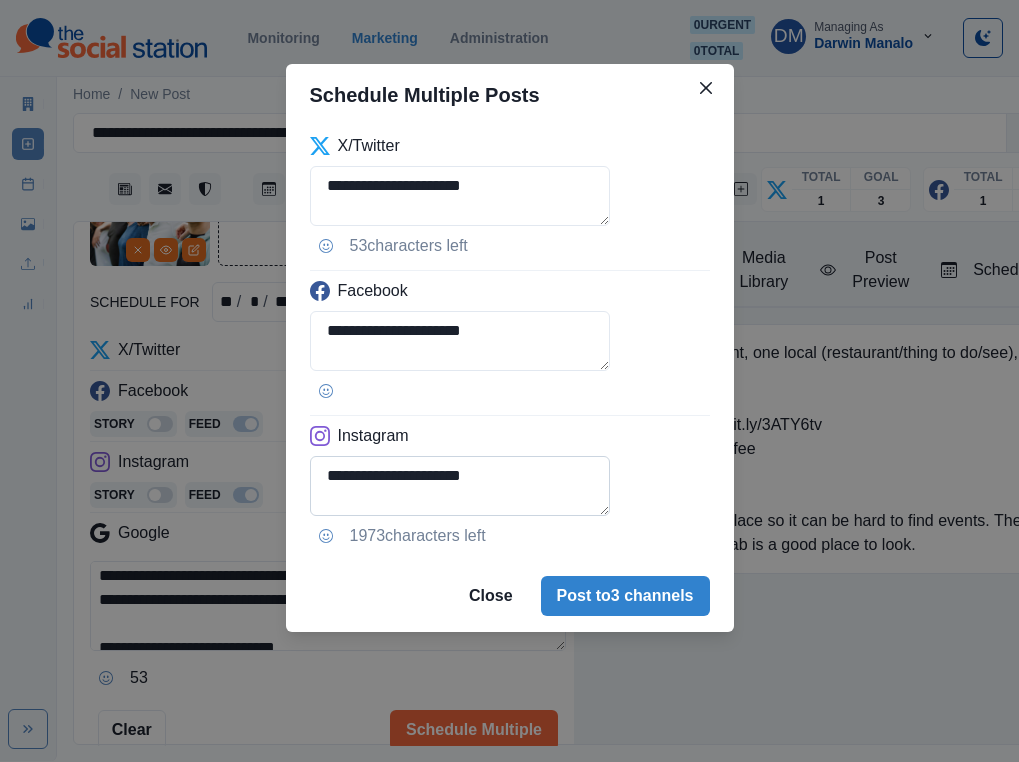 scroll, scrollTop: 84, scrollLeft: 0, axis: vertical 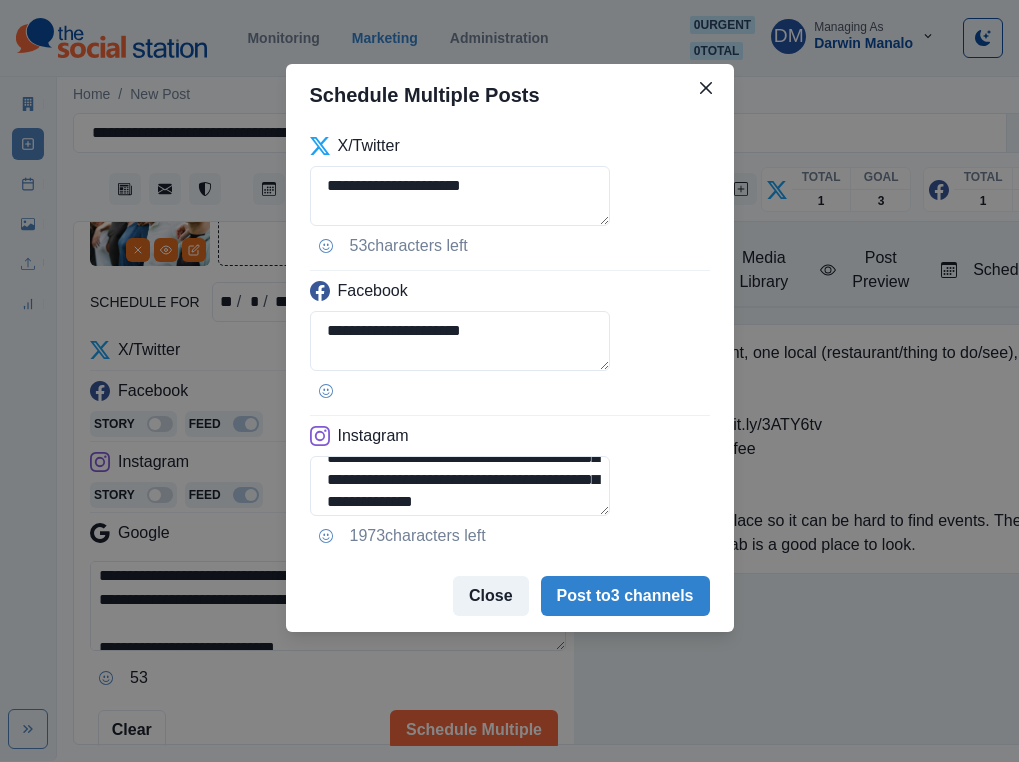 click on "Close" at bounding box center [491, 596] 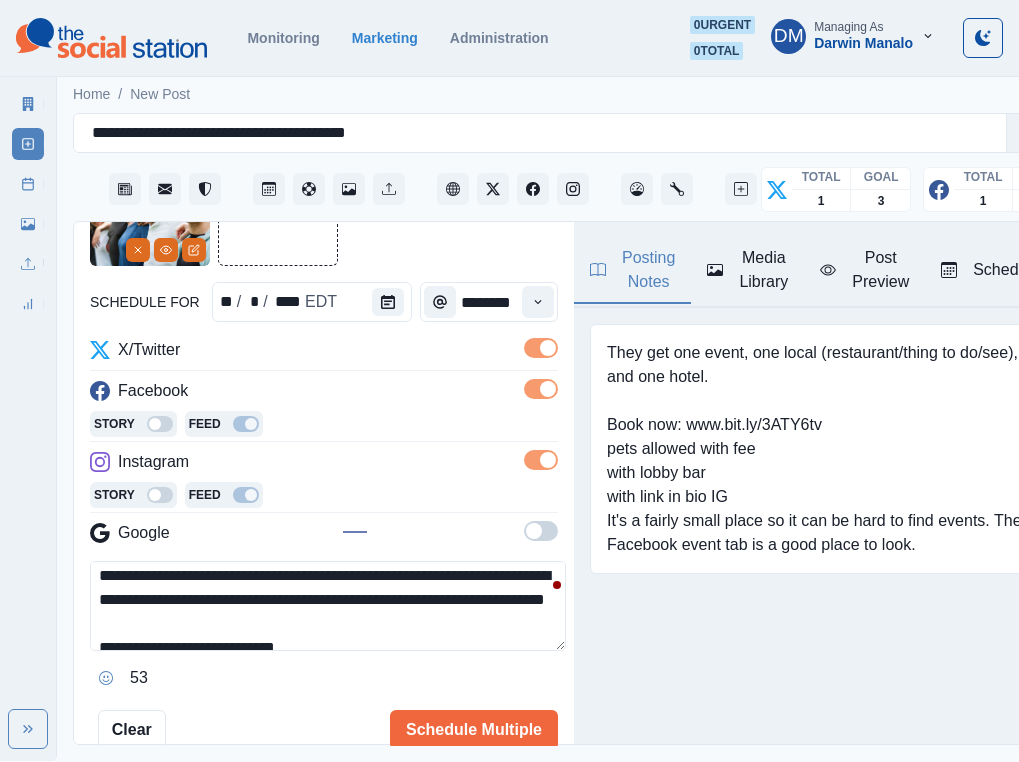 scroll, scrollTop: 21, scrollLeft: 0, axis: vertical 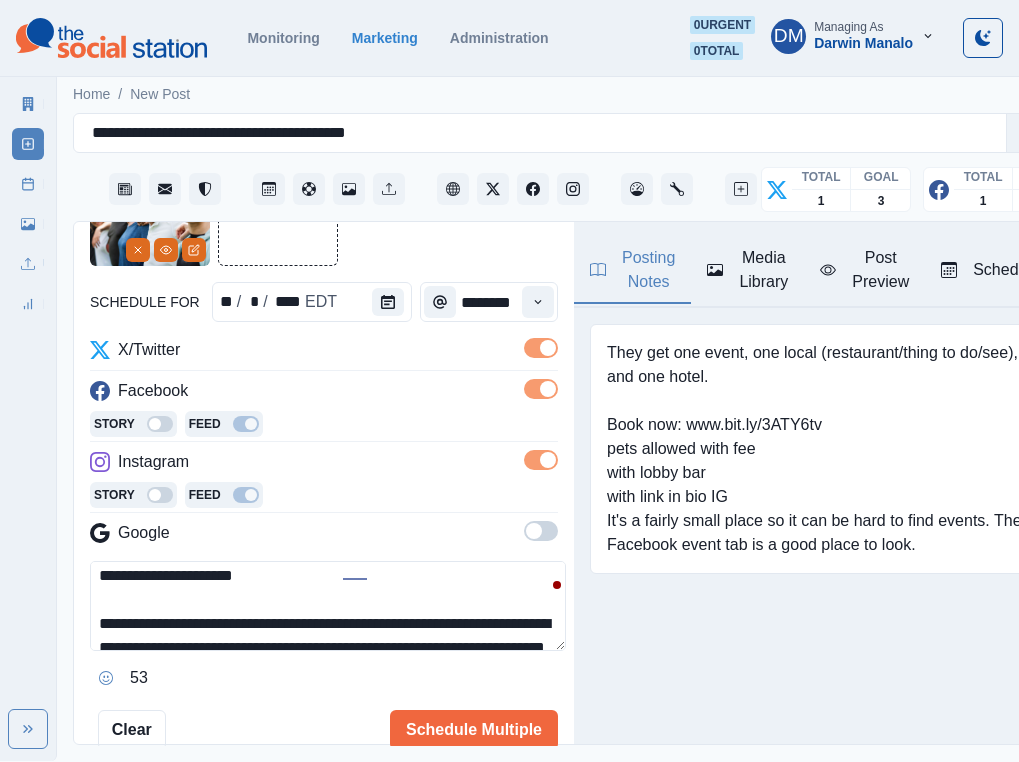 drag, startPoint x: 411, startPoint y: 494, endPoint x: 481, endPoint y: 495, distance: 70.00714 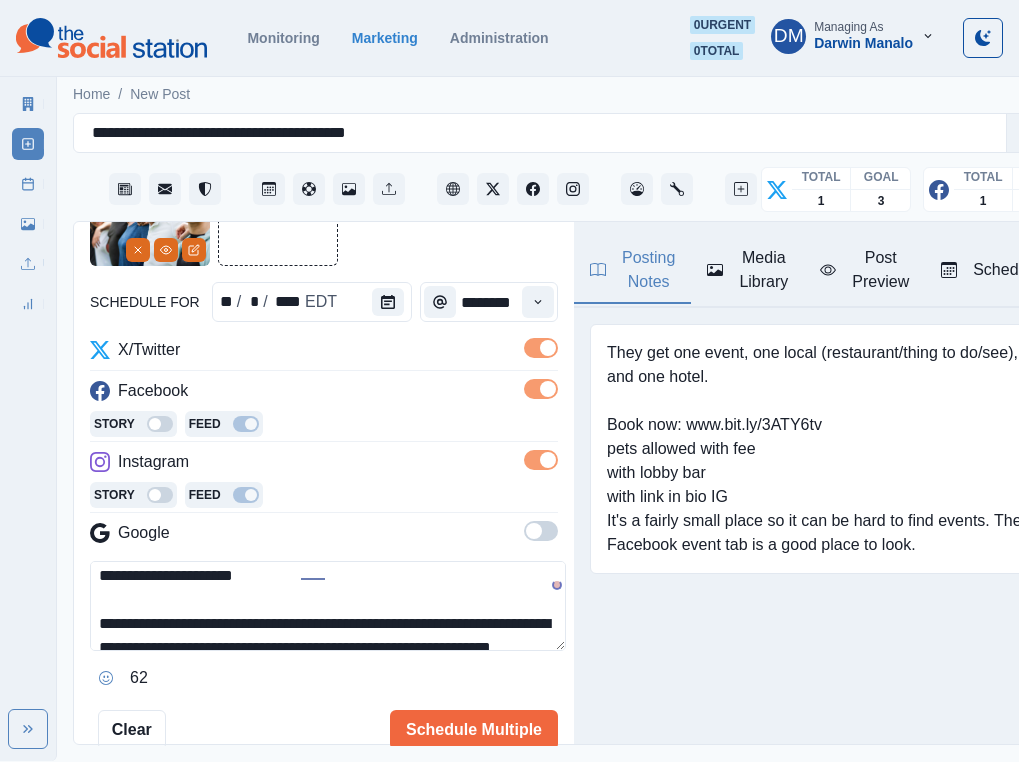 paste on "**********" 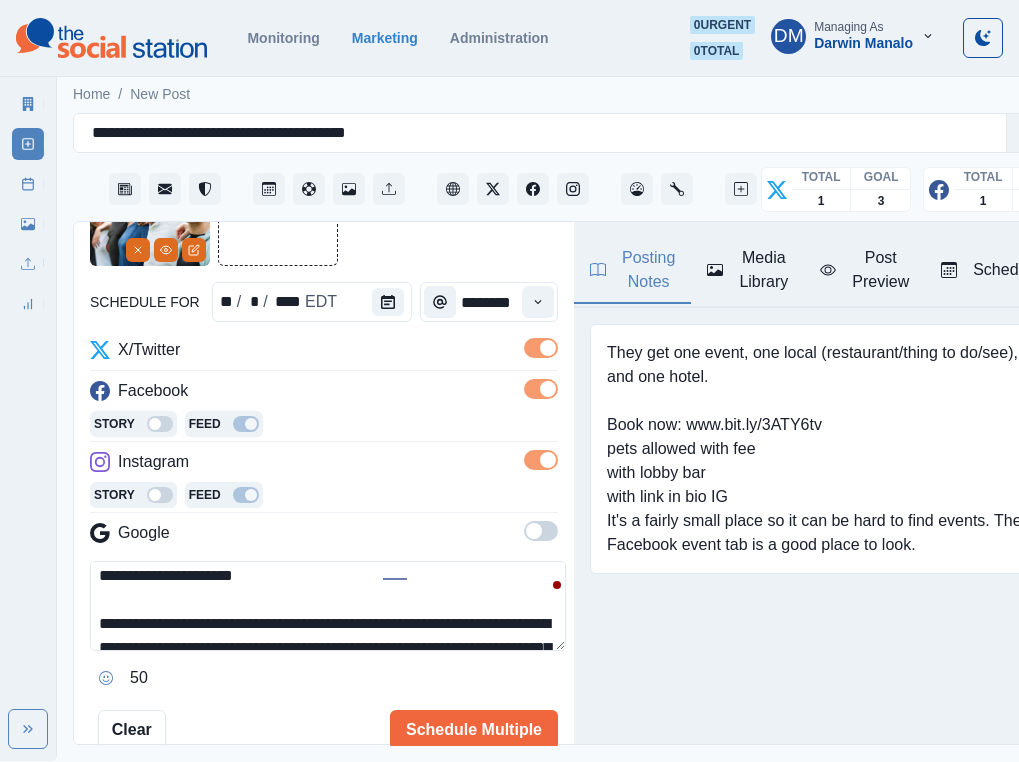 click on "**********" at bounding box center (328, 606) 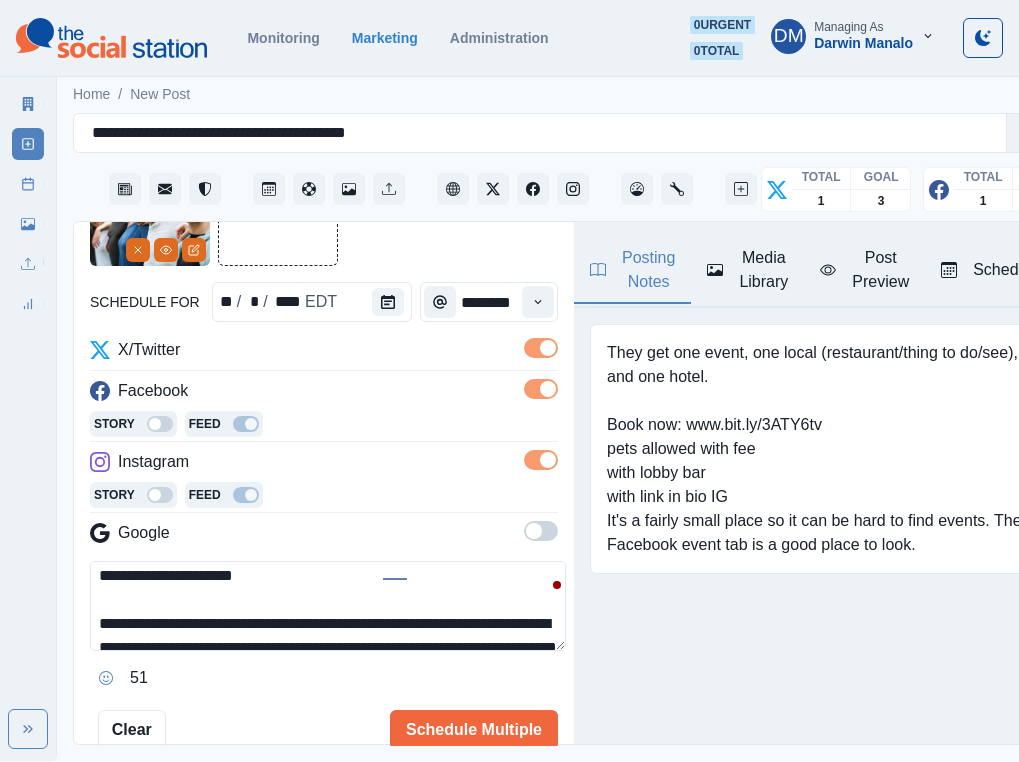 type on "**********" 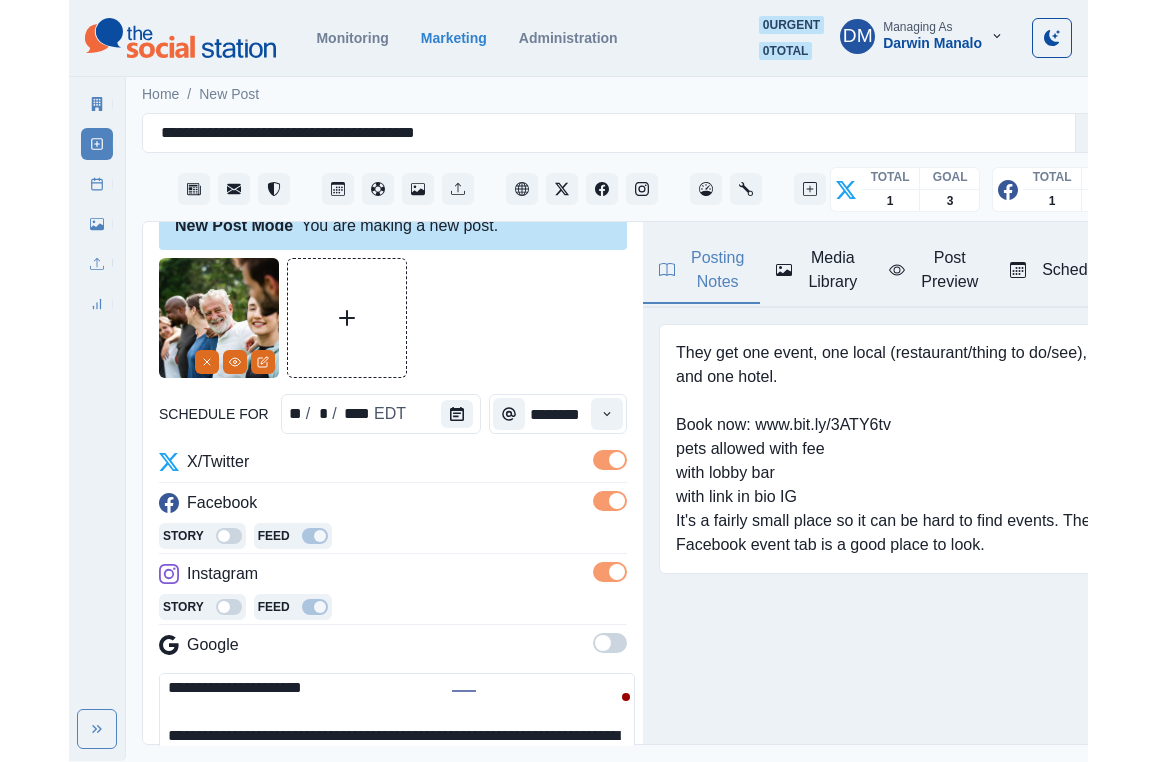 scroll, scrollTop: 44, scrollLeft: 0, axis: vertical 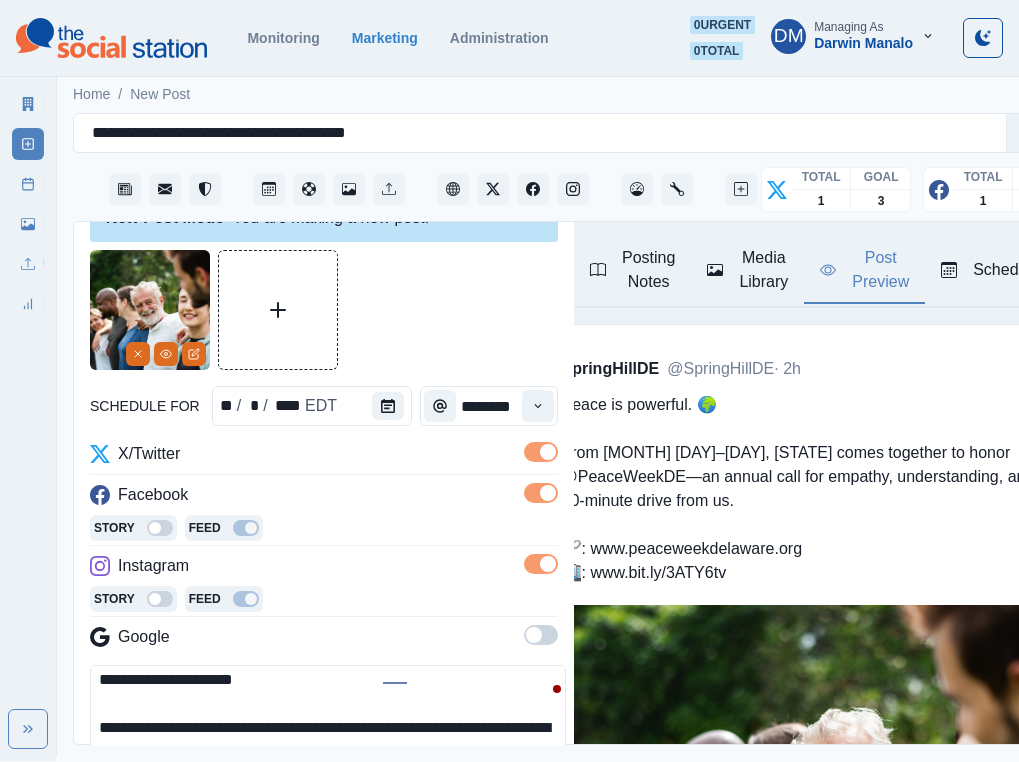 click 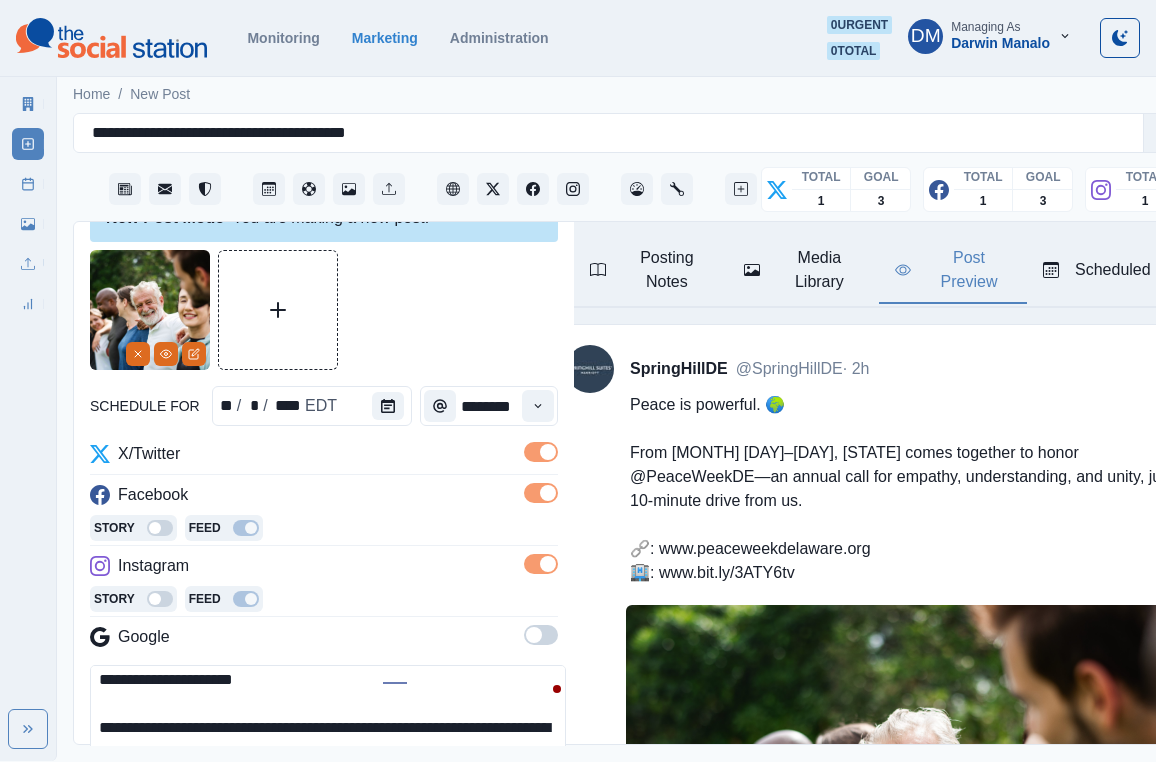 click on "**********" at bounding box center (328, 710) 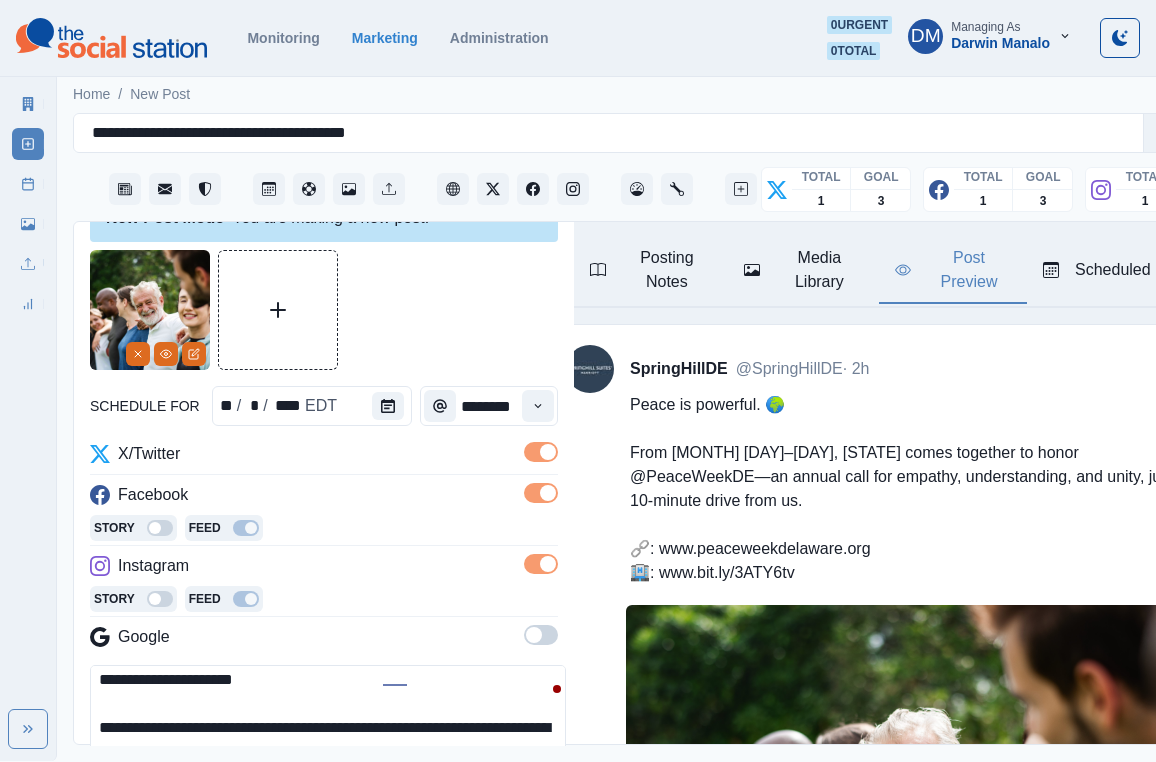scroll, scrollTop: 0, scrollLeft: 0, axis: both 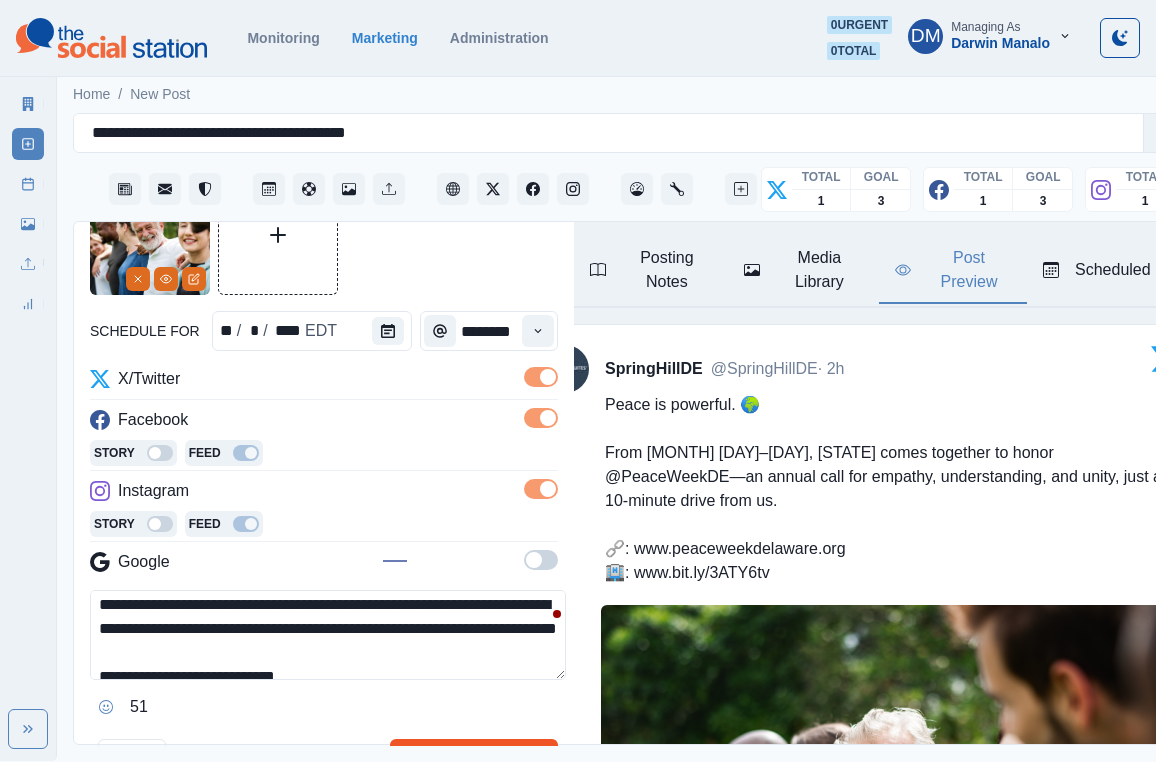 click on "Schedule Multiple" at bounding box center (474, 759) 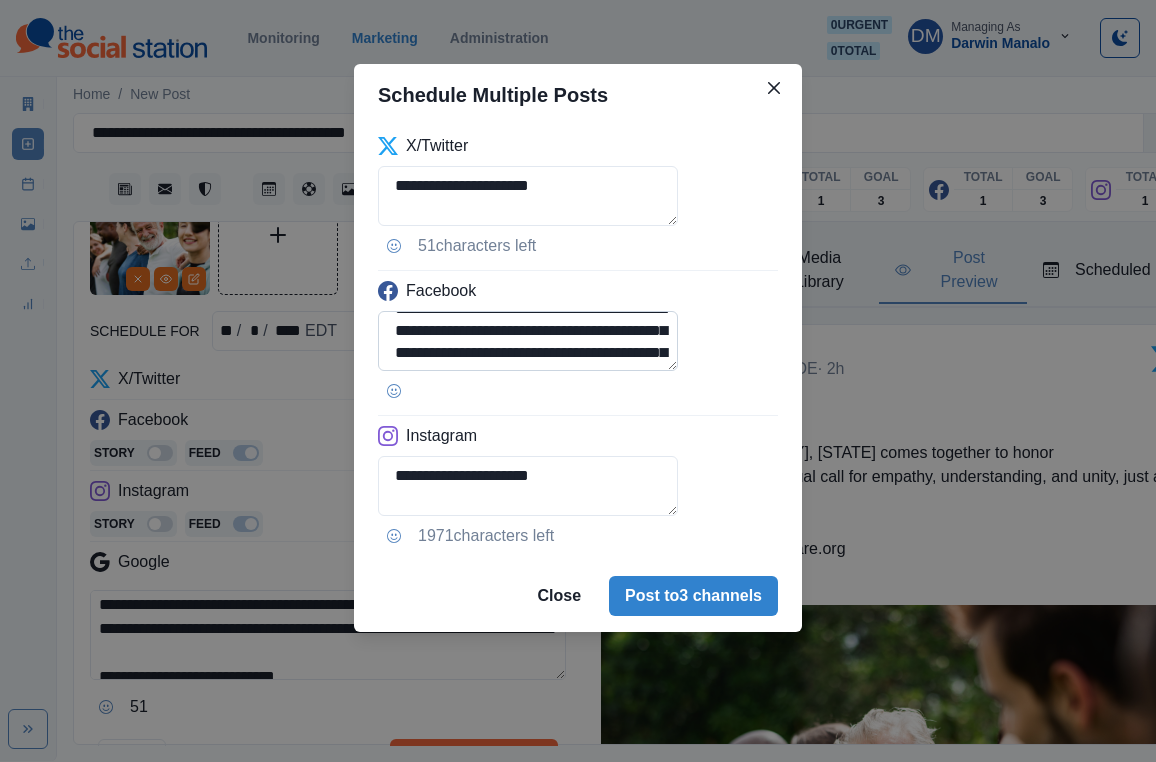 scroll, scrollTop: 49, scrollLeft: 0, axis: vertical 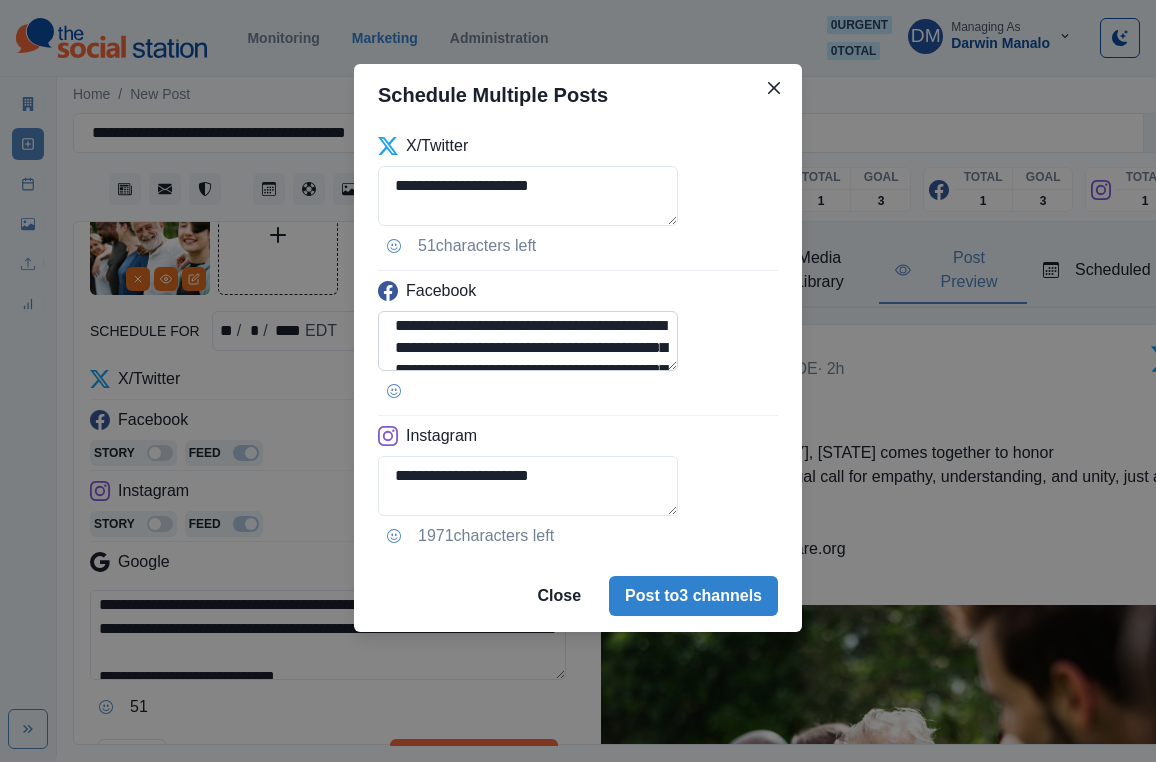 click on "**********" at bounding box center [528, 341] 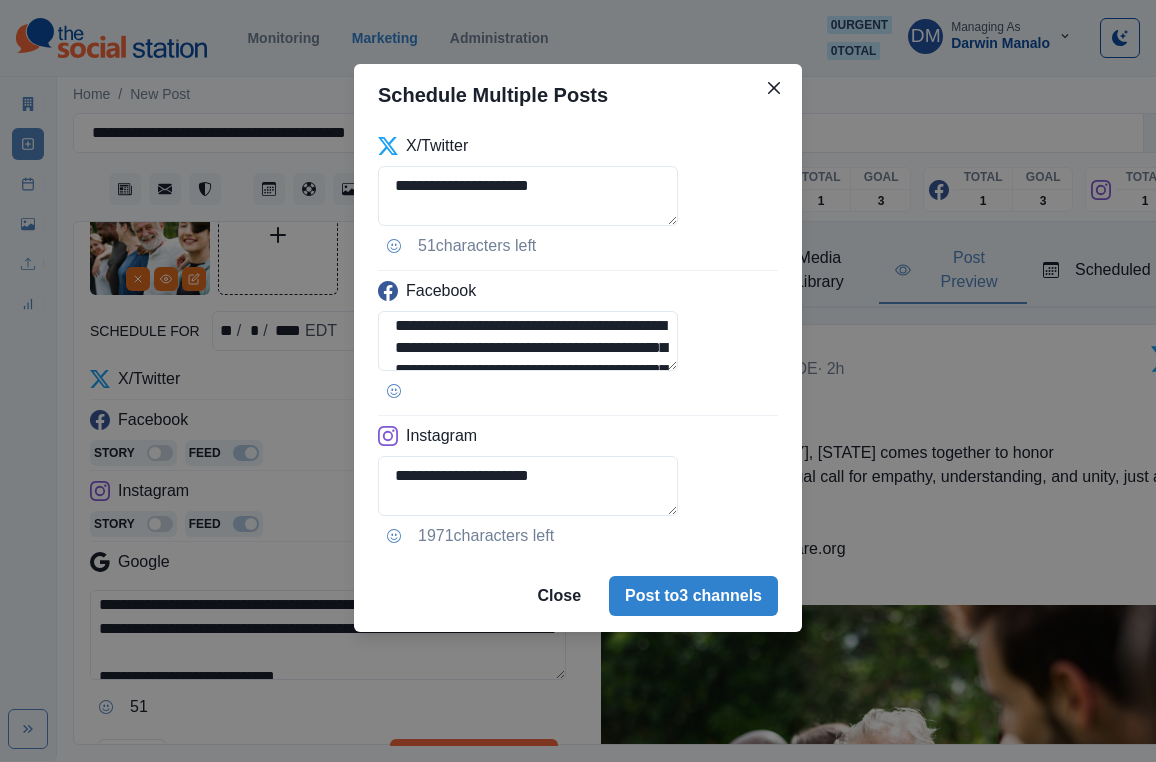 type on "**********" 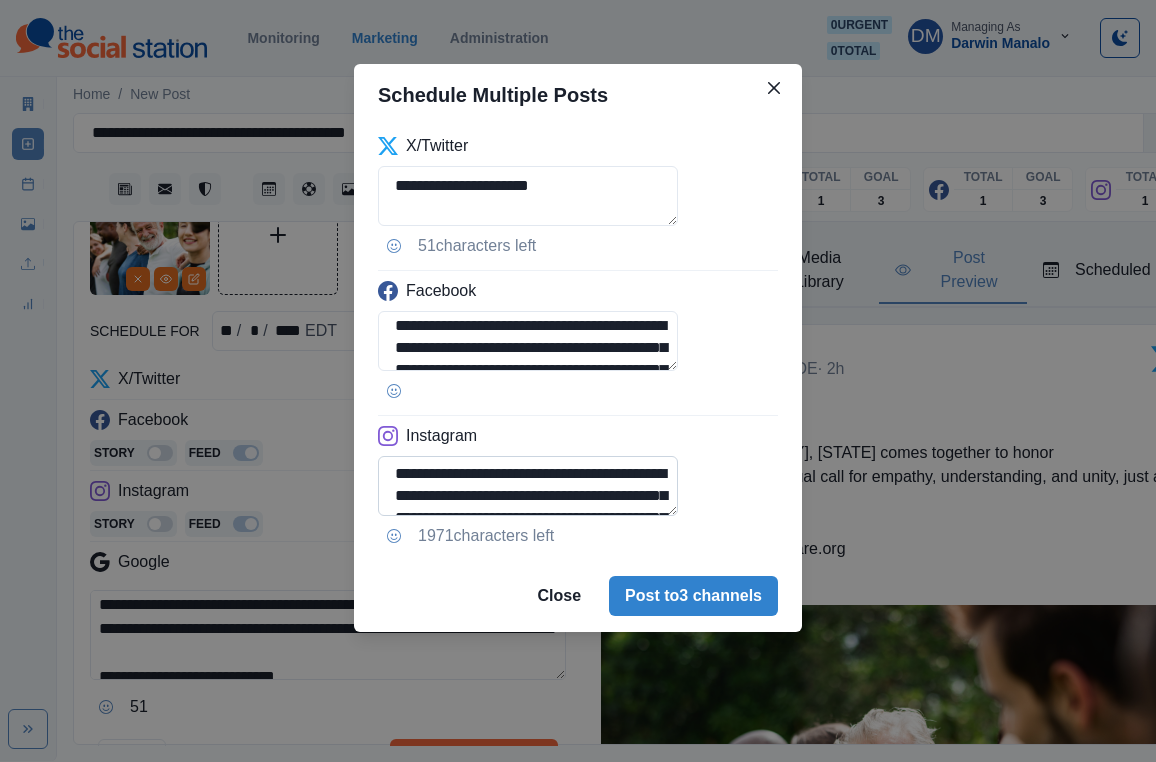 scroll, scrollTop: 57, scrollLeft: 0, axis: vertical 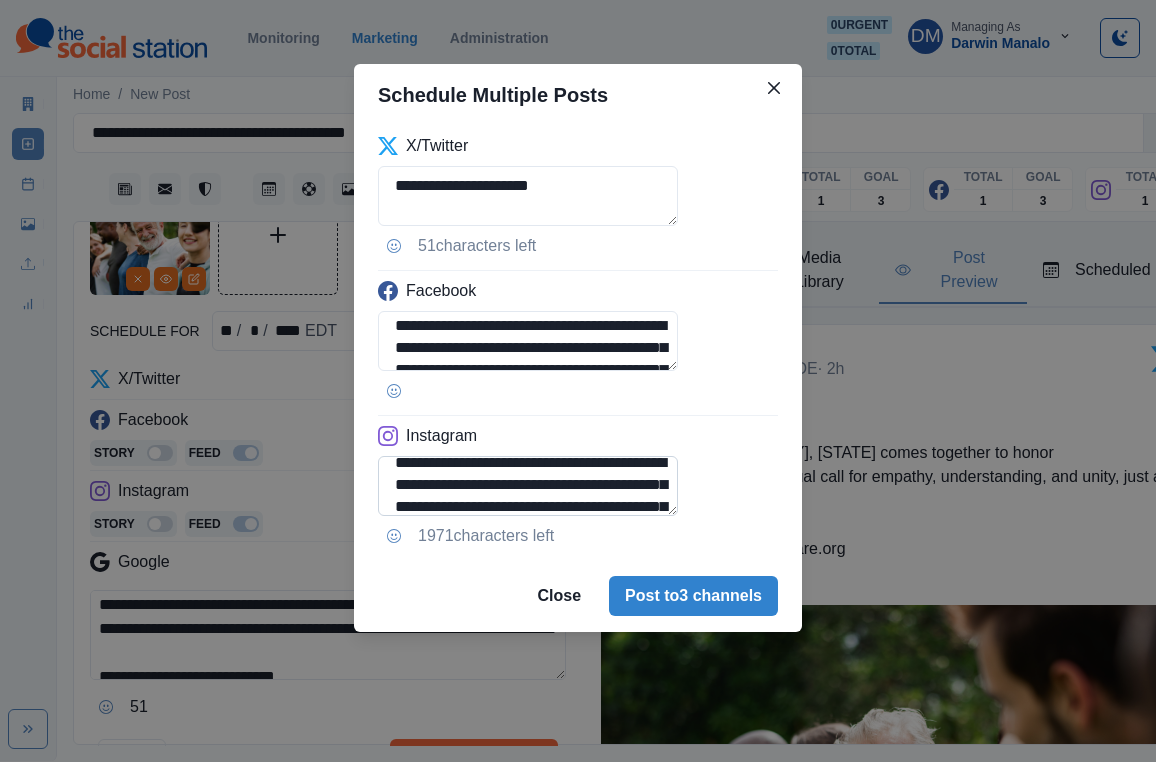 click on "**********" at bounding box center (528, 486) 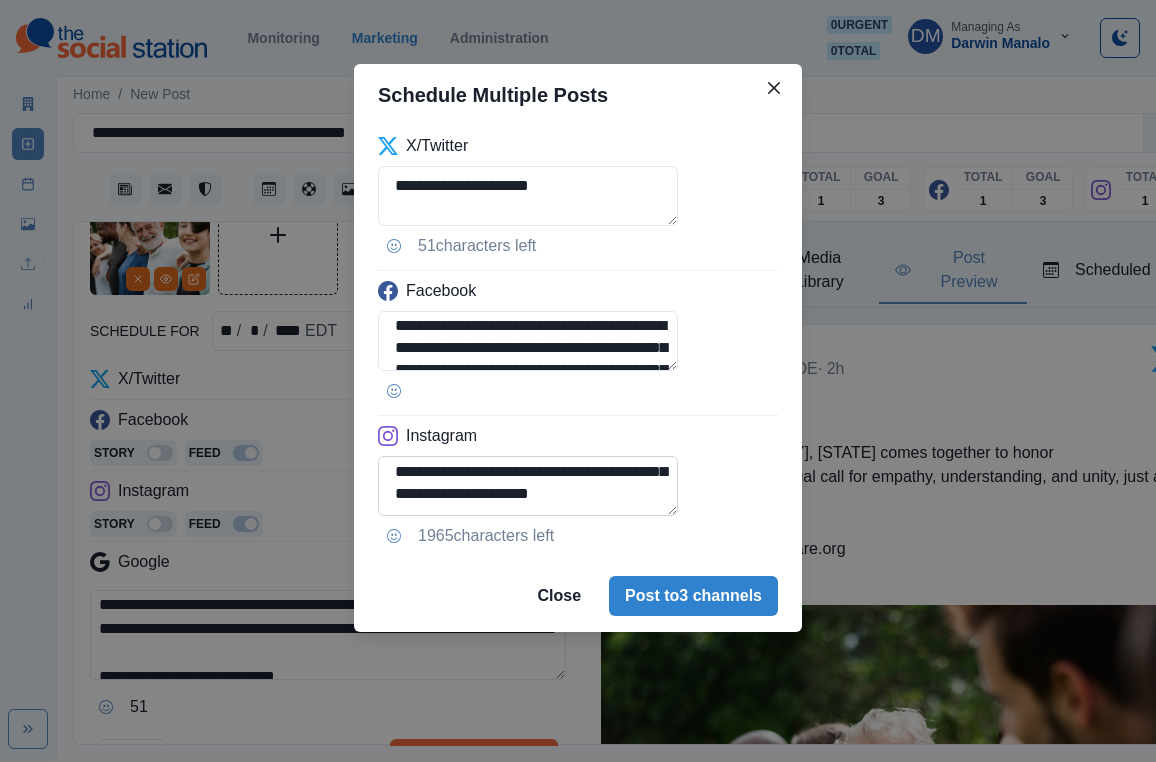 scroll, scrollTop: 102, scrollLeft: 0, axis: vertical 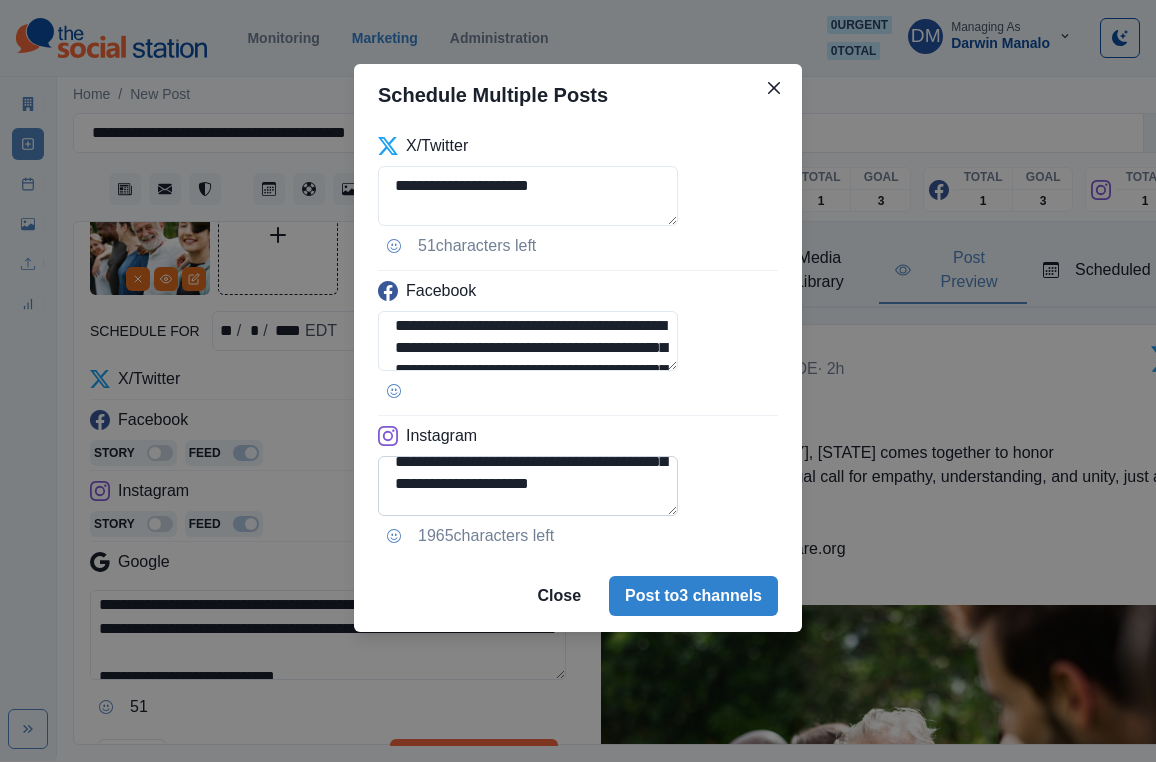 click on "**********" at bounding box center (528, 486) 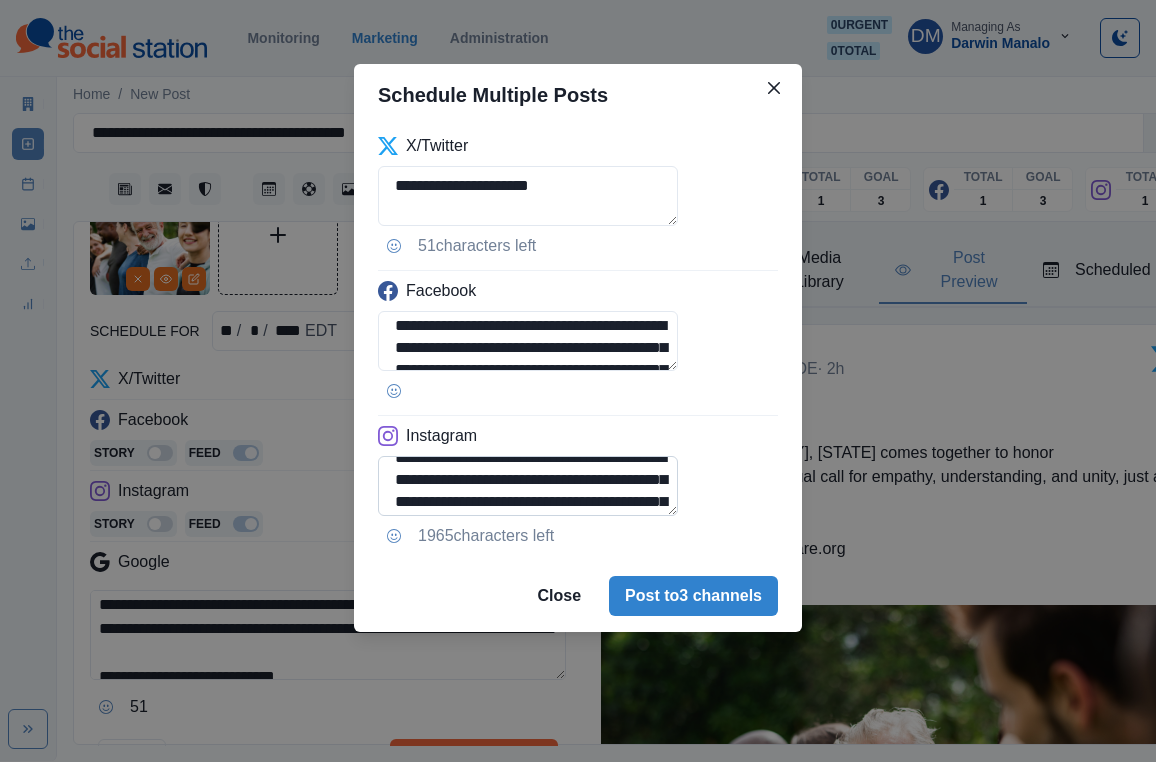 click on "**********" at bounding box center (528, 486) 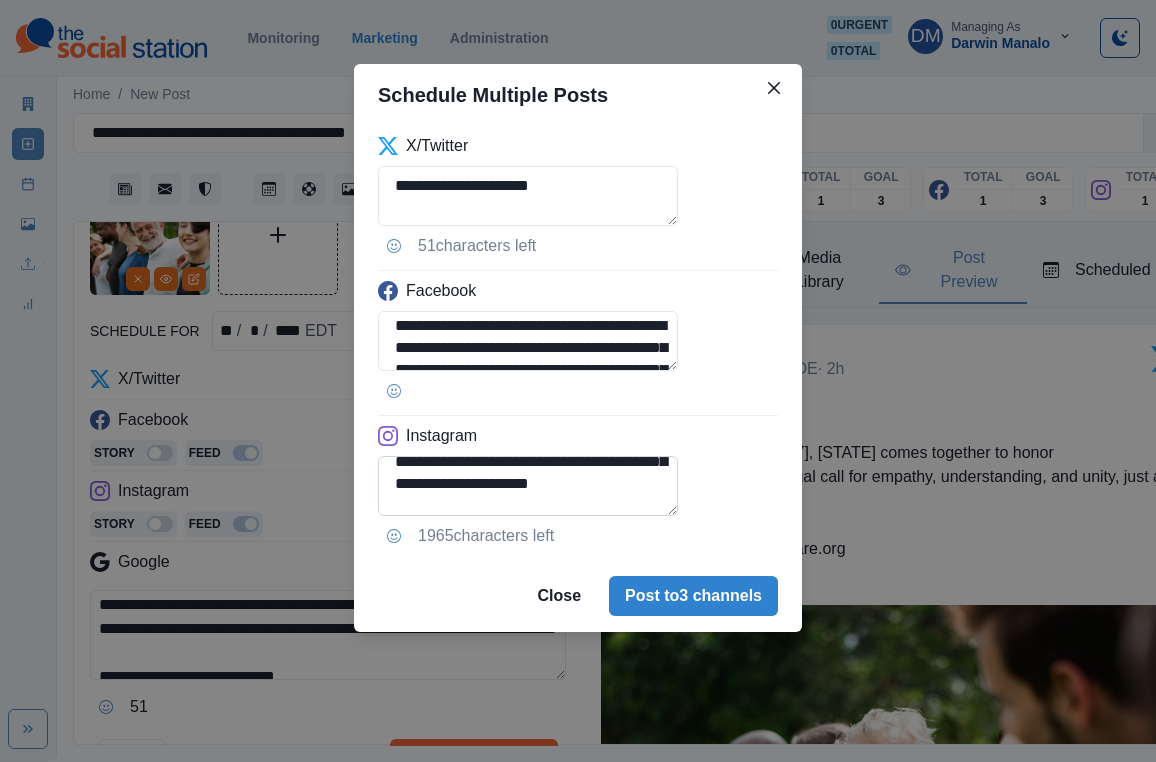 drag, startPoint x: 461, startPoint y: 419, endPoint x: 628, endPoint y: 418, distance: 167.00299 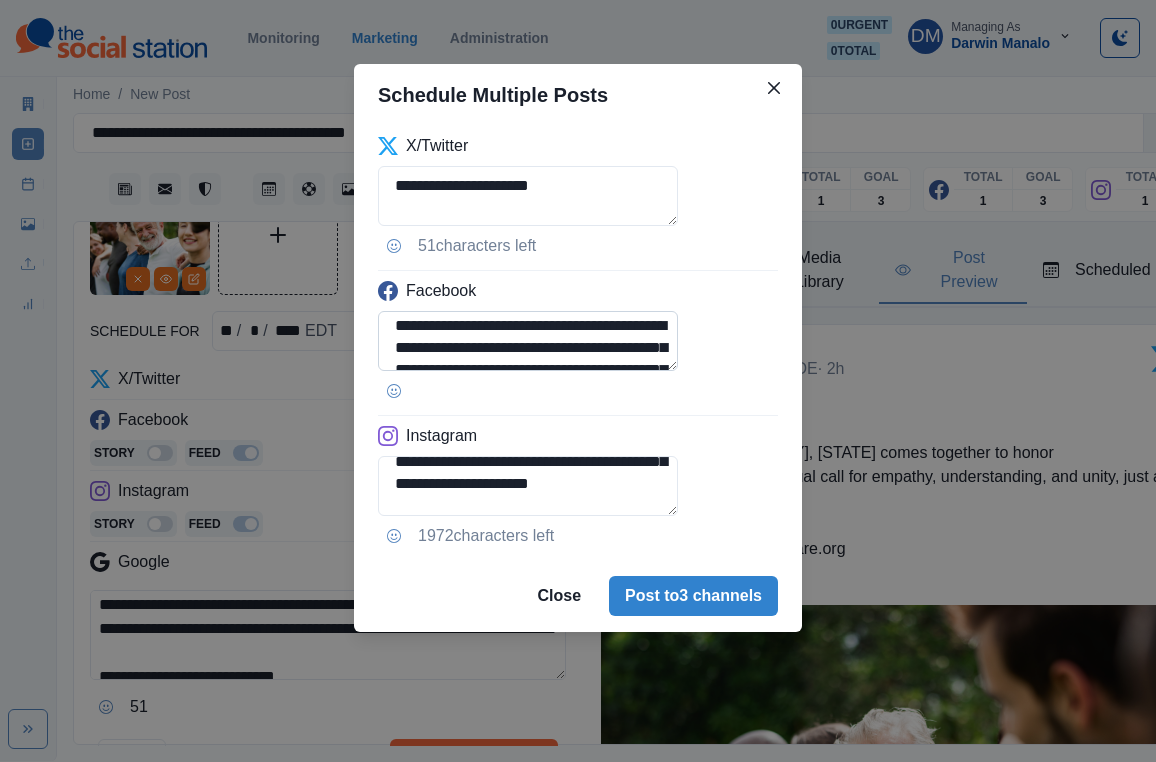 type on "**********" 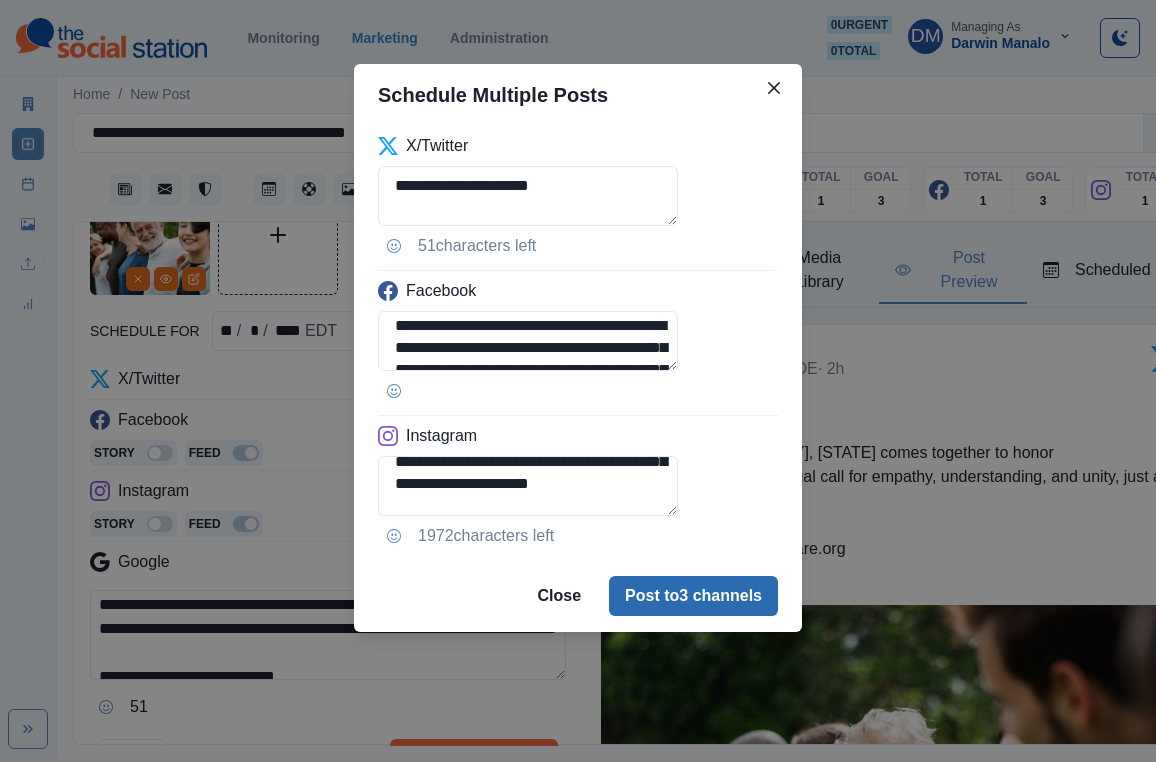 click on "Post to  3   channels" at bounding box center [693, 596] 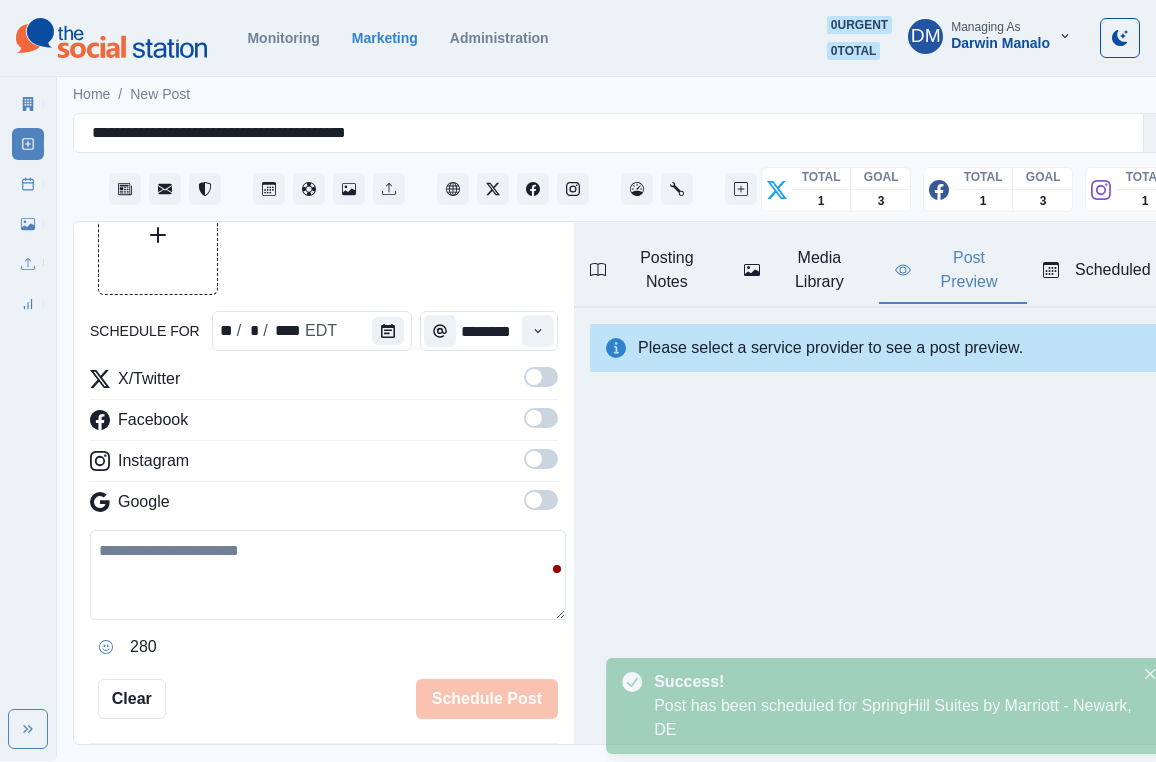 scroll, scrollTop: 103, scrollLeft: 0, axis: vertical 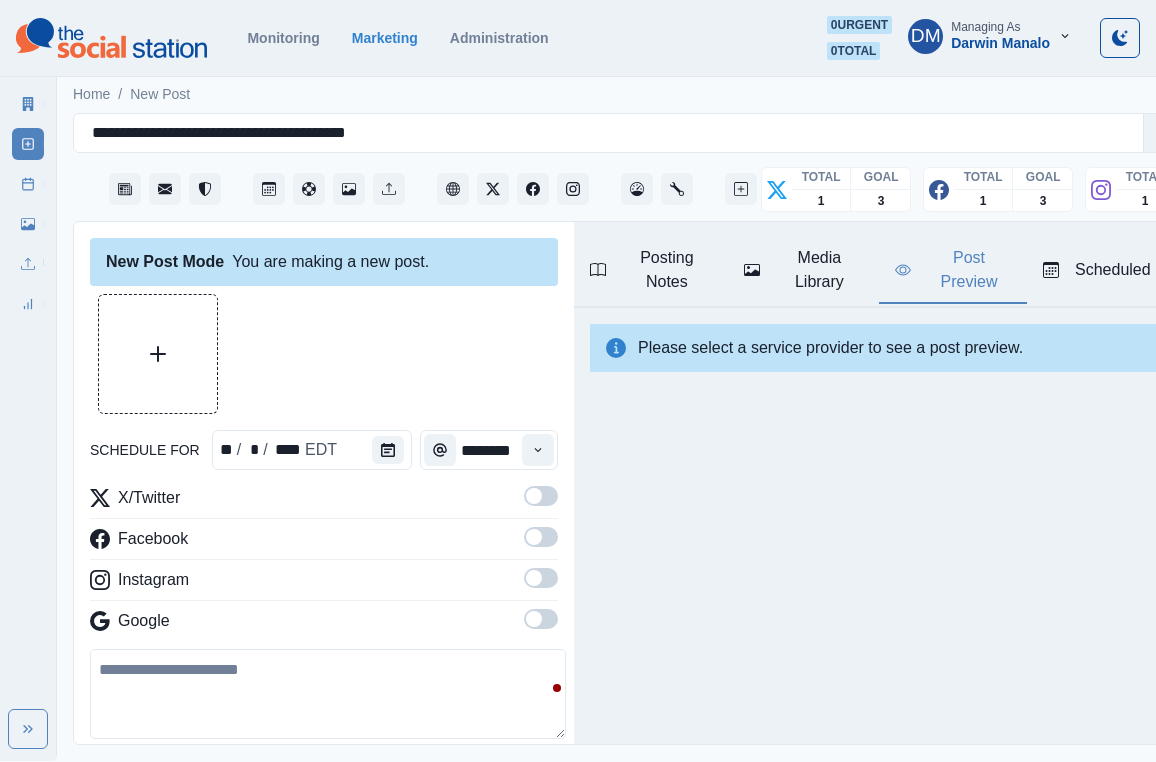 click on "Google" at bounding box center [324, 625] 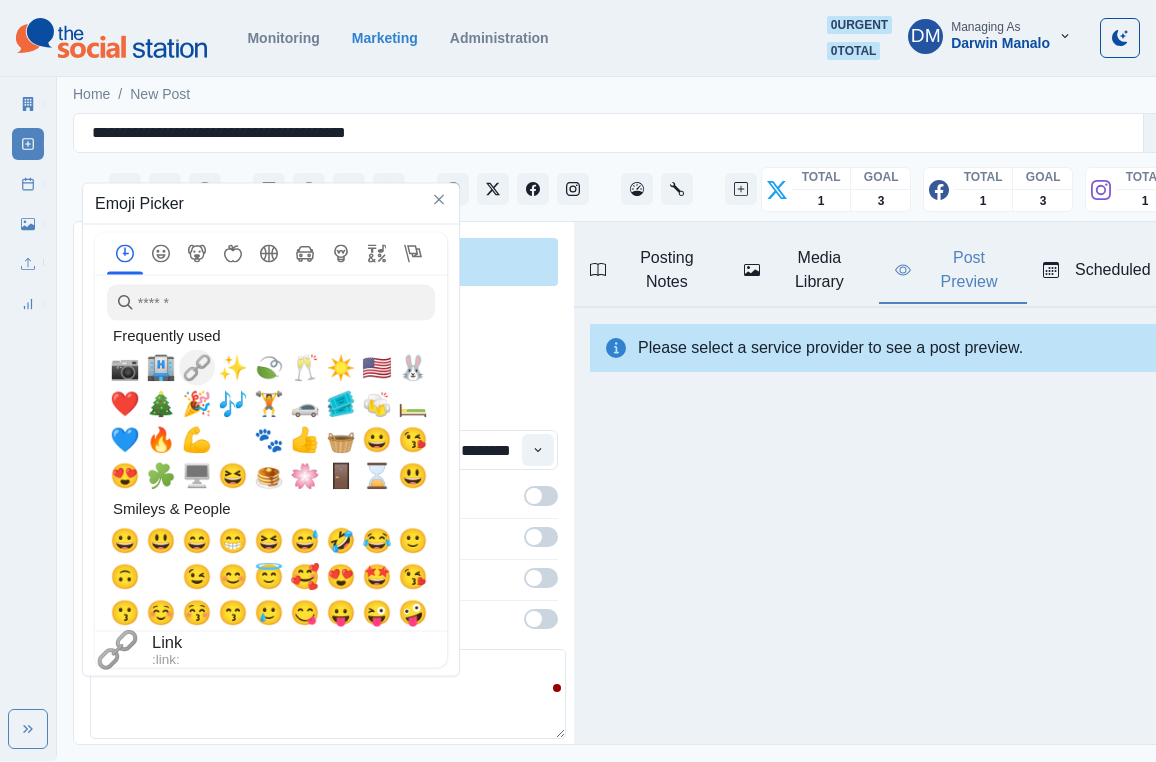 click on "🔗" at bounding box center (197, 368) 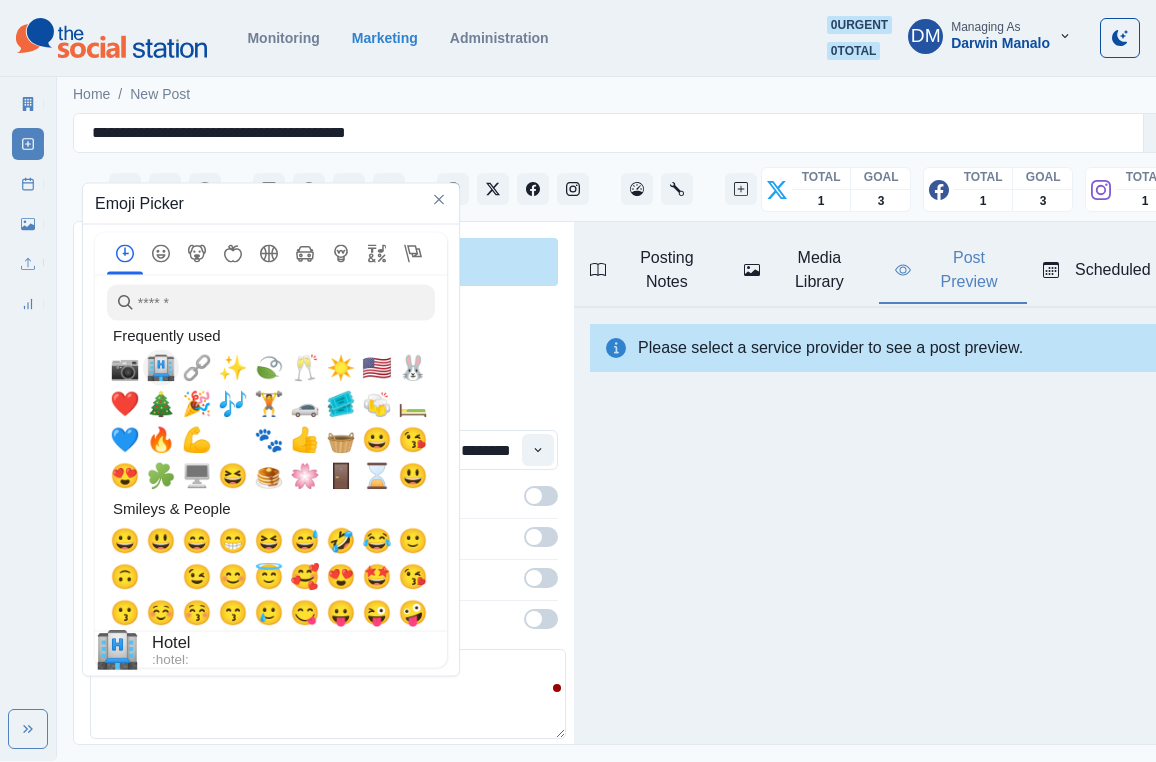 click on "🏨" at bounding box center [161, 368] 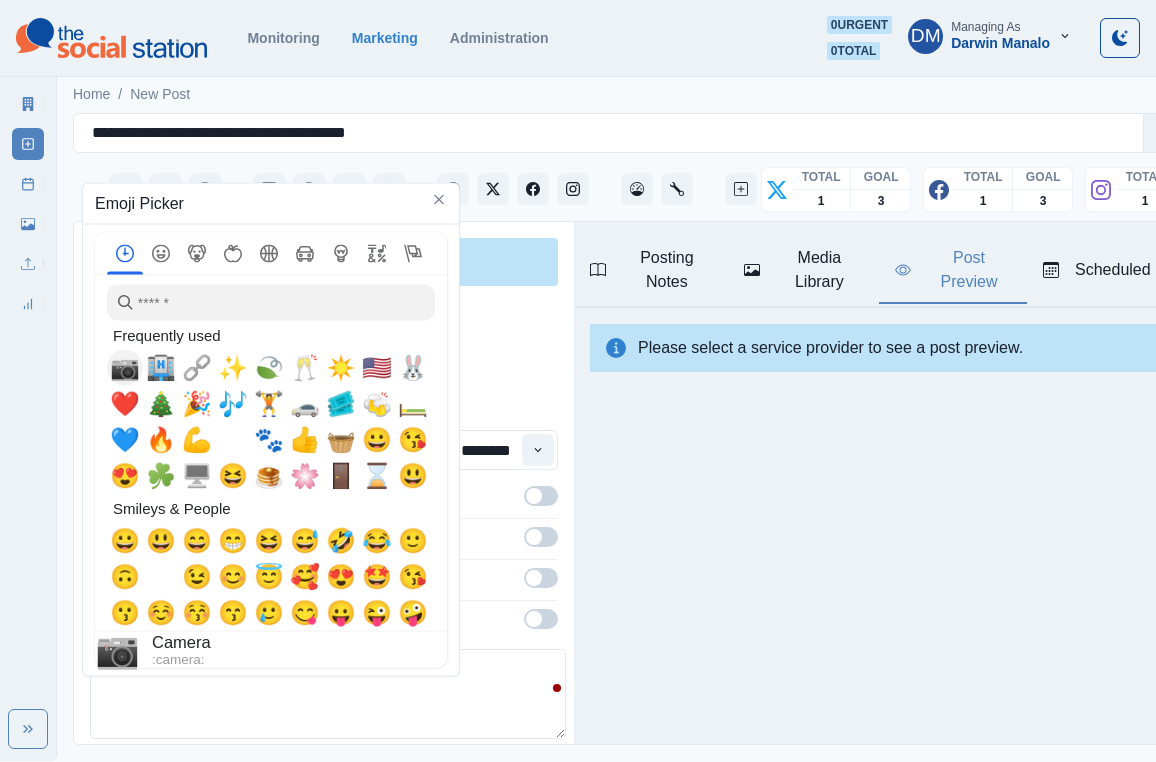 click on "📷" at bounding box center [125, 368] 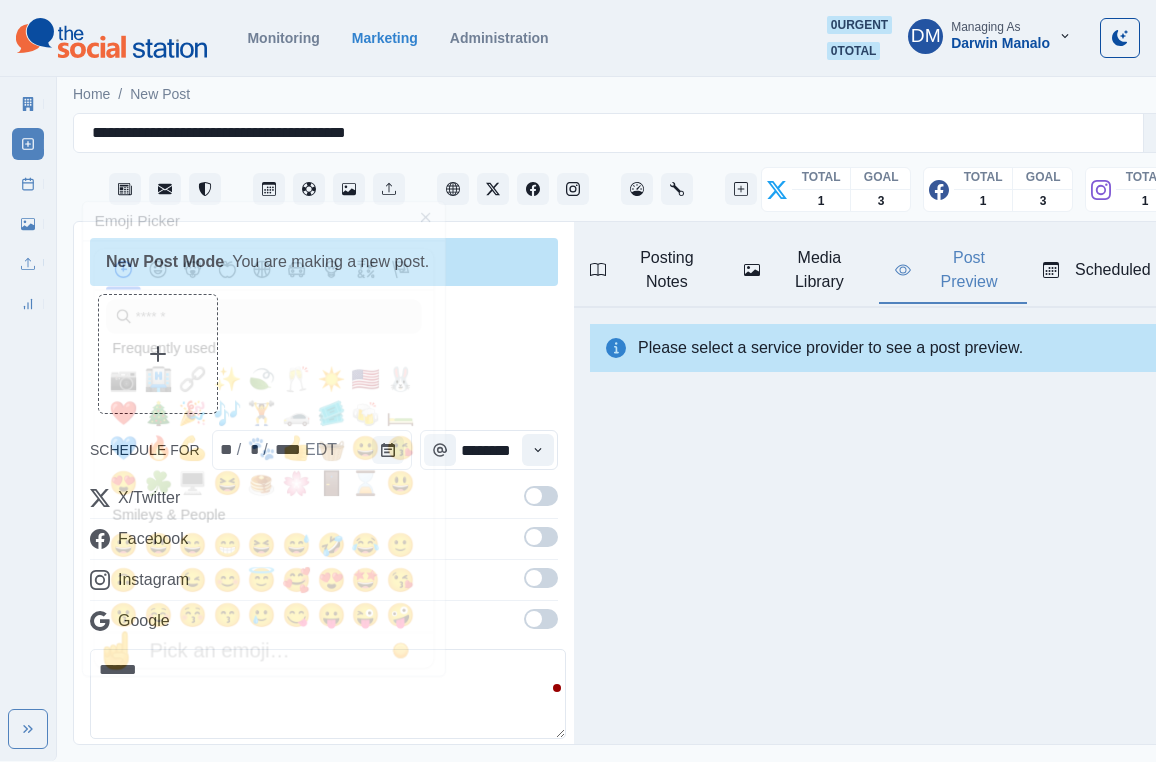 click at bounding box center (541, 496) 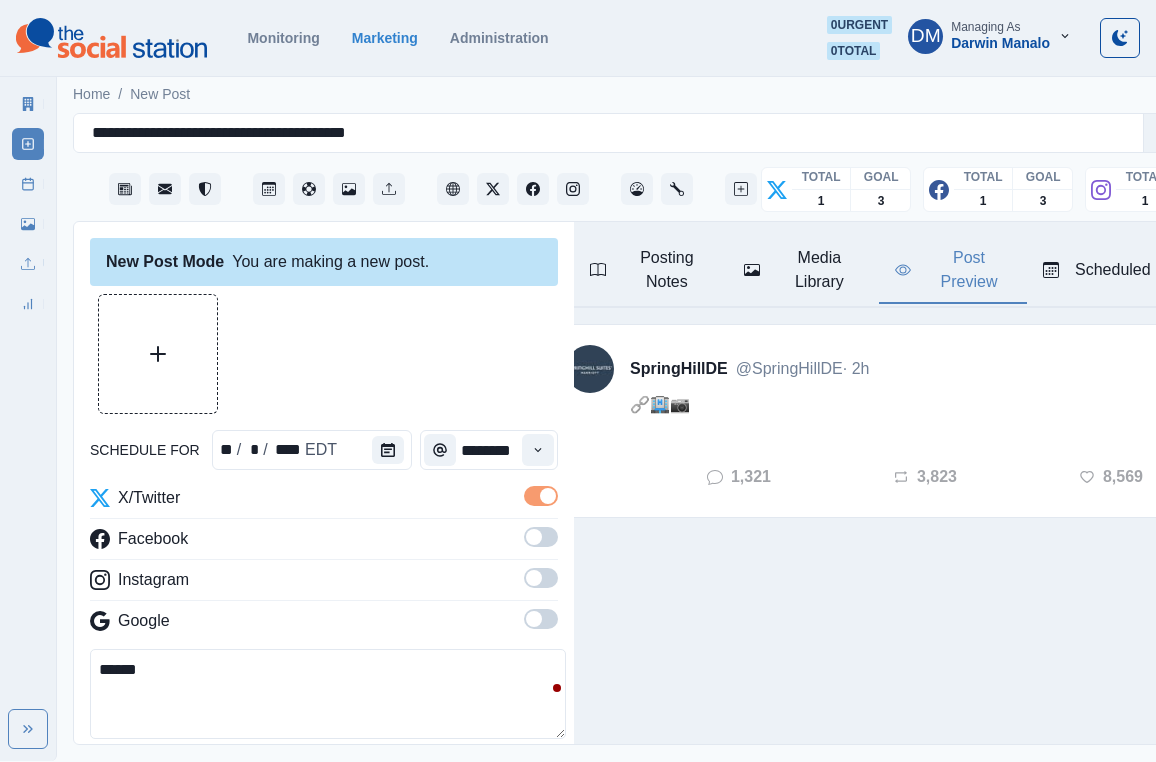 click at bounding box center [541, 537] 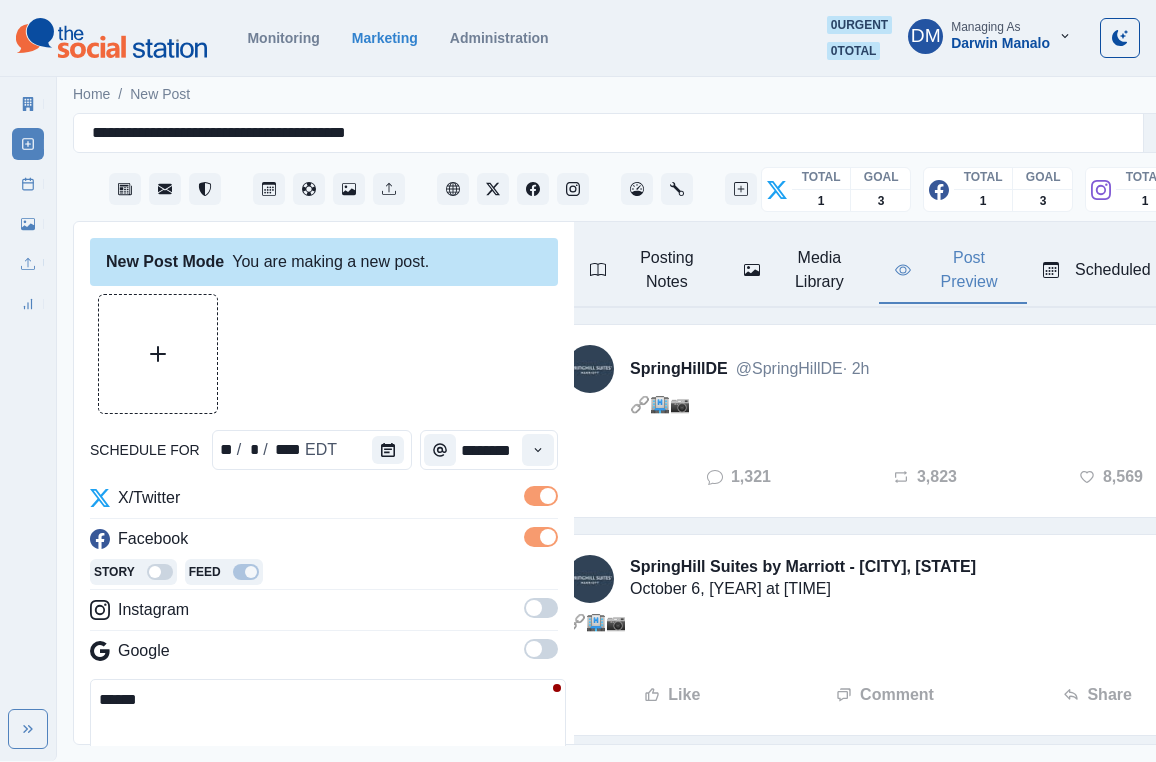 click at bounding box center [541, 608] 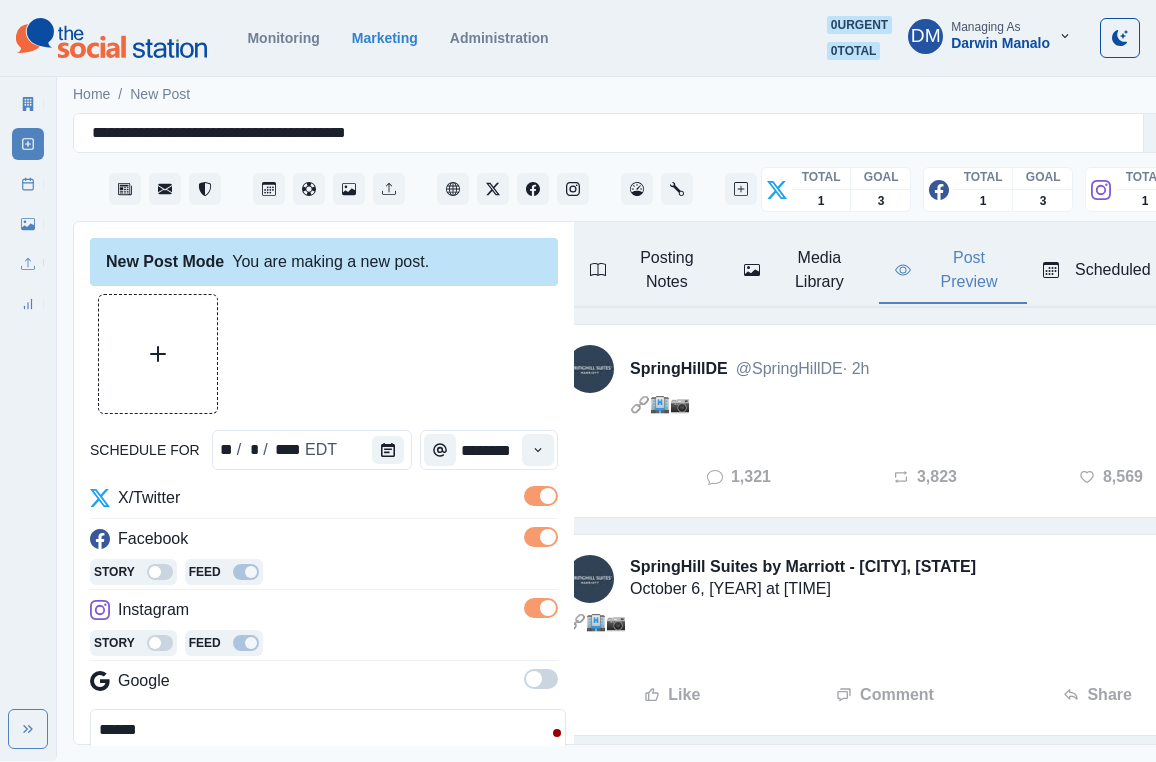 click on "******" at bounding box center [328, 754] 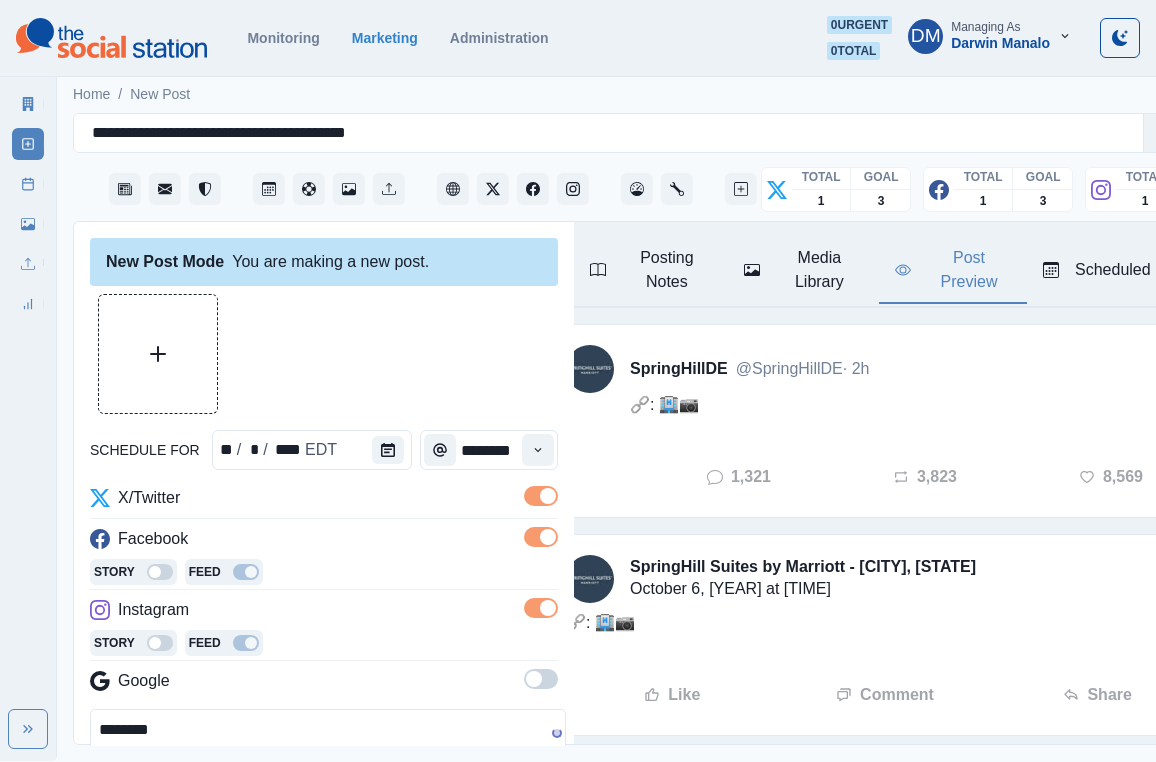 paste on "**********" 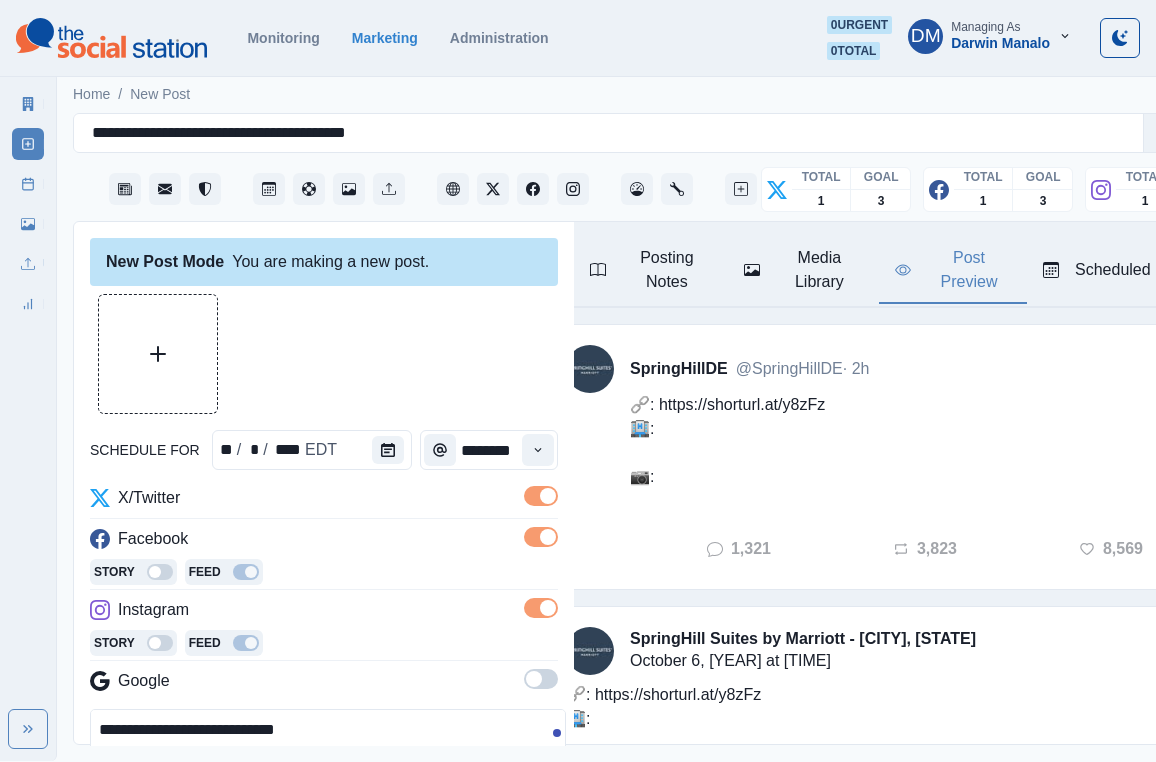 click on "Posting Notes Media Library Post Preview Scheduled 11" at bounding box center [885, 265] 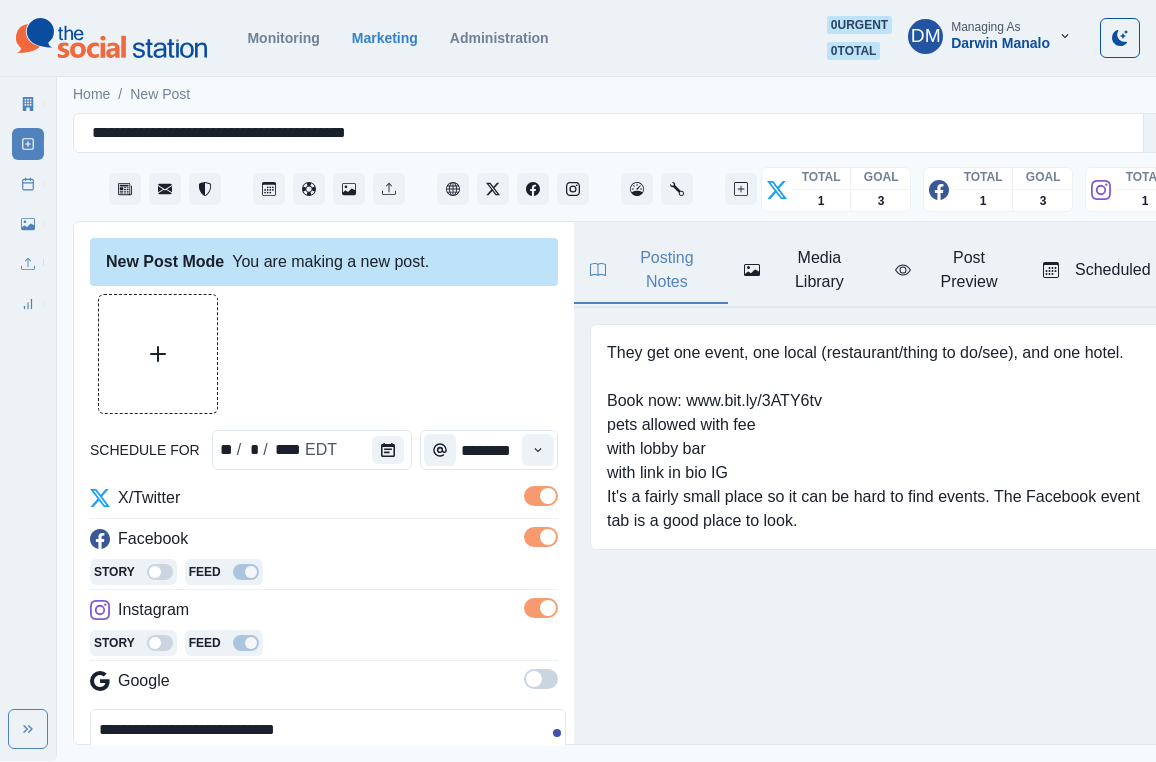click on "Posting Notes" at bounding box center (651, 270) 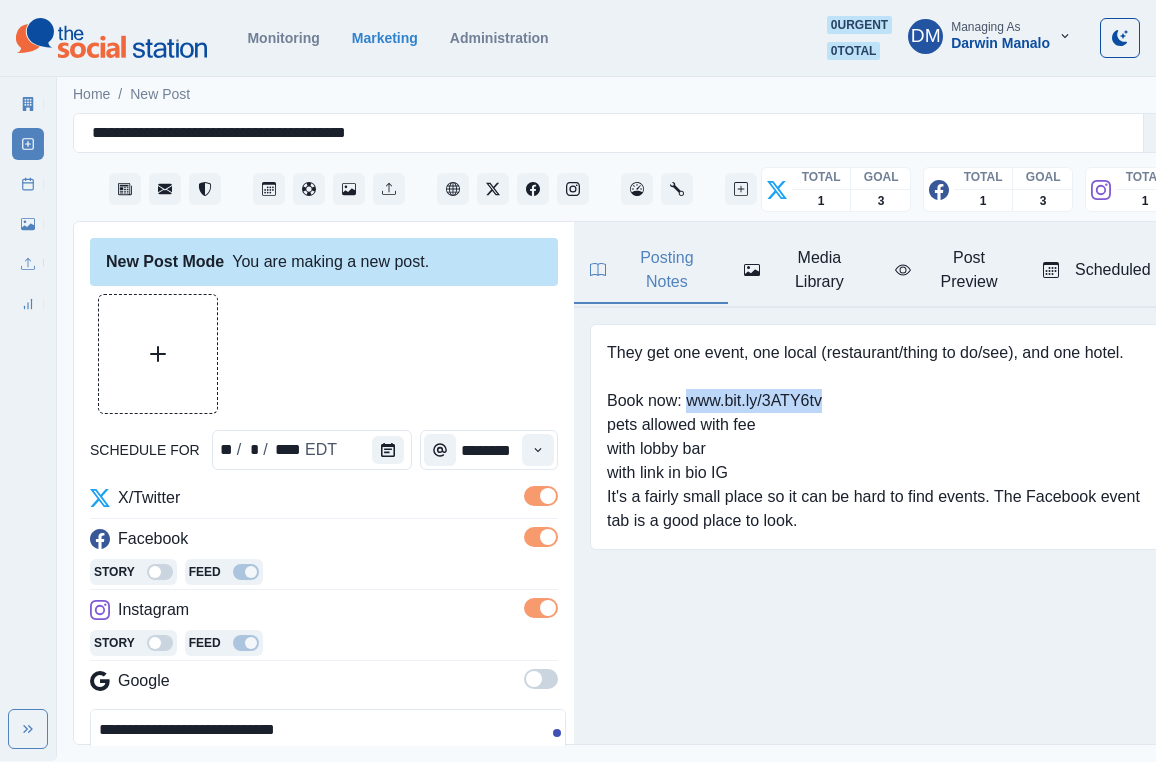drag, startPoint x: 655, startPoint y: 310, endPoint x: 810, endPoint y: 308, distance: 155.01291 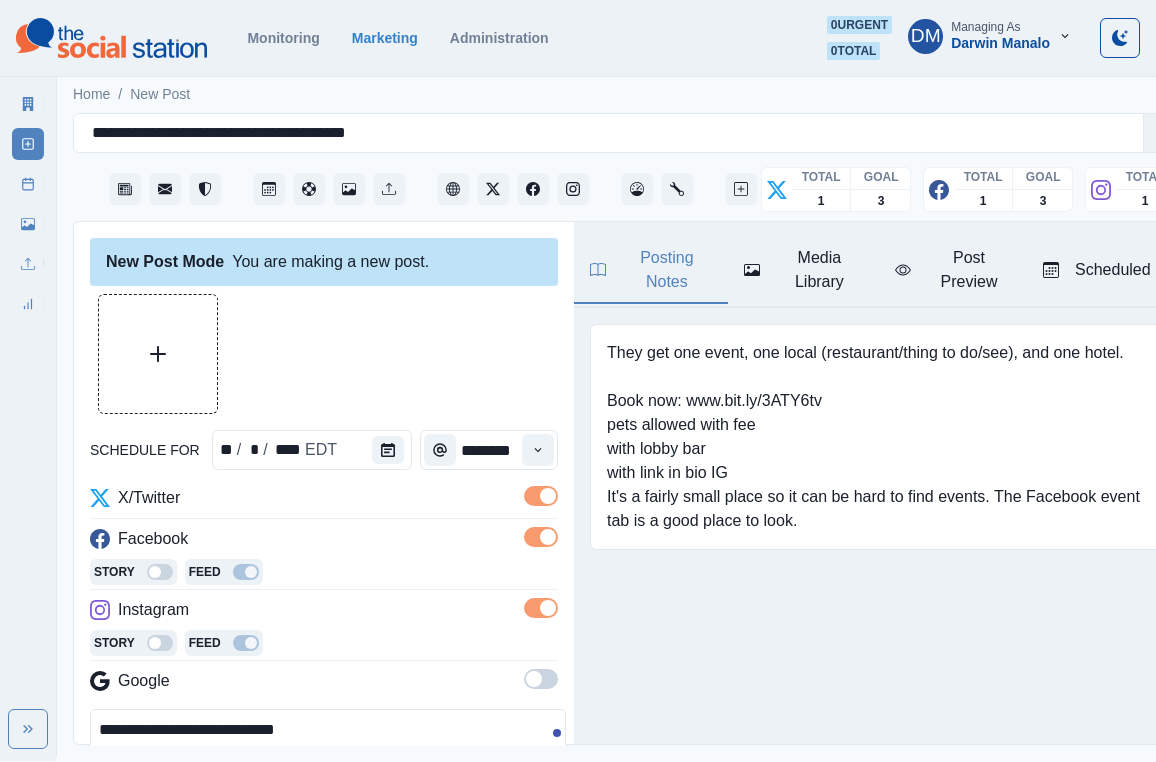 click on "**********" at bounding box center [328, 754] 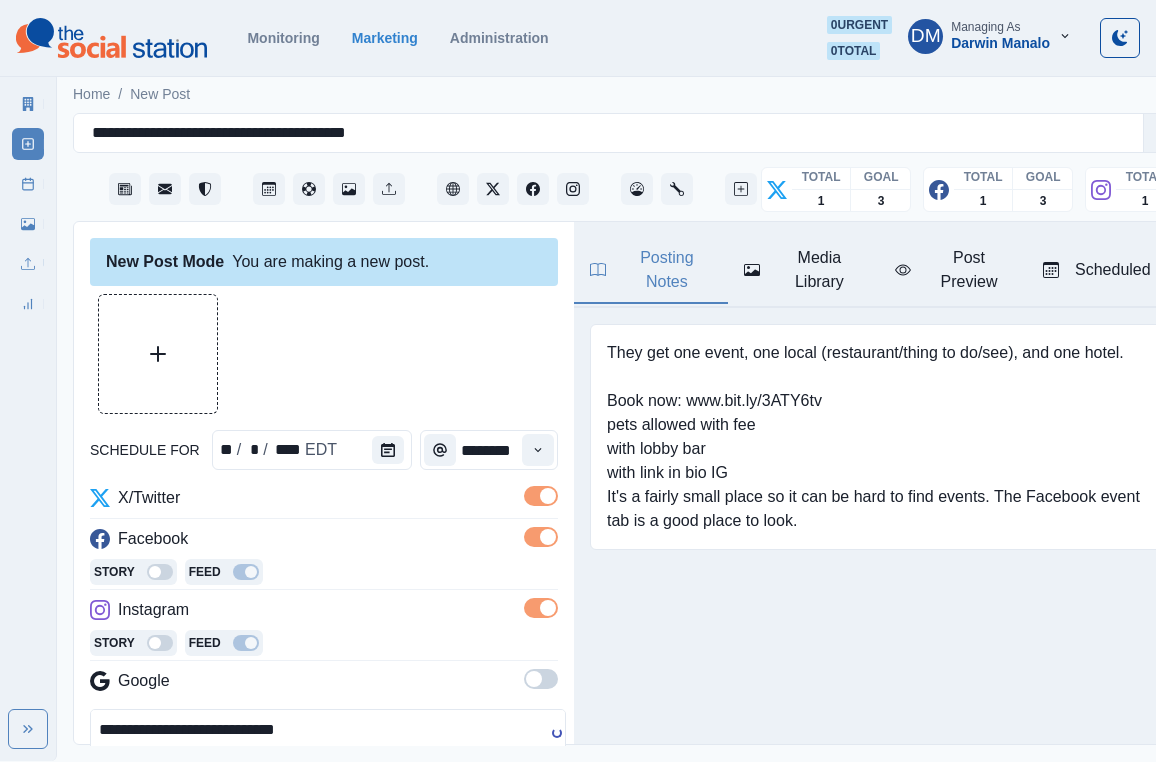 click on "**********" at bounding box center [328, 754] 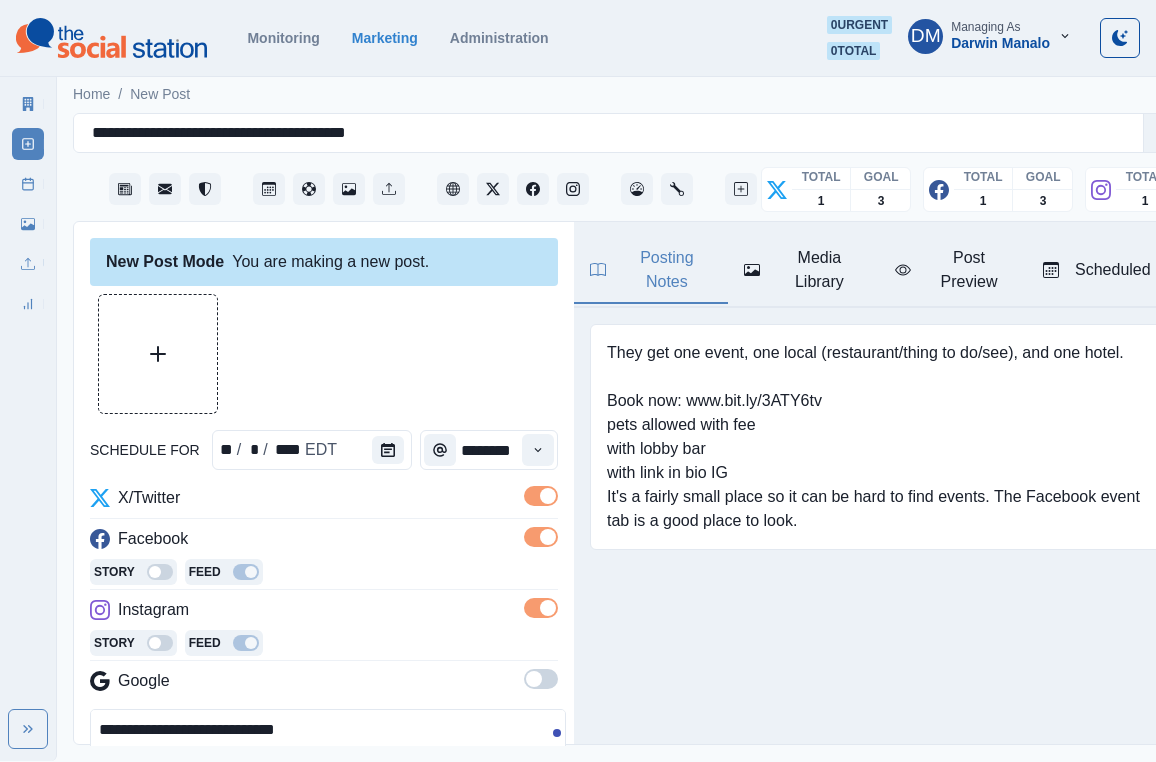 drag, startPoint x: 150, startPoint y: 618, endPoint x: 112, endPoint y: 614, distance: 38.209946 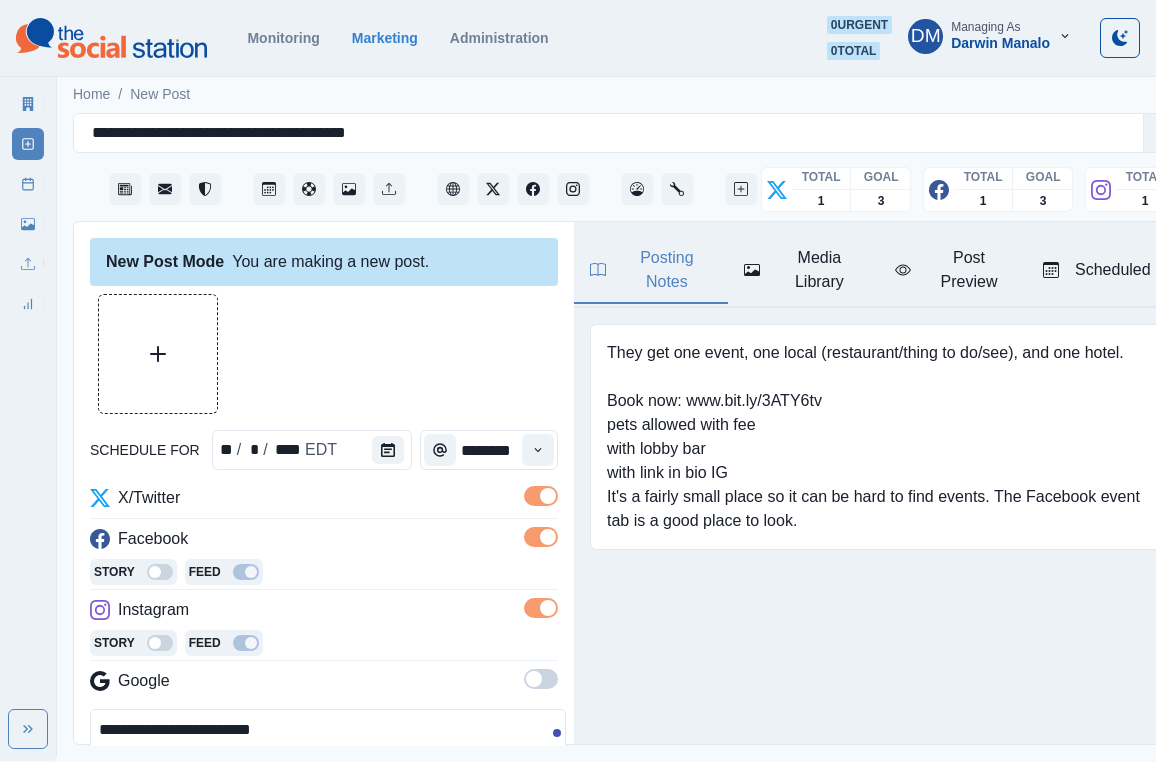 click on "**********" at bounding box center (328, 754) 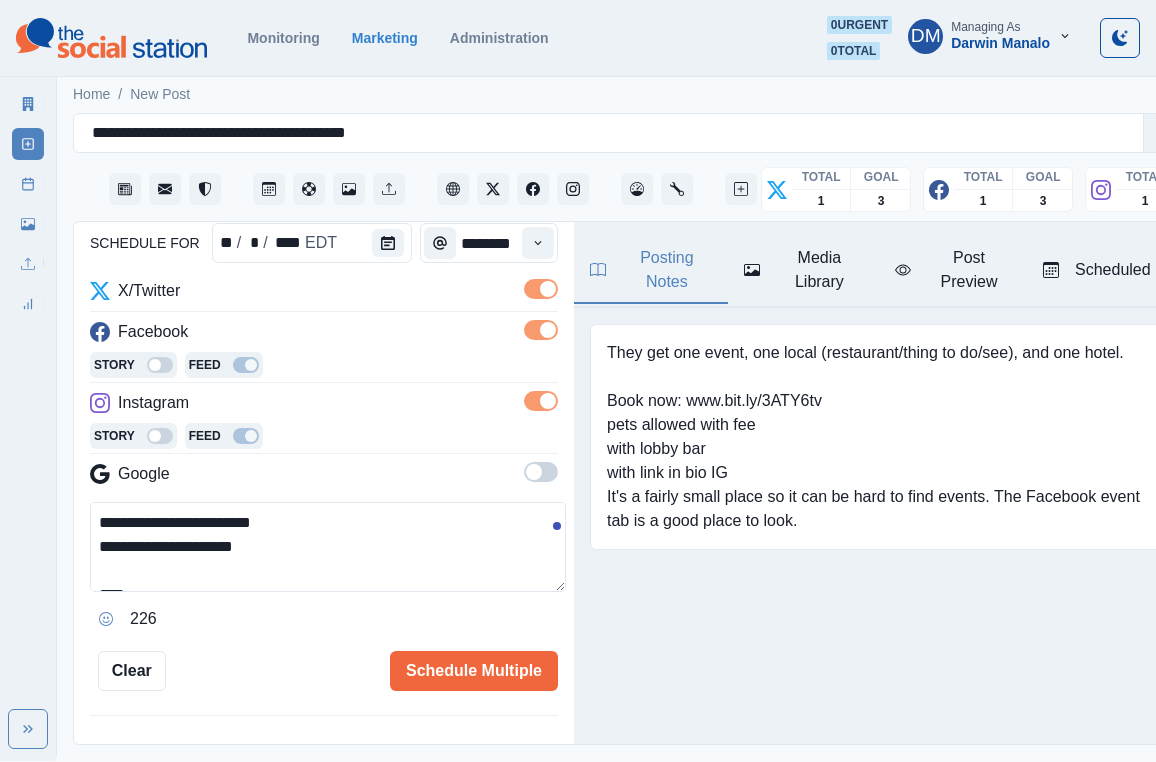 scroll, scrollTop: 0, scrollLeft: 0, axis: both 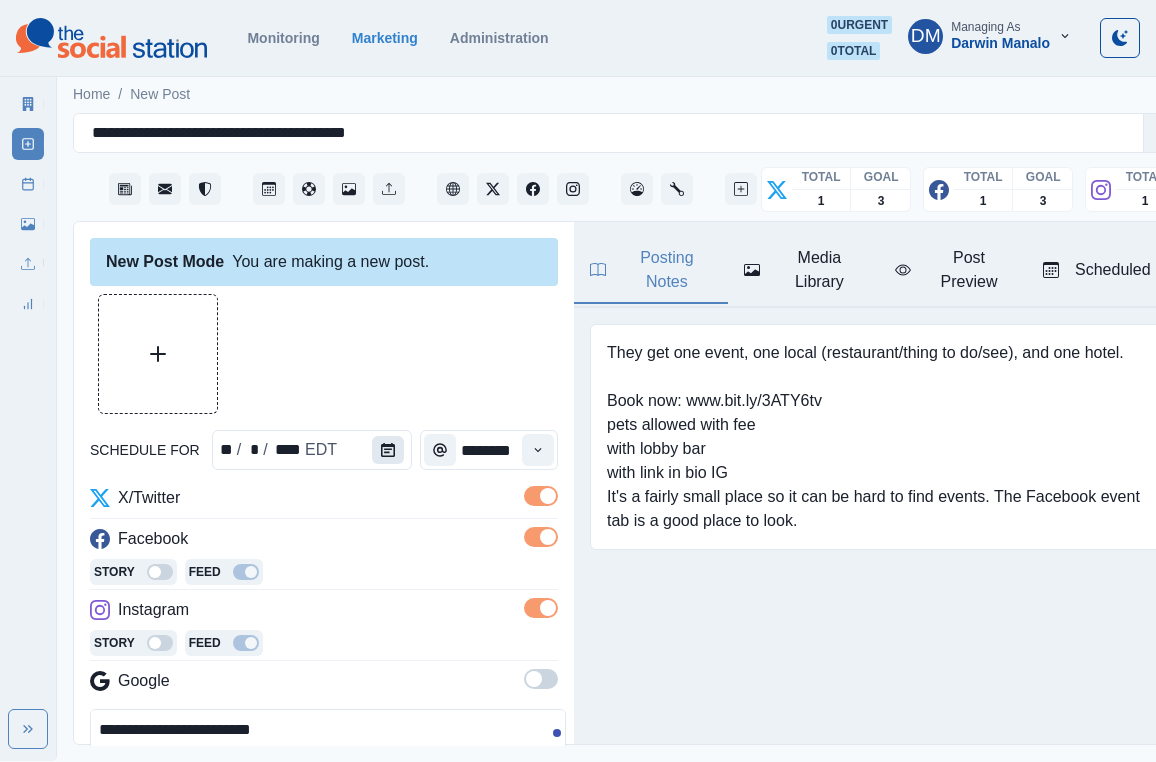 click at bounding box center (388, 450) 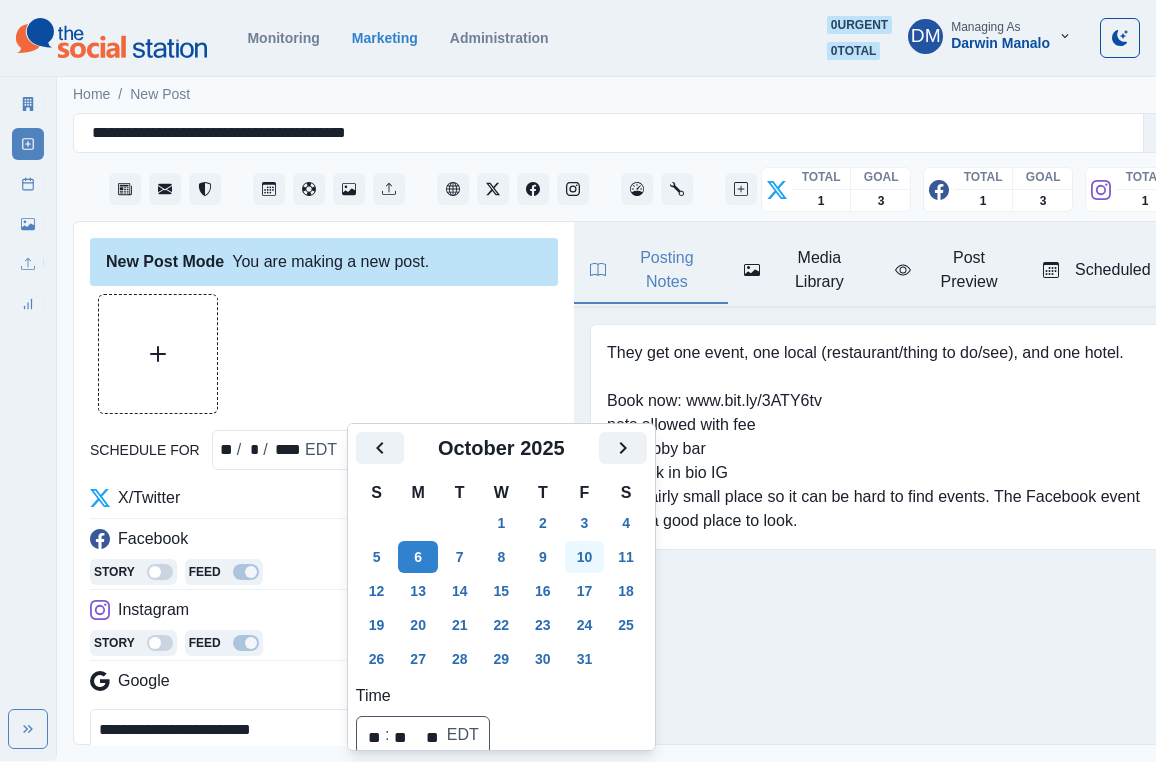 click on "10" at bounding box center [585, 557] 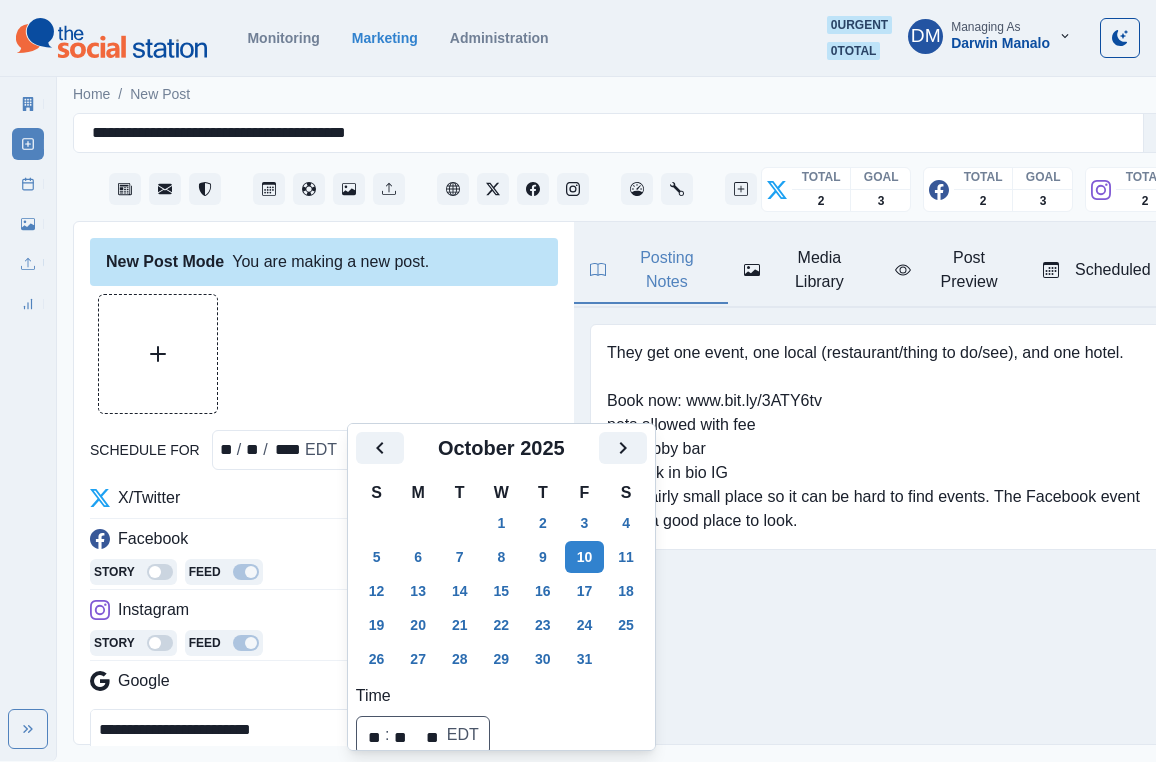 click on "**********" at bounding box center (328, 754) 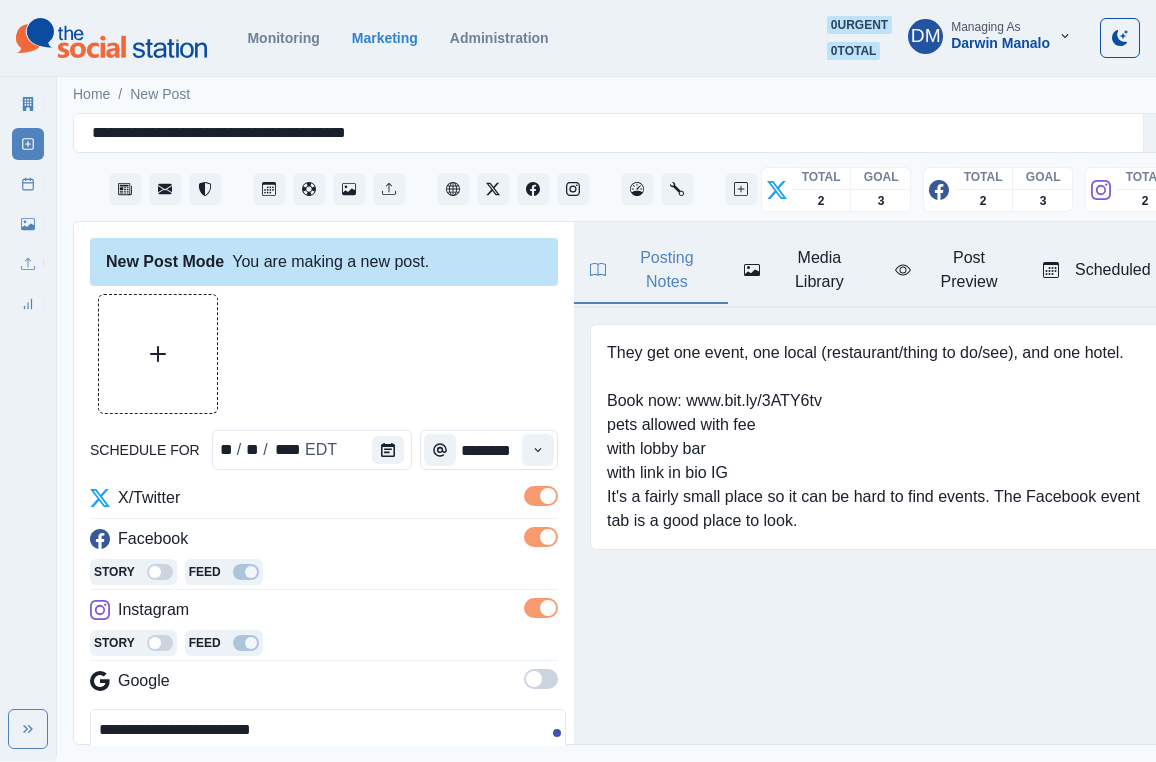 click on "**********" at bounding box center [328, 754] 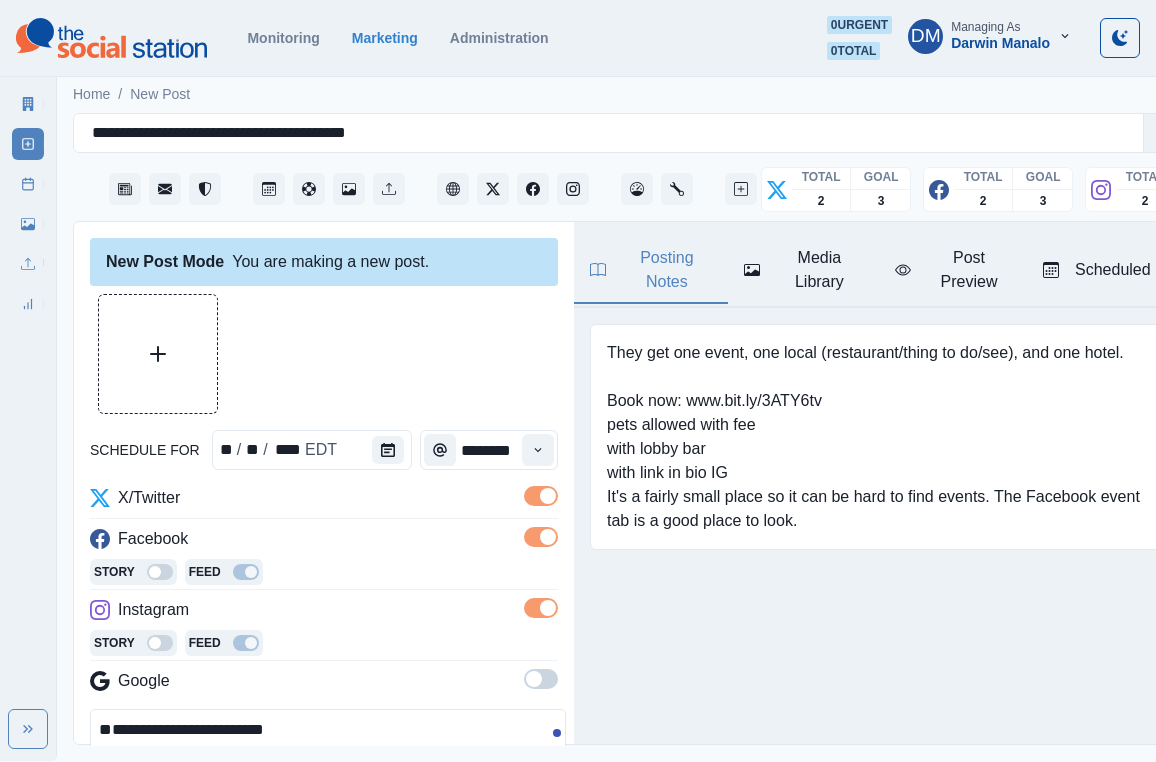 type on "**********" 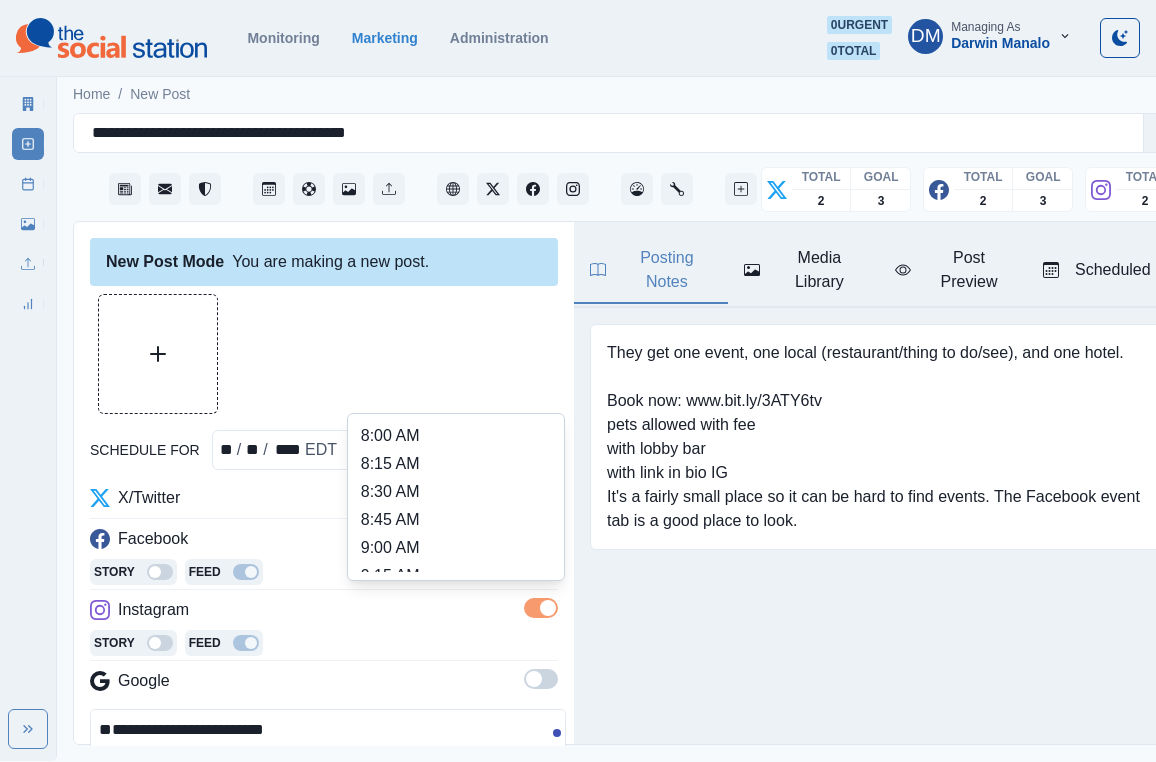 click at bounding box center (538, 450) 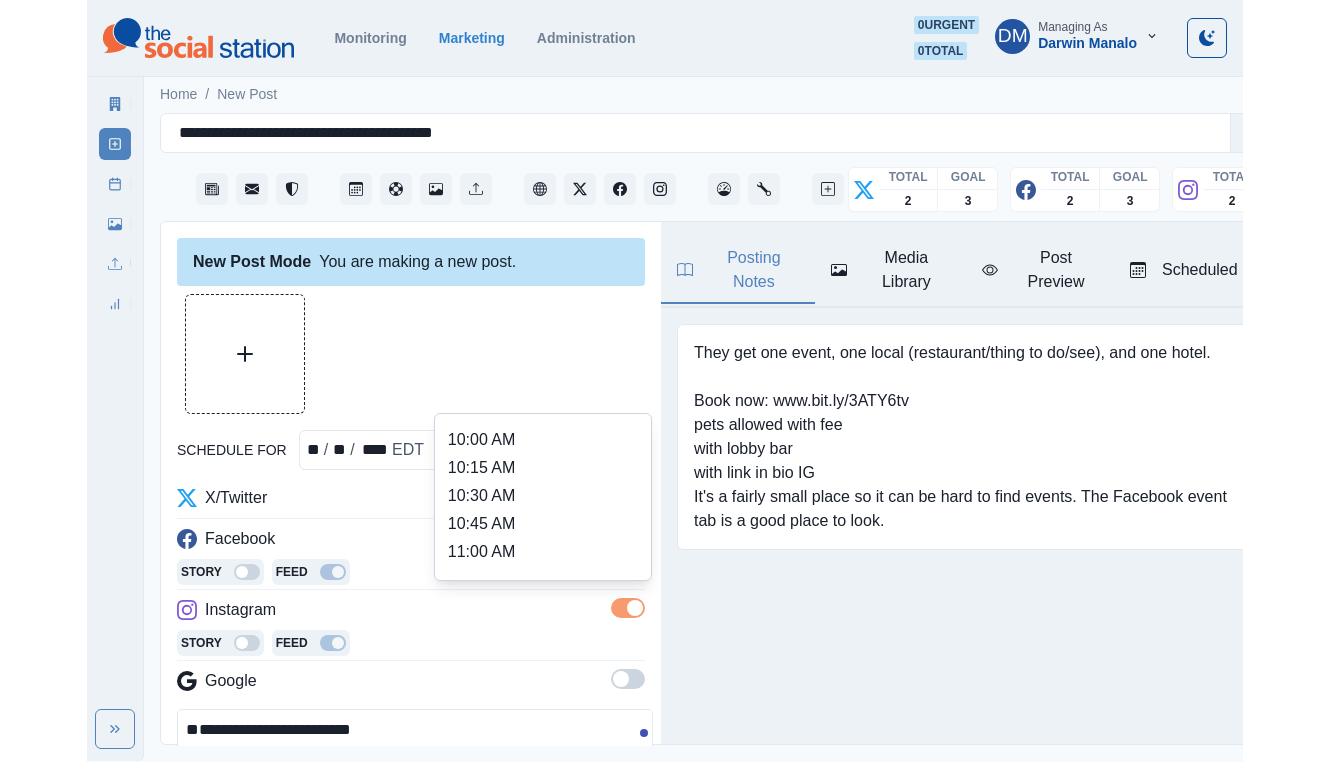 scroll, scrollTop: 345, scrollLeft: 0, axis: vertical 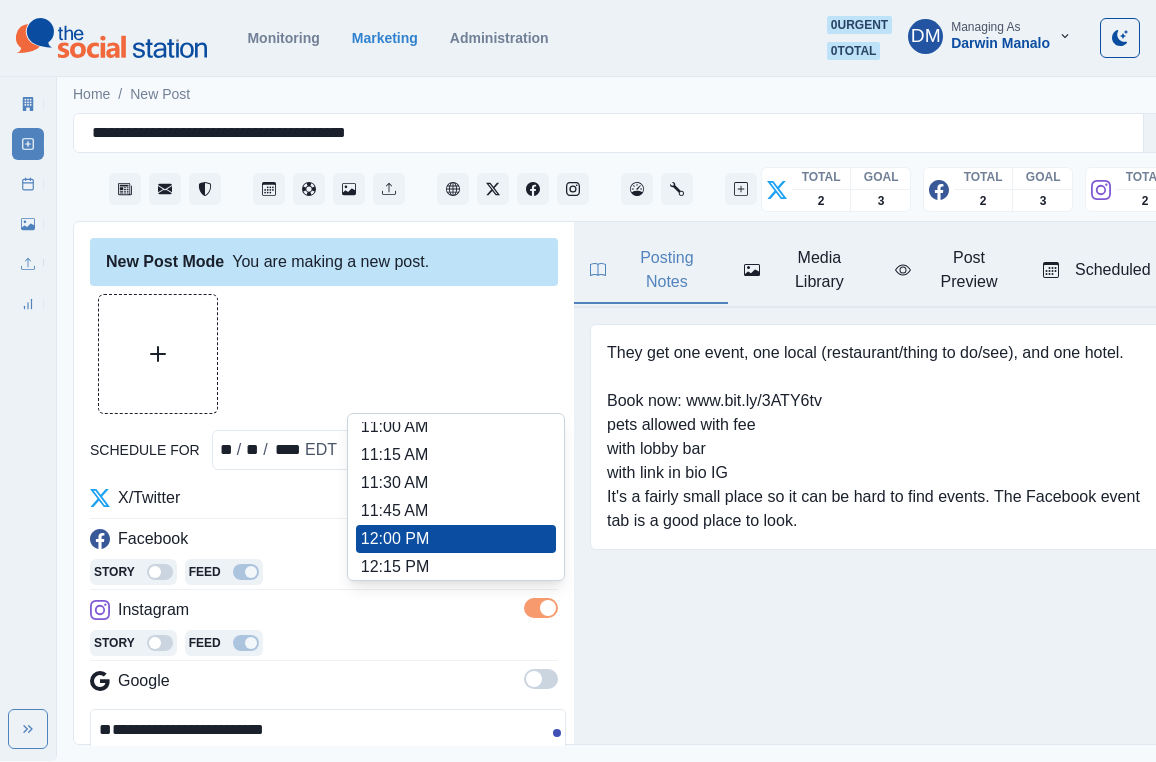 click on "12:30 PM" at bounding box center (456, 595) 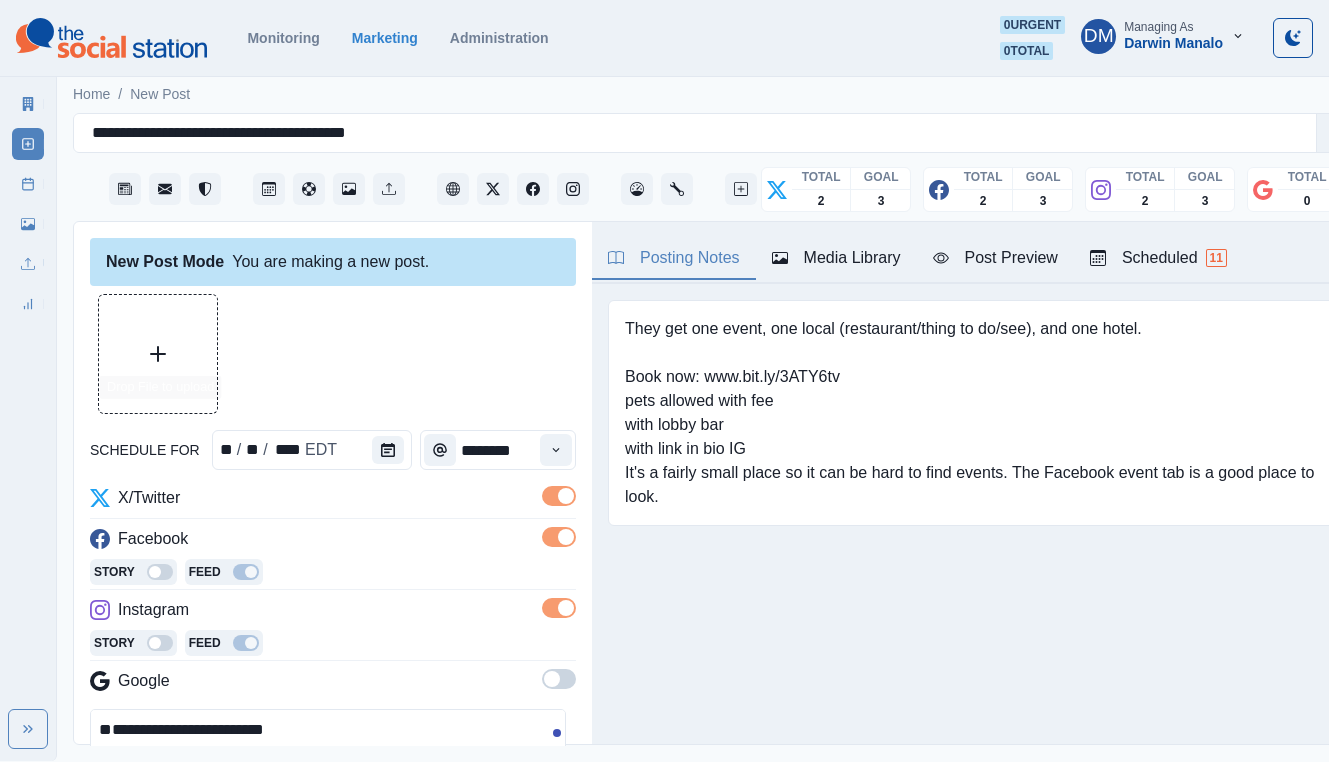 click on "Marketing Summary New Post Post Schedule Media Library Uploads Review Summary" at bounding box center [28, 416] 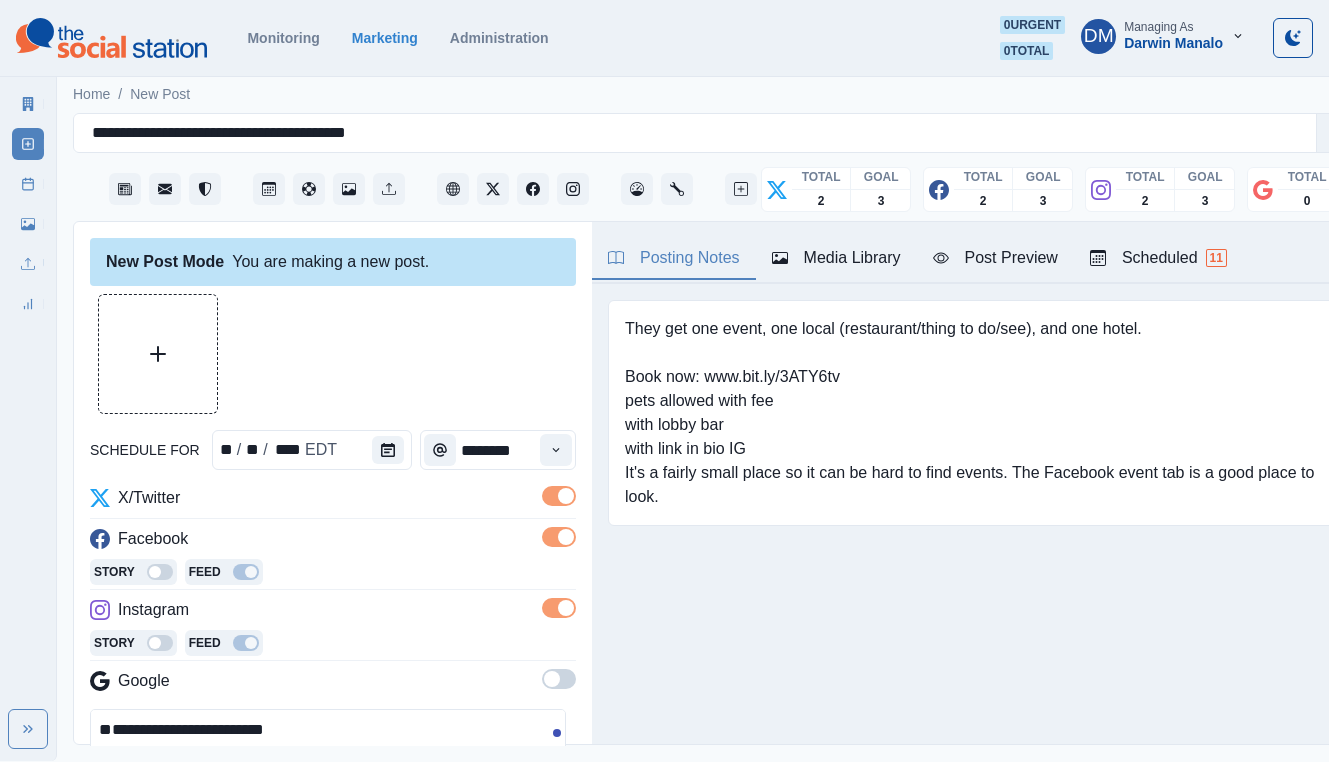 click on "**********" at bounding box center [328, 754] 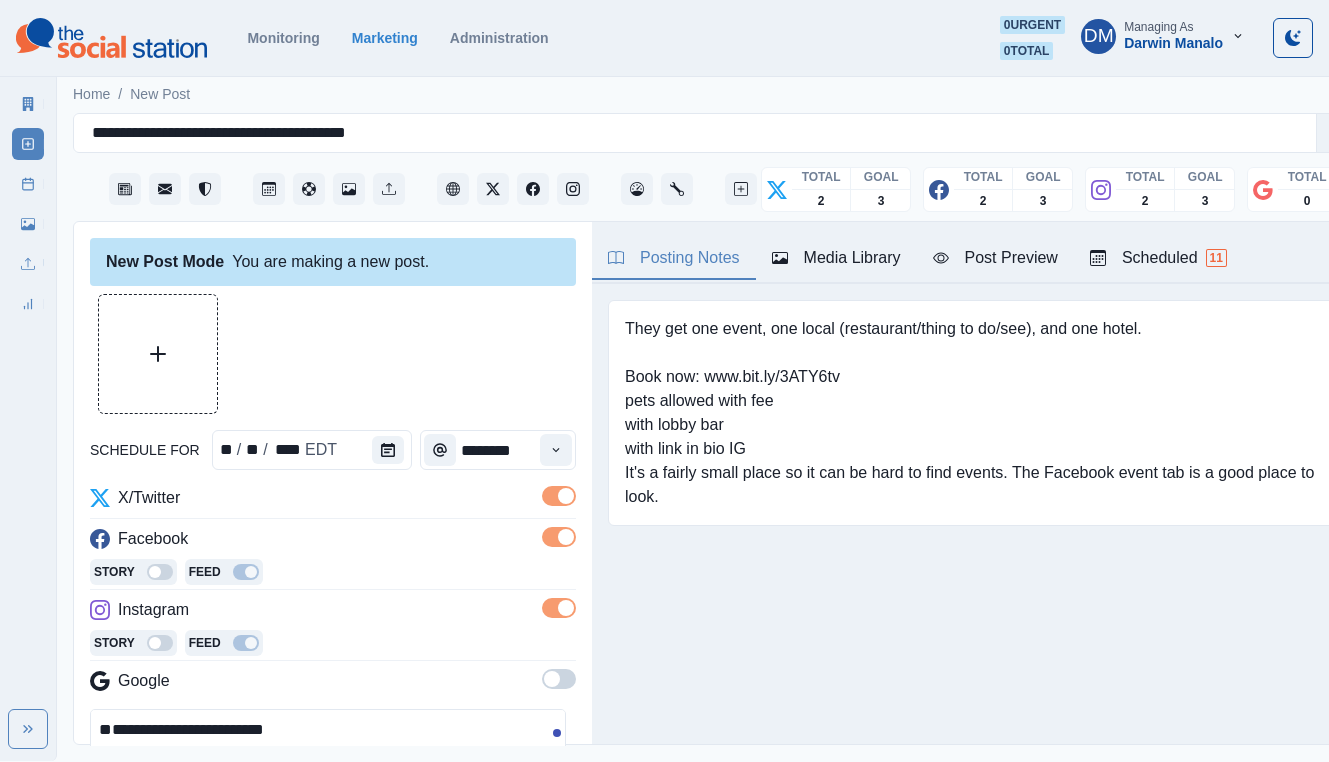 scroll, scrollTop: 36, scrollLeft: 0, axis: vertical 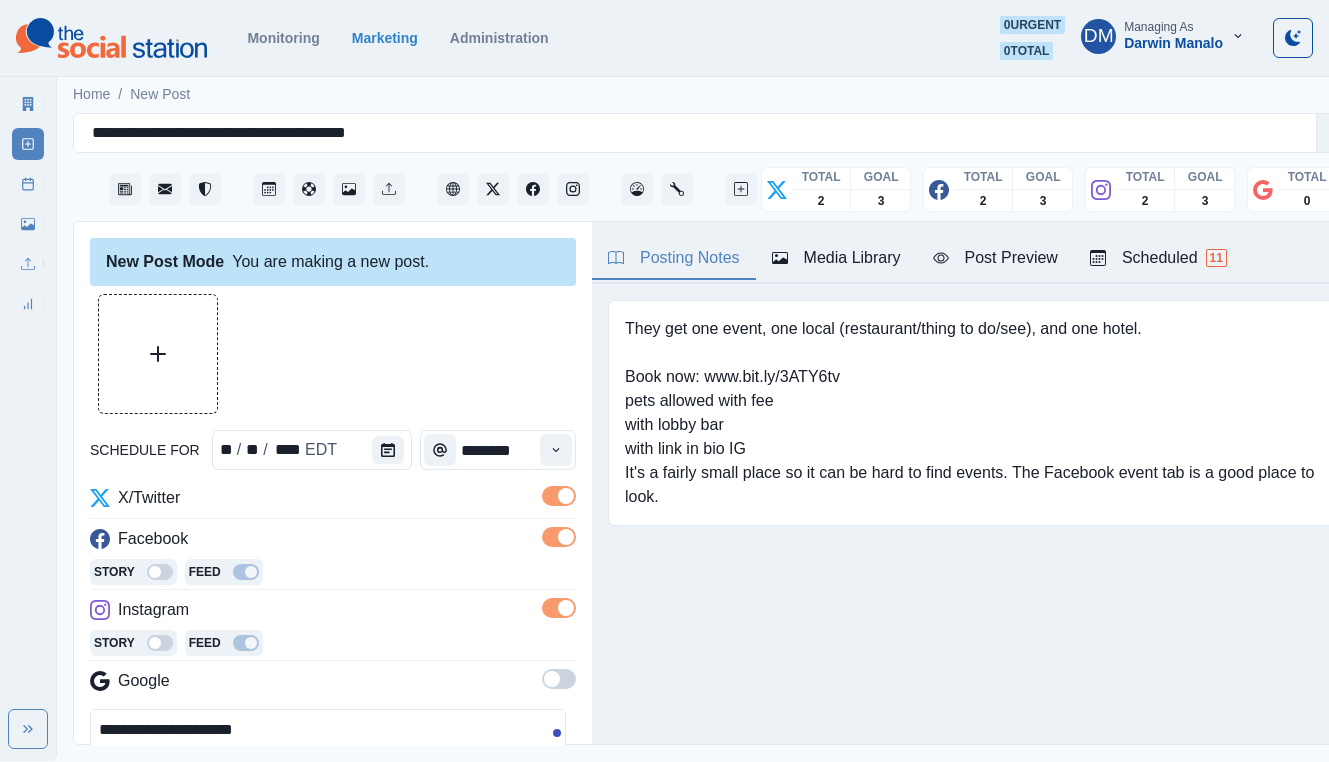 click on "**********" at bounding box center (328, 754) 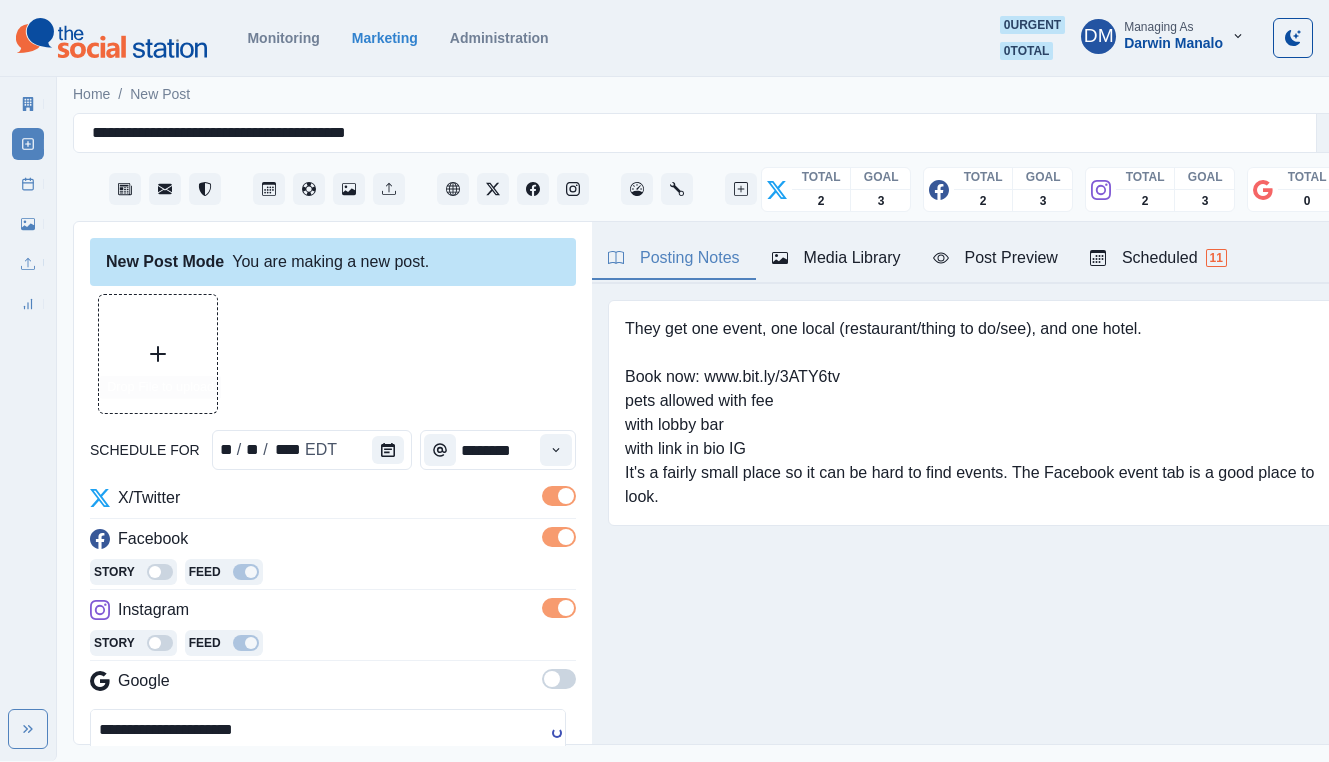 click at bounding box center (158, 354) 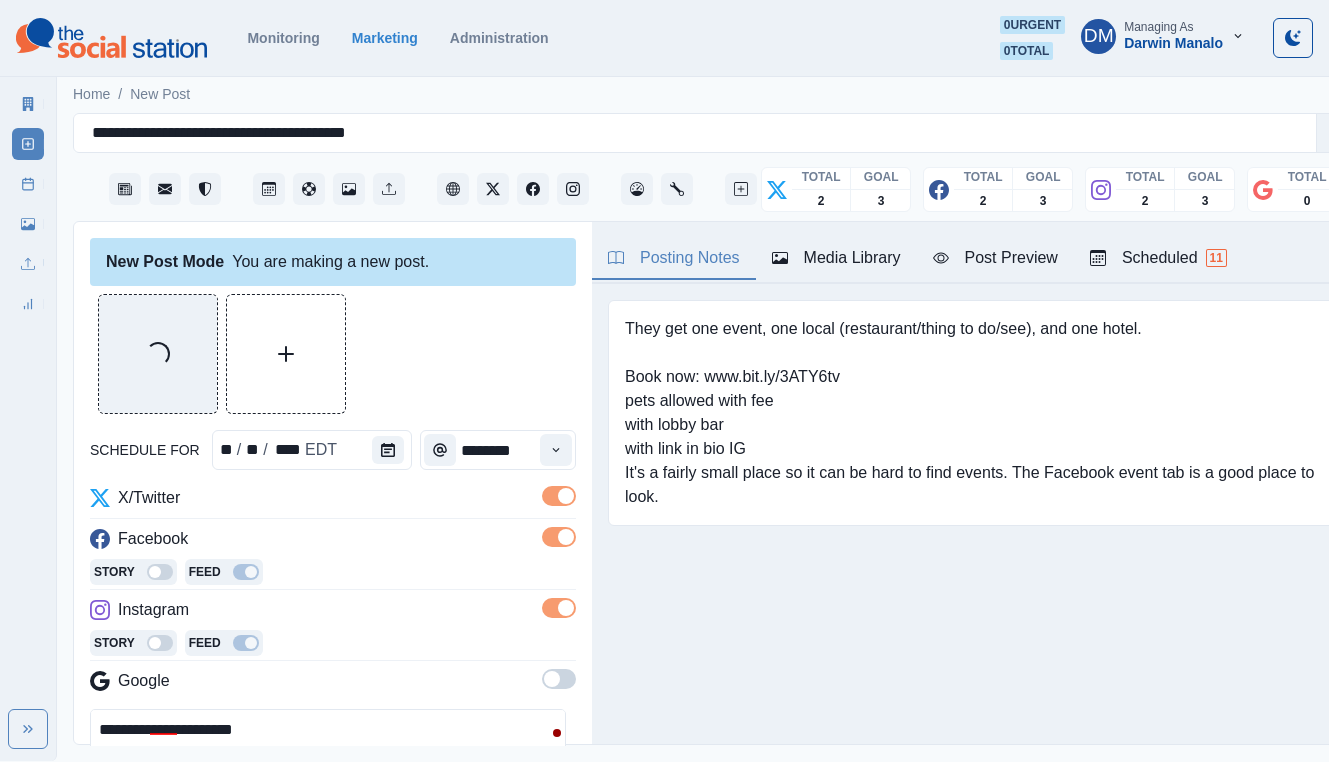 click on "**********" at bounding box center (328, 754) 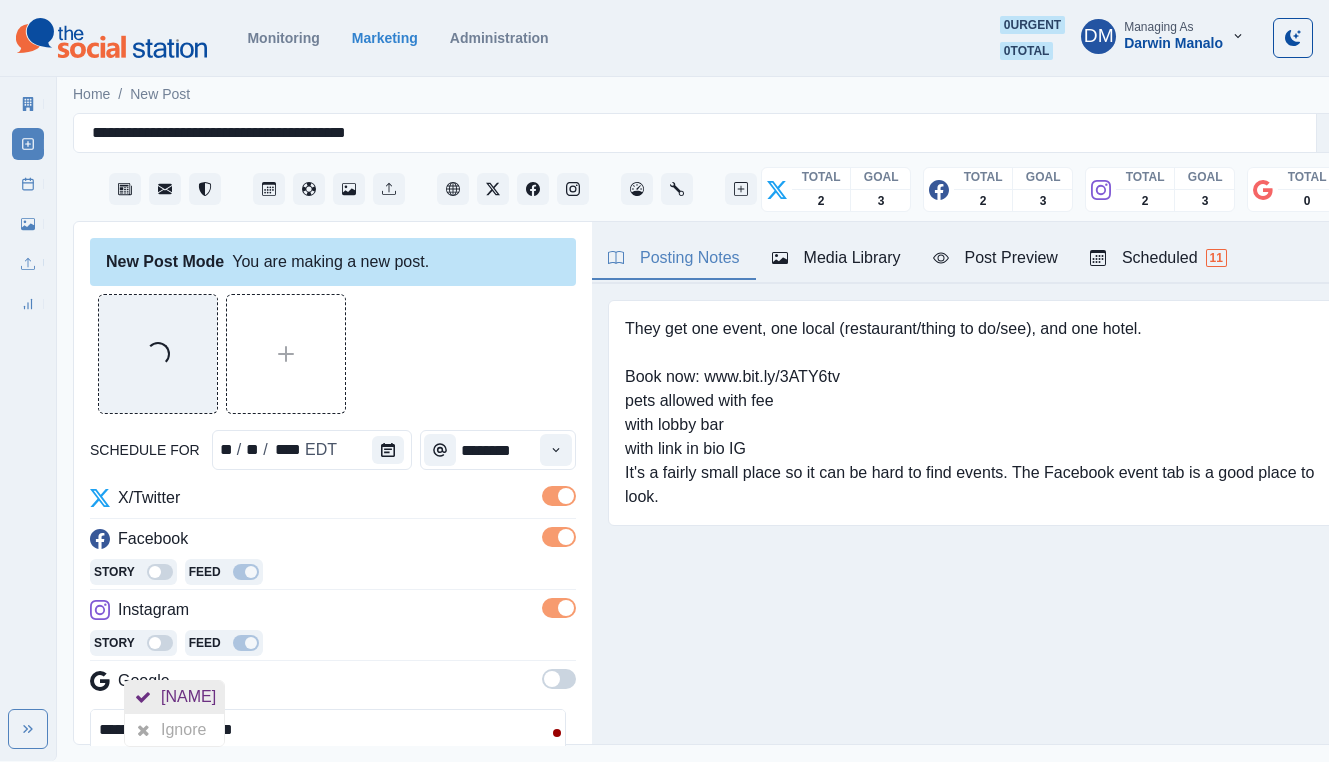 click on "Yang" at bounding box center (192, 697) 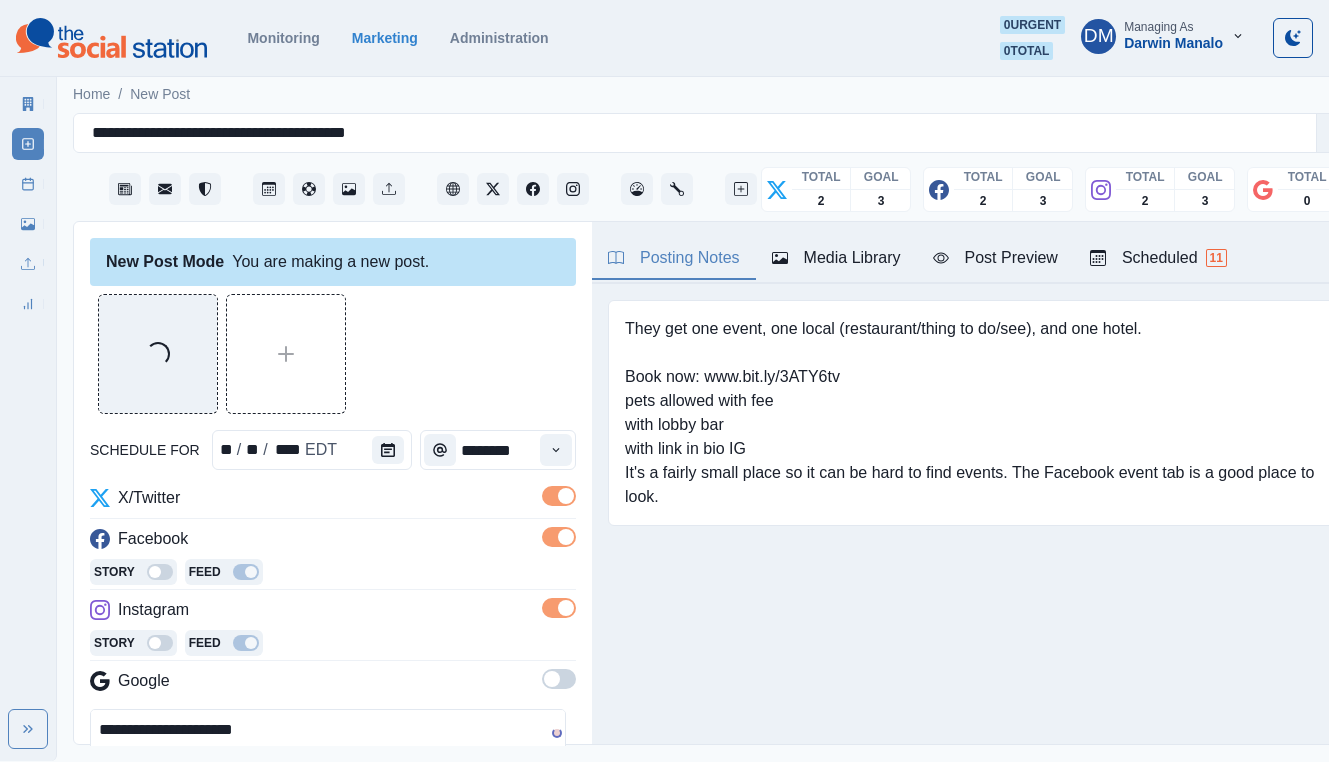 click on "**********" at bounding box center [328, 754] 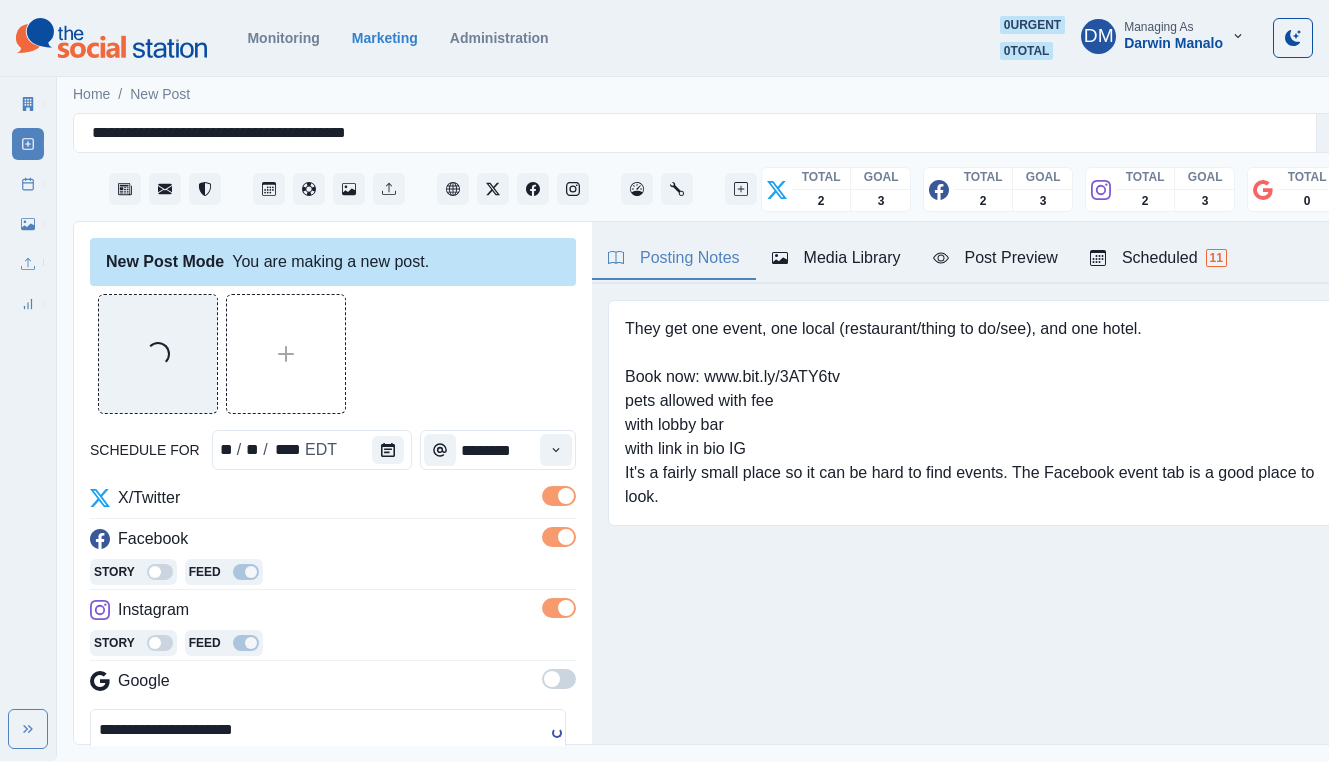 scroll, scrollTop: 0, scrollLeft: 0, axis: both 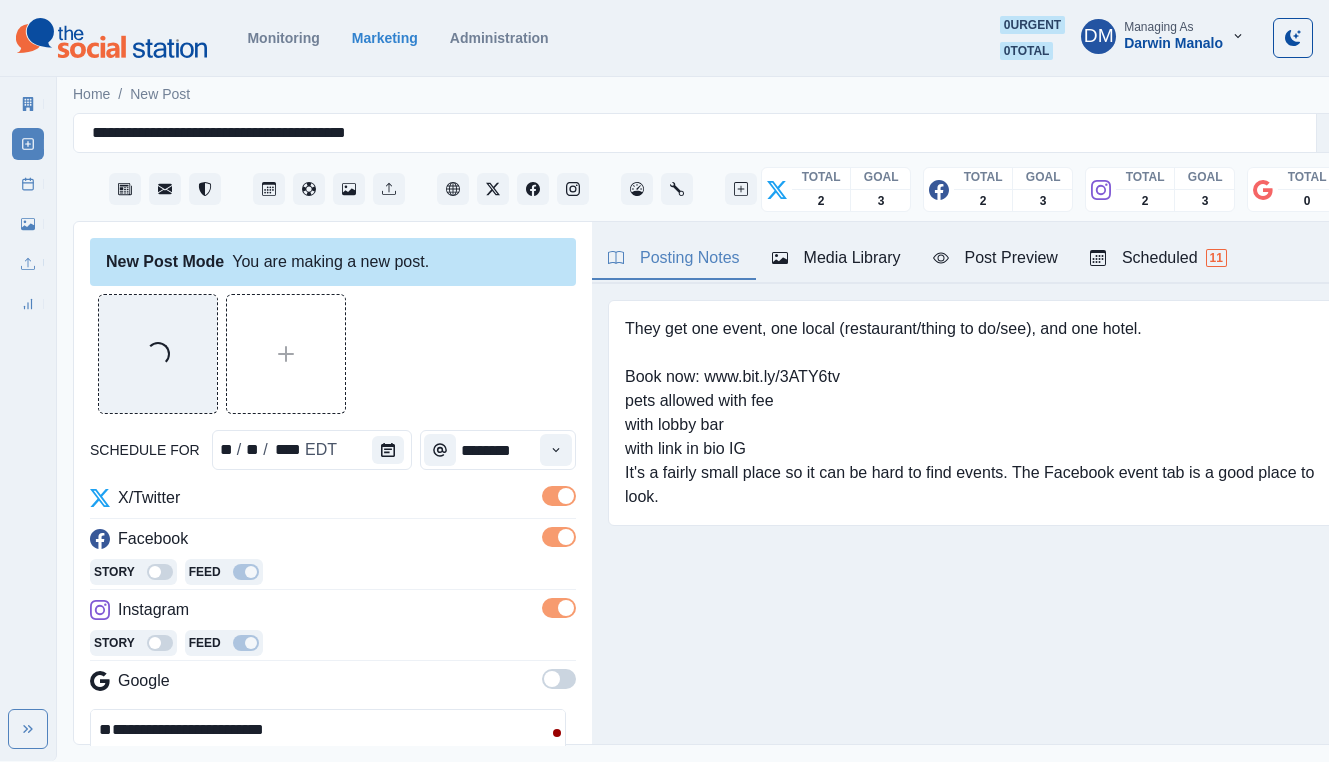 click on "**********" at bounding box center (328, 754) 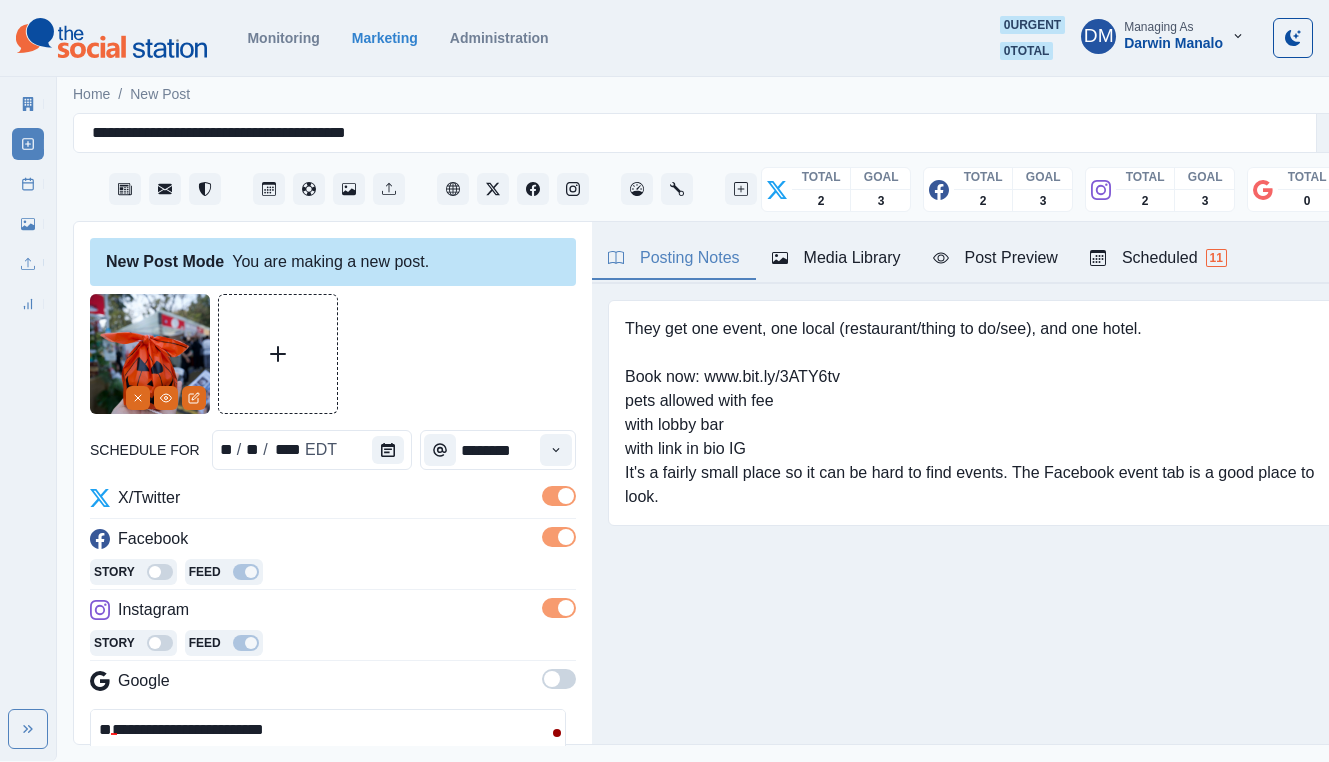 scroll, scrollTop: 36, scrollLeft: 0, axis: vertical 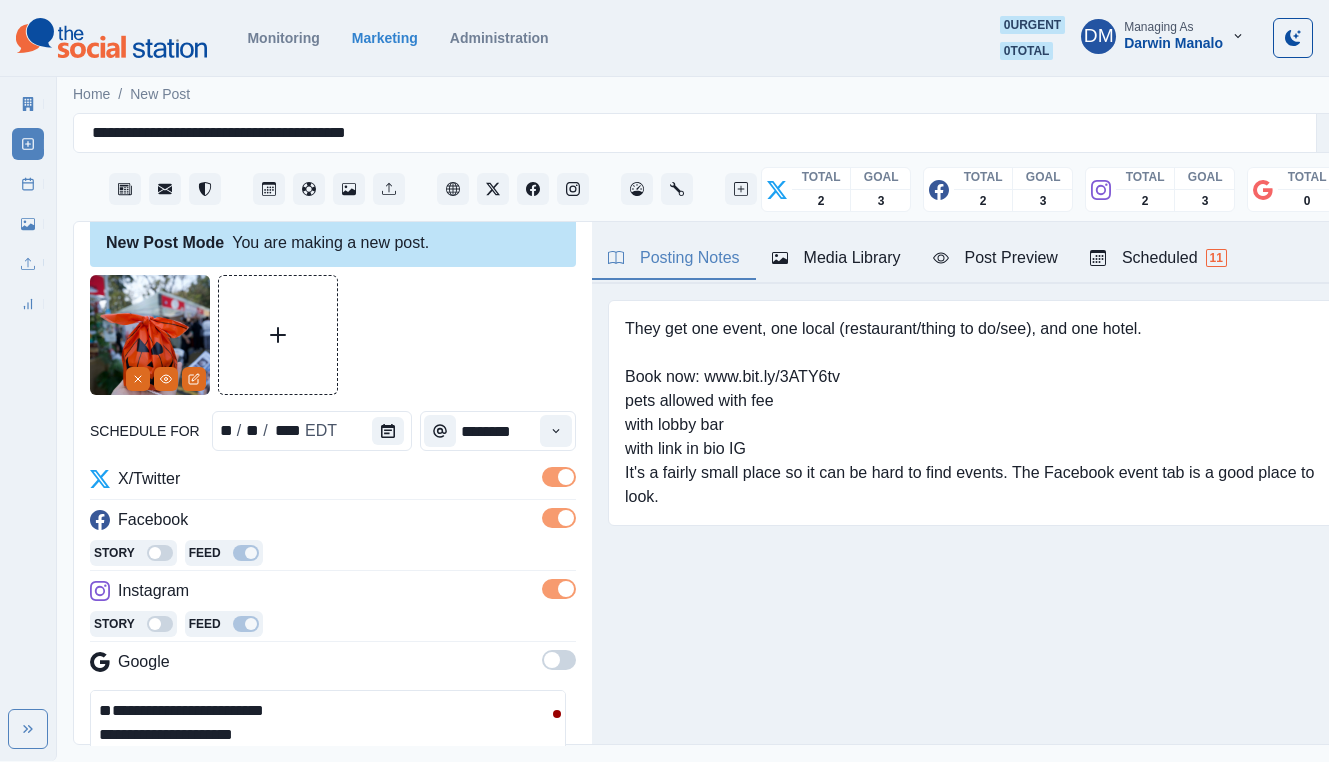 paste on "**********" 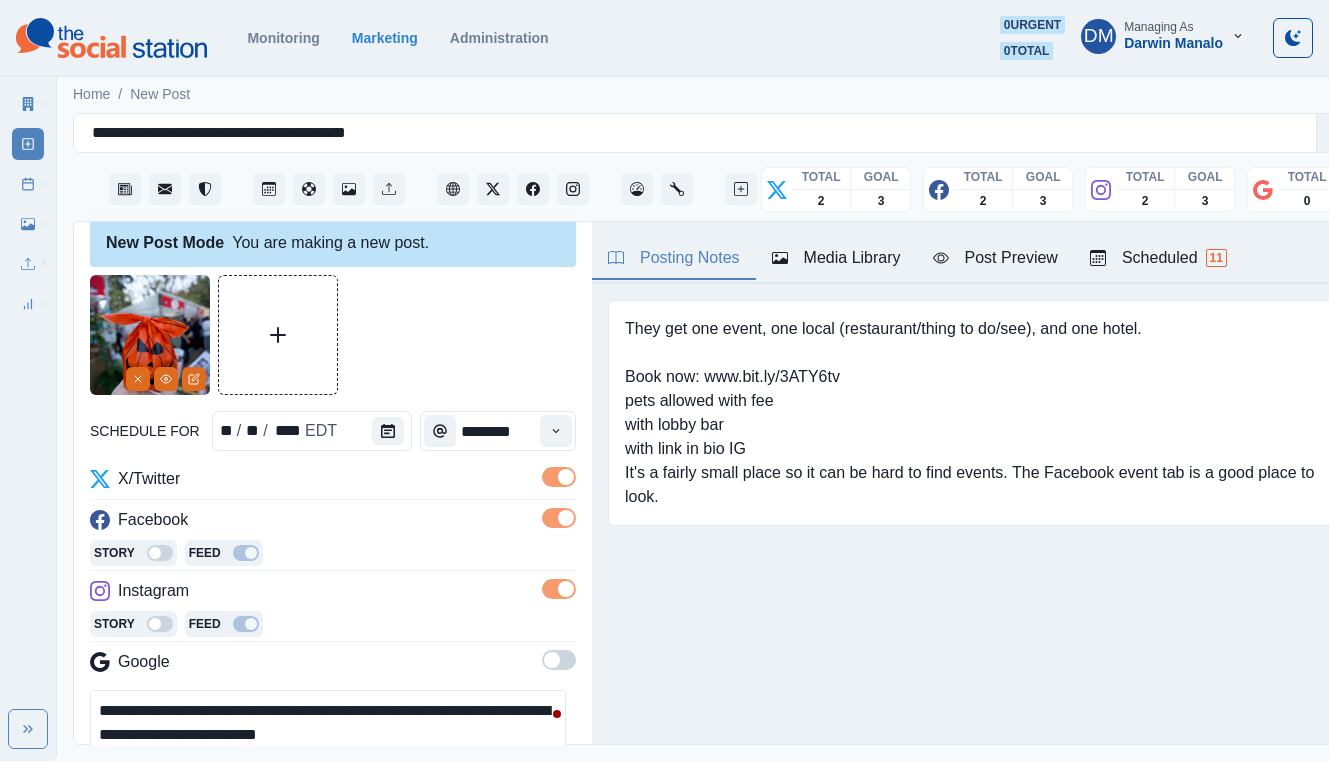 scroll, scrollTop: 90, scrollLeft: 0, axis: vertical 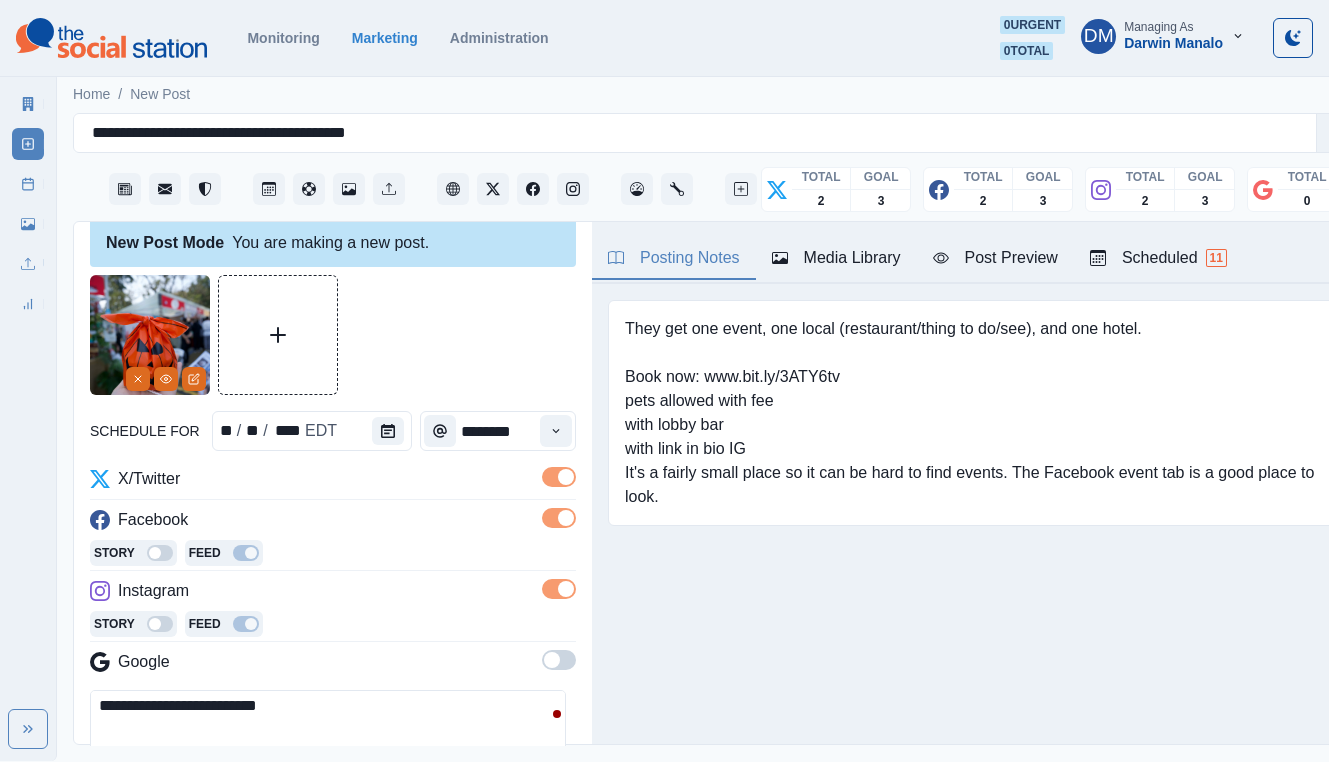 click on "**********" at bounding box center [328, 735] 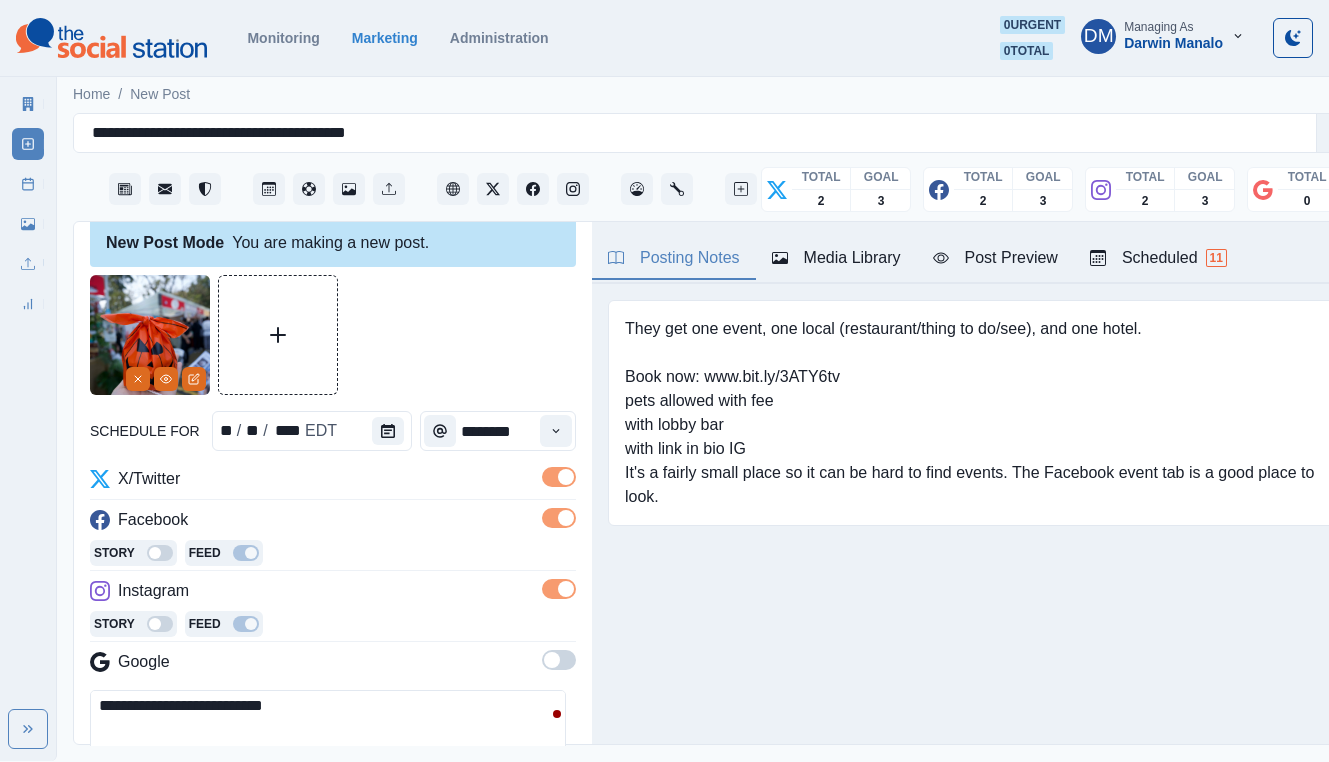 scroll, scrollTop: 28, scrollLeft: 0, axis: vertical 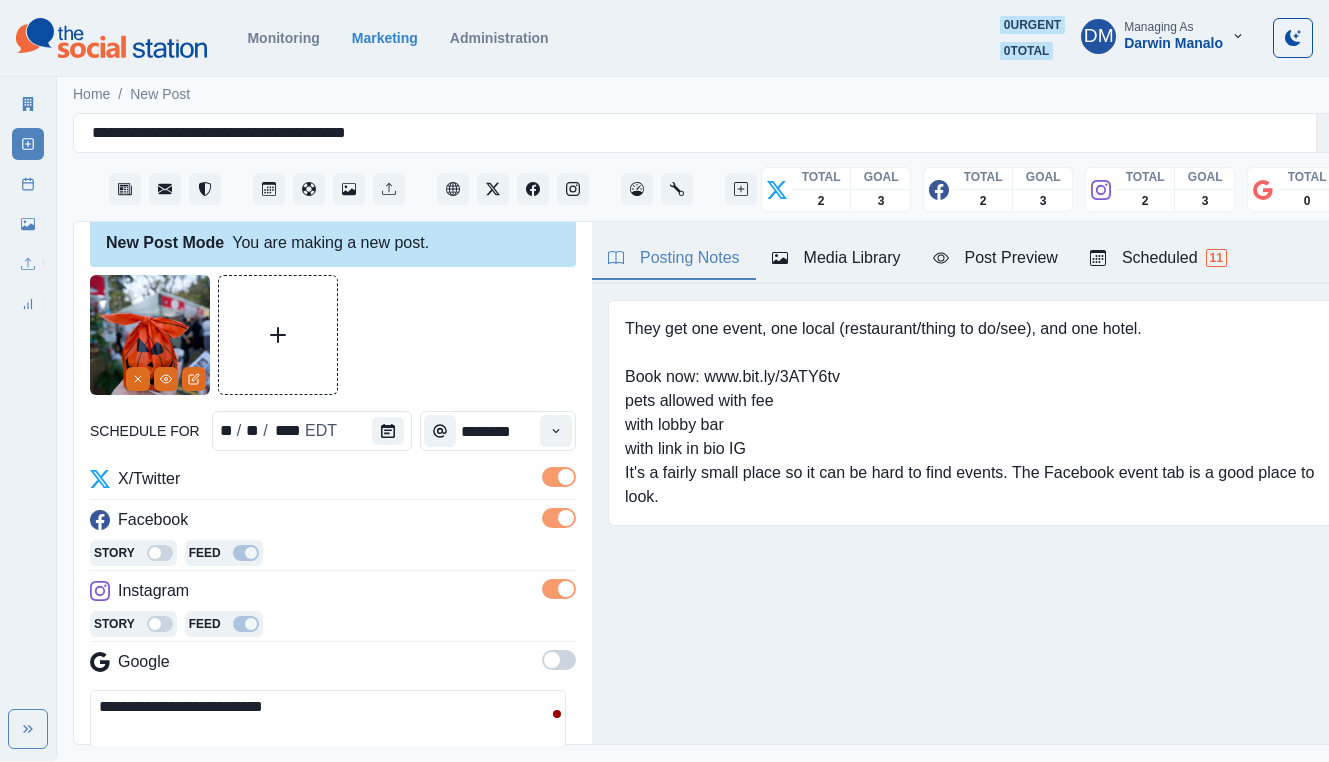 paste on "**********" 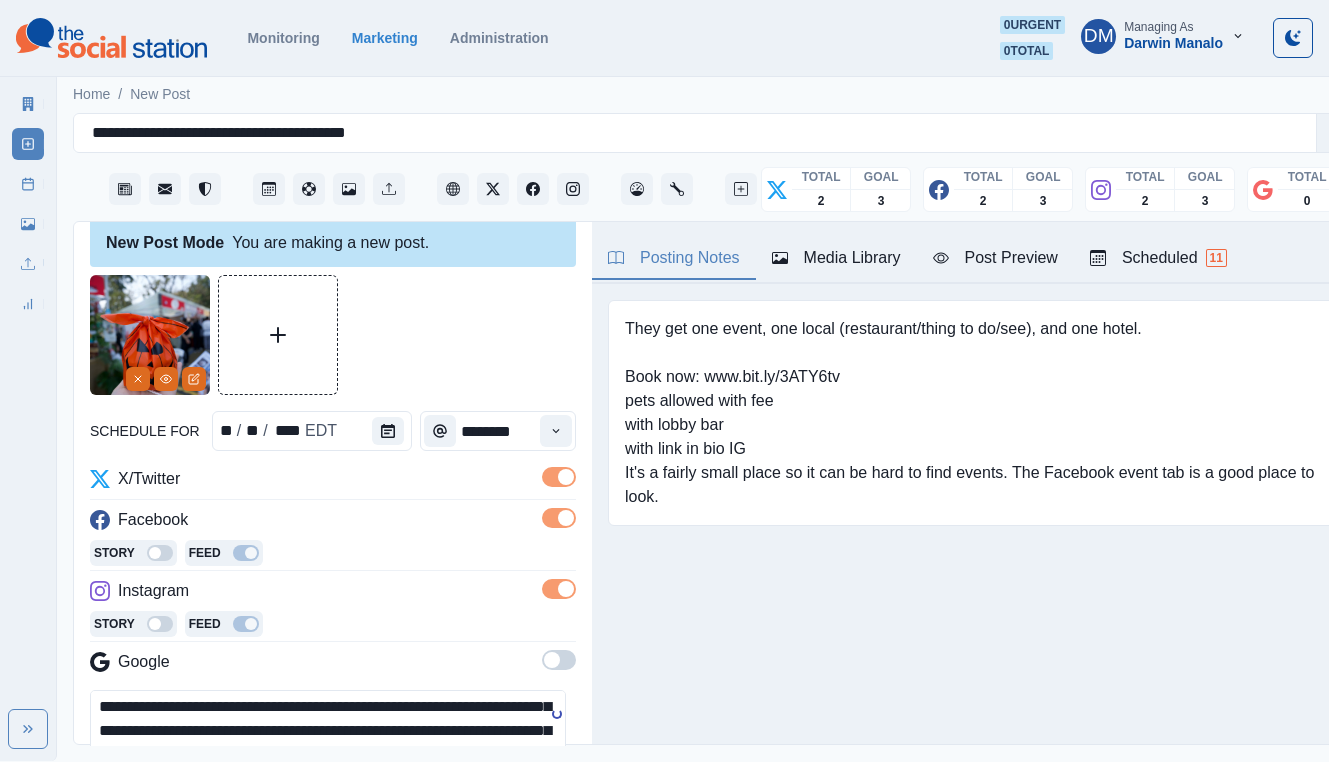 scroll, scrollTop: 6, scrollLeft: 0, axis: vertical 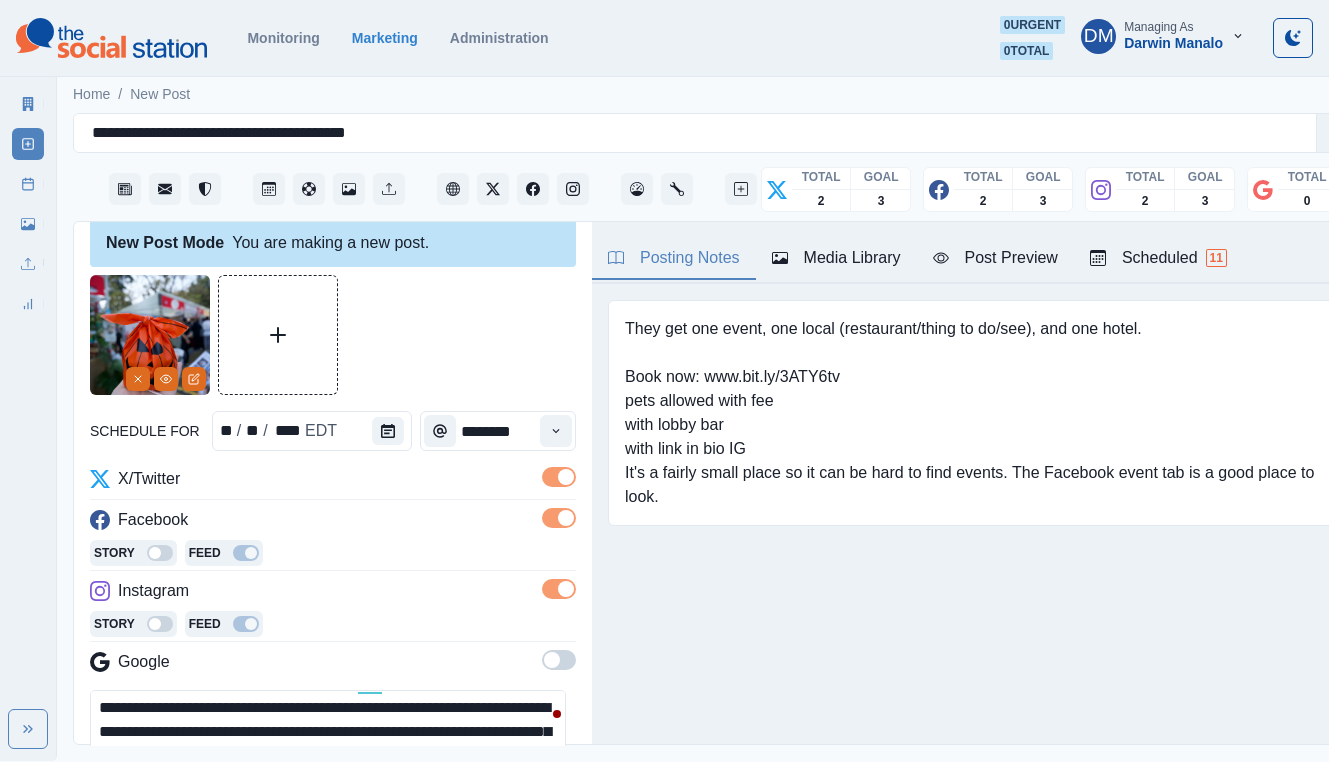 drag, startPoint x: 91, startPoint y: 595, endPoint x: 195, endPoint y: 614, distance: 105.72133 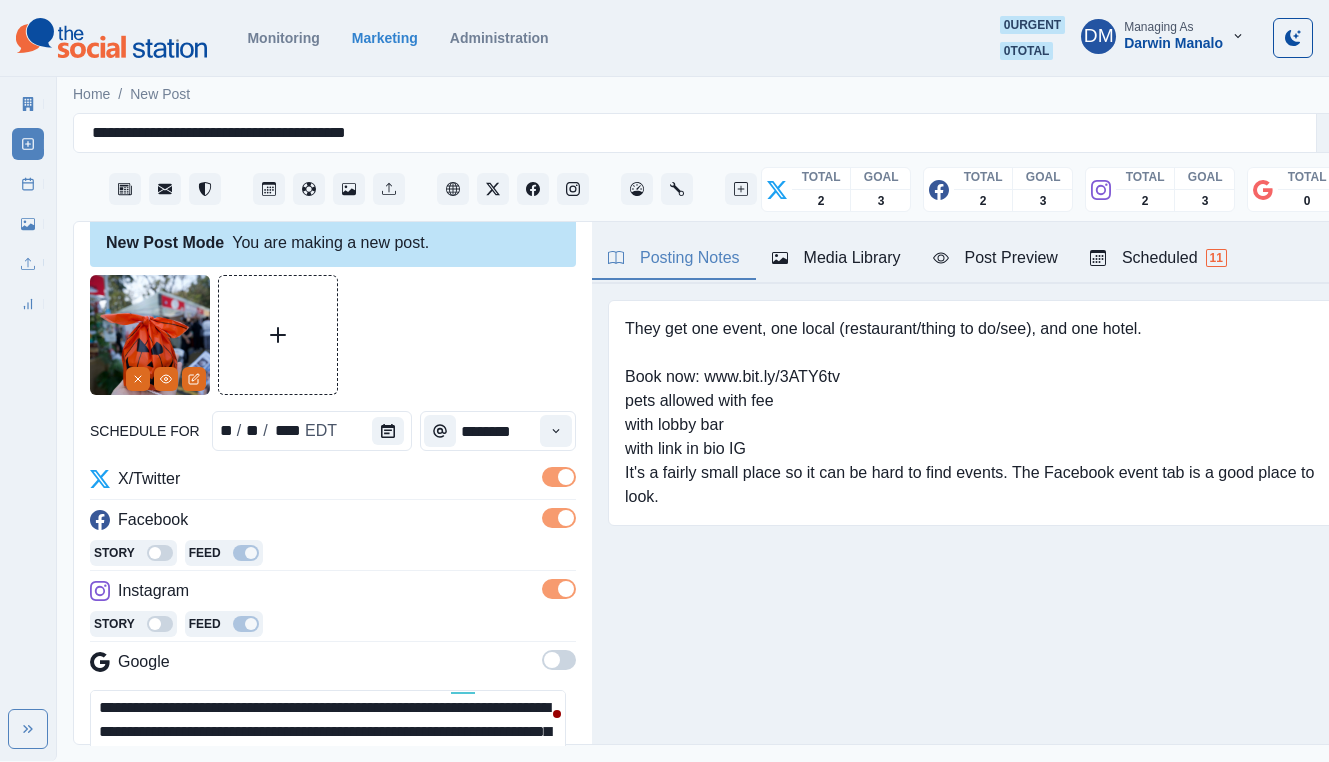 paste on "**********" 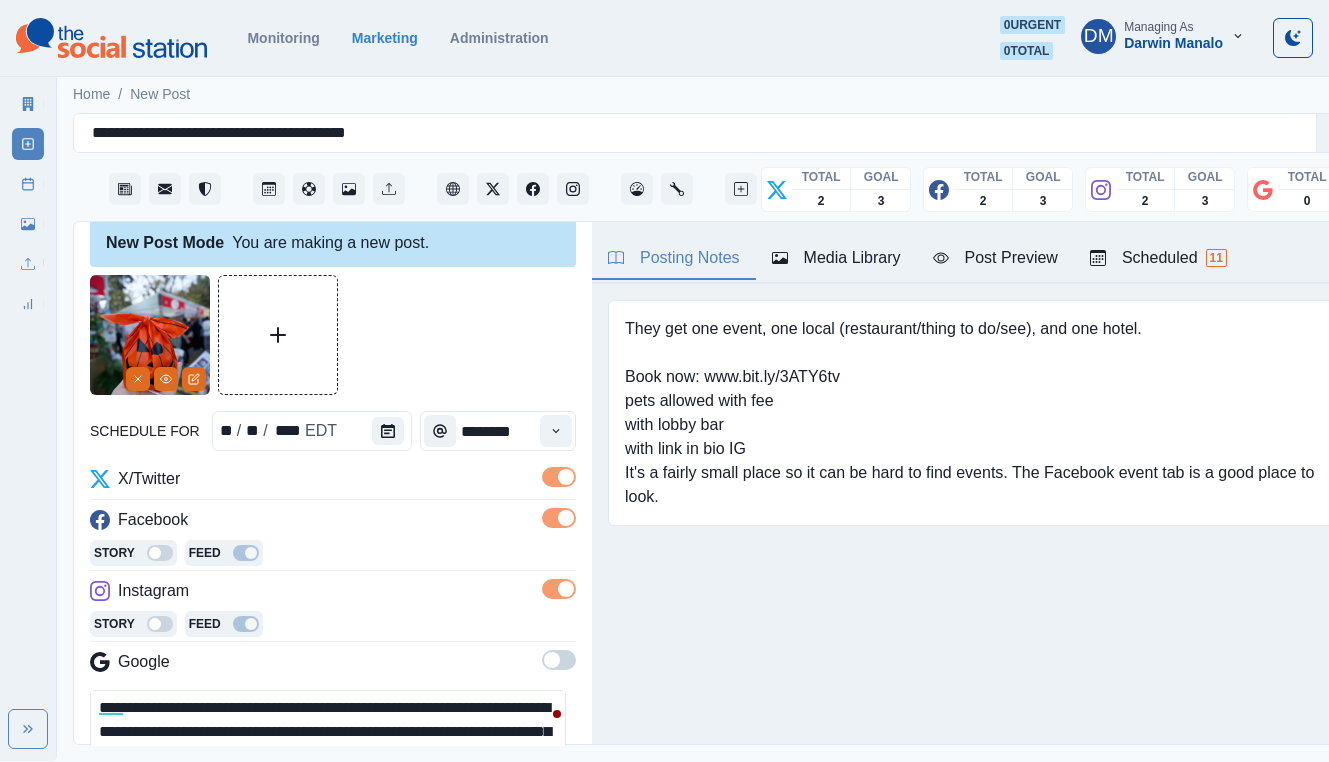 scroll, scrollTop: 0, scrollLeft: 0, axis: both 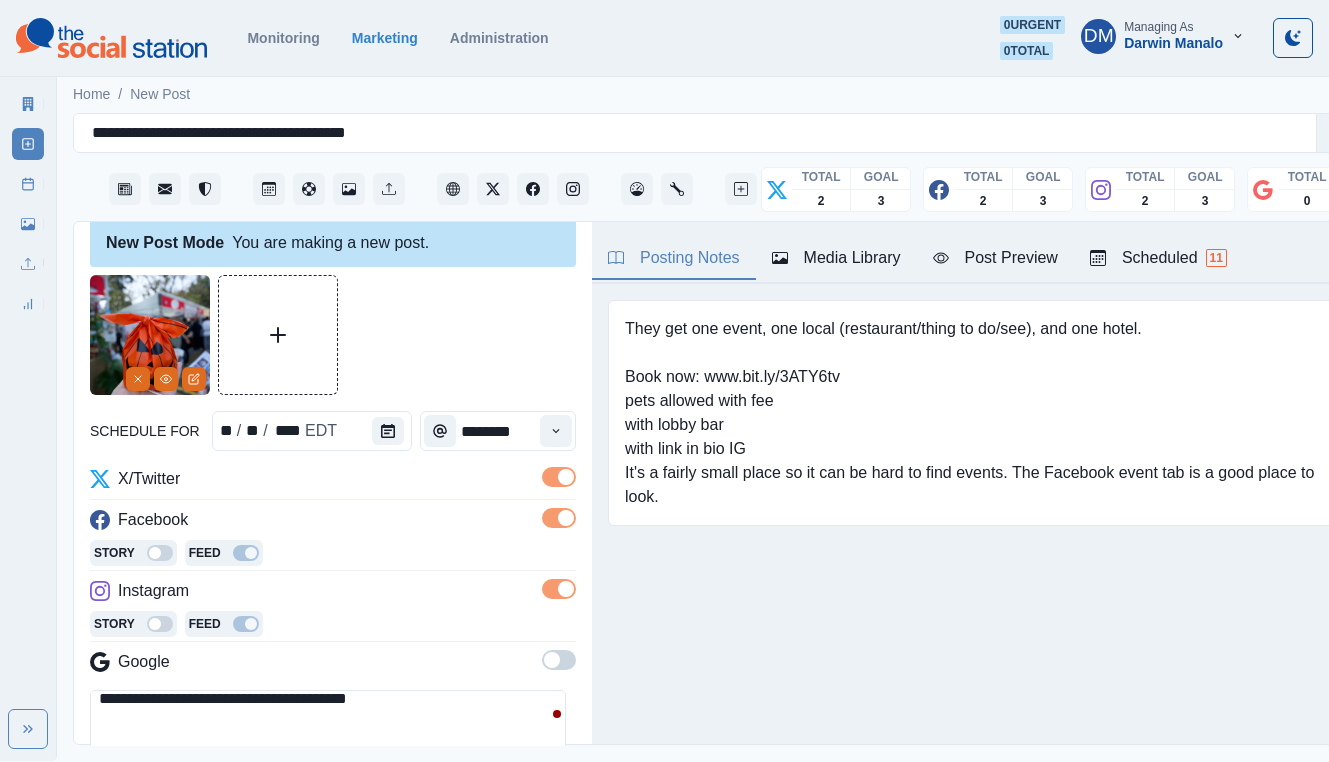 click on "**********" at bounding box center [328, 735] 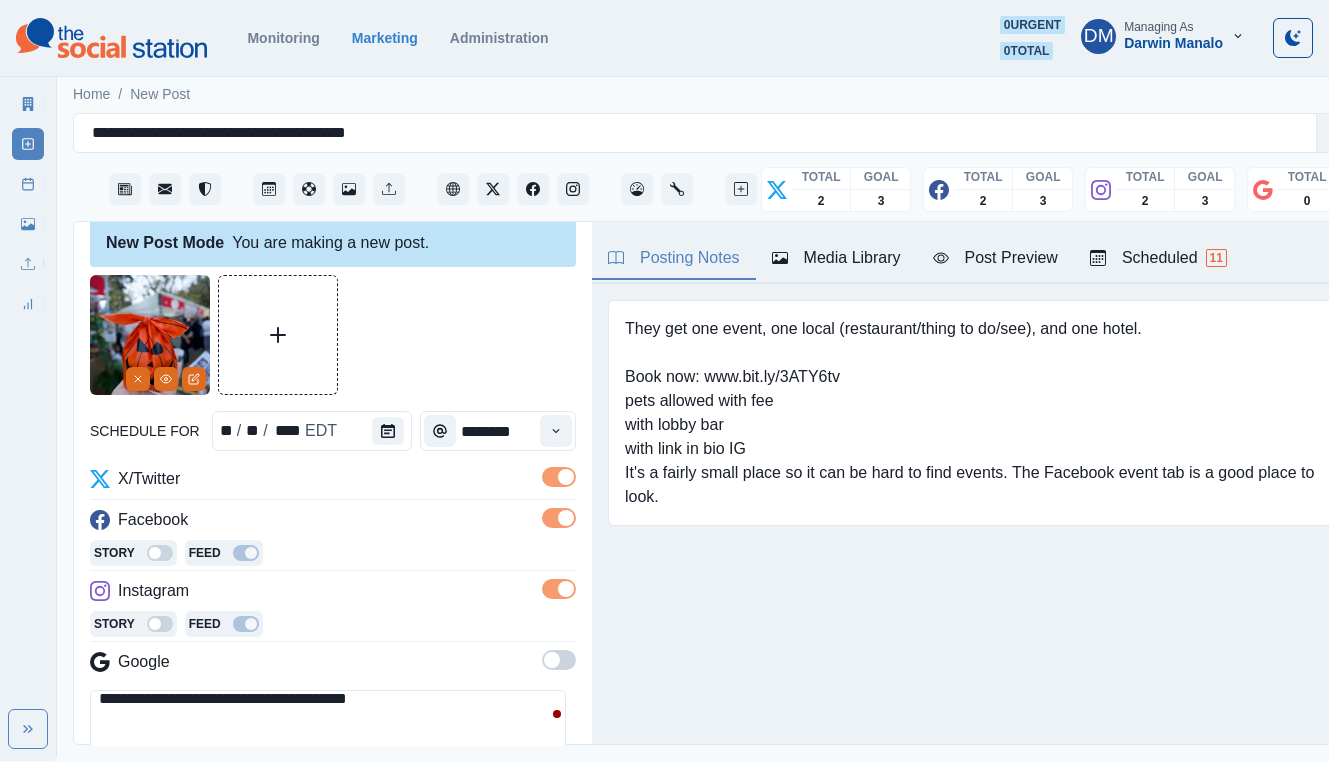 scroll, scrollTop: 66, scrollLeft: 0, axis: vertical 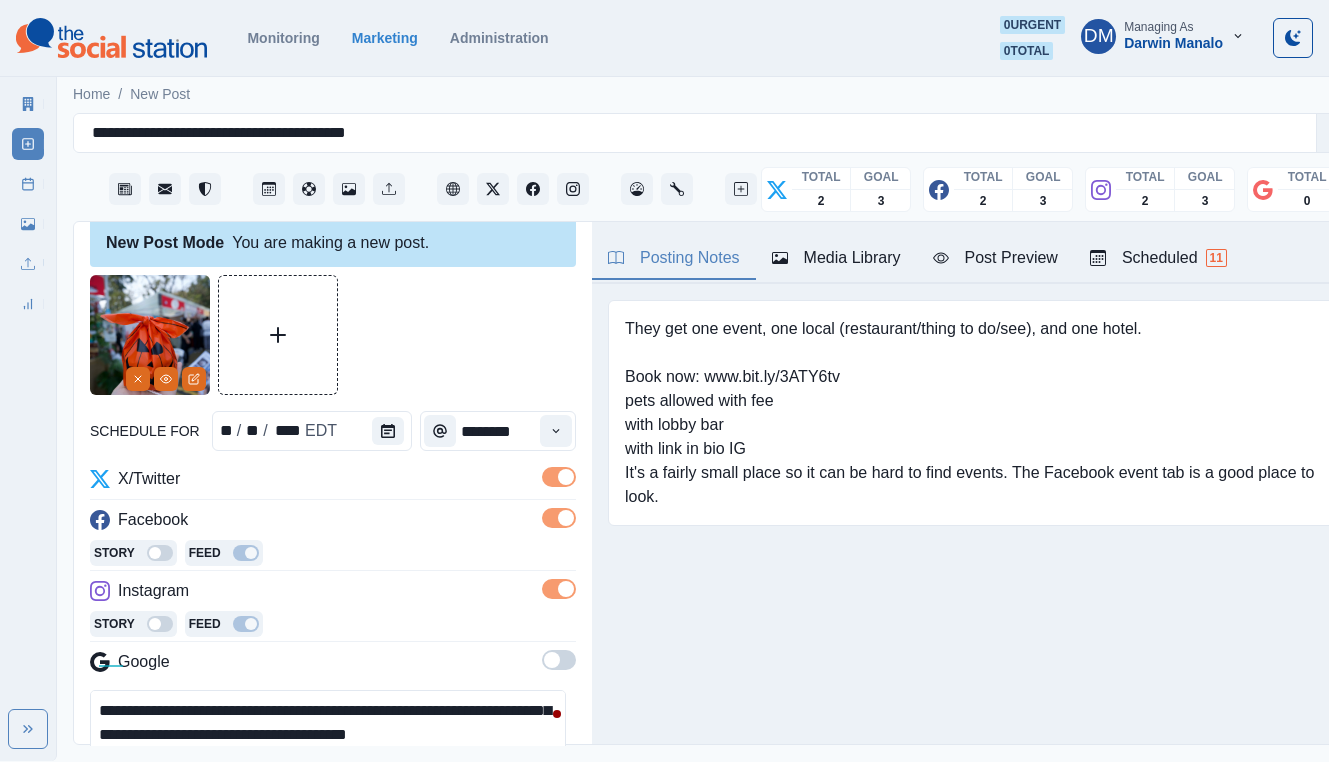 type on "**********" 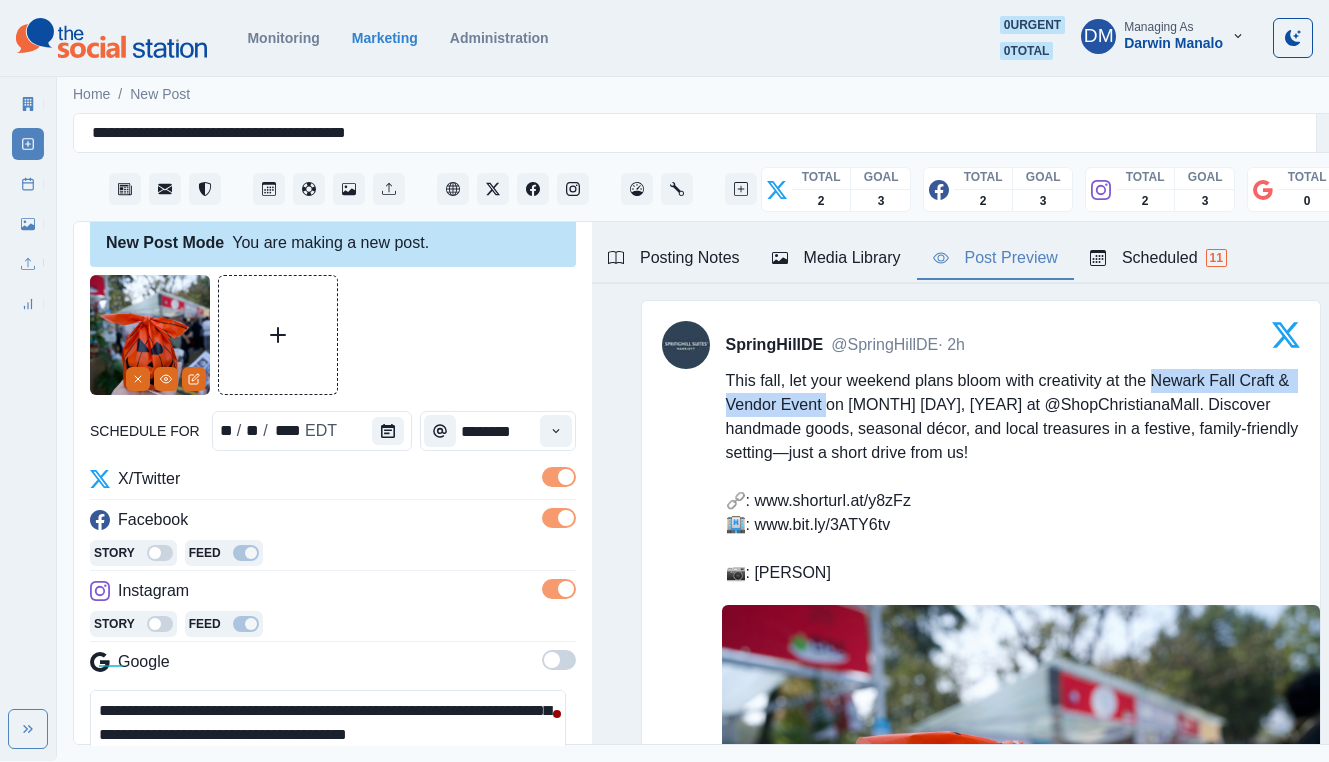 drag, startPoint x: 1010, startPoint y: 310, endPoint x: 1199, endPoint y: 311, distance: 189.00264 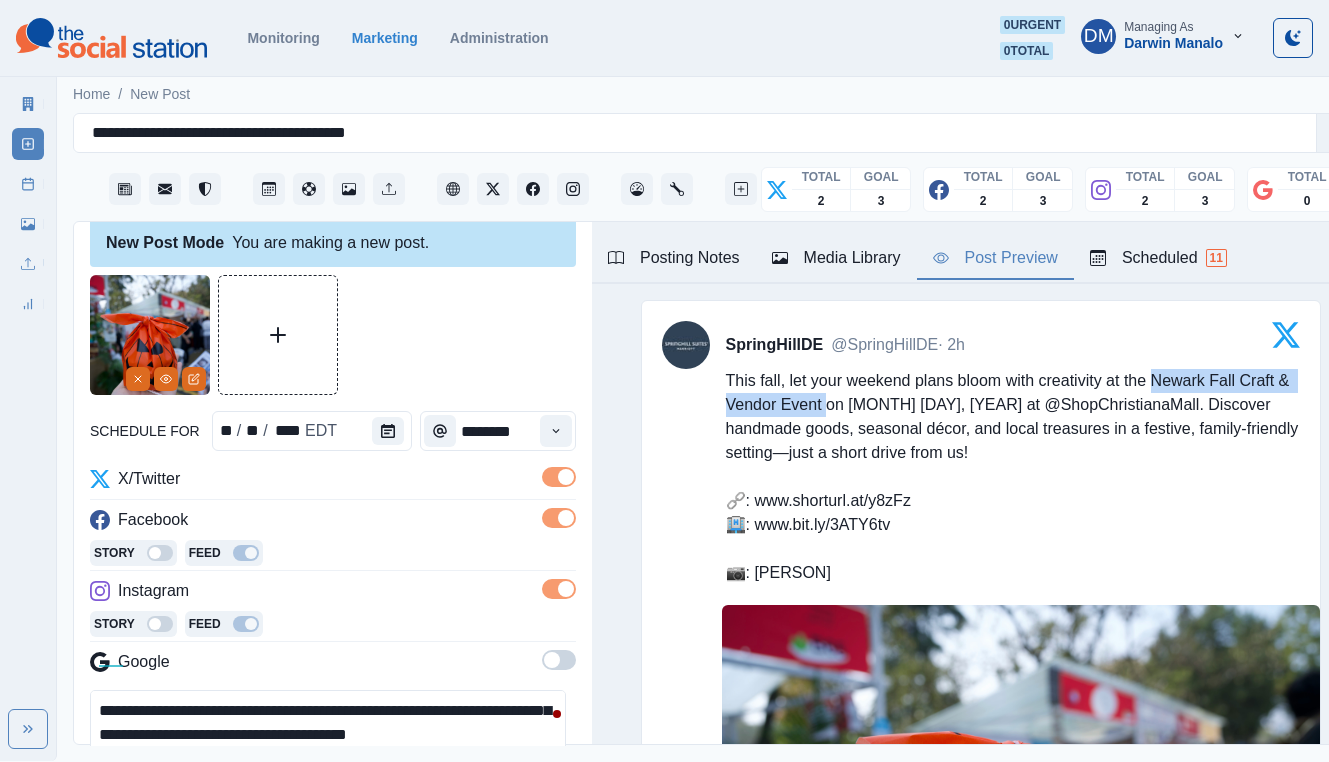 click on "Post Schedule" at bounding box center (28, 184) 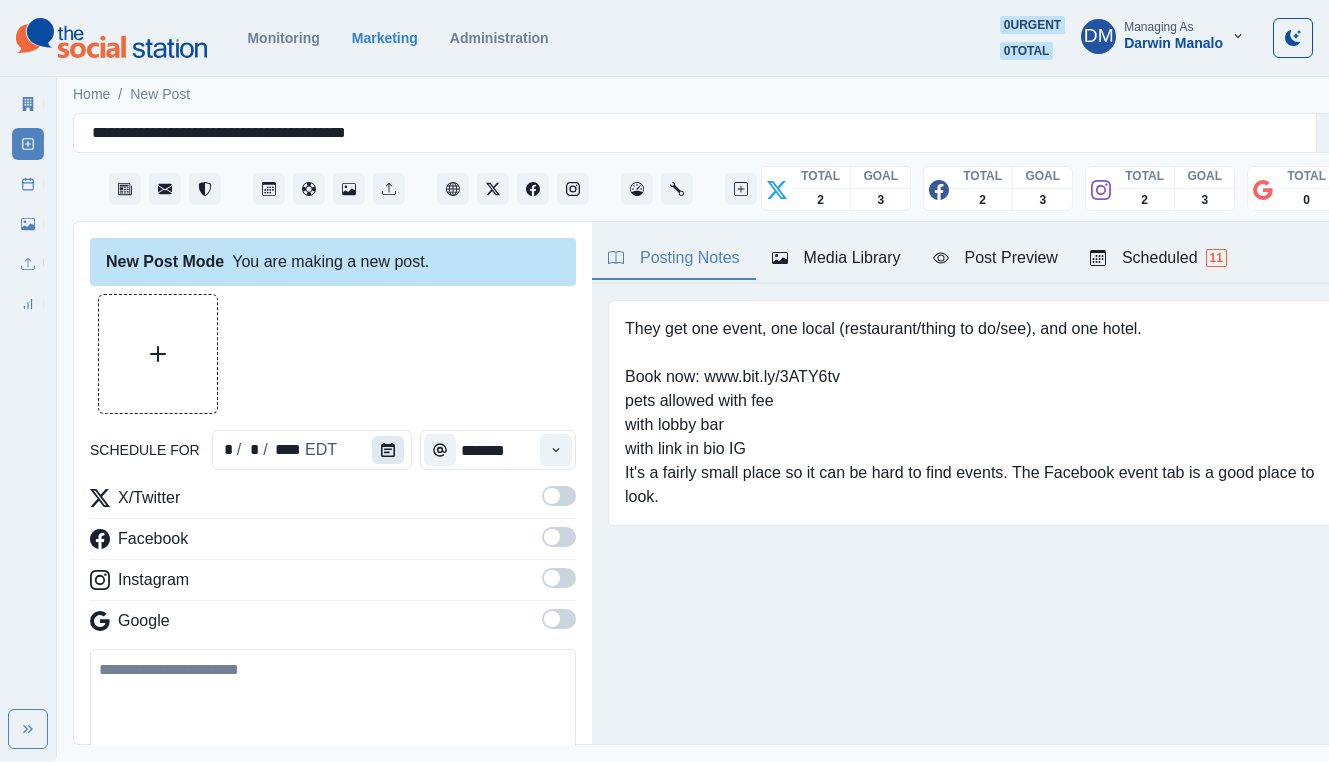 click 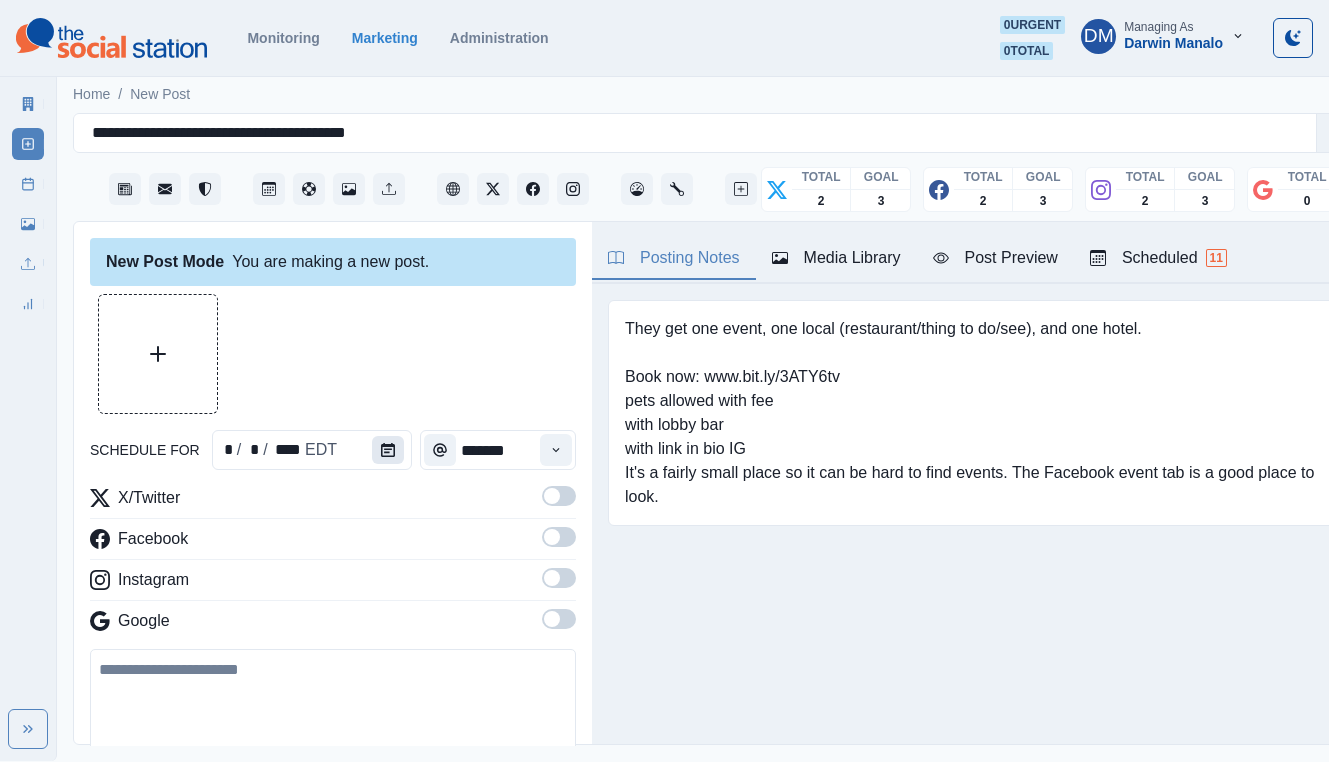 click at bounding box center (388, 450) 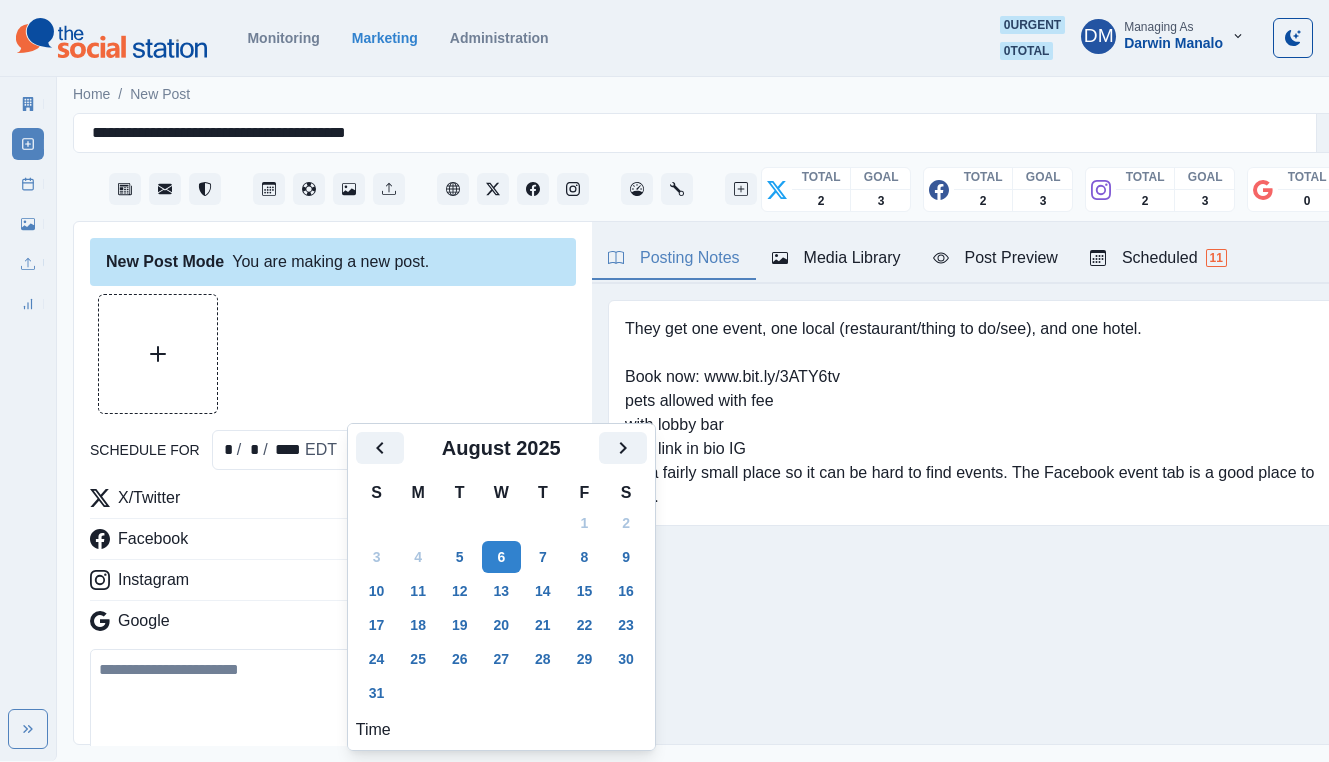 click on "August 2025" at bounding box center [501, 456] 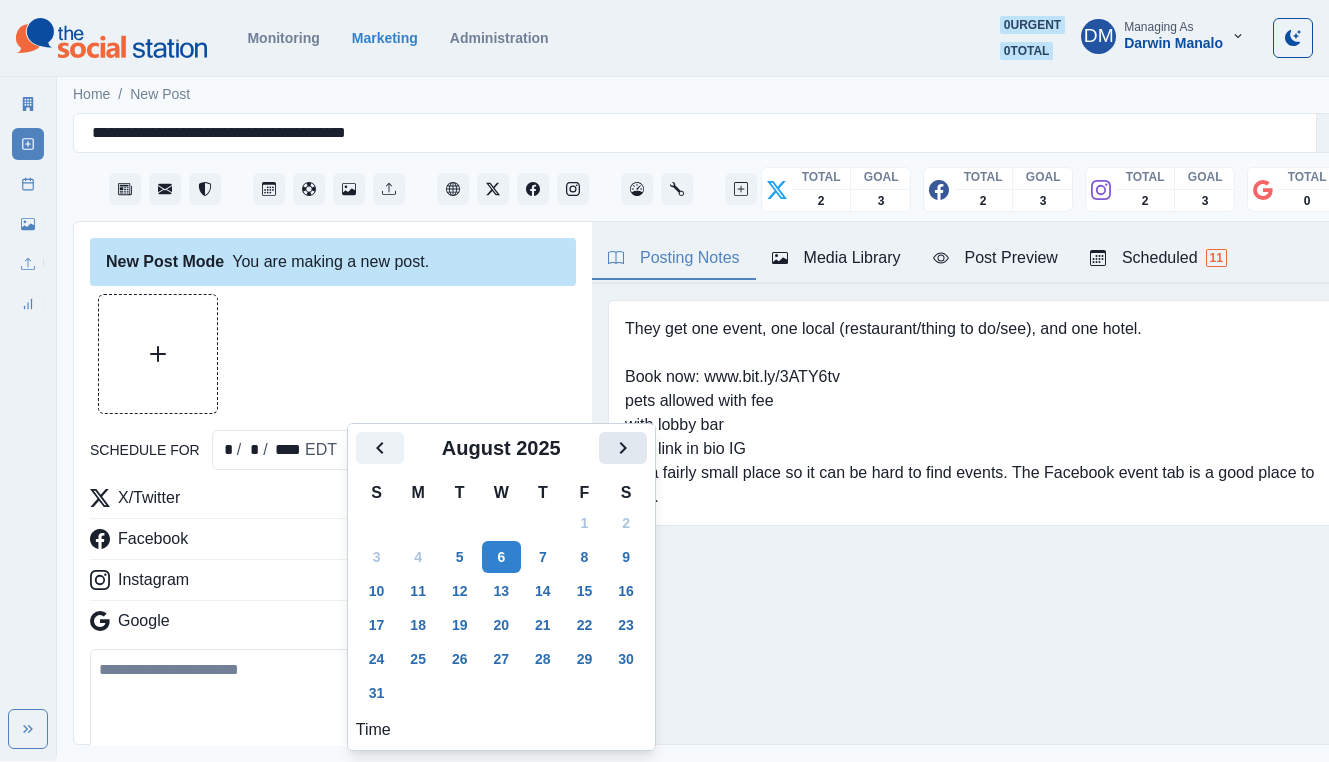 click 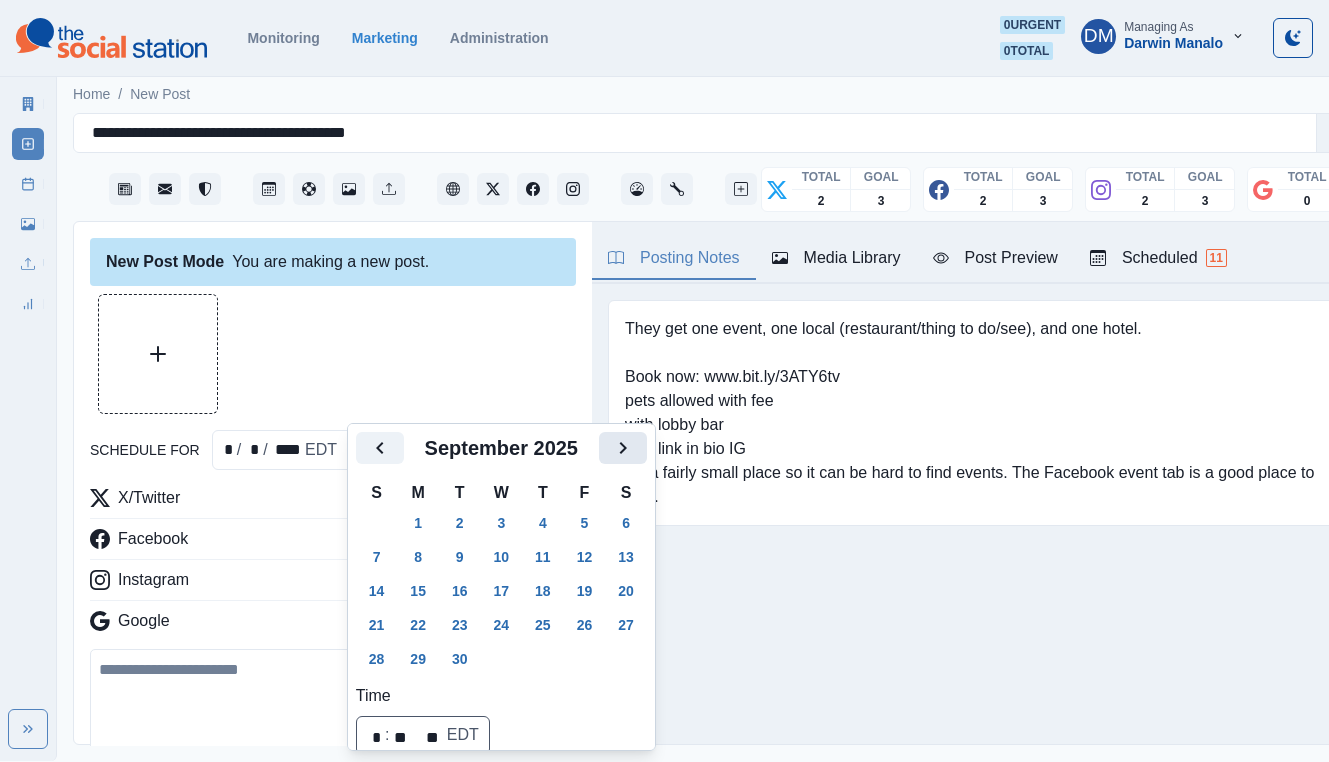 click 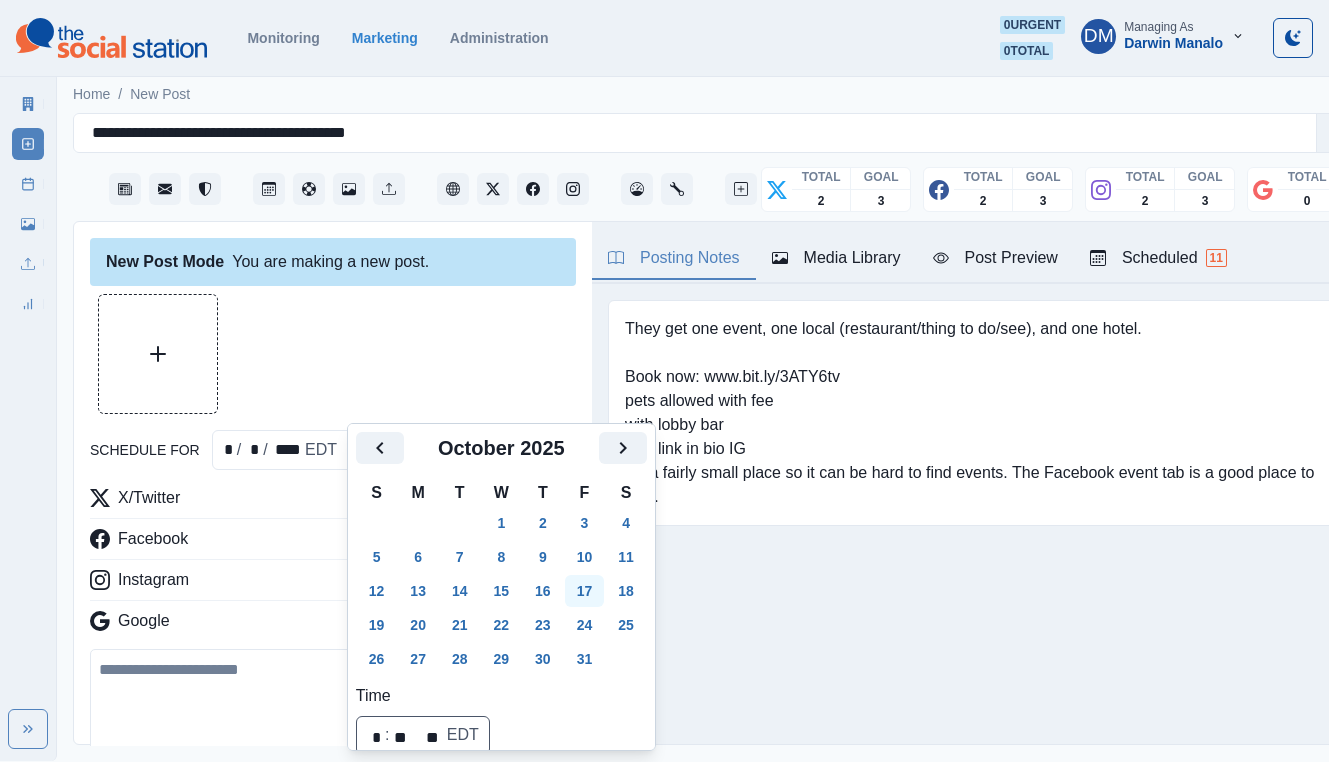 click on "17" at bounding box center (585, 591) 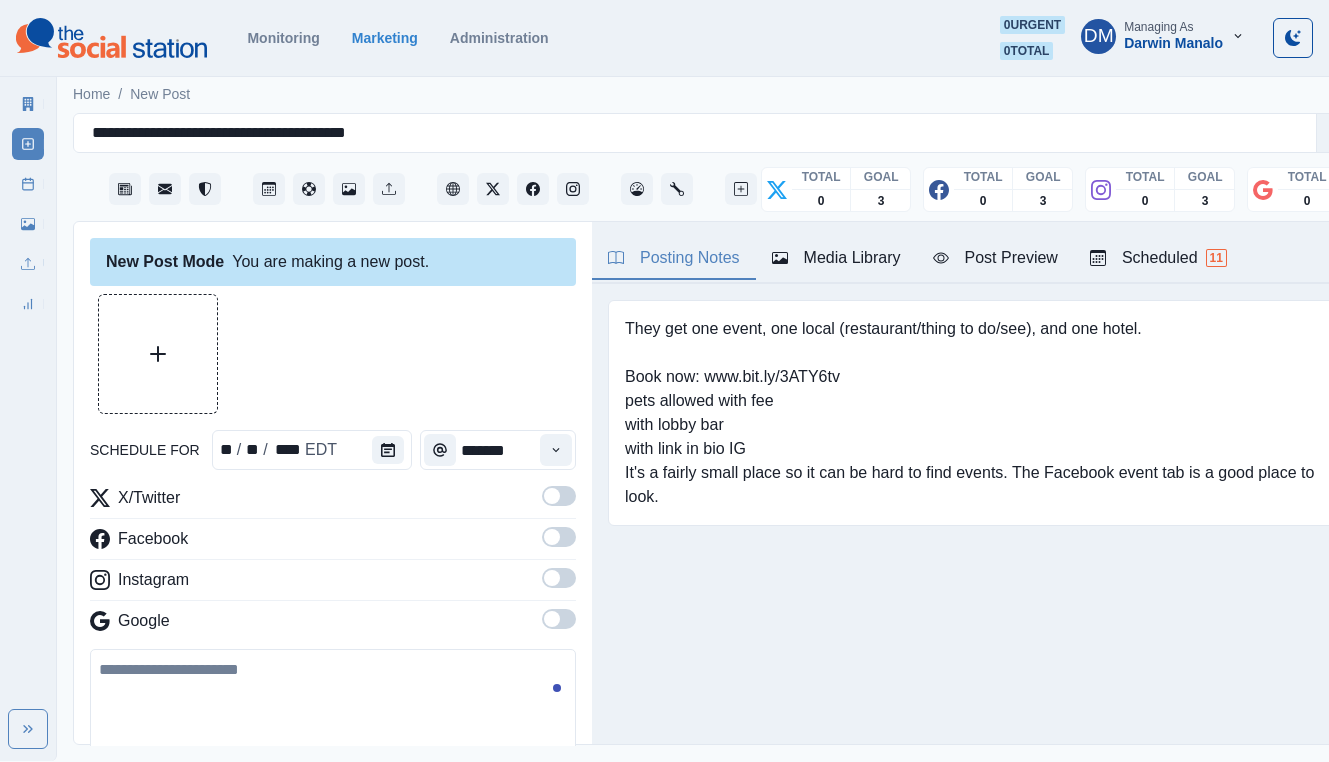 click on "Media Library" at bounding box center (836, 258) 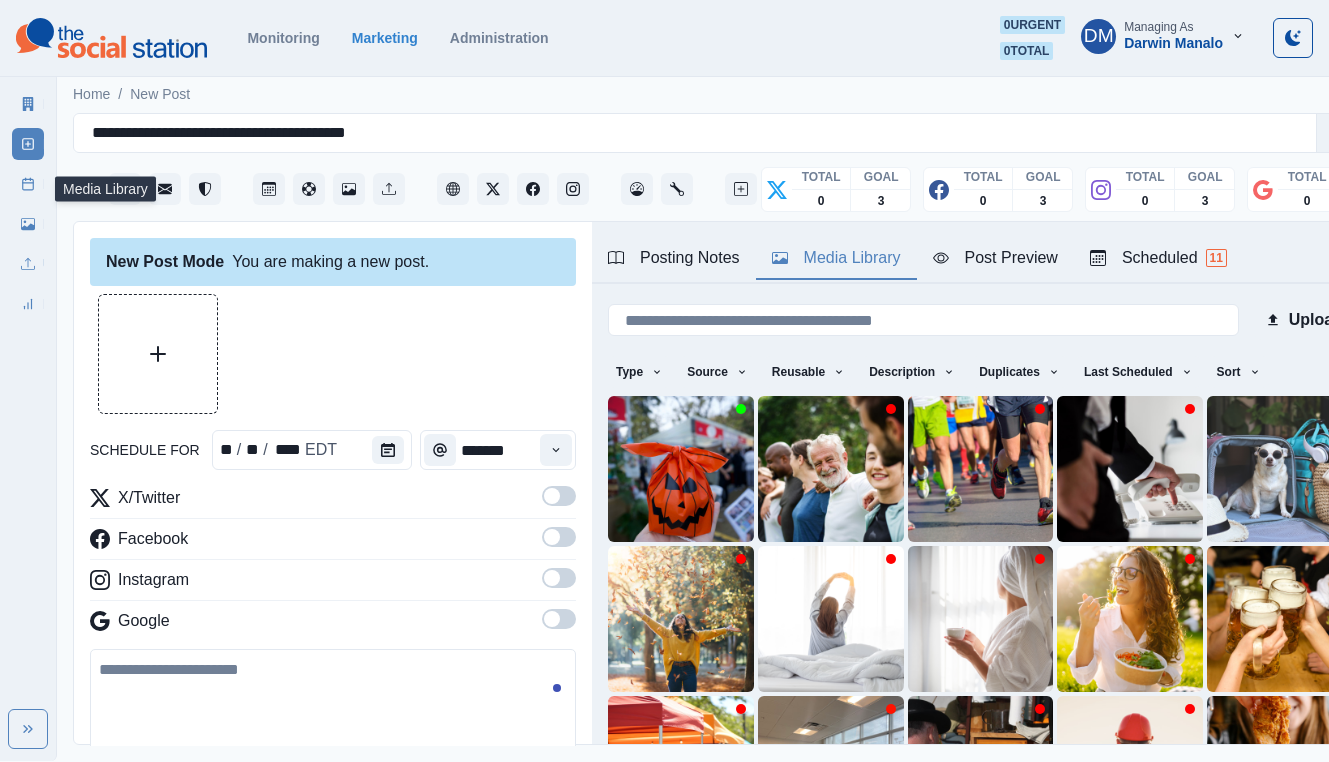 click 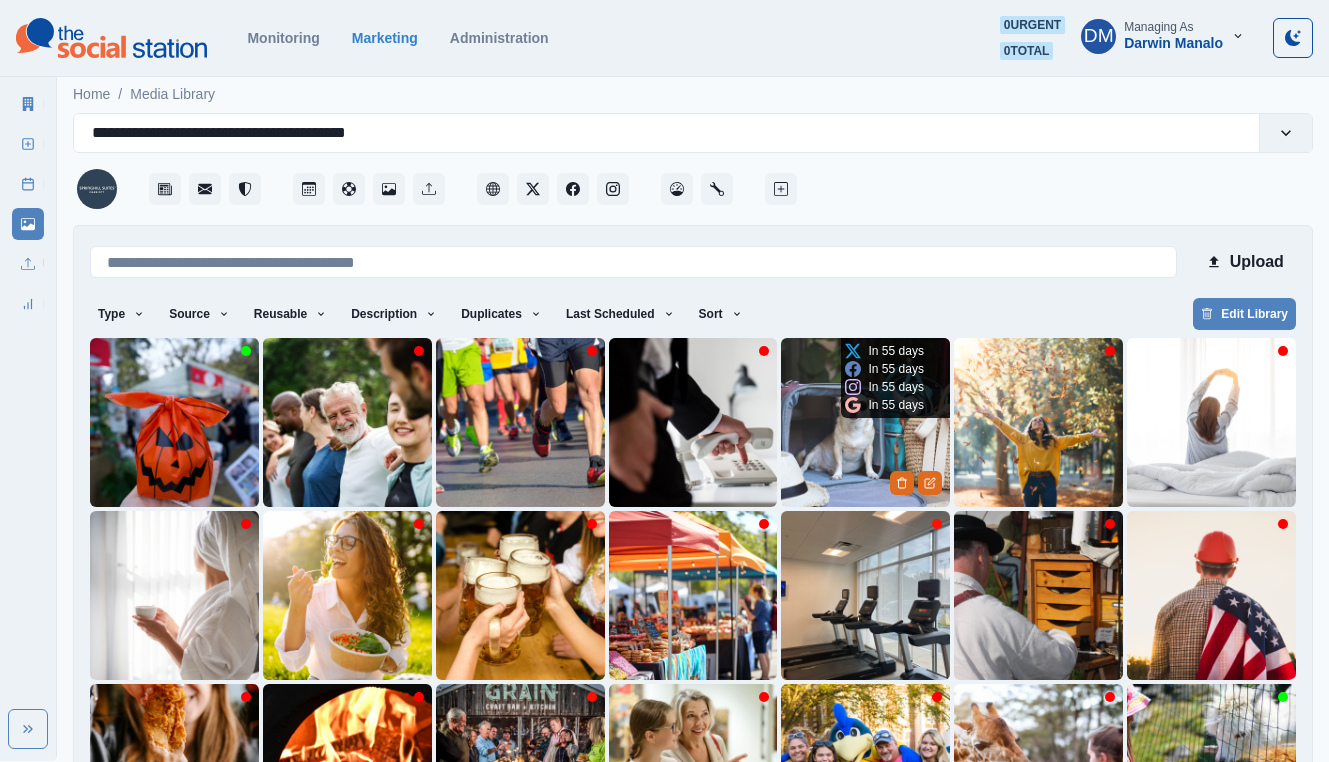 click at bounding box center (865, 422) 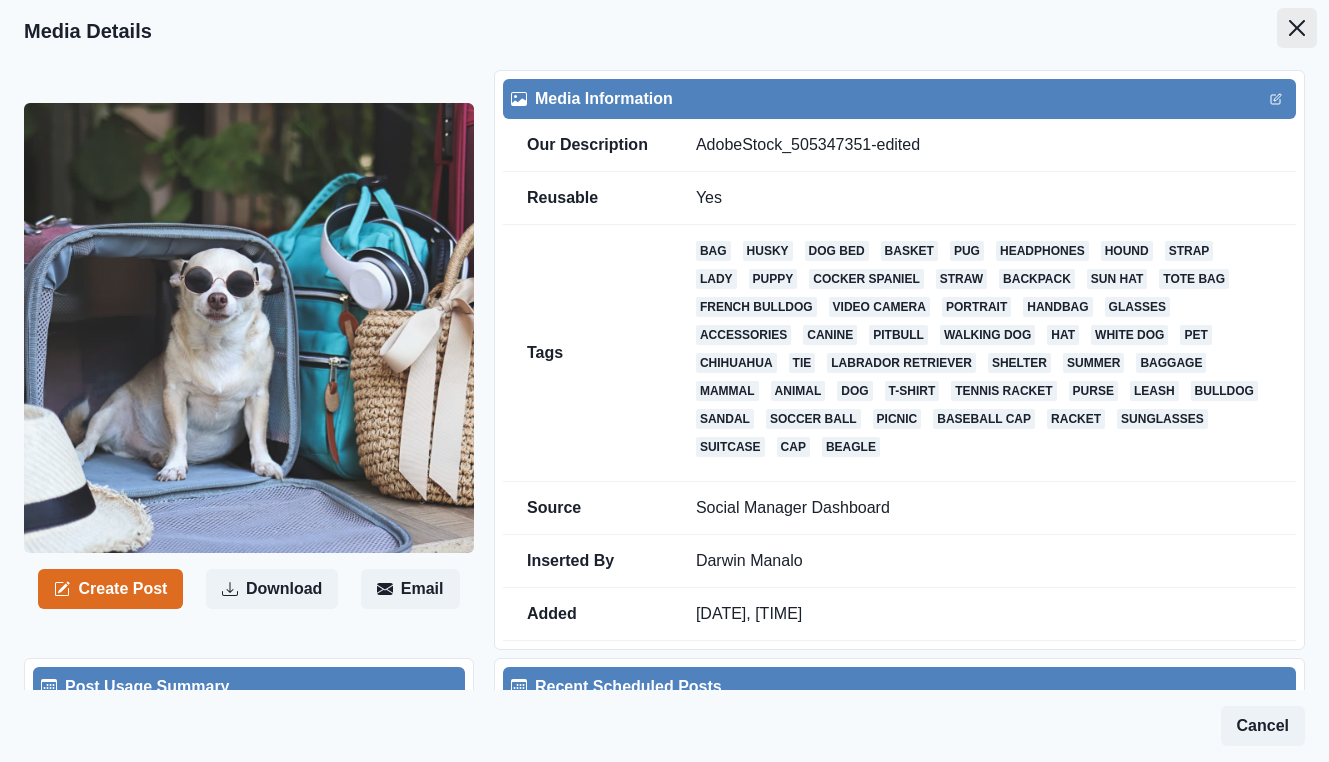click at bounding box center [1297, 28] 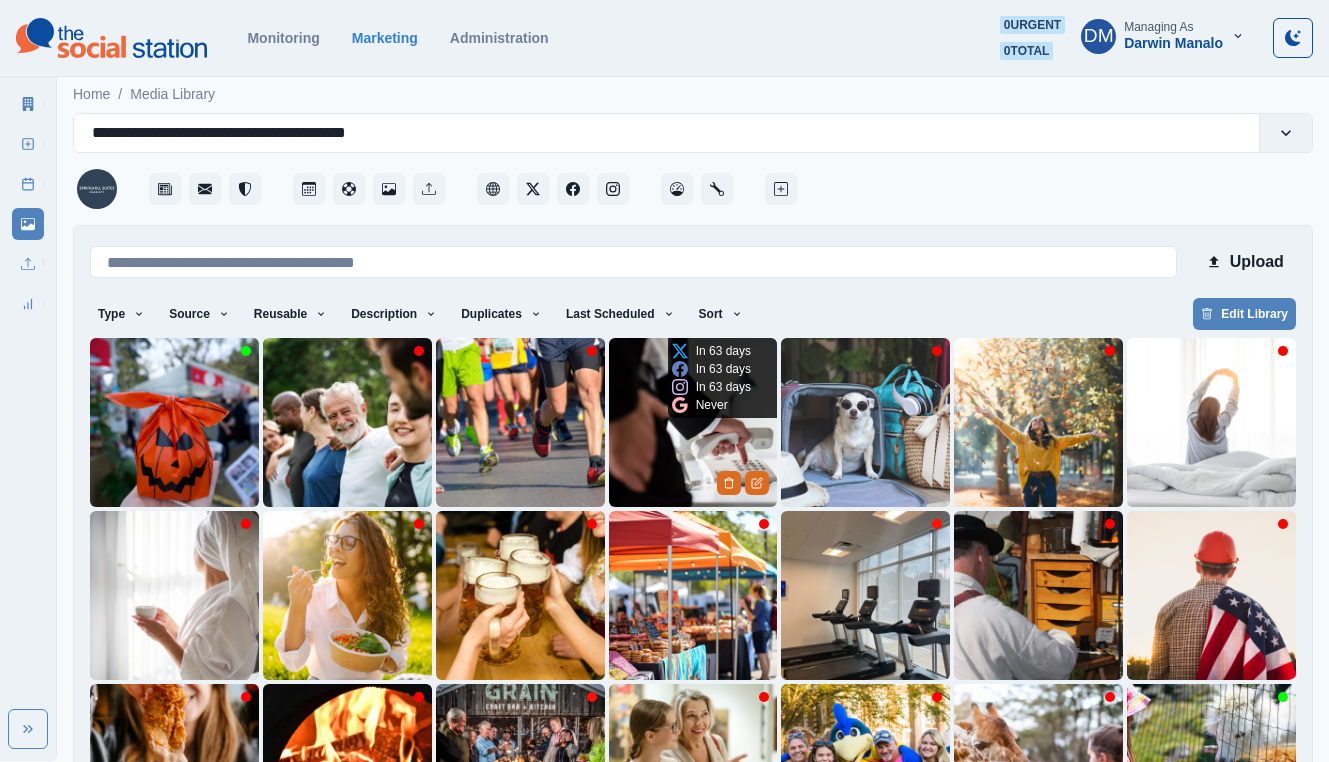 click at bounding box center (693, 422) 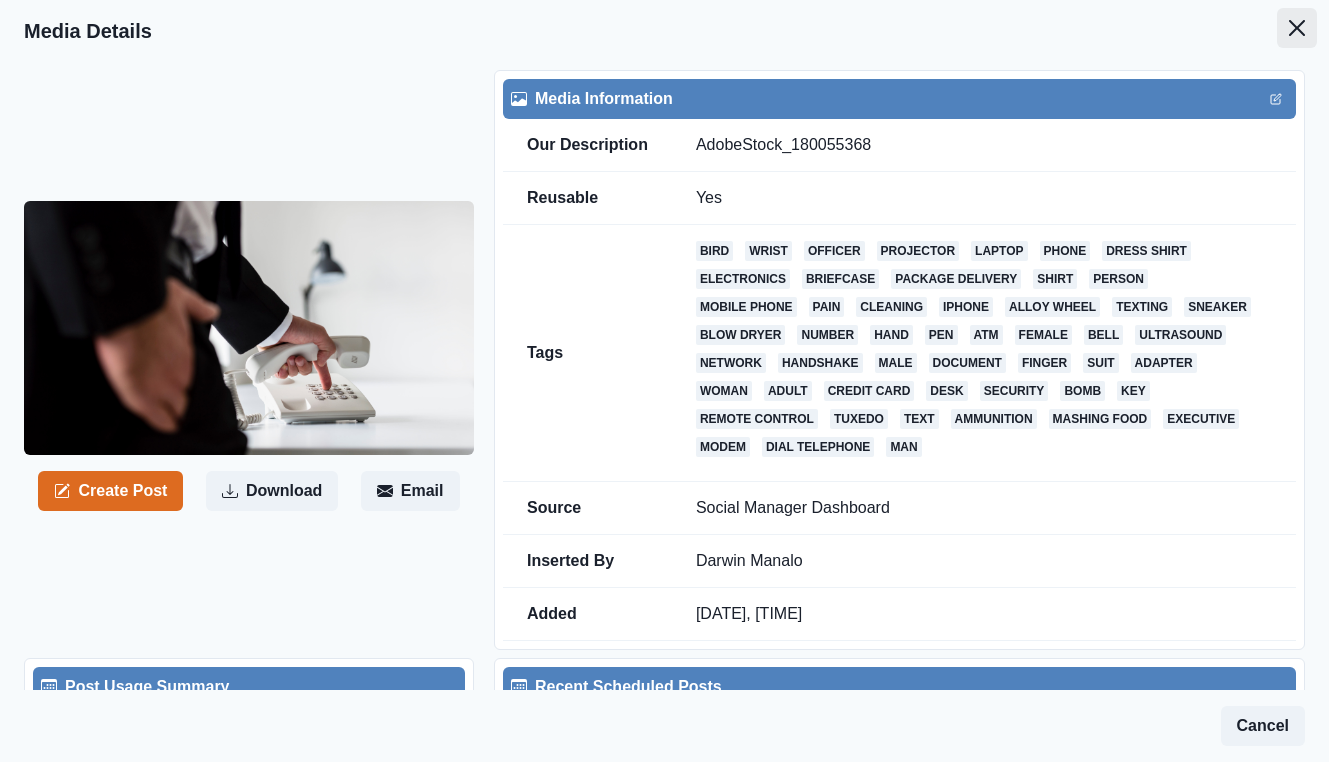 click at bounding box center [1297, 28] 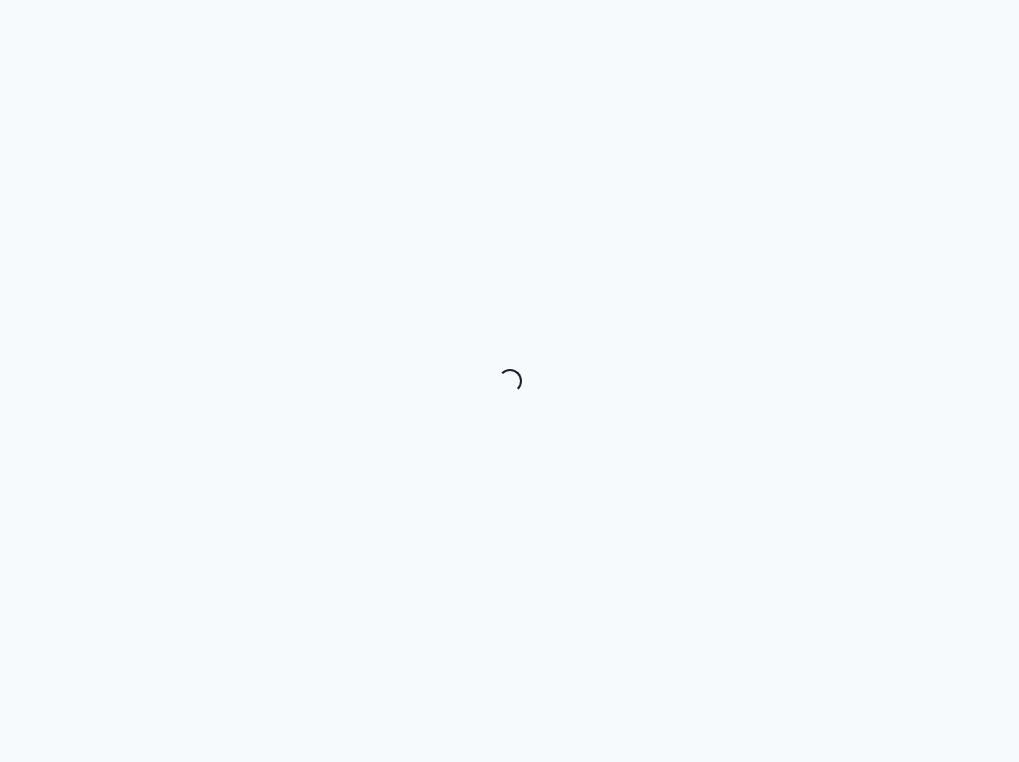 scroll, scrollTop: 0, scrollLeft: 0, axis: both 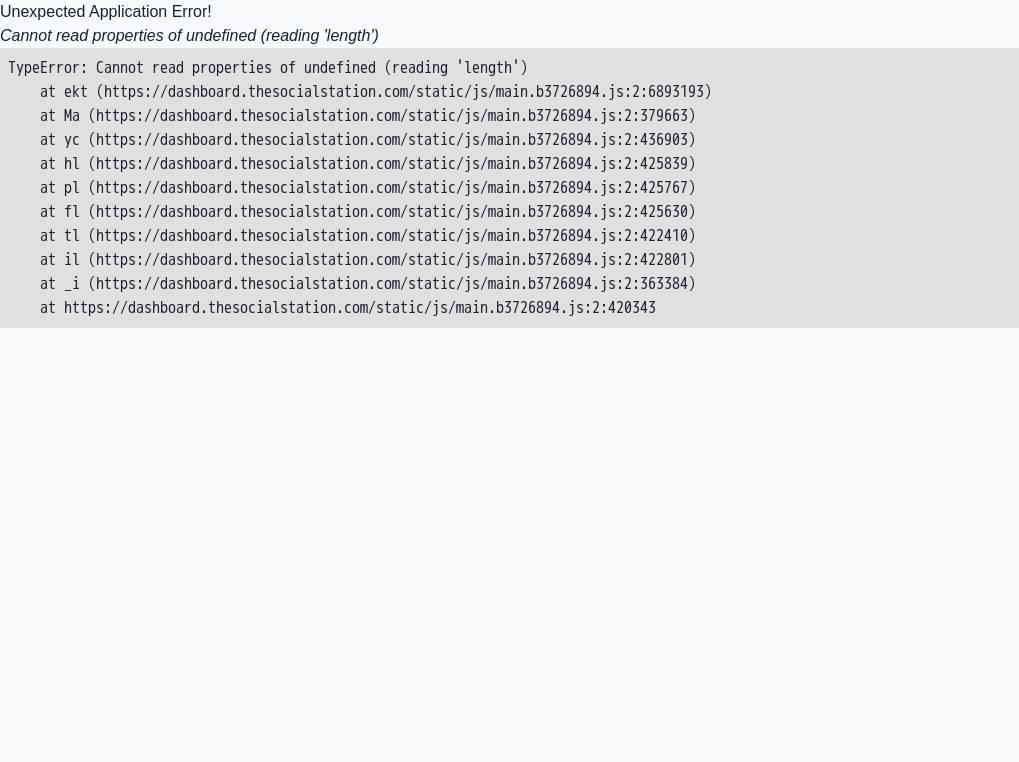 click on "Unexpected Application Error! Cannot read properties of undefined (reading 'length') TypeError: Cannot read properties of undefined (reading 'length')
at ekt (https://dashboard.thesocialstation.com/static/js/main.b3726894.js:2:6893193)
at Ma (https://dashboard.thesocialstation.com/static/js/main.b3726894.js:2:379663)
at yc (https://dashboard.thesocialstation.com/static/js/main.b3726894.js:2:436903)
at hl (https://dashboard.thesocialstation.com/static/js/main.b3726894.js:2:425839)
at pl (https://dashboard.thesocialstation.com/static/js/main.b3726894.js:2:425767)
at fl (https://dashboard.thesocialstation.com/static/js/main.b3726894.js:2:425630)
at tl (https://dashboard.thesocialstation.com/static/js/main.b3726894.js:2:422410)
at il (https://dashboard.thesocialstation.com/static/js/main.b3726894.js:2:422801)
at _i (https://dashboard.thesocialstation.com/static/js/main.b3726894.js:2:363384)
at https://dashboard.thesocialstation.com/static/js/main.b3726894.js:2:420343" at bounding box center (509, 164) 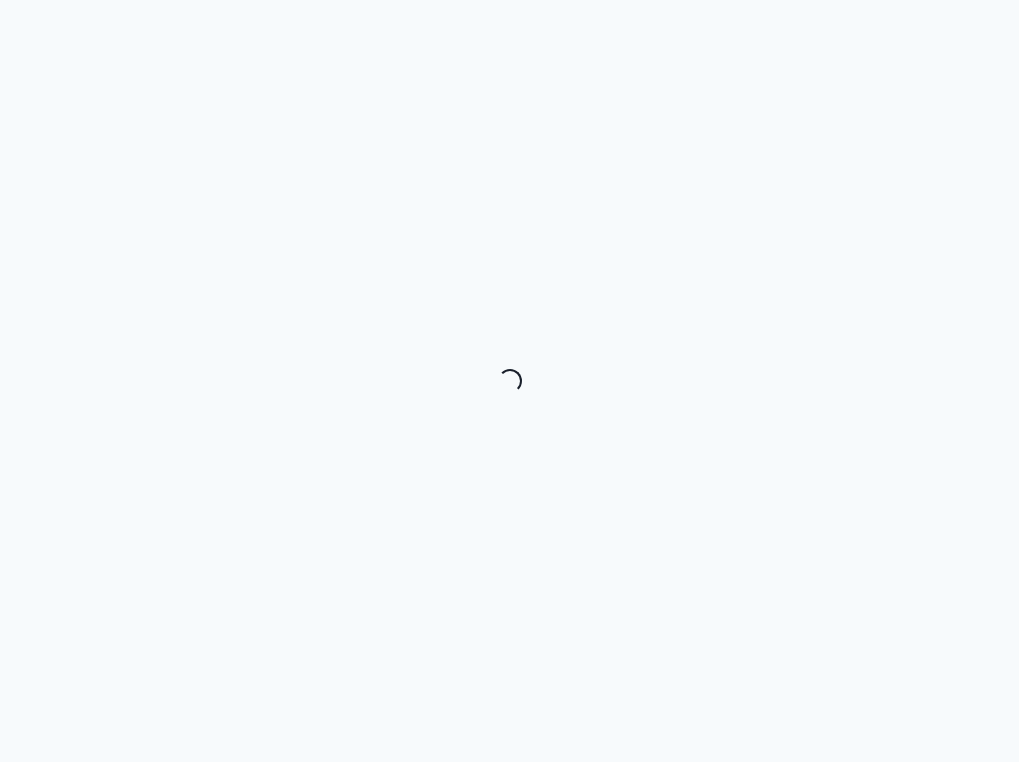 scroll, scrollTop: 0, scrollLeft: 0, axis: both 